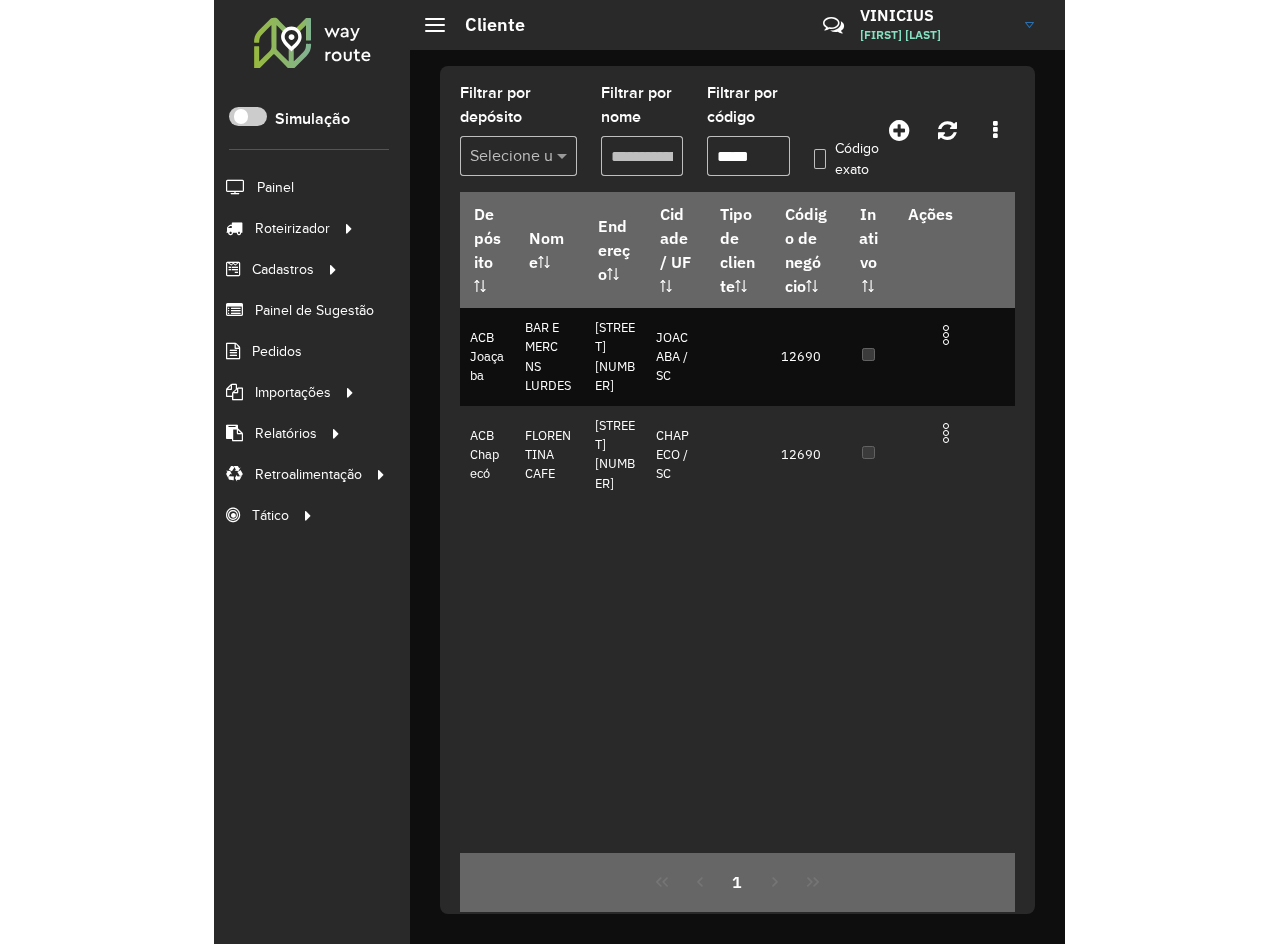 scroll, scrollTop: 0, scrollLeft: 0, axis: both 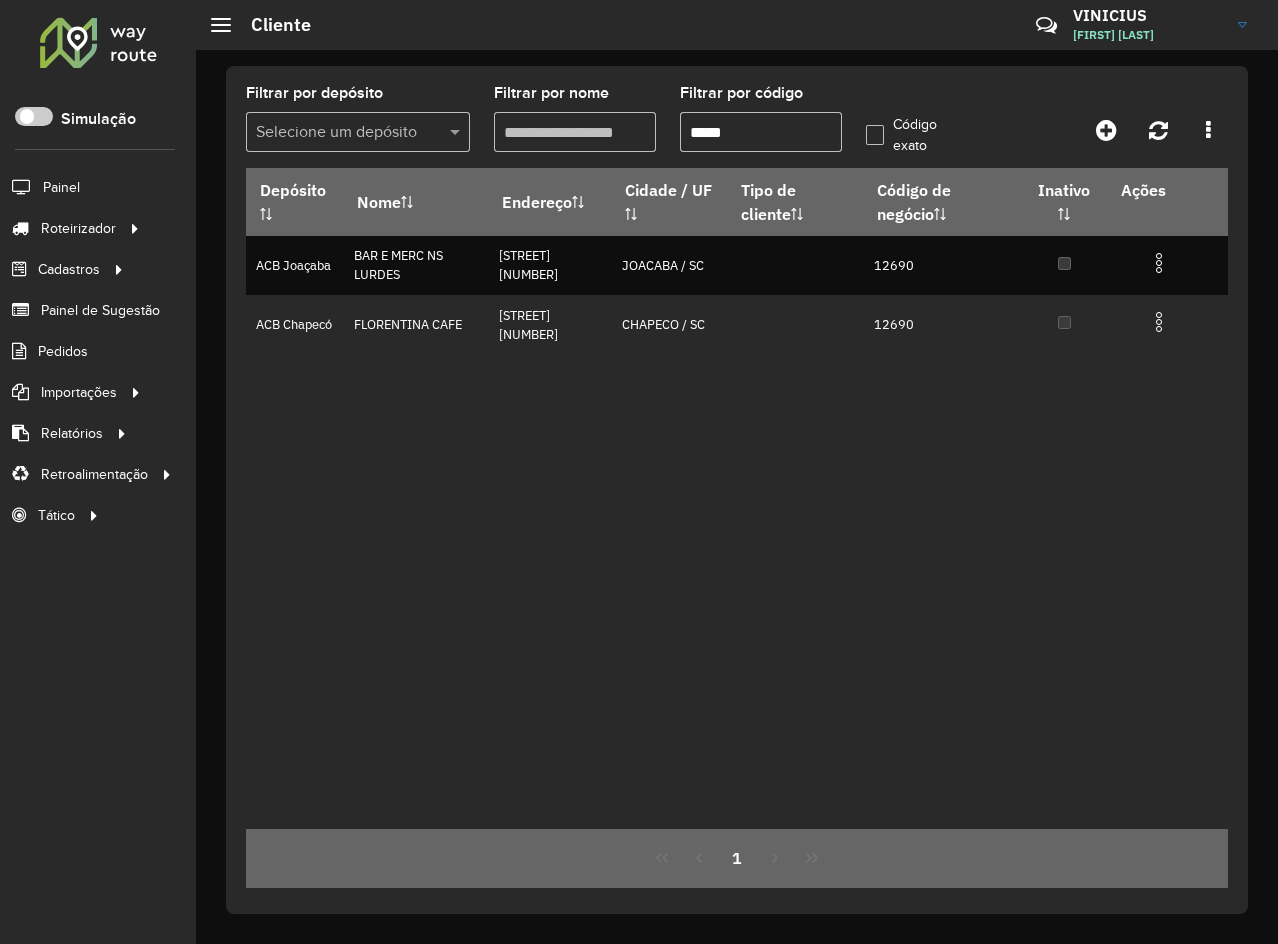 click on "*****" at bounding box center (761, 132) 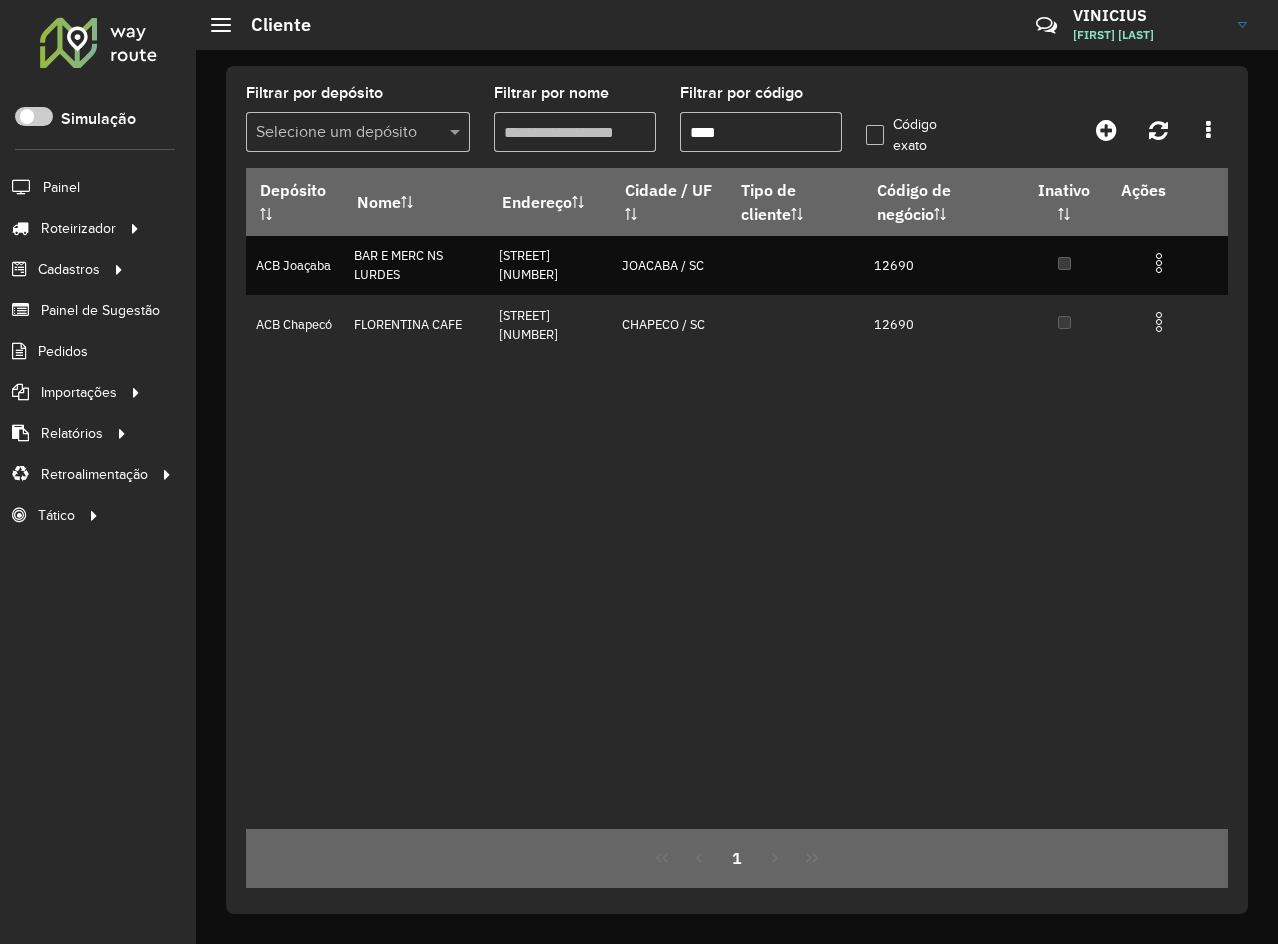 type on "****" 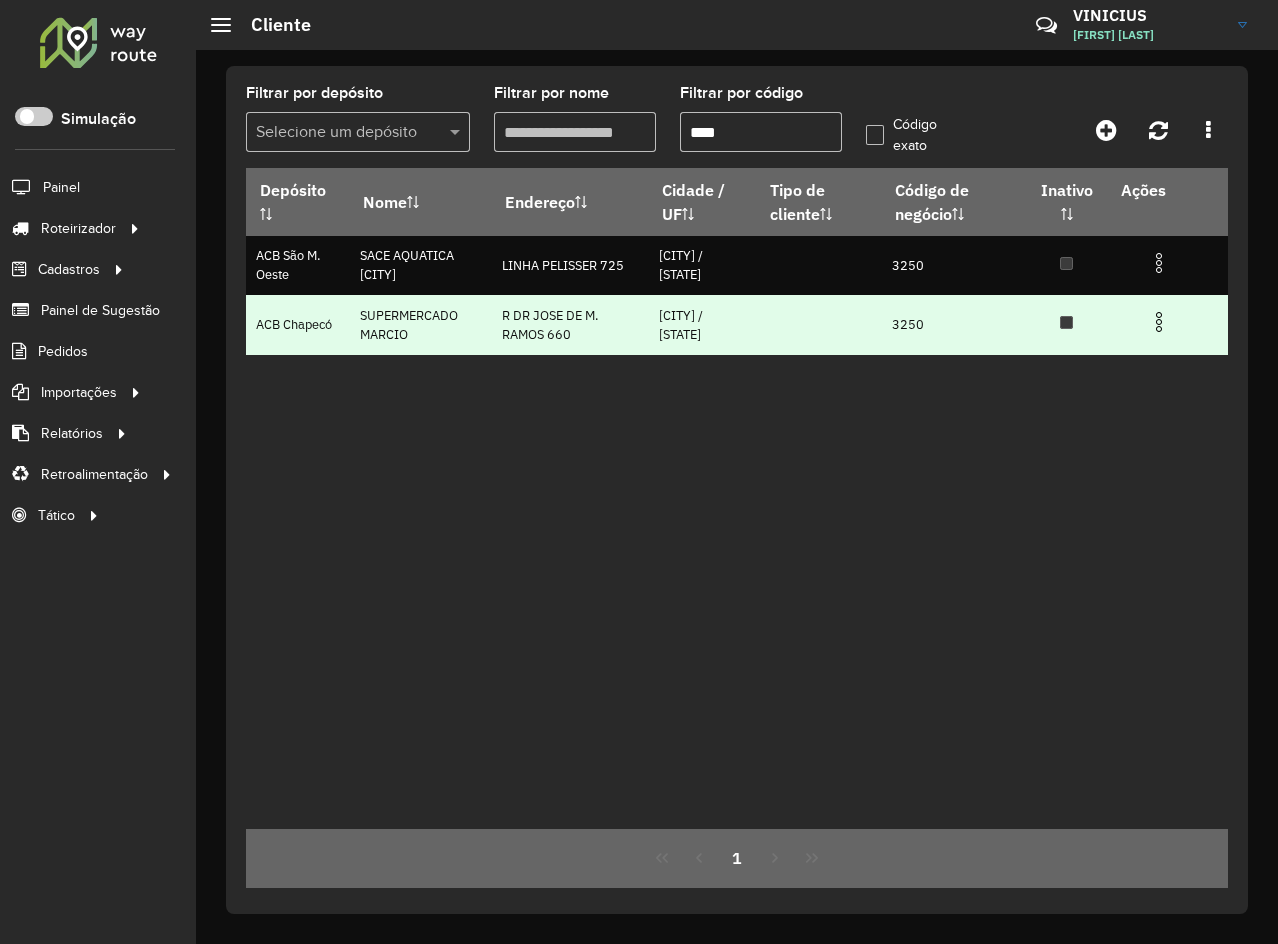 click at bounding box center (1159, 322) 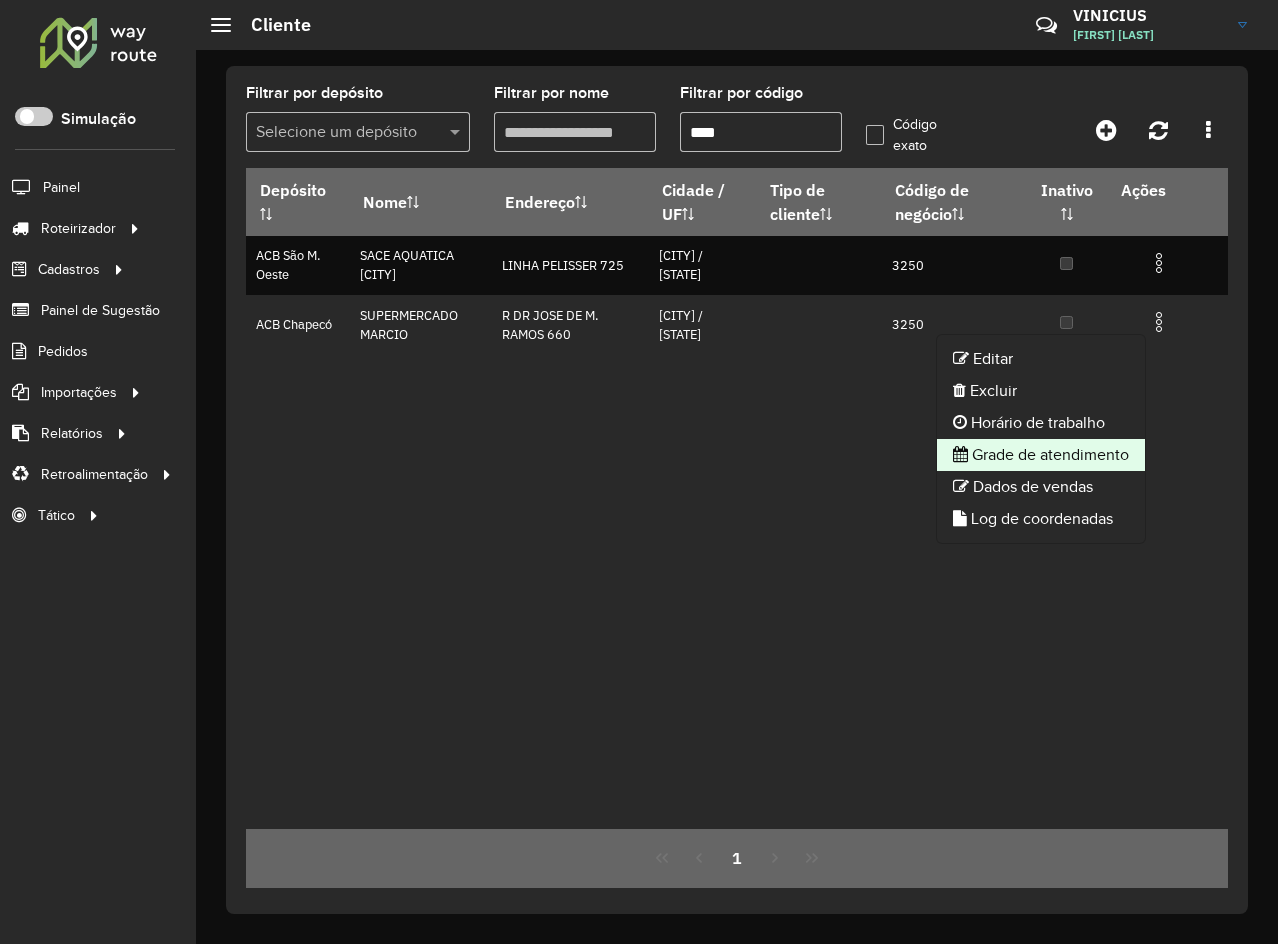 click on "Grade de atendimento" 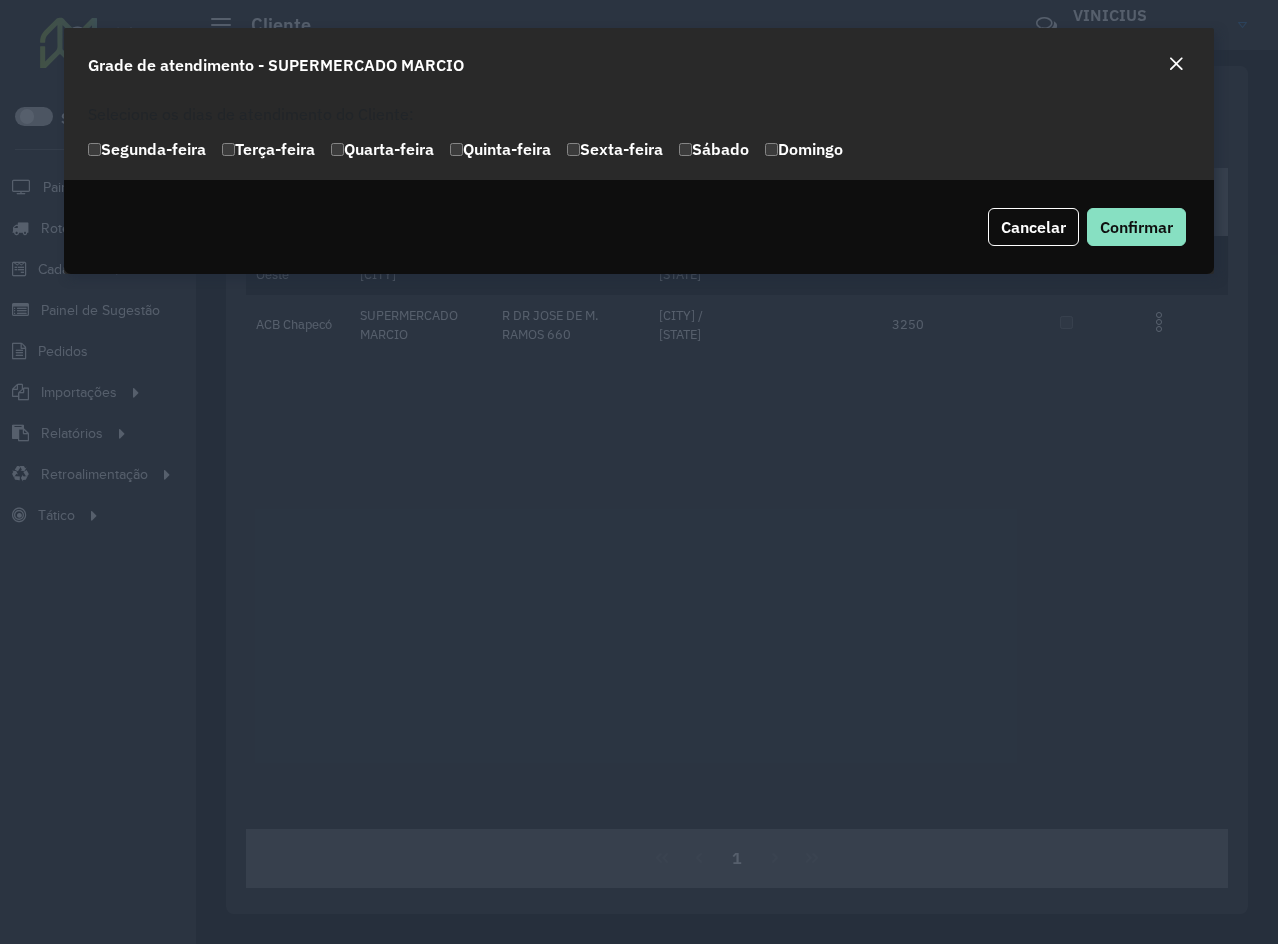 click on "Segunda-feira" 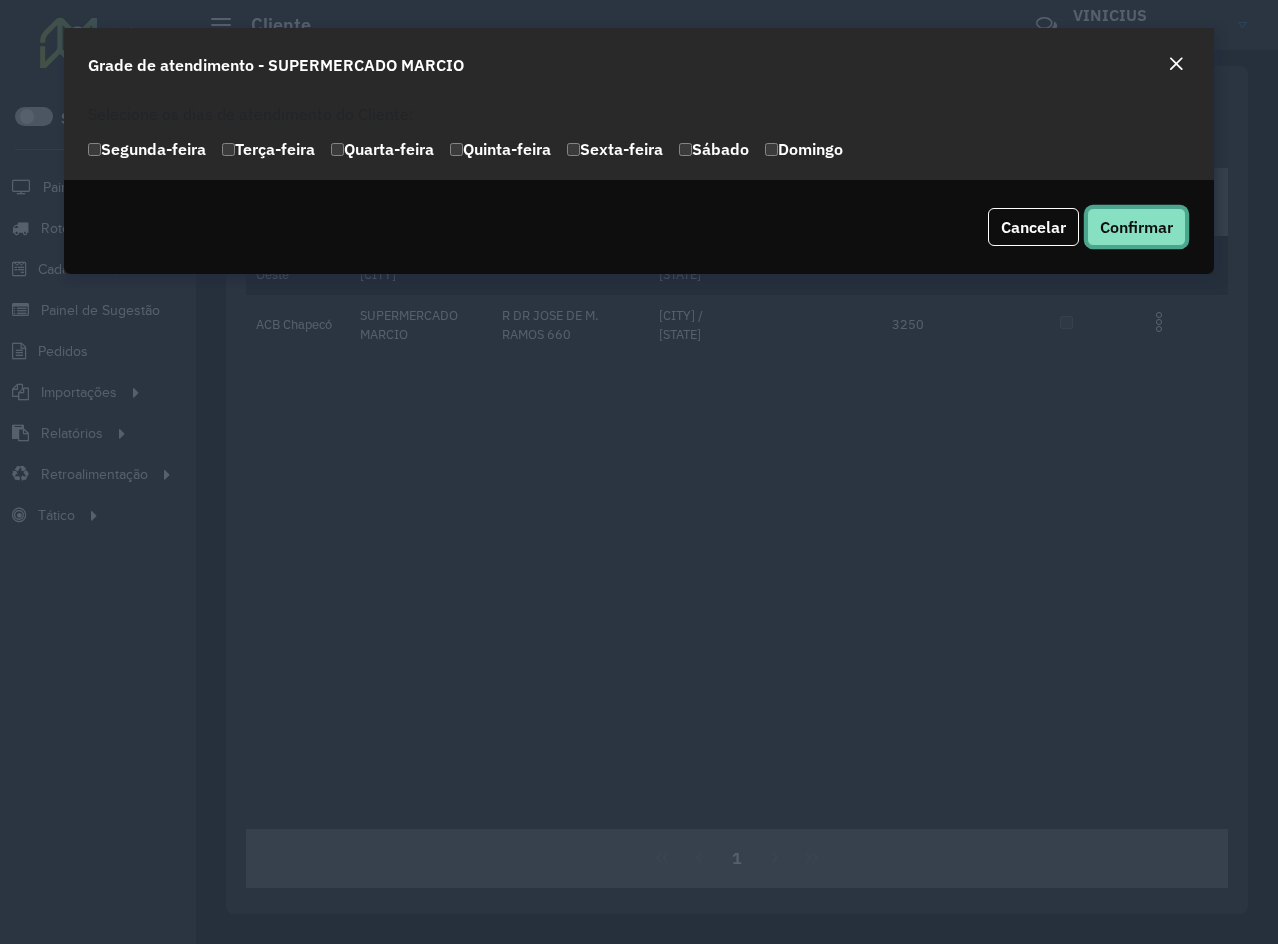 click on "Confirmar" 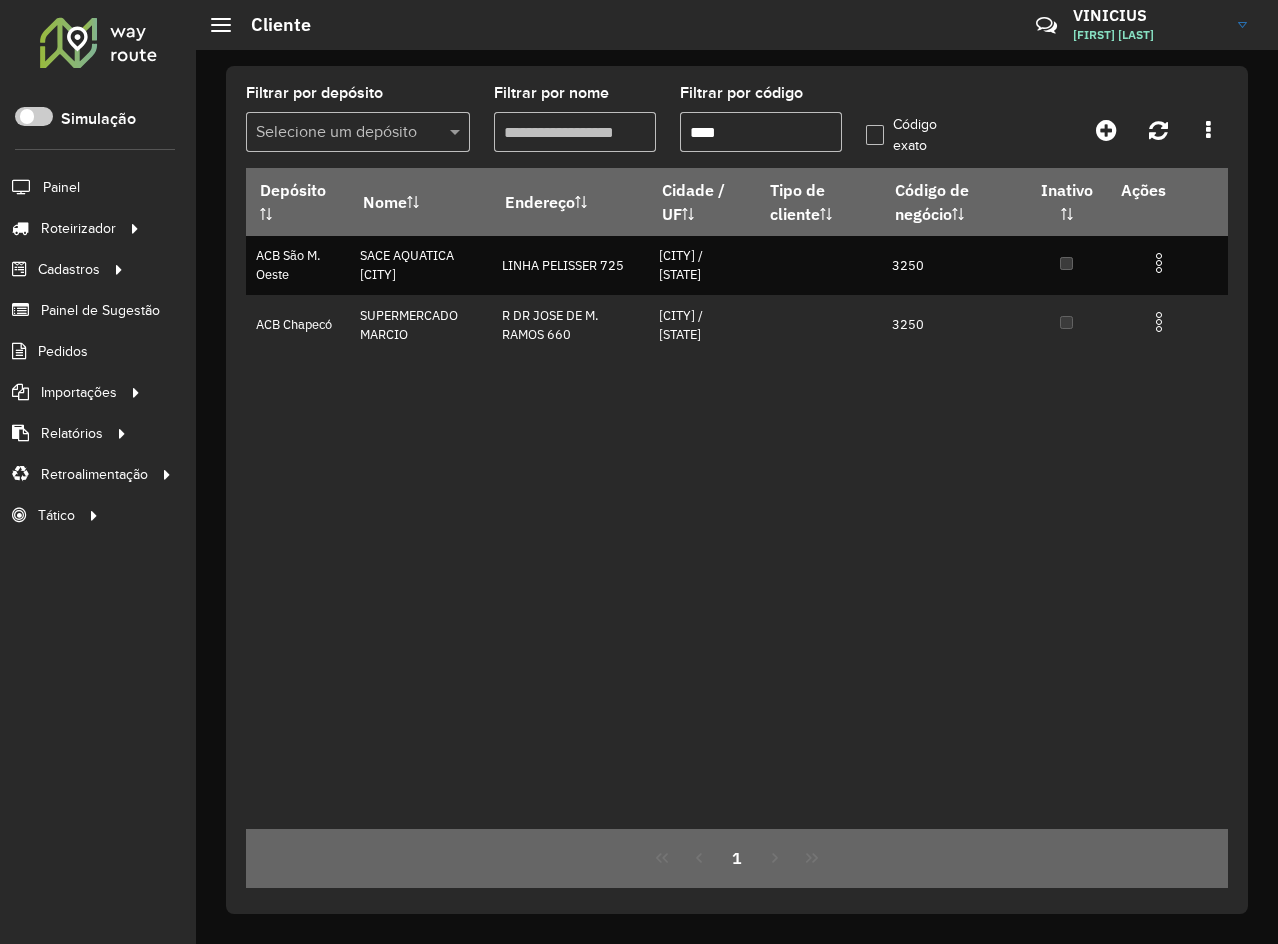 click on "Depósito   Nome   Endereço   Cidade / UF   Tipo de cliente   Código de negócio   Inativo   Ações   ACB São M. Oeste   SACE AQUATICA CAIBI   LINHA PELISSER 725  CAIBI / SC      3250   ACB Chapecó   SUPERMERCADO MARCIO   R DR JOSE DE M. RAMOS 660  XANXERE / SC      3250" at bounding box center [737, 498] 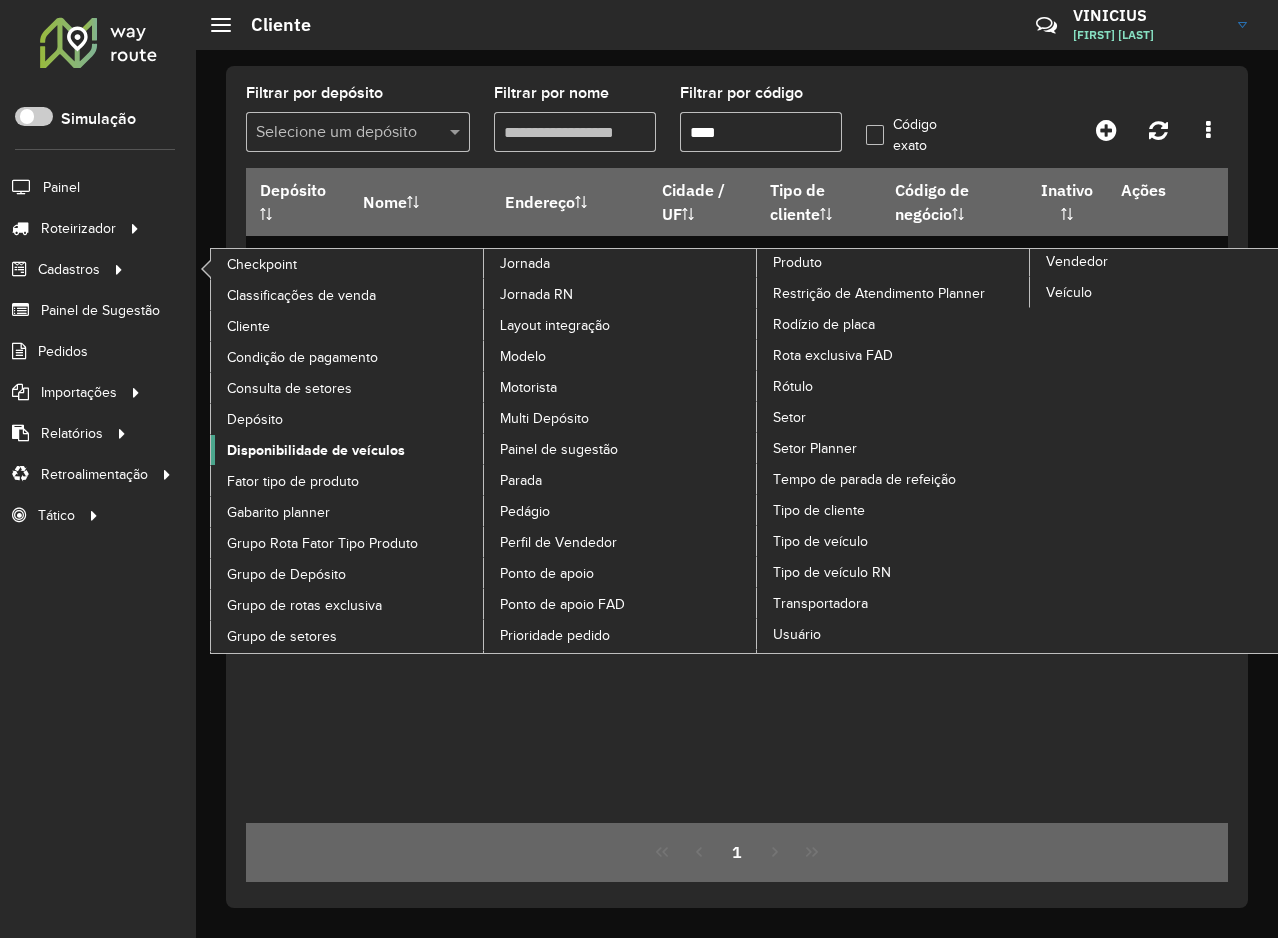 click on "Disponibilidade de veículos" 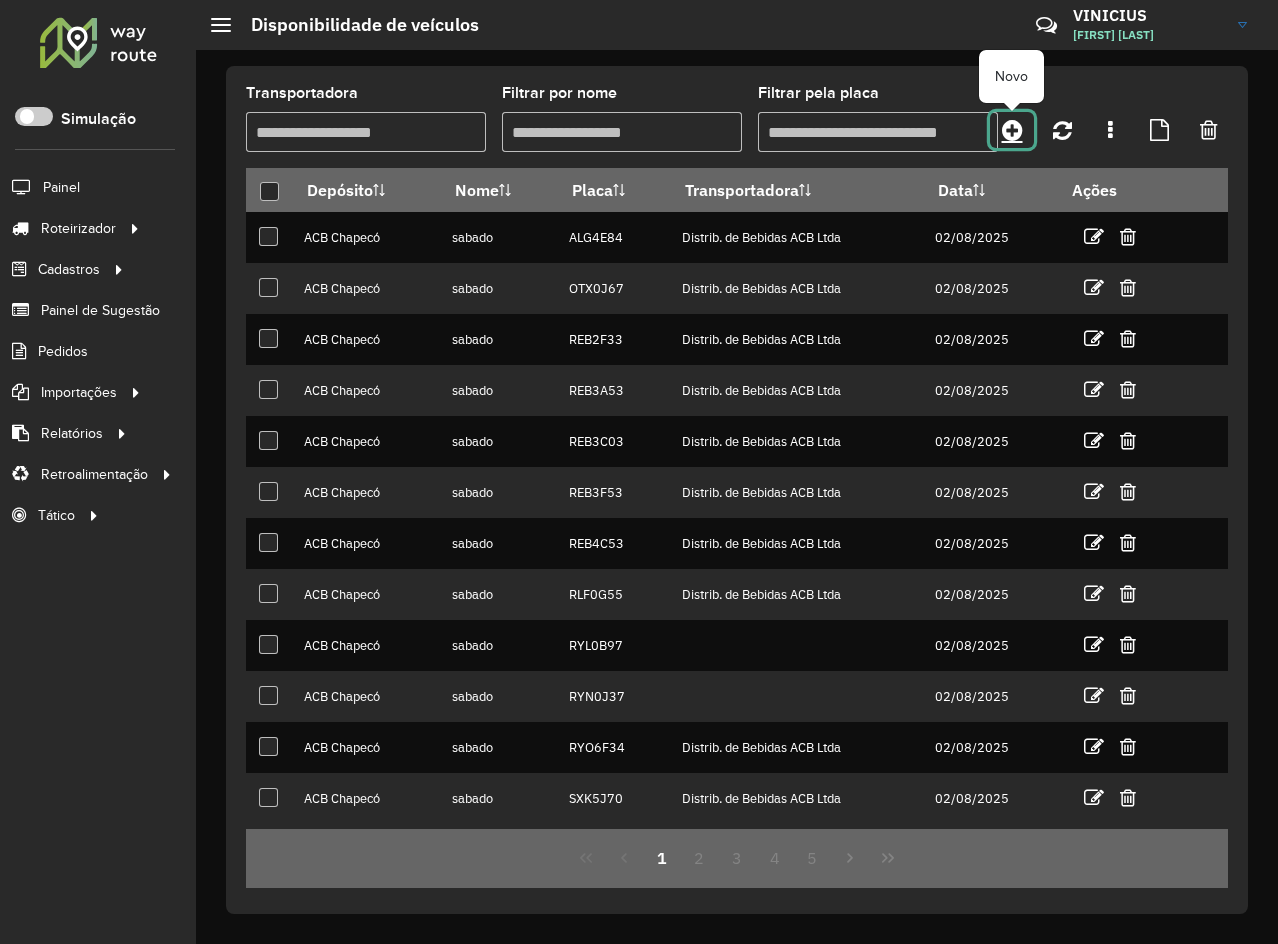 click 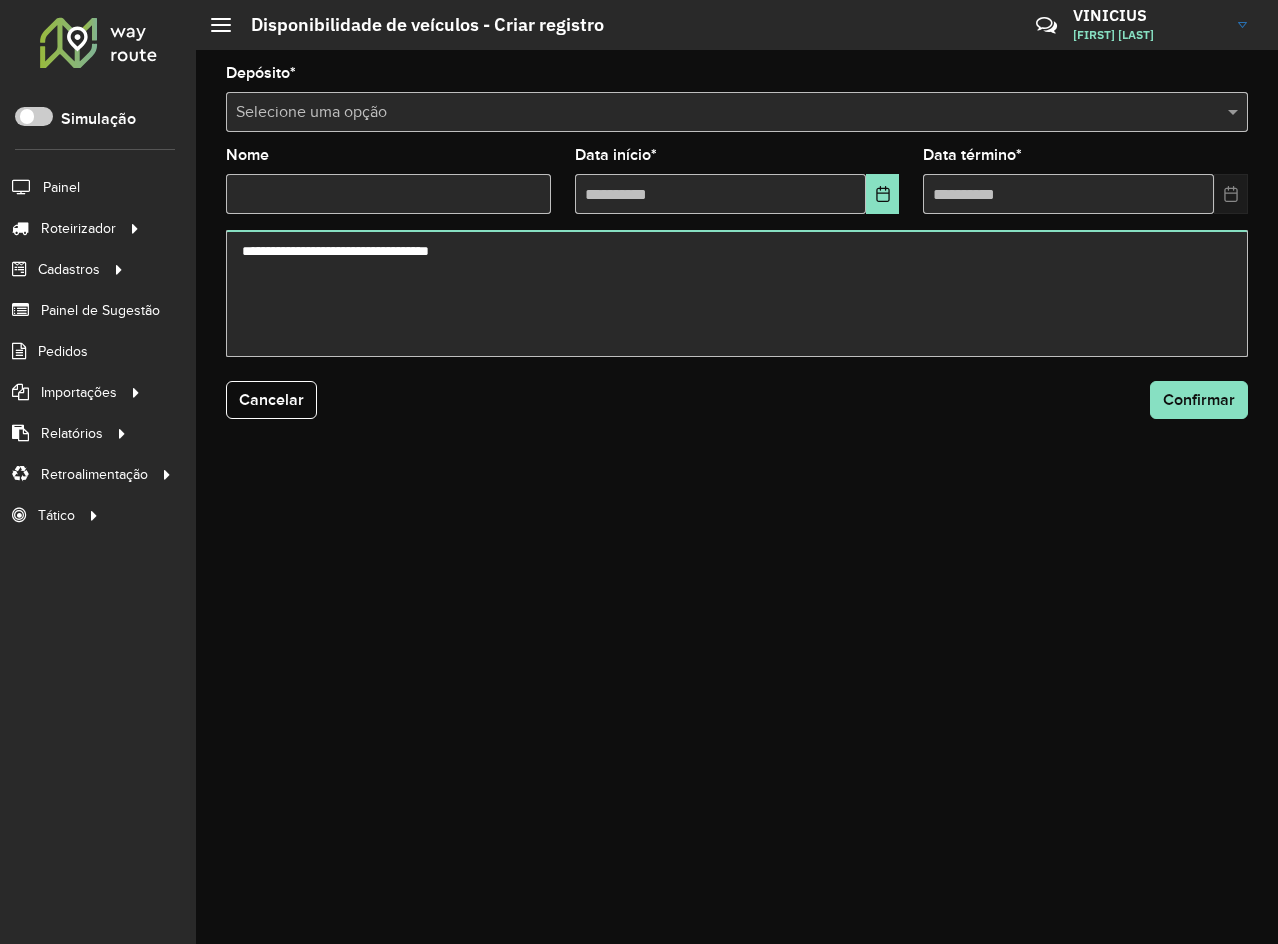 click at bounding box center (717, 113) 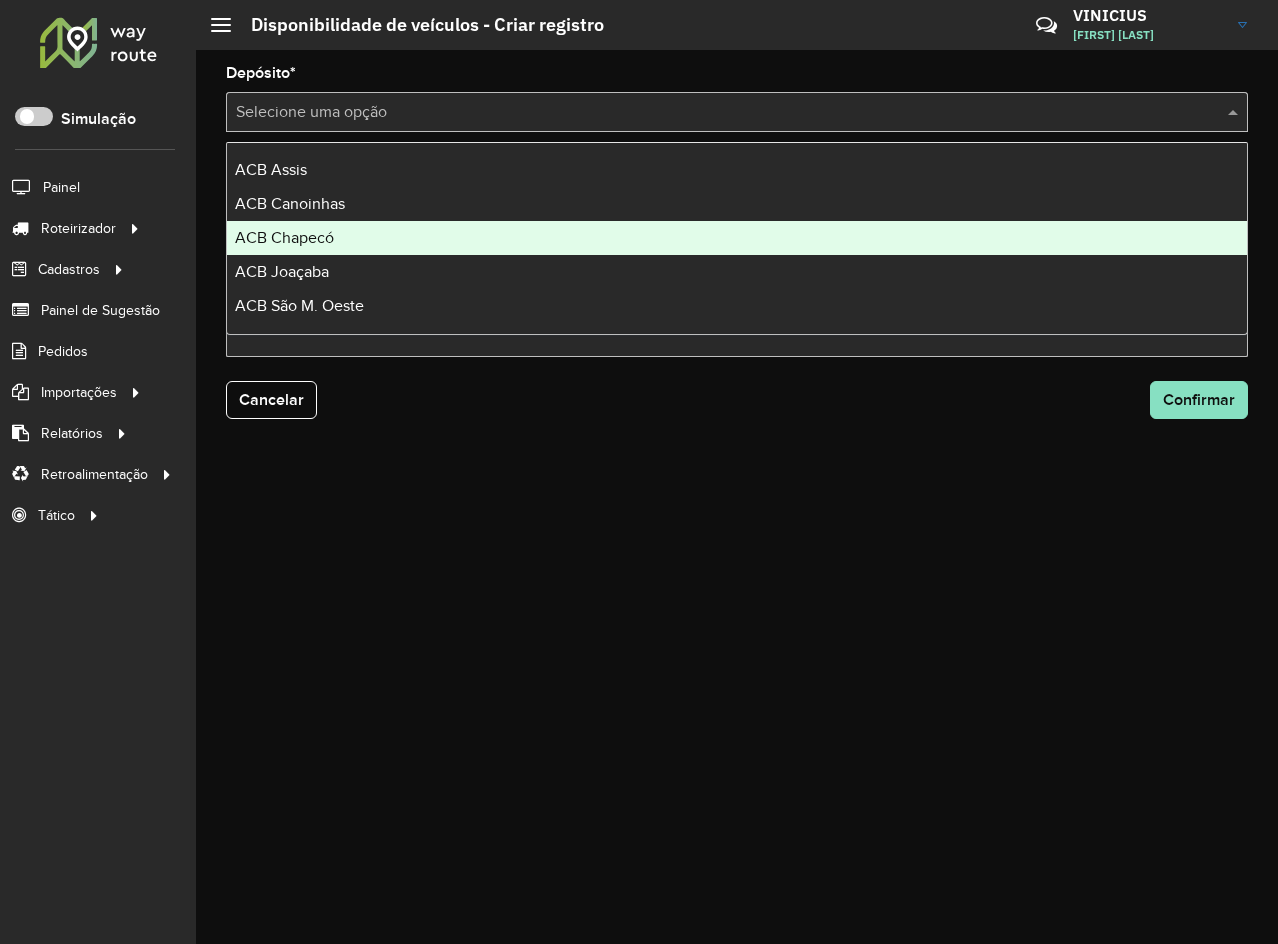 click on "ACB Chapecó" at bounding box center (737, 238) 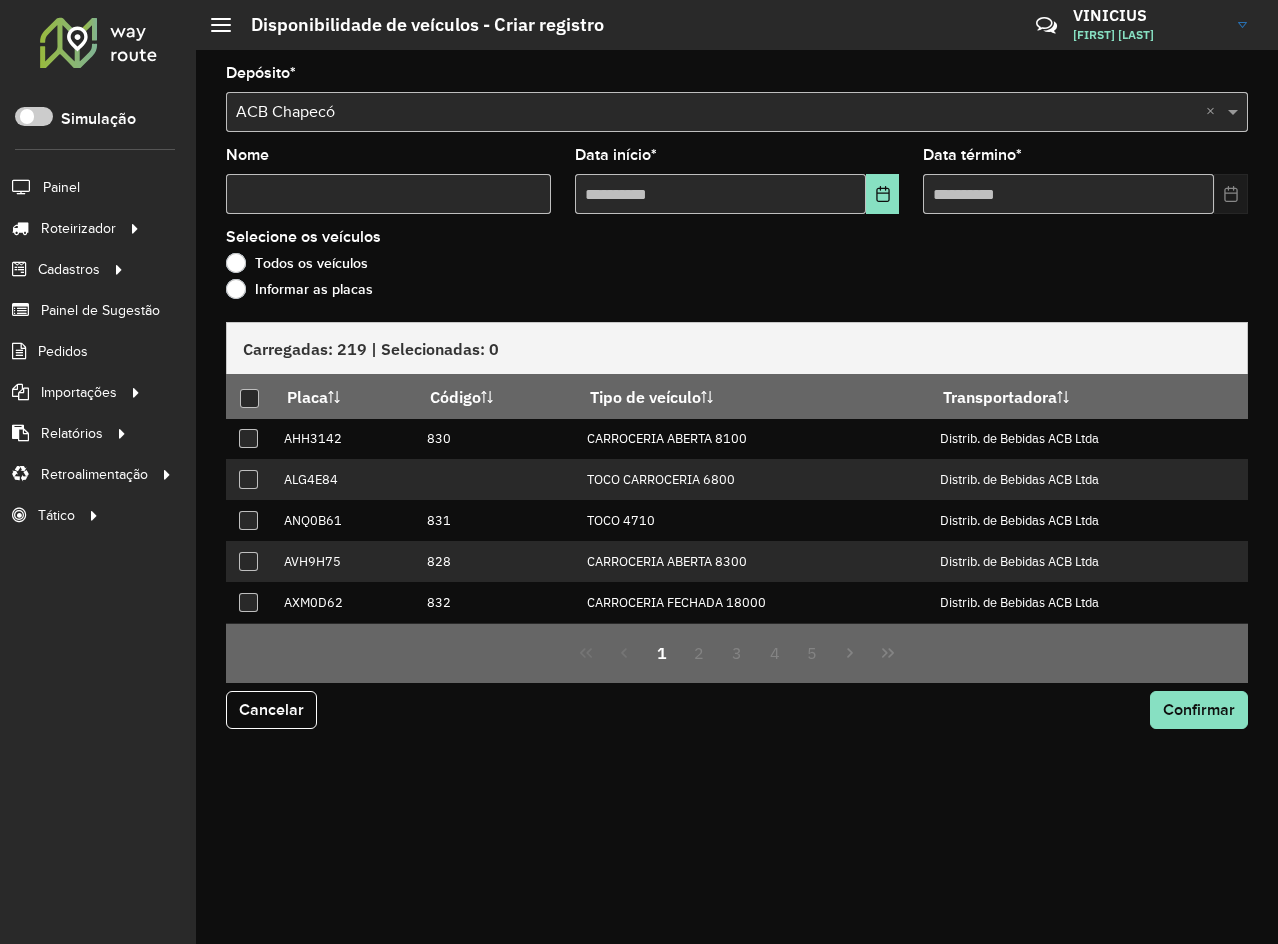 click on "Informar as placas" 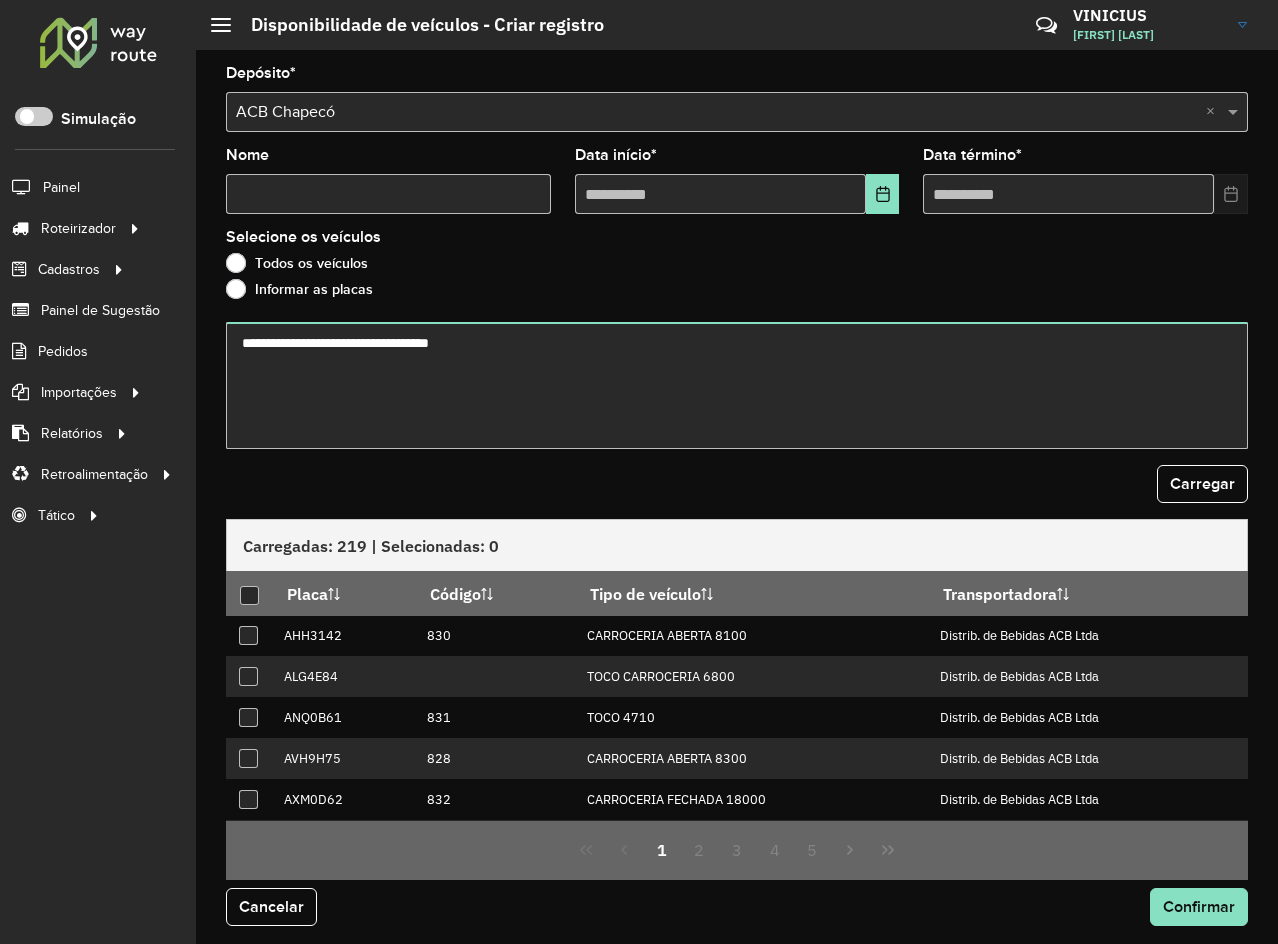 click on "Nome" at bounding box center (388, 194) 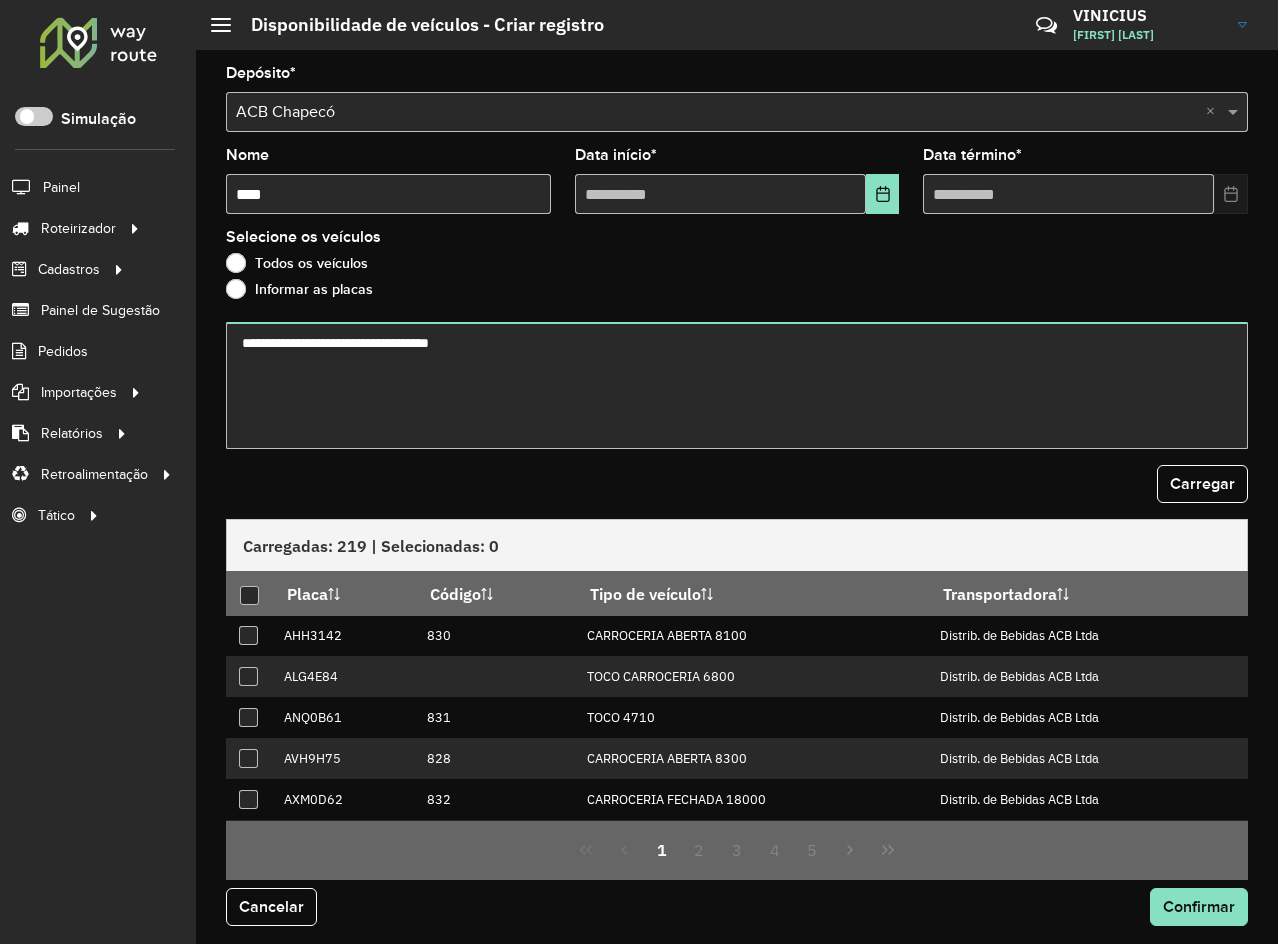 type on "****" 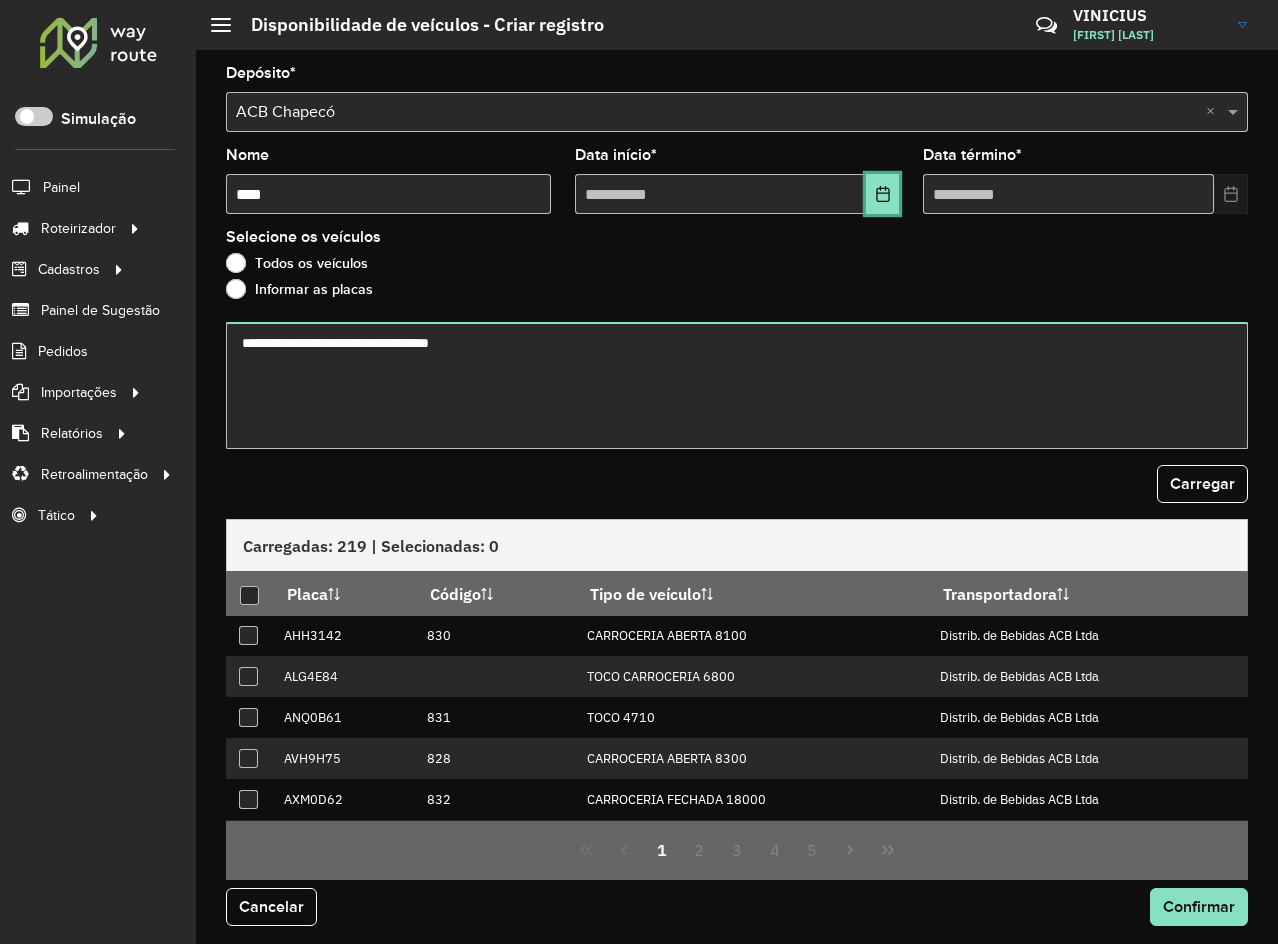click 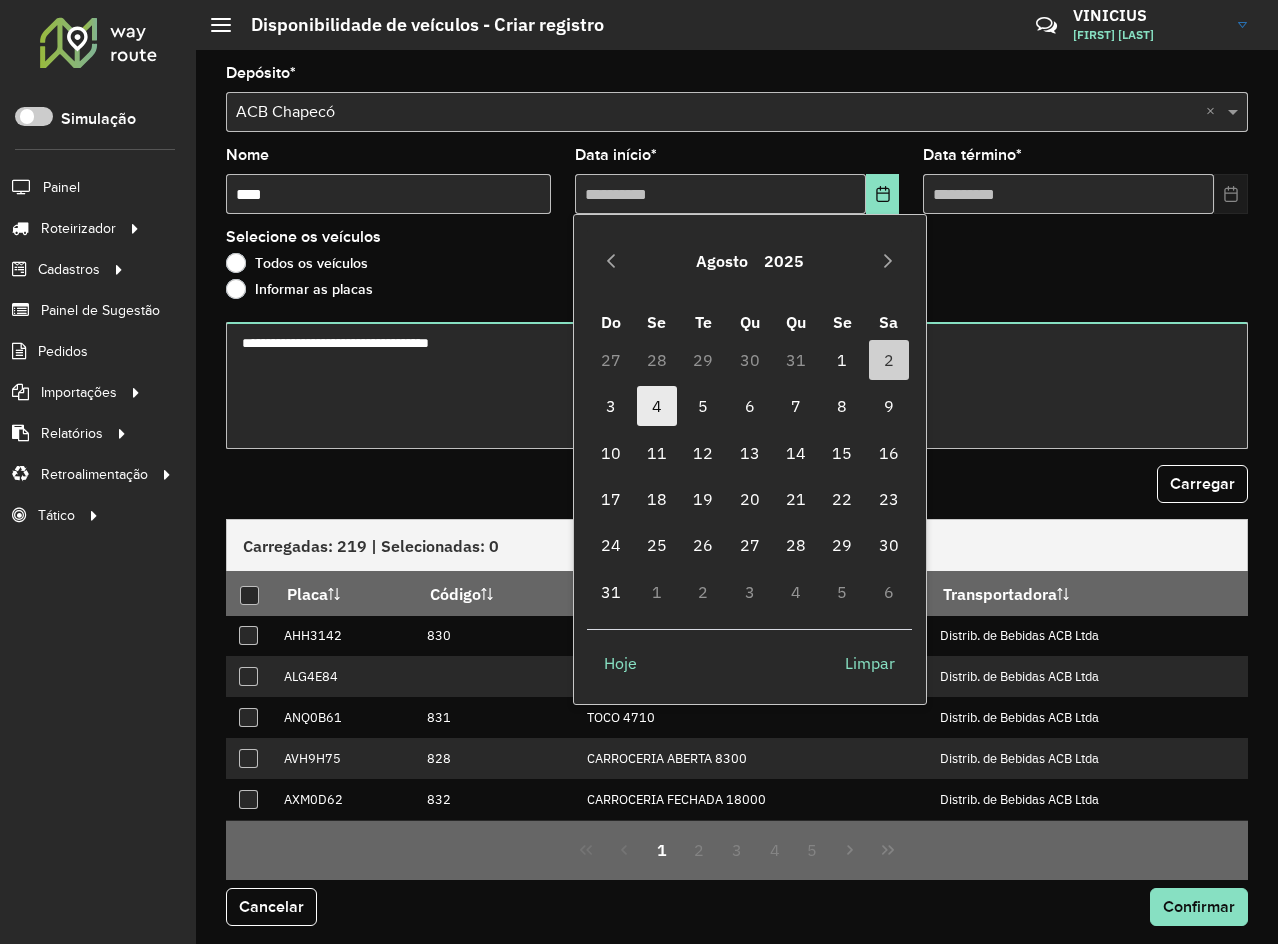 click on "4" at bounding box center (657, 406) 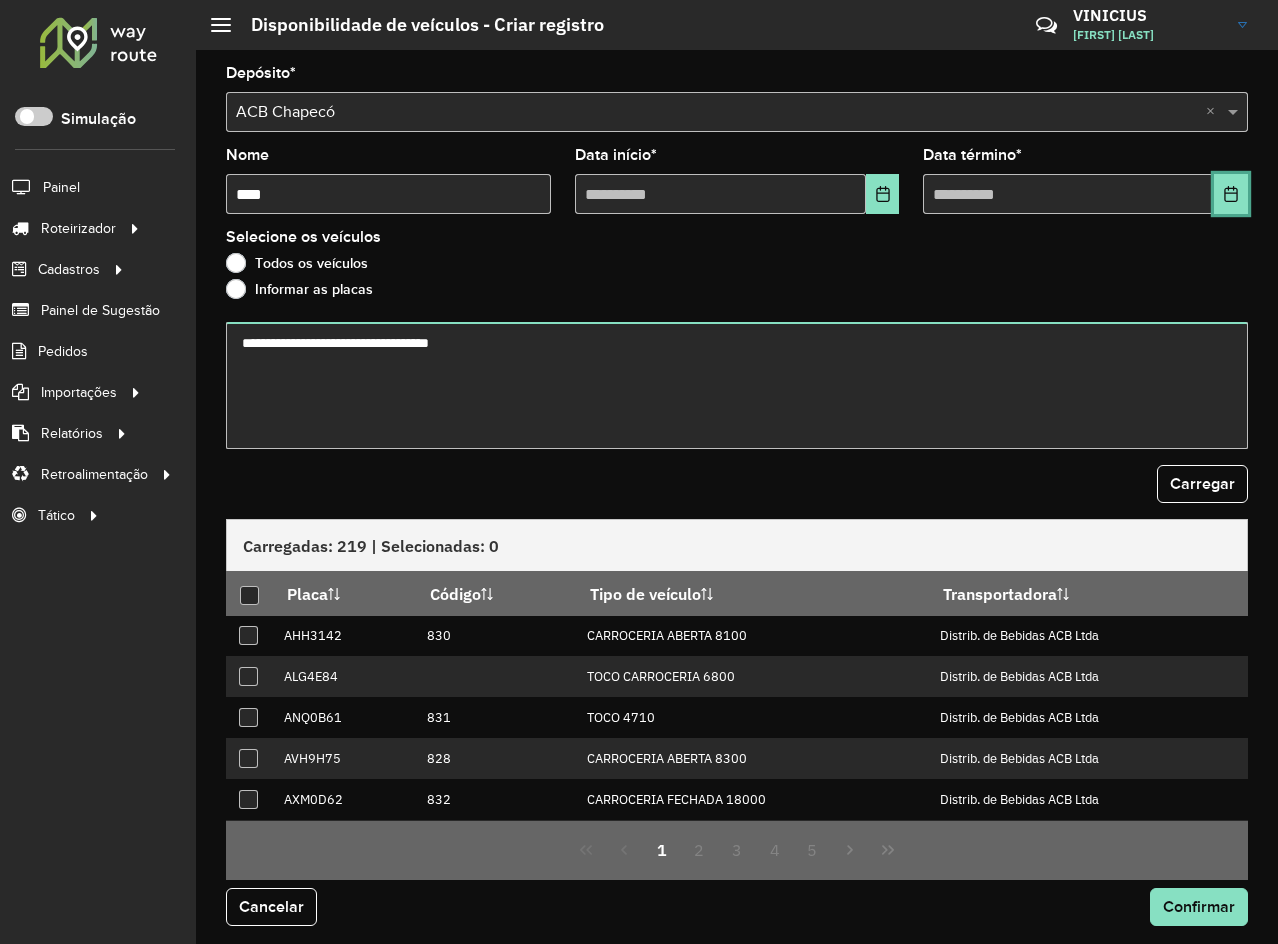 drag, startPoint x: 1233, startPoint y: 187, endPoint x: 1192, endPoint y: 208, distance: 46.06517 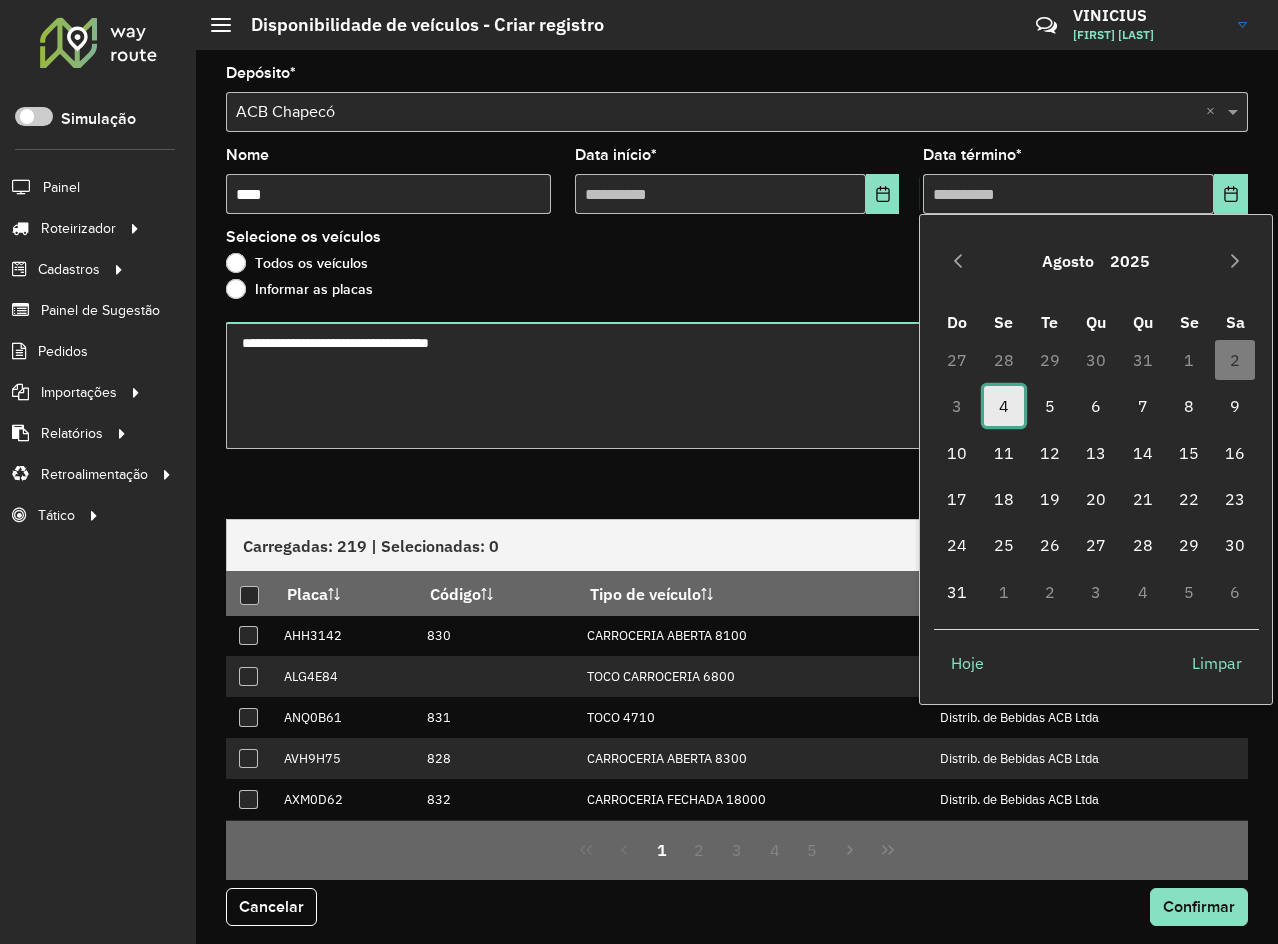 click on "4" at bounding box center [1004, 406] 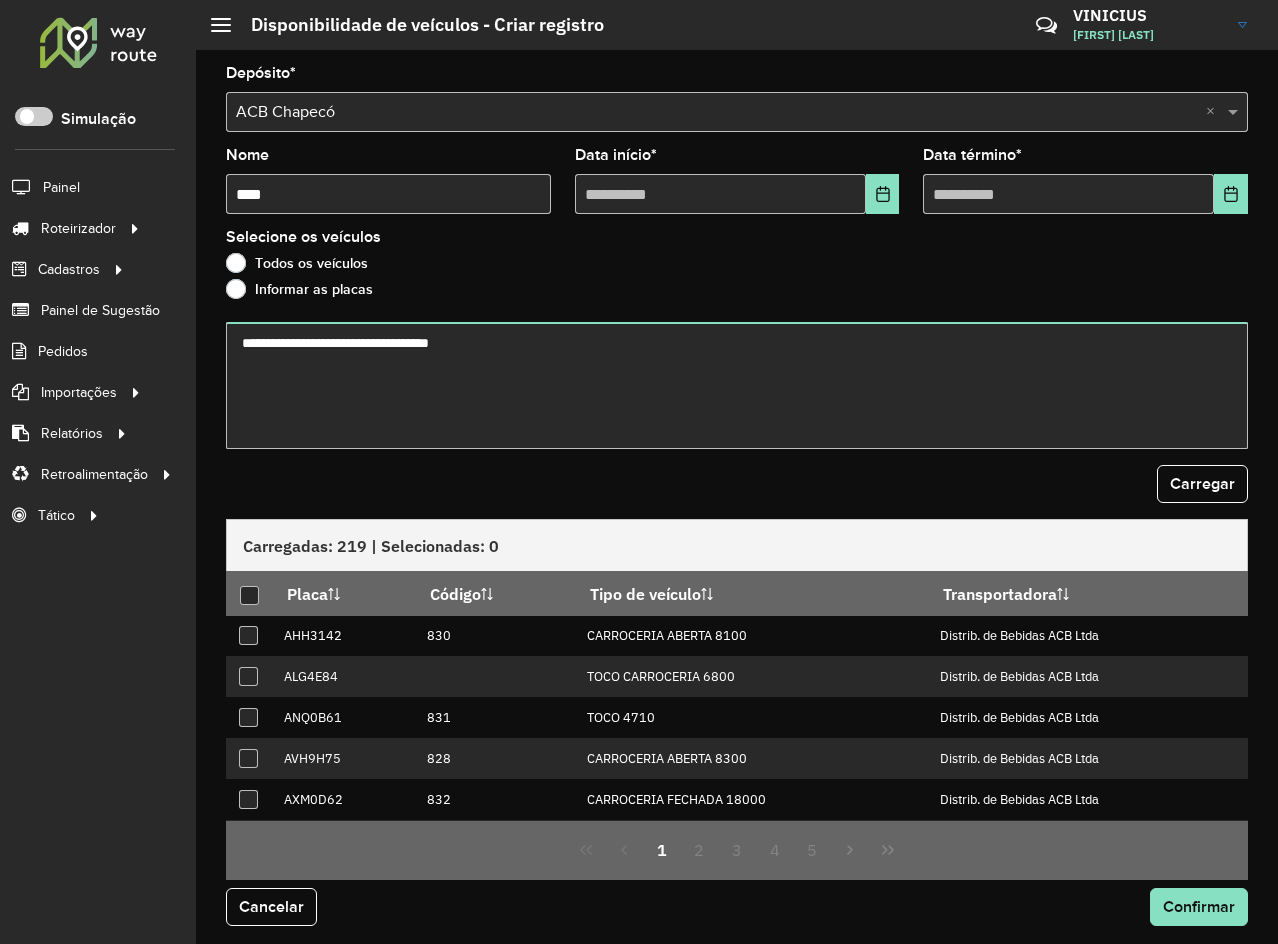 click on "Depósito  * Selecione uma opção × ACB Chapecó ×  Nome  ****  Data início  *  Data término  *  Selecione os veículos   Todos os veículos   Informar as placas  Carregar  Carregadas: 219 | Selecionadas: 0   Placa   Código   Tipo de veículo   Transportadora   AHH3142   830   CARROCERIA ABERTA 8100   Distrib. de Bebidas ACB Ltda   ALG4E84      TOCO CARROCERIA 6800   Distrib. de Bebidas ACB Ltda   ANQ0B61   831   TOCO 4710   Distrib. de Bebidas ACB Ltda   AVH9H75   828   CARROCERIA ABERTA 8300   Distrib. de Bebidas ACB Ltda   AXM0D62   832   CARROCERIA FECHADA 18000   Distrib. de Bebidas ACB Ltda   BAW1J73   829   CARROCERIA ABERTA 3600   Distrib. de Bebidas ACB Ltda   CARR3T4      CARRETA   Distrib. de Bebidas ACB Ltda   CZC9402   109   TRUCK CARROCERIA 15000      DOO0591   114   TRUCK CARROCERIA 15000   Distrib. de Bebidas ACB Ltda   DWP4987   85   TRUCK CARROCERIA 15000   Distrib. de Bebidas ACB Ltda   1   2   3   4   5  Cancelar Confirmar" 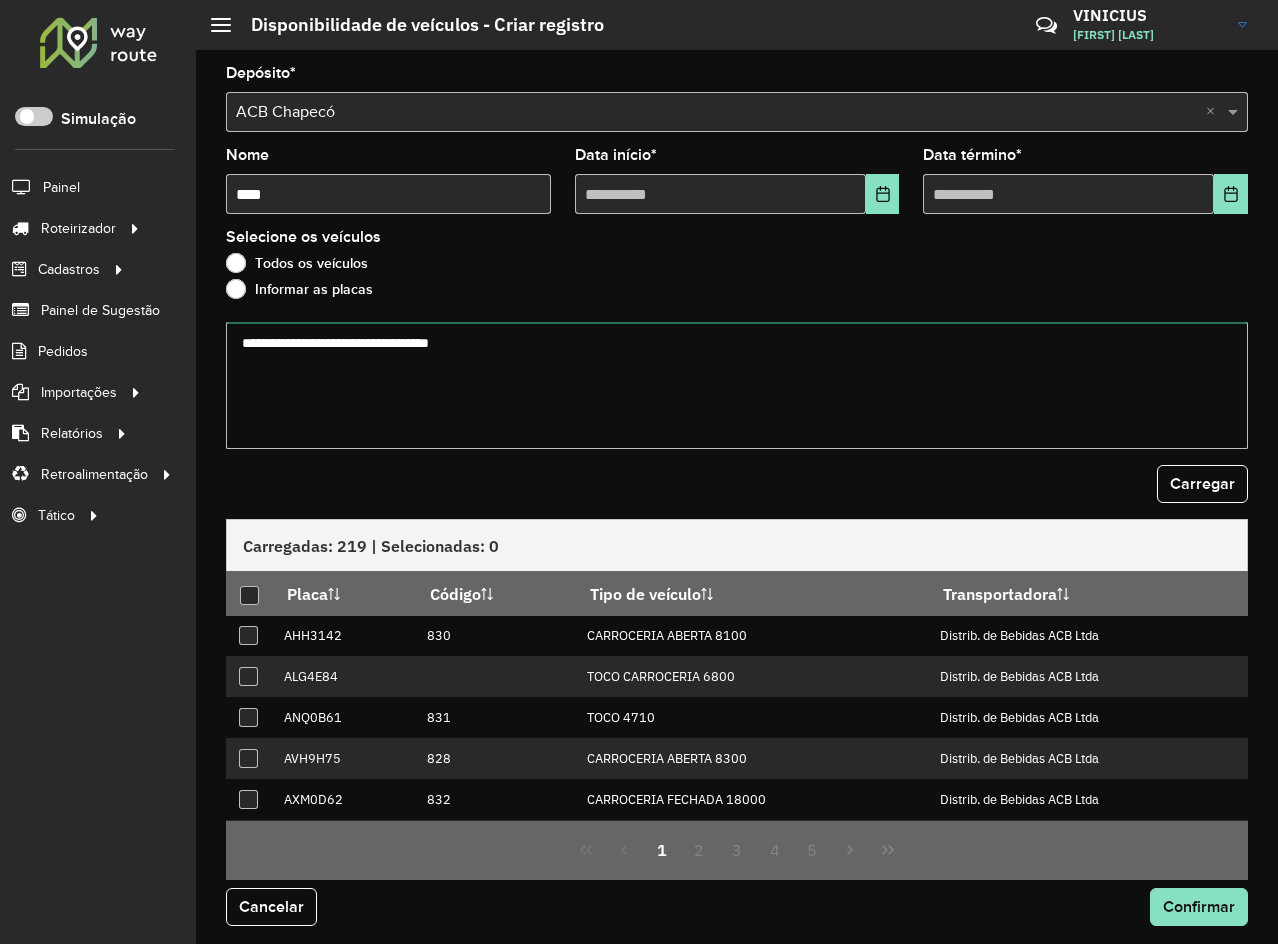 click at bounding box center [737, 385] 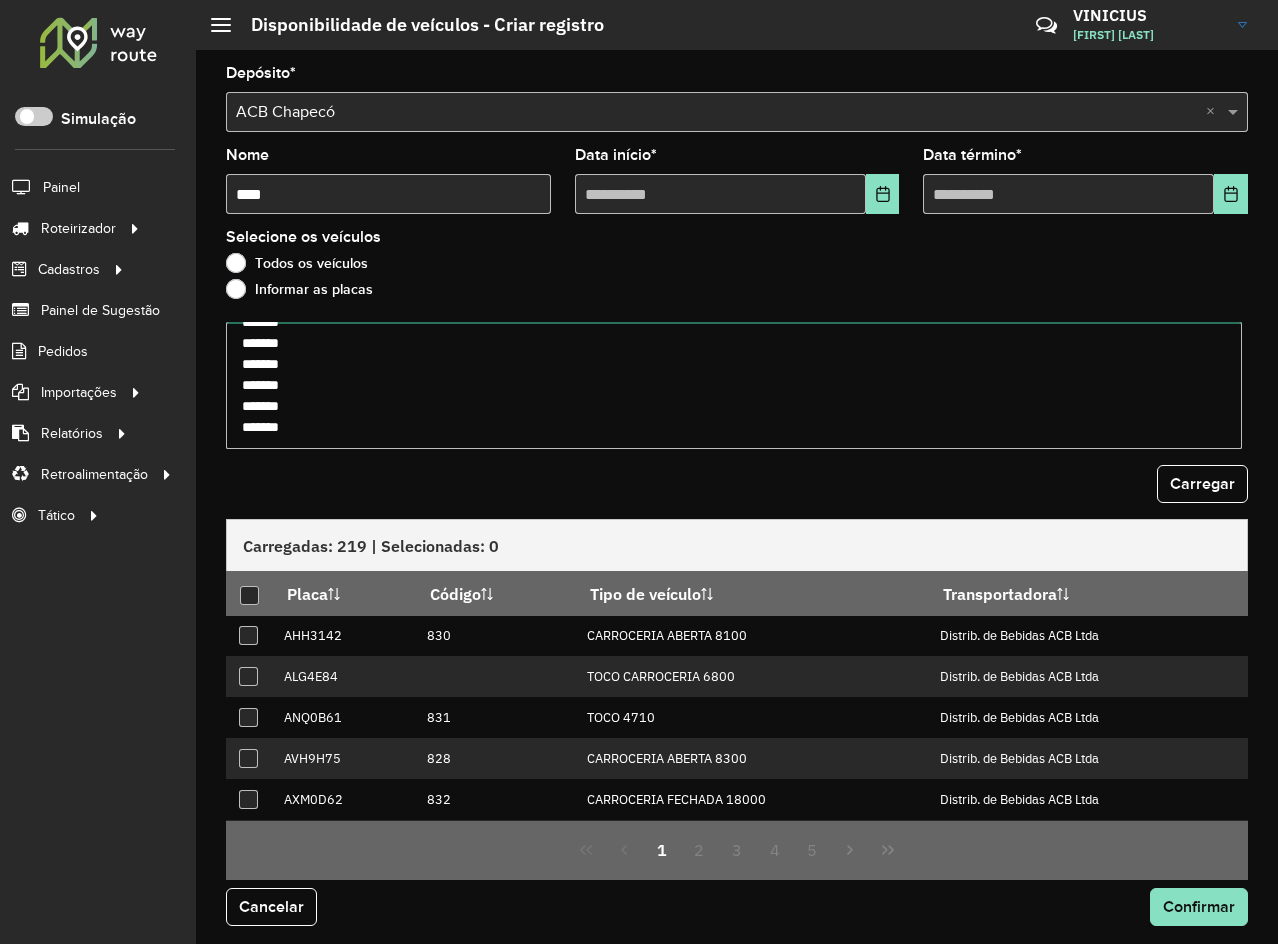 scroll, scrollTop: 231, scrollLeft: 0, axis: vertical 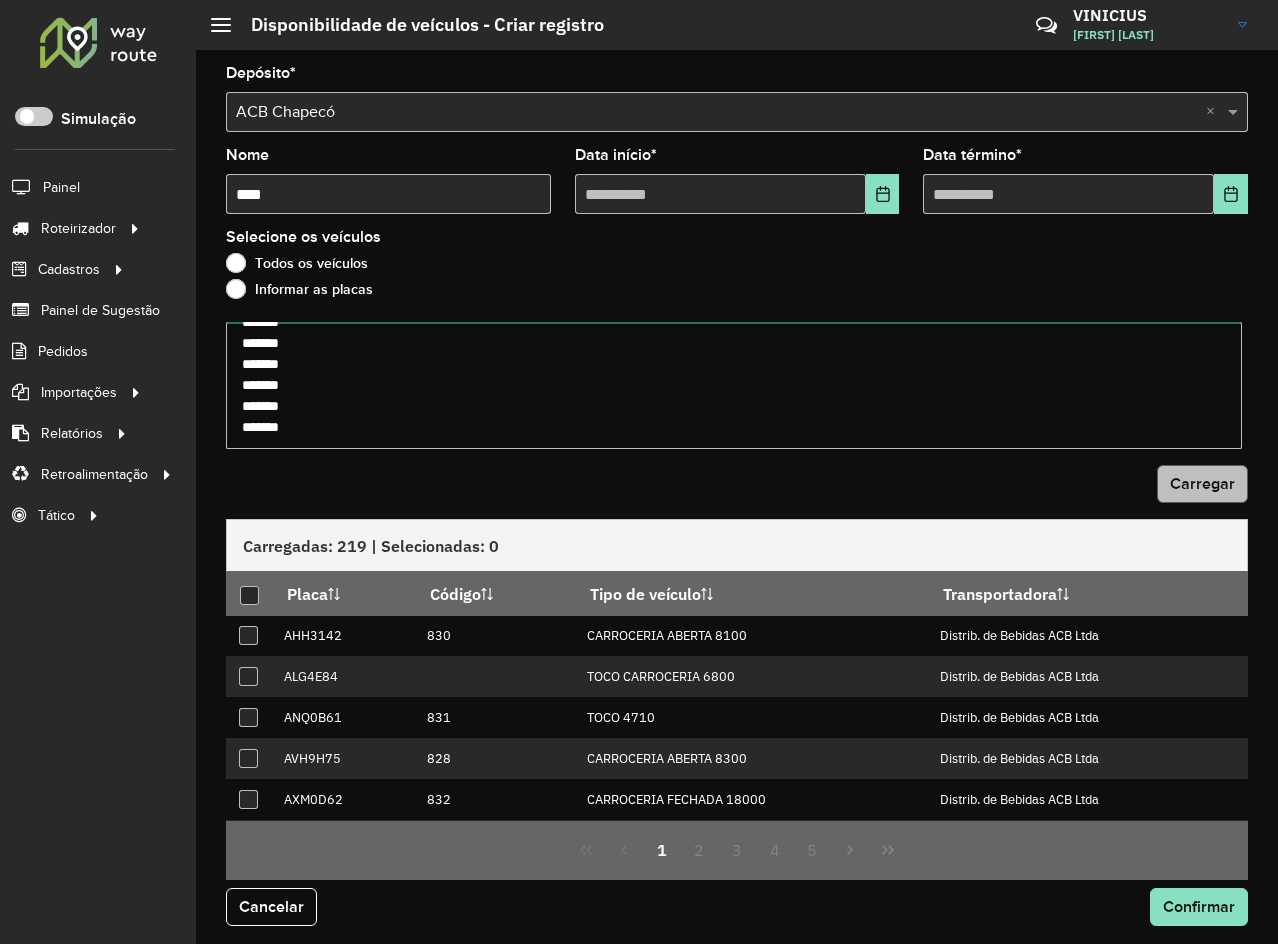 type on "*******
*******
*******
*******
*******
*******
*******
*******
*******
*******
*******
*******
*******
*******
*******
*******" 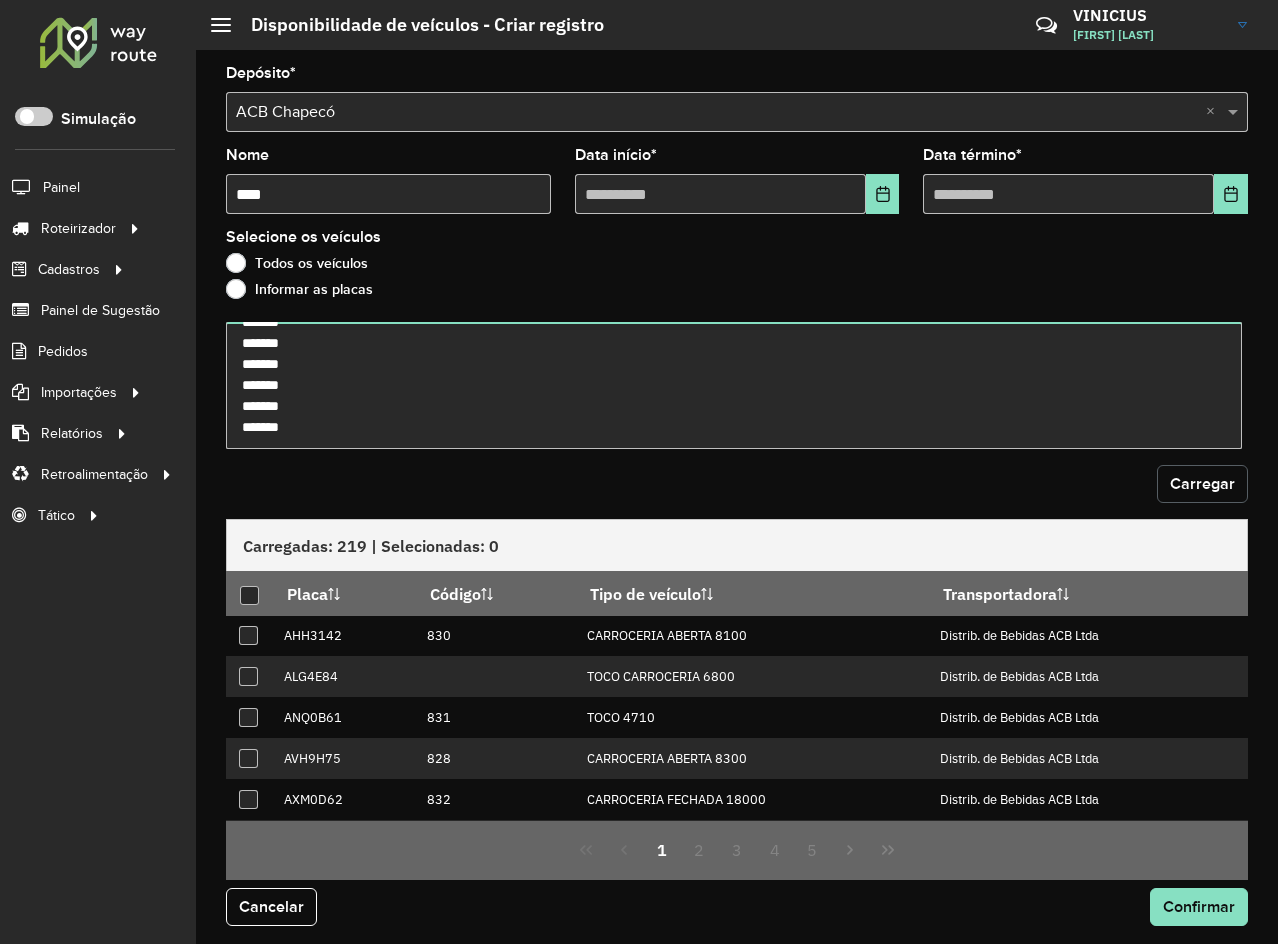click on "Carregar" 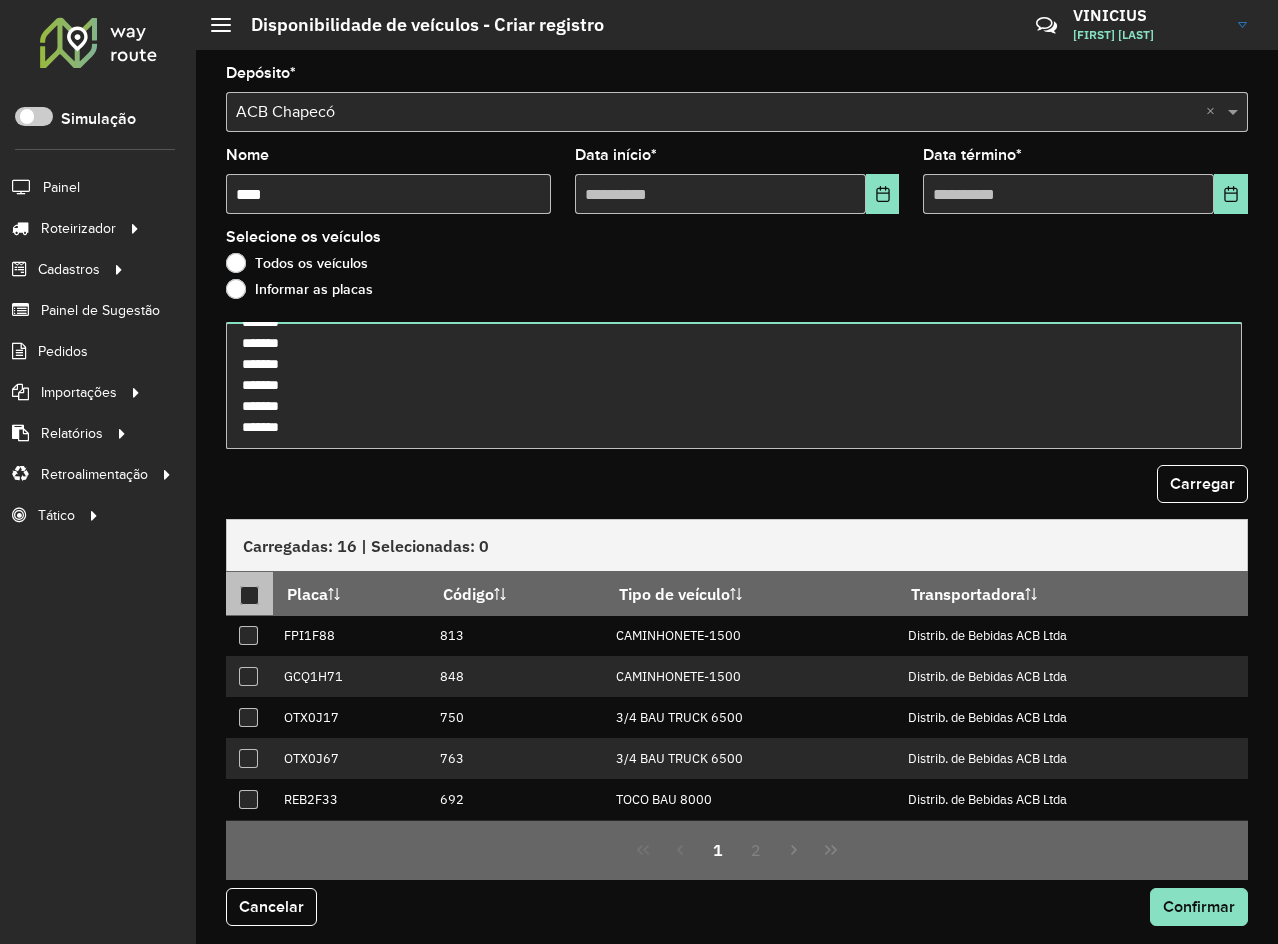 click at bounding box center (249, 595) 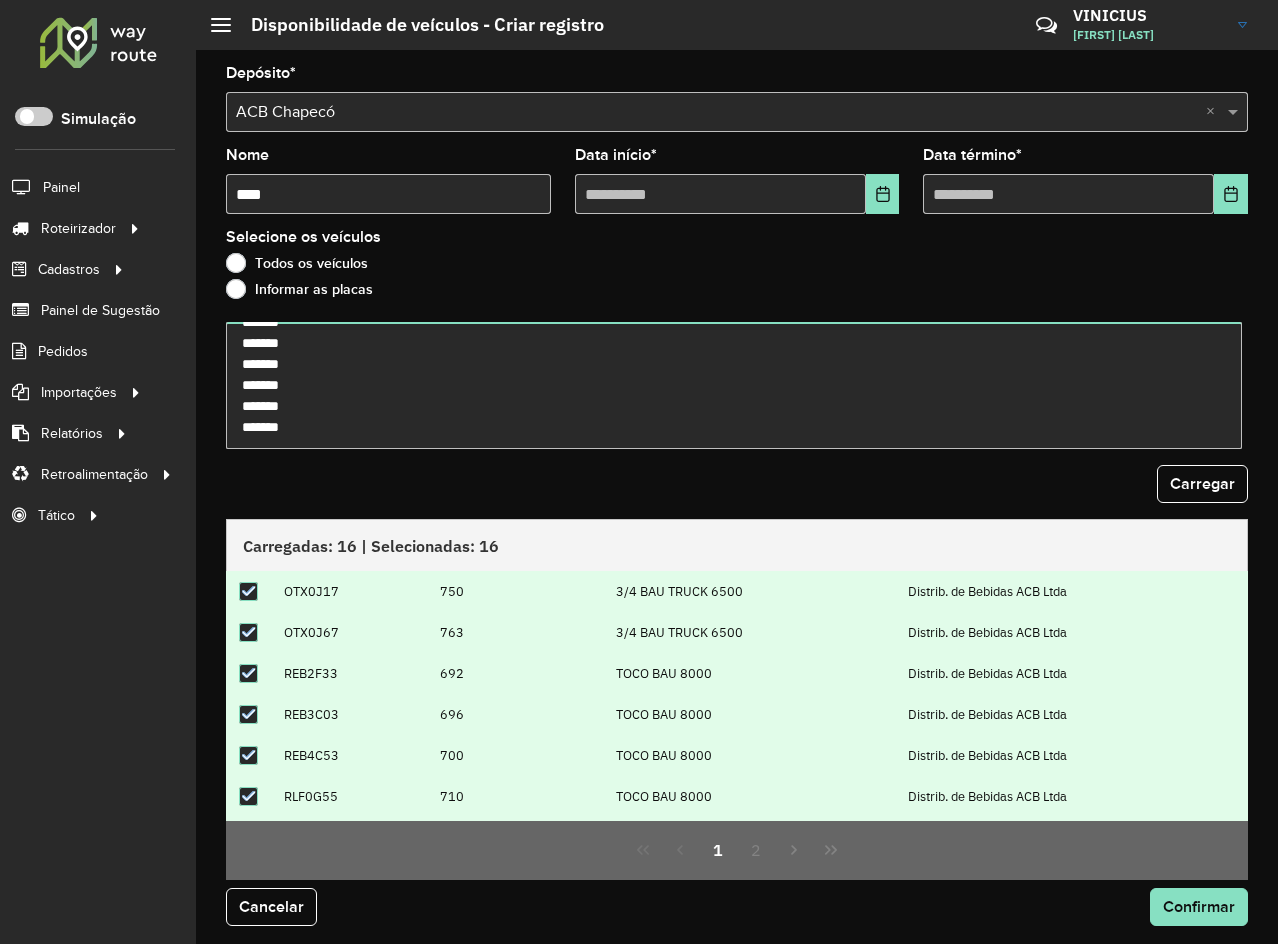 scroll, scrollTop: 204, scrollLeft: 0, axis: vertical 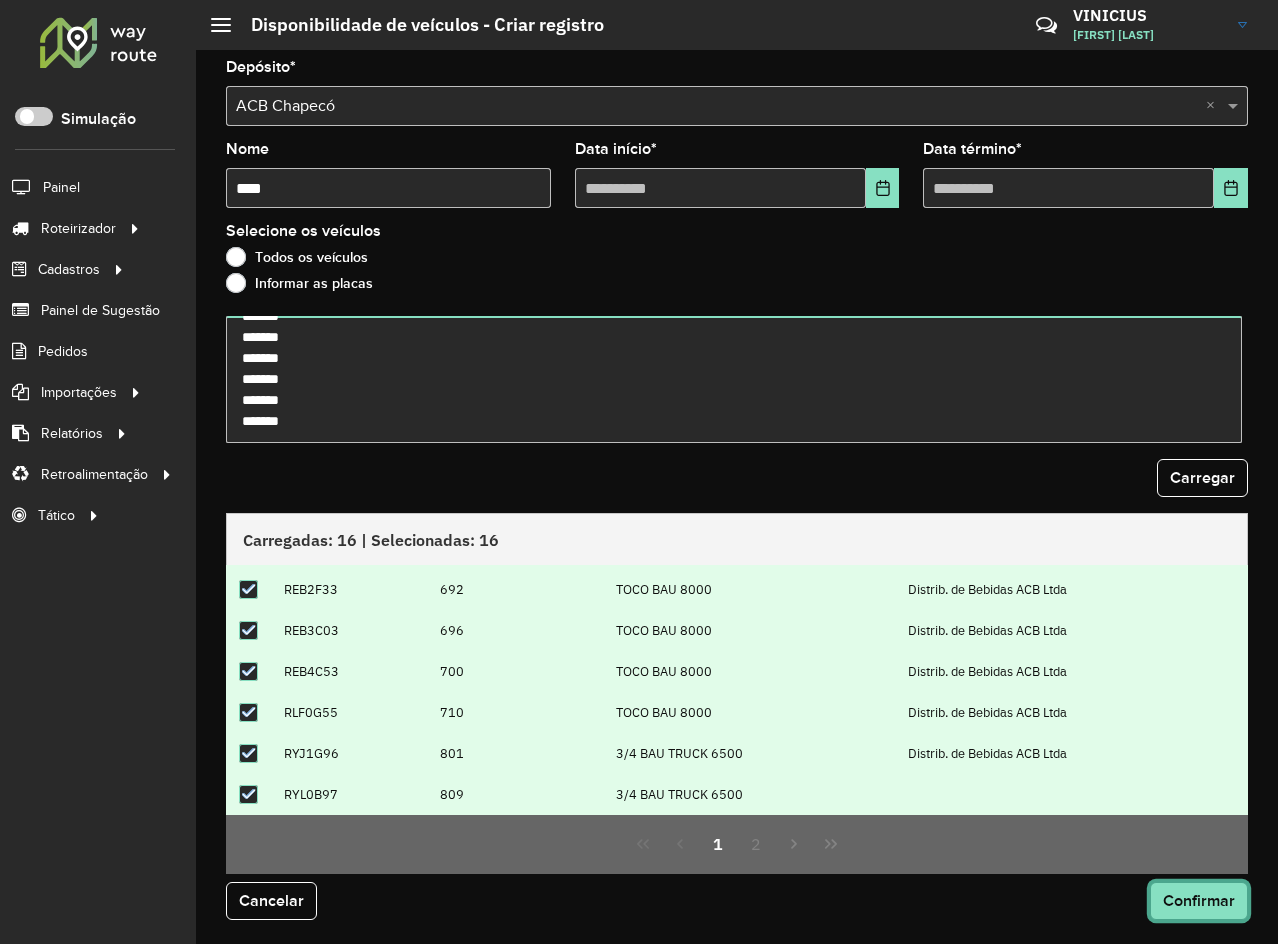 click on "Confirmar" 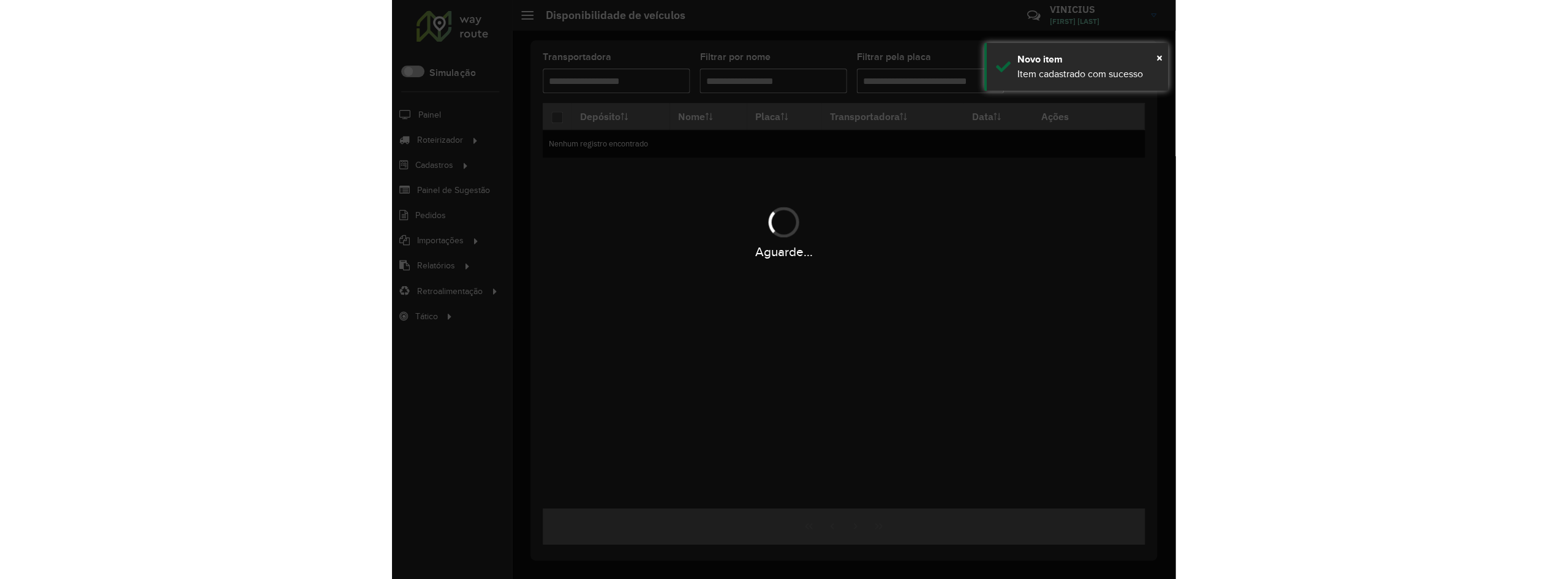 scroll, scrollTop: 0, scrollLeft: 0, axis: both 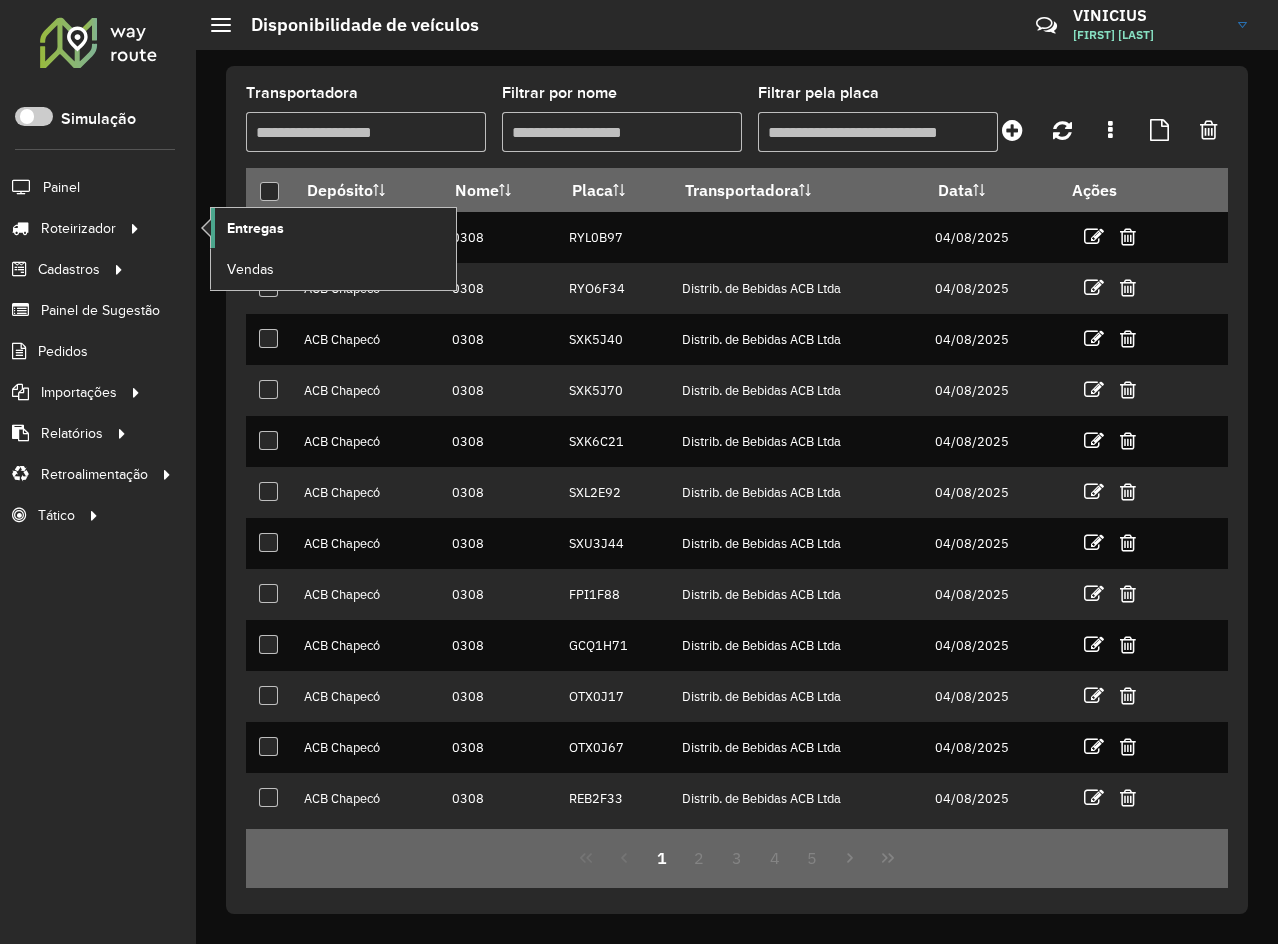 click on "Entregas" 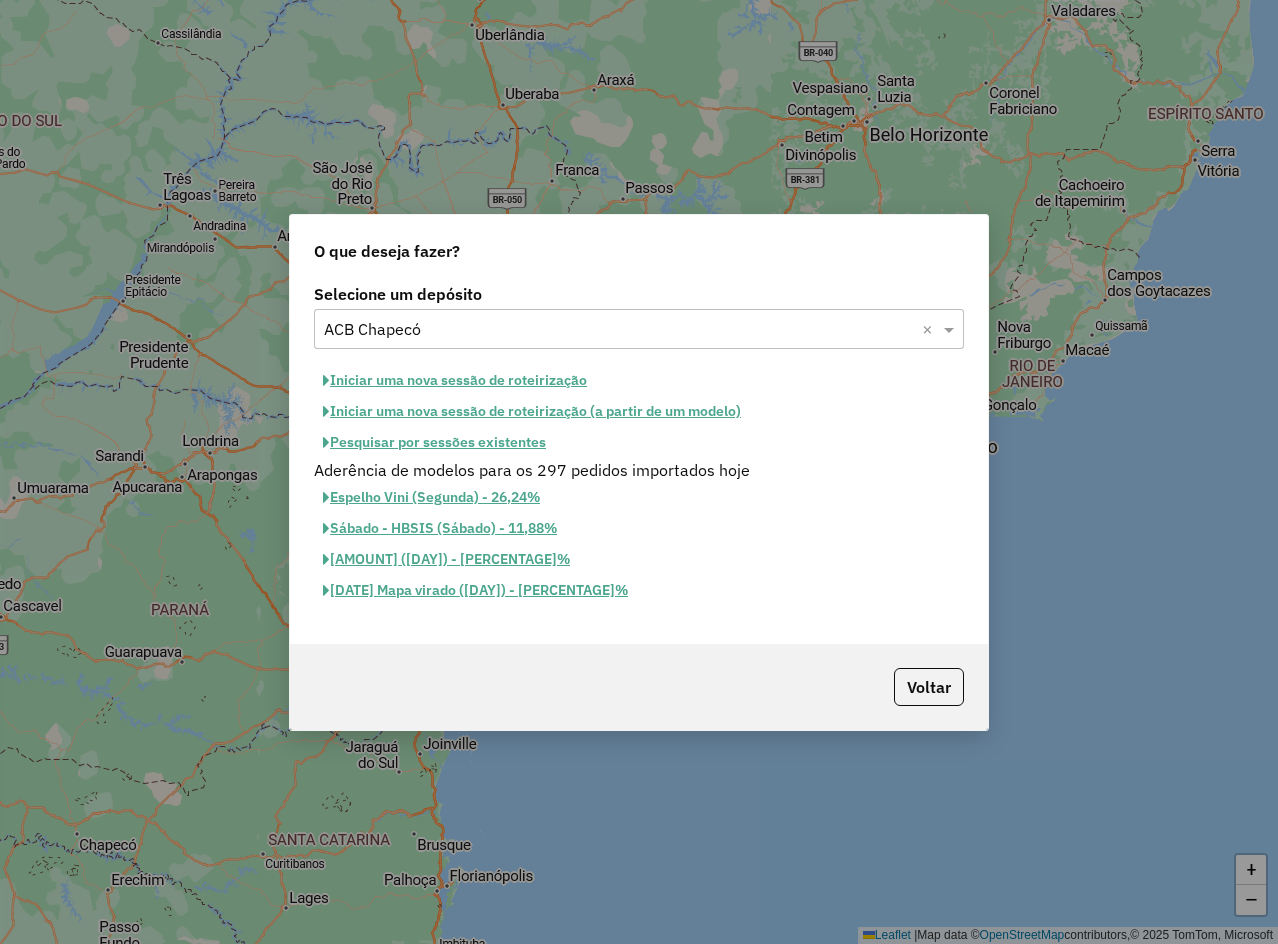 scroll, scrollTop: 0, scrollLeft: 0, axis: both 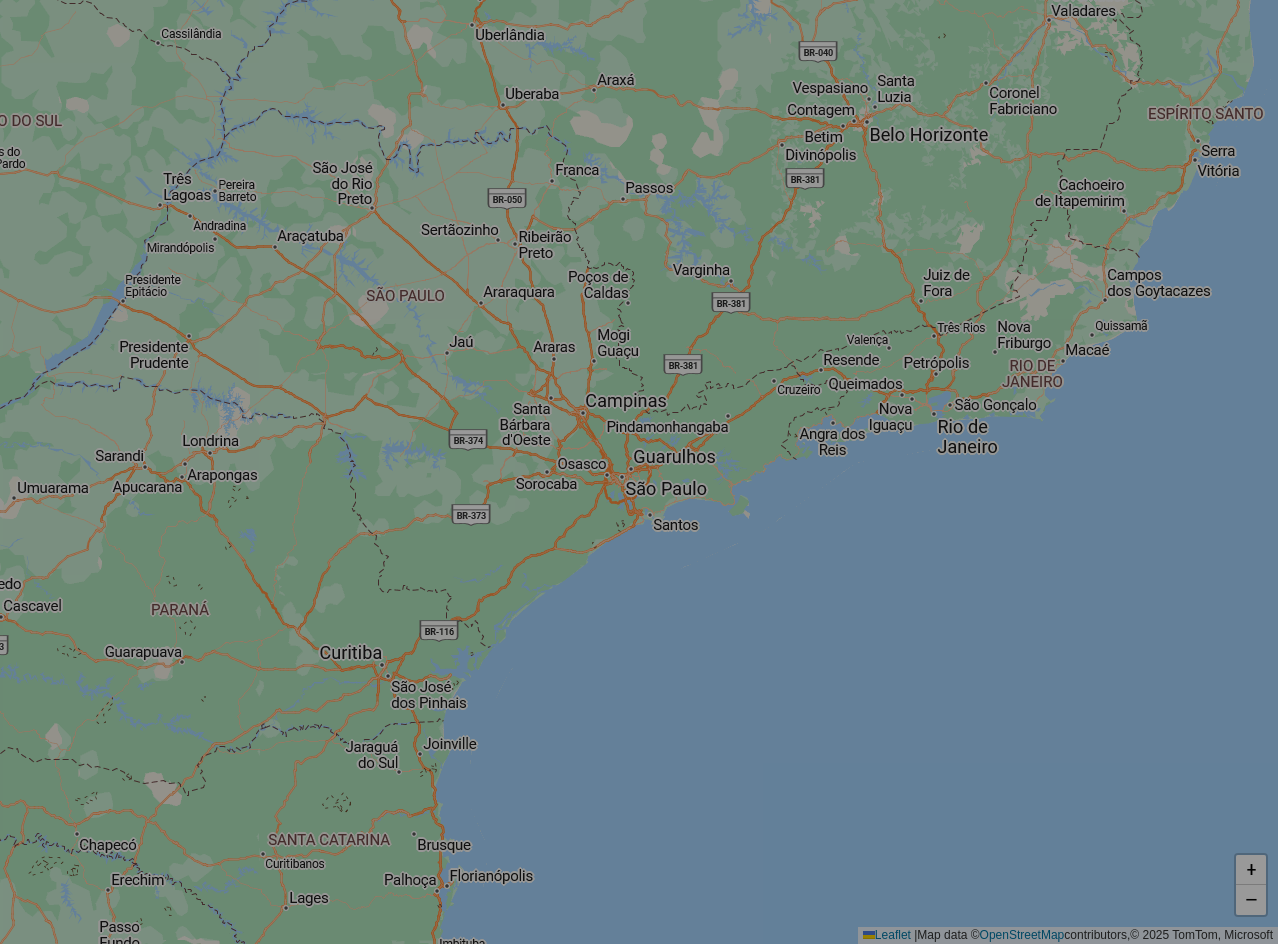 select on "*" 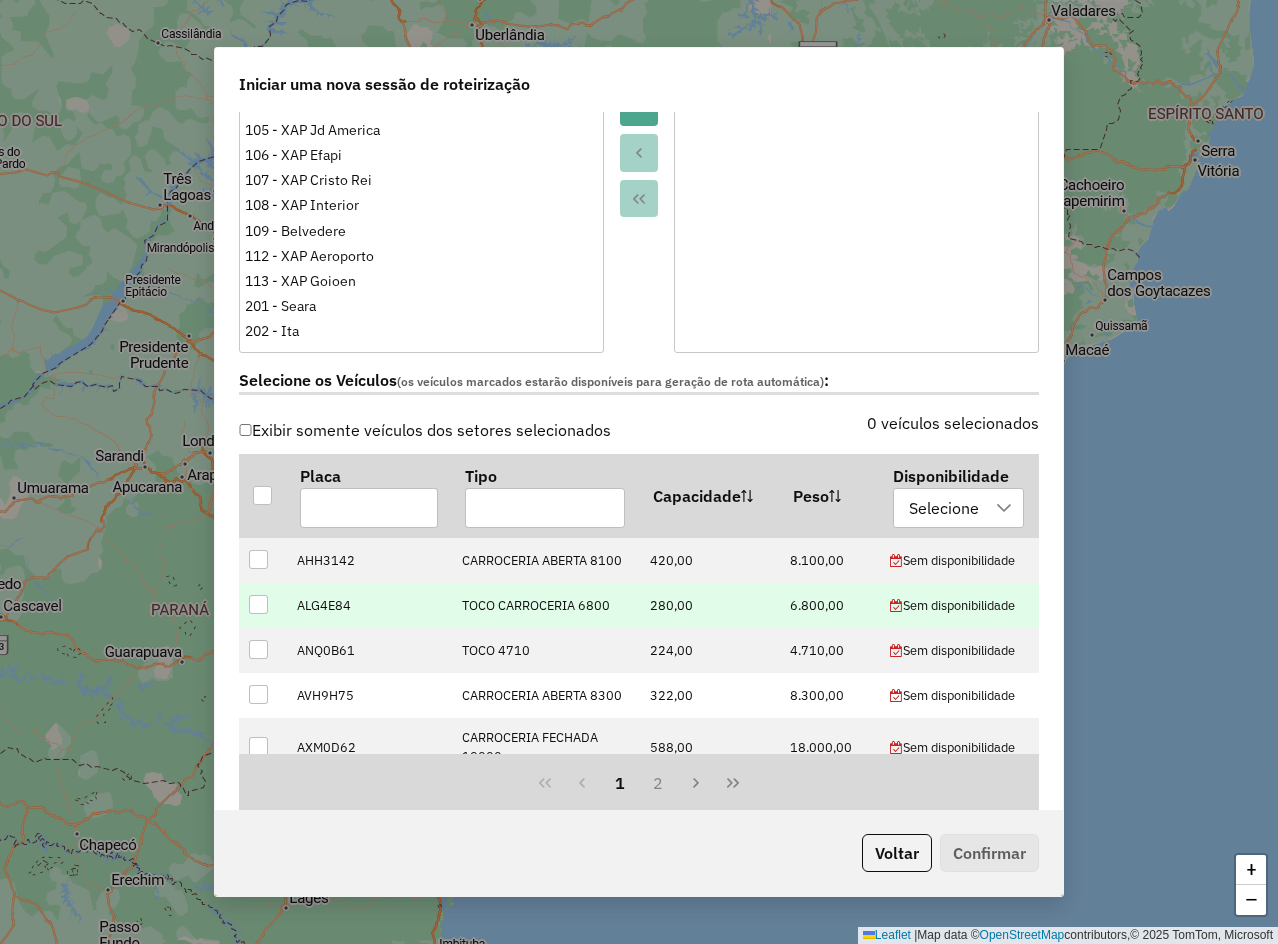 scroll, scrollTop: 600, scrollLeft: 0, axis: vertical 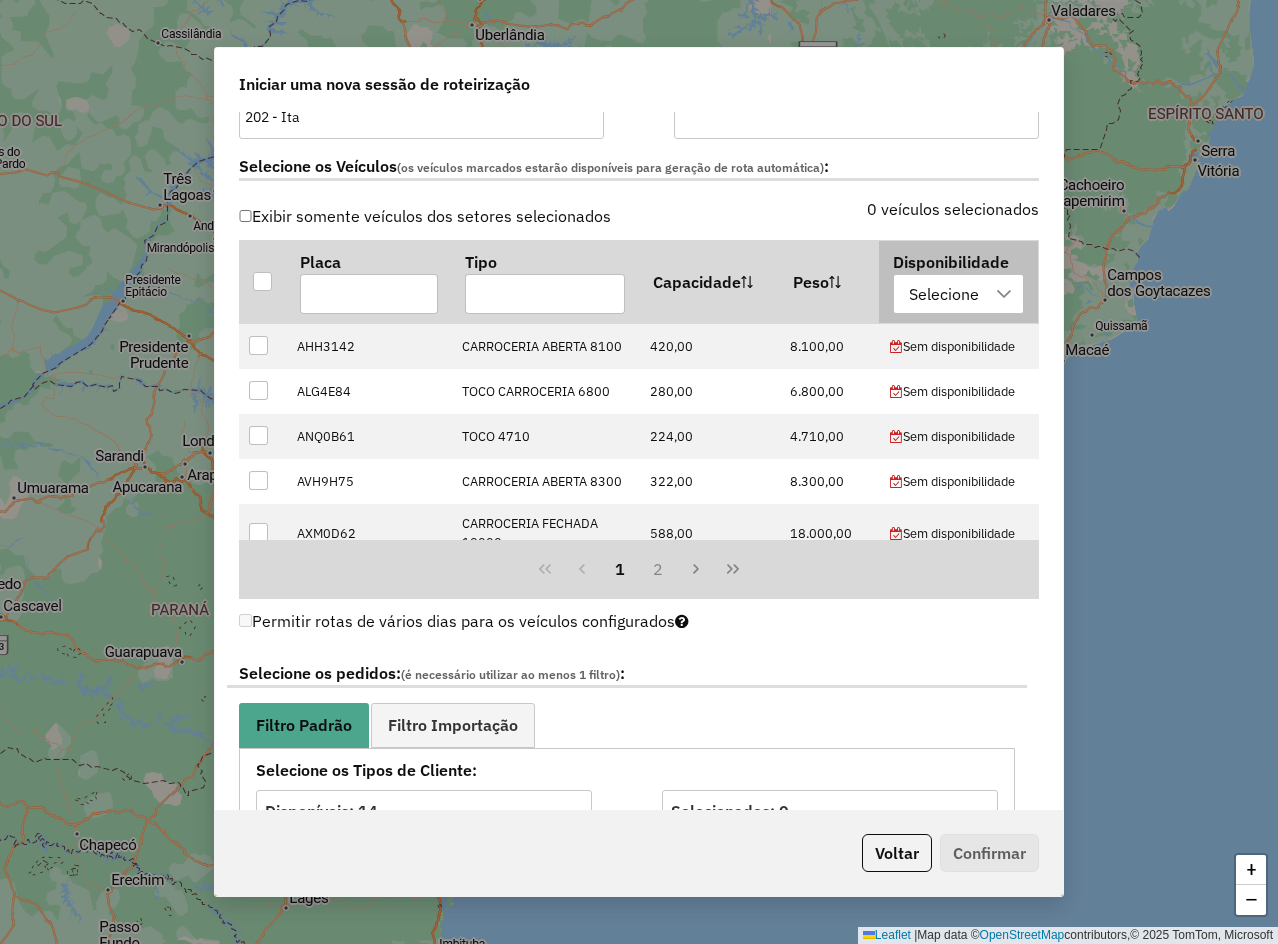click on "Selecione" at bounding box center [944, 294] 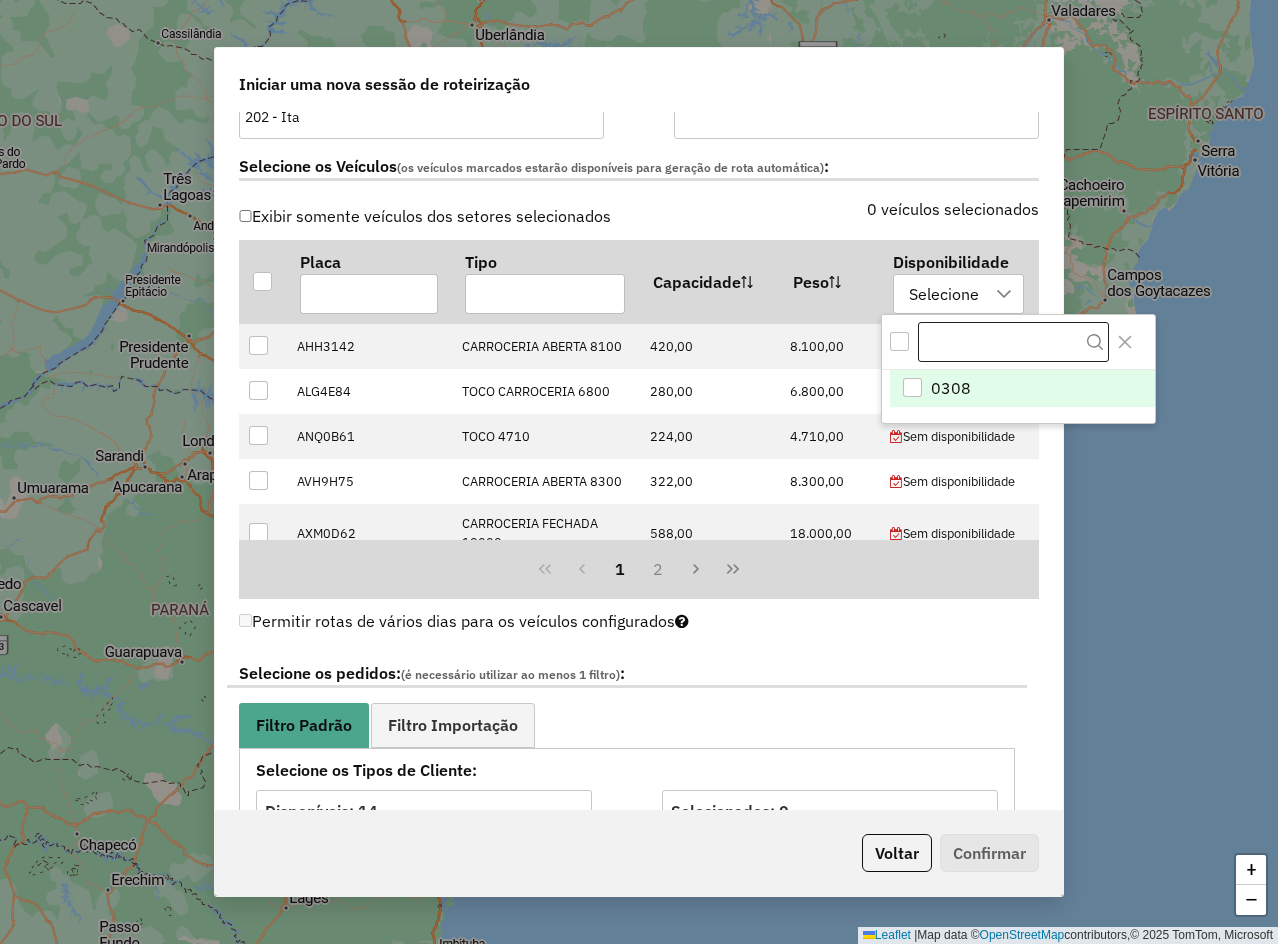 scroll, scrollTop: 15, scrollLeft: 91, axis: both 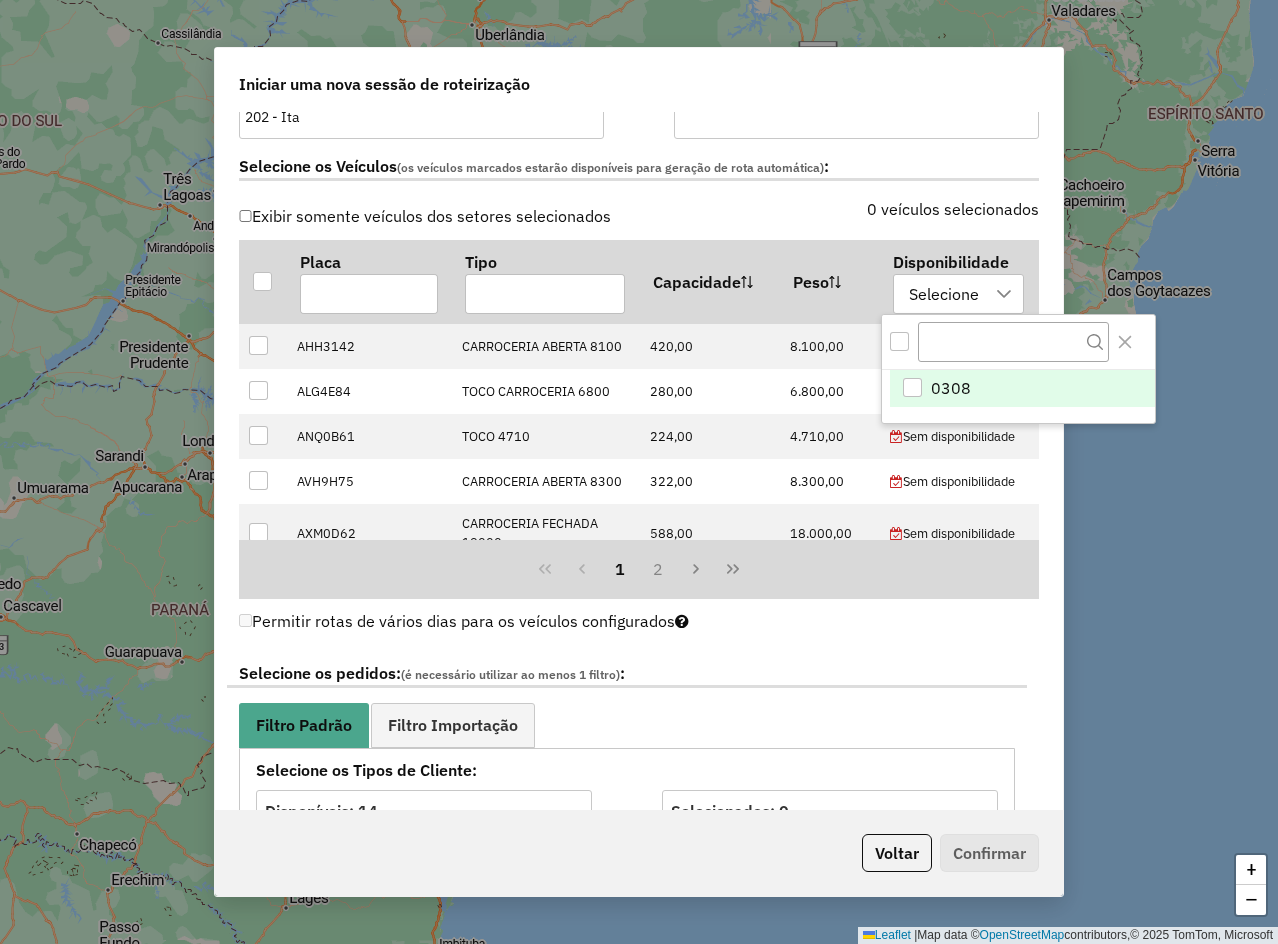 click on "0308" at bounding box center (951, 388) 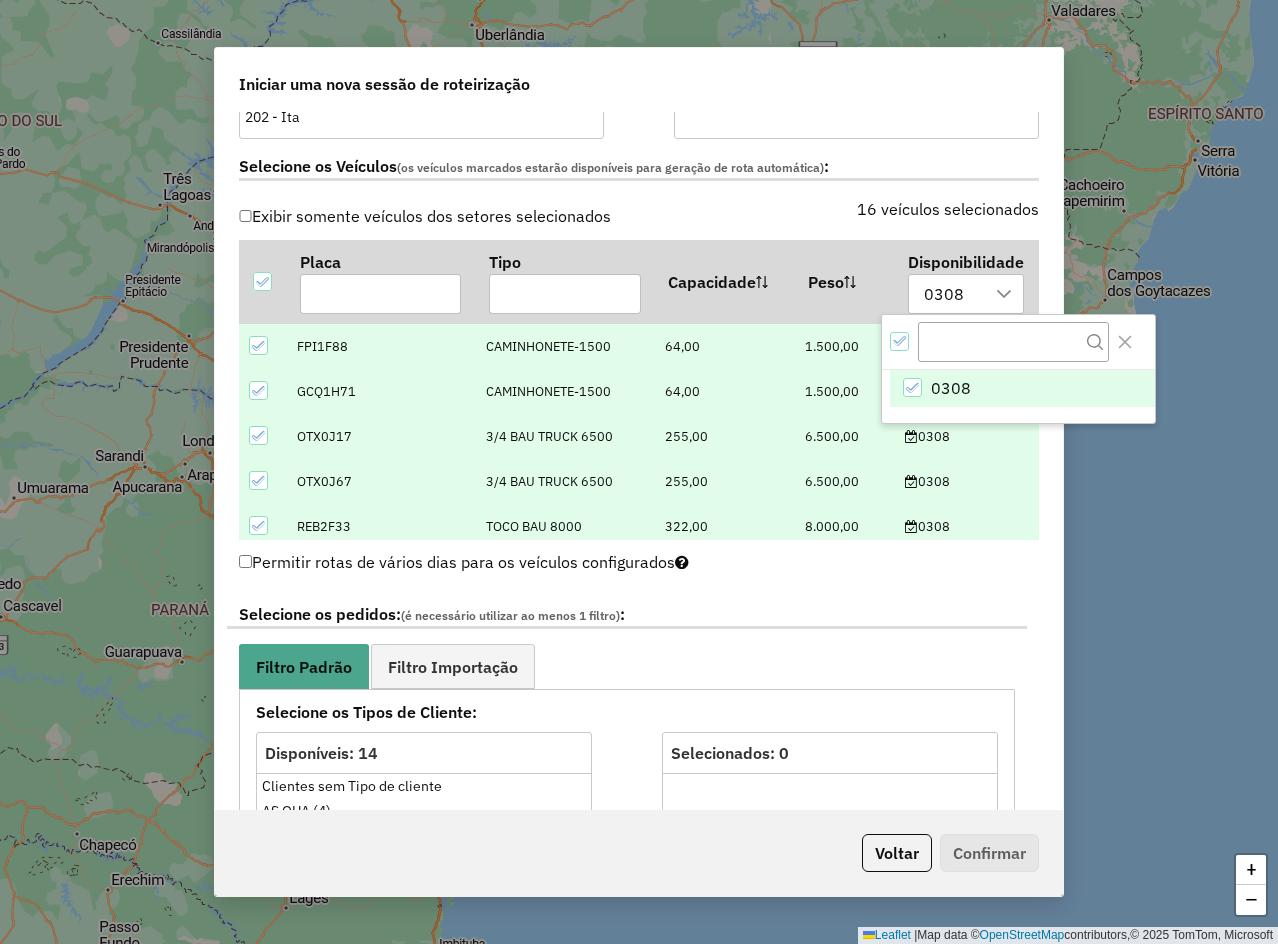 click on "16 veículos selecionados" 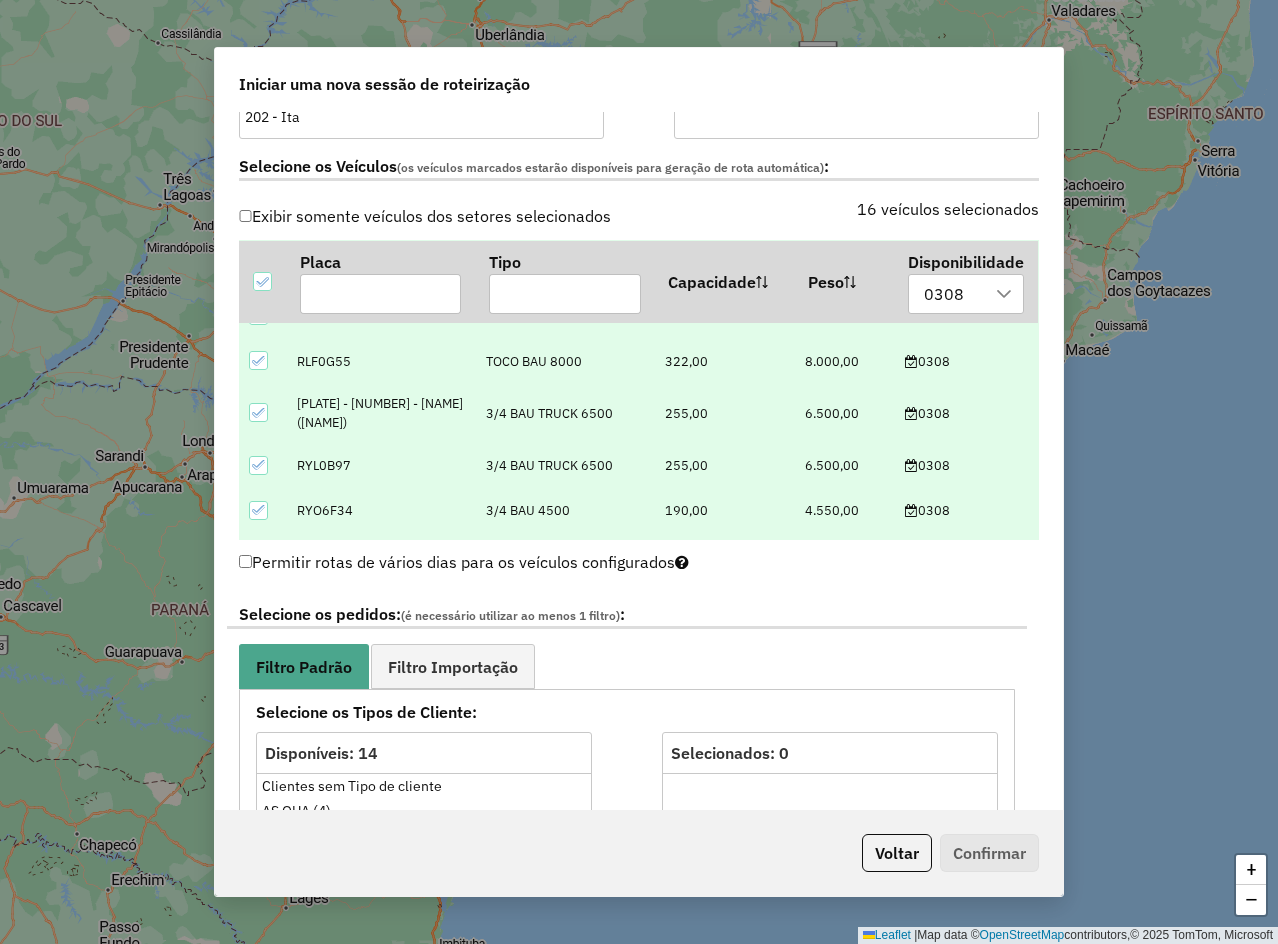 scroll, scrollTop: 504, scrollLeft: 0, axis: vertical 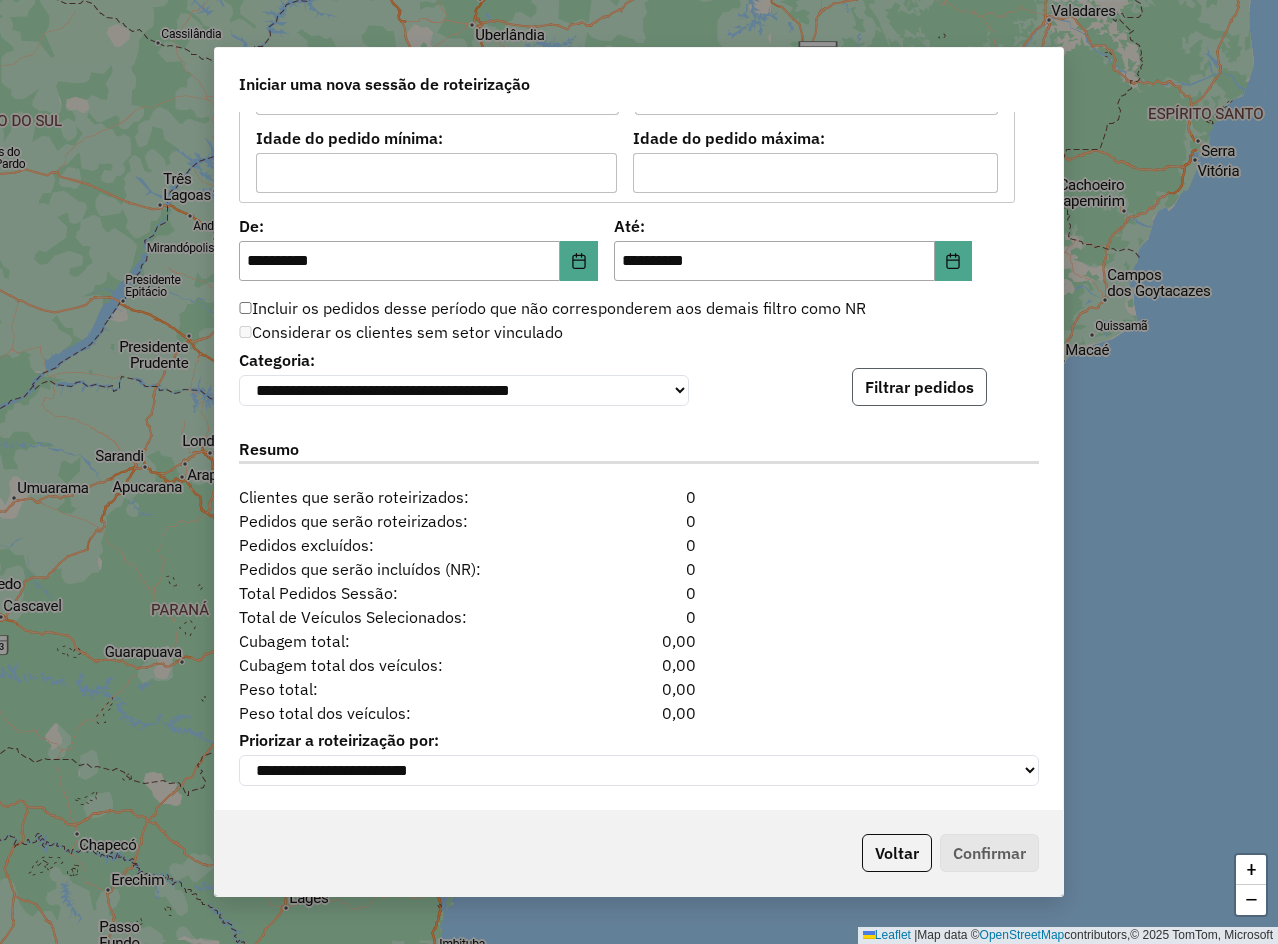 click on "Filtrar pedidos" 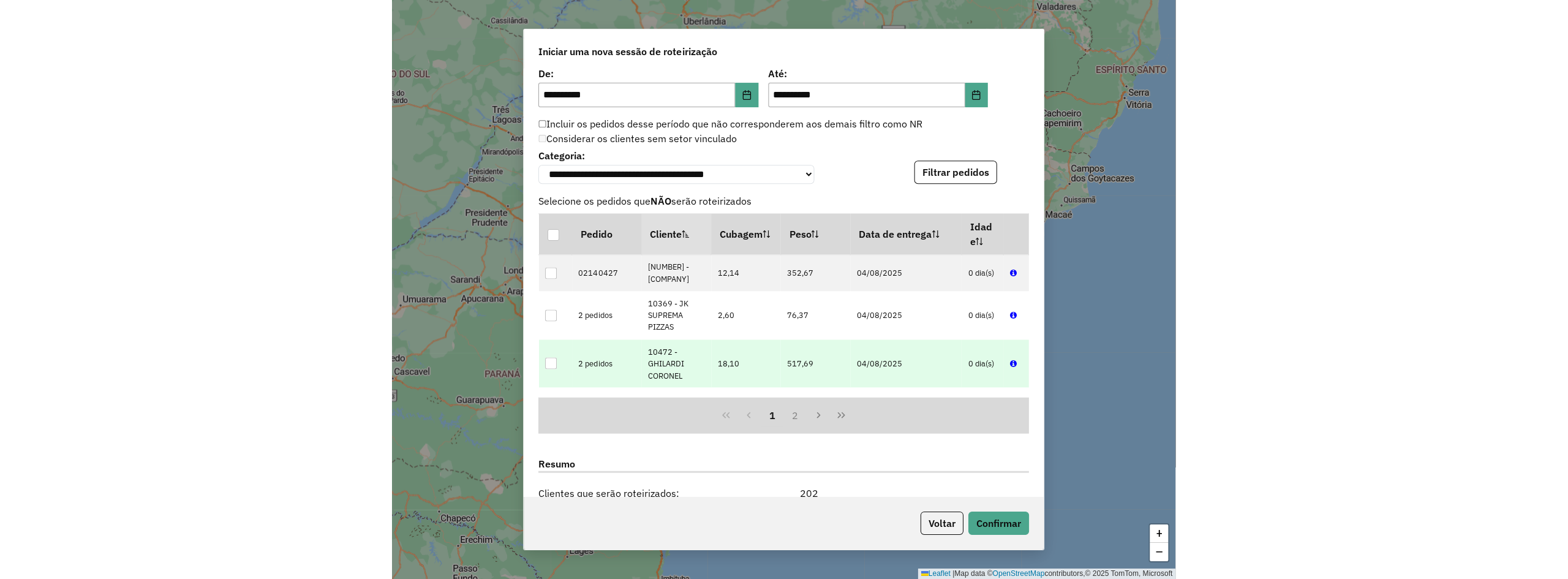 scroll, scrollTop: 1379, scrollLeft: 0, axis: vertical 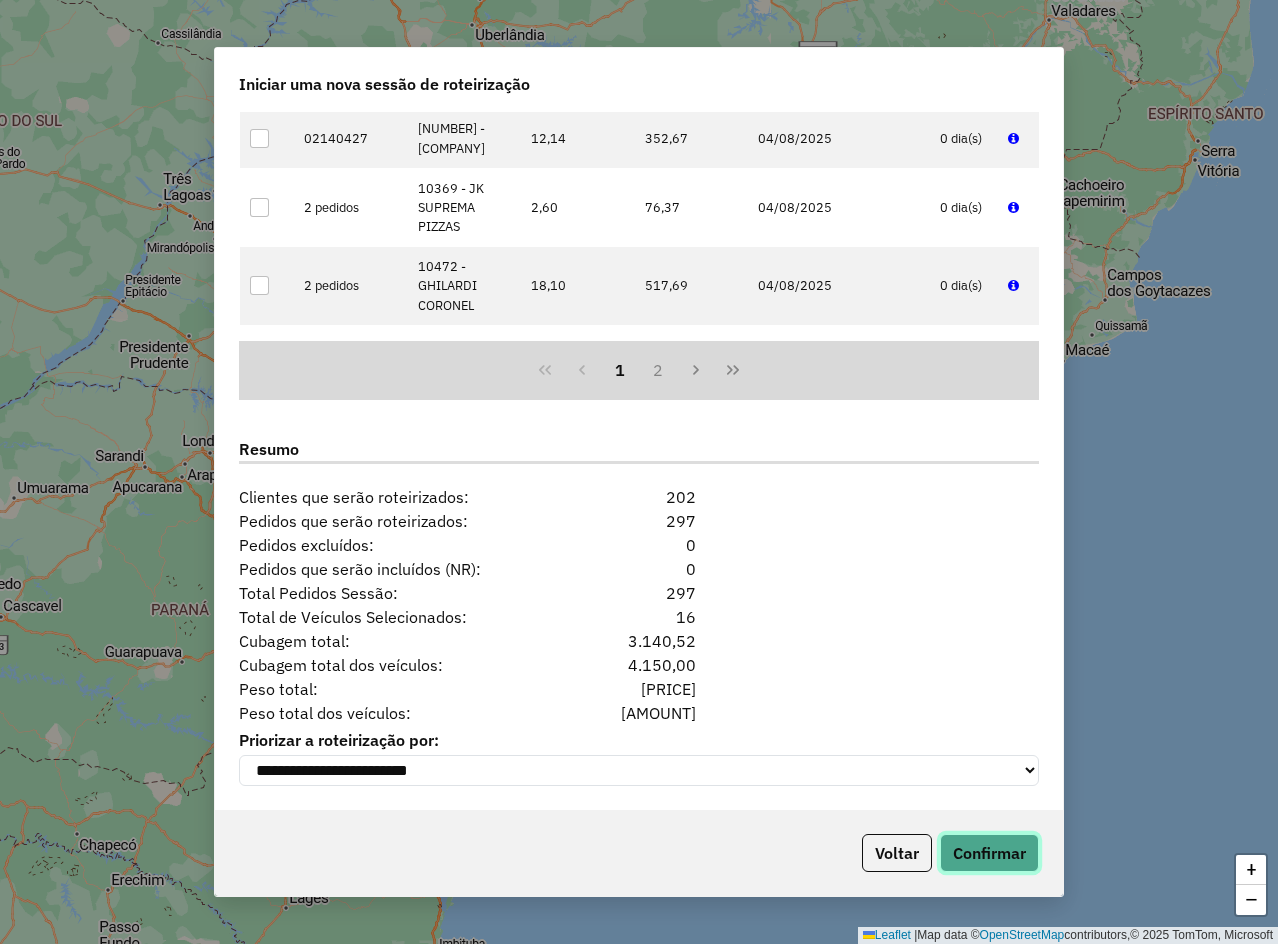 click on "Confirmar" 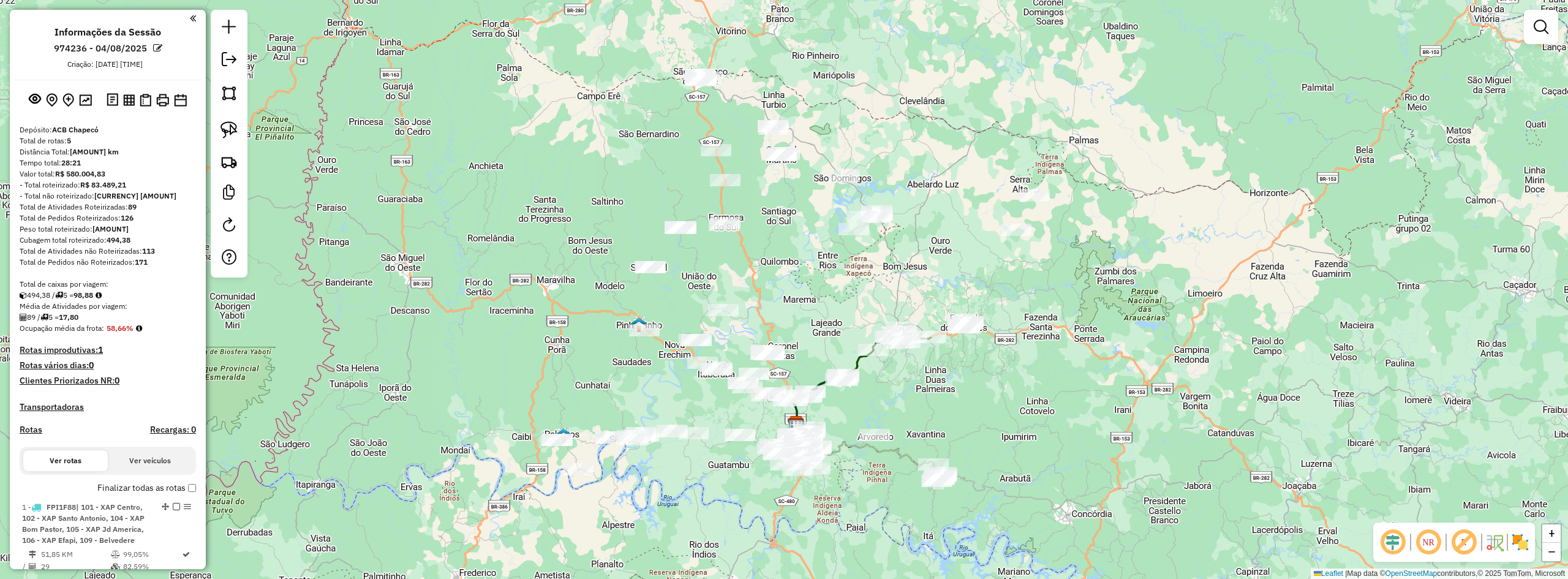 drag, startPoint x: 867, startPoint y: 155, endPoint x: 879, endPoint y: 287, distance: 132.54433 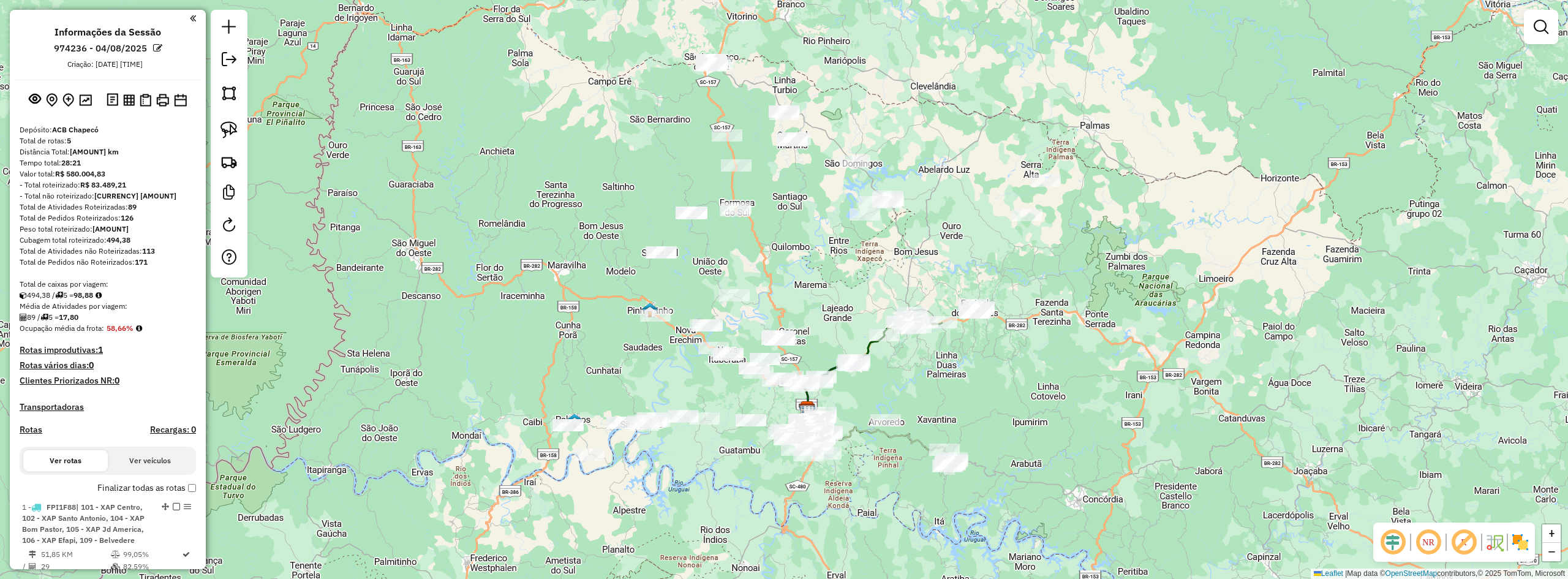 drag, startPoint x: 818, startPoint y: 284, endPoint x: 829, endPoint y: 269, distance: 18.601075 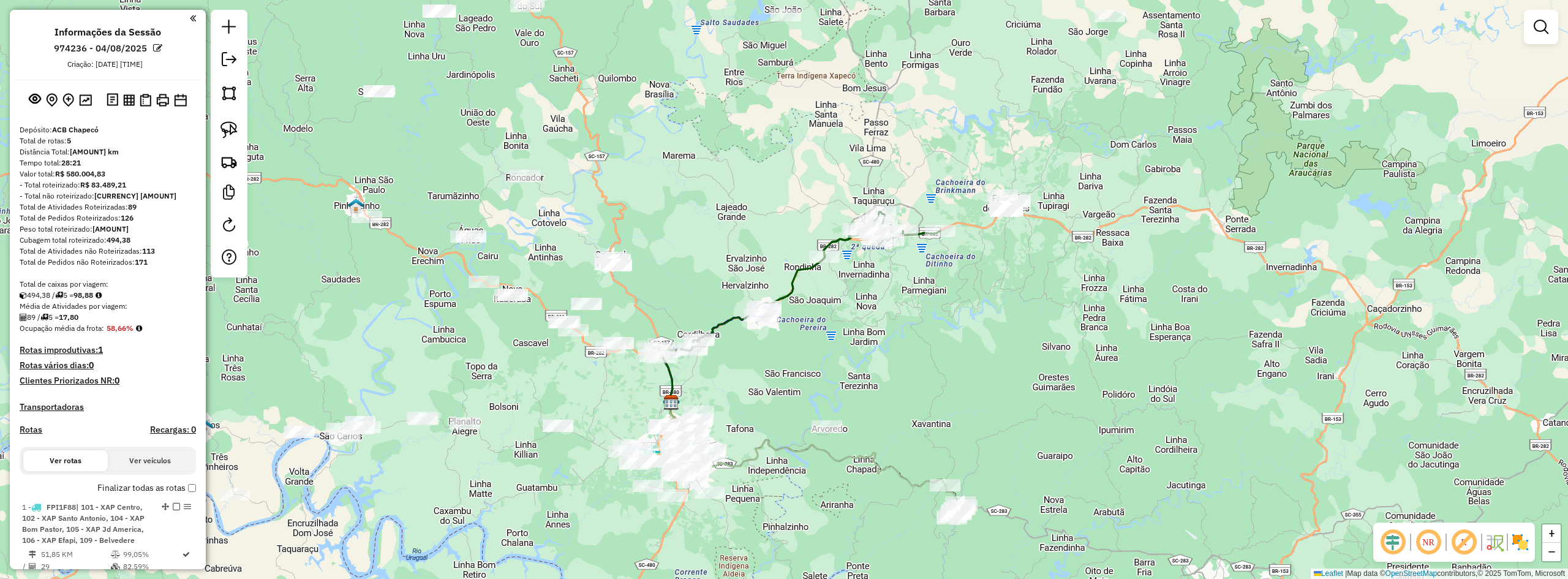 drag, startPoint x: 935, startPoint y: 312, endPoint x: 908, endPoint y: 360, distance: 55.07268 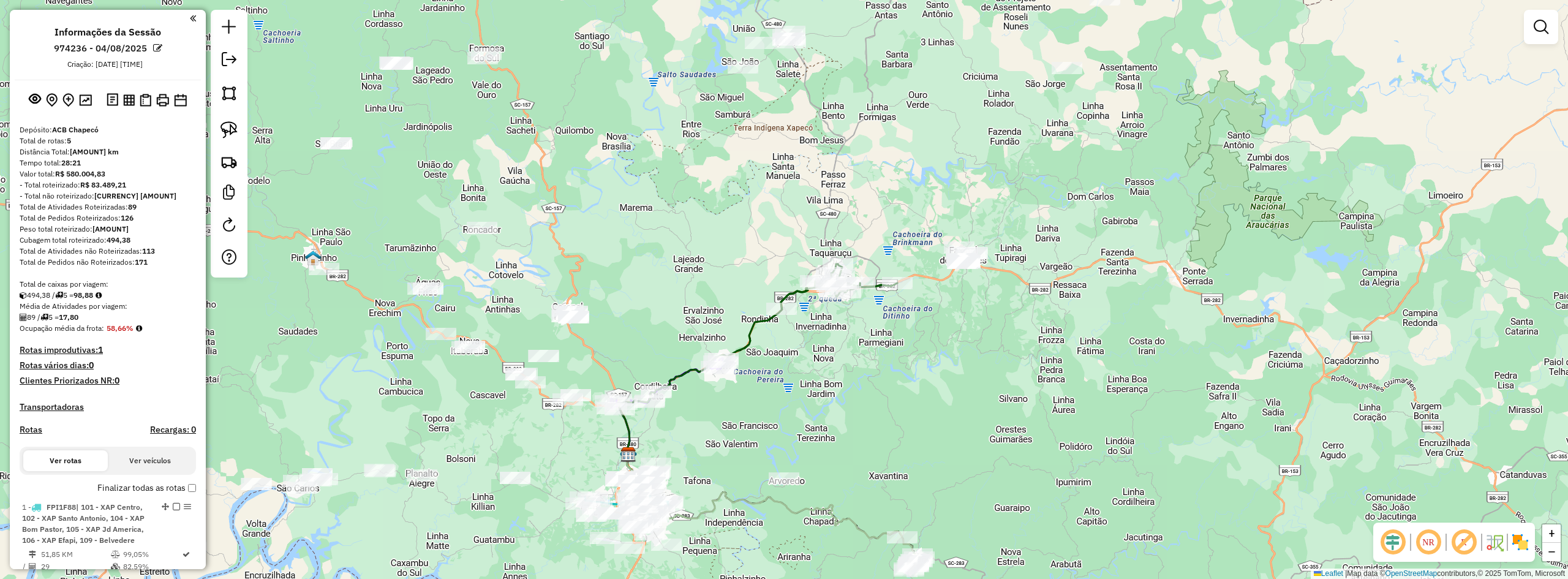 drag, startPoint x: 962, startPoint y: 303, endPoint x: 923, endPoint y: 346, distance: 58.051701 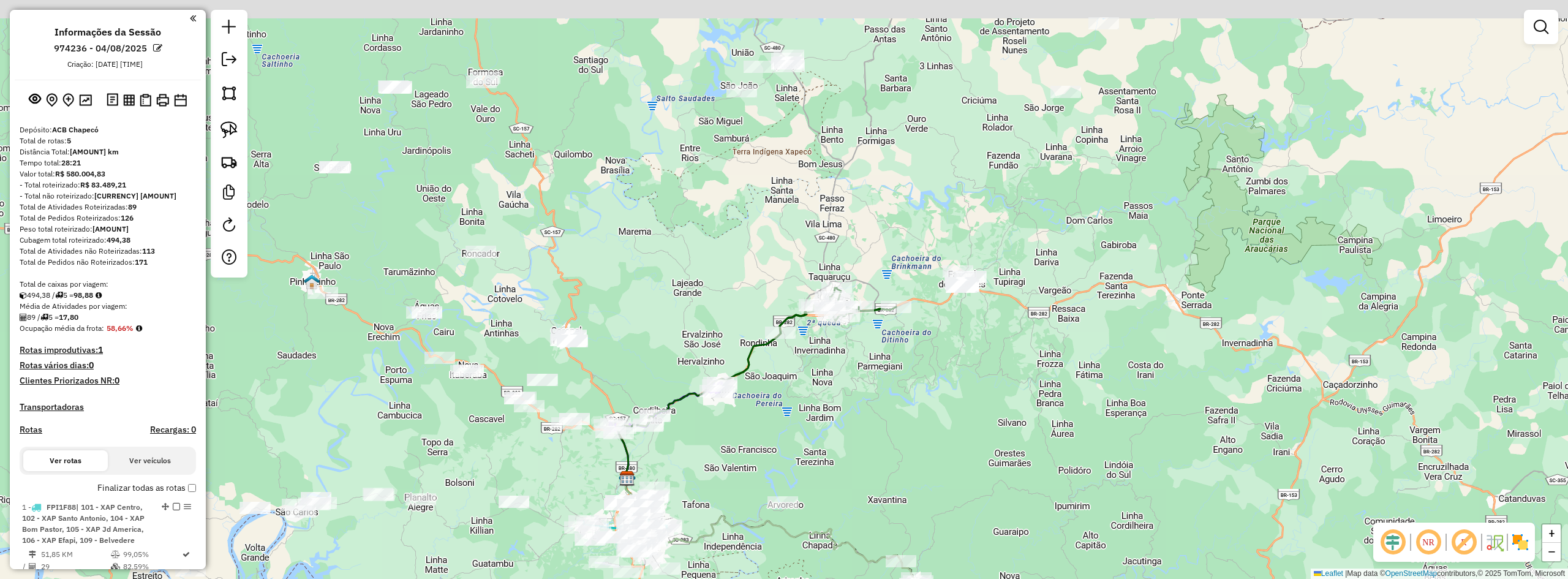 drag, startPoint x: 914, startPoint y: 193, endPoint x: 893, endPoint y: 255, distance: 65.459911 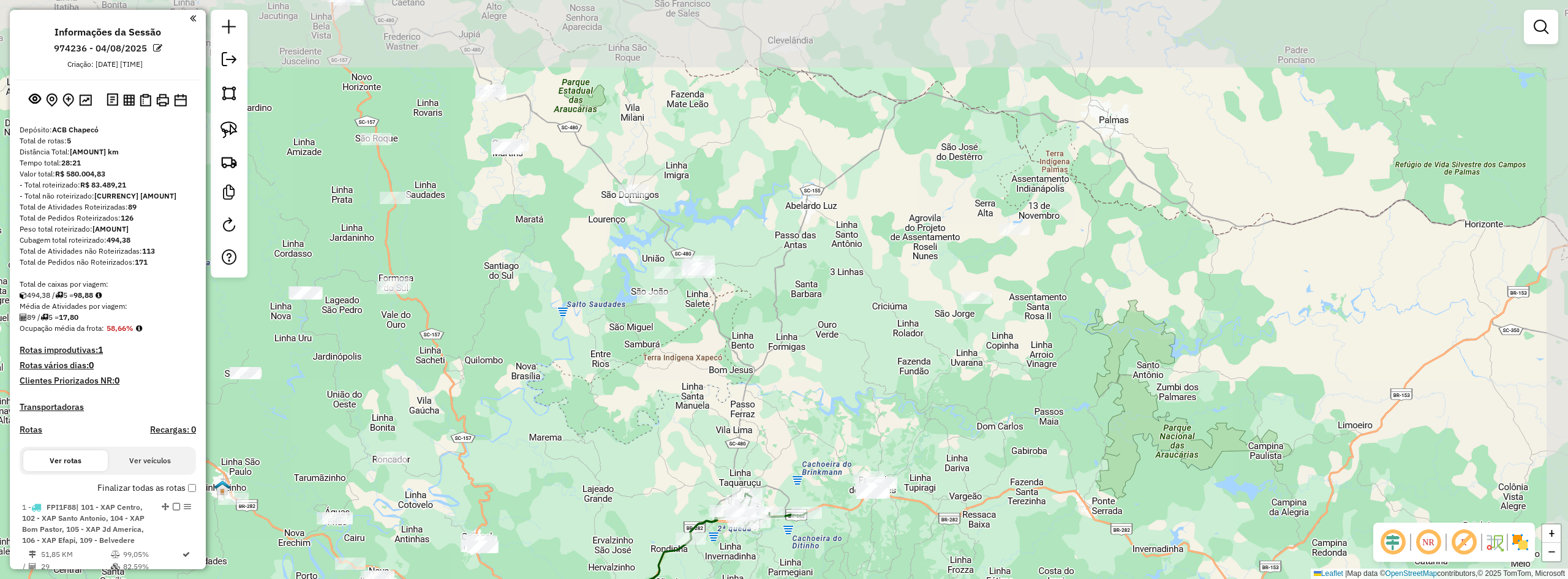 drag, startPoint x: 929, startPoint y: 391, endPoint x: 933, endPoint y: 372, distance: 19.416488 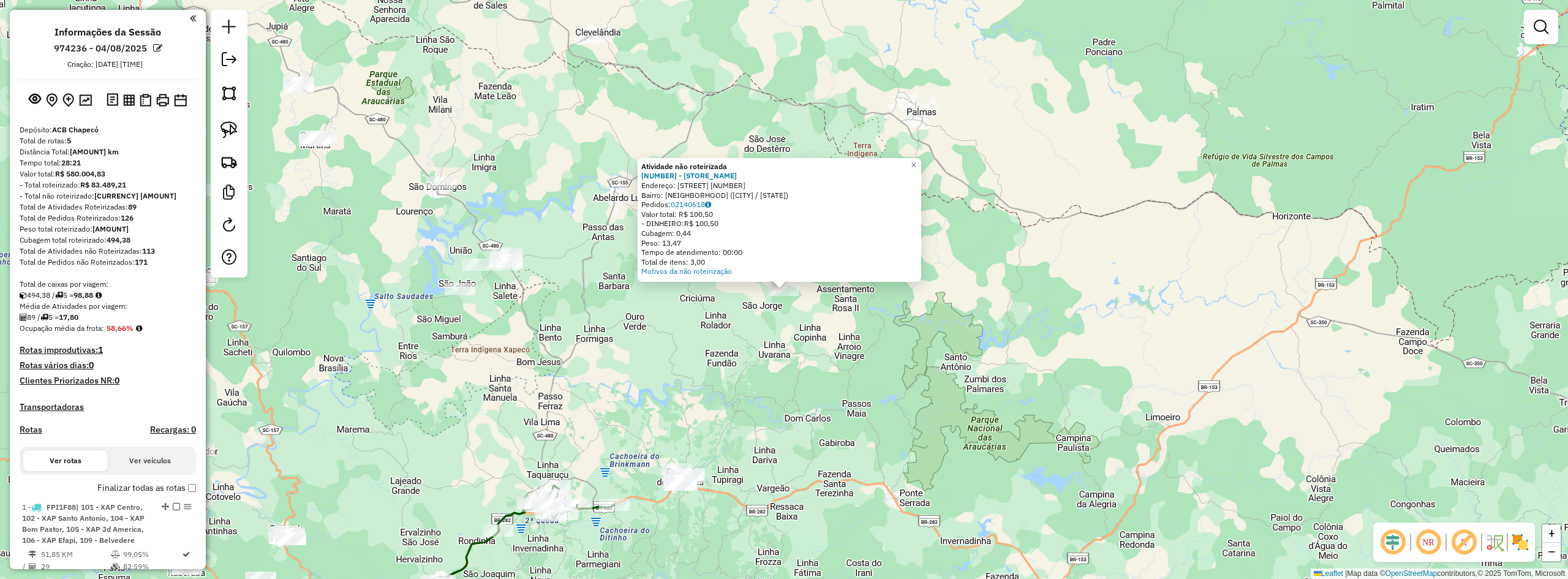 click on "Atividade não roteirizada 13327 - PADARIA SONHO MEU  Endereço:  ASS 25 DE MAIO 04   Bairro: CENTRO (ABELARDO LUZ / SC)   Pedidos:  02140618   Valor total: R$ 100,50   - DINHEIRO:  R$ 100,50   Cubagem: 0,44   Peso: 13,47   Tempo de atendimento: 00:00   Total de itens: 3,00  Motivos da não roteirização × Janela de atendimento Grade de atendimento Capacidade Transportadoras Veículos Cliente Pedidos  Rotas Selecione os dias de semana para filtrar as janelas de atendimento  Seg   Ter   Qua   Qui   Sex   Sáb   Dom  Informe o período da janela de atendimento: De: Até:  Filtrar exatamente a janela do cliente  Considerar janela de atendimento padrão  Selecione os dias de semana para filtrar as grades de atendimento  Seg   Ter   Qua   Qui   Sex   Sáb   Dom   Considerar clientes sem dia de atendimento cadastrado  Clientes fora do dia de atendimento selecionado Filtrar as atividades entre os valores definidos abaixo:  Peso mínimo:   Peso máximo:   Cubagem mínima:   Cubagem máxima:   De:   Até:   De:  De:" 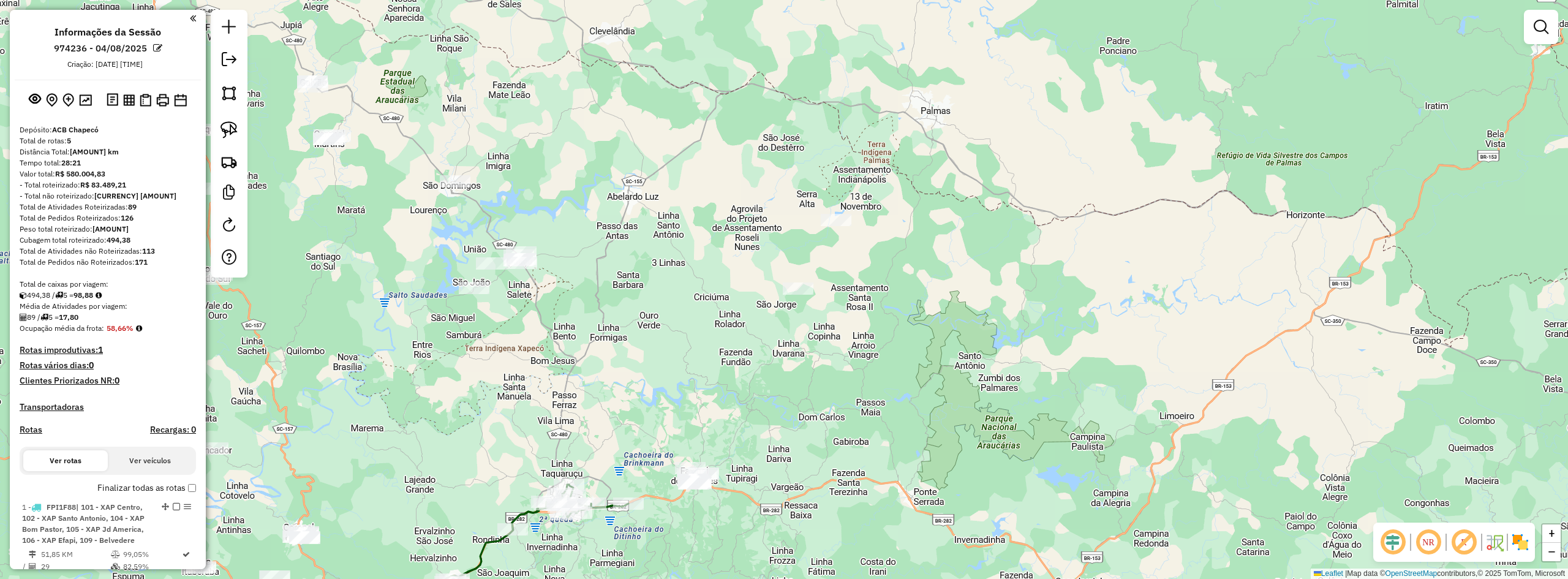drag, startPoint x: 791, startPoint y: 322, endPoint x: 805, endPoint y: 320, distance: 14.142136 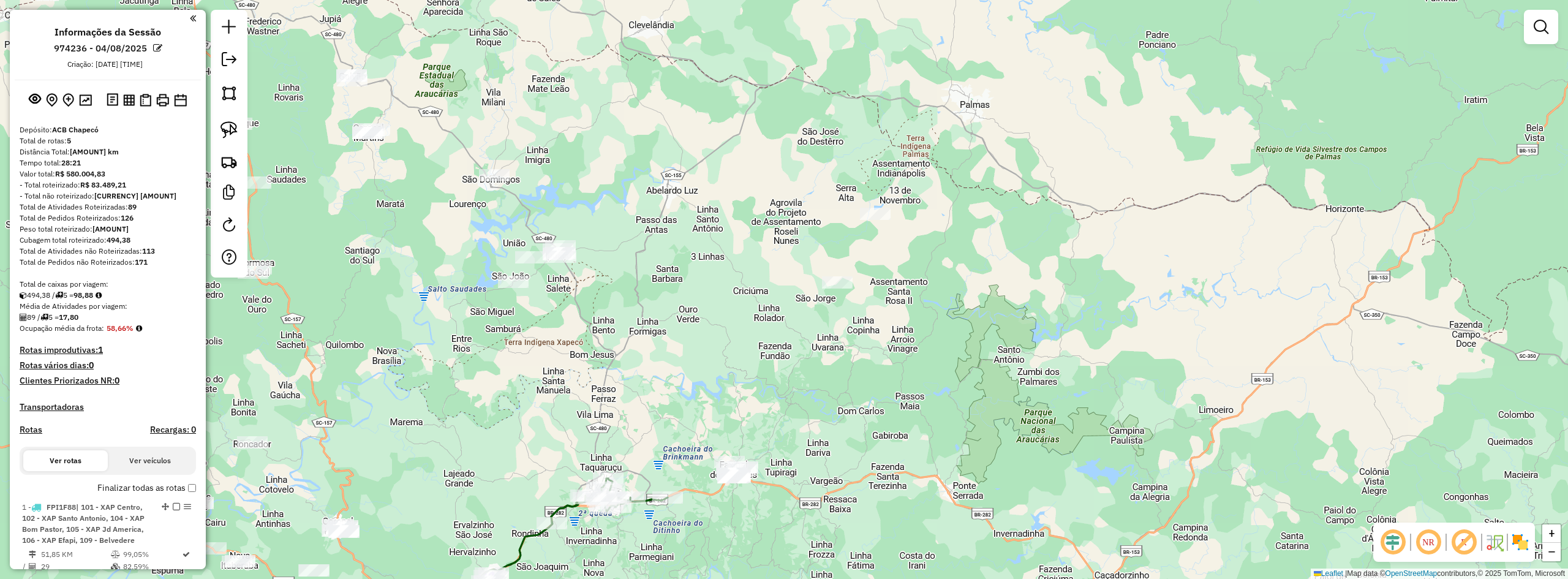 drag, startPoint x: 822, startPoint y: 335, endPoint x: 878, endPoint y: 328, distance: 56.435804 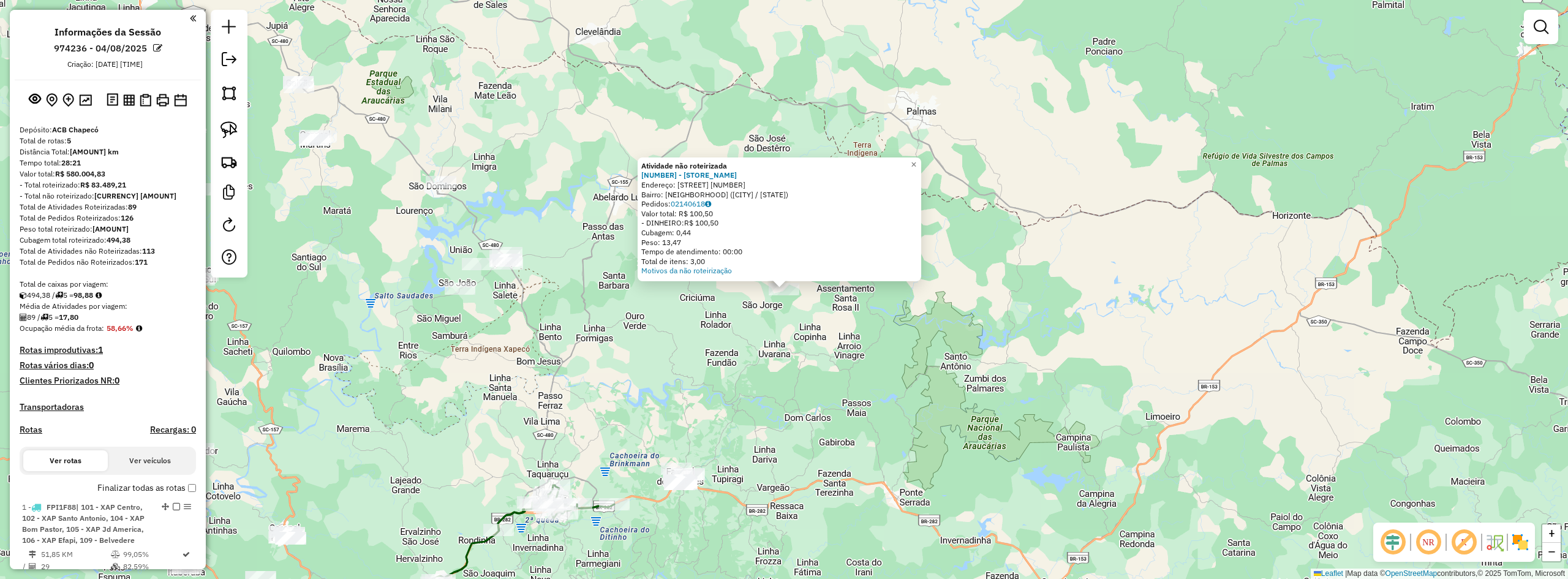 click on "Atividade não roteirizada 13327 - PADARIA SONHO MEU  Endereço:  ASS 25 DE MAIO 04   Bairro: CENTRO (ABELARDO LUZ / SC)   Pedidos:  02140618   Valor total: R$ 100,50   - DINHEIRO:  R$ 100,50   Cubagem: 0,44   Peso: 13,47   Tempo de atendimento: 00:00   Total de itens: 3,00  Motivos da não roteirização × Janela de atendimento Grade de atendimento Capacidade Transportadoras Veículos Cliente Pedidos  Rotas Selecione os dias de semana para filtrar as janelas de atendimento  Seg   Ter   Qua   Qui   Sex   Sáb   Dom  Informe o período da janela de atendimento: De: Até:  Filtrar exatamente a janela do cliente  Considerar janela de atendimento padrão  Selecione os dias de semana para filtrar as grades de atendimento  Seg   Ter   Qua   Qui   Sex   Sáb   Dom   Considerar clientes sem dia de atendimento cadastrado  Clientes fora do dia de atendimento selecionado Filtrar as atividades entre os valores definidos abaixo:  Peso mínimo:   Peso máximo:   Cubagem mínima:   Cubagem máxima:   De:   Até:   De:  De:" 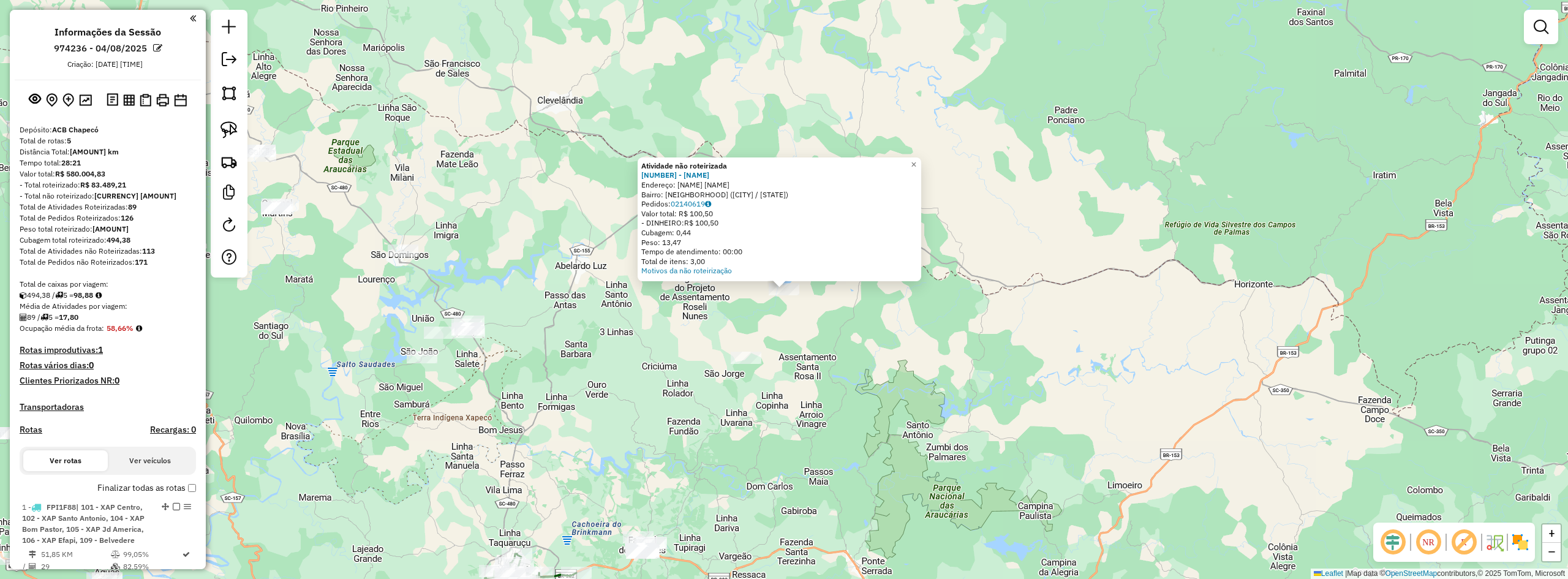 click on "Atividade não roteirizada 15286 - MERCEARIA DO MARCELA  Endereço:  Assentamento Jose maria SN   Bairro: CENTRO (ABELARDO LUZ / SC)   Pedidos:  02140619   Valor total: R$ 100,50   - DINHEIRO:  R$ 100,50   Cubagem: 0,44   Peso: 13,47   Tempo de atendimento: 00:00   Total de itens: 3,00  Motivos da não roteirização × Janela de atendimento Grade de atendimento Capacidade Transportadoras Veículos Cliente Pedidos  Rotas Selecione os dias de semana para filtrar as janelas de atendimento  Seg   Ter   Qua   Qui   Sex   Sáb   Dom  Informe o período da janela de atendimento: De: Até:  Filtrar exatamente a janela do cliente  Considerar janela de atendimento padrão  Selecione os dias de semana para filtrar as grades de atendimento  Seg   Ter   Qua   Qui   Sex   Sáb   Dom   Considerar clientes sem dia de atendimento cadastrado  Clientes fora do dia de atendimento selecionado Filtrar as atividades entre os valores definidos abaixo:  Peso mínimo:   Peso máximo:   Cubagem mínima:   Cubagem máxima:   De:   De:" 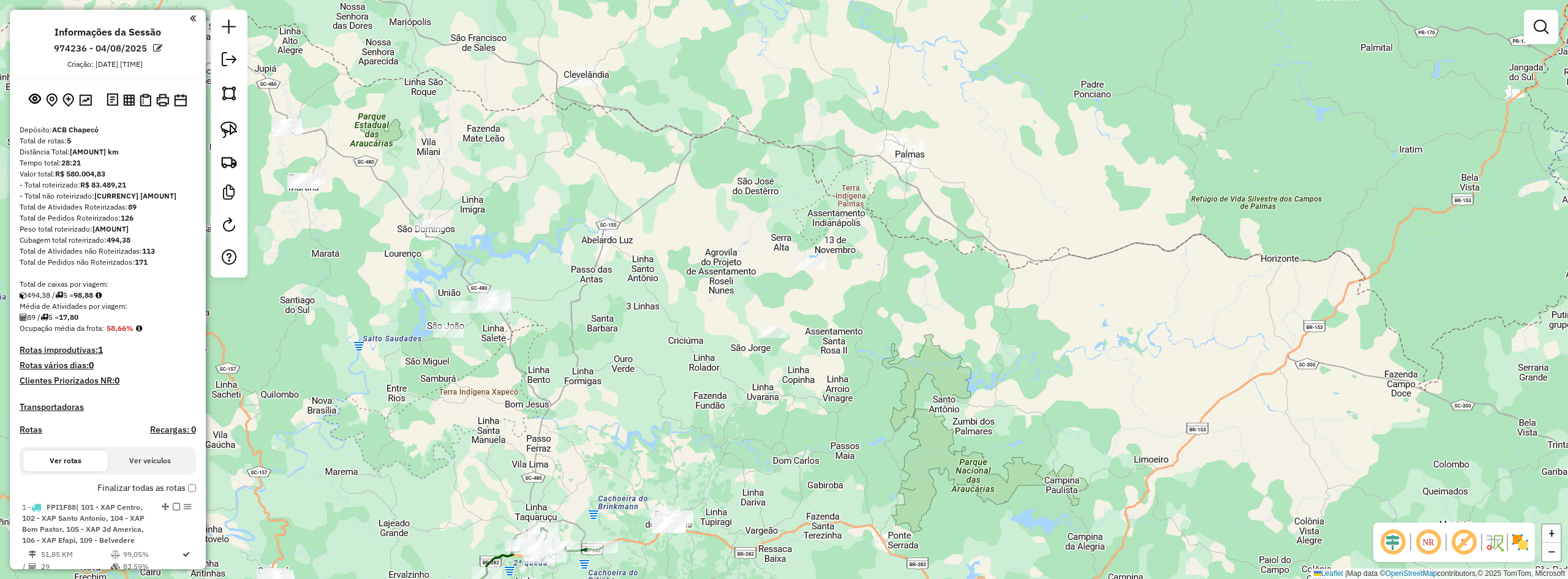 drag, startPoint x: 711, startPoint y: 328, endPoint x: 745, endPoint y: 287, distance: 53.263496 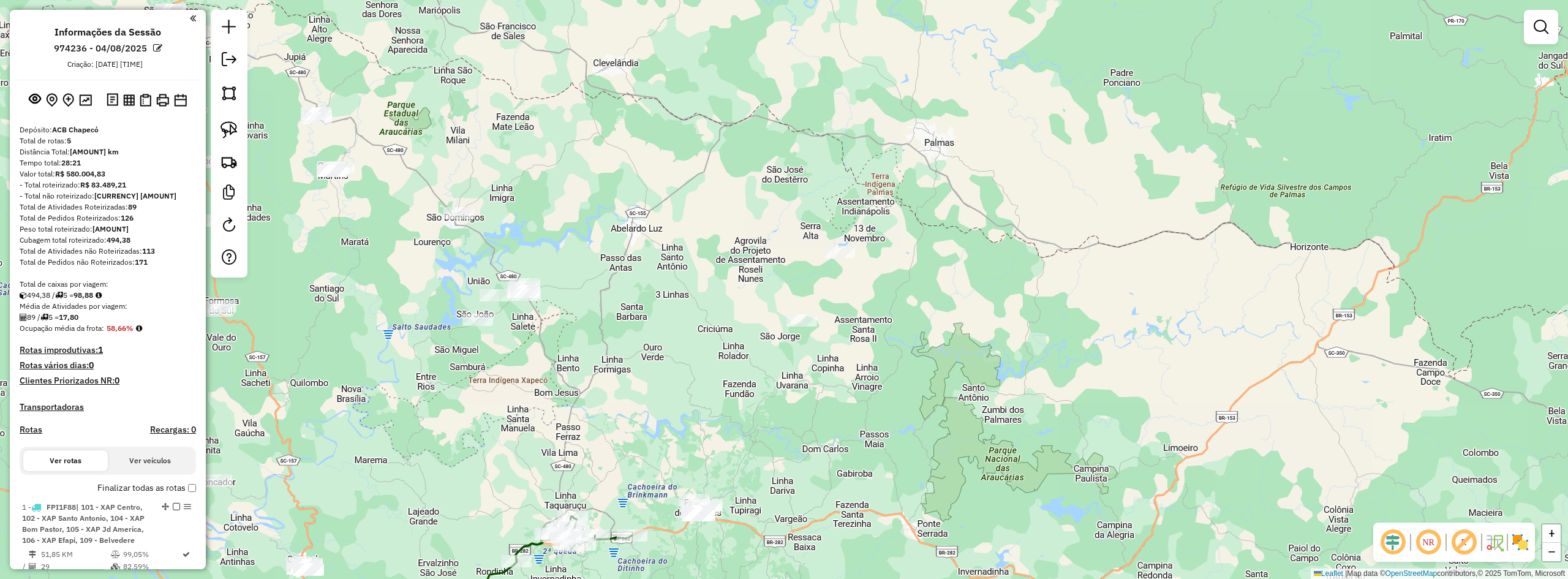 drag, startPoint x: 723, startPoint y: 280, endPoint x: 755, endPoint y: 283, distance: 32.140317 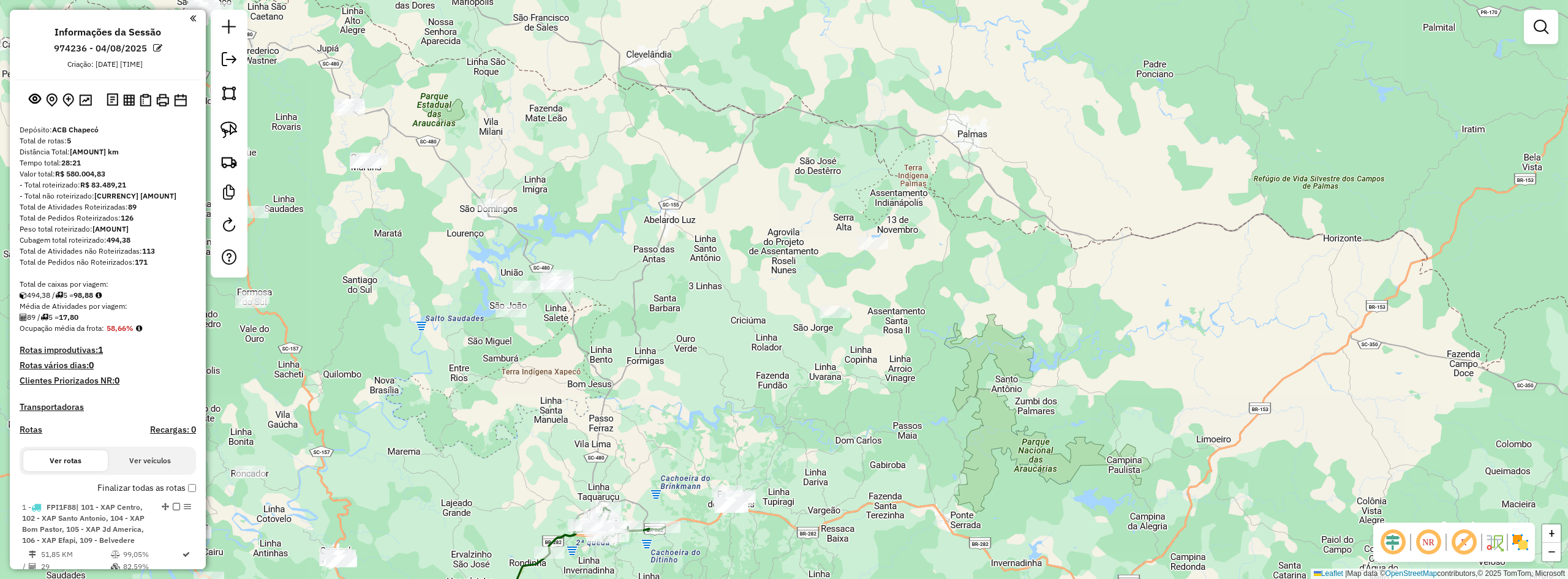 drag, startPoint x: 728, startPoint y: 243, endPoint x: 753, endPoint y: 229, distance: 28.653098 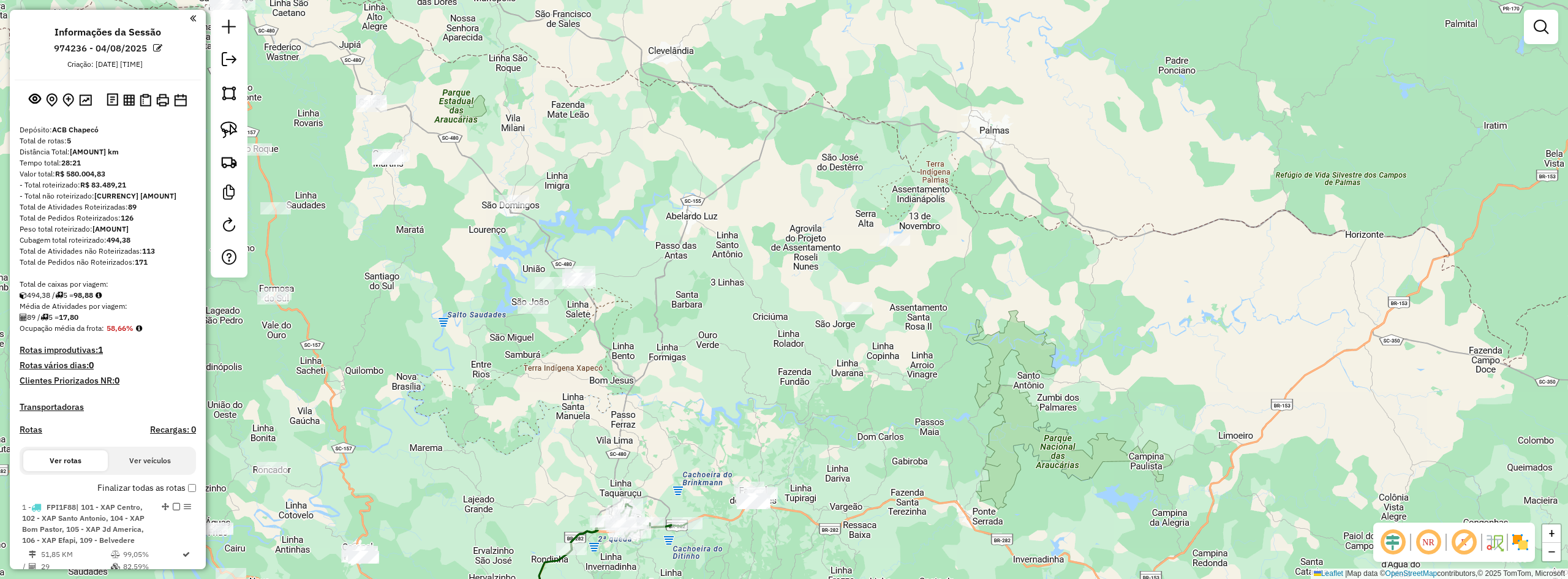 drag, startPoint x: 755, startPoint y: 229, endPoint x: 771, endPoint y: 229, distance: 16 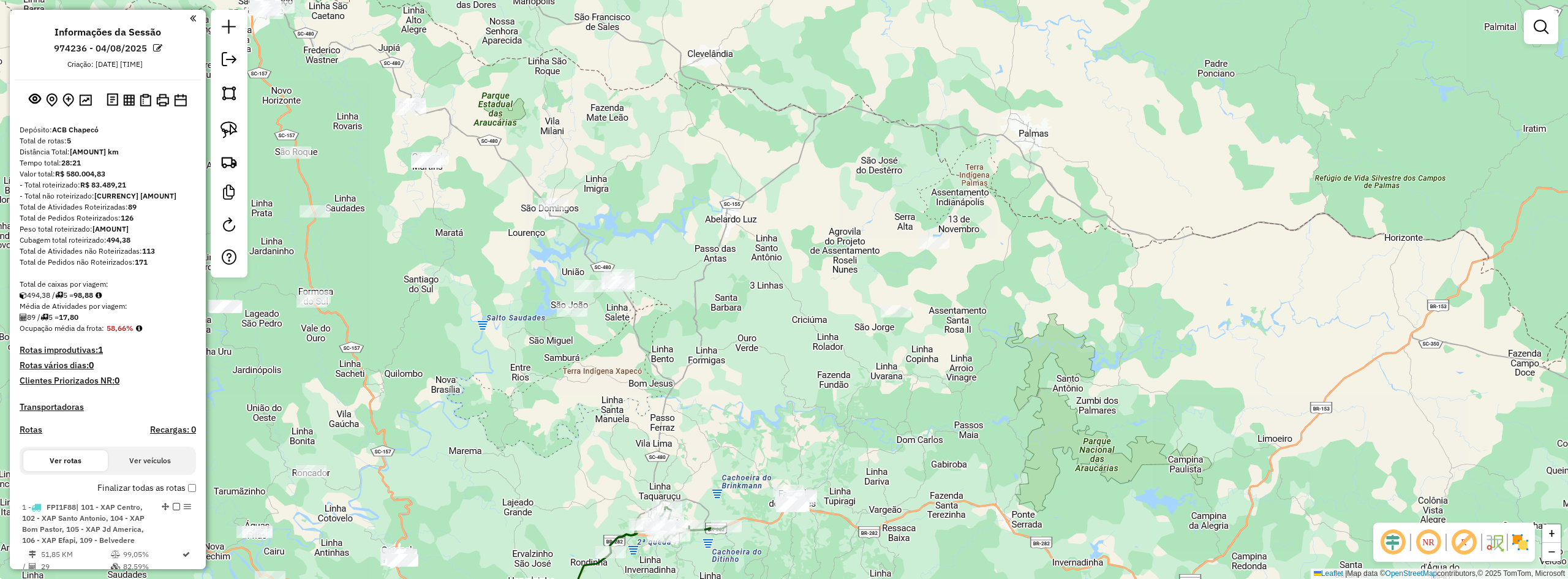drag, startPoint x: 794, startPoint y: 264, endPoint x: 831, endPoint y: 266, distance: 37.054015 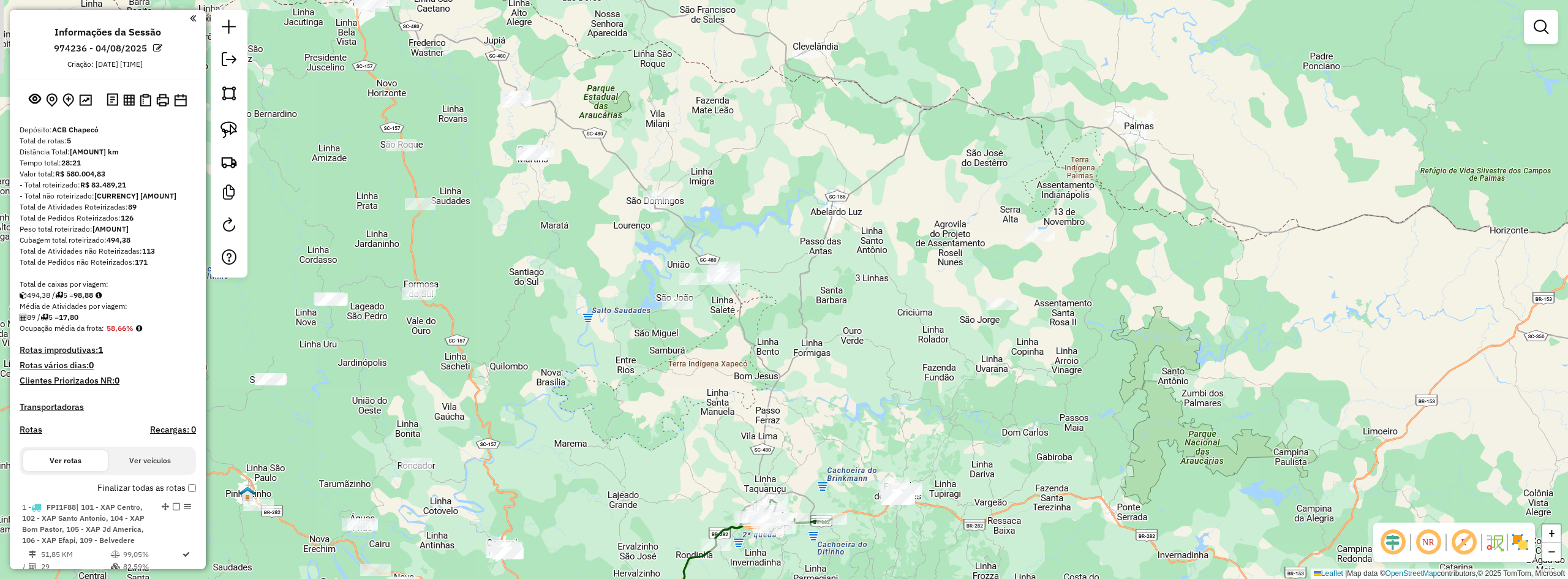 drag, startPoint x: 933, startPoint y: 366, endPoint x: 1041, endPoint y: 361, distance: 108.11568 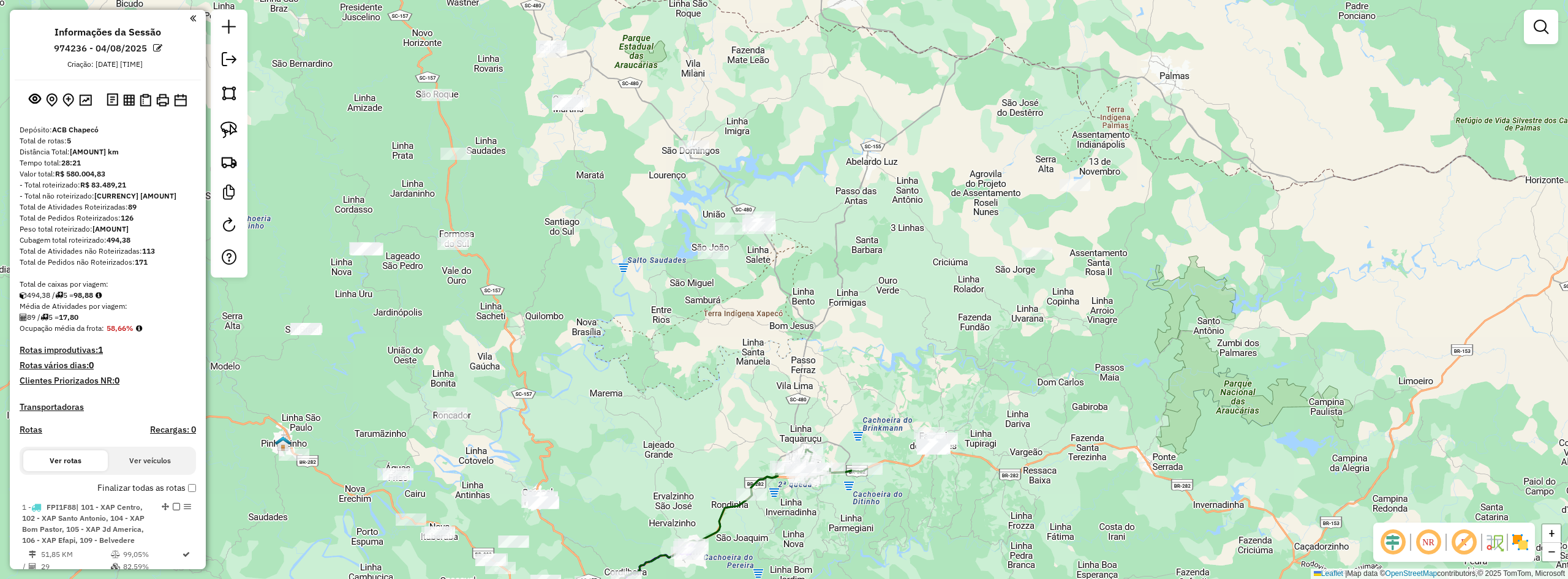 drag, startPoint x: 838, startPoint y: 415, endPoint x: 878, endPoint y: 350, distance: 76.32169 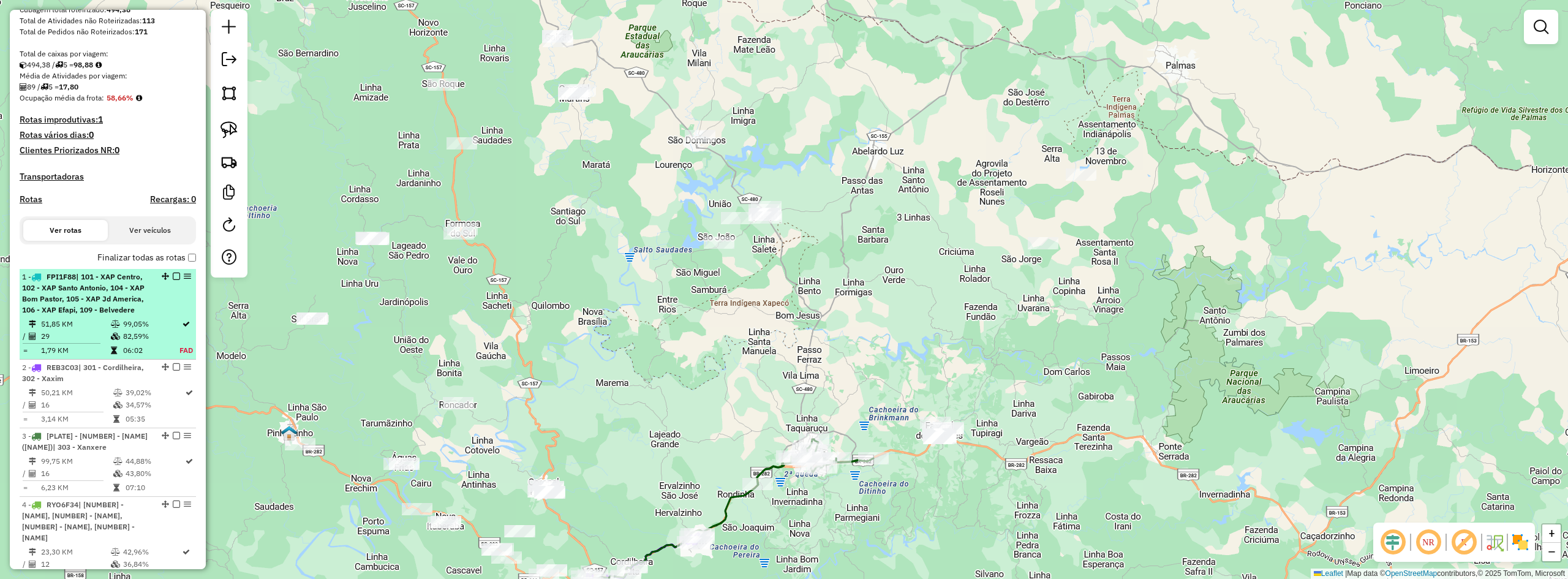 scroll, scrollTop: 306, scrollLeft: 0, axis: vertical 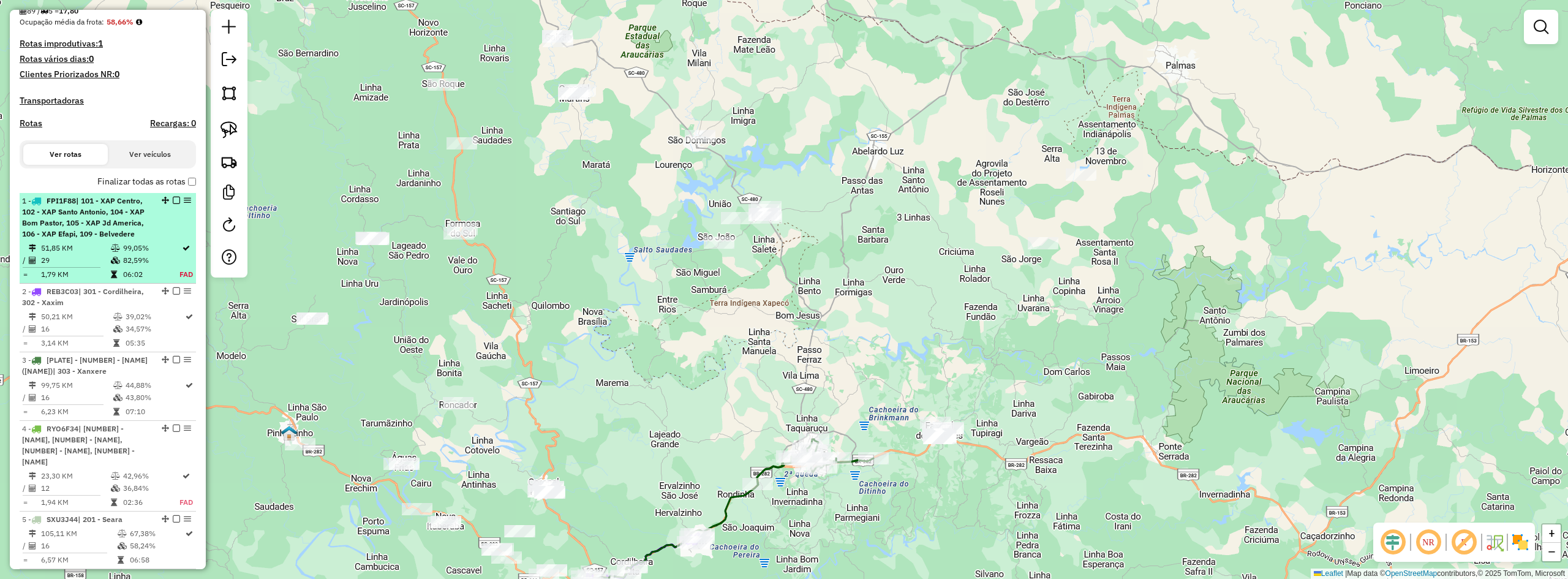 click on "| [NUMBER] - [NAME], [NUMBER] - [NAME], [NUMBER] - [NAME], [NUMBER] - [NAME], [NUMBER] - [NAME], [NUMBER] - [NAME], [NUMBER] - [NAME]" at bounding box center [83, 217] 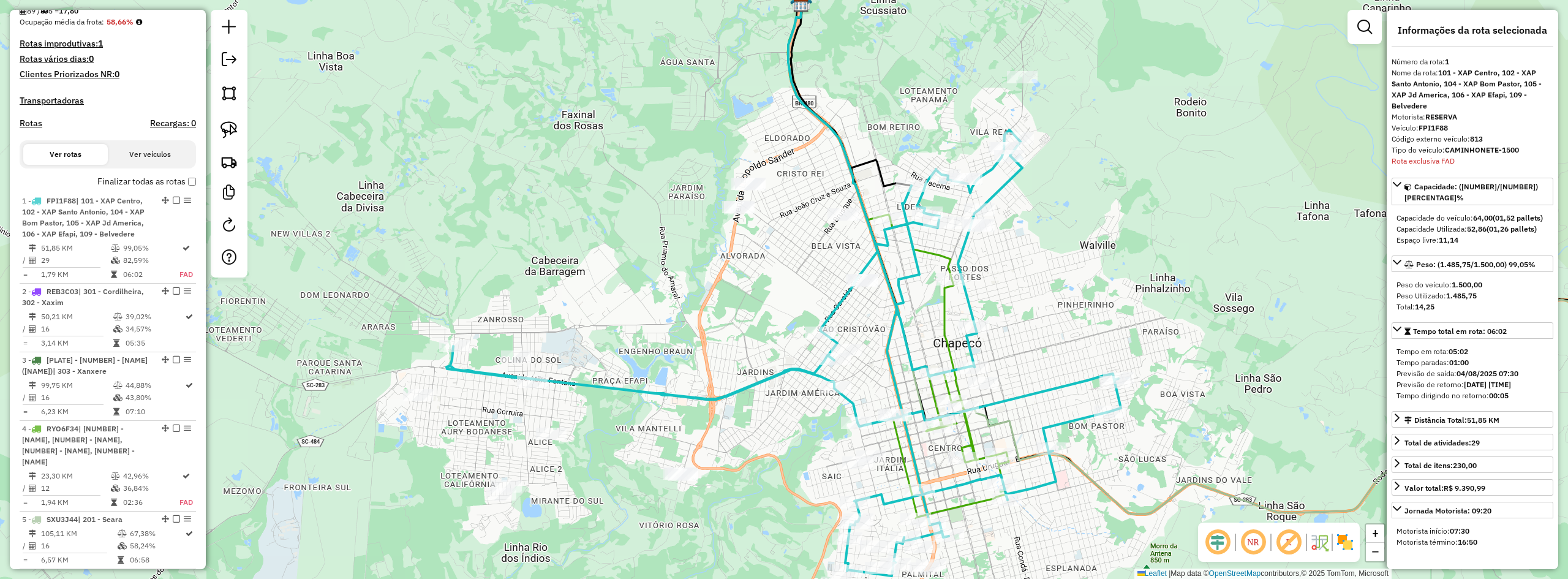 scroll, scrollTop: 490, scrollLeft: 0, axis: vertical 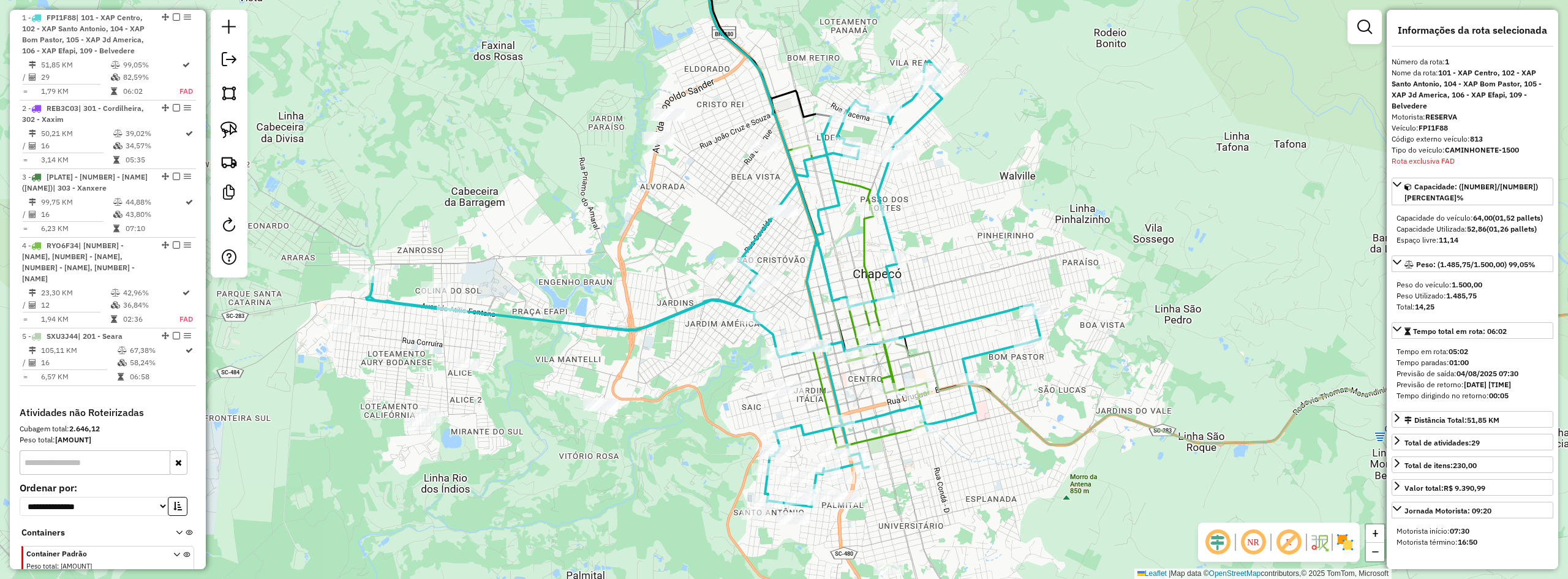drag, startPoint x: 887, startPoint y: 360, endPoint x: 801, endPoint y: 287, distance: 112.80514 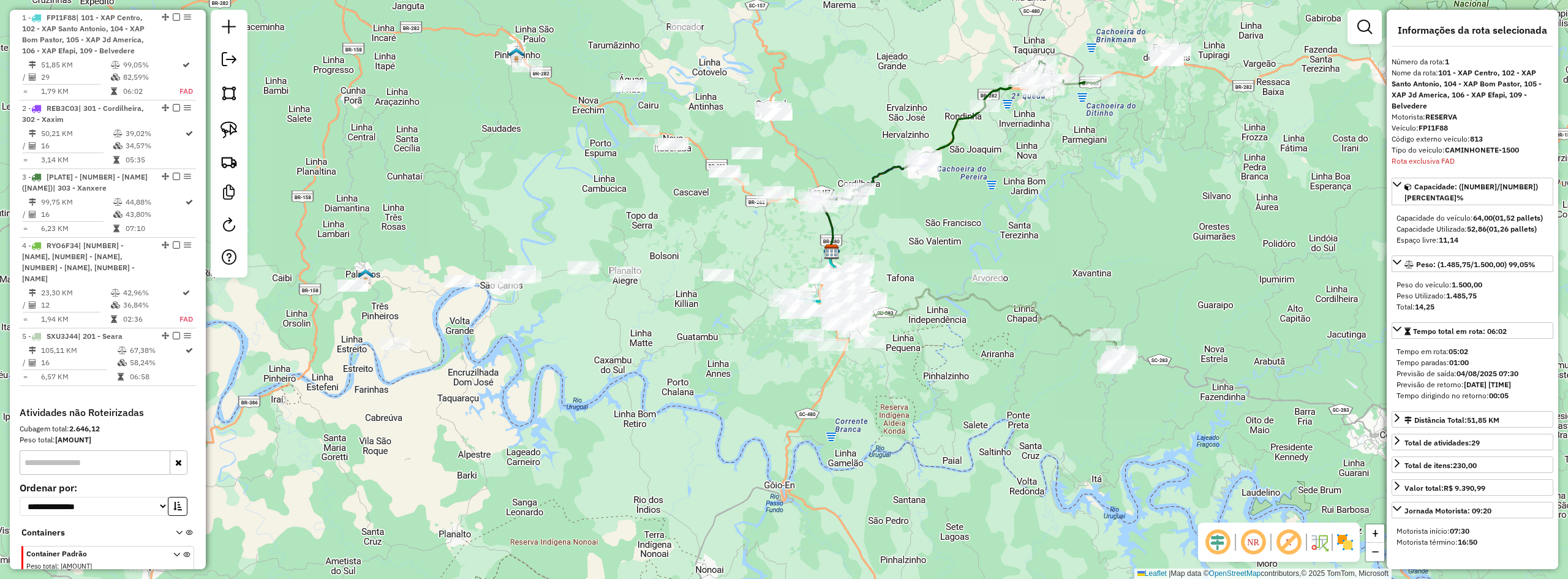 drag, startPoint x: 932, startPoint y: 208, endPoint x: 906, endPoint y: 372, distance: 166.0482 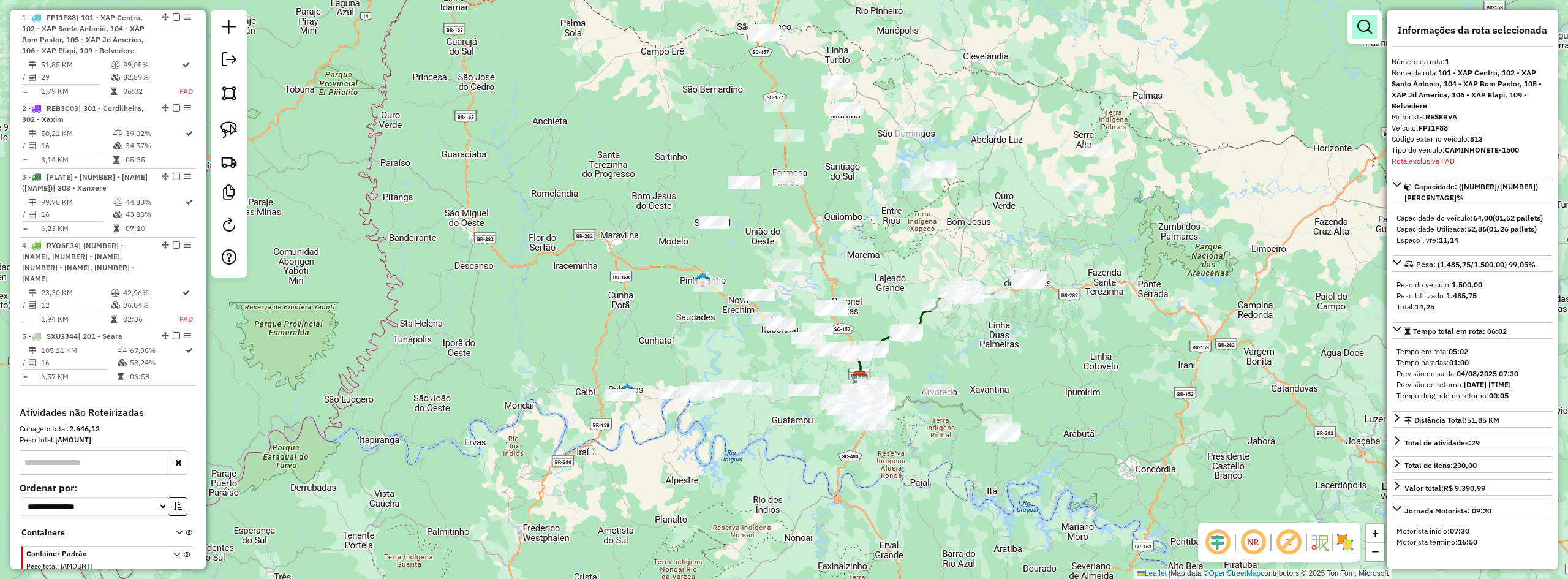 click at bounding box center [1365, 27] 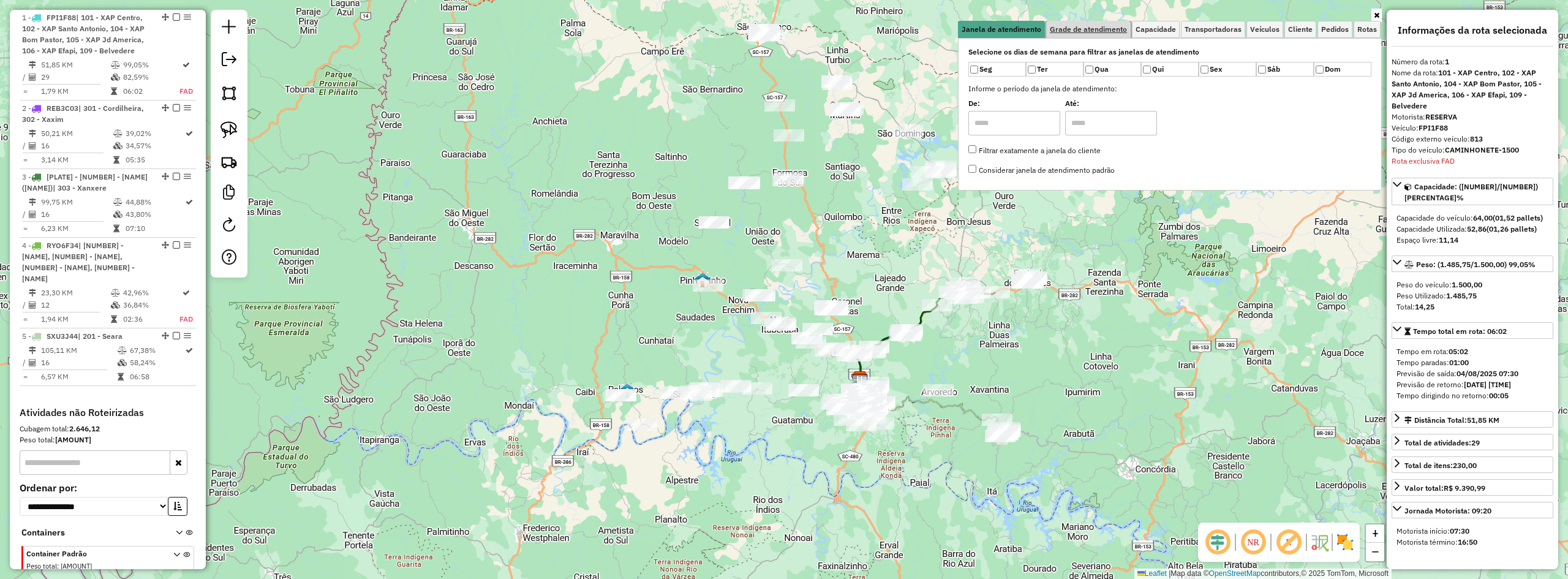 click on "Grade de atendimento" at bounding box center [1088, 29] 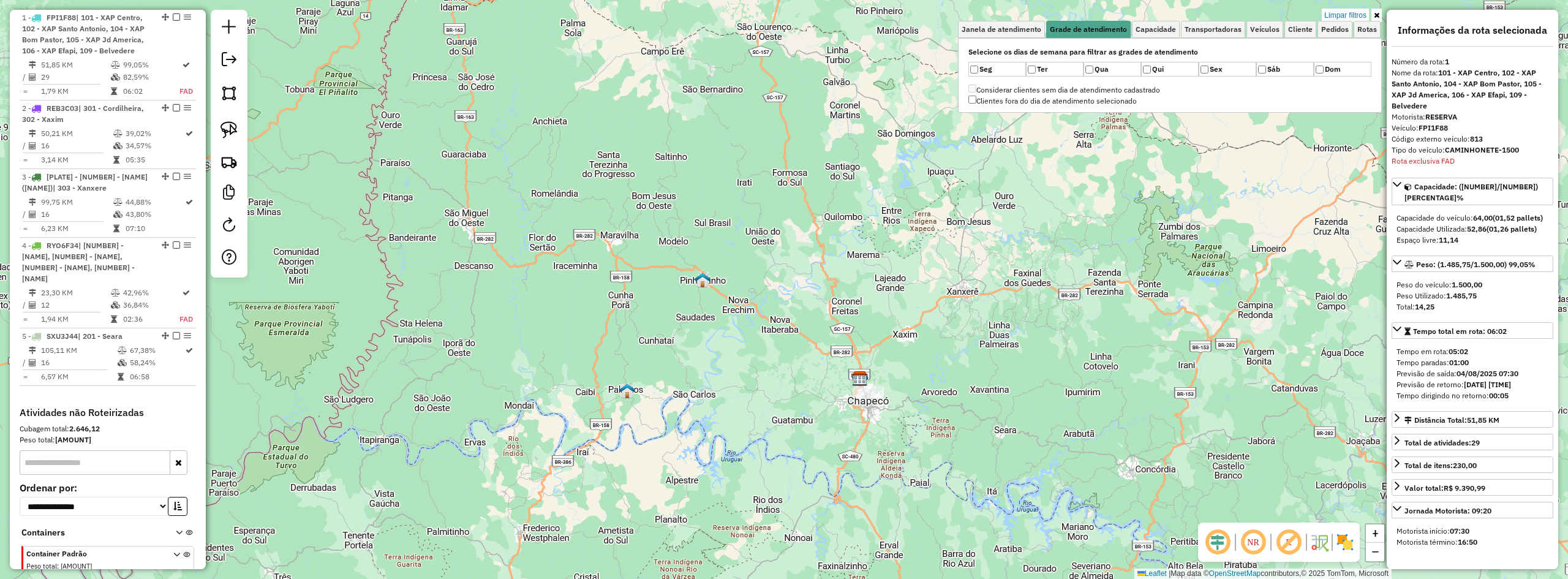 click on "Limpar filtros Janela de atendimento Grade de atendimento Capacidade Transportadoras Veículos Cliente Pedidos  Rotas Selecione os dias de semana para filtrar as janelas de atendimento  Seg   Ter   Qua   Qui   Sex   Sáb   Dom  Informe o período da janela de atendimento: De: Até:  Filtrar exatamente a janela do cliente  Considerar janela de atendimento padrão  Selecione os dias de semana para filtrar as grades de atendimento  Seg   Ter   Qua   Qui   Sex   Sáb   Dom   Considerar clientes sem dia de atendimento cadastrado  Clientes fora do dia de atendimento selecionado Filtrar as atividades entre os valores definidos abaixo:  Peso mínimo:   Peso máximo:   Cubagem mínima:   Cubagem máxima:   De:   Até:  Filtrar as atividades entre o tempo de atendimento definido abaixo:  De:   Até:   Considerar capacidade total dos clientes não roteirizados Transportadora: Selecione um ou mais itens Tipo de veículo: Selecione um ou mais itens Veículo: Selecione um ou mais itens Motorista: Selecione um ou mais itens" 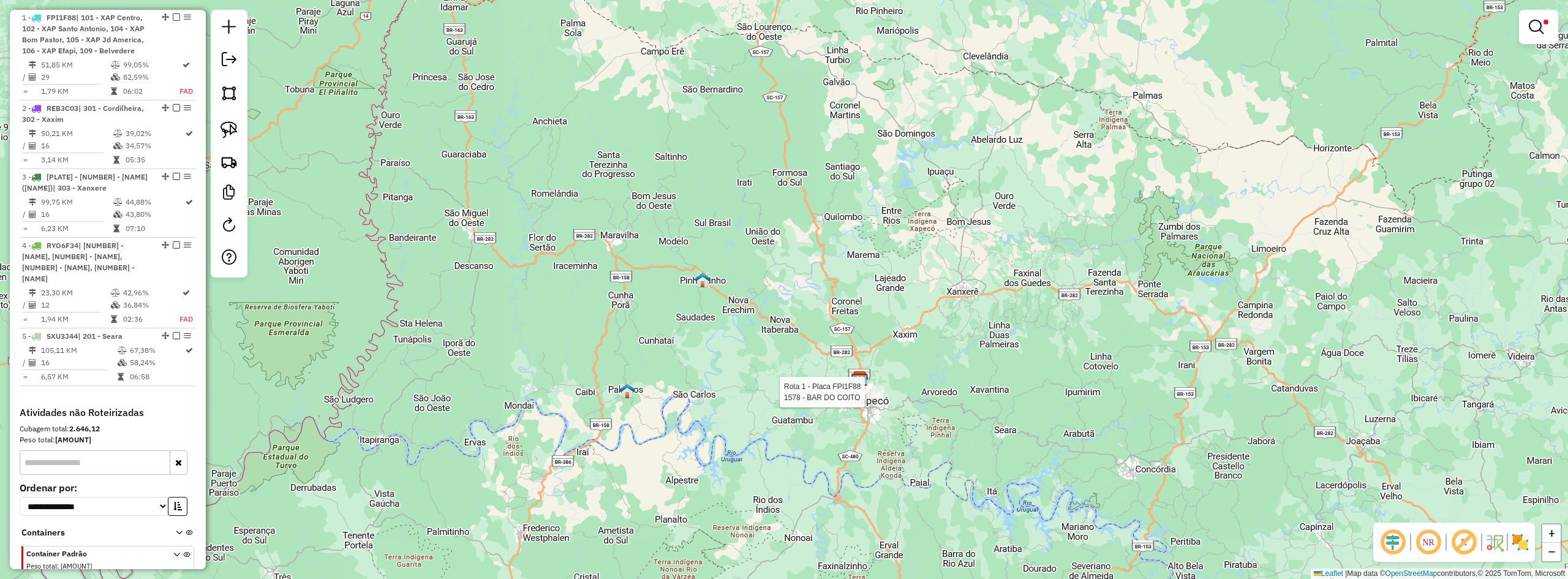 click 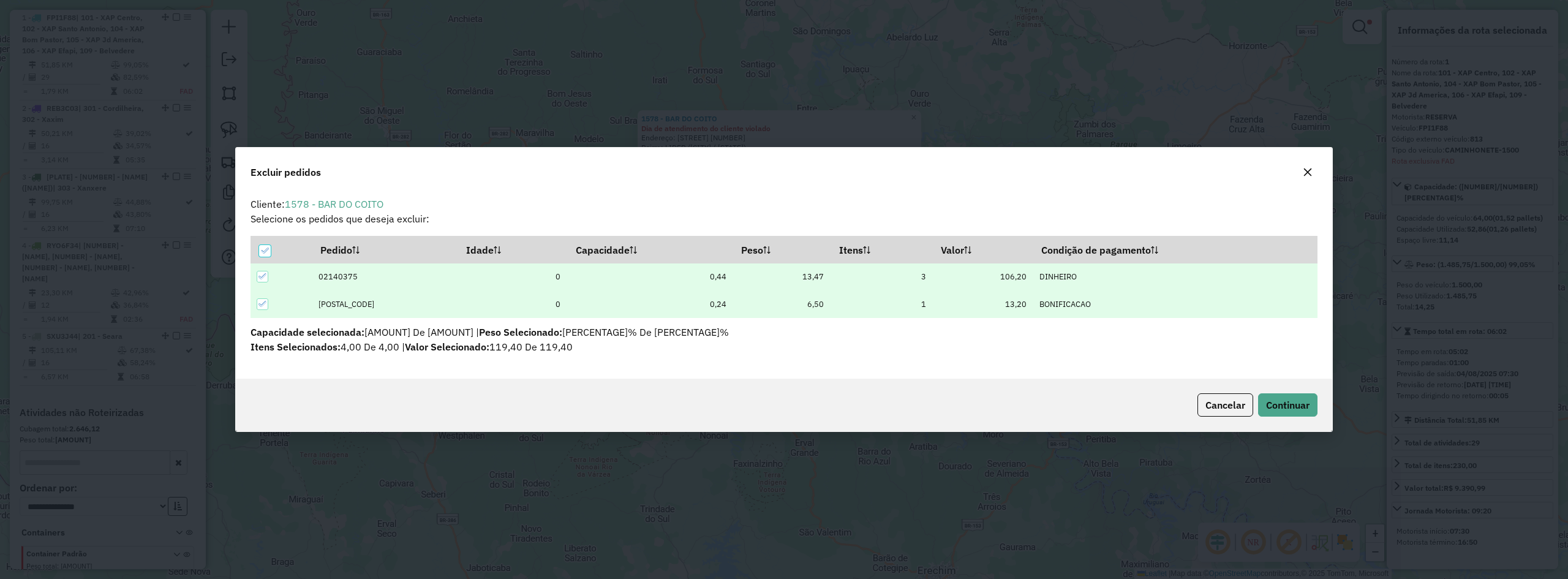 scroll, scrollTop: 0, scrollLeft: 0, axis: both 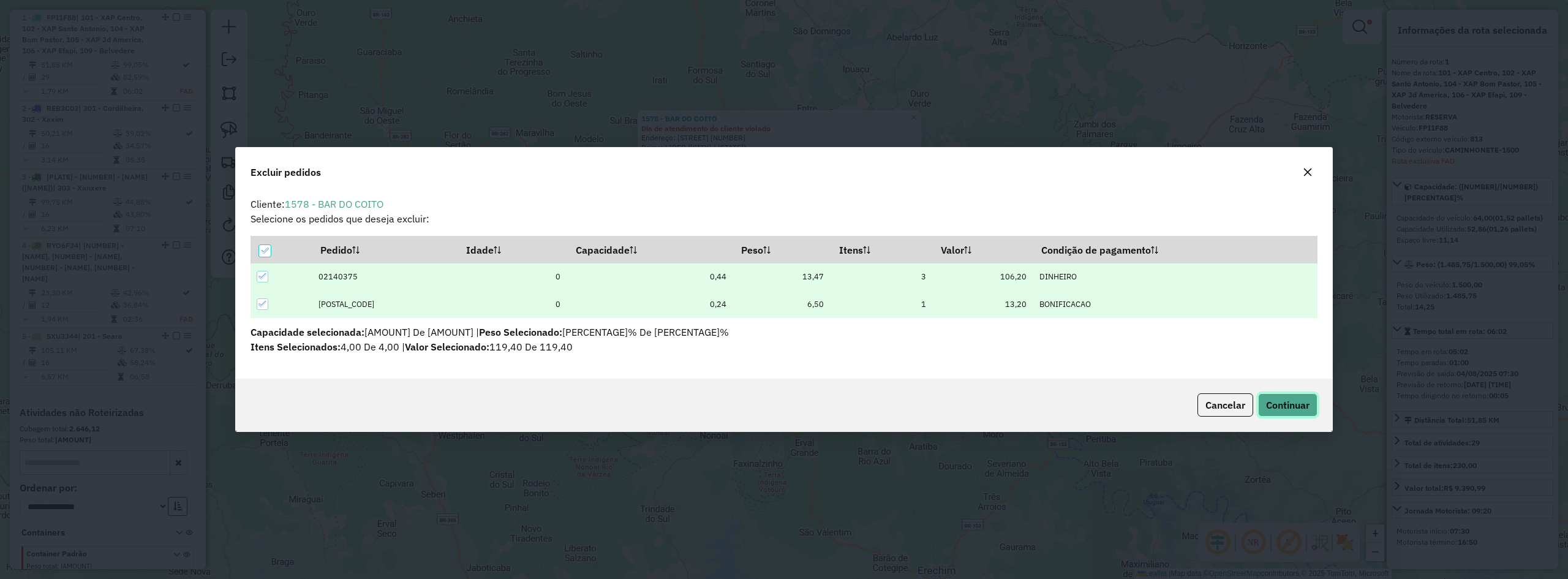 click on "Continuar" 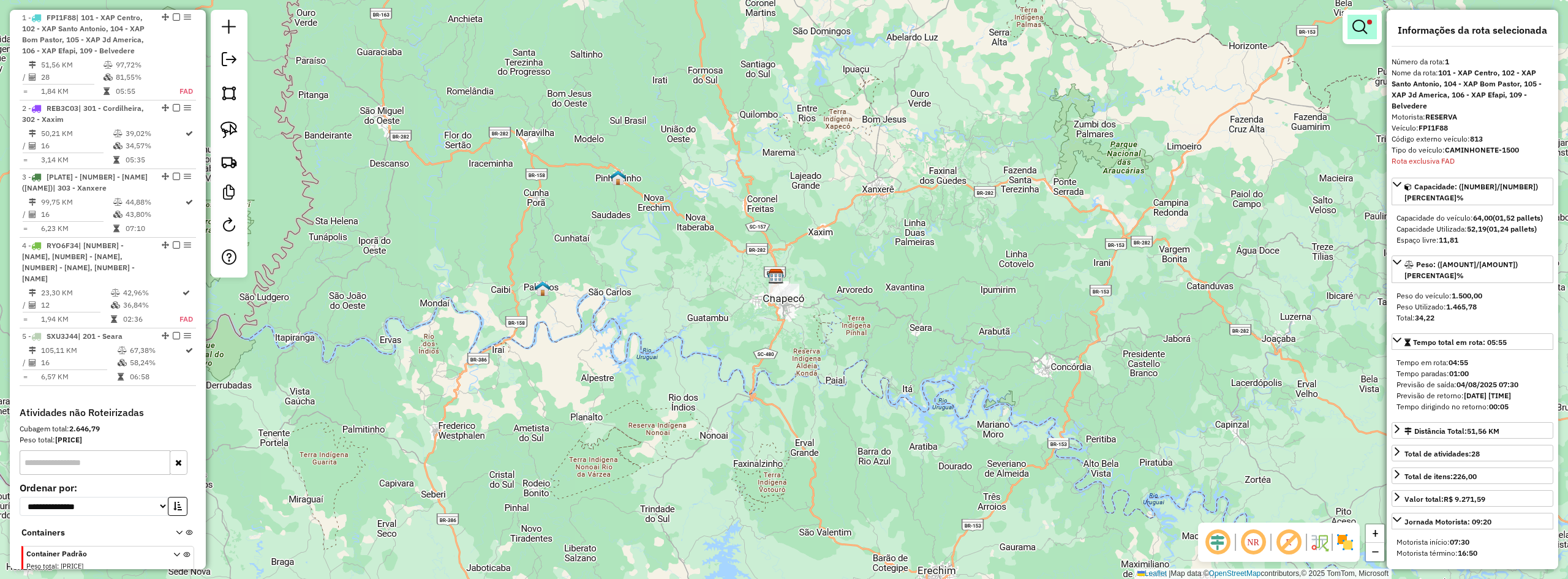 click at bounding box center (1360, 27) 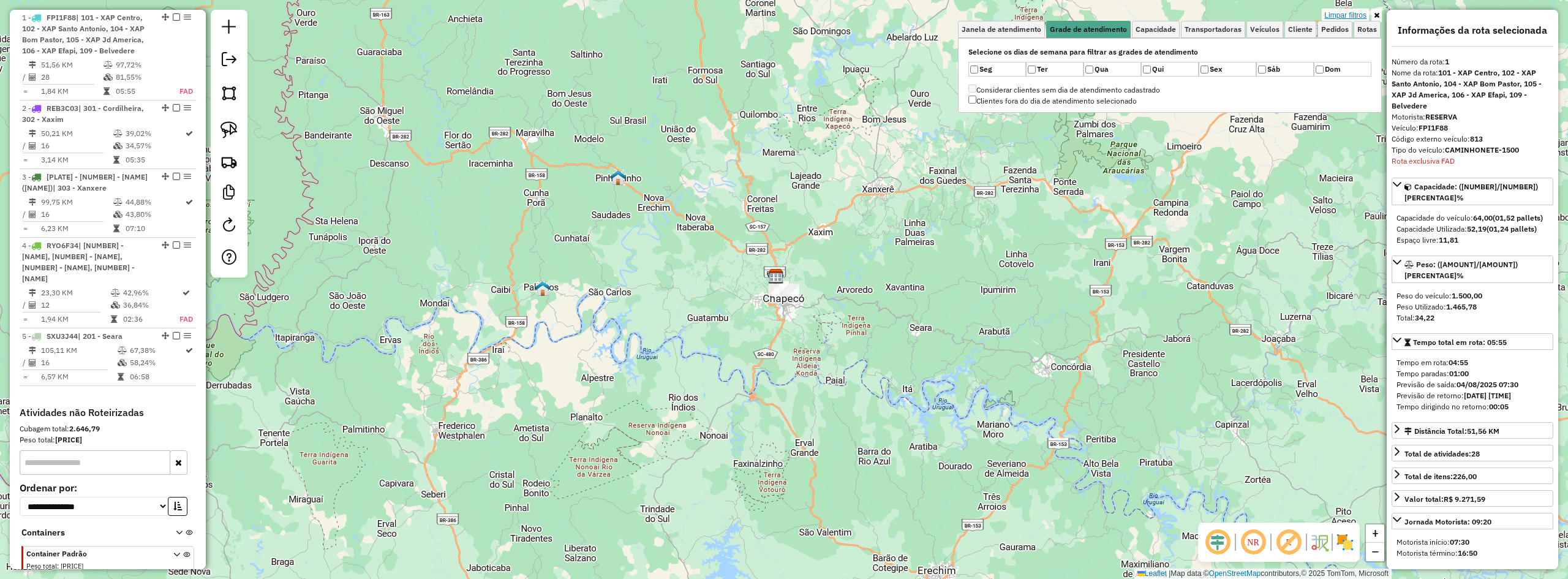 click on "Limpar filtros" at bounding box center (1345, 15) 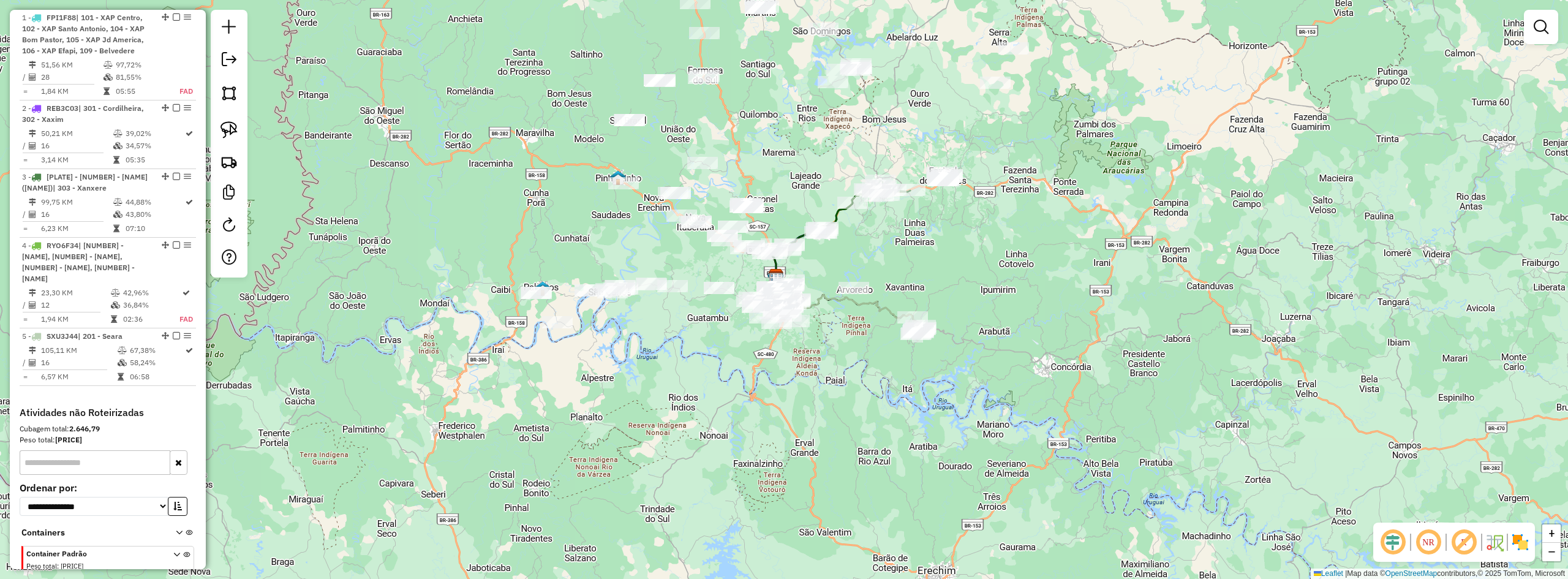 click on "Janela de atendimento Grade de atendimento Capacidade Transportadoras Veículos Cliente Pedidos  Rotas Selecione os dias de semana para filtrar as janelas de atendimento  Seg   Ter   Qua   Qui   Sex   Sáb   Dom  Informe o período da janela de atendimento: De: Até:  Filtrar exatamente a janela do cliente  Considerar janela de atendimento padrão  Selecione os dias de semana para filtrar as grades de atendimento  Seg   Ter   Qua   Qui   Sex   Sáb   Dom   Considerar clientes sem dia de atendimento cadastrado  Clientes fora do dia de atendimento selecionado Filtrar as atividades entre os valores definidos abaixo:  Peso mínimo:   Peso máximo:   Cubagem mínima:   Cubagem máxima:   De:   Até:  Filtrar as atividades entre o tempo de atendimento definido abaixo:  De:   Até:   Considerar capacidade total dos clientes não roteirizados Transportadora: Selecione um ou mais itens Tipo de veículo: Selecione um ou mais itens Veículo: Selecione um ou mais itens Motorista: Selecione um ou mais itens Nome: Rótulo:" 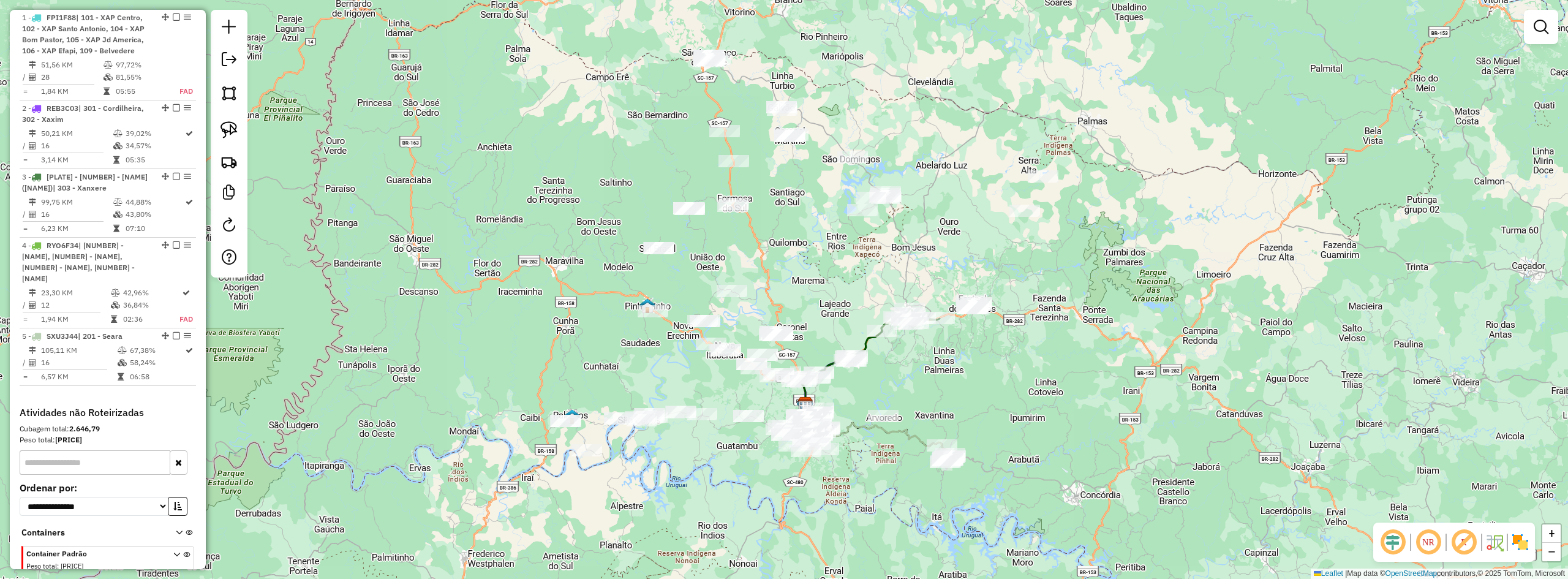 drag, startPoint x: 948, startPoint y: 243, endPoint x: 977, endPoint y: 371, distance: 131.24405 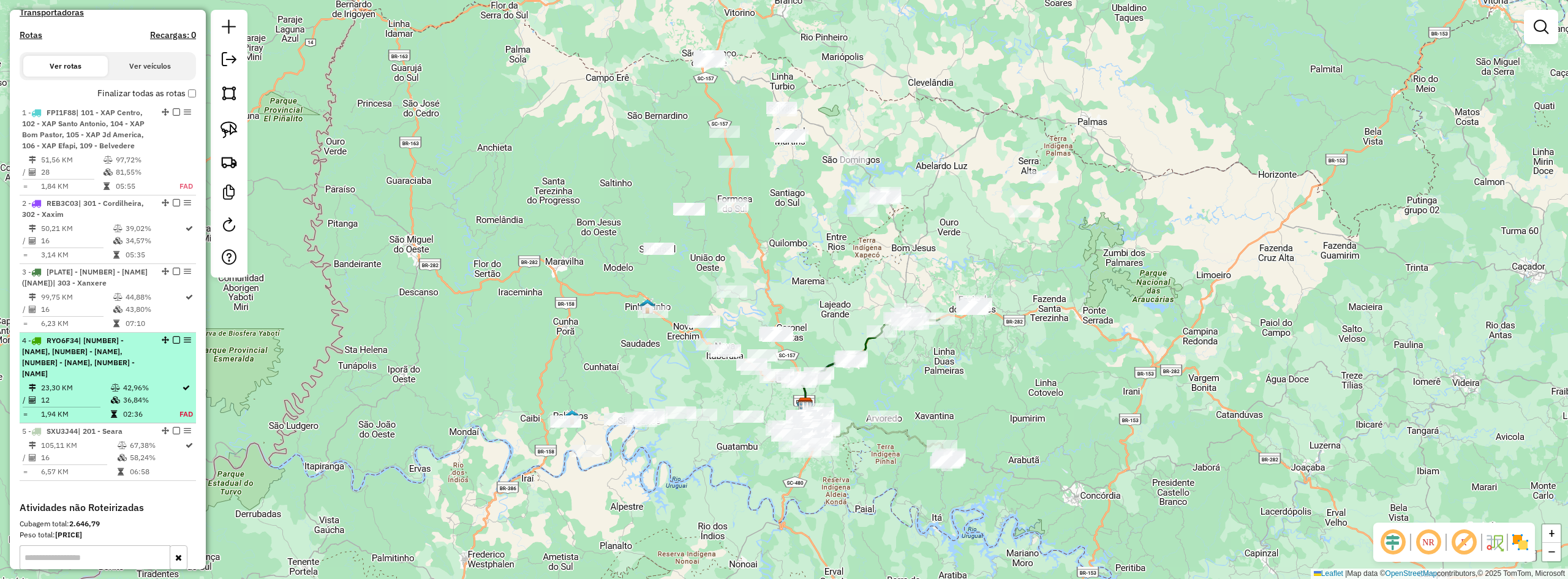 scroll, scrollTop: 367, scrollLeft: 0, axis: vertical 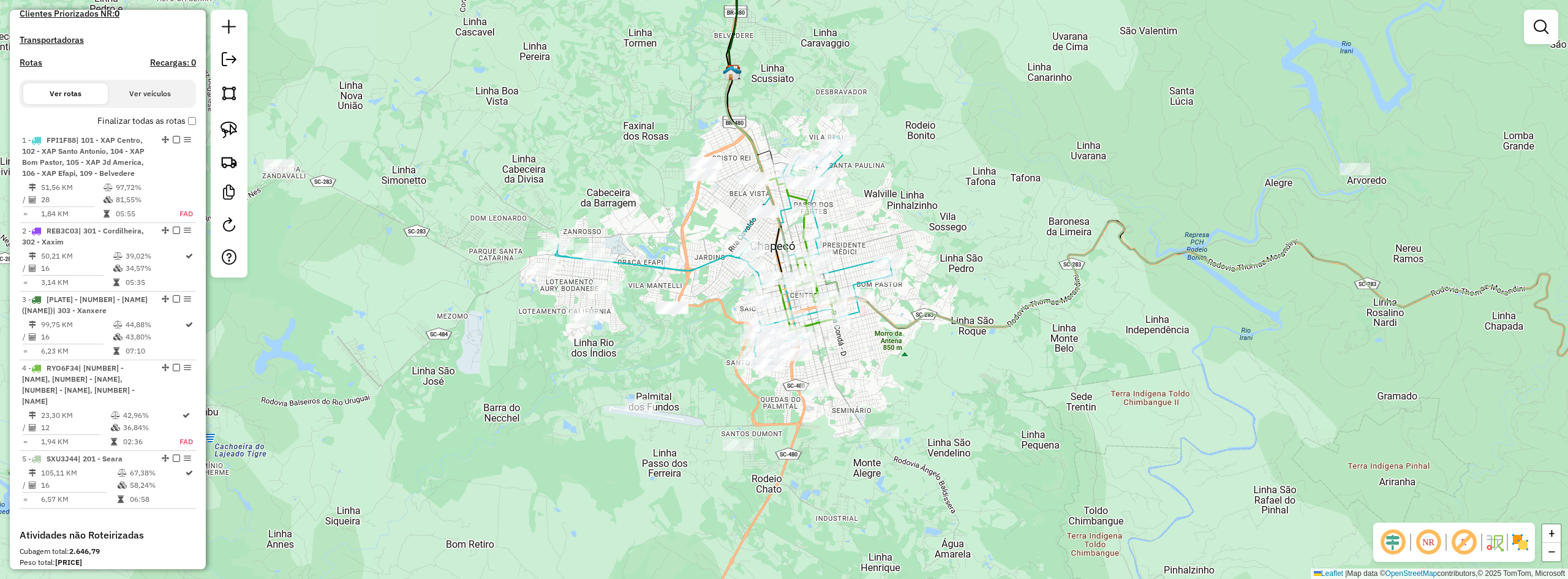 drag, startPoint x: 875, startPoint y: 369, endPoint x: 878, endPoint y: 379, distance: 10.440307 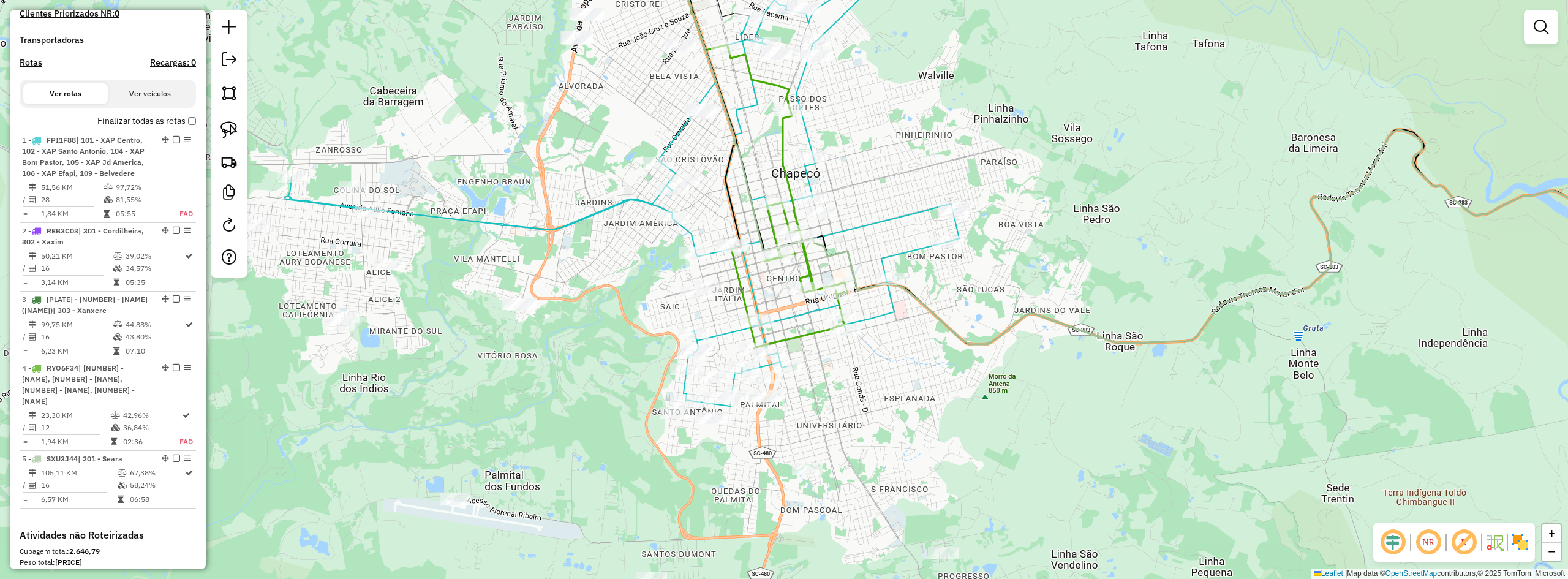 drag, startPoint x: 873, startPoint y: 352, endPoint x: 916, endPoint y: 376, distance: 49.244289 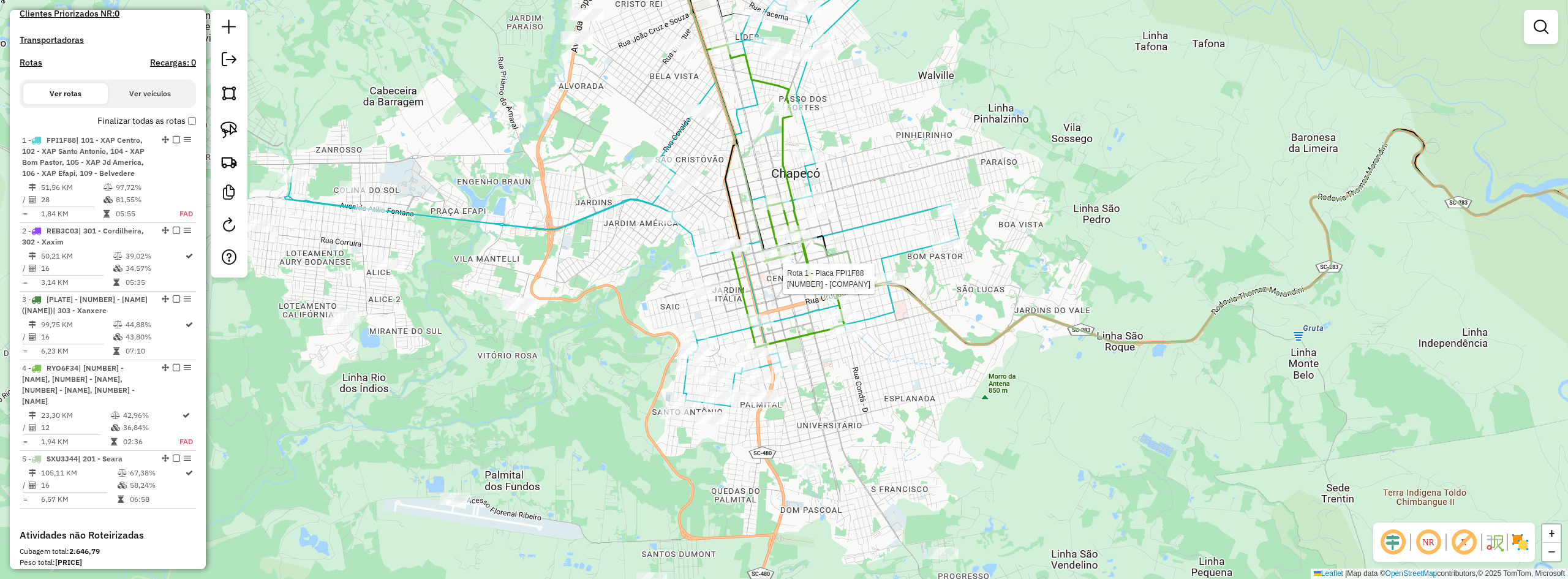 select on "**********" 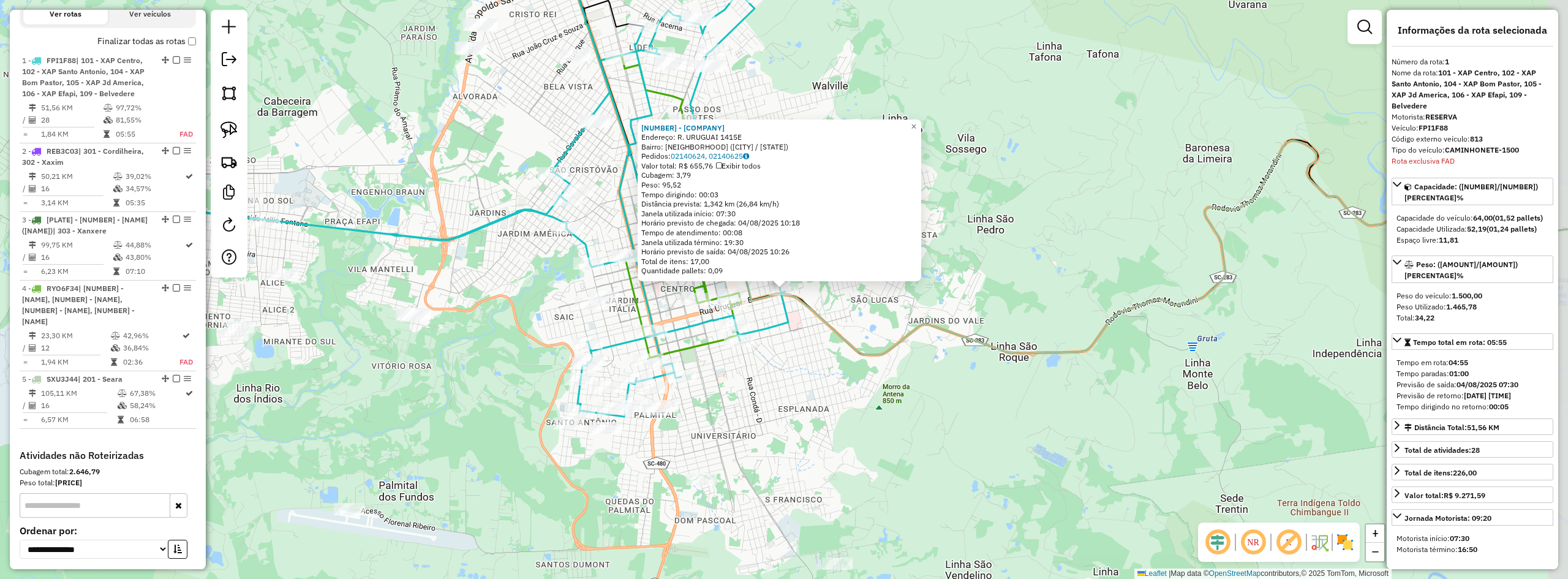 scroll, scrollTop: 490, scrollLeft: 0, axis: vertical 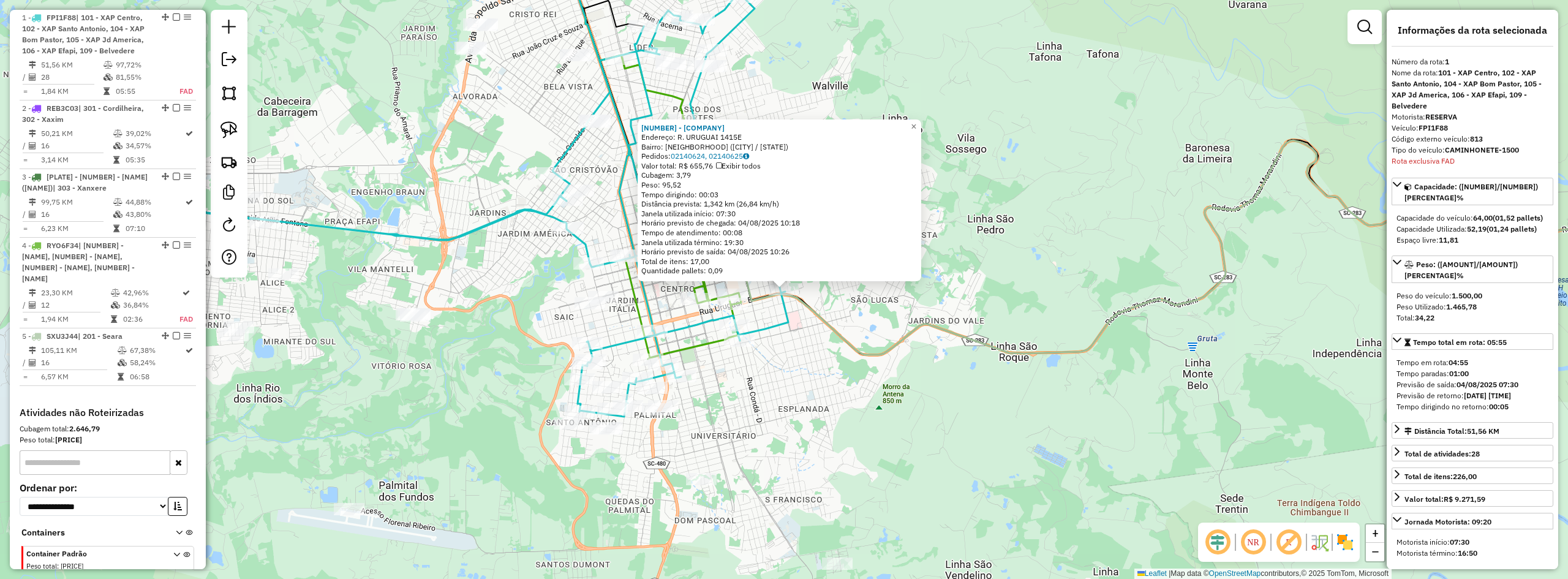 click on "12682 - SANTAFE SOCYEIT  Endereço:  R. URUGUAI 1415E   Bairro: MARIA GORETTI (CHAPECO / SC)   Pedidos:  02140624, 02140625   Valor total: R$ 655,76   Exibir todos   Cubagem: 3,79  Peso: 95,52  Tempo dirigindo: 00:03   Distância prevista: 1,342 km (26,84 km/h)   Janela utilizada início: 07:30   Horário previsto de chegada: 04/08/2025 10:18   Tempo de atendimento: 00:08   Janela utilizada término: 19:30   Horário previsto de saída: 04/08/2025 10:26   Total de itens: 17,00   Quantidade pallets: 0,09  × Janela de atendimento Grade de atendimento Capacidade Transportadoras Veículos Cliente Pedidos  Rotas Selecione os dias de semana para filtrar as janelas de atendimento  Seg   Ter   Qua   Qui   Sex   Sáb   Dom  Informe o período da janela de atendimento: De: Até:  Filtrar exatamente a janela do cliente  Considerar janela de atendimento padrão  Selecione os dias de semana para filtrar as grades de atendimento  Seg   Ter   Qua   Qui   Sex   Sáb   Dom   Clientes fora do dia de atendimento selecionado +" 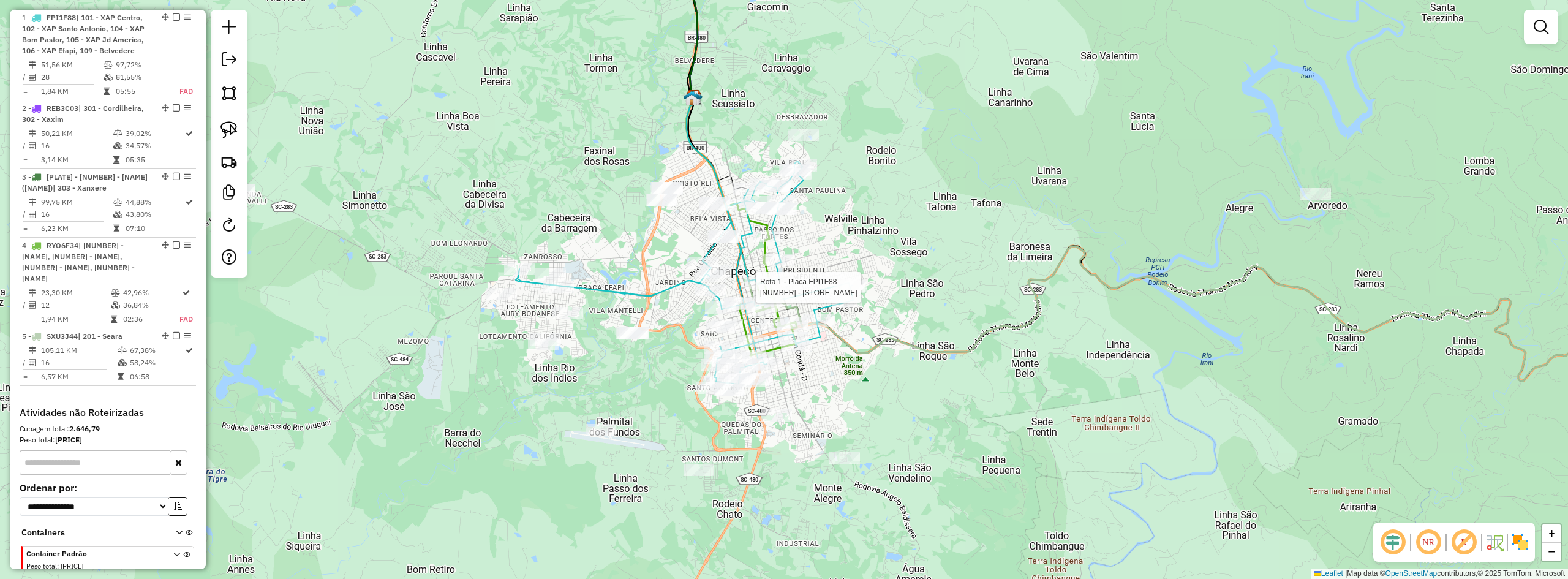 select on "**********" 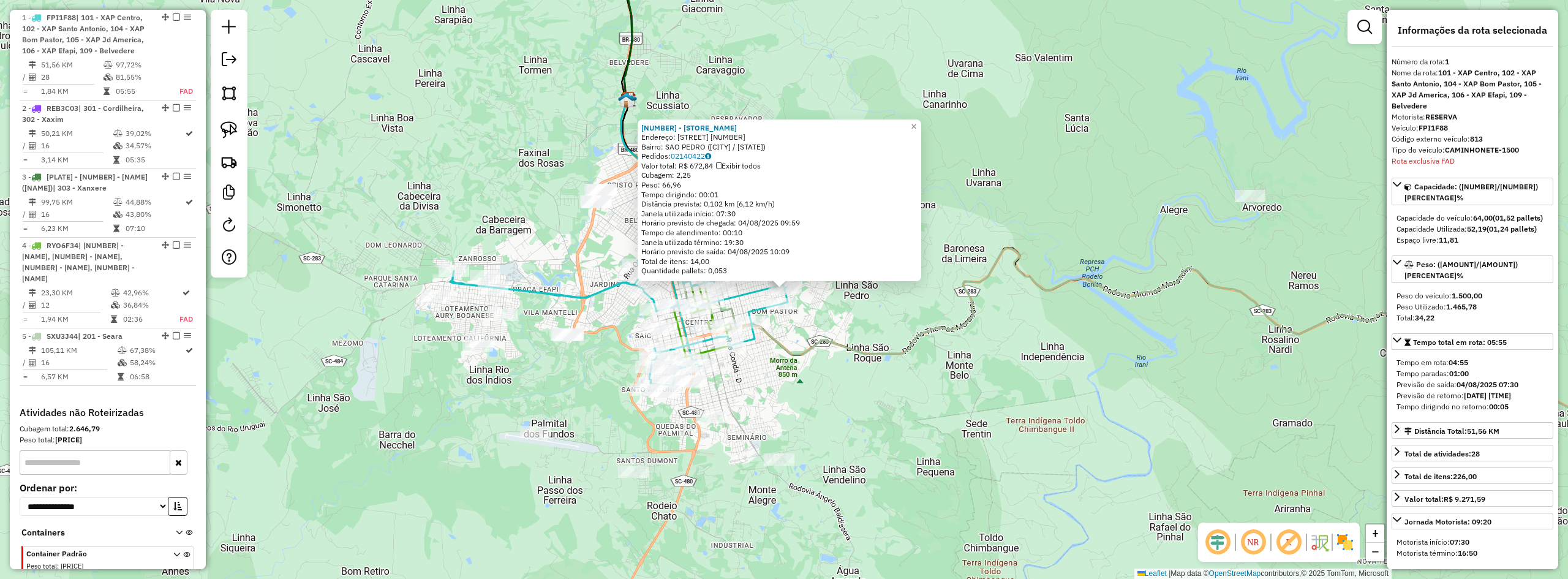 click on "9466 - MIX MERCEARIA  Endereço:  Manoel Rolim De Moura 1867   Bairro: SAO PEDRO (CHAPECO / SC)   Pedidos:  02140422   Valor total: R$ 672,84   Exibir todos   Cubagem: 2,25  Peso: 66,96  Tempo dirigindo: 00:01   Distância prevista: 0,102 km (6,12 km/h)   Janela utilizada início: 07:30   Horário previsto de chegada: 04/08/2025 09:59   Tempo de atendimento: 00:10   Janela utilizada término: 19:30   Horário previsto de saída: 04/08/2025 10:09   Total de itens: 14,00   Quantidade pallets: 0,053  × Janela de atendimento Grade de atendimento Capacidade Transportadoras Veículos Cliente Pedidos  Rotas Selecione os dias de semana para filtrar as janelas de atendimento  Seg   Ter   Qua   Qui   Sex   Sáb   Dom  Informe o período da janela de atendimento: De: Até:  Filtrar exatamente a janela do cliente  Considerar janela de atendimento padrão  Selecione os dias de semana para filtrar as grades de atendimento  Seg   Ter   Qua   Qui   Sex   Sáb   Dom   Considerar clientes sem dia de atendimento cadastrado De:" 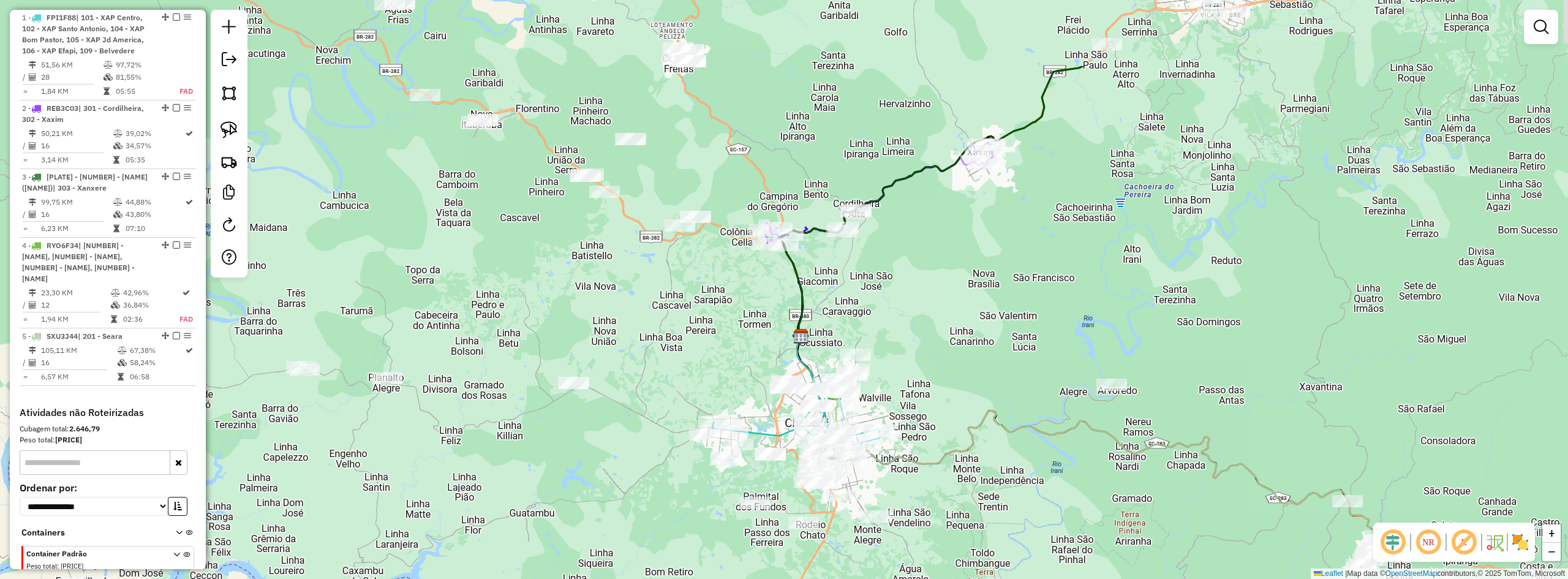 drag, startPoint x: 897, startPoint y: 303, endPoint x: 926, endPoint y: 428, distance: 128.31991 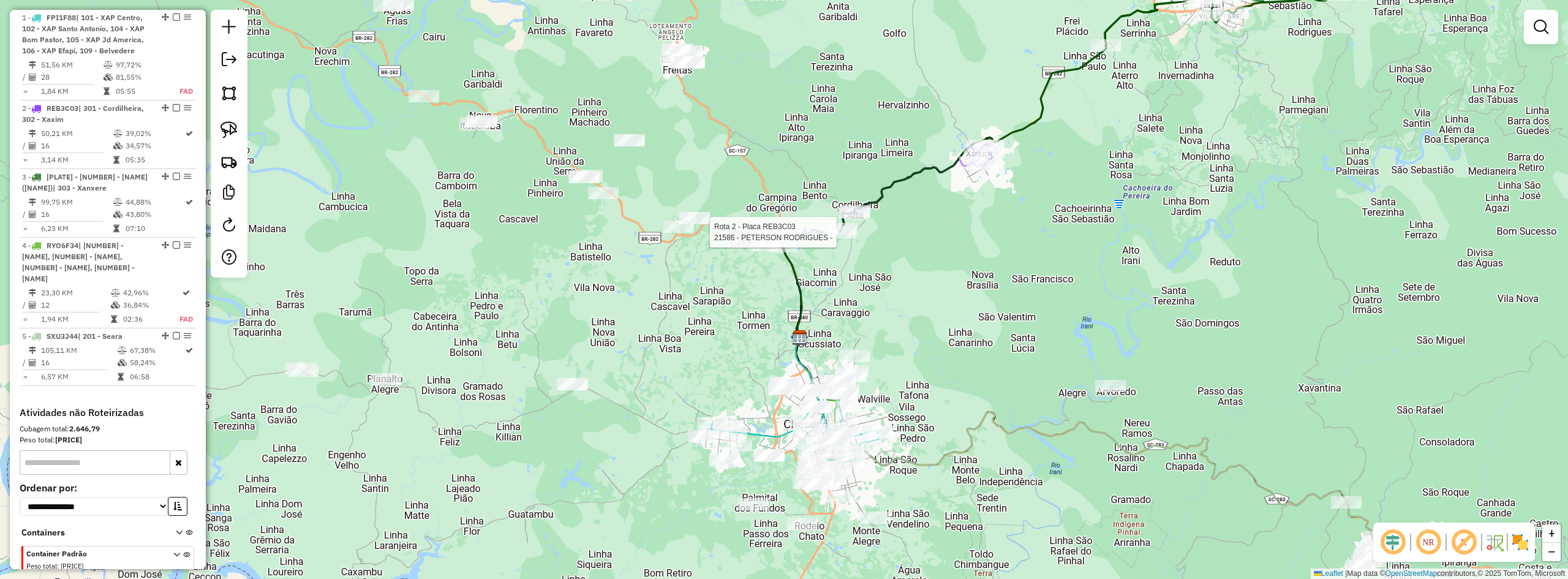 select on "**********" 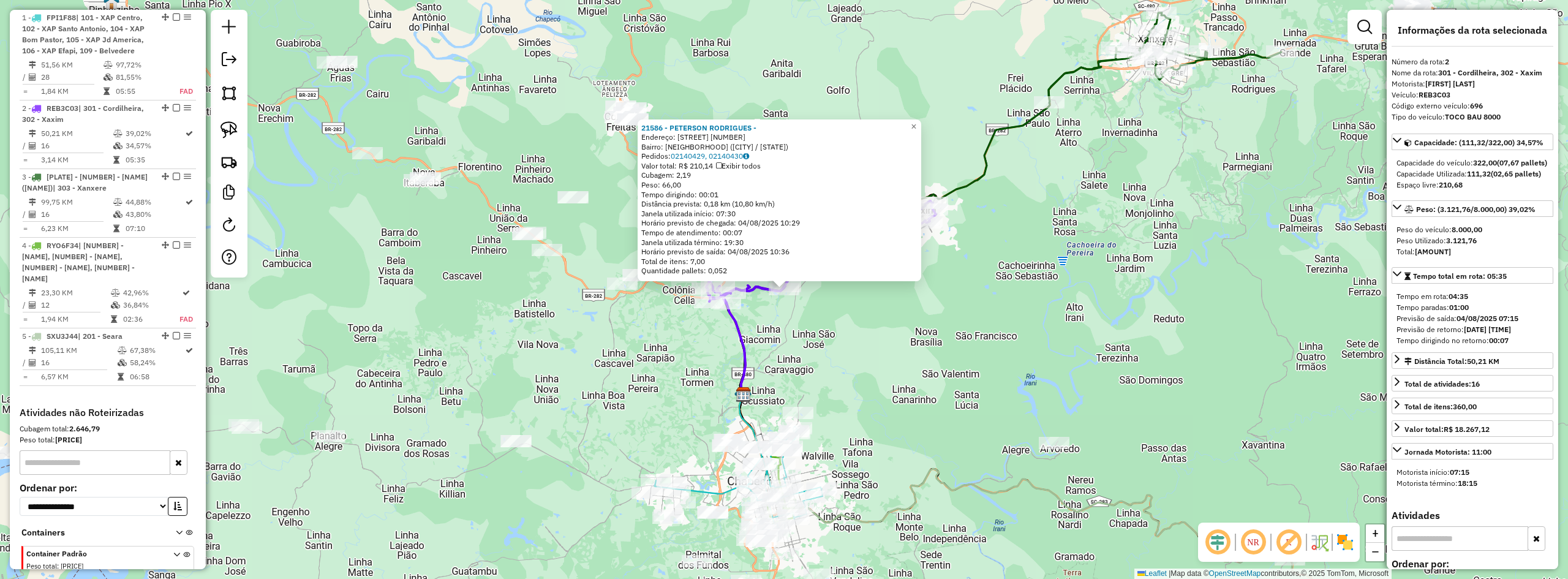 scroll, scrollTop: 526, scrollLeft: 0, axis: vertical 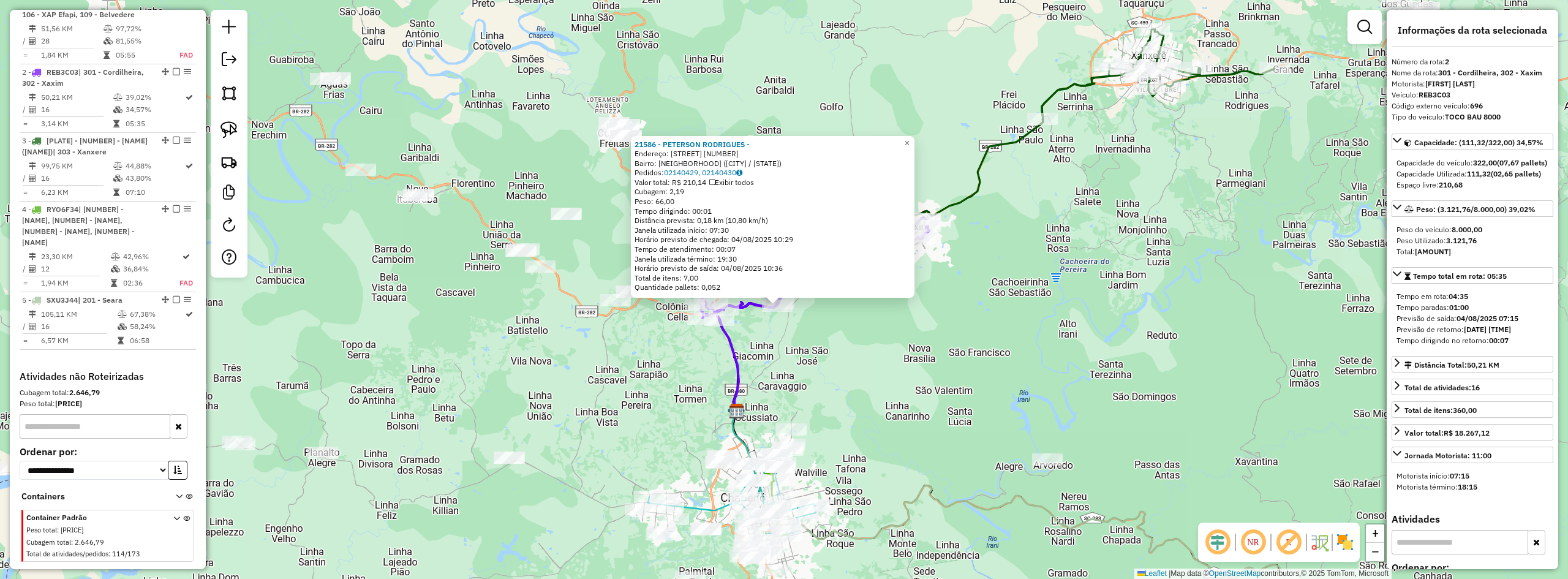 drag, startPoint x: 936, startPoint y: 333, endPoint x: 919, endPoint y: 437, distance: 105.38026 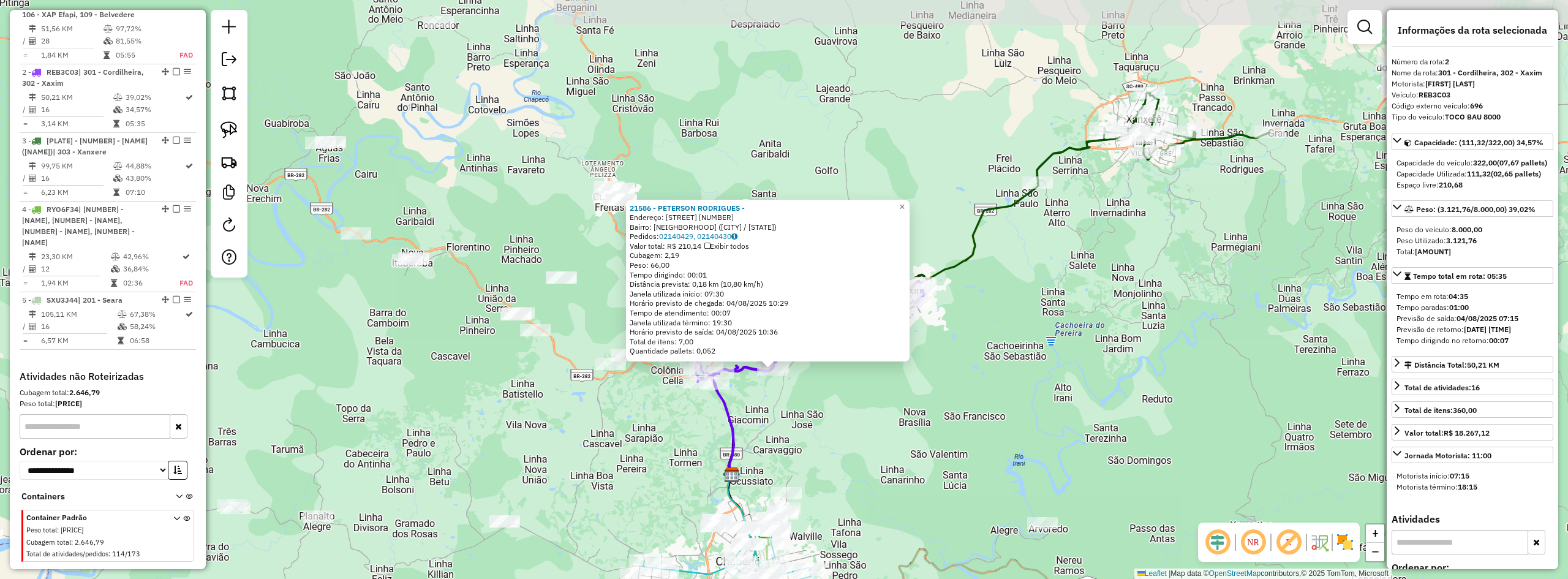 drag, startPoint x: 918, startPoint y: 426, endPoint x: 929, endPoint y: 387, distance: 40.5216 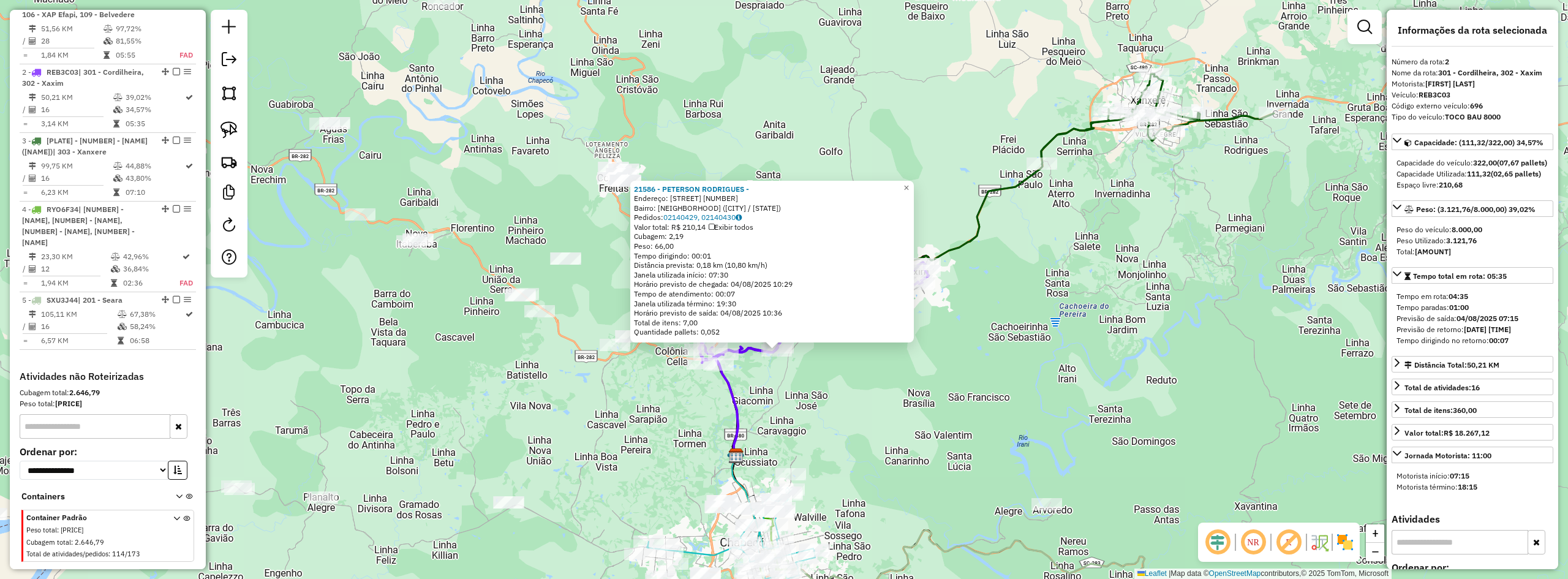 click on "21586 - PETERSON RODRIGUES -  Endereço: R   ALBERTO MAGGIONI              1521   Bairro: ROSA LINDA (CORDILHEIRA ALT / SC)   Pedidos:  02140429, 02140430   Valor total: R$ 210,14   Exibir todos   Cubagem: 2,19  Peso: 66,00  Tempo dirigindo: 00:01   Distância prevista: 0,18 km (10,80 km/h)   Janela utilizada início: 07:30   Horário previsto de chegada: 04/08/2025 10:29   Tempo de atendimento: 00:07   Janela utilizada término: 19:30   Horário previsto de saída: 04/08/2025 10:36   Total de itens: 7,00   Quantidade pallets: 0,052  × Janela de atendimento Grade de atendimento Capacidade Transportadoras Veículos Cliente Pedidos  Rotas Selecione os dias de semana para filtrar as janelas de atendimento  Seg   Ter   Qua   Qui   Sex   Sáb   Dom  Informe o período da janela de atendimento: De: Até:  Filtrar exatamente a janela do cliente  Considerar janela de atendimento padrão  Selecione os dias de semana para filtrar as grades de atendimento  Seg   Ter   Qua   Qui   Sex   Sáb   Dom   Peso mínimo:   De:" 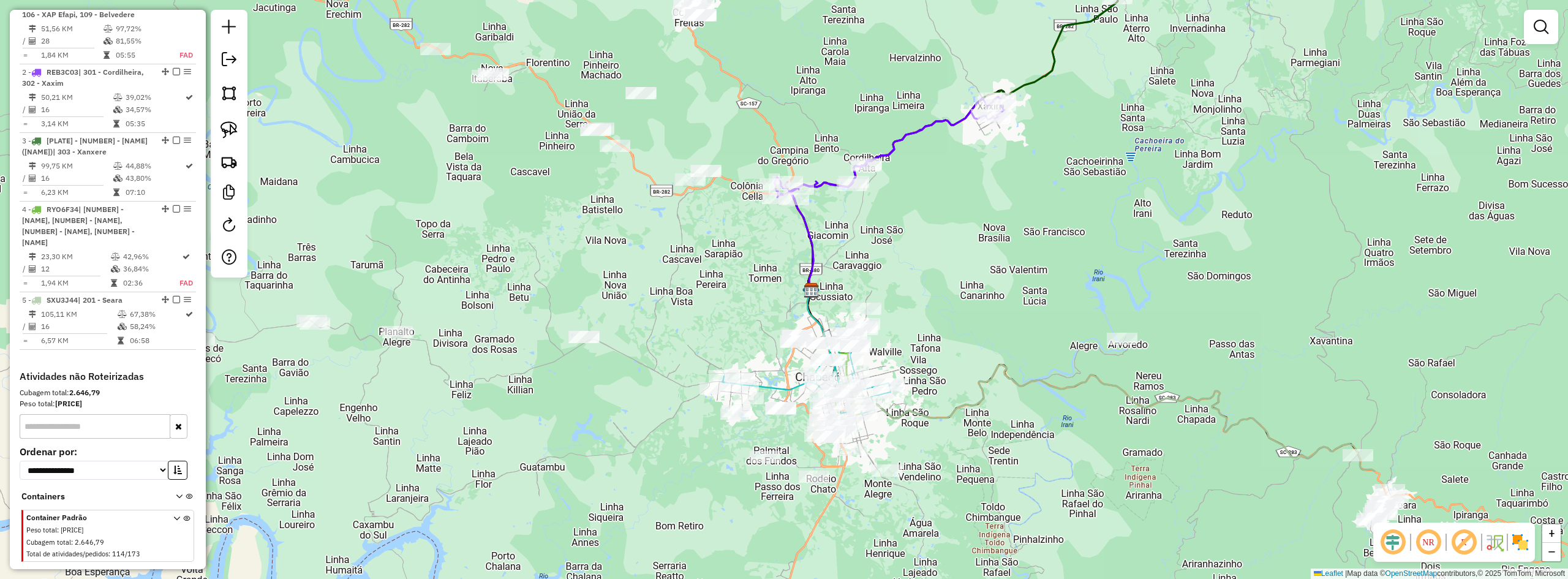 drag, startPoint x: 905, startPoint y: 448, endPoint x: 982, endPoint y: 280, distance: 184.8053 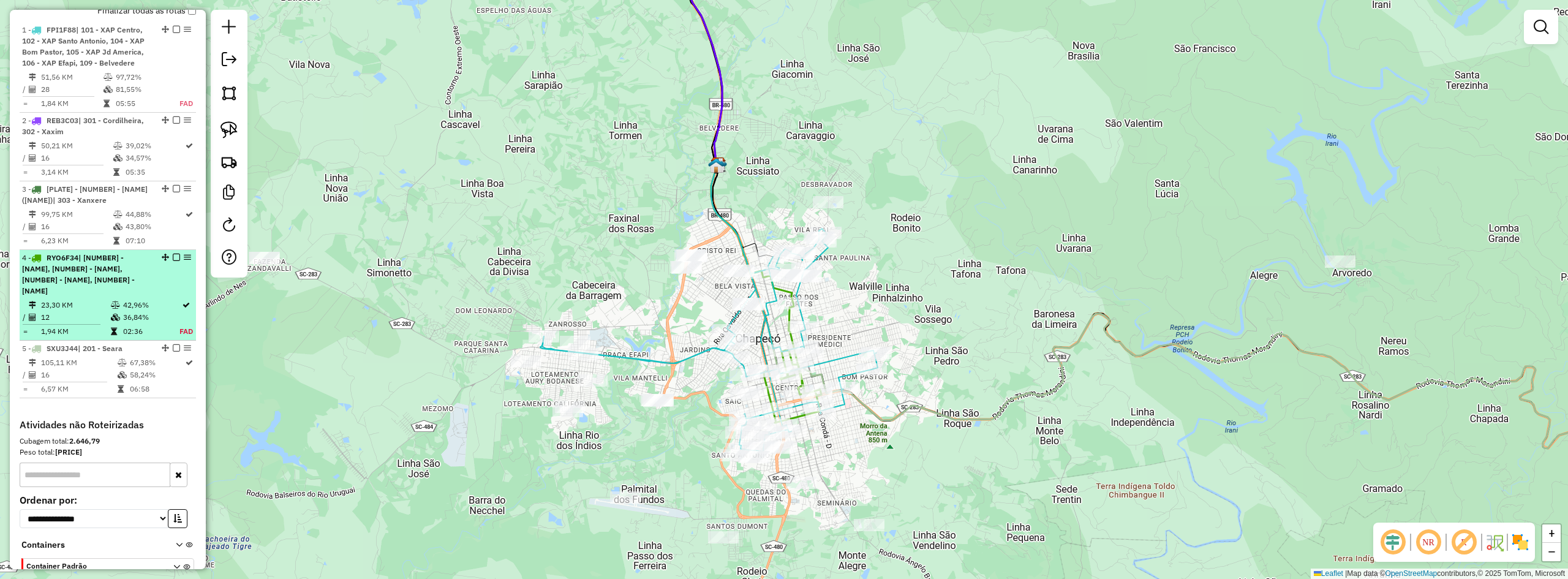scroll, scrollTop: 403, scrollLeft: 0, axis: vertical 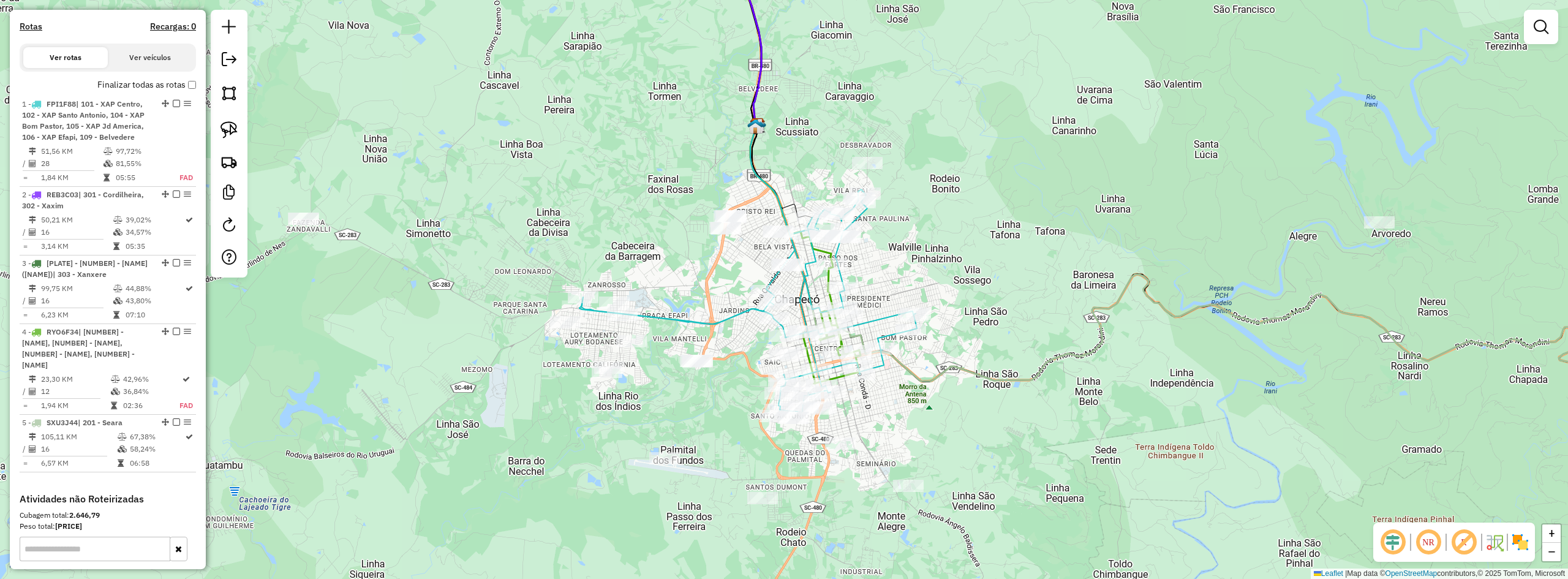 drag, startPoint x: 850, startPoint y: 431, endPoint x: 887, endPoint y: 388, distance: 56.72742 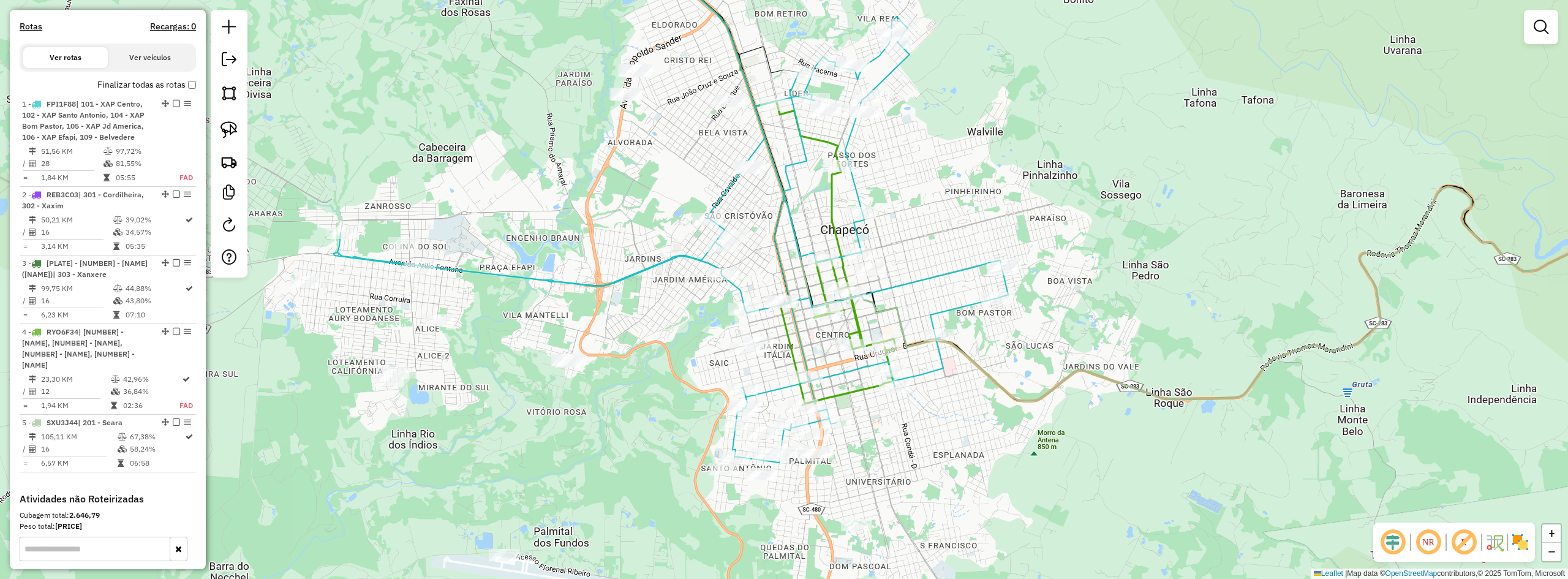 drag, startPoint x: 910, startPoint y: 401, endPoint x: 940, endPoint y: 455, distance: 61.773781 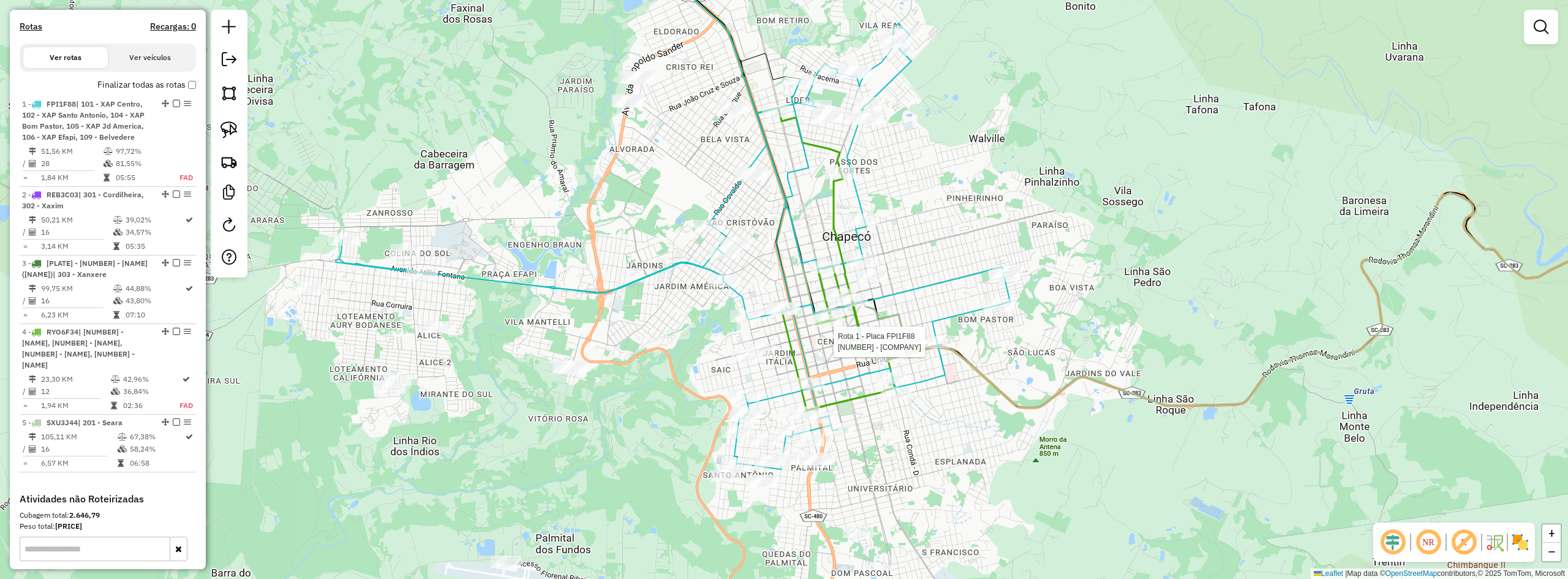 select on "**********" 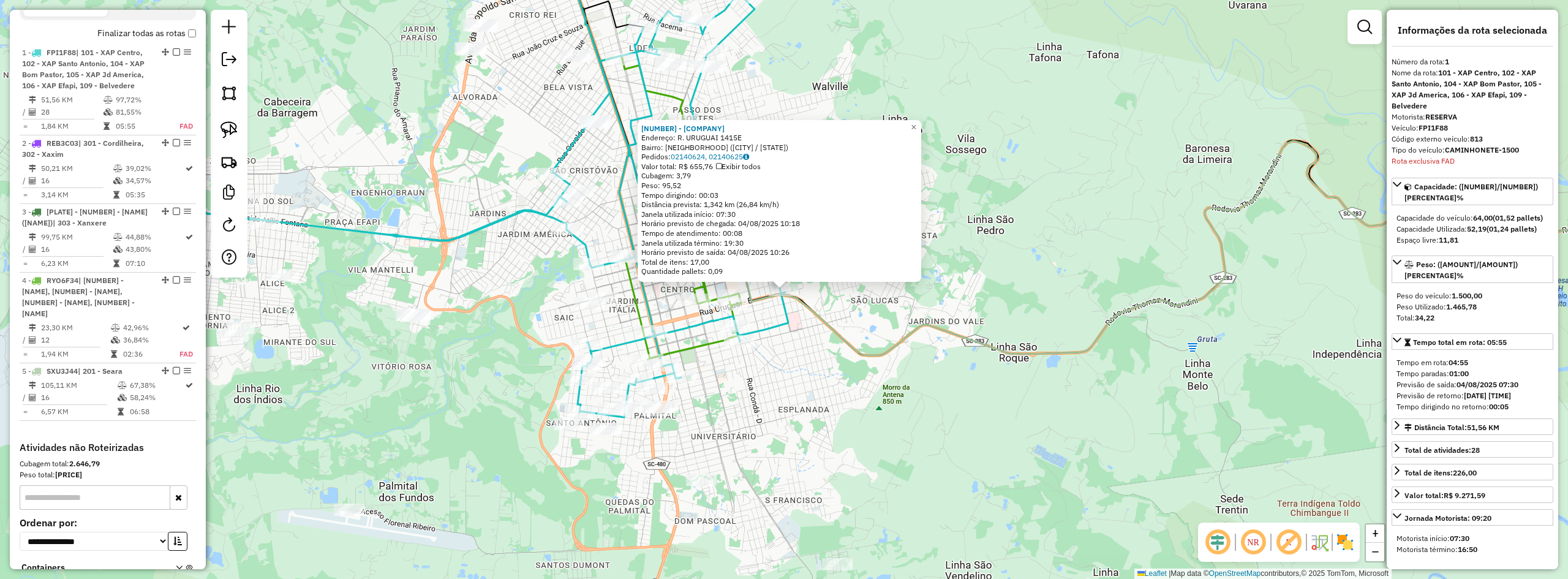 scroll, scrollTop: 490, scrollLeft: 0, axis: vertical 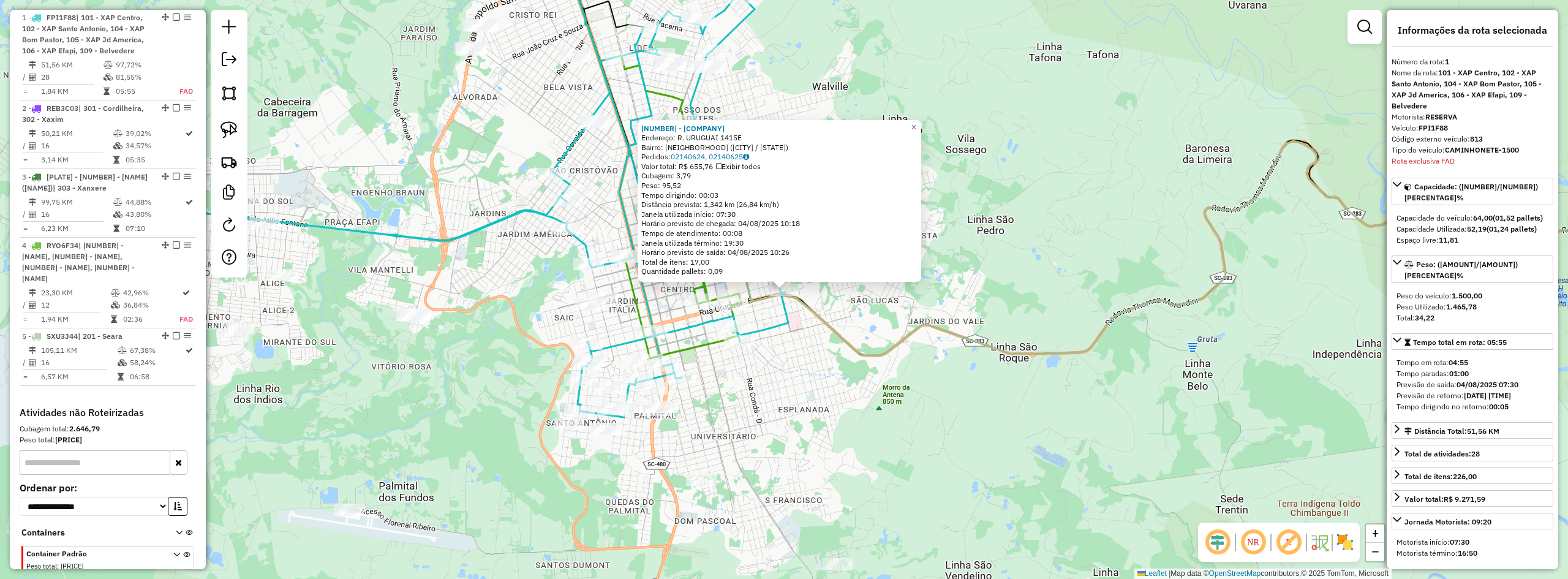 click on "12682 - SANTAFE SOCYEIT  Endereço:  R. URUGUAI 1415E   Bairro: MARIA GORETTI (CHAPECO / SC)   Pedidos:  02140624, 02140625   Valor total: R$ 655,76   Exibir todos   Cubagem: 3,79  Peso: 95,52  Tempo dirigindo: 00:03   Distância prevista: 1,342 km (26,84 km/h)   Janela utilizada início: 07:30   Horário previsto de chegada: 04/08/2025 10:18   Tempo de atendimento: 00:08   Janela utilizada término: 19:30   Horário previsto de saída: 04/08/2025 10:26   Total de itens: 17,00   Quantidade pallets: 0,09  × Janela de atendimento Grade de atendimento Capacidade Transportadoras Veículos Cliente Pedidos  Rotas Selecione os dias de semana para filtrar as janelas de atendimento  Seg   Ter   Qua   Qui   Sex   Sáb   Dom  Informe o período da janela de atendimento: De: Até:  Filtrar exatamente a janela do cliente  Considerar janela de atendimento padrão  Selecione os dias de semana para filtrar as grades de atendimento  Seg   Ter   Qua   Qui   Sex   Sáb   Dom   Clientes fora do dia de atendimento selecionado +" 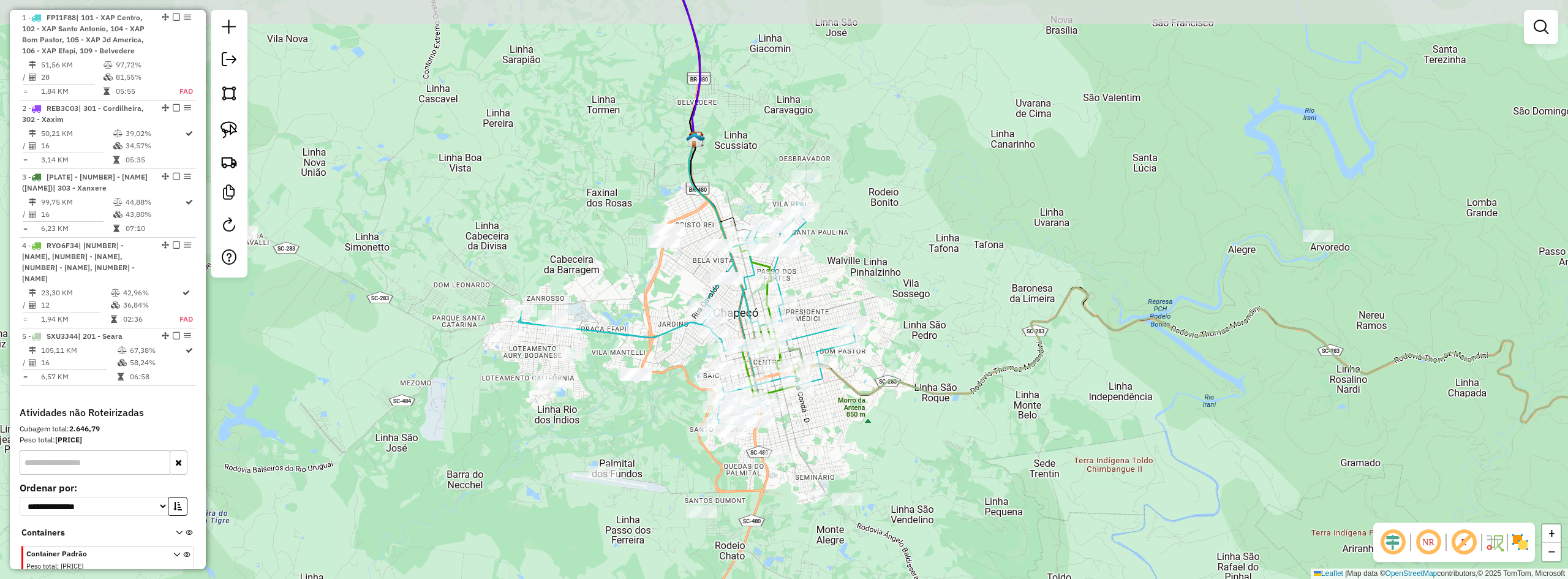 drag, startPoint x: 831, startPoint y: 376, endPoint x: 843, endPoint y: 398, distance: 25.059928 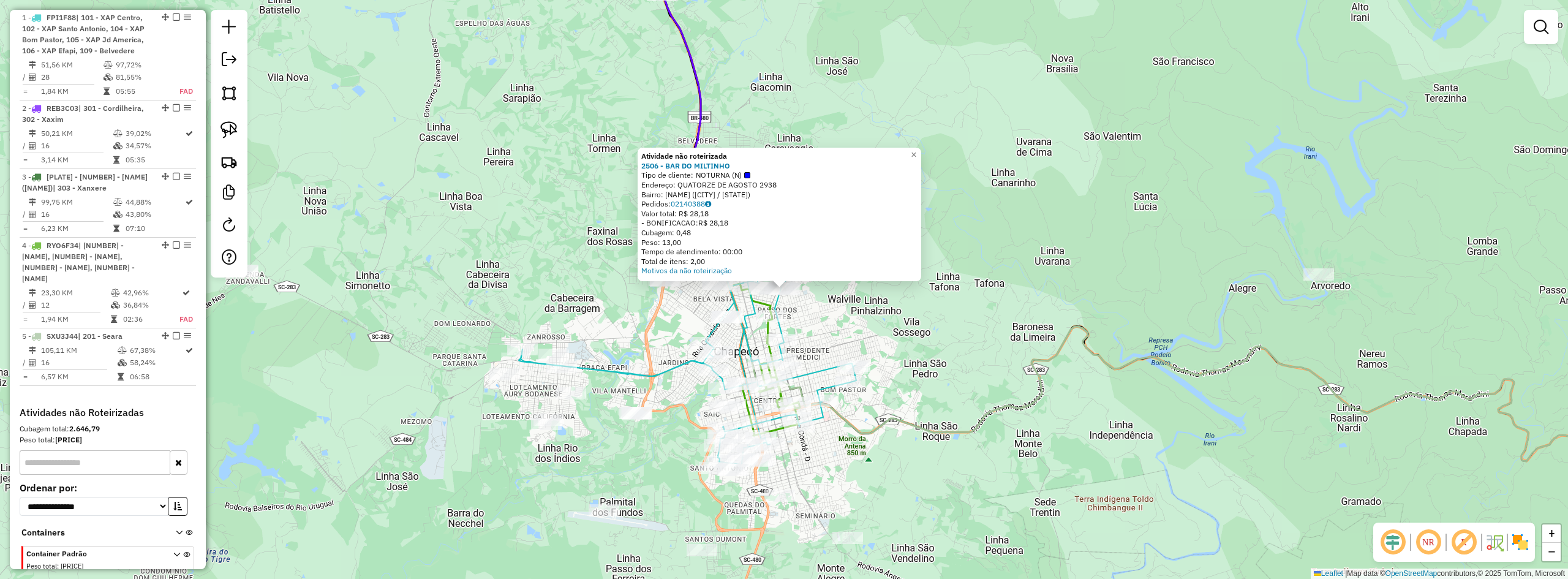 click on "Atividade não roteirizada 2506 - BAR  DO MILTINHO  Tipo de cliente:   NOTURNA (N)   Endereço:  QUATORZE DE AGOSTO 2938   Bairro: PASSO DOS FORTES (CHAPECO / SC)   Pedidos:  02140388   Valor total: R$ 28,18   - BONIFICACAO:  R$ 28,18   Cubagem: 0,48   Peso: 13,00   Tempo de atendimento: 00:00   Total de itens: 2,00  Motivos da não roteirização × Janela de atendimento Grade de atendimento Capacidade Transportadoras Veículos Cliente Pedidos  Rotas Selecione os dias de semana para filtrar as janelas de atendimento  Seg   Ter   Qua   Qui   Sex   Sáb   Dom  Informe o período da janela de atendimento: De: Até:  Filtrar exatamente a janela do cliente  Considerar janela de atendimento padrão  Selecione os dias de semana para filtrar as grades de atendimento  Seg   Ter   Qua   Qui   Sex   Sáb   Dom   Considerar clientes sem dia de atendimento cadastrado  Clientes fora do dia de atendimento selecionado Filtrar as atividades entre os valores definidos abaixo:  Peso mínimo:   Peso máximo:   Cubagem mínima:" 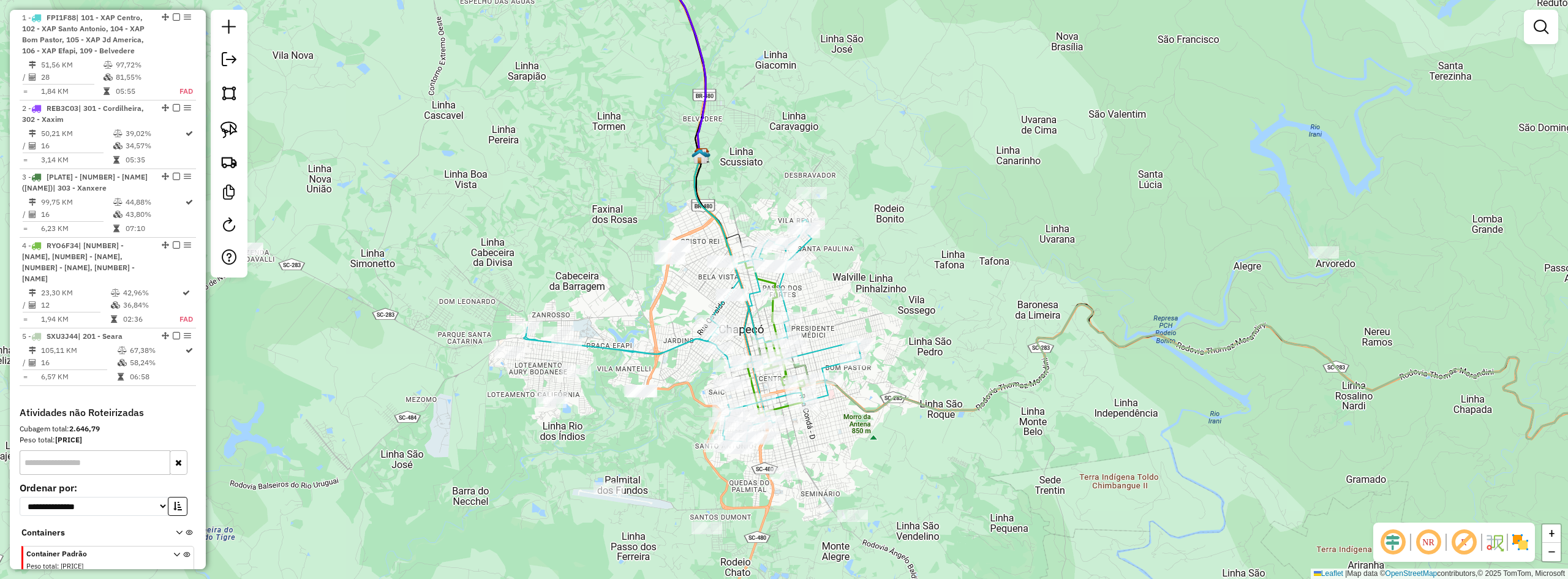 drag, startPoint x: 954, startPoint y: 363, endPoint x: 959, endPoint y: 341, distance: 22.561028 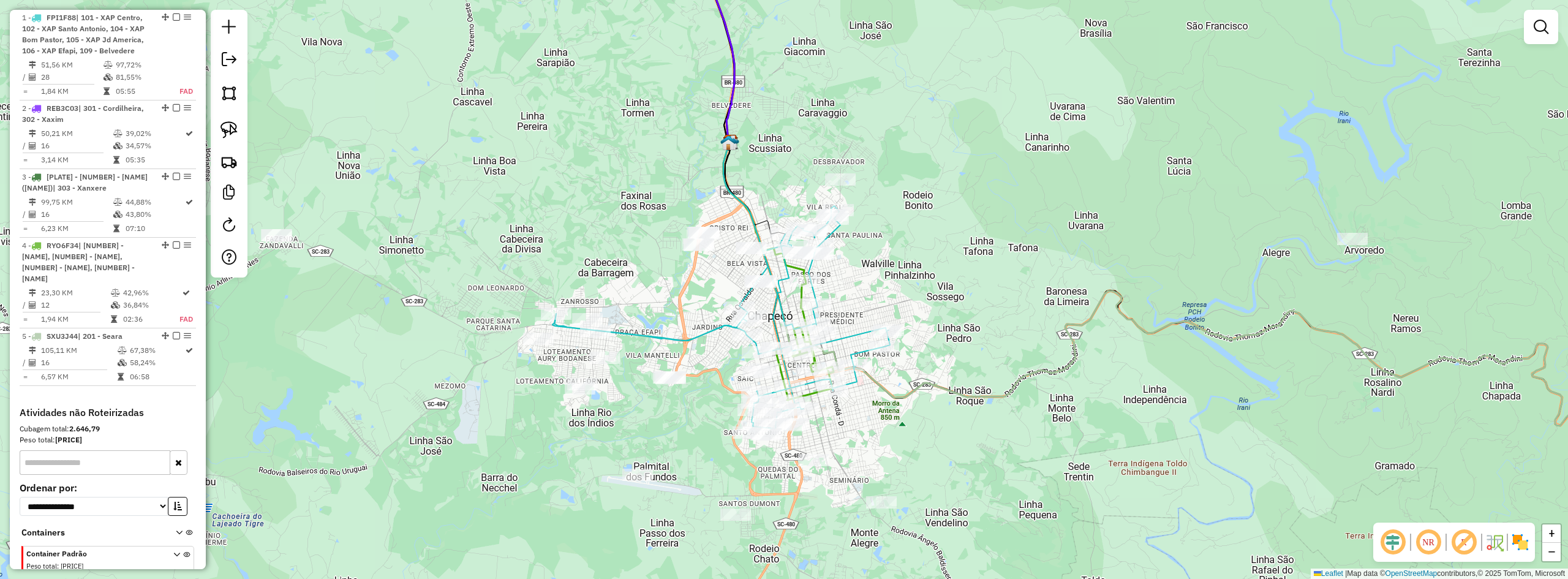 drag, startPoint x: 938, startPoint y: 377, endPoint x: 967, endPoint y: 364, distance: 31.780497 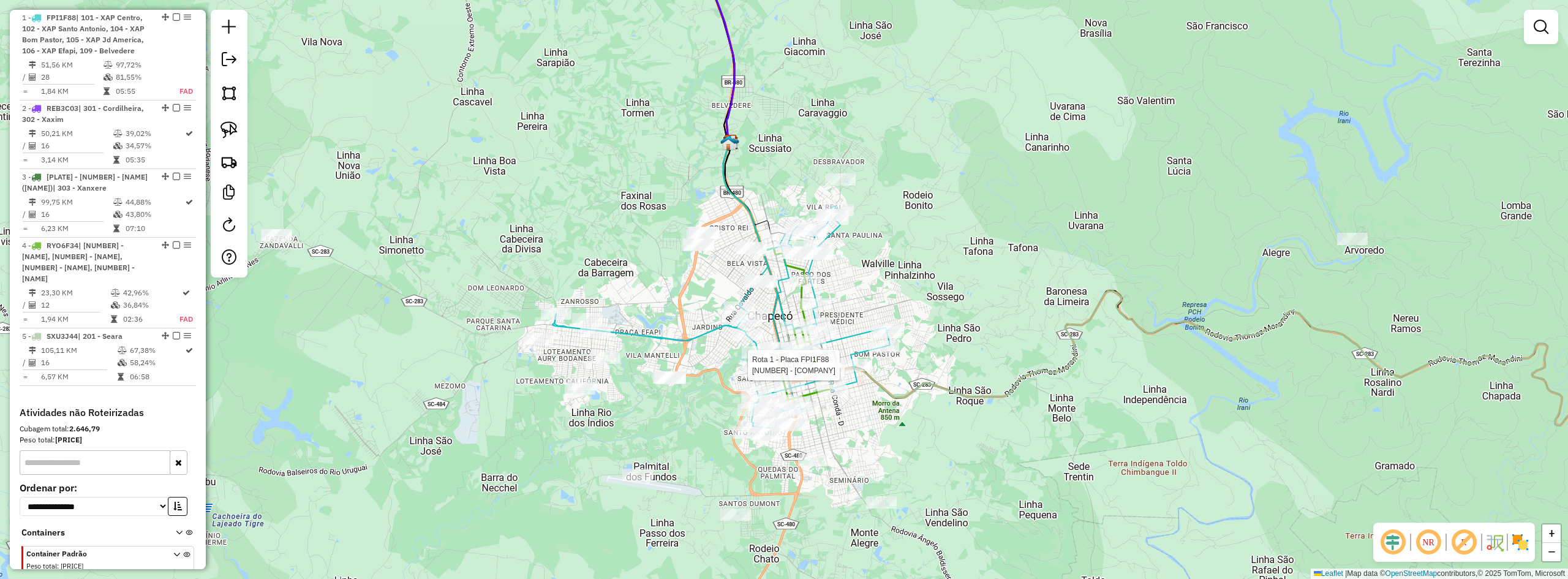 select on "**********" 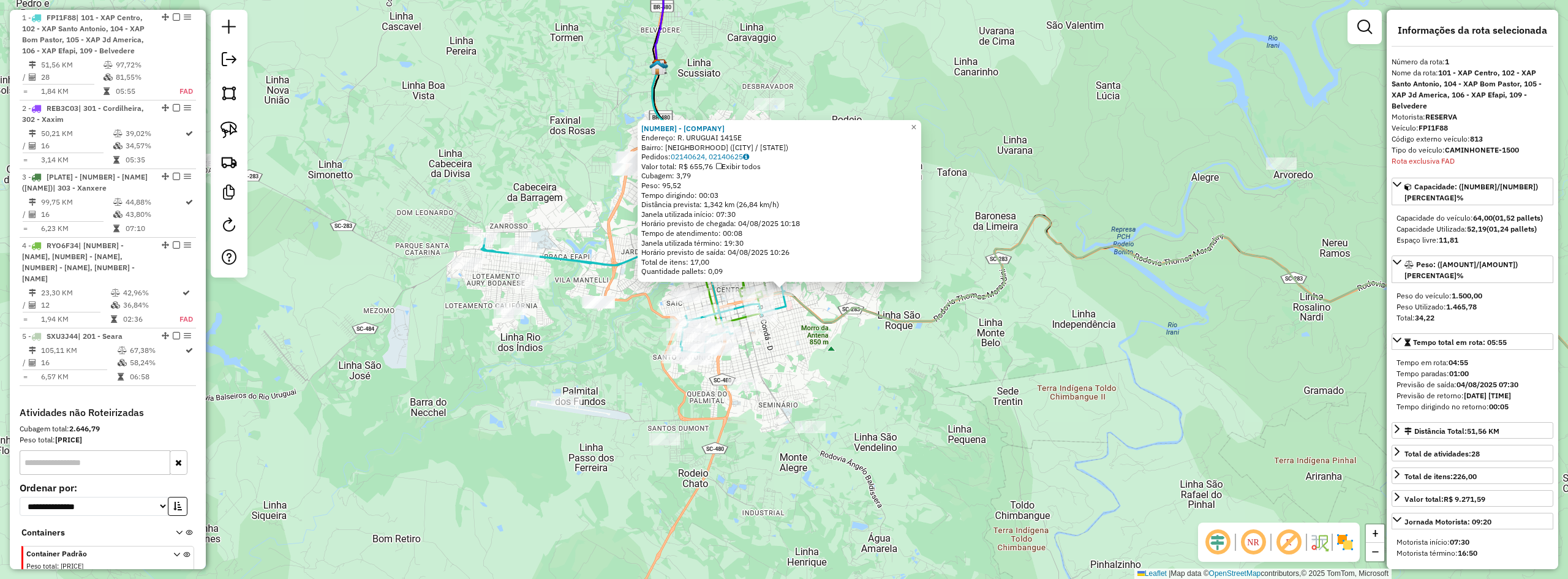 click on "12682 - SANTAFE SOCYEIT  Endereço:  R. URUGUAI 1415E   Bairro: MARIA GORETTI (CHAPECO / SC)   Pedidos:  02140624, 02140625   Valor total: R$ 655,76   Exibir todos   Cubagem: 3,79  Peso: 95,52  Tempo dirigindo: 00:03   Distância prevista: 1,342 km (26,84 km/h)   Janela utilizada início: 07:30   Horário previsto de chegada: 04/08/2025 10:18   Tempo de atendimento: 00:08   Janela utilizada término: 19:30   Horário previsto de saída: 04/08/2025 10:26   Total de itens: 17,00   Quantidade pallets: 0,09  × Janela de atendimento Grade de atendimento Capacidade Transportadoras Veículos Cliente Pedidos  Rotas Selecione os dias de semana para filtrar as janelas de atendimento  Seg   Ter   Qua   Qui   Sex   Sáb   Dom  Informe o período da janela de atendimento: De: Até:  Filtrar exatamente a janela do cliente  Considerar janela de atendimento padrão  Selecione os dias de semana para filtrar as grades de atendimento  Seg   Ter   Qua   Qui   Sex   Sáb   Dom   Clientes fora do dia de atendimento selecionado +" 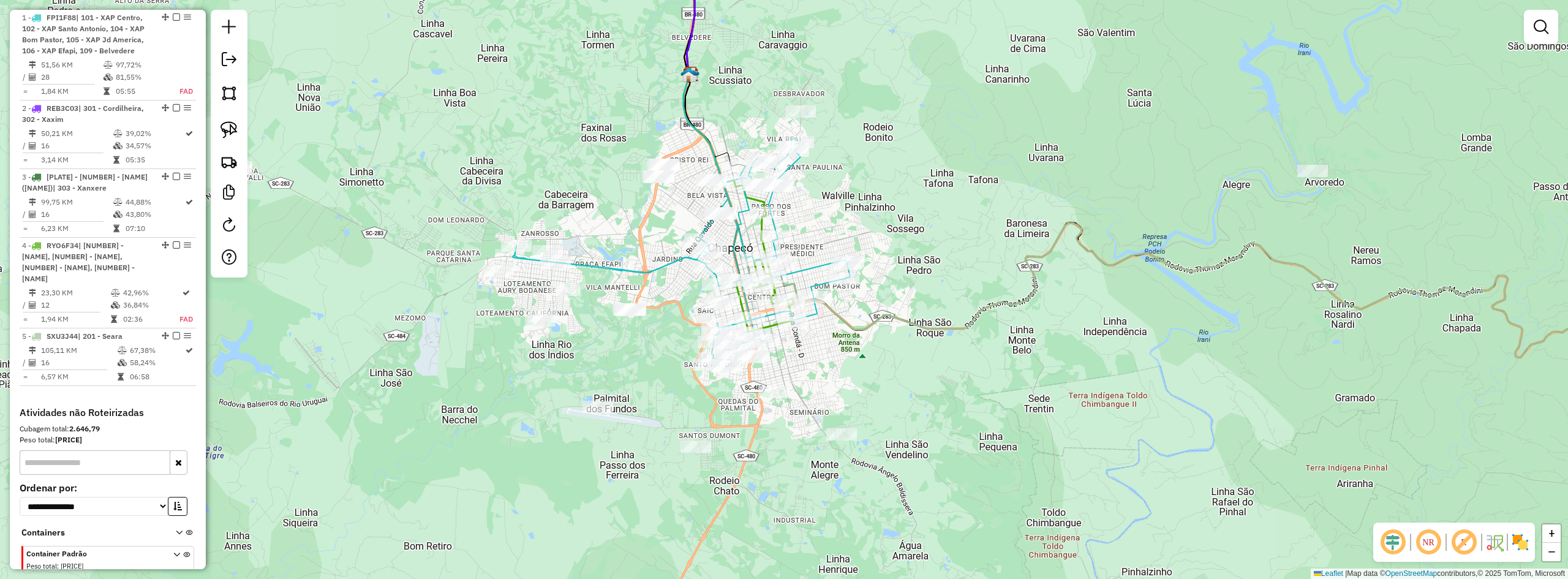 drag, startPoint x: 838, startPoint y: 356, endPoint x: 865, endPoint y: 360, distance: 27.294688 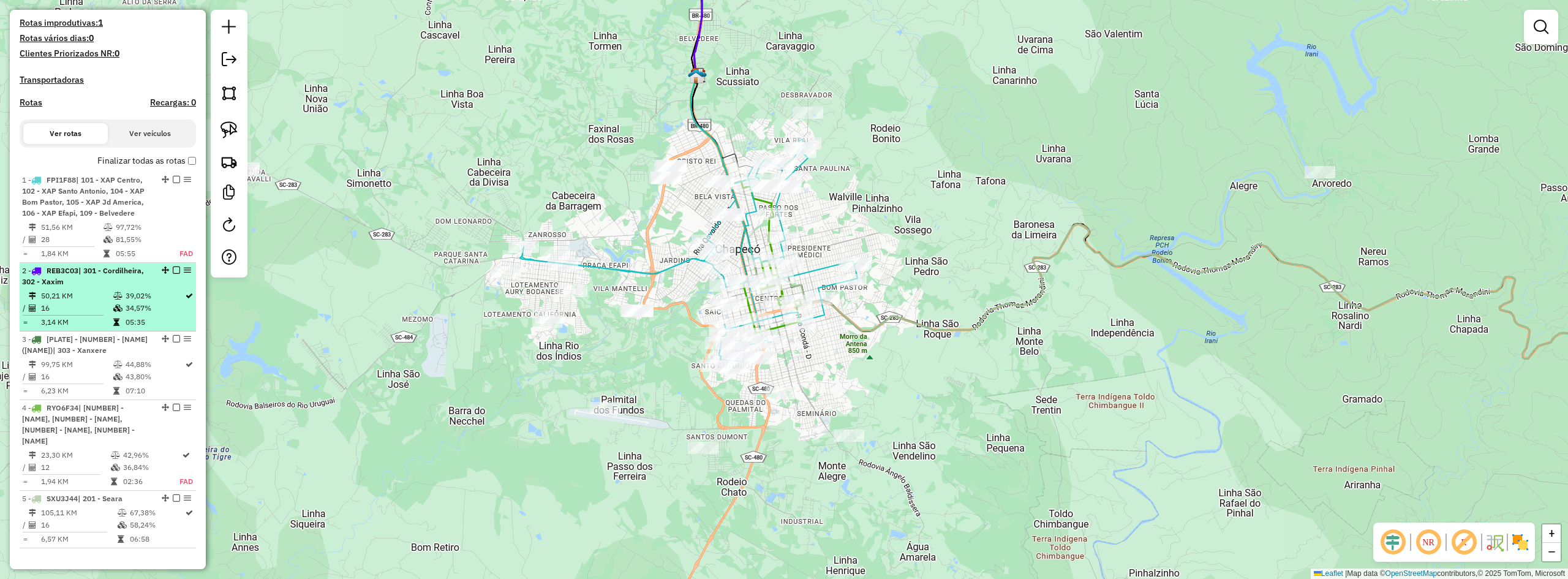 scroll, scrollTop: 306, scrollLeft: 0, axis: vertical 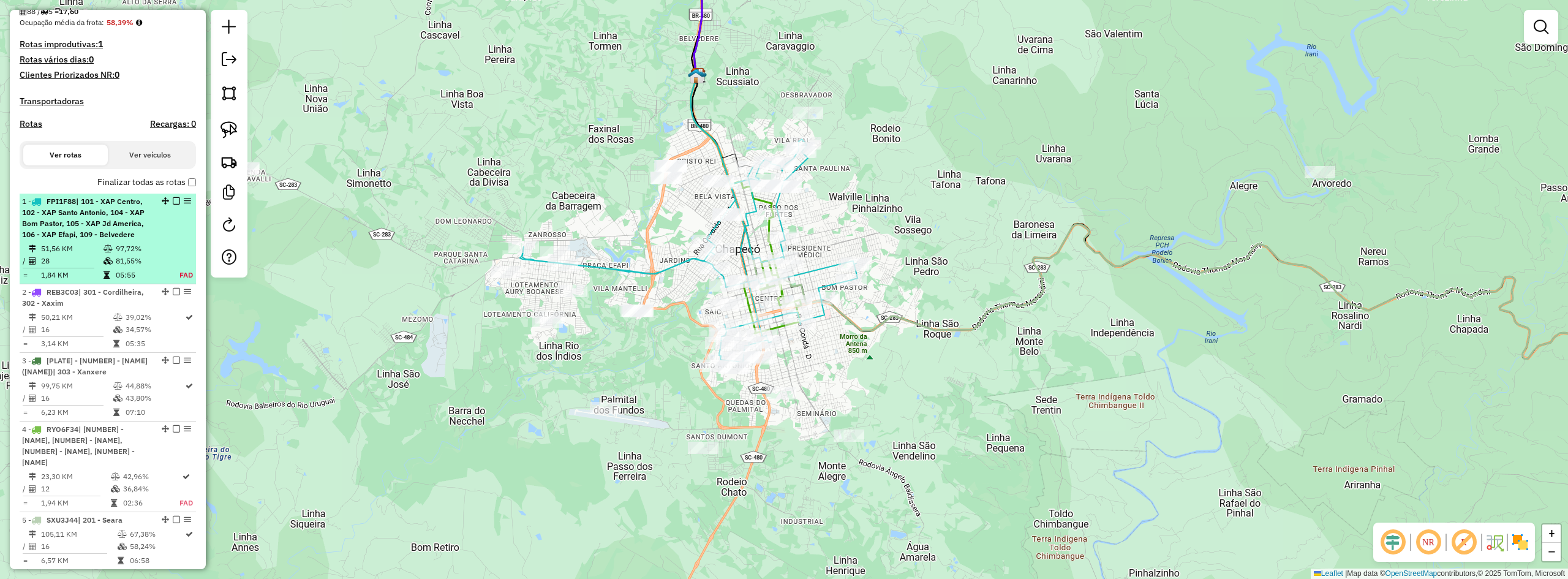click at bounding box center [176, 201] 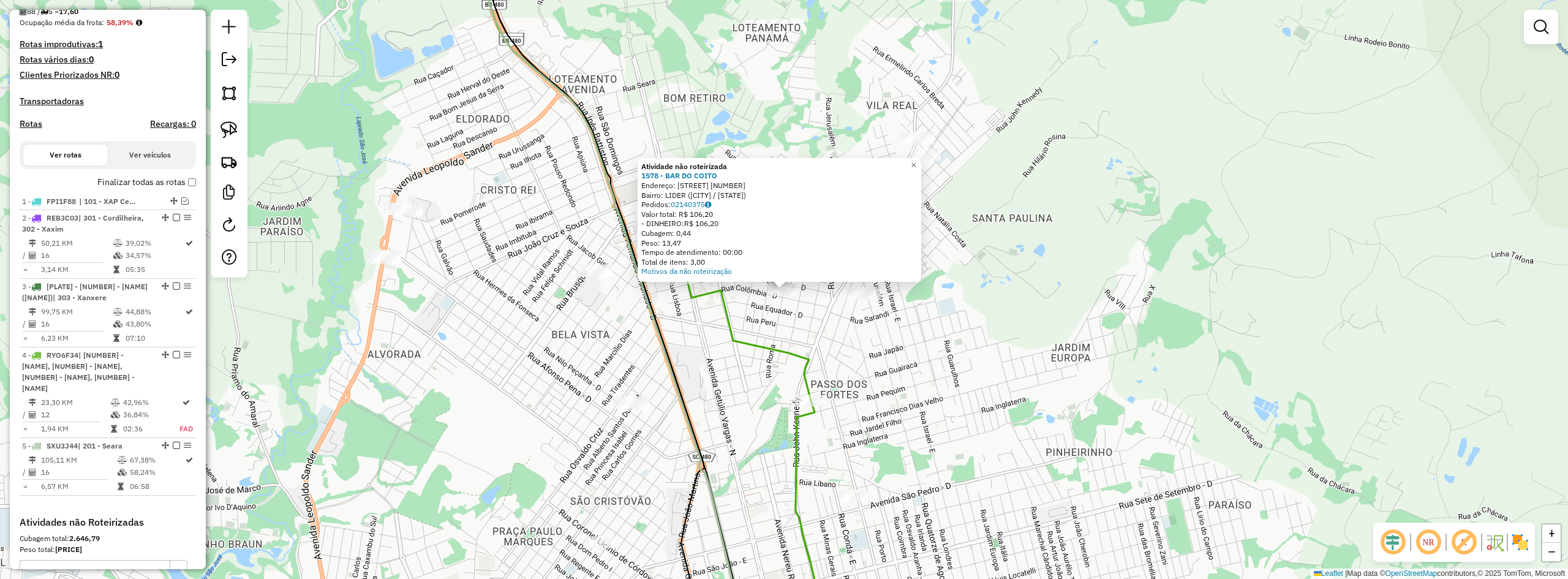 click on "Atividade não roteirizada 1578 - BAR DO COITO  Endereço:  VENEZUELA 670   Bairro: LIDER (CHAPECO / SC)   Pedidos:  02140375   Valor total: R$ 106,20   - DINHEIRO:  R$ 106,20   Cubagem: 0,44   Peso: 13,47   Tempo de atendimento: 00:00   Total de itens: 3,00  Motivos da não roteirização × Janela de atendimento Grade de atendimento Capacidade Transportadoras Veículos Cliente Pedidos  Rotas Selecione os dias de semana para filtrar as janelas de atendimento  Seg   Ter   Qua   Qui   Sex   Sáb   Dom  Informe o período da janela de atendimento: De: Até:  Filtrar exatamente a janela do cliente  Considerar janela de atendimento padrão  Selecione os dias de semana para filtrar as grades de atendimento  Seg   Ter   Qua   Qui   Sex   Sáb   Dom   Considerar clientes sem dia de atendimento cadastrado  Clientes fora do dia de atendimento selecionado Filtrar as atividades entre os valores definidos abaixo:  Peso mínimo:   Peso máximo:   Cubagem mínima:   Cubagem máxima:   De:   Até:   De:   Até:  Veículo: +" 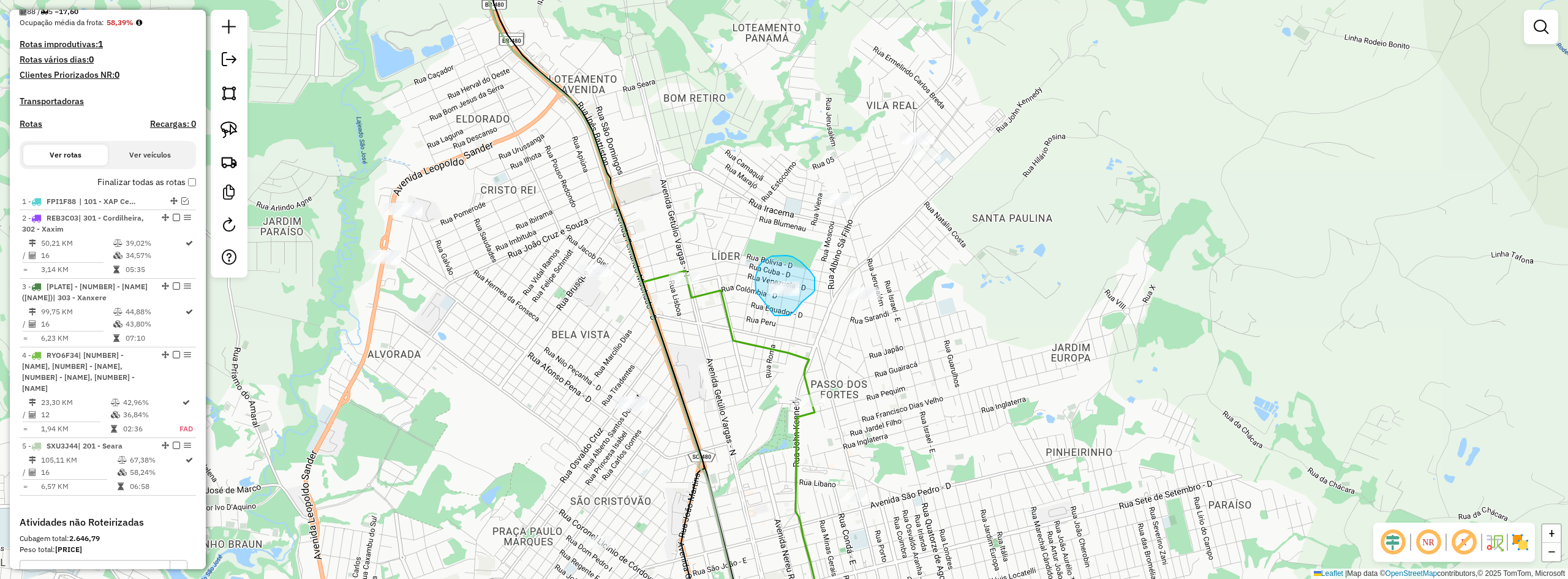 drag, startPoint x: 774, startPoint y: 314, endPoint x: 756, endPoint y: 291, distance: 29.206164 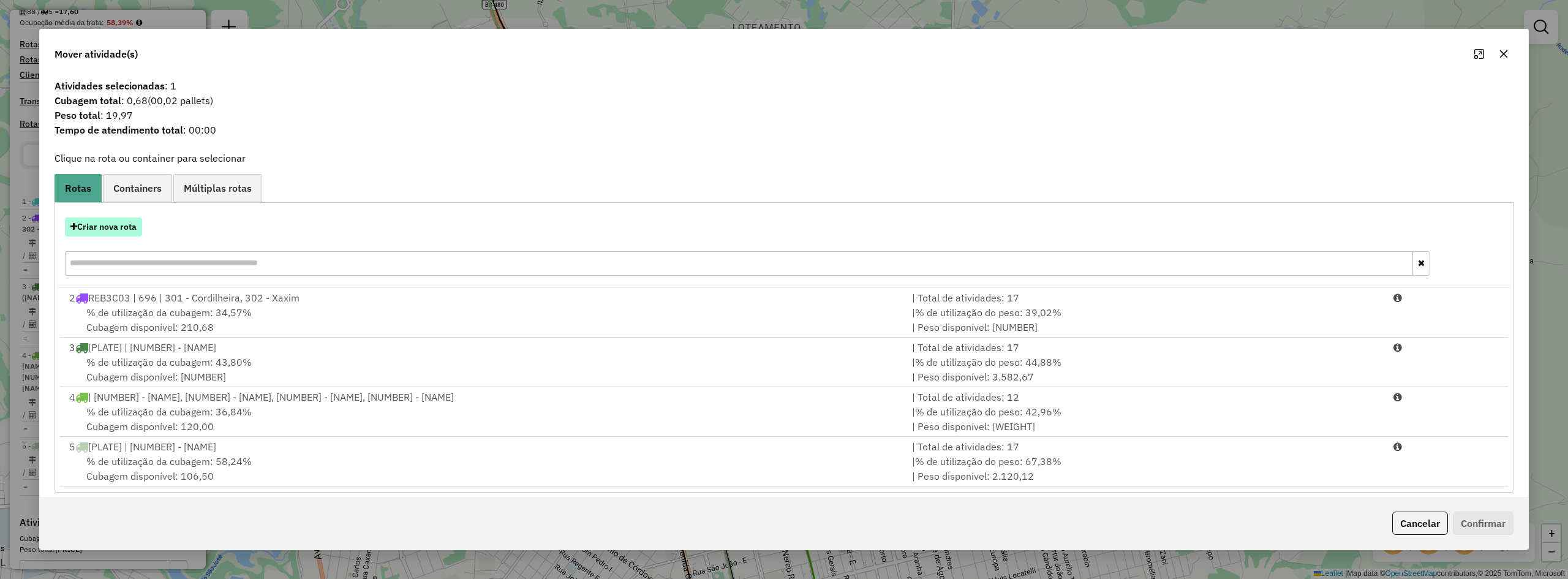 click on "Criar nova rota" at bounding box center [104, 227] 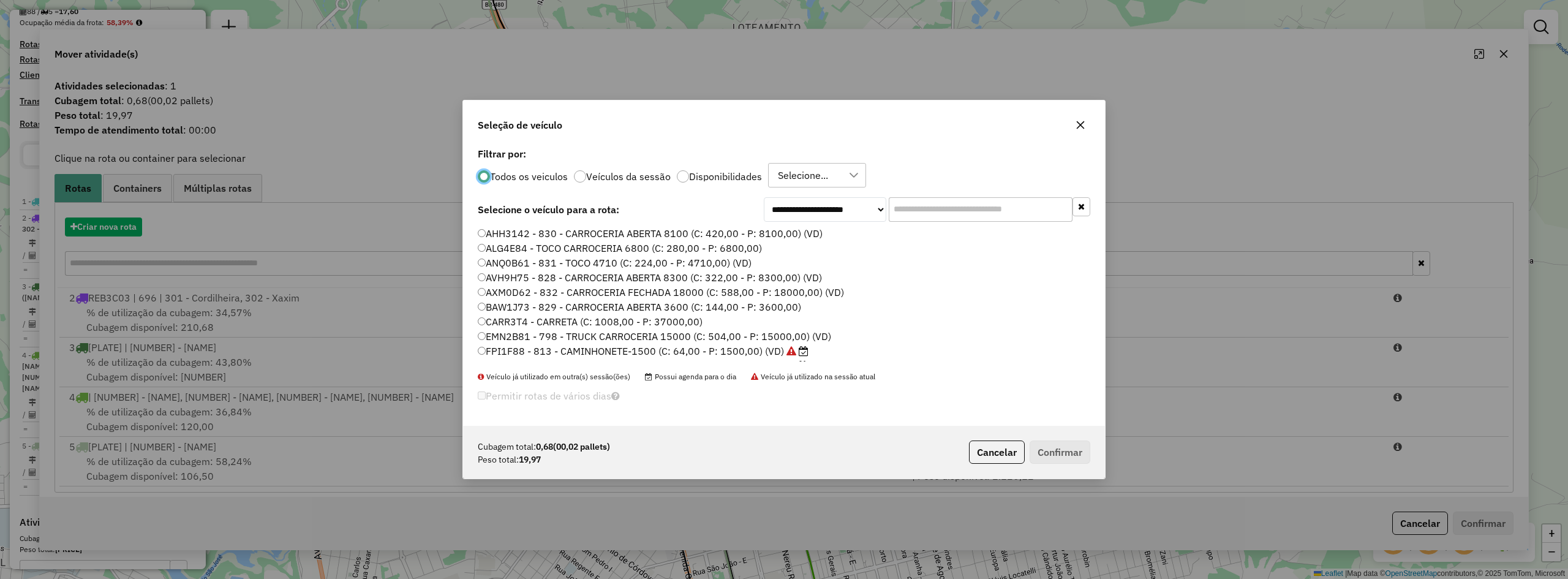 scroll, scrollTop: 7, scrollLeft: 4, axis: both 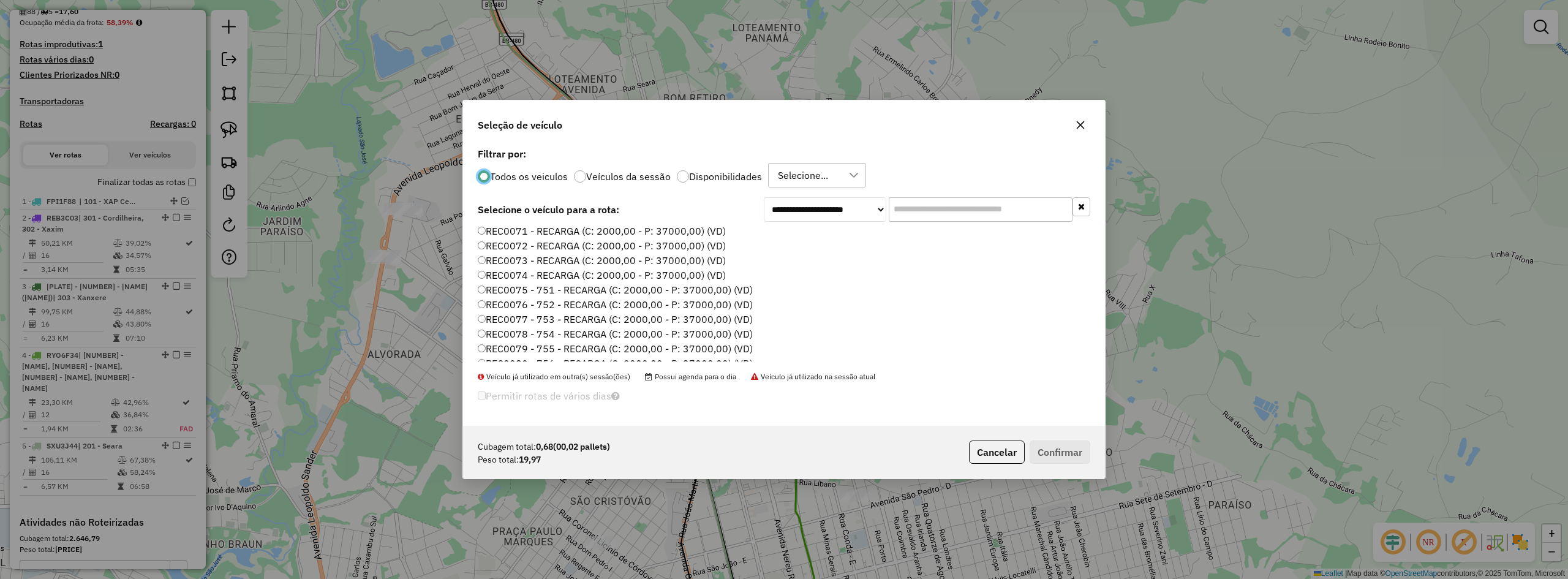 click on "REC0074 - RECARGA (C: 2000,00 - P: 37000,00) (VD)" 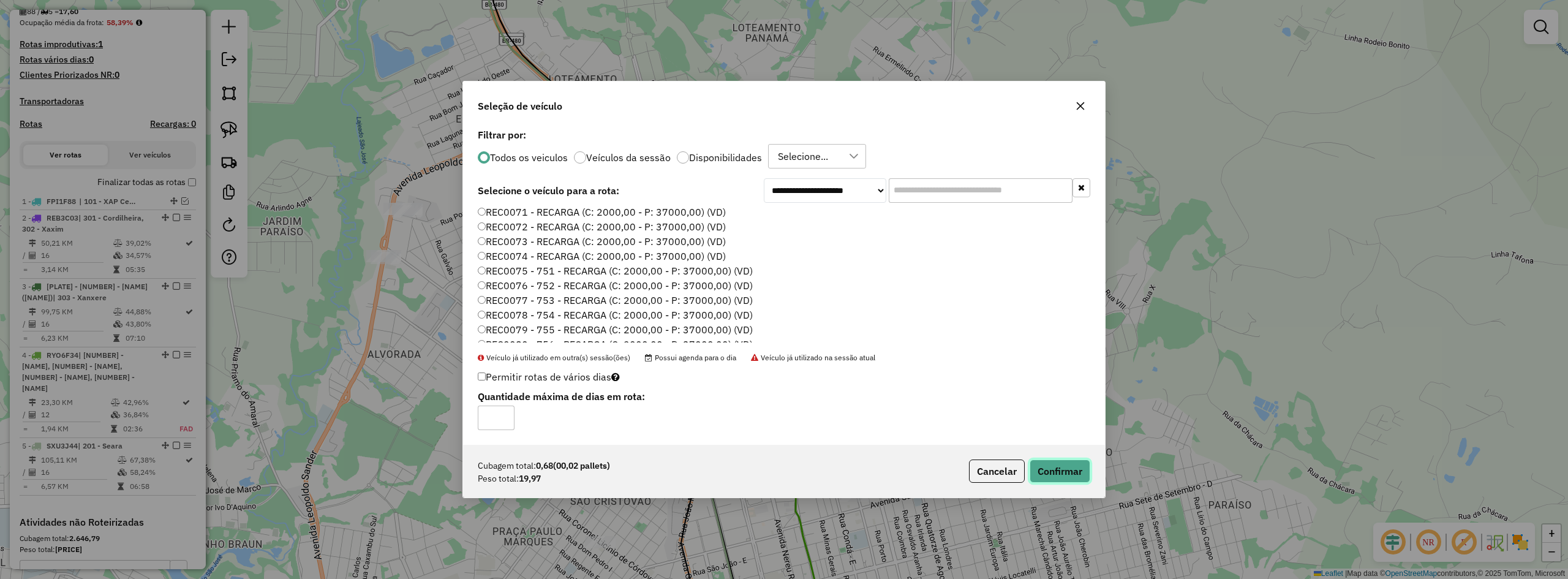 click on "Confirmar" 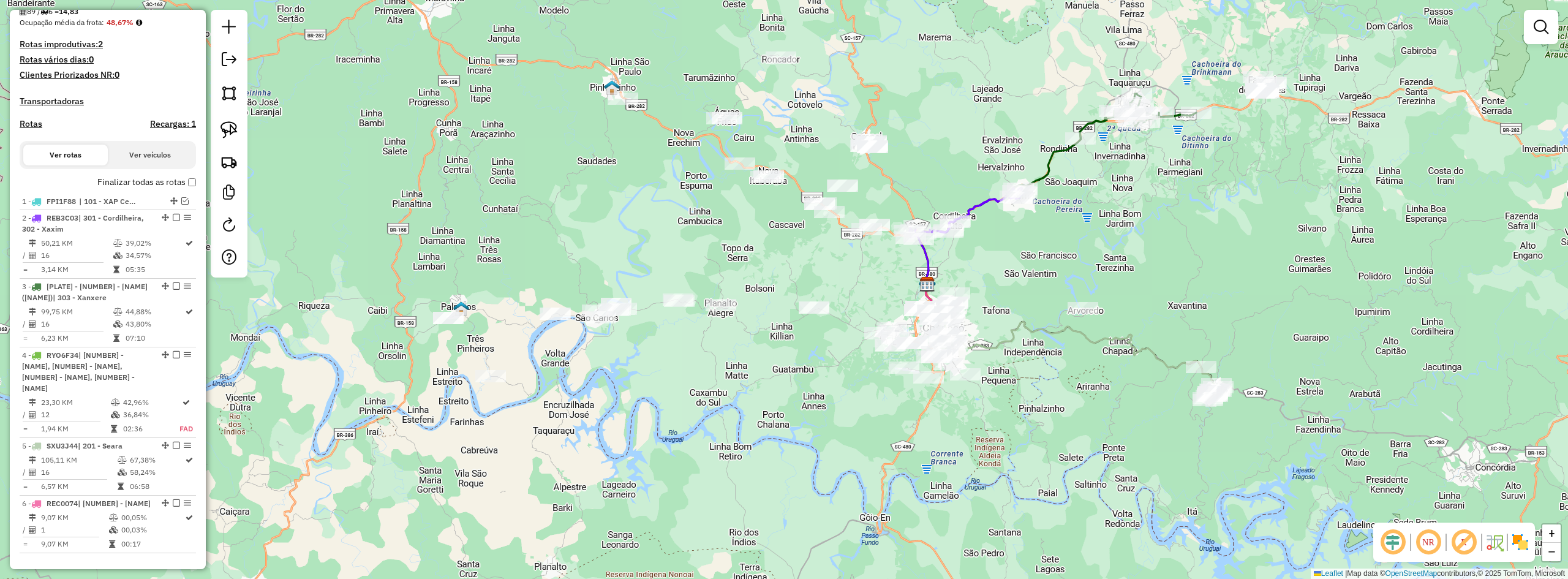 drag, startPoint x: 835, startPoint y: 233, endPoint x: 914, endPoint y: 360, distance: 149.56604 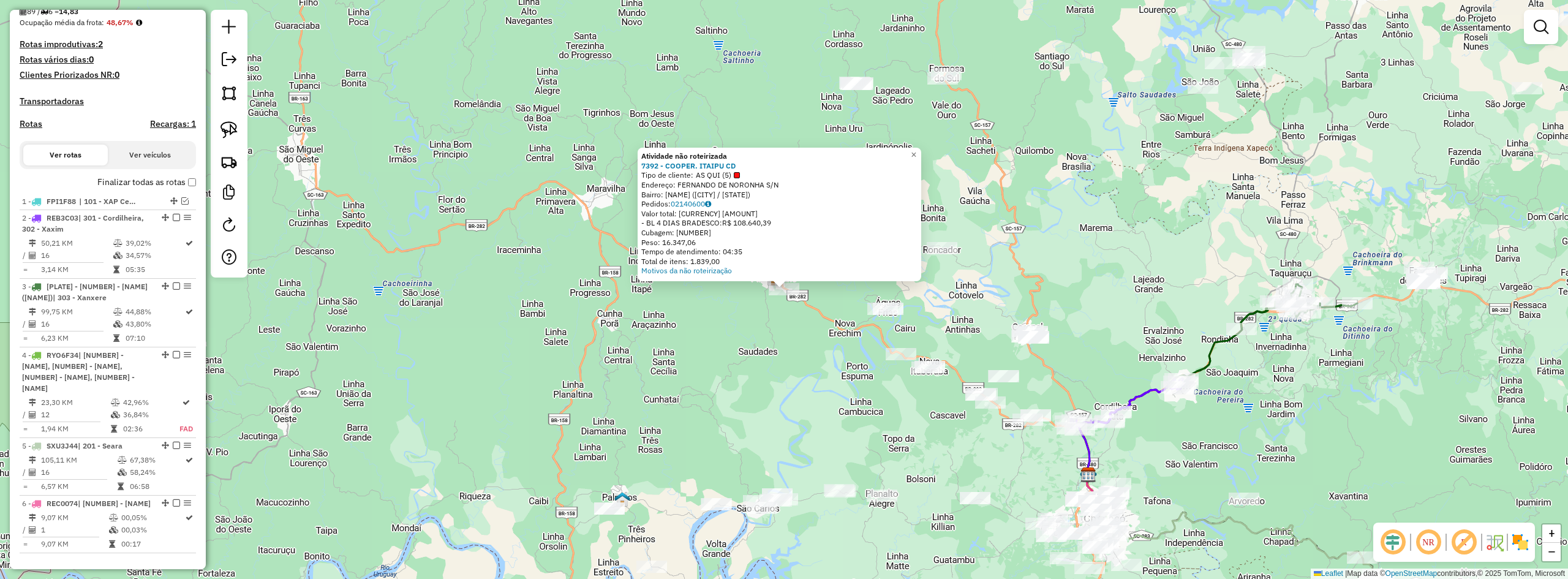 click on "Atividade não roteirizada 7392 - COOPER. ITAIPU CD  Tipo de cliente:   AS QUI (5)   Endereço:  FERNANDO DE NORONHA S/N   Bairro: INDUSTRIAL LESTE (PINHALZINHO / SC)   Pedidos:  02140600   Valor total: R$ 108.640,39   - BL 4 DIAS  BRADESCO:  R$ 108.640,39   Cubagem: 545,25   Peso: 16.347,06   Tempo de atendimento: 04:35   Total de itens: 1.839,00  Motivos da não roteirização × Janela de atendimento Grade de atendimento Capacidade Transportadoras Veículos Cliente Pedidos  Rotas Selecione os dias de semana para filtrar as janelas de atendimento  Seg   Ter   Qua   Qui   Sex   Sáb   Dom  Informe o período da janela de atendimento: De: Até:  Filtrar exatamente a janela do cliente  Considerar janela de atendimento padrão  Selecione os dias de semana para filtrar as grades de atendimento  Seg   Ter   Qua   Qui   Sex   Sáb   Dom   Considerar clientes sem dia de atendimento cadastrado  Clientes fora do dia de atendimento selecionado Filtrar as atividades entre os valores definidos abaixo:  Peso mínimo:  +" 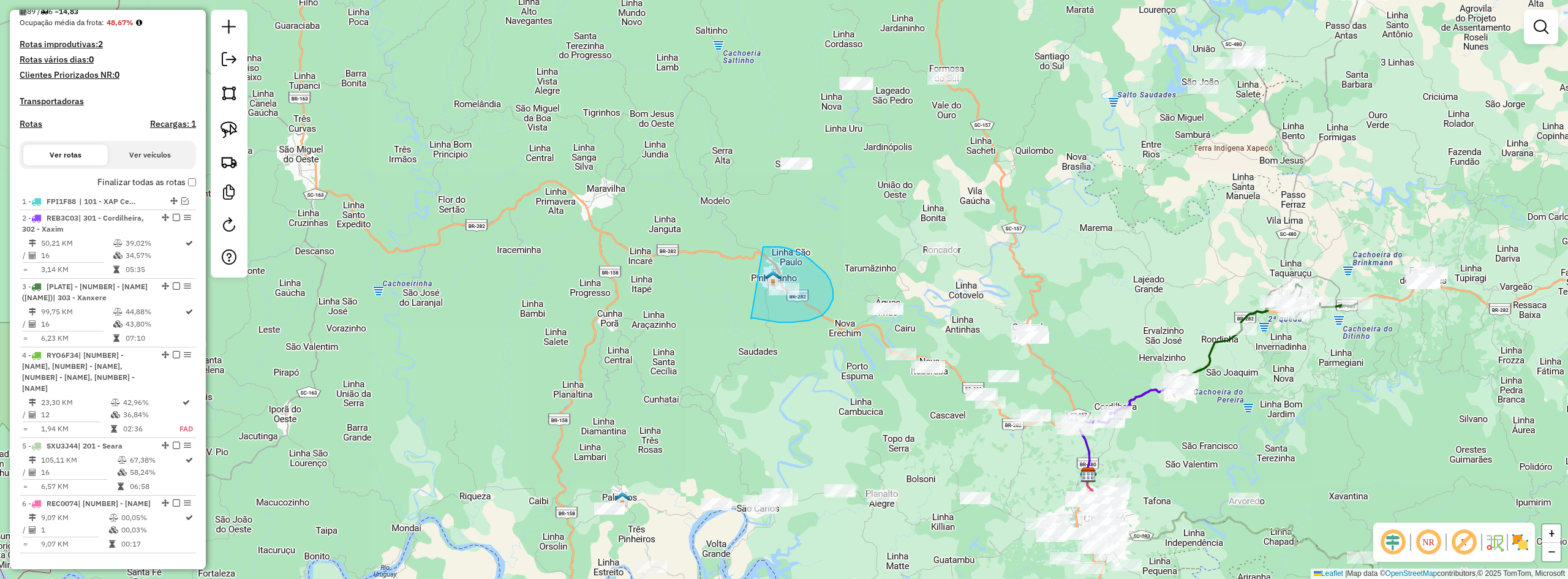 drag, startPoint x: 751, startPoint y: 319, endPoint x: 743, endPoint y: 257, distance: 62.514 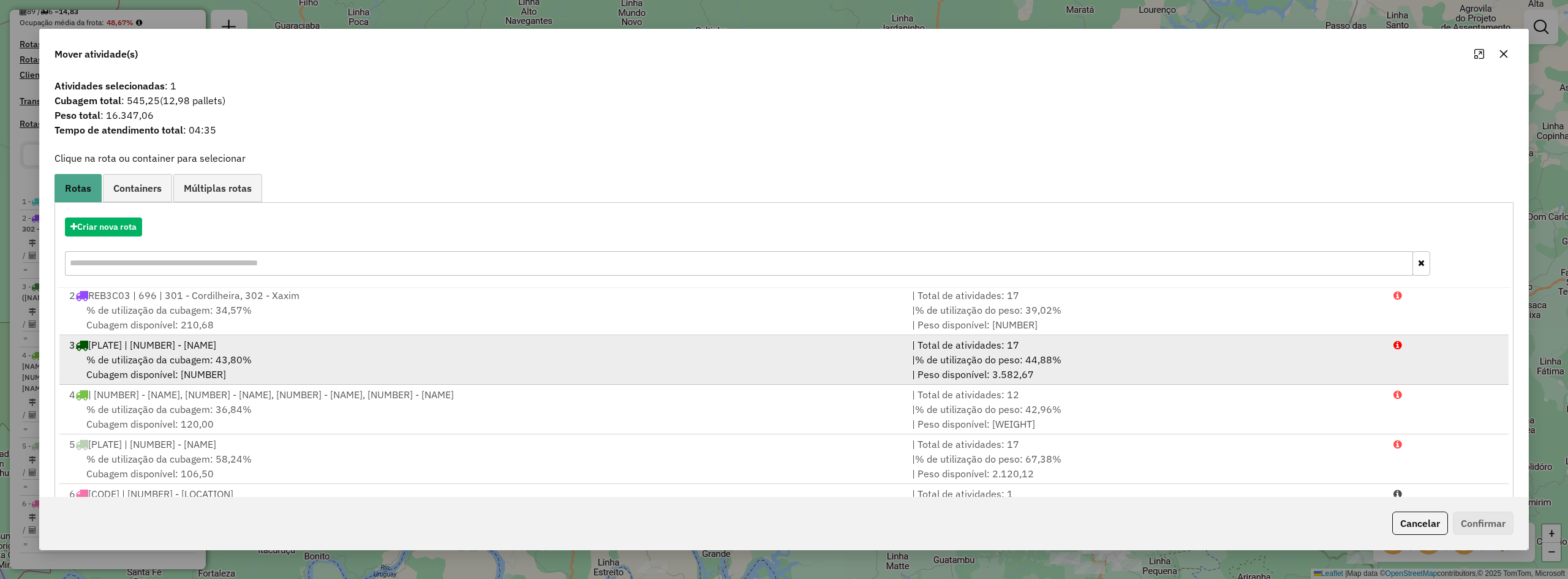 scroll, scrollTop: 3, scrollLeft: 0, axis: vertical 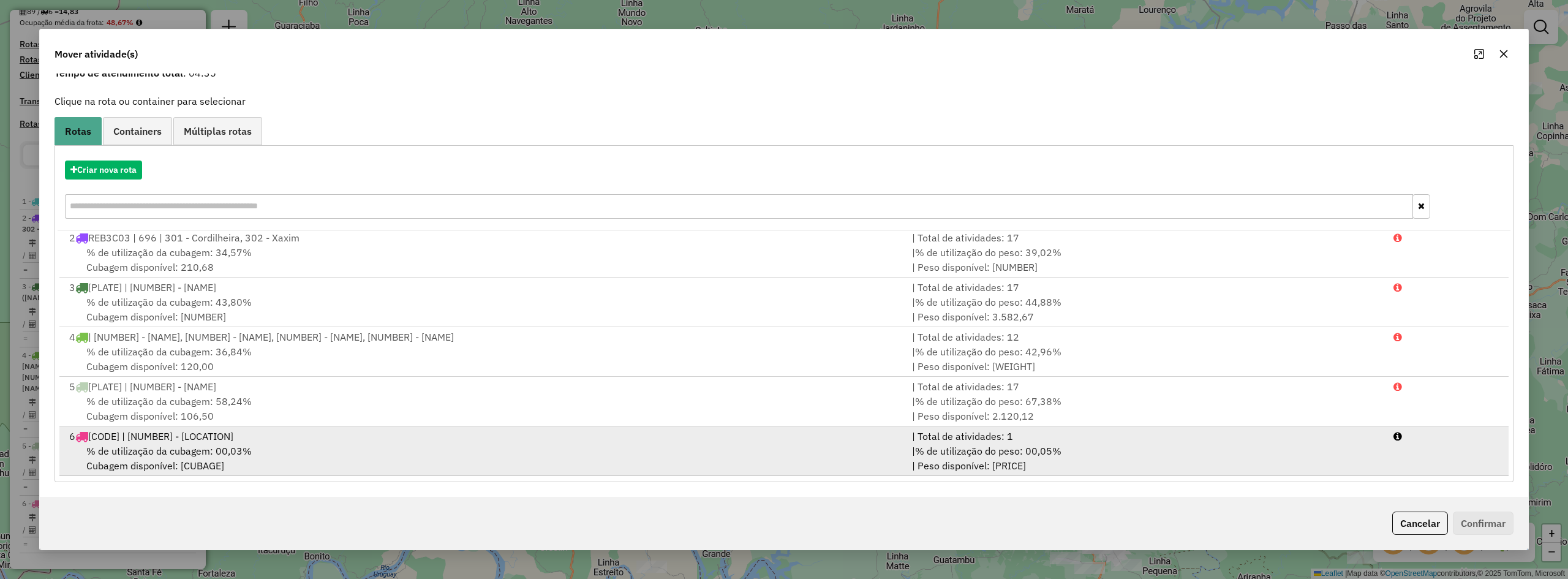 click on "% de utilização da cubagem: 00,03%  Cubagem disponível: 1.999,33" at bounding box center [483, 458] 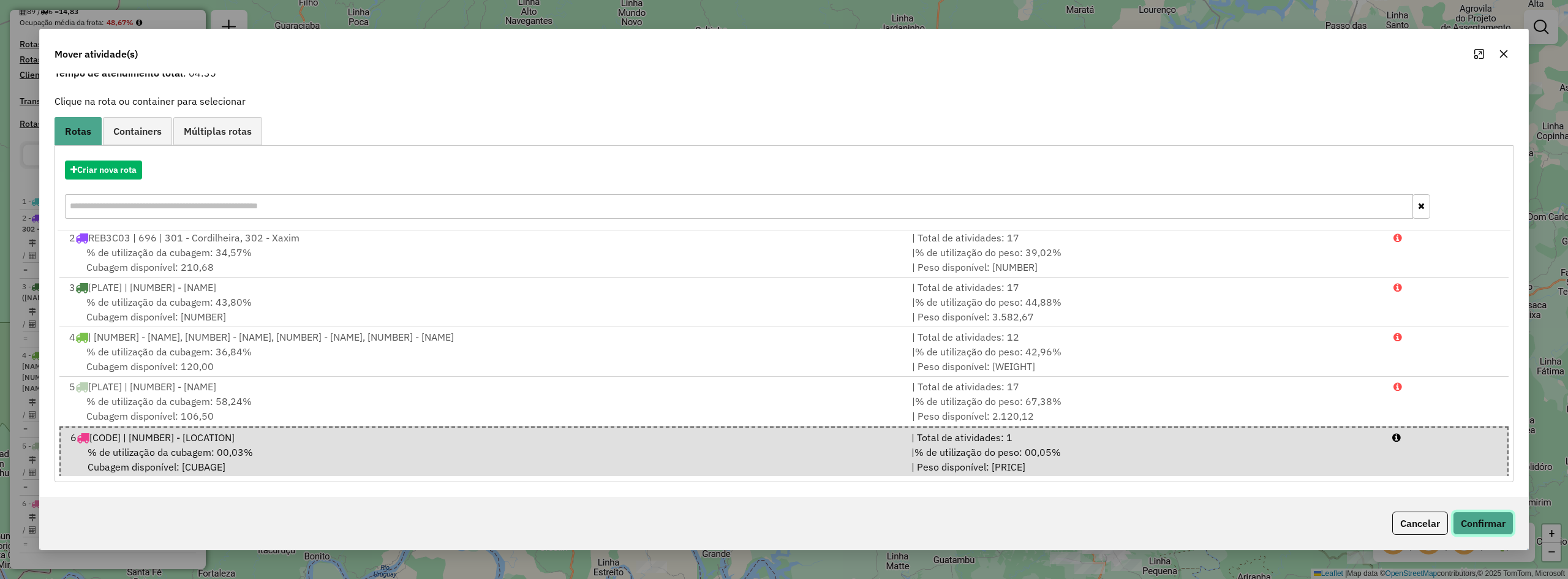 click on "Confirmar" 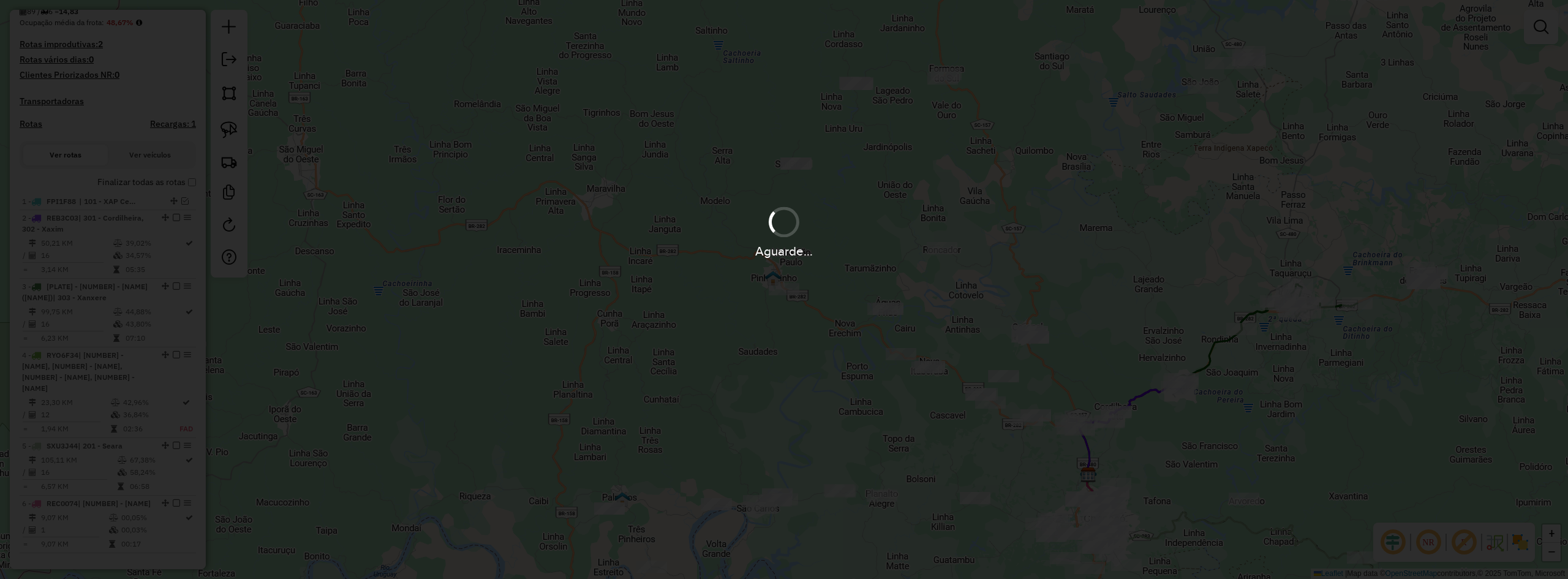 scroll, scrollTop: 0, scrollLeft: 0, axis: both 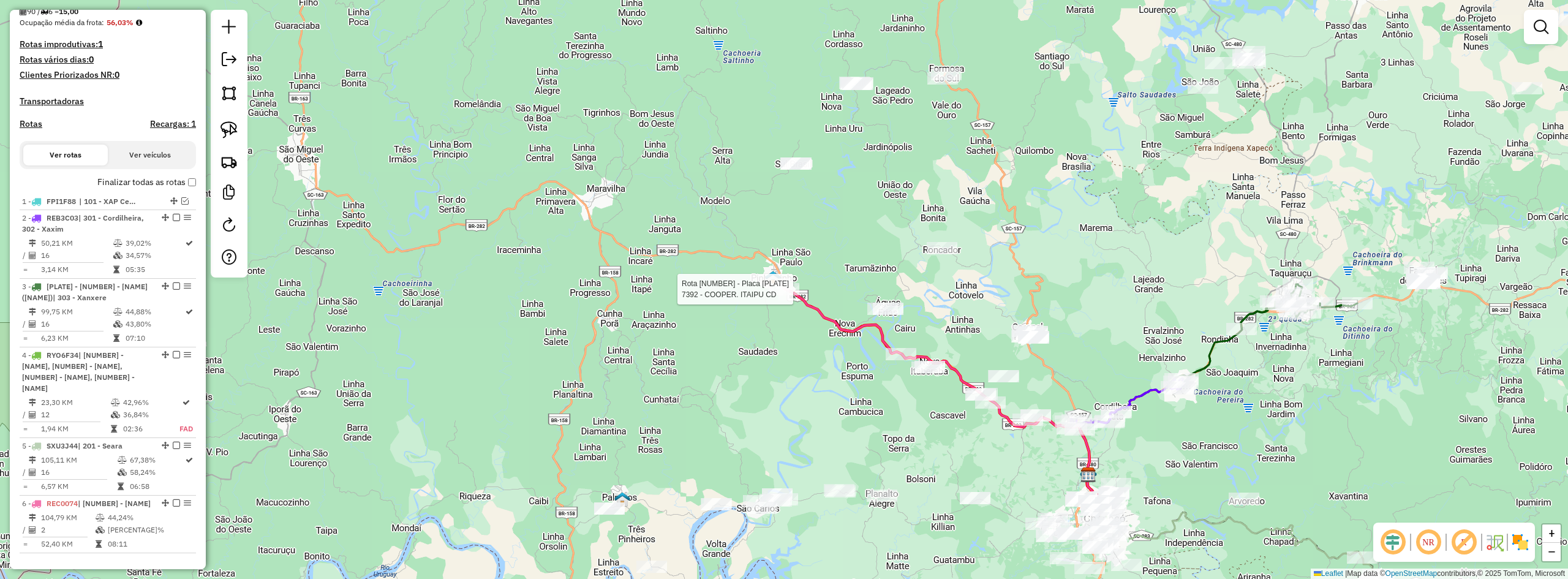 select on "**********" 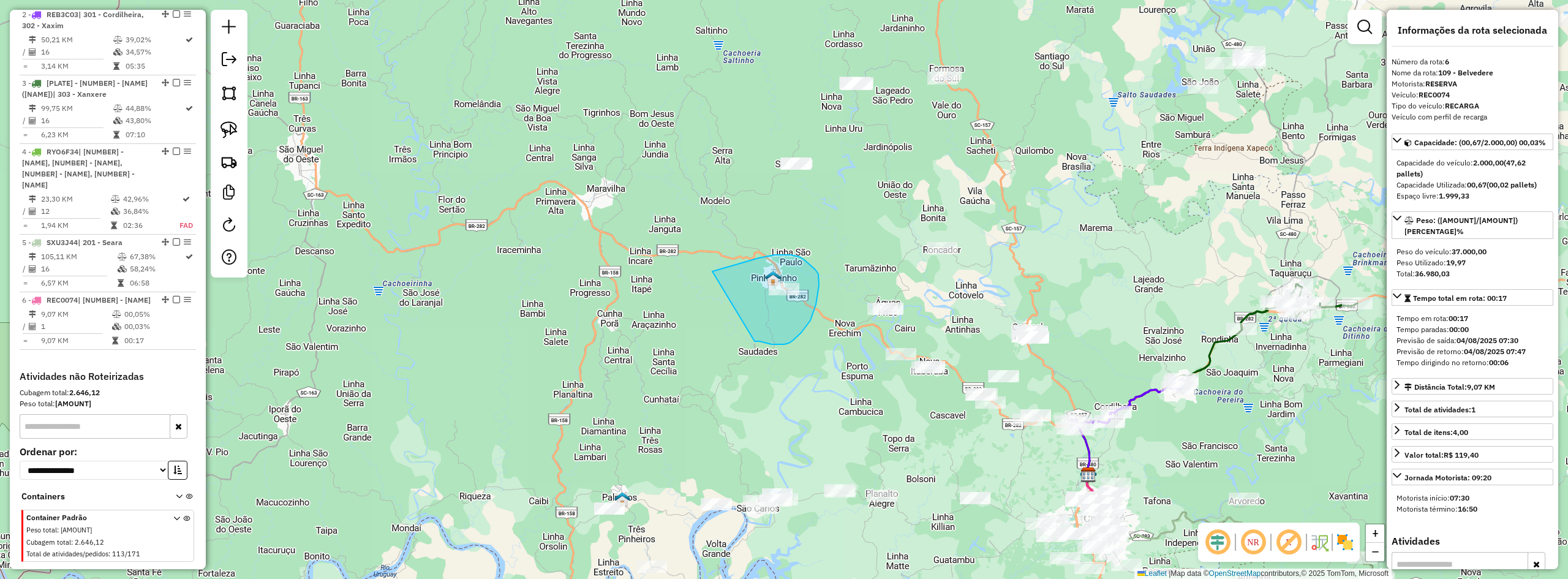 drag, startPoint x: 755, startPoint y: 341, endPoint x: 712, endPoint y: 271, distance: 82.1523 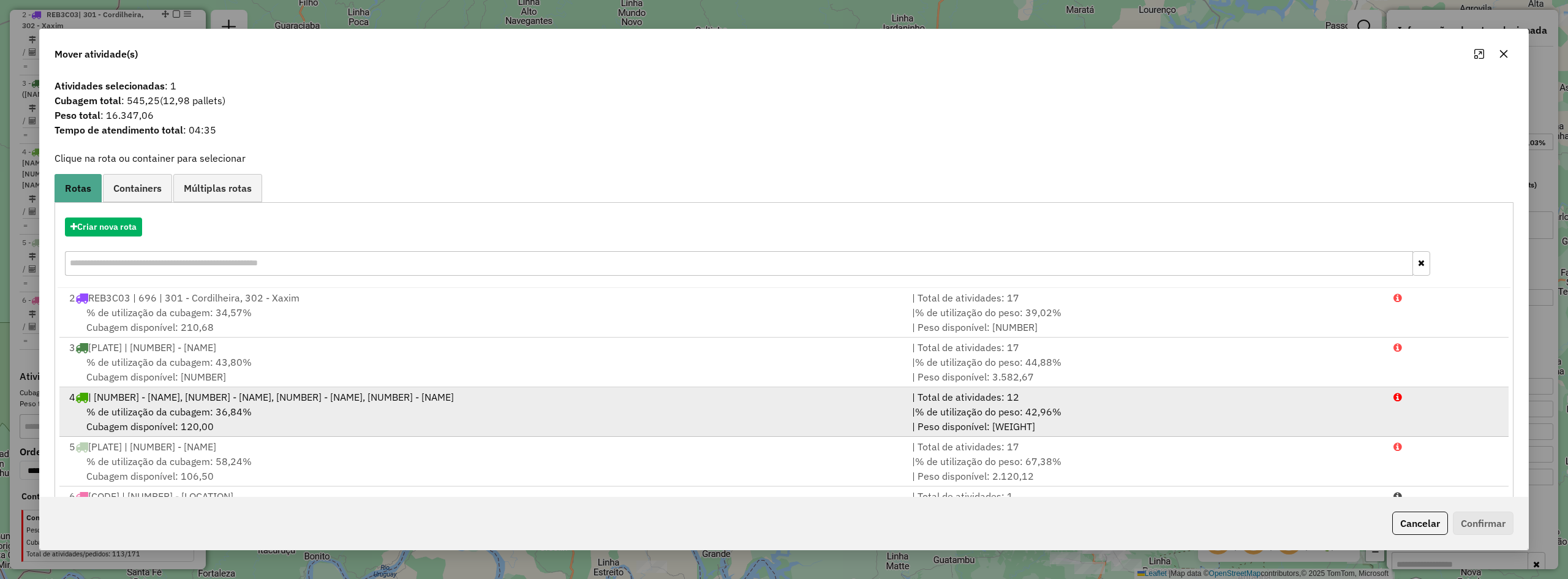 scroll, scrollTop: 3, scrollLeft: 0, axis: vertical 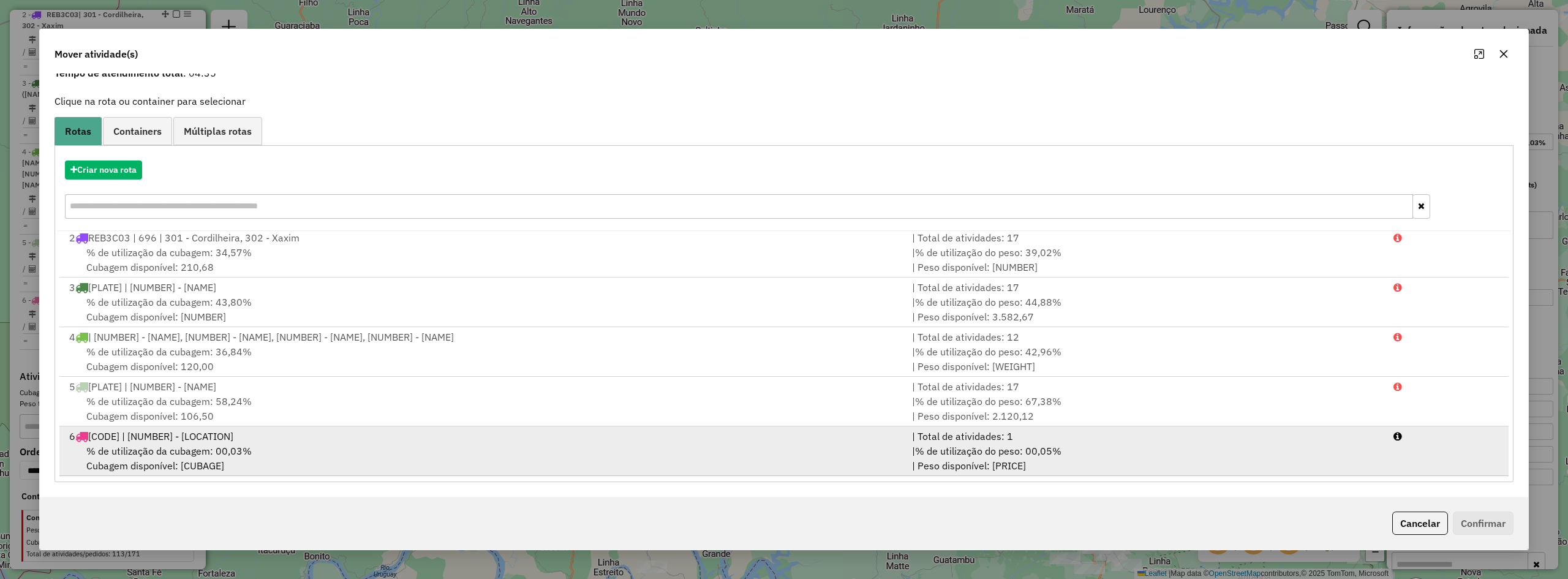 click on "6  REC0074 | 109 - Belvedere" at bounding box center [483, 436] 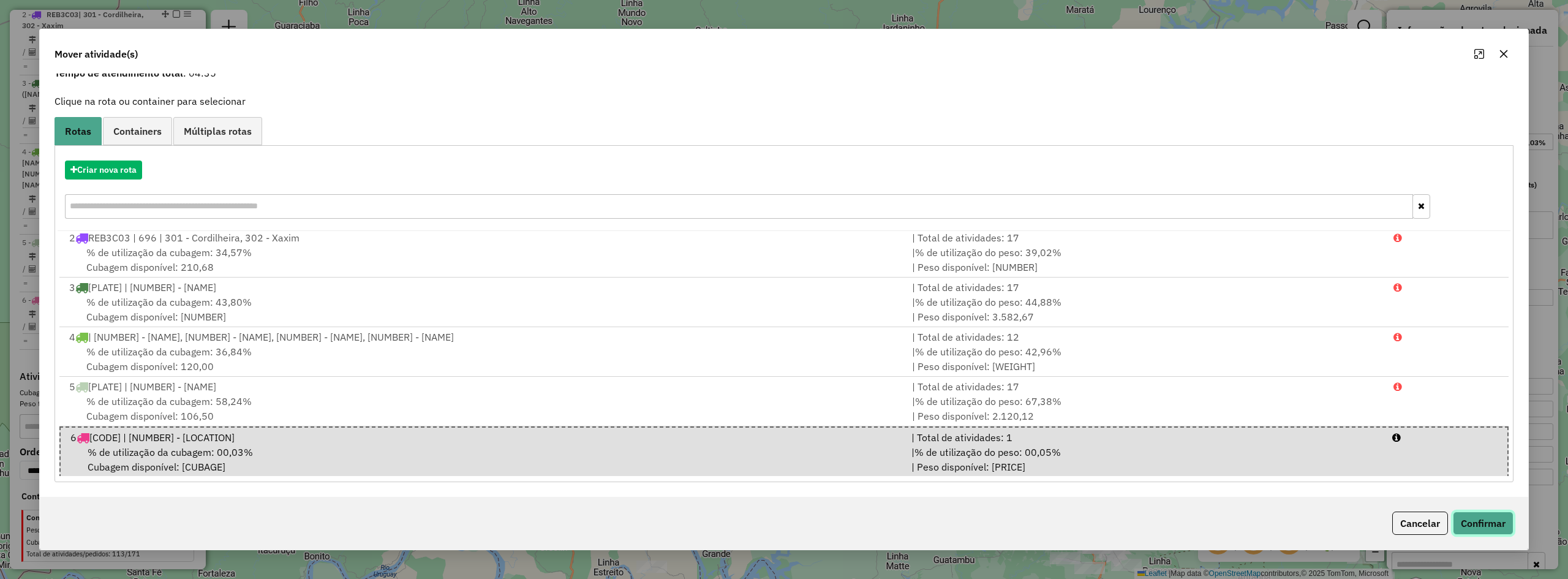 click on "Confirmar" 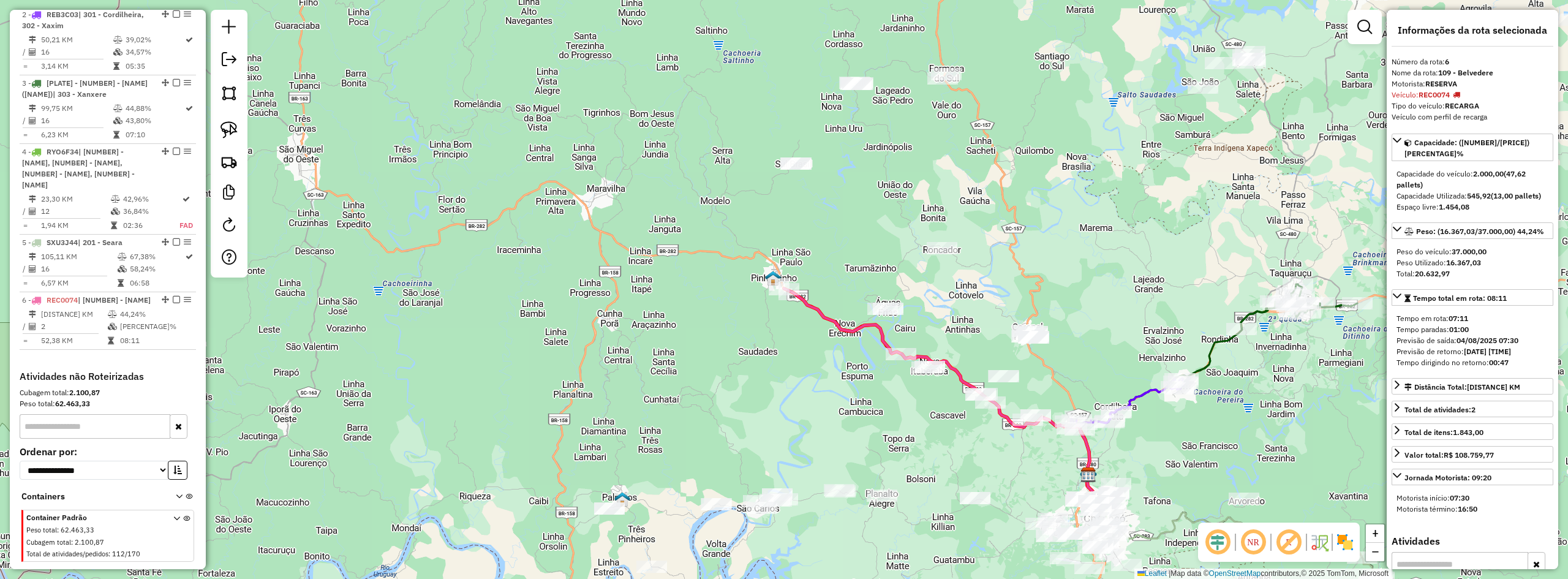 scroll, scrollTop: 0, scrollLeft: 0, axis: both 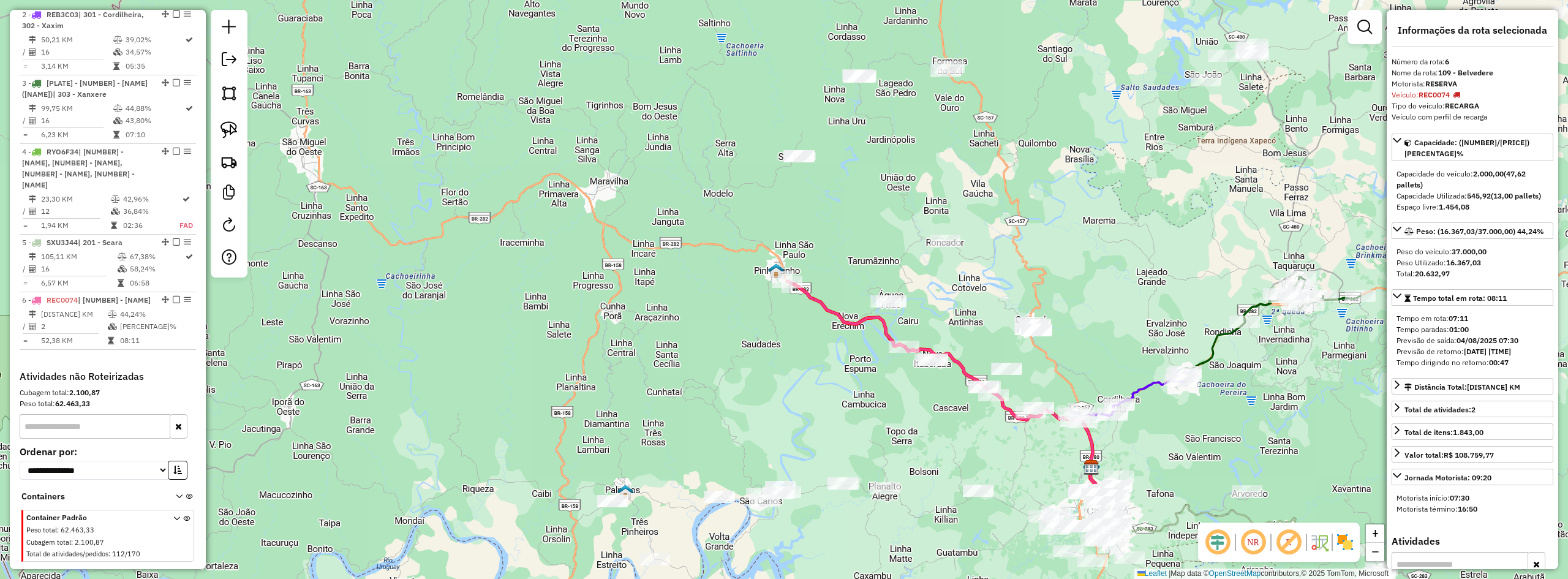 drag, startPoint x: 816, startPoint y: 385, endPoint x: 845, endPoint y: 280, distance: 108.93117 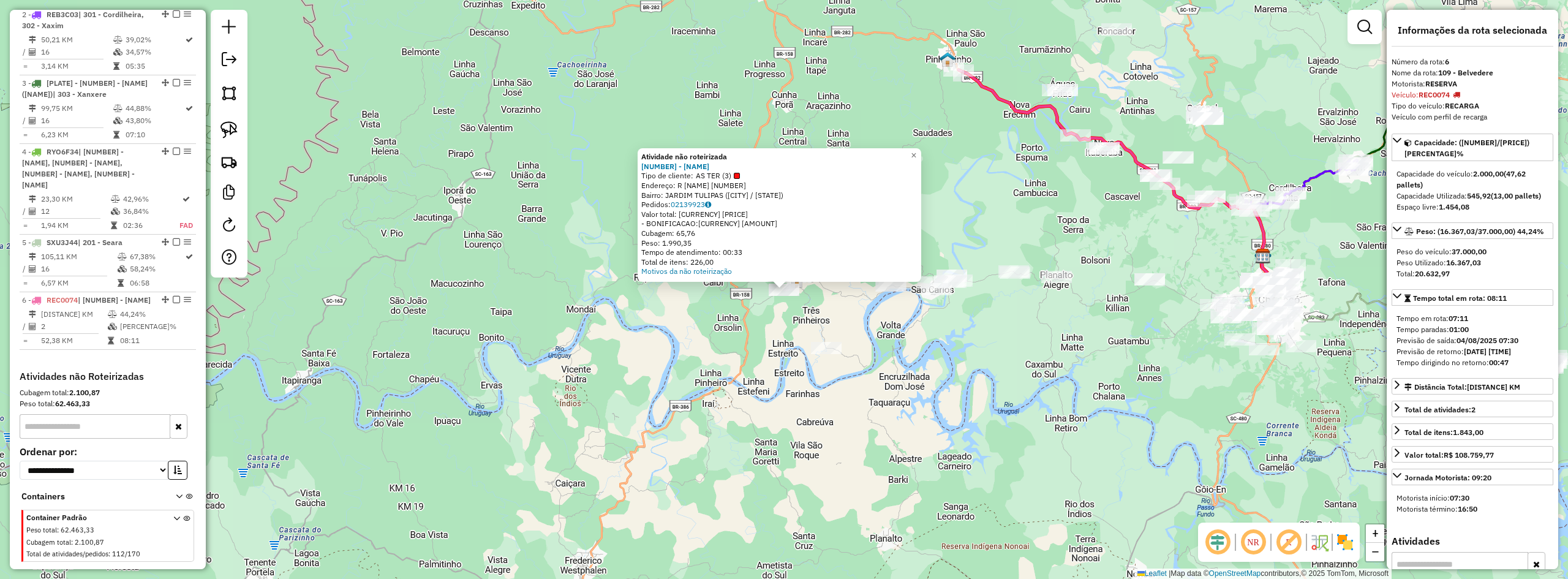 click on "Atividade não roteirizada 21816 - COOPERATIVA A1  Tipo de cliente:   AS TER (3)   Endereço: R   CLAUMIR LUIZ TREVISOL         477   Bairro: JARDIM TULIPAS (PALMITOS / SC)   Pedidos:  02139923   Valor total: R$ 11.704,14   - BONIFICACAO:  R$ 11.704,14   Cubagem: 65,76   Peso: 1.990,35   Tempo de atendimento: 00:33   Total de itens: 226,00  Motivos da não roteirização × Janela de atendimento Grade de atendimento Capacidade Transportadoras Veículos Cliente Pedidos  Rotas Selecione os dias de semana para filtrar as janelas de atendimento  Seg   Ter   Qua   Qui   Sex   Sáb   Dom  Informe o período da janela de atendimento: De: Até:  Filtrar exatamente a janela do cliente  Considerar janela de atendimento padrão  Selecione os dias de semana para filtrar as grades de atendimento  Seg   Ter   Qua   Qui   Sex   Sáb   Dom   Considerar clientes sem dia de atendimento cadastrado  Clientes fora do dia de atendimento selecionado Filtrar as atividades entre os valores definidos abaixo:  Peso mínimo:   De:  De:" 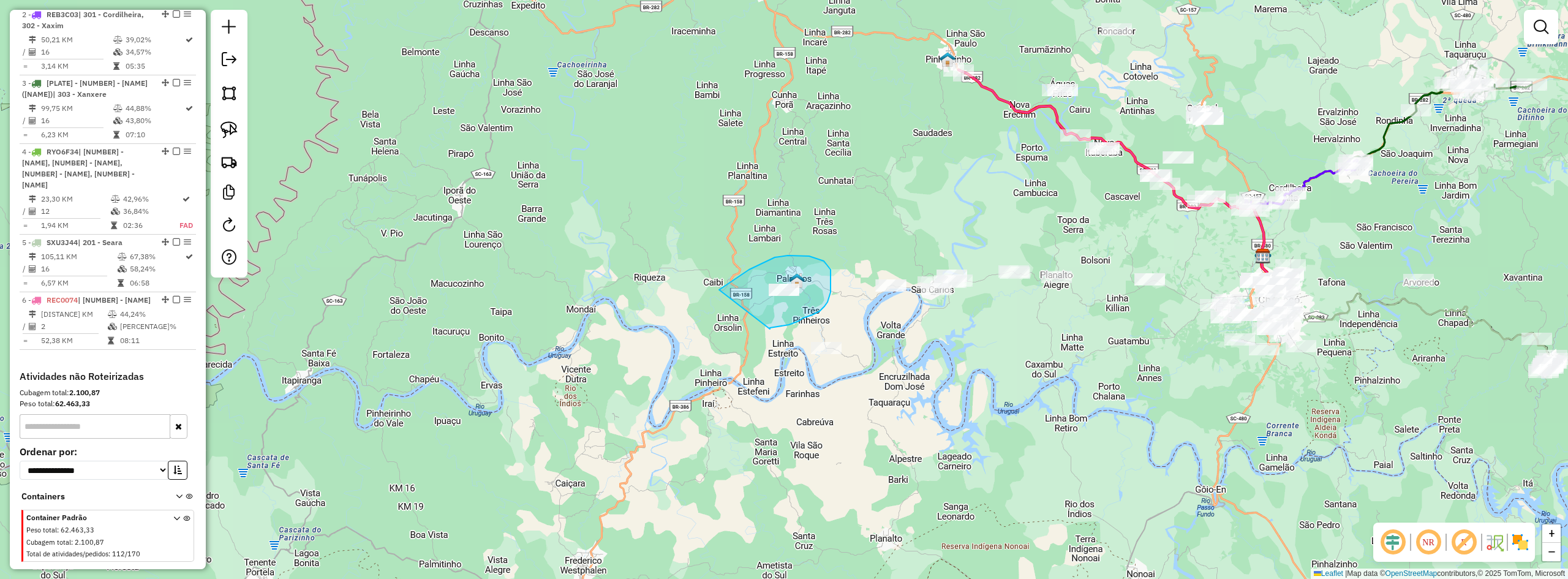 drag, startPoint x: 770, startPoint y: 329, endPoint x: 719, endPoint y: 290, distance: 64.2028 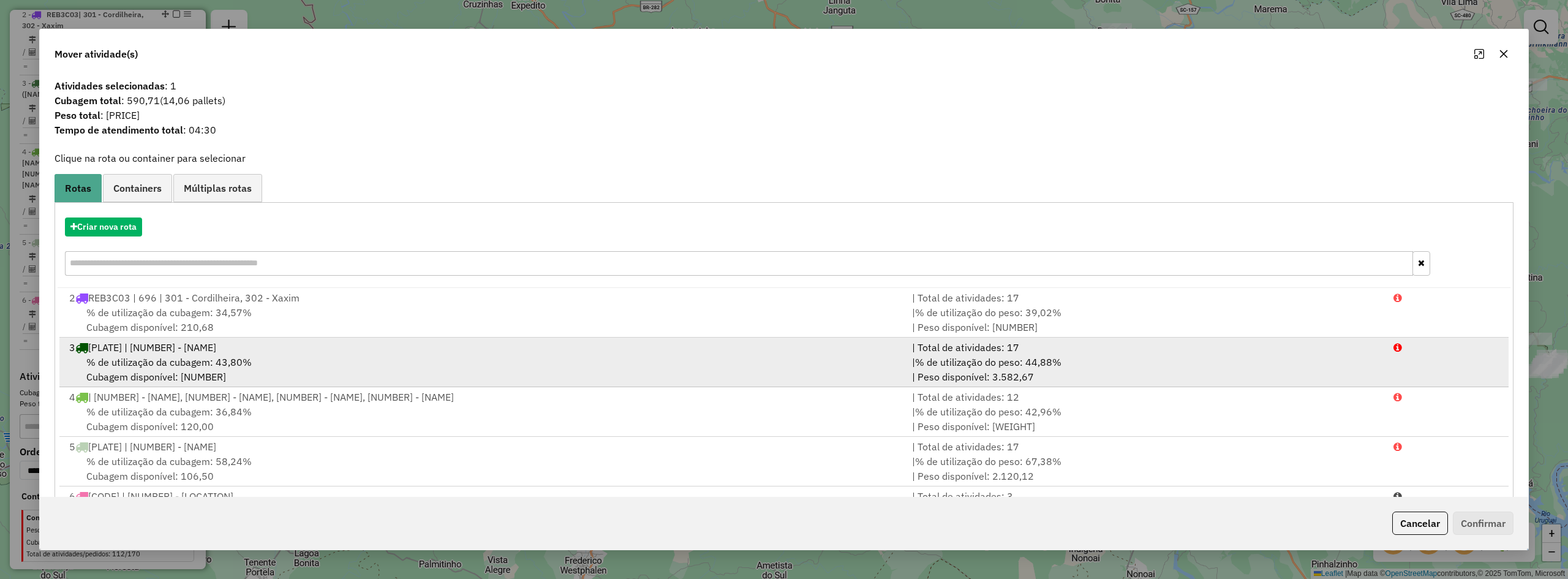 scroll, scrollTop: 3, scrollLeft: 0, axis: vertical 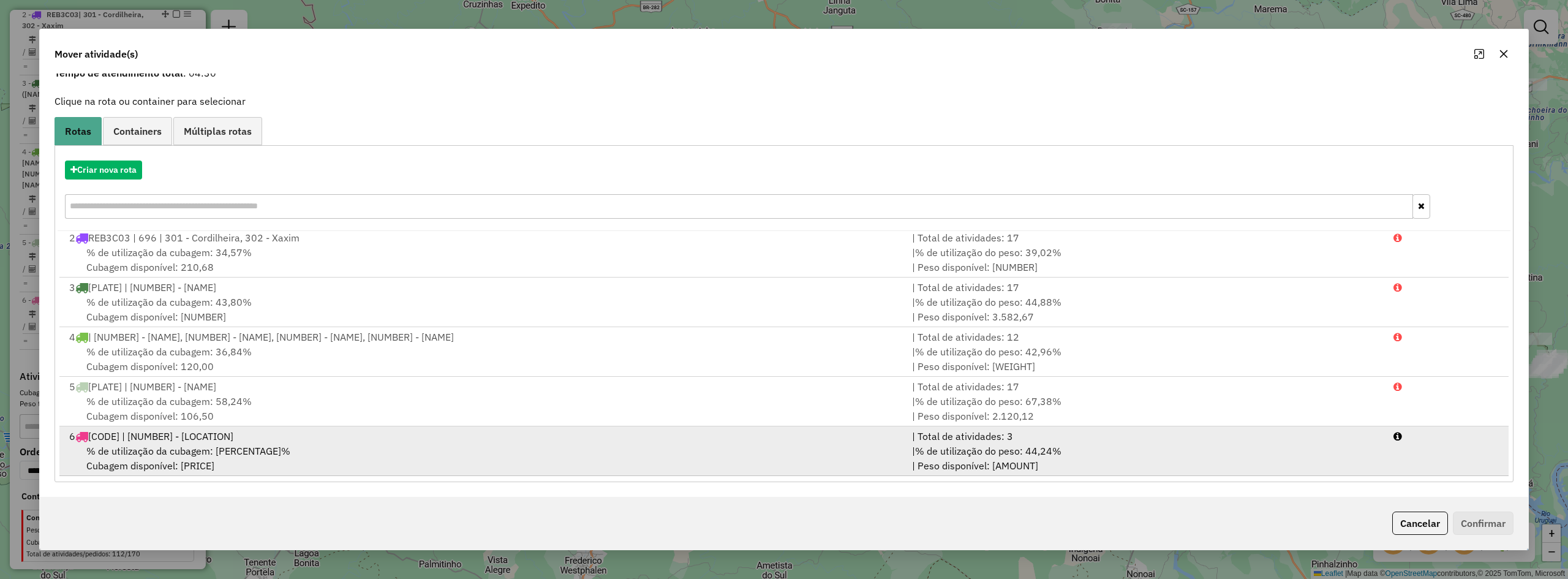 click on "% de utilização da cubagem: 27,30%  Cubagem disponível: 1.454,08" at bounding box center (483, 458) 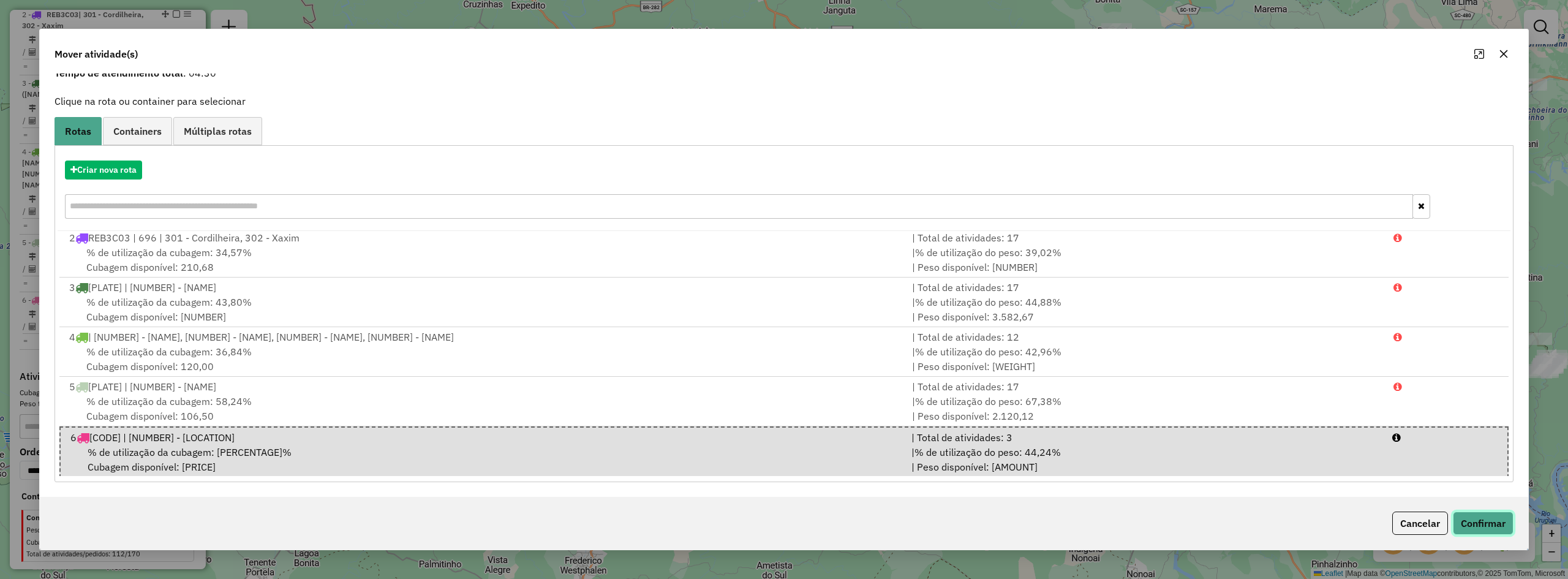 click on "Confirmar" 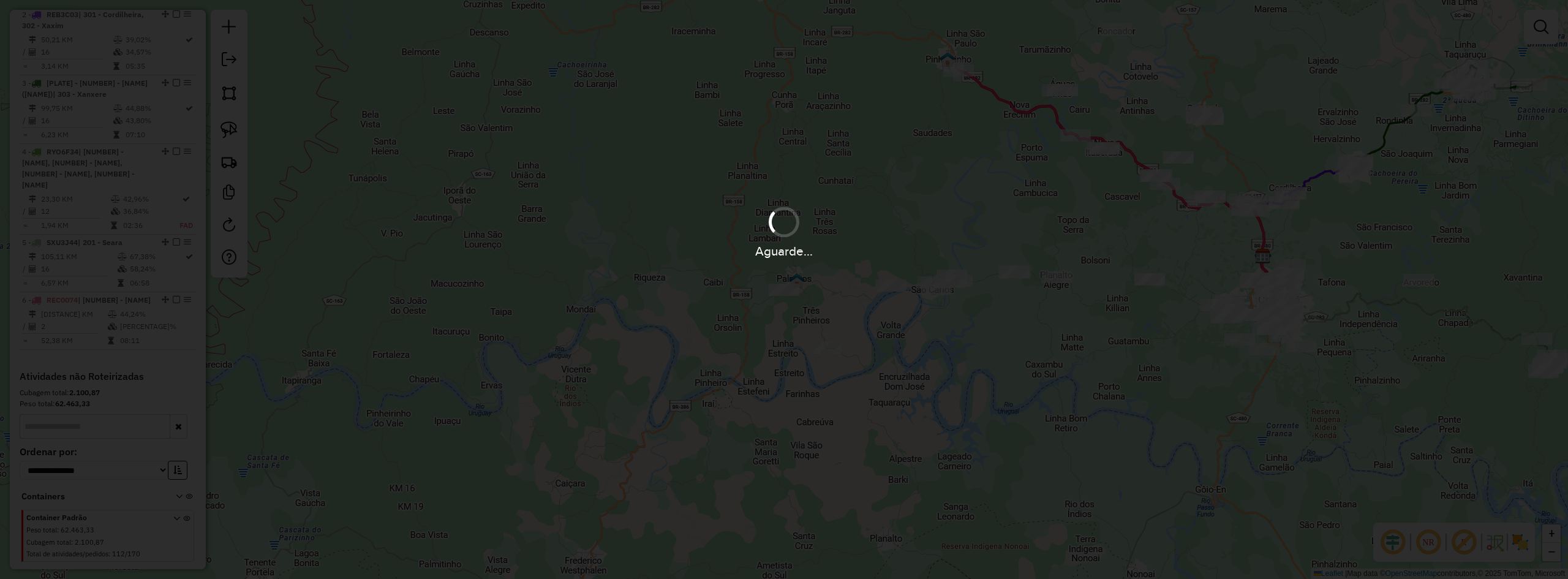 scroll, scrollTop: 0, scrollLeft: 0, axis: both 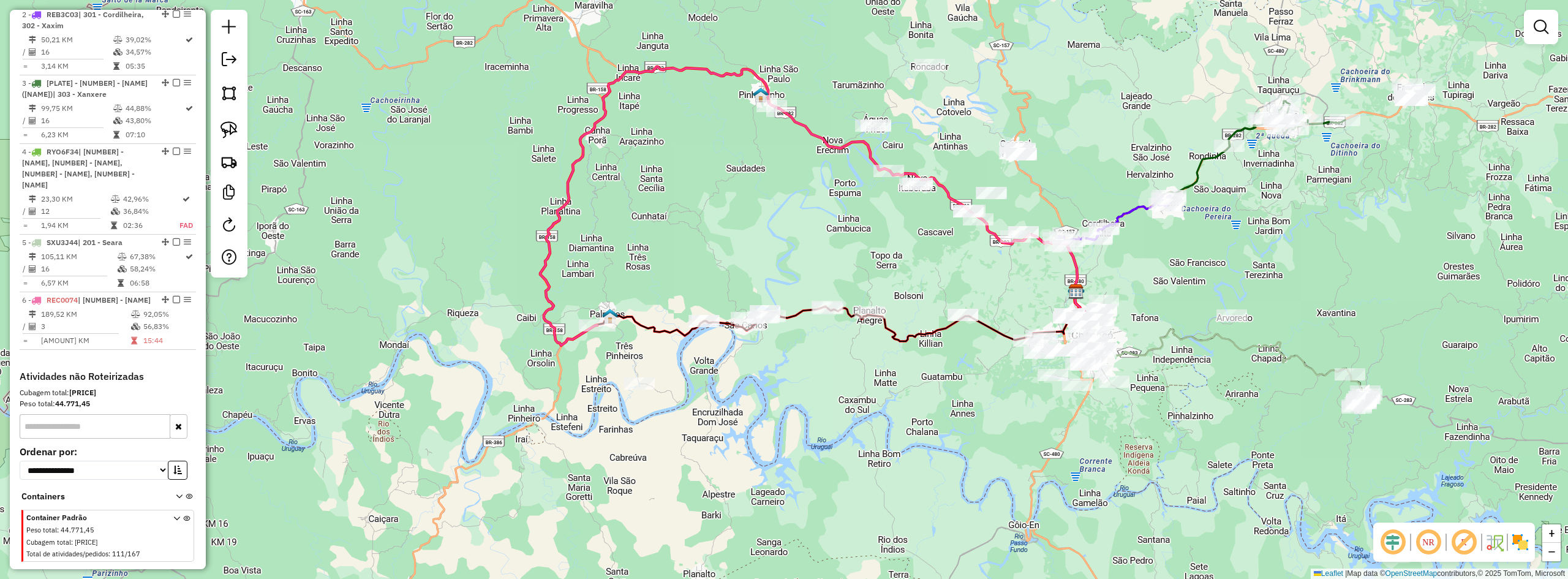 drag, startPoint x: 1009, startPoint y: 335, endPoint x: 813, endPoint y: 385, distance: 202.27704 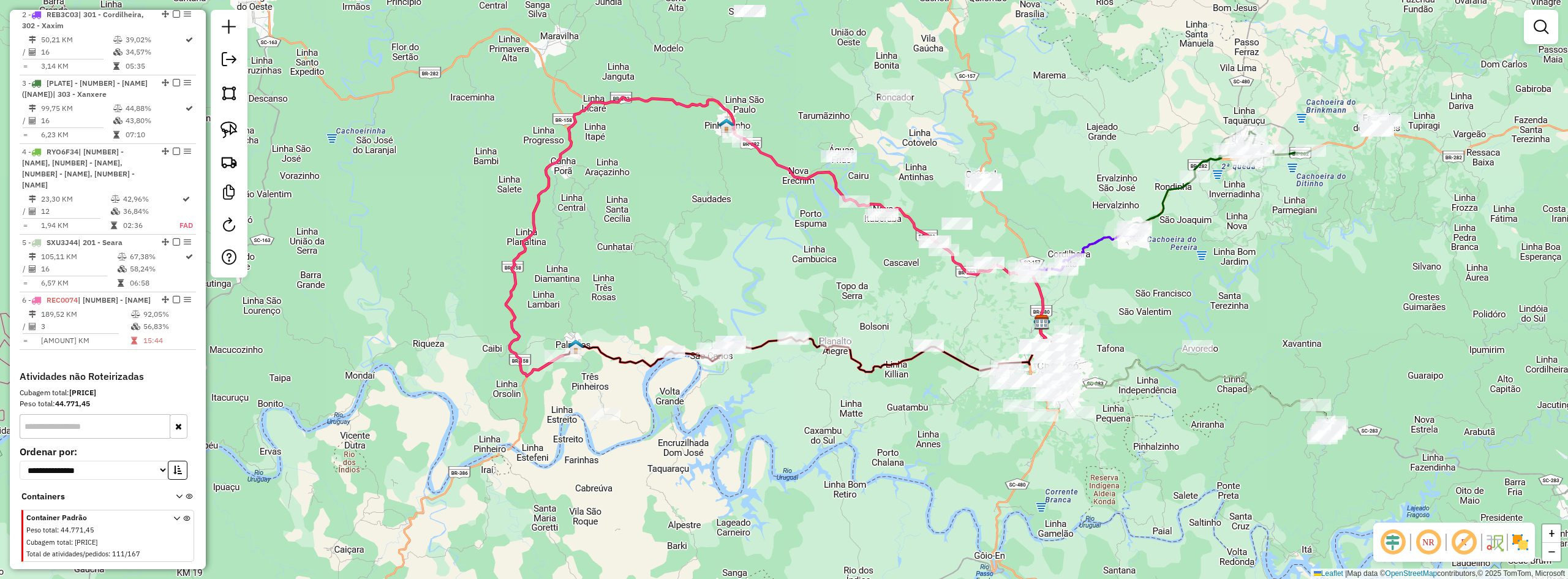 drag, startPoint x: 852, startPoint y: 273, endPoint x: 801, endPoint y: 296, distance: 55.946403 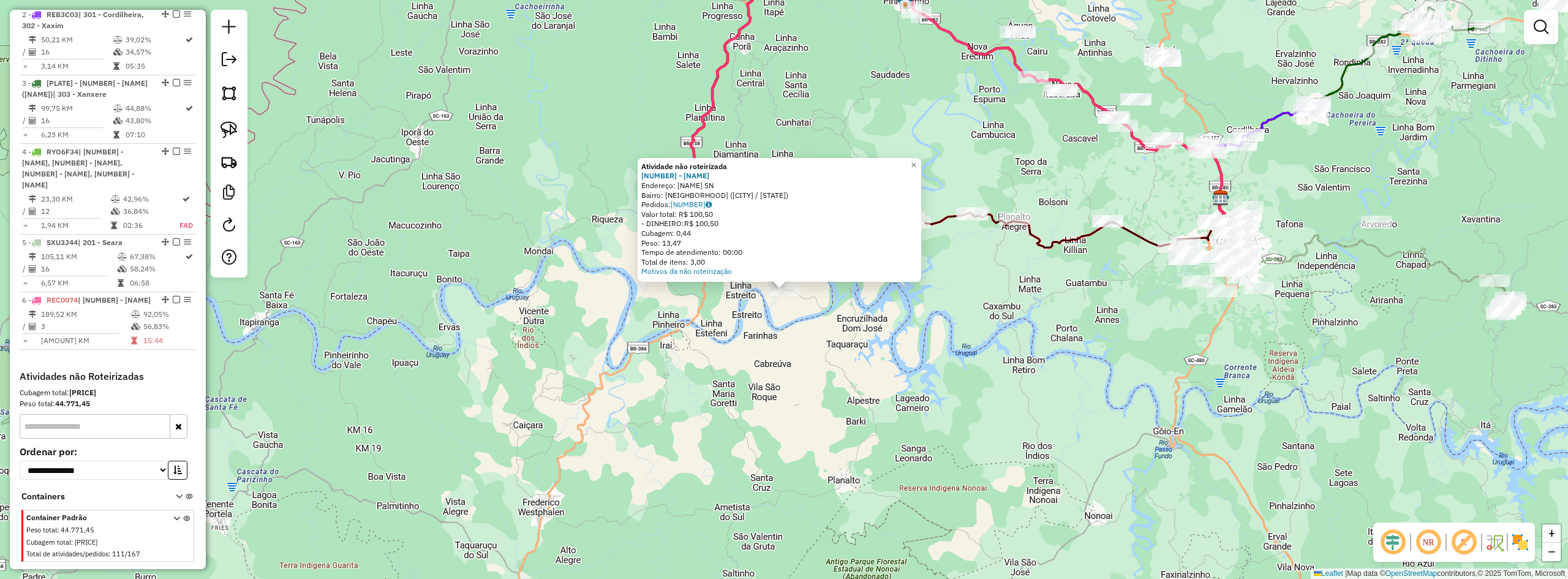 click on "Atividade não roteirizada [NUMBER] - [NAME]  Endereço:  [STREET_NAME] [NUMBER]   Bairro: [NEIGHBORHOOD] ([CITY] / [STATE])   Pedidos:  [ORDER_ID]   Valor total: R$ [PRICE]   - DINHEIRO:  R$ [PRICE]   Cubagem: [QUANTITY]   Peso: [WEIGHT]   Tempo de atendimento: [TIME]   Total de itens: [NUMBER]  Motivos da não roteirização × Janela de atendimento Grade de atendimento Capacidade Transportadoras Veículos Cliente Pedidos  Rotas Selecione os dias de semana para filtrar as janelas de atendimento  Seg   Ter   Qua   Qui   Sex   Sáb   Dom  Informe o período da janela de atendimento: De: Até:  Filtrar exatamente a janela do cliente  Considerar janela de atendimento padrão  Selecione os dias de semana para filtrar as grades de atendimento  Seg   Ter   Qua   Qui   Sex   Sáb   Dom   Considerar clientes sem dia de atendimento cadastrado  Clientes fora do dia de atendimento selecionado Filtrar as atividades entre os valores definidos abaixo:  Peso mínimo:   Peso máximo:   Cubagem mínima:   Cubagem máxima:   De:   Até:" 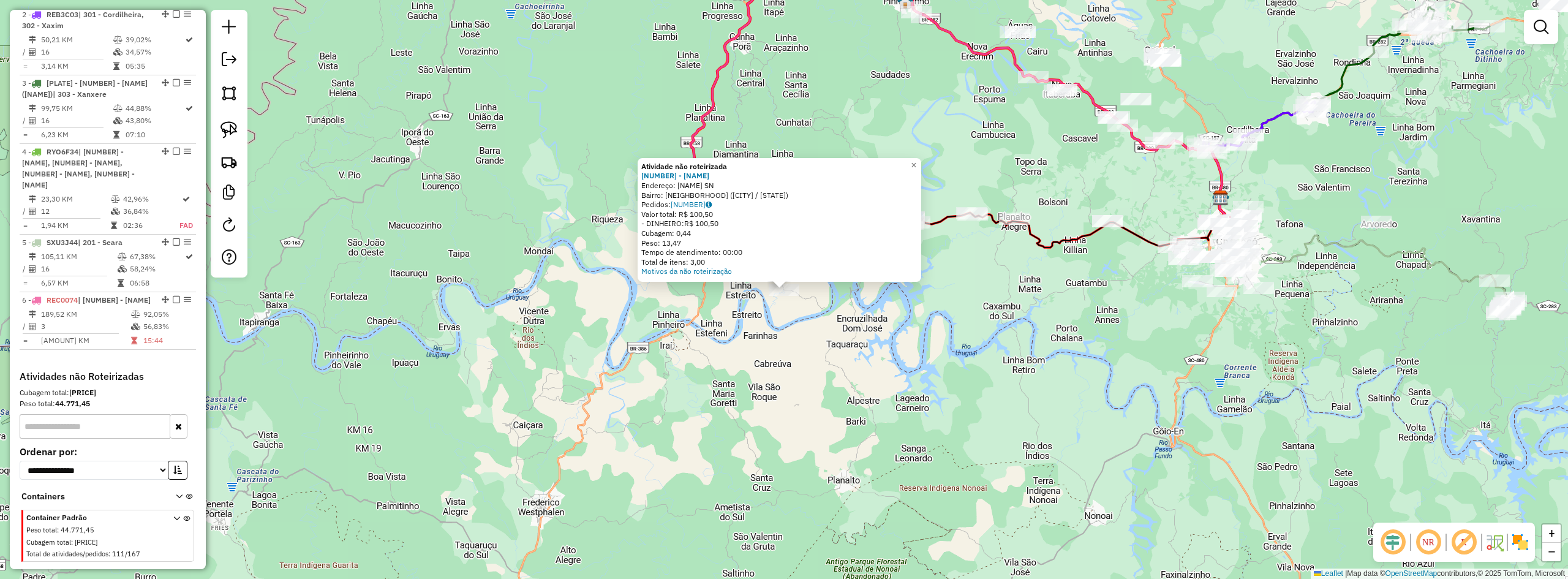 click on "Atividade não roteirizada [NUMBER] - [NAME]  Endereço:  [STREET_NAME] [NUMBER]   Bairro: [NEIGHBORHOOD] ([CITY] / [STATE])   Pedidos:  [ORDER_ID]   Valor total: R$ [PRICE]   - DINHEIRO:  R$ [PRICE]   Cubagem: [QUANTITY]   Peso: [WEIGHT]   Tempo de atendimento: [TIME]   Total de itens: [NUMBER]  Motivos da não roteirização × Janela de atendimento Grade de atendimento Capacidade Transportadoras Veículos Cliente Pedidos  Rotas Selecione os dias de semana para filtrar as janelas de atendimento  Seg   Ter   Qua   Qui   Sex   Sáb   Dom  Informe o período da janela de atendimento: De: Até:  Filtrar exatamente a janela do cliente  Considerar janela de atendimento padrão  Selecione os dias de semana para filtrar as grades de atendimento  Seg   Ter   Qua   Qui   Sex   Sáb   Dom   Considerar clientes sem dia de atendimento cadastrado  Clientes fora do dia de atendimento selecionado Filtrar as atividades entre os valores definidos abaixo:  Peso mínimo:   Peso máximo:   Cubagem mínima:   Cubagem máxima:   De:   Até:" 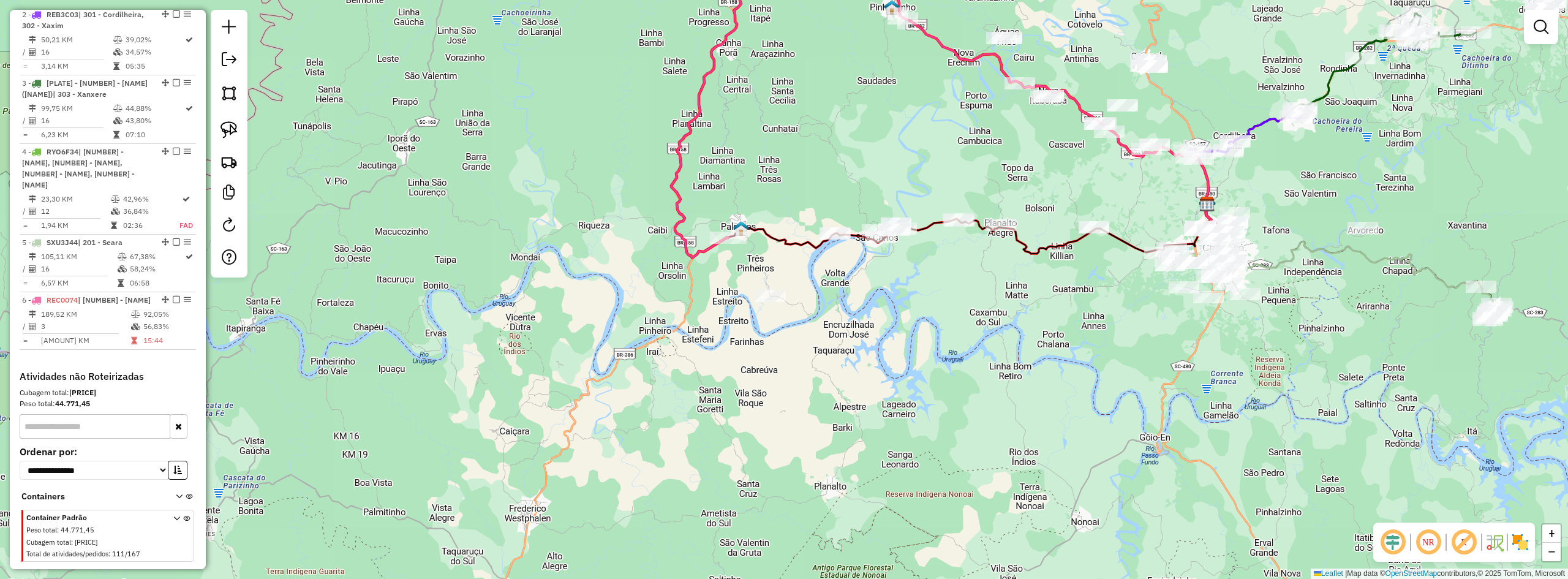 drag, startPoint x: 1054, startPoint y: 305, endPoint x: 879, endPoint y: 369, distance: 186.3357 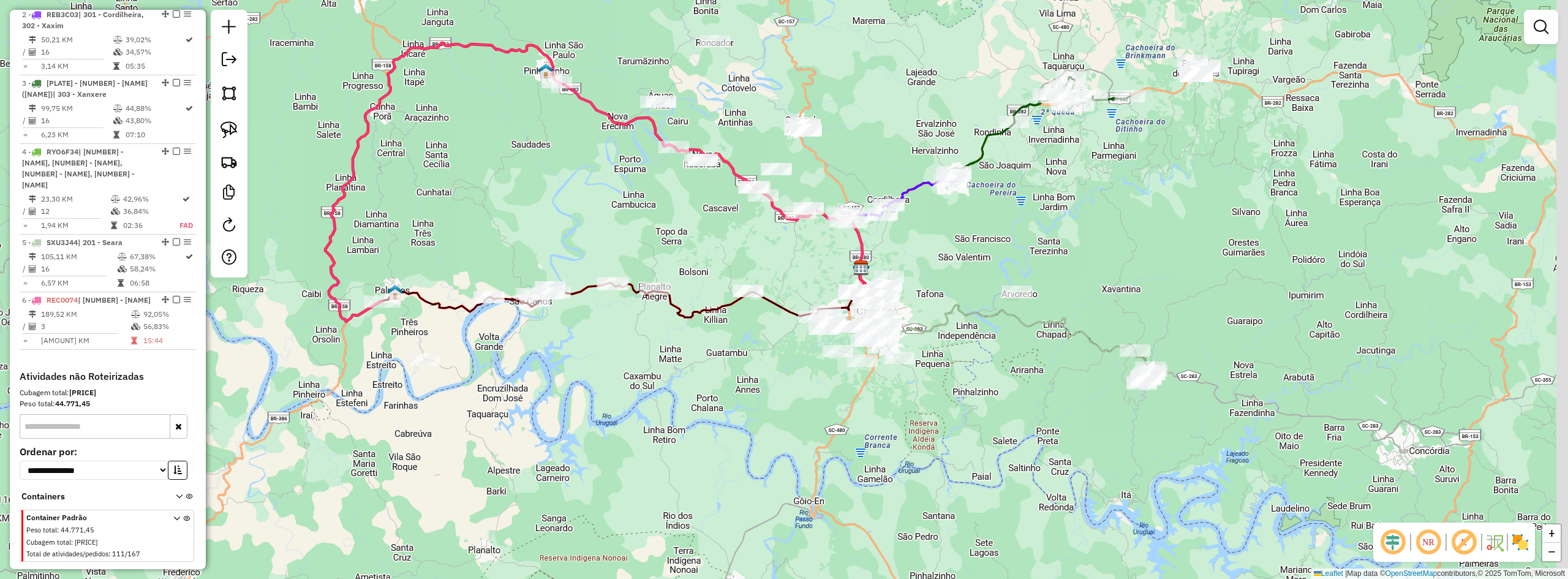 drag, startPoint x: 1058, startPoint y: 405, endPoint x: 872, endPoint y: 407, distance: 186.0108 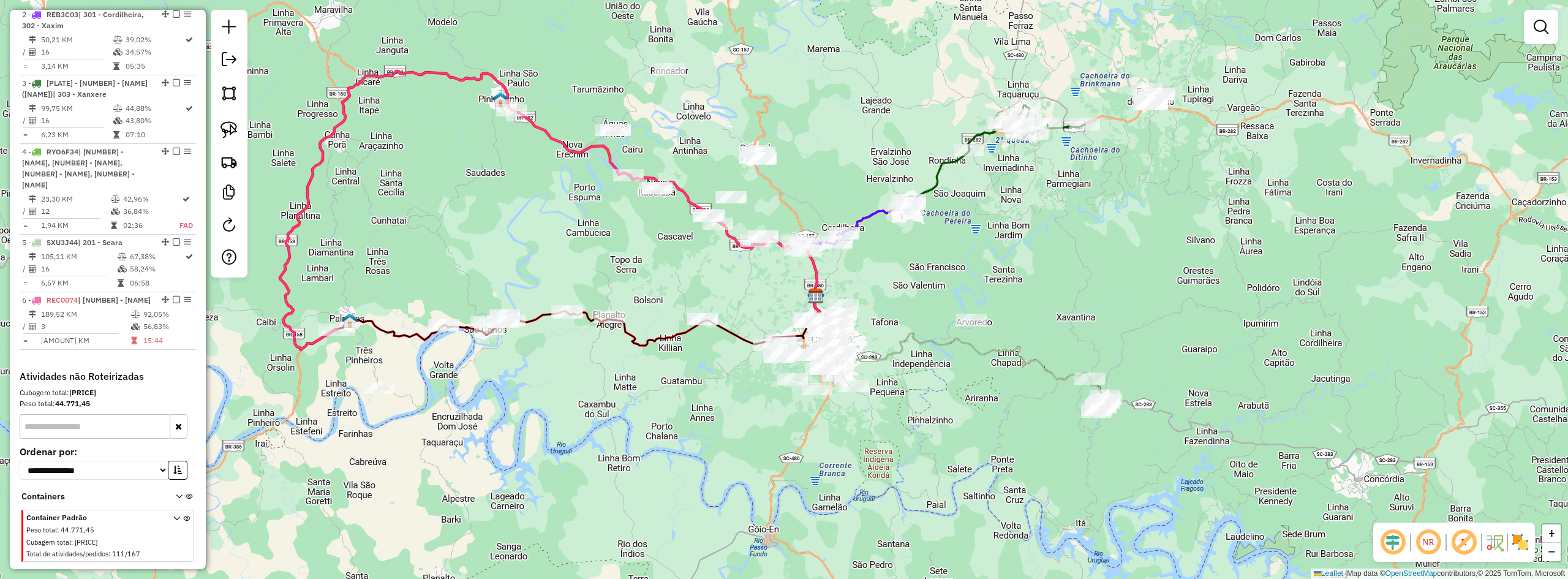 drag, startPoint x: 1012, startPoint y: 357, endPoint x: 990, endPoint y: 387, distance: 37.20215 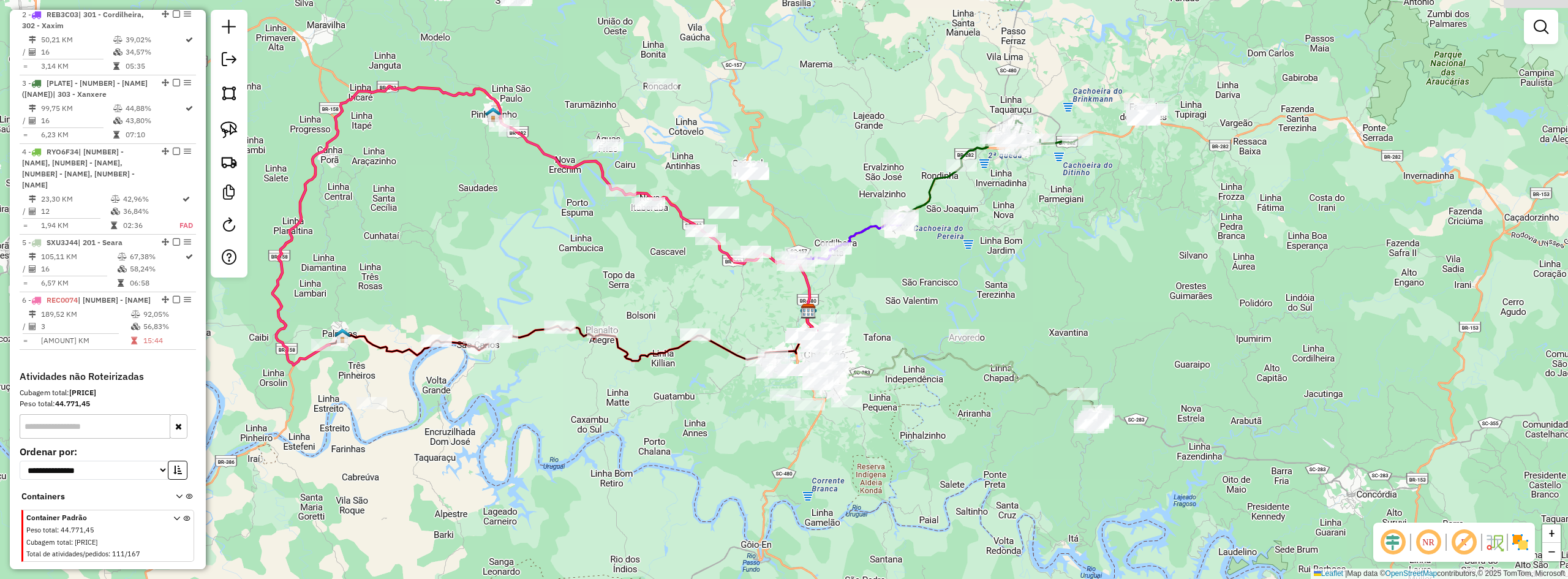 drag, startPoint x: 496, startPoint y: 230, endPoint x: 436, endPoint y: 351, distance: 135.05925 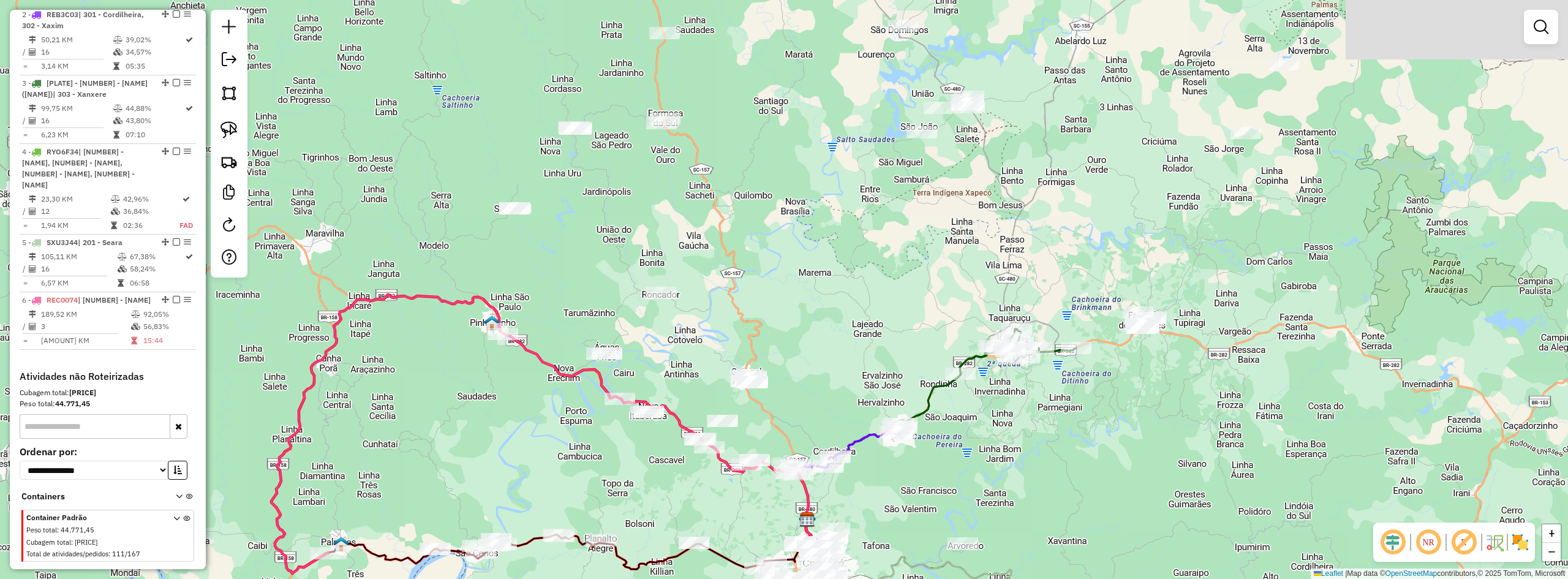 drag, startPoint x: 432, startPoint y: 338, endPoint x: 516, endPoint y: 403, distance: 106.21205 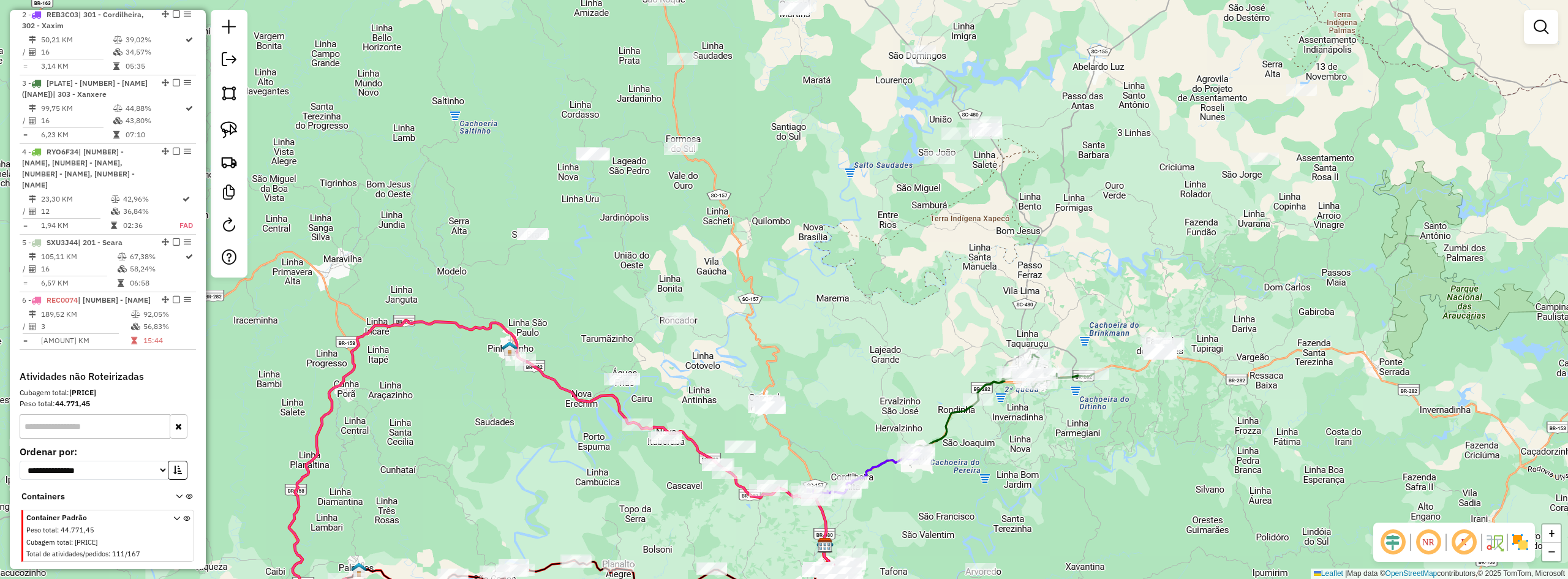 drag, startPoint x: 588, startPoint y: 294, endPoint x: 589, endPoint y: 302, distance: 8.062258 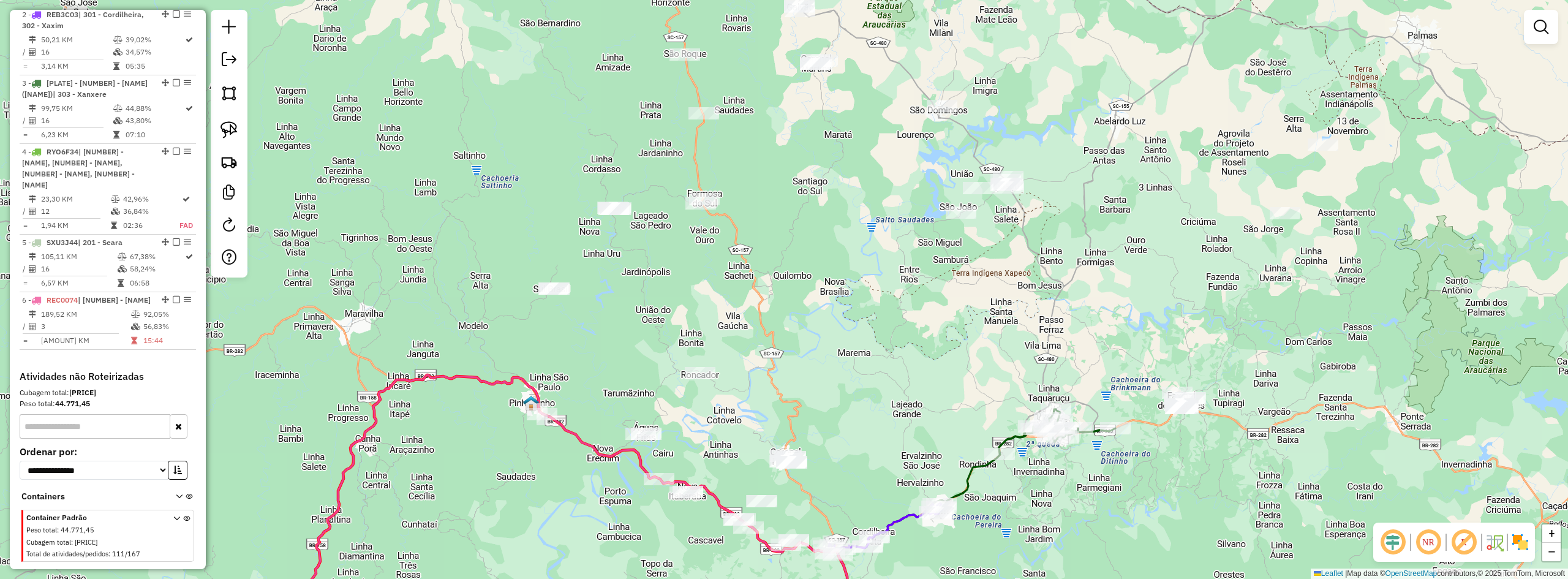 click on "Janela de atendimento Grade de atendimento Capacidade Transportadoras Veículos Cliente Pedidos  Rotas Selecione os dias de semana para filtrar as janelas de atendimento  Seg   Ter   Qua   Qui   Sex   Sáb   Dom  Informe o período da janela de atendimento: De: Até:  Filtrar exatamente a janela do cliente  Considerar janela de atendimento padrão  Selecione os dias de semana para filtrar as grades de atendimento  Seg   Ter   Qua   Qui   Sex   Sáb   Dom   Considerar clientes sem dia de atendimento cadastrado  Clientes fora do dia de atendimento selecionado Filtrar as atividades entre os valores definidos abaixo:  Peso mínimo:   Peso máximo:   Cubagem mínima:   Cubagem máxima:   De:   Até:  Filtrar as atividades entre o tempo de atendimento definido abaixo:  De:   Até:   Considerar capacidade total dos clientes não roteirizados Transportadora: Selecione um ou mais itens Tipo de veículo: Selecione um ou mais itens Veículo: Selecione um ou mais itens Motorista: Selecione um ou mais itens Nome: Rótulo:" 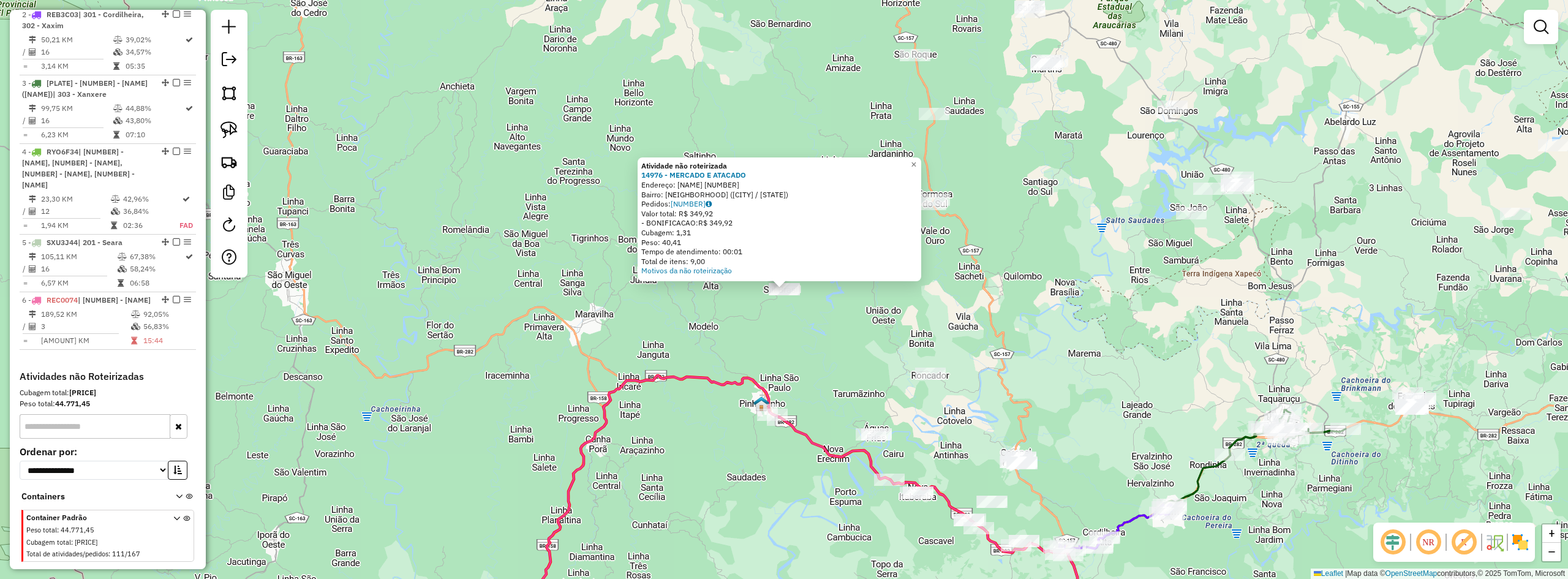 click on "Atividade não roteirizada 14976 - MERCADO E ATACADO  Endereço:  DR JOSE LEAL FILHO SN   Bairro: CENTRO (SUL BRASIL / SC)   Pedidos:  02139498   Valor total: R$ 349,92   - BONIFICACAO:  R$ 349,92   Cubagem: 1,31   Peso: 40,41   Tempo de atendimento: 00:01   Total de itens: 9,00  Motivos da não roteirização × Janela de atendimento Grade de atendimento Capacidade Transportadoras Veículos Cliente Pedidos  Rotas Selecione os dias de semana para filtrar as janelas de atendimento  Seg   Ter   Qua   Qui   Sex   Sáb   Dom  Informe o período da janela de atendimento: De: Até:  Filtrar exatamente a janela do cliente  Considerar janela de atendimento padrão  Selecione os dias de semana para filtrar as grades de atendimento  Seg   Ter   Qua   Qui   Sex   Sáb   Dom   Considerar clientes sem dia de atendimento cadastrado  Clientes fora do dia de atendimento selecionado Filtrar as atividades entre os valores definidos abaixo:  Peso mínimo:   Peso máximo:   Cubagem mínima:   Cubagem máxima:   De:   Até:  De:" 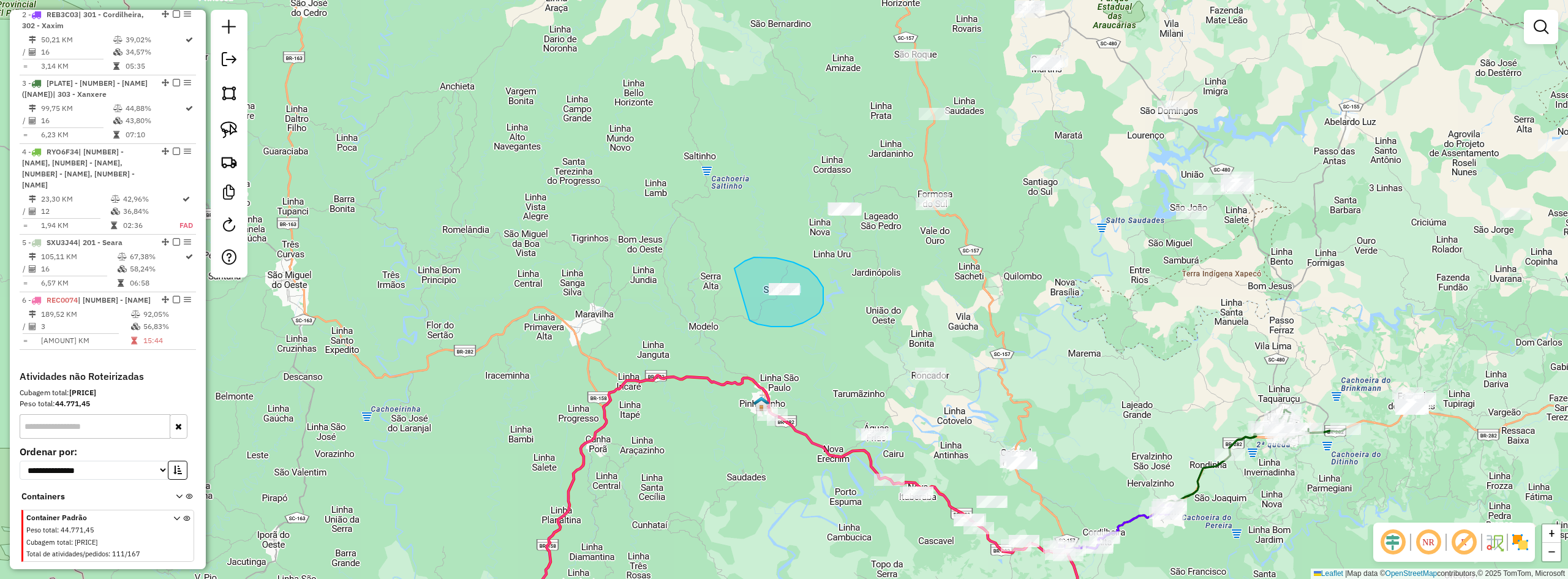 drag, startPoint x: 749, startPoint y: 319, endPoint x: 733, endPoint y: 270, distance: 51.5461 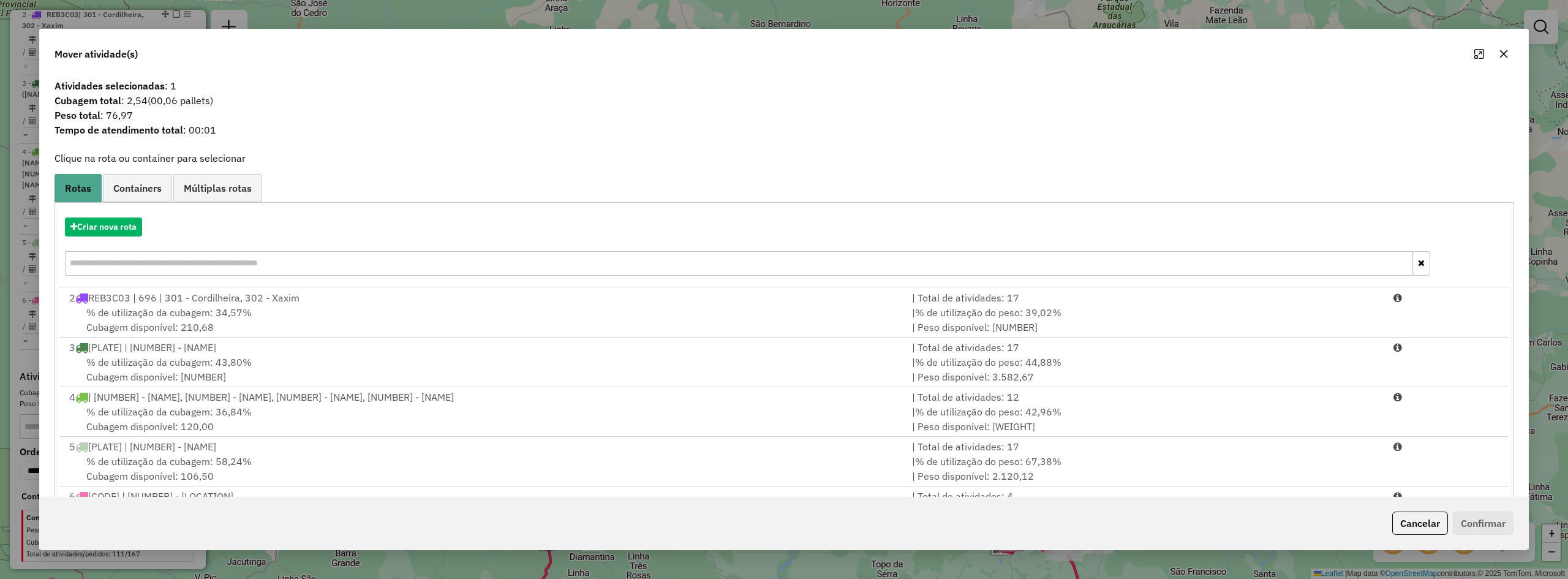 click 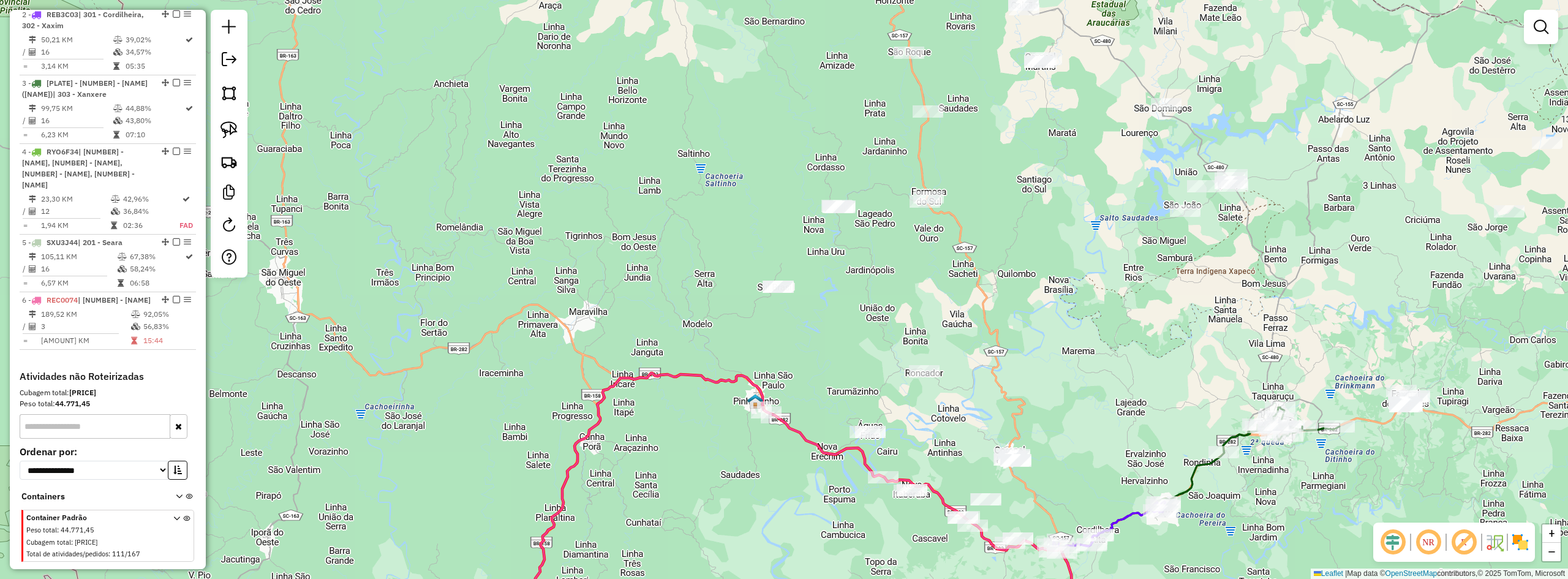 click on "Janela de atendimento Grade de atendimento Capacidade Transportadoras Veículos Cliente Pedidos  Rotas Selecione os dias de semana para filtrar as janelas de atendimento  Seg   Ter   Qua   Qui   Sex   Sáb   Dom  Informe o período da janela de atendimento: De: Até:  Filtrar exatamente a janela do cliente  Considerar janela de atendimento padrão  Selecione os dias de semana para filtrar as grades de atendimento  Seg   Ter   Qua   Qui   Sex   Sáb   Dom   Considerar clientes sem dia de atendimento cadastrado  Clientes fora do dia de atendimento selecionado Filtrar as atividades entre os valores definidos abaixo:  Peso mínimo:   Peso máximo:   Cubagem mínima:   Cubagem máxima:   De:   Até:  Filtrar as atividades entre o tempo de atendimento definido abaixo:  De:   Até:   Considerar capacidade total dos clientes não roteirizados Transportadora: Selecione um ou mais itens Tipo de veículo: Selecione um ou mais itens Veículo: Selecione um ou mais itens Motorista: Selecione um ou mais itens Nome: Rótulo:" 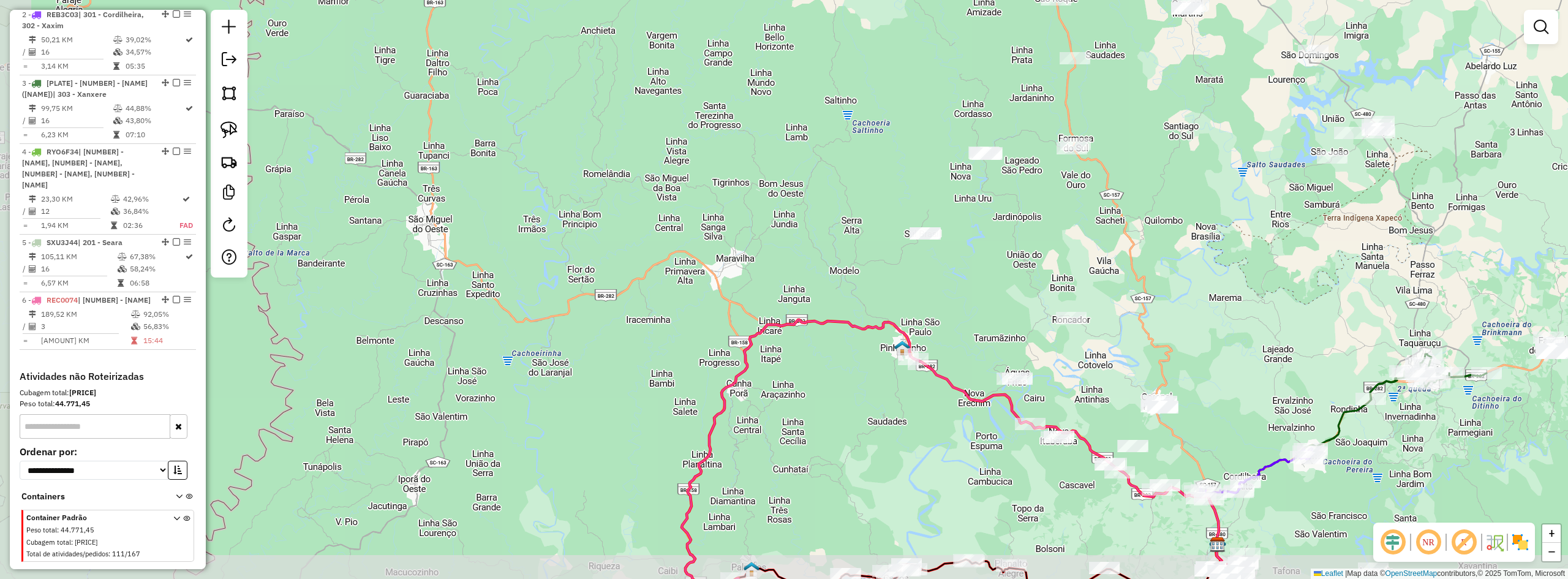 drag, startPoint x: 870, startPoint y: 292, endPoint x: 988, endPoint y: 244, distance: 127.38917 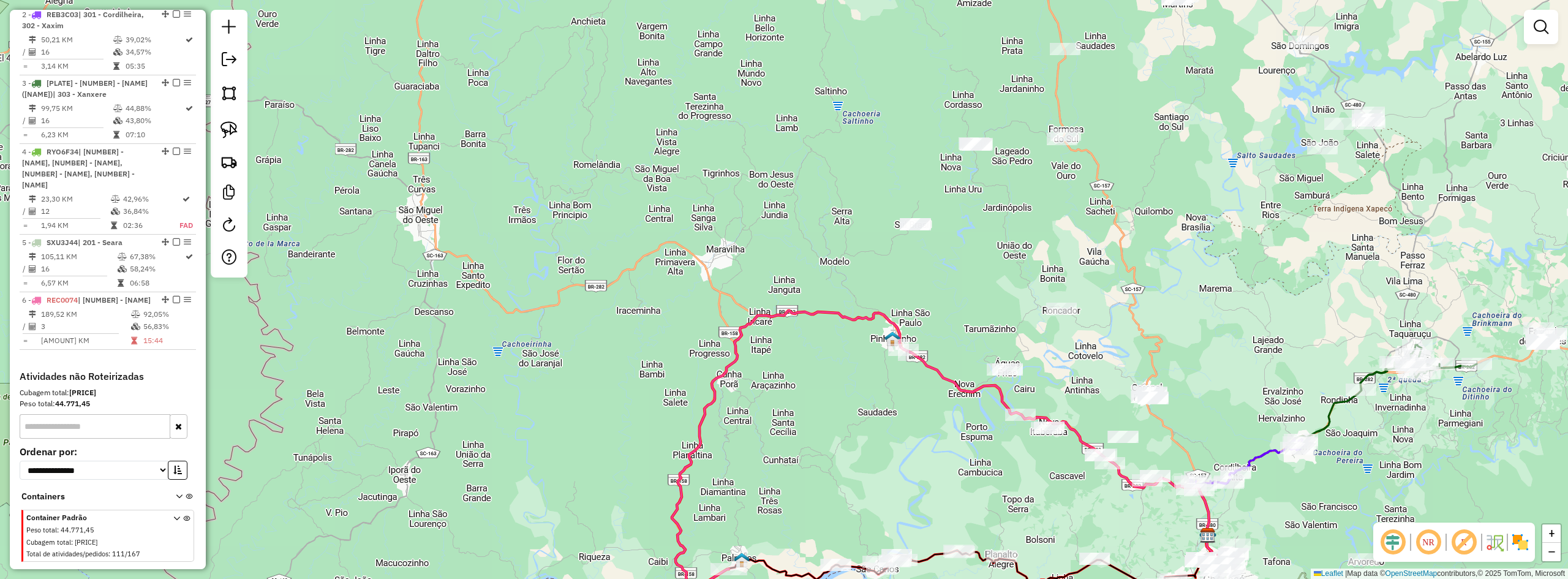 drag, startPoint x: 1008, startPoint y: 276, endPoint x: 969, endPoint y: 246, distance: 49.20366 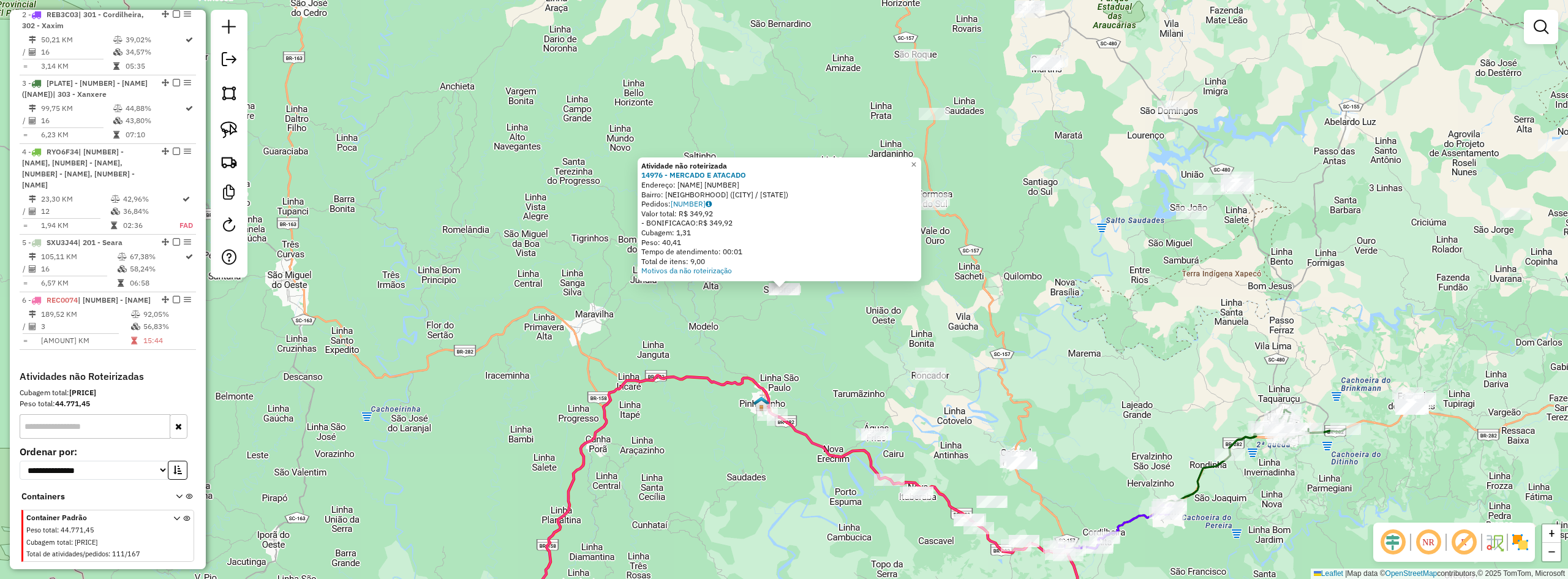 click on "Atividade não roteirizada 14976 - MERCADO E ATACADO  Endereço:  DR JOSE LEAL FILHO SN   Bairro: CENTRO (SUL BRASIL / SC)   Pedidos:  02139498   Valor total: R$ 349,92   - BONIFICACAO:  R$ 349,92   Cubagem: 1,31   Peso: 40,41   Tempo de atendimento: 00:01   Total de itens: 9,00  Motivos da não roteirização × Janela de atendimento Grade de atendimento Capacidade Transportadoras Veículos Cliente Pedidos  Rotas Selecione os dias de semana para filtrar as janelas de atendimento  Seg   Ter   Qua   Qui   Sex   Sáb   Dom  Informe o período da janela de atendimento: De: Até:  Filtrar exatamente a janela do cliente  Considerar janela de atendimento padrão  Selecione os dias de semana para filtrar as grades de atendimento  Seg   Ter   Qua   Qui   Sex   Sáb   Dom   Considerar clientes sem dia de atendimento cadastrado  Clientes fora do dia de atendimento selecionado Filtrar as atividades entre os valores definidos abaixo:  Peso mínimo:   Peso máximo:   Cubagem mínima:   Cubagem máxima:   De:   Até:  De:" 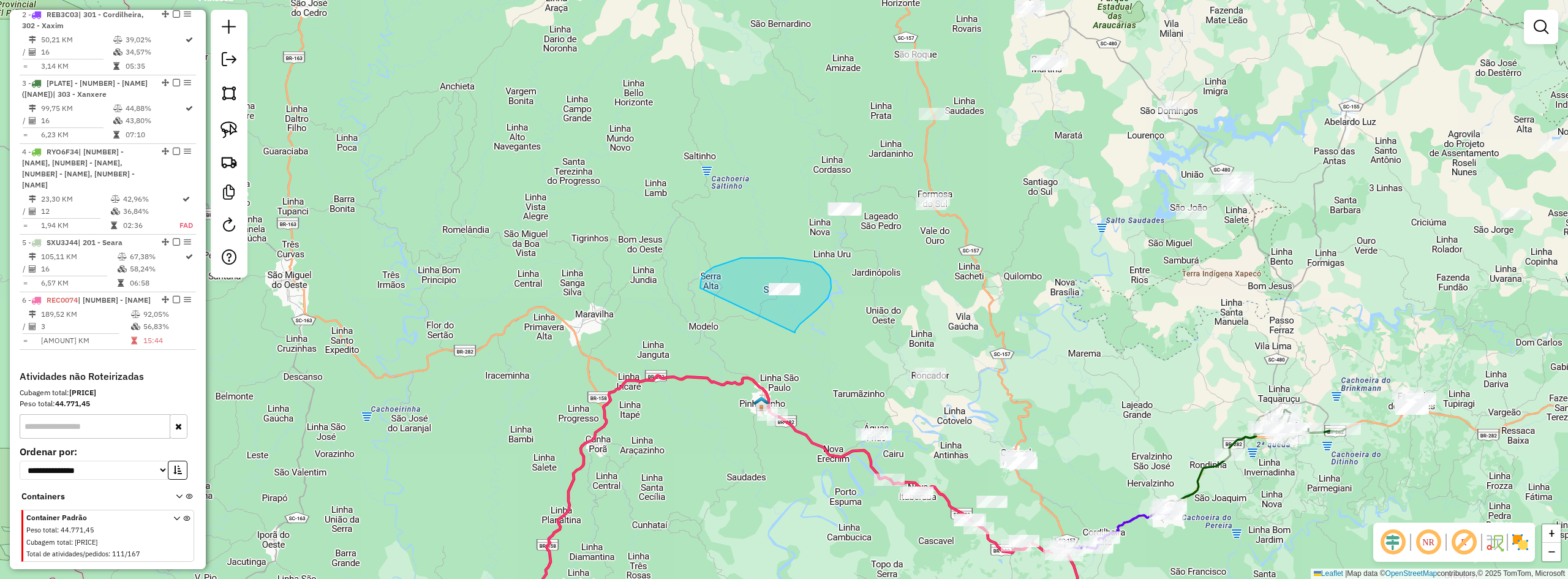 drag, startPoint x: 795, startPoint y: 333, endPoint x: 699, endPoint y: 291, distance: 104.7855 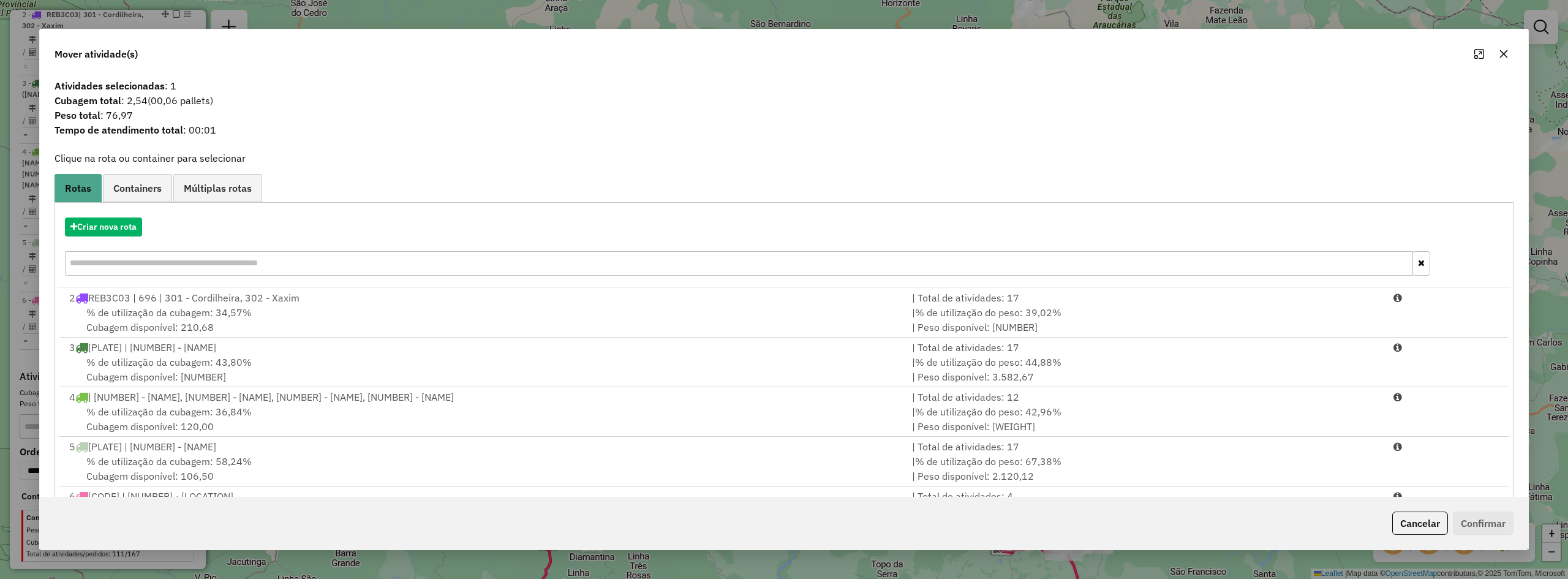 click 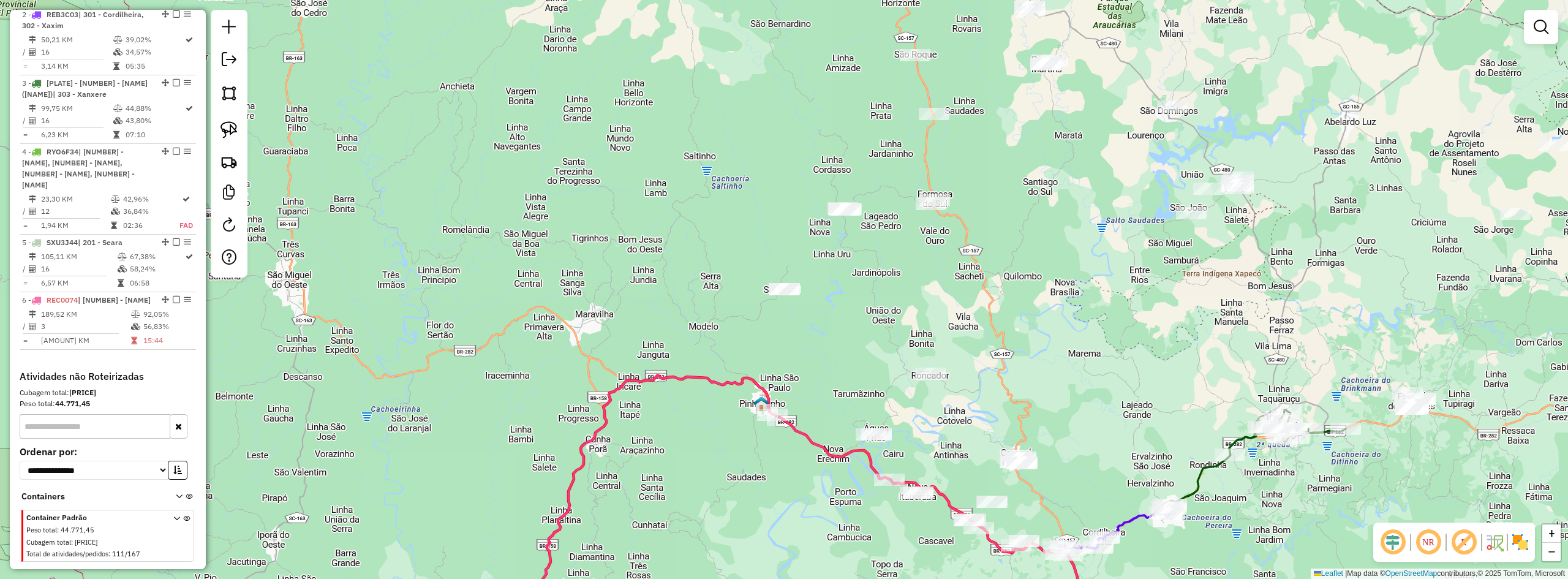 click on "Janela de atendimento Grade de atendimento Capacidade Transportadoras Veículos Cliente Pedidos  Rotas Selecione os dias de semana para filtrar as janelas de atendimento  Seg   Ter   Qua   Qui   Sex   Sáb   Dom  Informe o período da janela de atendimento: De: Até:  Filtrar exatamente a janela do cliente  Considerar janela de atendimento padrão  Selecione os dias de semana para filtrar as grades de atendimento  Seg   Ter   Qua   Qui   Sex   Sáb   Dom   Considerar clientes sem dia de atendimento cadastrado  Clientes fora do dia de atendimento selecionado Filtrar as atividades entre os valores definidos abaixo:  Peso mínimo:   Peso máximo:   Cubagem mínima:   Cubagem máxima:   De:   Até:  Filtrar as atividades entre o tempo de atendimento definido abaixo:  De:   Até:   Considerar capacidade total dos clientes não roteirizados Transportadora: Selecione um ou mais itens Tipo de veículo: Selecione um ou mais itens Veículo: Selecione um ou mais itens Motorista: Selecione um ou mais itens Nome: Rótulo:" 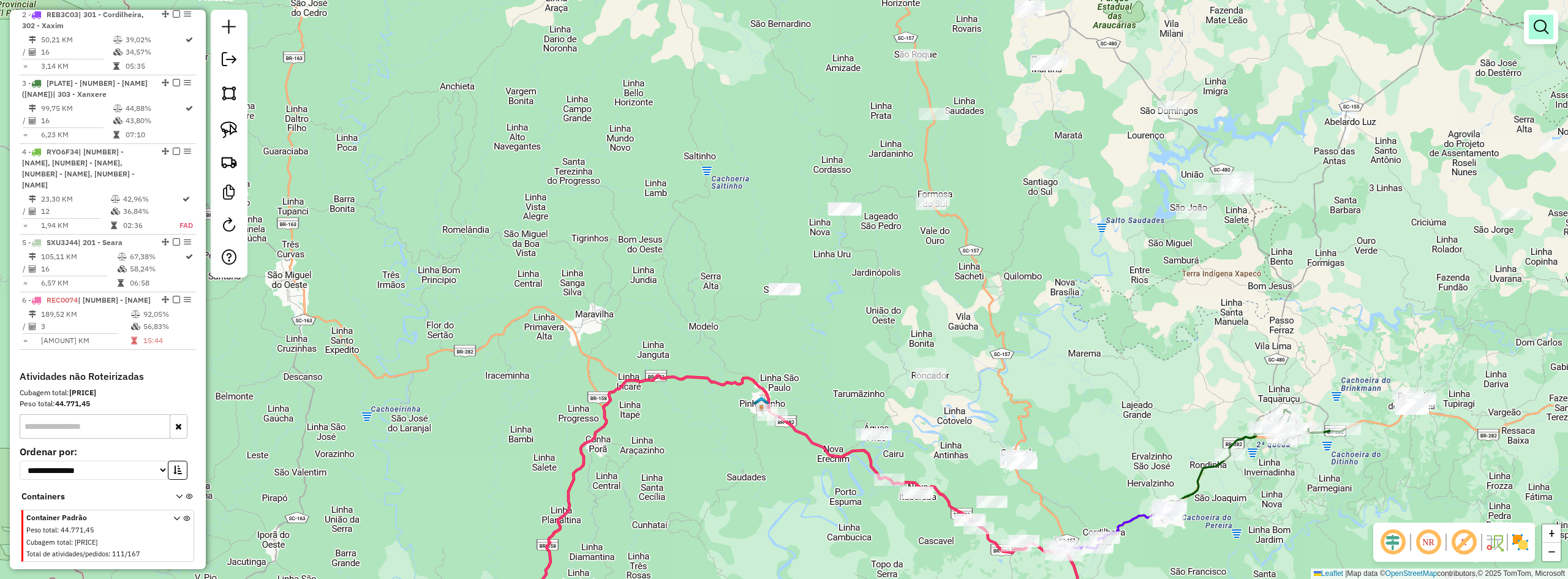 click at bounding box center [1541, 27] 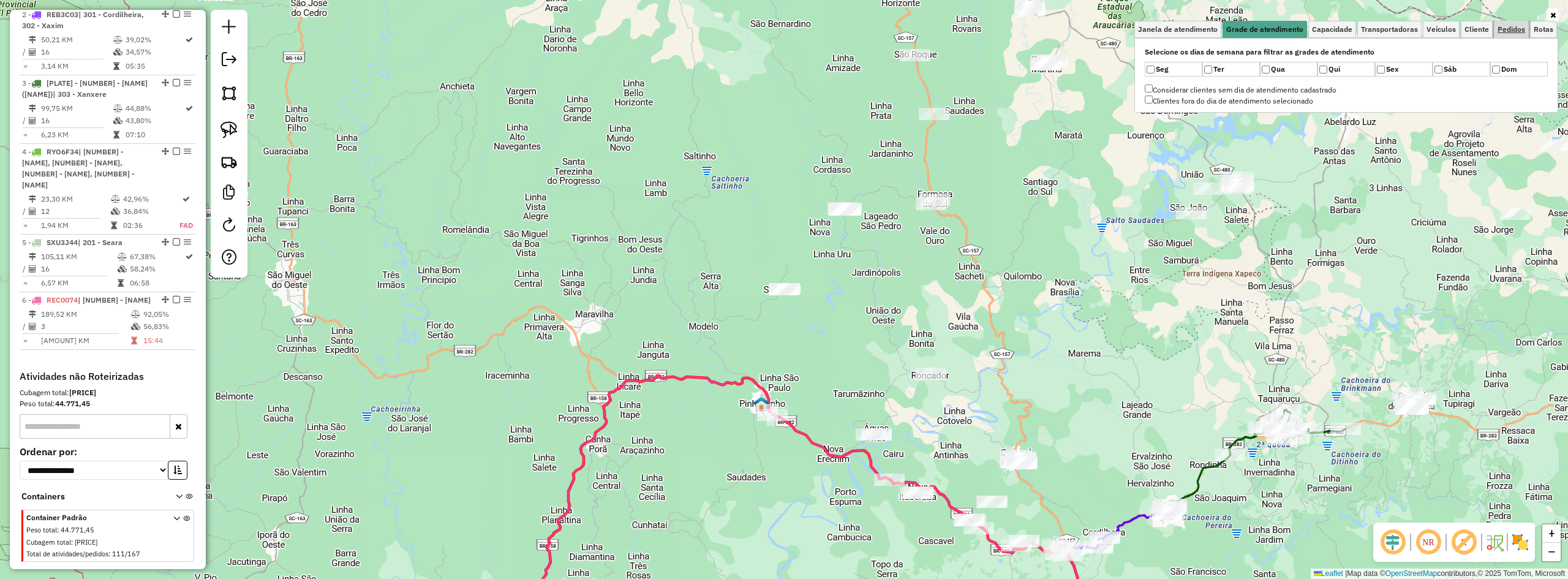 click on "Pedidos" at bounding box center (1511, 29) 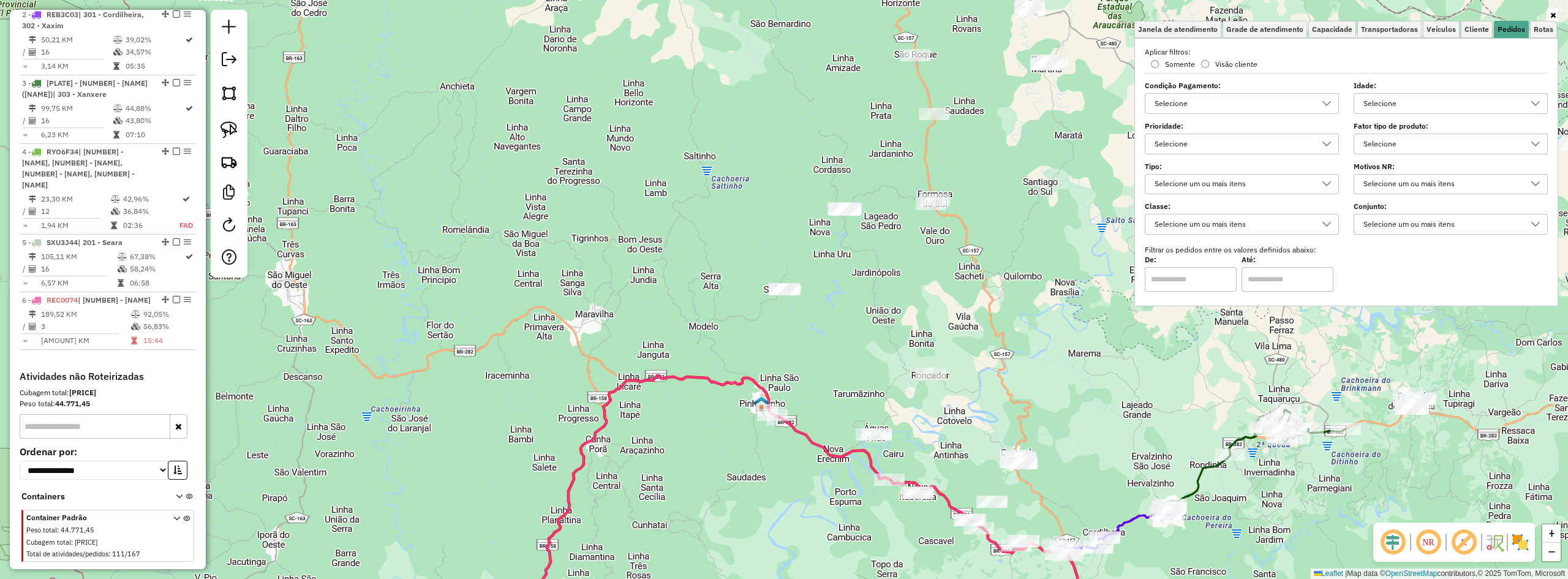 click on "Selecione" at bounding box center [1441, 104] 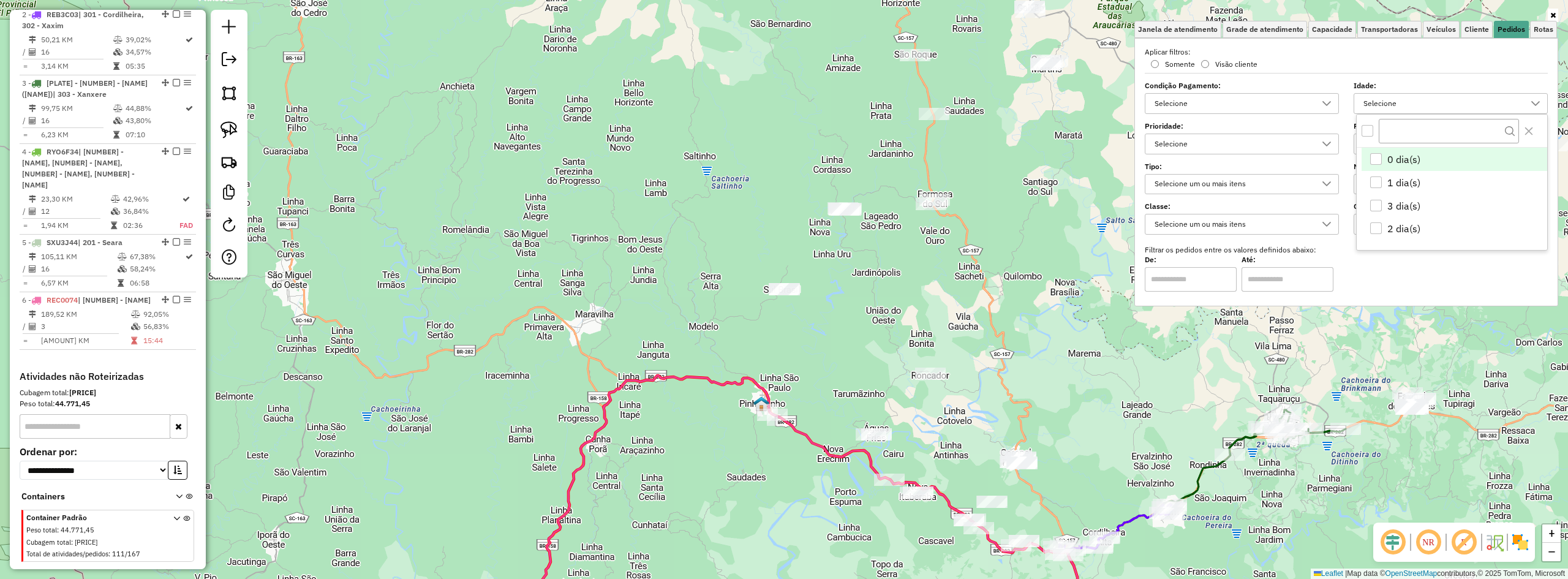 scroll, scrollTop: 7, scrollLeft: 42, axis: both 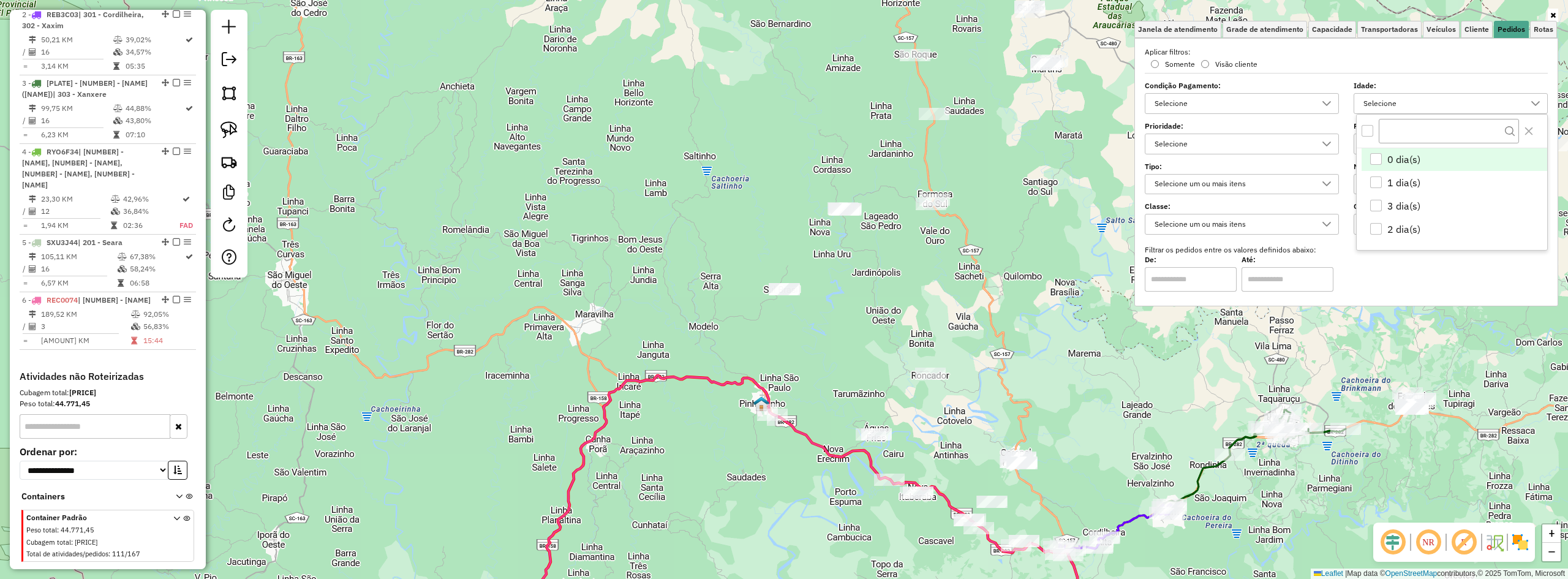 click on "Janela de atendimento Grade de atendimento Capacidade Transportadoras Veículos Cliente Pedidos  Rotas Selecione os dias de semana para filtrar as janelas de atendimento  Seg   Ter   Qua   Qui   Sex   Sáb   Dom  Informe o período da janela de atendimento: De: Até:  Filtrar exatamente a janela do cliente  Considerar janela de atendimento padrão  Selecione os dias de semana para filtrar as grades de atendimento  Seg   Ter   Qua   Qui   Sex   Sáb   Dom   Considerar clientes sem dia de atendimento cadastrado  Clientes fora do dia de atendimento selecionado Filtrar as atividades entre os valores definidos abaixo:  Peso mínimo:   Peso máximo:   Cubagem mínima:   Cubagem máxima:   De:   Até:  Filtrar as atividades entre o tempo de atendimento definido abaixo:  De:   Até:   Considerar capacidade total dos clientes não roteirizados Transportadora: Selecione um ou mais itens Tipo de veículo: Selecione um ou mais itens Veículo: Selecione um ou mais itens Motorista: Selecione um ou mais itens Nome: Rótulo:" 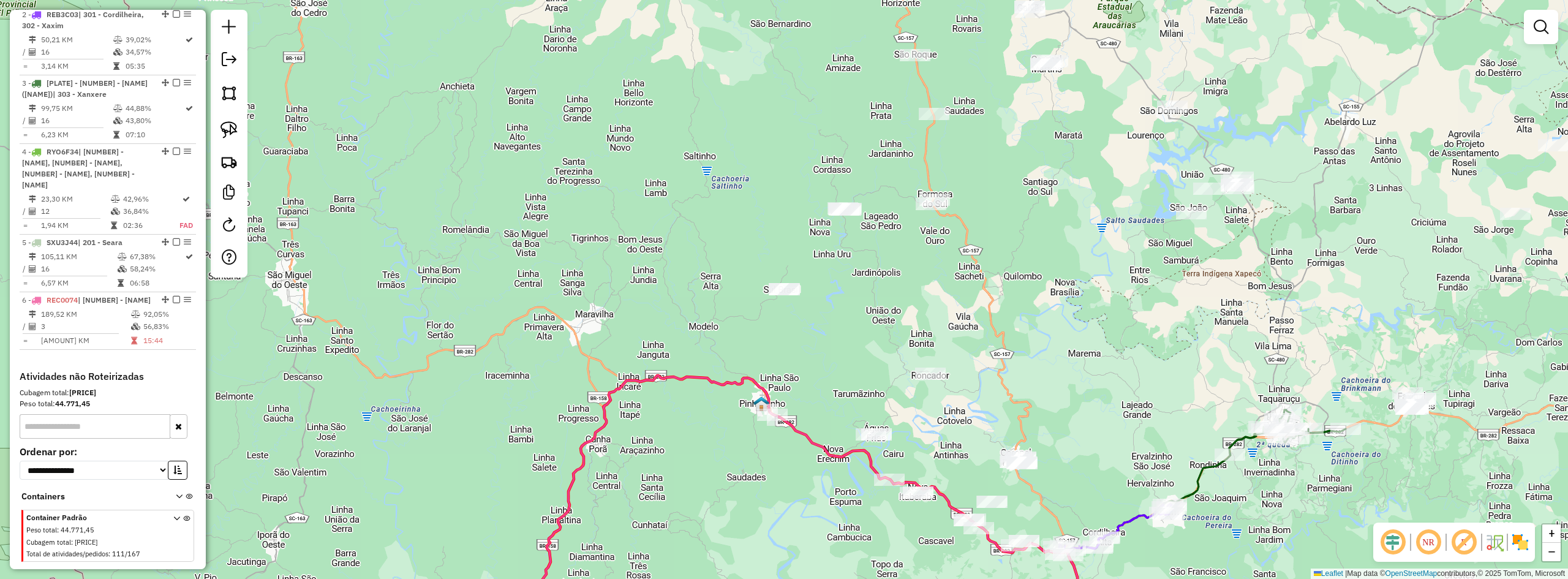 drag, startPoint x: 1090, startPoint y: 303, endPoint x: 1090, endPoint y: 294, distance: 9 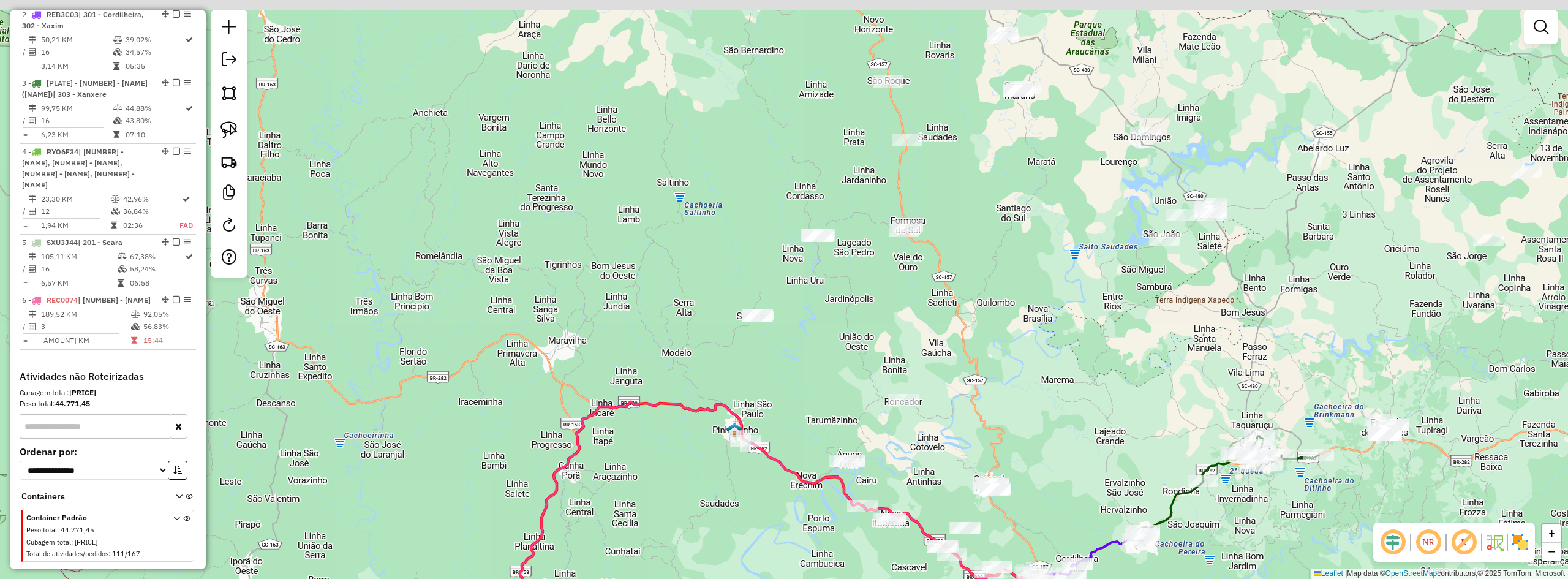 drag, startPoint x: 1065, startPoint y: 342, endPoint x: 984, endPoint y: 465, distance: 147.27525 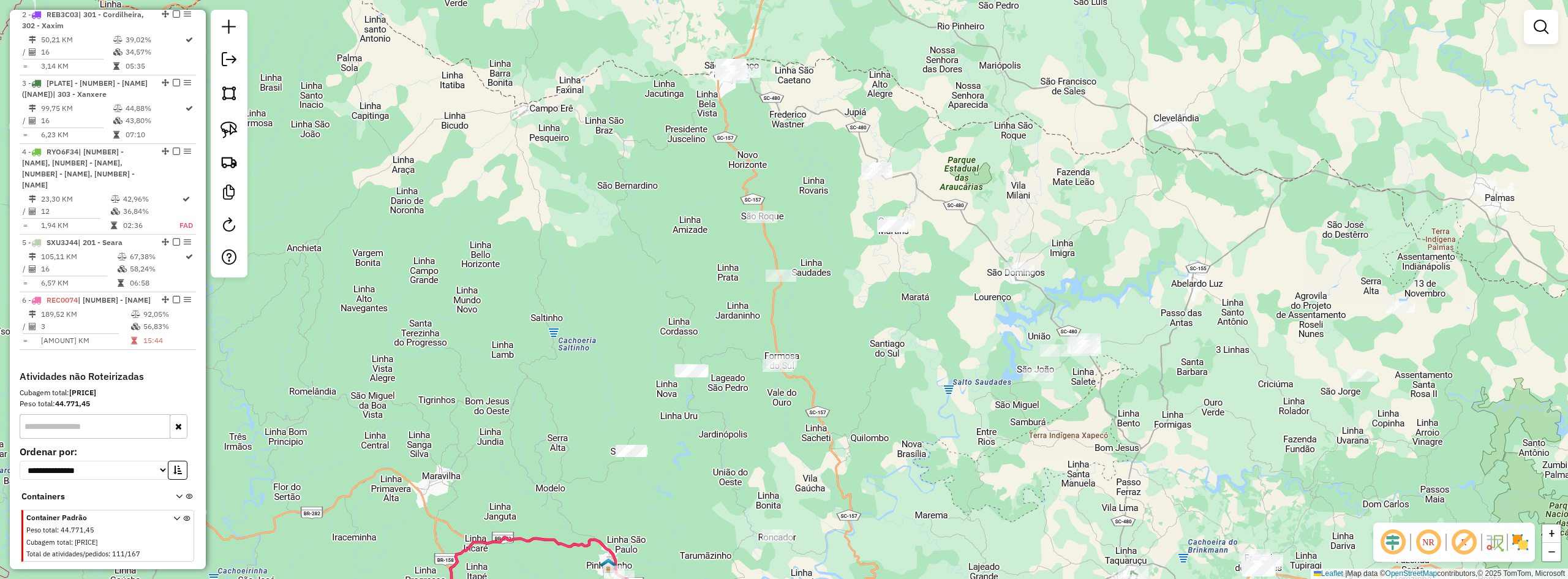 drag, startPoint x: 986, startPoint y: 346, endPoint x: 864, endPoint y: 380, distance: 126.6491 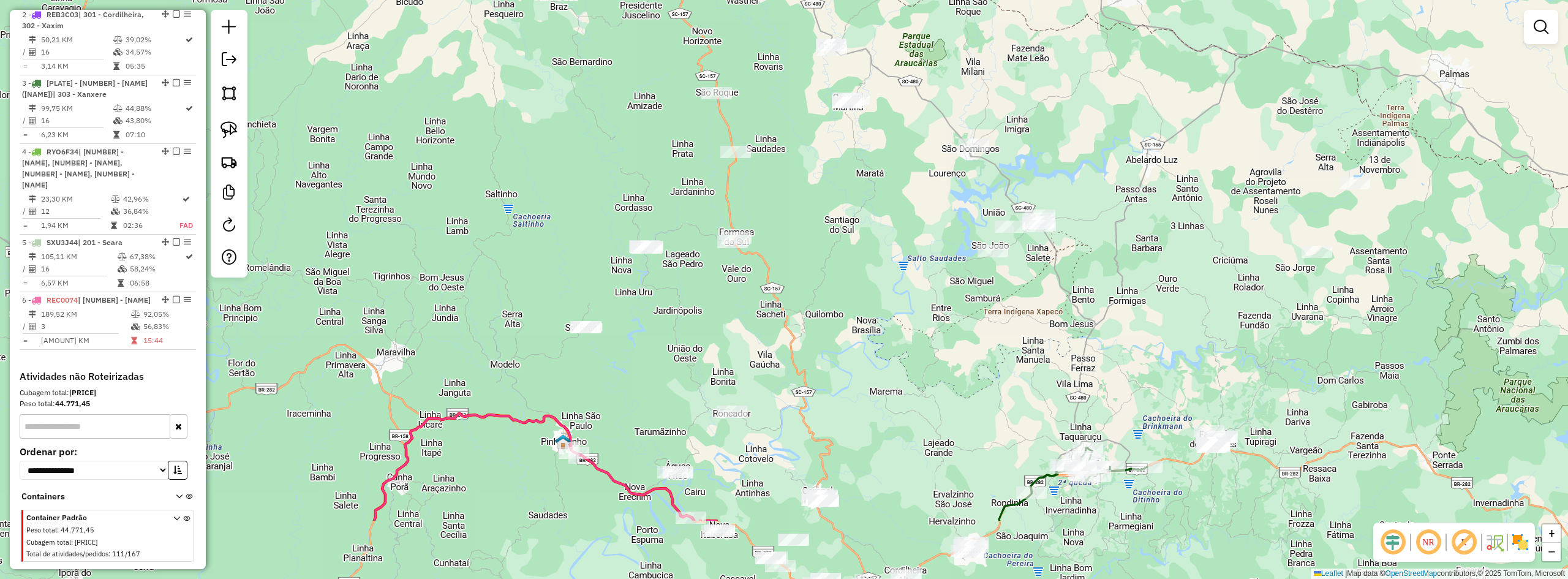 drag, startPoint x: 1152, startPoint y: 411, endPoint x: 1128, endPoint y: 298, distance: 115.52056 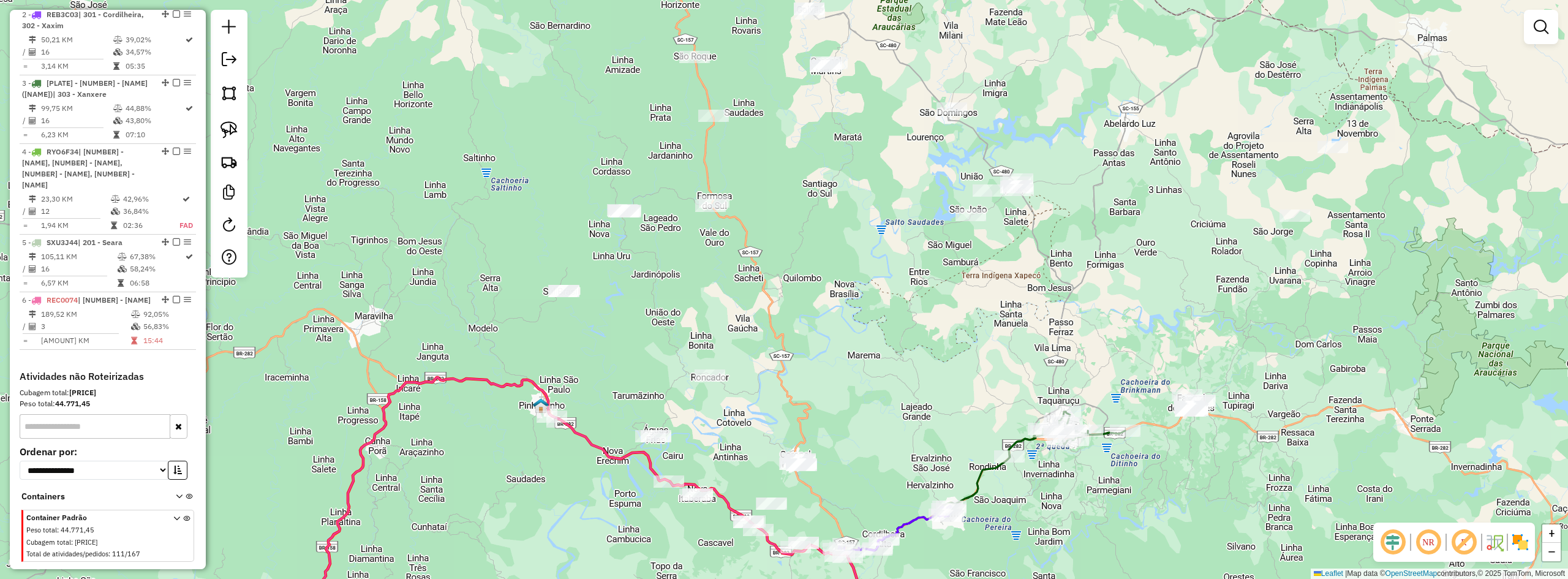 drag, startPoint x: 1145, startPoint y: 350, endPoint x: 1164, endPoint y: 180, distance: 171.05847 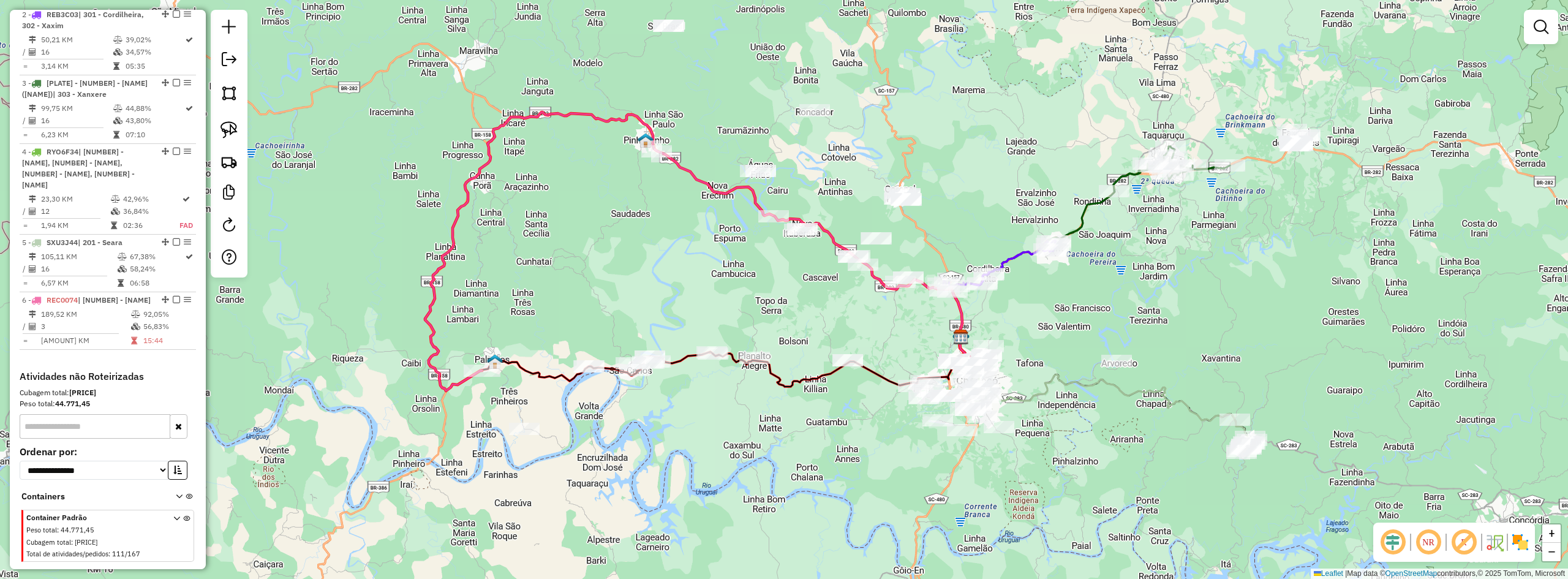 drag, startPoint x: 1068, startPoint y: 358, endPoint x: 1084, endPoint y: 341, distance: 23.3452 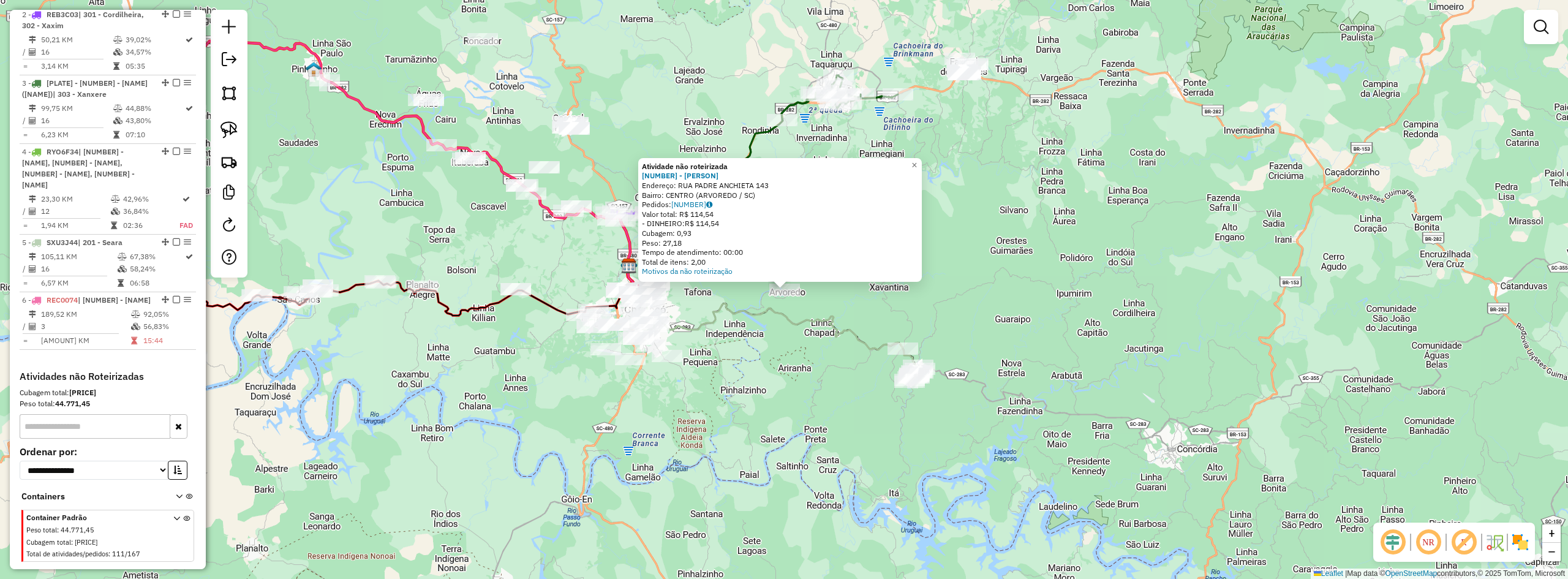 click on "Atividade não roteirizada 13109 - THIAGO BORSATTO  Endereço:  RUA PADRE ANCHIETA 143   Bairro: CENTRO (ARVOREDO / SC)   Pedidos:  02140627   Valor total: R$ 114,54   - DINHEIRO:  R$ 114,54   Cubagem: 0,93   Peso: 27,18   Tempo de atendimento: 00:00   Total de itens: 2,00  Motivos da não roteirização × Janela de atendimento Grade de atendimento Capacidade Transportadoras Veículos Cliente Pedidos  Rotas Selecione os dias de semana para filtrar as janelas de atendimento  Seg   Ter   Qua   Qui   Sex   Sáb   Dom  Informe o período da janela de atendimento: De: Até:  Filtrar exatamente a janela do cliente  Considerar janela de atendimento padrão  Selecione os dias de semana para filtrar as grades de atendimento  Seg   Ter   Qua   Qui   Sex   Sáb   Dom   Considerar clientes sem dia de atendimento cadastrado  Clientes fora do dia de atendimento selecionado Filtrar as atividades entre os valores definidos abaixo:  Peso mínimo:   Peso máximo:   Cubagem mínima:   Cubagem máxima:   De:   Até:   De:  De:" 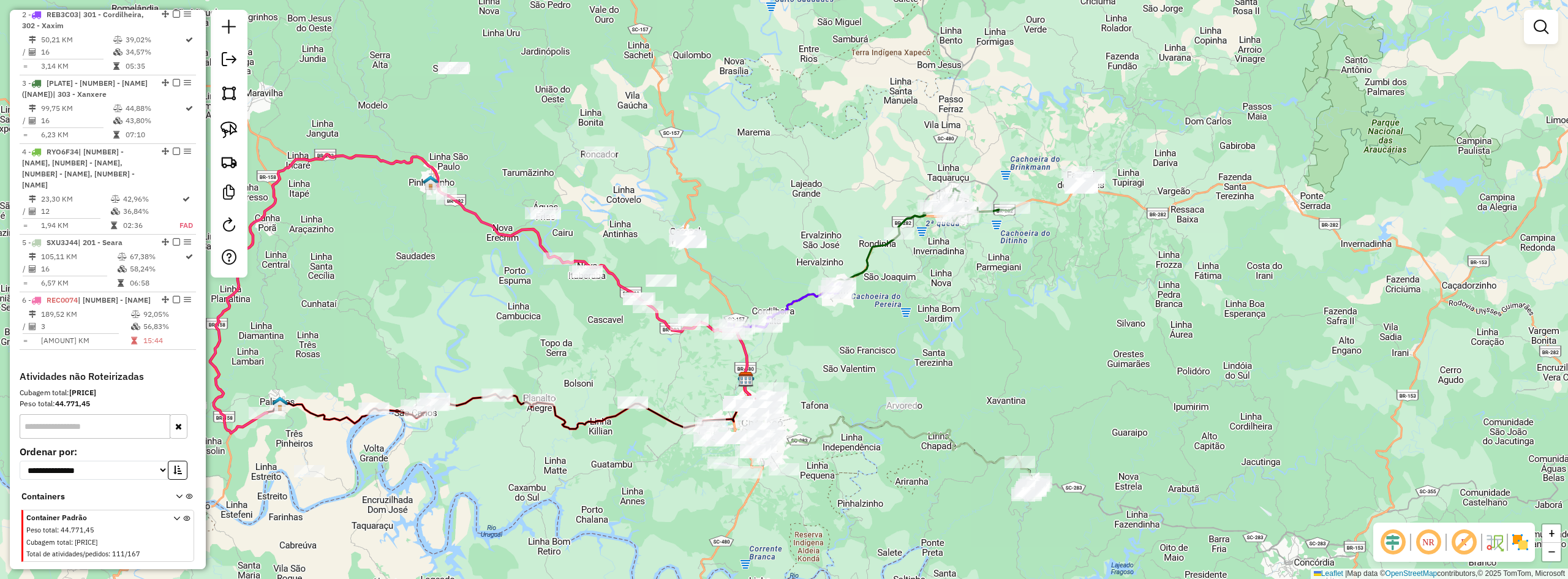 drag, startPoint x: 809, startPoint y: 455, endPoint x: 901, endPoint y: 514, distance: 109.2932 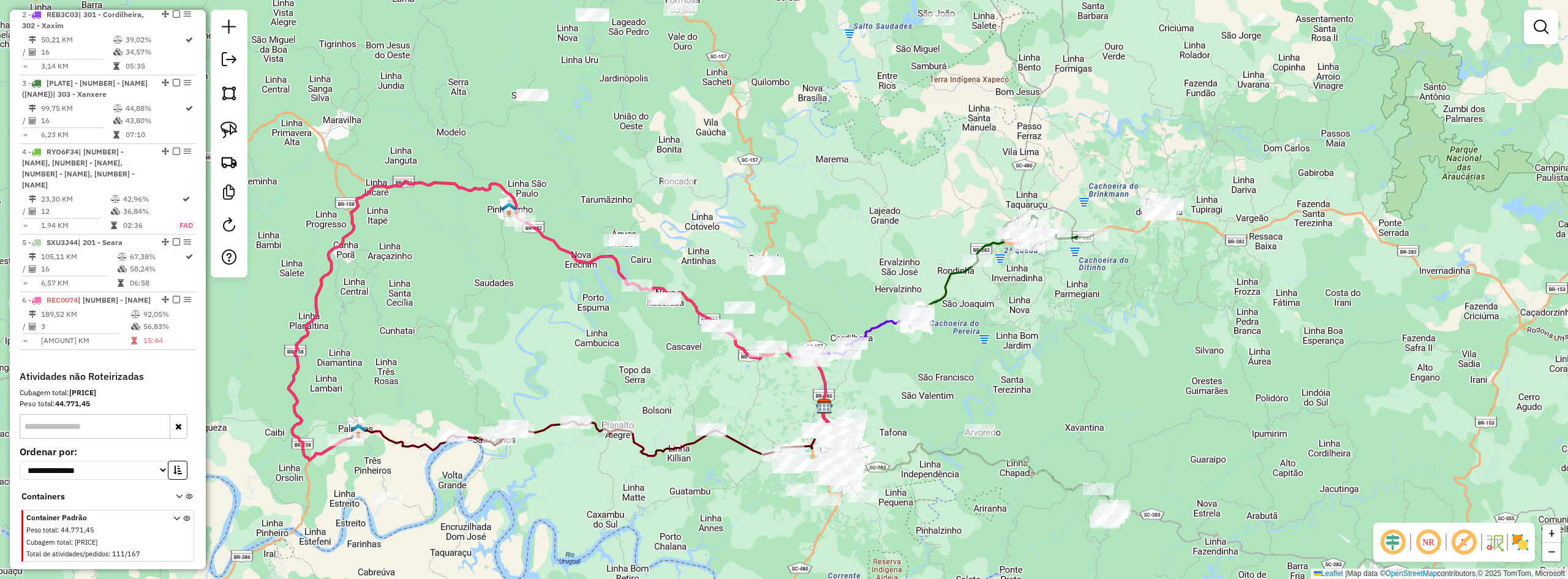 drag, startPoint x: 733, startPoint y: 231, endPoint x: 810, endPoint y: 253, distance: 80.08121 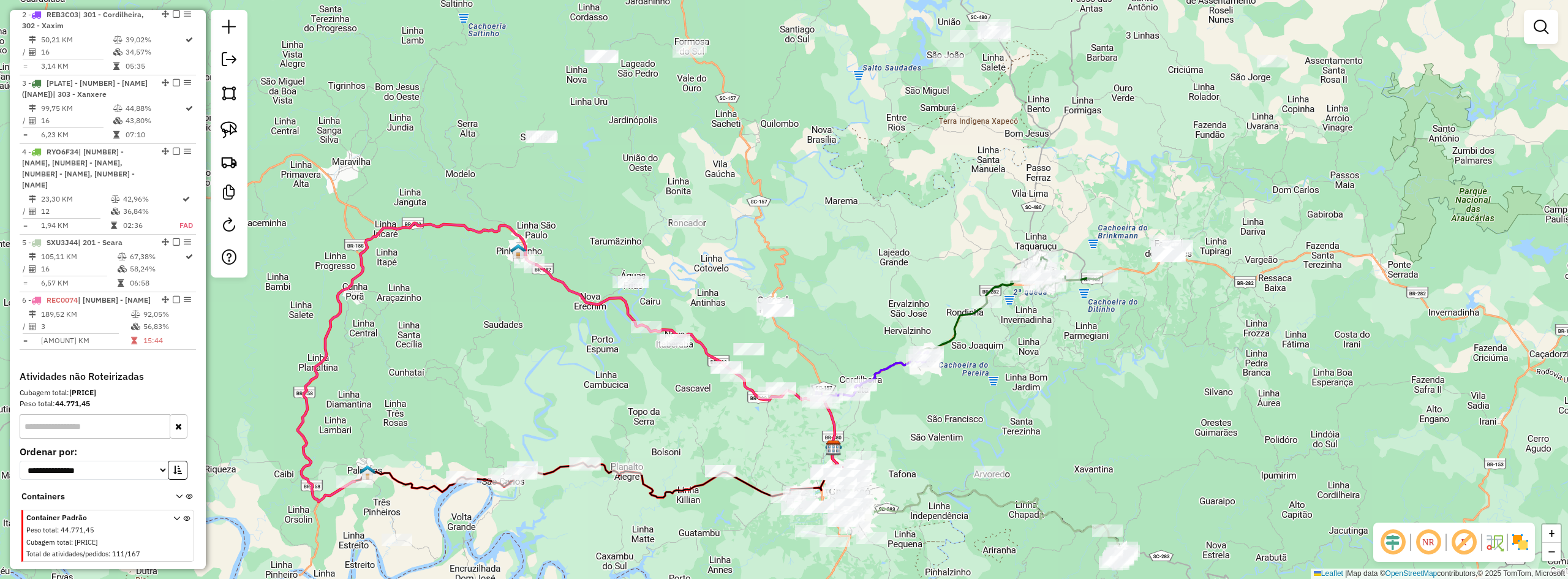 drag, startPoint x: 778, startPoint y: 210, endPoint x: 802, endPoint y: 277, distance: 71.16881 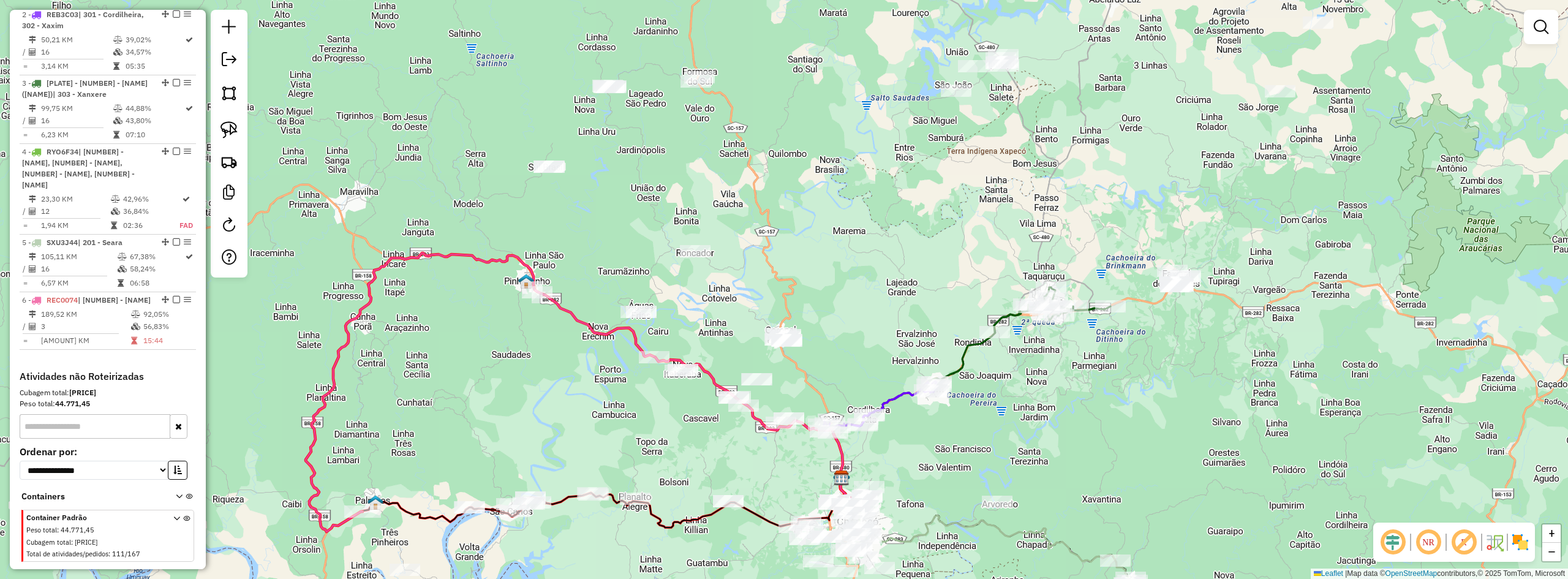 drag, startPoint x: 760, startPoint y: 274, endPoint x: 748, endPoint y: 250, distance: 26.832816 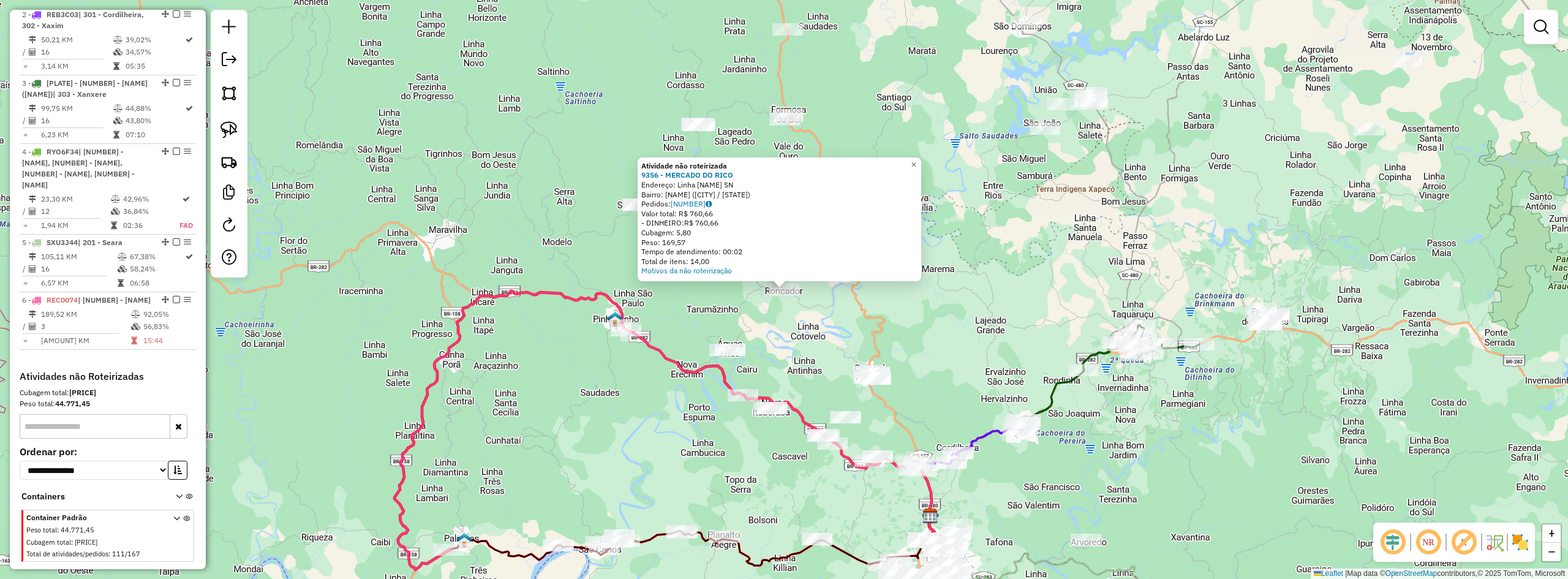 click on "Atividade não roteirizada 9356 - MERCADO DO RICO  Endereço:  Linha Roncador SN   Bairro: LINHA RONCADOR (CORONEL FREITAS / SC)   Pedidos:  02140102   Valor total: R$ 760,66   - DINHEIRO:  R$ 760,66   Cubagem: 5,80   Peso: 169,57   Tempo de atendimento: 00:02   Total de itens: 14,00  Motivos da não roteirização × Janela de atendimento Grade de atendimento Capacidade Transportadoras Veículos Cliente Pedidos  Rotas Selecione os dias de semana para filtrar as janelas de atendimento  Seg   Ter   Qua   Qui   Sex   Sáb   Dom  Informe o período da janela de atendimento: De: Até:  Filtrar exatamente a janela do cliente  Considerar janela de atendimento padrão  Selecione os dias de semana para filtrar as grades de atendimento  Seg   Ter   Qua   Qui   Sex   Sáb   Dom   Considerar clientes sem dia de atendimento cadastrado  Clientes fora do dia de atendimento selecionado Filtrar as atividades entre os valores definidos abaixo:  Peso mínimo:   Peso máximo:   Cubagem mínima:   Cubagem máxima:   De:   Até:" 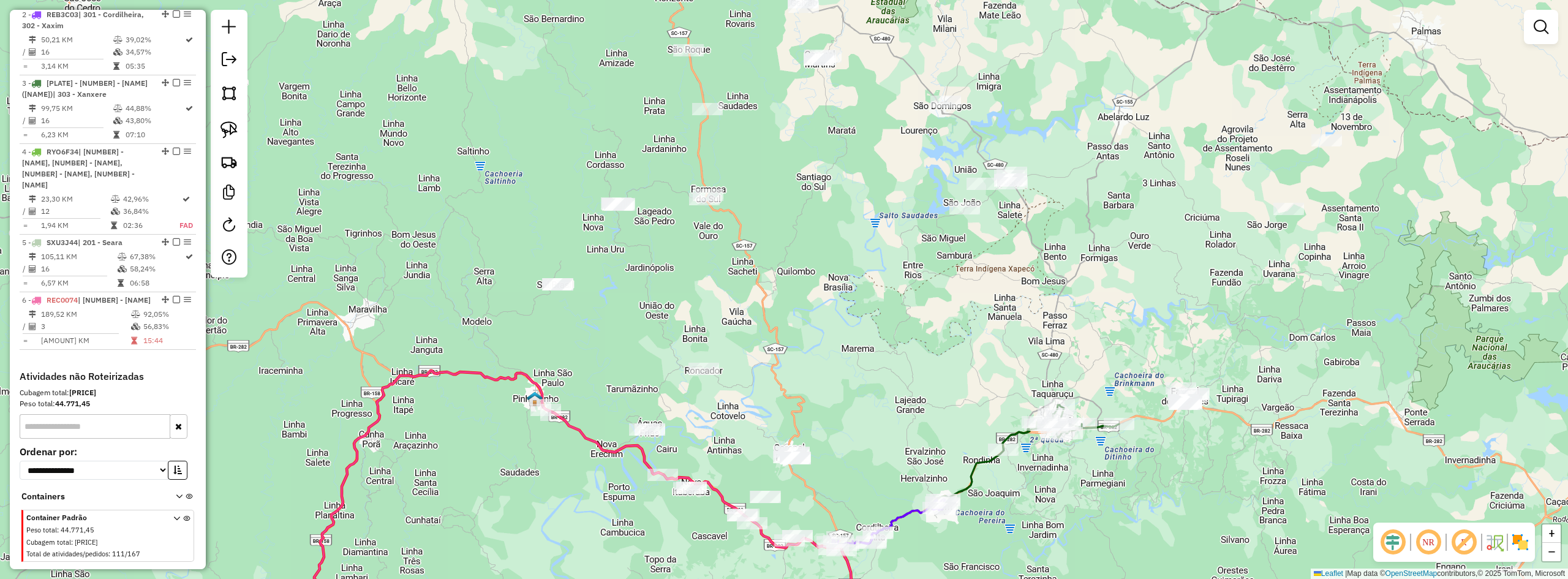 drag, startPoint x: 903, startPoint y: 341, endPoint x: 816, endPoint y: 430, distance: 124.45883 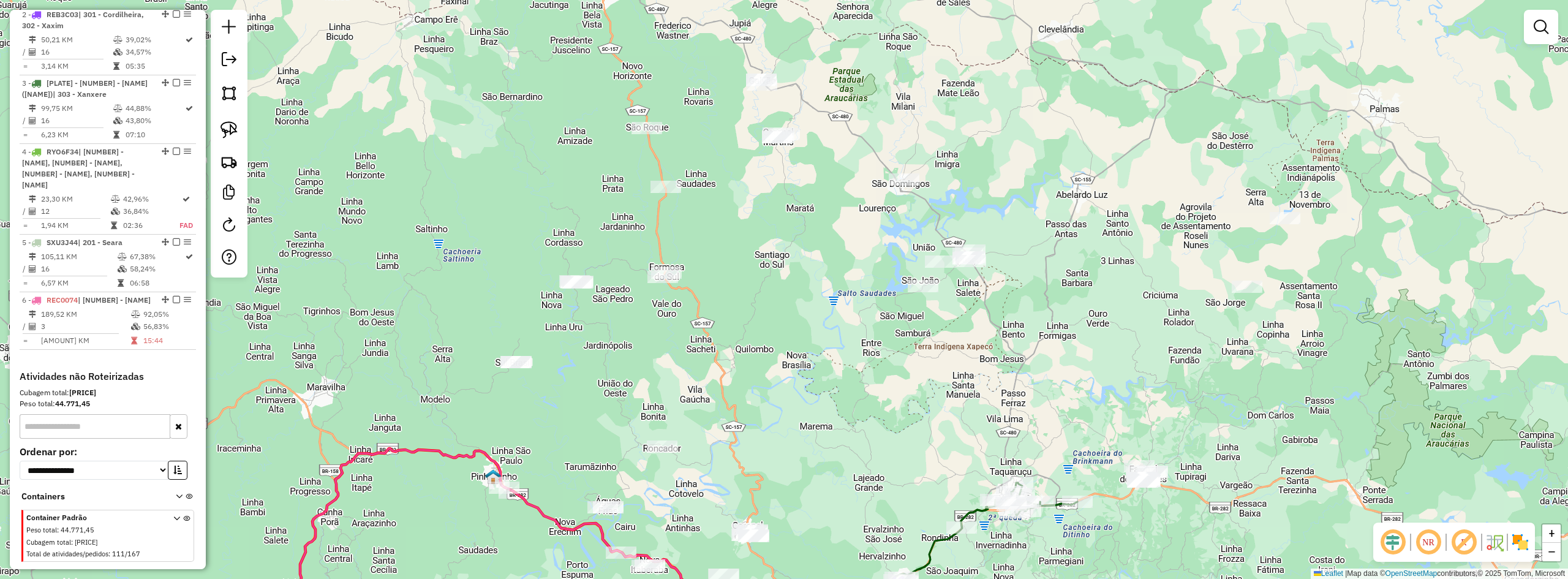 drag, startPoint x: 872, startPoint y: 307, endPoint x: 837, endPoint y: 373, distance: 74.70609 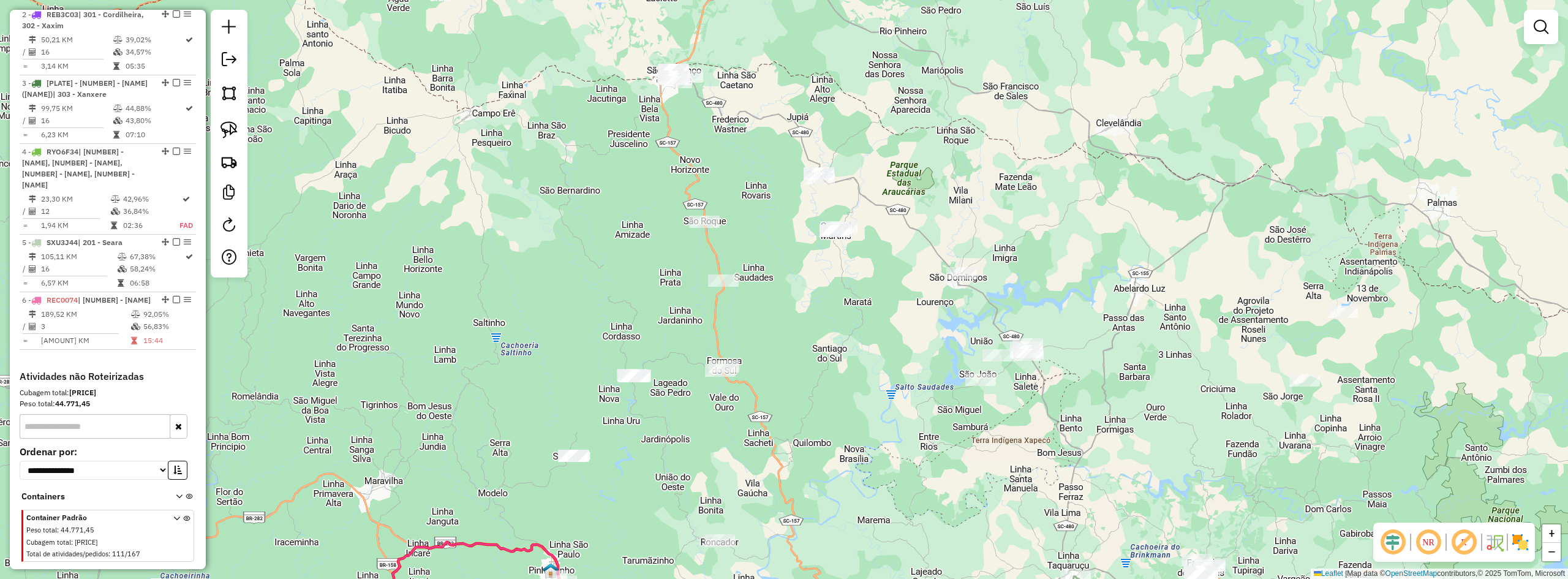 drag, startPoint x: 820, startPoint y: 335, endPoint x: 872, endPoint y: 414, distance: 94.57801 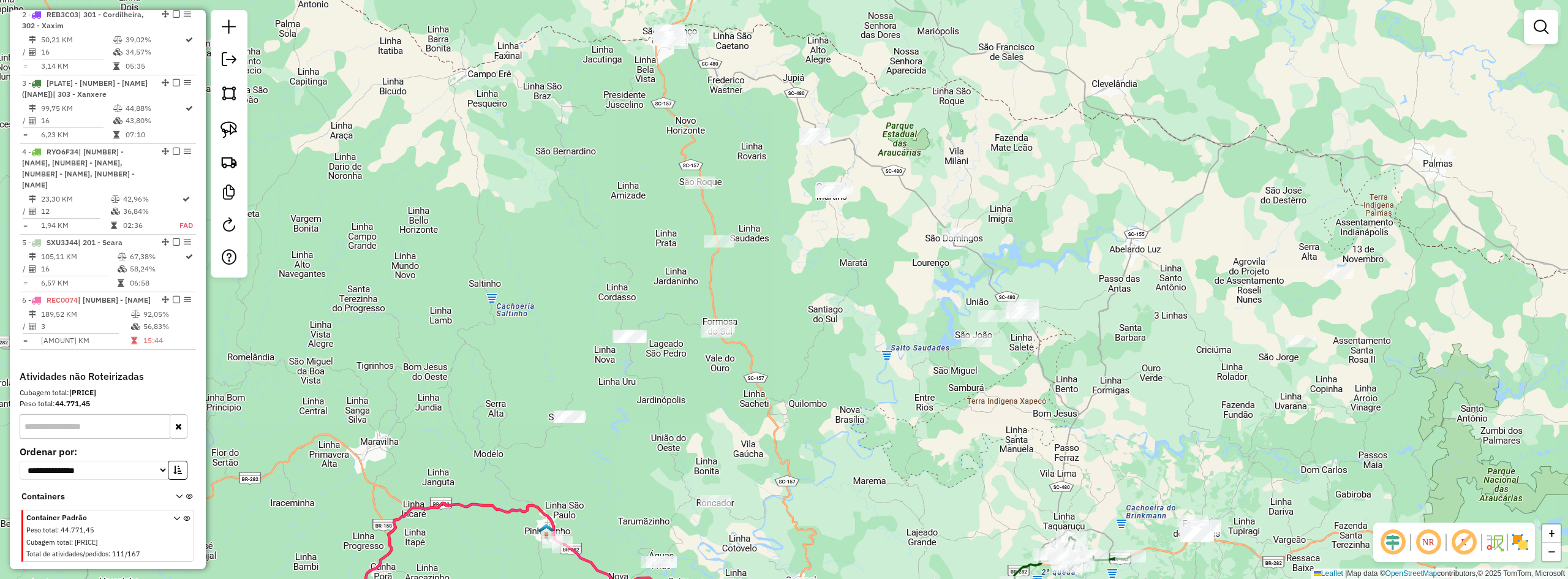 drag, startPoint x: 856, startPoint y: 391, endPoint x: 851, endPoint y: 352, distance: 39.319207 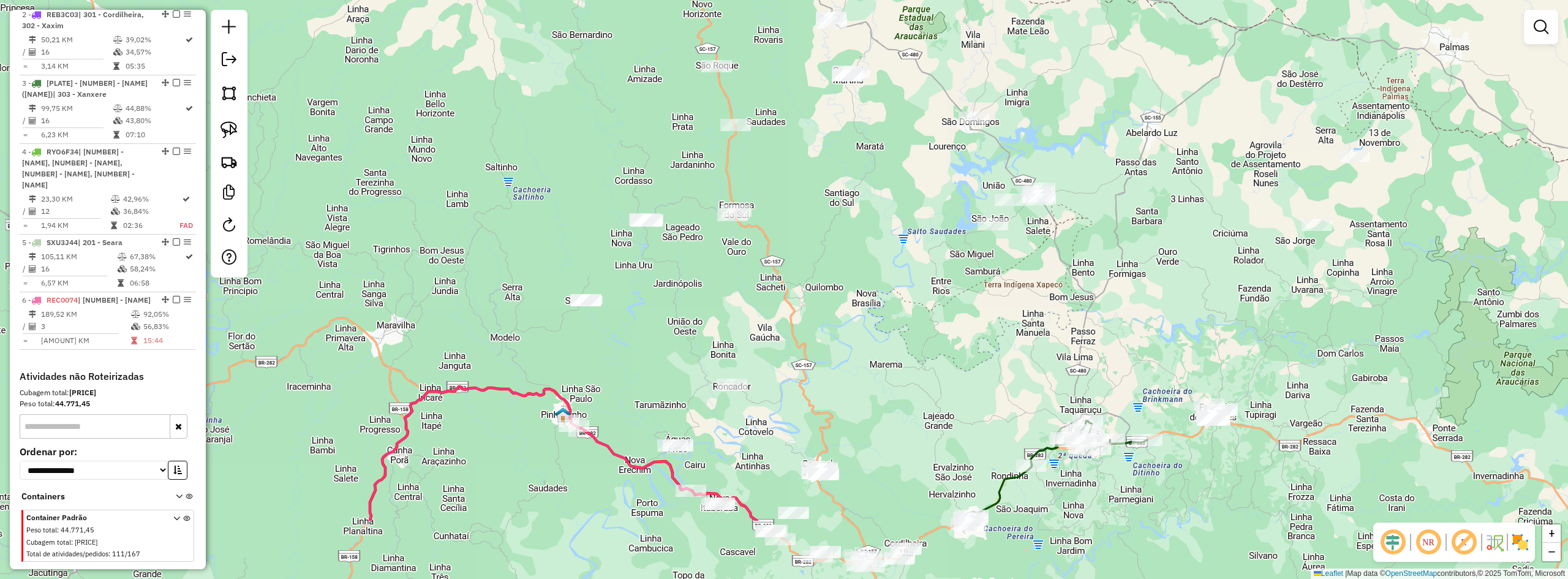 drag, startPoint x: 922, startPoint y: 466, endPoint x: 946, endPoint y: 276, distance: 191.50979 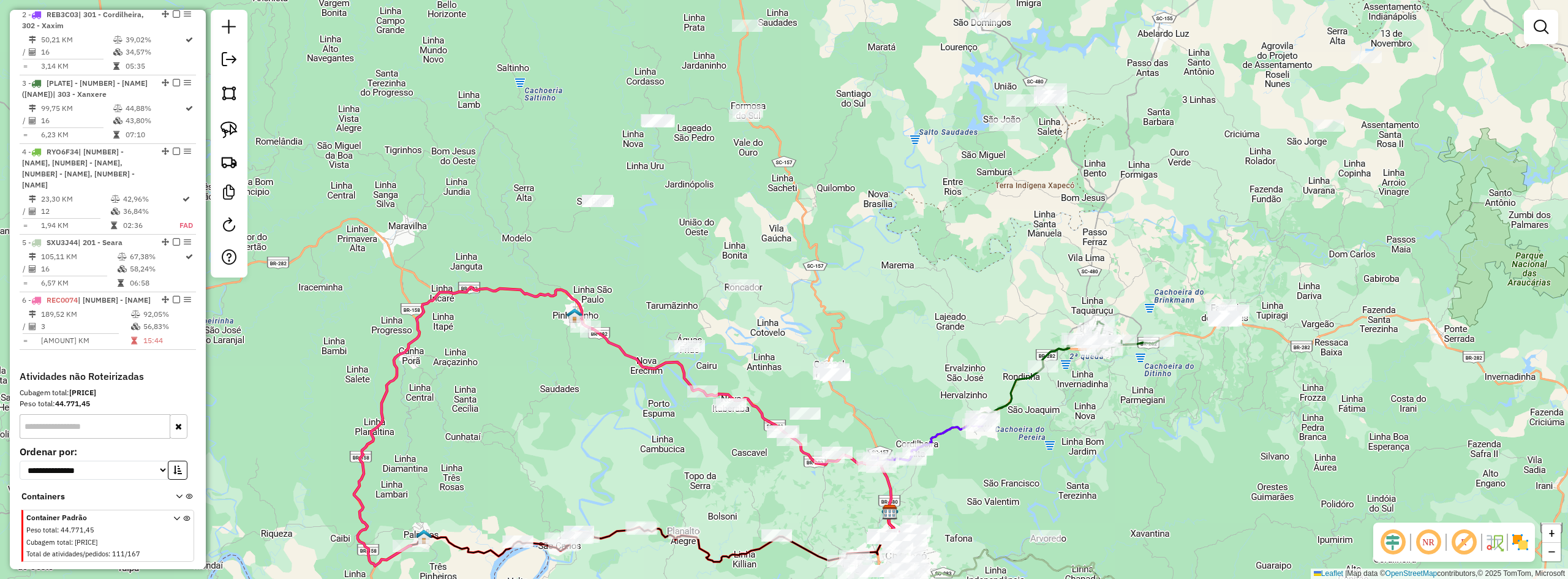 drag, startPoint x: 978, startPoint y: 448, endPoint x: 990, endPoint y: 263, distance: 185.38878 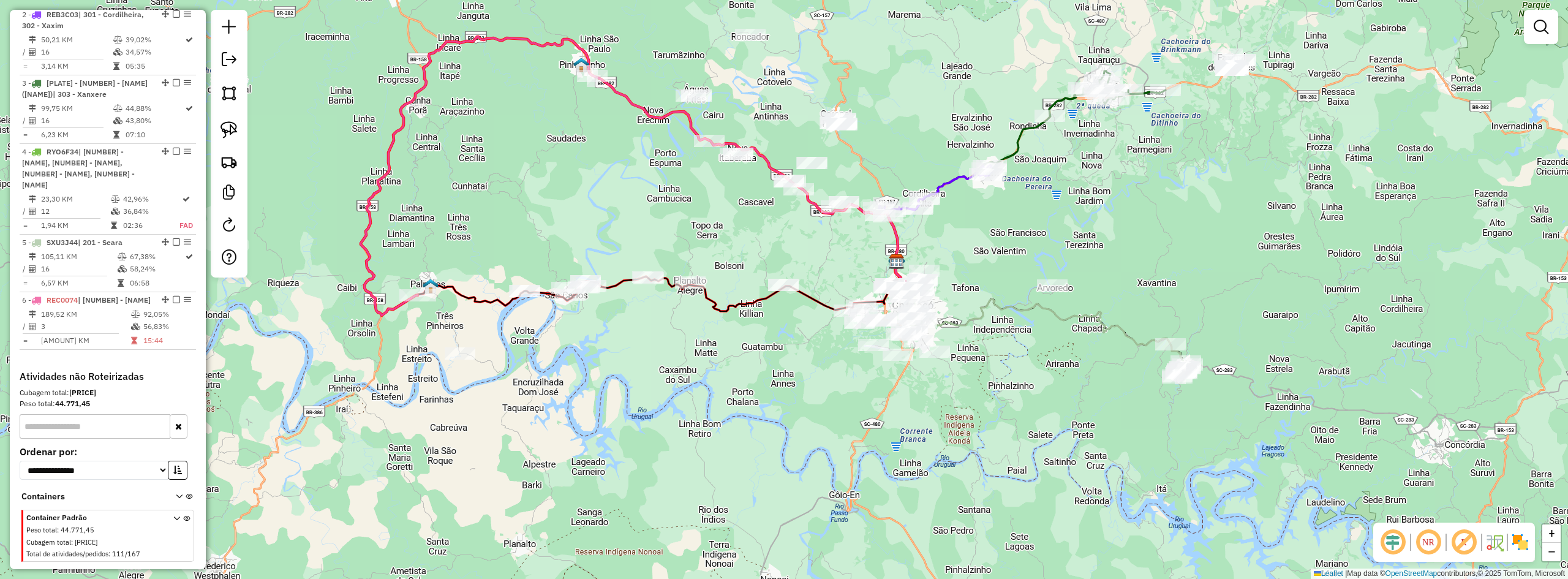drag, startPoint x: 991, startPoint y: 328, endPoint x: 977, endPoint y: 287, distance: 43.324358 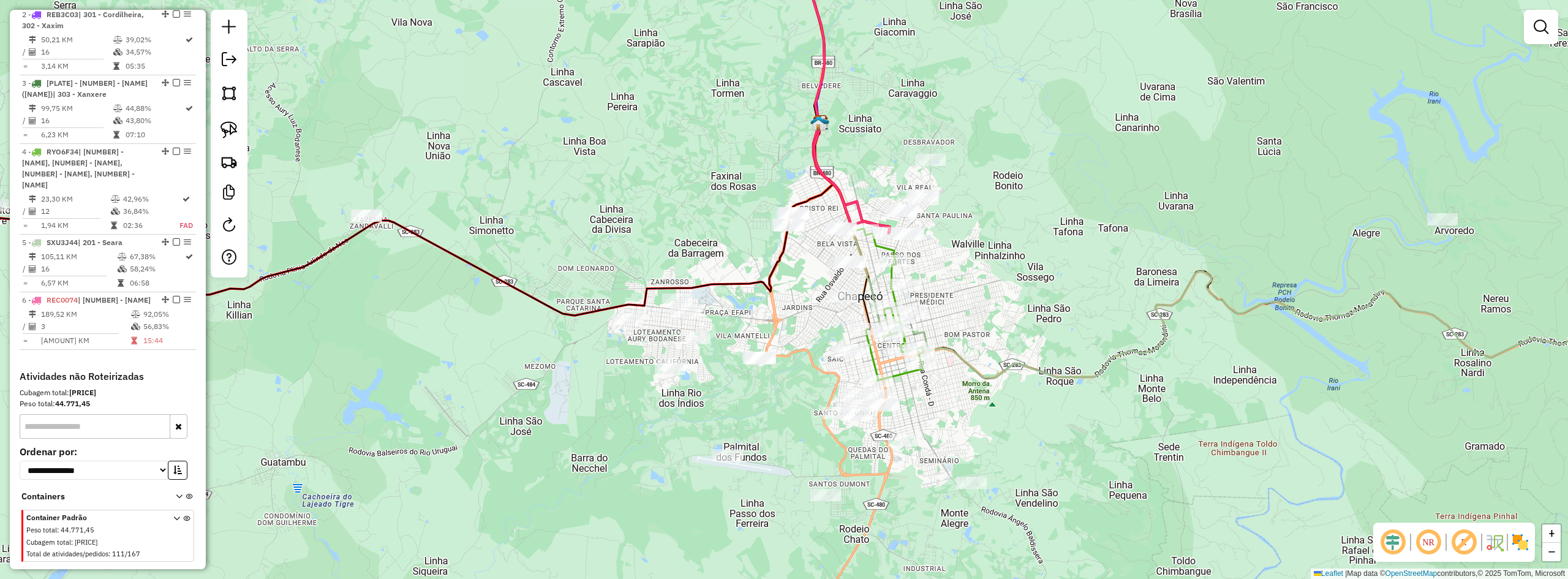 drag, startPoint x: 944, startPoint y: 342, endPoint x: 995, endPoint y: 314, distance: 58.18075 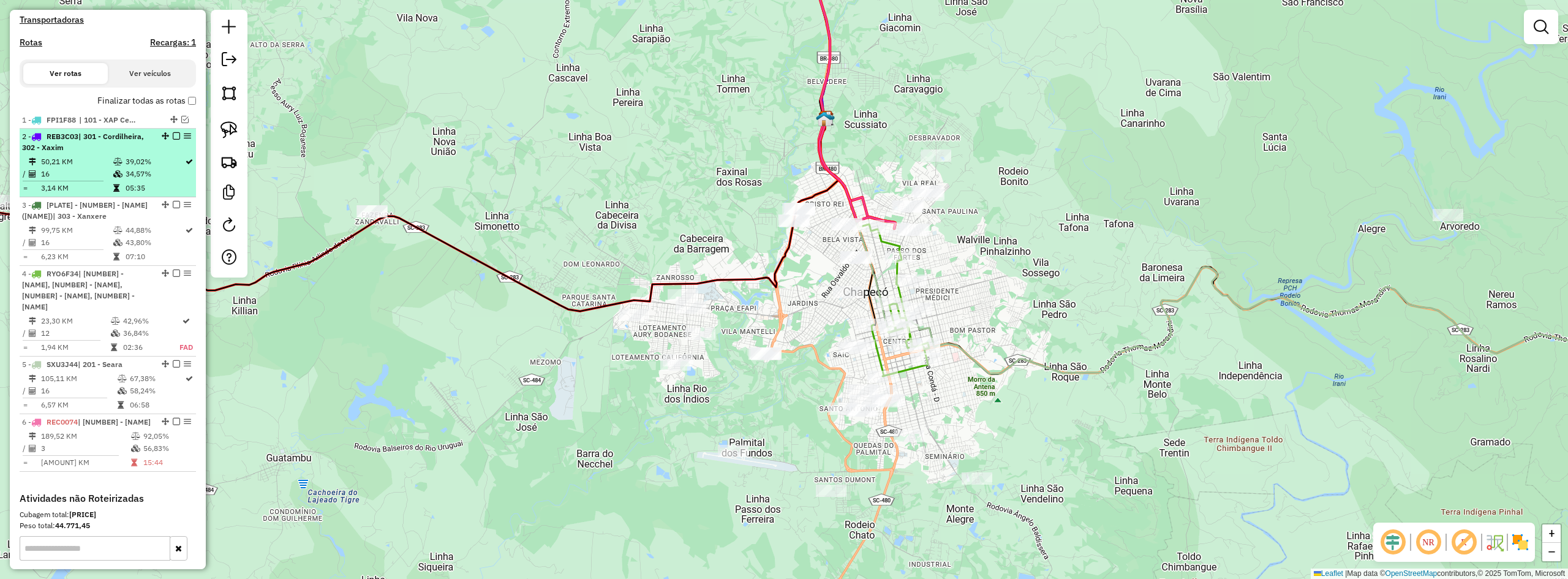 scroll, scrollTop: 387, scrollLeft: 0, axis: vertical 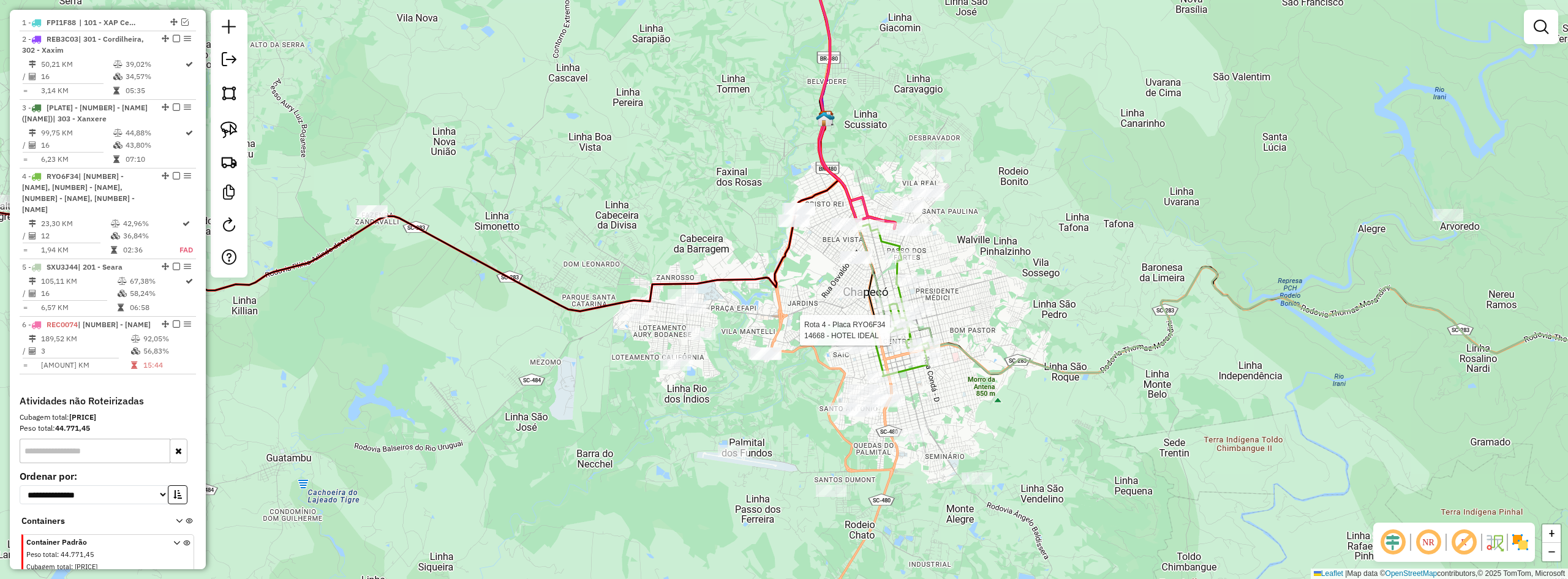 select on "**********" 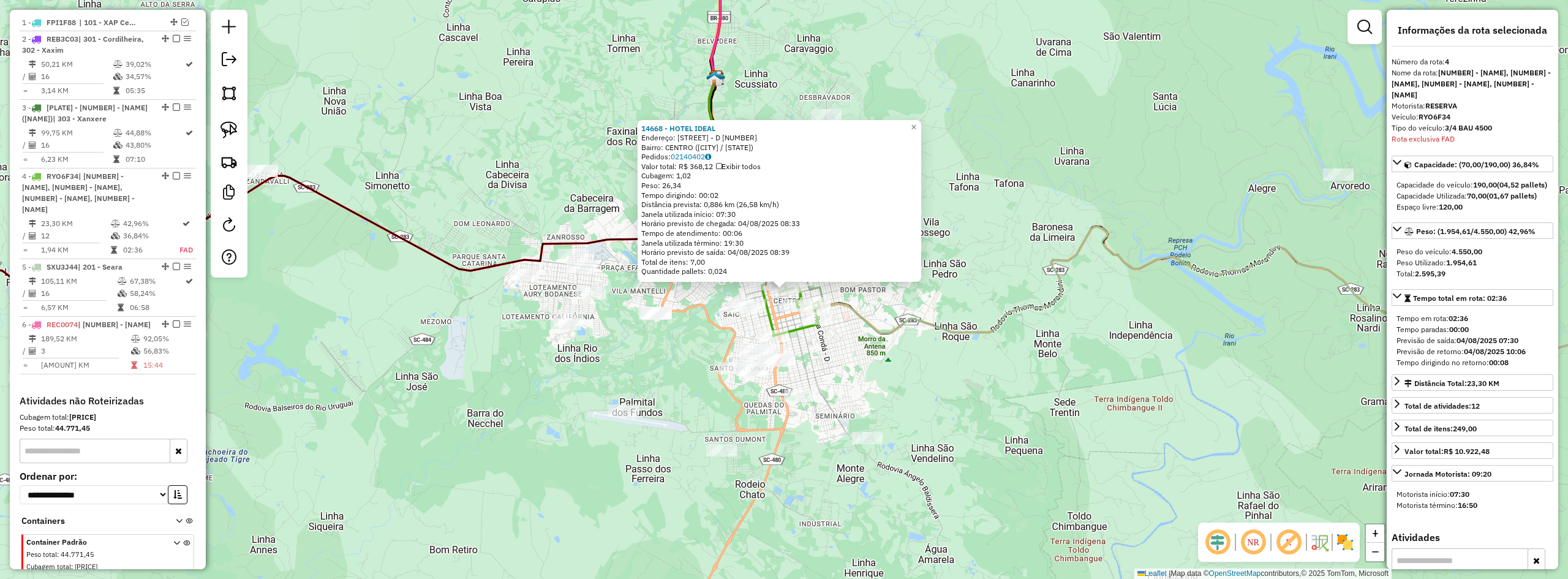 scroll, scrollTop: 509, scrollLeft: 0, axis: vertical 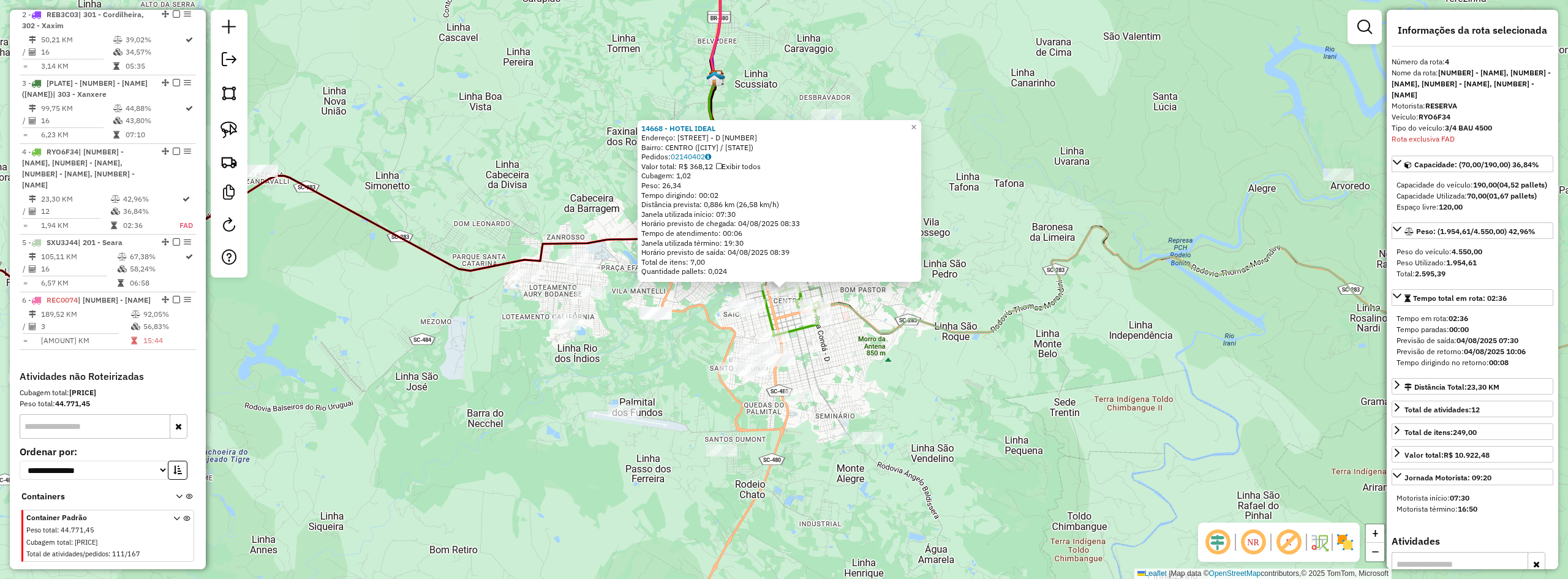 click on "14668 - HOTEL IDEAL  Endereço:  MARECHAL JOSE B. BORMANN - D 58   Bairro: CENTRO (CHAPECO / SC)   Pedidos:  02140402   Valor total: R$ 368,12   Exibir todos   Cubagem: 1,02  Peso: 26,34  Tempo dirigindo: 00:02   Distância prevista: 0,886 km (26,58 km/h)   Janela utilizada início: 07:30   Horário previsto de chegada: 04/08/2025 08:33   Tempo de atendimento: 00:06   Janela utilizada término: 19:30   Horário previsto de saída: 04/08/2025 08:39   Total de itens: 7,00   Quantidade pallets: 0,024  × Janela de atendimento Grade de atendimento Capacidade Transportadoras Veículos Cliente Pedidos  Rotas Selecione os dias de semana para filtrar as janelas de atendimento  Seg   Ter   Qua   Qui   Sex   Sáb   Dom  Informe o período da janela de atendimento: De: Até:  Filtrar exatamente a janela do cliente  Considerar janela de atendimento padrão  Selecione os dias de semana para filtrar as grades de atendimento  Seg   Ter   Qua   Qui   Sex   Sáb   Dom   Considerar clientes sem dia de atendimento cadastrado +" 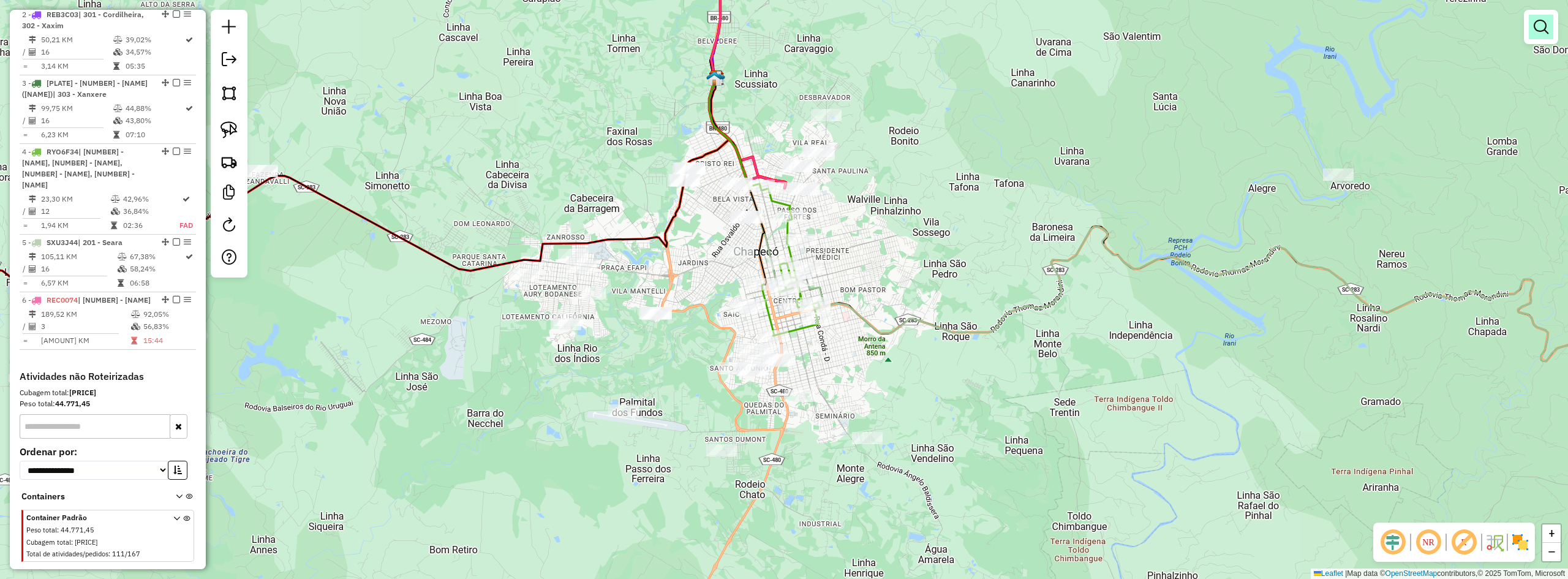 click at bounding box center [1541, 27] 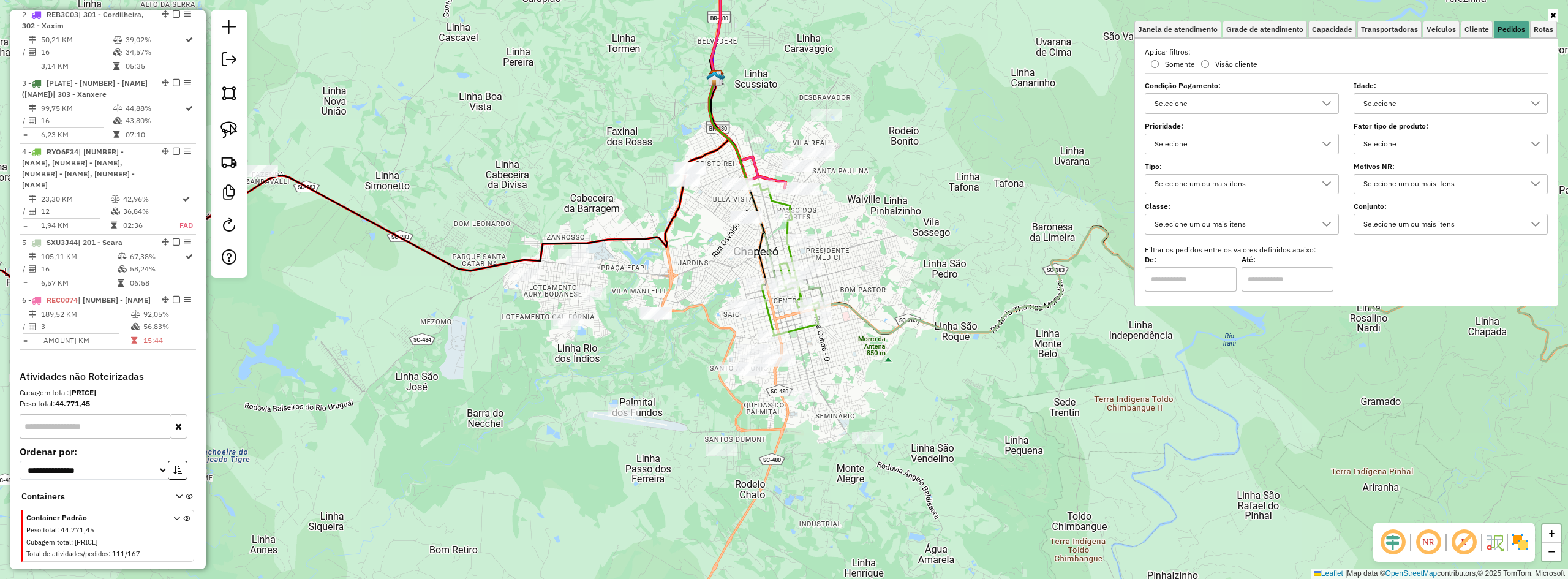 click on "Selecione" at bounding box center (1232, 104) 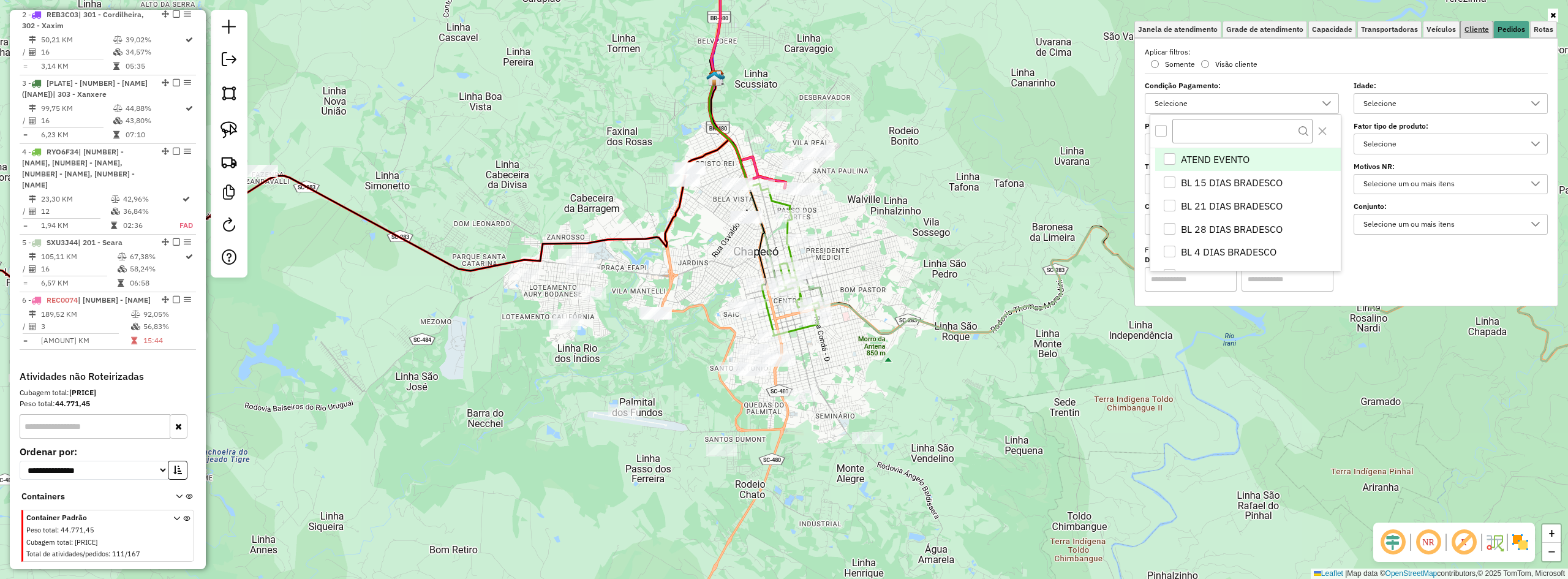 click on "Cliente" at bounding box center [1477, 29] 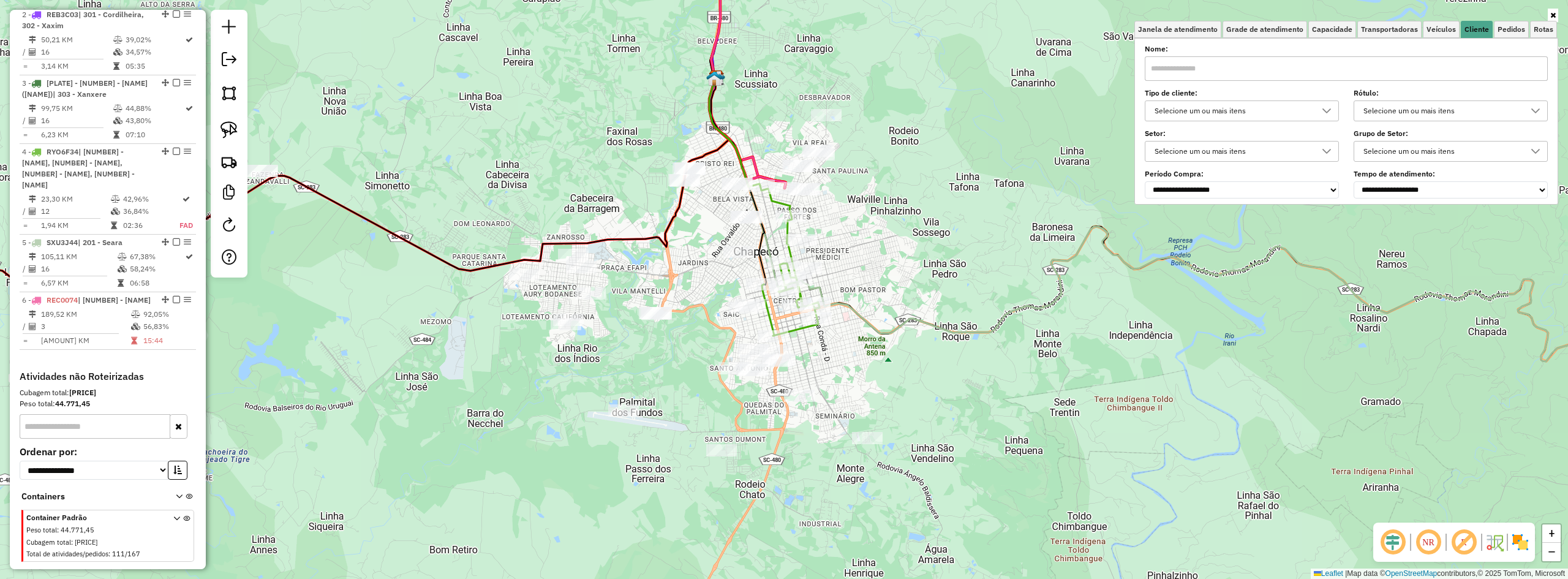 click on "Selecione um ou mais itens" at bounding box center [1232, 111] 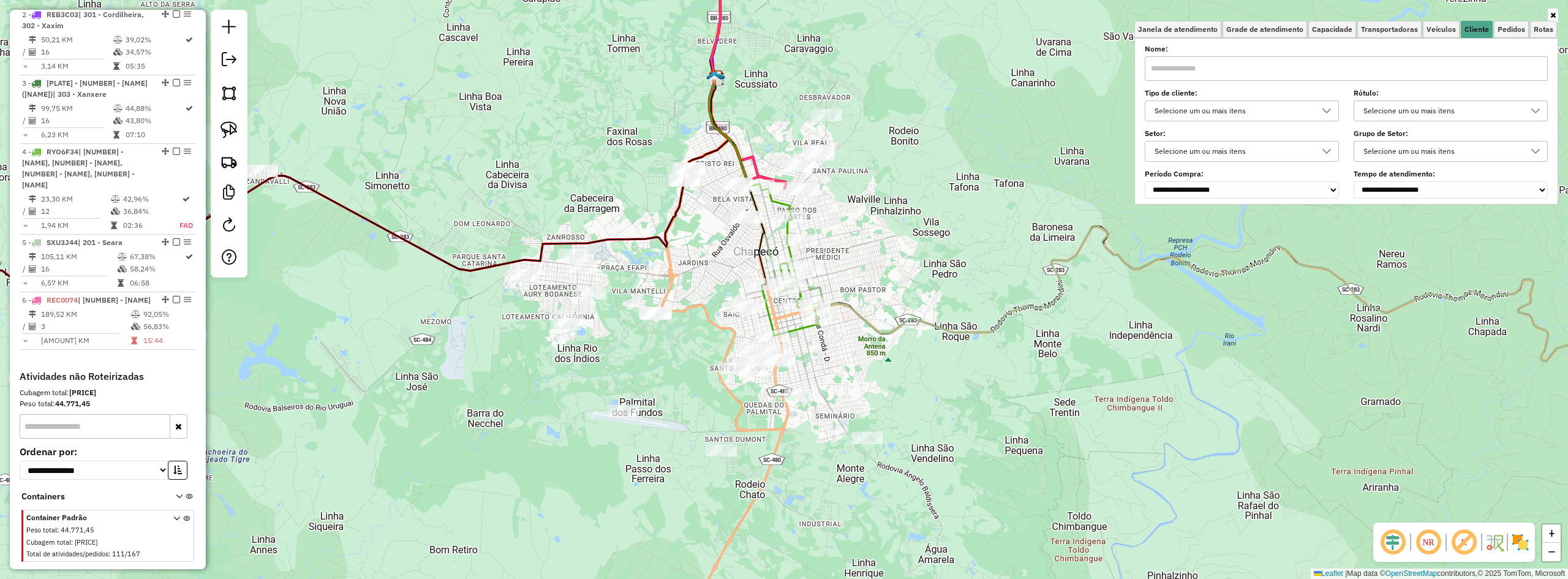 scroll, scrollTop: 7, scrollLeft: 42, axis: both 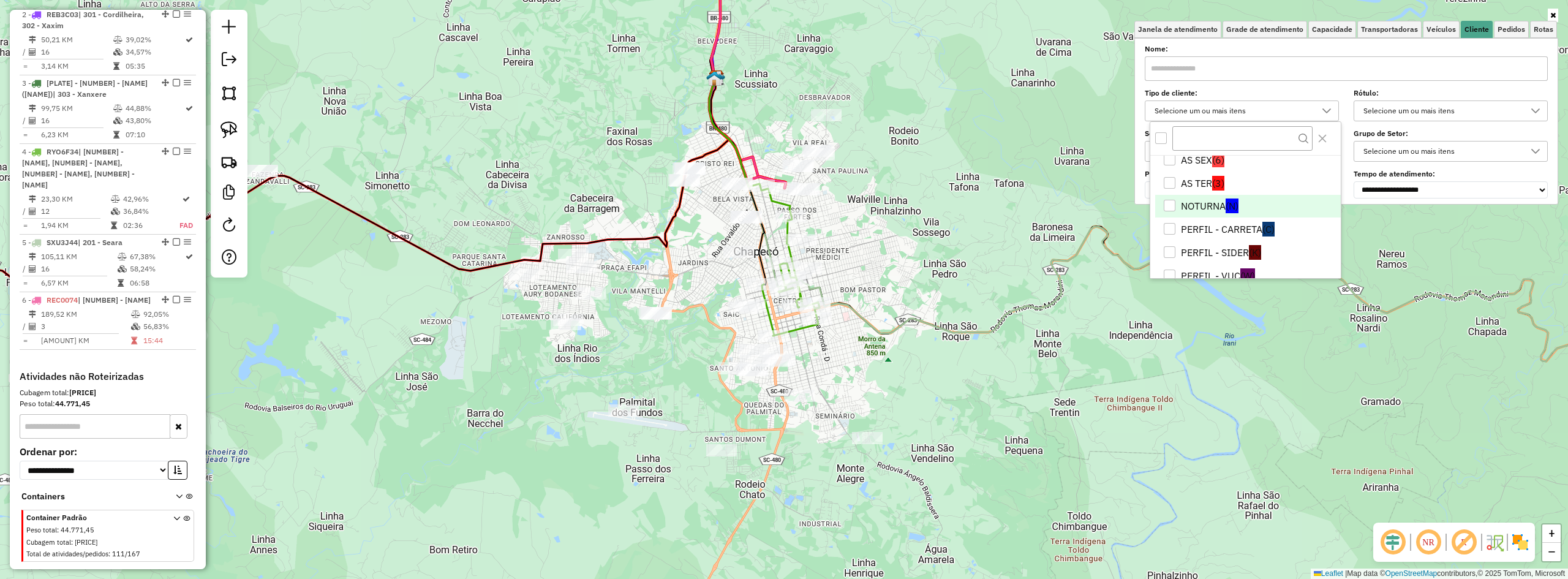 click on "NOTURNA  (N)" at bounding box center (1248, 206) 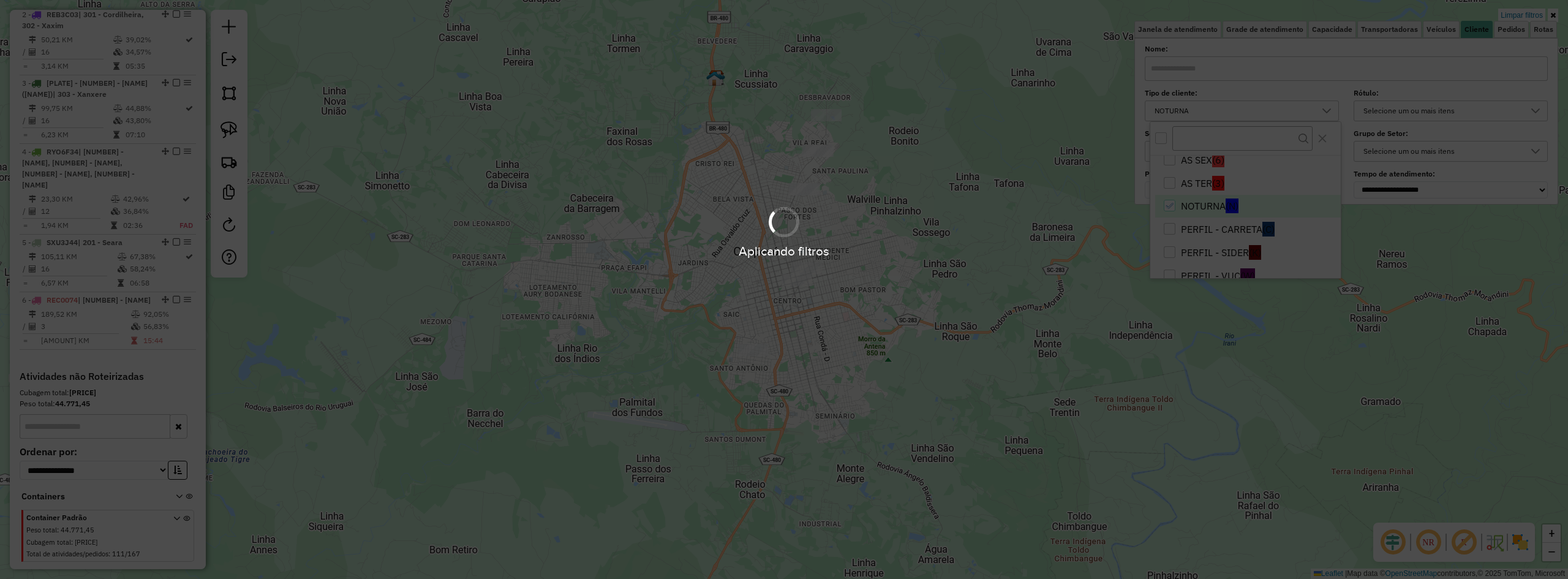click on "Aplicando filtros  Pop-up bloqueado!  Seu navegador bloqueou automáticamente a abertura de uma nova janela.   Acesse as configurações e adicione o endereço do sistema a lista de permissão.   Fechar  Informações da Sessão 974236 - 04/08/2025     Criação: 02/08/2025 12:33   Depósito:  ACB Chapecó  Total de rotas:  6  Distância Total:  519,44 km  Tempo total:  43:58  Valor total:  R$ 580.004,80  - Total roteirizado:  R$ 290.746,42  - Total não roteirizado:  R$ 289.258,38  Total de Atividades Roteirizadas:  91  Total de Pedidos Roteirizados:  130  Peso total roteirizado:  47.898,27  Cubagem total roteirizado:  1.630,34  Total de Atividades não Roteirizadas:  111  Total de Pedidos não Roteirizados:  167 Total de caixas por viagem:  1.630,34 /   6 =  271,72 Média de Atividades por viagem:  91 /   6 =  15,17 Ocupação média da frota:  64,00%   Rotas improdutivas:  1  Rotas vários dias:  0  Clientes Priorizados NR:  0  Transportadoras  Rotas  Recargas: 1   Ver rotas   Ver veículos   1 -      /" at bounding box center (784, 289) 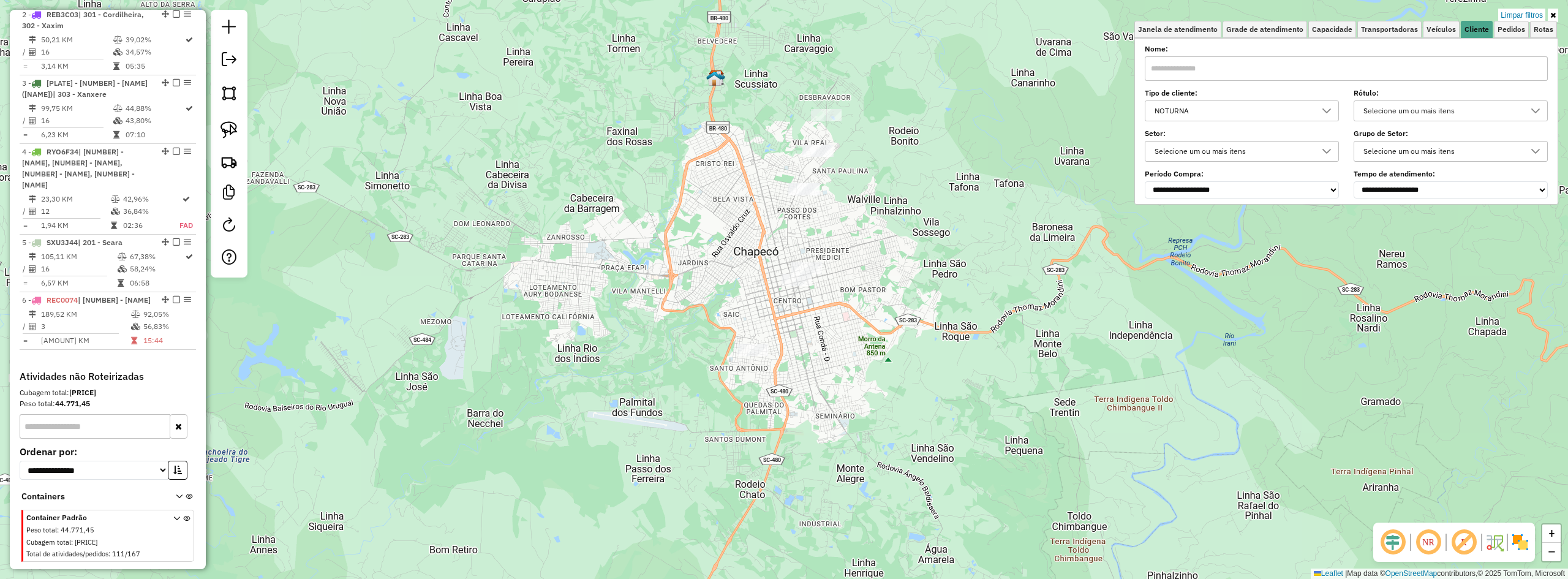 drag, startPoint x: 883, startPoint y: 269, endPoint x: 936, endPoint y: 279, distance: 53.93515 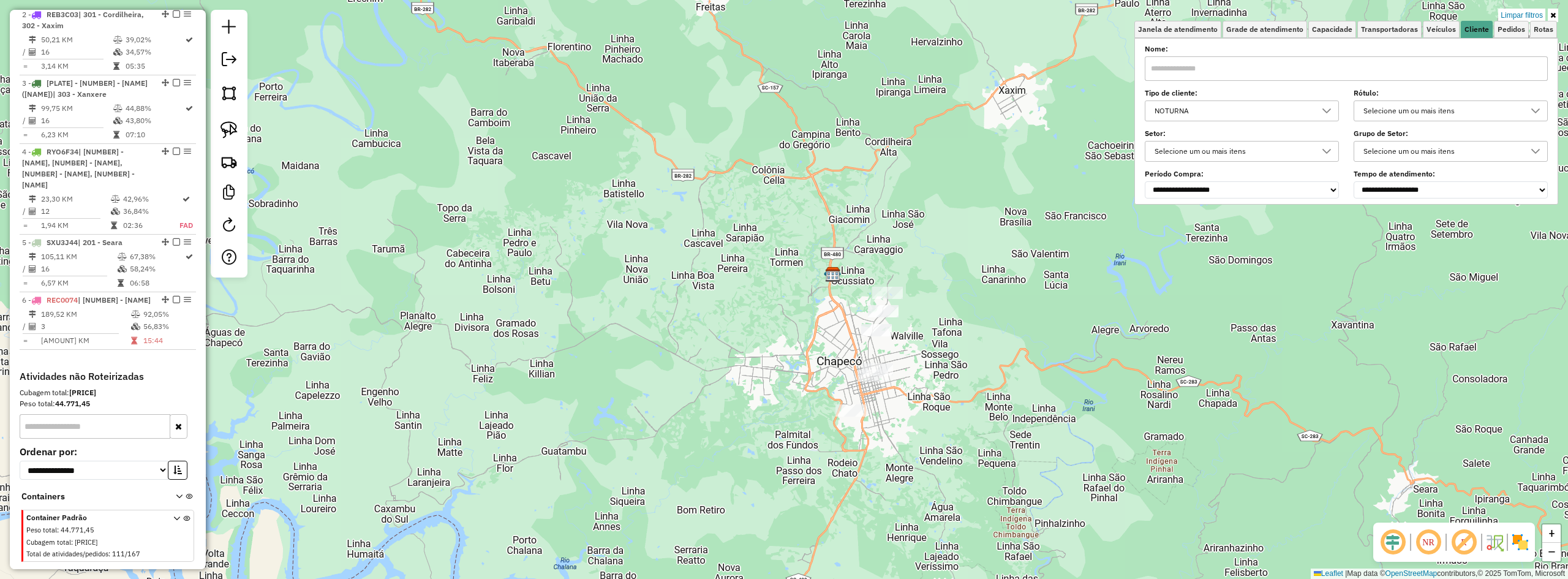 drag, startPoint x: 1001, startPoint y: 224, endPoint x: 957, endPoint y: 319, distance: 104.6948 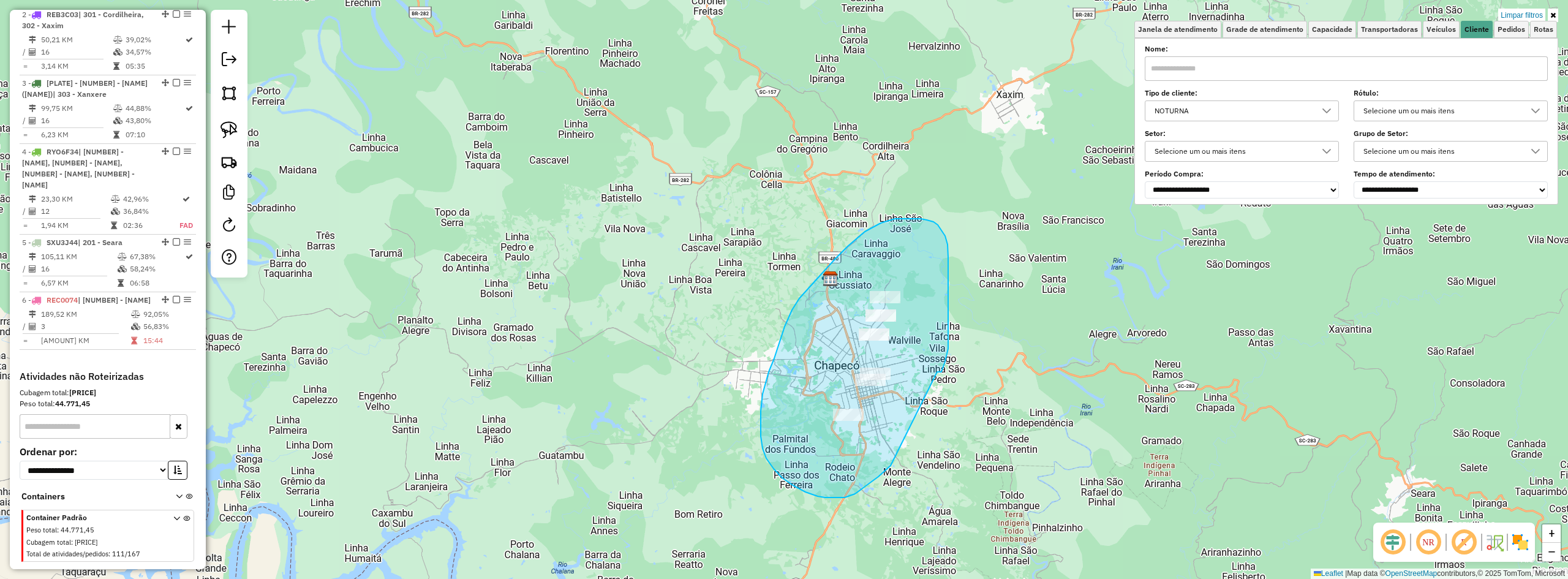 drag, startPoint x: 937, startPoint y: 372, endPoint x: 894, endPoint y: 449, distance: 88.19297 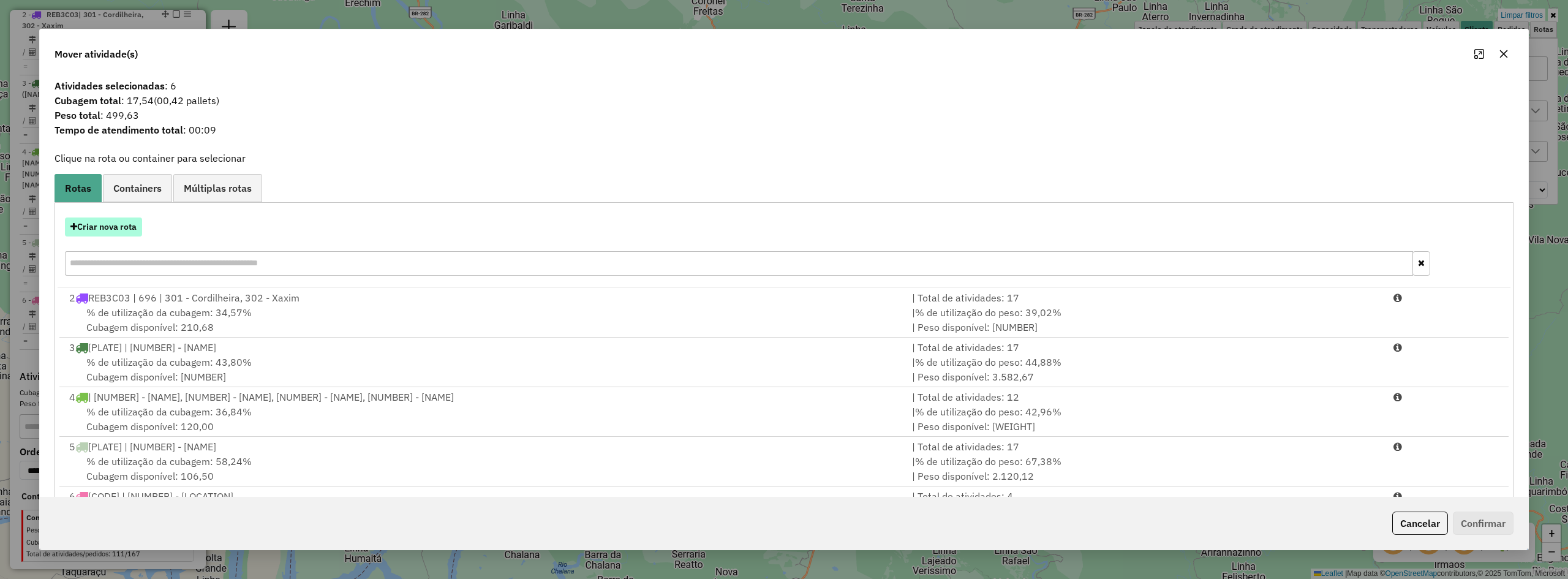 click on "Criar nova rota" at bounding box center (104, 227) 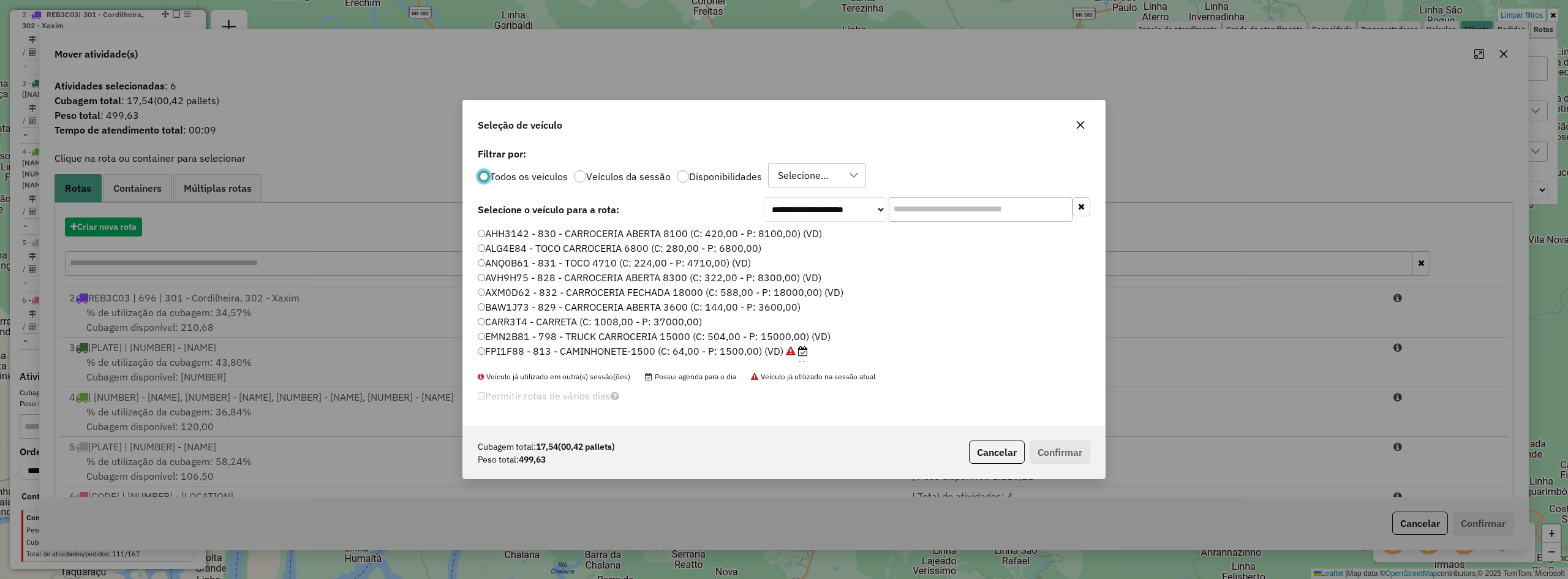 scroll, scrollTop: 7, scrollLeft: 4, axis: both 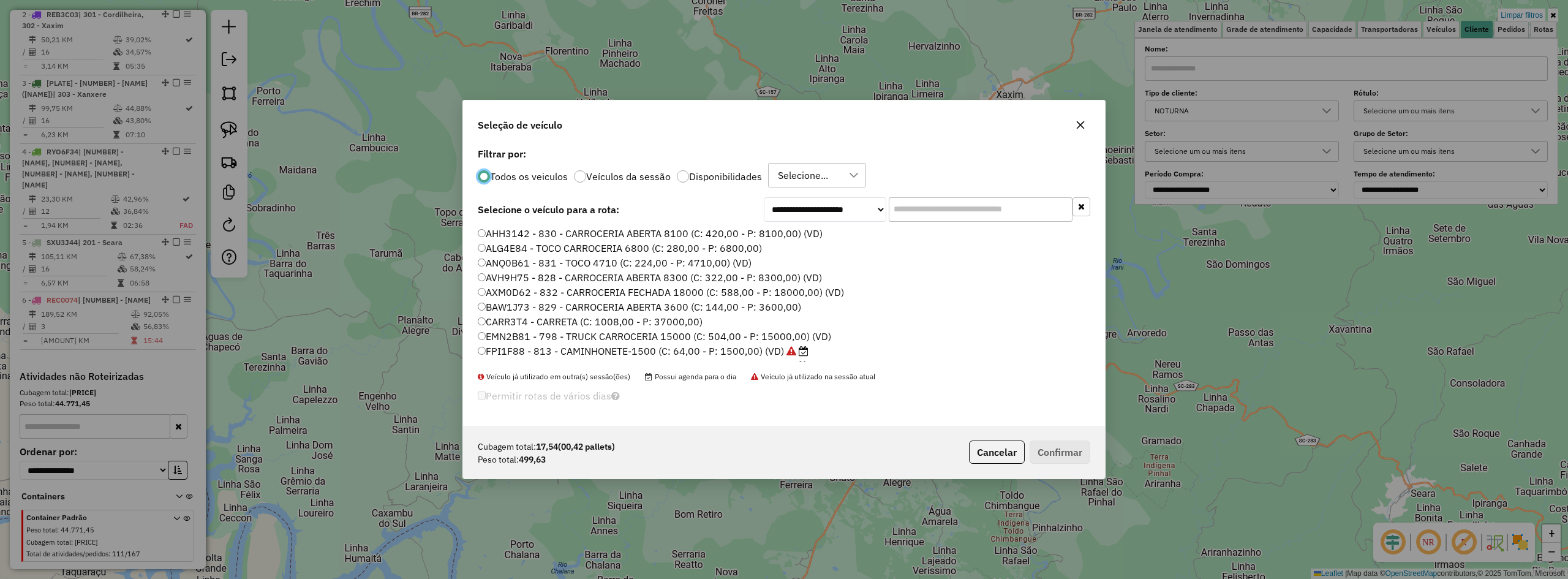 click 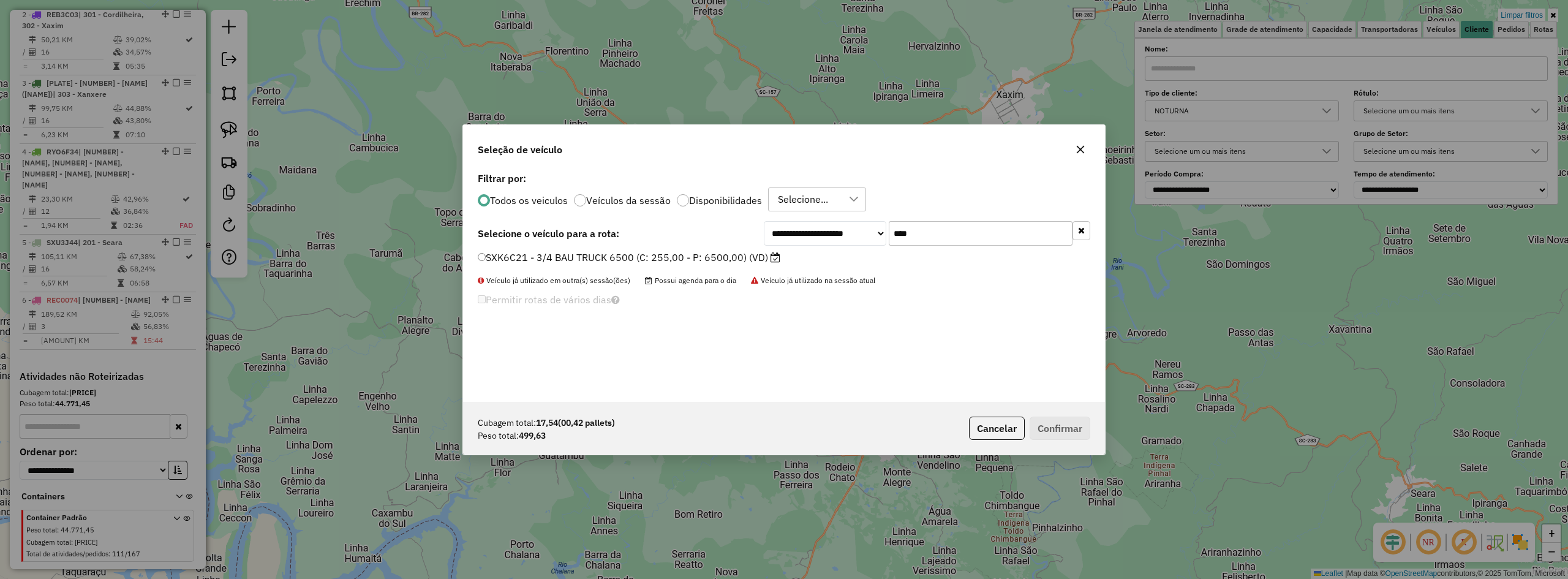 type on "****" 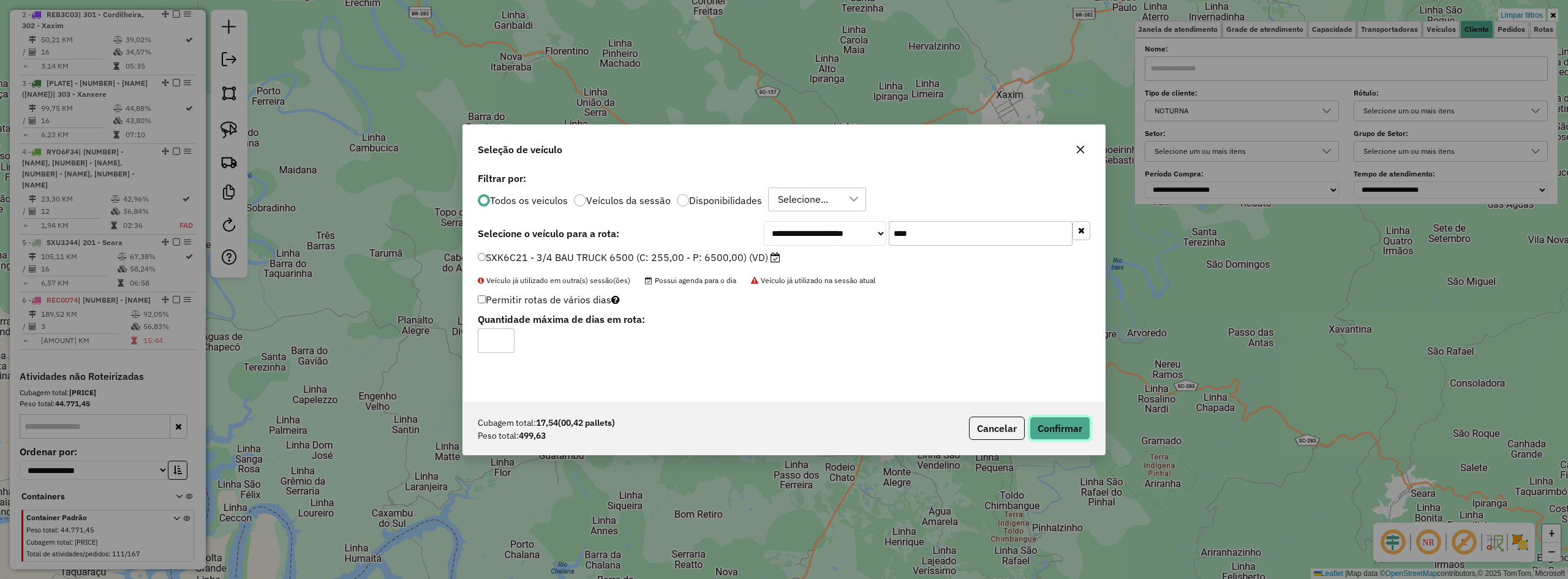 click on "Confirmar" 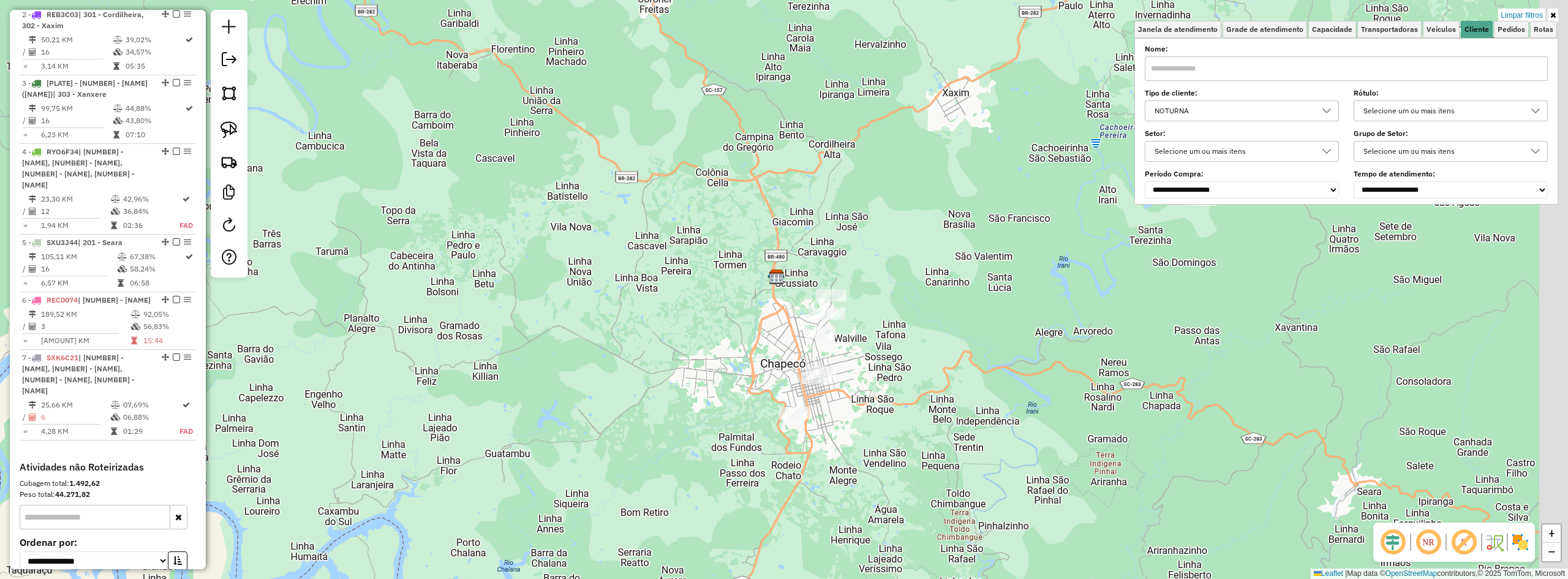 drag, startPoint x: 1186, startPoint y: 308, endPoint x: 1115, endPoint y: 301, distance: 71.34424 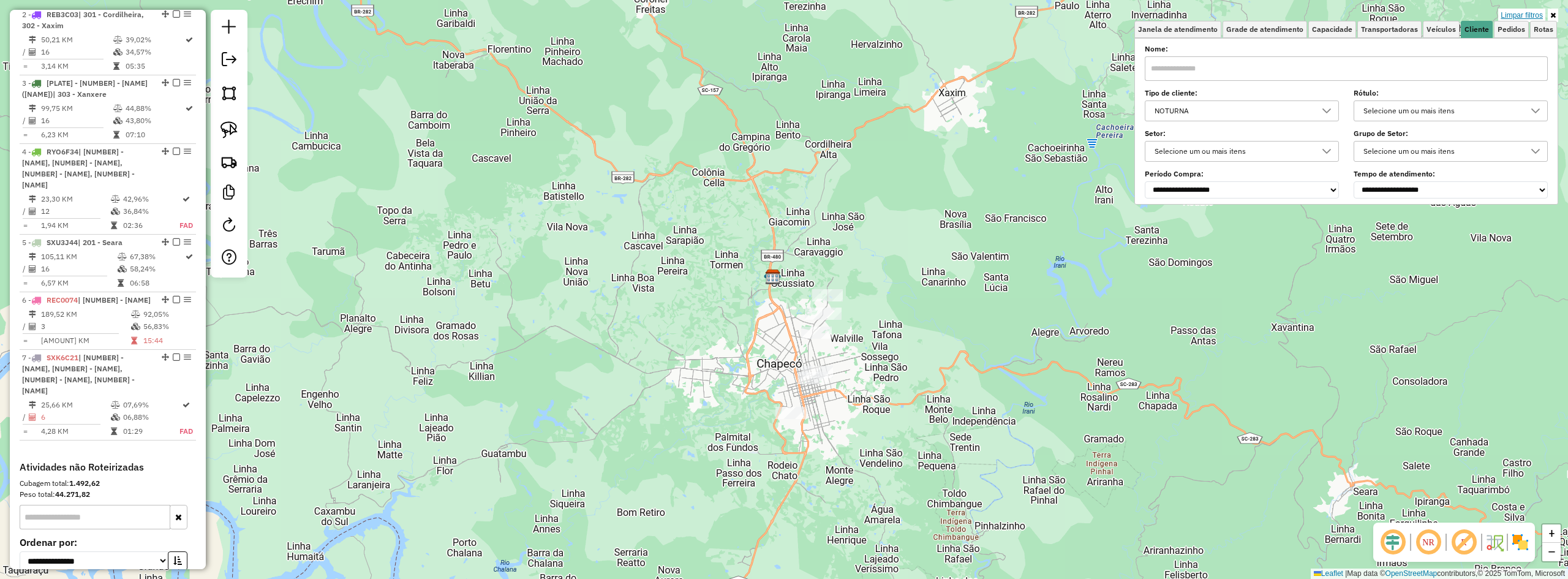 click on "Limpar filtros" at bounding box center (1521, 15) 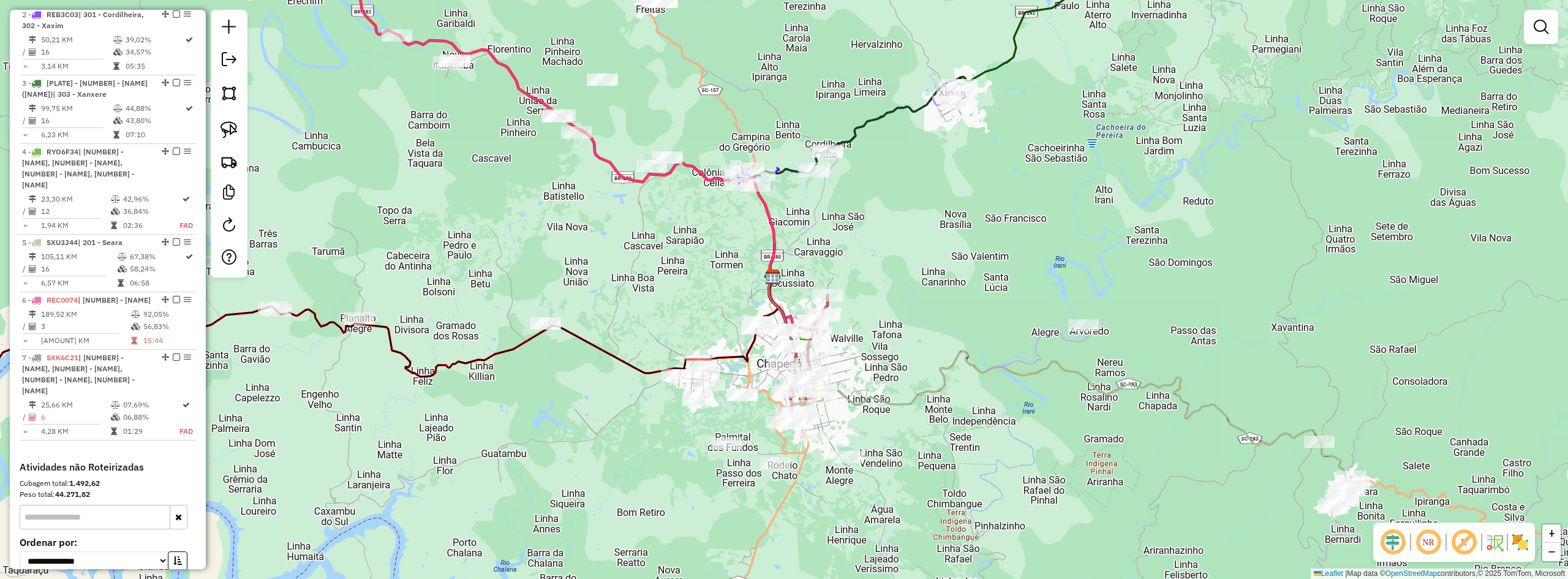 drag, startPoint x: 1066, startPoint y: 223, endPoint x: 1116, endPoint y: 244, distance: 54.23099 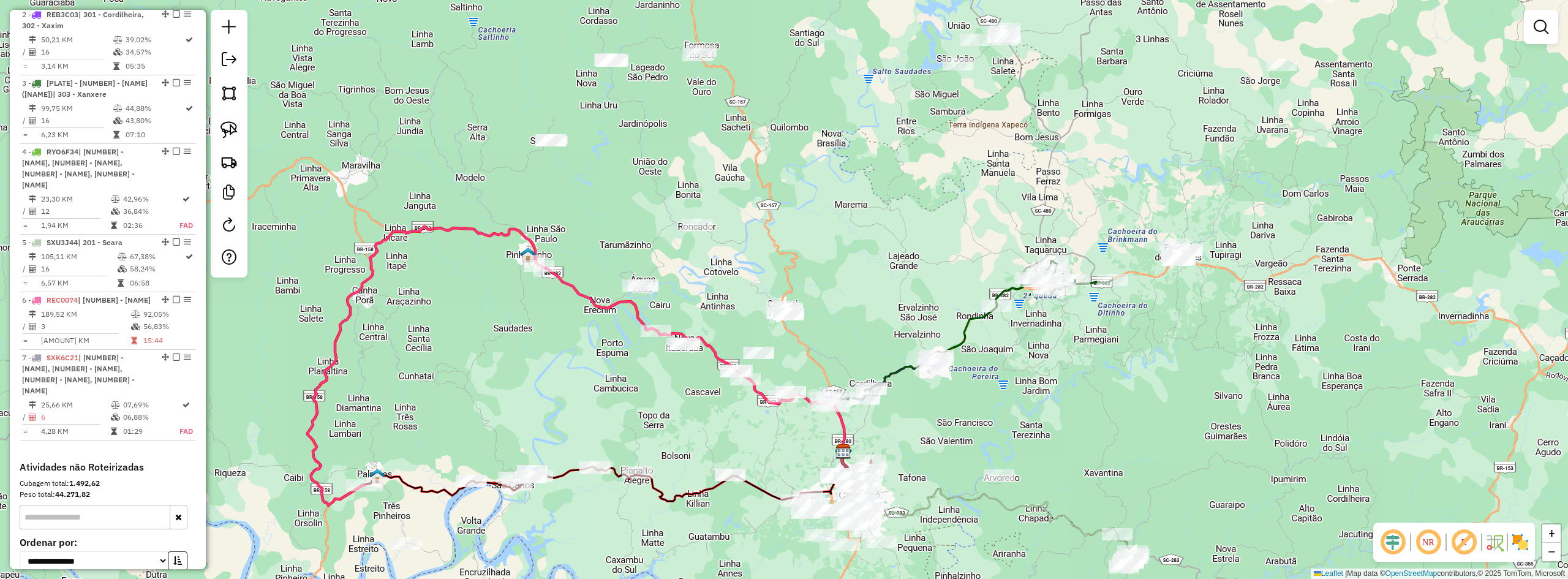 drag, startPoint x: 1194, startPoint y: 217, endPoint x: 1075, endPoint y: 394, distance: 213.28385 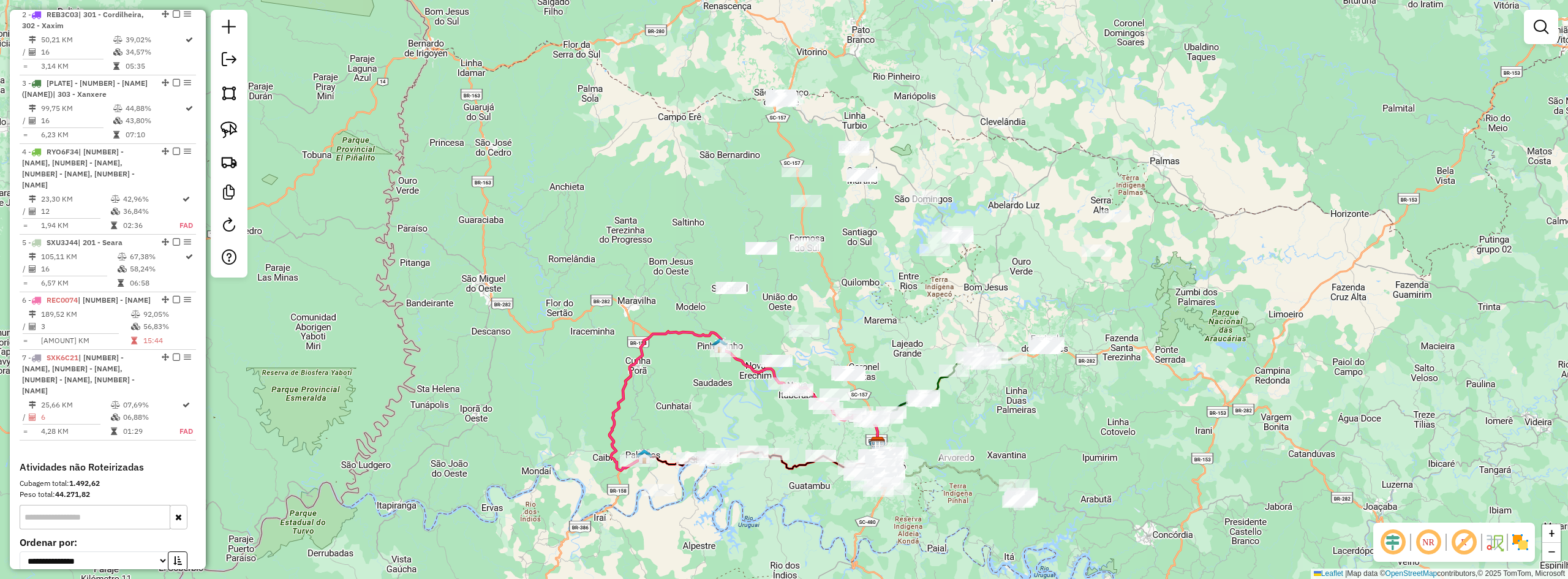 drag, startPoint x: 1127, startPoint y: 371, endPoint x: 1046, endPoint y: 398, distance: 85.3815 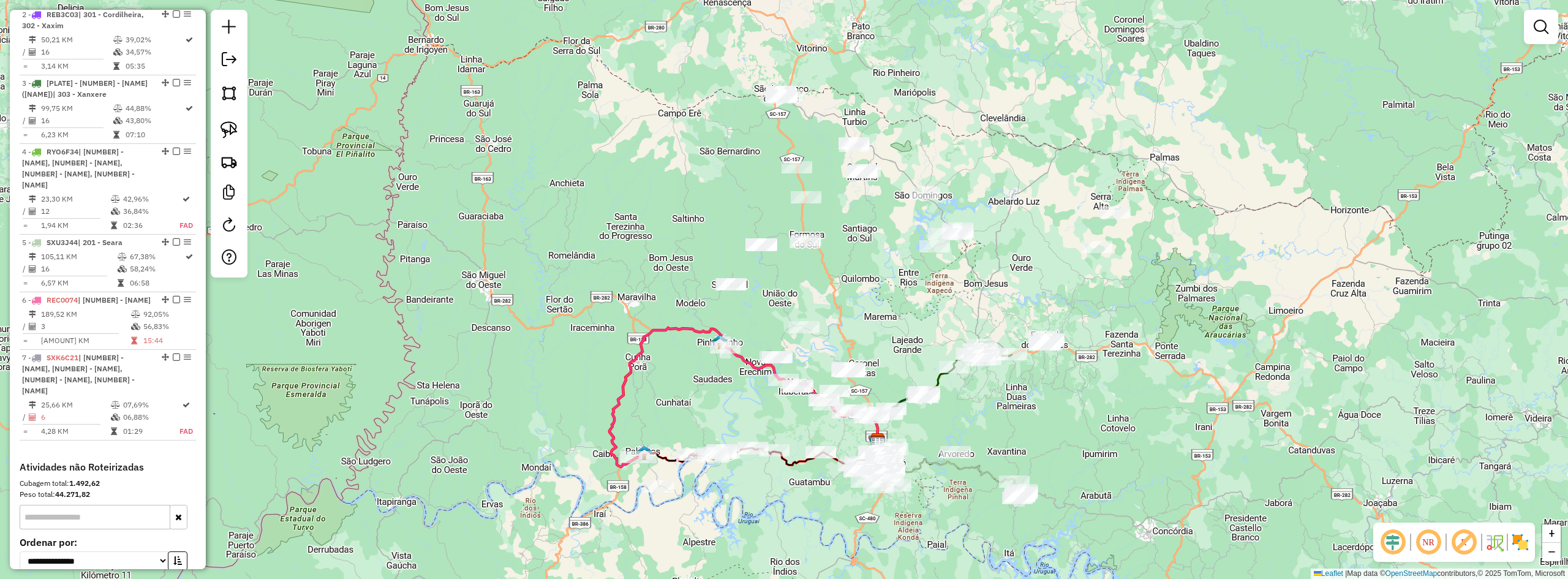 click on "Janela de atendimento Grade de atendimento Capacidade Transportadoras Veículos Cliente Pedidos  Rotas Selecione os dias de semana para filtrar as janelas de atendimento  Seg   Ter   Qua   Qui   Sex   Sáb   Dom  Informe o período da janela de atendimento: De: Até:  Filtrar exatamente a janela do cliente  Considerar janela de atendimento padrão  Selecione os dias de semana para filtrar as grades de atendimento  Seg   Ter   Qua   Qui   Sex   Sáb   Dom   Considerar clientes sem dia de atendimento cadastrado  Clientes fora do dia de atendimento selecionado Filtrar as atividades entre os valores definidos abaixo:  Peso mínimo:   Peso máximo:   Cubagem mínima:   Cubagem máxima:   De:   Até:  Filtrar as atividades entre o tempo de atendimento definido abaixo:  De:   Até:   Considerar capacidade total dos clientes não roteirizados Transportadora: Selecione um ou mais itens Tipo de veículo: Selecione um ou mais itens Veículo: Selecione um ou mais itens Motorista: Selecione um ou mais itens Nome: Rótulo:" 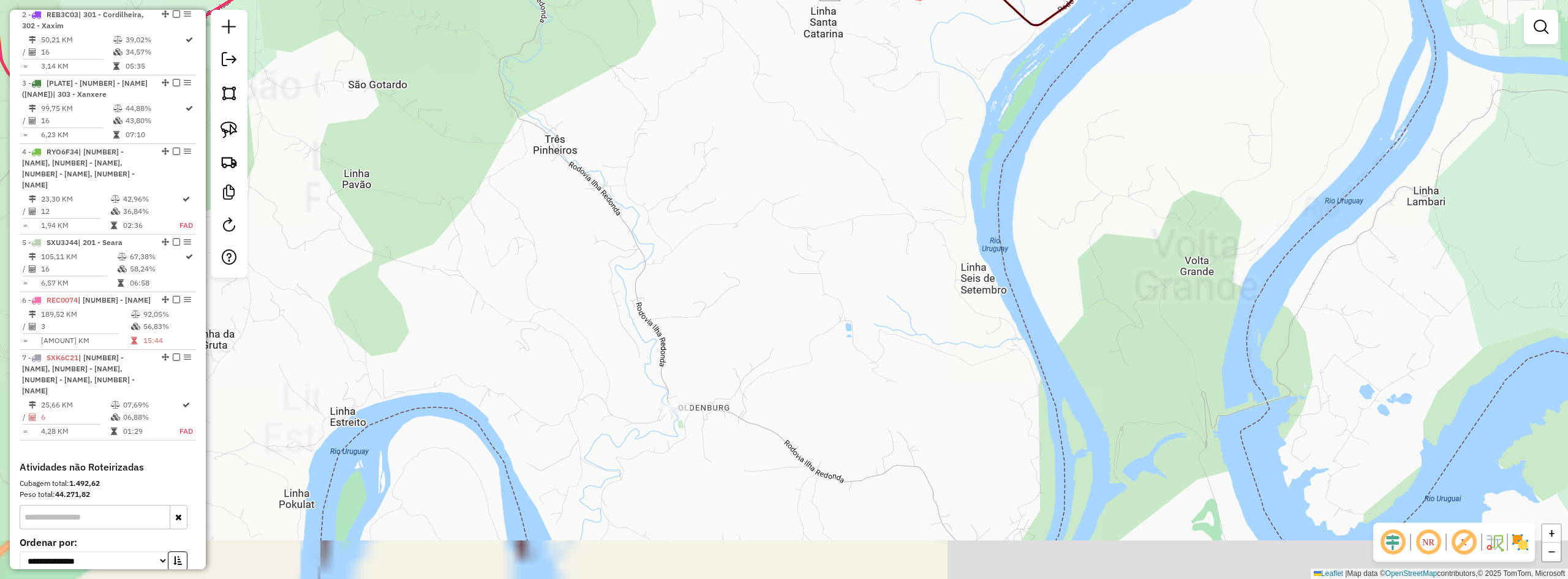 drag, startPoint x: 718, startPoint y: 493, endPoint x: 714, endPoint y: 398, distance: 95.08417 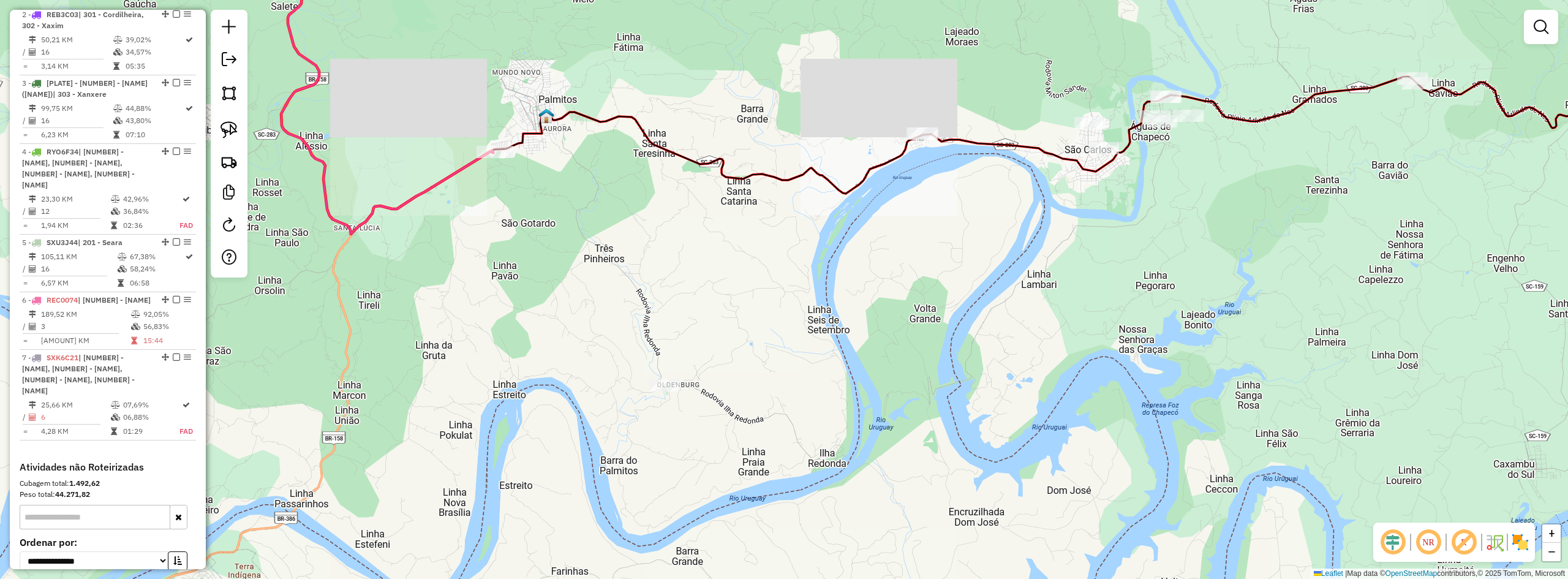 drag, startPoint x: 830, startPoint y: 421, endPoint x: 793, endPoint y: 426, distance: 37.336309 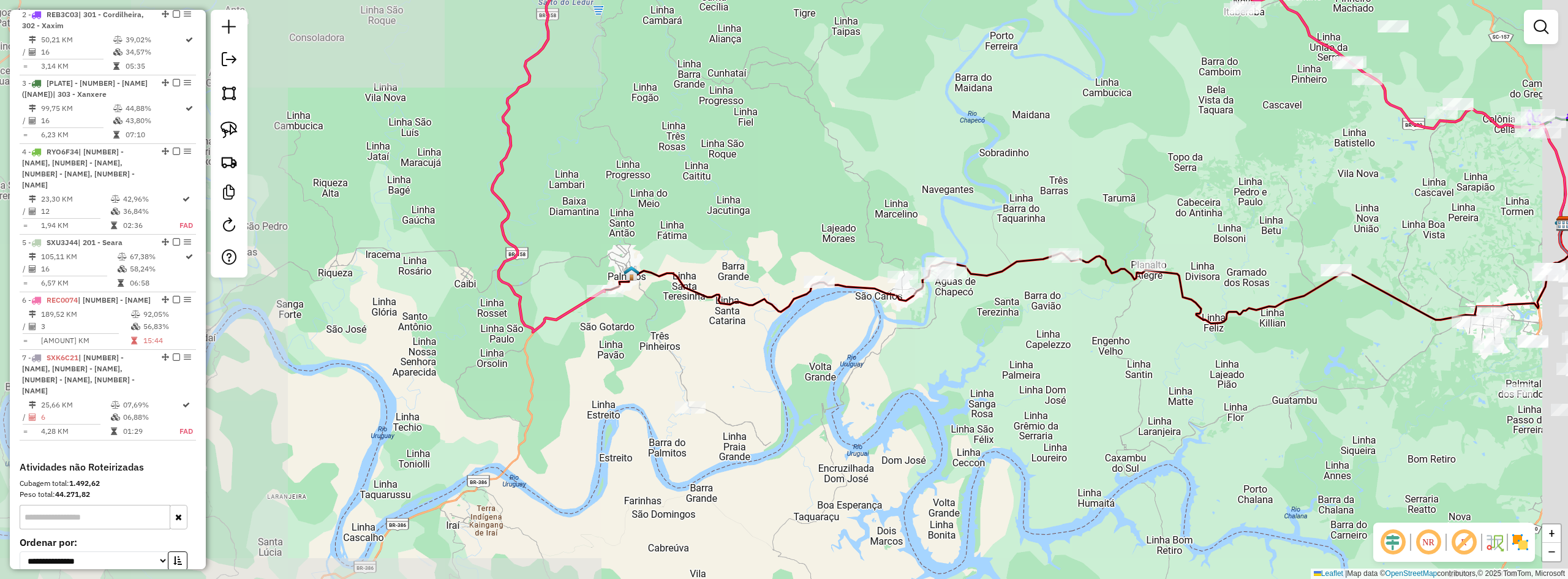 drag, startPoint x: 899, startPoint y: 409, endPoint x: 760, endPoint y: 408, distance: 139.0036 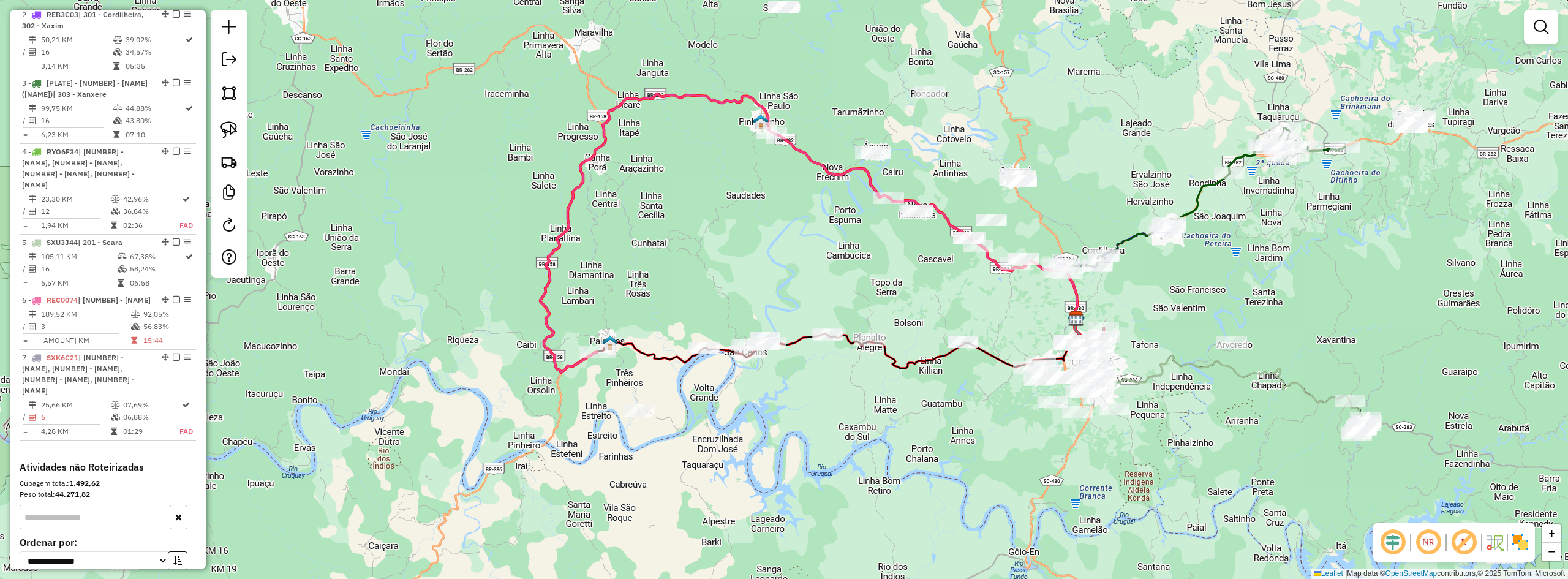 drag, startPoint x: 974, startPoint y: 408, endPoint x: 960, endPoint y: 407, distance: 14.035669 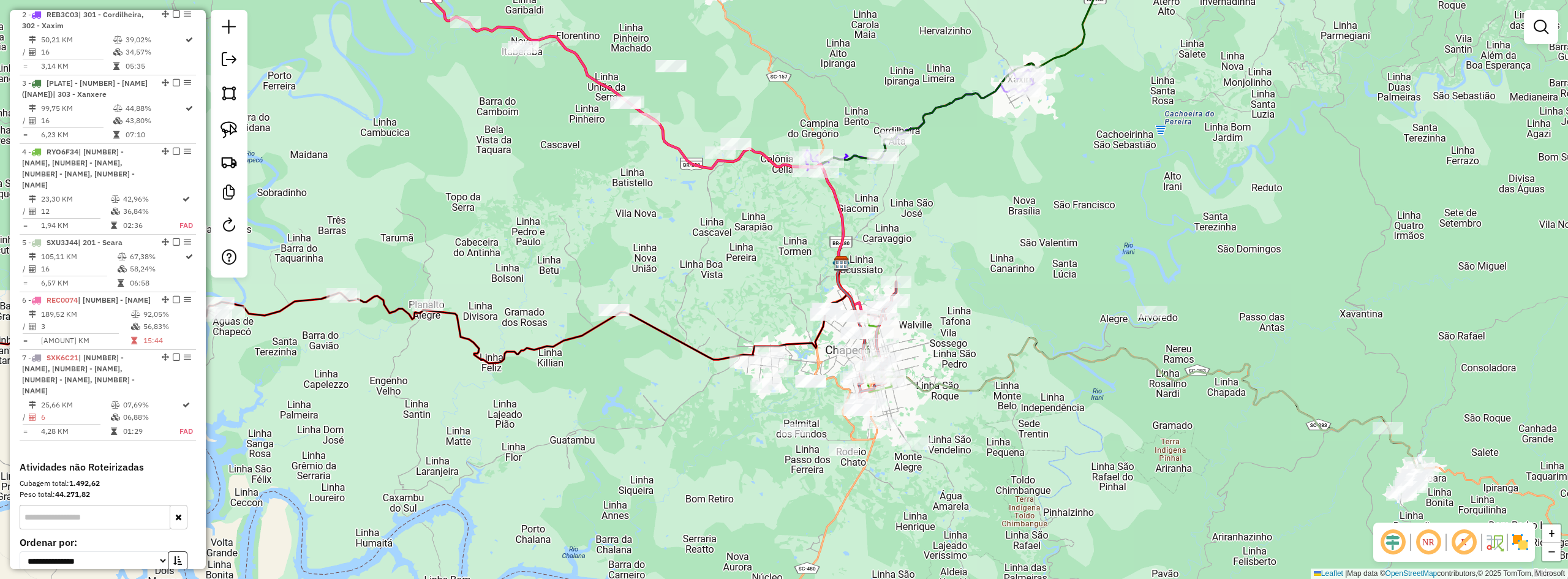 drag, startPoint x: 1178, startPoint y: 408, endPoint x: 1179, endPoint y: 437, distance: 29.017236 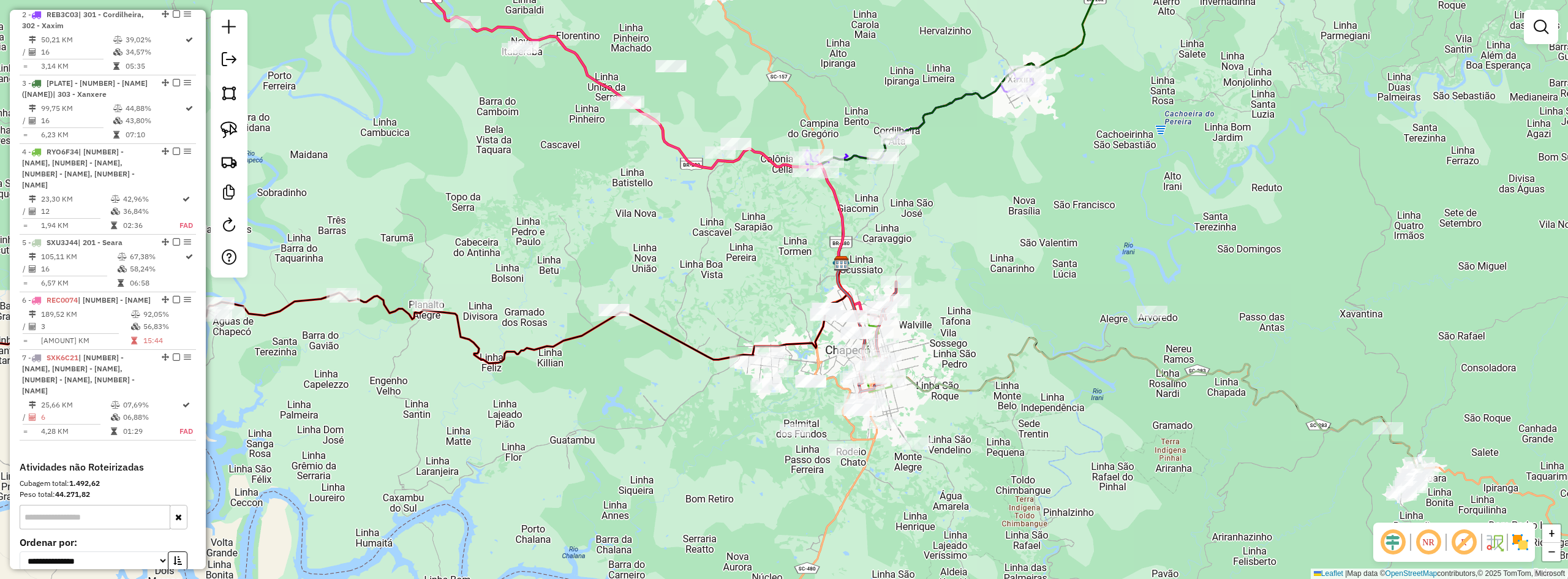 drag, startPoint x: 988, startPoint y: 305, endPoint x: 1001, endPoint y: 309, distance: 13.601471 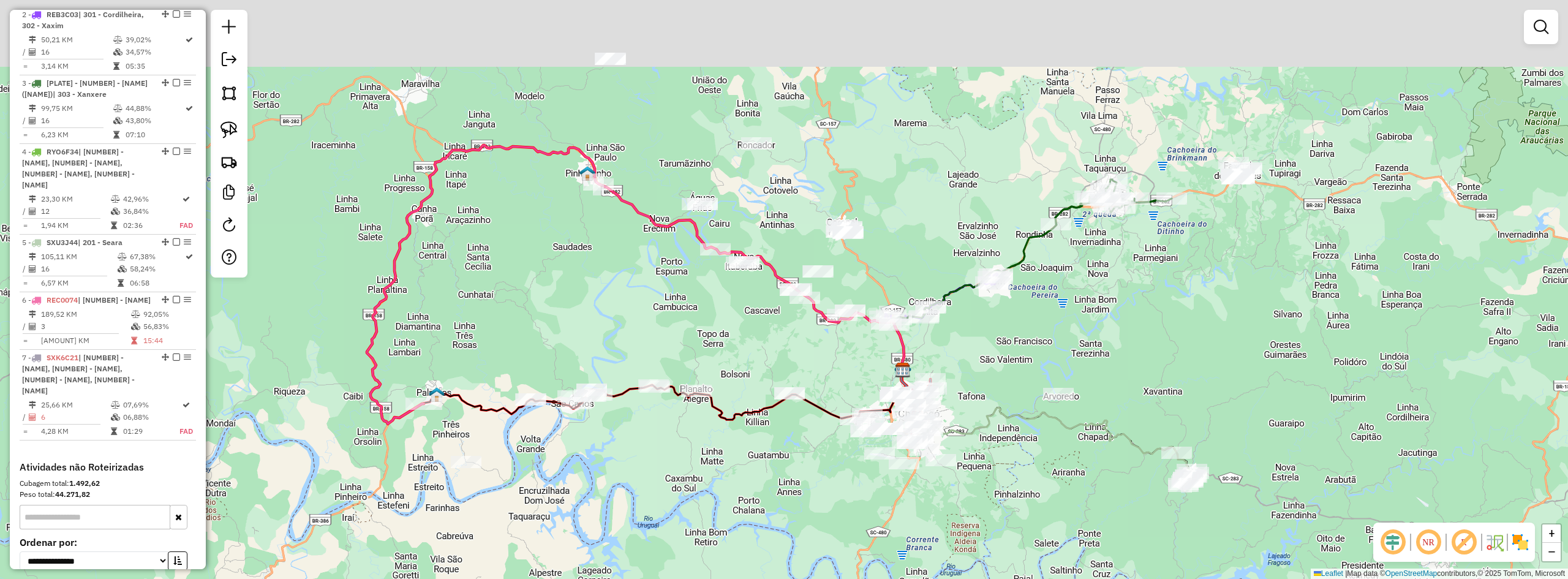 drag, startPoint x: 1115, startPoint y: 220, endPoint x: 1052, endPoint y: 353, distance: 147.16657 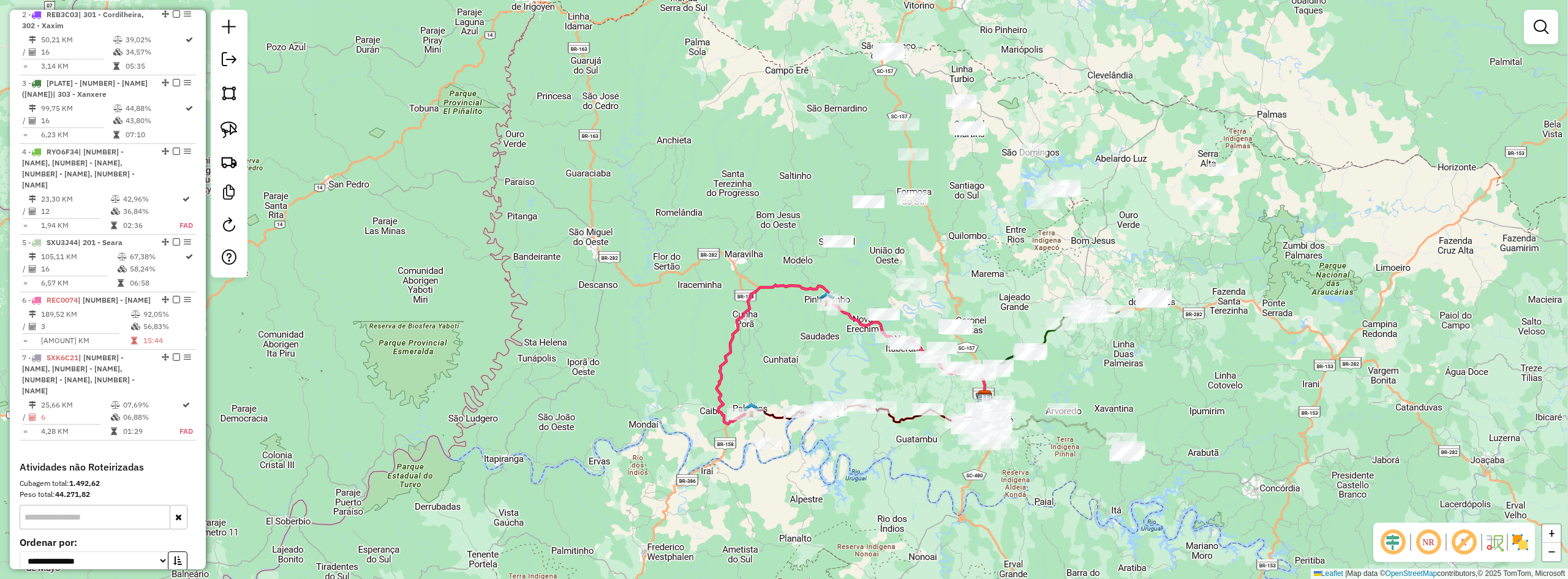 drag, startPoint x: 1246, startPoint y: 202, endPoint x: 1197, endPoint y: 255, distance: 72.18033 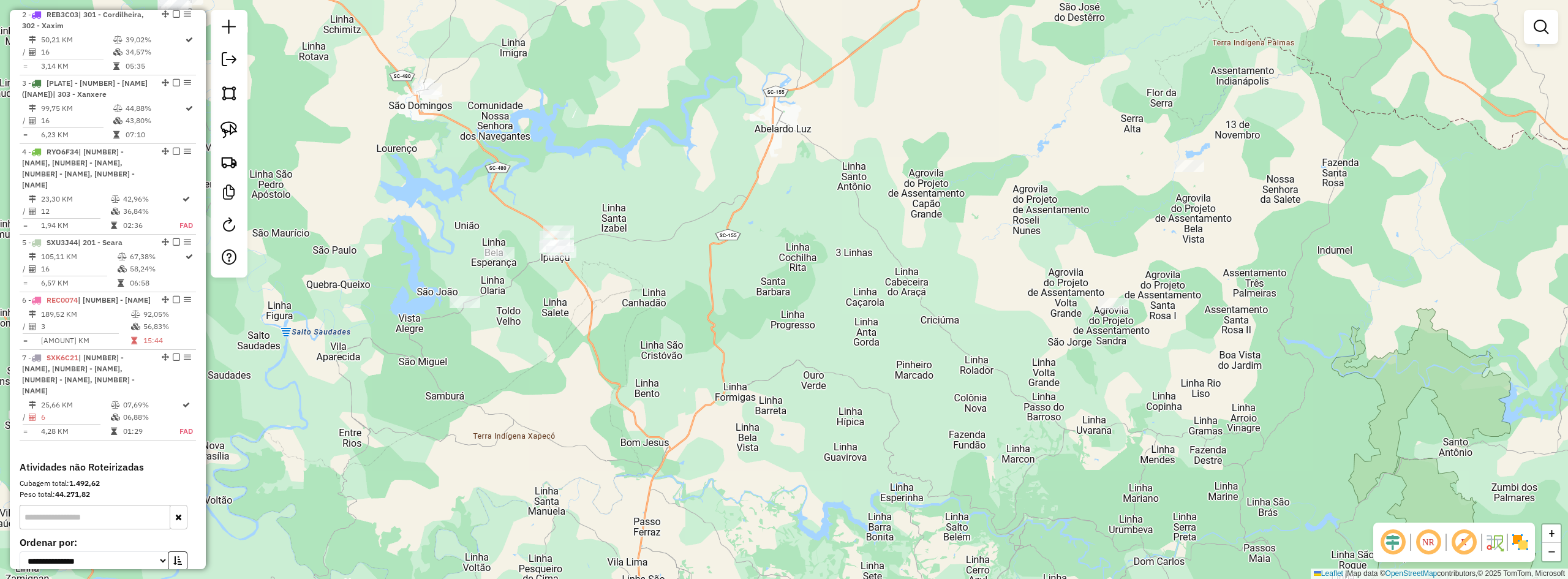 drag, startPoint x: 920, startPoint y: 298, endPoint x: 1024, endPoint y: 310, distance: 104.69002 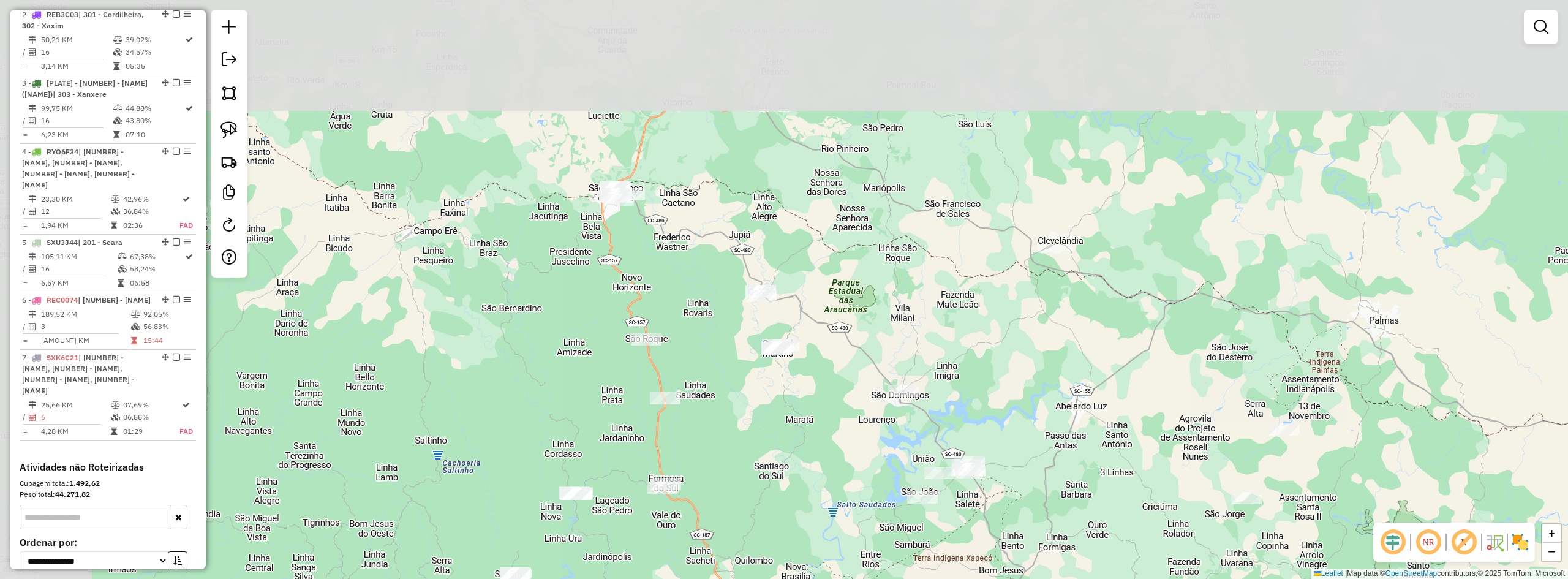 drag, startPoint x: 869, startPoint y: 203, endPoint x: 1009, endPoint y: 397, distance: 239.24046 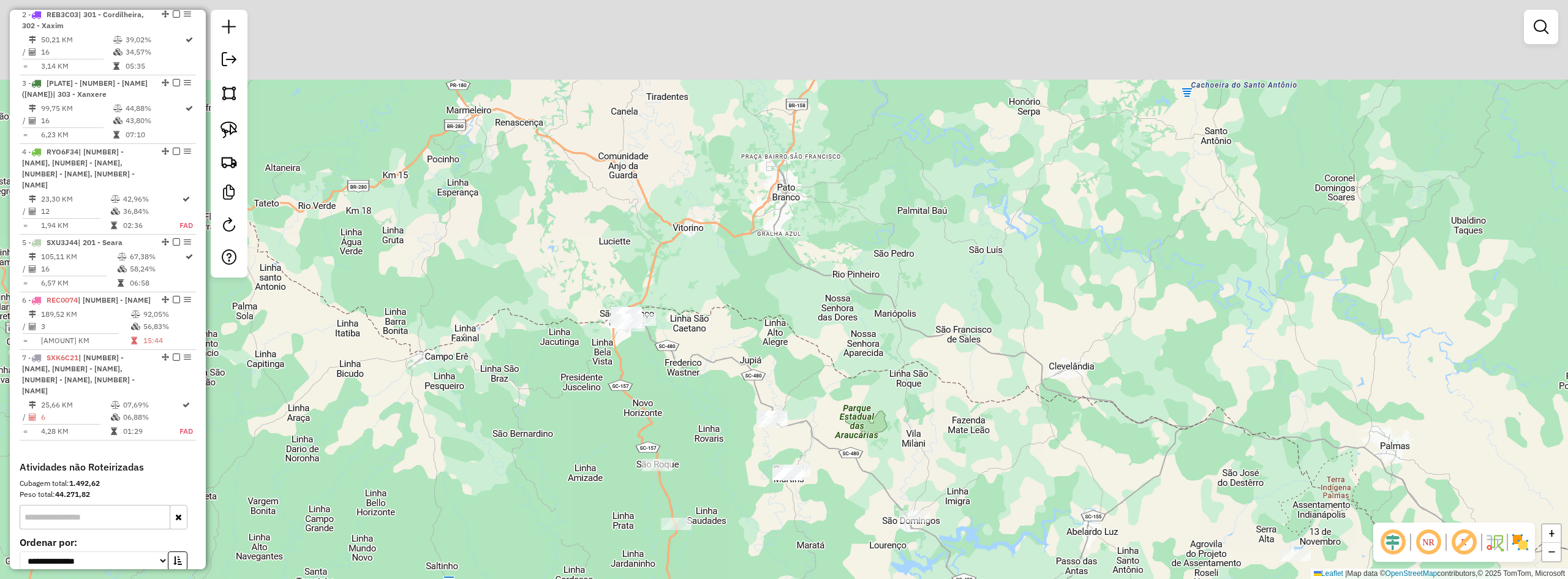 drag, startPoint x: 845, startPoint y: 220, endPoint x: 864, endPoint y: 371, distance: 152.19067 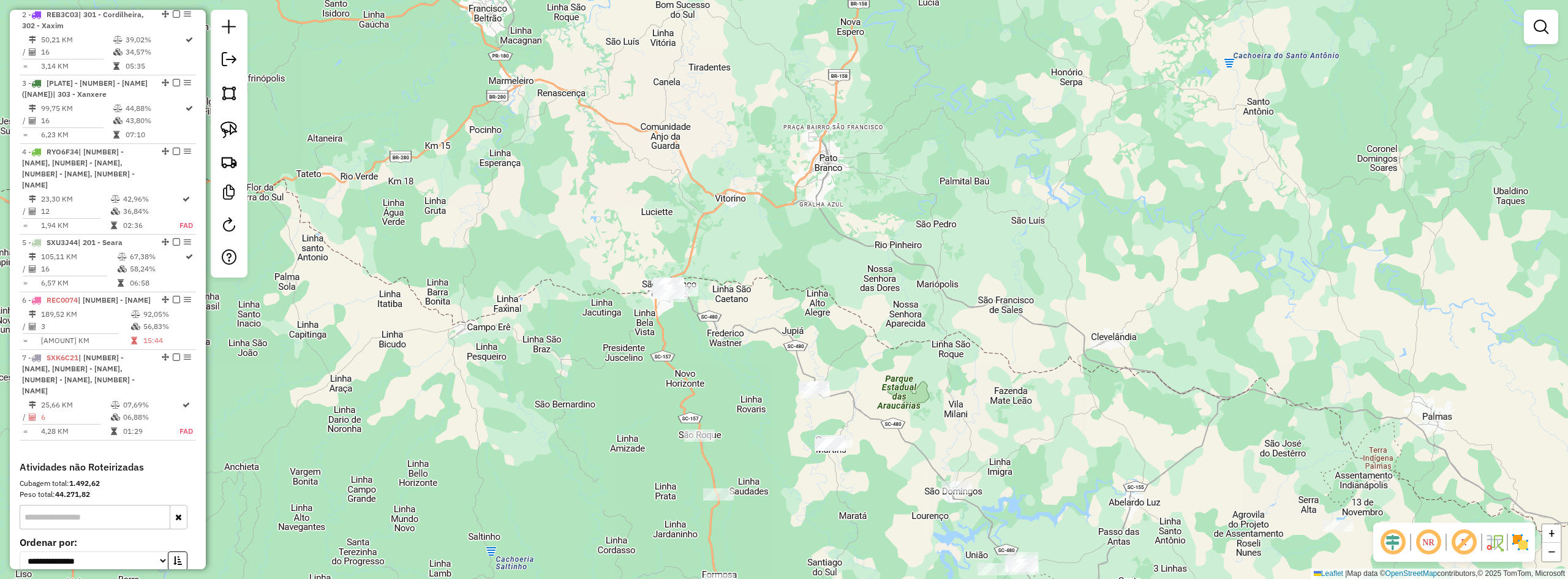 drag, startPoint x: 845, startPoint y: 355, endPoint x: 890, endPoint y: 208, distance: 153.73354 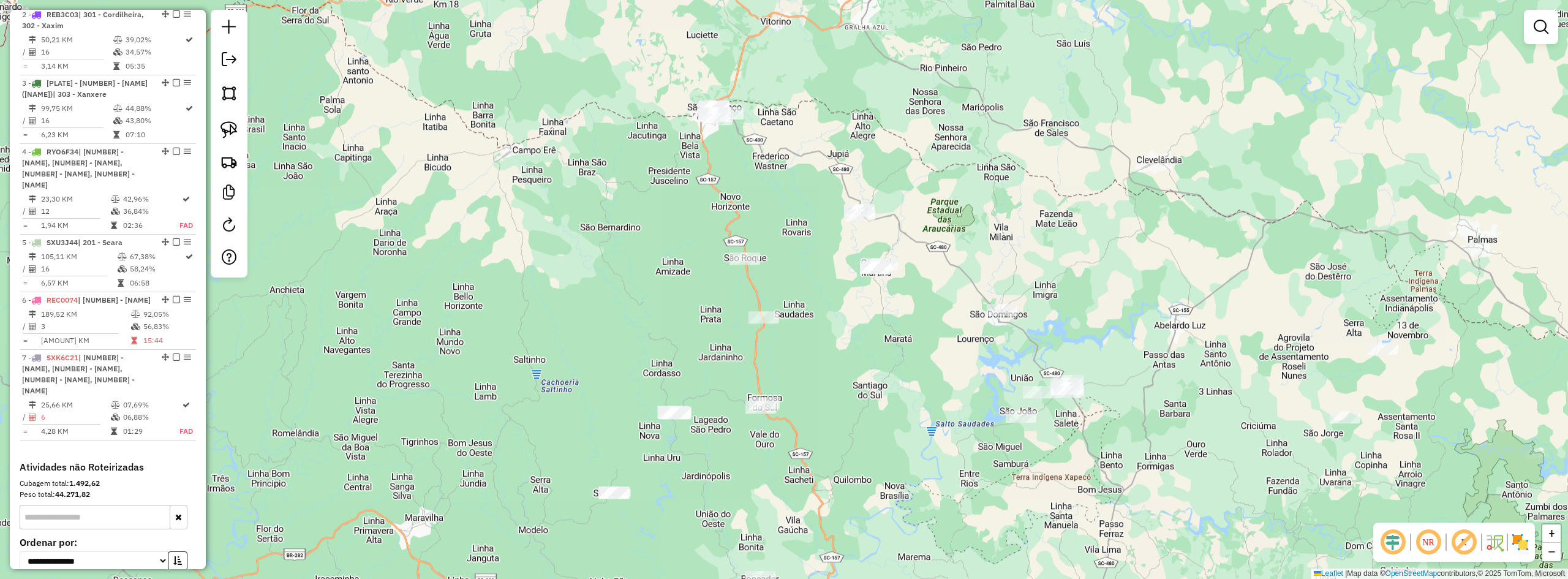 drag, startPoint x: 832, startPoint y: 349, endPoint x: 858, endPoint y: 237, distance: 114.97826 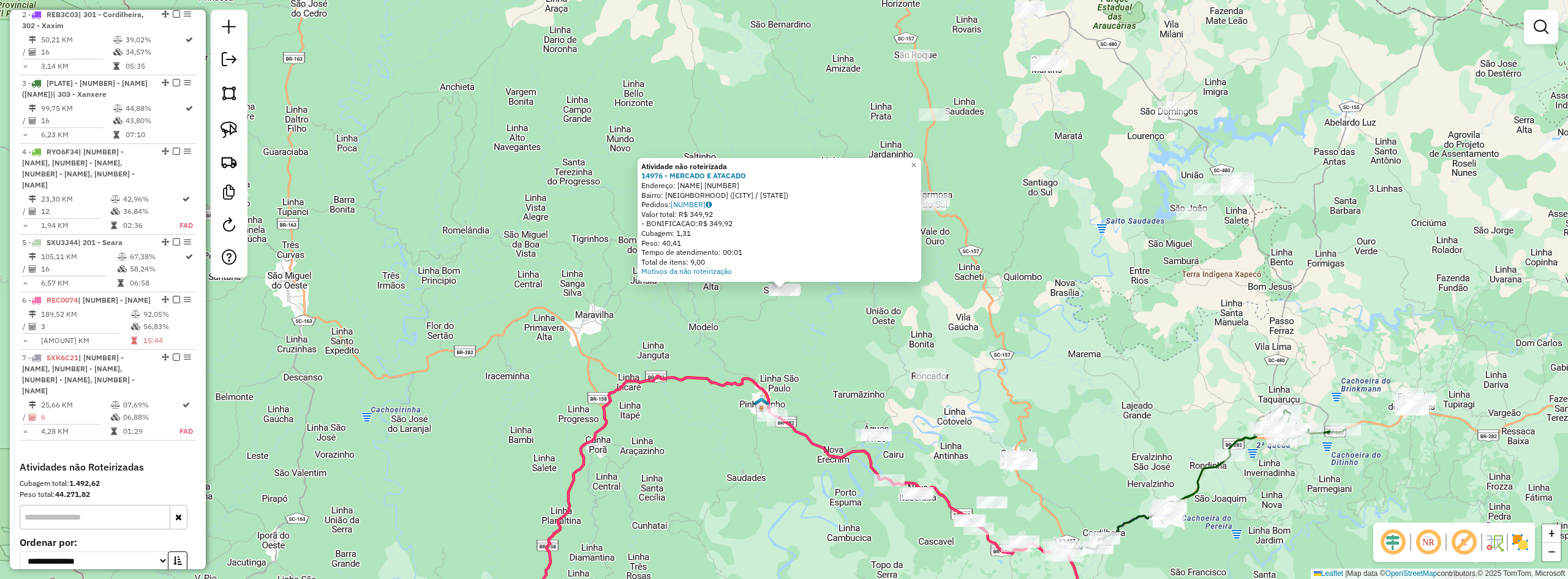 click on "Atividade não roteirizada 14976 - MERCADO E ATACADO  Endereço:  DR JOSE LEAL FILHO SN   Bairro: CENTRO (SUL BRASIL / SC)   Pedidos:  02139498   Valor total: R$ 349,92   - BONIFICACAO:  R$ 349,92   Cubagem: 1,31   Peso: 40,41   Tempo de atendimento: 00:01   Total de itens: 9,00  Motivos da não roteirização × Janela de atendimento Grade de atendimento Capacidade Transportadoras Veículos Cliente Pedidos  Rotas Selecione os dias de semana para filtrar as janelas de atendimento  Seg   Ter   Qua   Qui   Sex   Sáb   Dom  Informe o período da janela de atendimento: De: Até:  Filtrar exatamente a janela do cliente  Considerar janela de atendimento padrão  Selecione os dias de semana para filtrar as grades de atendimento  Seg   Ter   Qua   Qui   Sex   Sáb   Dom   Considerar clientes sem dia de atendimento cadastrado  Clientes fora do dia de atendimento selecionado Filtrar as atividades entre os valores definidos abaixo:  Peso mínimo:   Peso máximo:   Cubagem mínima:   Cubagem máxima:   De:   Até:  De:" 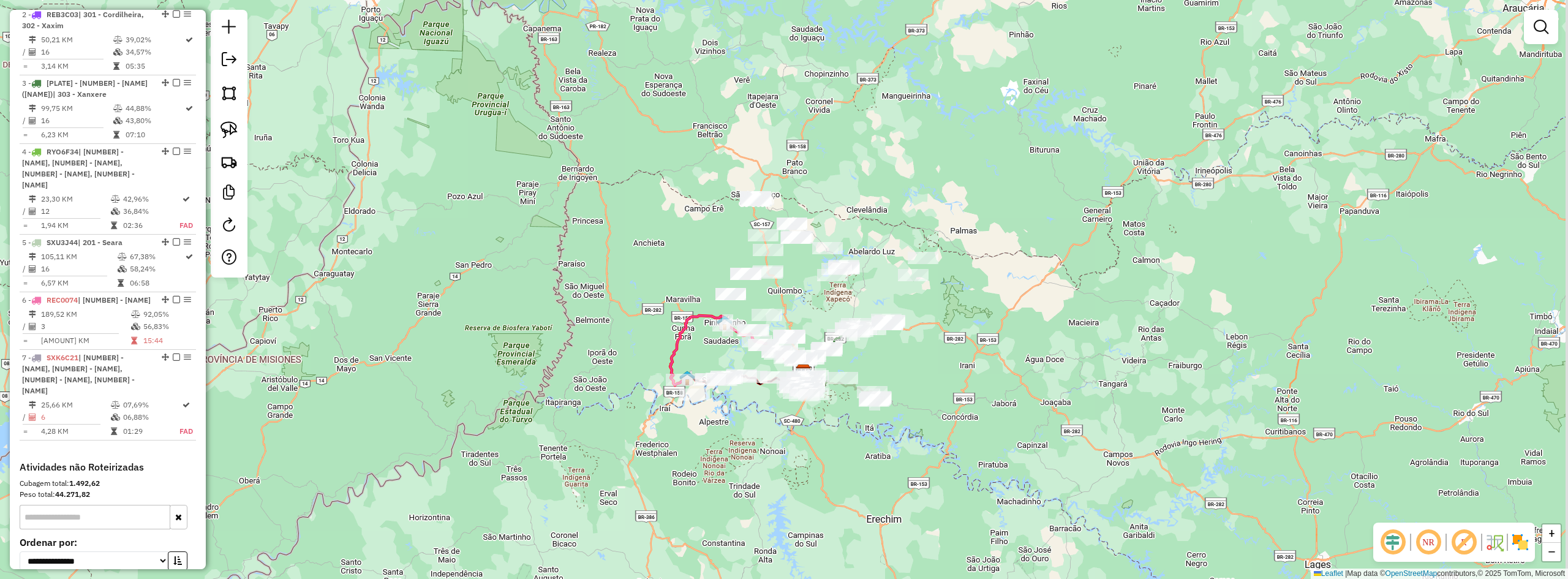 drag, startPoint x: 858, startPoint y: 328, endPoint x: 799, endPoint y: 302, distance: 64.4748 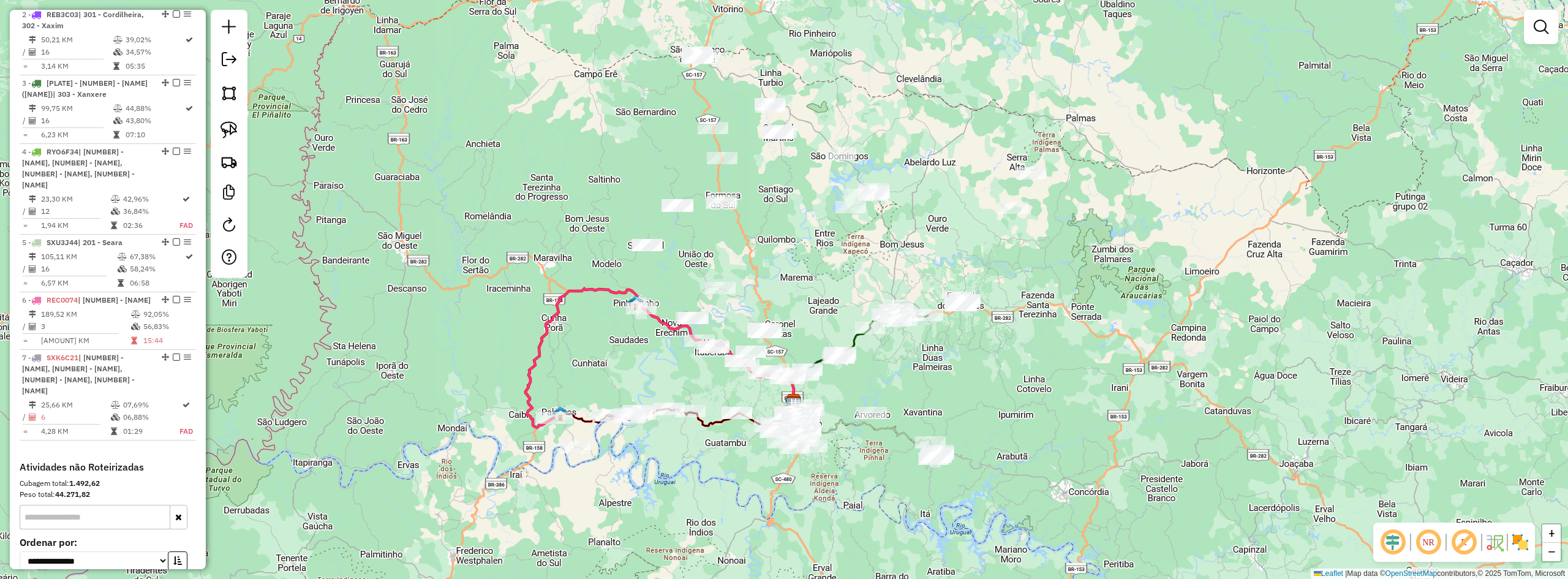 drag, startPoint x: 777, startPoint y: 298, endPoint x: 775, endPoint y: 310, distance: 12.16553 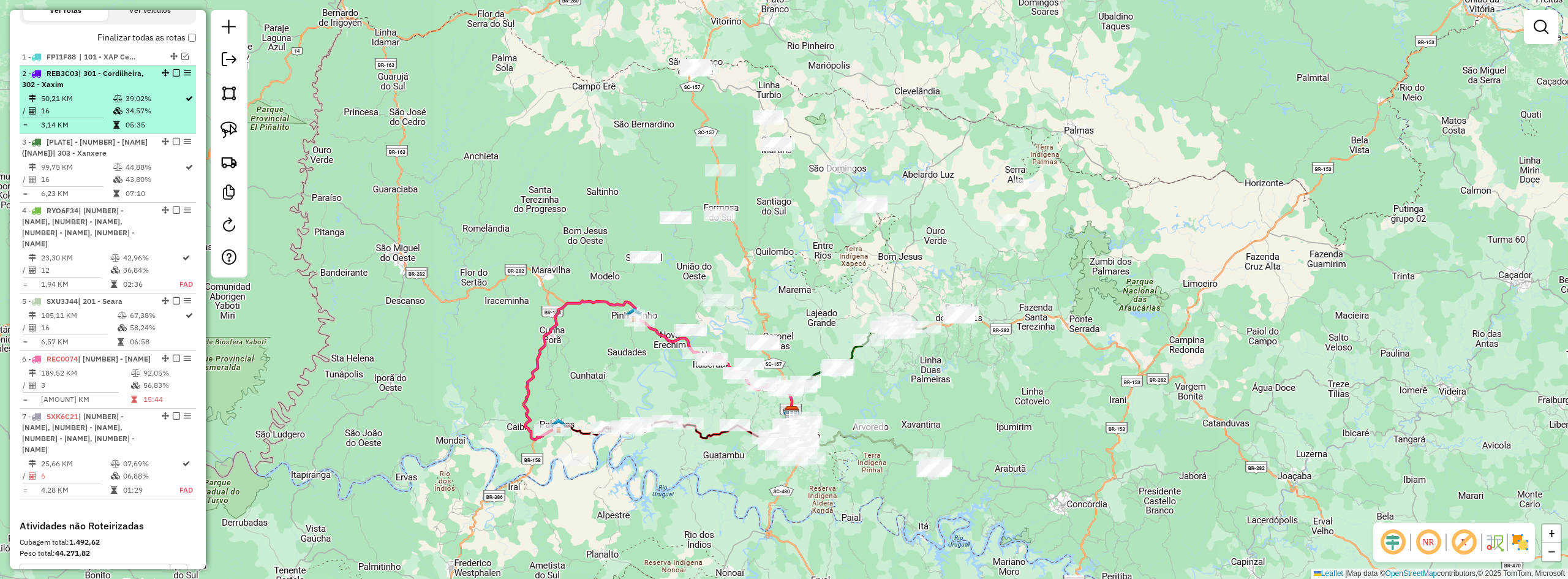 scroll, scrollTop: 387, scrollLeft: 0, axis: vertical 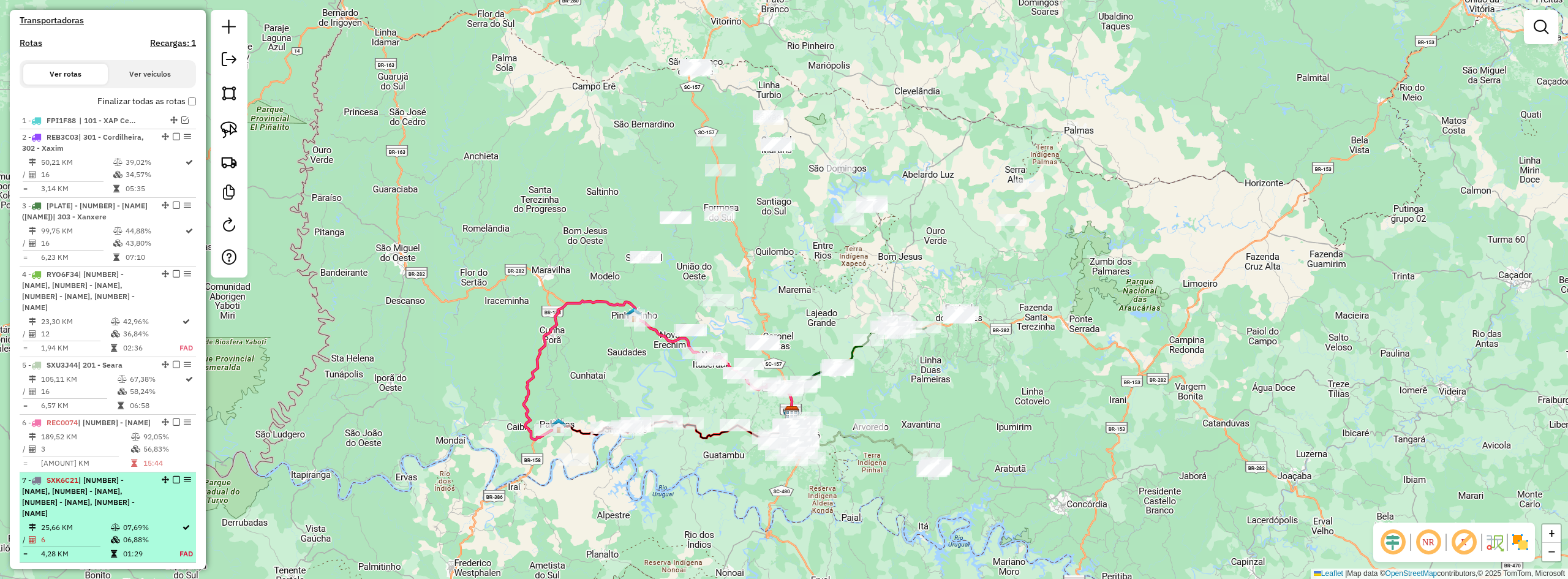 click on "| [NUMBER] - [NAME], [NUMBER] - [NAME], [NUMBER] - [NAME], [NUMBER] - [NAME]" at bounding box center [78, 496] 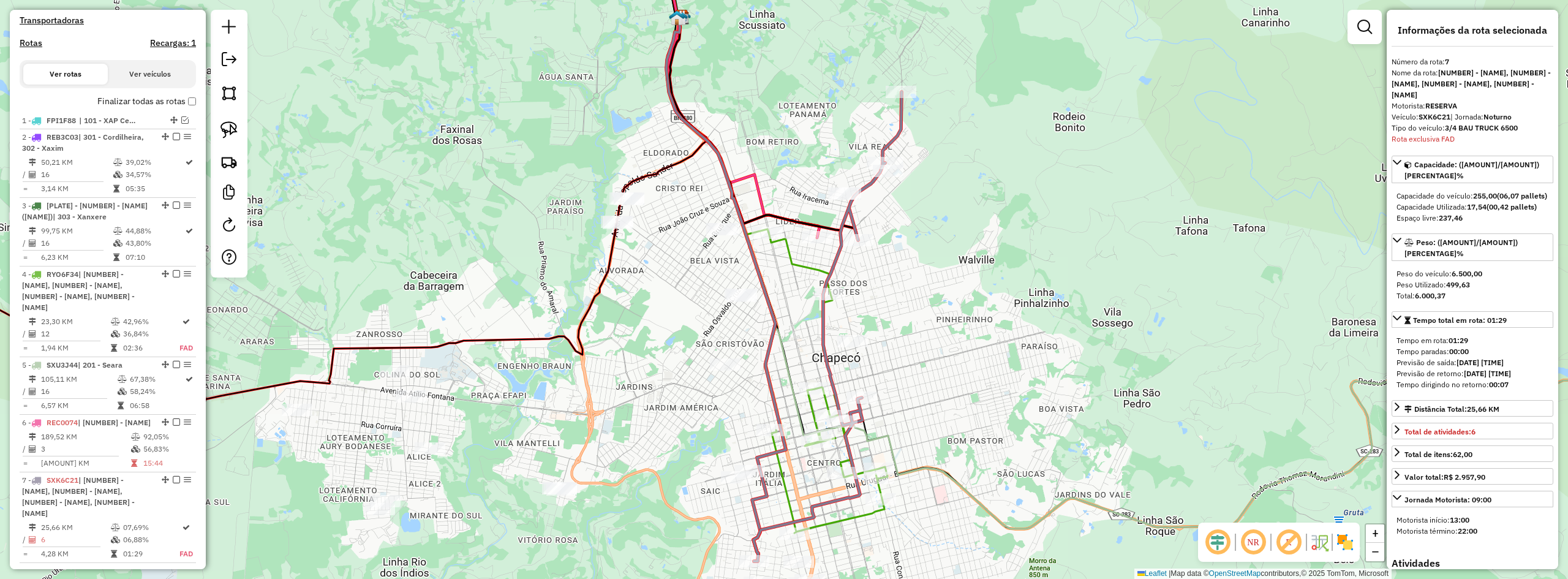 scroll, scrollTop: 589, scrollLeft: 0, axis: vertical 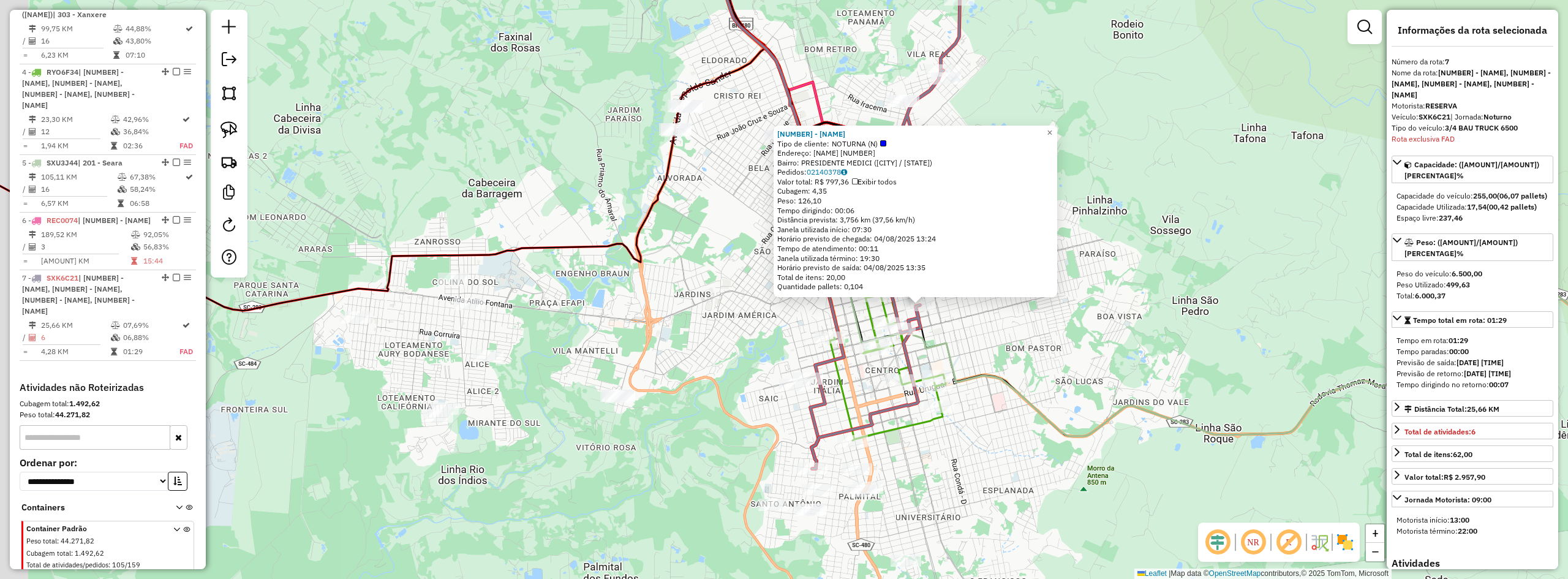 drag, startPoint x: 1065, startPoint y: 347, endPoint x: 1226, endPoint y: 363, distance: 161.79308 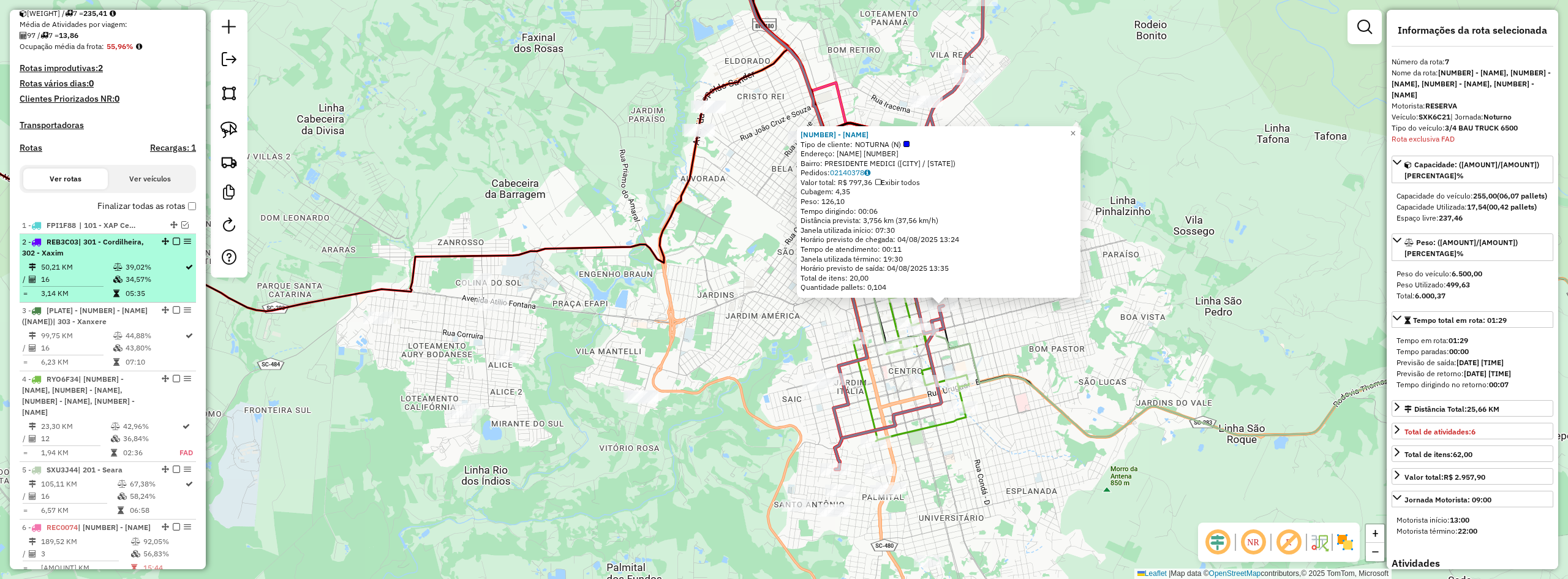scroll, scrollTop: 282, scrollLeft: 0, axis: vertical 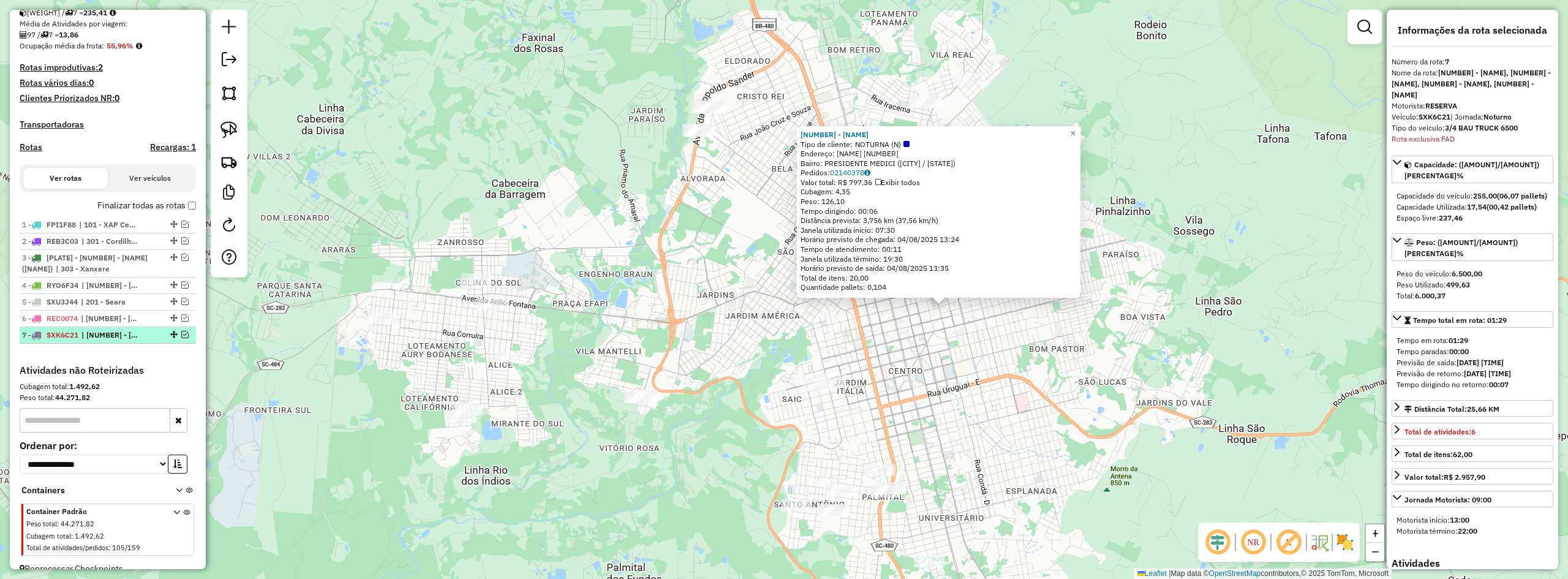 click at bounding box center [185, 335] 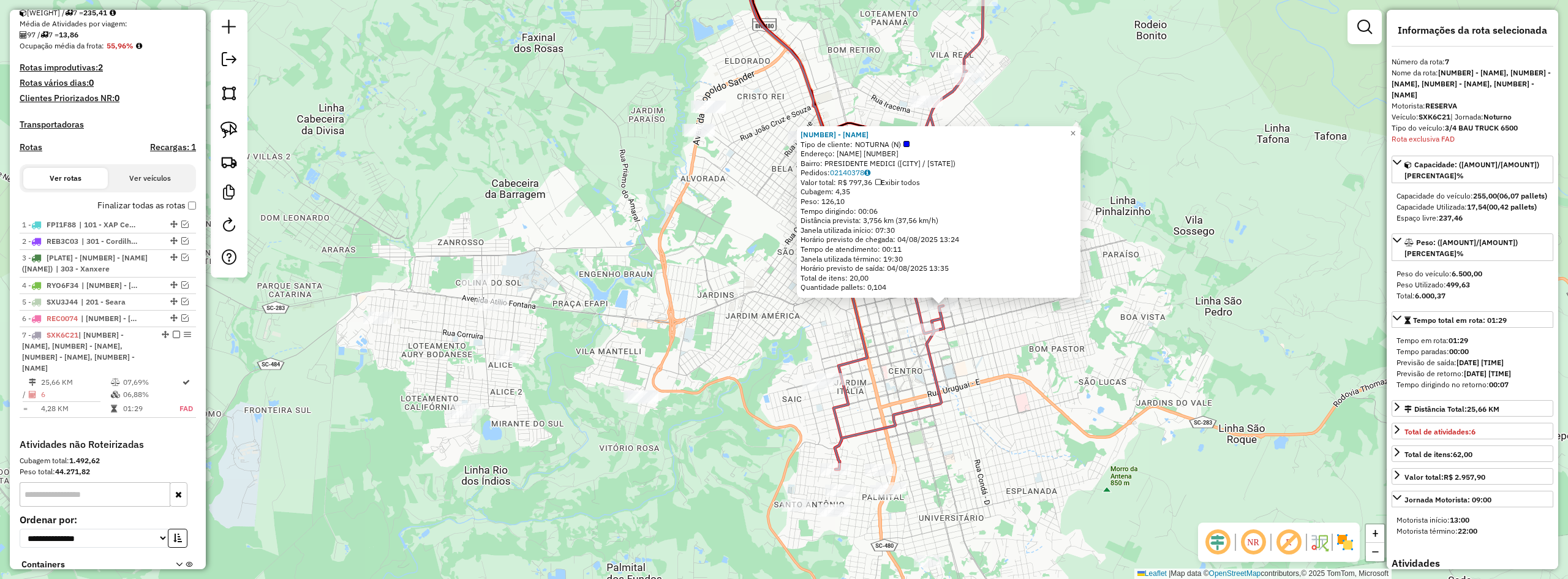 click on "9453 - PIZZARIA SECILIANA  Tipo de cliente:   NOTURNA (N)   Endereço:  POLONIA 69   Bairro: PRESIDENTE MEDICI (CHAPECO / SC)   Pedidos:  02140378   Valor total: R$ 797,36   Exibir todos   Cubagem: 4,35  Peso: 126,10  Tempo dirigindo: 00:06   Distância prevista: 3,756 km (37,56 km/h)   Janela utilizada início: 07:30   Horário previsto de chegada: 04/08/2025 13:24   Tempo de atendimento: 00:11   Janela utilizada término: 19:30   Horário previsto de saída: 04/08/2025 13:35   Total de itens: 20,00   Quantidade pallets: 0,104  × Janela de atendimento Grade de atendimento Capacidade Transportadoras Veículos Cliente Pedidos  Rotas Selecione os dias de semana para filtrar as janelas de atendimento  Seg   Ter   Qua   Qui   Sex   Sáb   Dom  Informe o período da janela de atendimento: De: Até:  Filtrar exatamente a janela do cliente  Considerar janela de atendimento padrão  Selecione os dias de semana para filtrar as grades de atendimento  Seg   Ter   Qua   Qui   Sex   Sáb   Dom   Peso mínimo:   De:  De:" 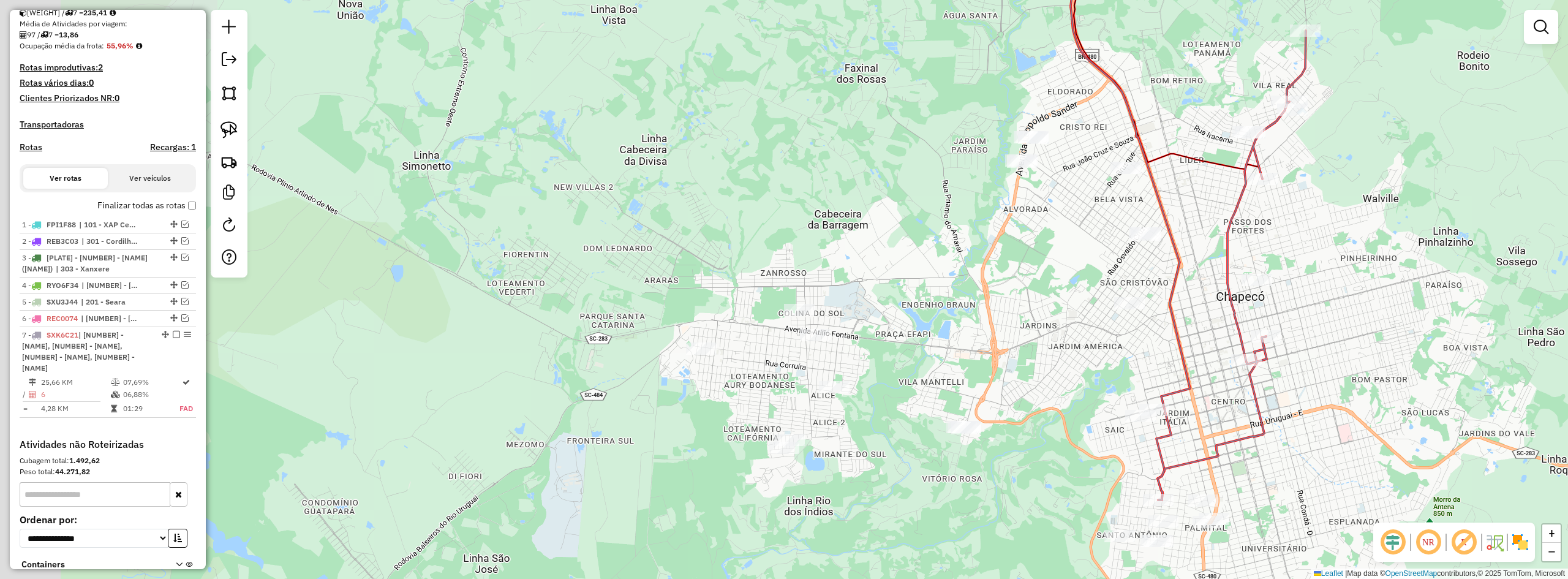 drag, startPoint x: 1042, startPoint y: 391, endPoint x: 1298, endPoint y: 417, distance: 257.3169 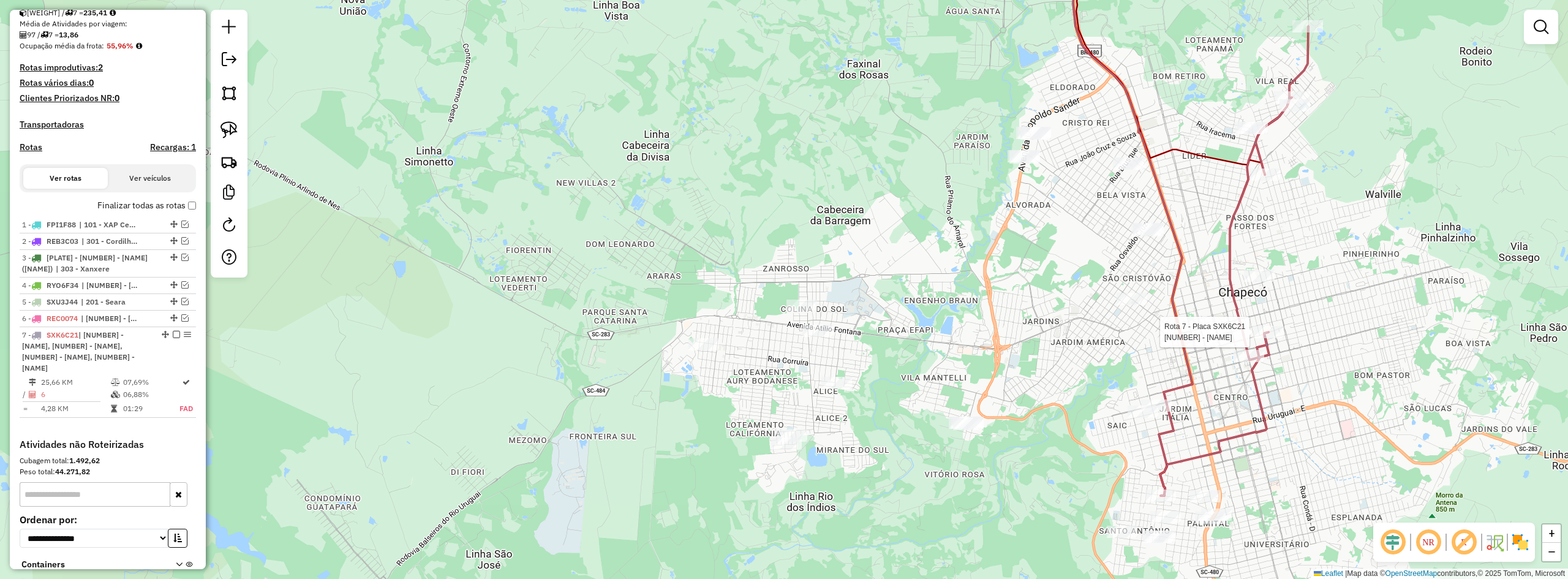 select on "**********" 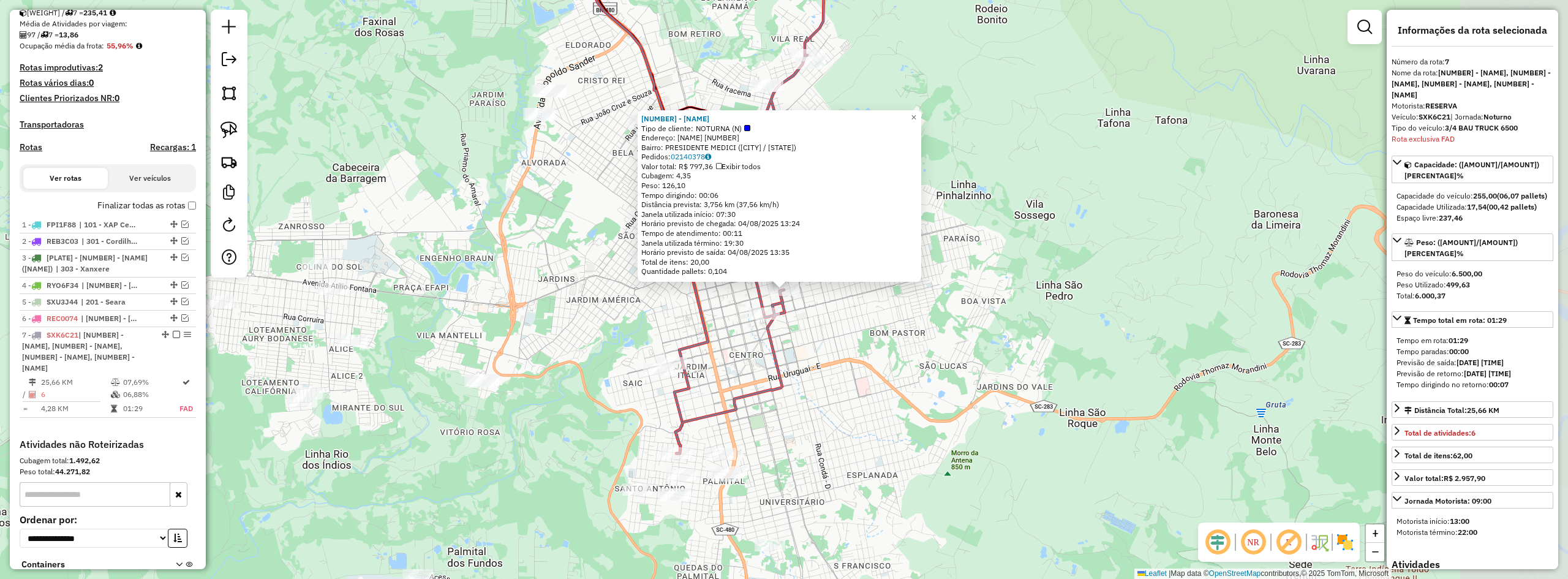 scroll, scrollTop: 350, scrollLeft: 0, axis: vertical 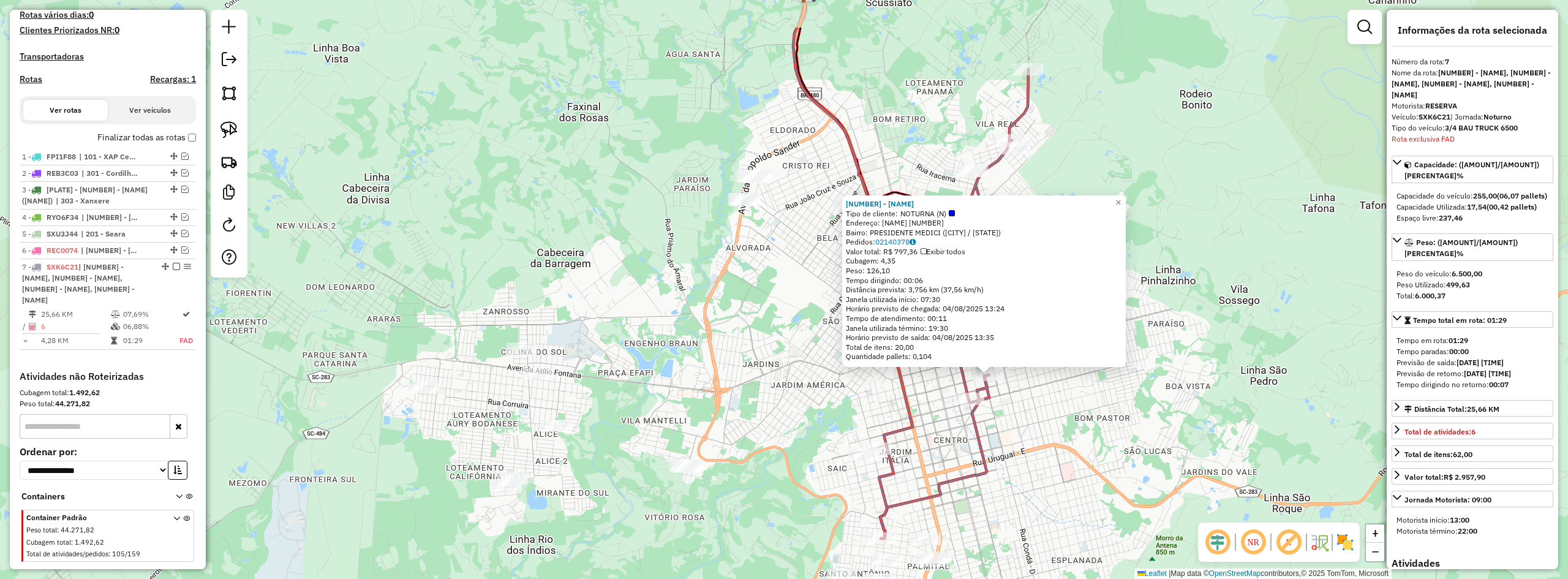 drag, startPoint x: 834, startPoint y: 361, endPoint x: 1049, endPoint y: 434, distance: 227.05506 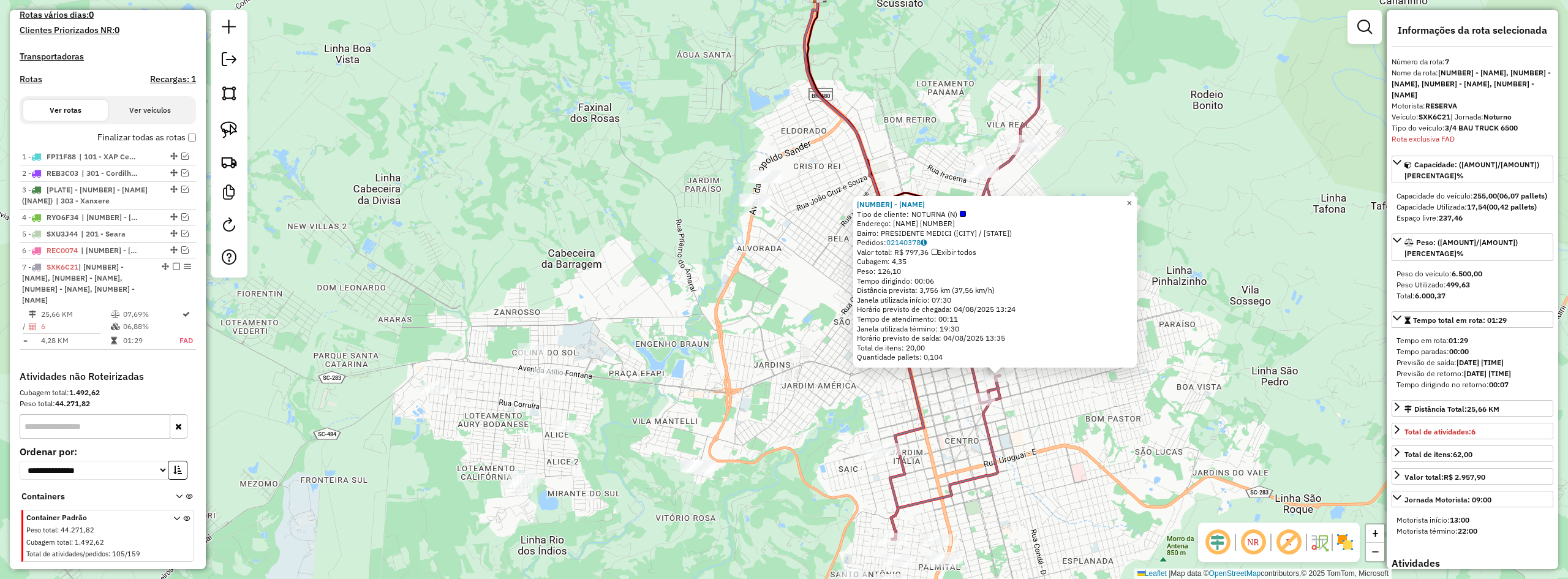 click on "×" 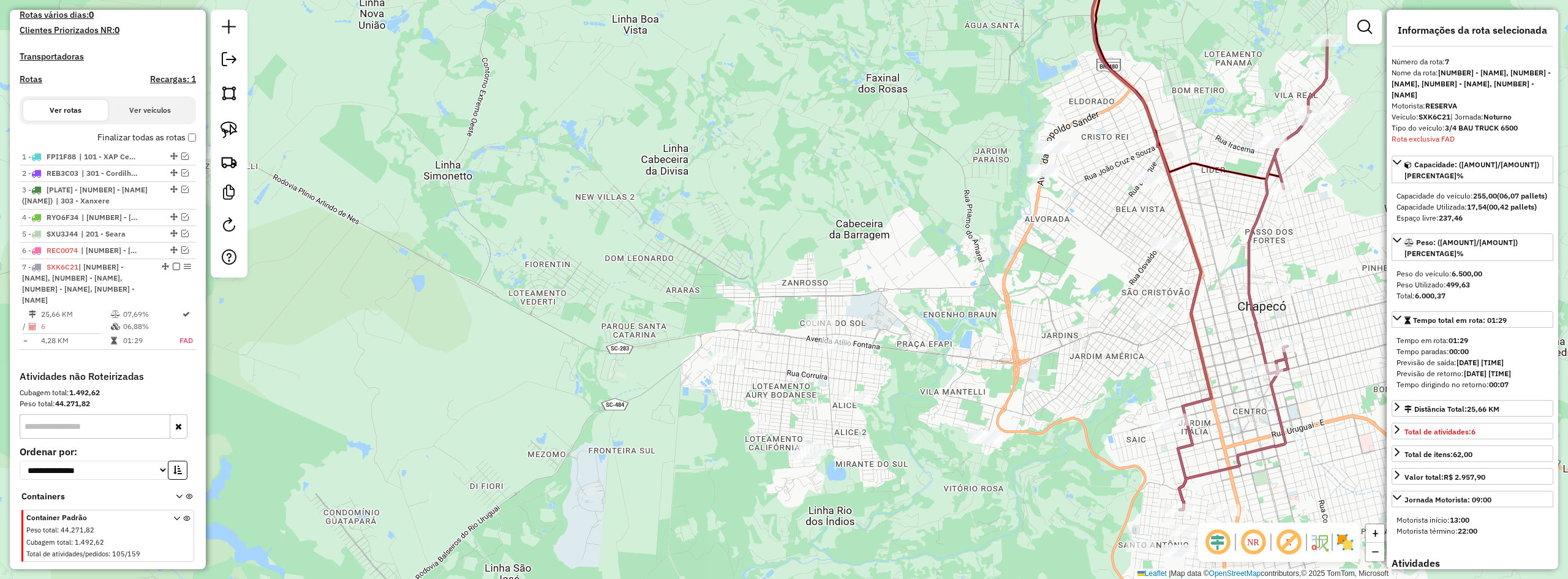 drag, startPoint x: 1121, startPoint y: 262, endPoint x: 1409, endPoint y: 233, distance: 289.4564 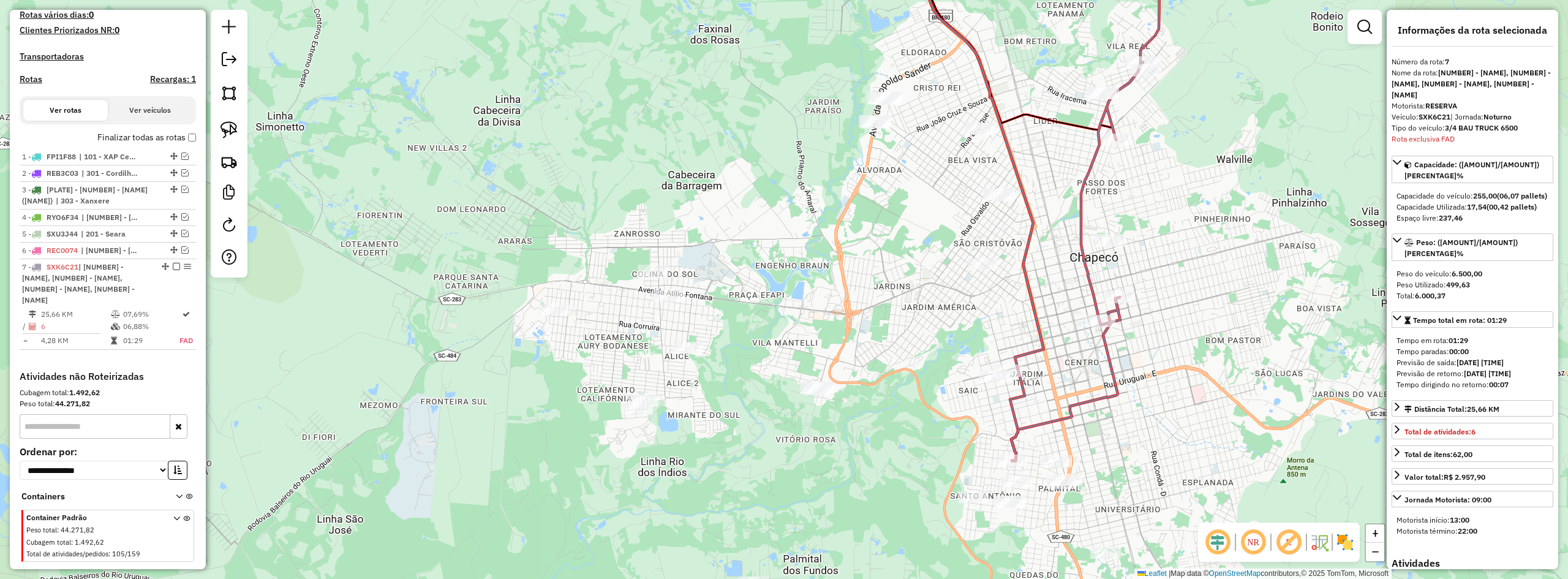 drag, startPoint x: 958, startPoint y: 270, endPoint x: 756, endPoint y: 197, distance: 214.79 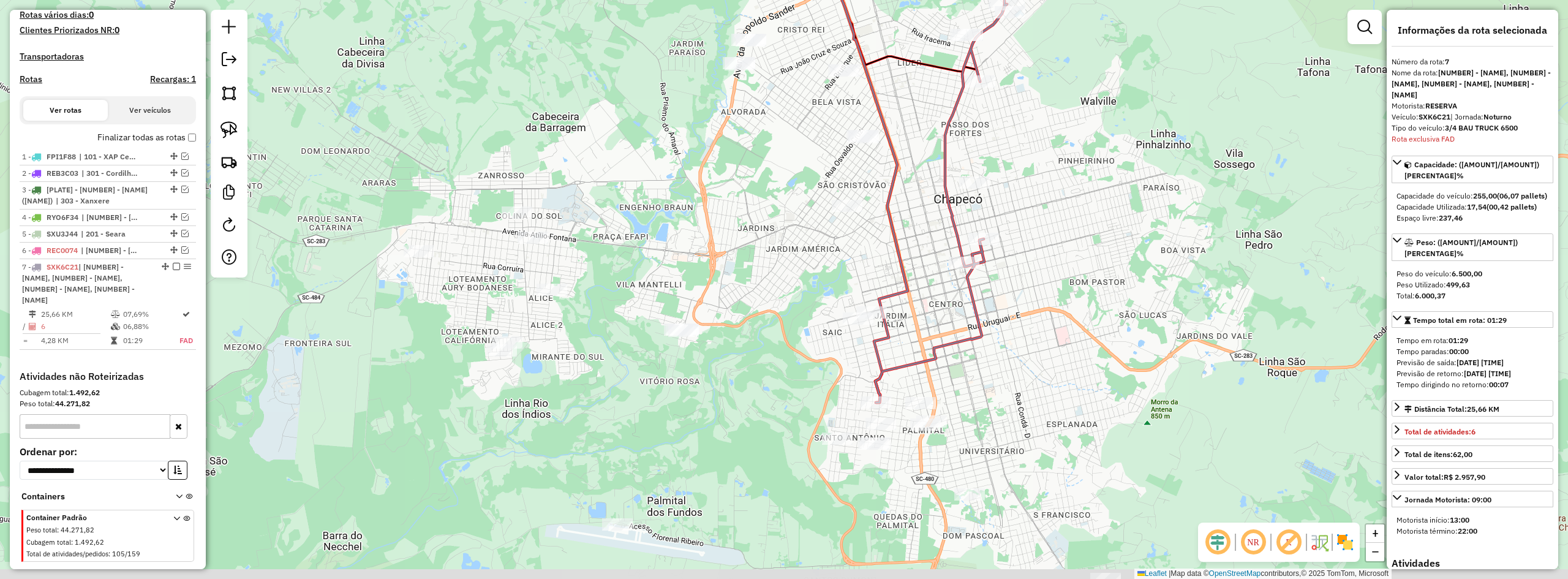 drag, startPoint x: 1052, startPoint y: 303, endPoint x: 991, endPoint y: 248, distance: 82.13404 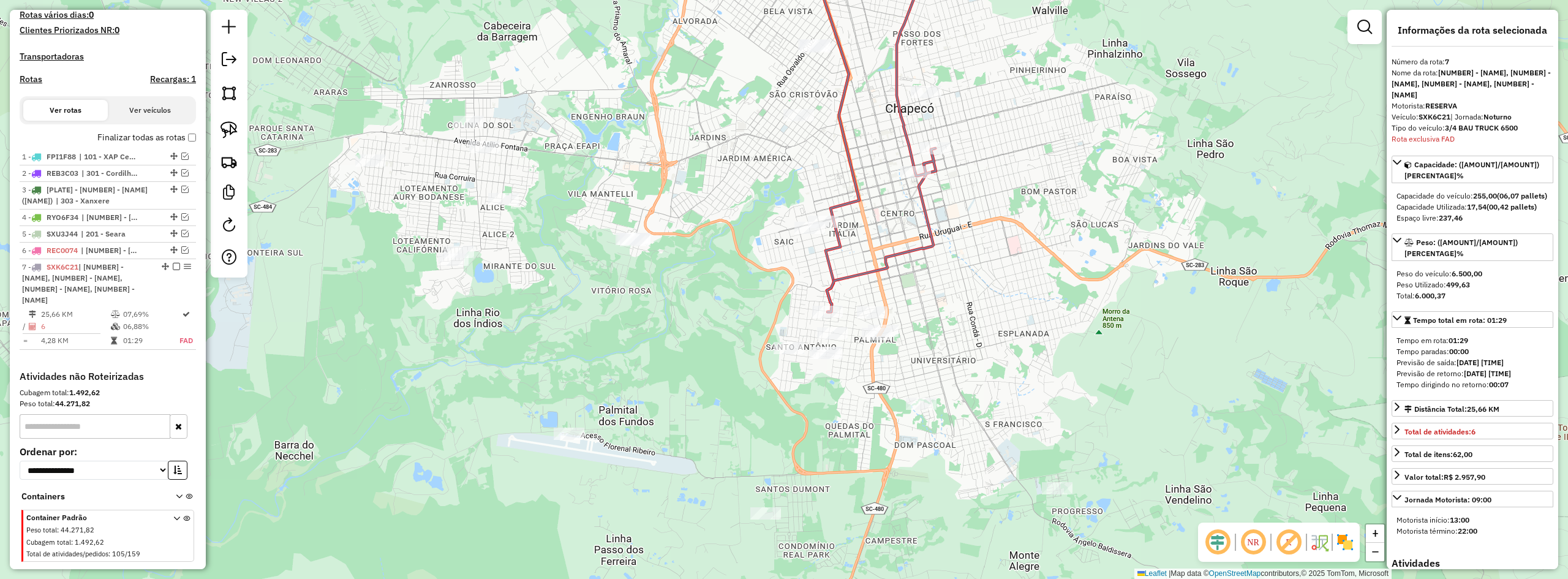 drag, startPoint x: 963, startPoint y: 373, endPoint x: 969, endPoint y: 312, distance: 61.29437 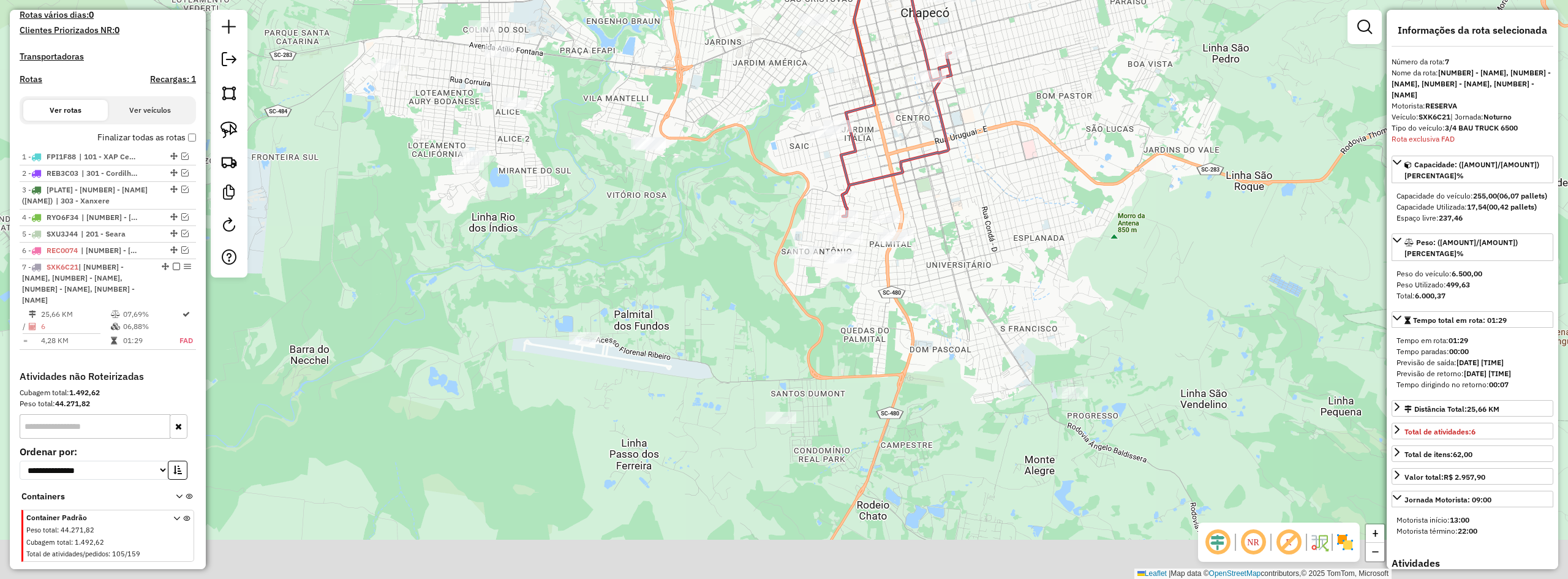 drag, startPoint x: 967, startPoint y: 347, endPoint x: 983, endPoint y: 238, distance: 110.16805 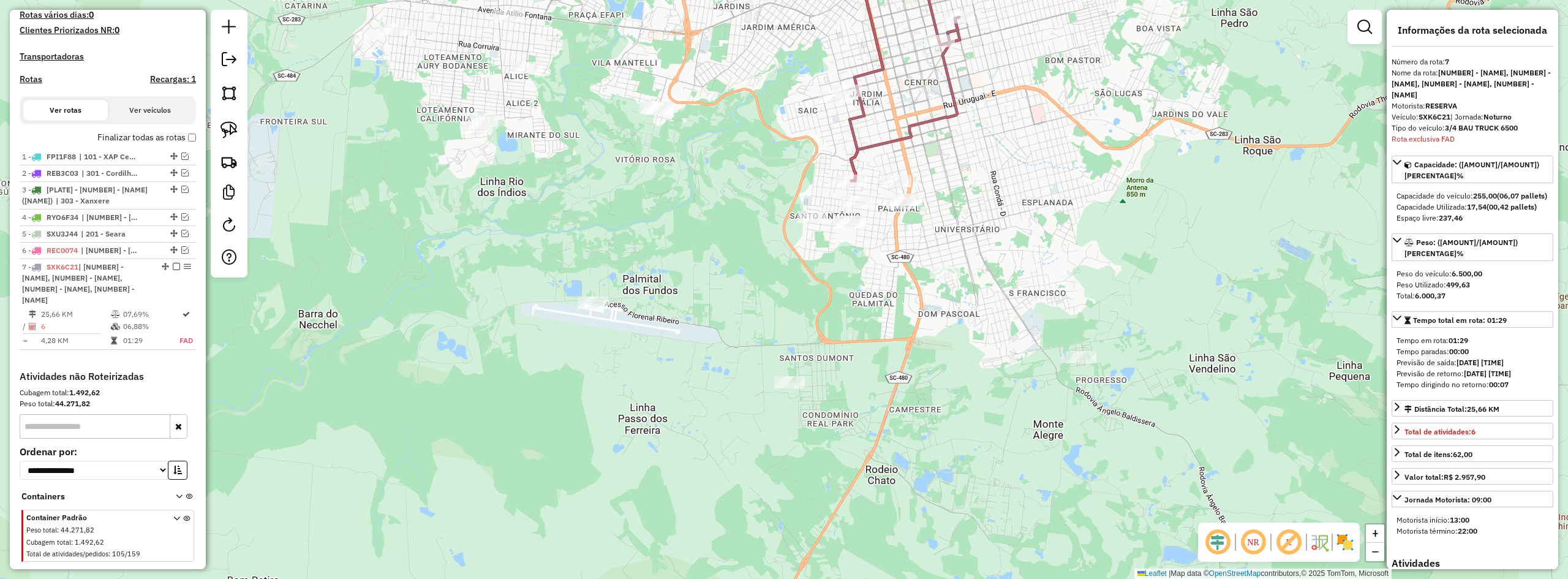drag, startPoint x: 919, startPoint y: 348, endPoint x: 914, endPoint y: 339, distance: 10.29563 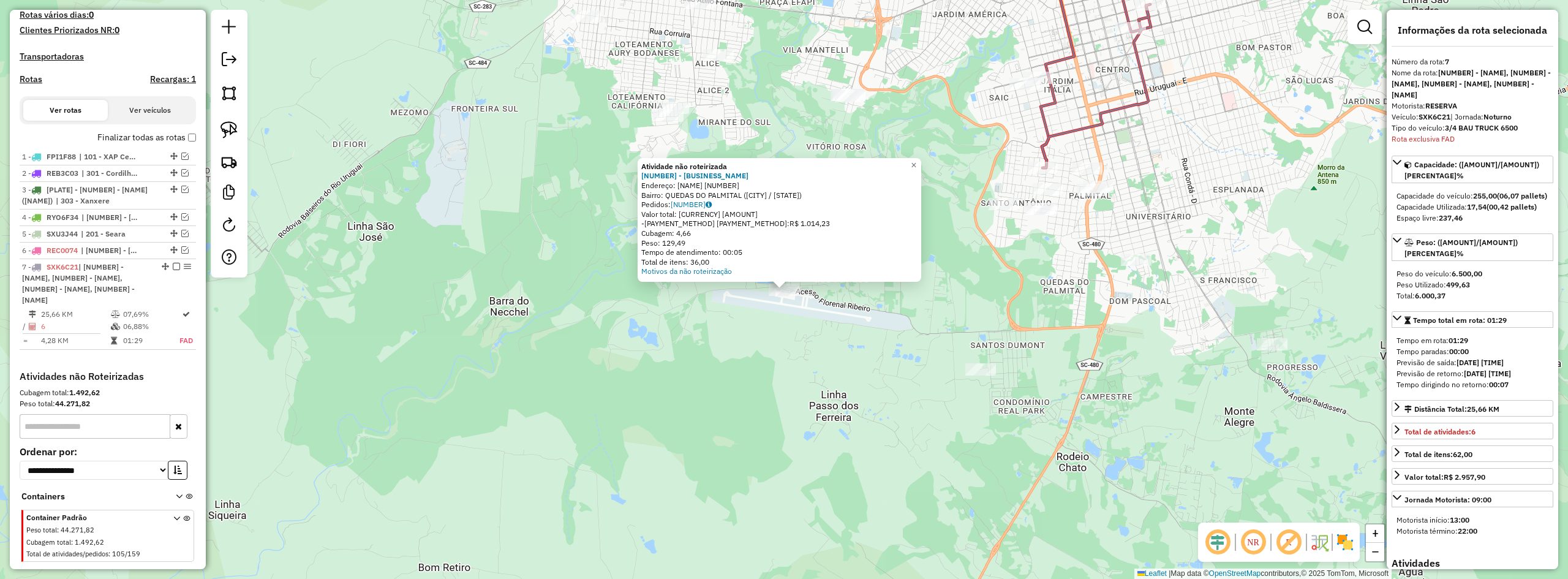 click on "Atividade não roteirizada 13062 - PAYSAGE  Endereço:  FLORENAL RIBEIRO 4535   Bairro: QUEDAS DO PALMITAL (CHAPECO / SC)   Pedidos:  02140428   Valor total: R$ 1.014,23   - BOL 4 DIAS  BRADESCO:  R$ 1.014,23   Cubagem: 4,66   Peso: 129,49   Tempo de atendimento: 00:05   Total de itens: 36,00  Motivos da não roteirização × Janela de atendimento Grade de atendimento Capacidade Transportadoras Veículos Cliente Pedidos  Rotas Selecione os dias de semana para filtrar as janelas de atendimento  Seg   Ter   Qua   Qui   Sex   Sáb   Dom  Informe o período da janela de atendimento: De: Até:  Filtrar exatamente a janela do cliente  Considerar janela de atendimento padrão  Selecione os dias de semana para filtrar as grades de atendimento  Seg   Ter   Qua   Qui   Sex   Sáb   Dom   Considerar clientes sem dia de atendimento cadastrado  Clientes fora do dia de atendimento selecionado Filtrar as atividades entre os valores definidos abaixo:  Peso mínimo:   Peso máximo:   Cubagem mínima:   Cubagem máxima:  De:" 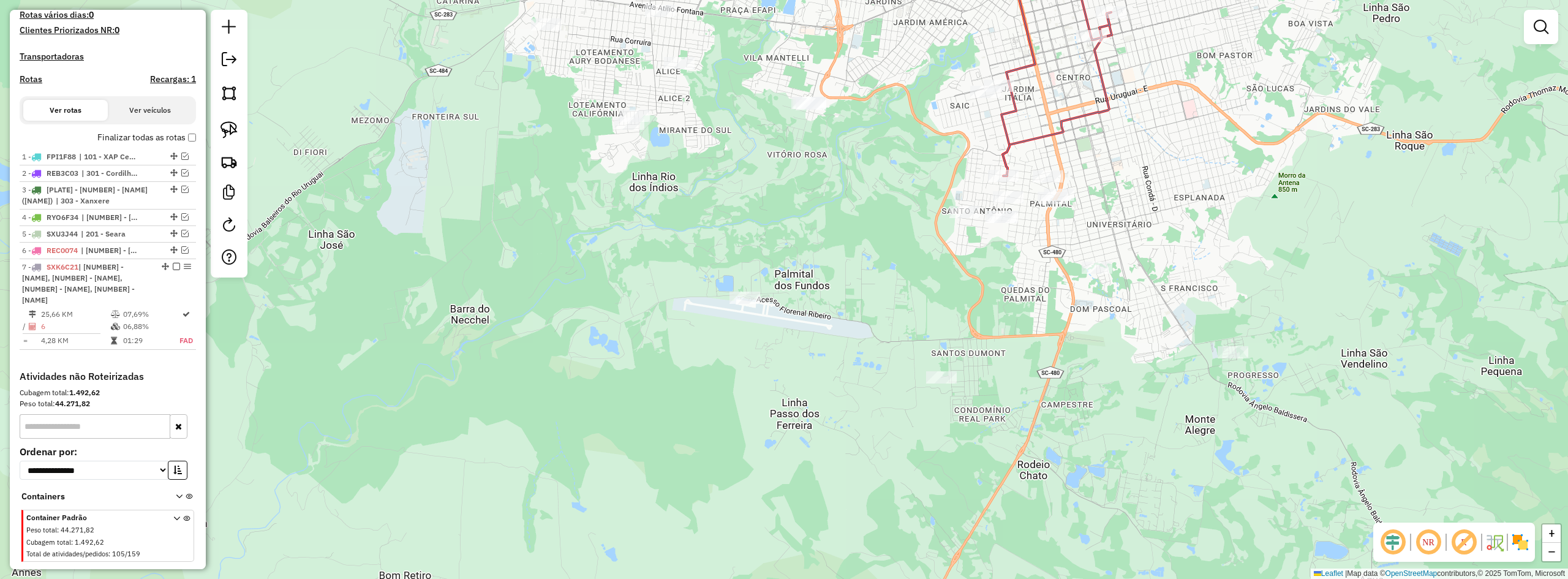 drag, startPoint x: 861, startPoint y: 342, endPoint x: 764, endPoint y: 362, distance: 99.0404 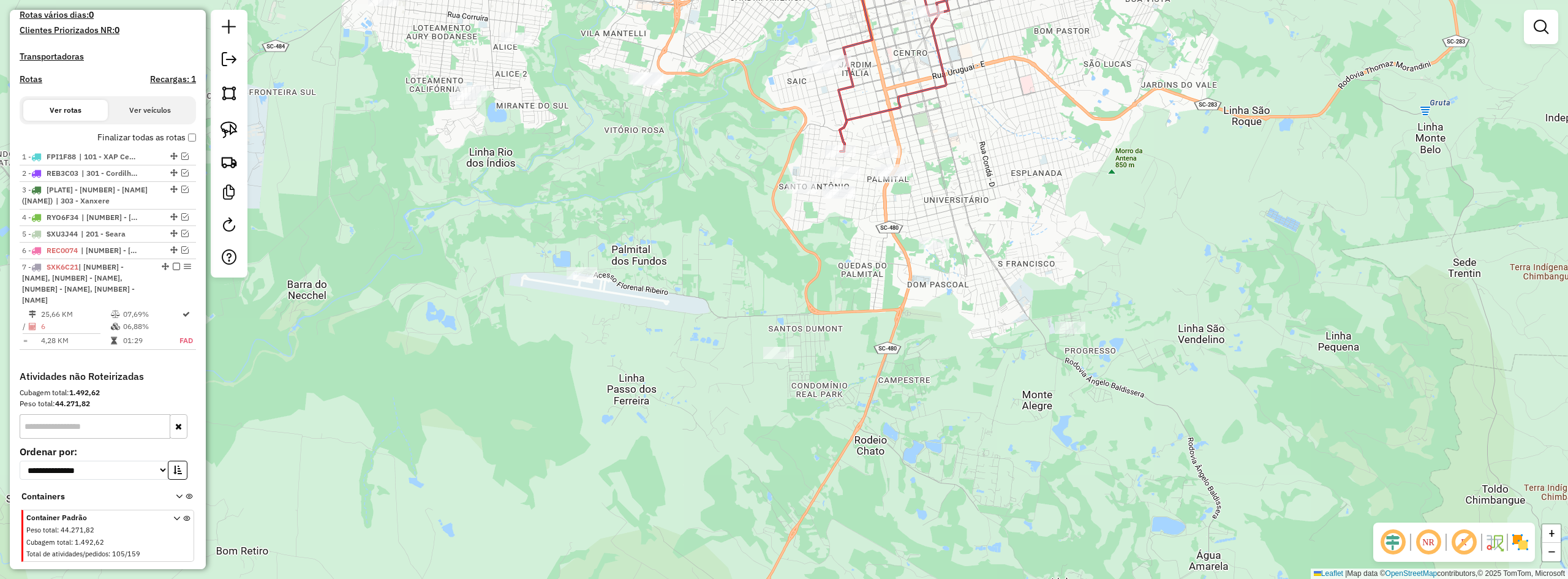 drag, startPoint x: 923, startPoint y: 363, endPoint x: 927, endPoint y: 399, distance: 36.221541 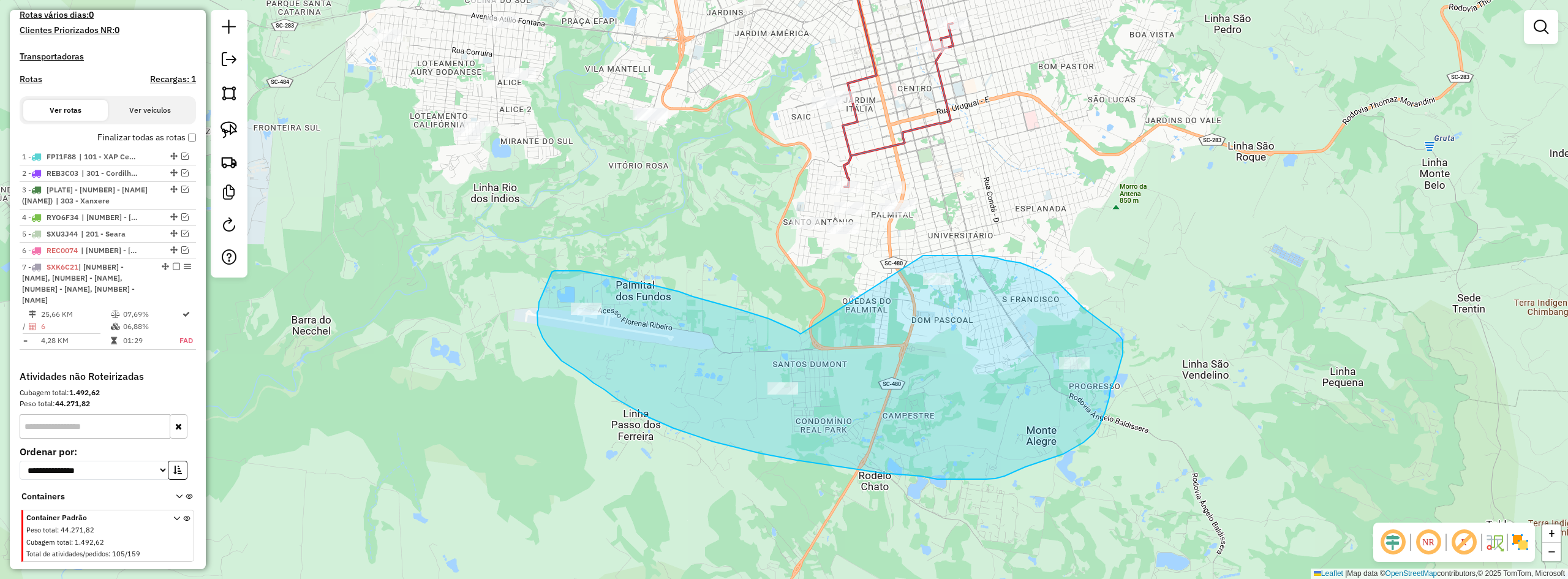 drag, startPoint x: 798, startPoint y: 332, endPoint x: 919, endPoint y: 258, distance: 141.83441 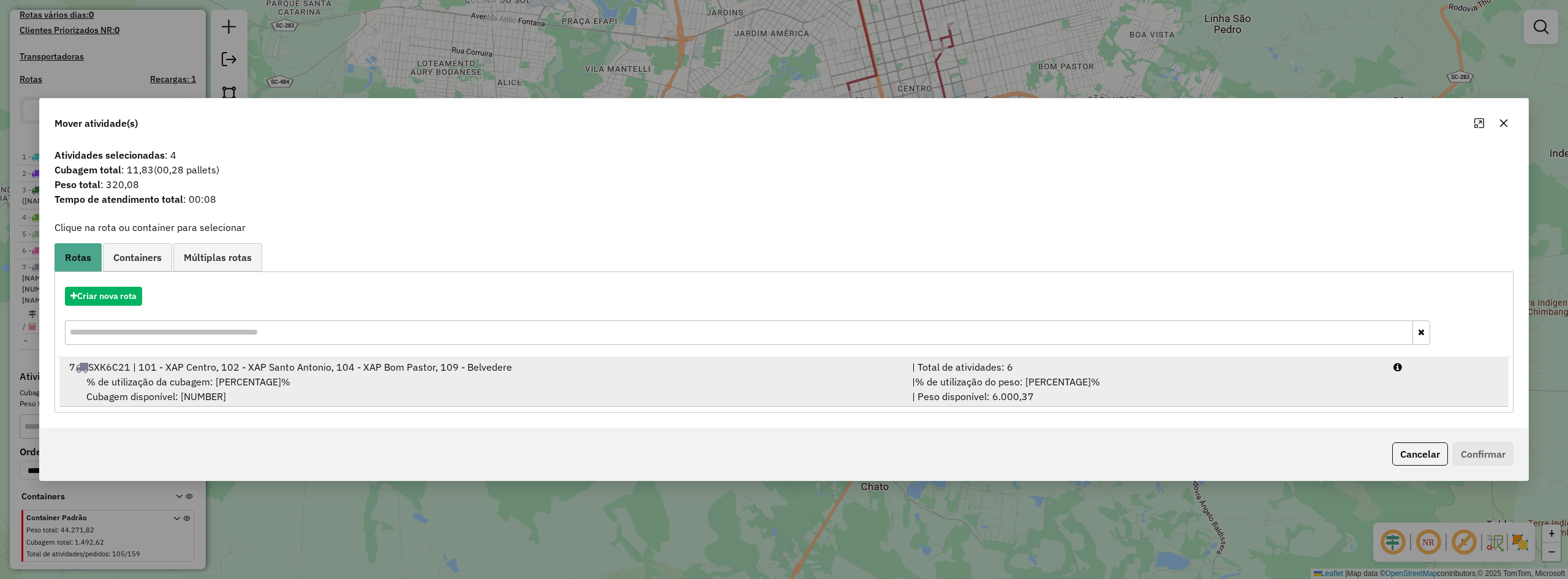 click on "% de utilização da cubagem: 06,88%  Cubagem disponível: 237,46" at bounding box center [483, 389] 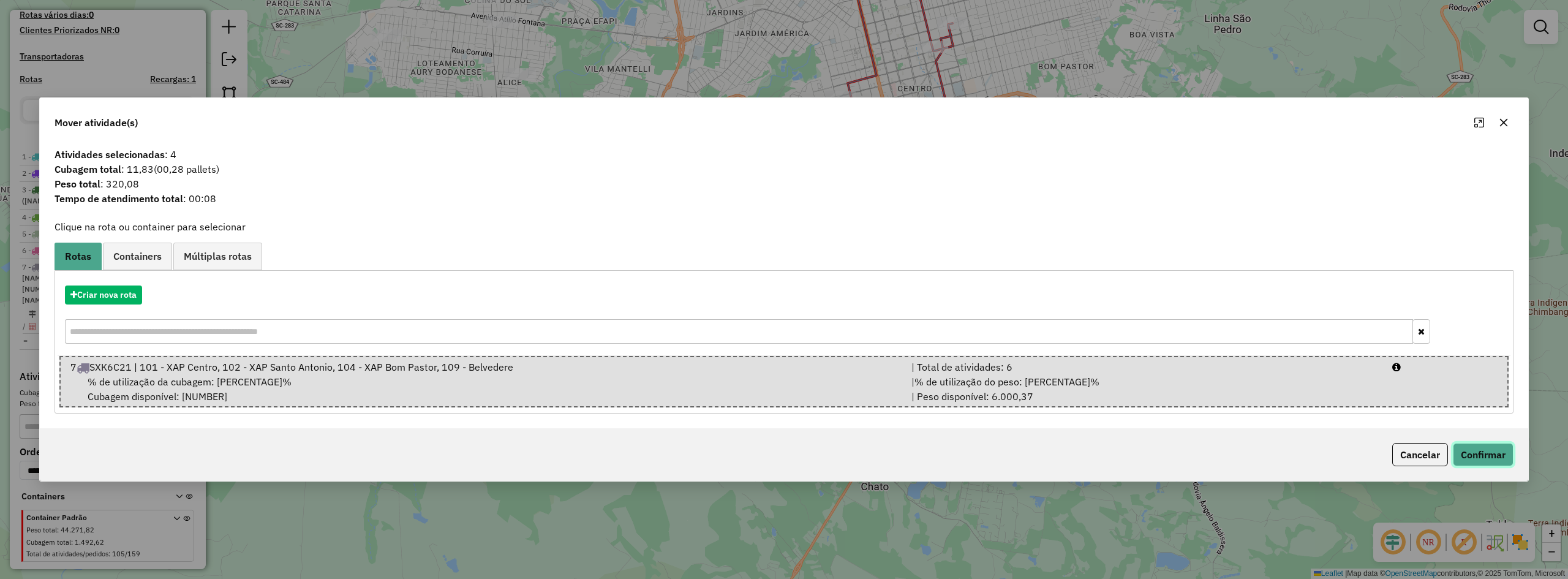 click on "Confirmar" 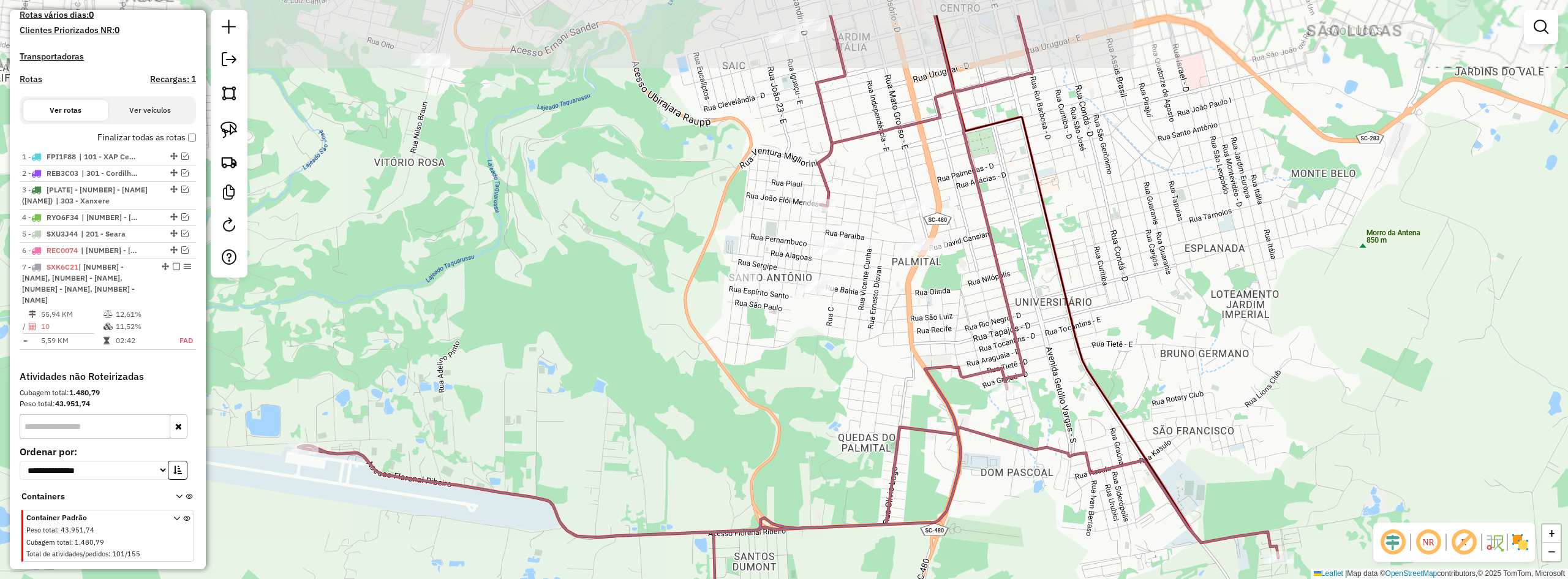 drag, startPoint x: 901, startPoint y: 219, endPoint x: 878, endPoint y: 292, distance: 76.537572 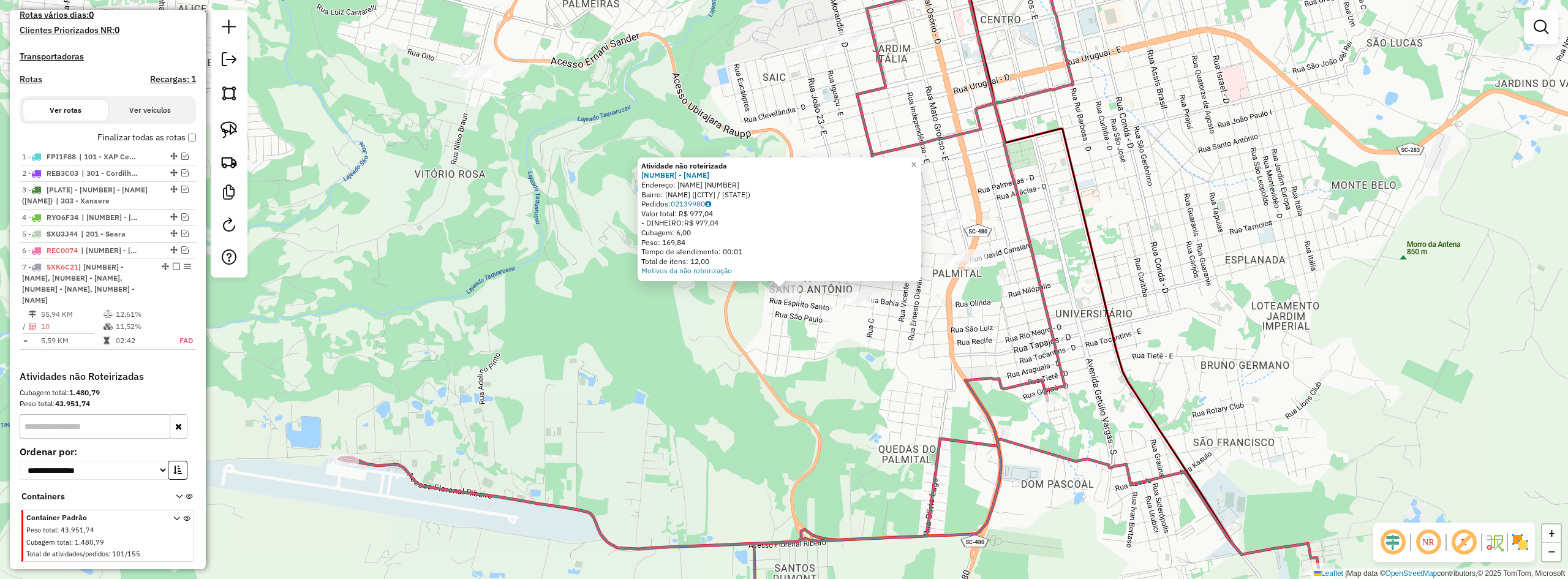 click on "Atividade não roteirizada 14610 - ROSENI PEREIRA  Endereço:  BAHIA 1019   Bairro: SANTO ANTONIO (CHAPECO / SC)   Pedidos:  02139980   Valor total: R$ 977,04   - DINHEIRO:  R$ 977,04   Cubagem: 6,00   Peso: 169,84   Tempo de atendimento: 00:01   Total de itens: 12,00  Motivos da não roteirização × Janela de atendimento Grade de atendimento Capacidade Transportadoras Veículos Cliente Pedidos  Rotas Selecione os dias de semana para filtrar as janelas de atendimento  Seg   Ter   Qua   Qui   Sex   Sáb   Dom  Informe o período da janela de atendimento: De: Até:  Filtrar exatamente a janela do cliente  Considerar janela de atendimento padrão  Selecione os dias de semana para filtrar as grades de atendimento  Seg   Ter   Qua   Qui   Sex   Sáb   Dom   Considerar clientes sem dia de atendimento cadastrado  Clientes fora do dia de atendimento selecionado Filtrar as atividades entre os valores definidos abaixo:  Peso mínimo:   Peso máximo:   Cubagem mínima:   Cubagem máxima:   De:   Até:   De:   Até:  +" 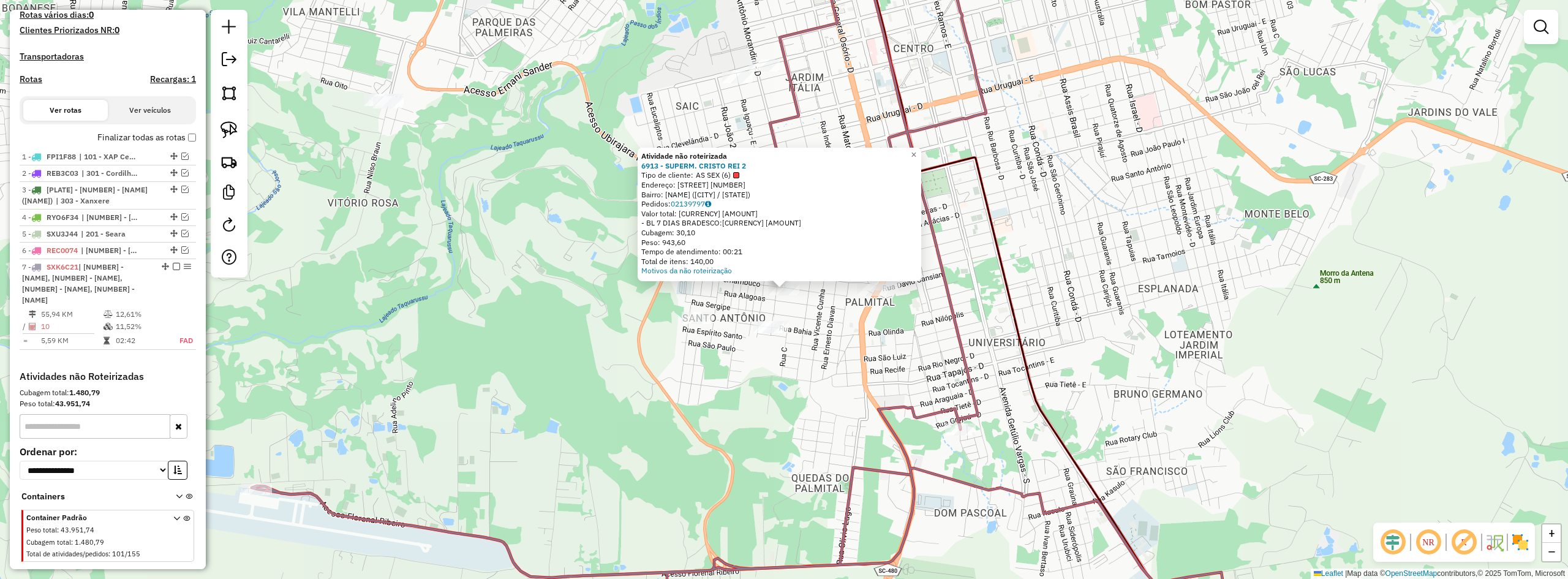click on "Atividade não roteirizada 6913 - SUPERM. CRISTO REI 2  Tipo de cliente:   AS SEX (6)   Endereço:  PERNAMBUCO 442   Bairro: SANTO ANTONIO (CHAPECO / SC)   Pedidos:  02139797   Valor total: R$ 6.552,61   - BL 7 DIAS BRADESCO:  R$ 6.552,61   Cubagem: 30,10   Peso: 943,60   Tempo de atendimento: 00:21   Total de itens: 140,00  Motivos da não roteirização × Janela de atendimento Grade de atendimento Capacidade Transportadoras Veículos Cliente Pedidos  Rotas Selecione os dias de semana para filtrar as janelas de atendimento  Seg   Ter   Qua   Qui   Sex   Sáb   Dom  Informe o período da janela de atendimento: De: Até:  Filtrar exatamente a janela do cliente  Considerar janela de atendimento padrão  Selecione os dias de semana para filtrar as grades de atendimento  Seg   Ter   Qua   Qui   Sex   Sáb   Dom   Considerar clientes sem dia de atendimento cadastrado  Clientes fora do dia de atendimento selecionado Filtrar as atividades entre os valores definidos abaixo:  Peso mínimo:   Peso máximo:   De:  De:" 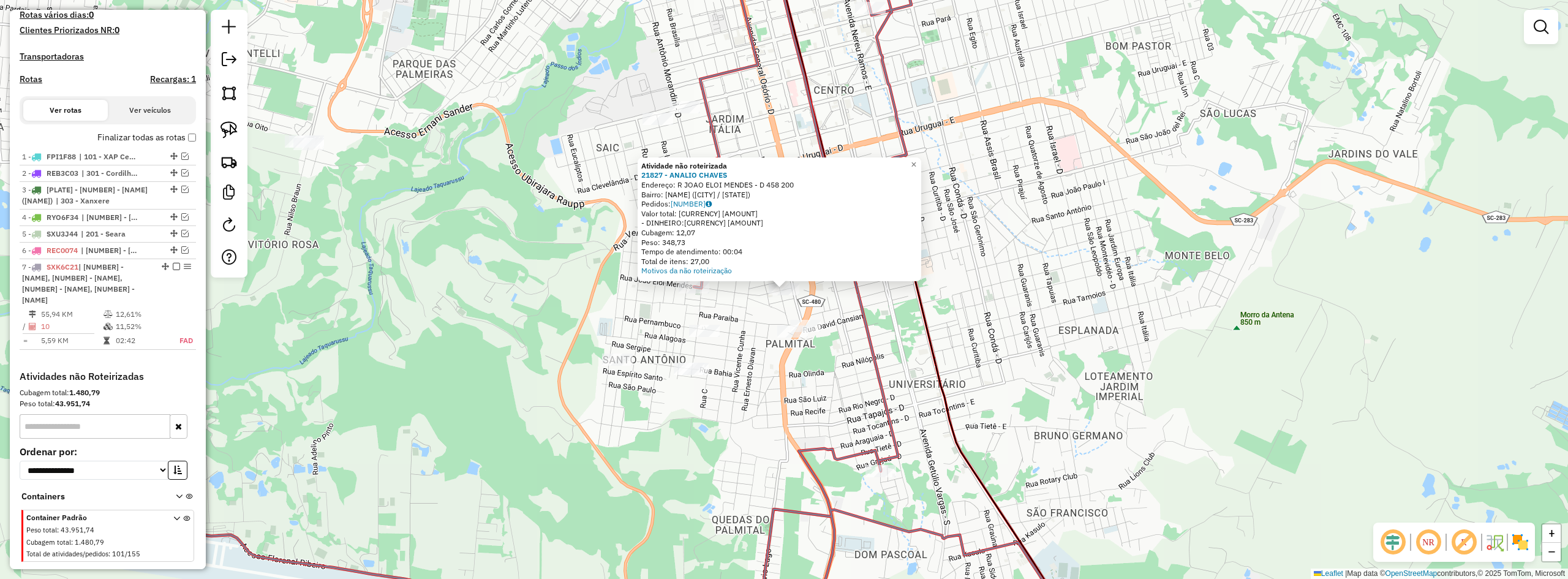click on "Atividade não roteirizada 21827 - ANALIO CHAVES  Endereço: R   JOAO ELOI MENDES - D 458      200   Bairro: SANTO ANTONIO (CHAPECO / SC)   Pedidos:  02140310   Valor total: R$ 1.574,40   - DINHEIRO:  R$ 1.574,40   Cubagem: 12,07   Peso: 348,73   Tempo de atendimento: 00:04   Total de itens: 27,00  Motivos da não roteirização × Janela de atendimento Grade de atendimento Capacidade Transportadoras Veículos Cliente Pedidos  Rotas Selecione os dias de semana para filtrar as janelas de atendimento  Seg   Ter   Qua   Qui   Sex   Sáb   Dom  Informe o período da janela de atendimento: De: Até:  Filtrar exatamente a janela do cliente  Considerar janela de atendimento padrão  Selecione os dias de semana para filtrar as grades de atendimento  Seg   Ter   Qua   Qui   Sex   Sáb   Dom   Considerar clientes sem dia de atendimento cadastrado  Clientes fora do dia de atendimento selecionado Filtrar as atividades entre os valores definidos abaixo:  Peso mínimo:   Peso máximo:   Cubagem mínima:   Cubagem máxima:" 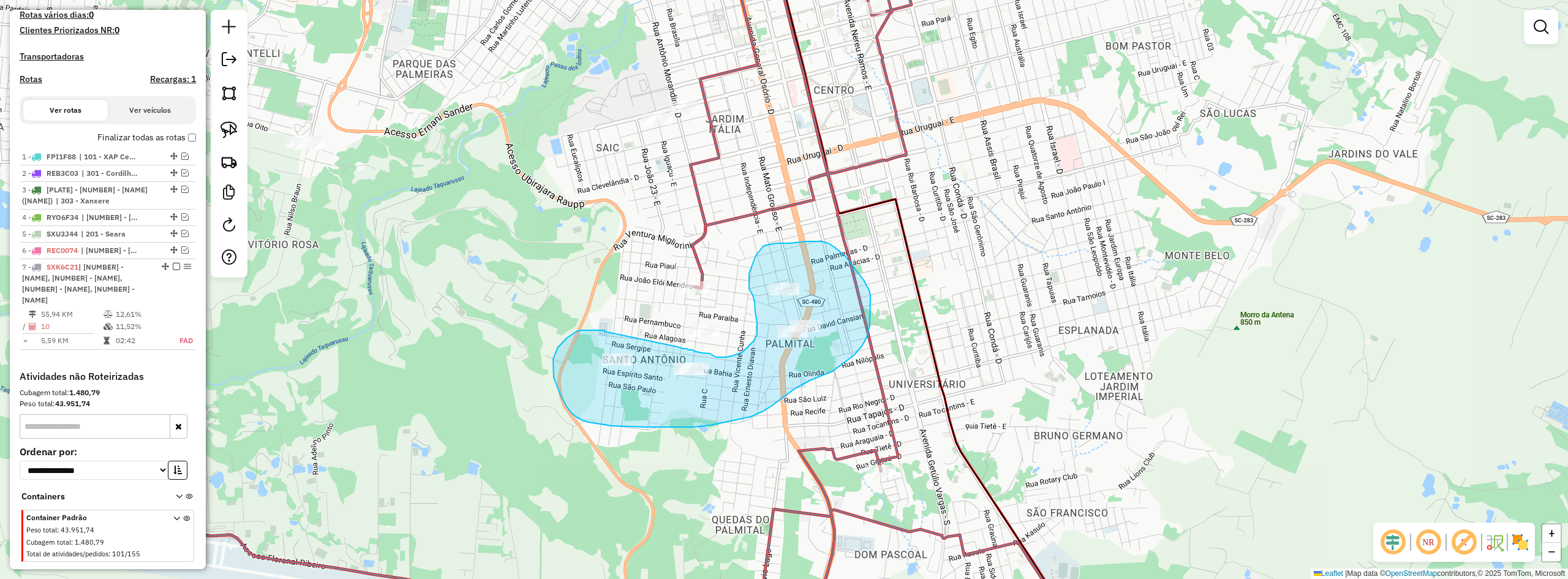 drag, startPoint x: 605, startPoint y: 331, endPoint x: 677, endPoint y: 347, distance: 73.756356 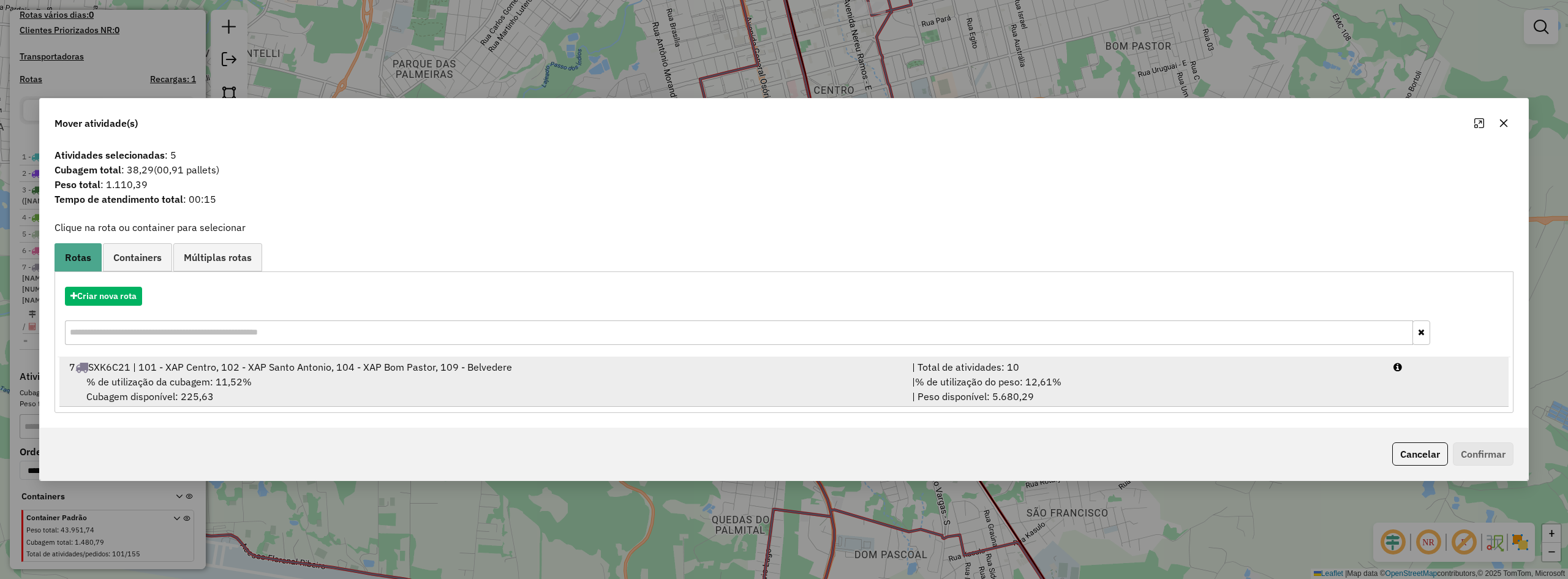 click on "7  SXK6C21 | 101 - XAP Centro, 102 - XAP Santo Antonio, 104 - XAP Bom Pastor, 109 - Belvedere" at bounding box center [483, 367] 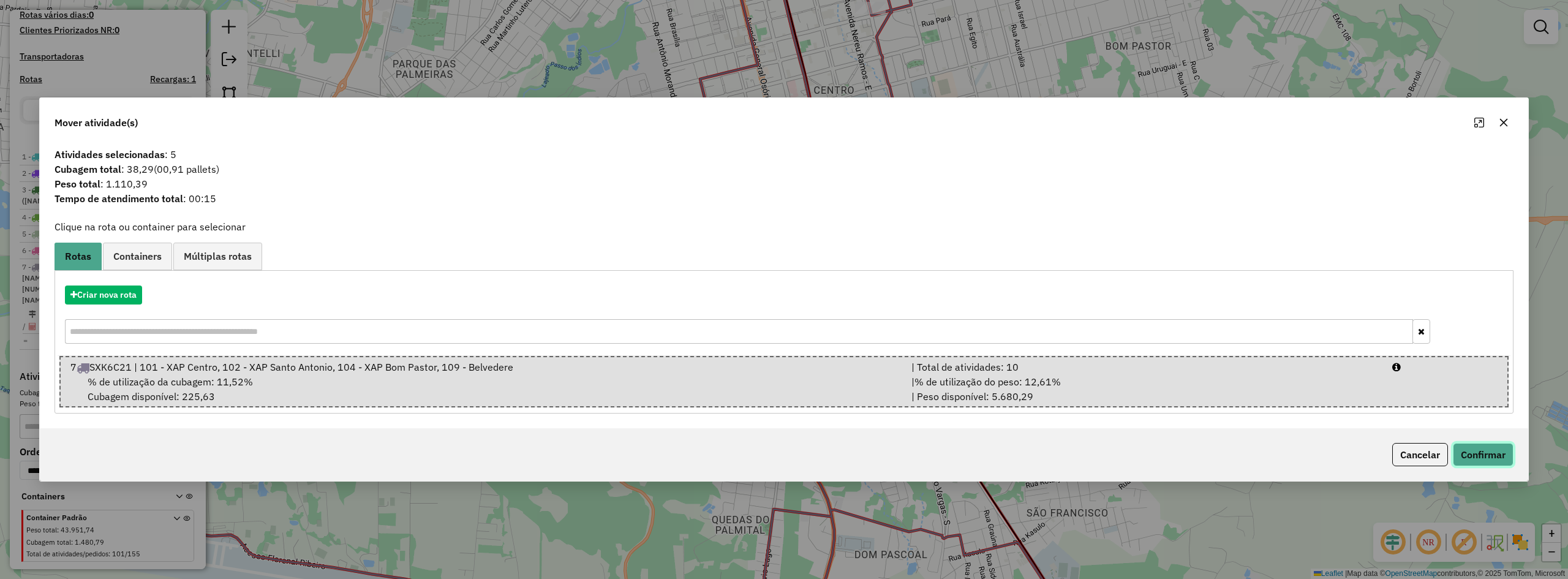 click on "Confirmar" 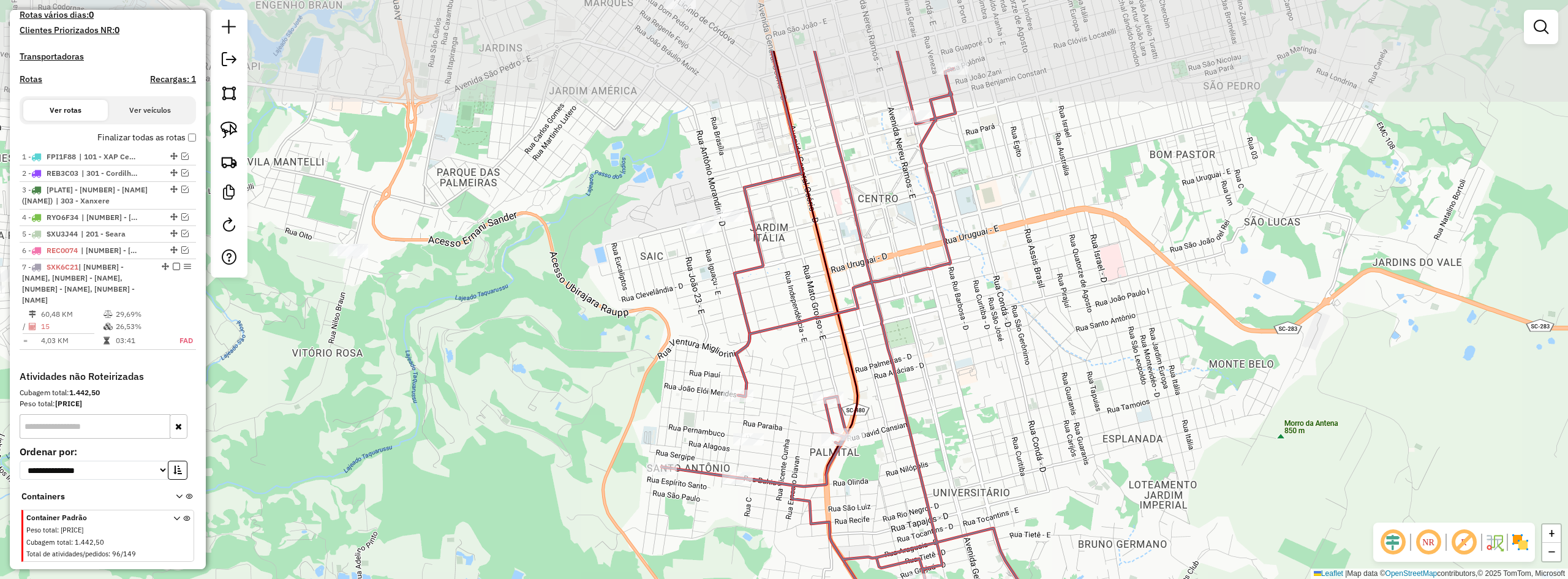 drag, startPoint x: 868, startPoint y: 269, endPoint x: 909, endPoint y: 353, distance: 93.47192 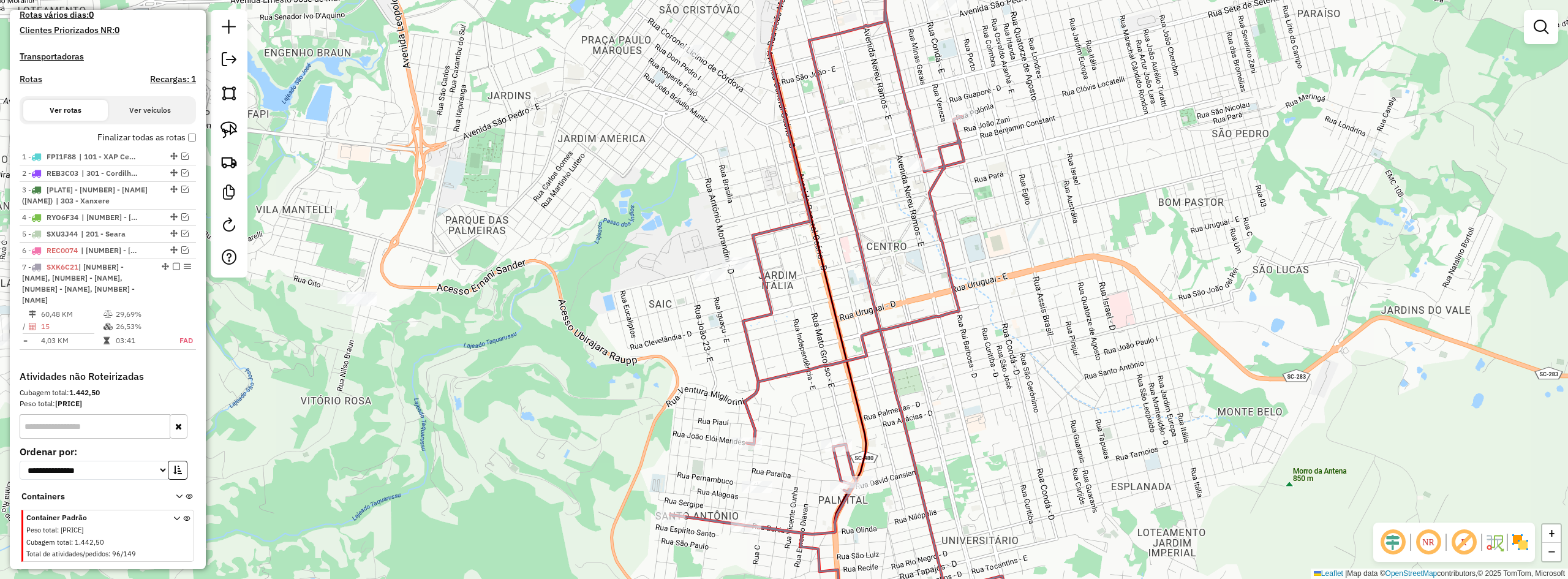 drag, startPoint x: 780, startPoint y: 333, endPoint x: 764, endPoint y: 341, distance: 17.888544 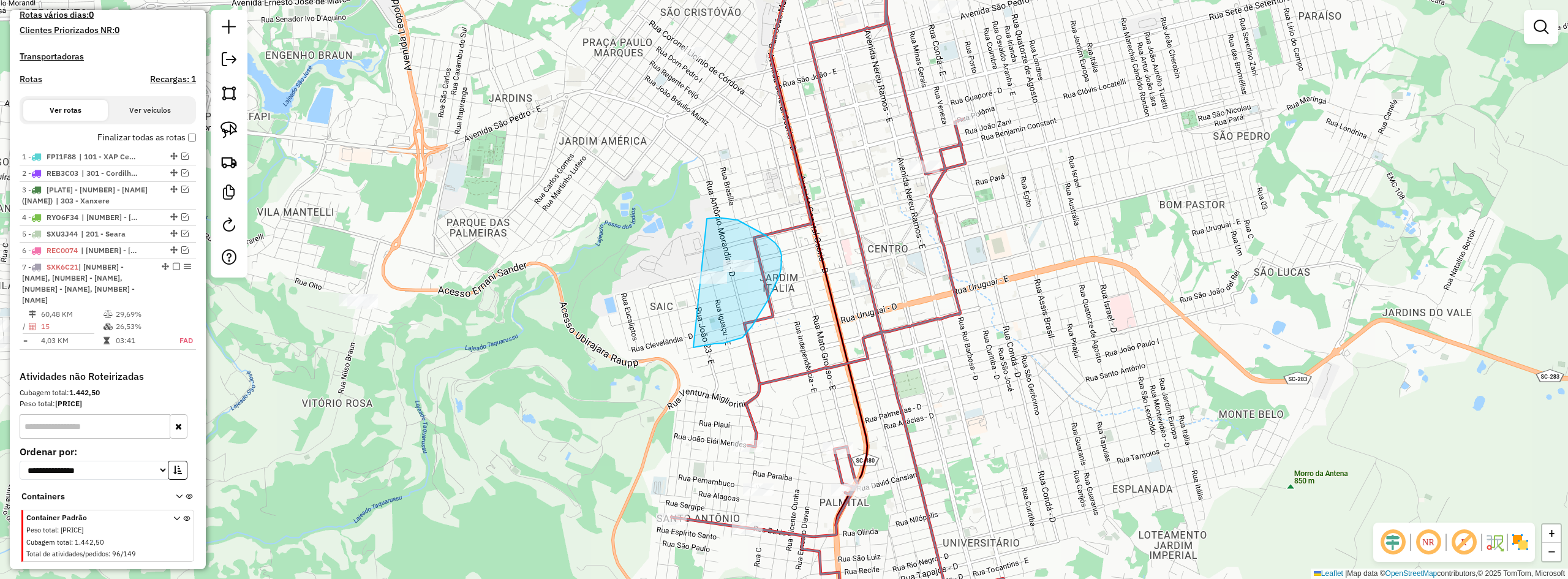 drag, startPoint x: 693, startPoint y: 347, endPoint x: 624, endPoint y: 281, distance: 95.48298 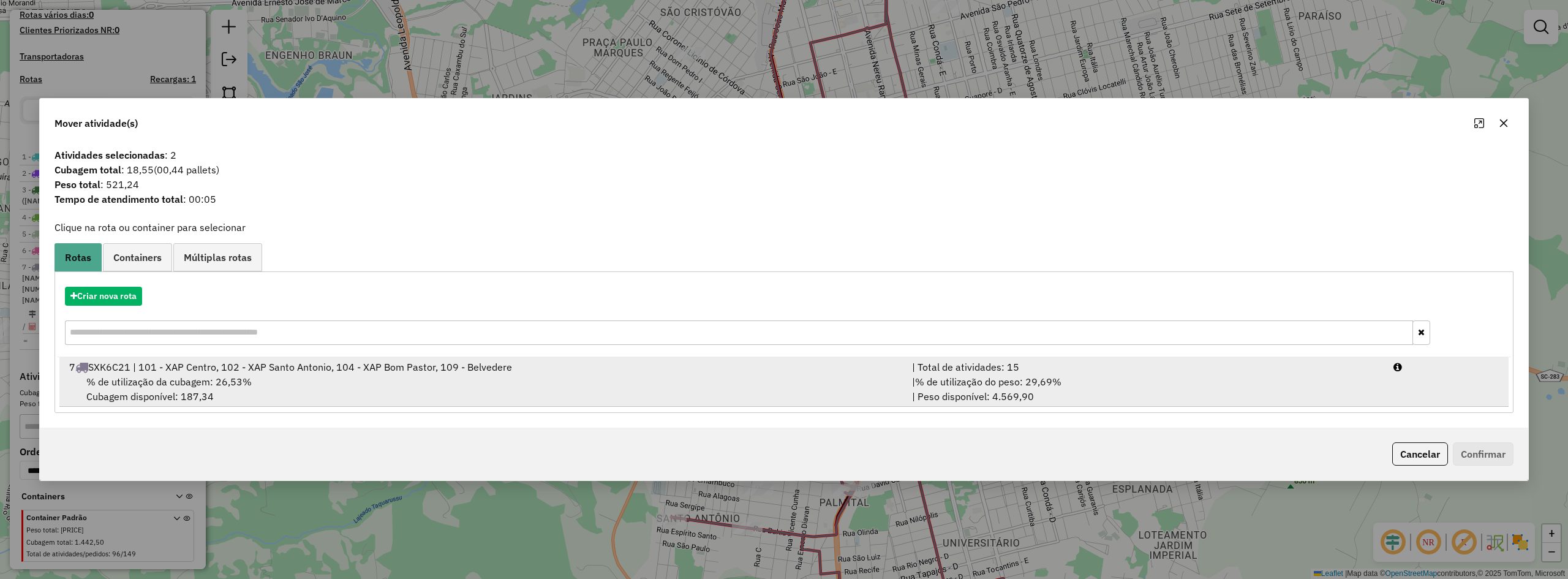 click on "% de utilização da cubagem: 26,53%  Cubagem disponível: 187,34" at bounding box center (483, 389) 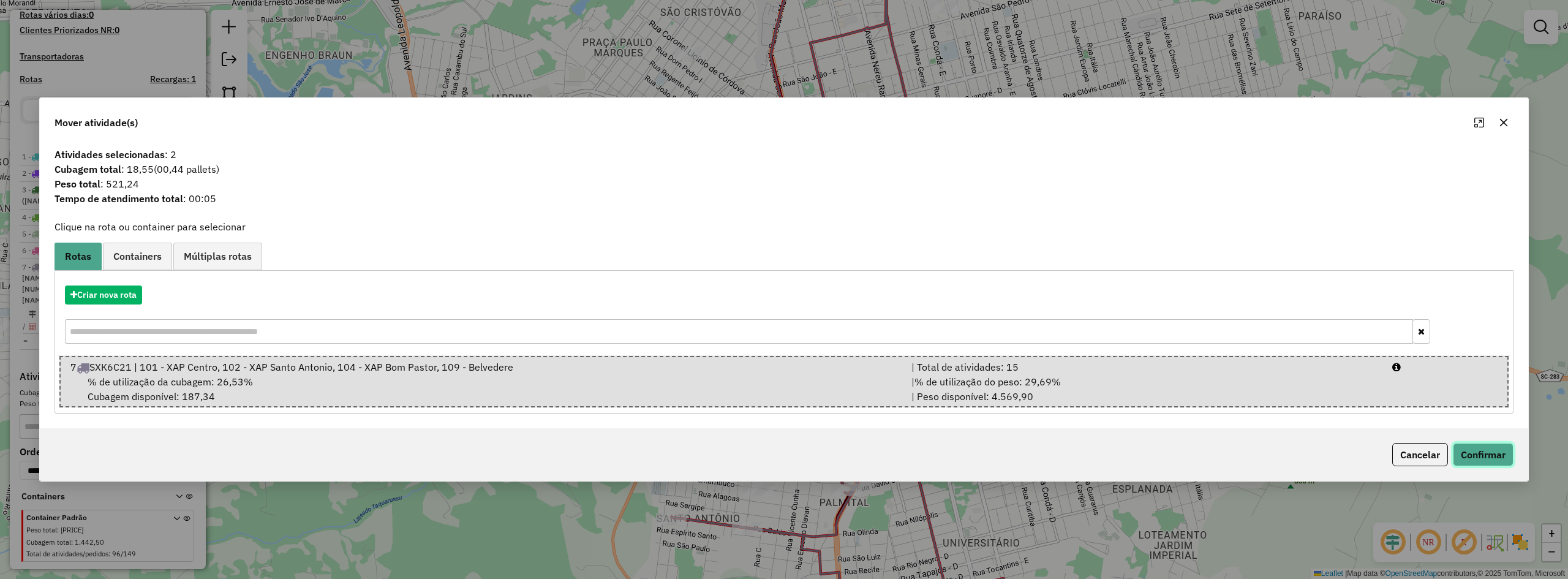click on "Confirmar" 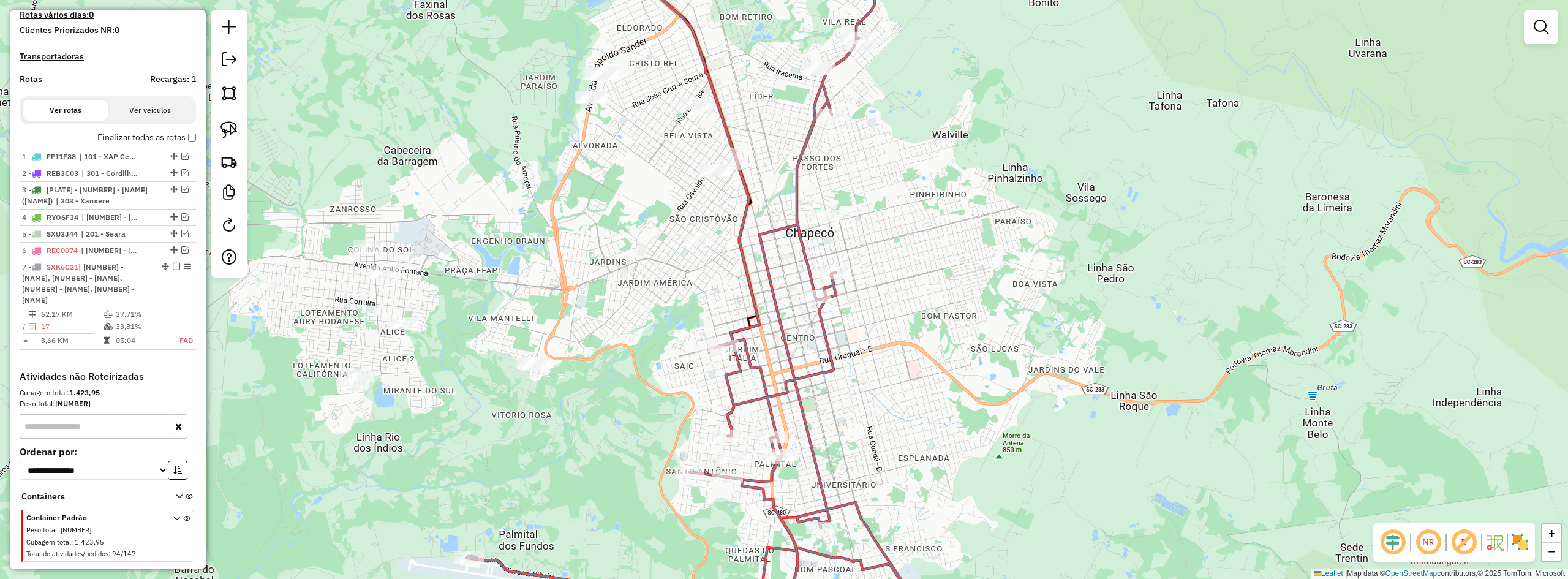 drag, startPoint x: 683, startPoint y: 382, endPoint x: 698, endPoint y: 414, distance: 35.34119 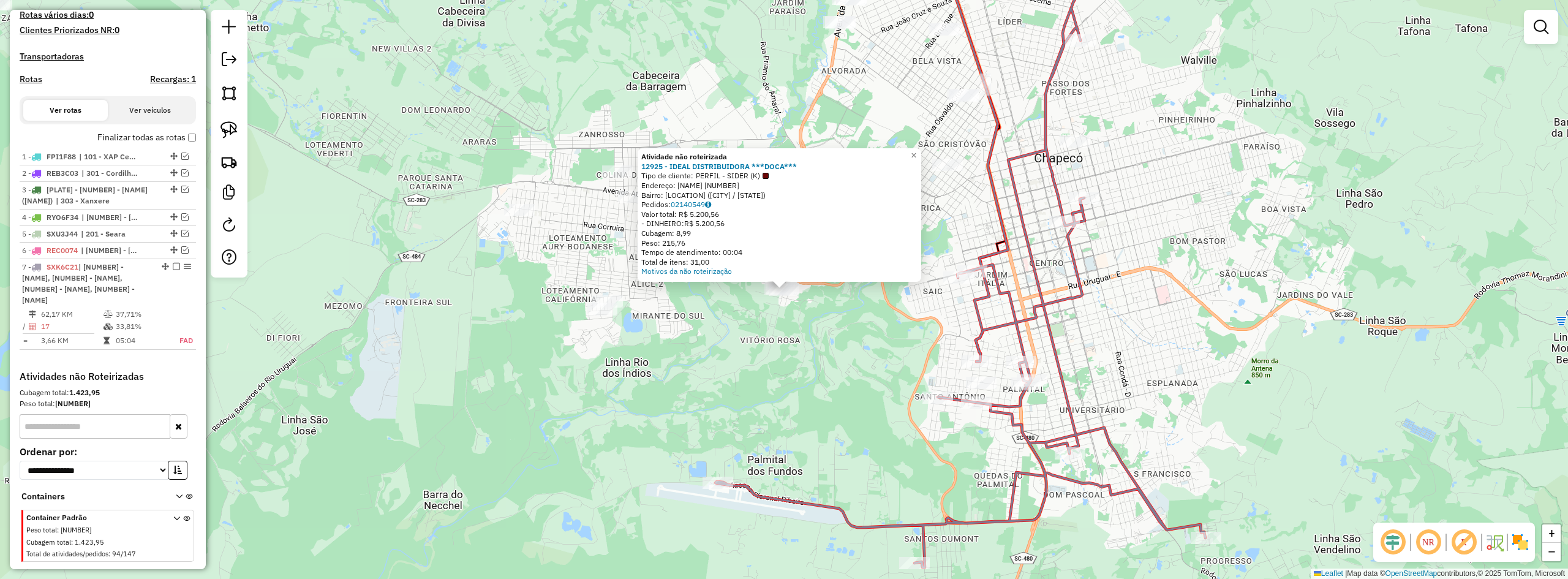 click on "Atividade não roteirizada 12925 - IDEAL DISTRIBUIDORA ***DOCA***  Tipo de cliente:   PERFIL - SIDER (K)   Endereço:  RUA NILSO BRAUN 1014   Bairro: PARQUE DAS PALMEIRAS (CHAPECO / SC)   Pedidos:  02140549   Valor total: R$ 5.200,56   - DINHEIRO:  R$ 5.200,56   Cubagem: 8,99   Peso: 215,76   Tempo de atendimento: 00:04   Total de itens: 31,00  Motivos da não roteirização × Janela de atendimento Grade de atendimento Capacidade Transportadoras Veículos Cliente Pedidos  Rotas Selecione os dias de semana para filtrar as janelas de atendimento  Seg   Ter   Qua   Qui   Sex   Sáb   Dom  Informe o período da janela de atendimento: De: Até:  Filtrar exatamente a janela do cliente  Considerar janela de atendimento padrão  Selecione os dias de semana para filtrar as grades de atendimento  Seg   Ter   Qua   Qui   Sex   Sáb   Dom   Considerar clientes sem dia de atendimento cadastrado  Clientes fora do dia de atendimento selecionado Filtrar as atividades entre os valores definidos abaixo:  Peso mínimo:   De:" 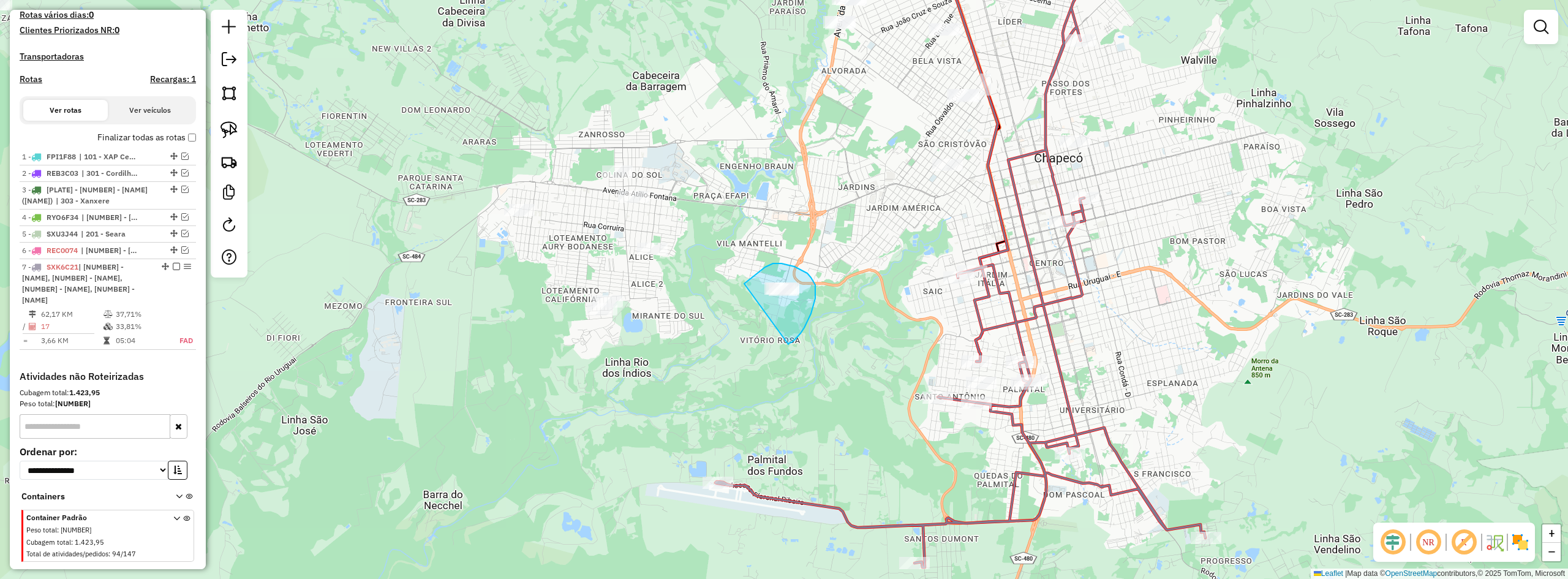 drag, startPoint x: 794, startPoint y: 340, endPoint x: 743, endPoint y: 287, distance: 73.5527 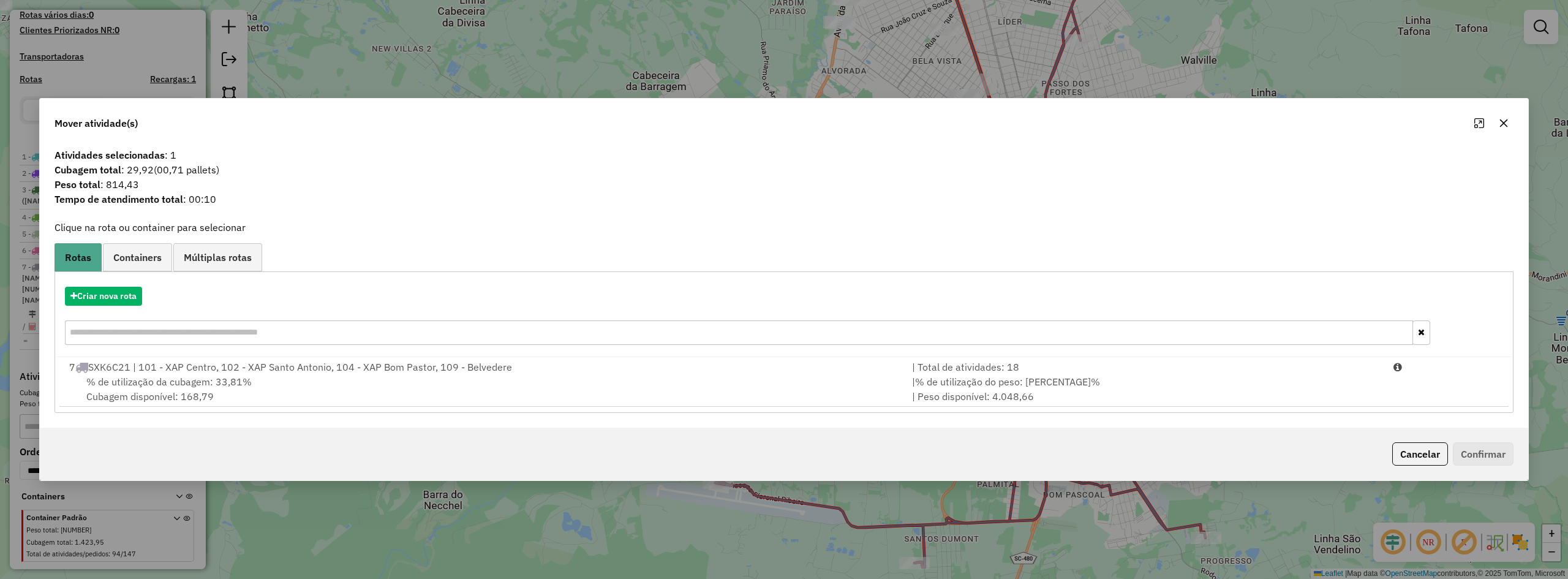 click 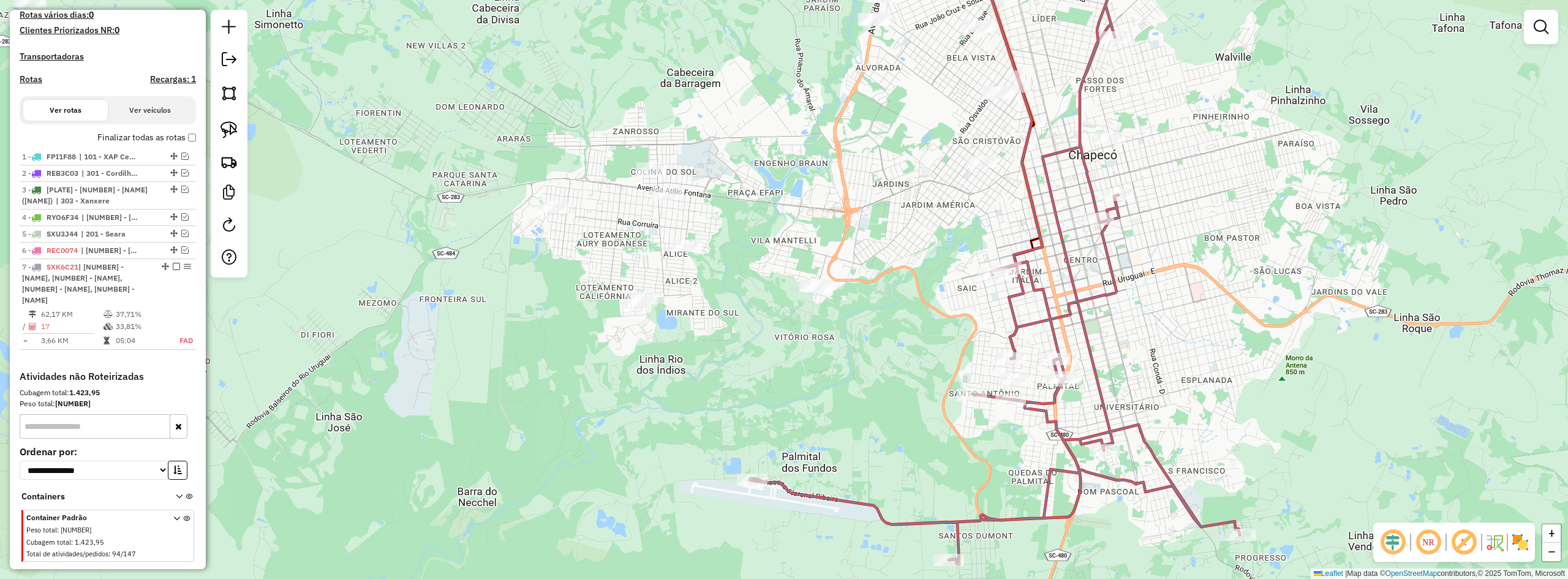 drag, startPoint x: 1116, startPoint y: 319, endPoint x: 1123, endPoint y: 320, distance: 7.07107 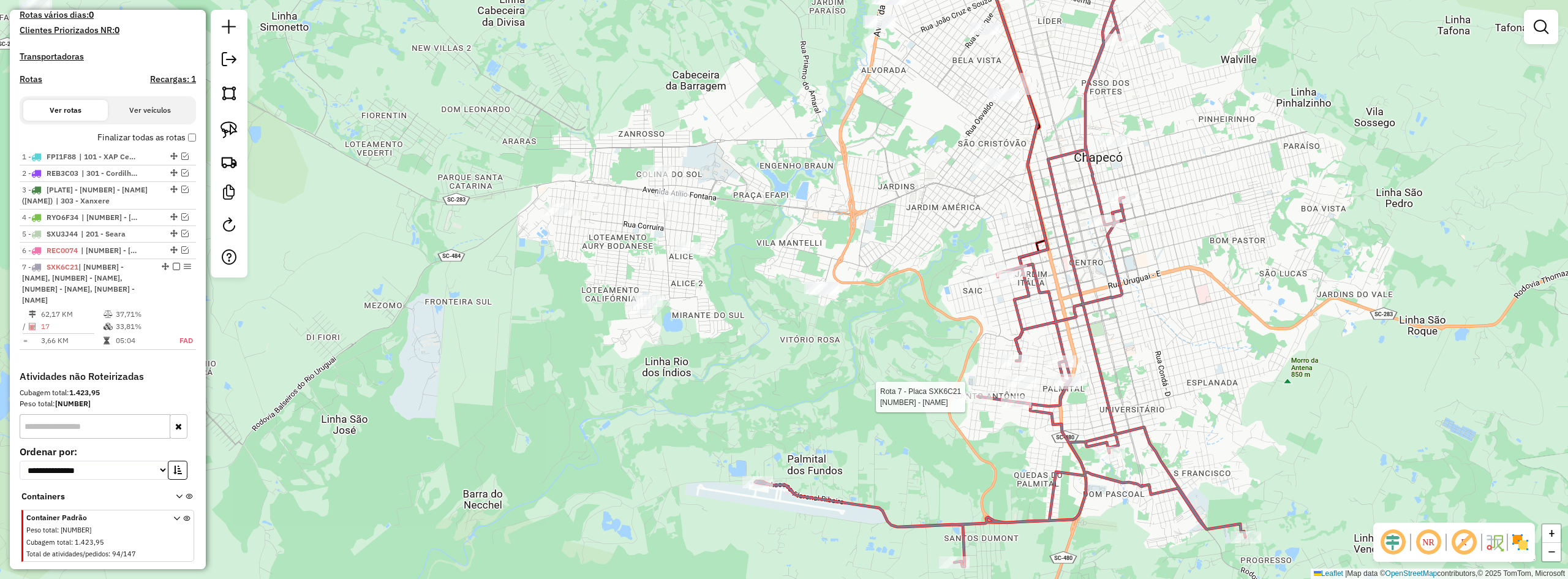 select on "**********" 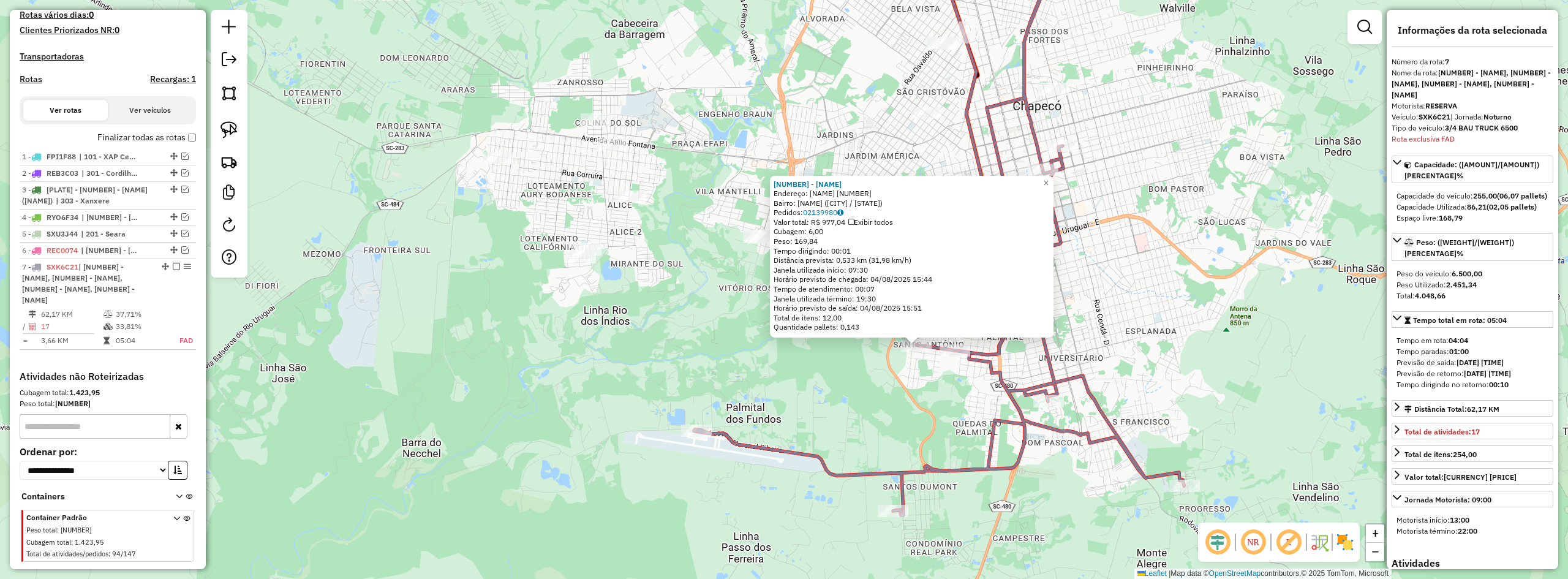 drag, startPoint x: 709, startPoint y: 341, endPoint x: 842, endPoint y: 397, distance: 144.3087 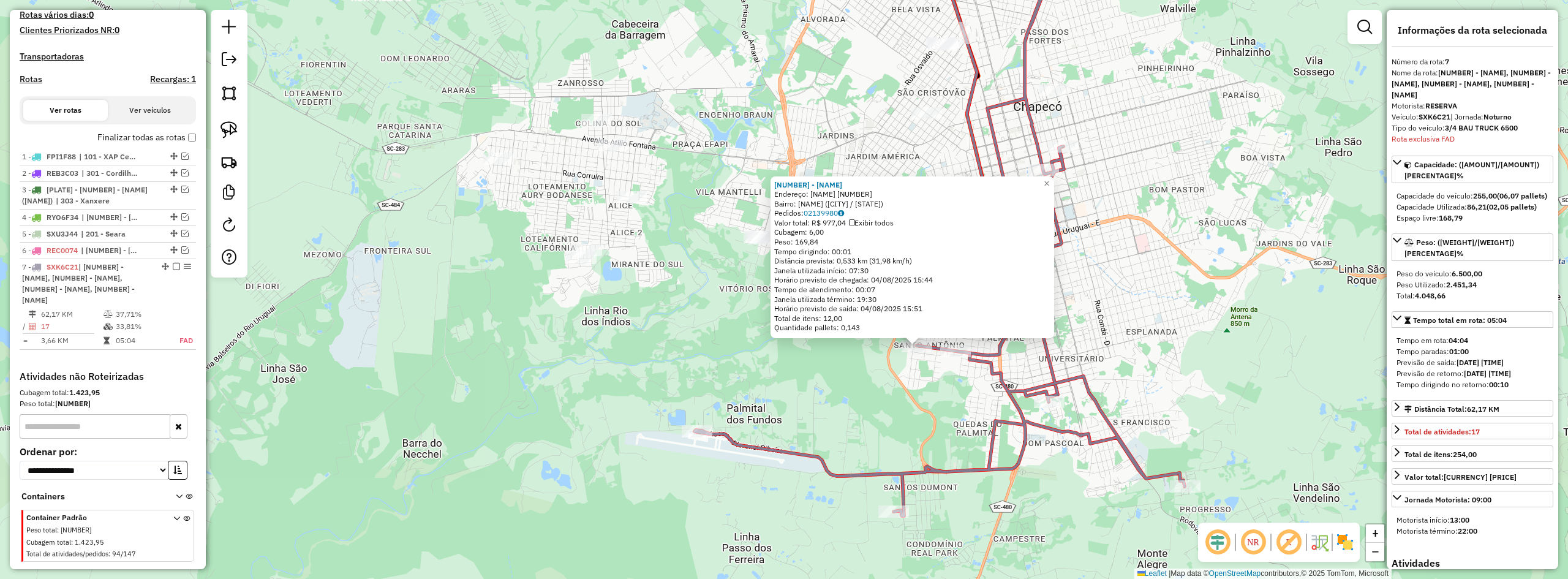 click on "14610 - ROSENI PEREIRA  Endereço:  BAHIA 1019   Bairro: SANTO ANTONIO (CHAPECO / SC)   Pedidos:  02139980   Valor total: R$ 977,04   Exibir todos   Cubagem: 6,00  Peso: 169,84  Tempo dirigindo: 00:01   Distância prevista: 0,533 km (31,98 km/h)   Janela utilizada início: 07:30   Horário previsto de chegada: 04/08/2025 15:44   Tempo de atendimento: 00:07   Janela utilizada término: 19:30   Horário previsto de saída: 04/08/2025 15:51   Total de itens: 12,00   Quantidade pallets: 0,143  × Janela de atendimento Grade de atendimento Capacidade Transportadoras Veículos Cliente Pedidos  Rotas Selecione os dias de semana para filtrar as janelas de atendimento  Seg   Ter   Qua   Qui   Sex   Sáb   Dom  Informe o período da janela de atendimento: De: Até:  Filtrar exatamente a janela do cliente  Considerar janela de atendimento padrão  Selecione os dias de semana para filtrar as grades de atendimento  Seg   Ter   Qua   Qui   Sex   Sáb   Dom   Considerar clientes sem dia de atendimento cadastrado  De:   De:" 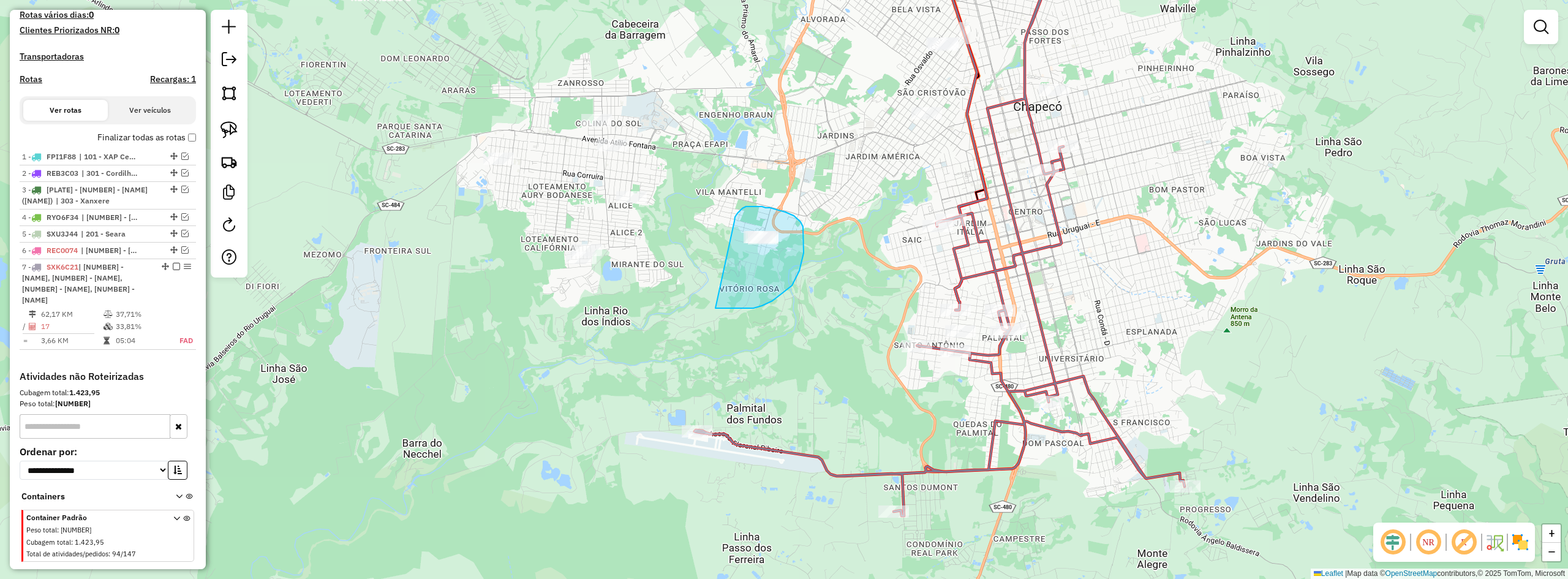 drag, startPoint x: 715, startPoint y: 308, endPoint x: 734, endPoint y: 222, distance: 88.07383 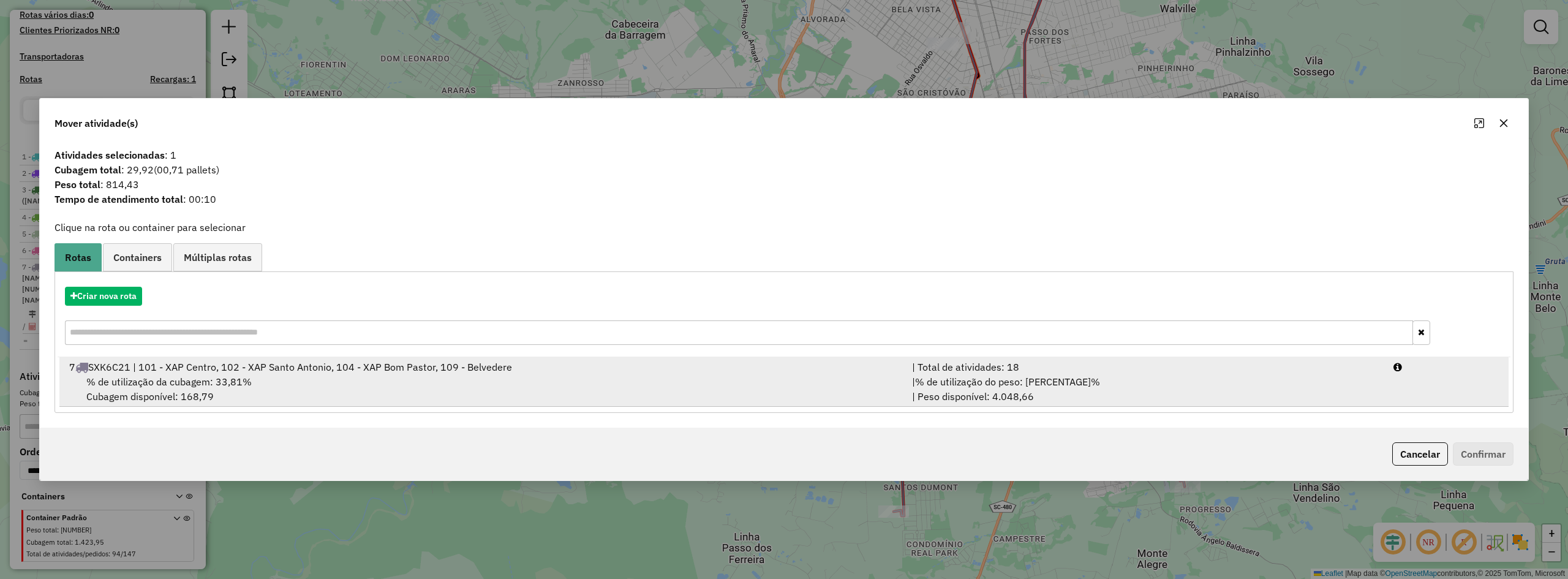 click on "7  SXK6C21 | 101 - XAP Centro, 102 - XAP Santo Antonio, 104 - XAP Bom Pastor, 109 - Belvedere" at bounding box center (483, 367) 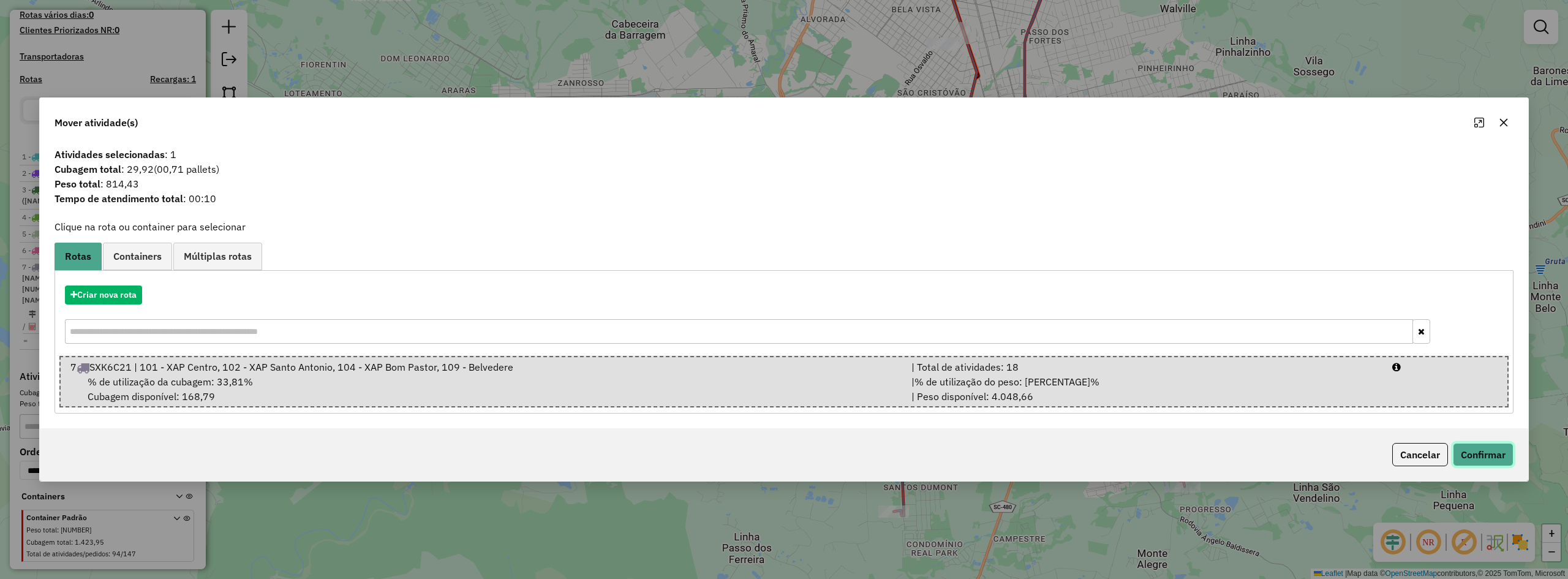 click on "Confirmar" 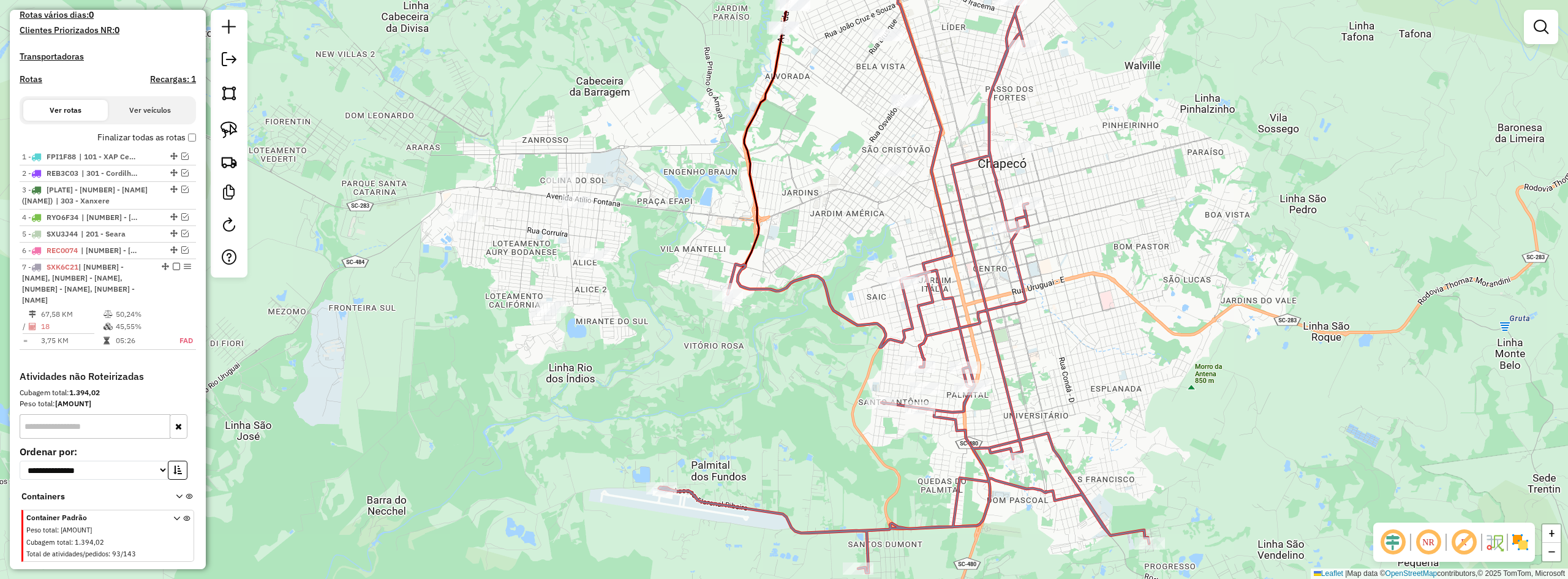 drag, startPoint x: 823, startPoint y: 327, endPoint x: 746, endPoint y: 445, distance: 140.90067 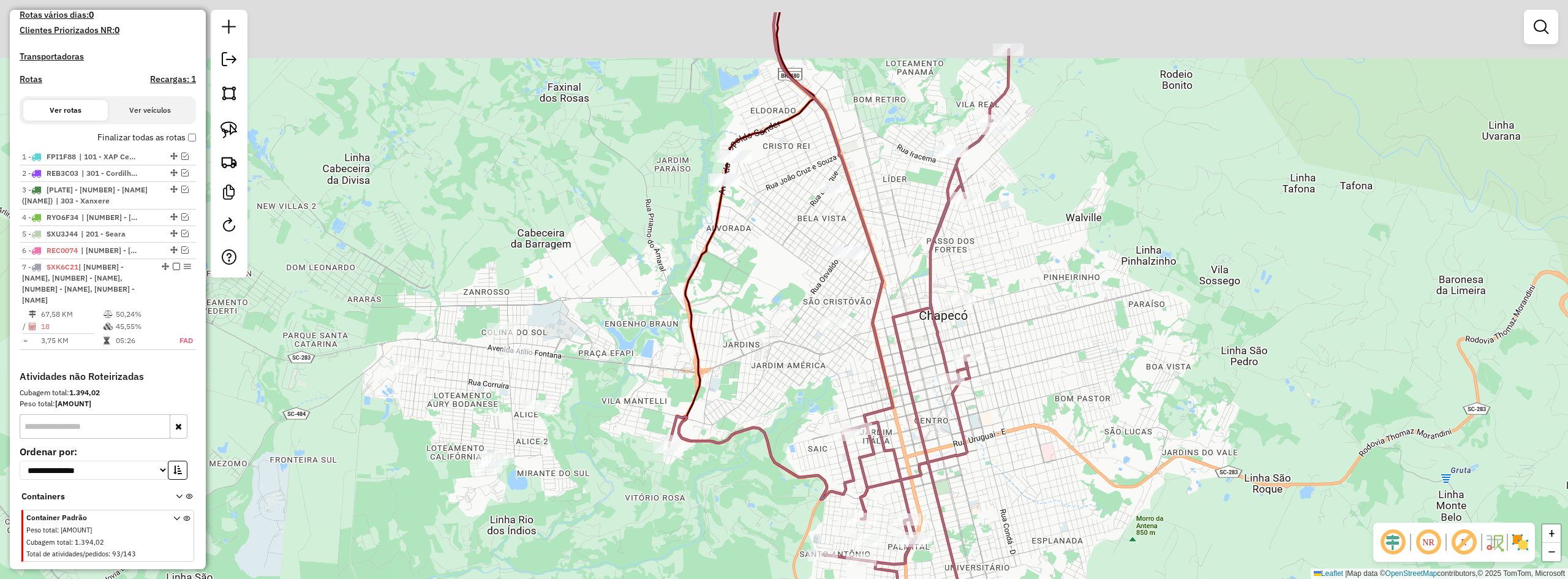 drag, startPoint x: 805, startPoint y: 328, endPoint x: 793, endPoint y: 360, distance: 34.17601 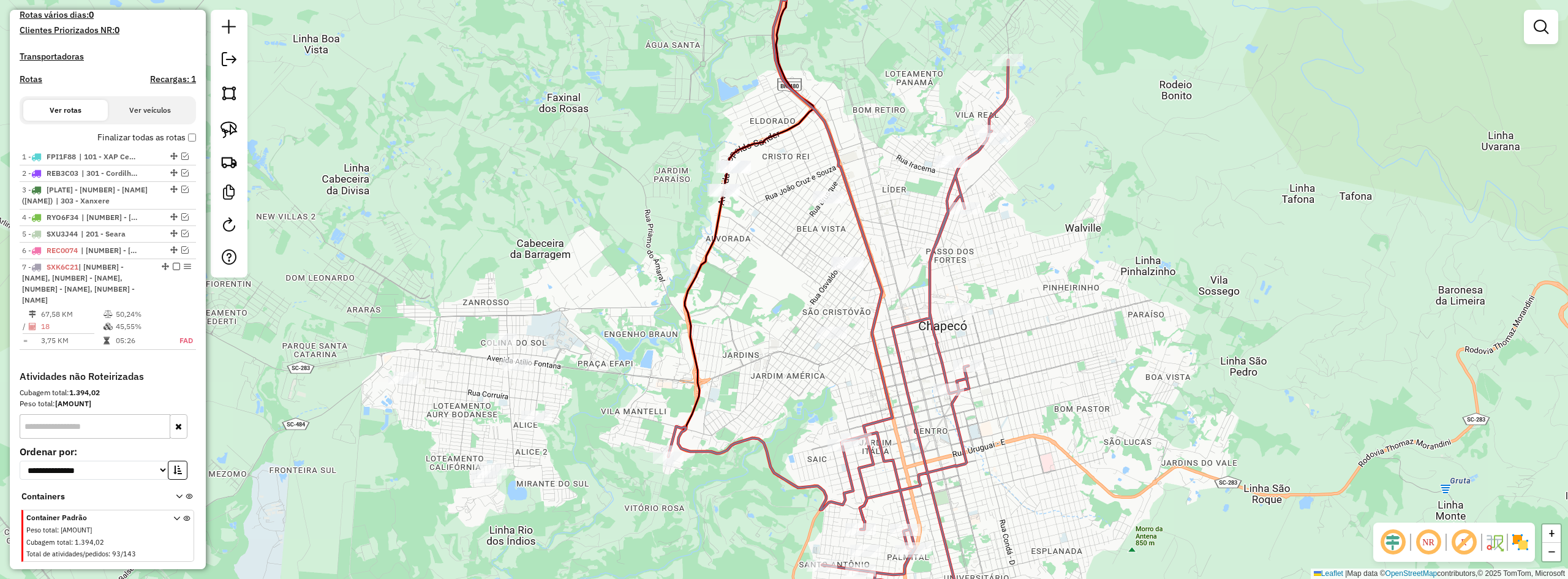 drag, startPoint x: 763, startPoint y: 281, endPoint x: 798, endPoint y: 392, distance: 116.38728 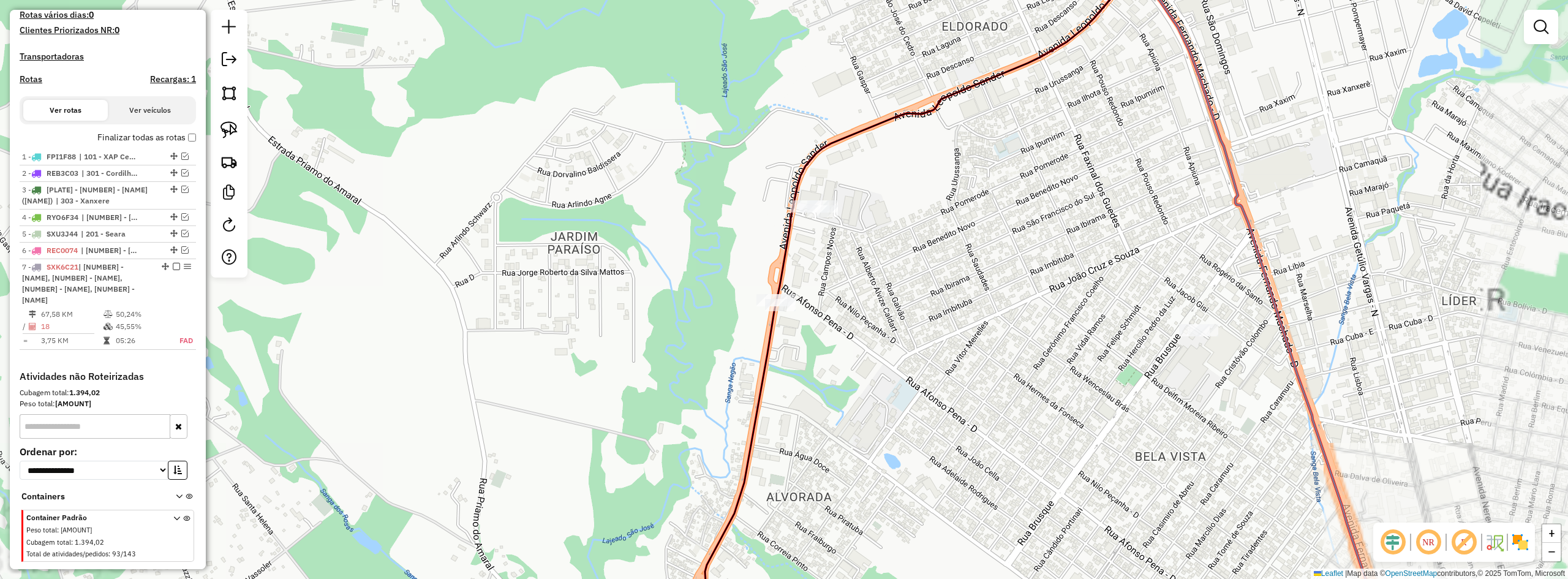 click on "Janela de atendimento Grade de atendimento Capacidade Transportadoras Veículos Cliente Pedidos  Rotas Selecione os dias de semana para filtrar as janelas de atendimento  Seg   Ter   Qua   Qui   Sex   Sáb   Dom  Informe o período da janela de atendimento: De: Até:  Filtrar exatamente a janela do cliente  Considerar janela de atendimento padrão  Selecione os dias de semana para filtrar as grades de atendimento  Seg   Ter   Qua   Qui   Sex   Sáb   Dom   Considerar clientes sem dia de atendimento cadastrado  Clientes fora do dia de atendimento selecionado Filtrar as atividades entre os valores definidos abaixo:  Peso mínimo:   Peso máximo:   Cubagem mínima:   Cubagem máxima:   De:   Até:  Filtrar as atividades entre o tempo de atendimento definido abaixo:  De:   Até:   Considerar capacidade total dos clientes não roteirizados Transportadora: Selecione um ou mais itens Tipo de veículo: Selecione um ou mais itens Veículo: Selecione um ou mais itens Motorista: Selecione um ou mais itens Nome: Rótulo:" 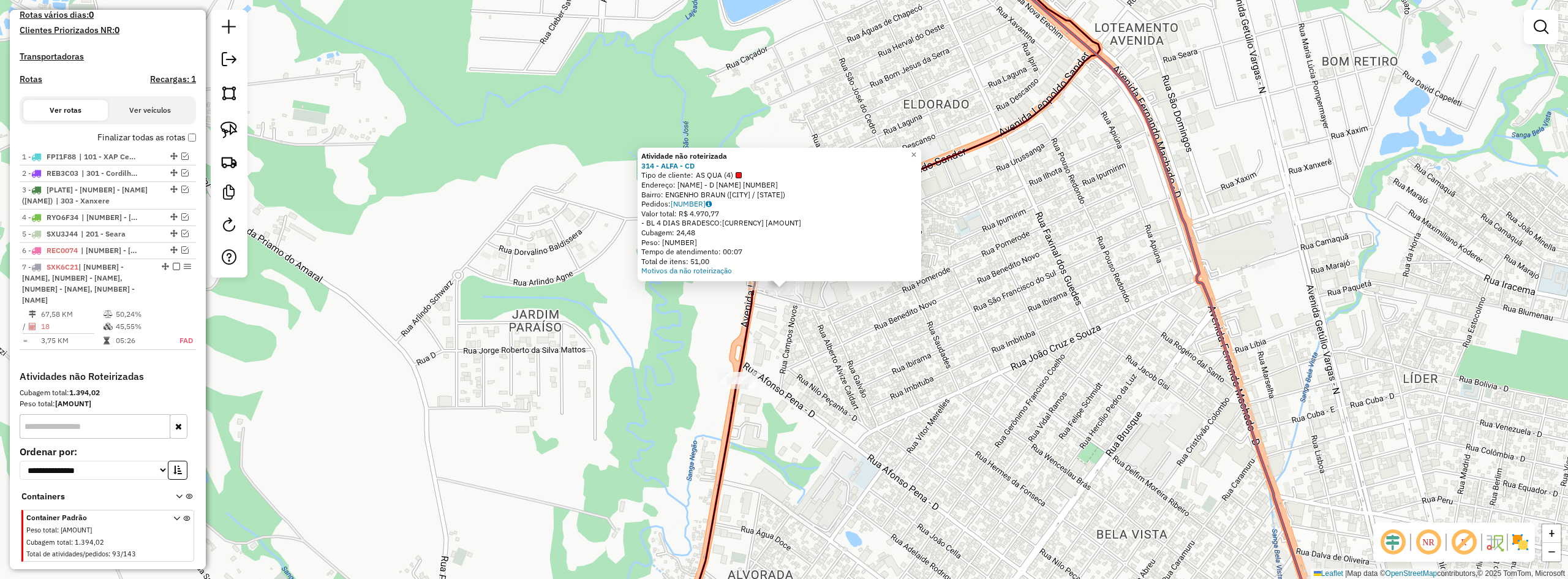 click on "Atividade não roteirizada 314 - ALFA - CD  Tipo de cliente:   AS QUA (4)   Endereço:  LEOPOLDO SANDER - D AVENIDA 1 2900   Bairro: ENGENHO BRAUN (CHAPECO / SC)   Pedidos:  02140100   Valor total: R$ 4.970,77   - BL 4 DIAS  BRADESCO:  R$ 4.970,77   Cubagem: 24,48   Peso: 670,43   Tempo de atendimento: 00:07   Total de itens: 51,00  Motivos da não roteirização × Janela de atendimento Grade de atendimento Capacidade Transportadoras Veículos Cliente Pedidos  Rotas Selecione os dias de semana para filtrar as janelas de atendimento  Seg   Ter   Qua   Qui   Sex   Sáb   Dom  Informe o período da janela de atendimento: De: Até:  Filtrar exatamente a janela do cliente  Considerar janela de atendimento padrão  Selecione os dias de semana para filtrar as grades de atendimento  Seg   Ter   Qua   Qui   Sex   Sáb   Dom   Considerar clientes sem dia de atendimento cadastrado  Clientes fora do dia de atendimento selecionado Filtrar as atividades entre os valores definidos abaixo:  Peso mínimo:   Peso máximo:  +" 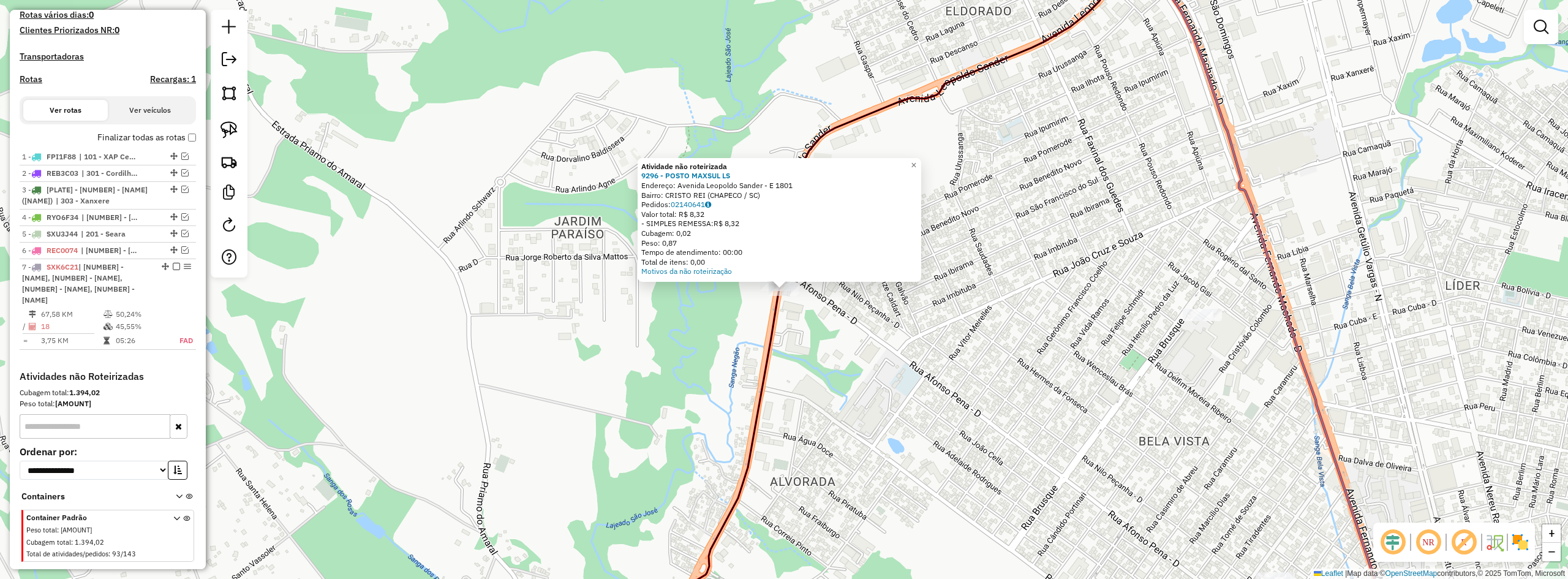 click on "Atividade não roteirizada 9296 - POSTO MAXSUL LS  Endereço:  Avenida Leopoldo Sander - E 1801   Bairro: CRISTO REI (CHAPECO / SC)   Pedidos:  02140641   Valor total: R$ 8,32   - SIMPLES REMESSA:  R$ 8,32   Cubagem: 0,02   Peso: 0,87   Tempo de atendimento: 00:00   Total de itens: 0,00  Motivos da não roteirização × Janela de atendimento Grade de atendimento Capacidade Transportadoras Veículos Cliente Pedidos  Rotas Selecione os dias de semana para filtrar as janelas de atendimento  Seg   Ter   Qua   Qui   Sex   Sáb   Dom  Informe o período da janela de atendimento: De: Até:  Filtrar exatamente a janela do cliente  Considerar janela de atendimento padrão  Selecione os dias de semana para filtrar as grades de atendimento  Seg   Ter   Qua   Qui   Sex   Sáb   Dom   Considerar clientes sem dia de atendimento cadastrado  Clientes fora do dia de atendimento selecionado Filtrar as atividades entre os valores definidos abaixo:  Peso mínimo:   Peso máximo:   Cubagem mínima:   Cubagem máxima:   De:  De:" 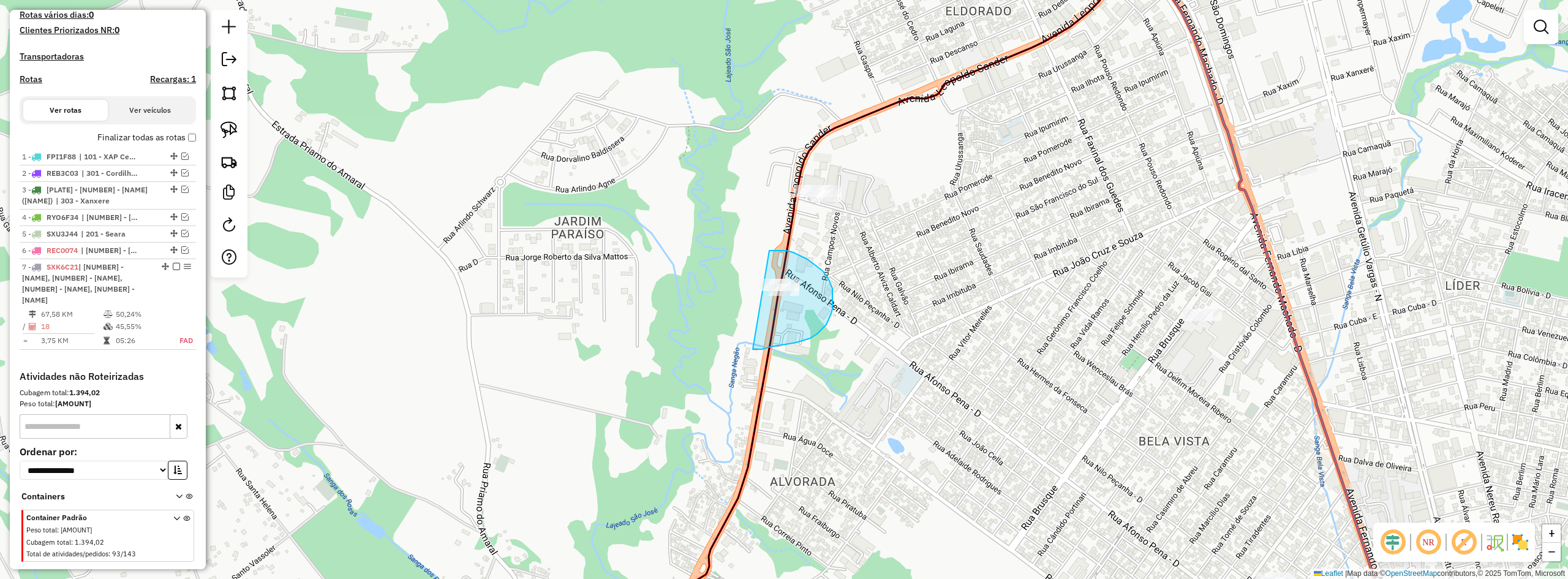 drag, startPoint x: 753, startPoint y: 349, endPoint x: 721, endPoint y: 266, distance: 88.955 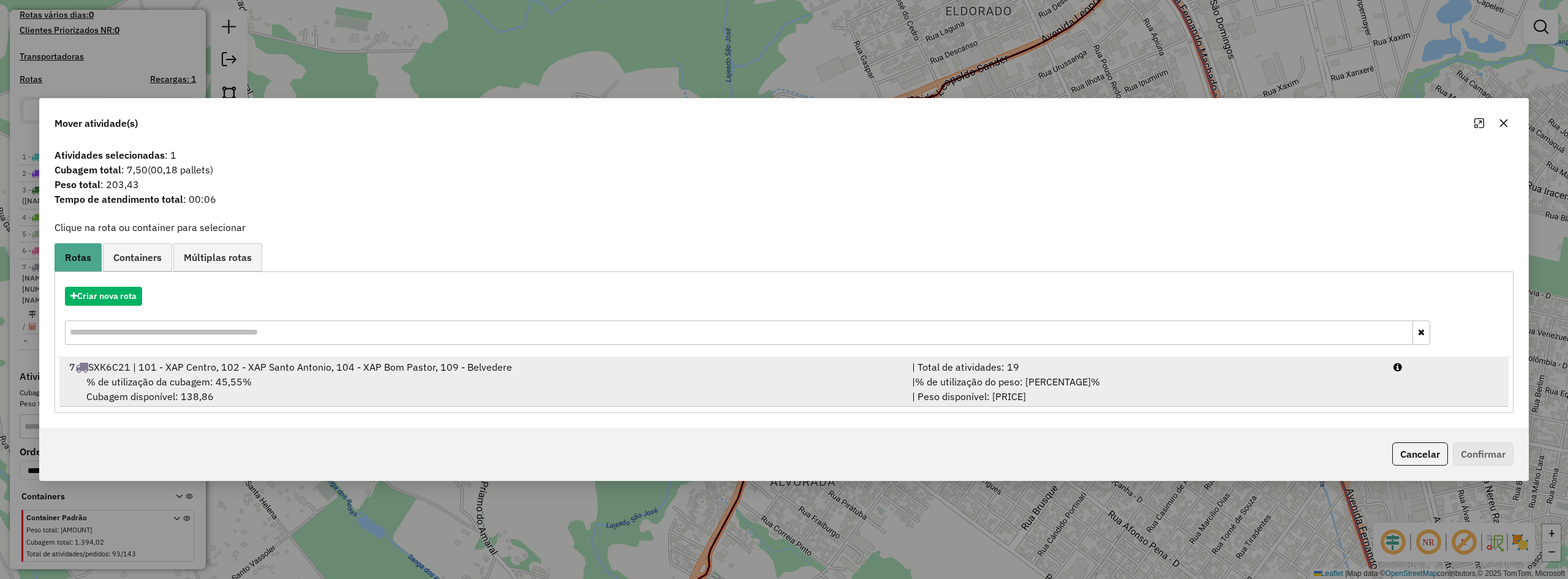 click on "7  SXK6C21 | 101 - XAP Centro, 102 - XAP Santo Antonio, 104 - XAP Bom Pastor, 109 - Belvedere" at bounding box center [483, 367] 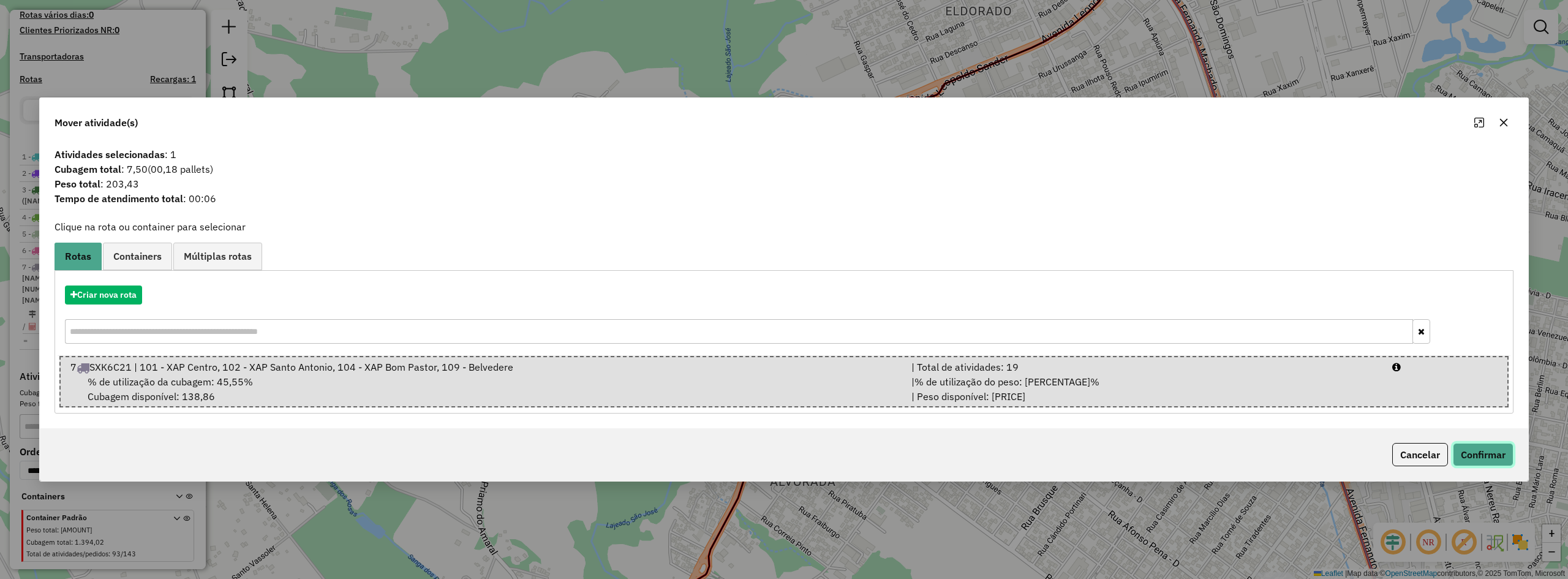 click on "Confirmar" 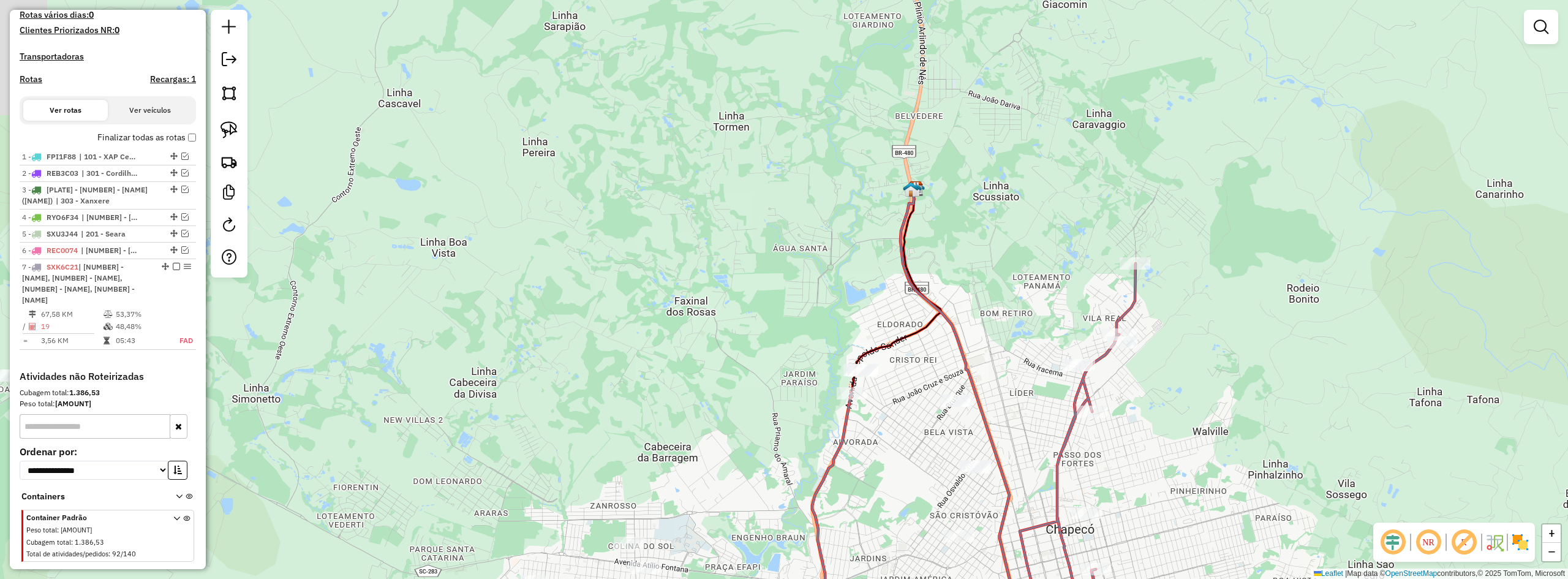 drag, startPoint x: 914, startPoint y: 477, endPoint x: 848, endPoint y: 316, distance: 174.00287 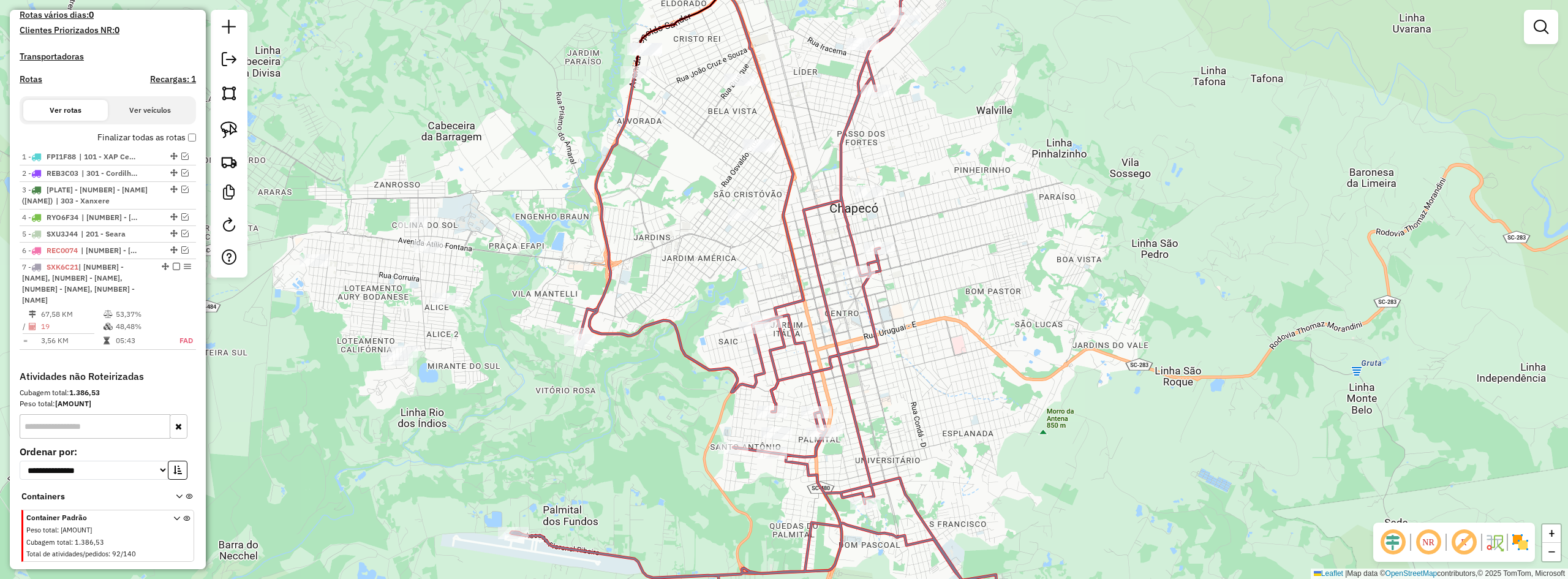 drag, startPoint x: 867, startPoint y: 321, endPoint x: 925, endPoint y: 439, distance: 131.48384 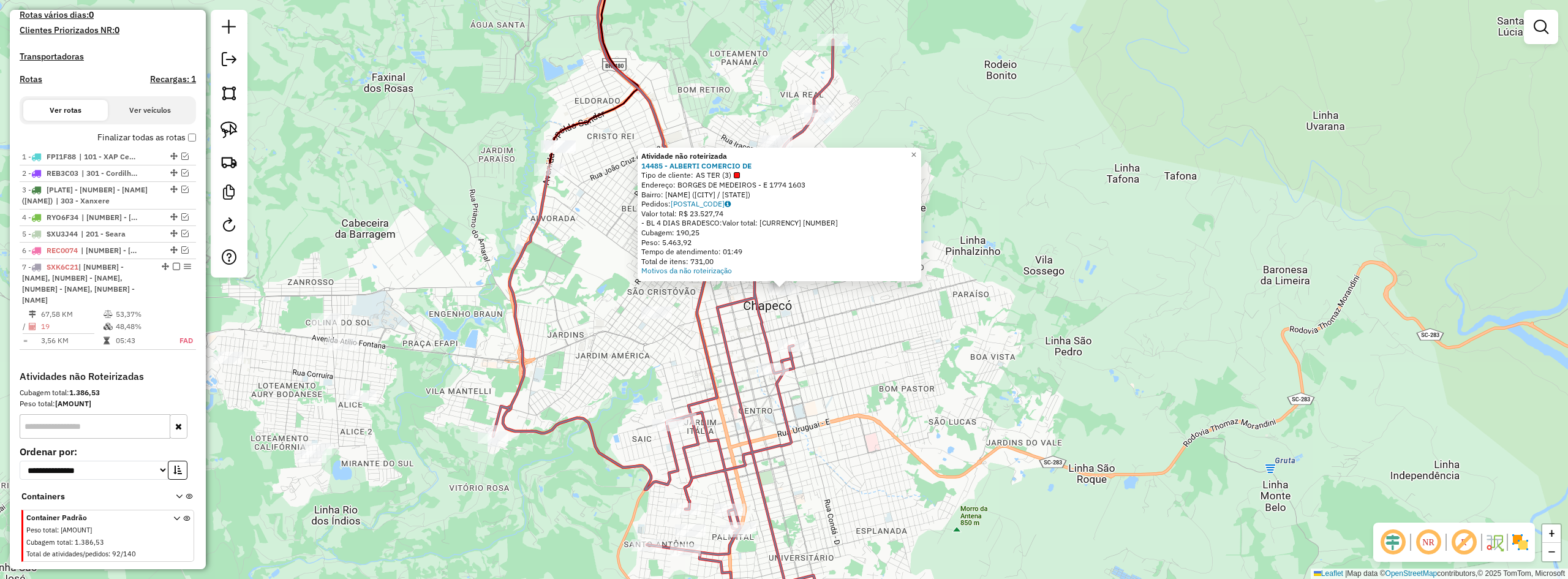 click on "Atividade não roteirizada 14485 - ALBERTI COMERCIO DE  Tipo de cliente:   AS TER (3)   Endereço:  BORGES DE MEDEIROS - E 1774 1603   Bairro: PASSO DOS FORTES (CHAPECO / SC)   Pedidos:  02140612   Valor total: R$ 23.527,74   - BL 4 DIAS  BRADESCO:  R$ 23.527,74   Cubagem: 190,25   Peso: 5.463,92   Tempo de atendimento: 01:49   Total de itens: 731,00  Motivos da não roteirização × Janela de atendimento Grade de atendimento Capacidade Transportadoras Veículos Cliente Pedidos  Rotas Selecione os dias de semana para filtrar as janelas de atendimento  Seg   Ter   Qua   Qui   Sex   Sáb   Dom  Informe o período da janela de atendimento: De: Até:  Filtrar exatamente a janela do cliente  Considerar janela de atendimento padrão  Selecione os dias de semana para filtrar as grades de atendimento  Seg   Ter   Qua   Qui   Sex   Sáb   Dom   Considerar clientes sem dia de atendimento cadastrado  Clientes fora do dia de atendimento selecionado Filtrar as atividades entre os valores definidos abaixo:  Peso mínimo:" 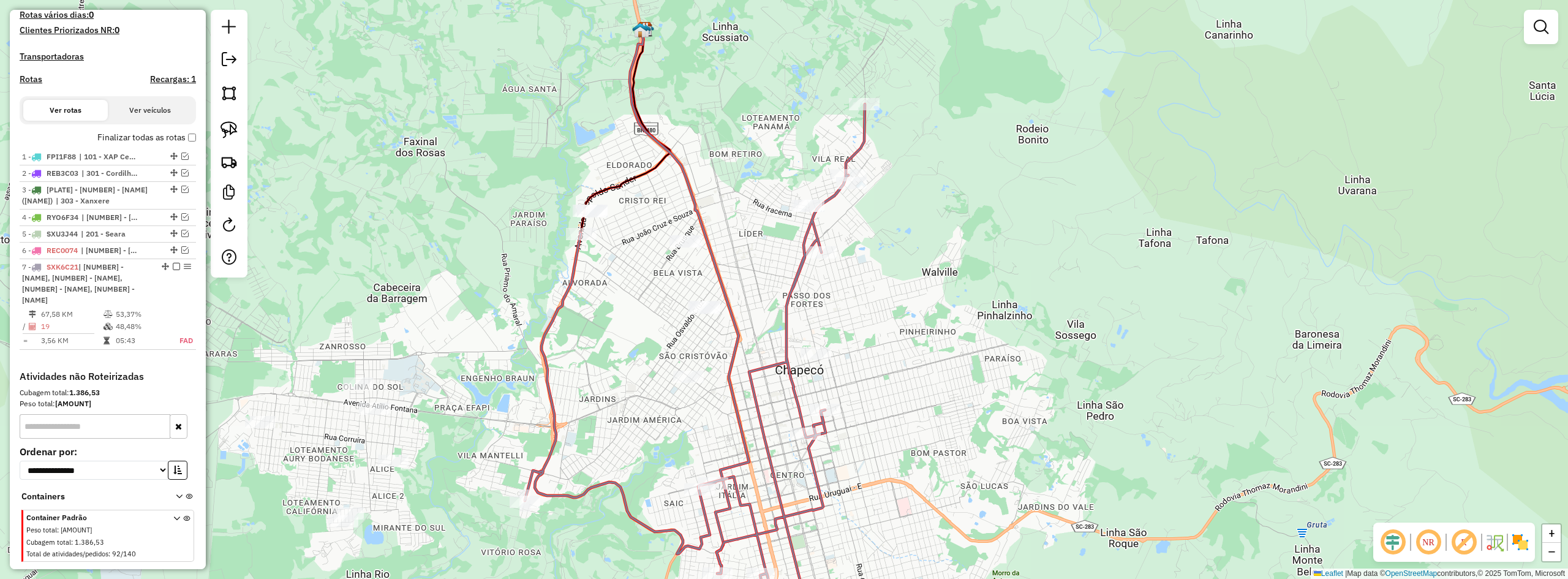 drag, startPoint x: 873, startPoint y: 286, endPoint x: 907, endPoint y: 352, distance: 74.24284 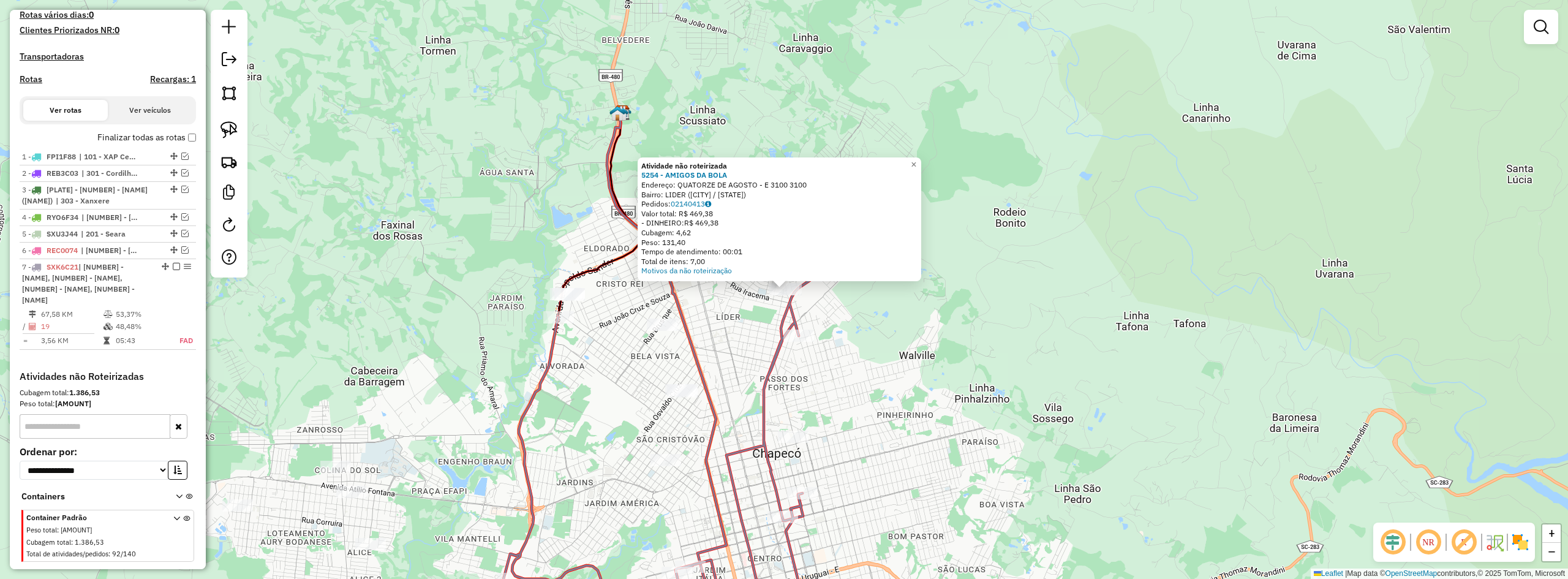 click on "Atividade não roteirizada 5254 - AMIGOS DA BOLA  Endereço:  QUATORZE DE AGOSTO - E 3100 3100   Bairro: LIDER (CHAPECO / SC)   Pedidos:  02140413   Valor total: R$ 469,38   - DINHEIRO:  R$ 469,38   Cubagem: 4,62   Peso: 131,40   Tempo de atendimento: 00:01   Total de itens: 7,00  Motivos da não roteirização × Janela de atendimento Grade de atendimento Capacidade Transportadoras Veículos Cliente Pedidos  Rotas Selecione os dias de semana para filtrar as janelas de atendimento  Seg   Ter   Qua   Qui   Sex   Sáb   Dom  Informe o período da janela de atendimento: De: Até:  Filtrar exatamente a janela do cliente  Considerar janela de atendimento padrão  Selecione os dias de semana para filtrar as grades de atendimento  Seg   Ter   Qua   Qui   Sex   Sáb   Dom   Considerar clientes sem dia de atendimento cadastrado  Clientes fora do dia de atendimento selecionado Filtrar as atividades entre os valores definidos abaixo:  Peso mínimo:   Peso máximo:   Cubagem mínima:   Cubagem máxima:   De:   Até:  De:" 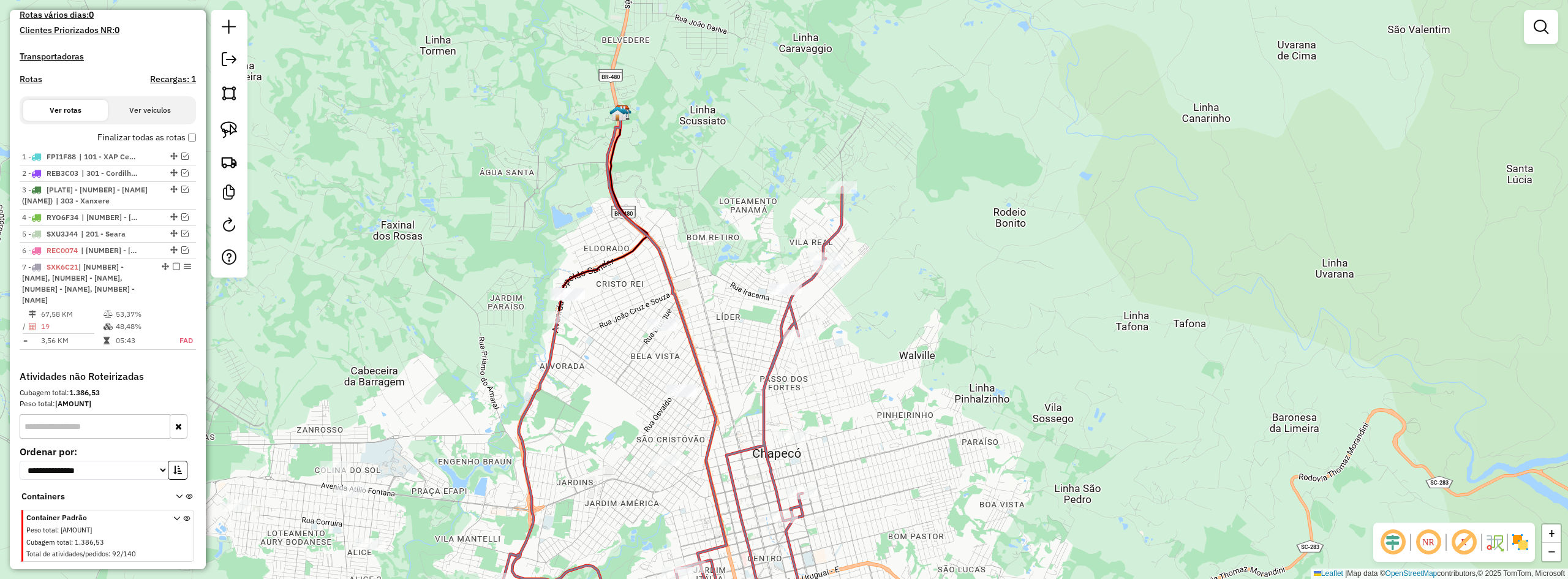 click 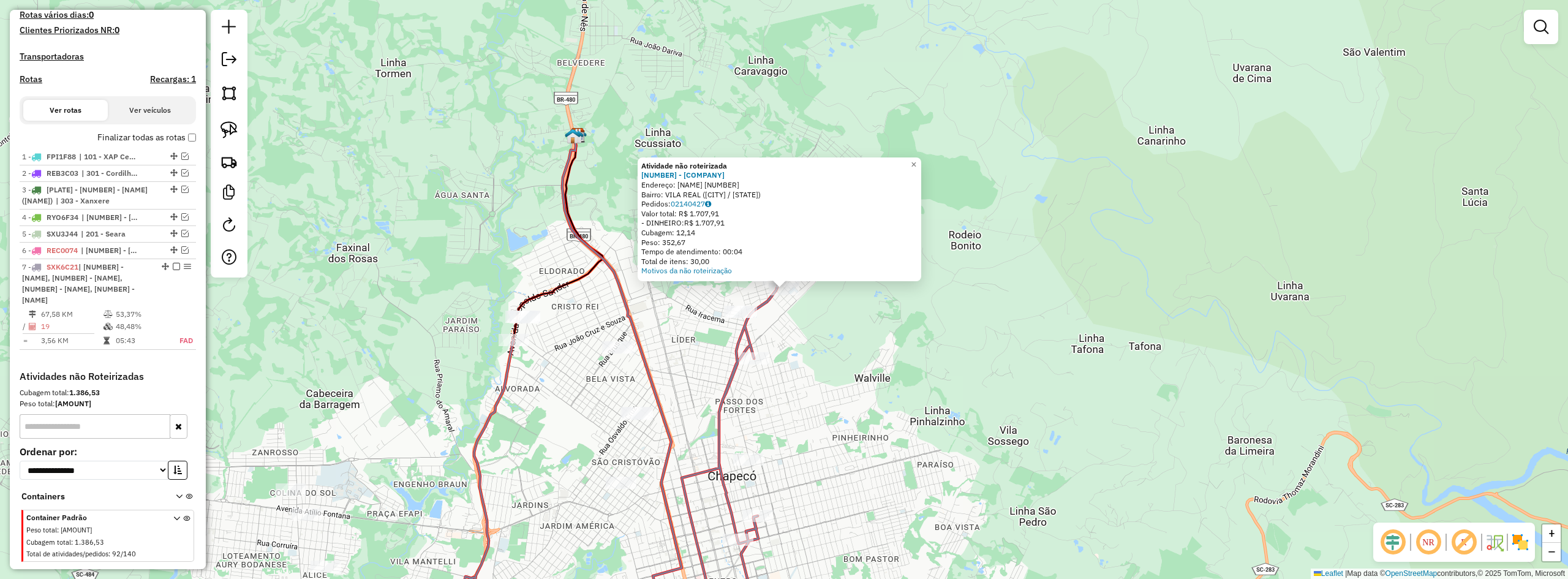 click on "Atividade não roteirizada 10180 - BAR SLAVIERO  Endereço:  JOAQUIM MANOEL DOMINGUES 199   Bairro: VILA REAL (CHAPECO / SC)   Pedidos:  02140427   Valor total: R$ 1.707,91   - DINHEIRO:  R$ 1.707,91   Cubagem: 12,14   Peso: 352,67   Tempo de atendimento: 00:04   Total de itens: 30,00  Motivos da não roteirização × Janela de atendimento Grade de atendimento Capacidade Transportadoras Veículos Cliente Pedidos  Rotas Selecione os dias de semana para filtrar as janelas de atendimento  Seg   Ter   Qua   Qui   Sex   Sáb   Dom  Informe o período da janela de atendimento: De: Até:  Filtrar exatamente a janela do cliente  Considerar janela de atendimento padrão  Selecione os dias de semana para filtrar as grades de atendimento  Seg   Ter   Qua   Qui   Sex   Sáb   Dom   Considerar clientes sem dia de atendimento cadastrado  Clientes fora do dia de atendimento selecionado Filtrar as atividades entre os valores definidos abaixo:  Peso mínimo:   Peso máximo:   Cubagem mínima:   Cubagem máxima:   De:   De:" 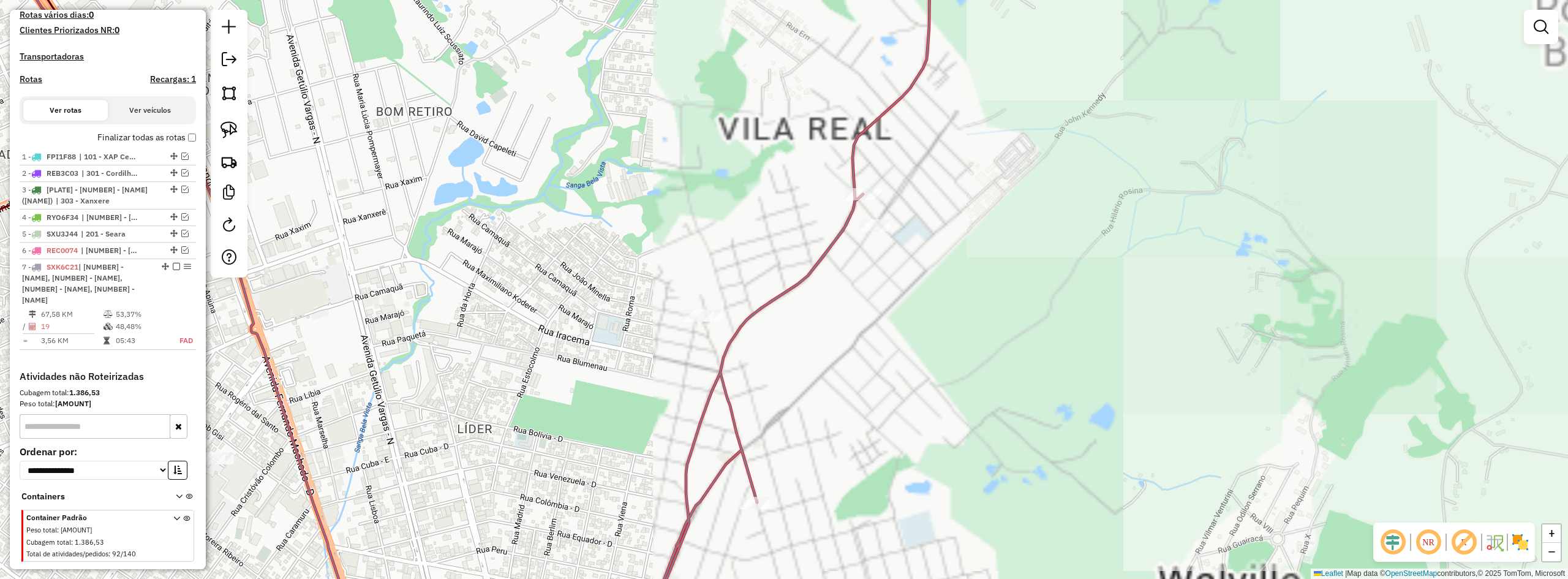 drag, startPoint x: 815, startPoint y: 331, endPoint x: 827, endPoint y: 384, distance: 54.34151 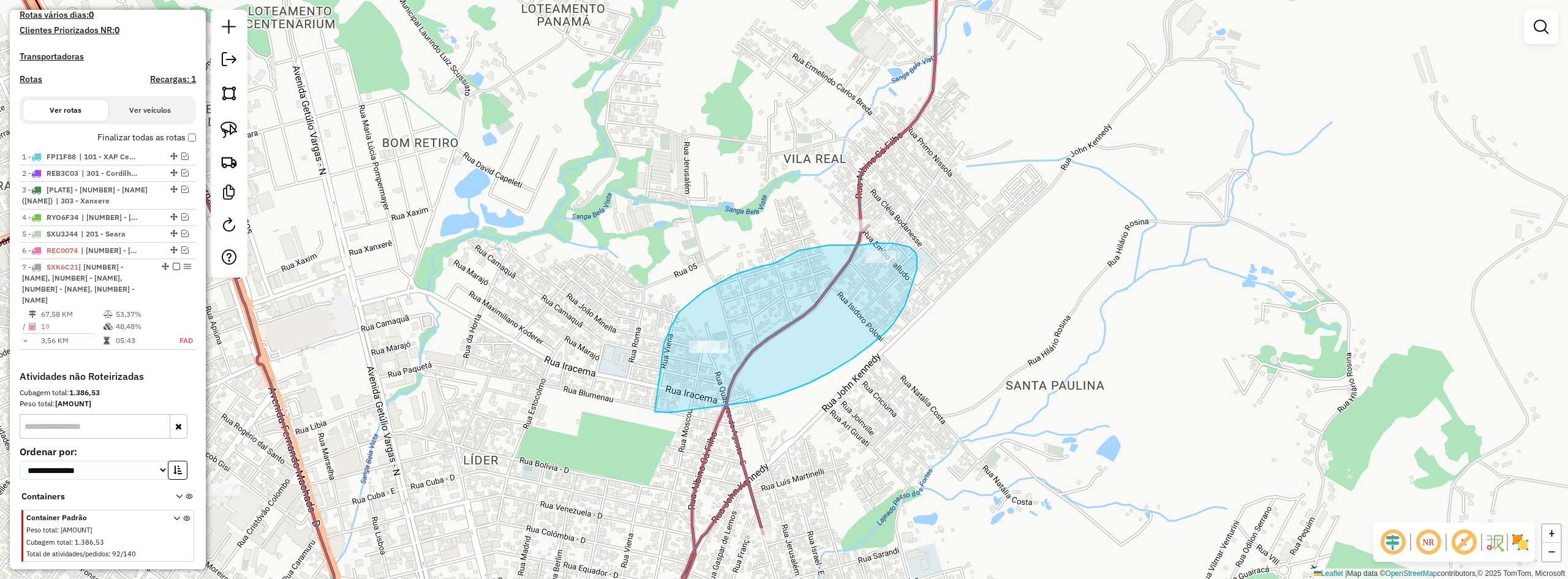 drag, startPoint x: 671, startPoint y: 412, endPoint x: 661, endPoint y: 354, distance: 58.85576 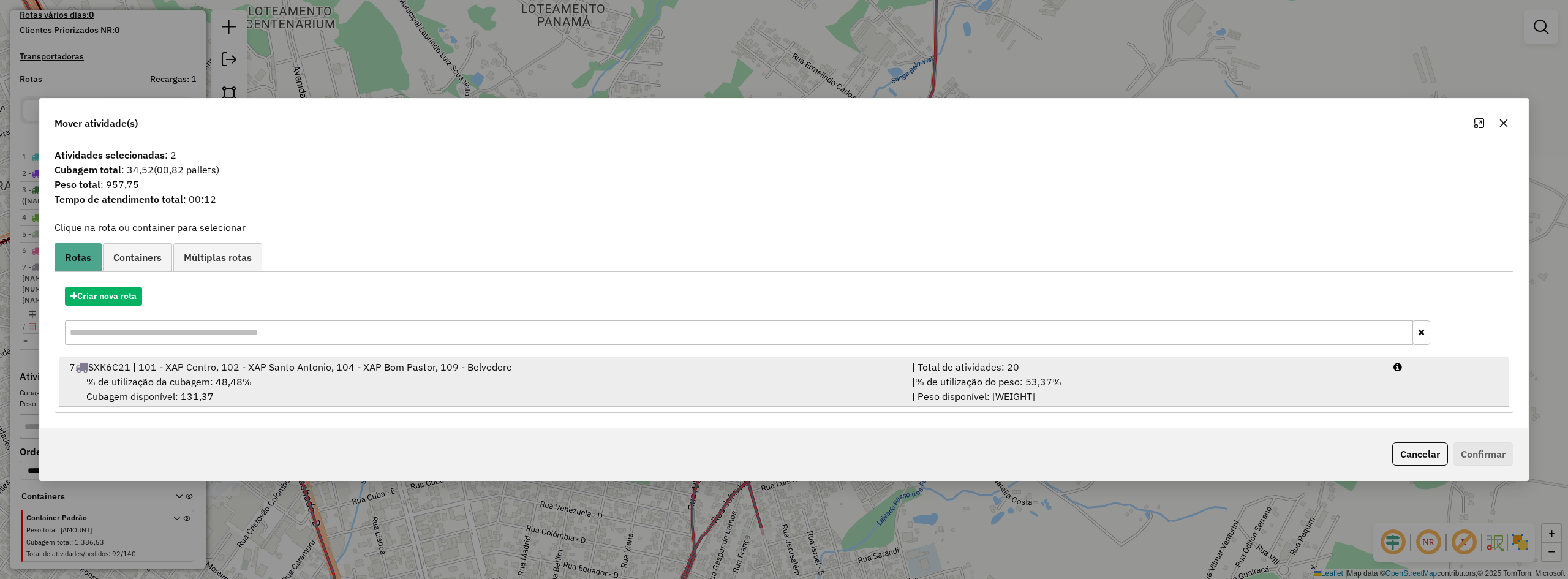 drag, startPoint x: 372, startPoint y: 385, endPoint x: 439, endPoint y: 377, distance: 67.47592 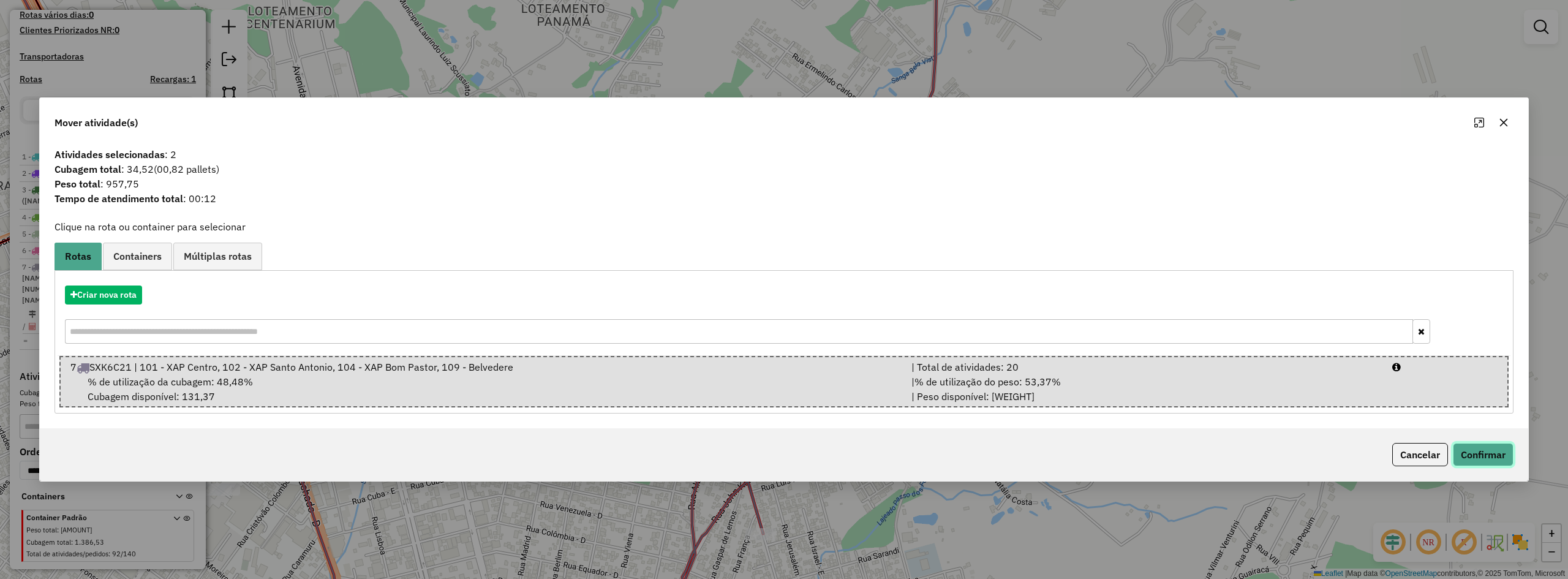 click on "Confirmar" 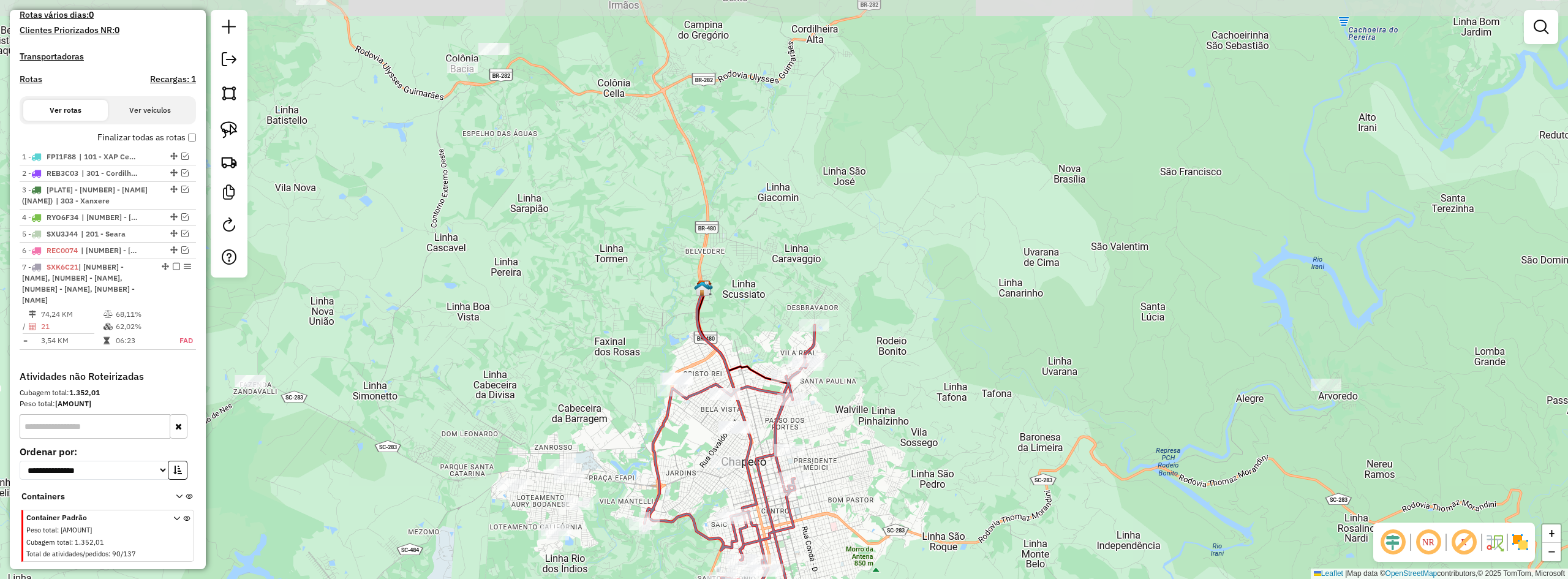 drag, startPoint x: 854, startPoint y: 436, endPoint x: 970, endPoint y: 259, distance: 211.62467 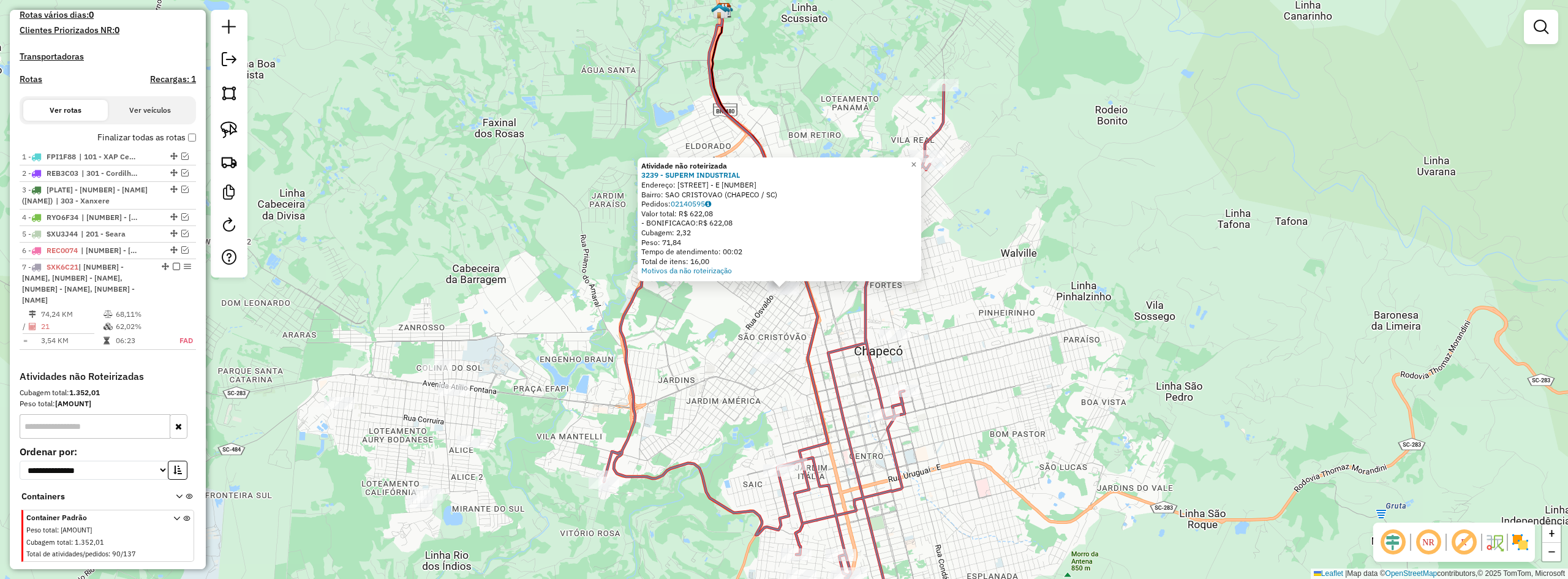 click on "Atividade não roteirizada 3239 - SUPERM INDUSTRIAL  Endereço:  ALBERTO SANTOS DUMONT - E RUA 401   Bairro: SAO CRISTOVAO (CHAPECO / SC)   Pedidos:  02140595   Valor total: R$ 622,08   - BONIFICACAO:  R$ 622,08   Cubagem: 2,32   Peso: 71,84   Tempo de atendimento: 00:02   Total de itens: 16,00  Motivos da não roteirização × Janela de atendimento Grade de atendimento Capacidade Transportadoras Veículos Cliente Pedidos  Rotas Selecione os dias de semana para filtrar as janelas de atendimento  Seg   Ter   Qua   Qui   Sex   Sáb   Dom  Informe o período da janela de atendimento: De: Até:  Filtrar exatamente a janela do cliente  Considerar janela de atendimento padrão  Selecione os dias de semana para filtrar as grades de atendimento  Seg   Ter   Qua   Qui   Sex   Sáb   Dom   Considerar clientes sem dia de atendimento cadastrado  Clientes fora do dia de atendimento selecionado Filtrar as atividades entre os valores definidos abaixo:  Peso mínimo:   Peso máximo:   Cubagem mínima:   Cubagem máxima:  +" 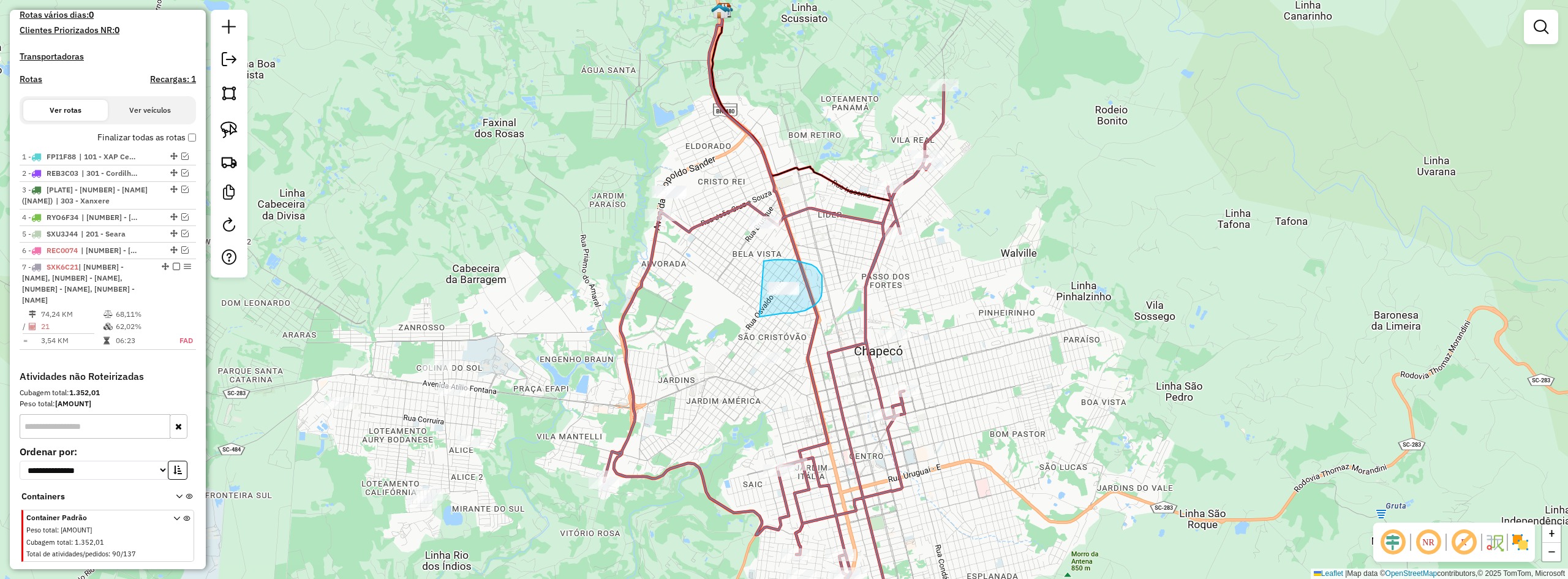 drag, startPoint x: 760, startPoint y: 317, endPoint x: 733, endPoint y: 275, distance: 49.929951 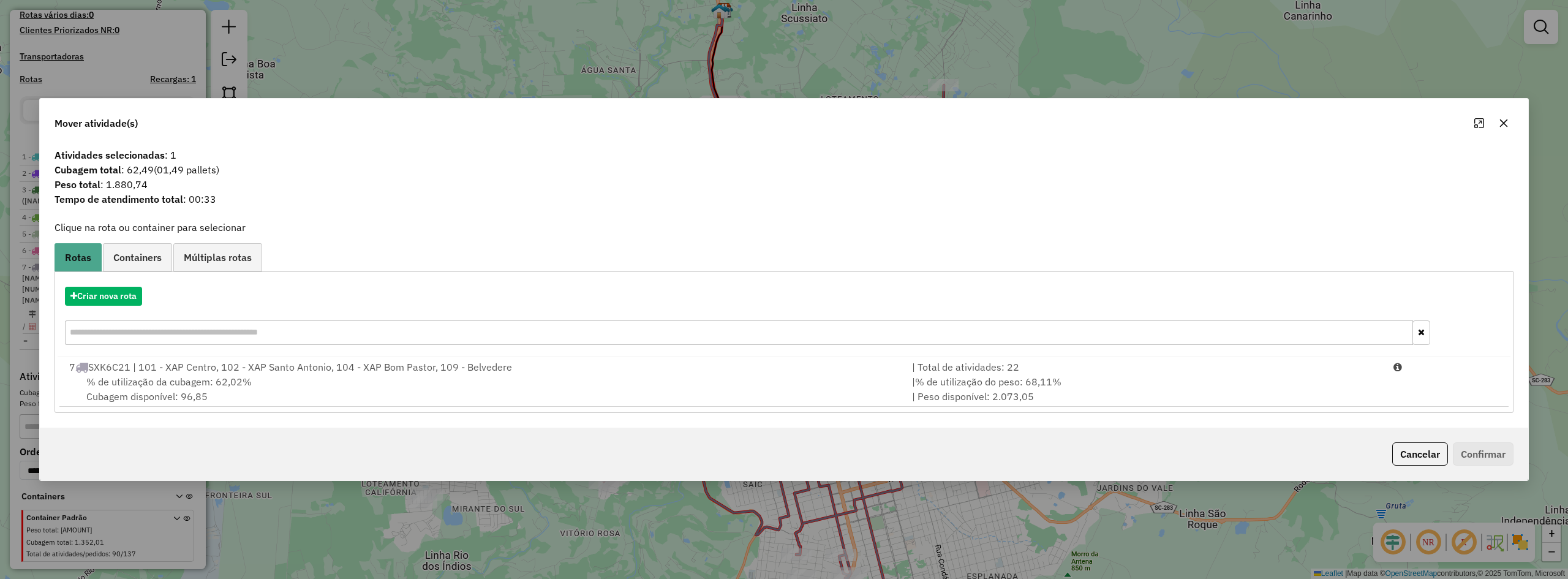 click 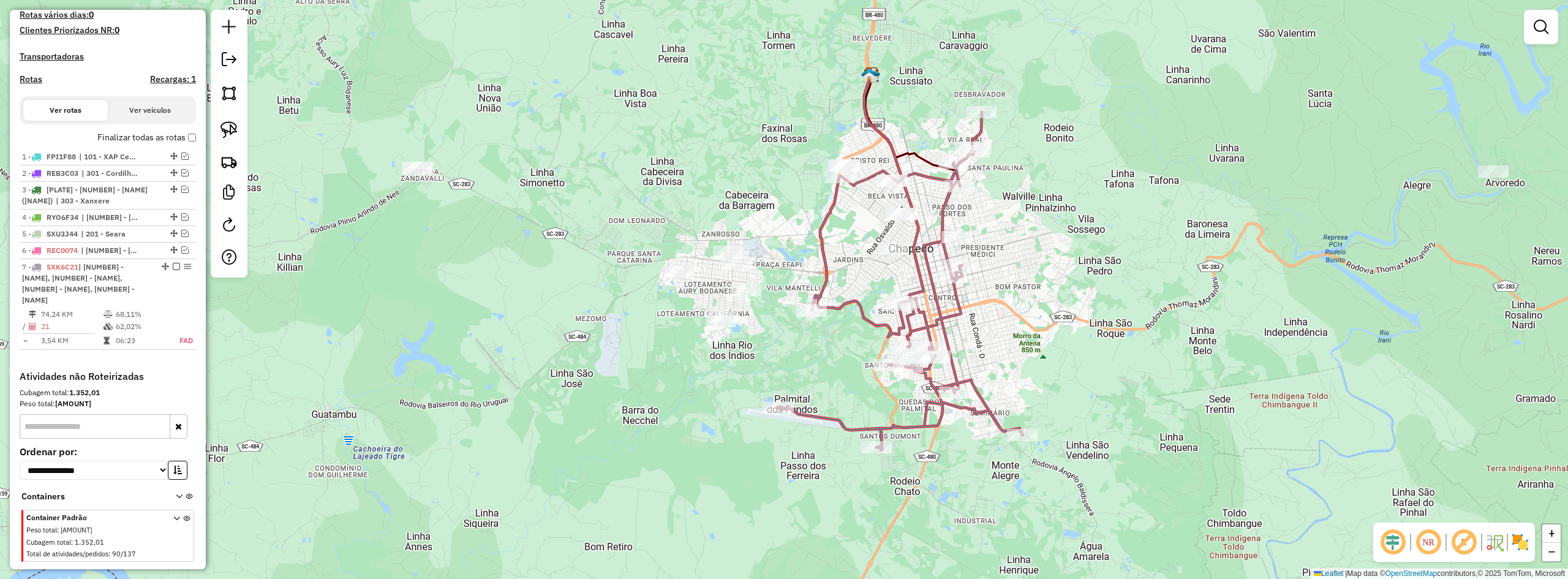 drag, startPoint x: 1101, startPoint y: 336, endPoint x: 1054, endPoint y: 238, distance: 108.68763 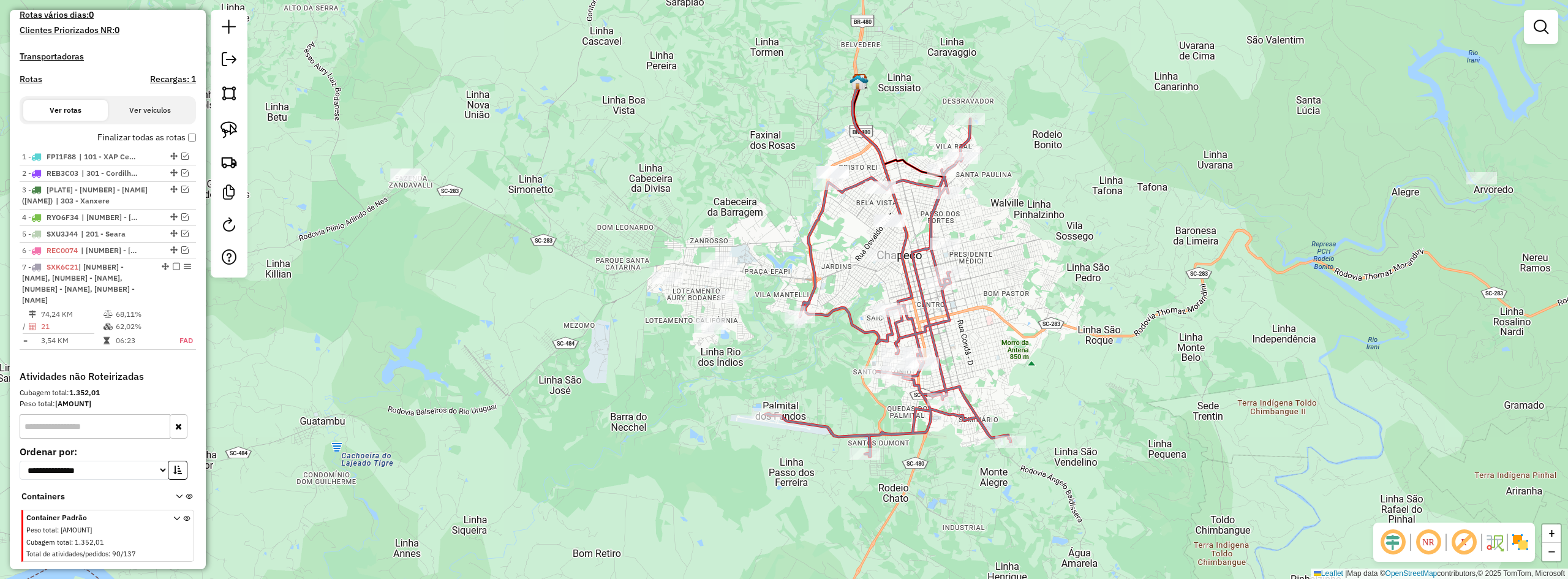 drag, startPoint x: 1036, startPoint y: 218, endPoint x: 1035, endPoint y: 249, distance: 31.0161 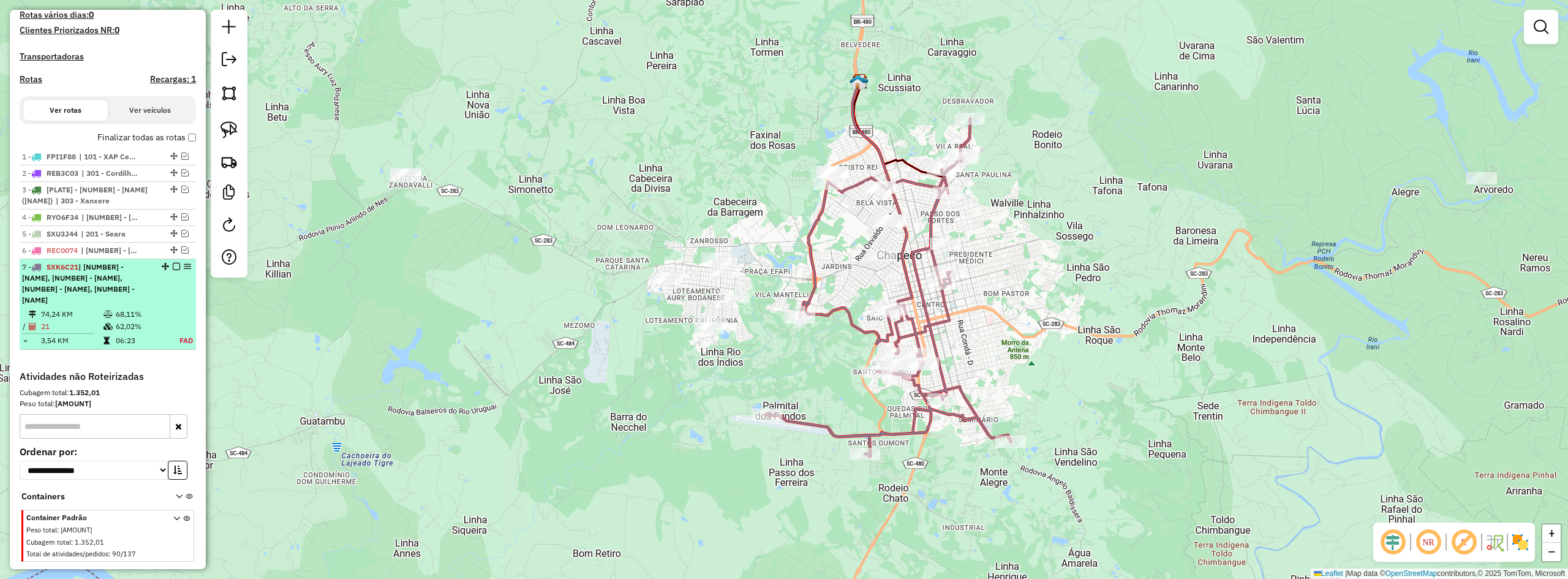 click on "7 -       SXK6C21   | 101 - XAP Centro, 102 - XAP Santo Antonio, 104 - XAP Bom Pastor, 109 - Belvedere" at bounding box center (87, 284) 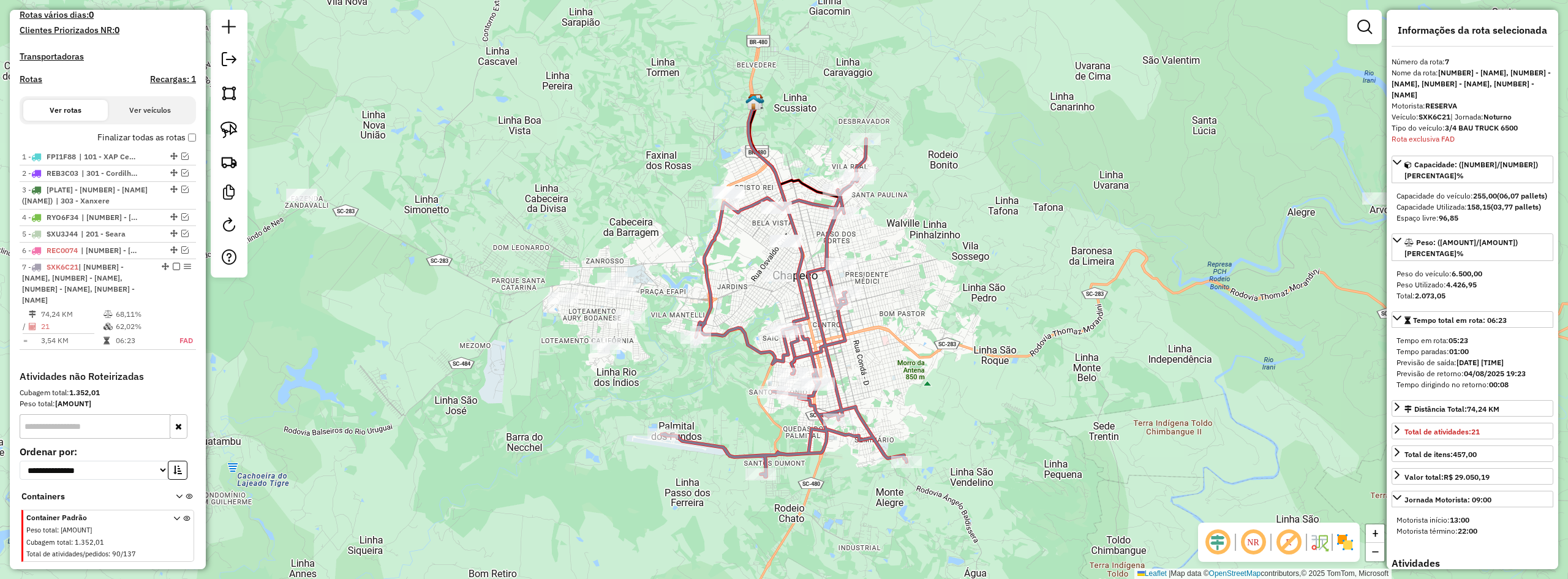 scroll, scrollTop: 0, scrollLeft: 0, axis: both 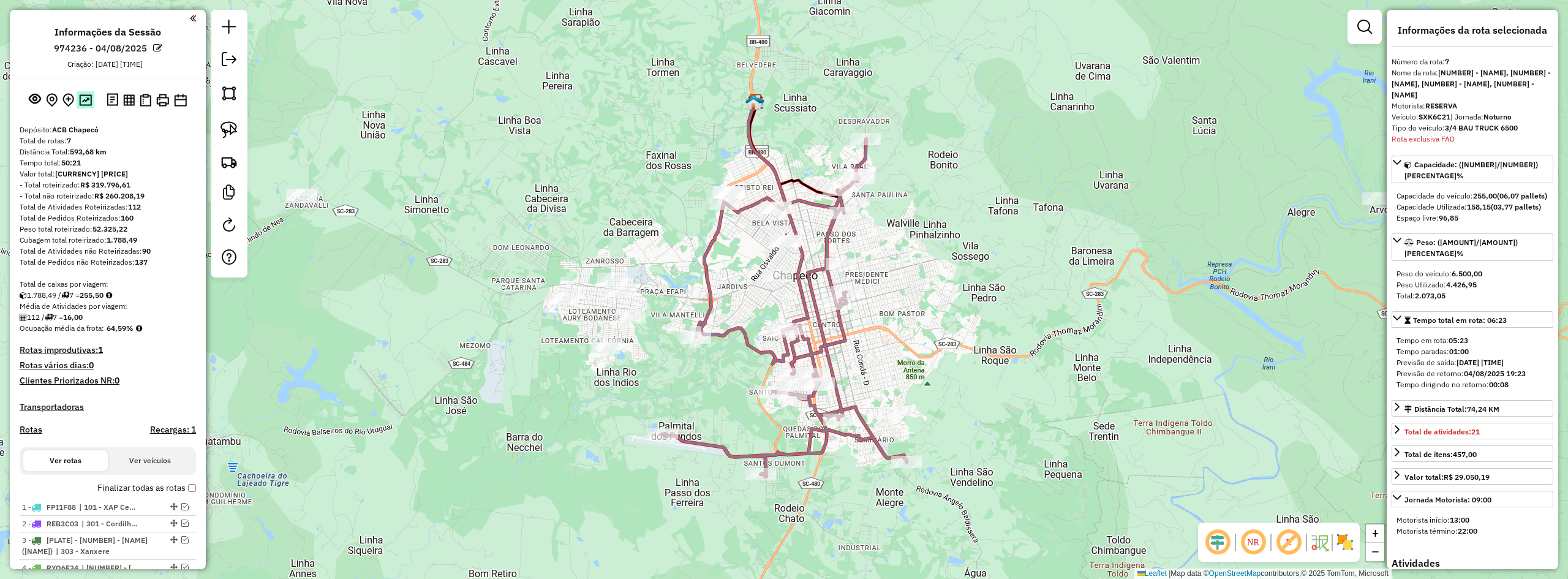 click at bounding box center (85, 100) 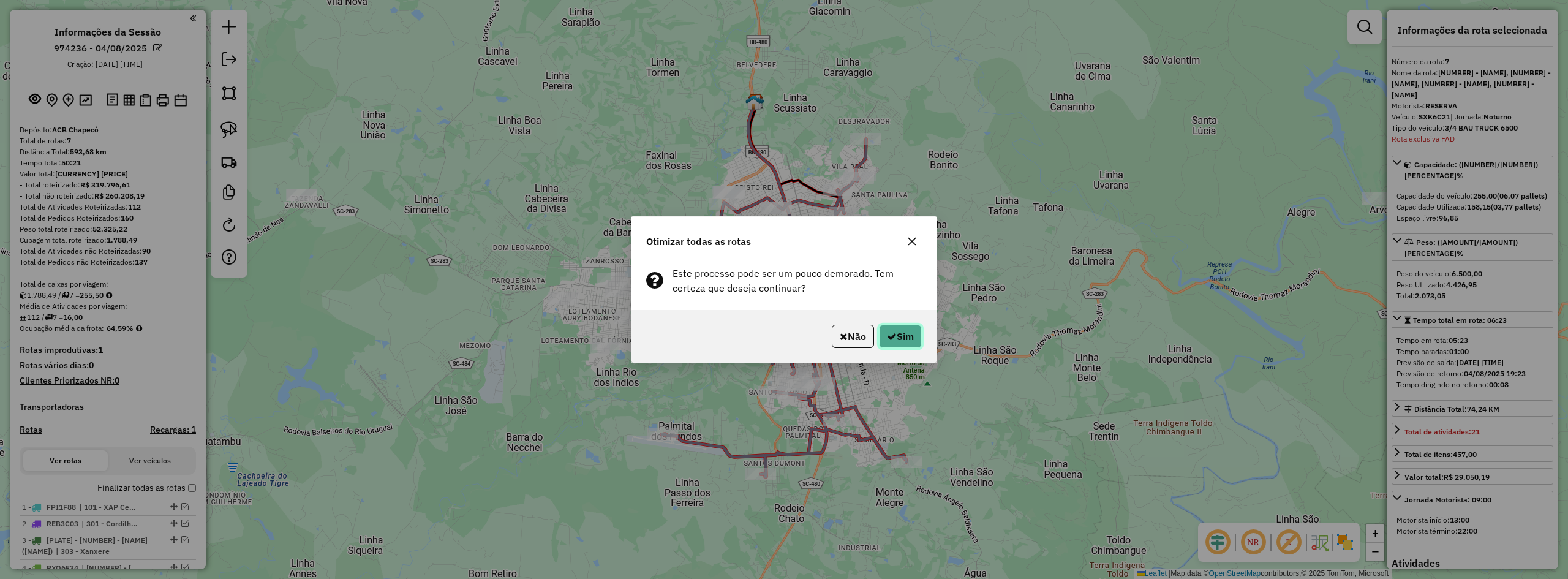 click on "Sim" 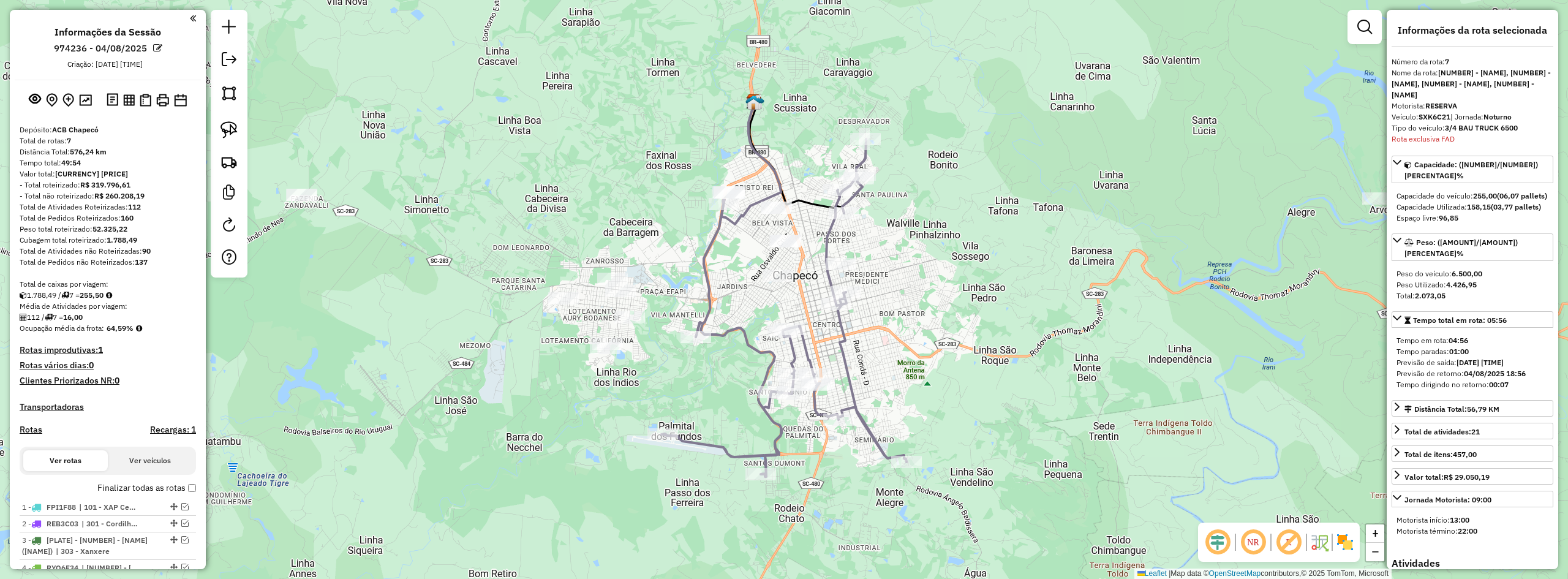 scroll, scrollTop: 350, scrollLeft: 0, axis: vertical 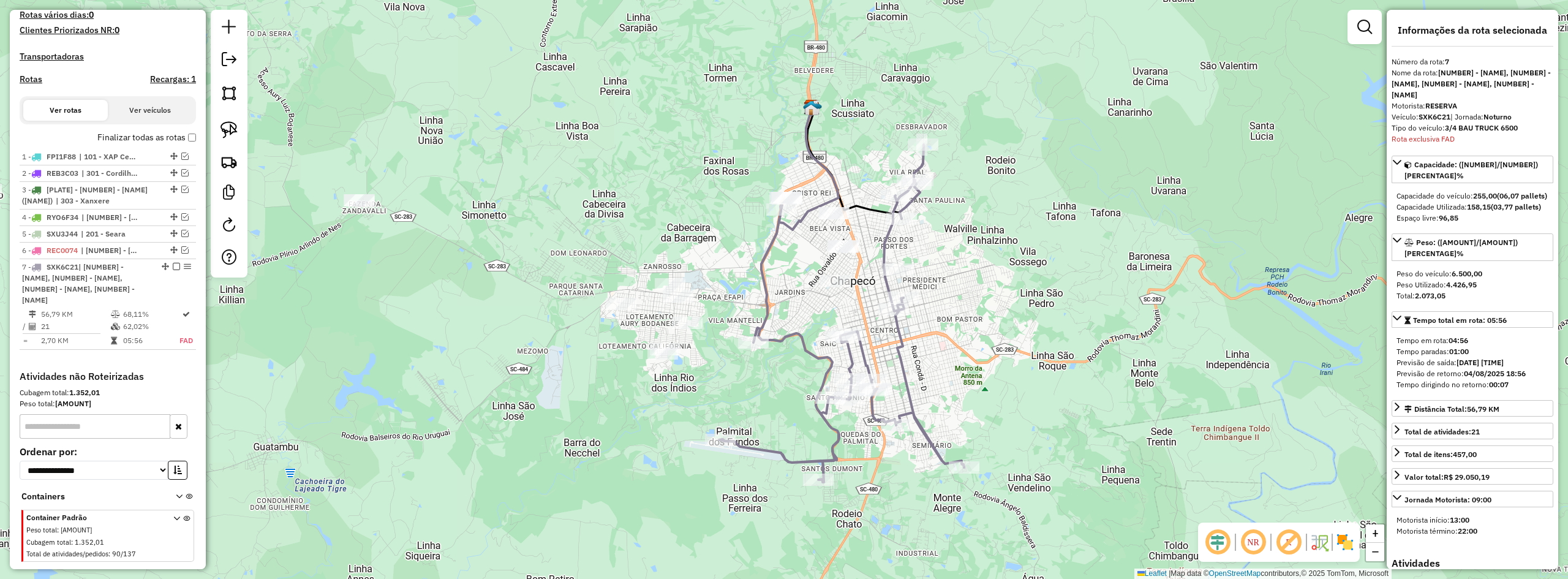 drag, startPoint x: 932, startPoint y: 404, endPoint x: 990, endPoint y: 409, distance: 58.21512 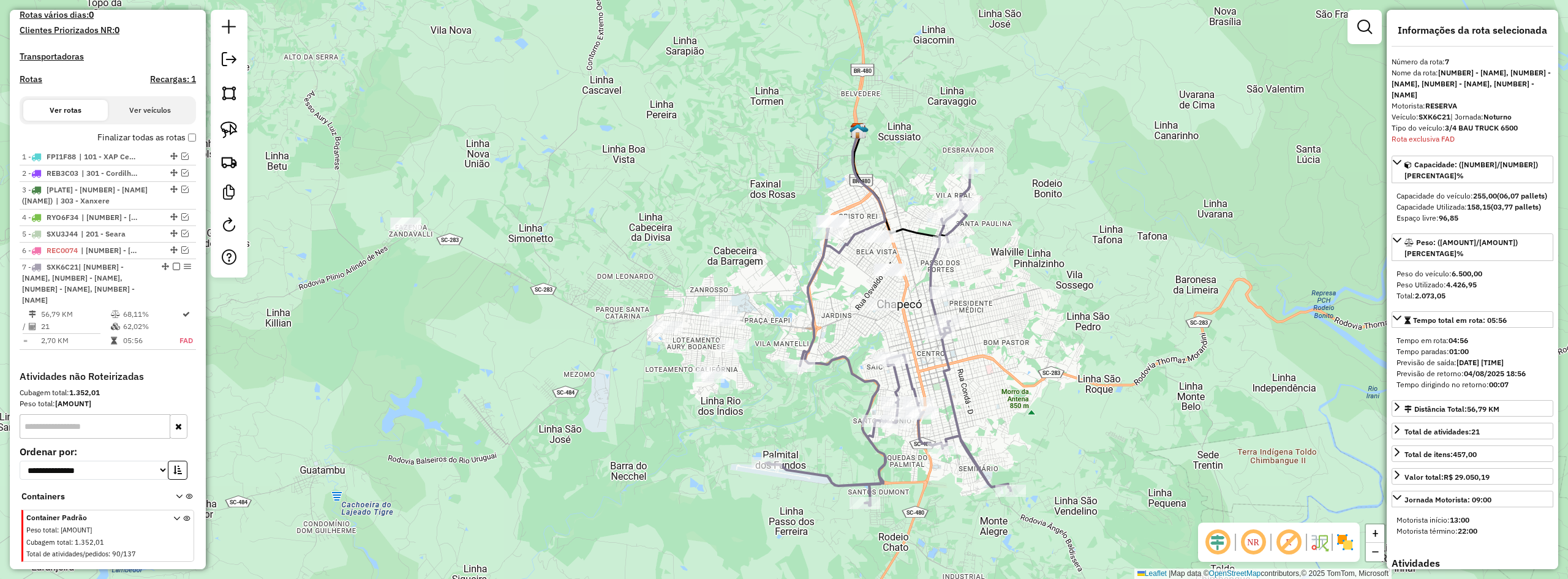 drag, startPoint x: 974, startPoint y: 415, endPoint x: 1035, endPoint y: 442, distance: 66.708 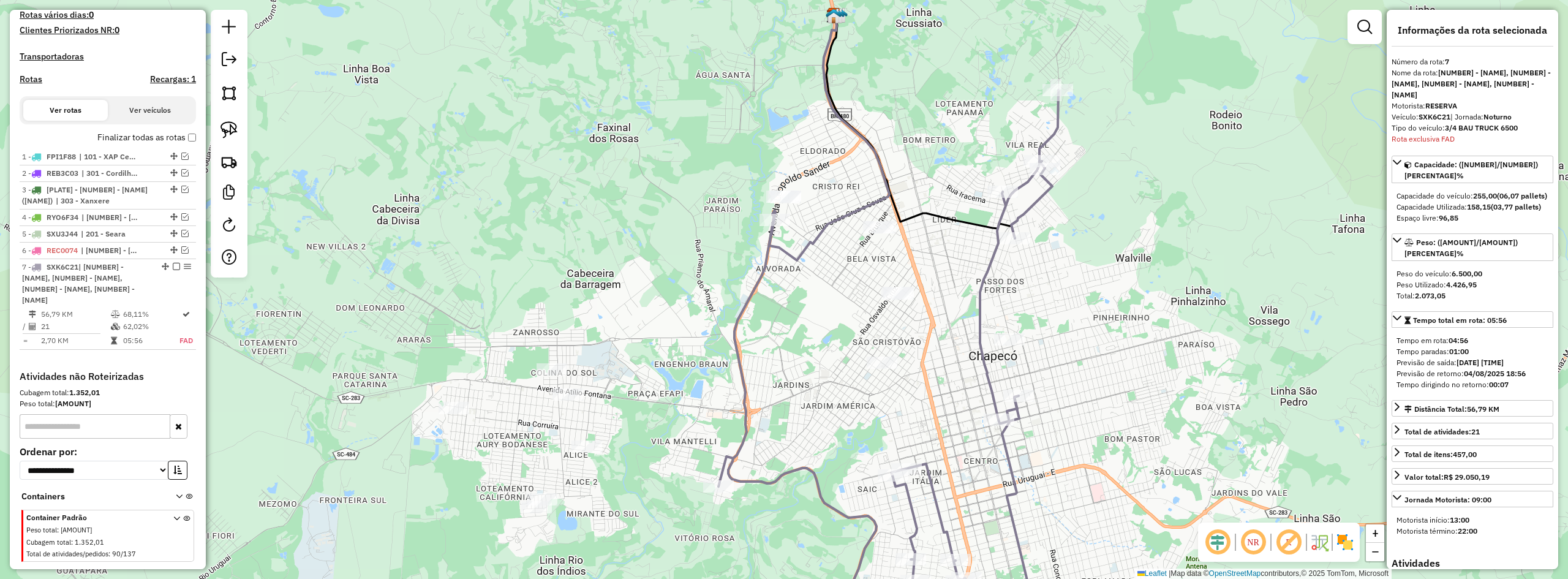 drag, startPoint x: 872, startPoint y: 423, endPoint x: 908, endPoint y: 402, distance: 41.67733 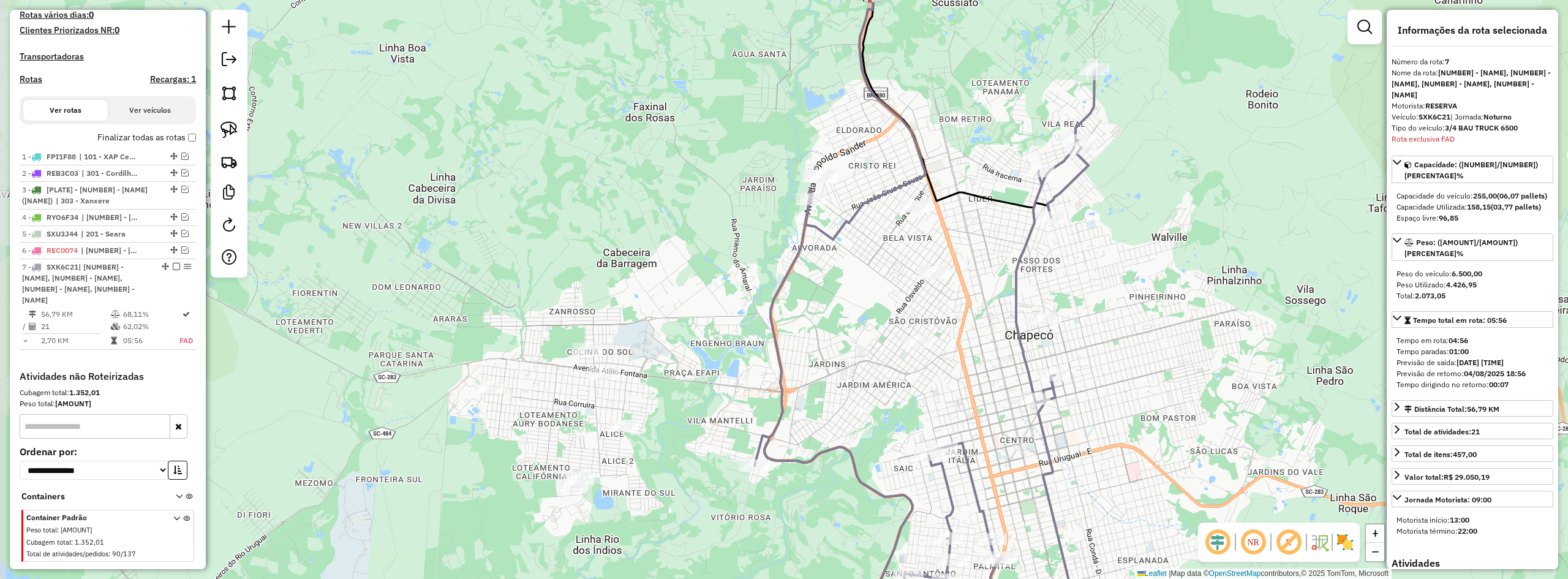 click on "Janela de atendimento Grade de atendimento Capacidade Transportadoras Veículos Cliente Pedidos  Rotas Selecione os dias de semana para filtrar as janelas de atendimento  Seg   Ter   Qua   Qui   Sex   Sáb   Dom  Informe o período da janela de atendimento: De: Até:  Filtrar exatamente a janela do cliente  Considerar janela de atendimento padrão  Selecione os dias de semana para filtrar as grades de atendimento  Seg   Ter   Qua   Qui   Sex   Sáb   Dom   Considerar clientes sem dia de atendimento cadastrado  Clientes fora do dia de atendimento selecionado Filtrar as atividades entre os valores definidos abaixo:  Peso mínimo:   Peso máximo:   Cubagem mínima:   Cubagem máxima:   De:   Até:  Filtrar as atividades entre o tempo de atendimento definido abaixo:  De:   Até:   Considerar capacidade total dos clientes não roteirizados Transportadora: Selecione um ou mais itens Tipo de veículo: Selecione um ou mais itens Veículo: Selecione um ou mais itens Motorista: Selecione um ou mais itens Nome: Rótulo:" 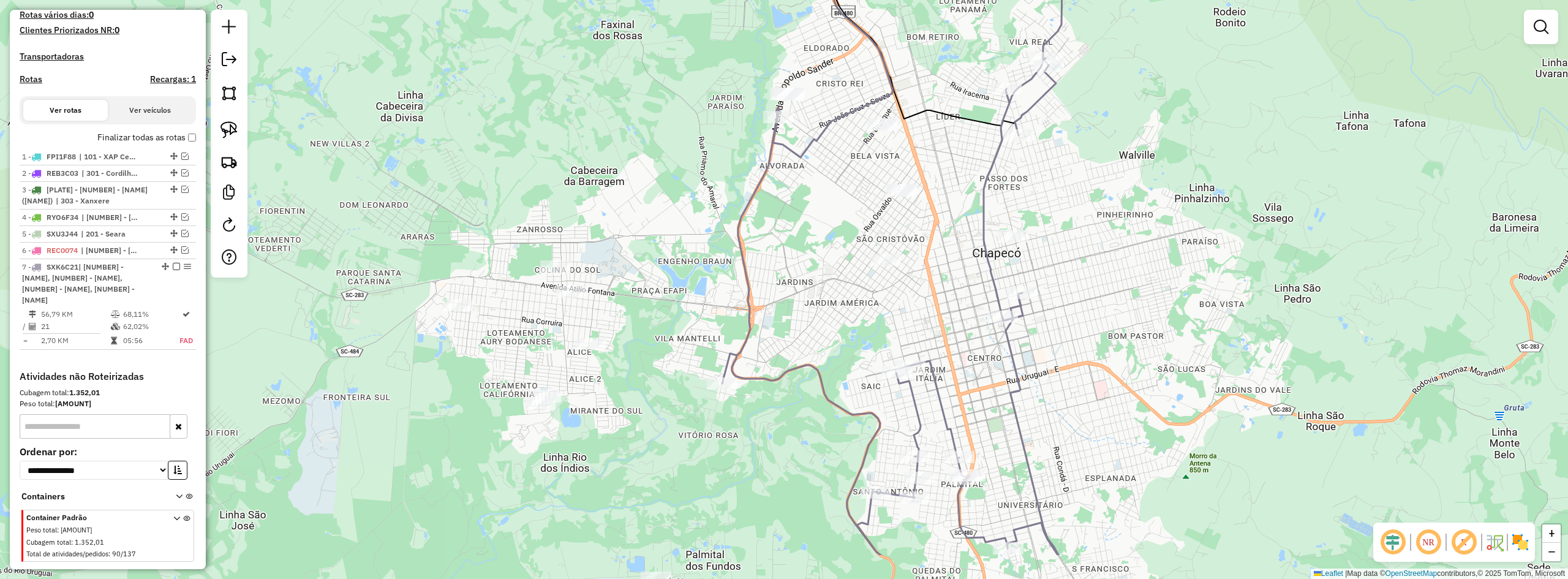 drag, startPoint x: 903, startPoint y: 434, endPoint x: 867, endPoint y: 343, distance: 97.86215 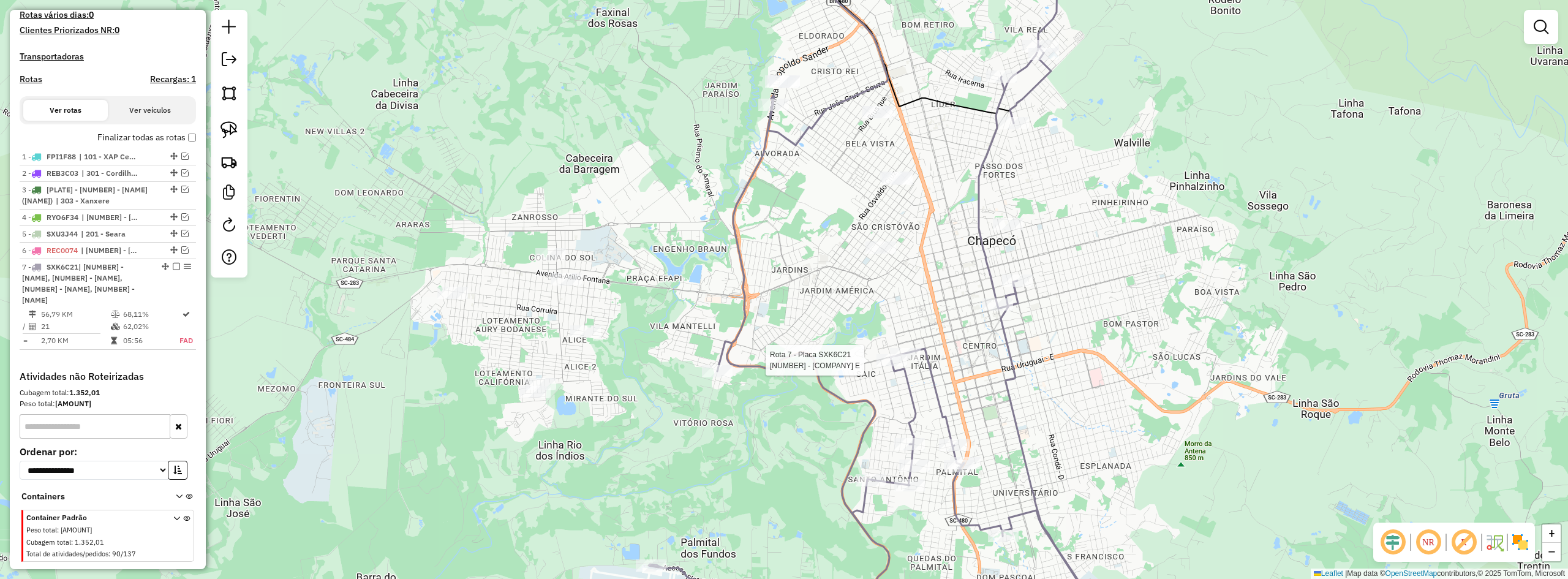 click 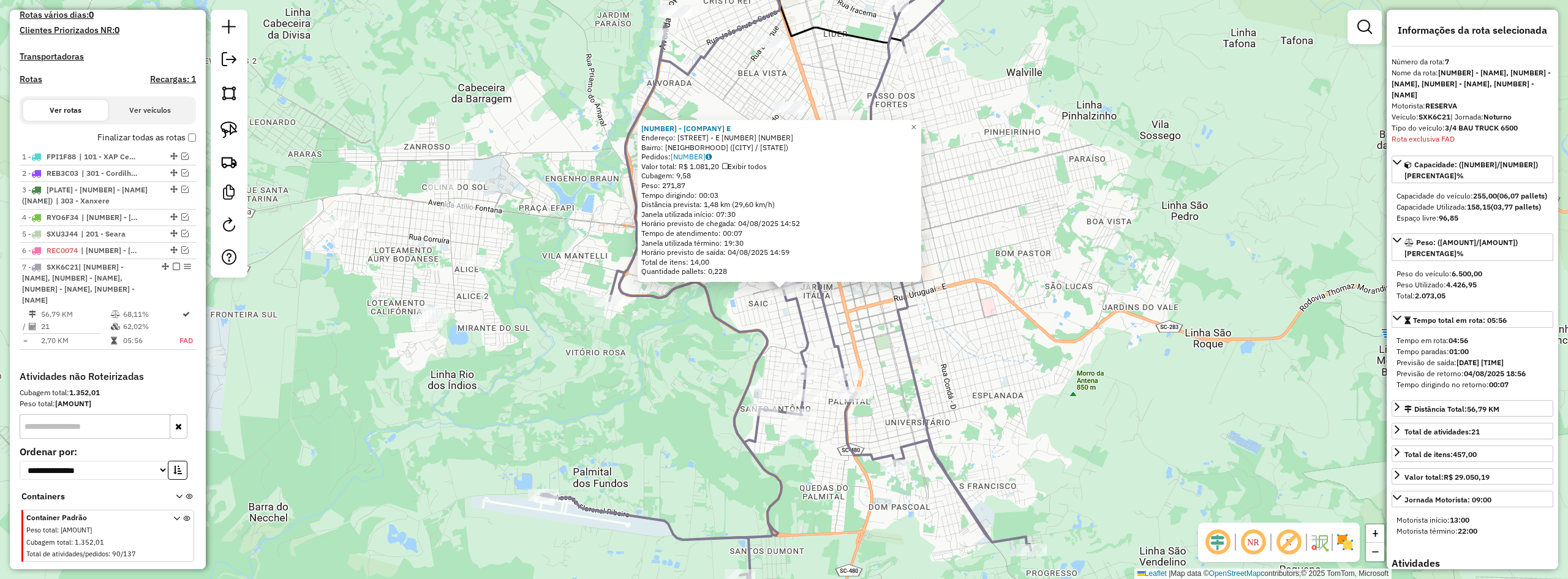 click on "15009 - ASSEMBLAGE VINHOS E  Endereço:  DO BARAO RIO BRANCO - E RUA 11 1252   Bairro: SAIC (CHAPECO / SC)   Pedidos:  02140419   Valor total: R$ 1.081,20   Exibir todos   Cubagem: 9,58  Peso: 271,87  Tempo dirigindo: 00:03   Distância prevista: 1,48 km (29,60 km/h)   Janela utilizada início: 07:30   Horário previsto de chegada: 04/08/2025 14:52   Tempo de atendimento: 00:07   Janela utilizada término: 19:30   Horário previsto de saída: 04/08/2025 14:59   Total de itens: 14,00   Quantidade pallets: 0,228  × Janela de atendimento Grade de atendimento Capacidade Transportadoras Veículos Cliente Pedidos  Rotas Selecione os dias de semana para filtrar as janelas de atendimento  Seg   Ter   Qua   Qui   Sex   Sáb   Dom  Informe o período da janela de atendimento: De: Até:  Filtrar exatamente a janela do cliente  Considerar janela de atendimento padrão  Selecione os dias de semana para filtrar as grades de atendimento  Seg   Ter   Qua   Qui   Sex   Sáb   Dom   Peso mínimo:   Peso máximo:   De:   De:" 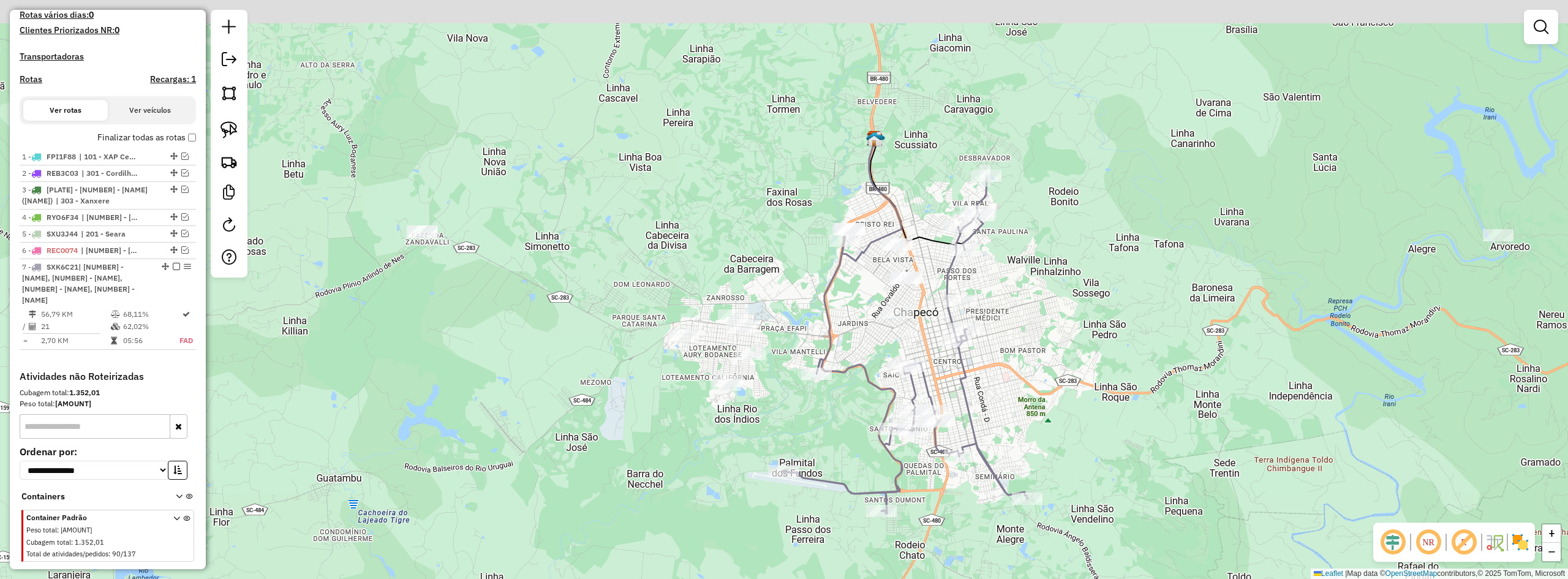 drag, startPoint x: 1001, startPoint y: 361, endPoint x: 1017, endPoint y: 394, distance: 36.674242 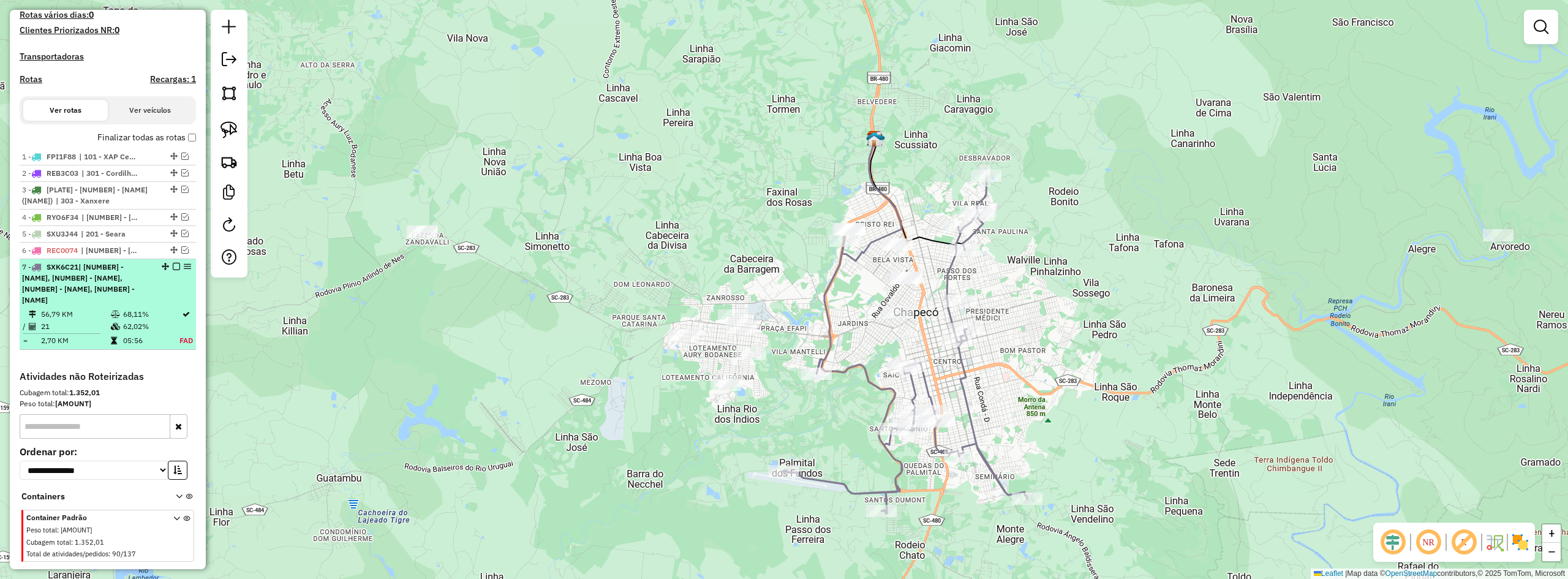 click at bounding box center (176, 267) 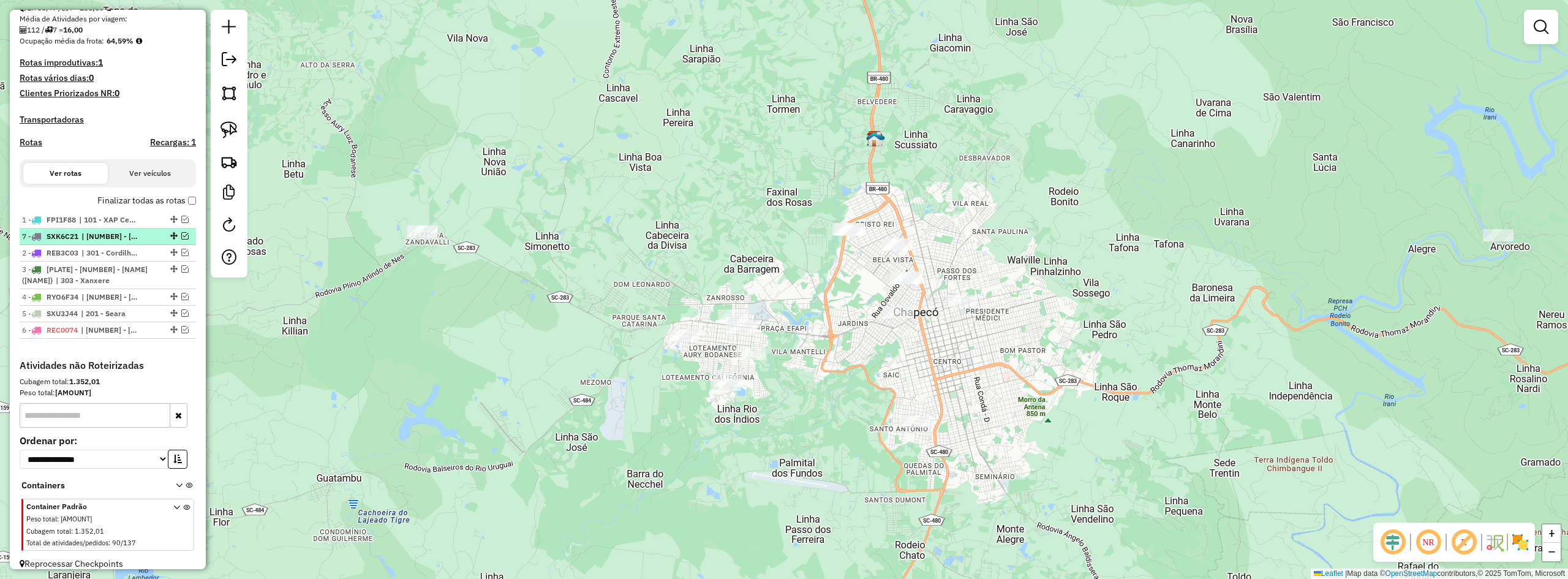 drag, startPoint x: 168, startPoint y: 317, endPoint x: 172, endPoint y: 237, distance: 80.09994 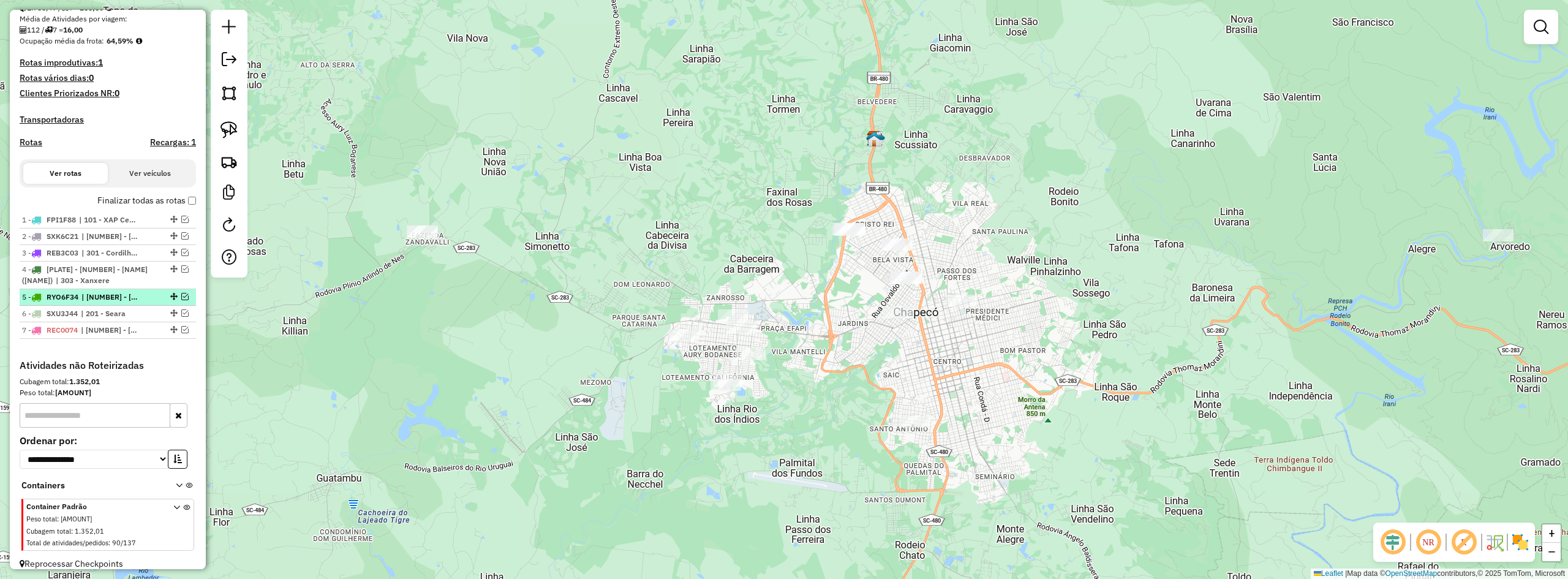 click at bounding box center (185, 297) 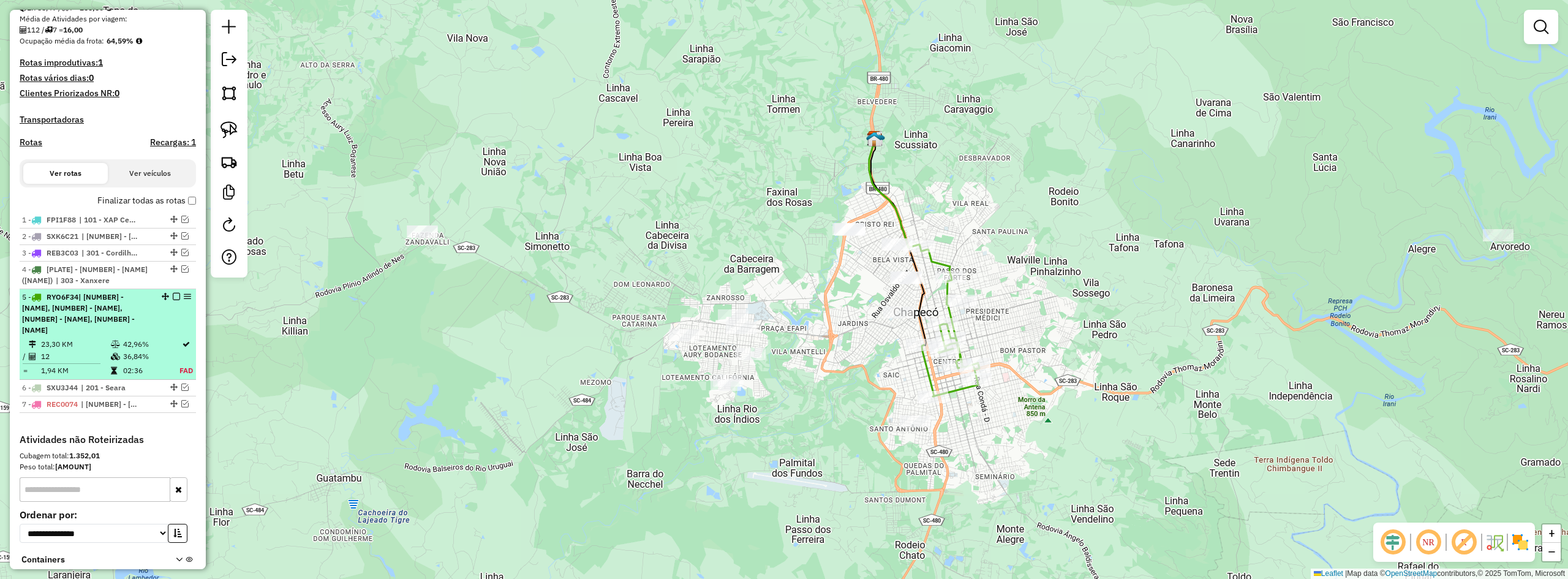 scroll, scrollTop: 350, scrollLeft: 0, axis: vertical 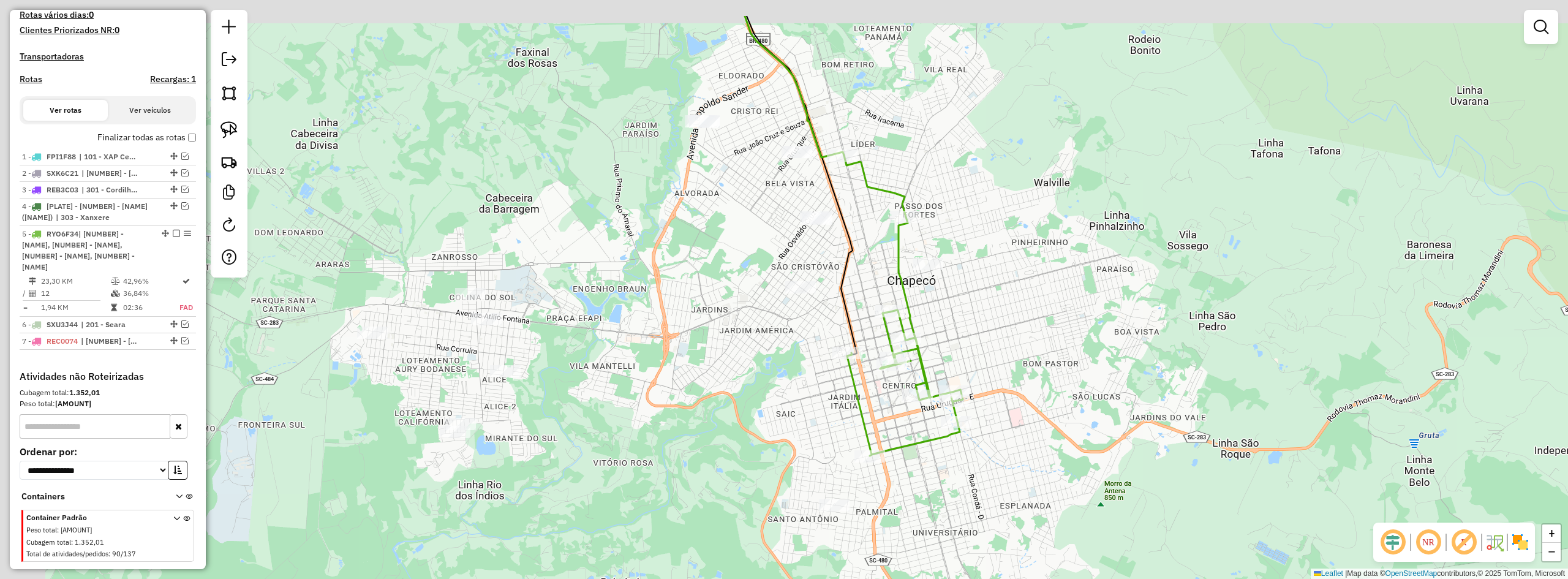 drag, startPoint x: 902, startPoint y: 380, endPoint x: 949, endPoint y: 450, distance: 84.31489 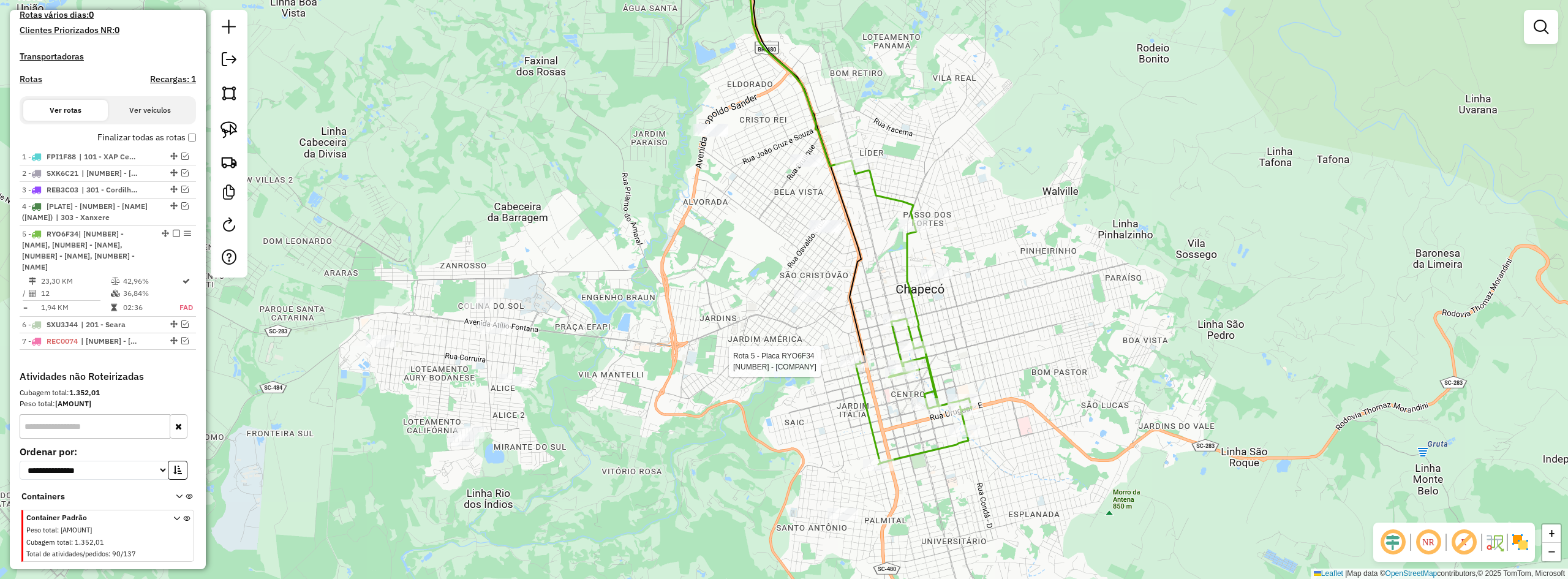 select on "**********" 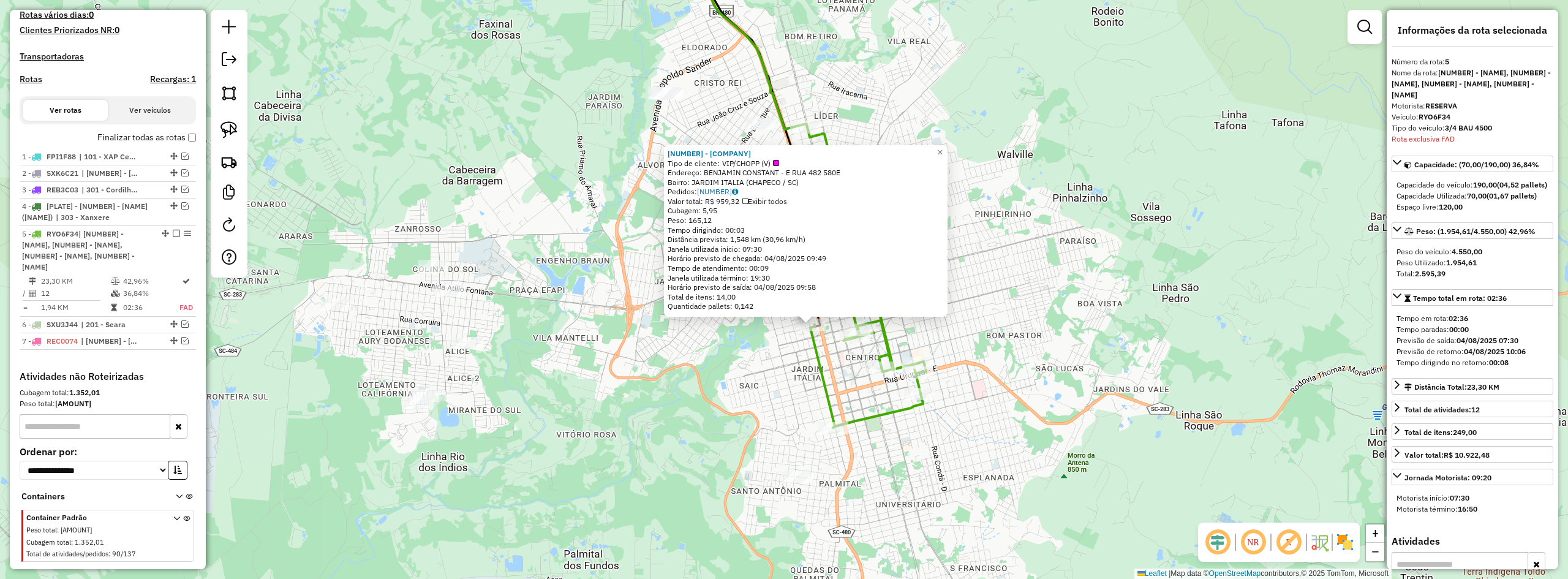 drag, startPoint x: 1013, startPoint y: 331, endPoint x: 1064, endPoint y: 391, distance: 78.74643 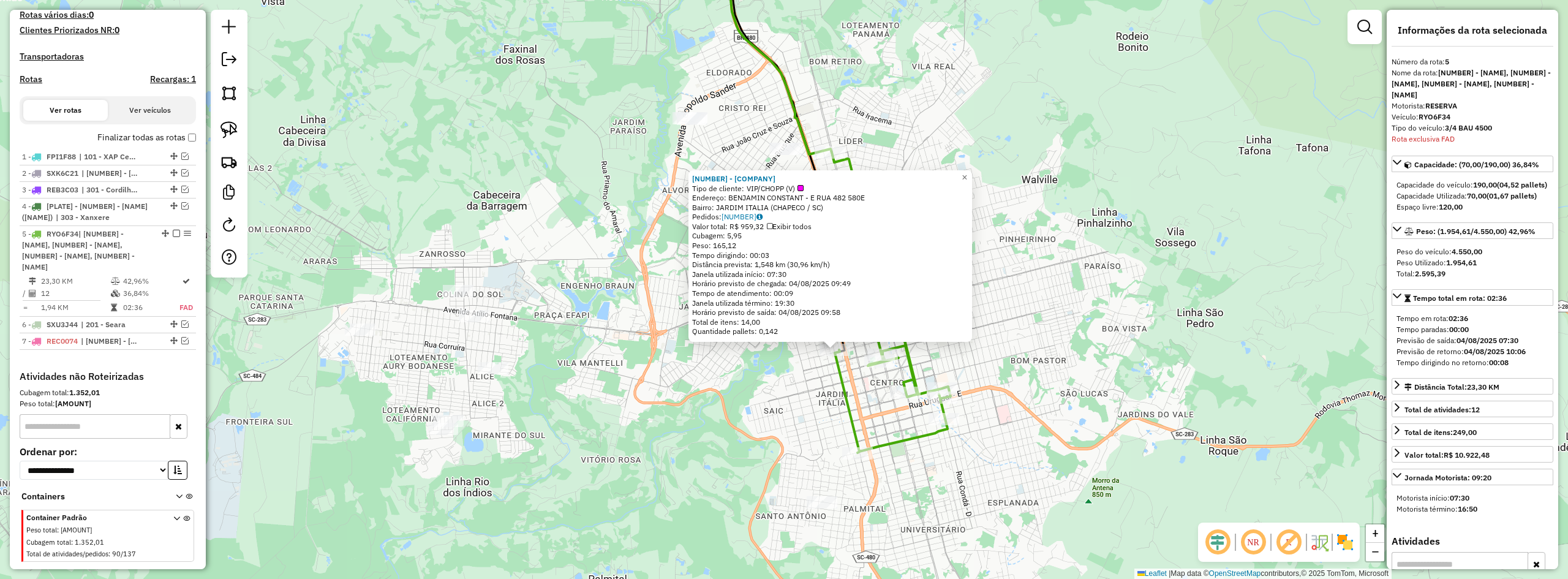 click on "1554 - POLENTA S RESTAURANT  Tipo de cliente:   VIP/CHOPP (V)   Endereço:  BENJAMIN CONSTANT - E RUA 482 580E   Bairro: JARDIM ITALIA (CHAPECO / SC)   Pedidos:  02140367   Valor total: R$ 959,32   Exibir todos   Cubagem: 5,95  Peso: 165,12  Tempo dirigindo: 00:03   Distância prevista: 1,548 km (30,96 km/h)   Janela utilizada início: 07:30   Horário previsto de chegada: 04/08/2025 09:49   Tempo de atendimento: 00:09   Janela utilizada término: 19:30   Horário previsto de saída: 04/08/2025 09:58   Total de itens: 14,00   Quantidade pallets: 0,142  × Janela de atendimento Grade de atendimento Capacidade Transportadoras Veículos Cliente Pedidos  Rotas Selecione os dias de semana para filtrar as janelas de atendimento  Seg   Ter   Qua   Qui   Sex   Sáb   Dom  Informe o período da janela de atendimento: De: Até:  Filtrar exatamente a janela do cliente  Considerar janela de atendimento padrão  Selecione os dias de semana para filtrar as grades de atendimento  Seg   Ter   Qua   Qui   Sex   Sáb   Dom  +" 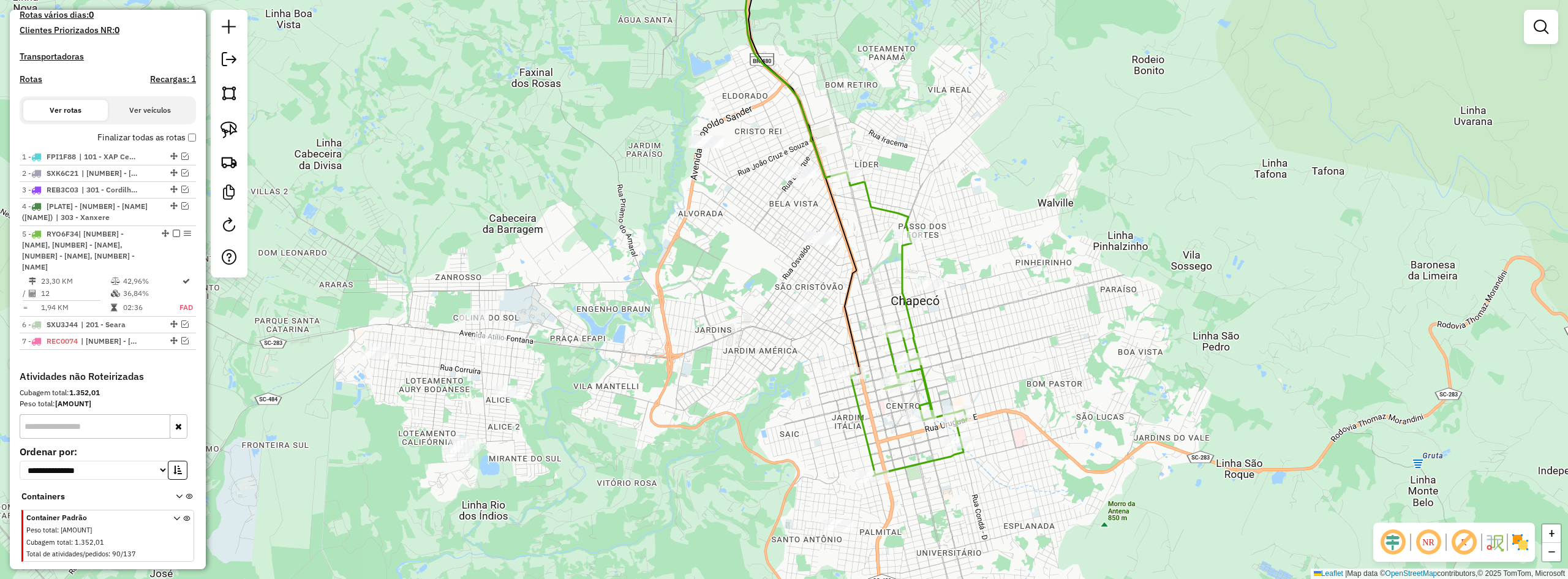 drag, startPoint x: 1055, startPoint y: 334, endPoint x: 1069, endPoint y: 358, distance: 27.78489 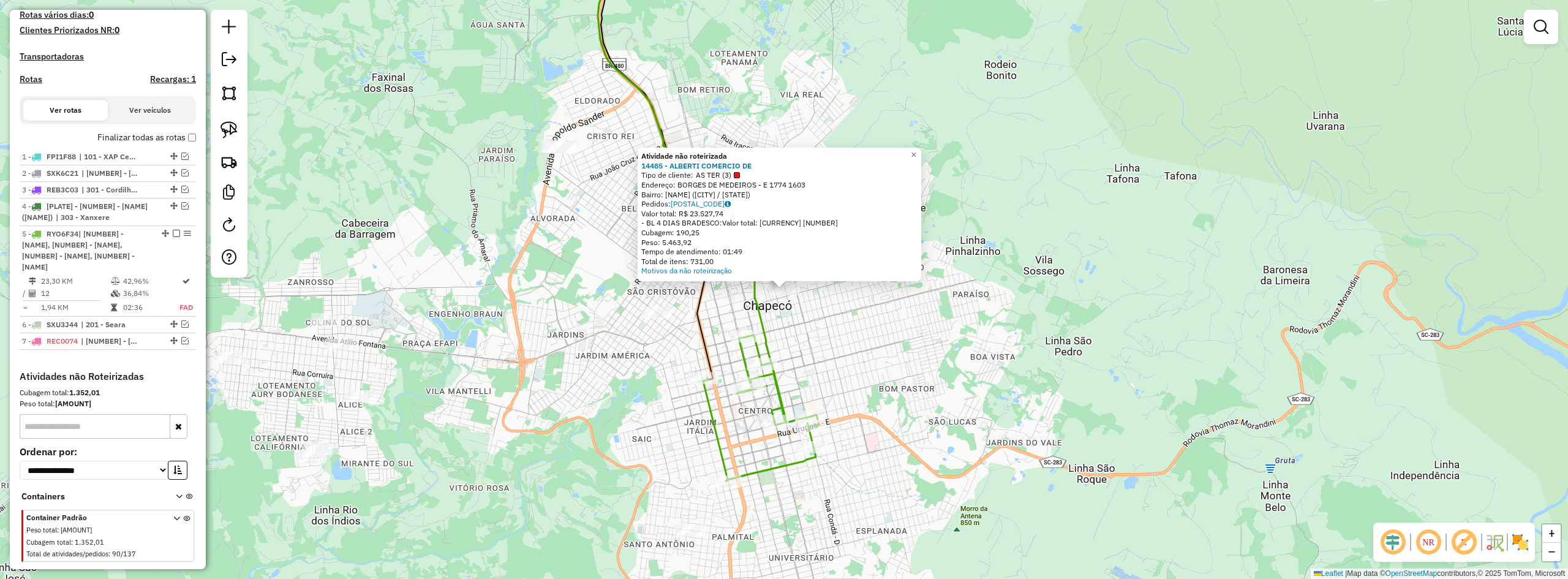 click on "Atividade não roteirizada 14485 - ALBERTI COMERCIO DE  Tipo de cliente:   AS TER (3)   Endereço:  BORGES DE MEDEIROS - E 1774 1603   Bairro: PASSO DOS FORTES (CHAPECO / SC)   Pedidos:  02140612   Valor total: R$ 23.527,74   - BL 4 DIAS  BRADESCO:  R$ 23.527,74   Cubagem: 190,25   Peso: 5.463,92   Tempo de atendimento: 01:49   Total de itens: 731,00  Motivos da não roteirização × Janela de atendimento Grade de atendimento Capacidade Transportadoras Veículos Cliente Pedidos  Rotas Selecione os dias de semana para filtrar as janelas de atendimento  Seg   Ter   Qua   Qui   Sex   Sáb   Dom  Informe o período da janela de atendimento: De: Até:  Filtrar exatamente a janela do cliente  Considerar janela de atendimento padrão  Selecione os dias de semana para filtrar as grades de atendimento  Seg   Ter   Qua   Qui   Sex   Sáb   Dom   Considerar clientes sem dia de atendimento cadastrado  Clientes fora do dia de atendimento selecionado Filtrar as atividades entre os valores definidos abaixo:  Peso mínimo:" 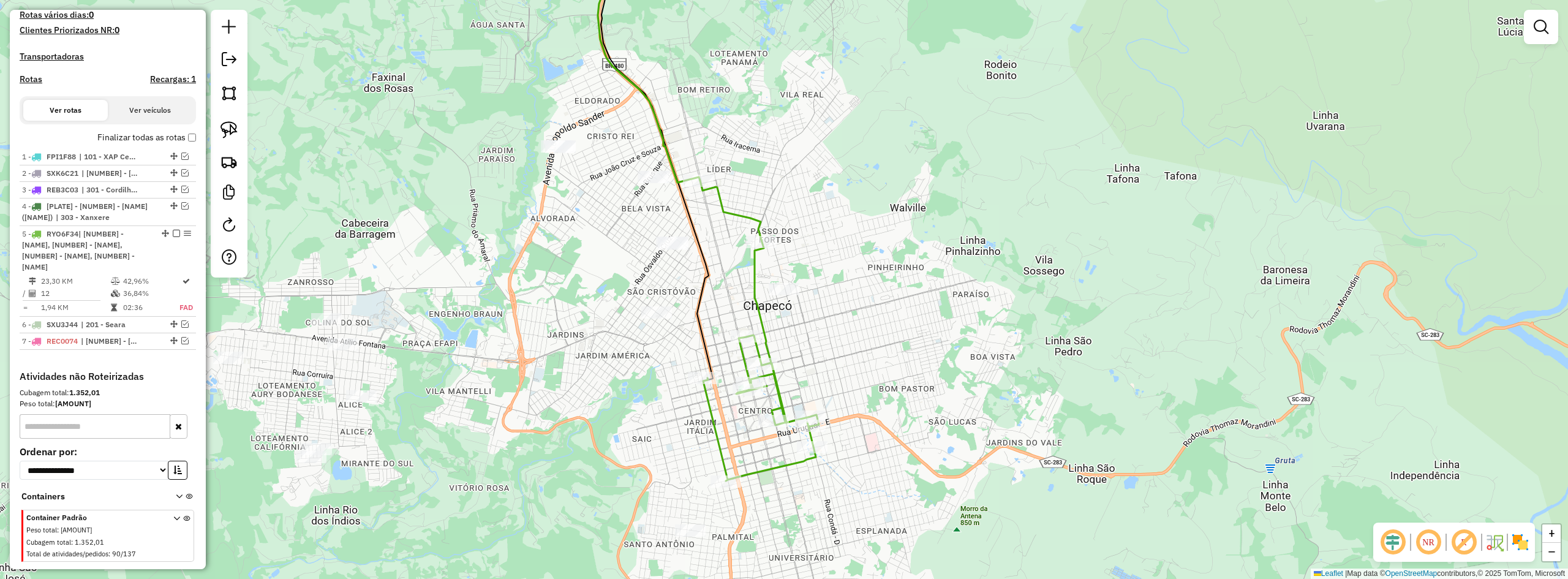 drag, startPoint x: 802, startPoint y: 327, endPoint x: 909, endPoint y: 368, distance: 114.58621 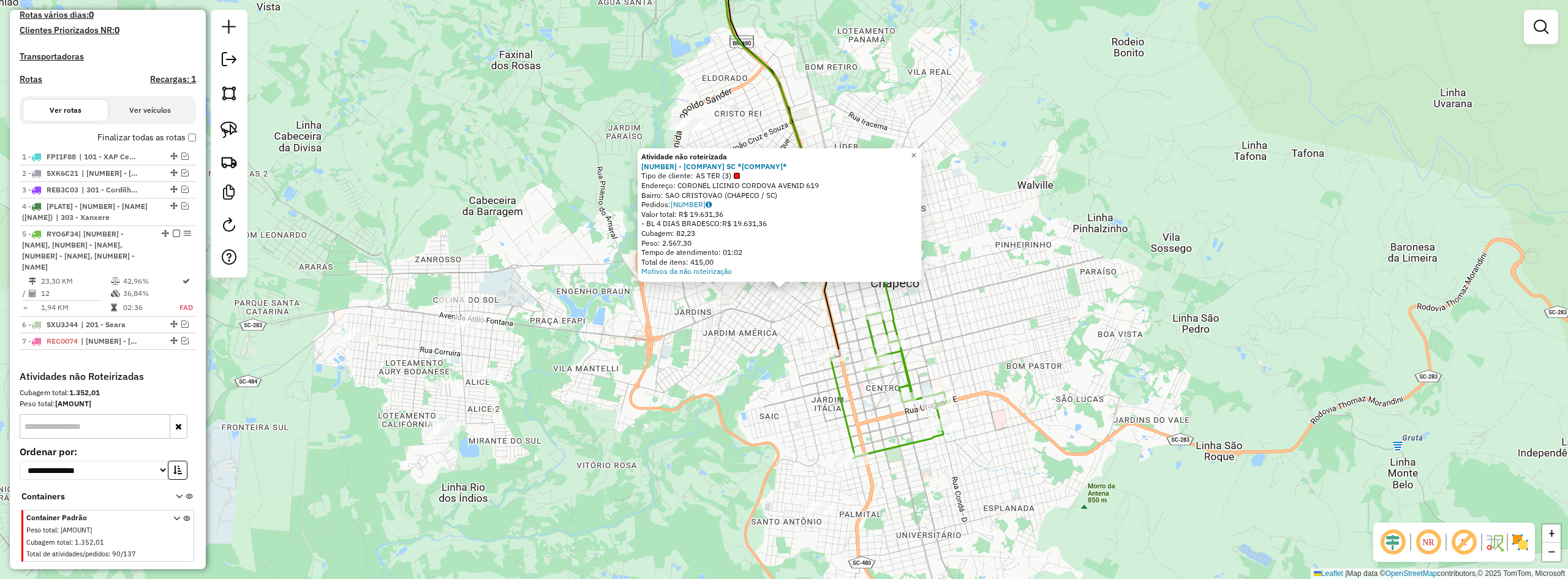click on "Atividade não roteirizada 4973 - SUPER ALBERTI SC *SIDER OU BITRUCK*  Tipo de cliente:   AS TER (3)   Endereço:  CORONEL LICINIO CORDOVA AVENID 619   Bairro: SAO CRISTOVAO (CHAPECO / SC)   Pedidos:  02140622   Valor total: R$ 19.631,36   - BL 4 DIAS  BRADESCO:  R$ 19.631,36   Cubagem: 82,23   Peso: 2.567,30   Tempo de atendimento: 01:02   Total de itens: 415,00  Motivos da não roteirização × Janela de atendimento Grade de atendimento Capacidade Transportadoras Veículos Cliente Pedidos  Rotas Selecione os dias de semana para filtrar as janelas de atendimento  Seg   Ter   Qua   Qui   Sex   Sáb   Dom  Informe o período da janela de atendimento: De: Até:  Filtrar exatamente a janela do cliente  Considerar janela de atendimento padrão  Selecione os dias de semana para filtrar as grades de atendimento  Seg   Ter   Qua   Qui   Sex   Sáb   Dom   Considerar clientes sem dia de atendimento cadastrado  Clientes fora do dia de atendimento selecionado Filtrar as atividades entre os valores definidos abaixo: +" 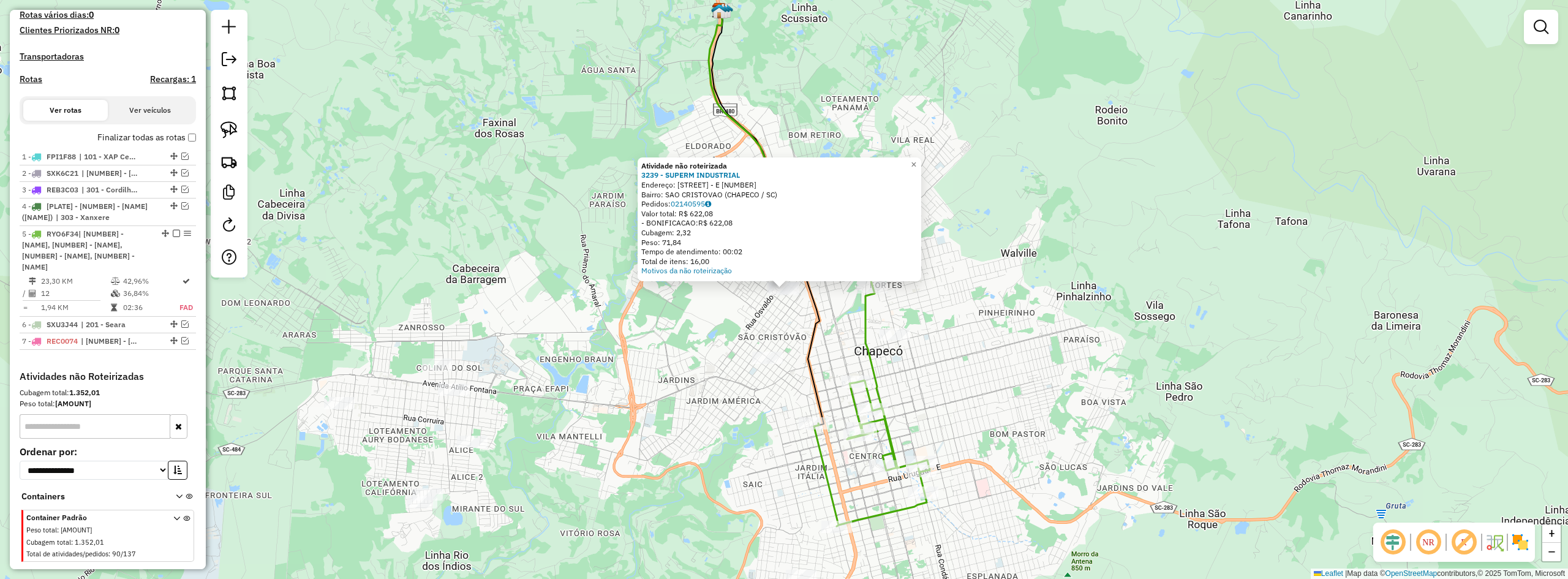 click on "Atividade não roteirizada 3239 - SUPERM INDUSTRIAL  Endereço:  ALBERTO SANTOS DUMONT - E RUA 401   Bairro: SAO CRISTOVAO (CHAPECO / SC)   Pedidos:  02140595   Valor total: R$ 622,08   - BONIFICACAO:  R$ 622,08   Cubagem: 2,32   Peso: 71,84   Tempo de atendimento: 00:02   Total de itens: 16,00  Motivos da não roteirização × Janela de atendimento Grade de atendimento Capacidade Transportadoras Veículos Cliente Pedidos  Rotas Selecione os dias de semana para filtrar as janelas de atendimento  Seg   Ter   Qua   Qui   Sex   Sáb   Dom  Informe o período da janela de atendimento: De: Até:  Filtrar exatamente a janela do cliente  Considerar janela de atendimento padrão  Selecione os dias de semana para filtrar as grades de atendimento  Seg   Ter   Qua   Qui   Sex   Sáb   Dom   Considerar clientes sem dia de atendimento cadastrado  Clientes fora do dia de atendimento selecionado Filtrar as atividades entre os valores definidos abaixo:  Peso mínimo:   Peso máximo:   Cubagem mínima:   Cubagem máxima:  +" 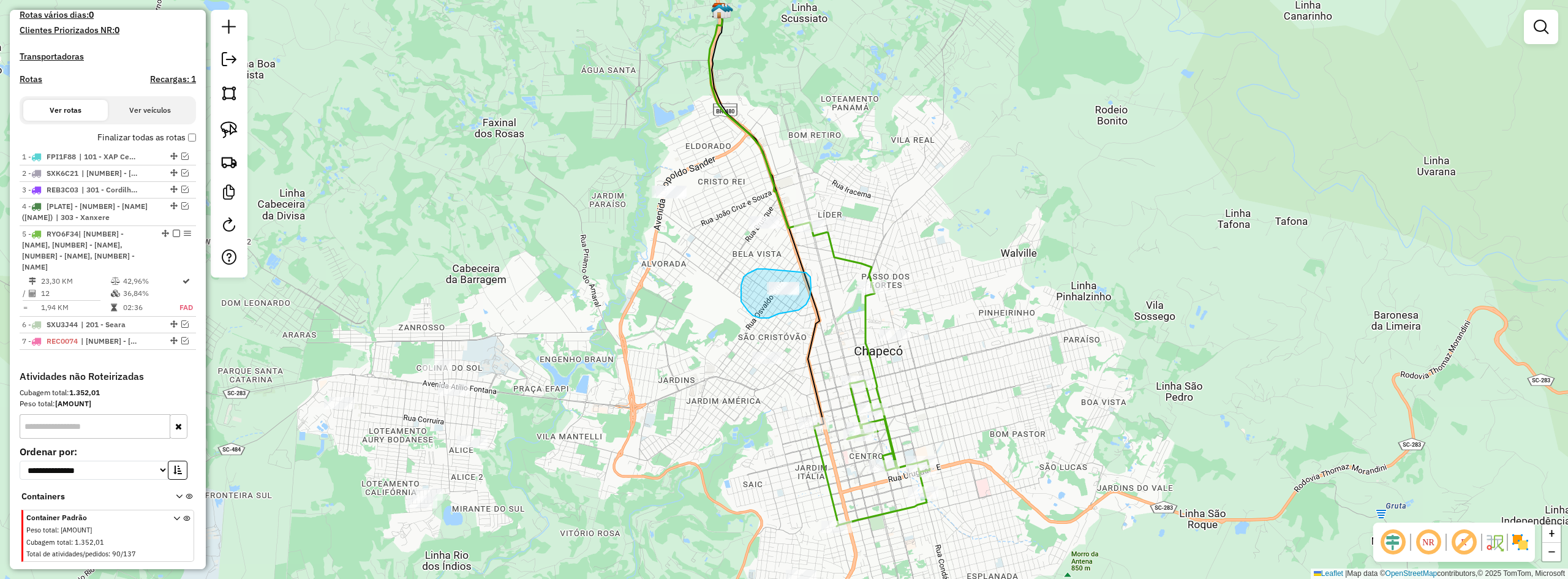 drag, startPoint x: 757, startPoint y: 269, endPoint x: 804, endPoint y: 273, distance: 47.16991 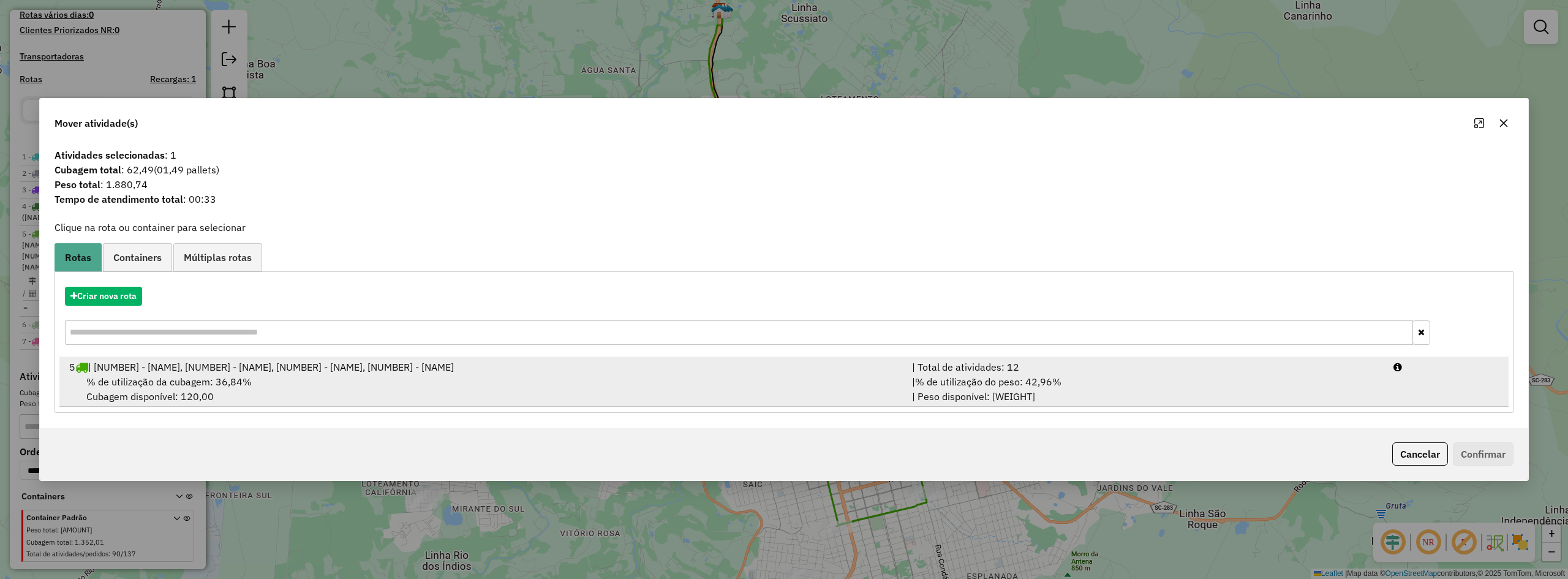 click on "% de utilização da cubagem: 36,84%  Cubagem disponível: 120,00" at bounding box center (483, 389) 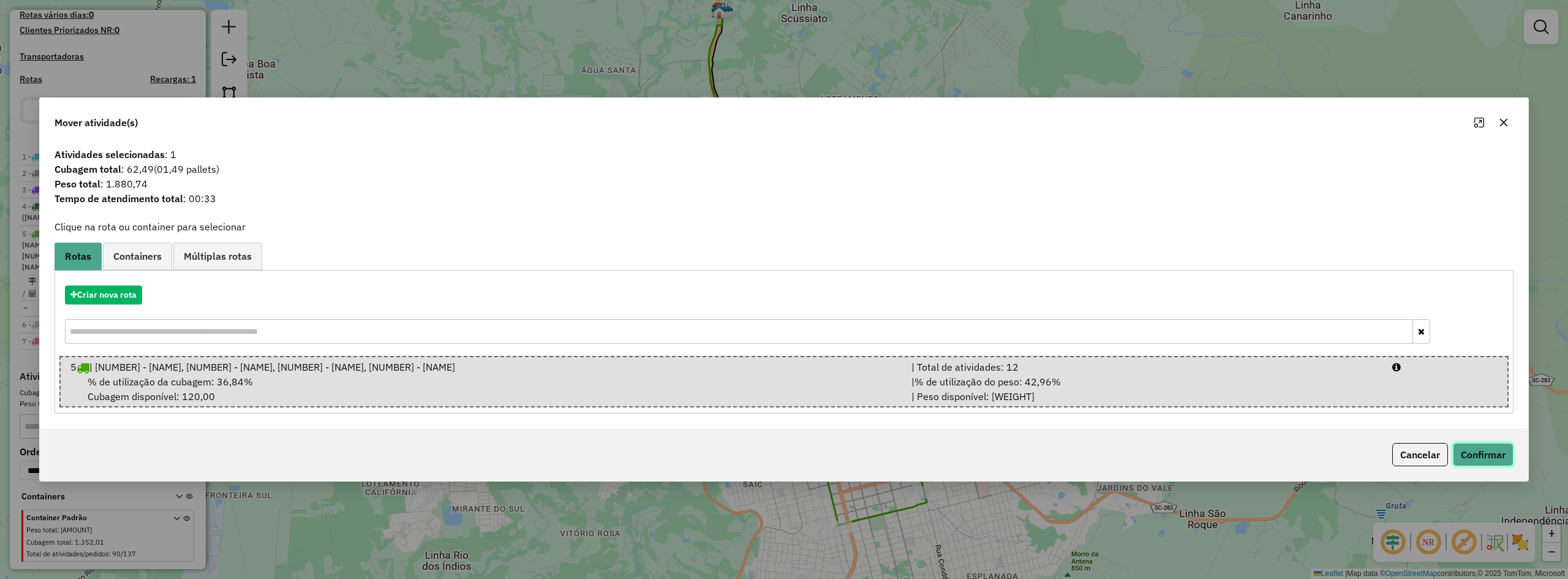 click on "Confirmar" 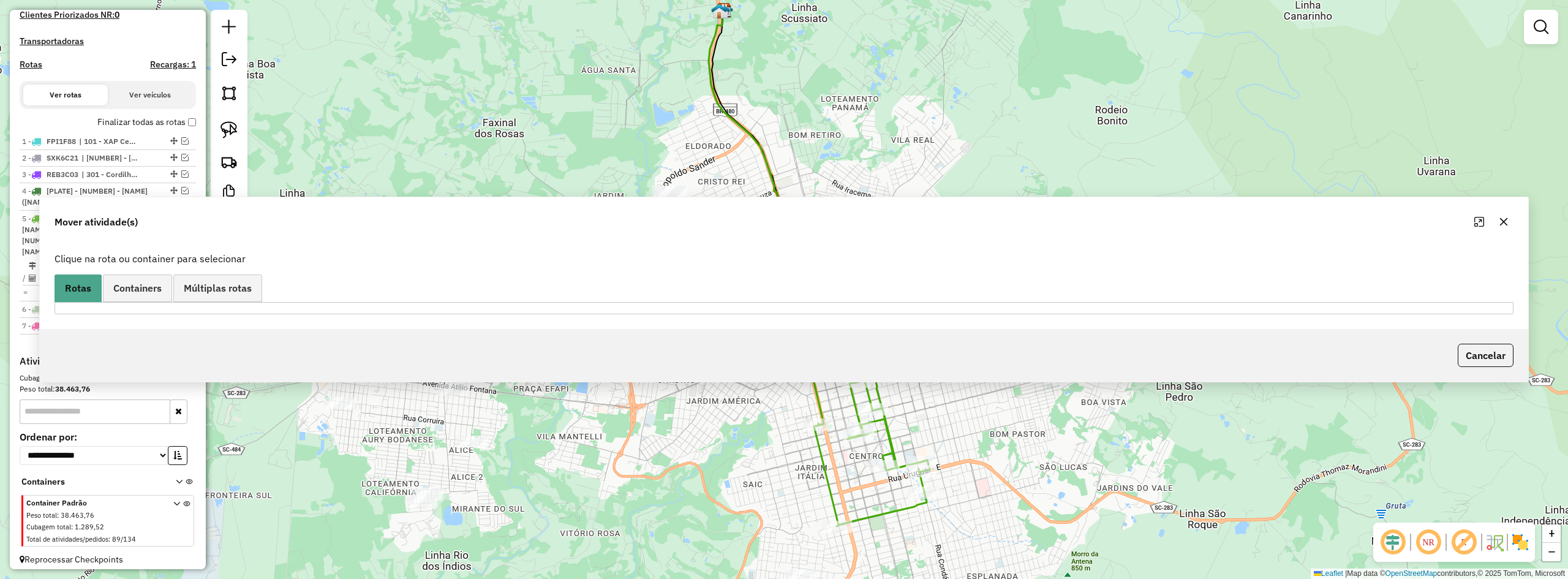 scroll, scrollTop: 335, scrollLeft: 0, axis: vertical 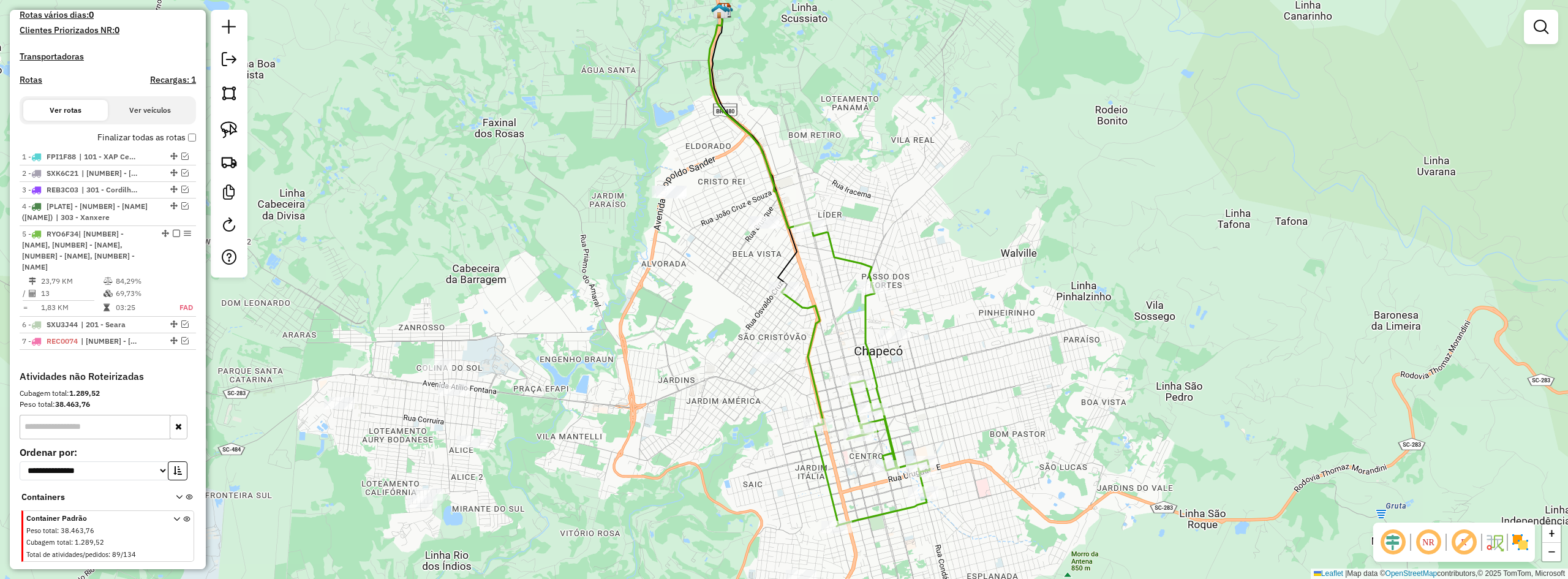 drag, startPoint x: 1033, startPoint y: 441, endPoint x: 1025, endPoint y: 322, distance: 119.2686 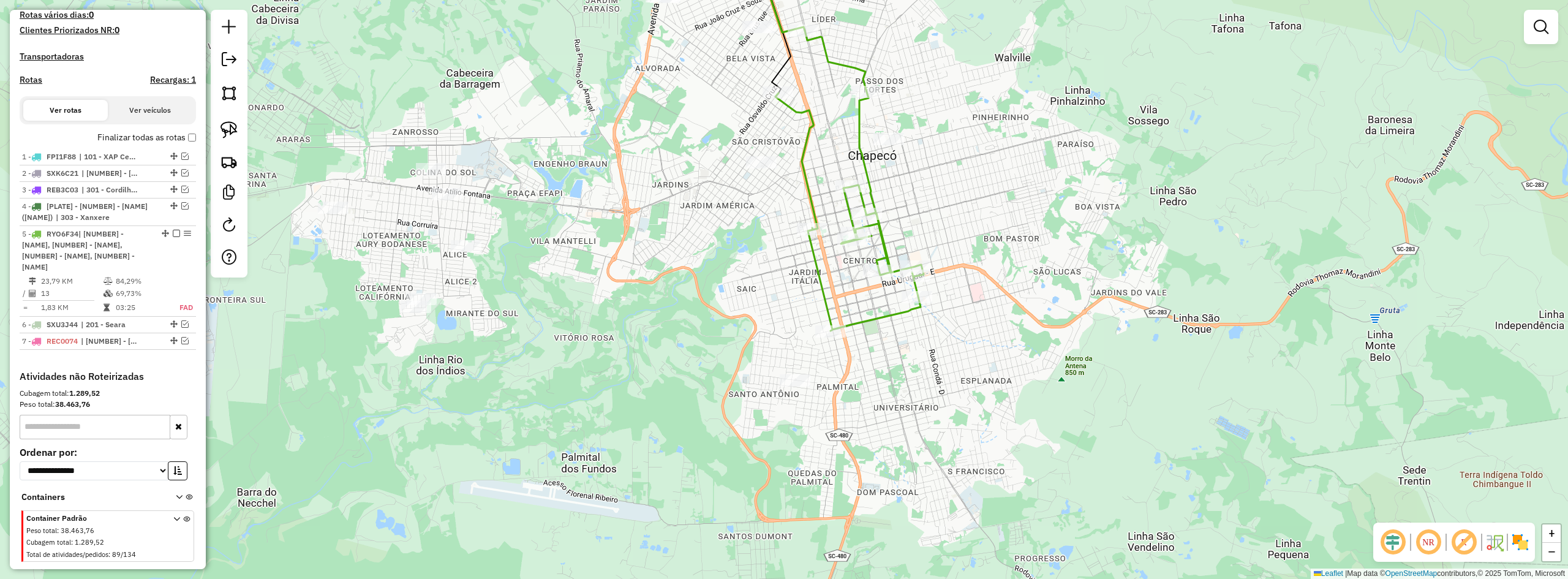 drag, startPoint x: 922, startPoint y: 355, endPoint x: 954, endPoint y: 426, distance: 77.87811 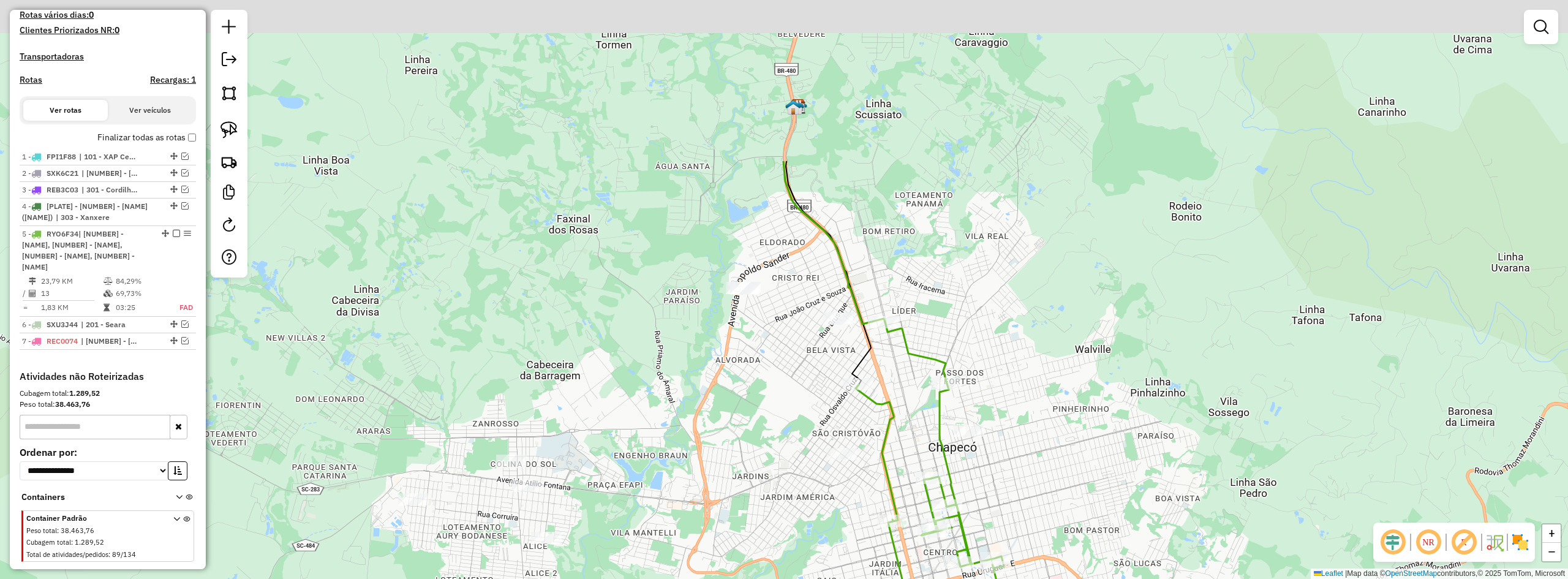drag, startPoint x: 1015, startPoint y: 226, endPoint x: 1050, endPoint y: 346, distance: 125 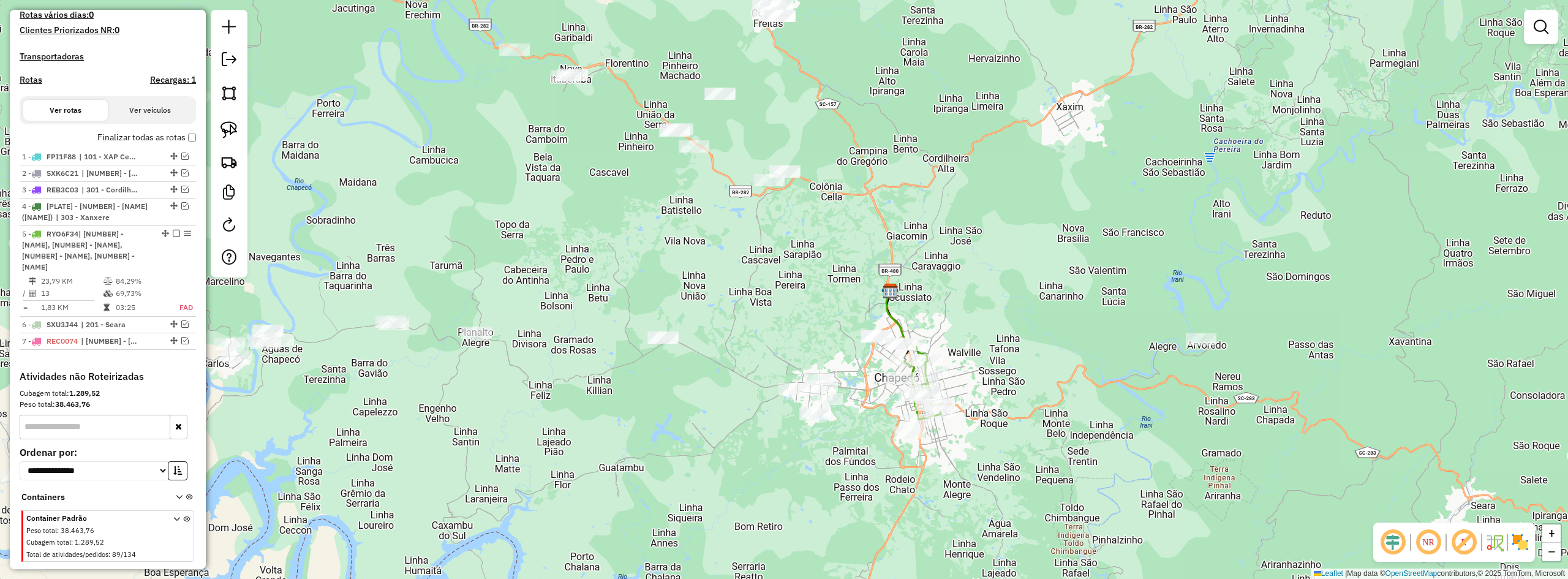 drag, startPoint x: 1052, startPoint y: 229, endPoint x: 962, endPoint y: 279, distance: 102.9563 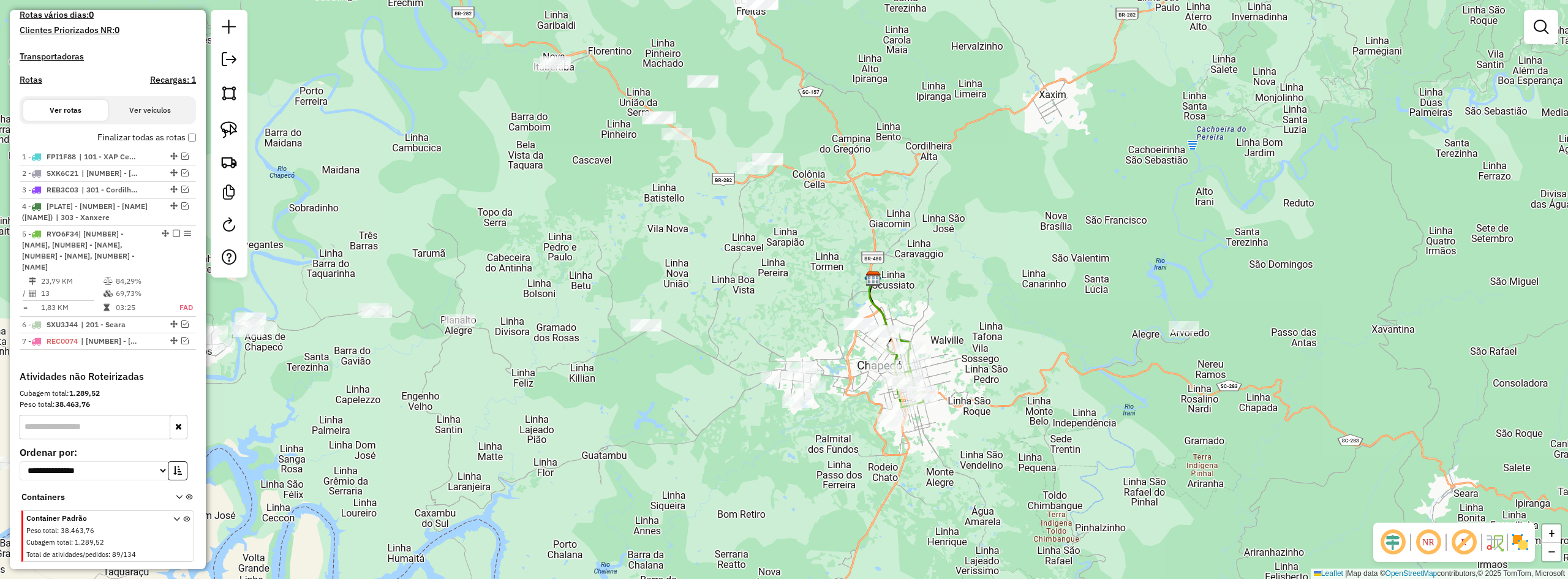 drag, startPoint x: 1042, startPoint y: 341, endPoint x: 1056, endPoint y: 311, distance: 33.105891 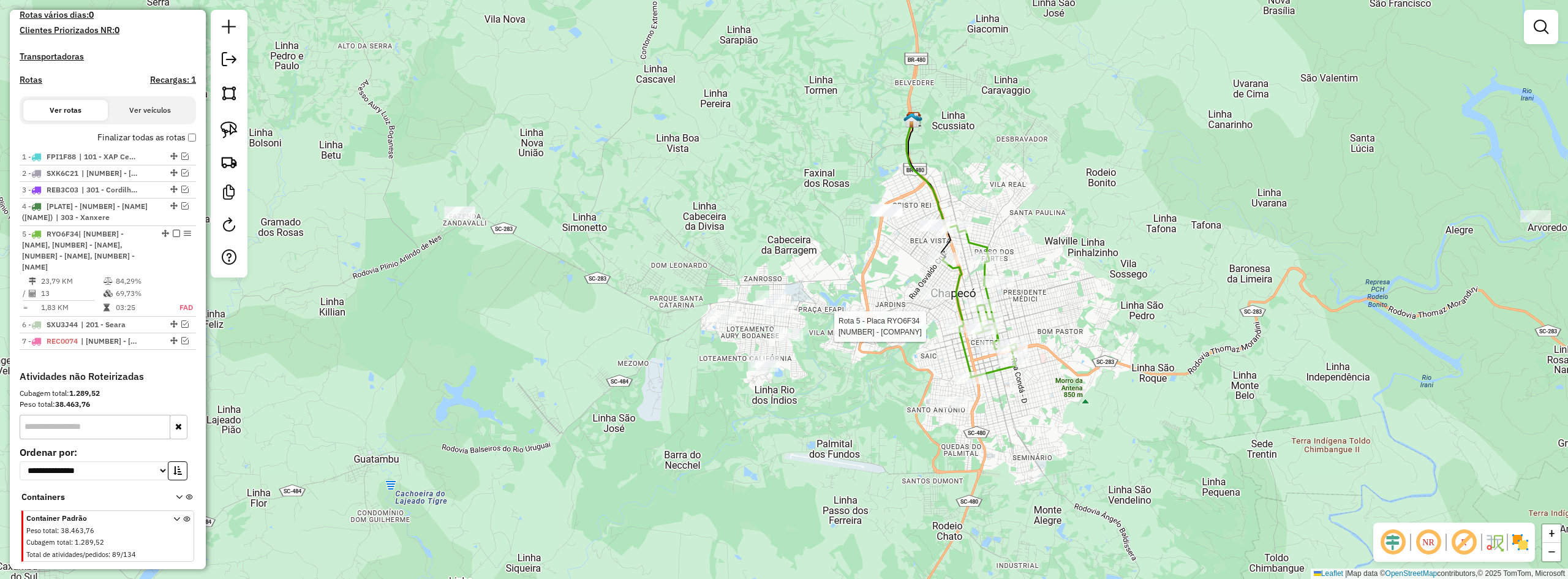 select on "**********" 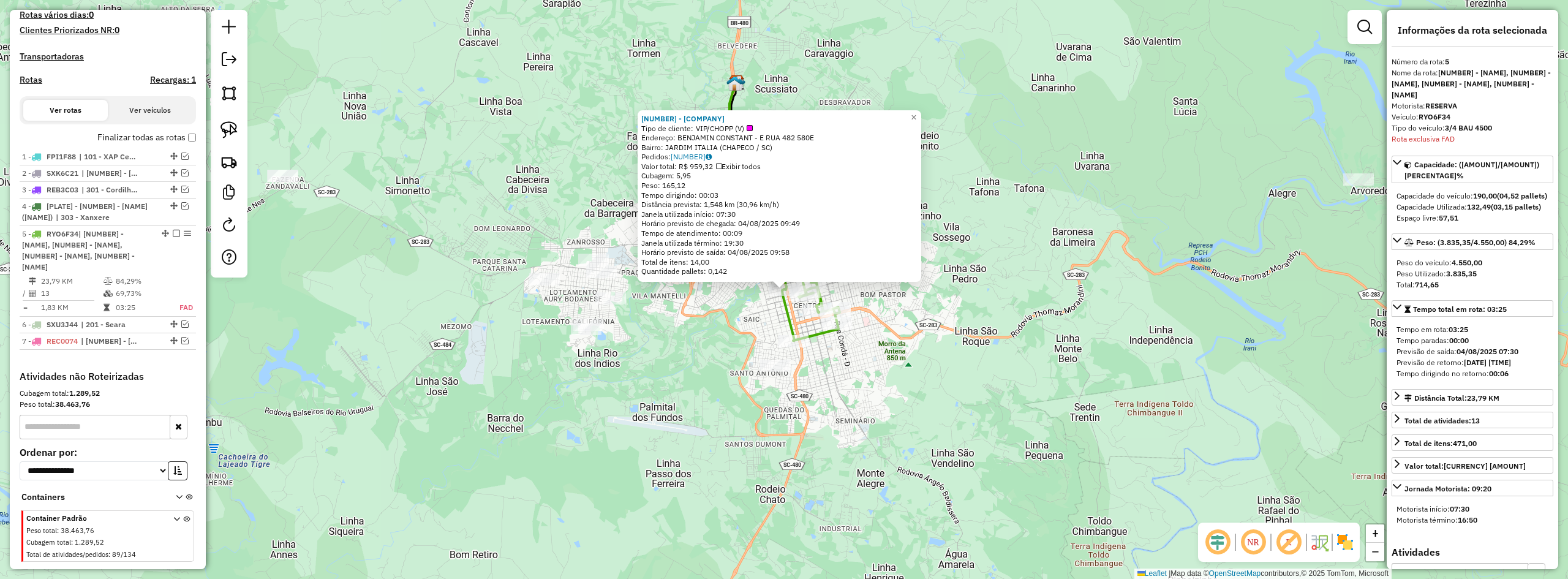 click on "1554 - POLENTA S RESTAURANT  Tipo de cliente:   VIP/CHOPP (V)   Endereço:  BENJAMIN CONSTANT - E RUA 482 580E   Bairro: JARDIM ITALIA (CHAPECO / SC)   Pedidos:  02140367   Valor total: R$ 959,32   Exibir todos   Cubagem: 5,95  Peso: 165,12  Tempo dirigindo: 00:03   Distância prevista: 1,548 km (30,96 km/h)   Janela utilizada início: 07:30   Horário previsto de chegada: 04/08/2025 09:49   Tempo de atendimento: 00:09   Janela utilizada término: 19:30   Horário previsto de saída: 04/08/2025 09:58   Total de itens: 14,00   Quantidade pallets: 0,142  × Janela de atendimento Grade de atendimento Capacidade Transportadoras Veículos Cliente Pedidos  Rotas Selecione os dias de semana para filtrar as janelas de atendimento  Seg   Ter   Qua   Qui   Sex   Sáb   Dom  Informe o período da janela de atendimento: De: Até:  Filtrar exatamente a janela do cliente  Considerar janela de atendimento padrão  Selecione os dias de semana para filtrar as grades de atendimento  Seg   Ter   Qua   Qui   Sex   Sáb   Dom  +" 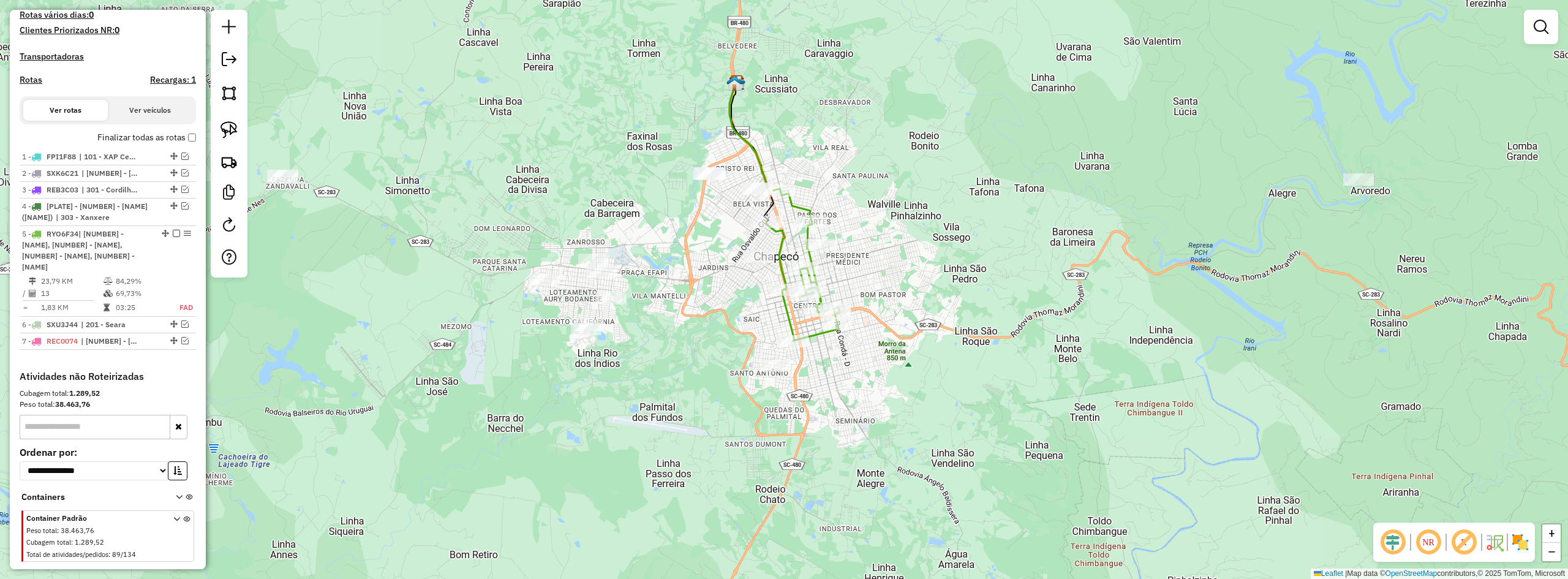 drag, startPoint x: 674, startPoint y: 344, endPoint x: 754, endPoint y: 338, distance: 80.22468 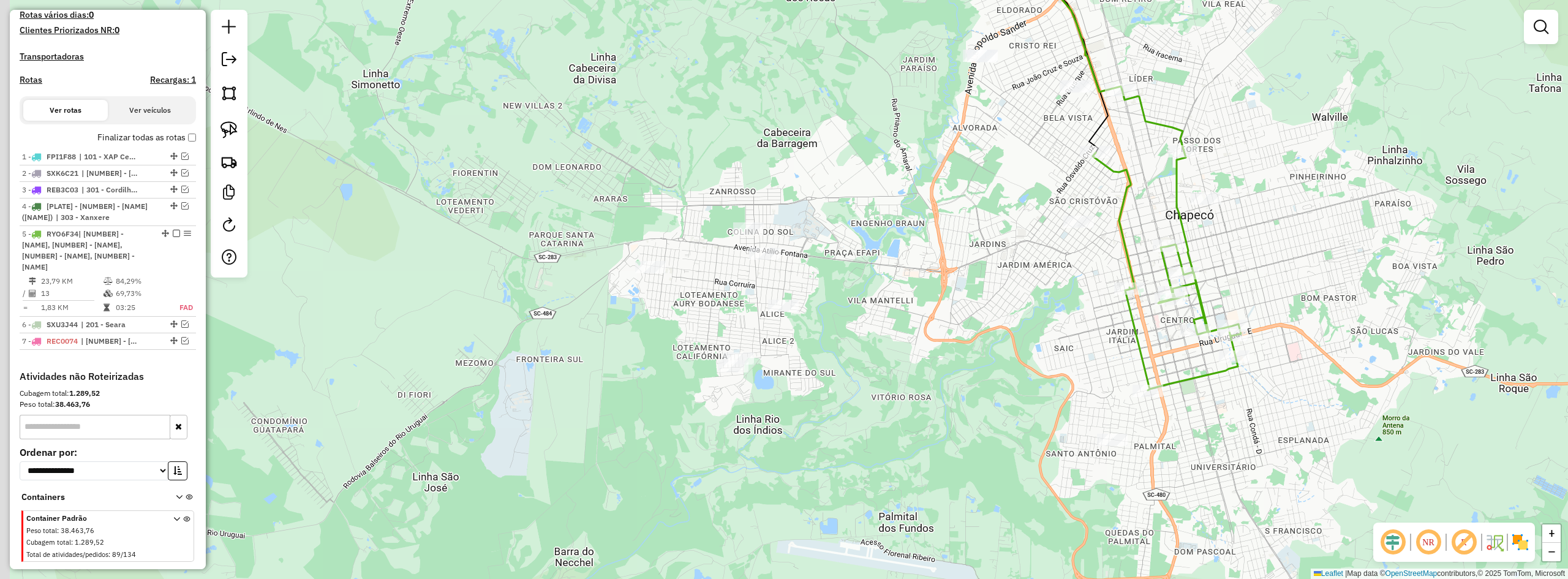 drag, startPoint x: 726, startPoint y: 300, endPoint x: 829, endPoint y: 326, distance: 106.23088 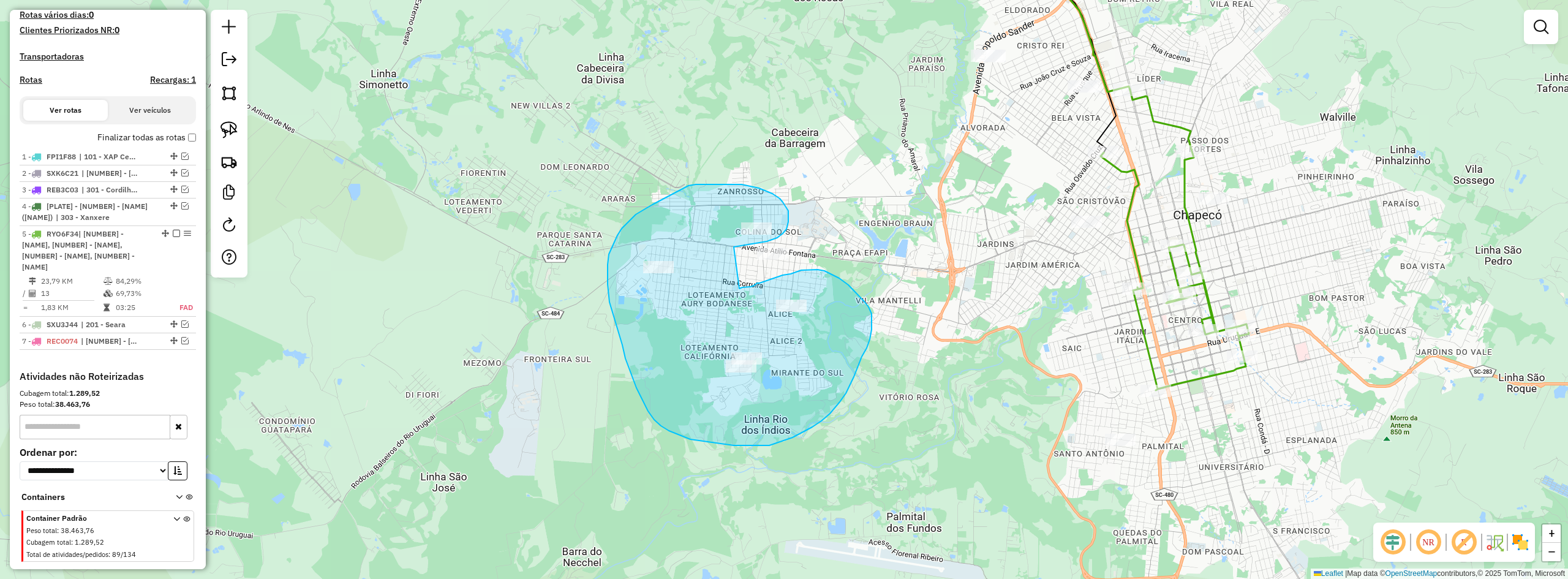 drag, startPoint x: 734, startPoint y: 247, endPoint x: 739, endPoint y: 289, distance: 42.297 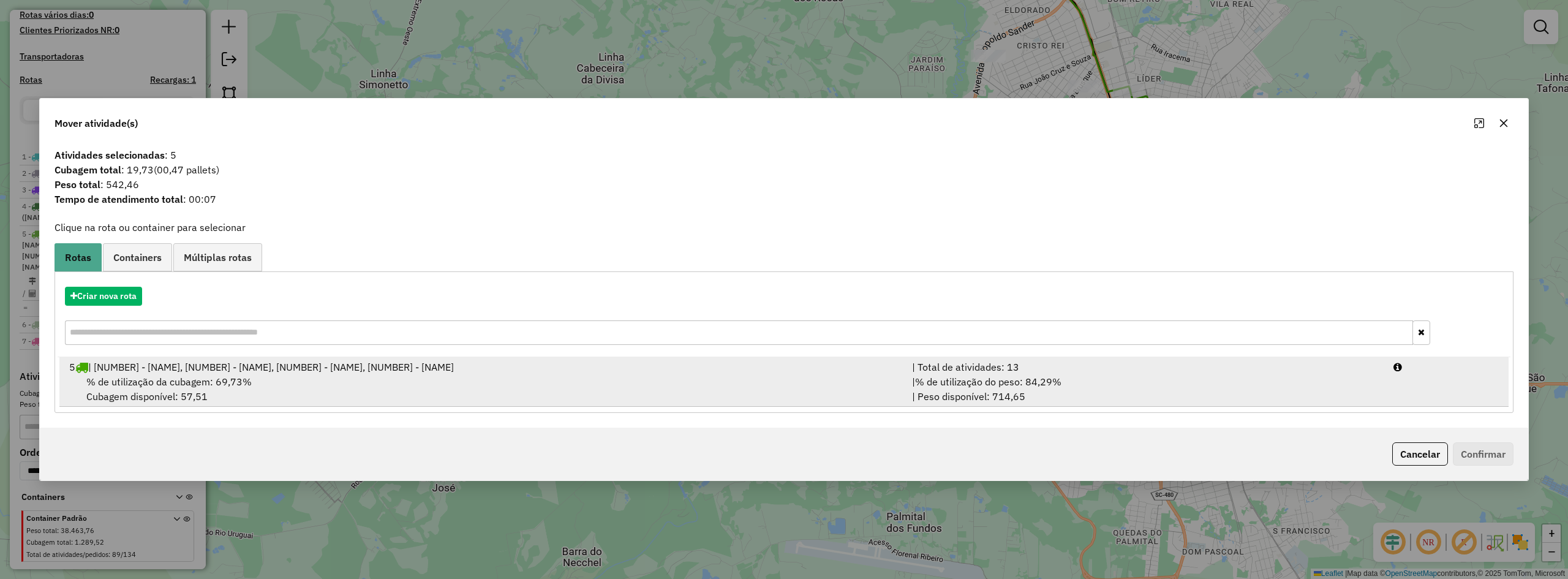 click on "5  RYO6F34 | 101 - XAP Centro, 102 - XAP Santo Antonio, 104 - XAP Bom Pastor, 109 - Belvedere" at bounding box center [483, 367] 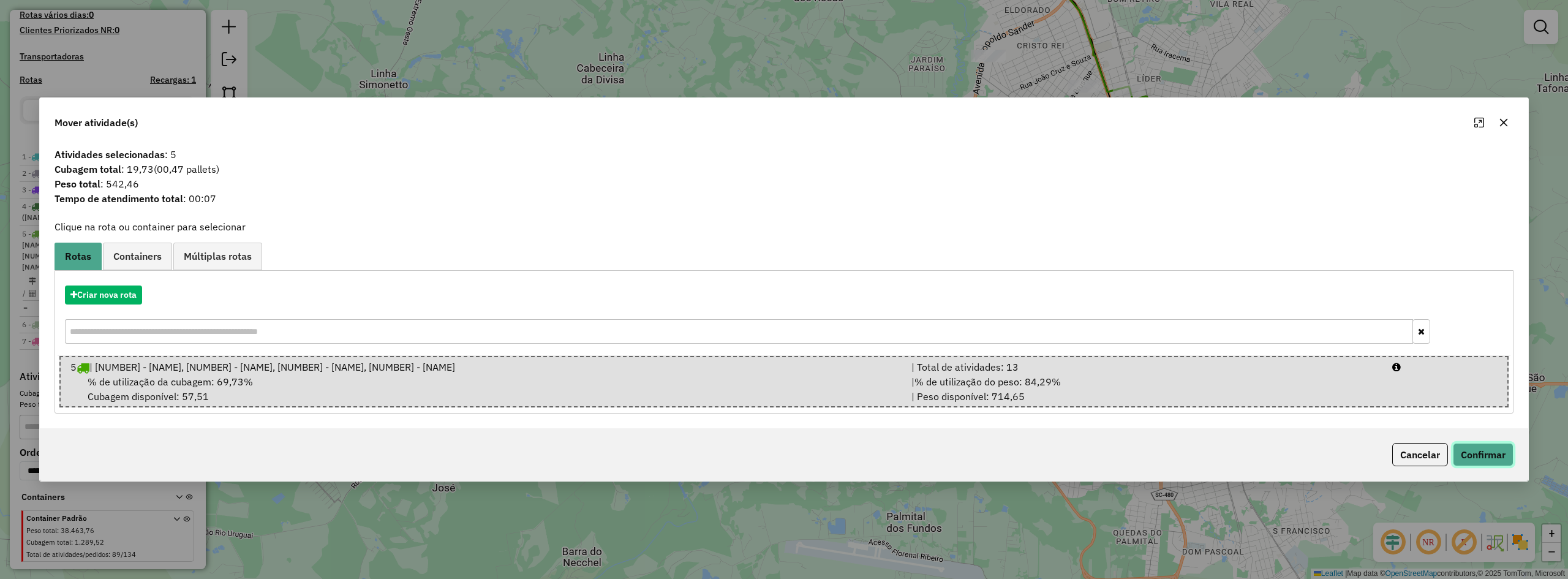click on "Confirmar" 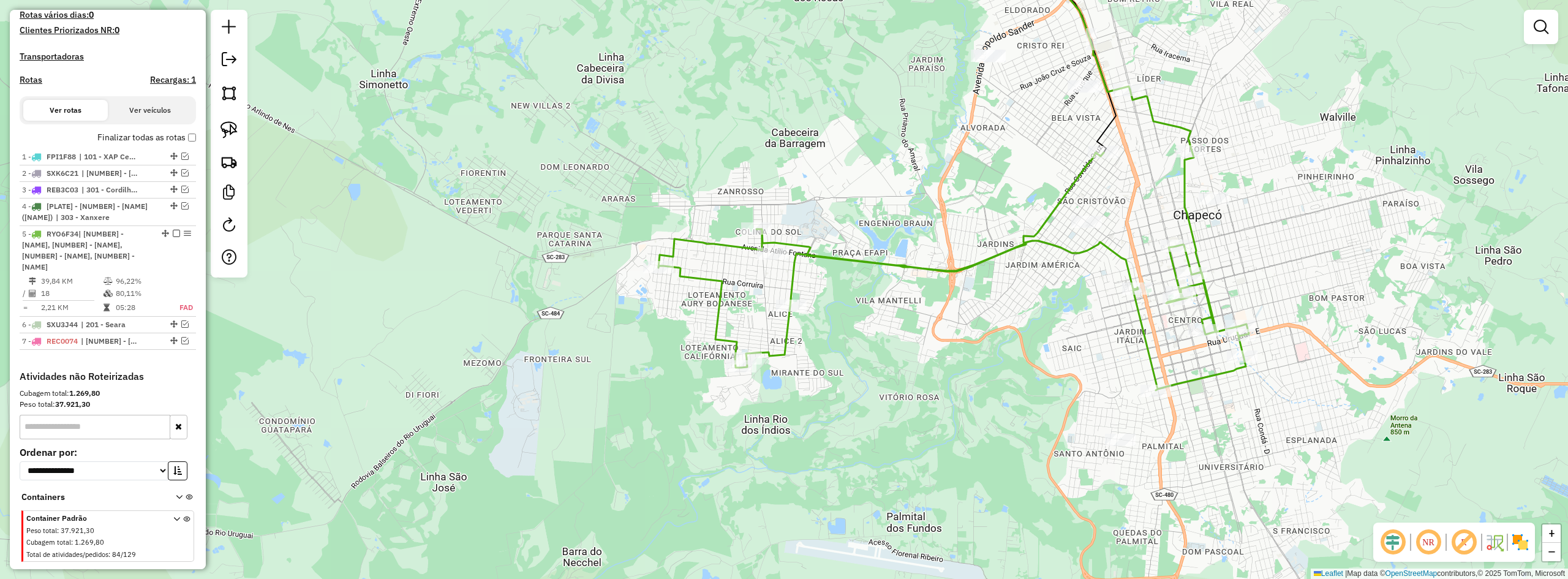 click on "Janela de atendimento Grade de atendimento Capacidade Transportadoras Veículos Cliente Pedidos  Rotas Selecione os dias de semana para filtrar as janelas de atendimento  Seg   Ter   Qua   Qui   Sex   Sáb   Dom  Informe o período da janela de atendimento: De: Até:  Filtrar exatamente a janela do cliente  Considerar janela de atendimento padrão  Selecione os dias de semana para filtrar as grades de atendimento  Seg   Ter   Qua   Qui   Sex   Sáb   Dom   Considerar clientes sem dia de atendimento cadastrado  Clientes fora do dia de atendimento selecionado Filtrar as atividades entre os valores definidos abaixo:  Peso mínimo:   Peso máximo:   Cubagem mínima:   Cubagem máxima:   De:   Até:  Filtrar as atividades entre o tempo de atendimento definido abaixo:  De:   Até:   Considerar capacidade total dos clientes não roteirizados Transportadora: Selecione um ou mais itens Tipo de veículo: Selecione um ou mais itens Veículo: Selecione um ou mais itens Motorista: Selecione um ou mais itens Nome: Rótulo:" 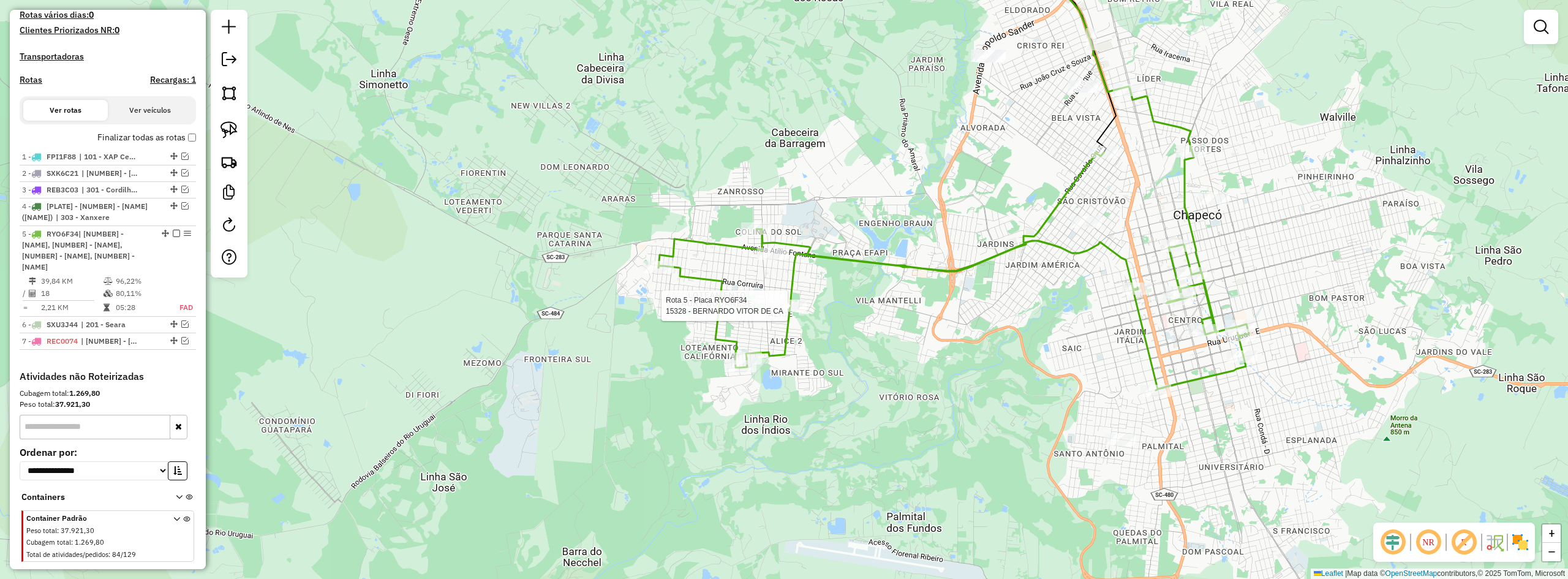 select on "**********" 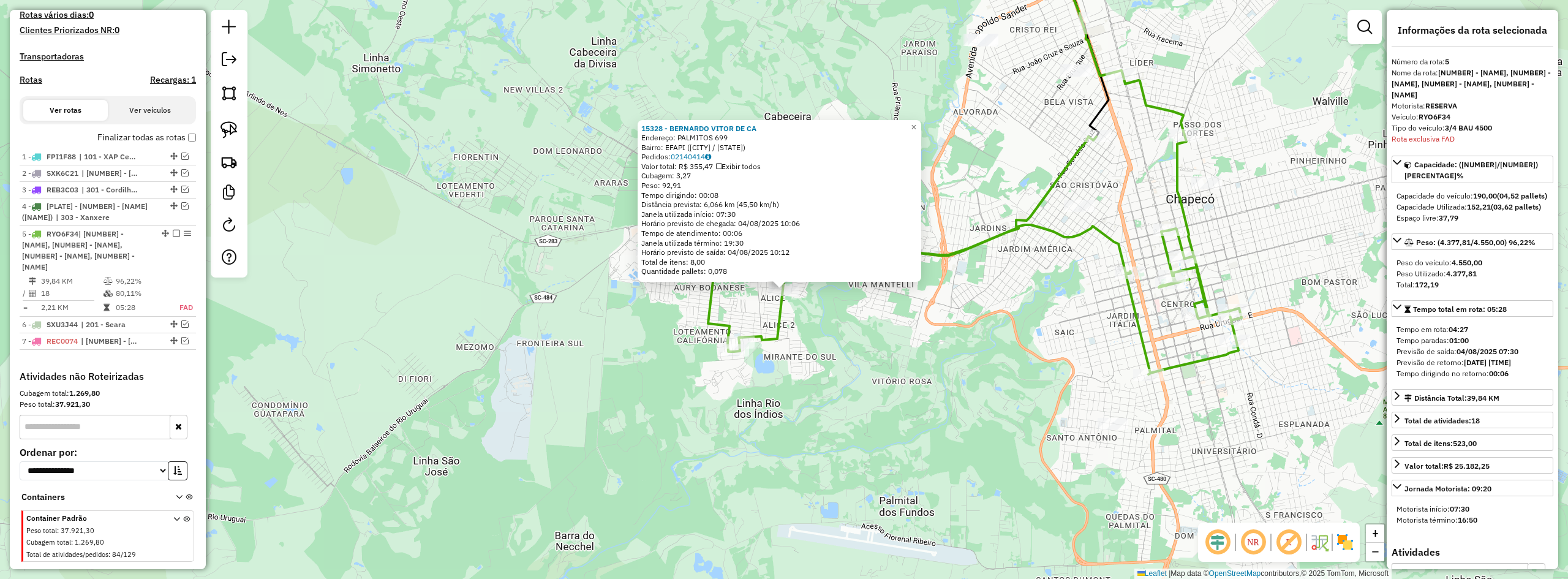 click on "15328 - BERNARDO VITOR DE CA  Endereço:  PALMITOS 699   Bairro: EFAPI (CHAPECO / SC)   Pedidos:  02140414   Valor total: R$ 355,47   Exibir todos   Cubagem: 3,27  Peso: 92,91  Tempo dirigindo: 00:08   Distância prevista: 6,066 km (45,50 km/h)   Janela utilizada início: 07:30   Horário previsto de chegada: 04/08/2025 10:06   Tempo de atendimento: 00:06   Janela utilizada término: 19:30   Horário previsto de saída: 04/08/2025 10:12   Total de itens: 8,00   Quantidade pallets: 0,078  × Janela de atendimento Grade de atendimento Capacidade Transportadoras Veículos Cliente Pedidos  Rotas Selecione os dias de semana para filtrar as janelas de atendimento  Seg   Ter   Qua   Qui   Sex   Sáb   Dom  Informe o período da janela de atendimento: De: Até:  Filtrar exatamente a janela do cliente  Considerar janela de atendimento padrão  Selecione os dias de semana para filtrar as grades de atendimento  Seg   Ter   Qua   Qui   Sex   Sáb   Dom   Considerar clientes sem dia de atendimento cadastrado  De:   Até:" 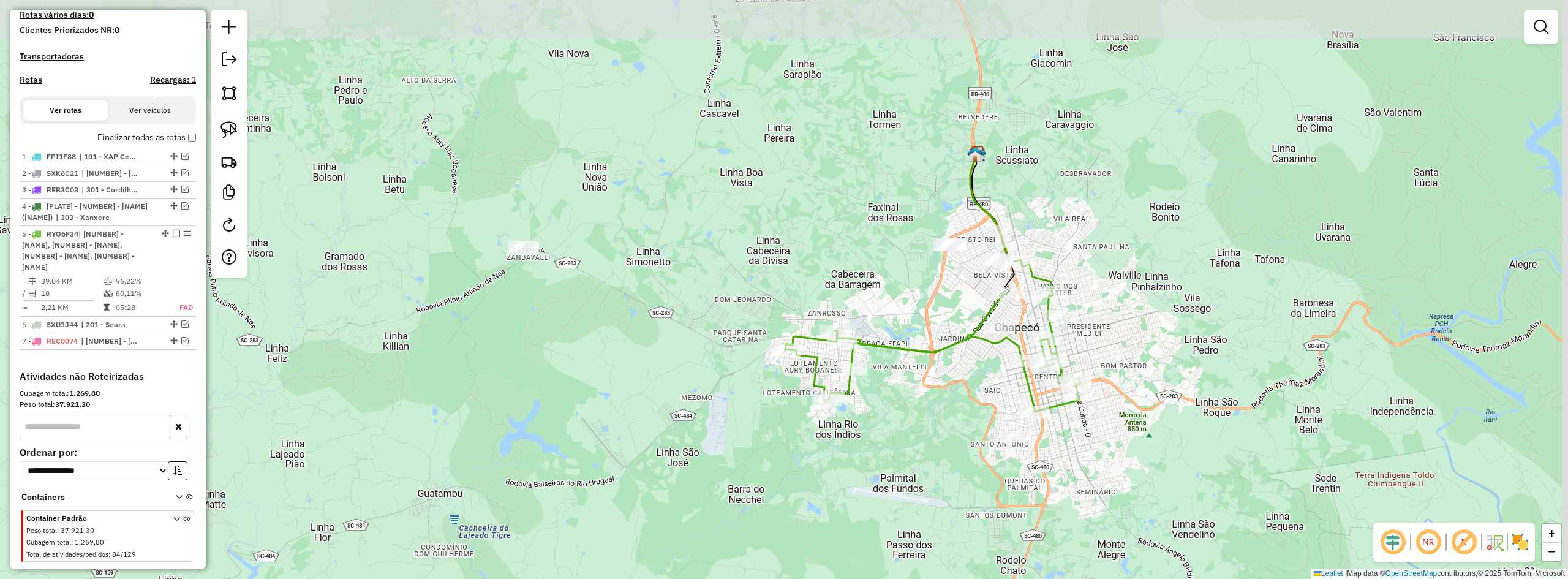 drag, startPoint x: 1014, startPoint y: 325, endPoint x: 950, endPoint y: 371, distance: 78.81624 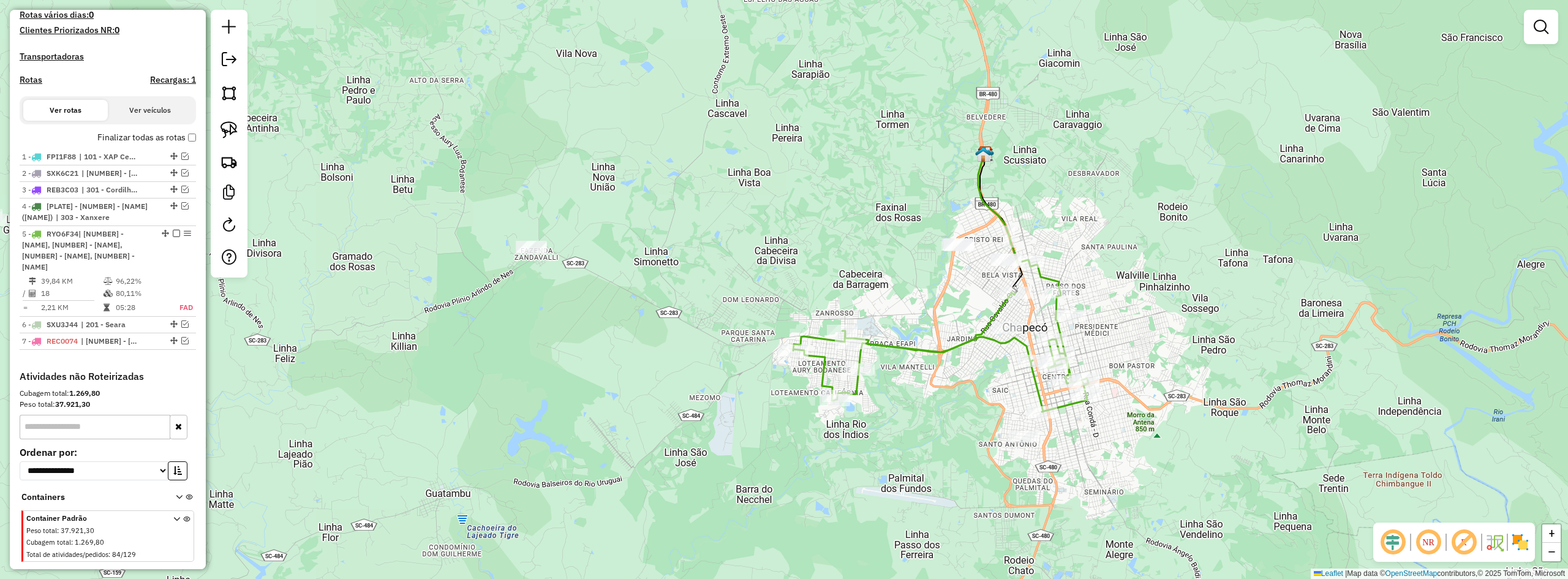 drag, startPoint x: 905, startPoint y: 321, endPoint x: 939, endPoint y: 316, distance: 34.365681 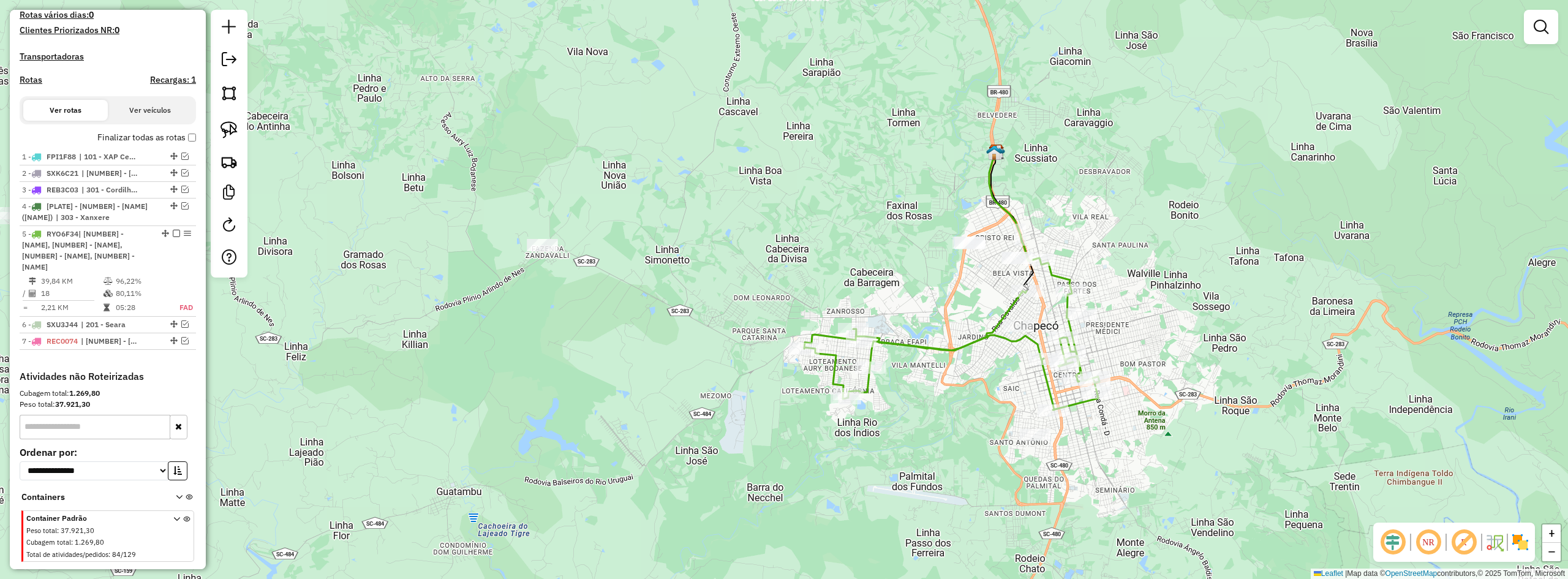 click on "Janela de atendimento Grade de atendimento Capacidade Transportadoras Veículos Cliente Pedidos  Rotas Selecione os dias de semana para filtrar as janelas de atendimento  Seg   Ter   Qua   Qui   Sex   Sáb   Dom  Informe o período da janela de atendimento: De: Até:  Filtrar exatamente a janela do cliente  Considerar janela de atendimento padrão  Selecione os dias de semana para filtrar as grades de atendimento  Seg   Ter   Qua   Qui   Sex   Sáb   Dom   Considerar clientes sem dia de atendimento cadastrado  Clientes fora do dia de atendimento selecionado Filtrar as atividades entre os valores definidos abaixo:  Peso mínimo:   Peso máximo:   Cubagem mínima:   Cubagem máxima:   De:   Até:  Filtrar as atividades entre o tempo de atendimento definido abaixo:  De:   Até:   Considerar capacidade total dos clientes não roteirizados Transportadora: Selecione um ou mais itens Tipo de veículo: Selecione um ou mais itens Veículo: Selecione um ou mais itens Motorista: Selecione um ou mais itens Nome: Rótulo:" 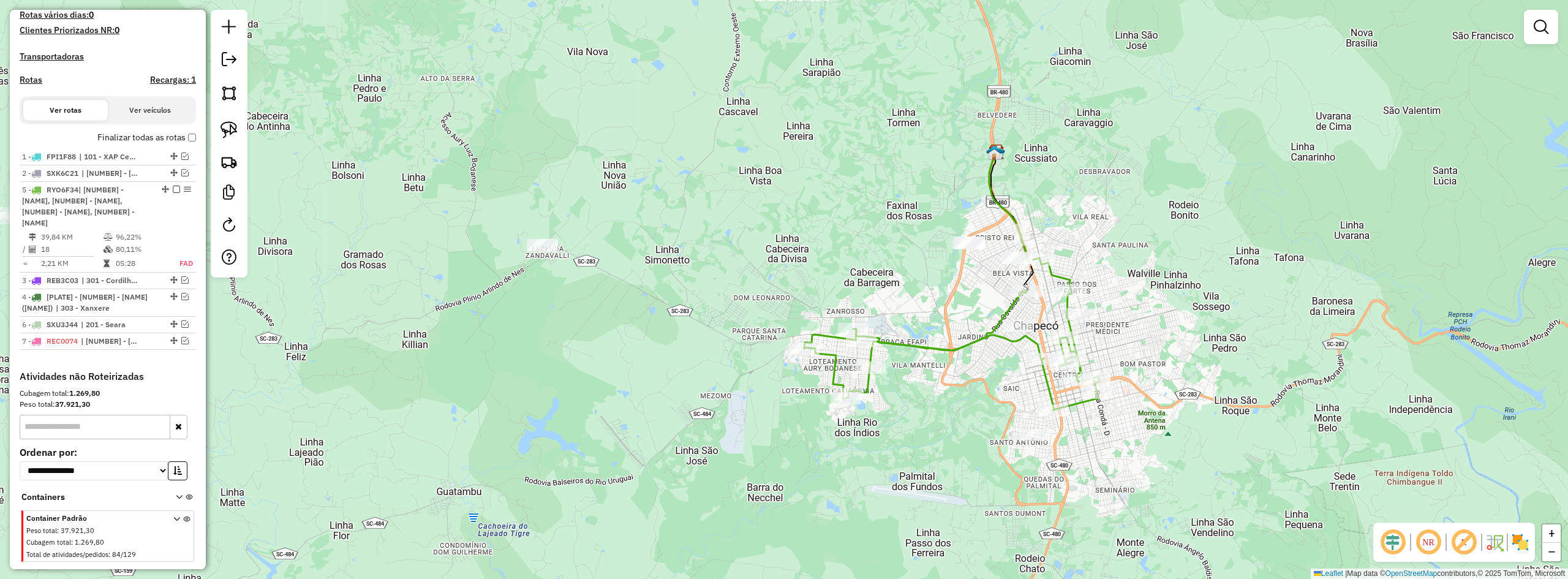 drag, startPoint x: 160, startPoint y: 222, endPoint x: 162, endPoint y: 189, distance: 33.060551 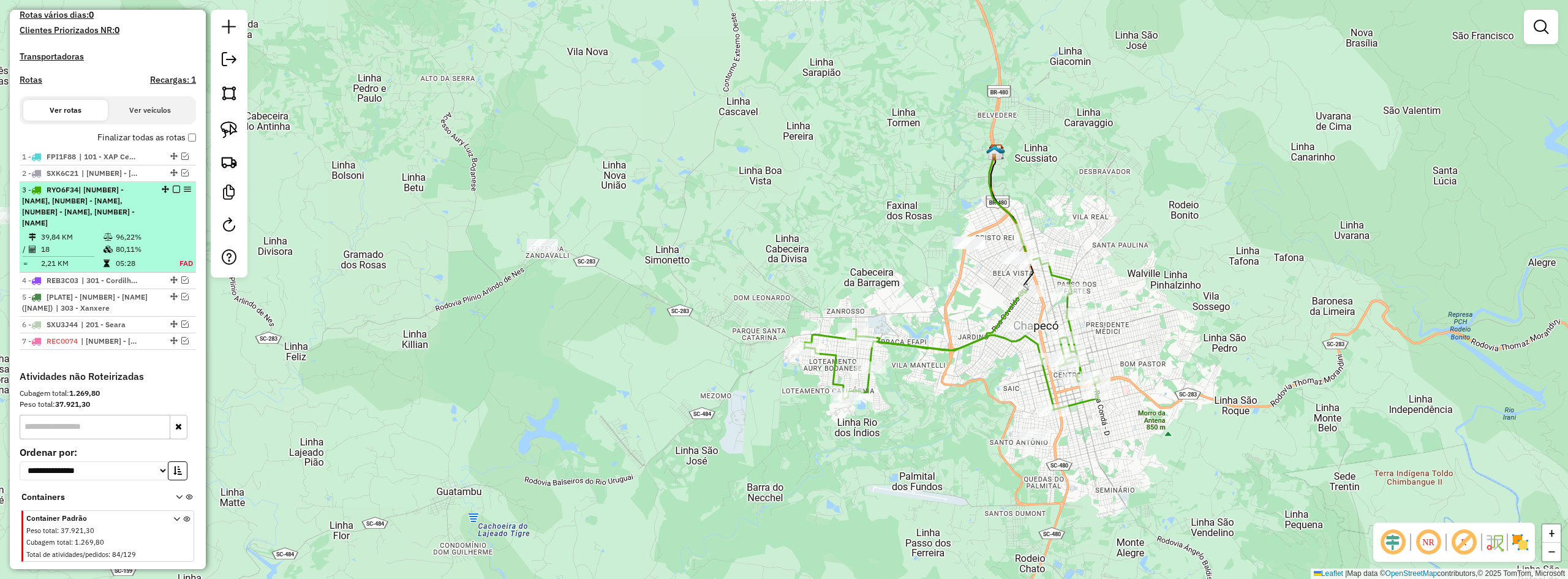 click at bounding box center [176, 189] 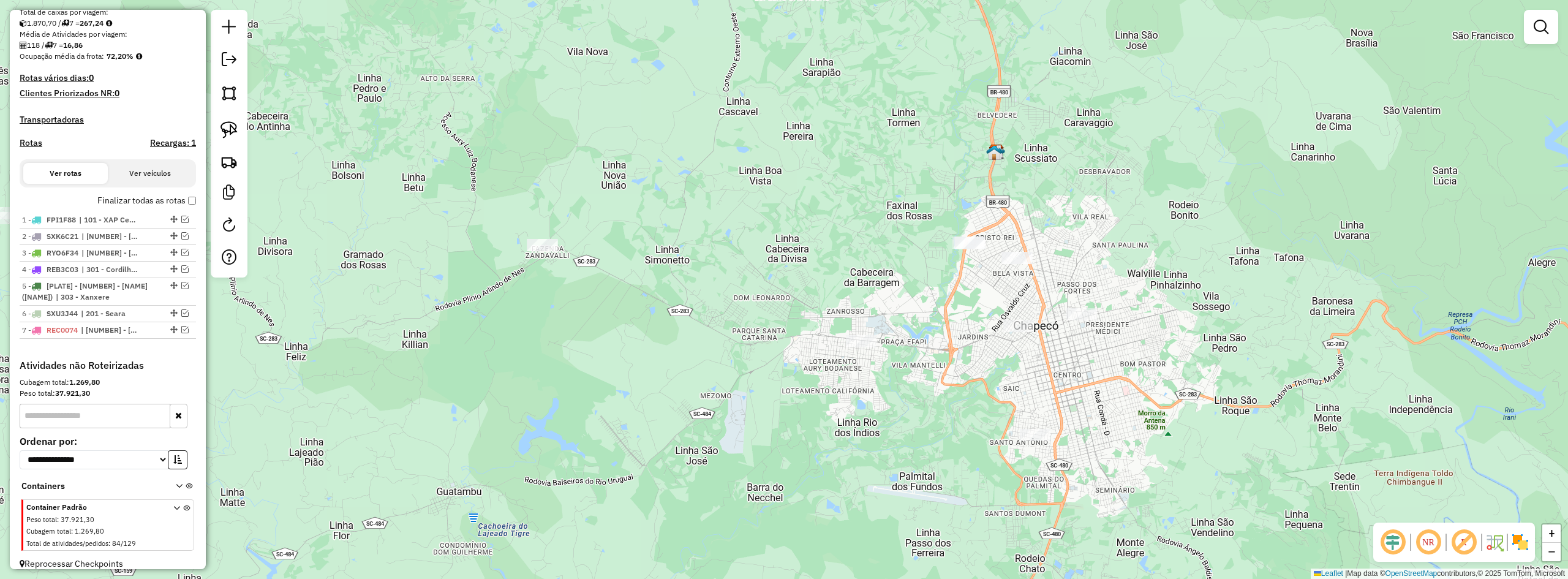 drag, startPoint x: 728, startPoint y: 265, endPoint x: 737, endPoint y: 264, distance: 9.055385 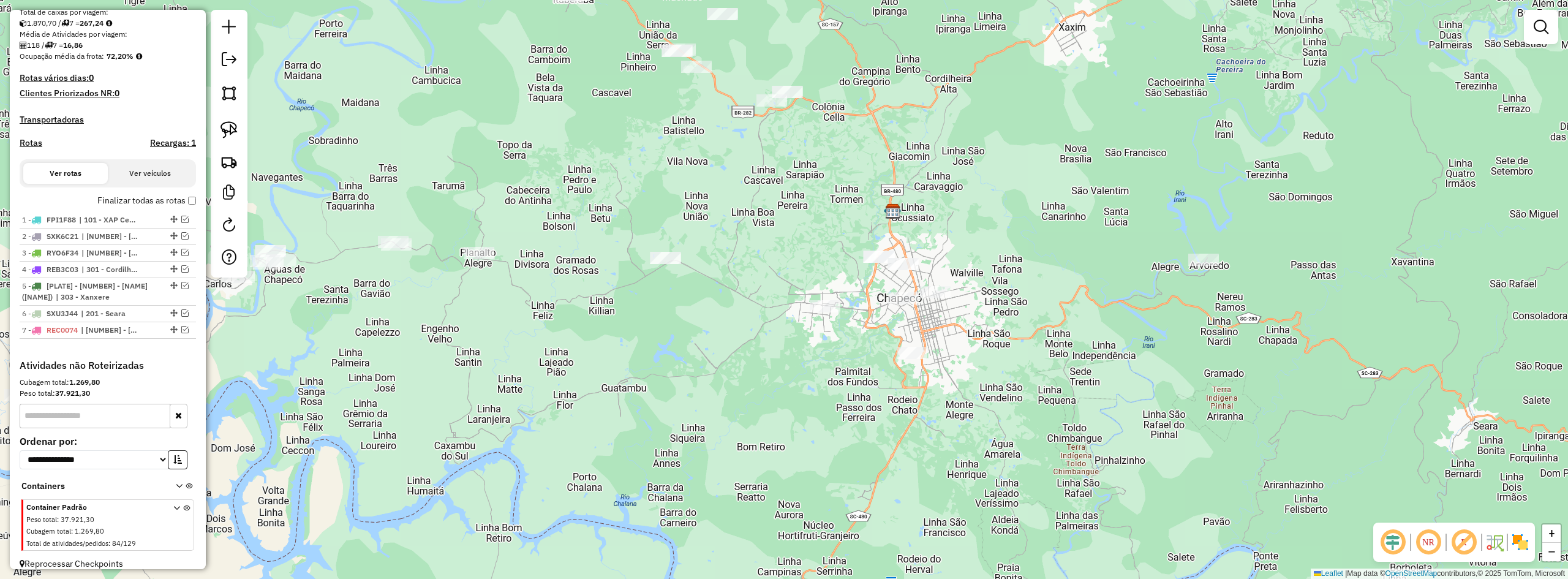 drag, startPoint x: 734, startPoint y: 264, endPoint x: 774, endPoint y: 309, distance: 60.20797 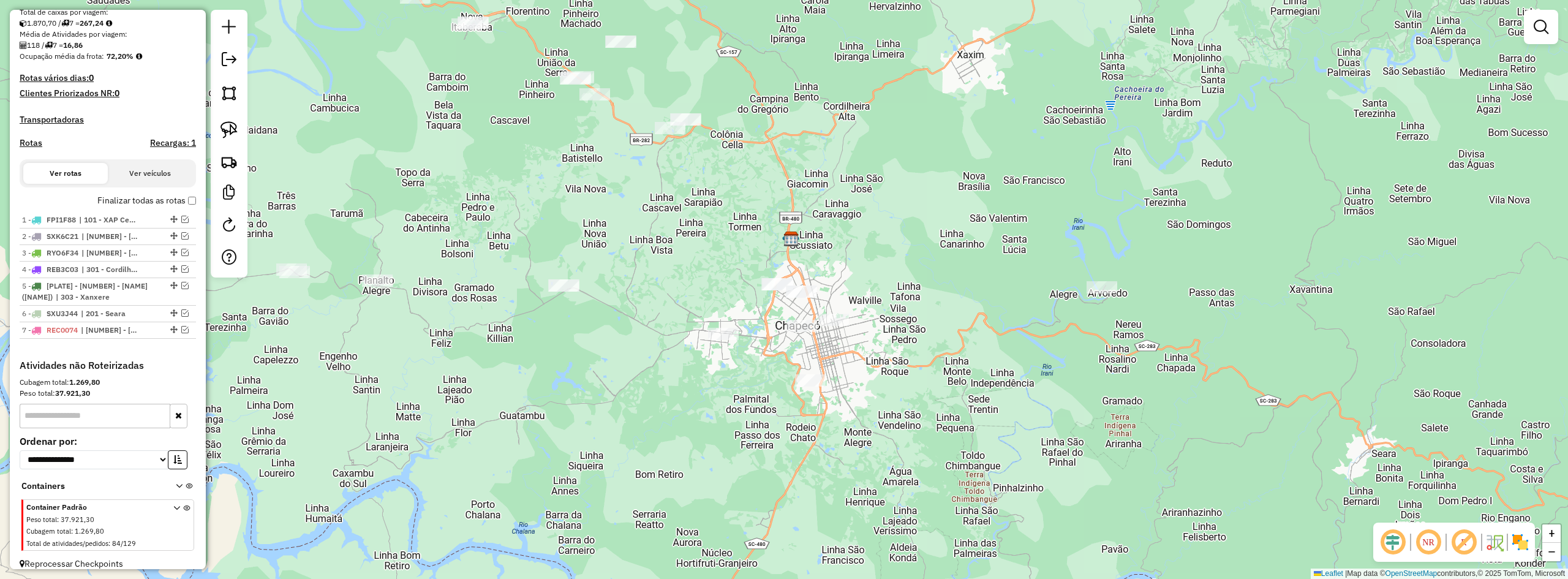drag, startPoint x: 933, startPoint y: 311, endPoint x: 935, endPoint y: 326, distance: 15.132746 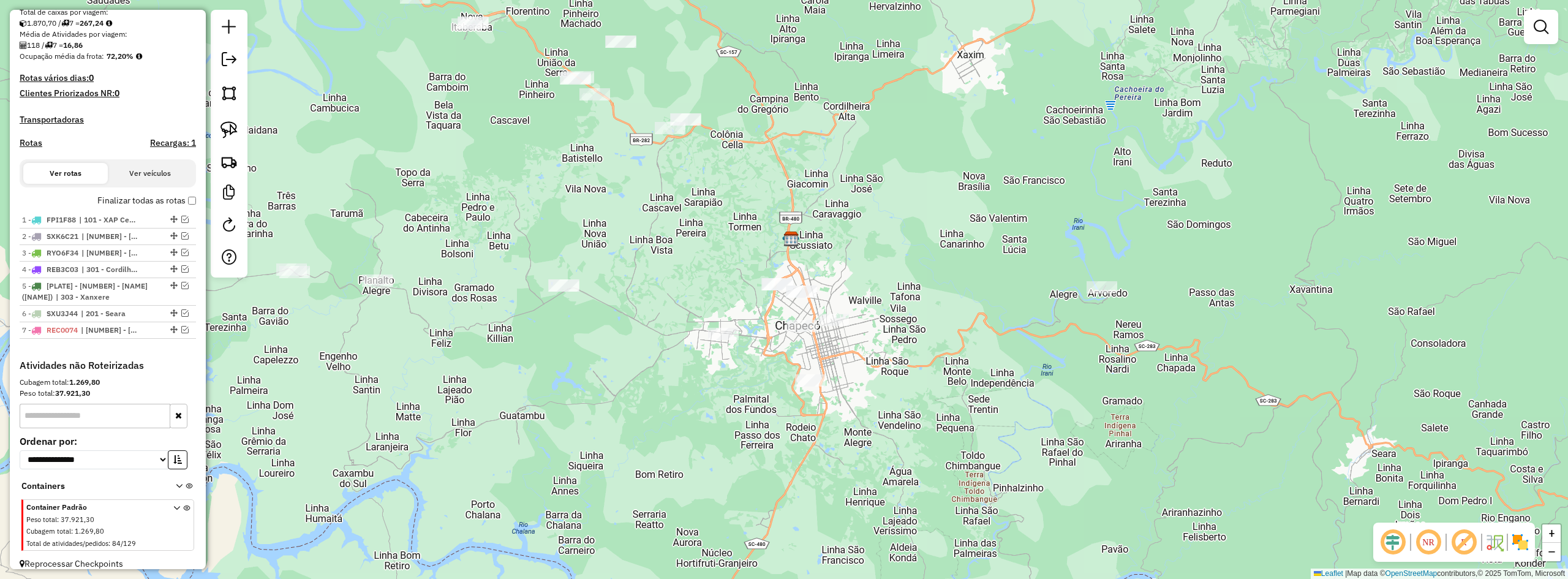 click on "Janela de atendimento Grade de atendimento Capacidade Transportadoras Veículos Cliente Pedidos  Rotas Selecione os dias de semana para filtrar as janelas de atendimento  Seg   Ter   Qua   Qui   Sex   Sáb   Dom  Informe o período da janela de atendimento: De: Até:  Filtrar exatamente a janela do cliente  Considerar janela de atendimento padrão  Selecione os dias de semana para filtrar as grades de atendimento  Seg   Ter   Qua   Qui   Sex   Sáb   Dom   Considerar clientes sem dia de atendimento cadastrado  Clientes fora do dia de atendimento selecionado Filtrar as atividades entre os valores definidos abaixo:  Peso mínimo:   Peso máximo:   Cubagem mínima:   Cubagem máxima:   De:   Até:  Filtrar as atividades entre o tempo de atendimento definido abaixo:  De:   Até:   Considerar capacidade total dos clientes não roteirizados Transportadora: Selecione um ou mais itens Tipo de veículo: Selecione um ou mais itens Veículo: Selecione um ou mais itens Motorista: Selecione um ou mais itens Nome: Rótulo:" 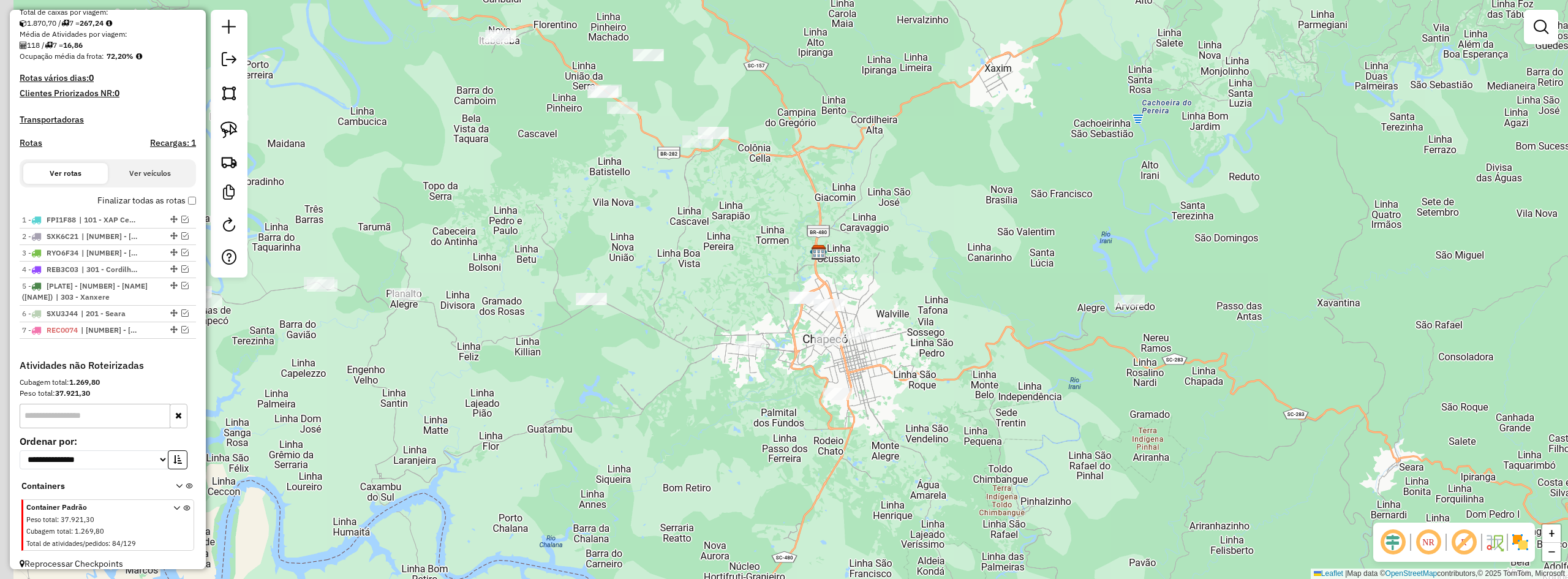drag, startPoint x: 873, startPoint y: 440, endPoint x: 921, endPoint y: 456, distance: 50.596443 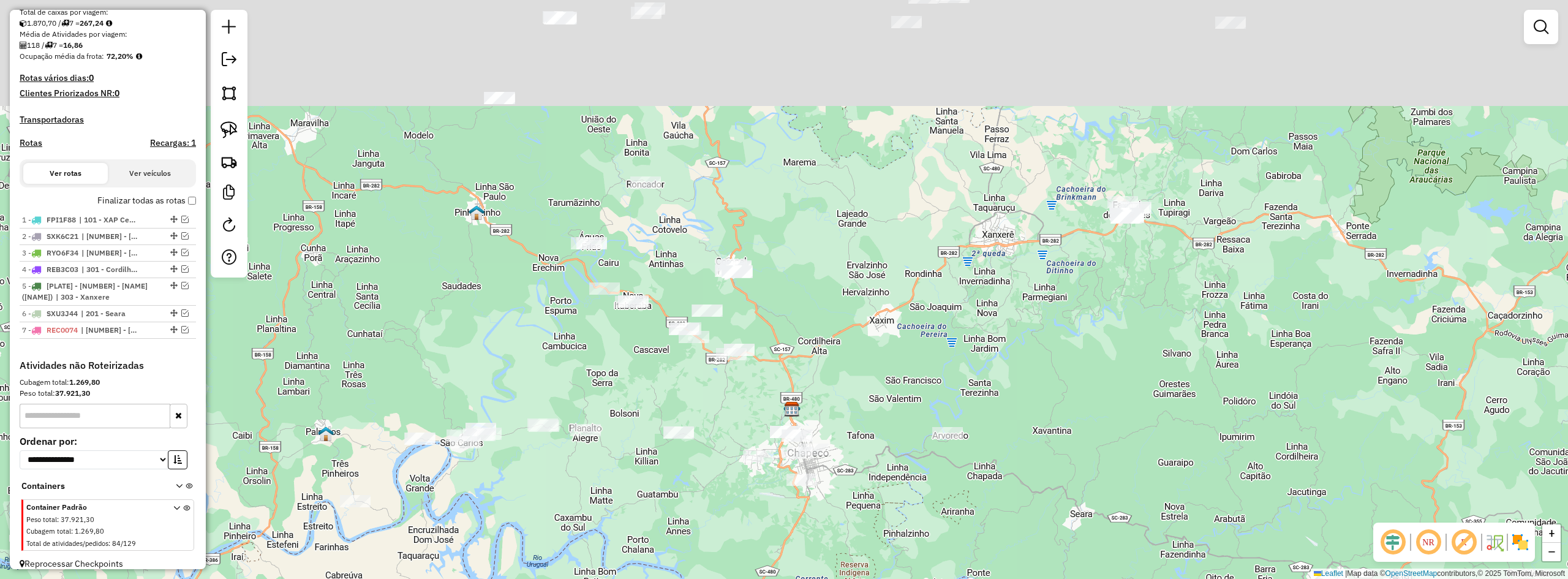 drag, startPoint x: 767, startPoint y: 304, endPoint x: 823, endPoint y: 377, distance: 92 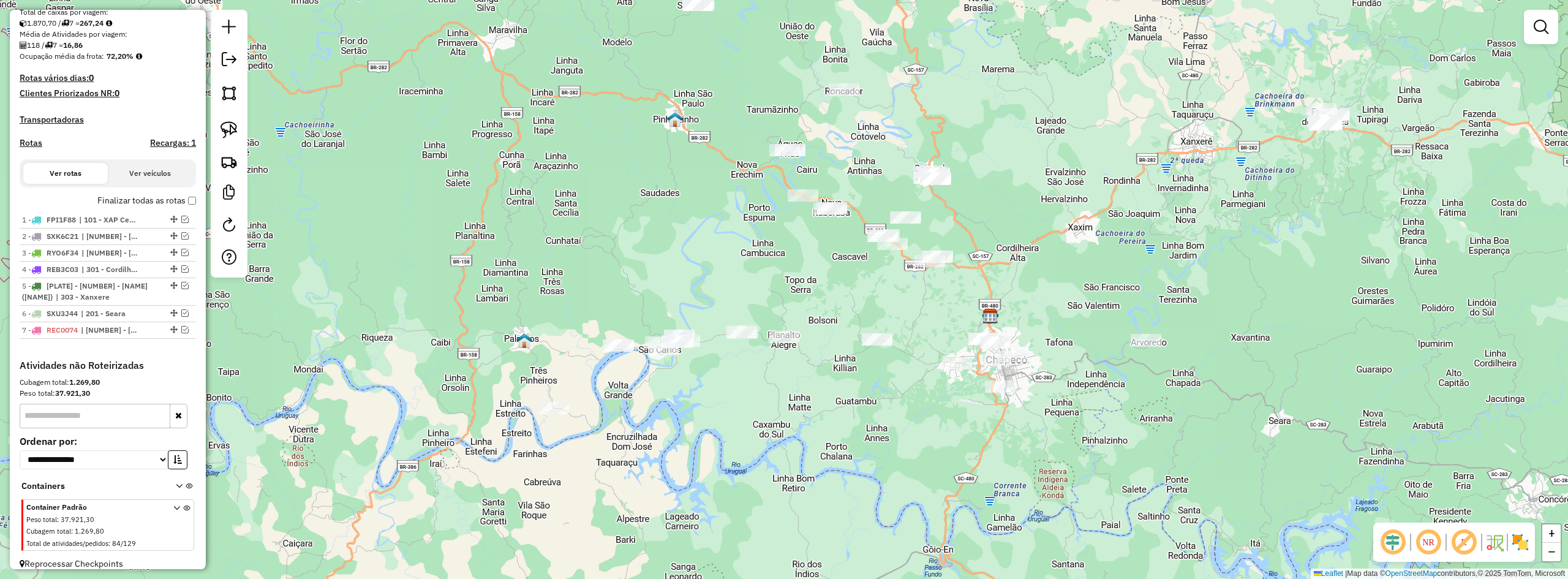 drag, startPoint x: 794, startPoint y: 392, endPoint x: 774, endPoint y: 406, distance: 24.413111 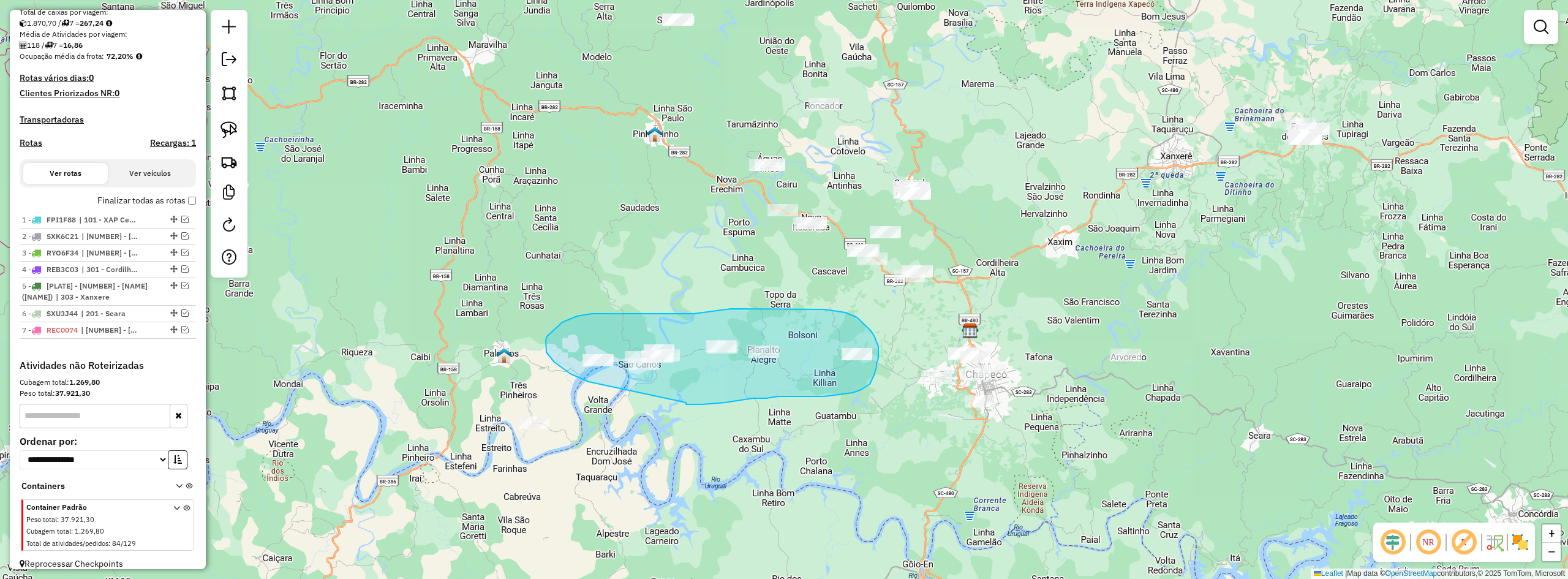 drag, startPoint x: 686, startPoint y: 403, endPoint x: 589, endPoint y: 382, distance: 99.24717 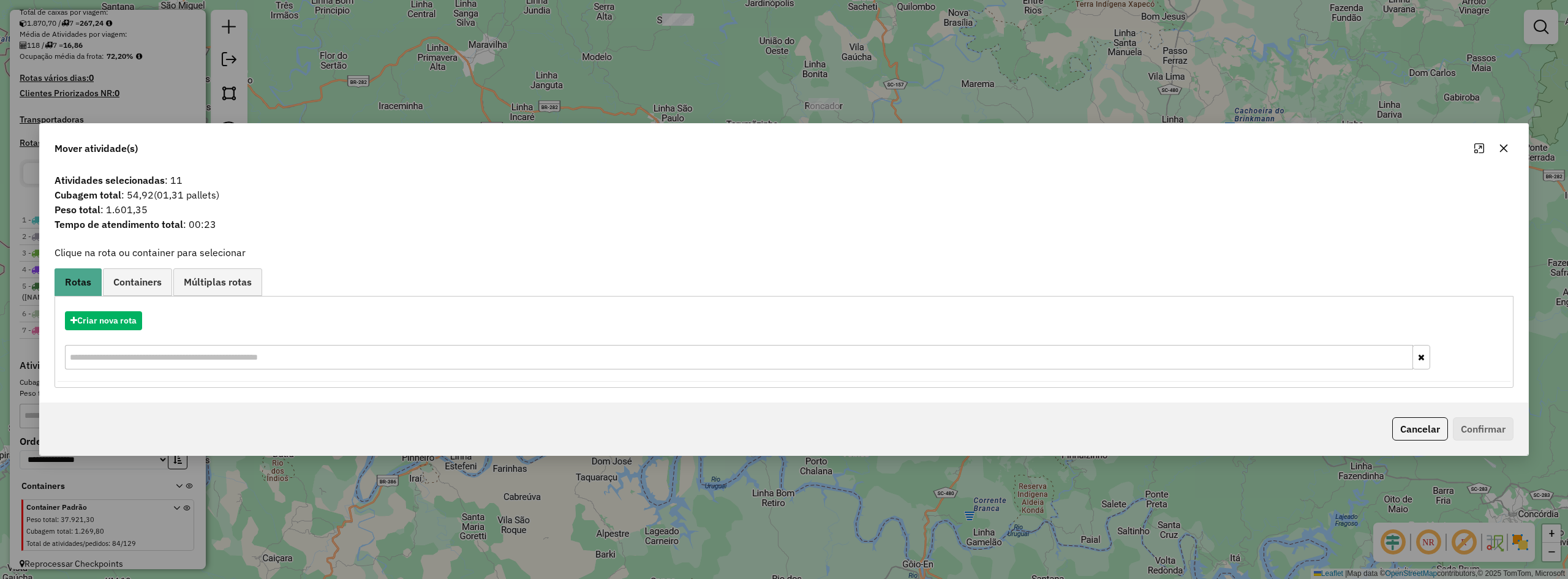 click 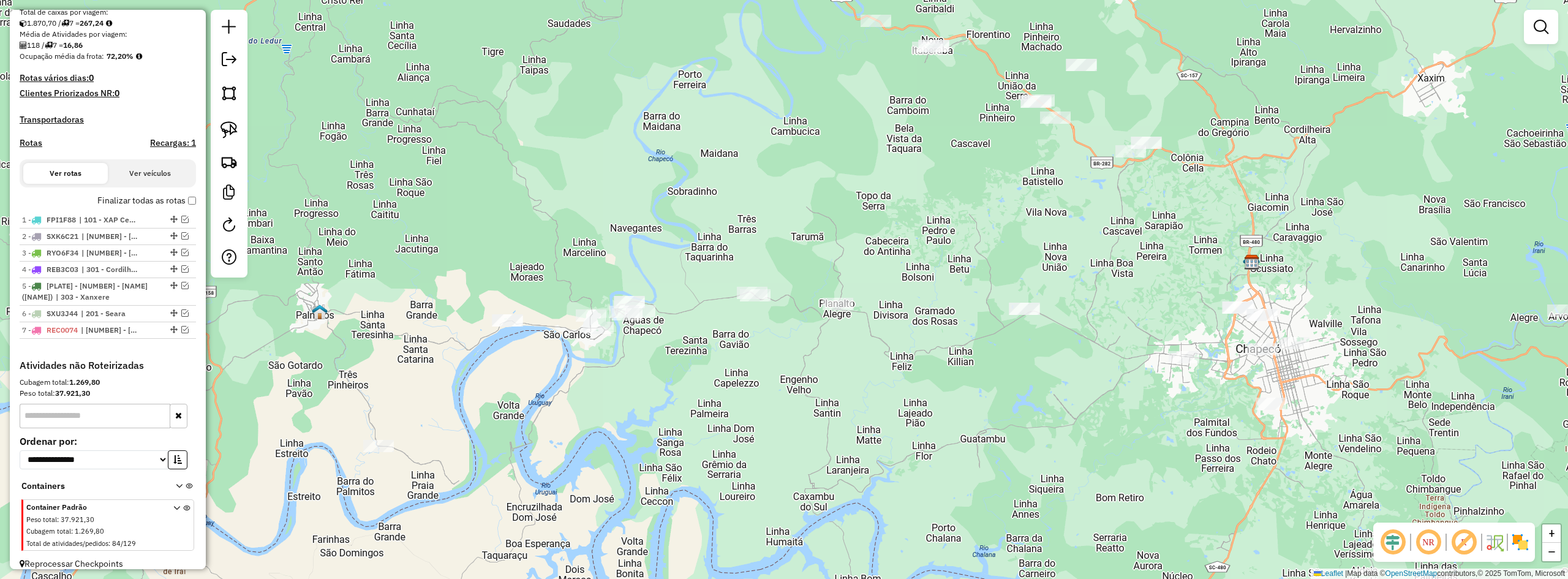 drag, startPoint x: 695, startPoint y: 374, endPoint x: 671, endPoint y: 429, distance: 60.00833 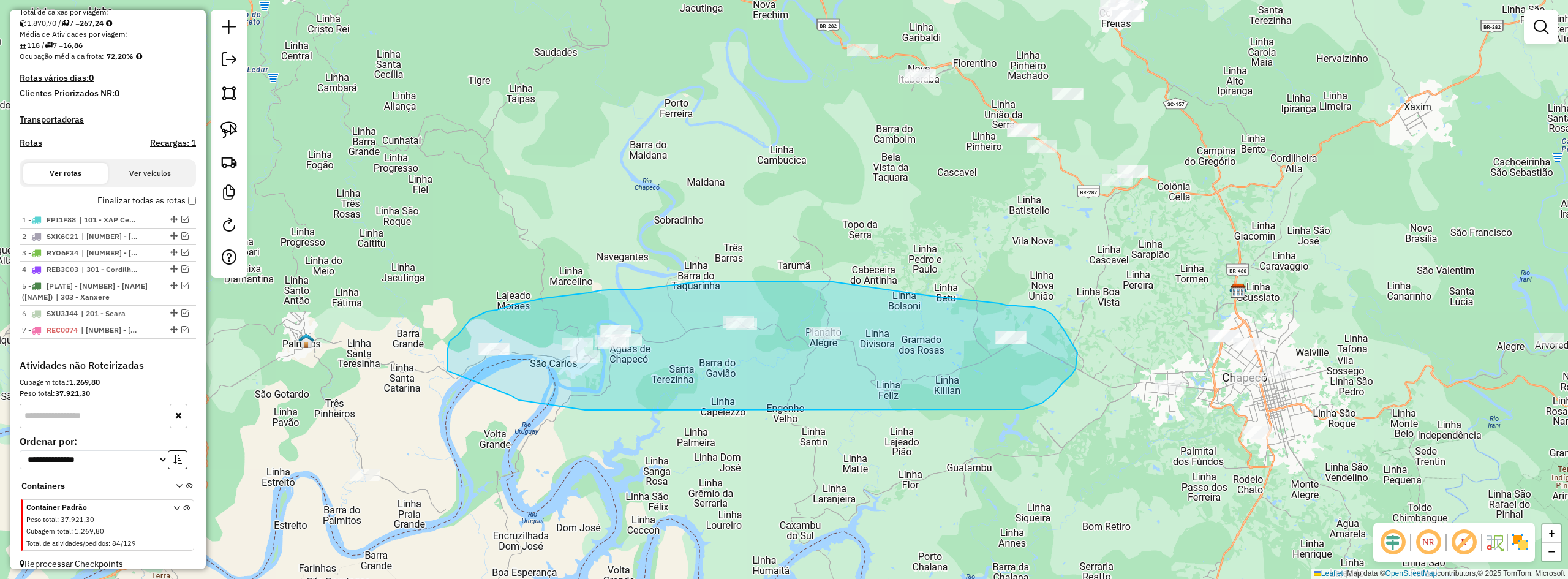 drag, startPoint x: 510, startPoint y: 395, endPoint x: 447, endPoint y: 371, distance: 67.41662 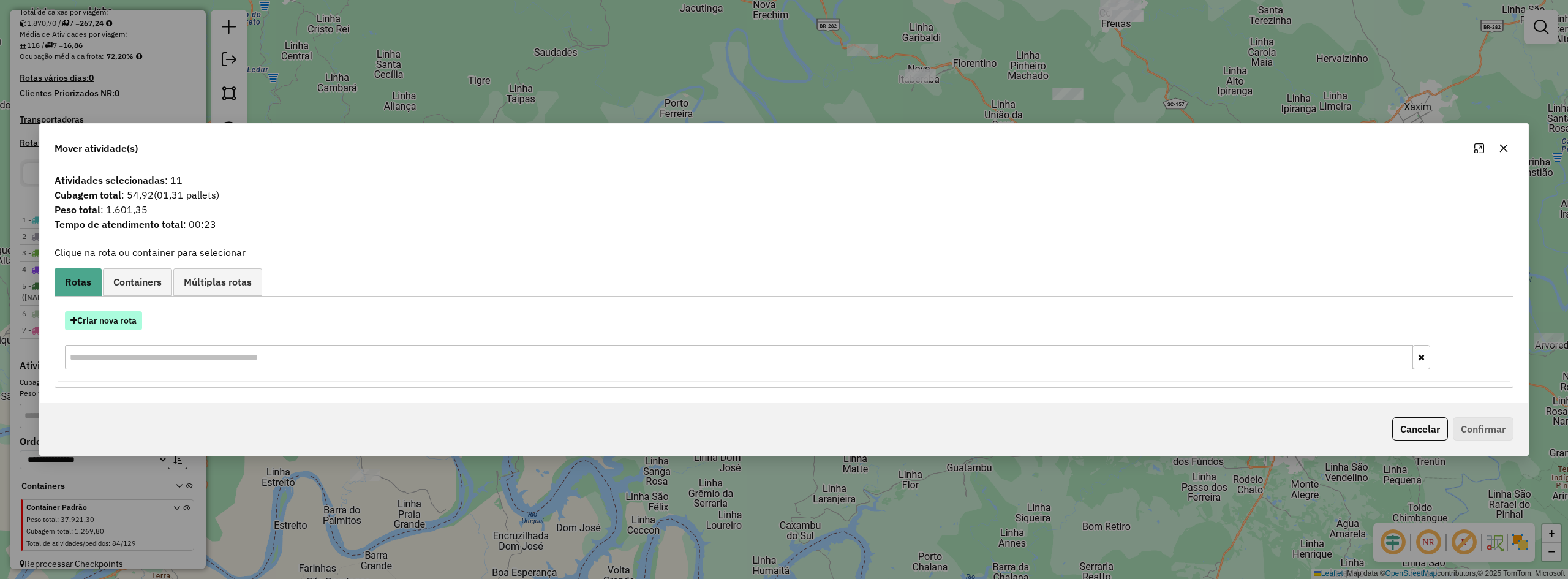 click on "Criar nova rota" at bounding box center [104, 320] 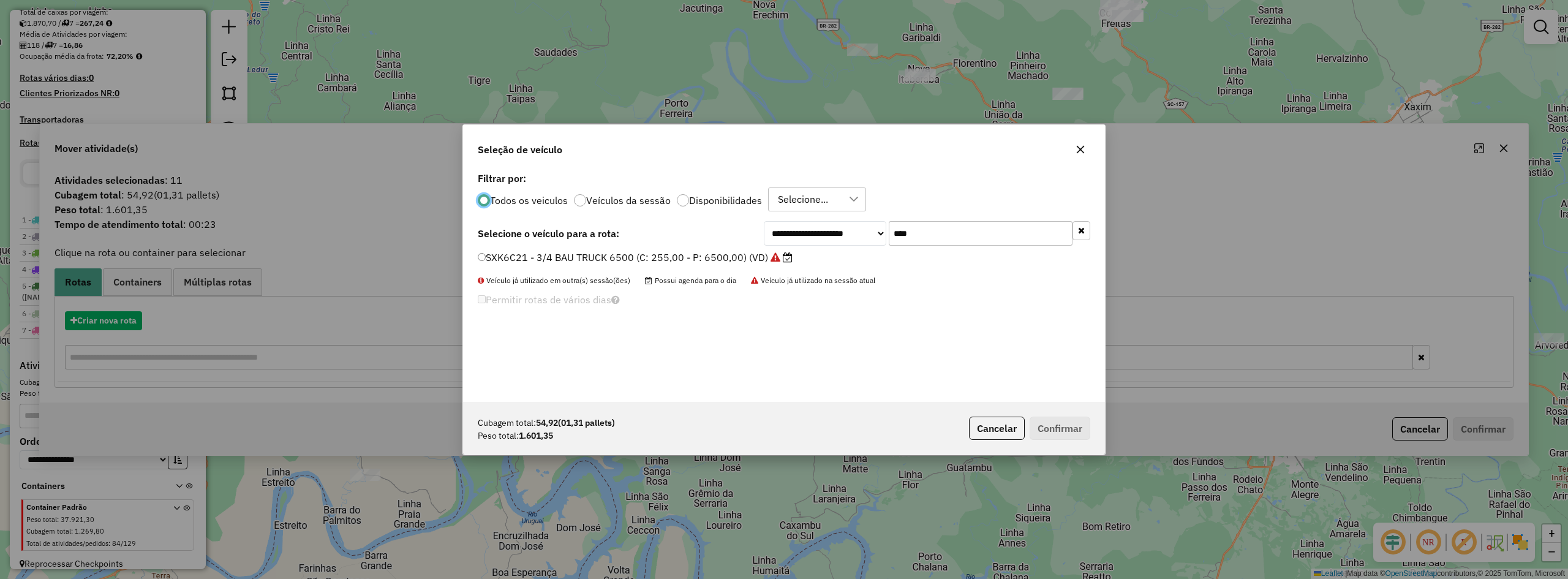 scroll, scrollTop: 7, scrollLeft: 4, axis: both 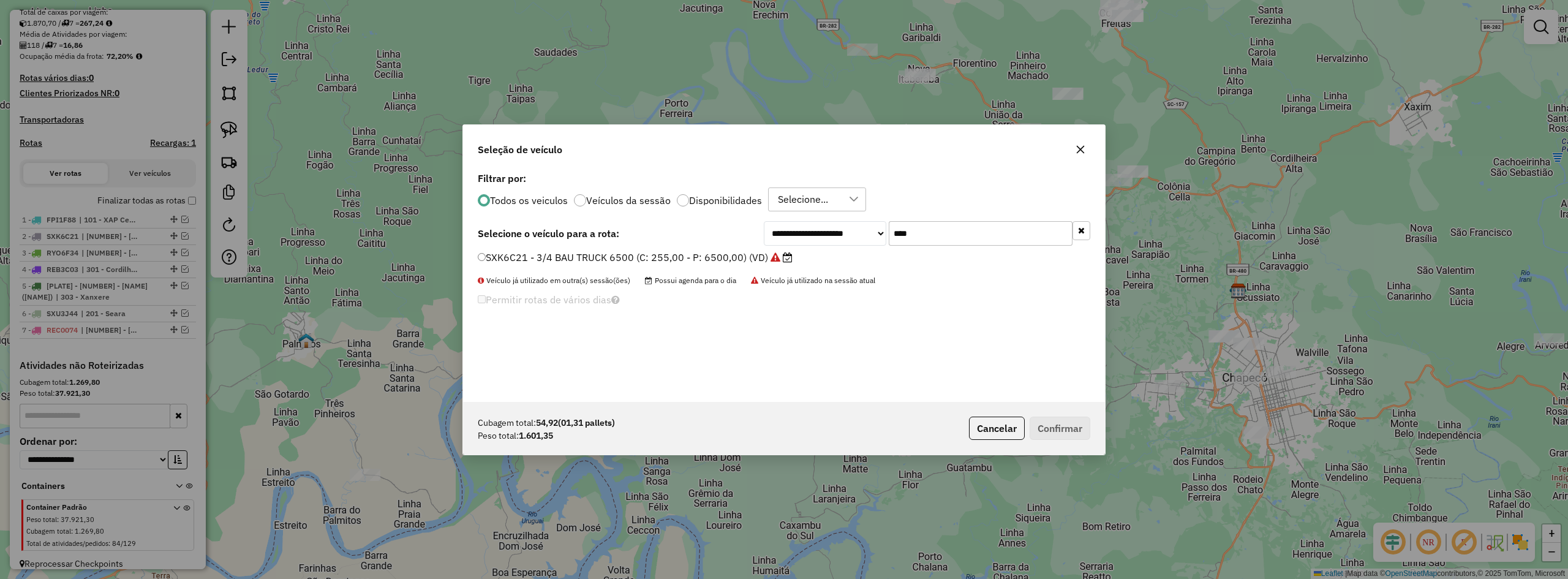 click on "****" 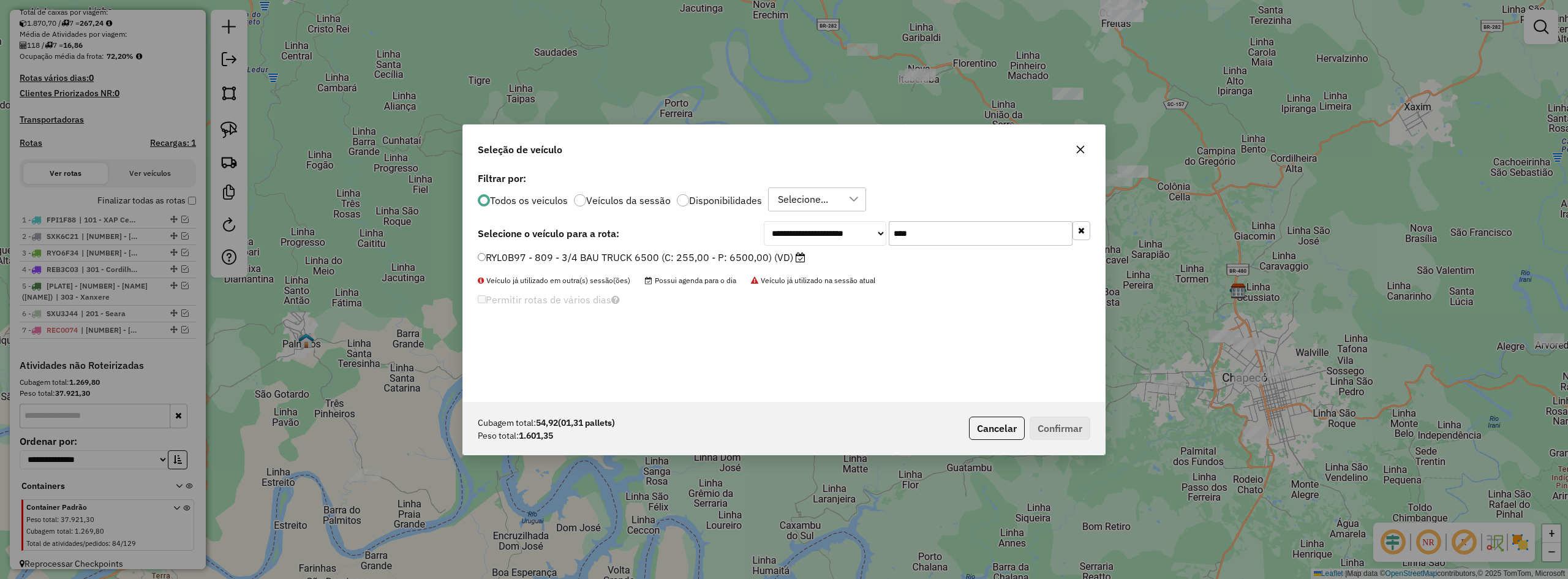 type on "****" 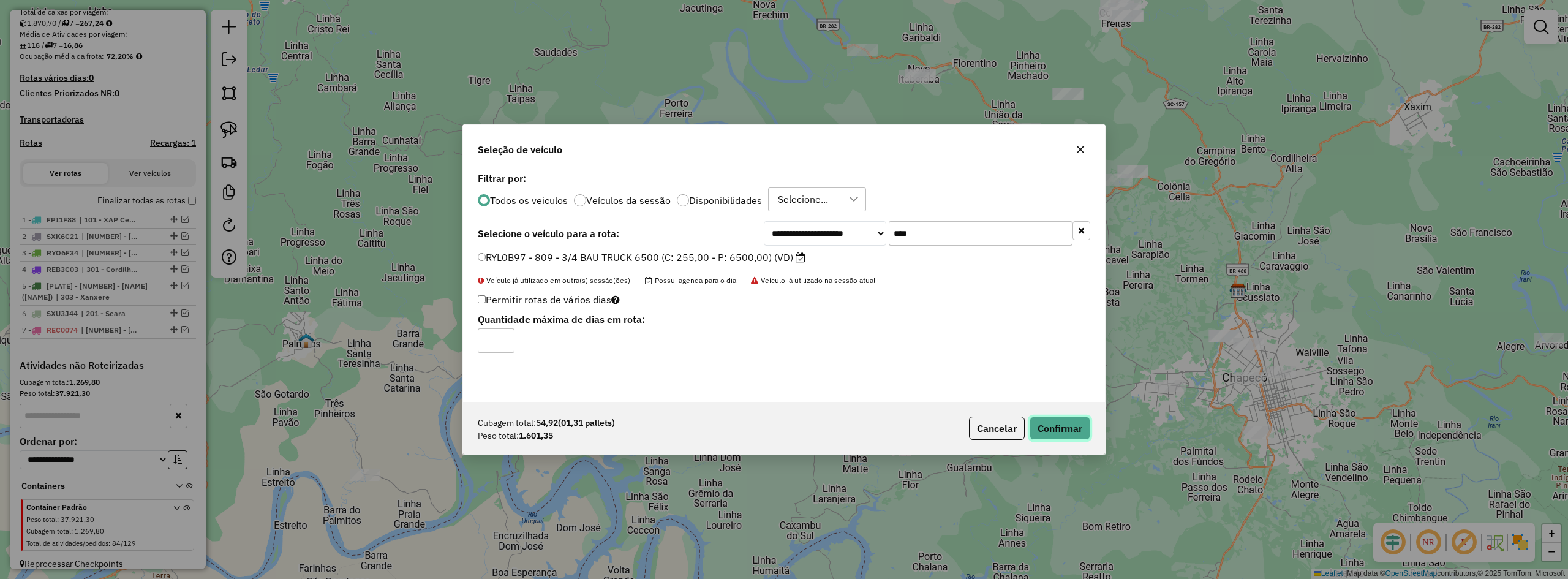 click on "Confirmar" 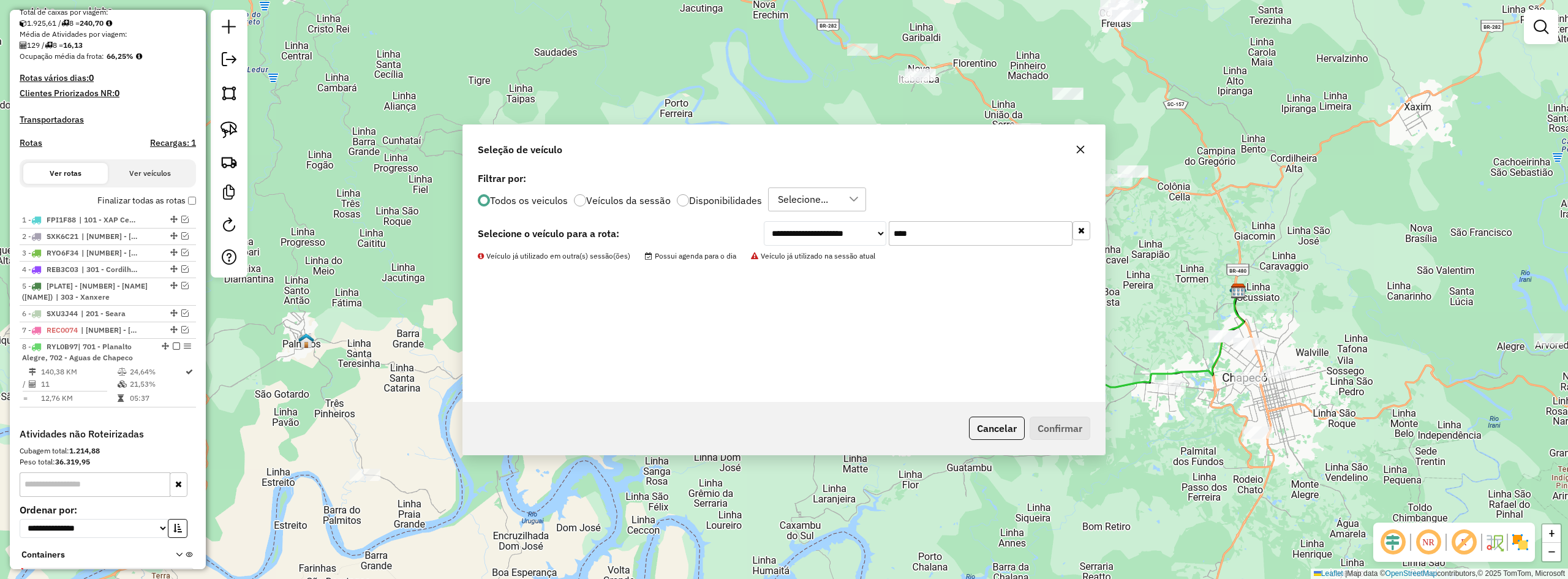 scroll, scrollTop: 335, scrollLeft: 0, axis: vertical 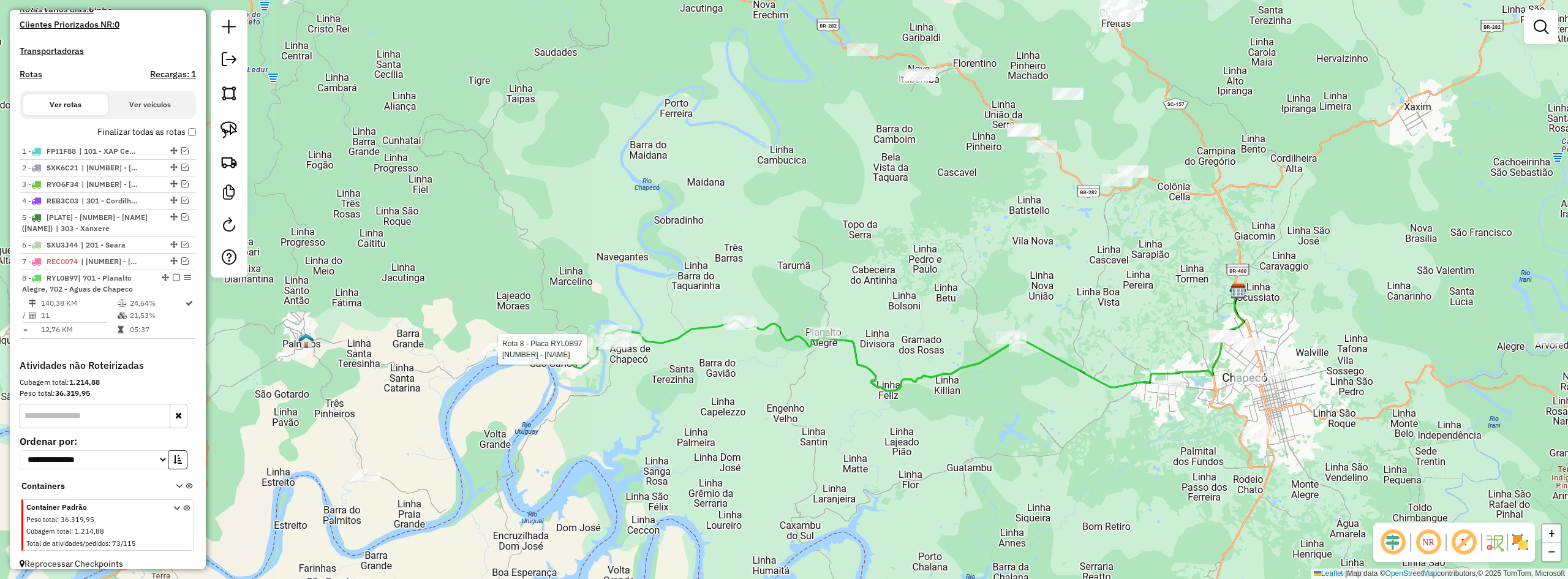 select on "**********" 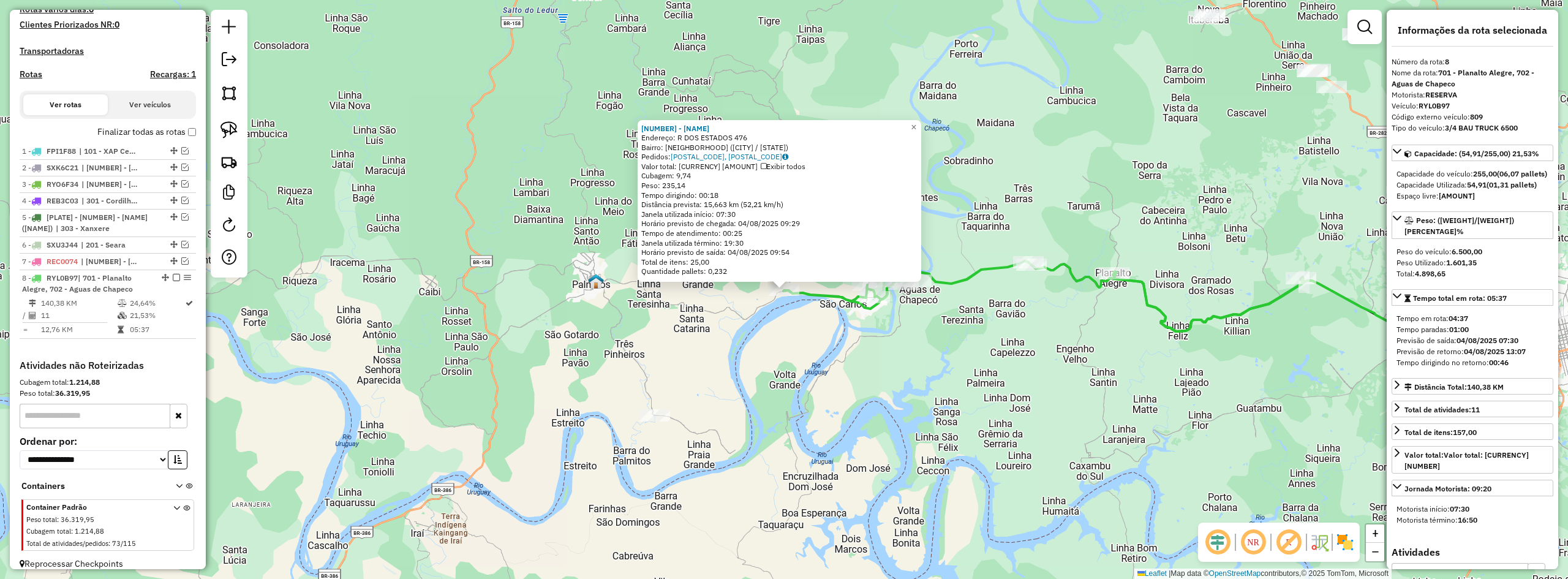 click on "21683 - MINIMERCADO WENDY EI  Endereço: R   DOS ESTADOS                   476   Bairro: JARDIM PANAMBI (SAO CARLOS / SC)   Pedidos:  02140592, 02140591   Valor total: R$ 880,83   Exibir todos   Cubagem: 9,74  Peso: 235,14  Tempo dirigindo: 00:18   Distância prevista: 15,663 km (52,21 km/h)   Janela utilizada início: 07:30   Horário previsto de chegada: 04/08/2025 09:29   Tempo de atendimento: 00:25   Janela utilizada término: 19:30   Horário previsto de saída: 04/08/2025 09:54   Total de itens: 25,00   Quantidade pallets: 0,232  × Janela de atendimento Grade de atendimento Capacidade Transportadoras Veículos Cliente Pedidos  Rotas Selecione os dias de semana para filtrar as janelas de atendimento  Seg   Ter   Qua   Qui   Sex   Sáb   Dom  Informe o período da janela de atendimento: De: Até:  Filtrar exatamente a janela do cliente  Considerar janela de atendimento padrão  Selecione os dias de semana para filtrar as grades de atendimento  Seg   Ter   Qua   Qui   Sex   Sáb   Dom   Peso mínimo:  De:" 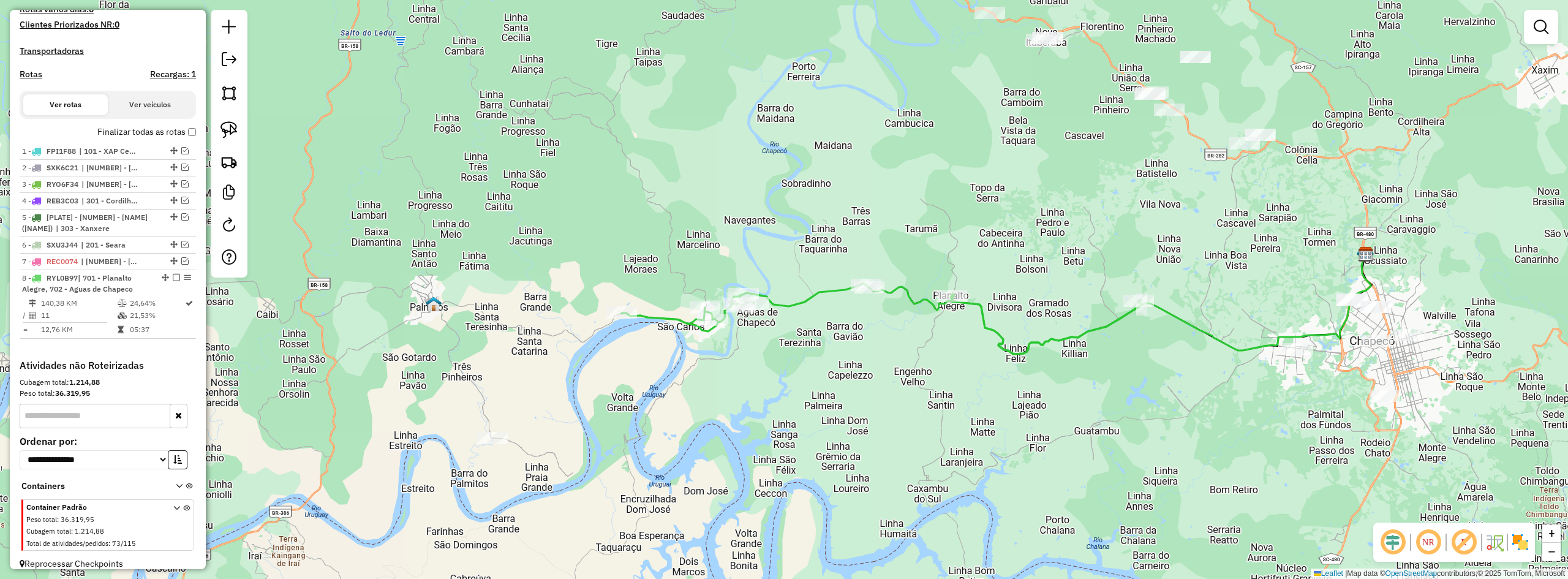 drag, startPoint x: 1018, startPoint y: 386, endPoint x: 856, endPoint y: 409, distance: 163.62457 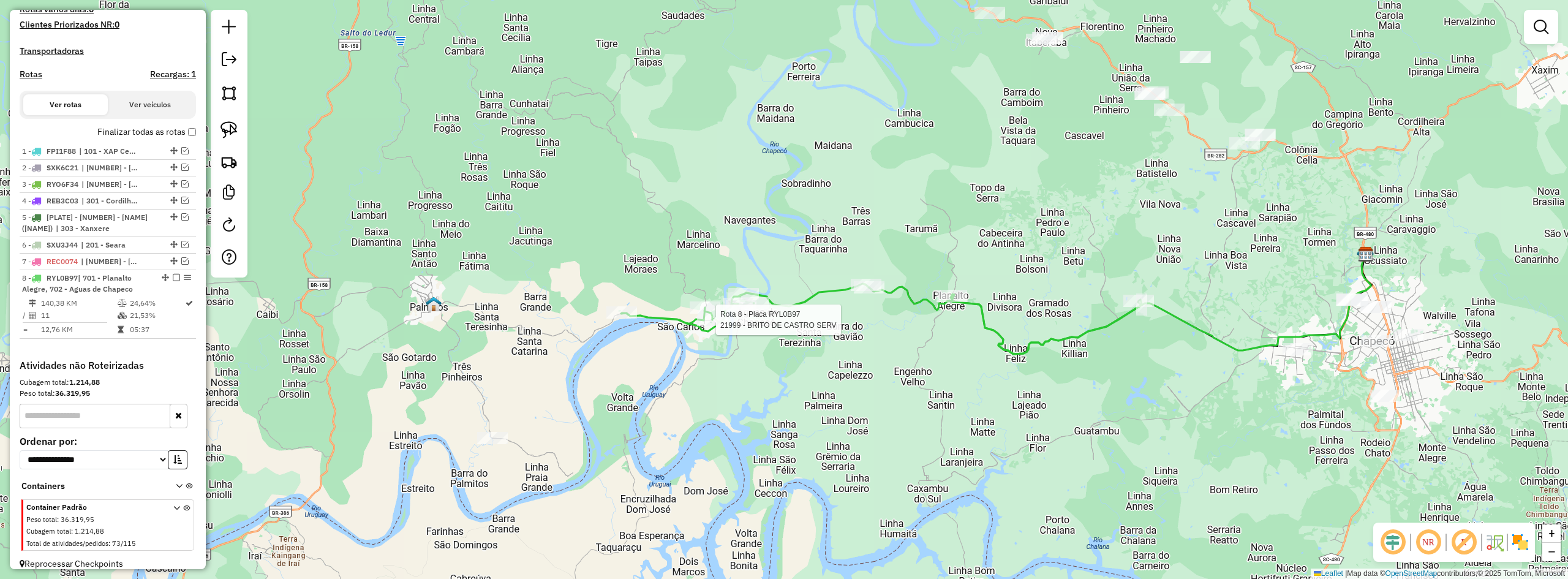 select on "**********" 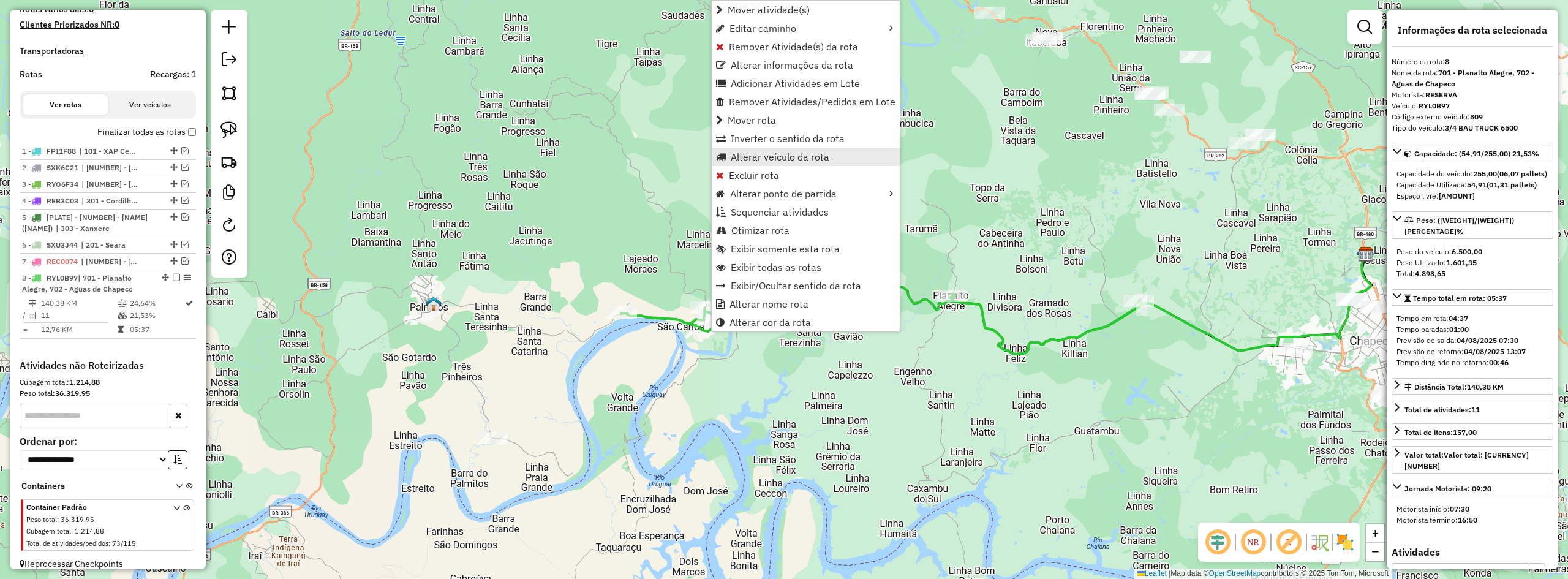 click on "Alterar veículo da rota" at bounding box center (780, 157) 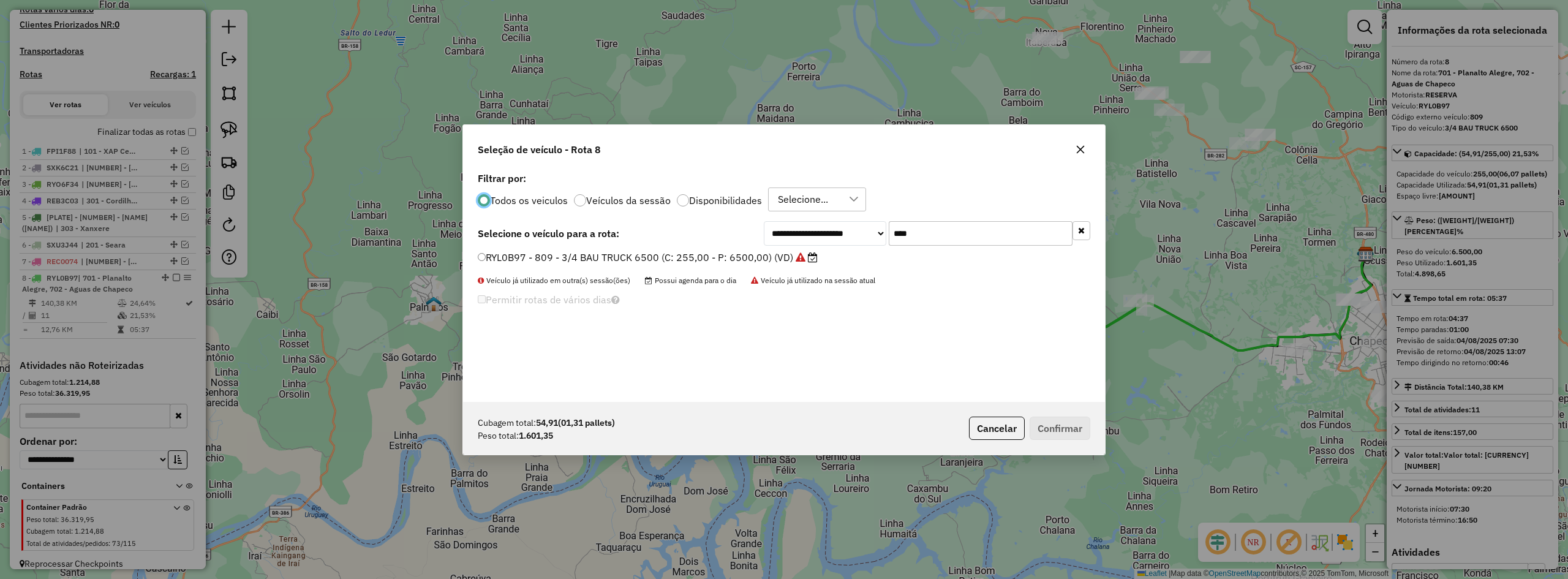 scroll, scrollTop: 7, scrollLeft: 4, axis: both 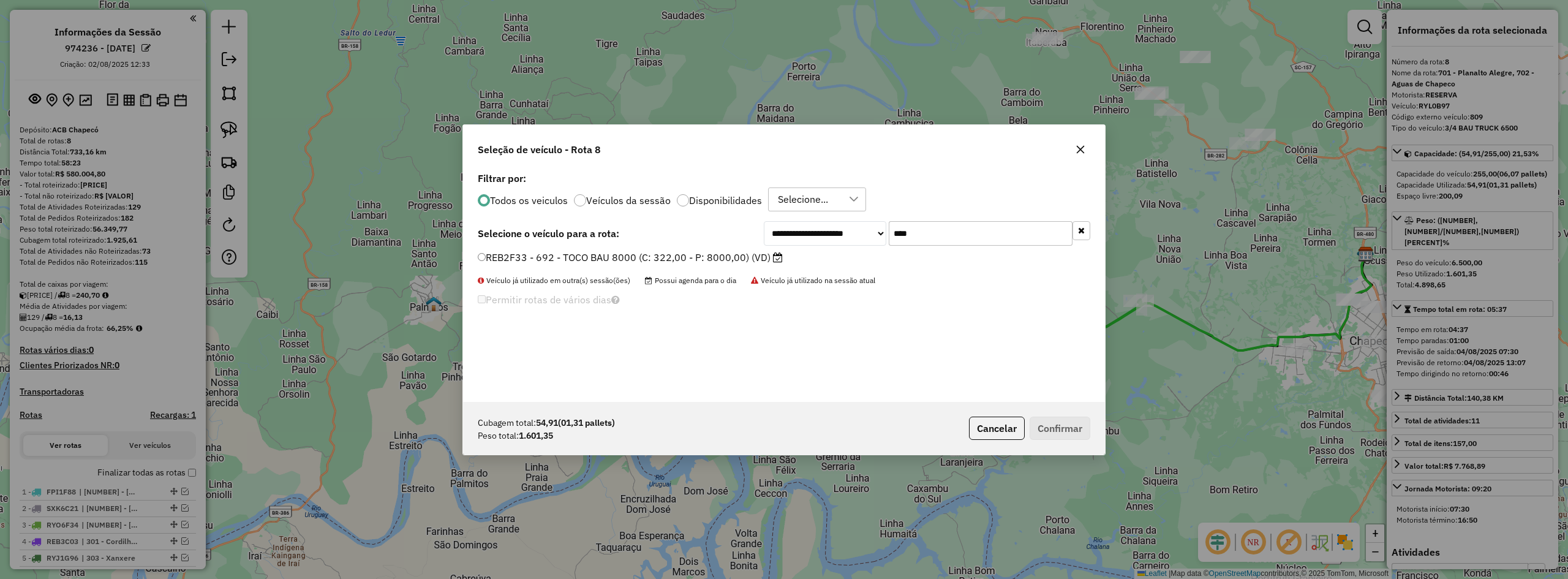 select on "**********" 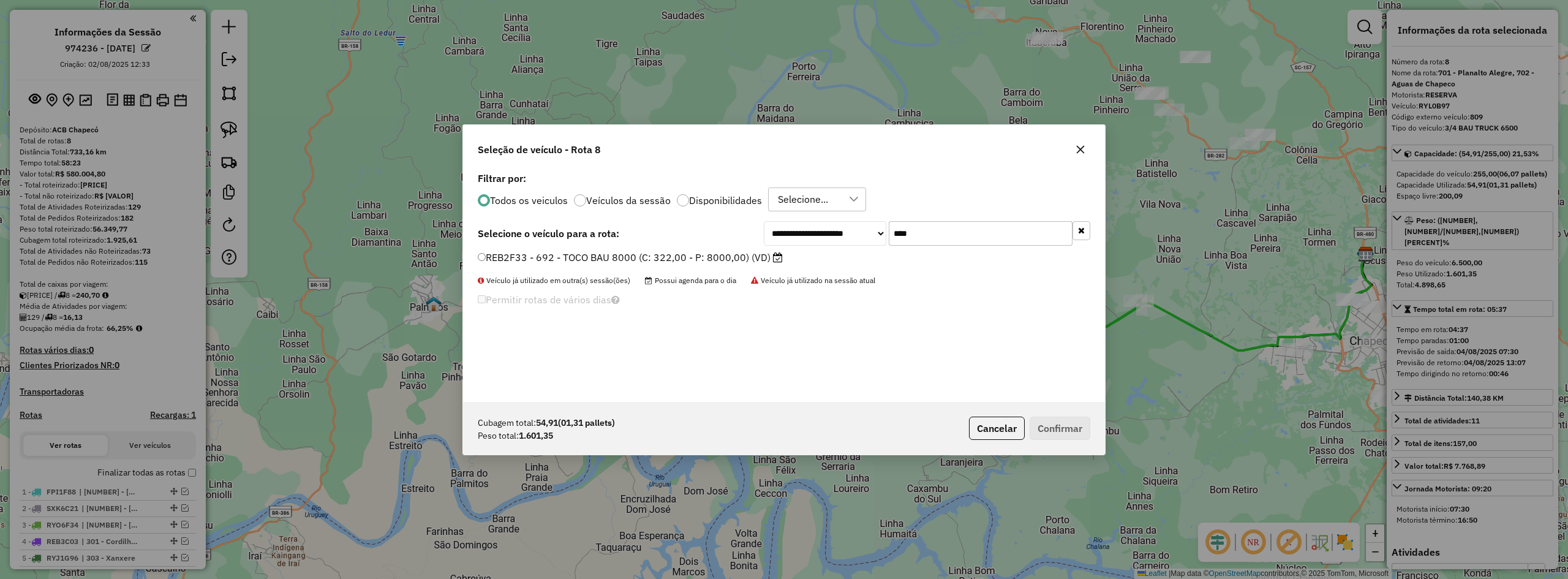 scroll, scrollTop: 0, scrollLeft: 0, axis: both 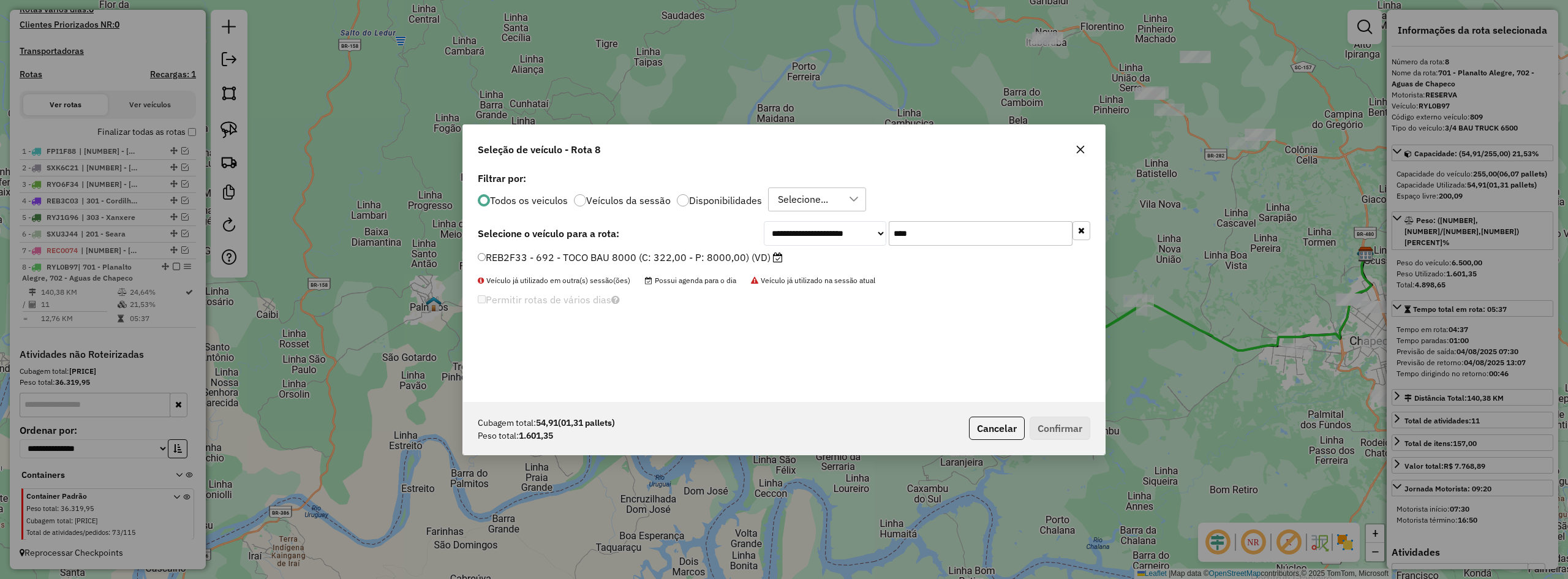 click on "REB2F33 - 692 - TOCO BAU 8000 (C: 322,00 - P: 8000,00) (VD)" 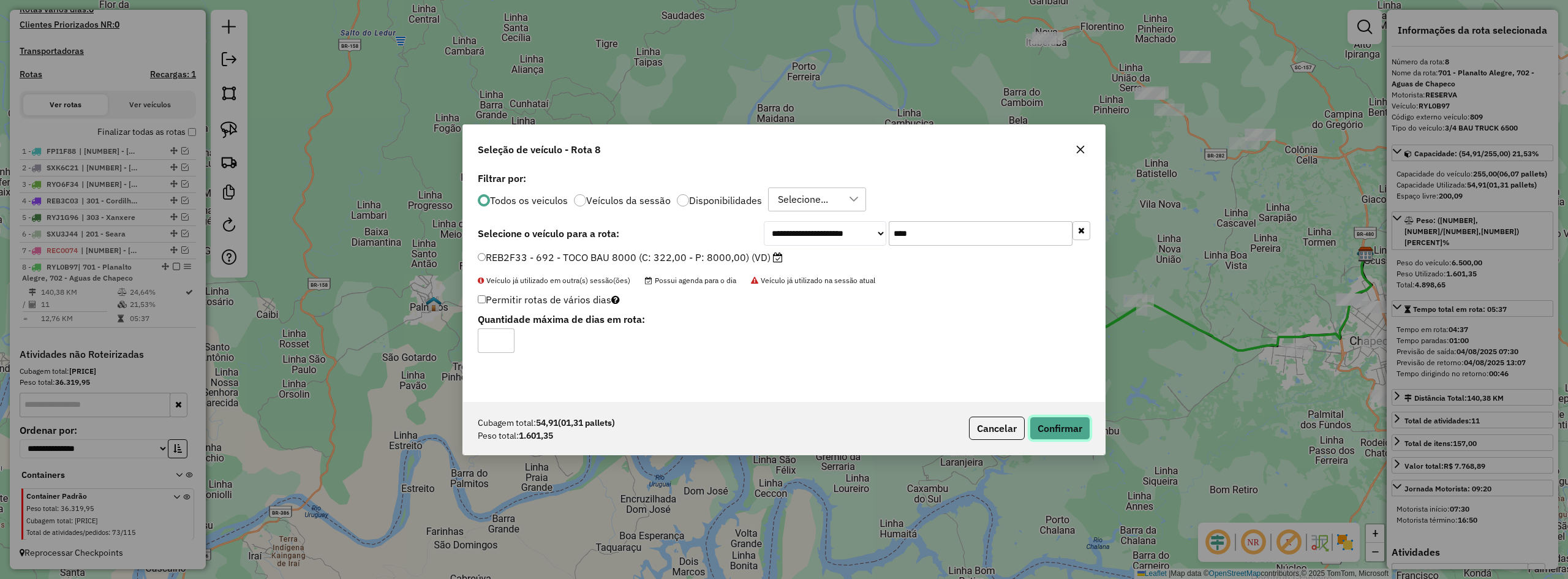 click on "Confirmar" 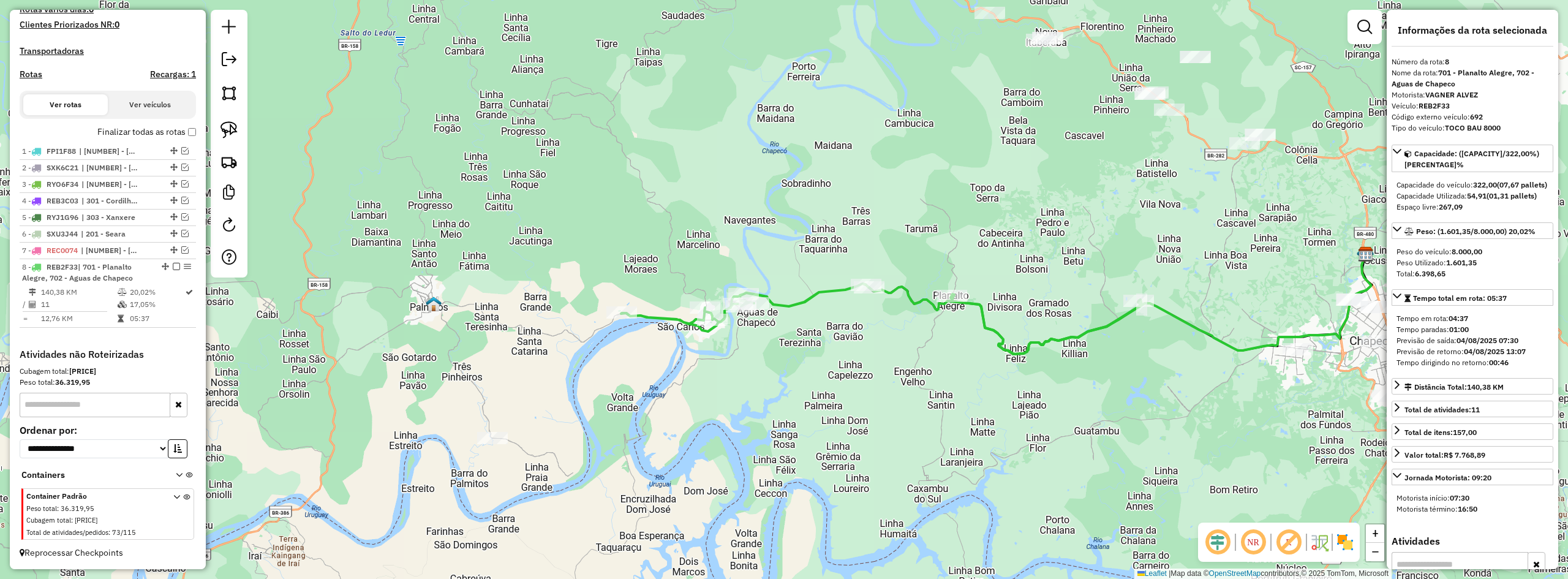 click 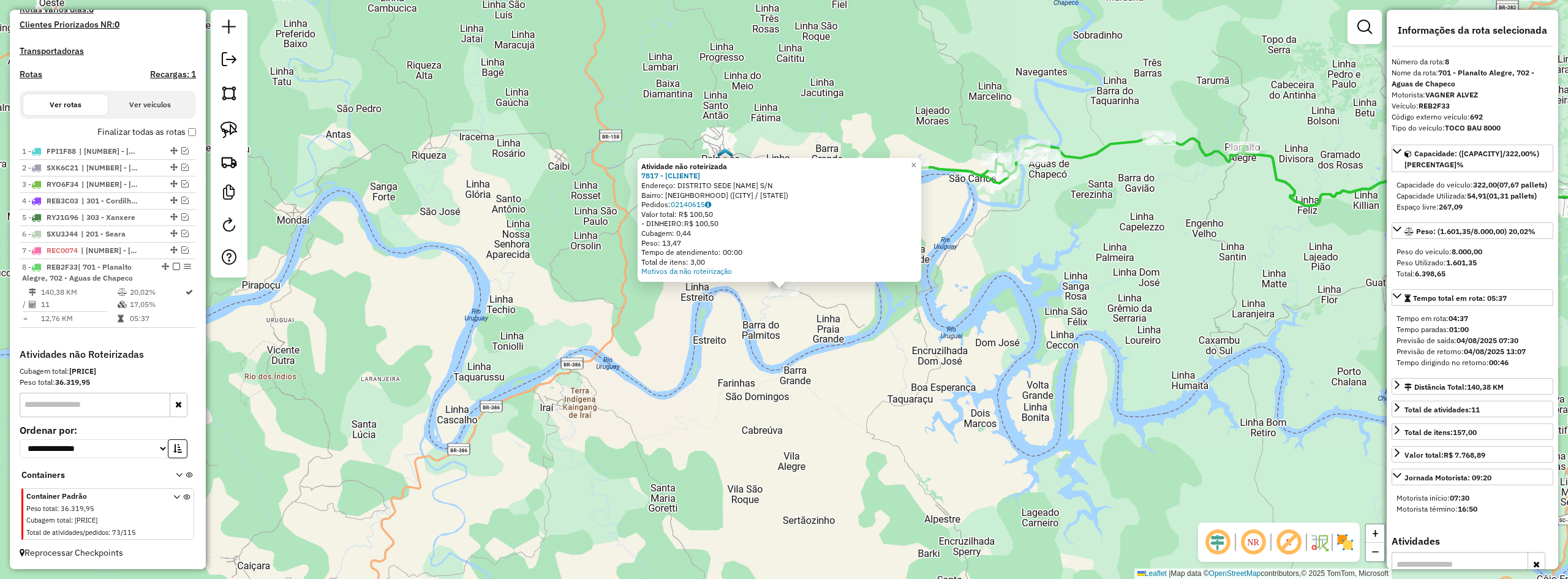click on "Atividade não roteirizada [NUMBER] - [NAME]  Endereço:  [STREET_NAME] [NUMBER]   Bairro: [NEIGHBORHOOD] ([CITY] / [STATE])   Pedidos:  [ORDER_ID]   Valor total: R$ [PRICE]   - DINHEIRO:  R$ [PRICE]   Cubagem: [QUANTITY]   Peso: [WEIGHT]   Tempo de atendimento: [TIME]   Total de itens: [NUMBER]  Motivos da não roteirização × Janela de atendimento Grade de atendimento Capacidade Transportadoras Veículos Cliente Pedidos  Rotas Selecione os dias de semana para filtrar as janelas de atendimento  Seg   Ter   Qua   Qui   Sex   Sáb   Dom  Informe o período da janela de atendimento: De: Até:  Filtrar exatamente a janela do cliente  Considerar janela de atendimento padrão  Selecione os dias de semana para filtrar as grades de atendimento  Seg   Ter   Qua   Qui   Sex   Sáb   Dom   Considerar clientes sem dia de atendimento cadastrado  Clientes fora do dia de atendimento selecionado Filtrar as atividades entre os valores definidos abaixo:  Peso mínimo:   Peso máximo:   Cubagem mínima:   Cubagem máxima:   De:   Até:" 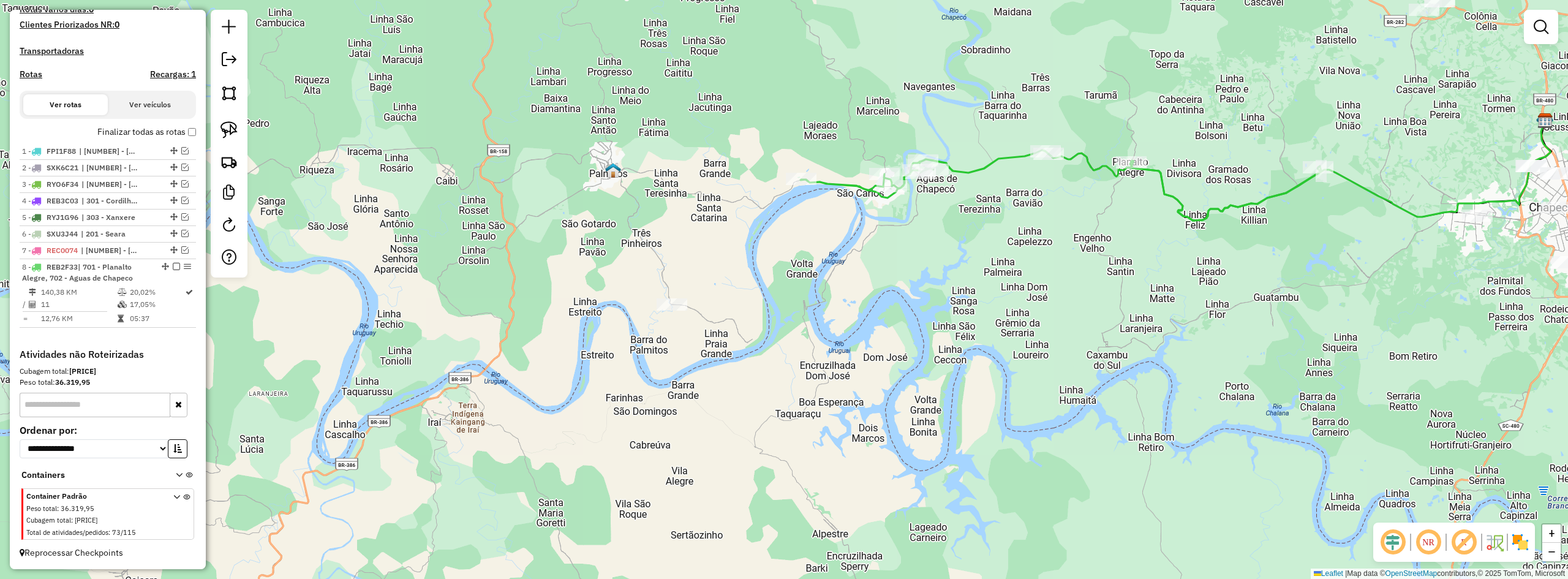 drag, startPoint x: 941, startPoint y: 354, endPoint x: 733, endPoint y: 376, distance: 209.16023 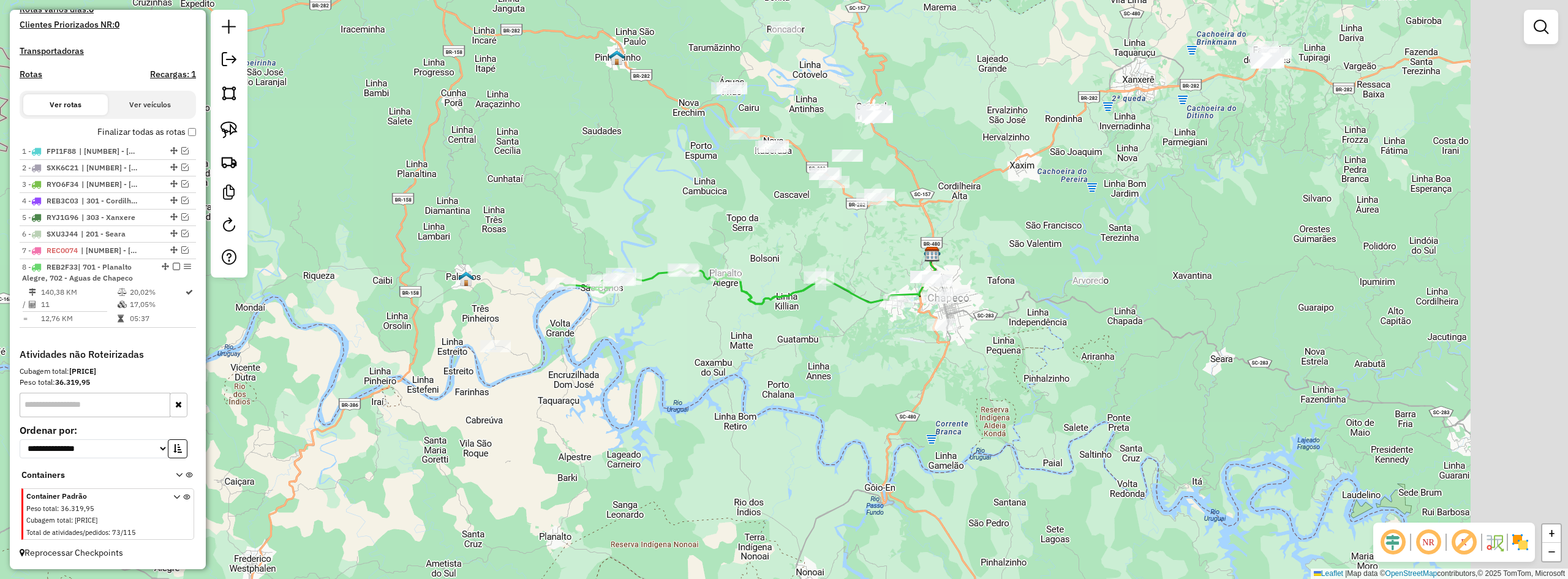 drag, startPoint x: 961, startPoint y: 366, endPoint x: 729, endPoint y: 374, distance: 232.13789 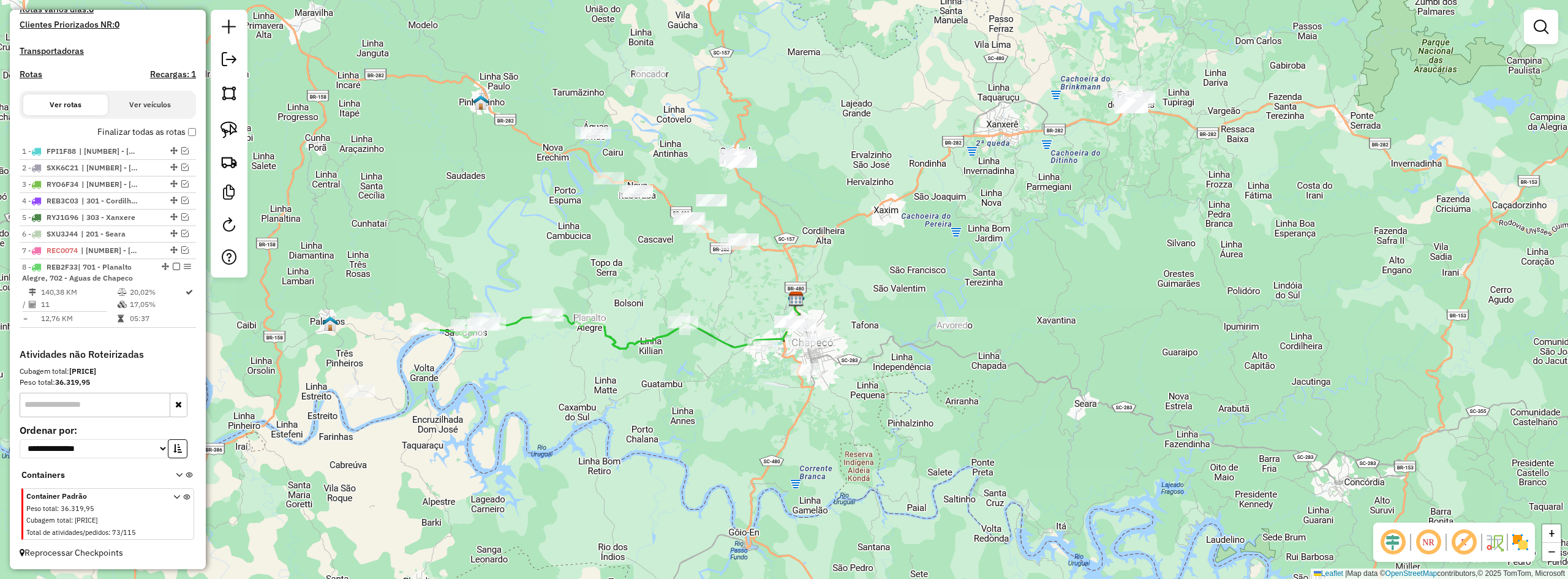 drag, startPoint x: 916, startPoint y: 379, endPoint x: 843, endPoint y: 401, distance: 76.243032 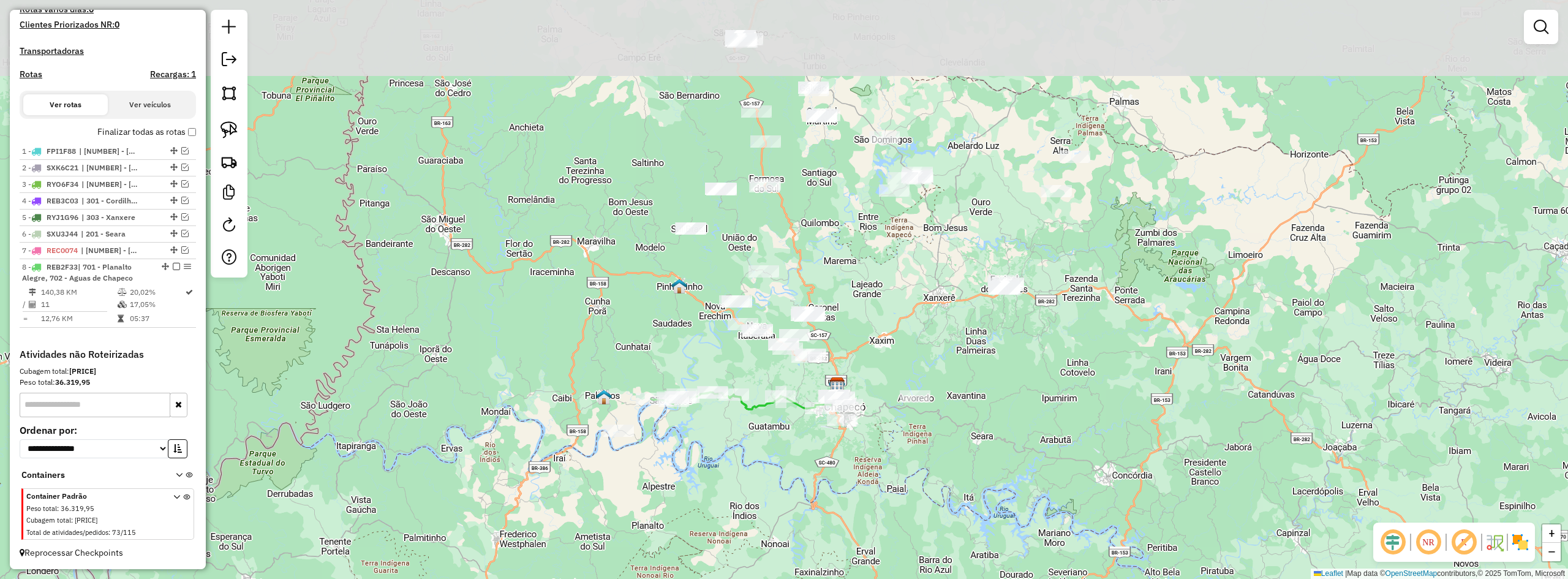 drag, startPoint x: 902, startPoint y: 252, endPoint x: 897, endPoint y: 354, distance: 102.12248 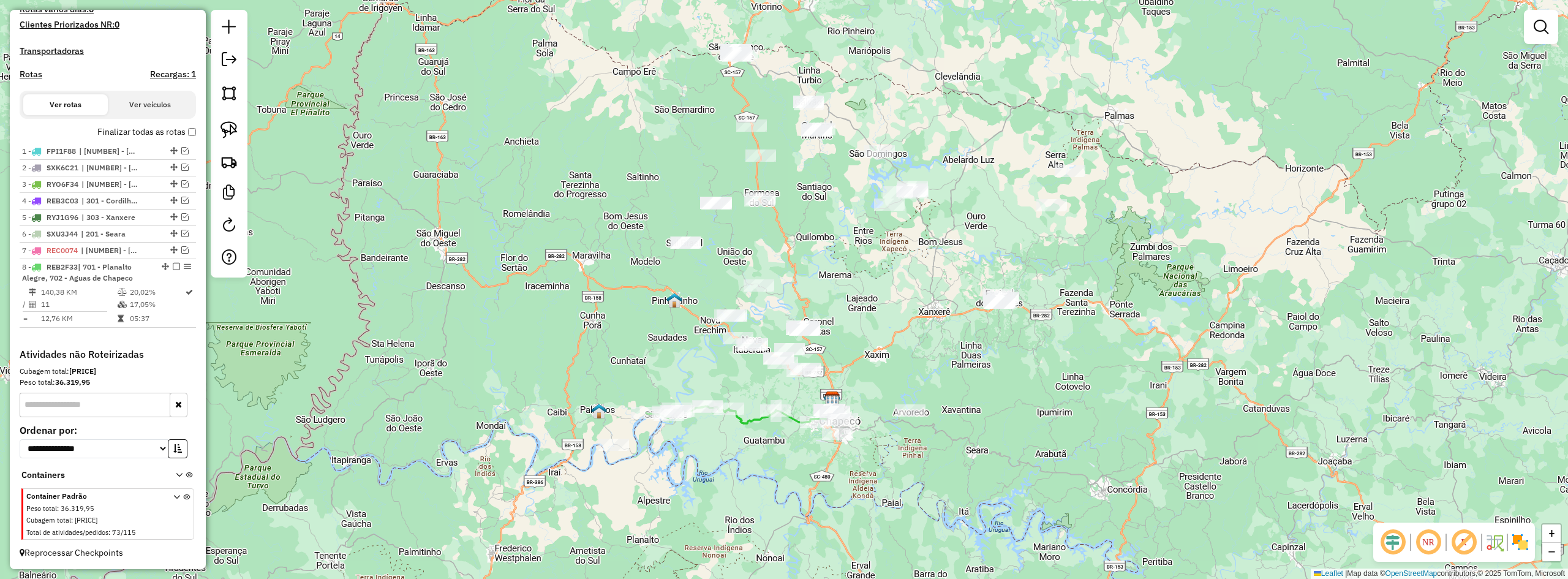 click on "Depósito: ACB [CITY] Total de rotas: 8 Distância Total: 733,16 km Tempo total: 58:23 Valor total: R$ 580.004,80 - Total roteirizado: R$ 341.825,27 - Total não roteirizado: R$ 238.179,53 Total de Atividades Roteirizadas: 129 Total de Pedidos Roteirizados: 182 Peso total roteirizado: 56.349,77 Cubagem total roteirizado: 1.925,61 Total de Atividades não Roteirizadas: 73 Total de Pedidos não Roteirizados: 115 Total de caixas por viagem: 1.925,61 / 8 = 240,70 Média de Atividades por viagem: 129 / 8 = 16,13 Ocupação média da frota: 65,67% Rotas vários dias: 0 Clientes Priorizados NR: 0 Transportadoras Rotas Recargas: 1 Ver rotas Ver veículos Finalizar todas as rotas 1 - FPI1F88 | 101 - [CITY] Centro, 102 - [CITY] Santo Antonio, 104 - [CITY] Bom Pastor, 105 - [CITY] Jd America, 106 - [CITY] Efapi, 109 - Belvedere 2 - SXK6C21 | 101 - [CITY] Centro, 102 - [CITY] Santo Antonio, 104 - [CITY] Bom Pastor, 109 - Belvedere 3 - RYO6F34 4 - REB3C03" at bounding box center (108, 66) 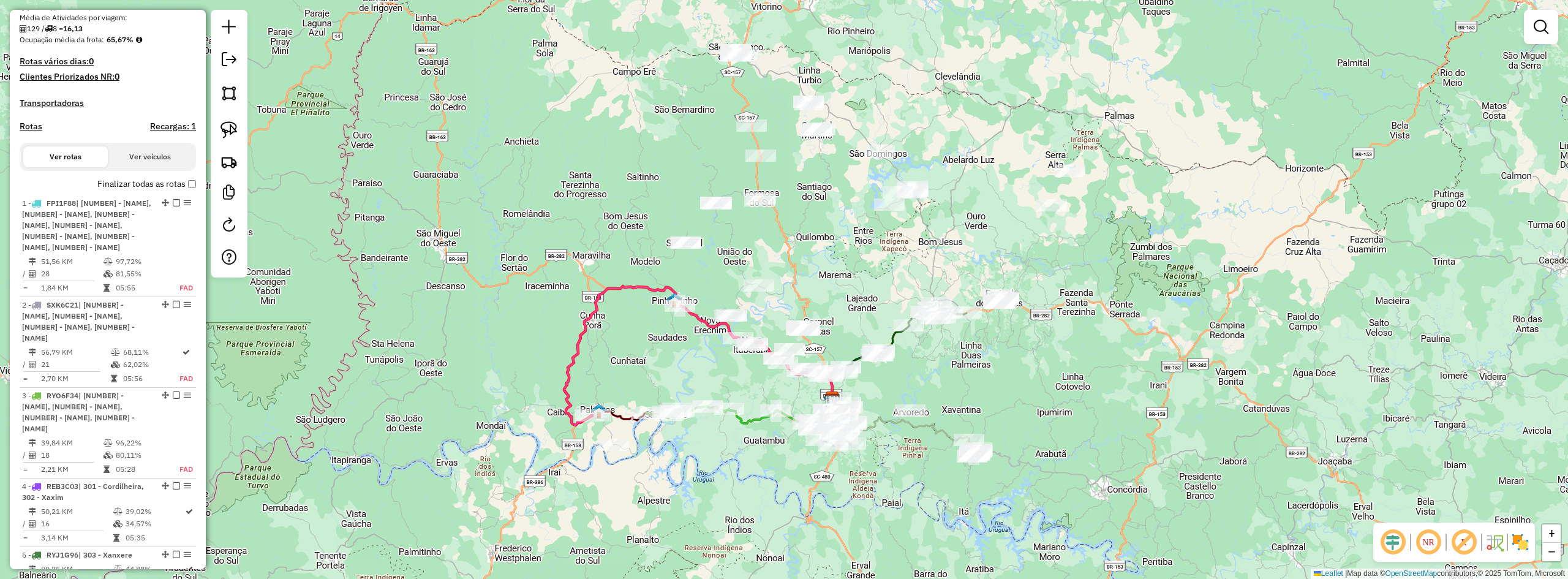 scroll, scrollTop: 341, scrollLeft: 0, axis: vertical 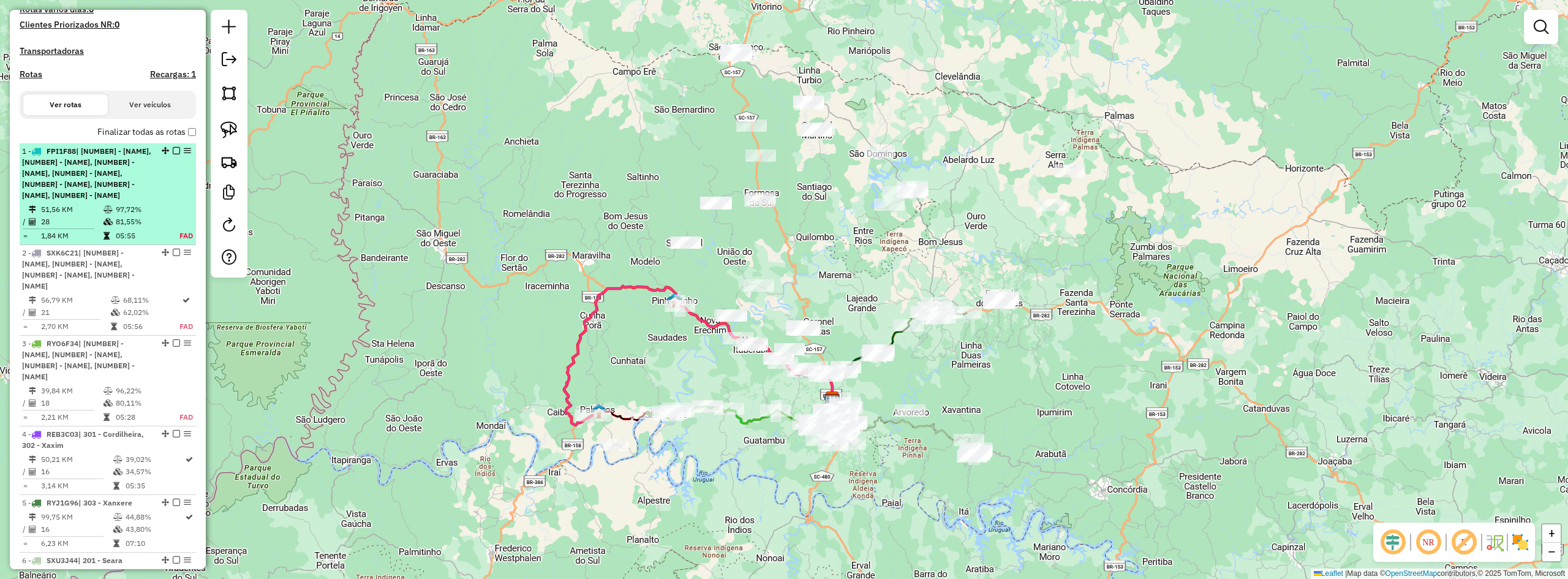 click on "1 - FPI1F88 | 101 - [CITY] Centro, 102 - [CITY] Santo Antonio, 104 - [CITY] Bom Pastor, 105 - [CITY] Jd America, 106 - [CITY] Efapi, 109 - Belvedere" at bounding box center (87, 173) 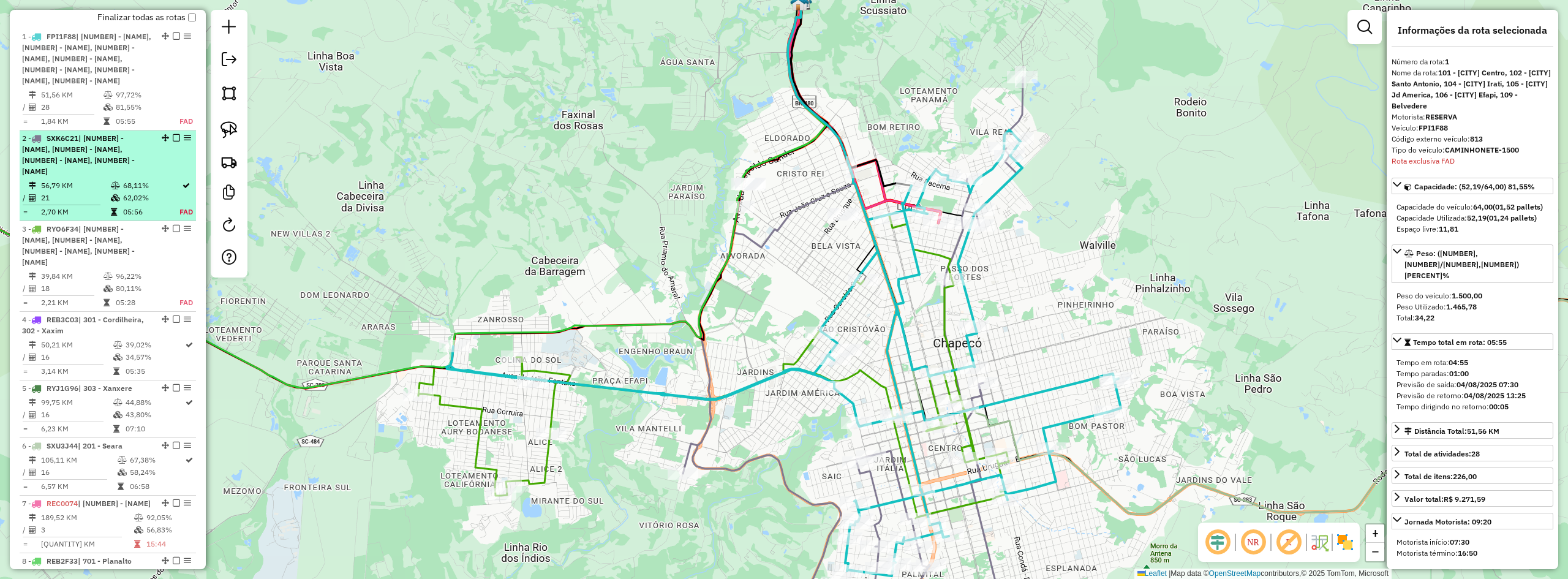 scroll, scrollTop: 474, scrollLeft: 0, axis: vertical 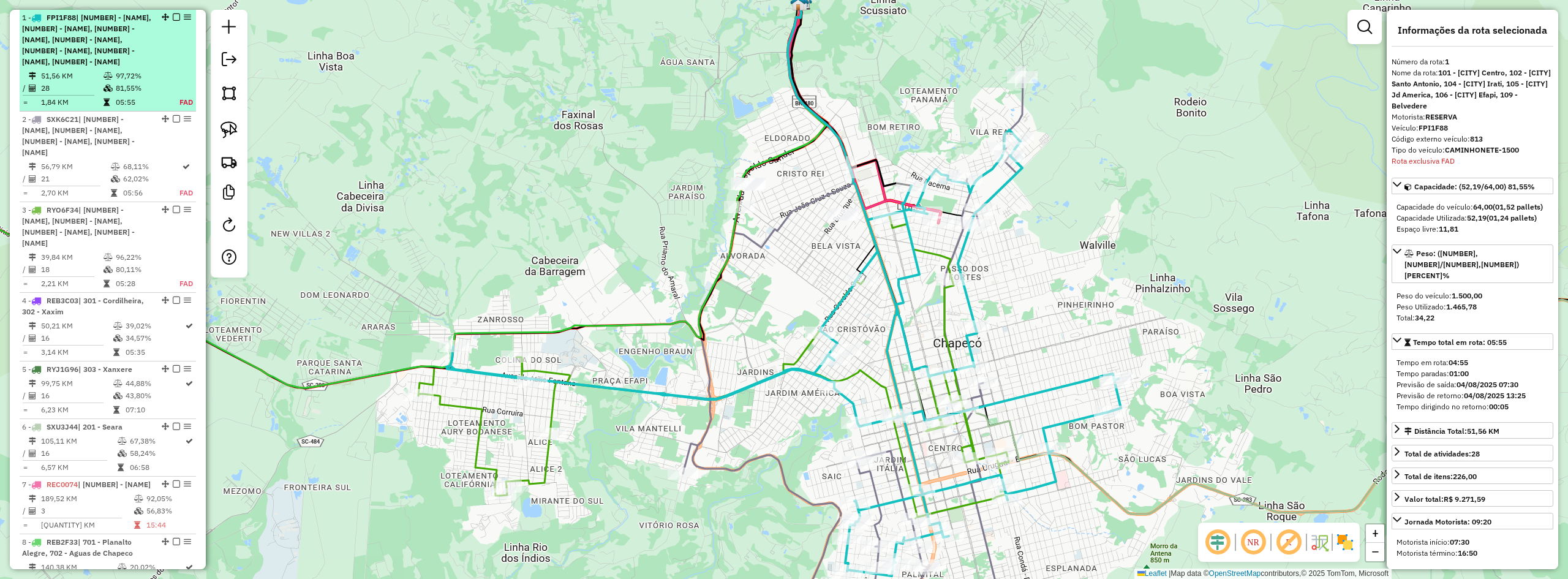click at bounding box center (176, 17) 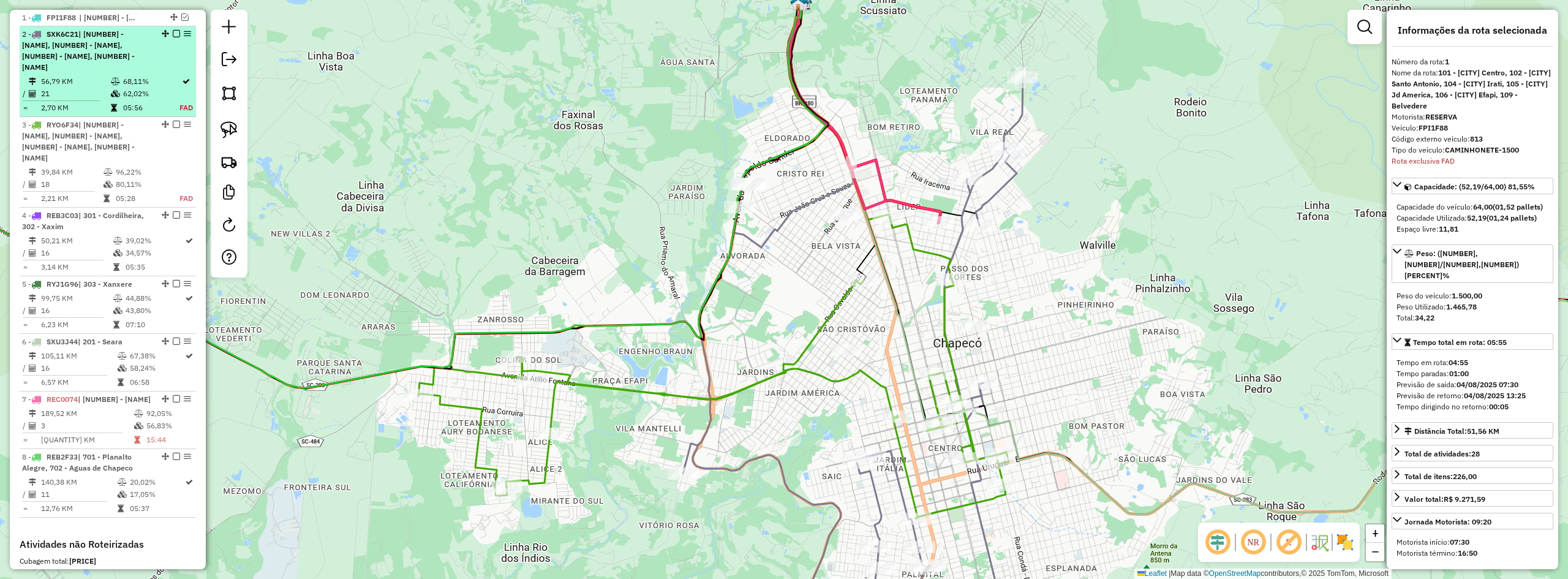 click on "| [NUMBER] - [NAME], [NUMBER] - [NAME], [NUMBER] - [NAME], [NUMBER] - [NAME]" at bounding box center [78, 50] 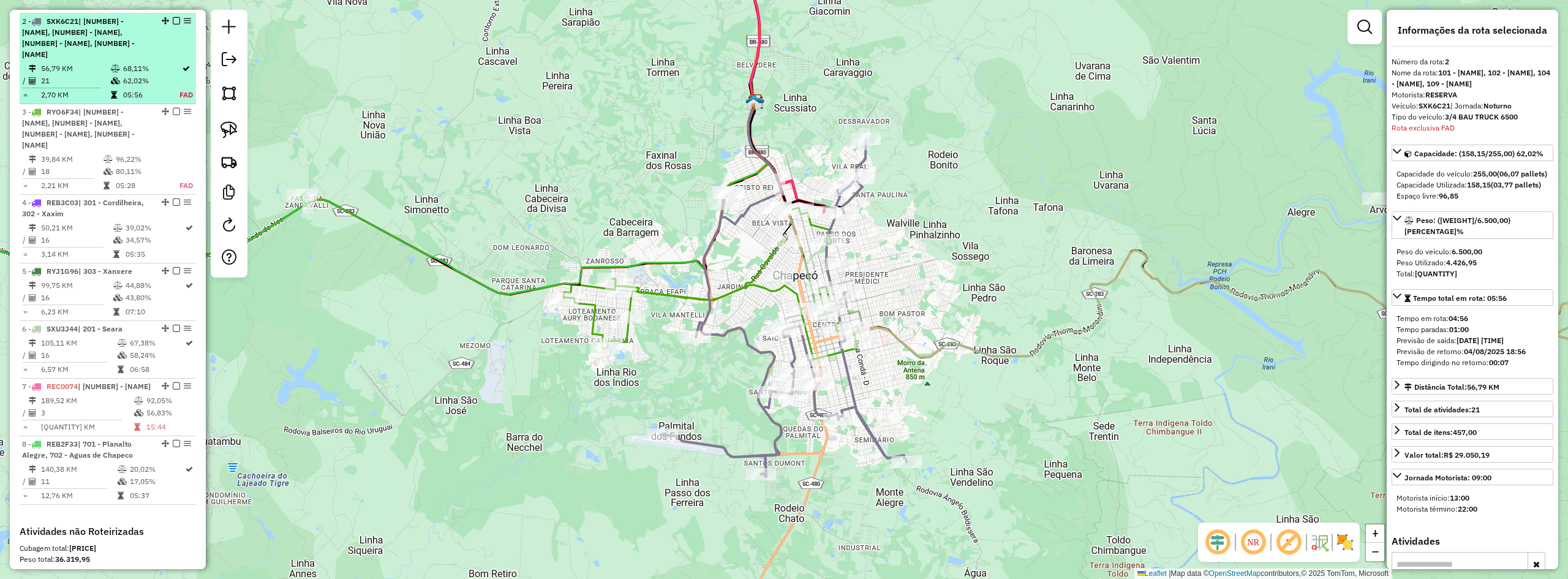 scroll, scrollTop: 491, scrollLeft: 0, axis: vertical 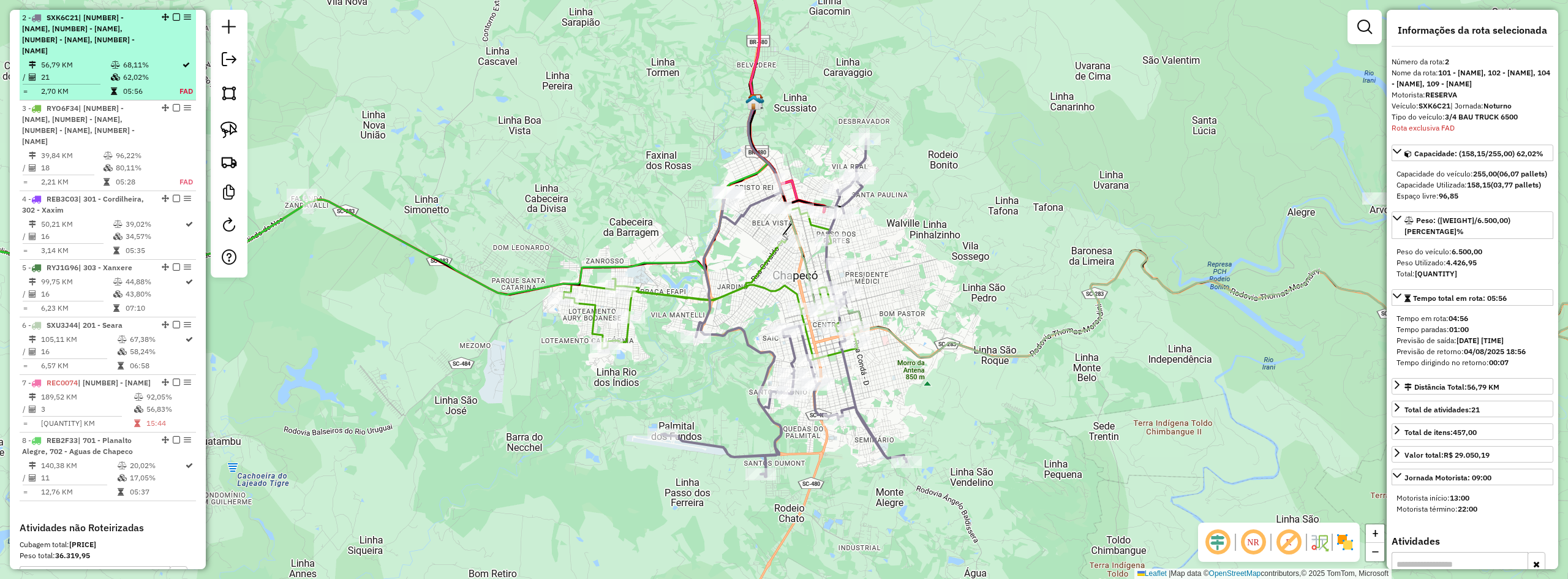 click at bounding box center [176, 17] 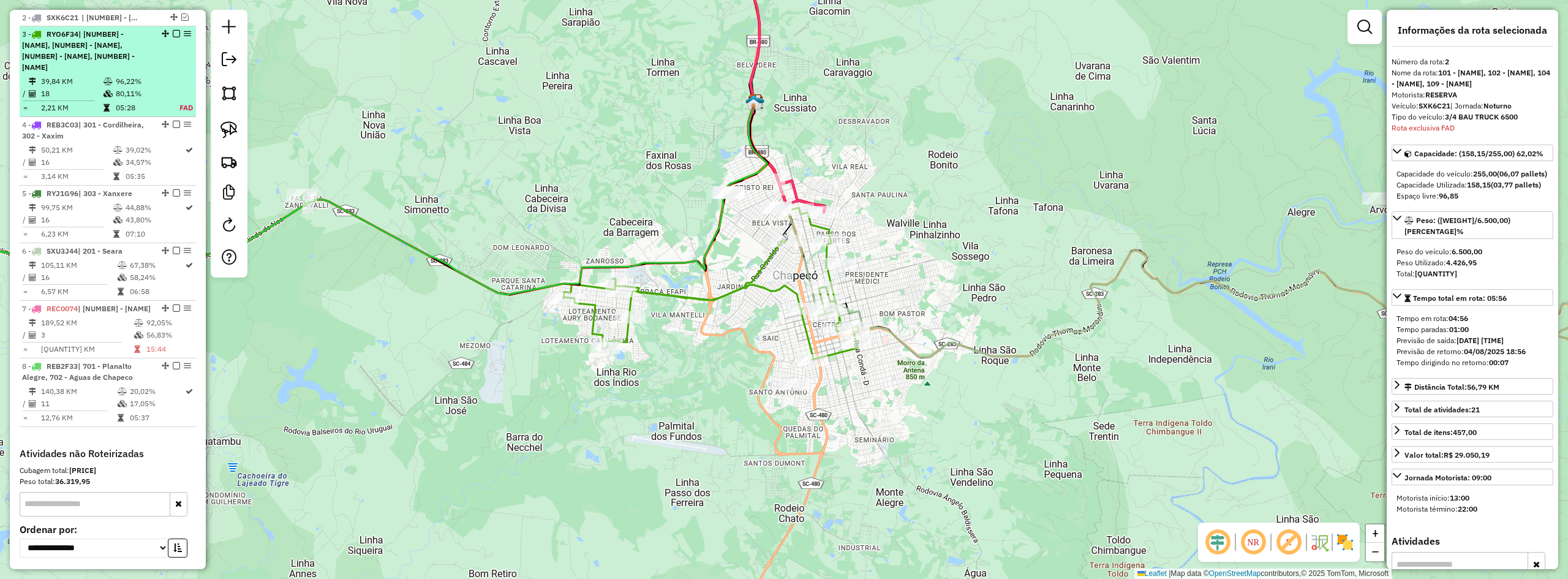 click on "| [NUMBER] - [NAME], [NUMBER] - [NAME], [NUMBER] - [NAME], [NUMBER] - [NAME]" at bounding box center [78, 50] 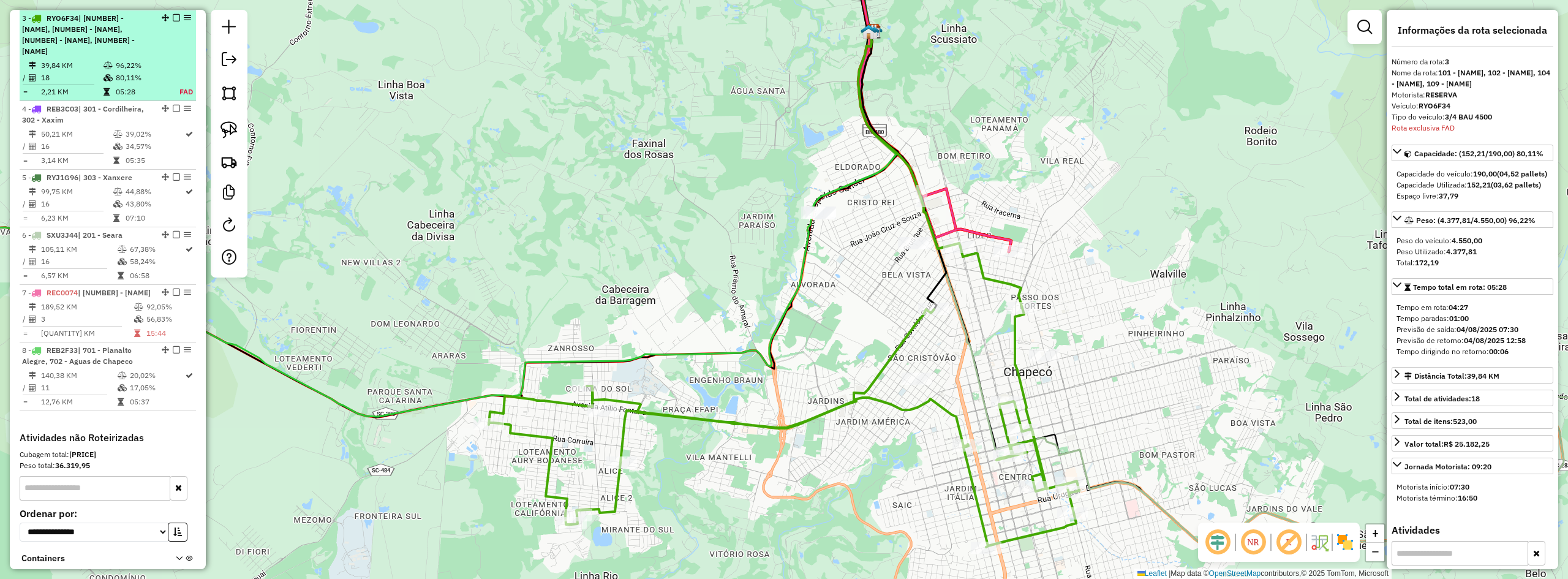 scroll, scrollTop: 507, scrollLeft: 0, axis: vertical 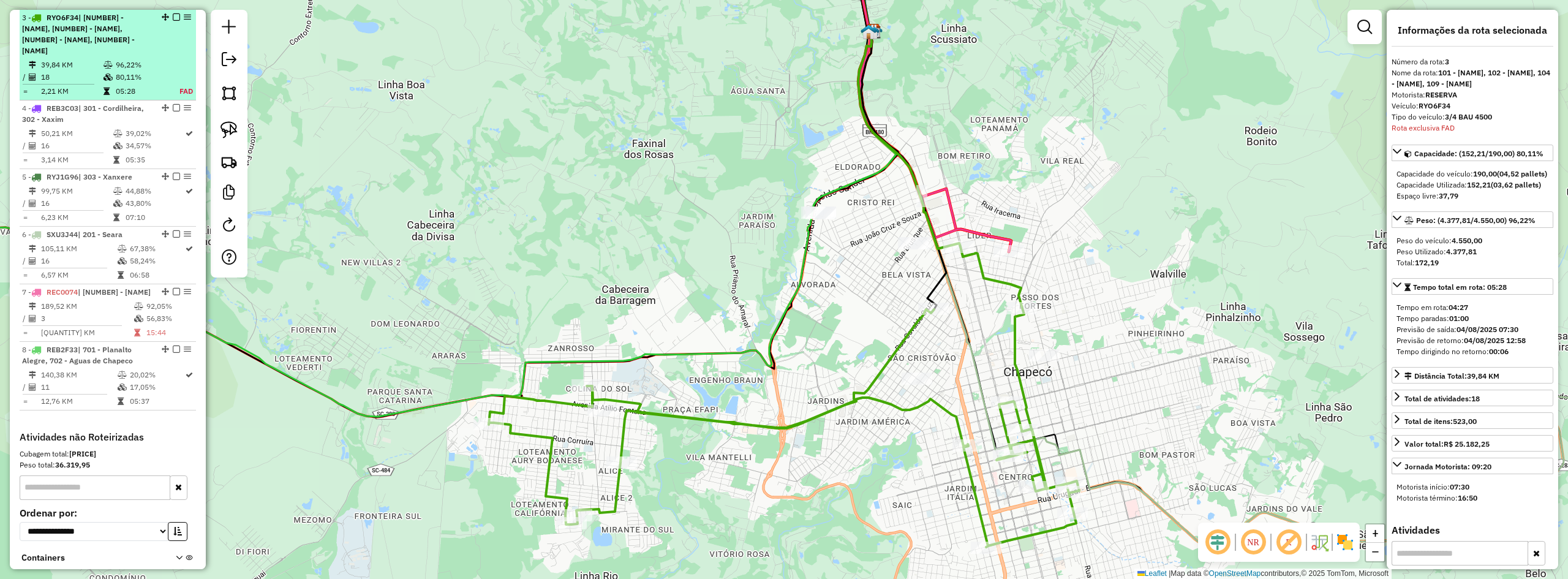 click at bounding box center (176, 17) 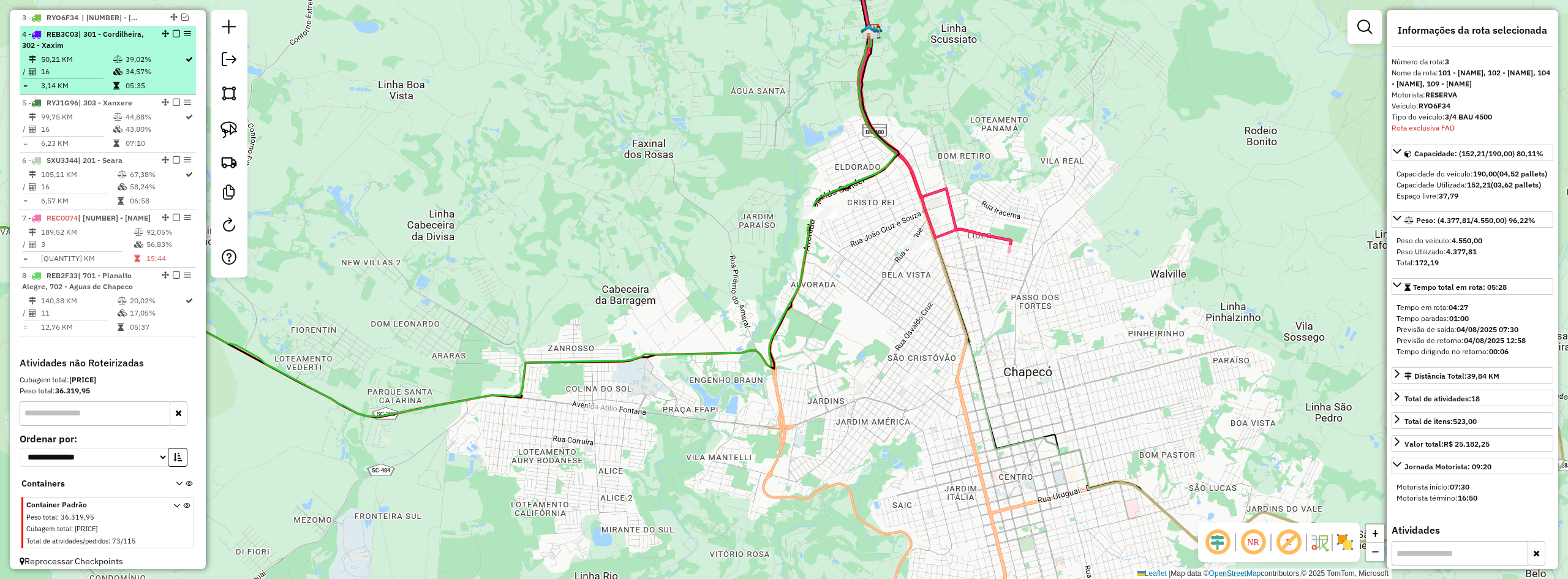 click on "| 301 - Cordilheira, 302 - Xaxim" at bounding box center [83, 39] 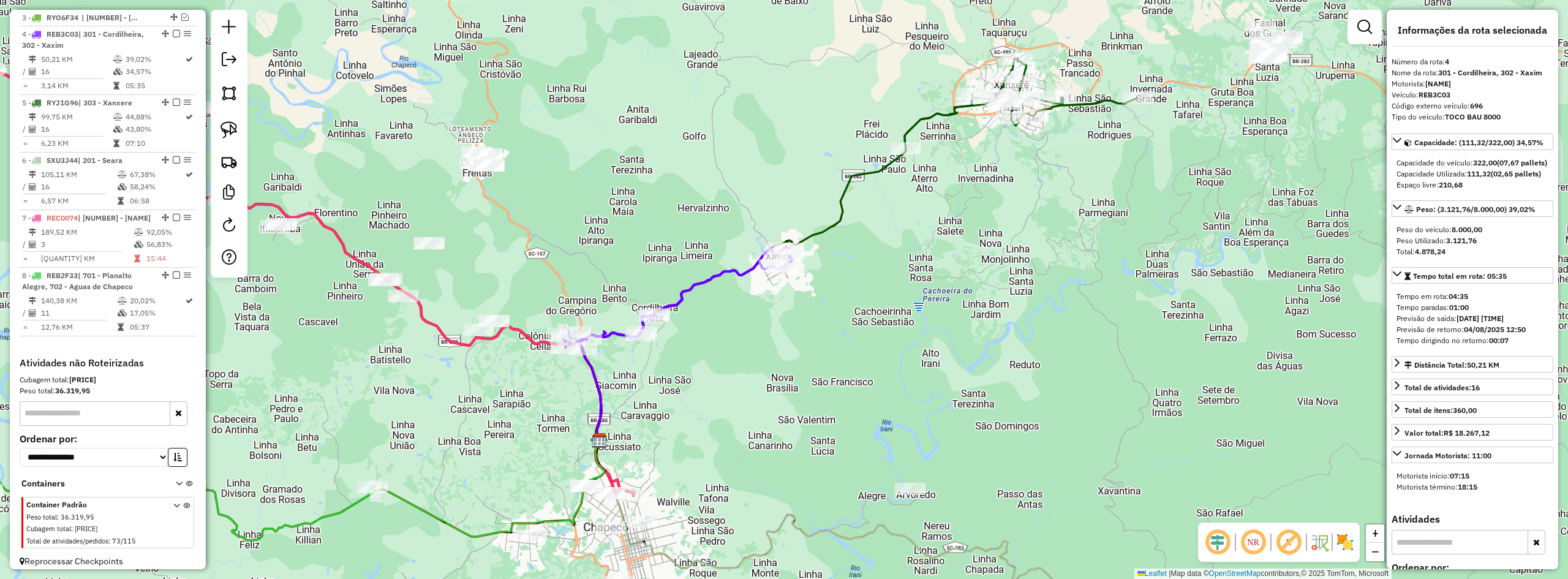 drag, startPoint x: 835, startPoint y: 289, endPoint x: 789, endPoint y: 339, distance: 67.9412 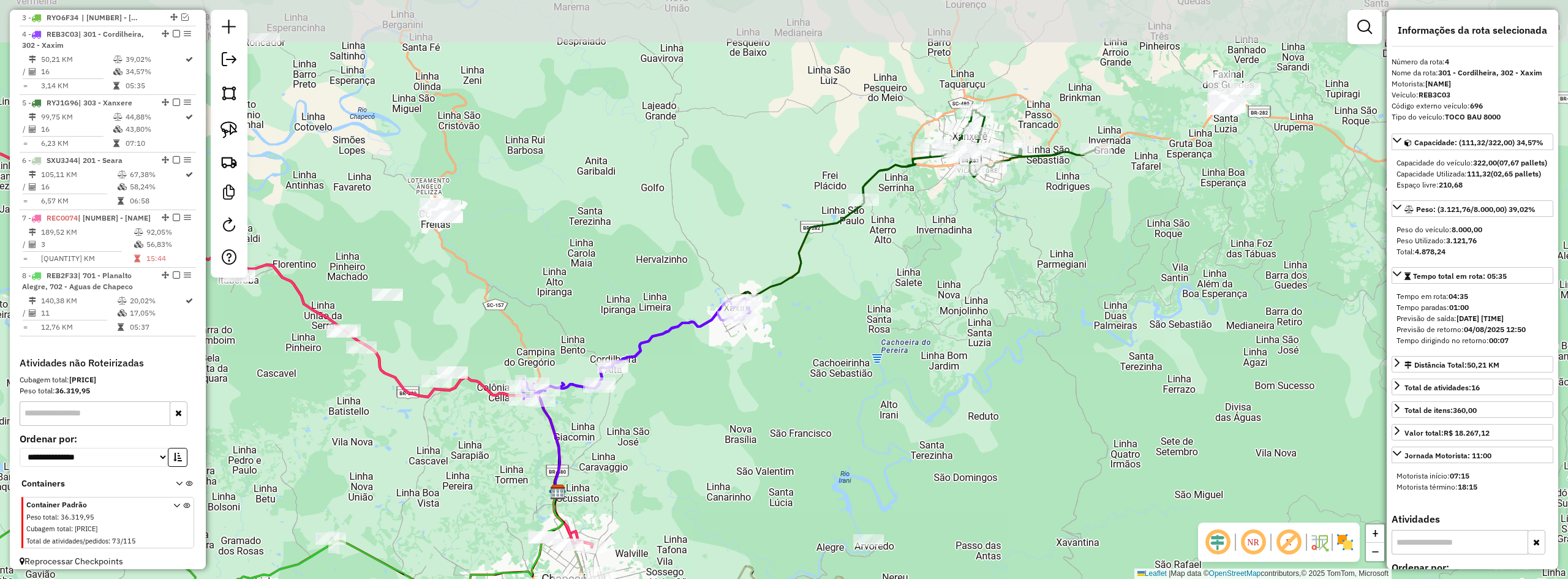 drag, startPoint x: 974, startPoint y: 229, endPoint x: 809, endPoint y: 349, distance: 204.02206 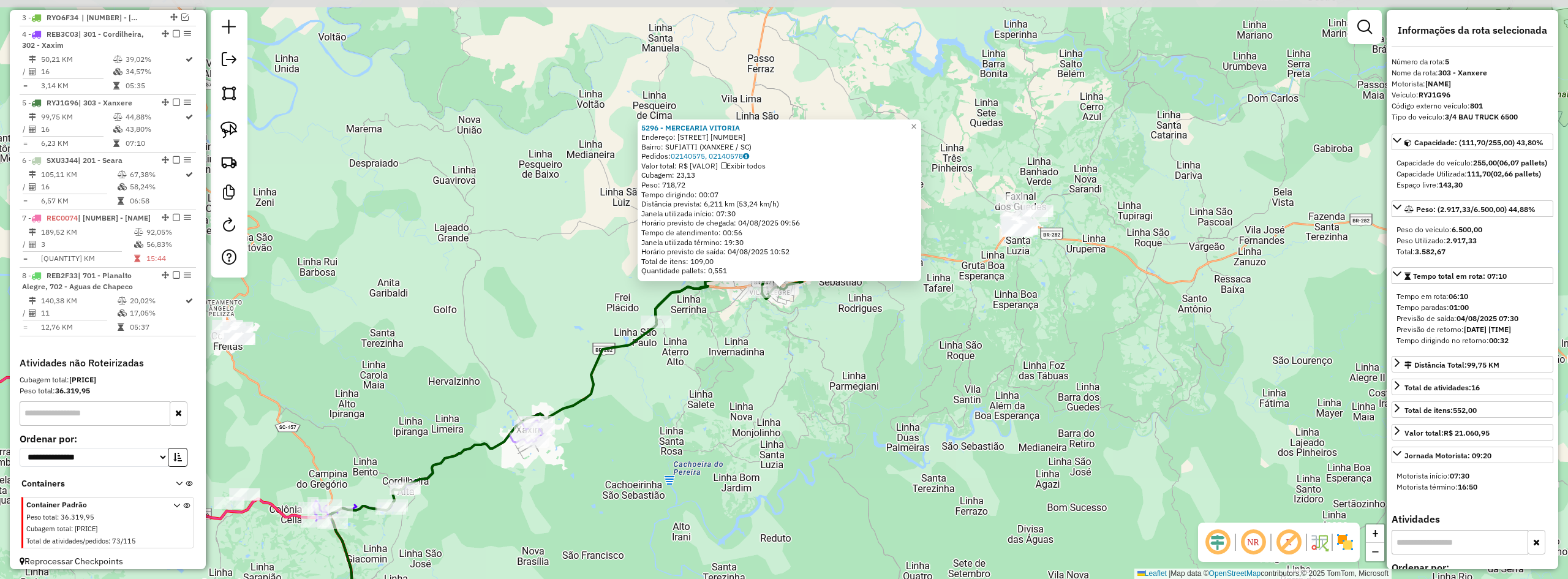 scroll, scrollTop: 516, scrollLeft: 0, axis: vertical 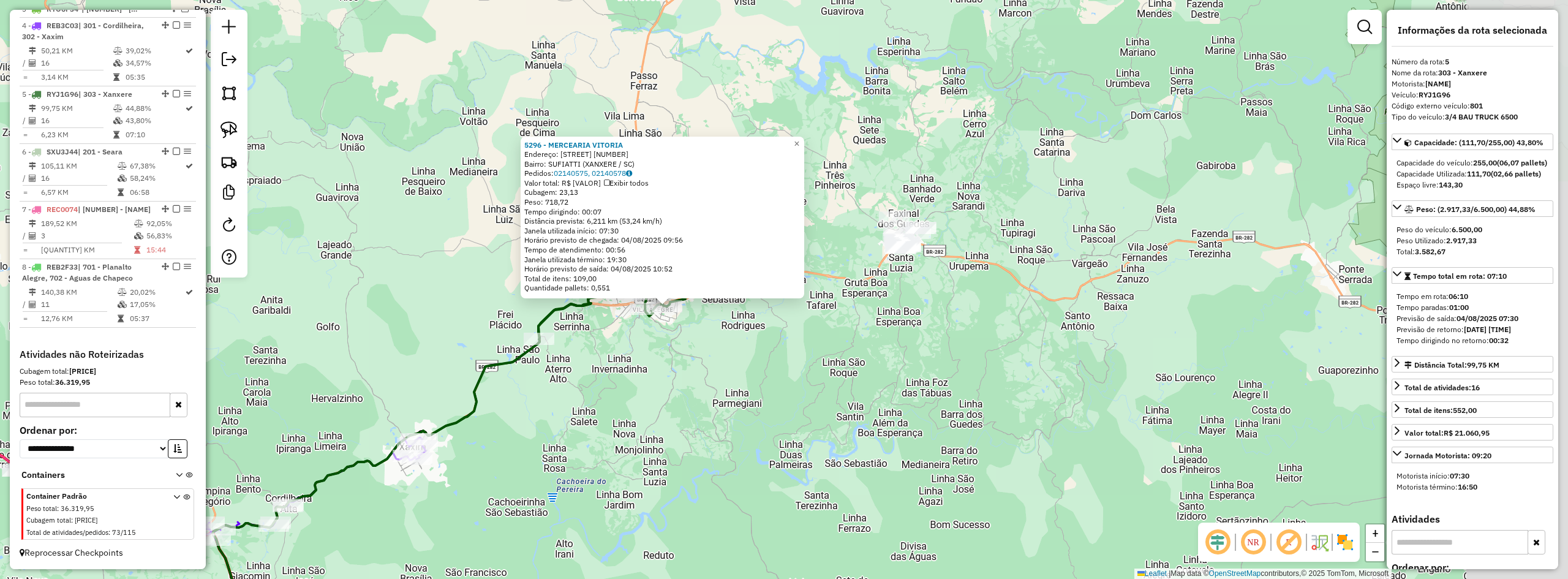 drag, startPoint x: 993, startPoint y: 346, endPoint x: 875, endPoint y: 363, distance: 119.2183 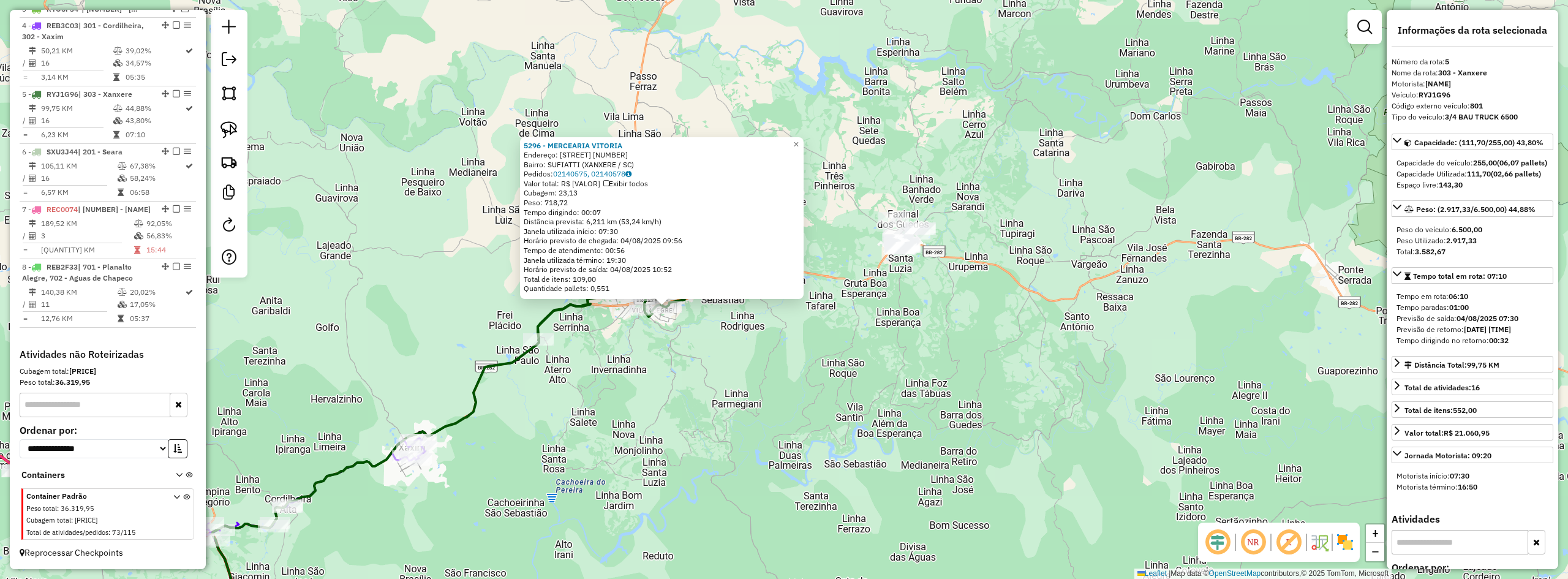 click on "5296 - MERCEARIA VITORIA Endereço: R INES BERTUOL 167 Bairro: SUFIATTI ([CITY] / [STATE]) Pedidos: 02140575, 02140578 Valor total: R$ 5.245,22 Exibir todos Cubagem: 23,13 Peso: 718,72 Tempo dirigindo: 00:07 Distância prevista: 6,211 km (53,24 km/h) Janela utilizada início: 07:30 Horário previsto de chegada: 04/08/2025 09:56 Tempo de atendimento: 00:56 Janela utilizada término: 19:30 Horário previsto de saída: 04/08/2025 10:52 Total de itens: 109,00 Quantidade pallets: 0,551 × Janela de atendimento Grade de atendimento Capacidade Transportadoras Veículos Cliente Pedidos Rotas Selecione os dias de semana para filtrar as janelas de atendimento Seg Ter Qua Qui Sex Sáb Dom Informe o período da janela de atendimento: De: Até: Filtrar exatamente a janela do cliente Considerar janela de atendimento padrão Selecione os dias de semana para filtrar as grades de atendimento Seg Ter Qua Qui Sex Sáb Dom Peso mínimo: Peso máximo: De: Até:" 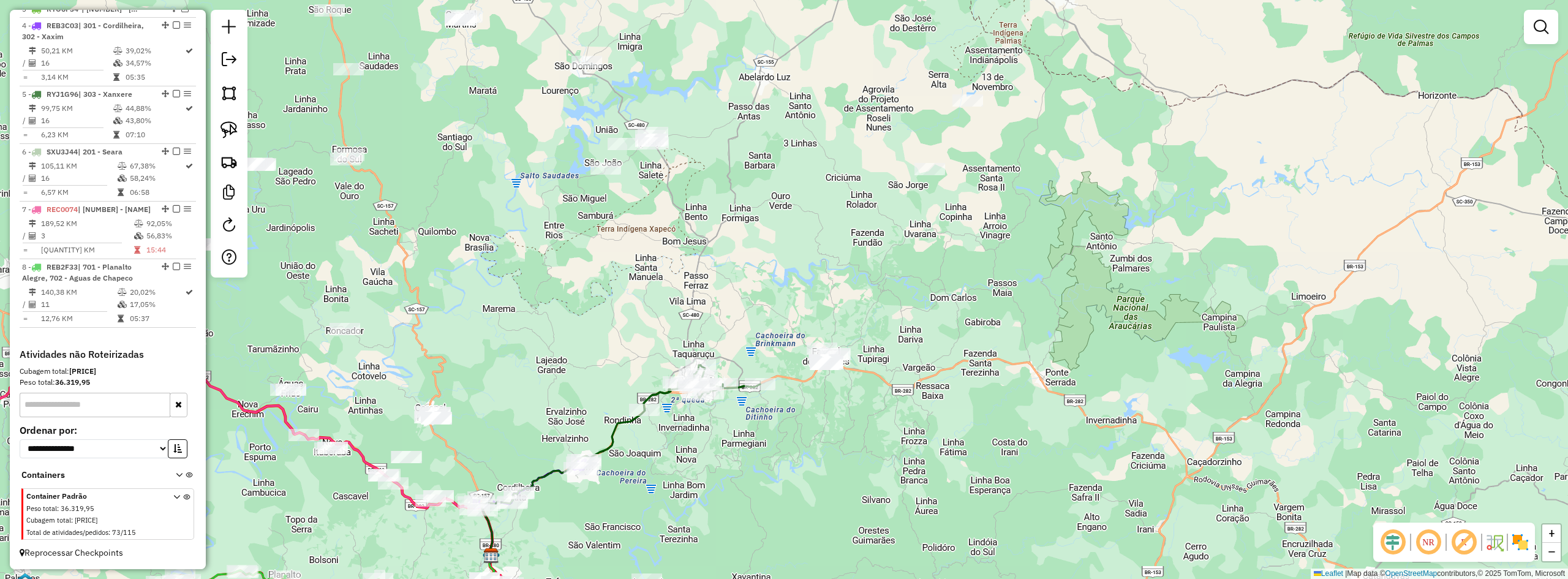 drag, startPoint x: 911, startPoint y: 331, endPoint x: 860, endPoint y: 390, distance: 77.98718 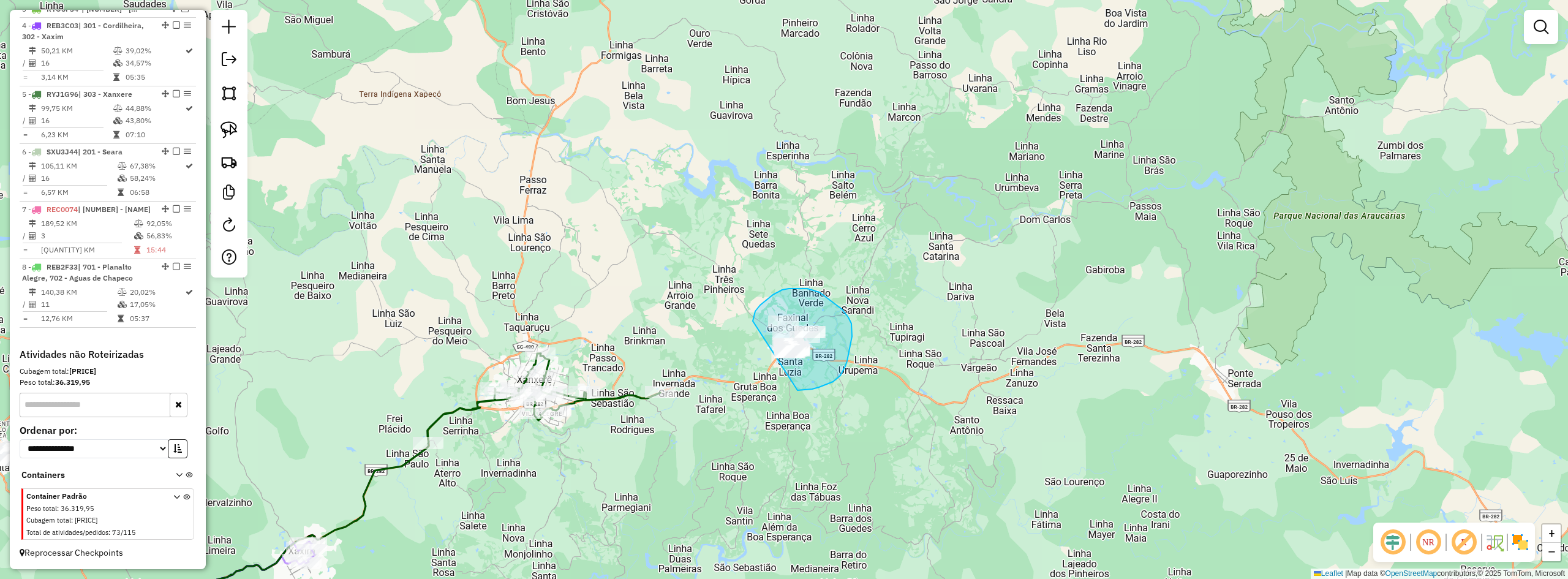 drag, startPoint x: 797, startPoint y: 390, endPoint x: 747, endPoint y: 344, distance: 67.94115 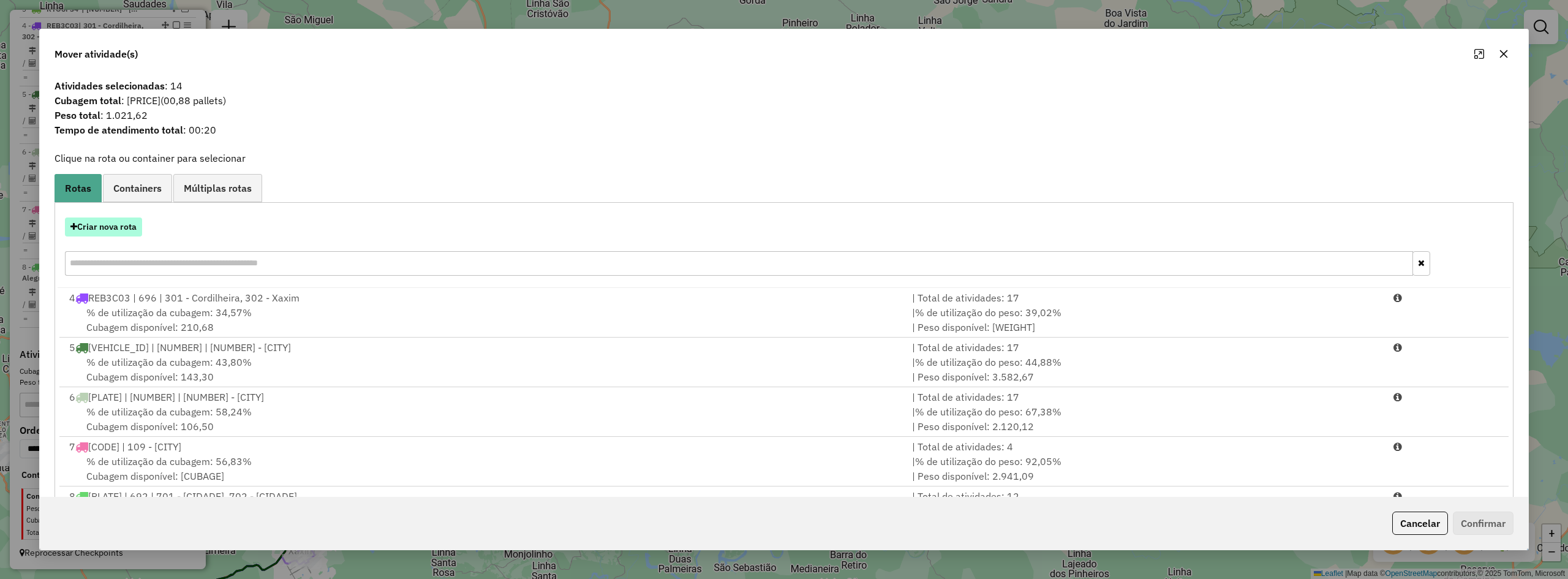 click on "Criar nova rota" at bounding box center [104, 227] 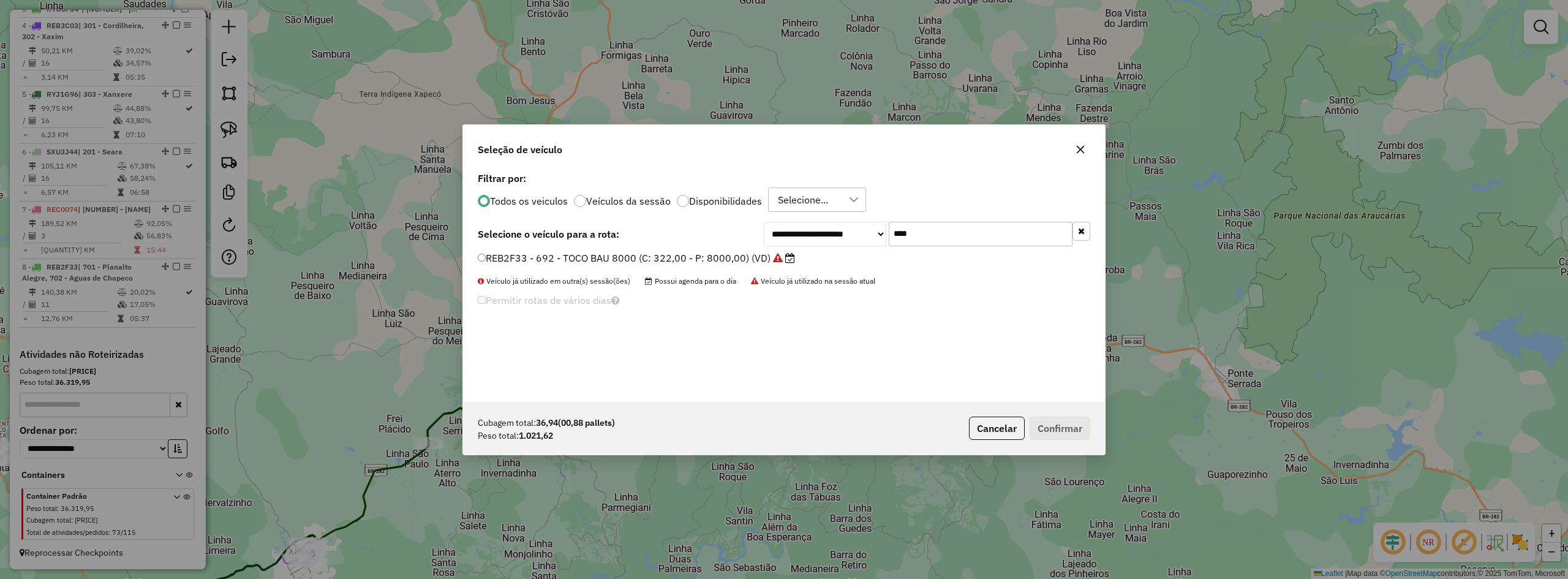 scroll, scrollTop: 7, scrollLeft: 4, axis: both 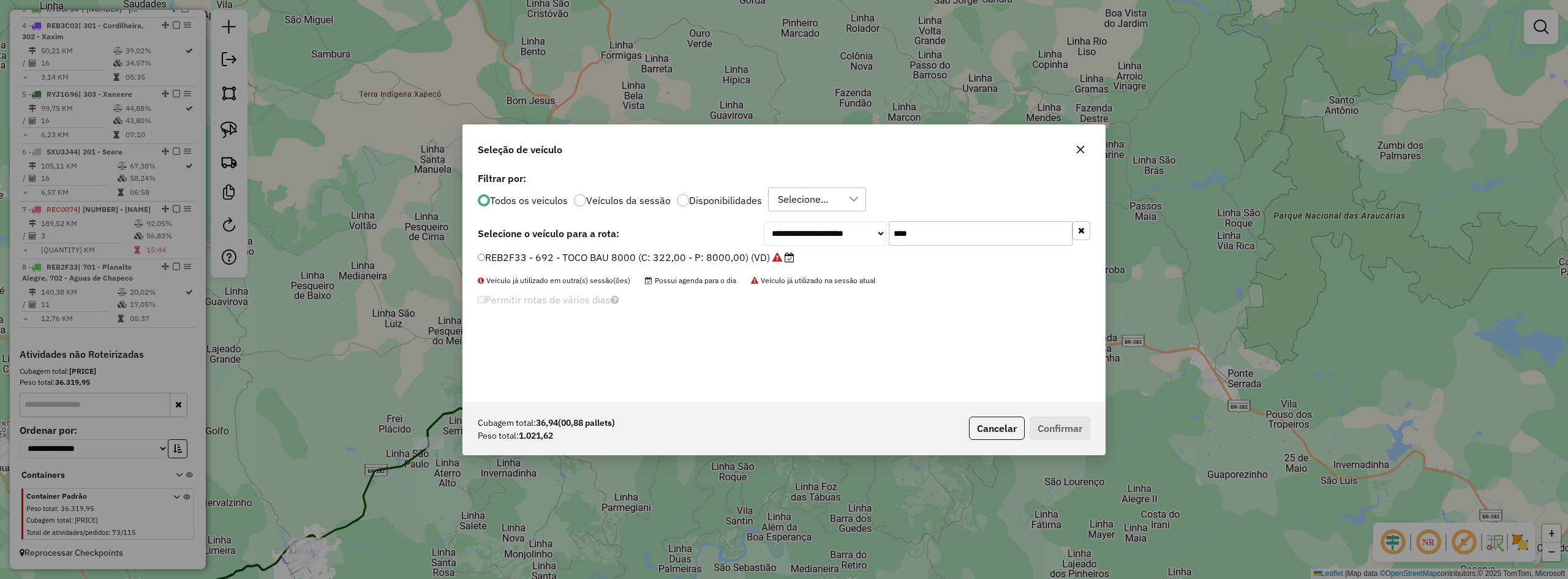click on "****" 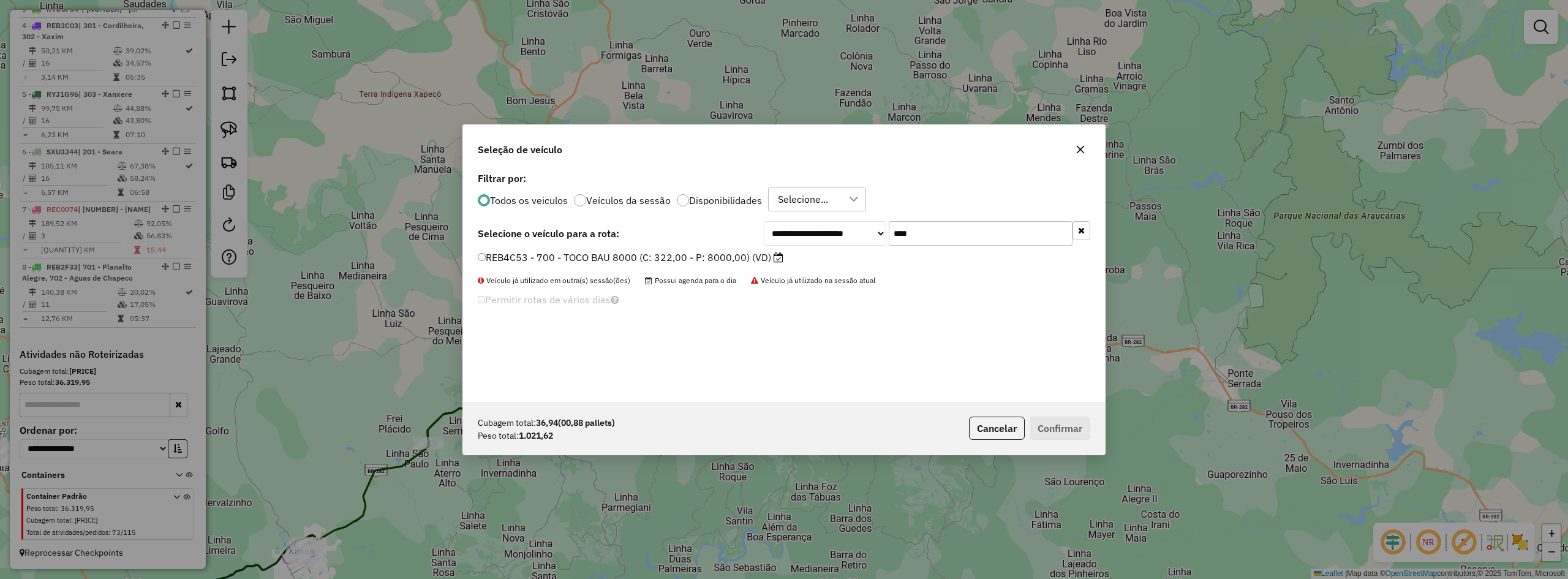 type on "****" 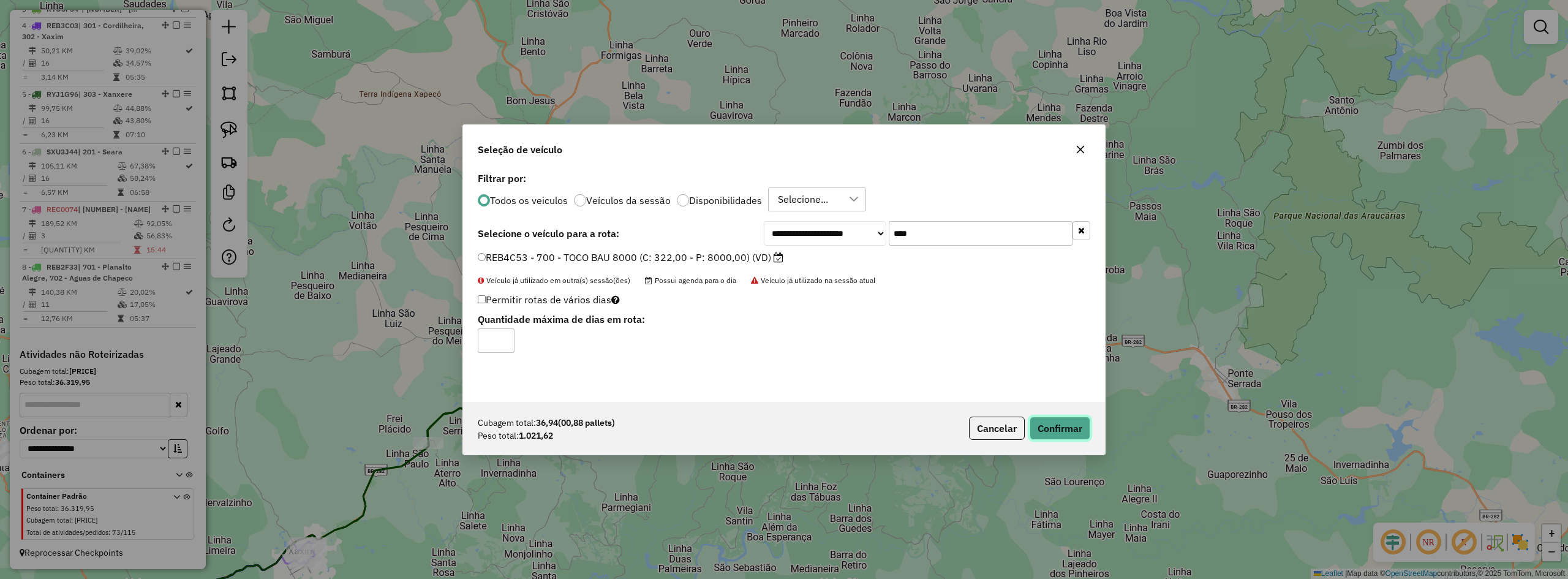 click on "Confirmar" 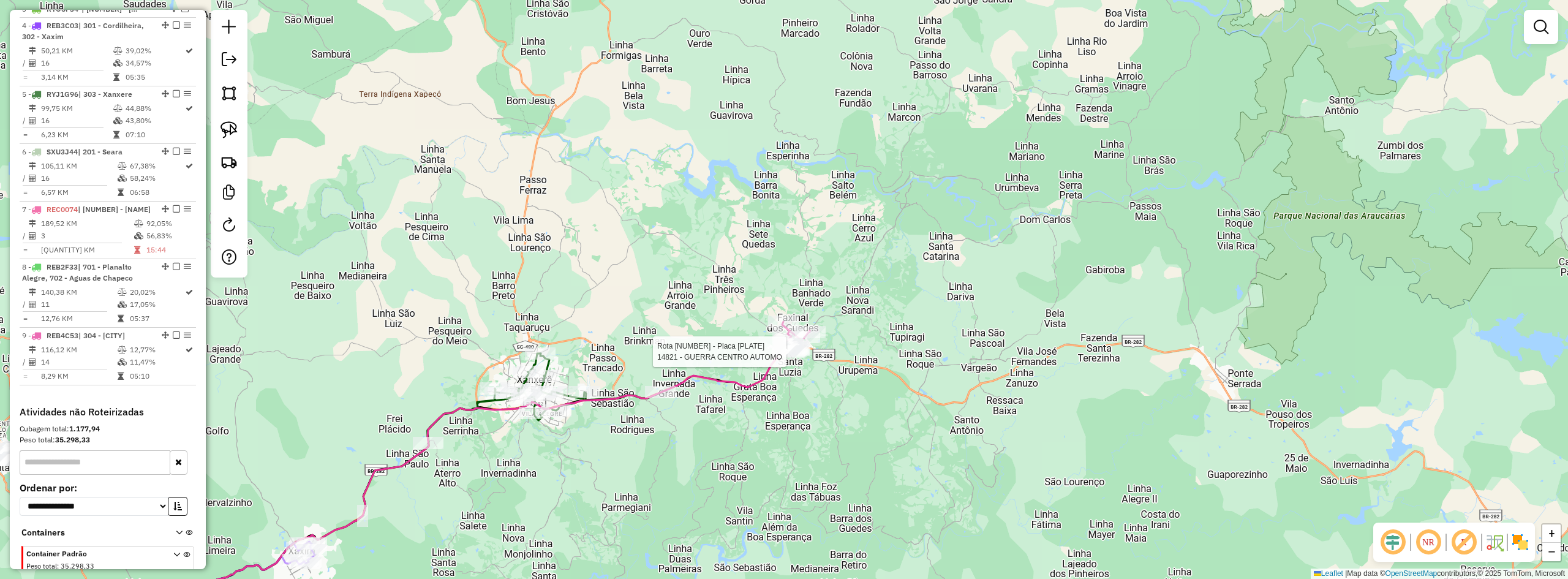 select on "**********" 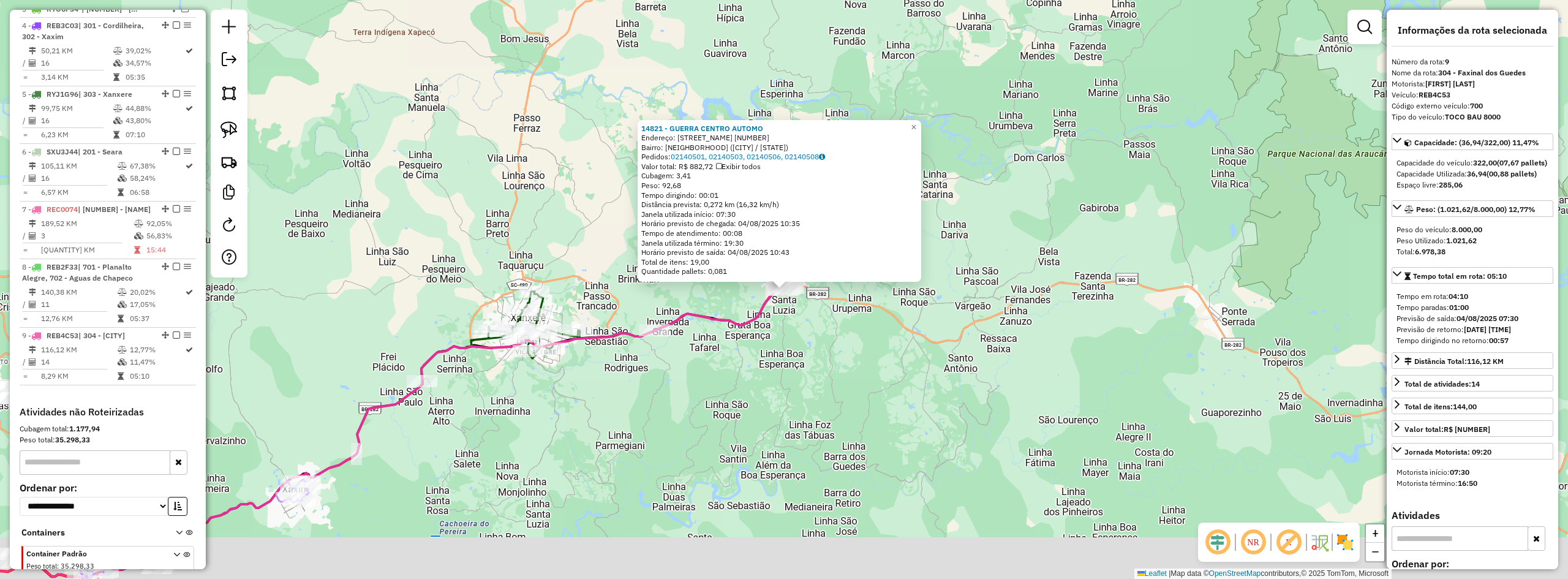scroll, scrollTop: 585, scrollLeft: 0, axis: vertical 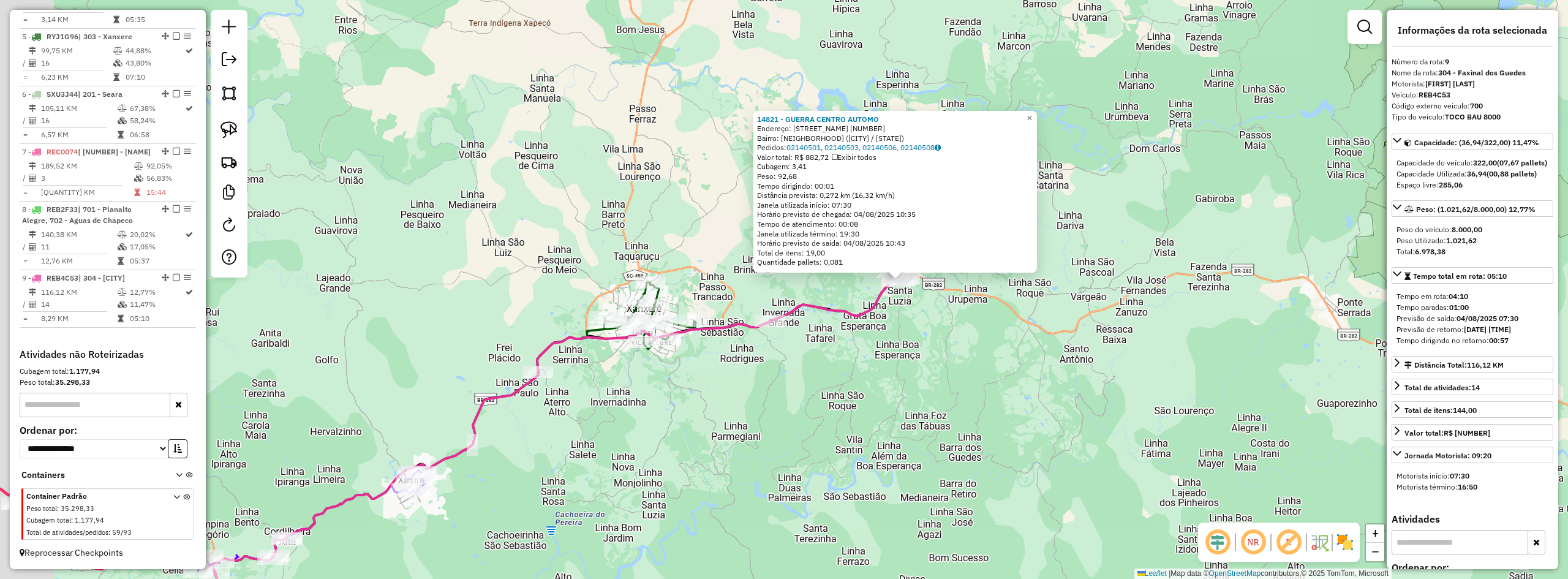 drag, startPoint x: 760, startPoint y: 380, endPoint x: 929, endPoint y: 368, distance: 169.4255 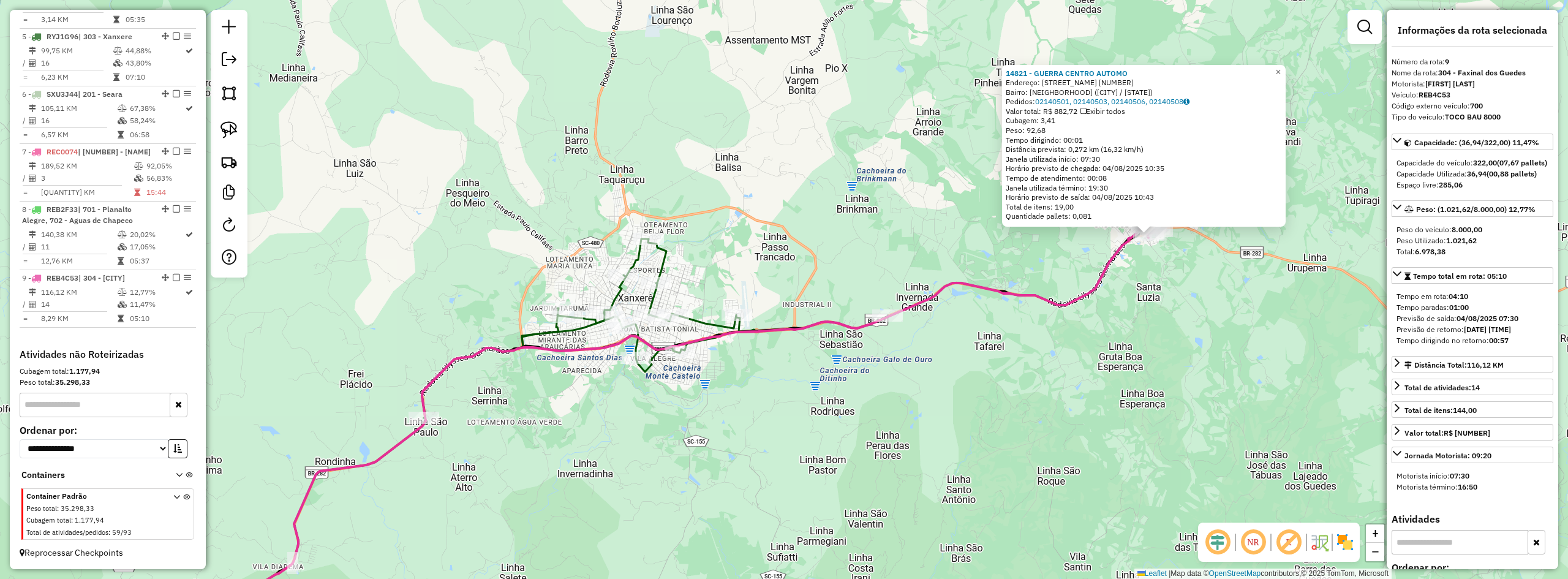 drag, startPoint x: 824, startPoint y: 351, endPoint x: 858, endPoint y: 370, distance: 38.948684 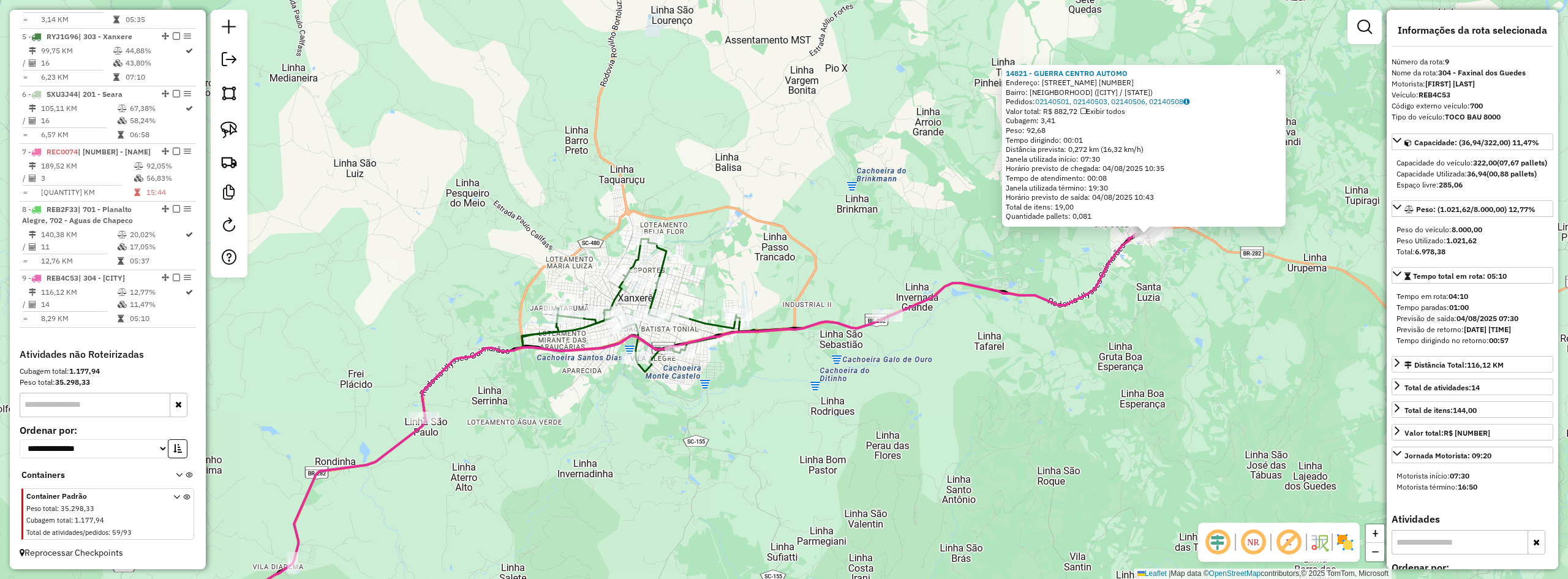 drag, startPoint x: 835, startPoint y: 376, endPoint x: 910, endPoint y: 363, distance: 76.11833 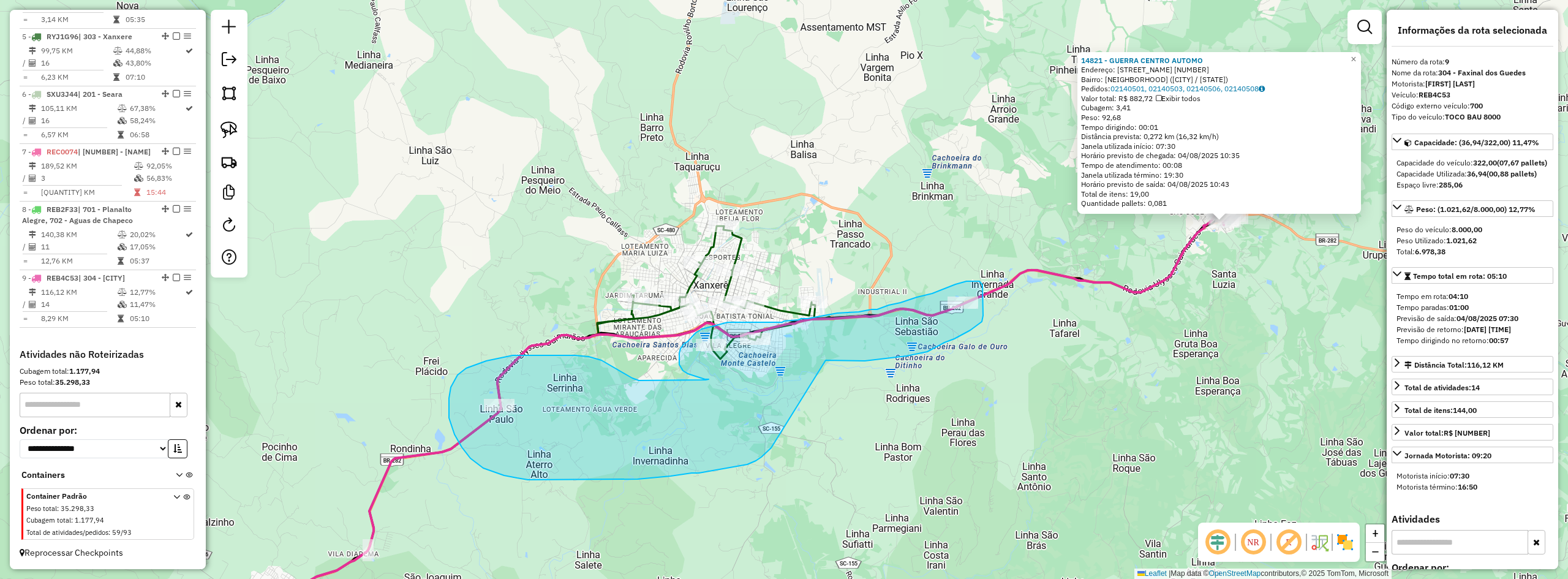 drag, startPoint x: 826, startPoint y: 360, endPoint x: 775, endPoint y: 441, distance: 95.71834 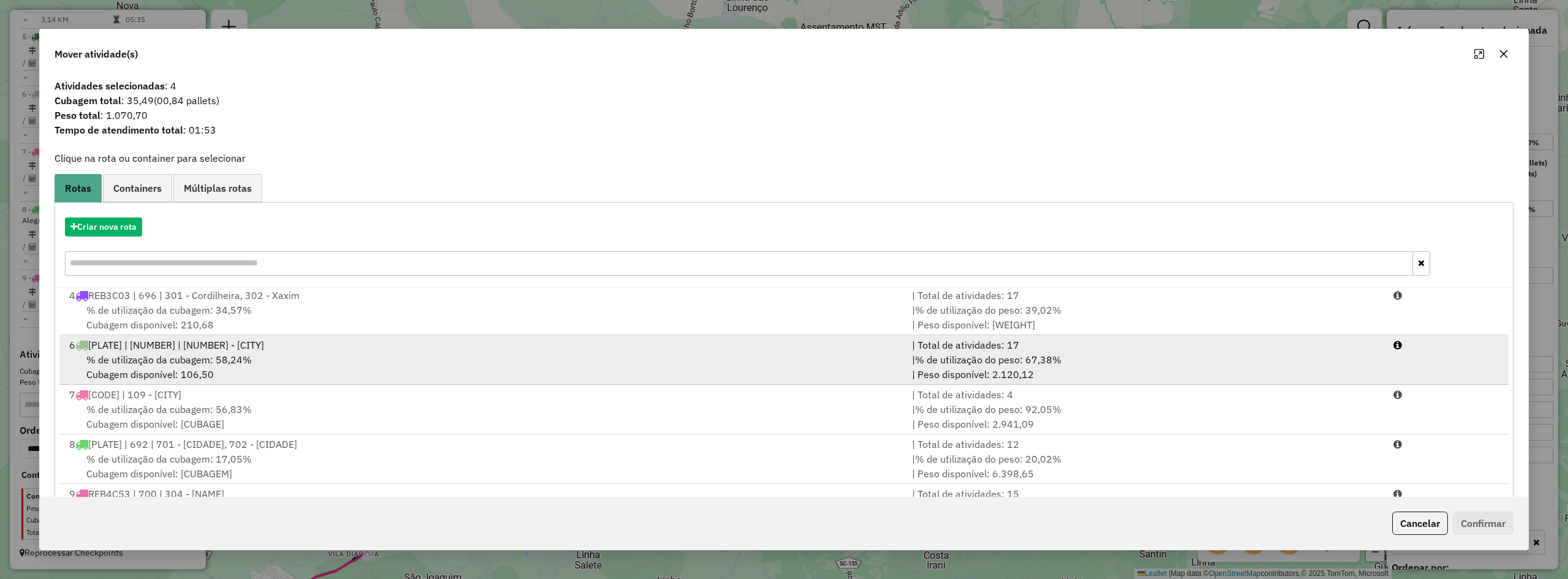 scroll, scrollTop: 3, scrollLeft: 0, axis: vertical 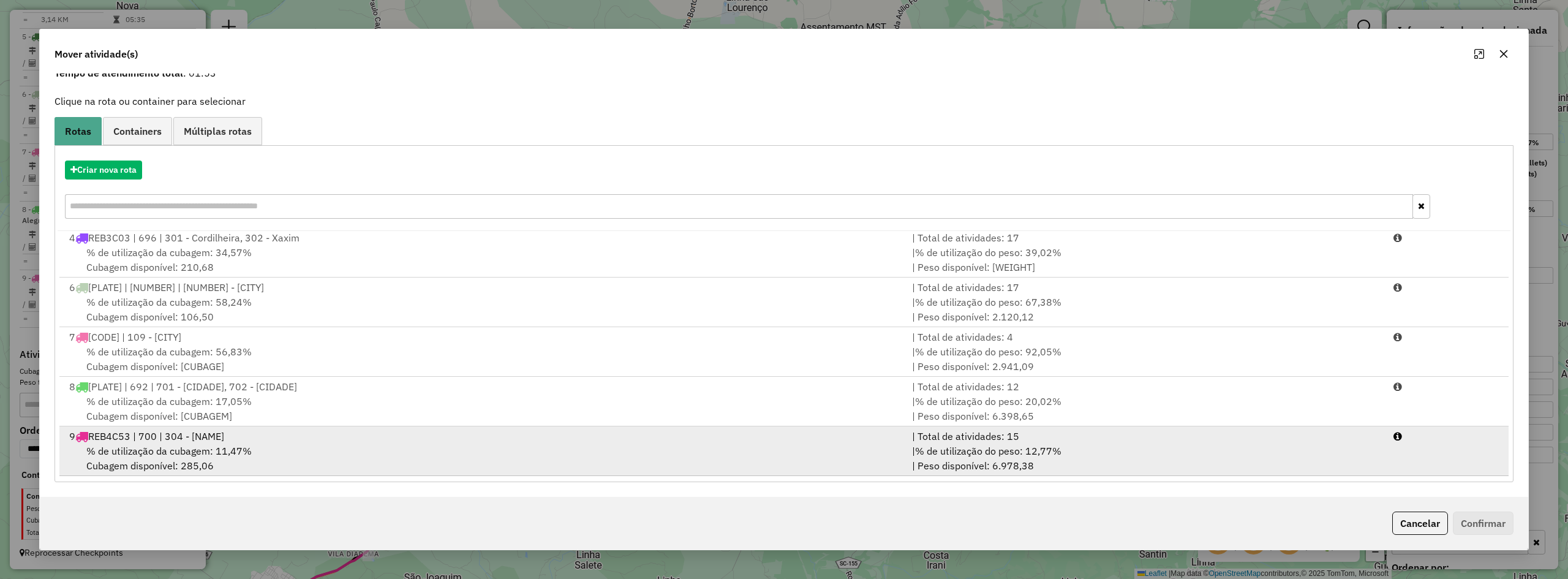 click on "% de utilização da cubagem: [PERCENT]%  Cubagem disponível: [NUMBER]" at bounding box center [483, 458] 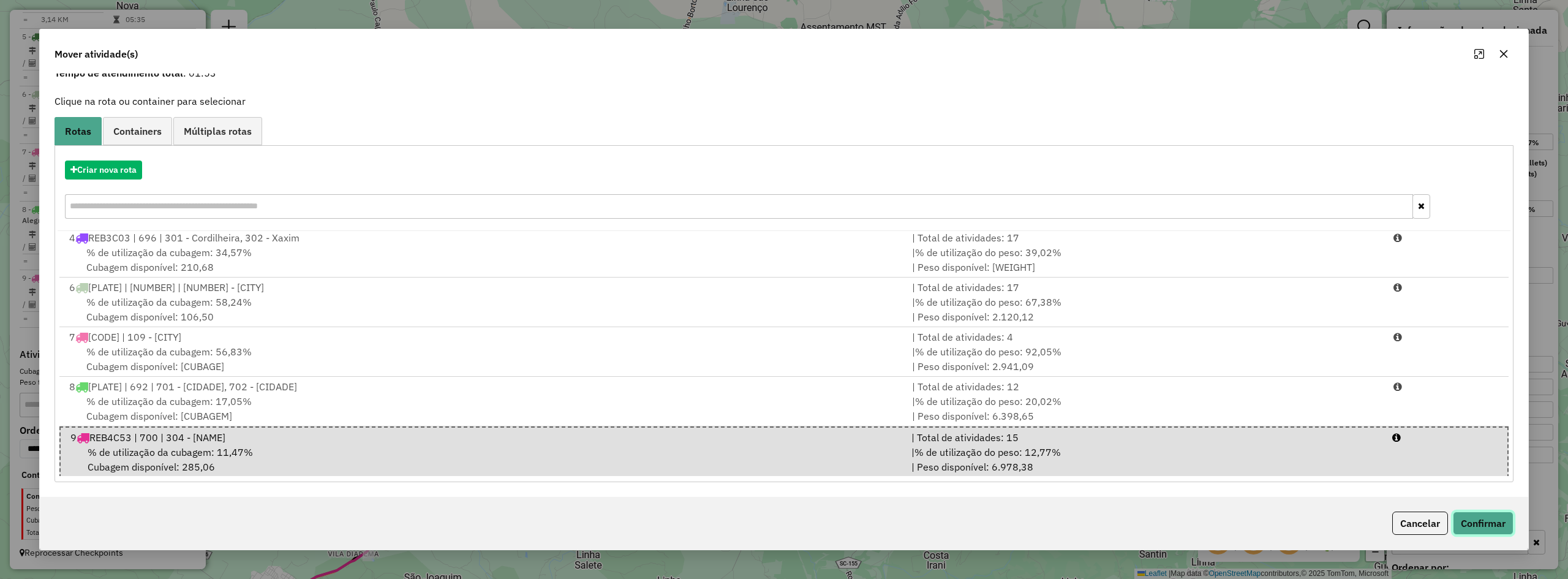 click on "Confirmar" 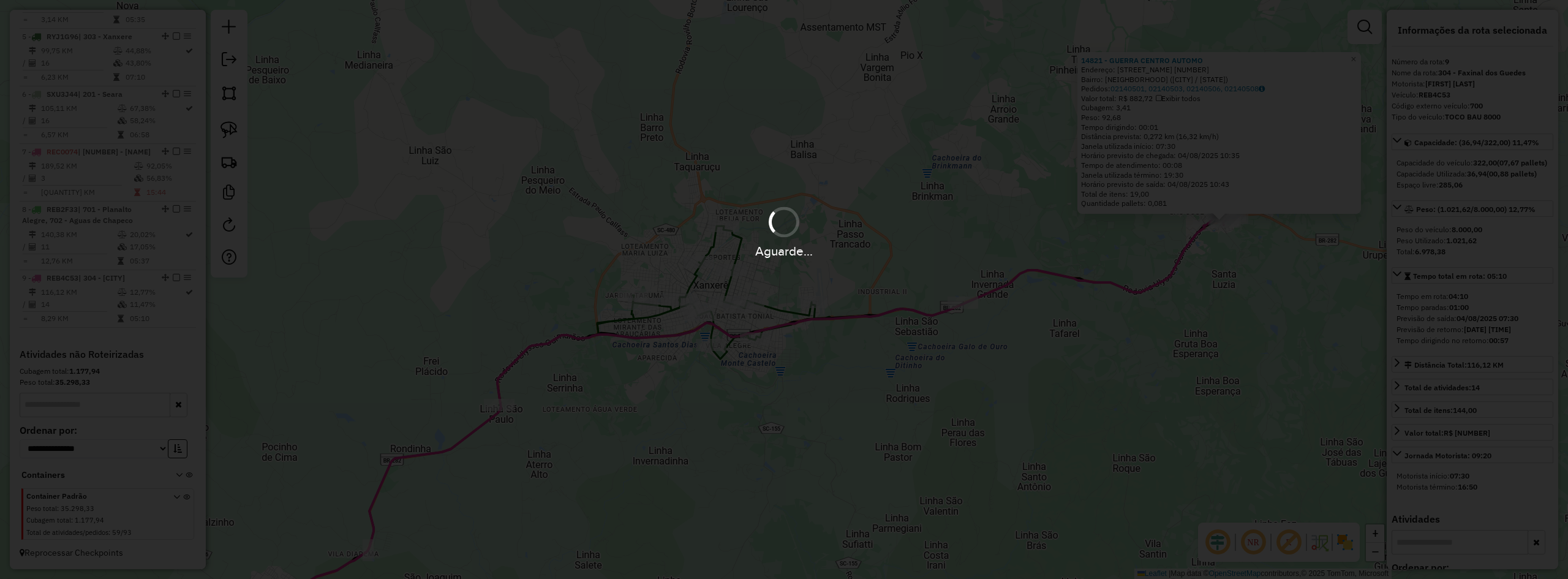 scroll, scrollTop: 0, scrollLeft: 0, axis: both 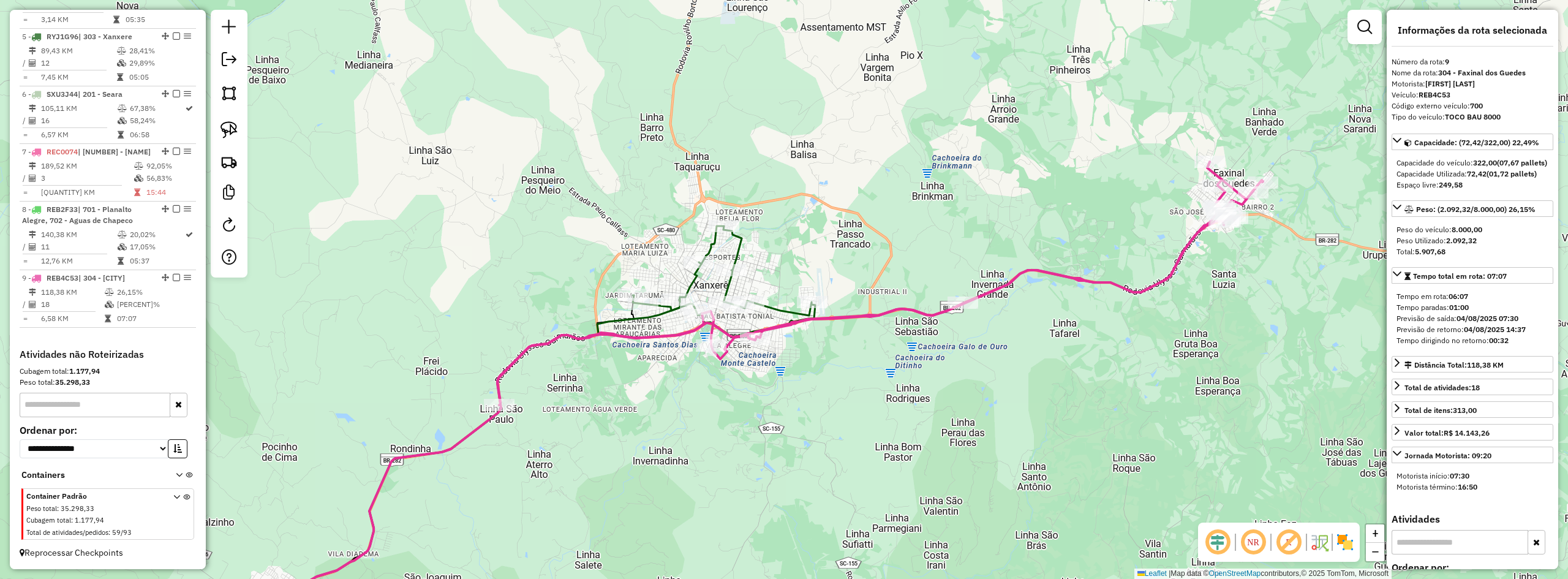 drag, startPoint x: 824, startPoint y: 406, endPoint x: 1022, endPoint y: 314, distance: 218.33003 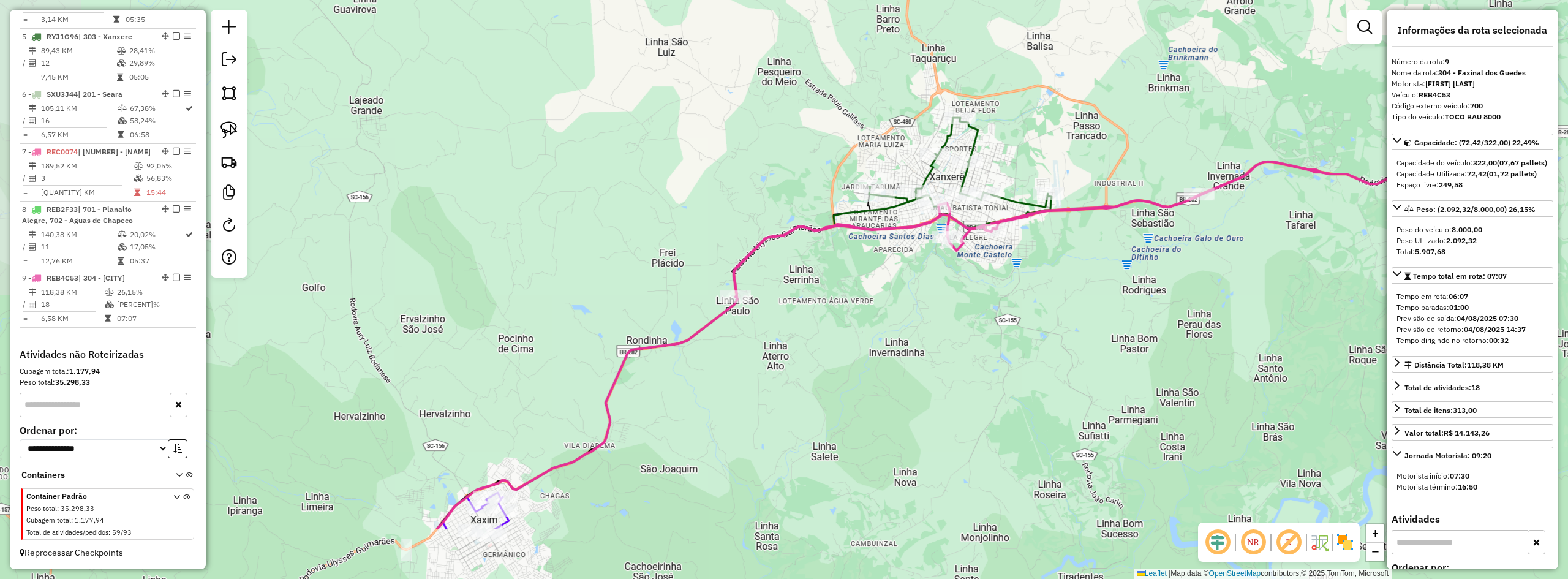 drag, startPoint x: 848, startPoint y: 400, endPoint x: 979, endPoint y: 301, distance: 164.2011 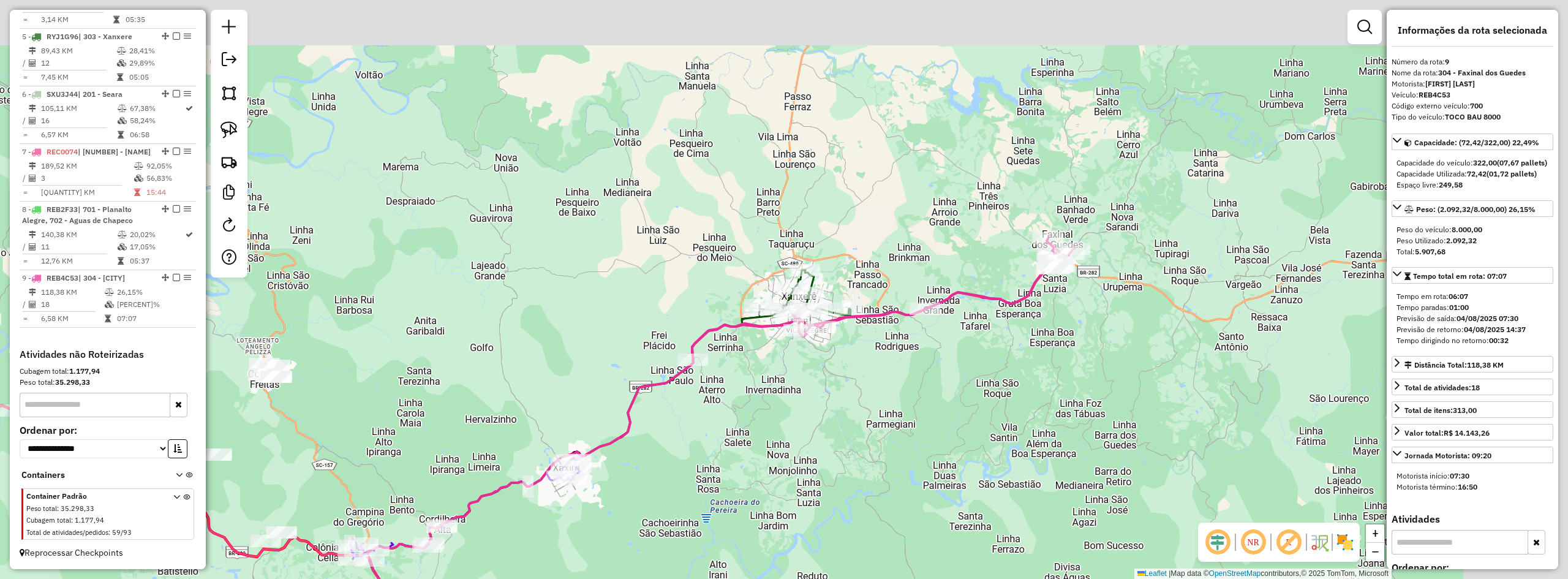 drag, startPoint x: 1070, startPoint y: 276, endPoint x: 824, endPoint y: 396, distance: 273.7079 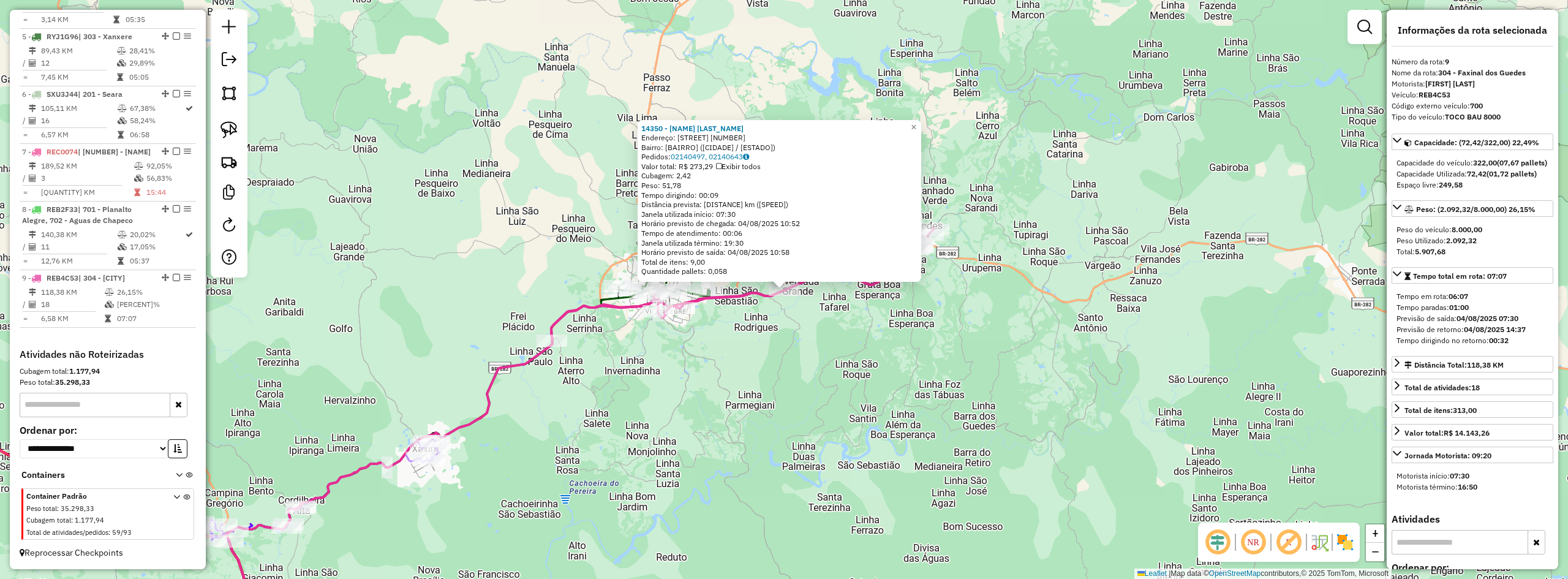 click on "[NUMBER] - [NAME] [LASTNAME]  Endereço:  [STREET] [LASTNAME] [NUMBER]   Bairro: [BAIRRO] ([CIDADE] / [STATE])   Pedidos:  [ORDER_ID], [ORDER_ID]   Valor total: R$ [PRICE]   Exibir todos   Cubagem: [CUBAGE]  Peso: [WEIGHT]  Tempo dirigindo: [TIME]   Distância prevista: [DISTANCE] km ([SPEED])   Janela utilizada início: [TIME]   Horário previsto de chegada: [DATE] [TIME]   Tempo de atendimento: [TIME]   Janela utilizada término: [TIME]   Horário previsto de saída: [DATE] [TIME]   Total de itens: [ITEMS]   Quantidade pallets: [PALLETS]  × Janela de atendimento Grade de atendimento Capacidade Transportadoras Veículos Cliente Pedidos  Rotas Selecione os dias de semana para filtrar as janelas de atendimento  Seg   Ter   Qua   Qui   Sex   Sáb   Dom  Informe o período da janela de atendimento: De: Até:  Filtrar exatamente a janela do cliente  Considerar janela de atendimento padrão  Selecione os dias de semana para filtrar as grades de atendimento  Seg   Ter   Qua   Qui   Sex   Sáb   Dom   Peso mínimo:   Peso máximo:   De:   Até:" 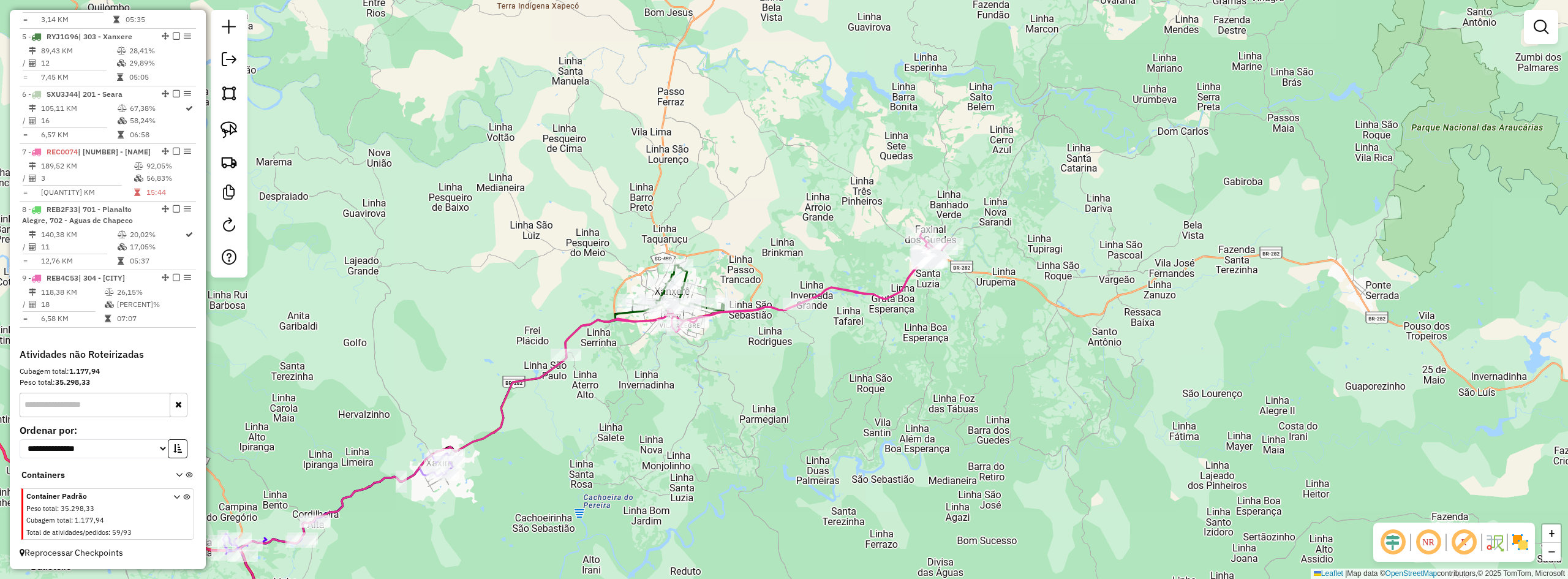 drag, startPoint x: 746, startPoint y: 368, endPoint x: 823, endPoint y: 445, distance: 108.89444 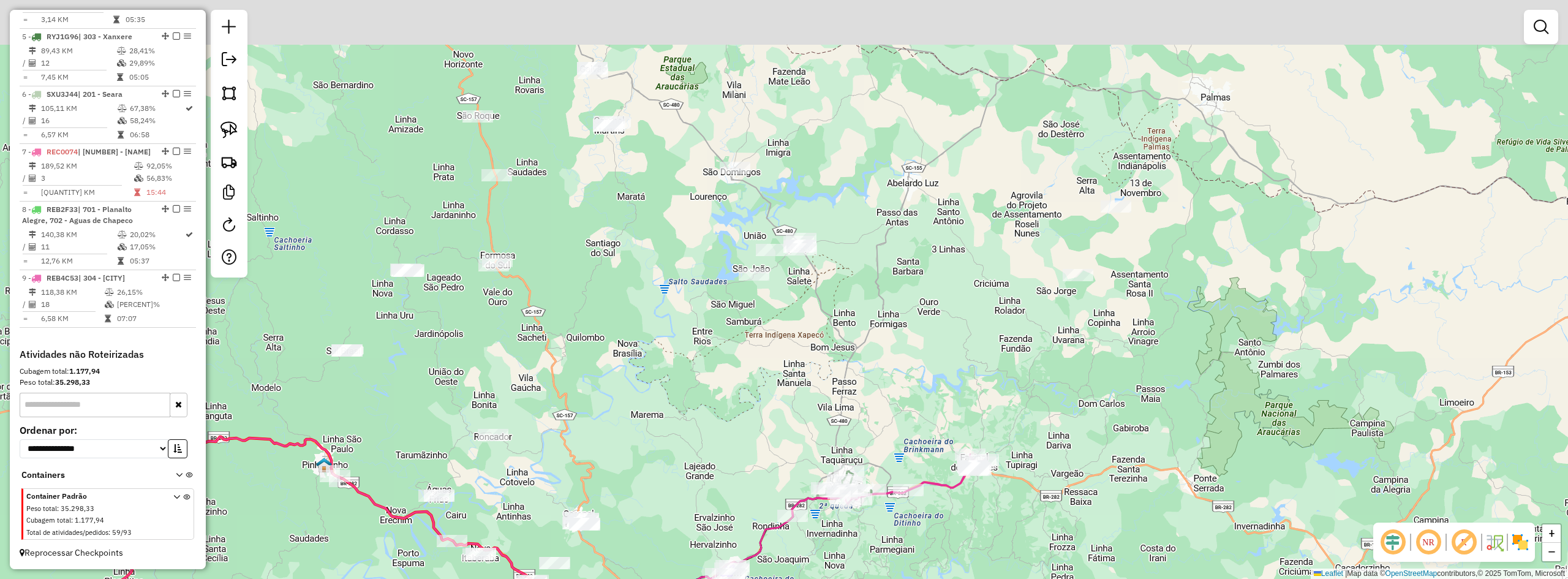 drag, startPoint x: 866, startPoint y: 252, endPoint x: 927, endPoint y: 408, distance: 167.50224 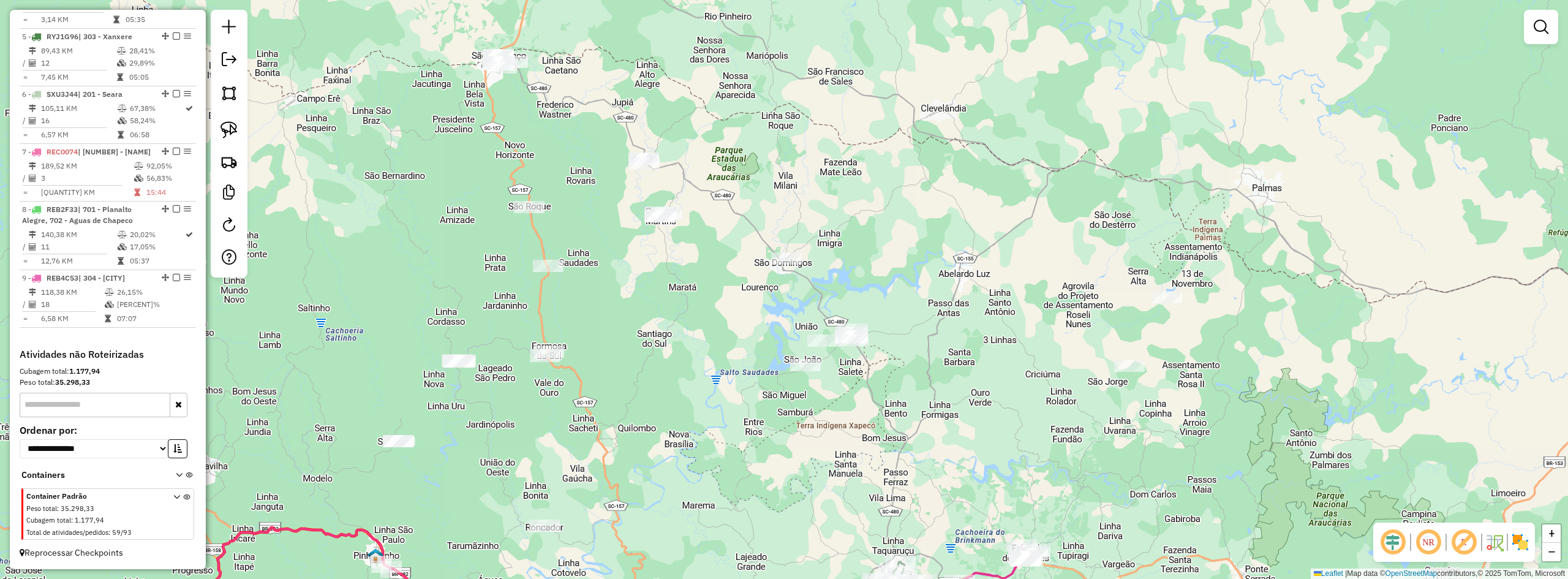 drag, startPoint x: 914, startPoint y: 373, endPoint x: 962, endPoint y: 456, distance: 95.8801 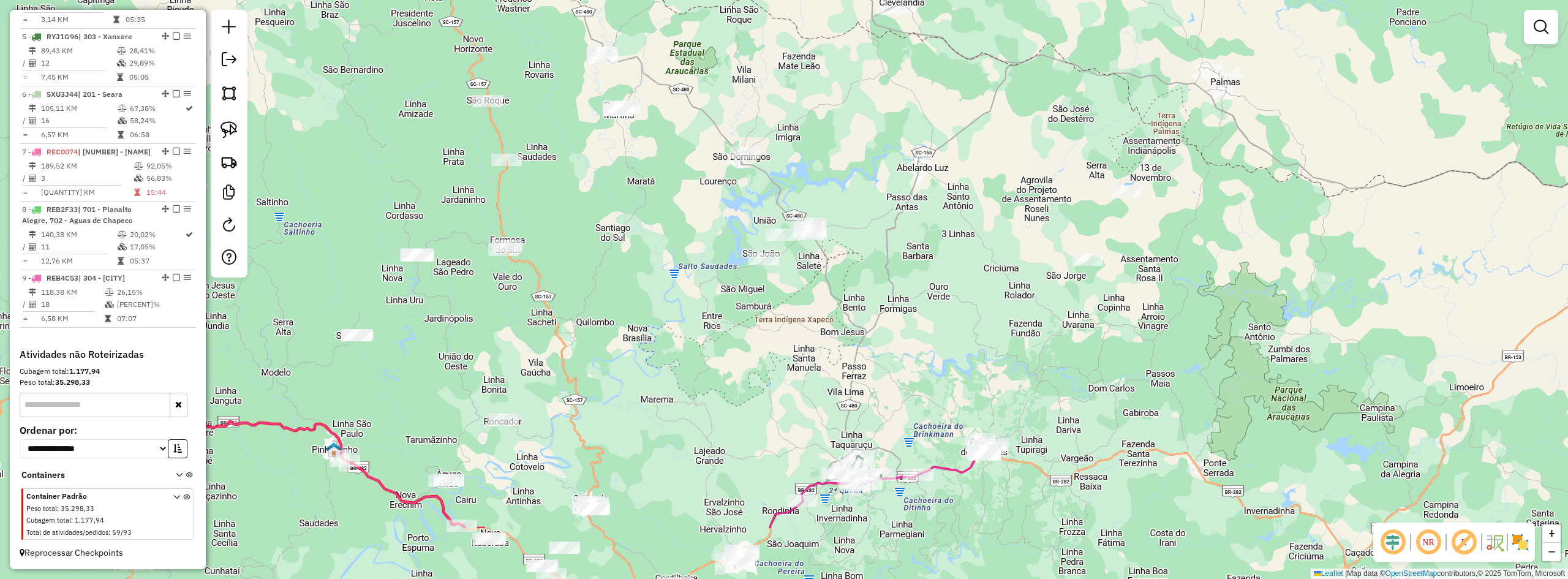 drag, startPoint x: 962, startPoint y: 456, endPoint x: 916, endPoint y: 339, distance: 125.71794 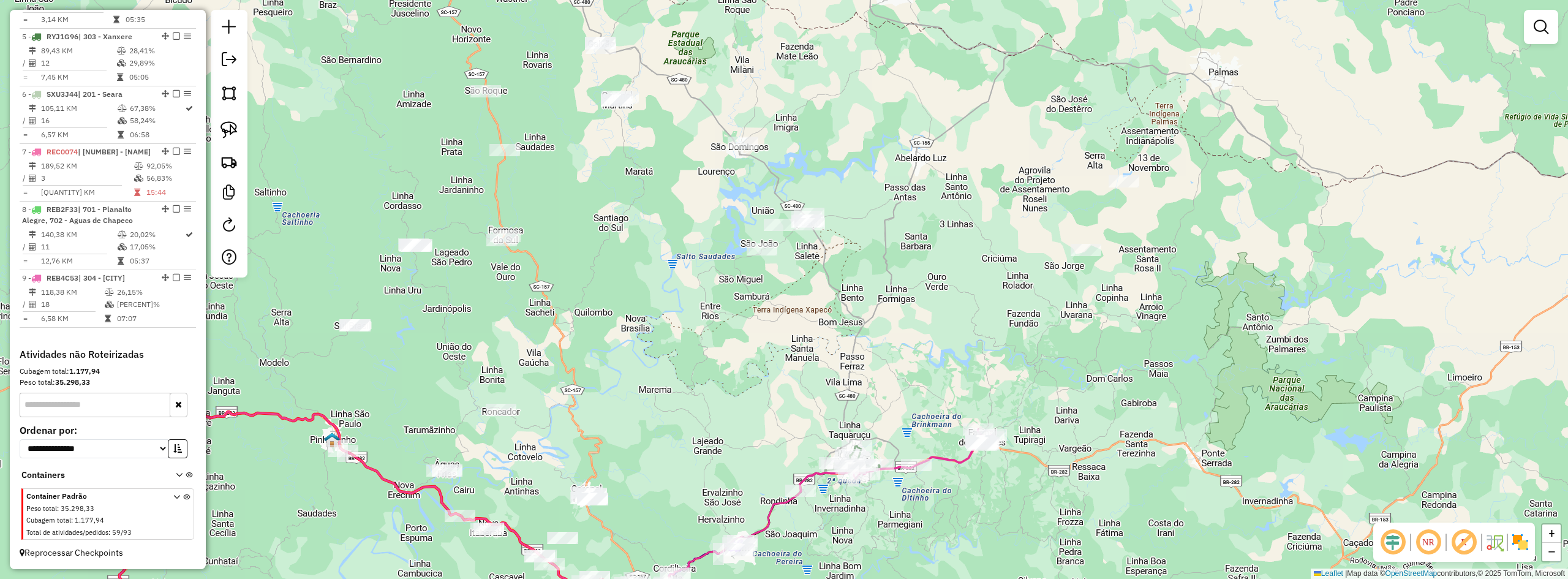 drag, startPoint x: 935, startPoint y: 519, endPoint x: 934, endPoint y: 415, distance: 104.00481 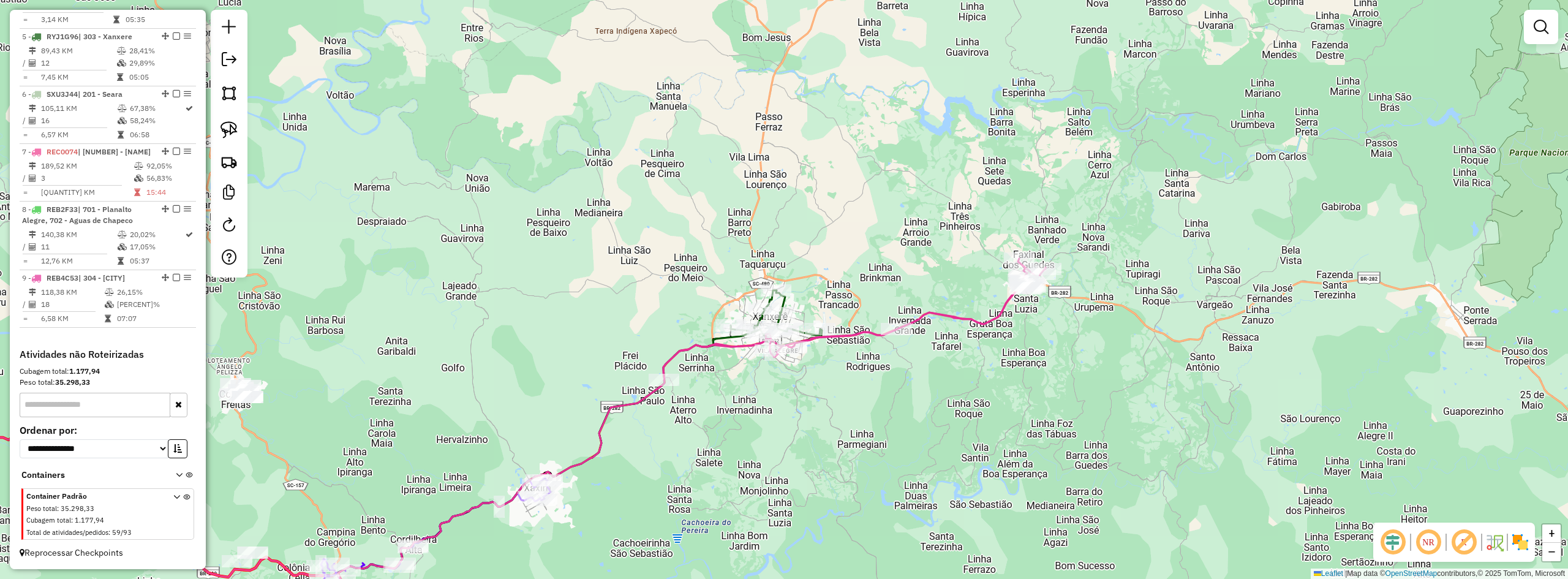 drag, startPoint x: 911, startPoint y: 380, endPoint x: 861, endPoint y: 387, distance: 50.487622 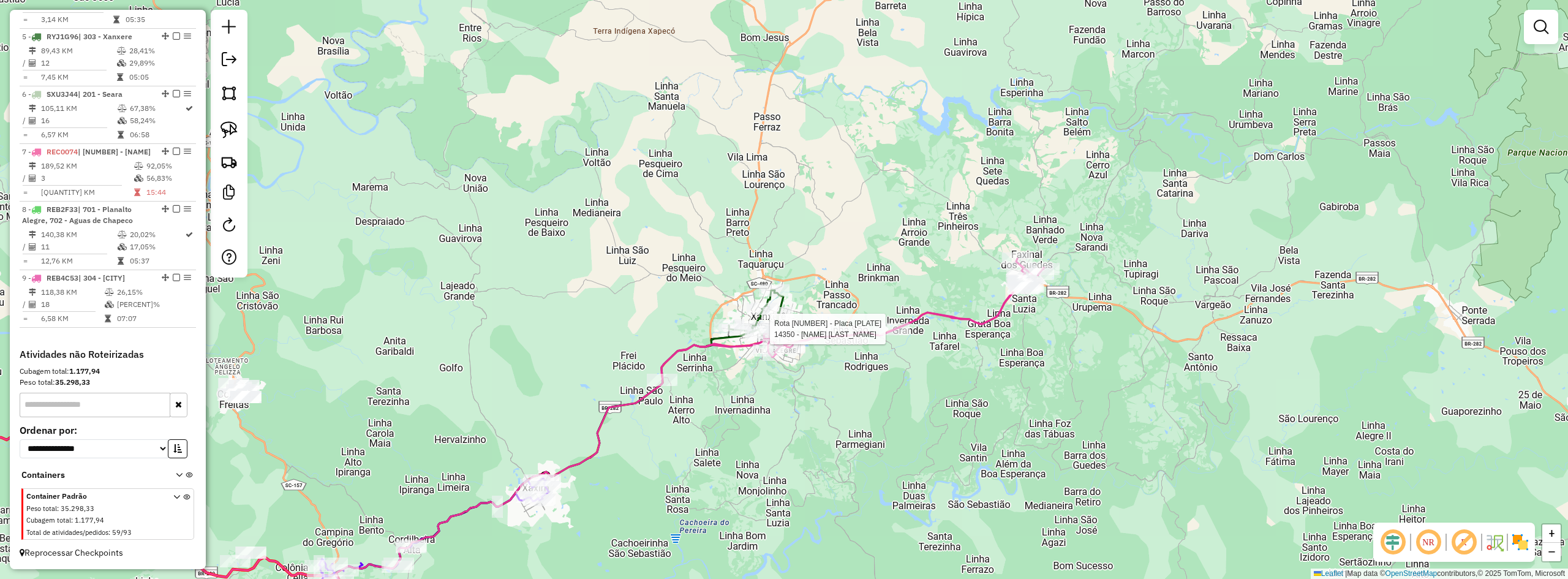 select on "**********" 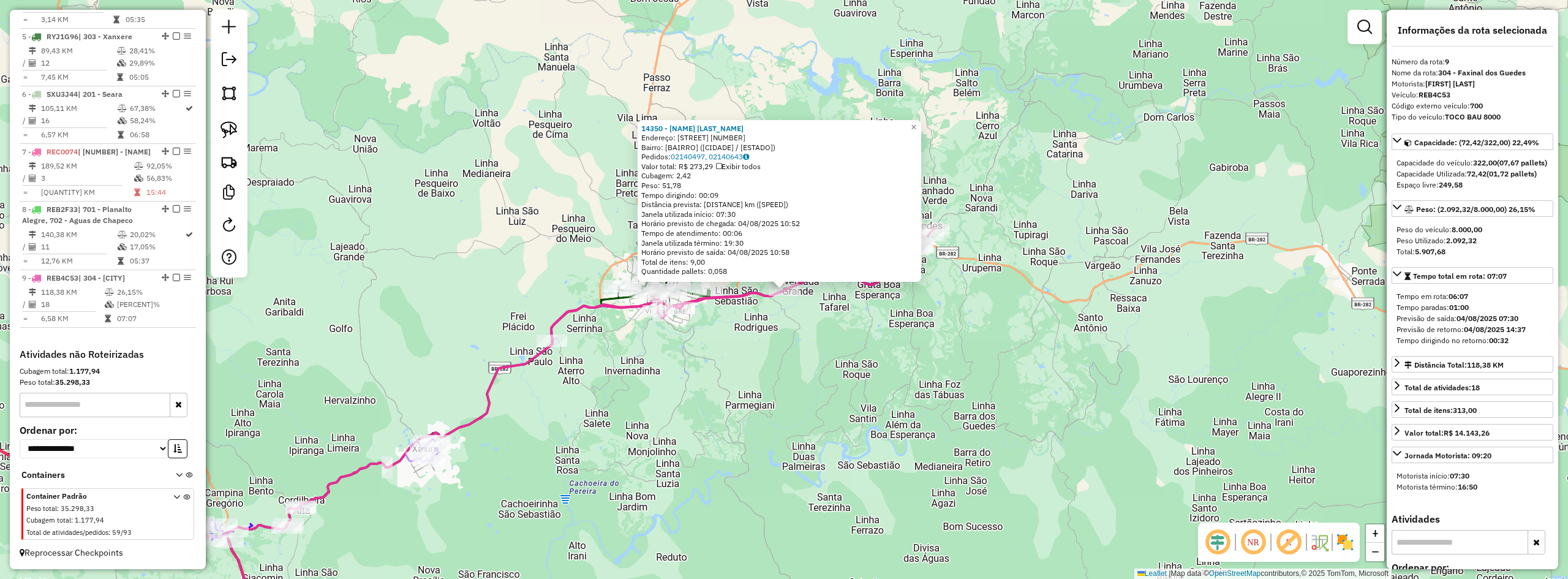 click on "[NUMBER] - [NAME] [LASTNAME]  Endereço:  [STREET] [LASTNAME] [NUMBER]   Bairro: [BAIRRO] ([CIDADE] / [STATE])   Pedidos:  [ORDER_ID], [ORDER_ID]   Valor total: R$ [PRICE]   Exibir todos   Cubagem: [CUBAGE]  Peso: [WEIGHT]  Tempo dirigindo: [TIME]   Distância prevista: [DISTANCE] km ([SPEED])   Janela utilizada início: [TIME]   Horário previsto de chegada: [DATE] [TIME]   Tempo de atendimento: [TIME]   Janela utilizada término: [TIME]   Horário previsto de saída: [DATE] [TIME]   Total de itens: [ITEMS]   Quantidade pallets: [PALLETS]  × Janela de atendimento Grade de atendimento Capacidade Transportadoras Veículos Cliente Pedidos  Rotas Selecione os dias de semana para filtrar as janelas de atendimento  Seg   Ter   Qua   Qui   Sex   Sáb   Dom  Informe o período da janela de atendimento: De: Até:  Filtrar exatamente a janela do cliente  Considerar janela de atendimento padrão  Selecione os dias de semana para filtrar as grades de atendimento  Seg   Ter   Qua   Qui   Sex   Sáb   Dom   Peso mínimo:   Peso máximo:   De:   Até:" 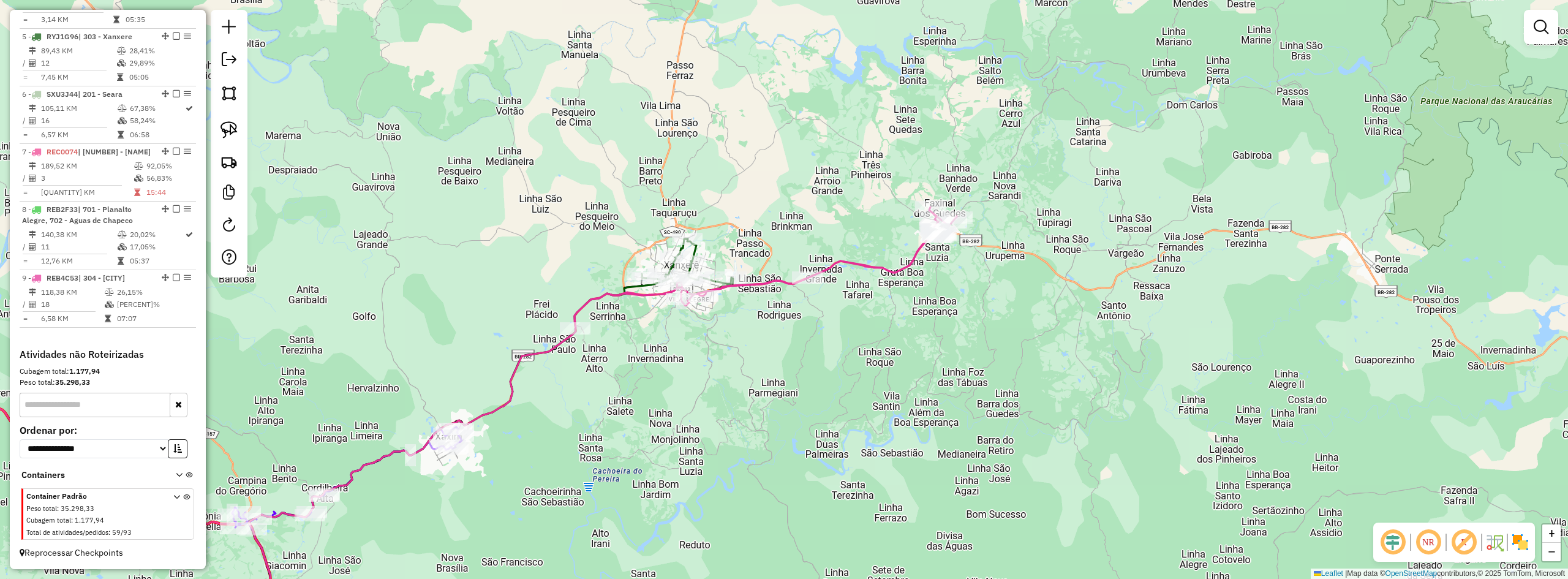 drag, startPoint x: 712, startPoint y: 385, endPoint x: 866, endPoint y: 314, distance: 169.57889 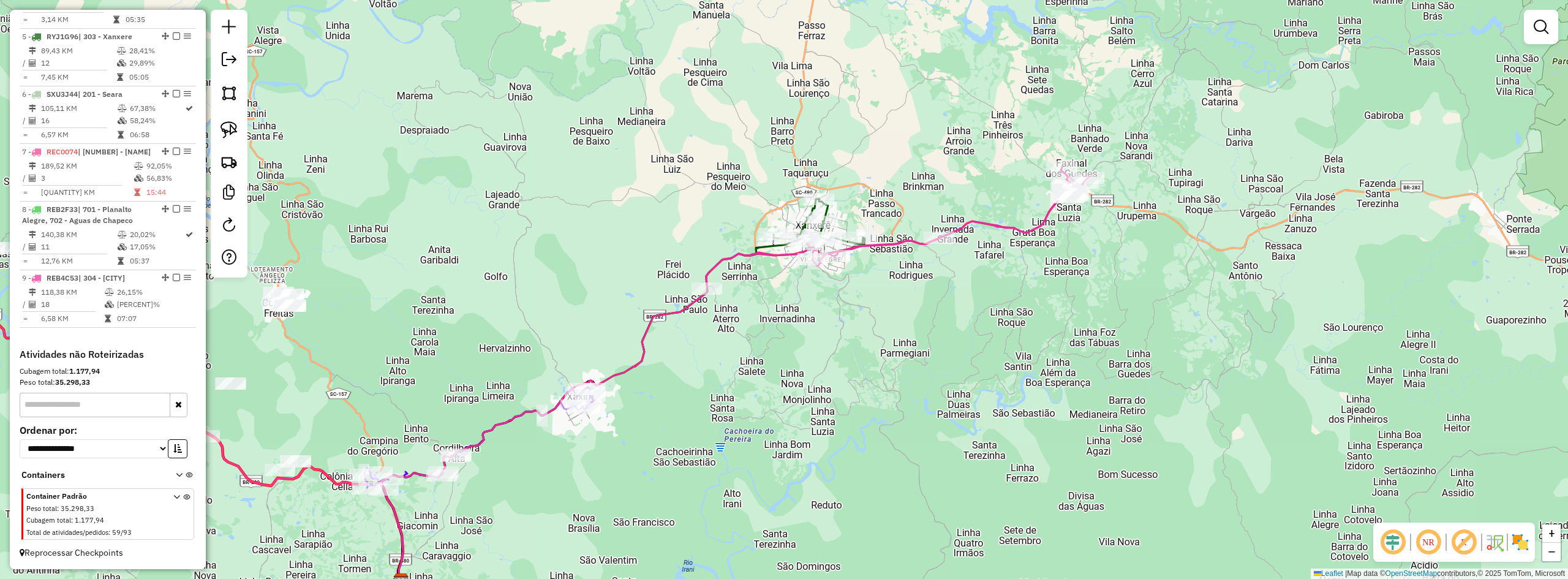 drag, startPoint x: 864, startPoint y: 315, endPoint x: 845, endPoint y: 341, distance: 32.202484 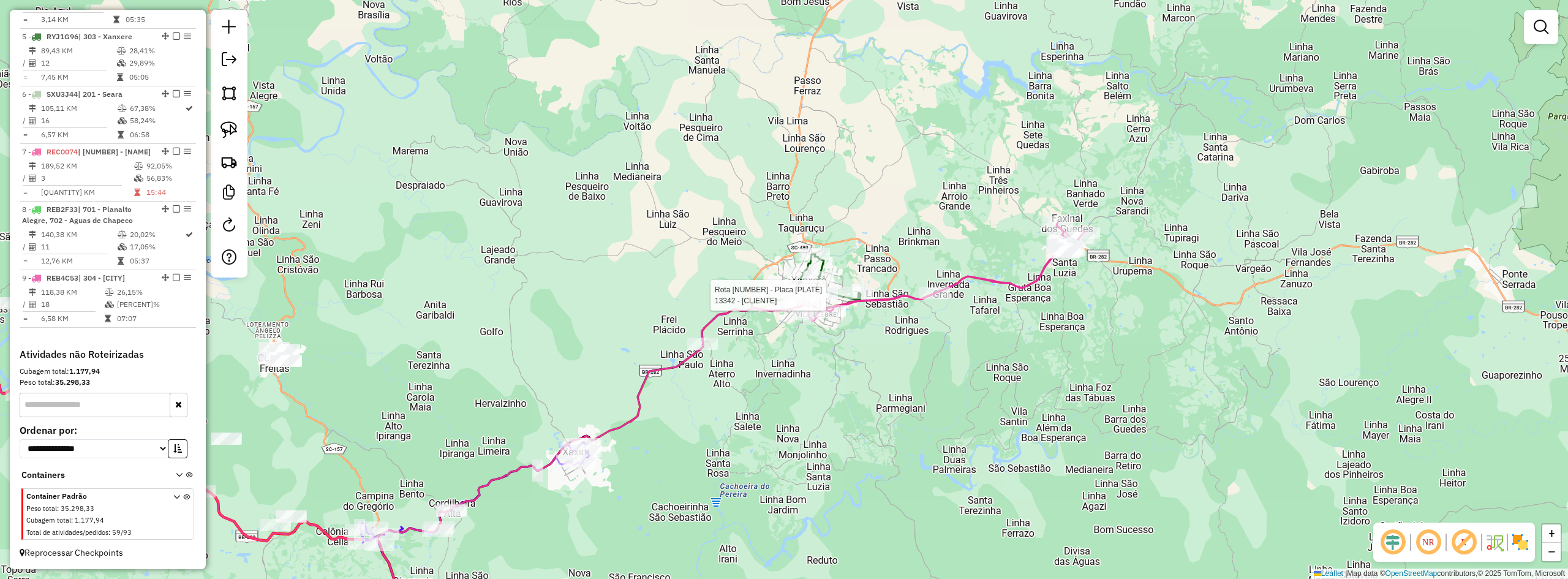 select on "**********" 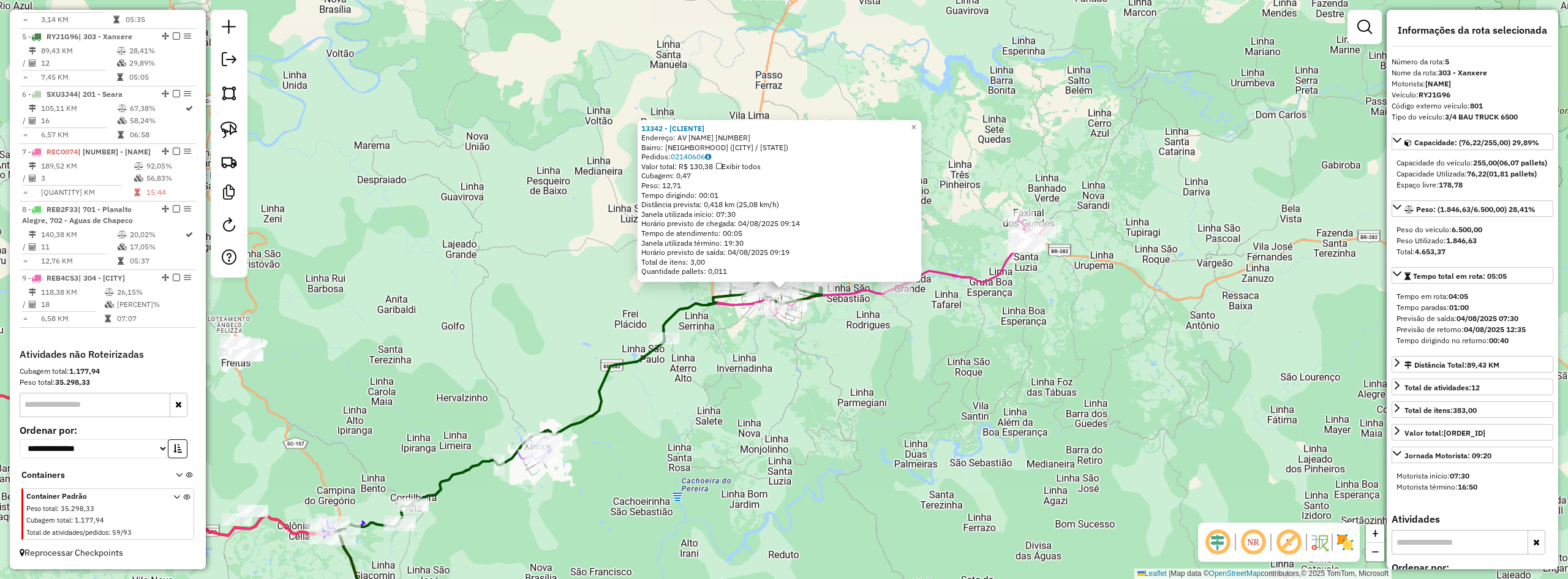 click on "[CLIENT_ID] - [NAME] Endereço:  [STREET] [NUMBER]   Bairro: [NEIGHBORHOOD] ([CITY] / [STATE])   Pedidos:  [ORDER_ID]   Valor total: R$ [PRICE]   Exibir todos   Cubagem: [CUBAGE]  Peso: [WEIGHT]  Tempo dirigindo: [TIME]   Distância prevista: [DISTANCE] km ([SPEED] km/h)   Janela utilizada início: [TIME]   Horário previsto de chegada: [DATE] [TIME]   Tempo de atendimento: [TIME]   Janela utilizada término: [TIME]   Horário previsto de saída: [DATE] [TIME]   Total de itens: [ITEMS]   Quantidade pallets: [PALLETS]  × Janela de atendimento Grade de atendimento Capacidade Transportadoras Veículos Cliente Pedidos  Rotas Selecione os dias de semana para filtrar as janelas de atendimento  Seg   Ter   Qua   Qui   Sex   Sáb   Dom  Informe o período da janela de atendimento: De: Até:  Filtrar exatamente a janela do cliente  Considerar janela de atendimento padrão  Selecione os dias de semana para filtrar as grades de atendimento  Seg   Ter   Qua   Qui   Sex   Sáb   Dom   Considerar clientes sem dia de atendimento cadastrado  De:   Até:" 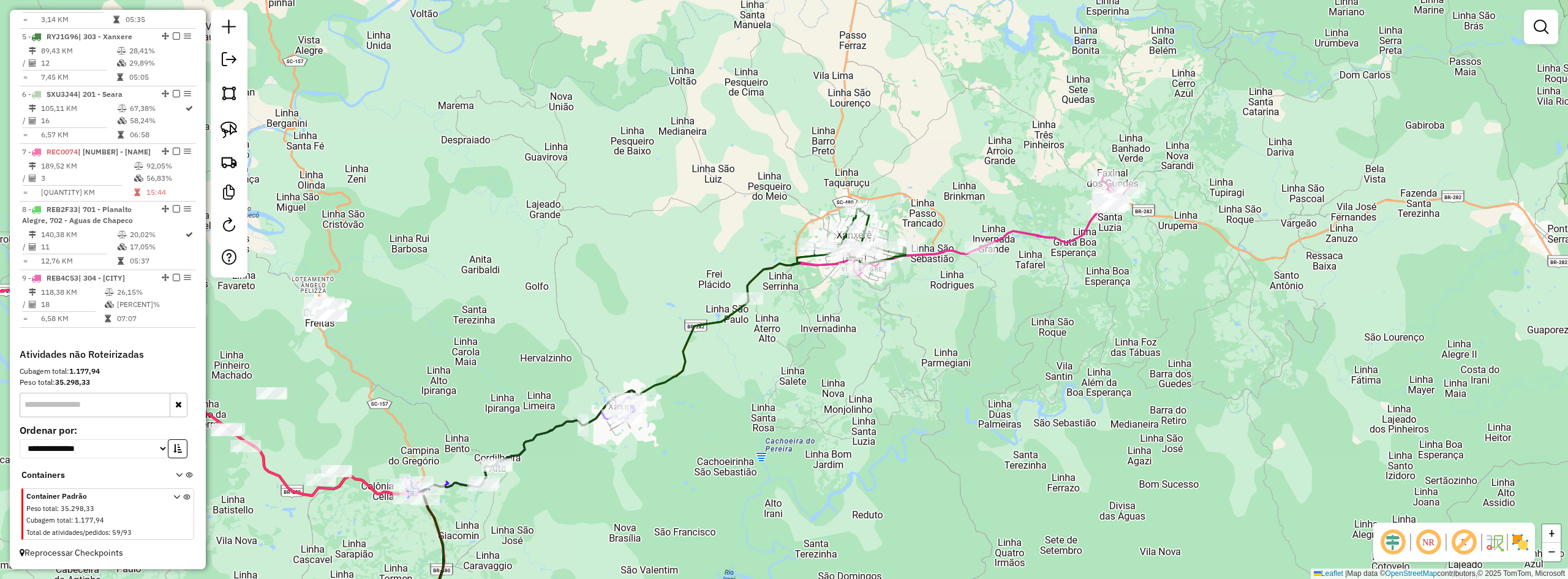drag, startPoint x: 791, startPoint y: 401, endPoint x: 879, endPoint y: 356, distance: 98.83825 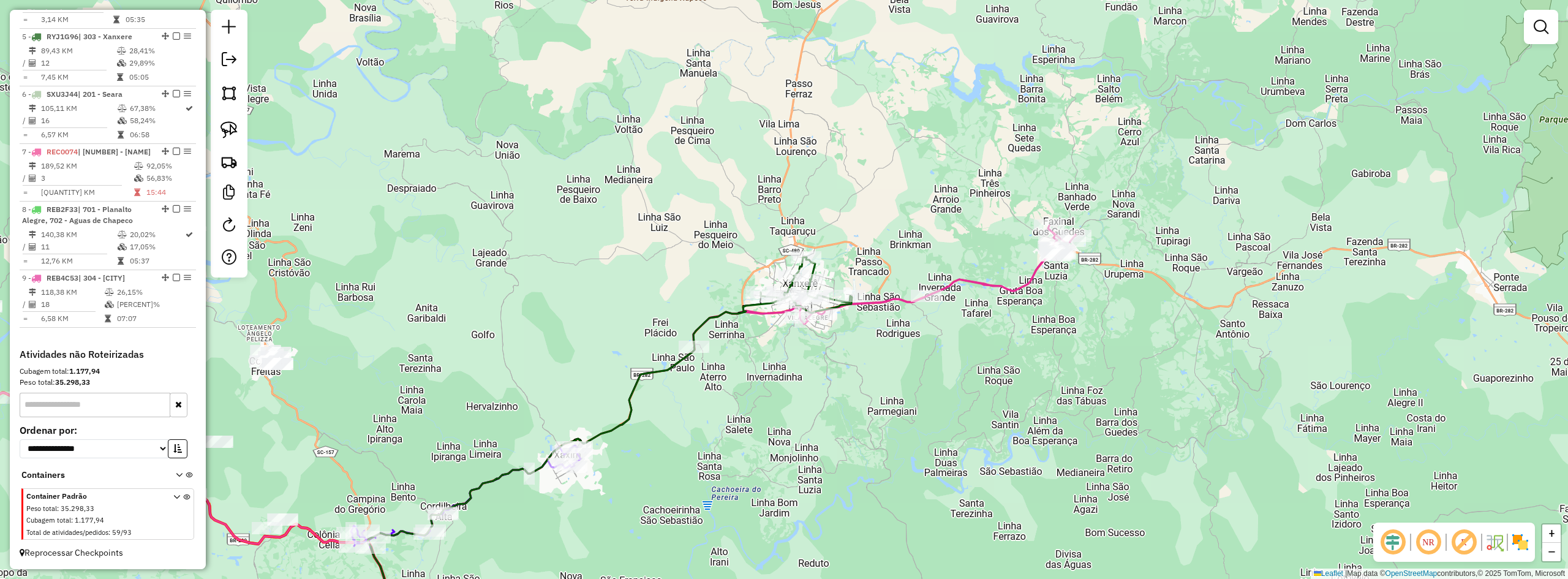 drag, startPoint x: 959, startPoint y: 303, endPoint x: 887, endPoint y: 368, distance: 97 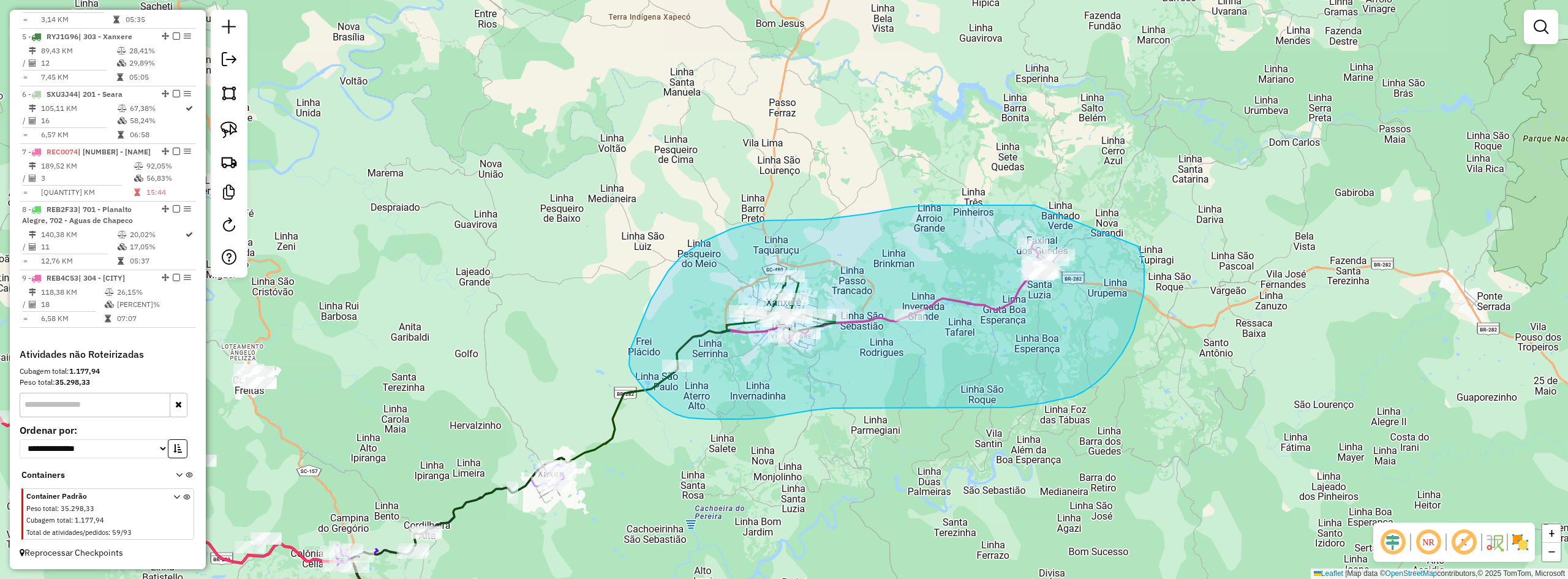 drag, startPoint x: 1035, startPoint y: 205, endPoint x: 1124, endPoint y: 222, distance: 90.60905 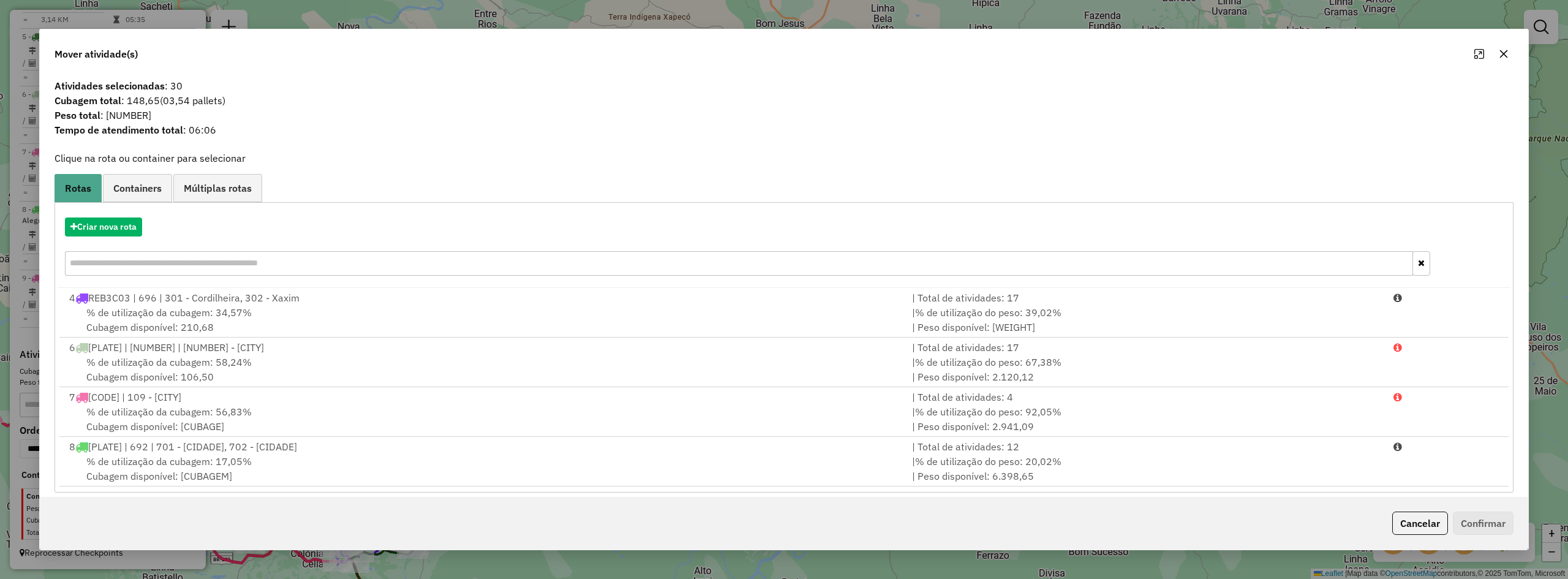 click 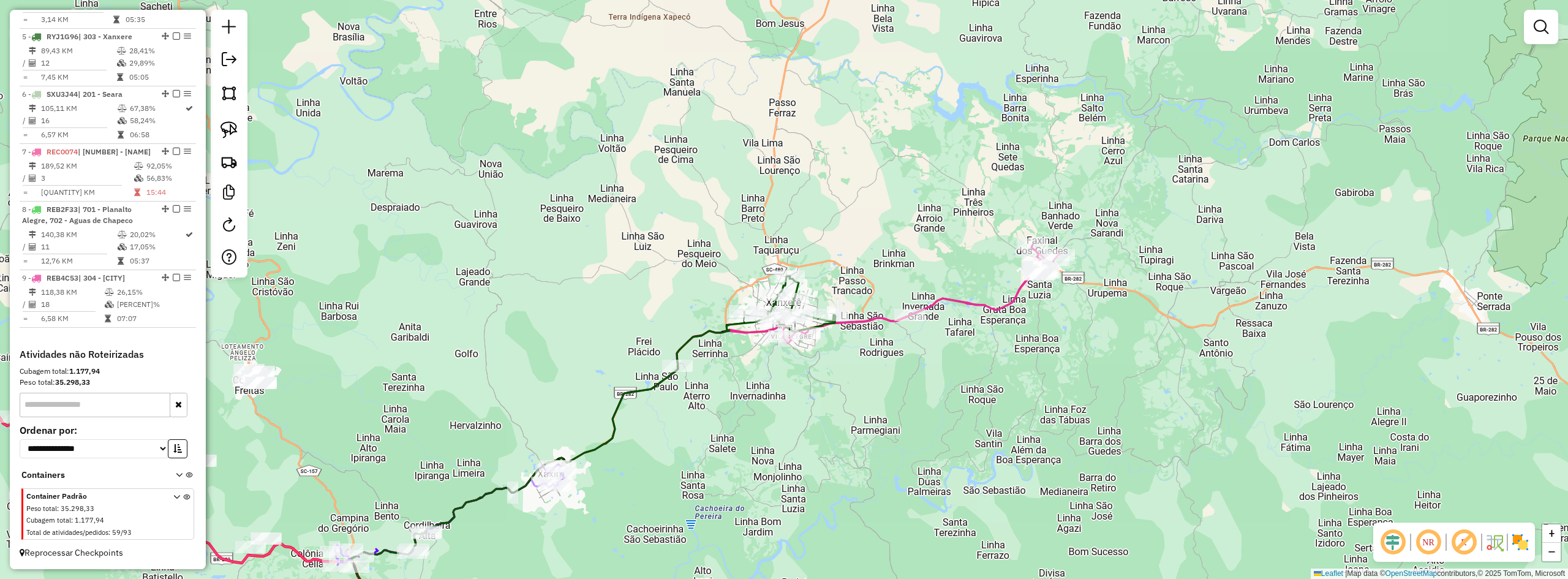 drag, startPoint x: 843, startPoint y: 364, endPoint x: 946, endPoint y: 305, distance: 118.70131 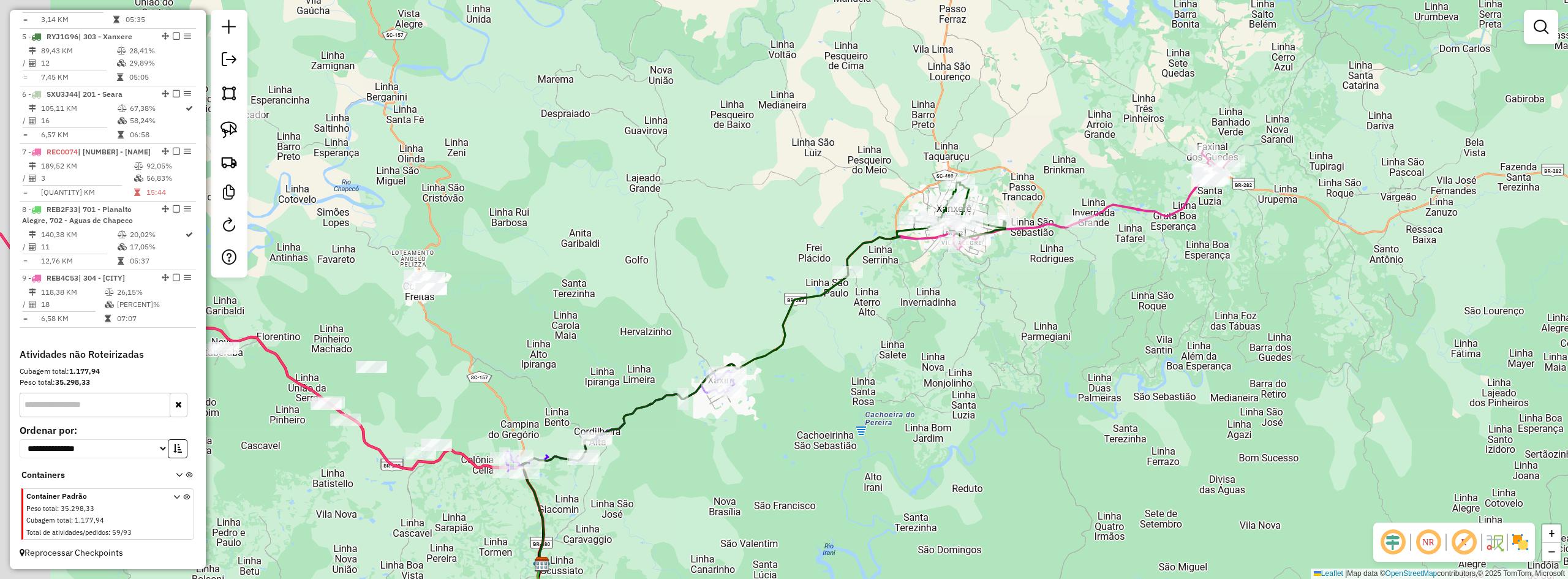 drag, startPoint x: 846, startPoint y: 352, endPoint x: 927, endPoint y: 309, distance: 91.70605 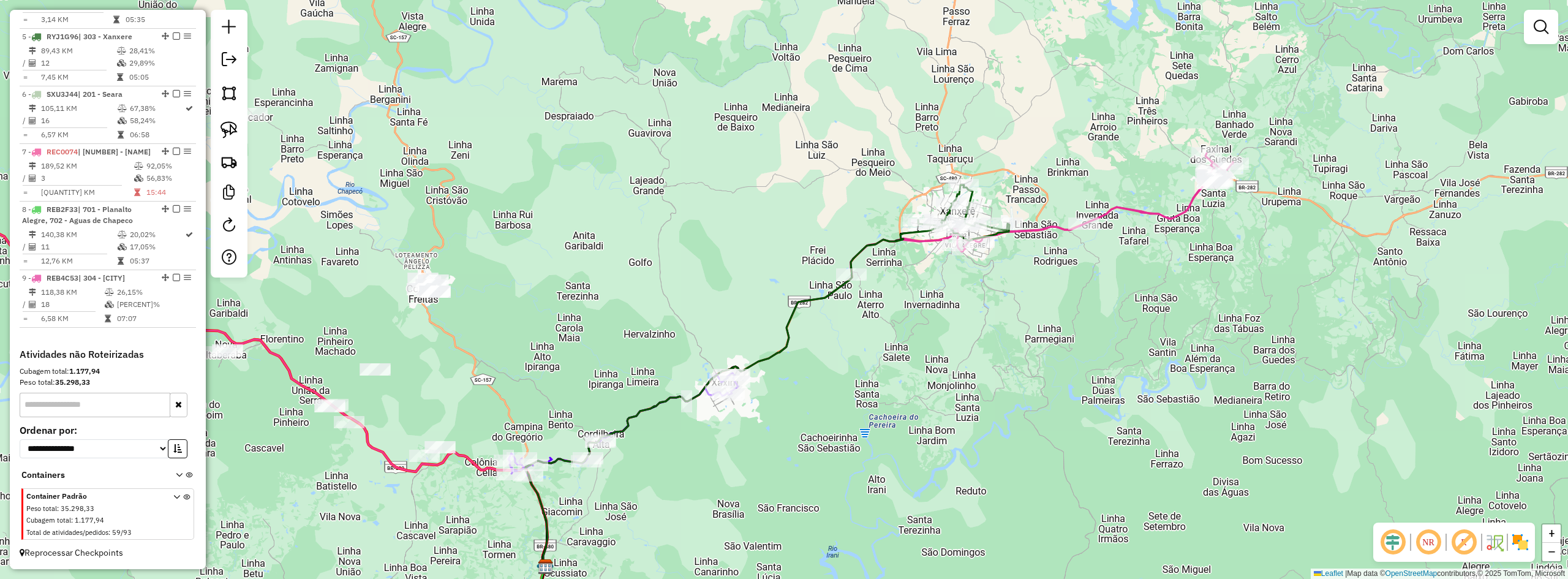 drag, startPoint x: 884, startPoint y: 322, endPoint x: 807, endPoint y: 384, distance: 98.85848 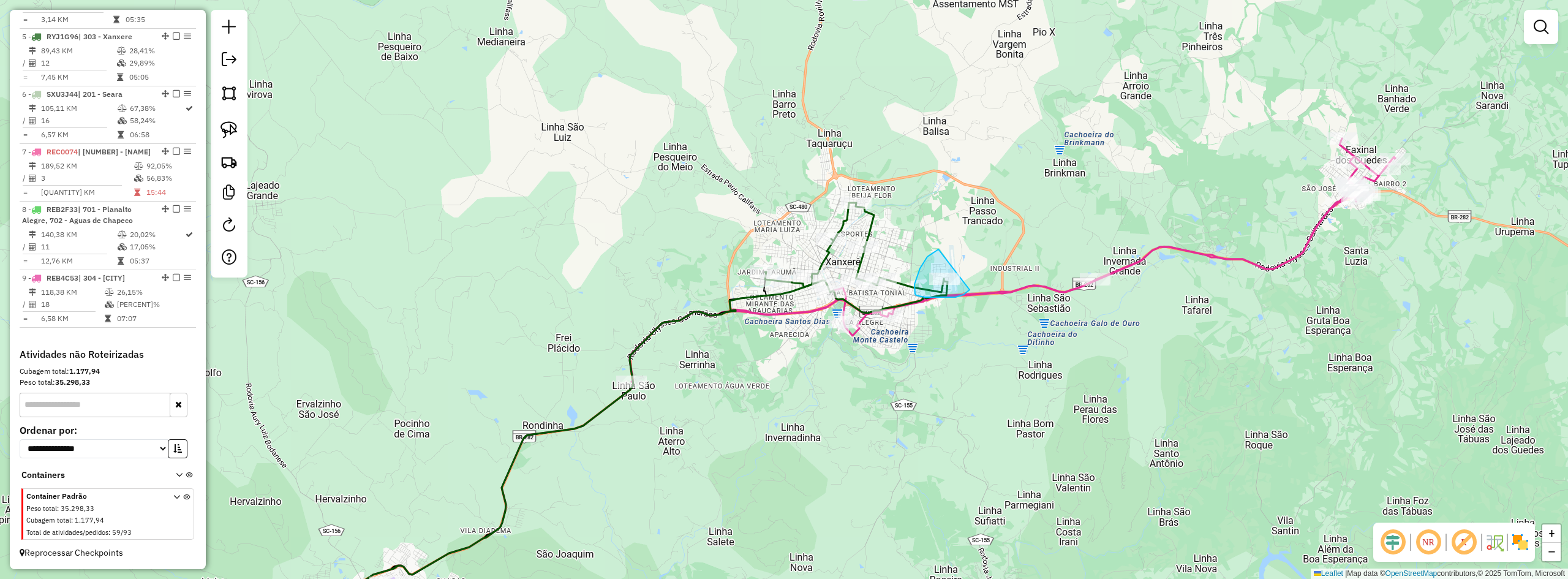 drag, startPoint x: 939, startPoint y: 250, endPoint x: 978, endPoint y: 268, distance: 42.953463 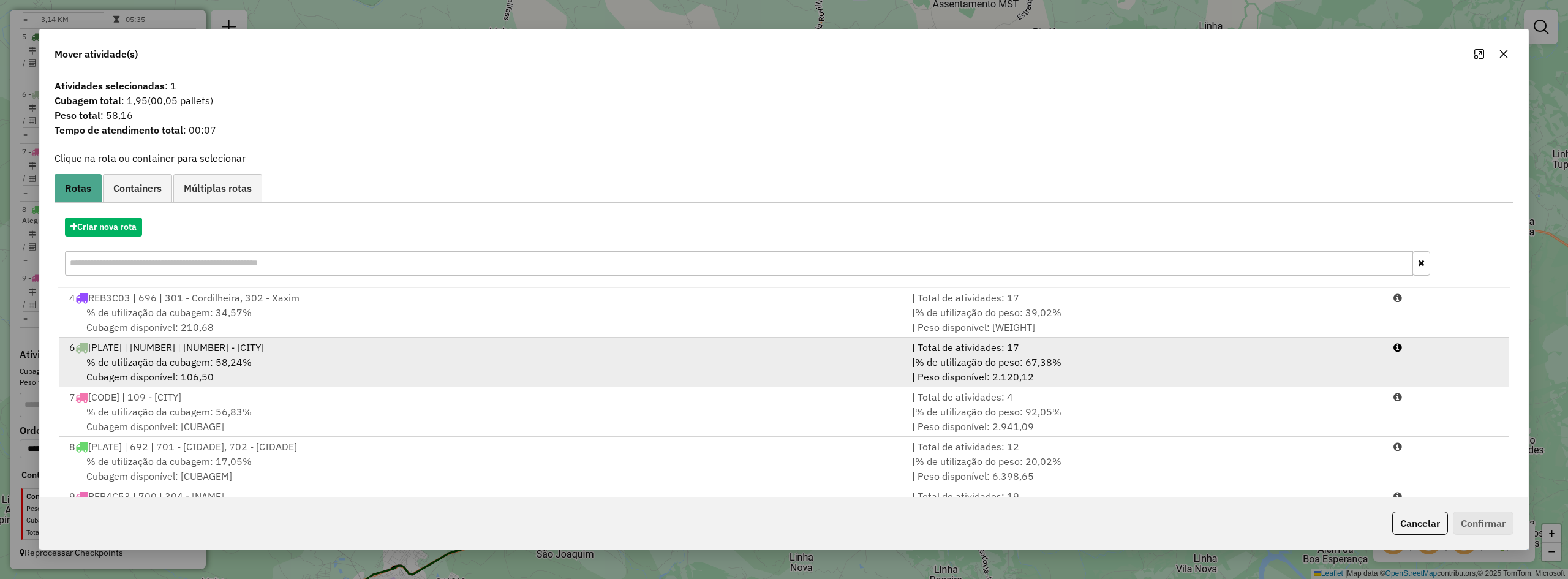 scroll, scrollTop: 3, scrollLeft: 0, axis: vertical 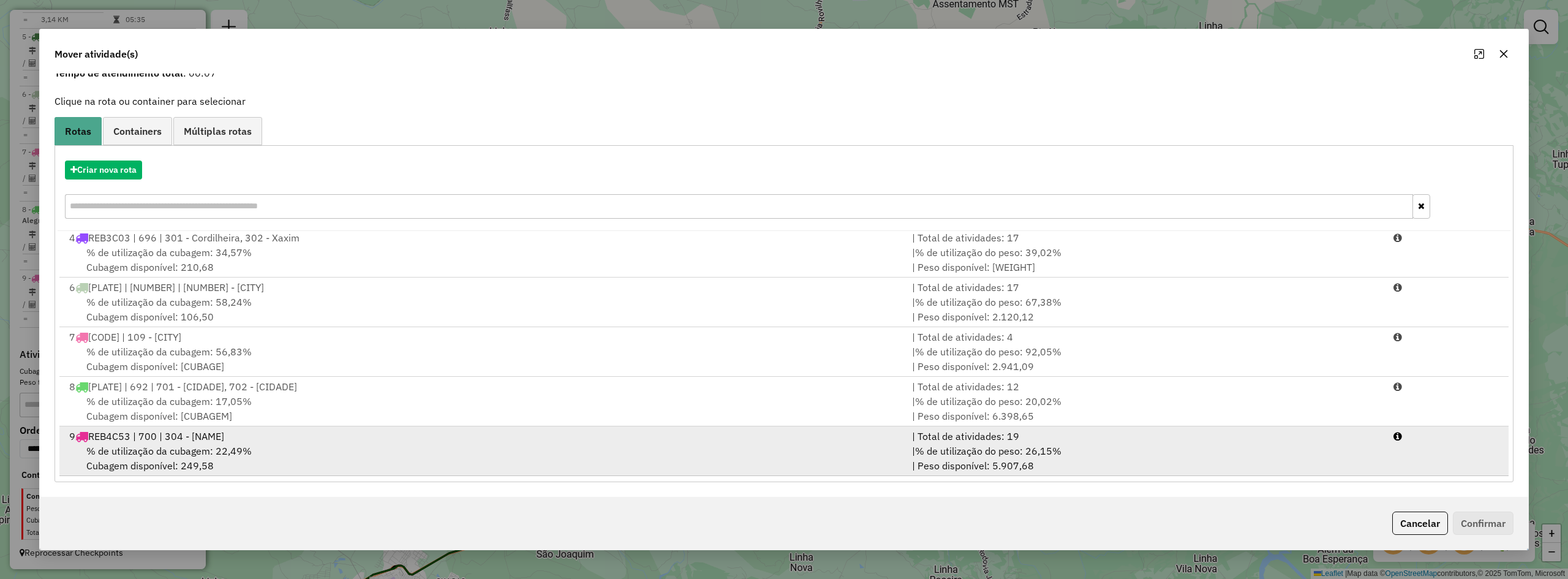click on "% de utilização da cubagem: 22,49%  Cubagem disponível: 249,58" at bounding box center (483, 458) 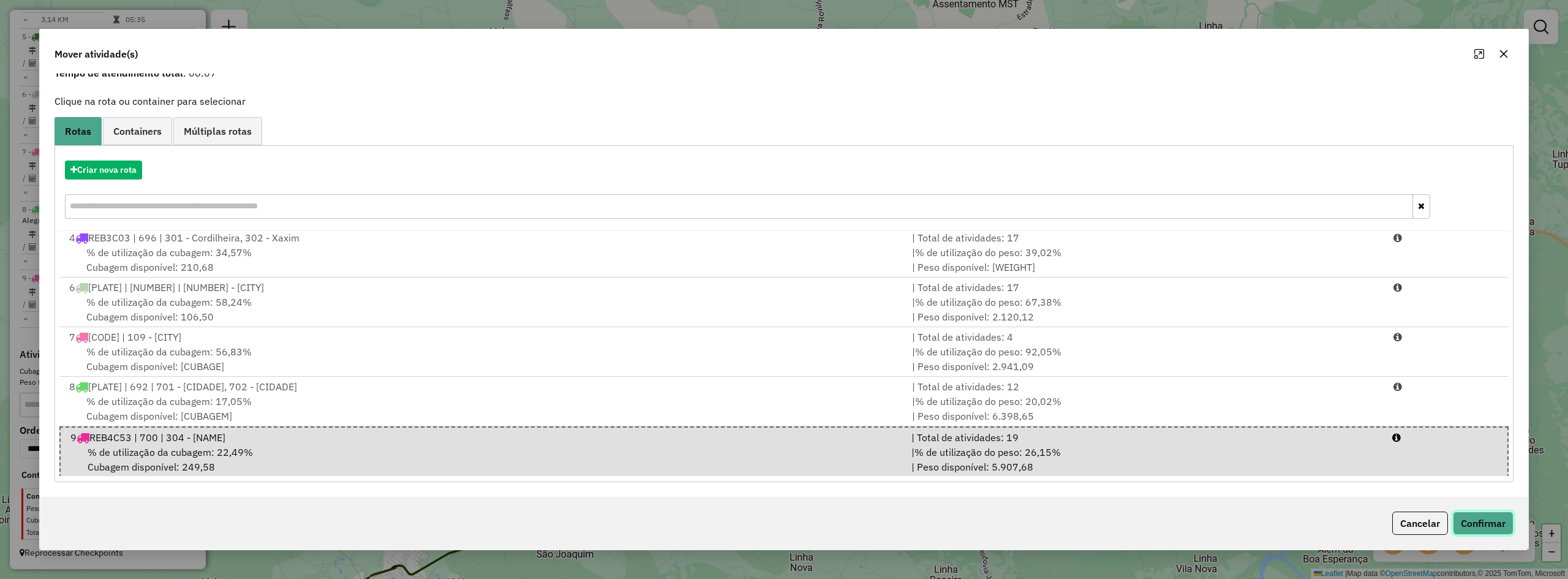 click on "Confirmar" 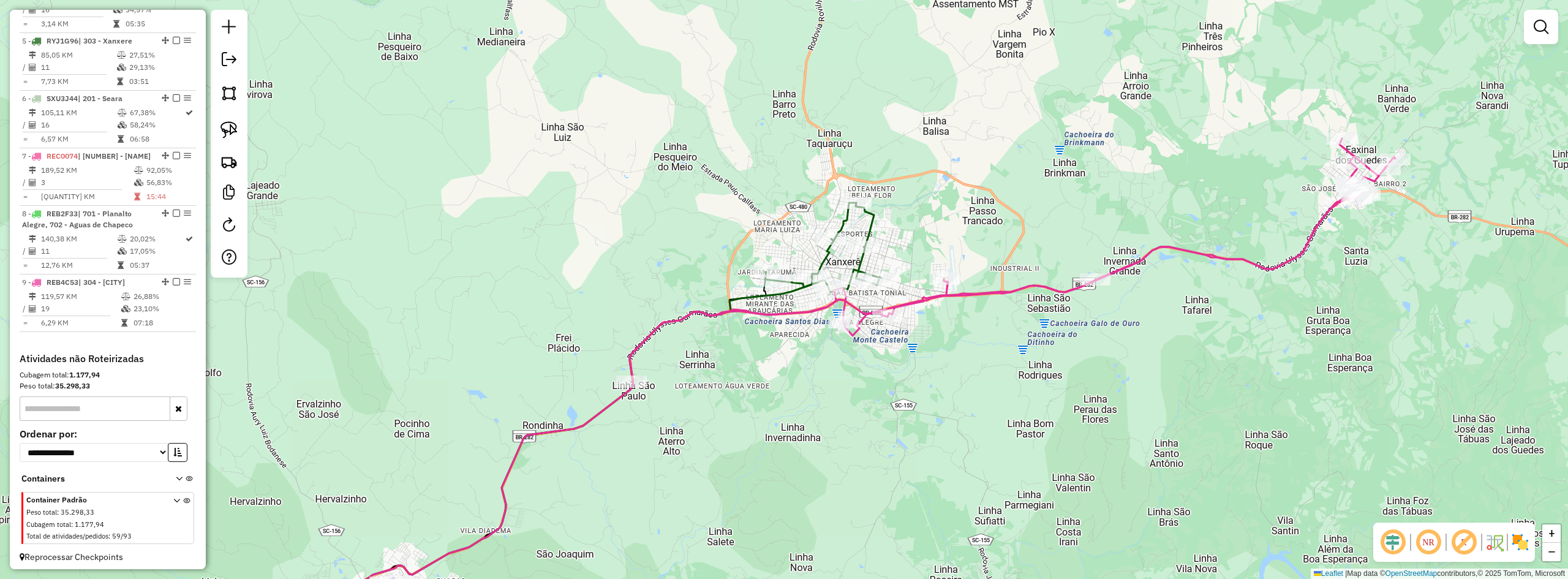 scroll, scrollTop: 600, scrollLeft: 0, axis: vertical 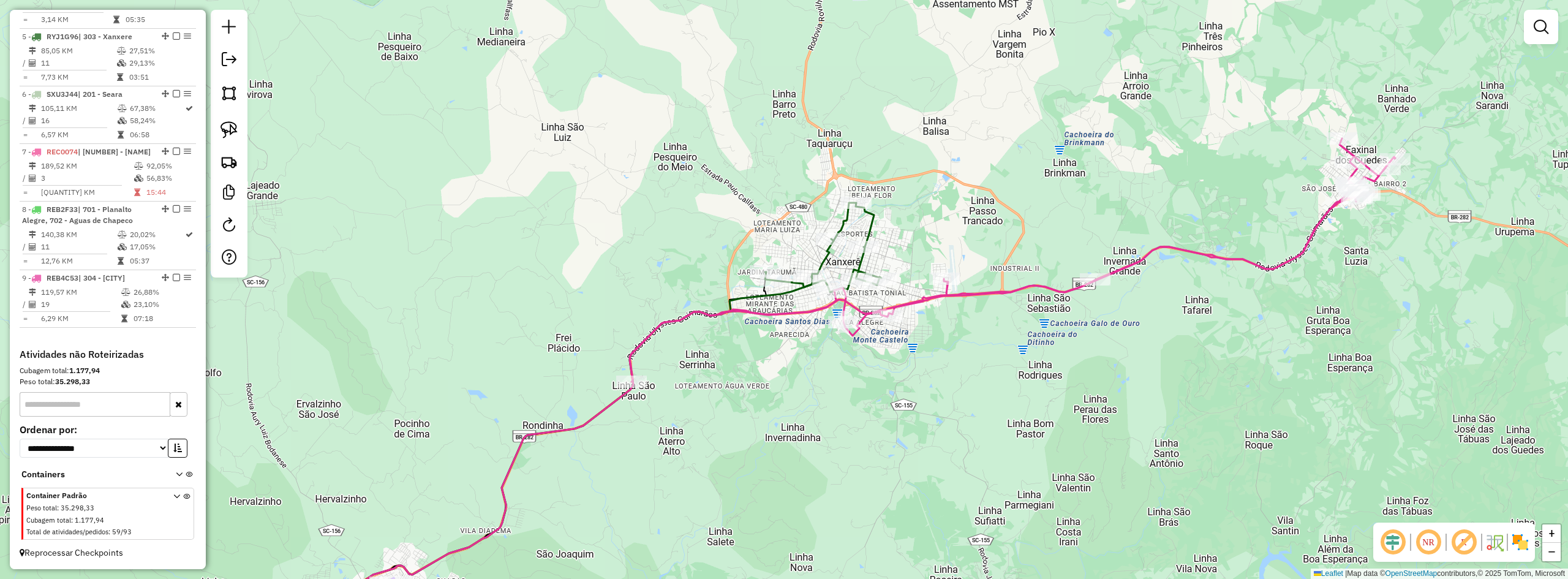 drag, startPoint x: 804, startPoint y: 398, endPoint x: 933, endPoint y: 341, distance: 141.03191 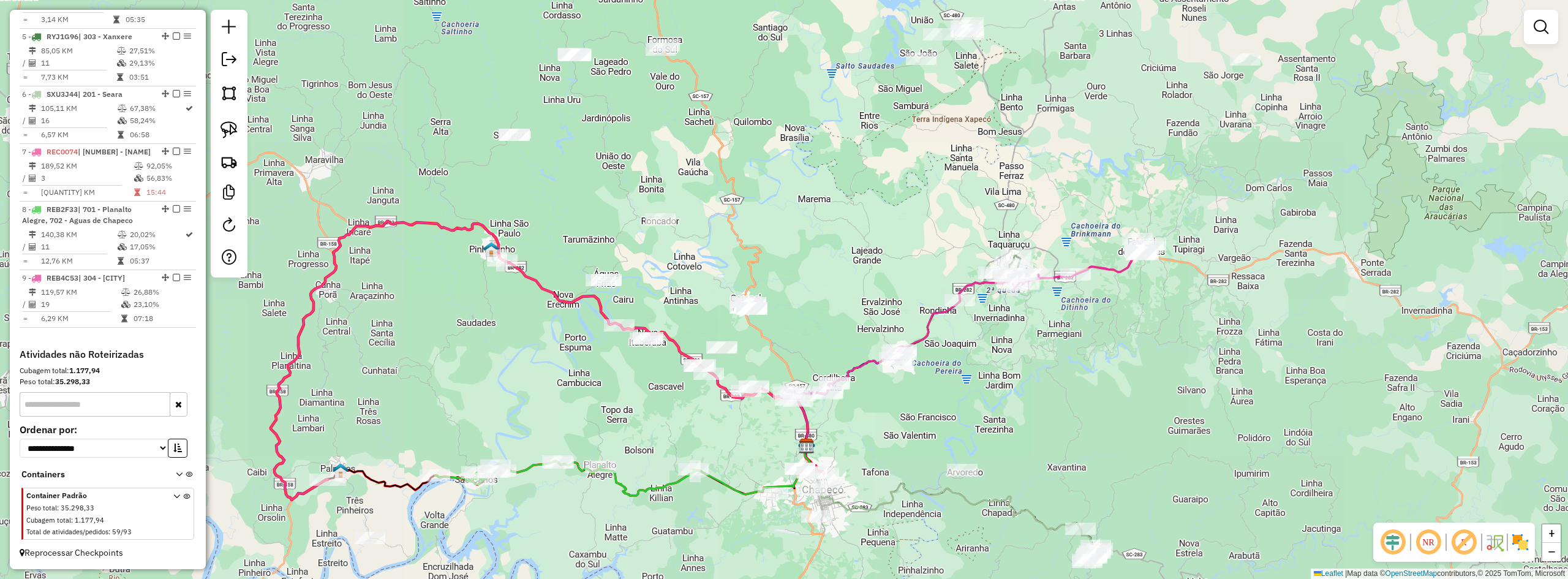 drag, startPoint x: 868, startPoint y: 408, endPoint x: 961, endPoint y: 344, distance: 112.89376 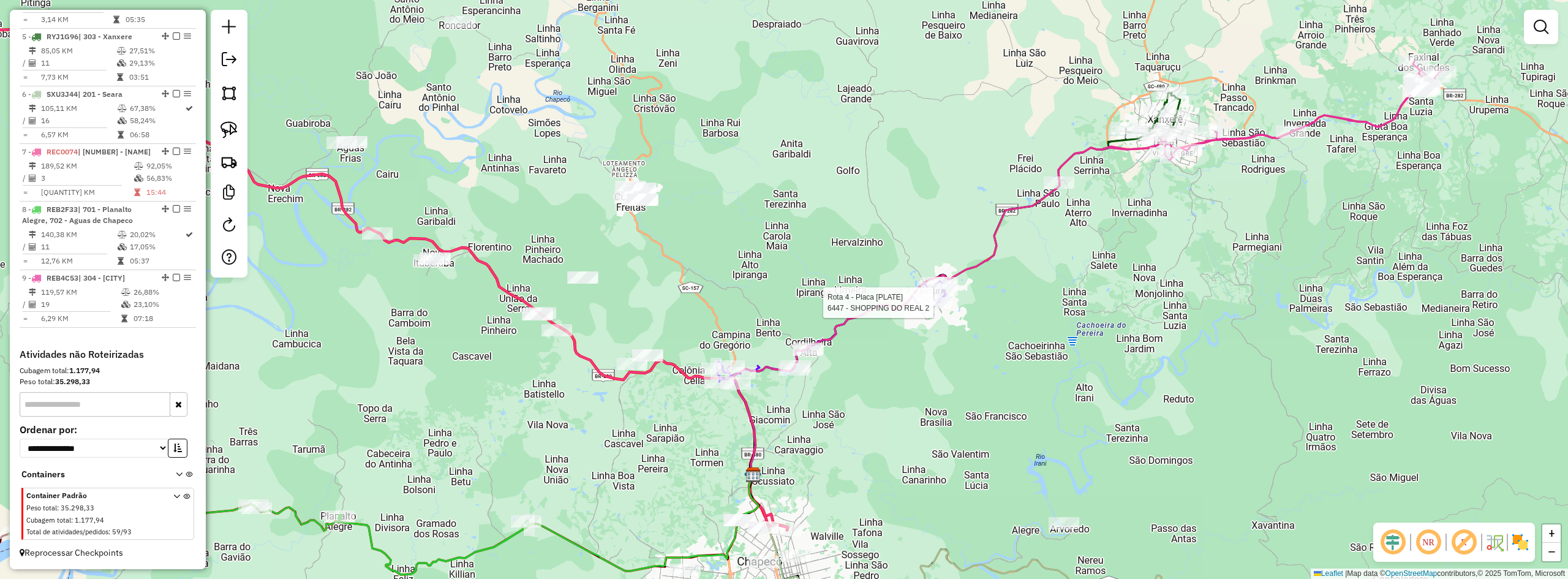 select on "**********" 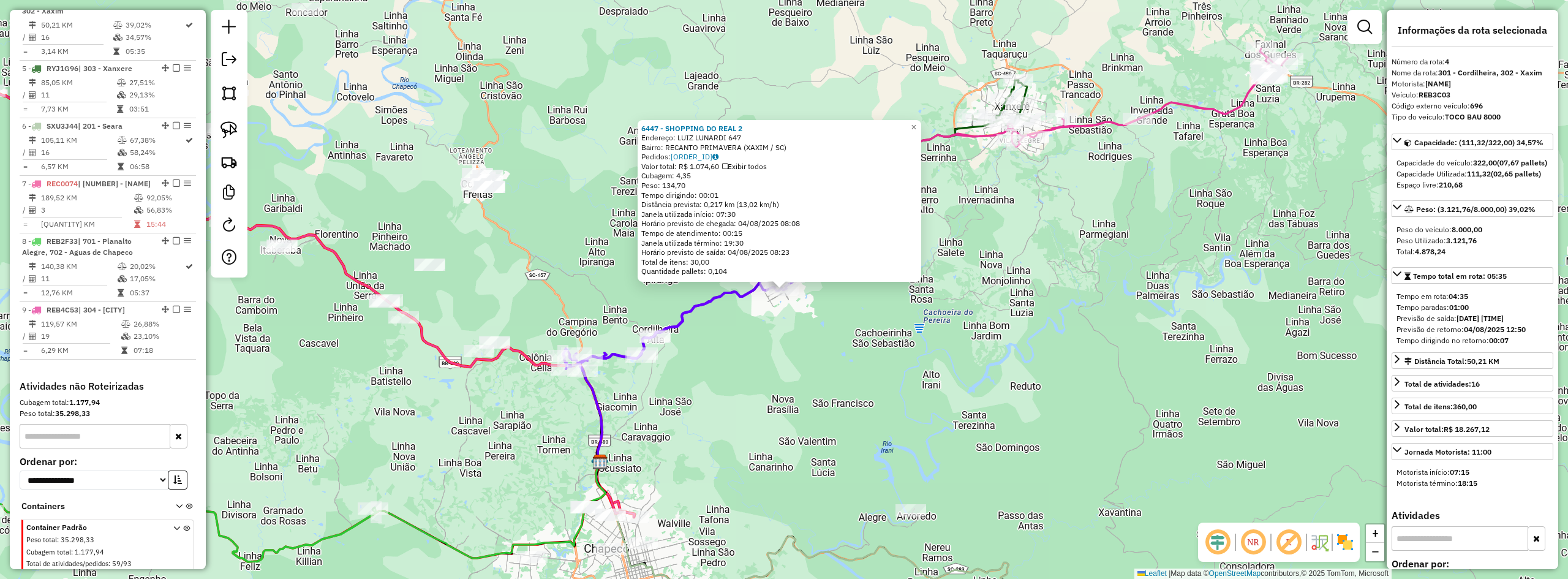 scroll, scrollTop: 539, scrollLeft: 0, axis: vertical 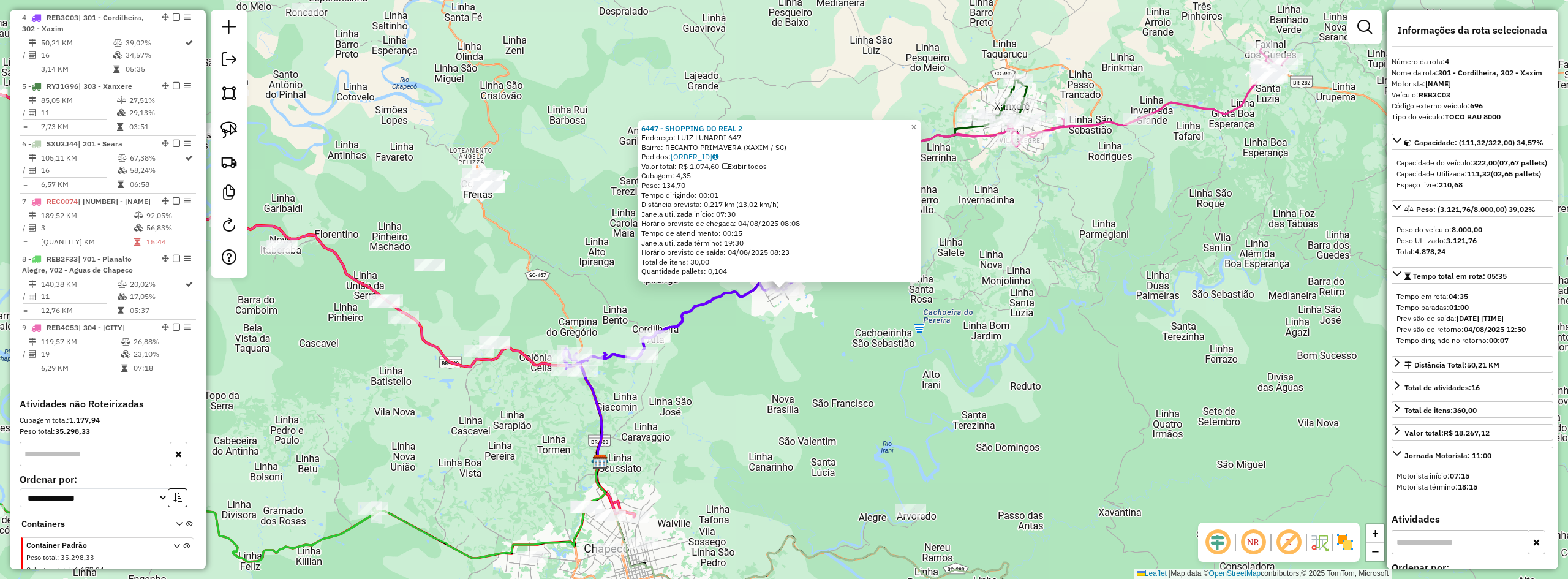 click on "6447 - SHOPPING DO REAL 2  Endereço:  [NAME] [LASTNAME] 647   Bairro: RECANTO PRIMAVERA ([CITY] / [STATE])   Pedidos:  02140629   Valor total: R$ 1.074,60   Exibir todos   Cubagem: 4,35  Peso: 134,70  Tempo dirigindo: 00:01   Distância prevista: 0,217 km (13,02 km/h)   Janela utilizada início: 07:30   Horário previsto de chegada: 04/08/2025 08:08   Tempo de atendimento: 00:15   Janela utilizada término: 19:30   Horário previsto de saída: 04/08/2025 08:23   Total de itens: 30,00   Quantidade pallets: 0,104  × Janela de atendimento Grade de atendimento Capacidade Transportadoras Veículos Cliente Pedidos  Rotas Selecione os dias de semana para filtrar as janelas de atendimento  Seg   Ter   Qua   Qui   Sex   Sáb   Dom  Informe o período da janela de atendimento: De: Até:  Filtrar exatamente a janela do cliente  Considerar janela de atendimento padrão  Selecione os dias de semana para filtrar as grades de atendimento  Seg   Ter   Qua   Qui   Sex   Sáb   Dom   Clientes fora do dia de atendimento selecionado De:" 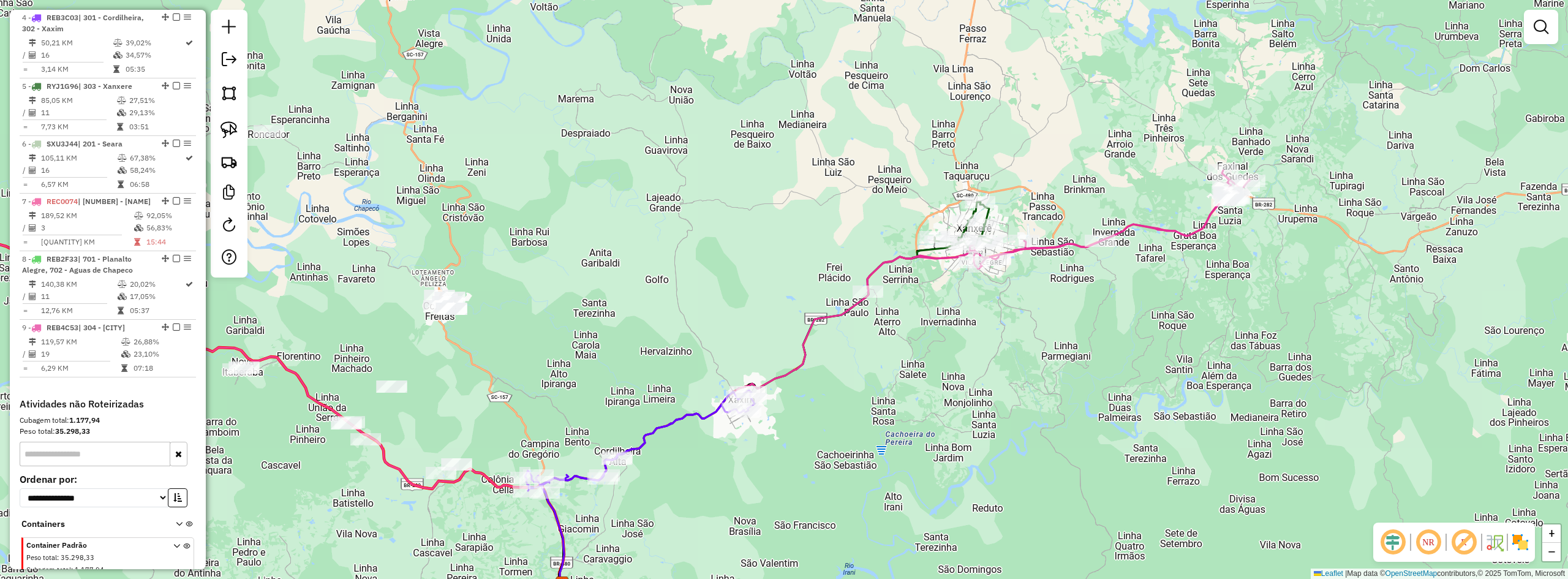 drag, startPoint x: 994, startPoint y: 252, endPoint x: 914, endPoint y: 387, distance: 156.9235 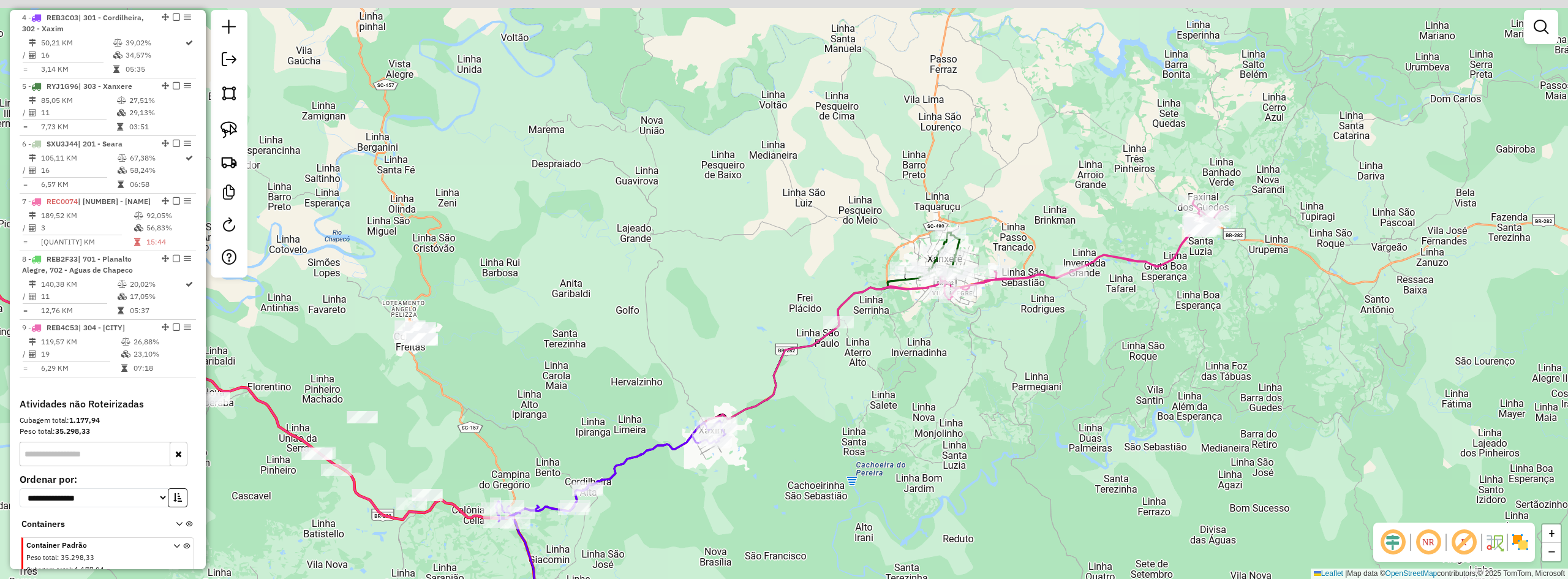 drag, startPoint x: 909, startPoint y: 339, endPoint x: 861, endPoint y: 418, distance: 92.43917 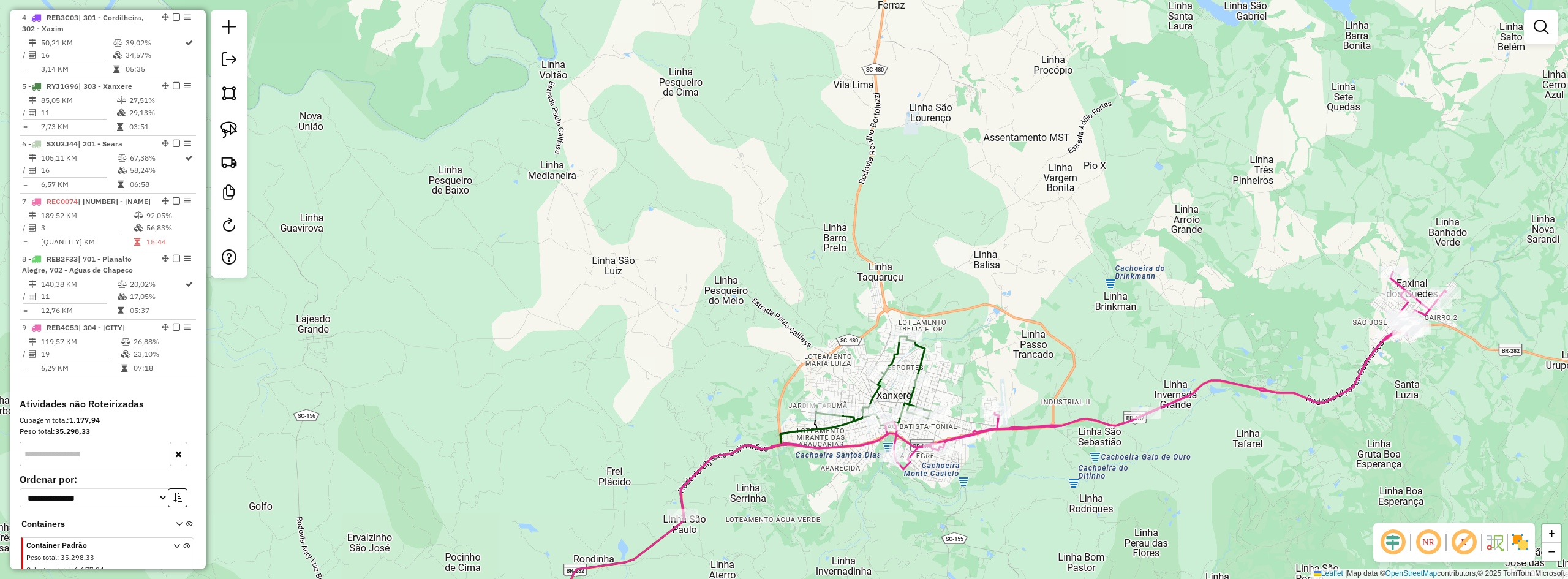 drag, startPoint x: 949, startPoint y: 328, endPoint x: 956, endPoint y: 286, distance: 42.57934 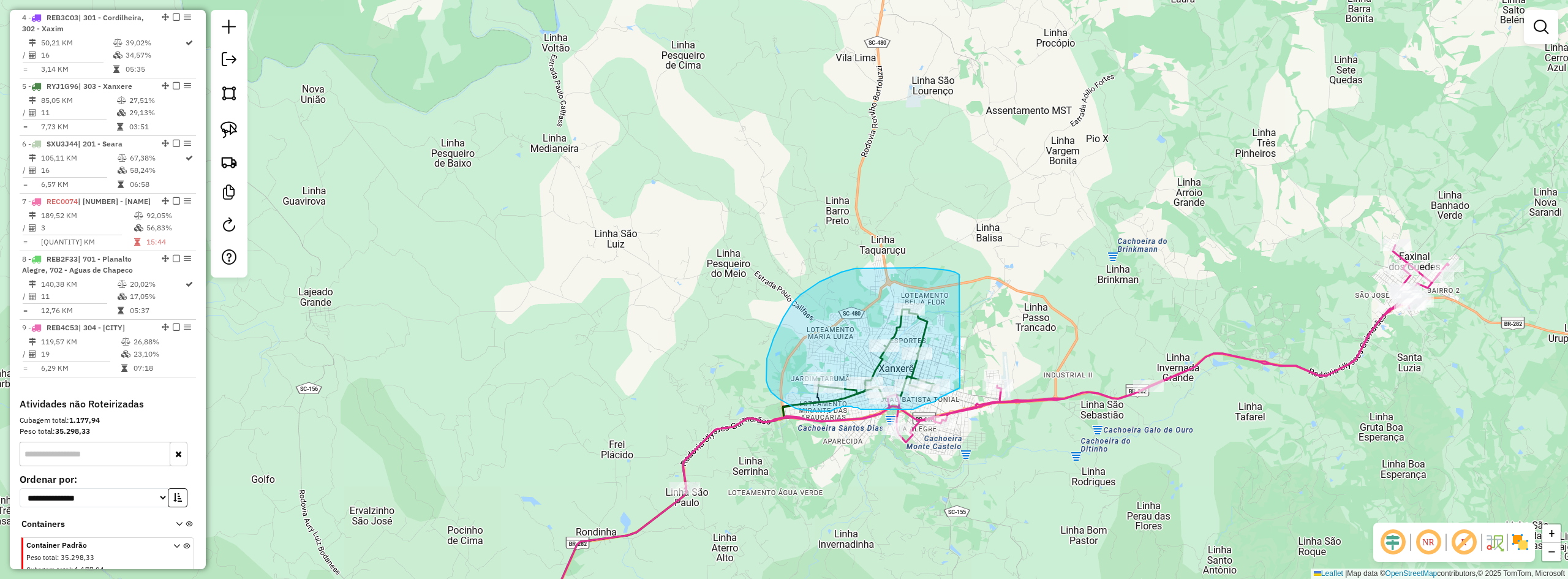 drag, startPoint x: 959, startPoint y: 274, endPoint x: 964, endPoint y: 353, distance: 79.15807 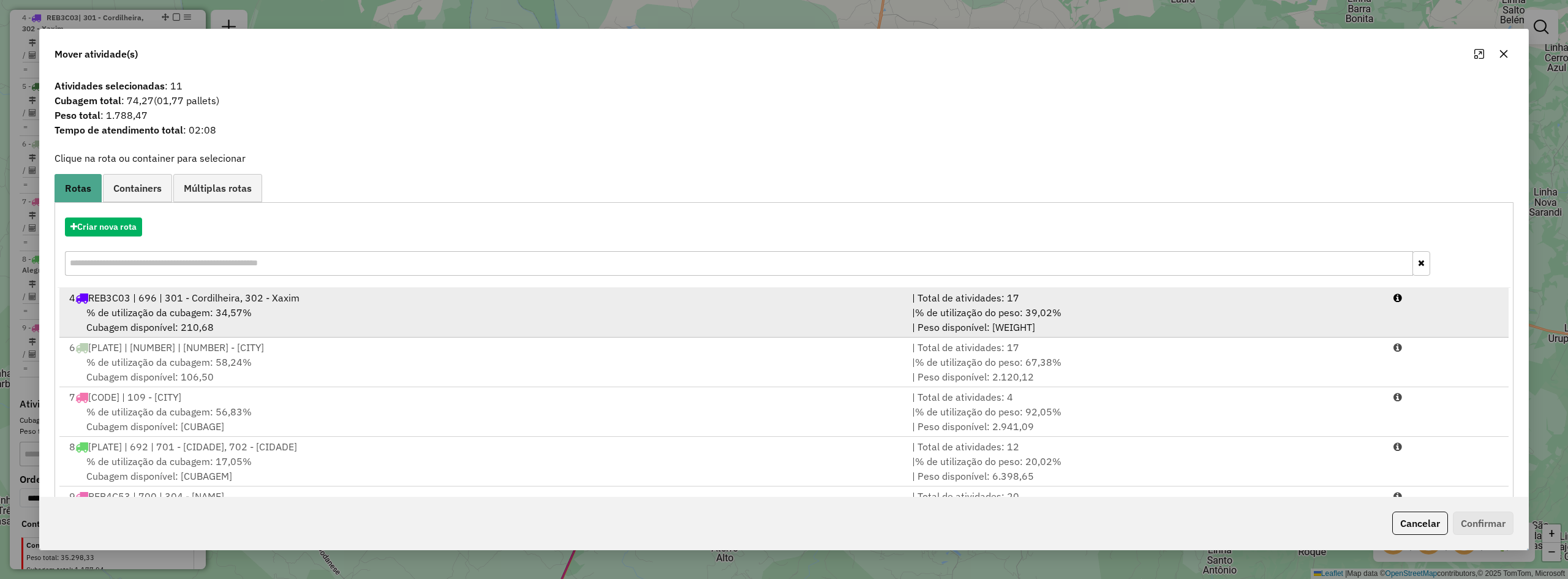 click on "REB3C03 | 696 | 301 - Cordilheira, 302 - Xaxim" at bounding box center (194, 298) 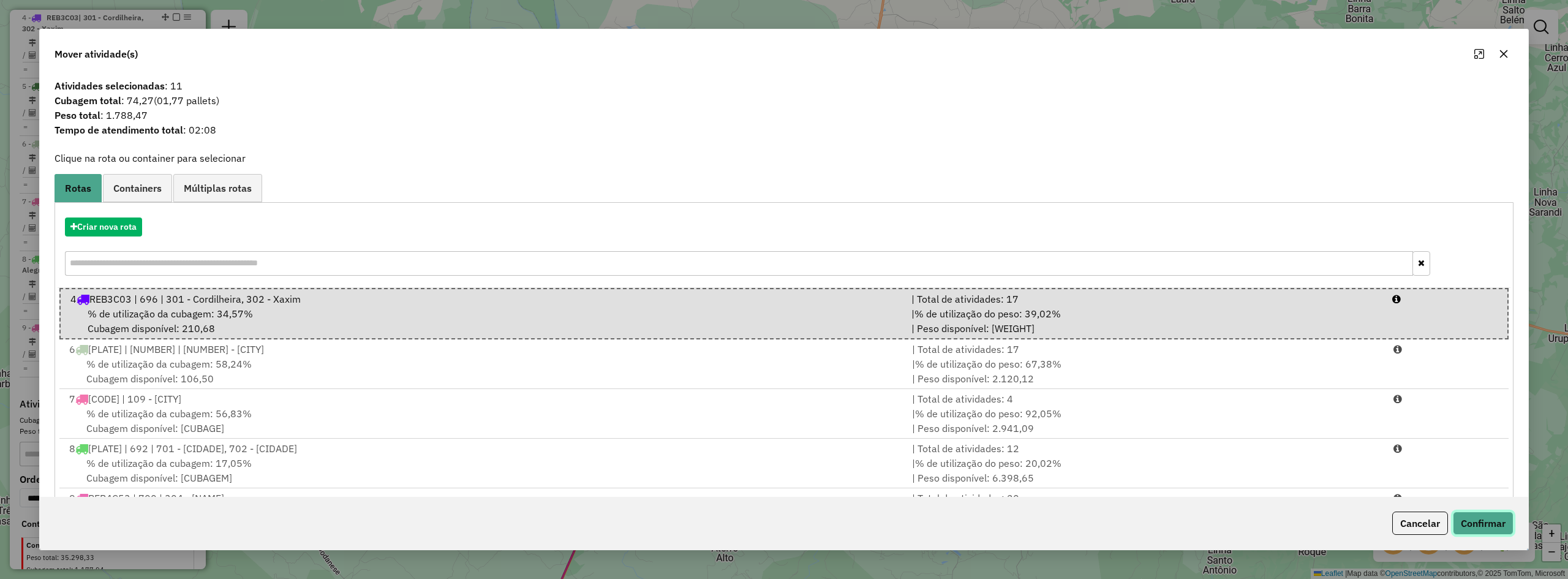 click on "Confirmar" 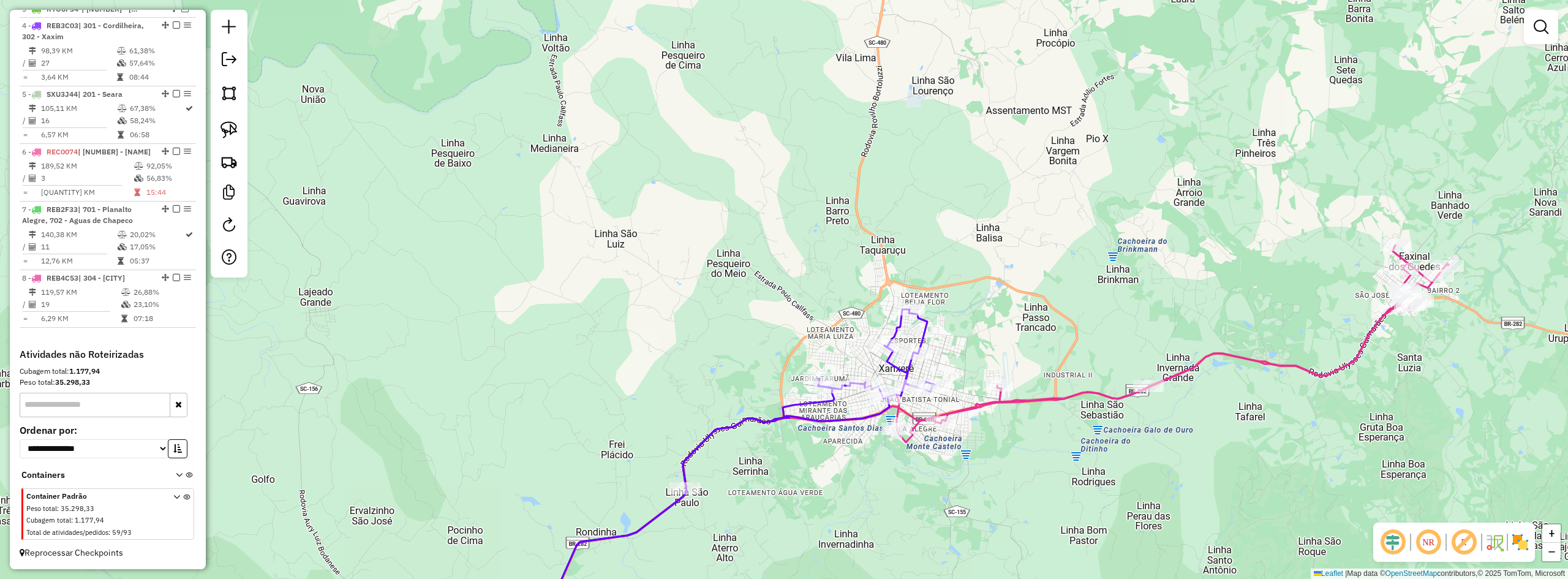 scroll, scrollTop: 524, scrollLeft: 0, axis: vertical 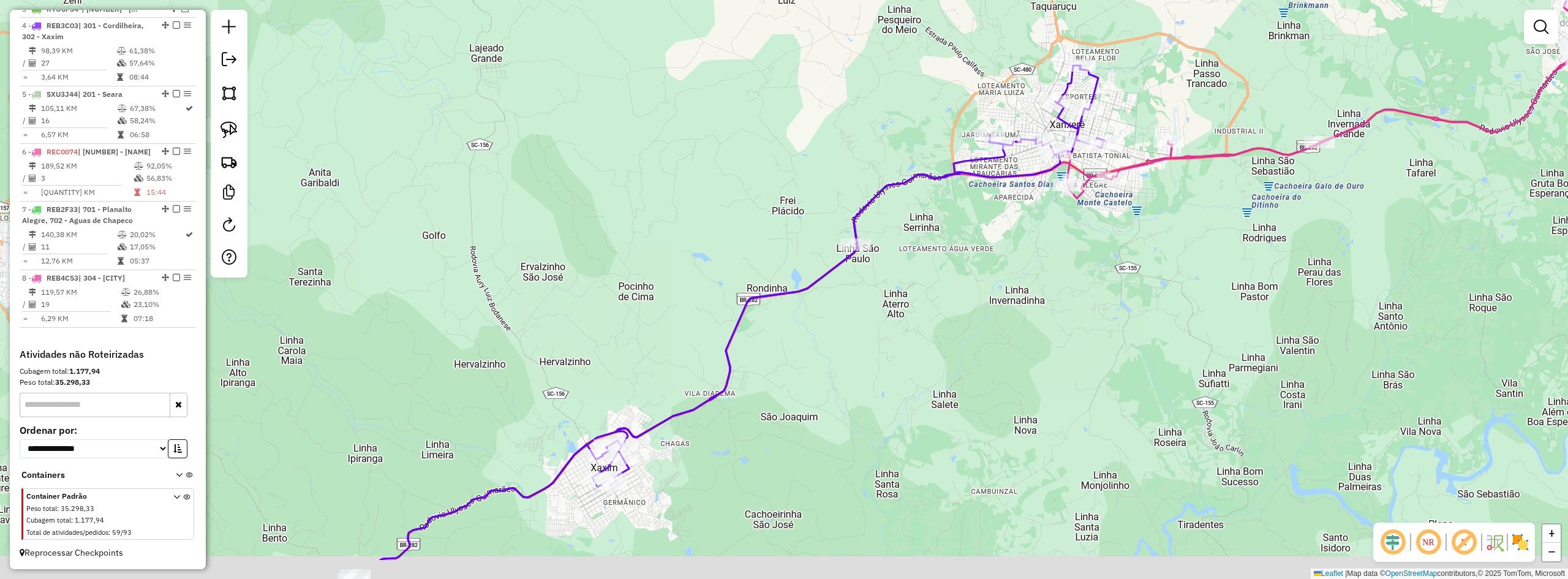 drag, startPoint x: 813, startPoint y: 364, endPoint x: 823, endPoint y: 346, distance: 20.59126 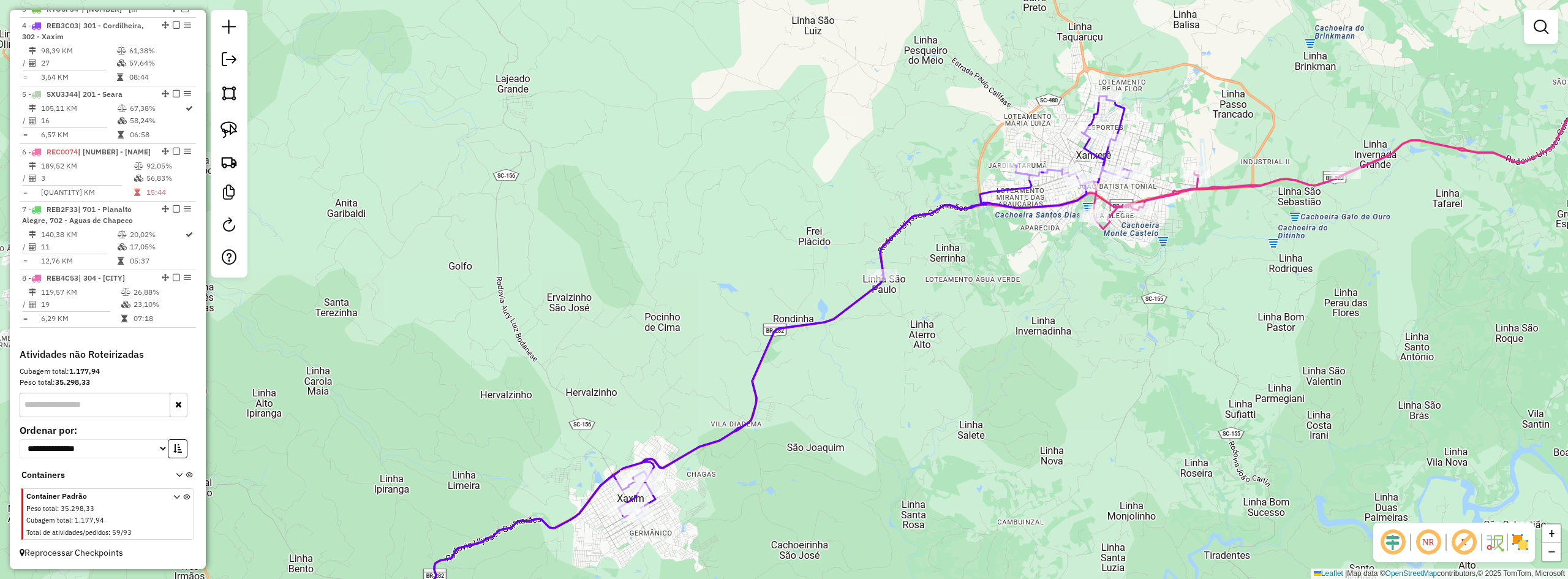 drag, startPoint x: 858, startPoint y: 322, endPoint x: 921, endPoint y: 316, distance: 63.2851 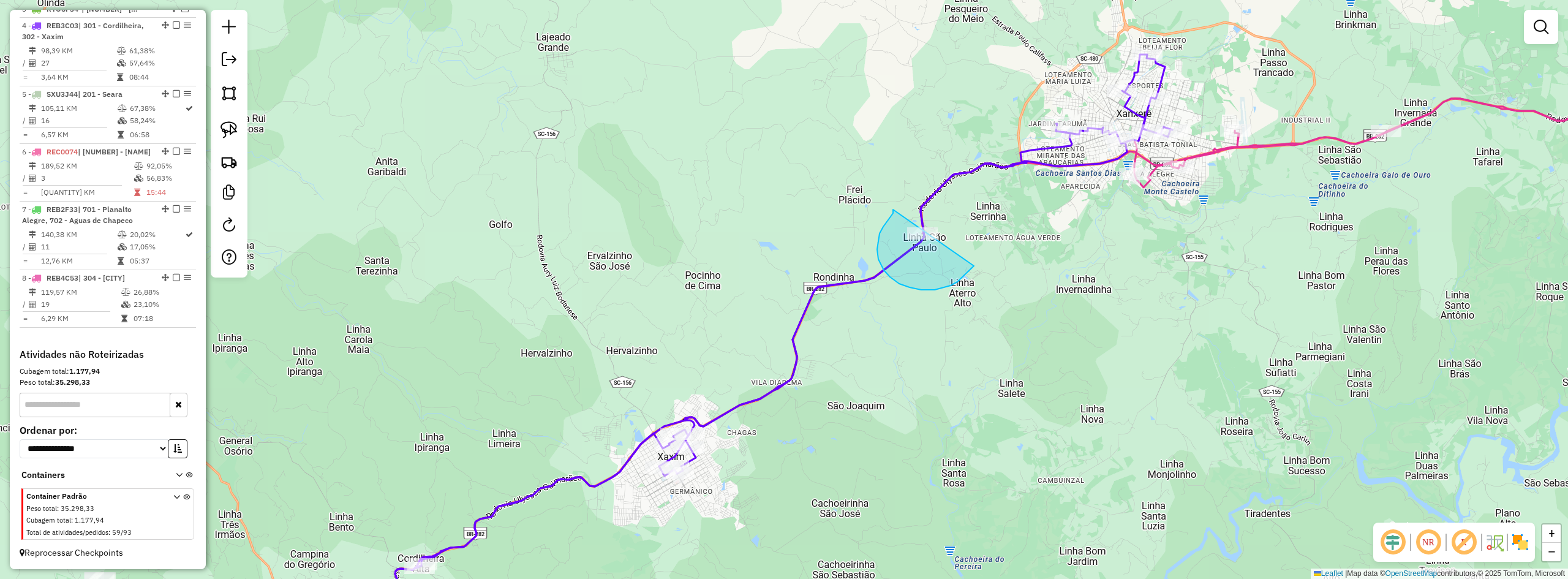 drag, startPoint x: 893, startPoint y: 210, endPoint x: 952, endPoint y: 181, distance: 65.74192 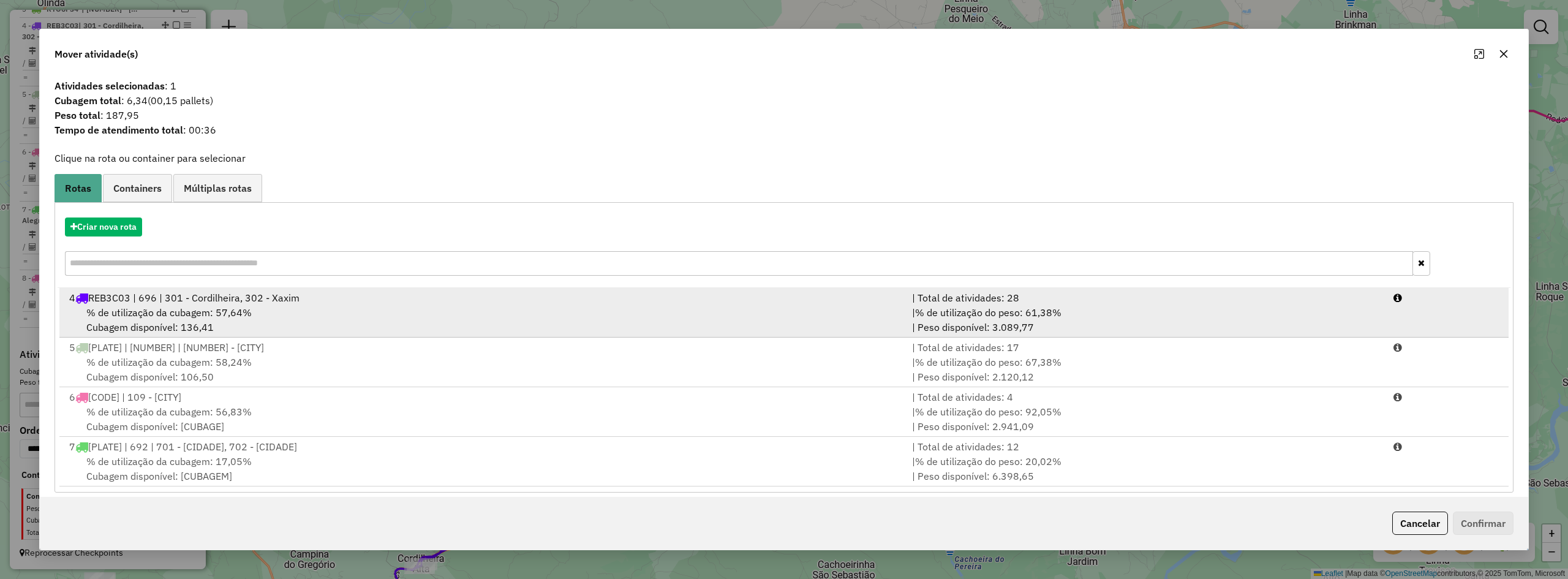 click on "% de utilização da cubagem: 57,64%  Cubagem disponível: 136,41" at bounding box center (483, 320) 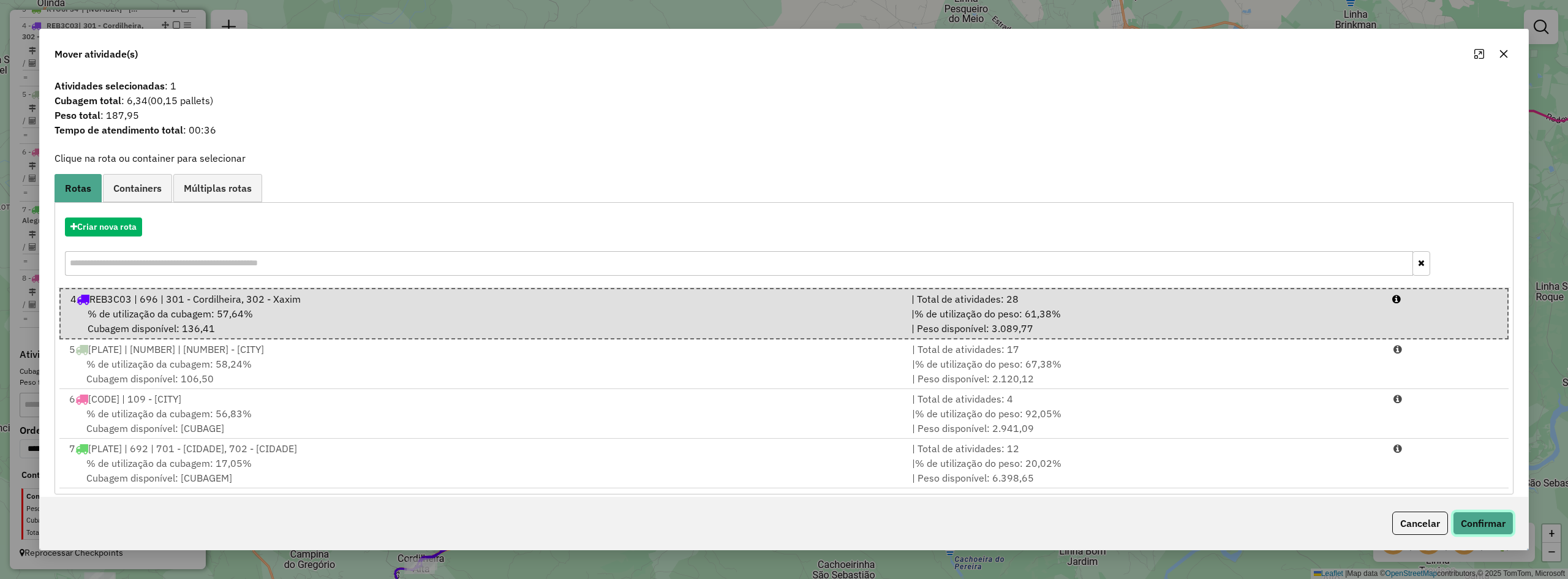 click on "Confirmar" 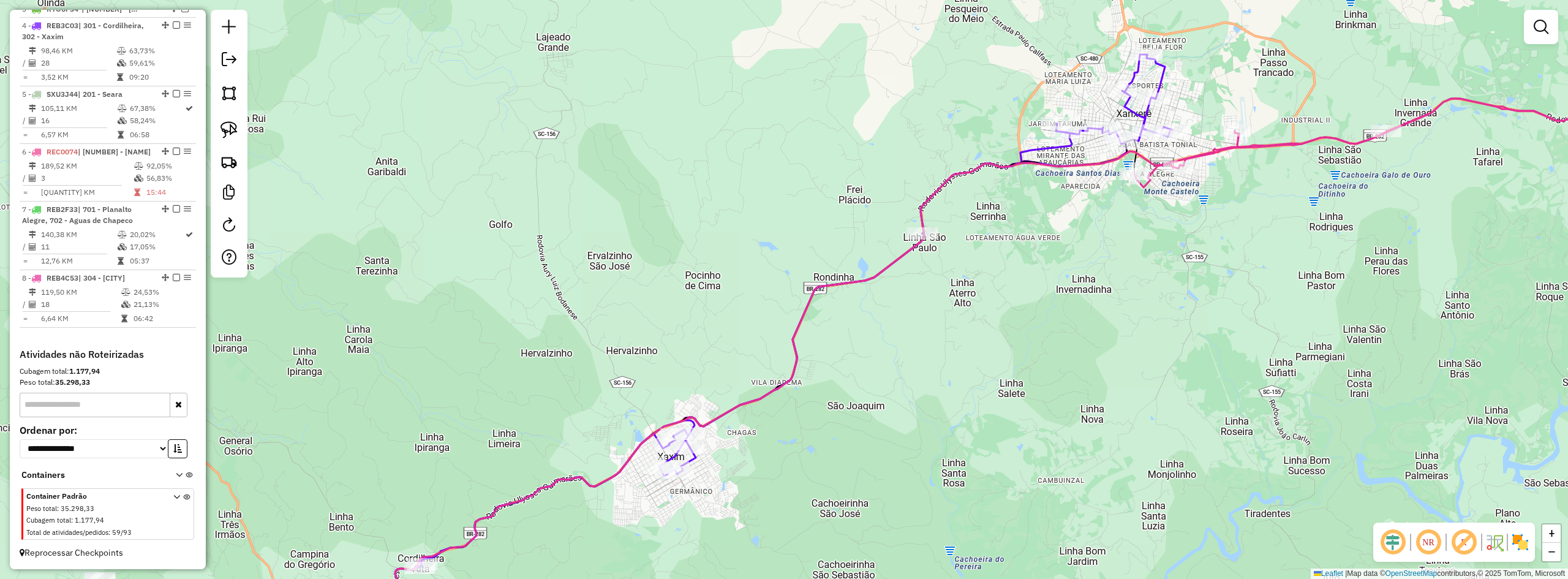 drag, startPoint x: 1049, startPoint y: 320, endPoint x: 1055, endPoint y: 316, distance: 7.211103 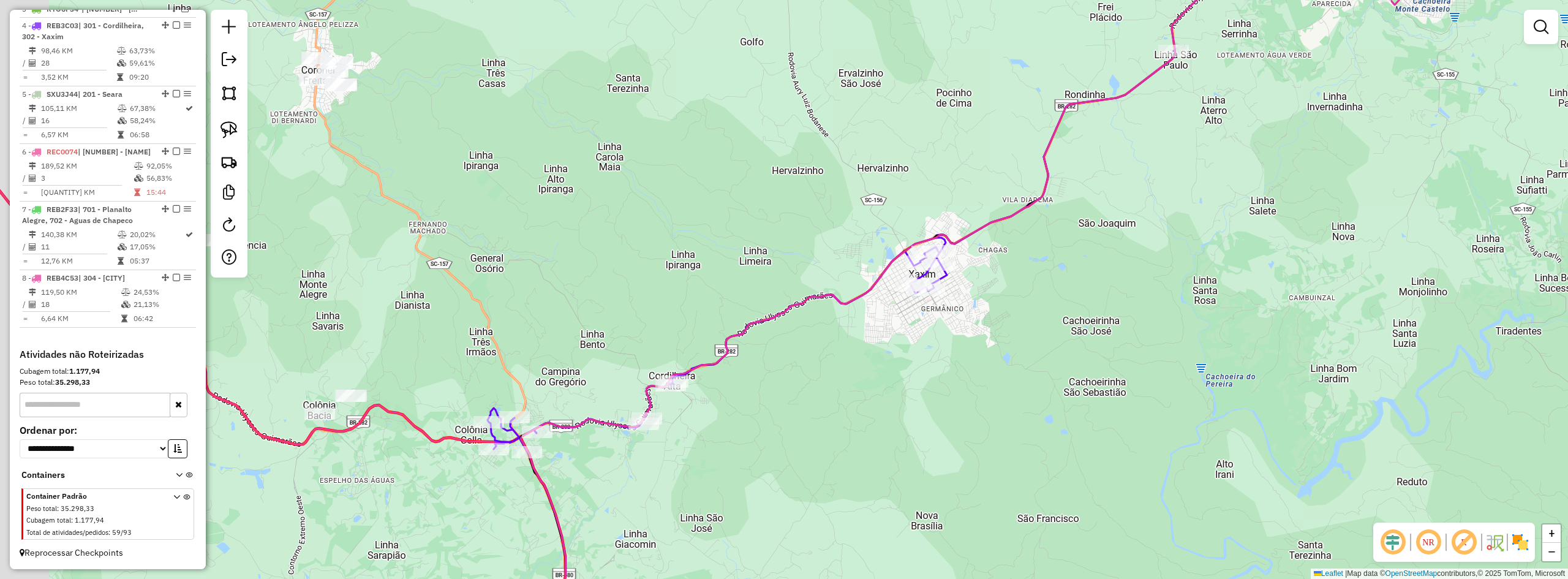 drag, startPoint x: 964, startPoint y: 369, endPoint x: 1112, endPoint y: 288, distance: 168.7157 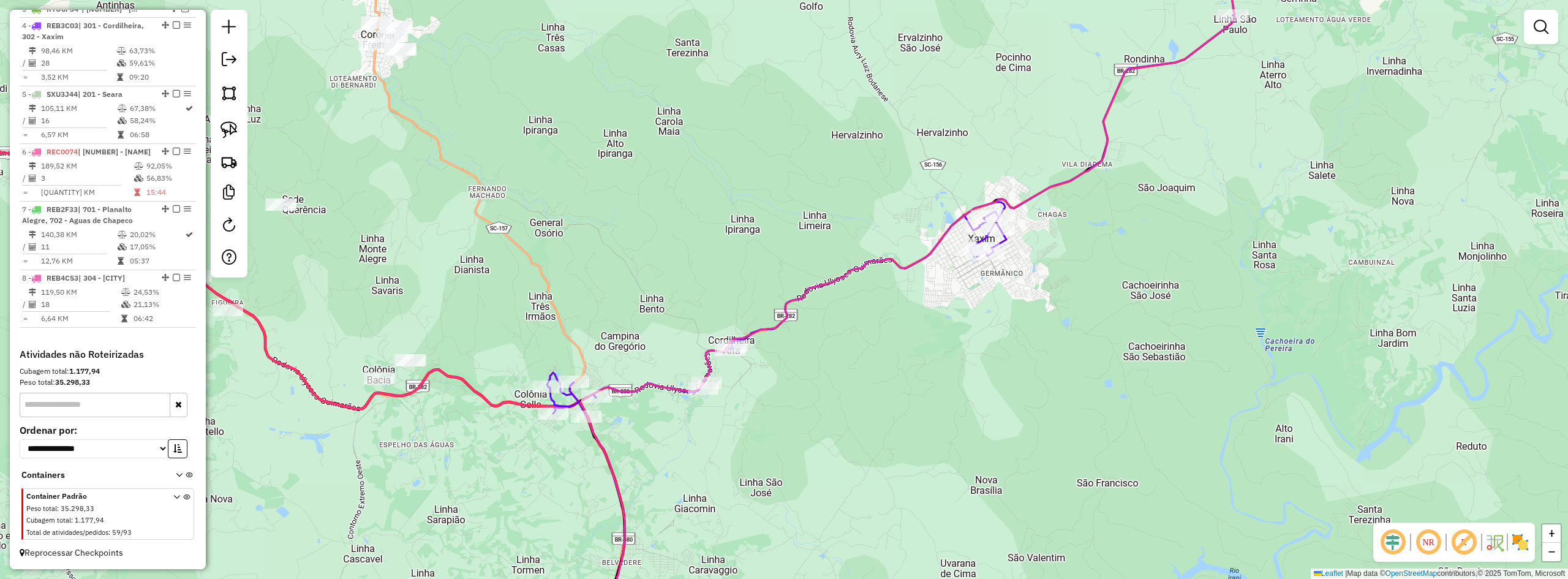 drag, startPoint x: 1130, startPoint y: 277, endPoint x: 983, endPoint y: 455, distance: 230.8528 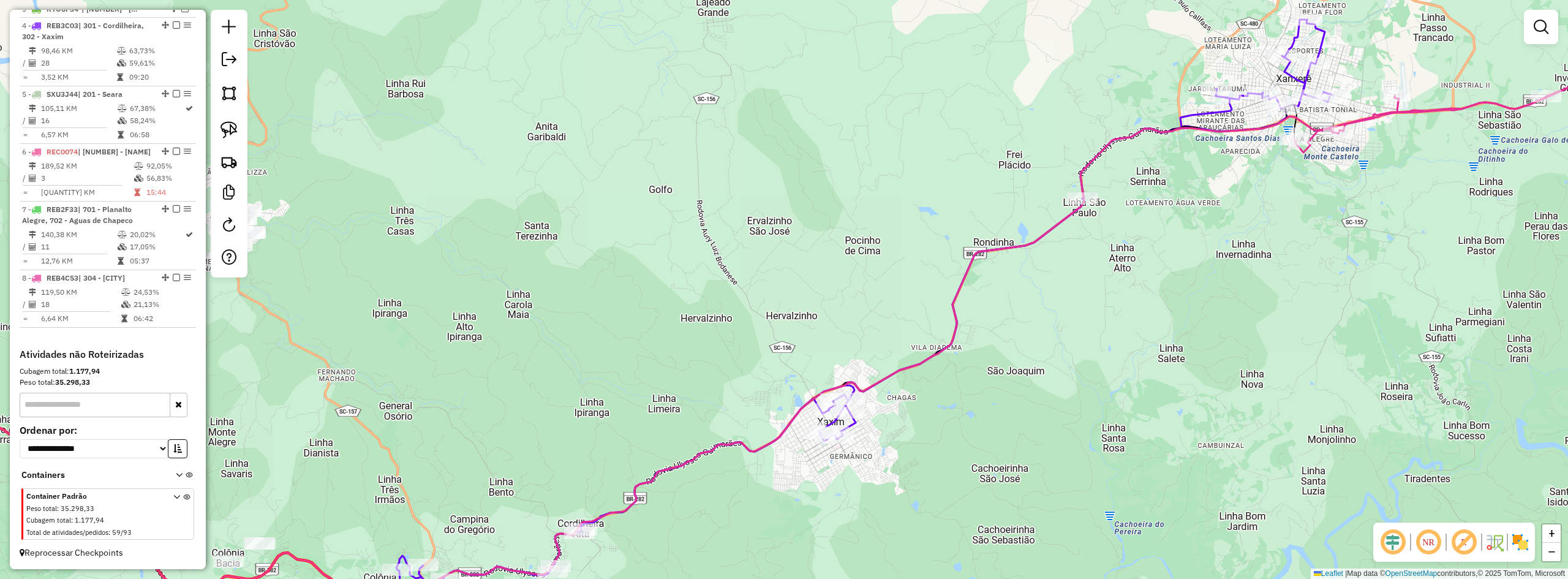 drag, startPoint x: 1097, startPoint y: 293, endPoint x: 929, endPoint y: 428, distance: 215.52 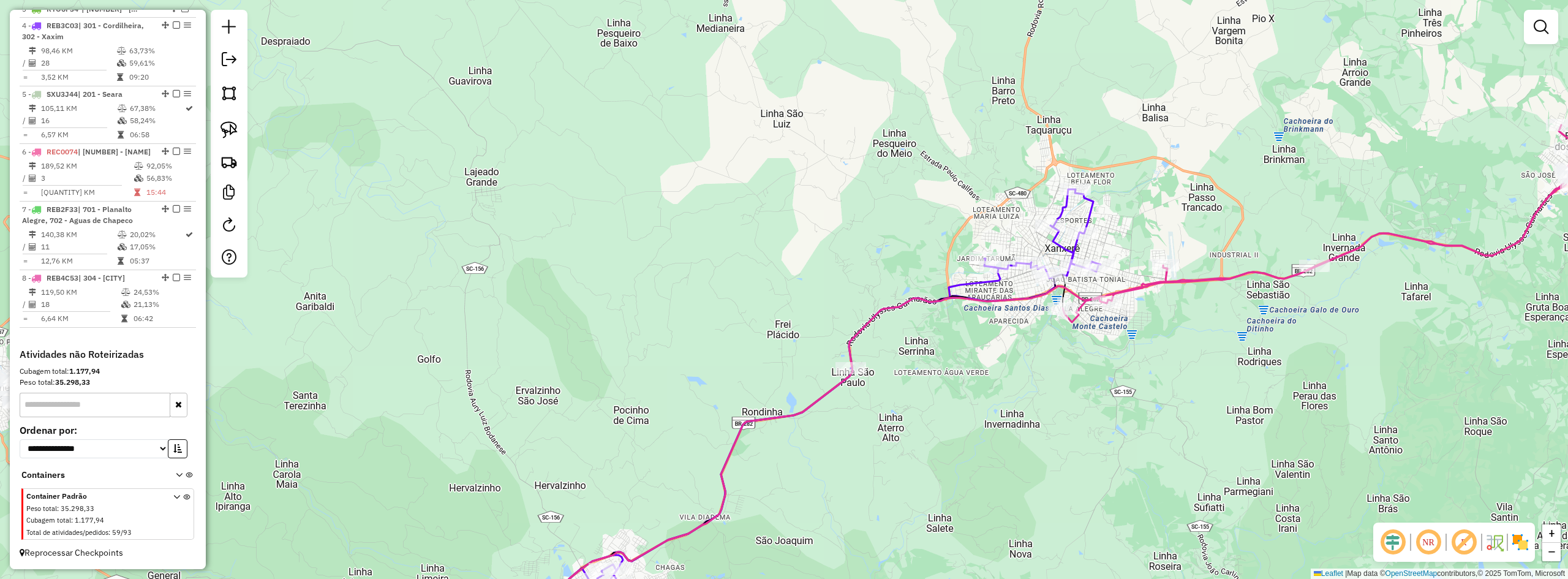 drag, startPoint x: 1023, startPoint y: 391, endPoint x: 836, endPoint y: 441, distance: 193.56911 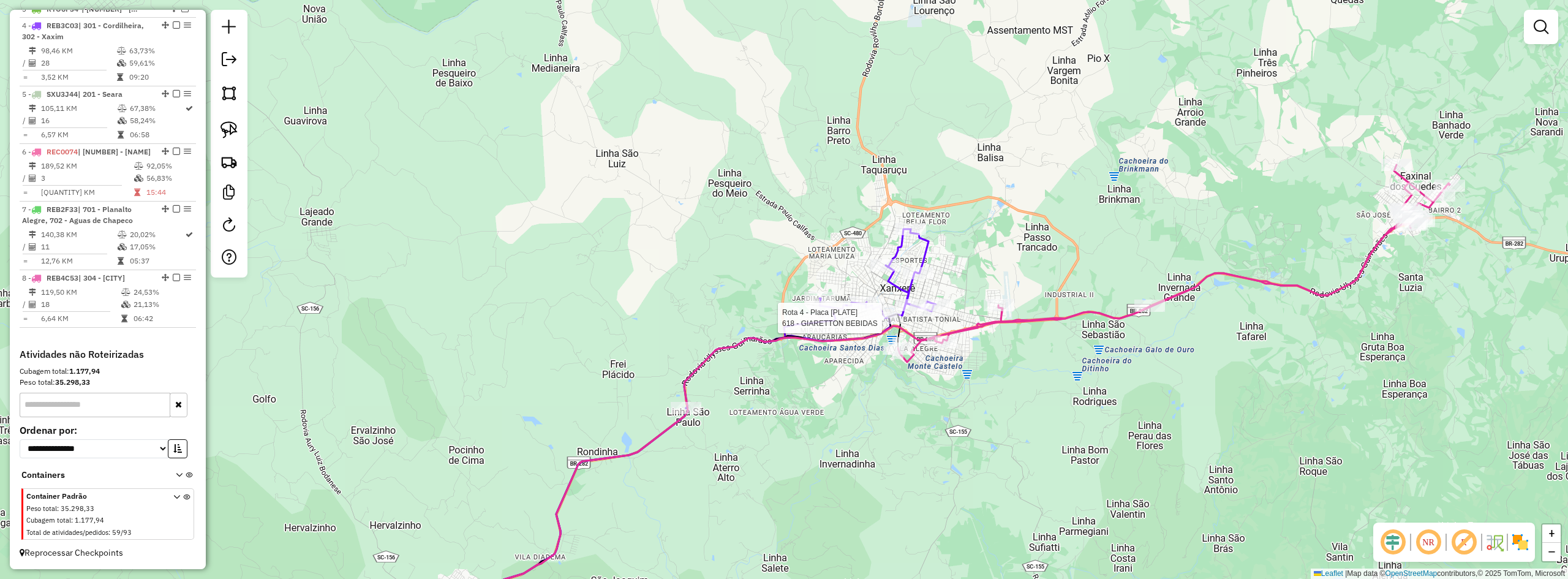 select on "**********" 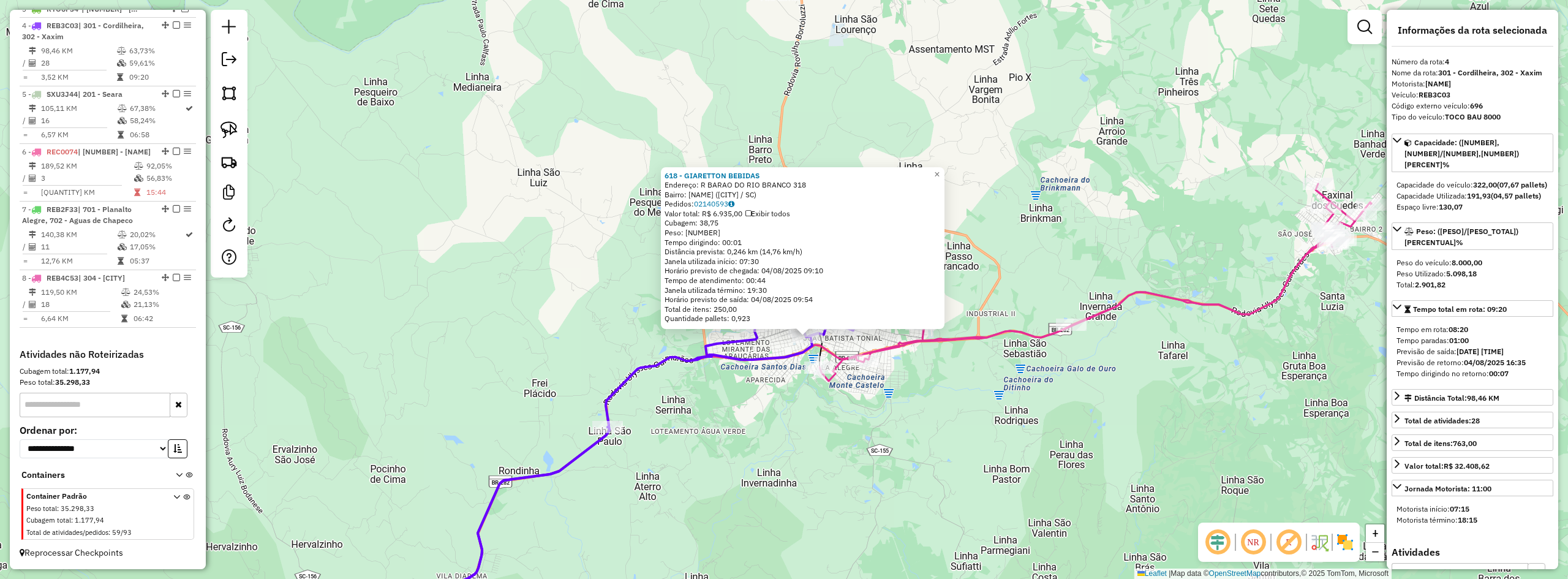 drag, startPoint x: 922, startPoint y: 415, endPoint x: 966, endPoint y: 459, distance: 62.2254 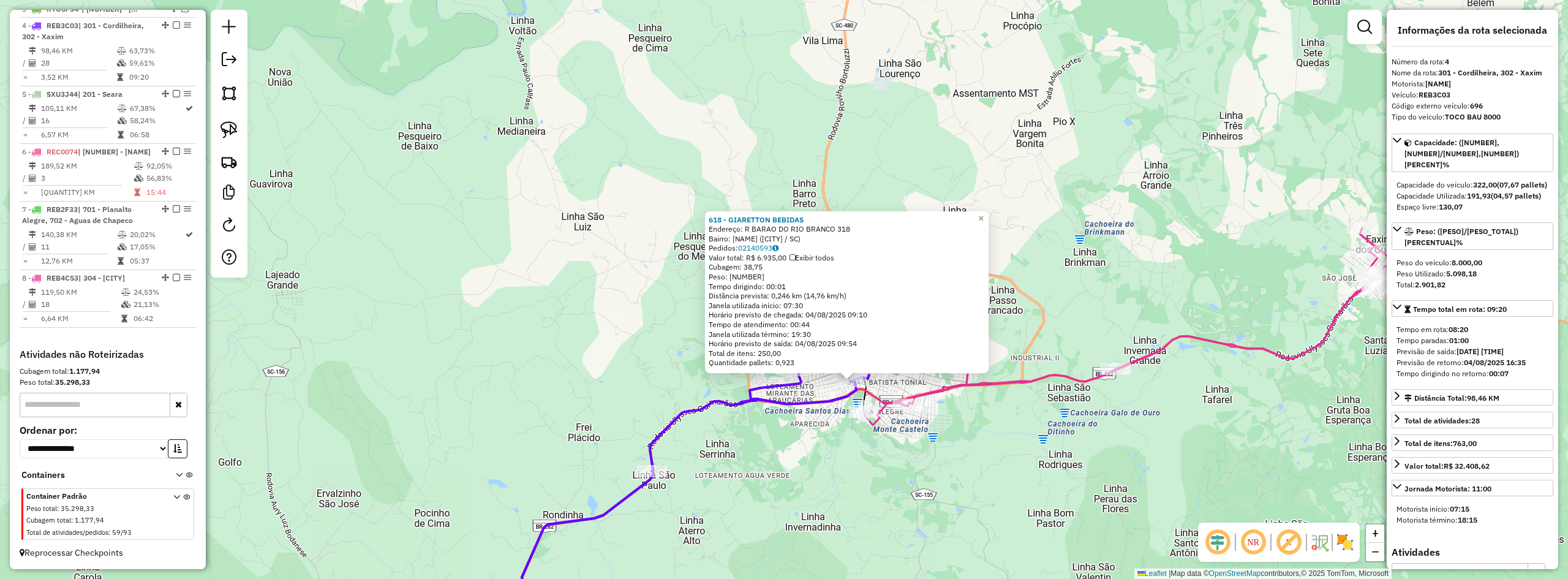 click on "[NUMBER] - [BRAND_NAME]  Endereço:  [STREET_NAME] [NUMBER]   Bairro: [NEIGHBORHOOD] ([CITY] / [STATE])   Pedidos:  [ORDER_ID]   Valor total: R$ [PRICE]   Exibir todos   Cubagem: [QUANTITY]  Peso: [WEIGHT]  Tempo dirigindo: [TIME]   Distância prevista: [DISTANCE] ([SPEED])   Janela utilizada início: [TIME]   Horário previsto de chegada: [DATE] [TIME]   Tempo de atendimento: [TIME]   Janela utilizada término: [TIME]   Horário previsto de saída: [DATE] [TIME]   Total de itens: [NUMBER]   Quantidade pallets: [QUANTITY]  × Janela de atendimento Grade de atendimento Capacidade Transportadoras Veículos Cliente Pedidos  Rotas Selecione os dias de semana para filtrar as janelas de atendimento  Seg   Ter   Qua   Qui   Sex   Sáb   Dom  Informe o período da janela de atendimento: De: Até:  Filtrar exatamente a janela do cliente  Considerar janela de atendimento padrão  Selecione os dias de semana para filtrar as grades de atendimento  Seg   Ter   Qua   Qui   Sex   Sáb   Dom   Clientes fora do dia de atendimento selecionado +" 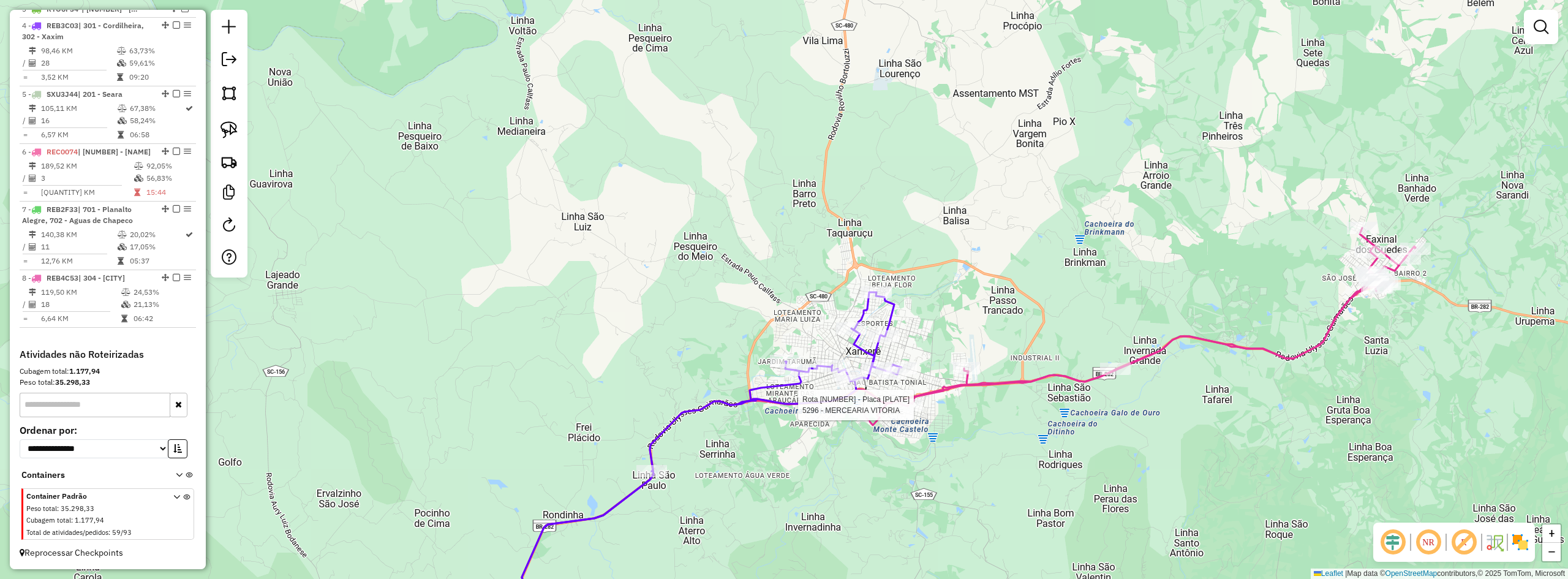 click 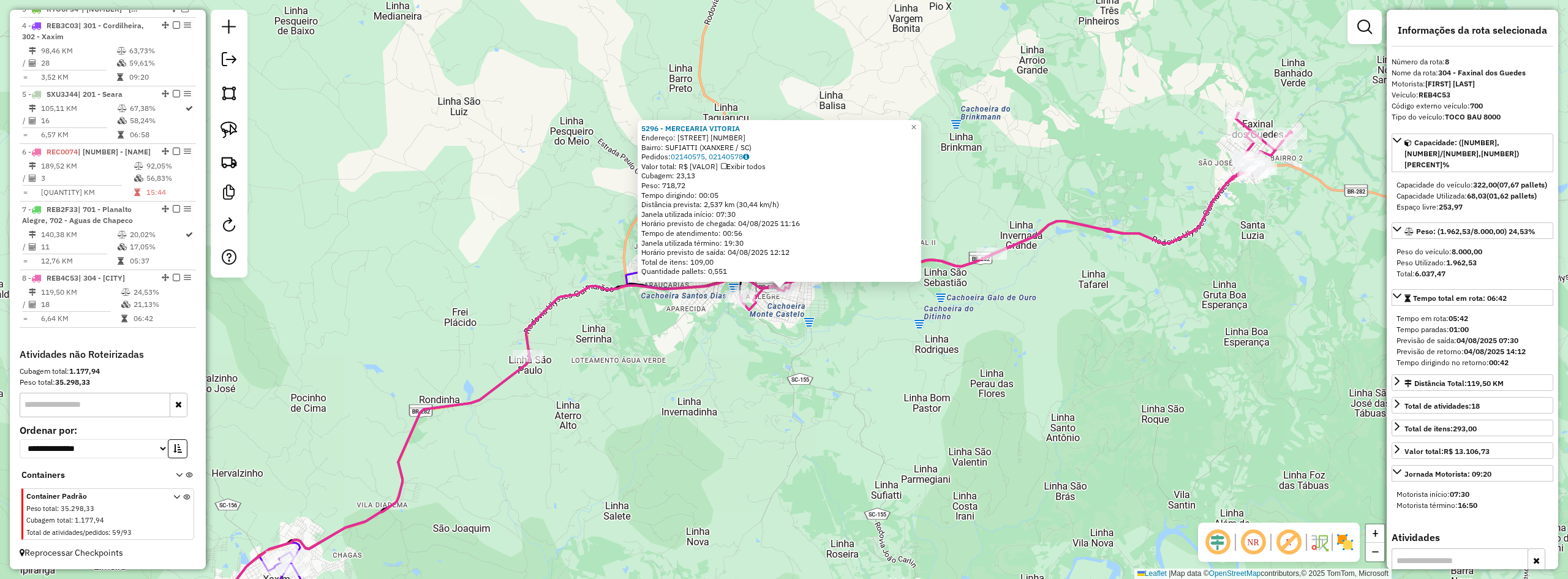 scroll, scrollTop: 527, scrollLeft: 0, axis: vertical 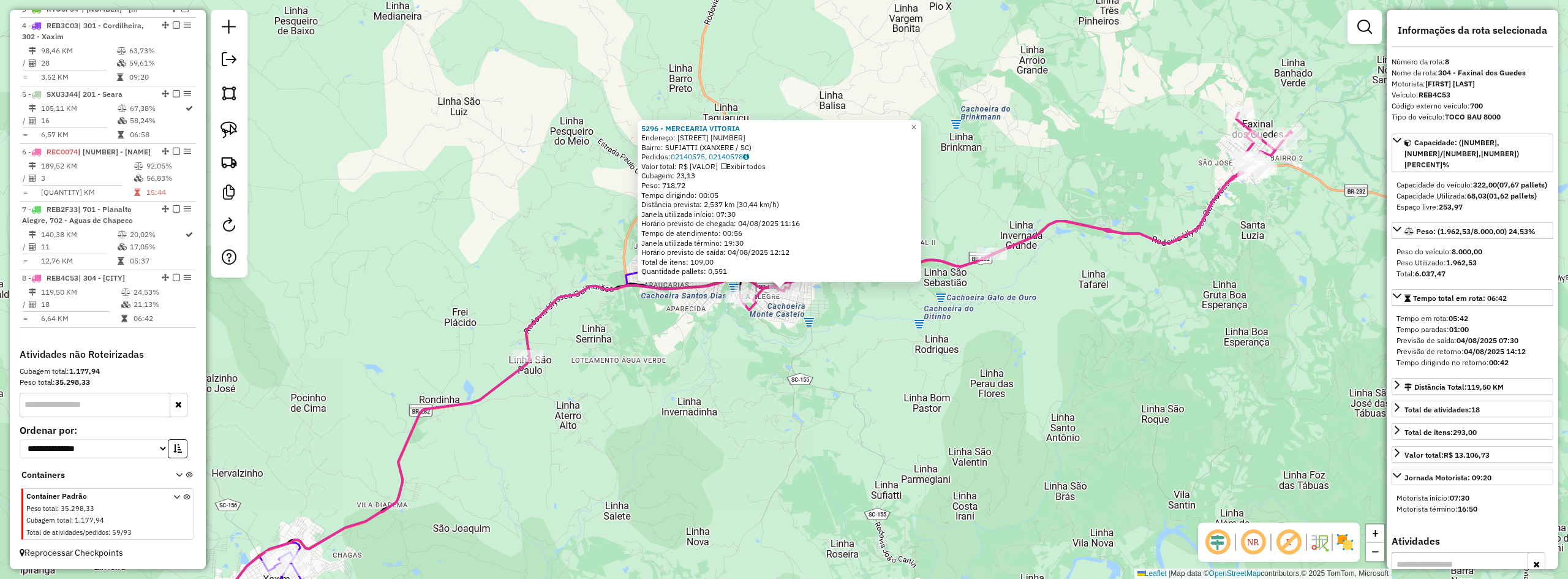 click on "[NUMBER] - MERCEARIA VITORIA  Endereço:  R [STREET] [NUMBER]   Bairro: [BAIRRO] ([CIDADE] / [STATE])   Pedidos:  [ORDER_ID], [ORDER_ID]   Valor total: R$ [PRICE]   Exibir todos   Cubagem: [CUBAGE]  Peso: [WEIGHT]  Tempo dirigindo: [TIME]   Distância prevista: [DISTANCE] km ([SPEED])   Janela utilizada início: [TIME]   Horário previsto de chegada: [DATE] [TIME]   Tempo de atendimento: [TIME]   Janela utilizada término: [TIME]   Horário previsto de saída: [DATE] [TIME]   Total de itens: [ITEMS]   Quantidade pallets: [PALLETS]  × Janela de atendimento Grade de atendimento Capacidade Transportadoras Veículos Cliente Pedidos  Rotas Selecione os dias de semana para filtrar as janelas de atendimento  Seg   Ter   Qua   Qui   Sex   Sáb   Dom  Informe o período da janela de atendimento: De: Até:  Filtrar exatamente a janela do cliente  Considerar janela de atendimento padrão  Selecione os dias de semana para filtrar as grades de atendimento  Seg   Ter   Qua   Qui   Sex   Sáb   Dom   Peso mínimo:   Peso máximo:   De:   Até:  +" 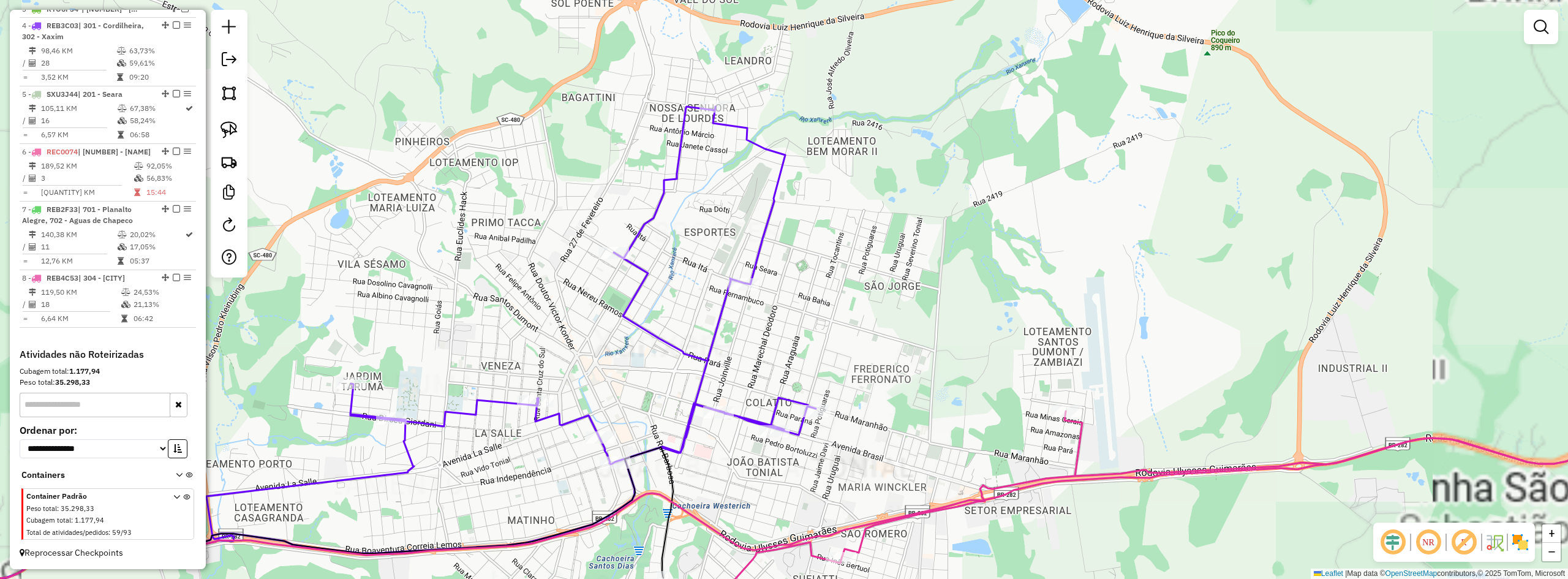 drag, startPoint x: 881, startPoint y: 290, endPoint x: 903, endPoint y: 219, distance: 74.330344 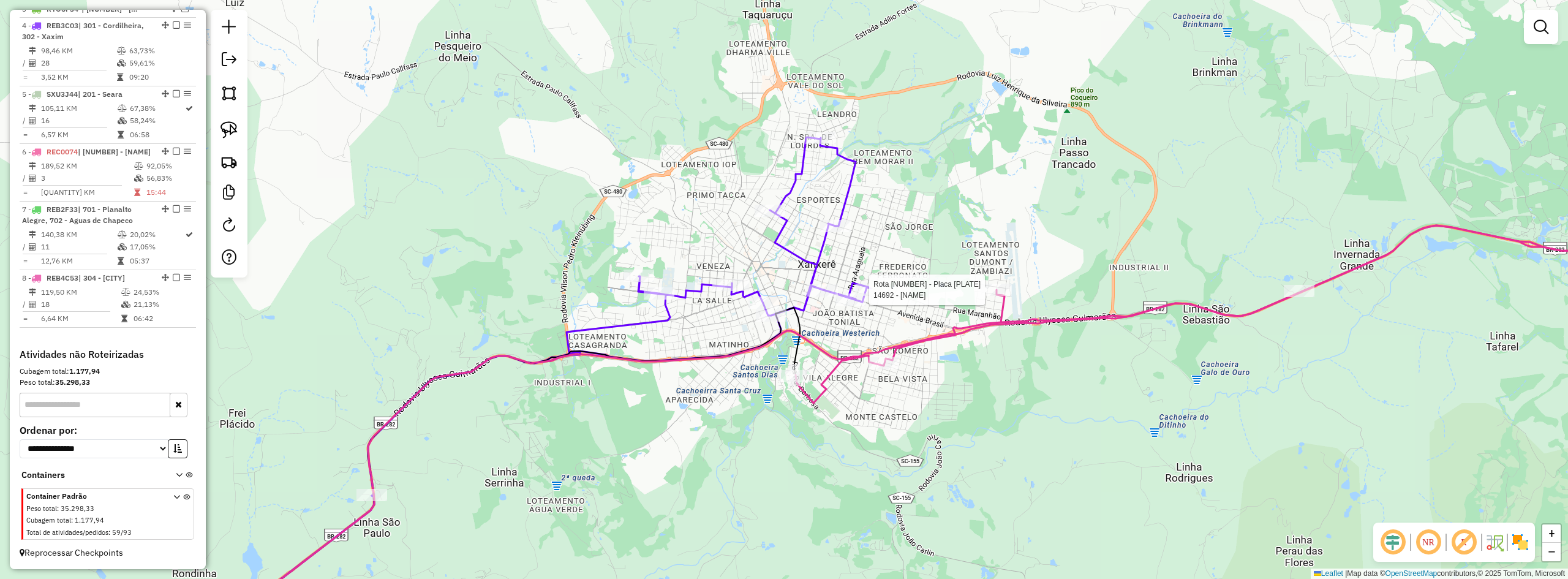click 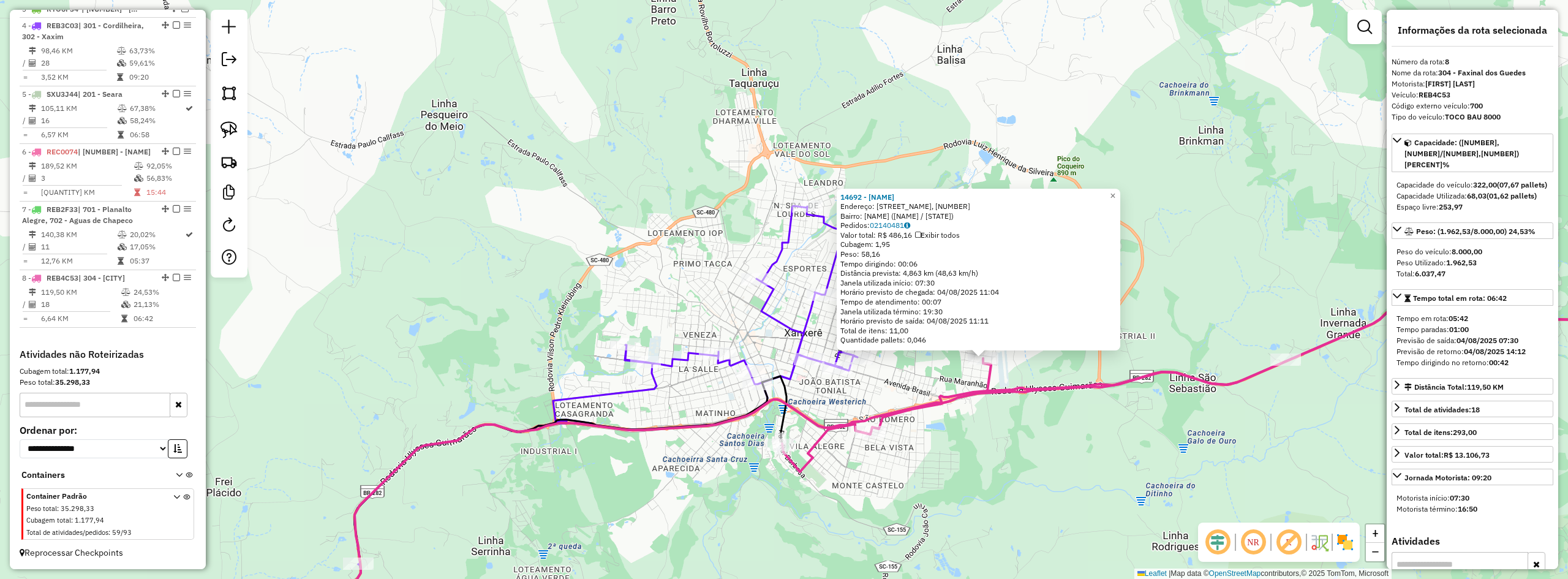 drag, startPoint x: 838, startPoint y: 365, endPoint x: 1032, endPoint y: 428, distance: 203.97304 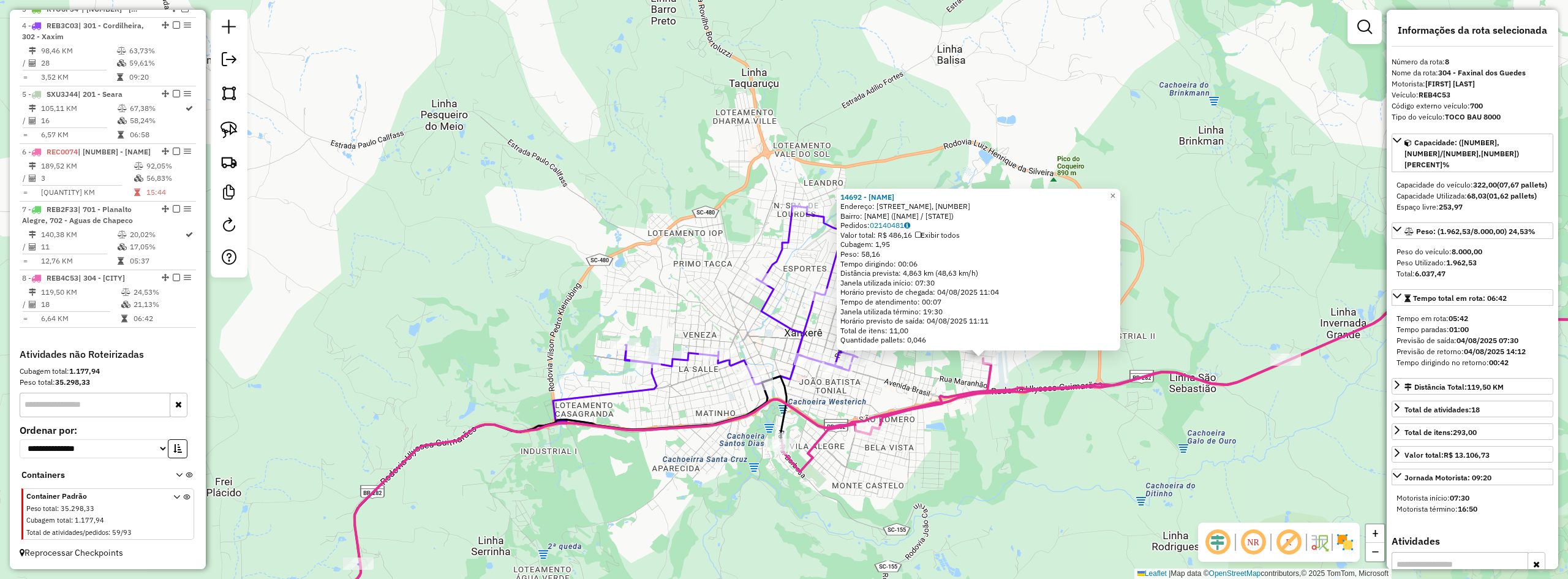 click on "14692 - [NAME] [LASTNAME]  Endereço: Rua [NAME], 458   Bairro: João Winckler ([CITY] / [STATE])   Pedidos:  02140481   Valor total: R$ 486,16   Exibir todos   Cubagem: 1,95  Peso: 58,16  Tempo dirigindo: 00:06   Distância prevista: 4,863 km (48,63 km/h)   Janela utilizada início: 07:30   Horário previsto de chegada: 04/08/2025 11:04   Tempo de atendimento: 00:07   Janela utilizada término: 19:30   Horário previsto de saída: 04/08/2025 11:11   Total de itens: 11,00   Quantidade pallets: 0,046  × Janela de atendimento Grade de atendimento Capacidade Transportadoras Veículos Cliente Pedidos  Rotas Selecione os dias de semana para filtrar as janelas de atendimento  Seg   Ter   Qua   Qui   Sex   Sáb   Dom  Informe o período da janela de atendimento: De: Até:  Filtrar exatamente a janela do cliente  Considerar janela de atendimento padrão  Selecione os dias de semana para filtrar as grades de atendimento  Seg   Ter   Qua   Qui   Sex   Sáb   Dom   Peso mínimo:   Peso máximo:   De:   Até:  +" 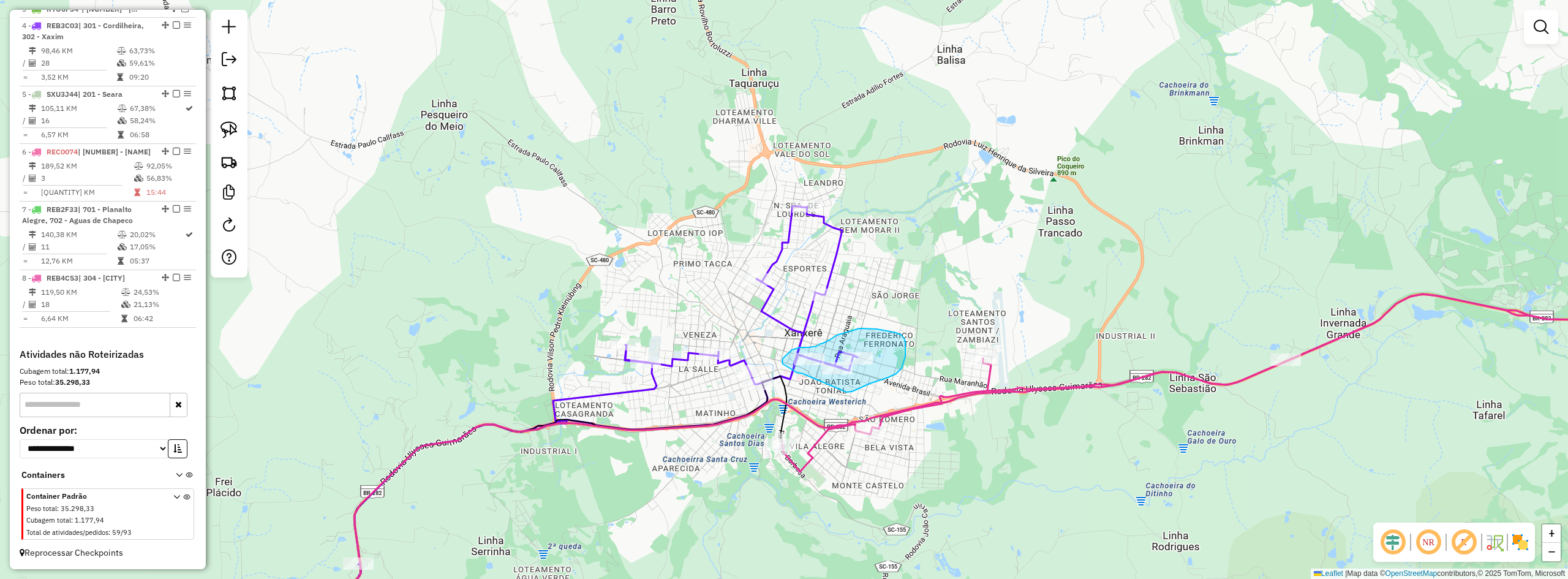 drag, startPoint x: 846, startPoint y: 392, endPoint x: 803, endPoint y: 374, distance: 46.61545 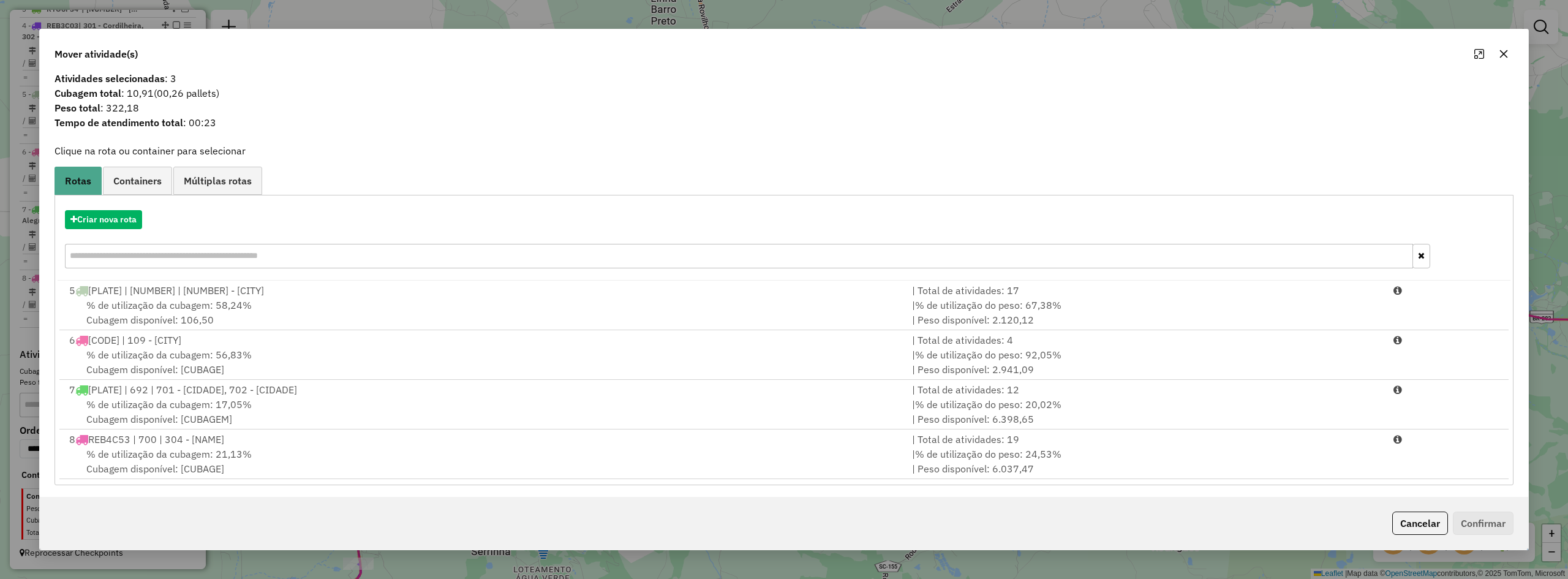 scroll, scrollTop: 10, scrollLeft: 0, axis: vertical 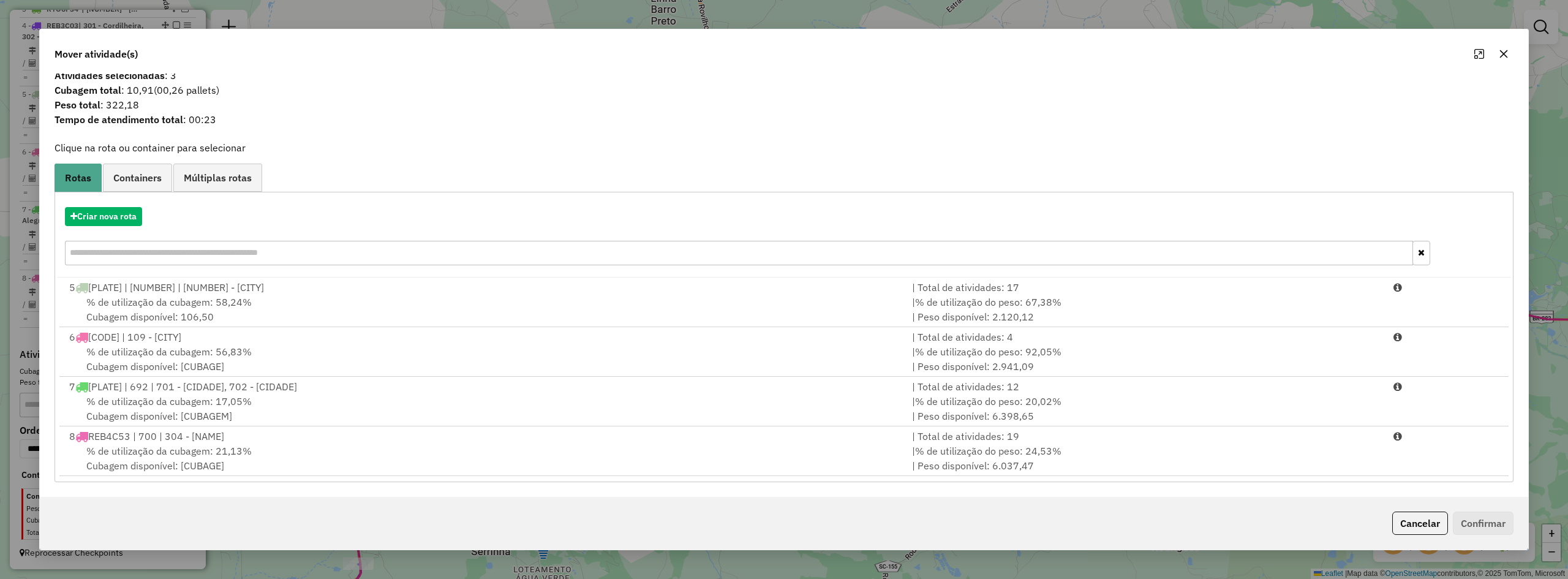 click 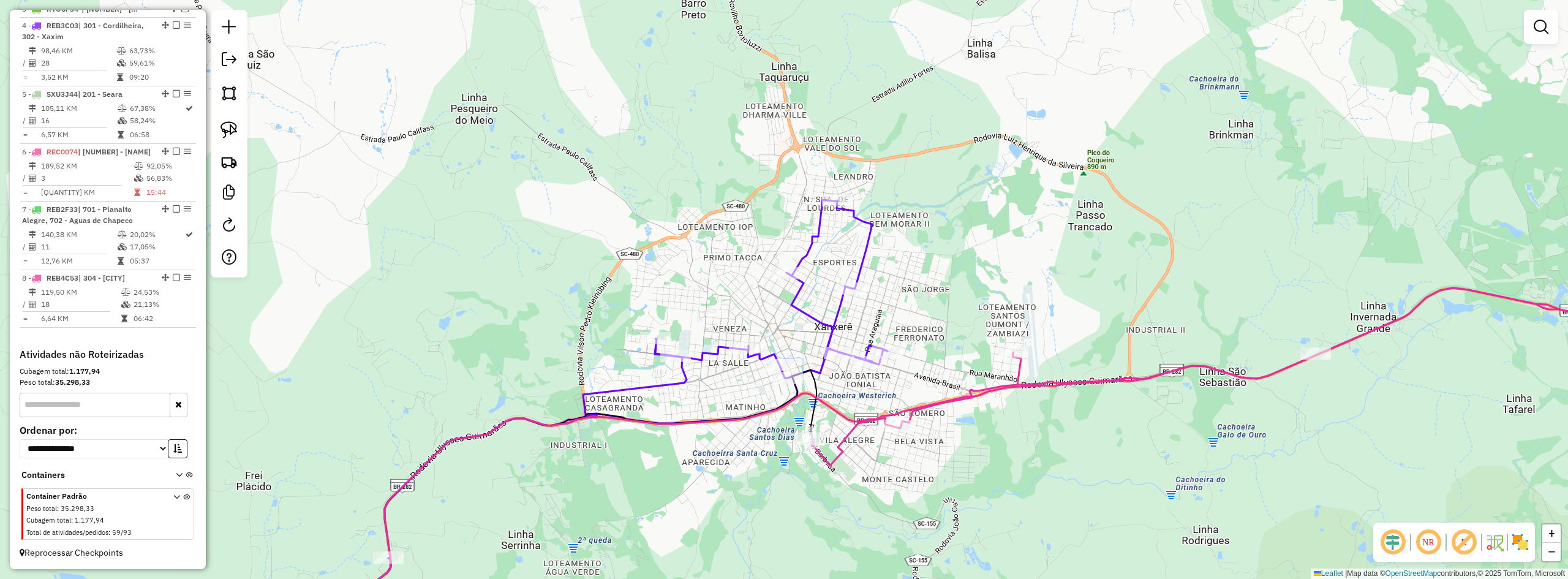 drag, startPoint x: 832, startPoint y: 395, endPoint x: 862, endPoint y: 389, distance: 30.59 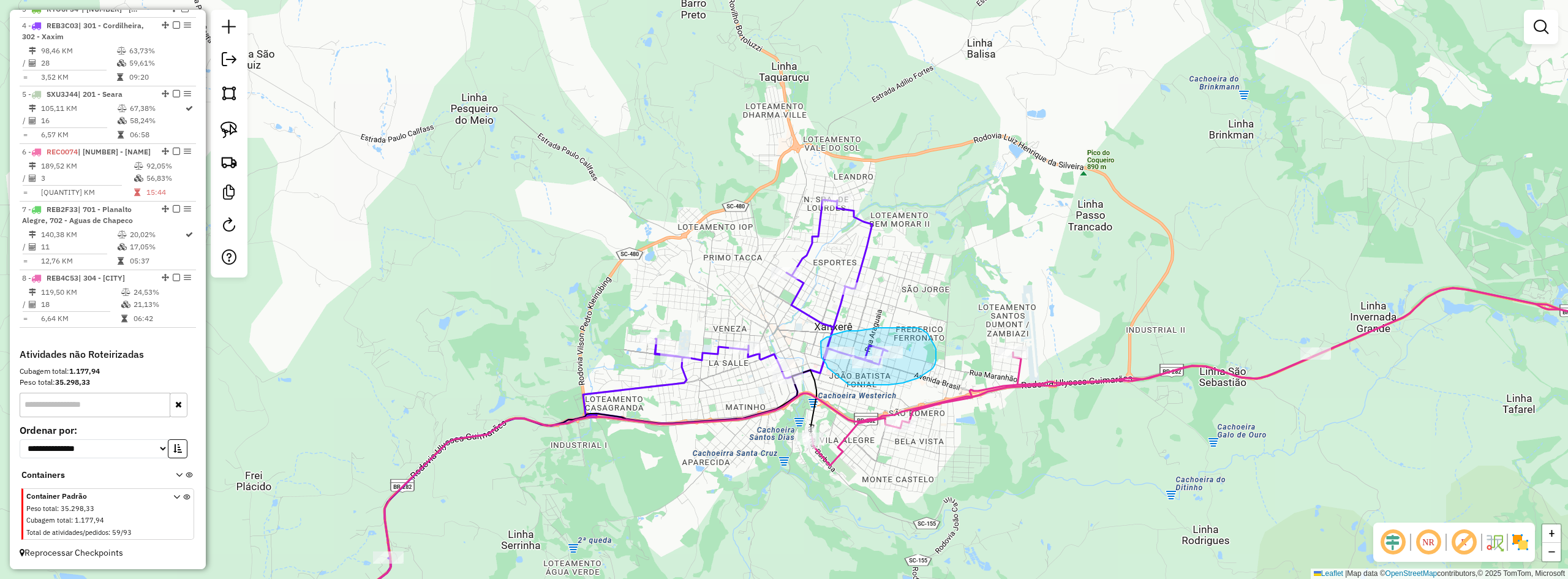 drag, startPoint x: 849, startPoint y: 385, endPoint x: 827, endPoint y: 368, distance: 27.80288 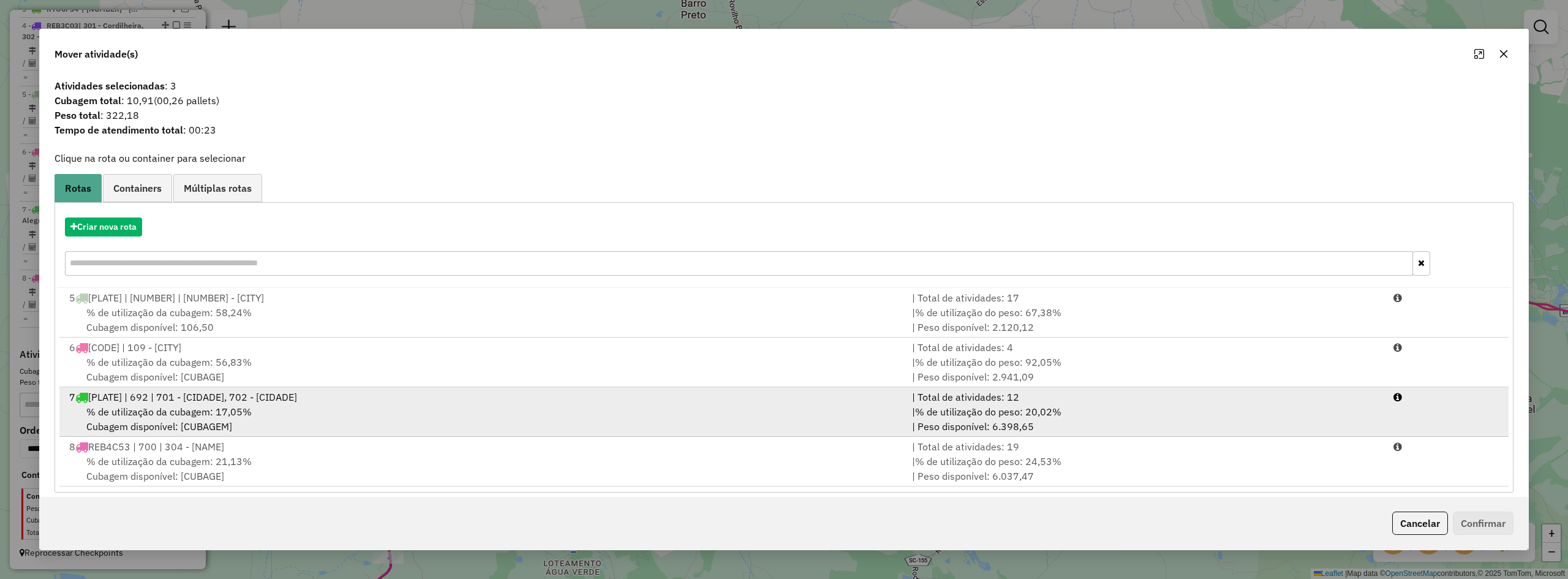 scroll, scrollTop: 10, scrollLeft: 0, axis: vertical 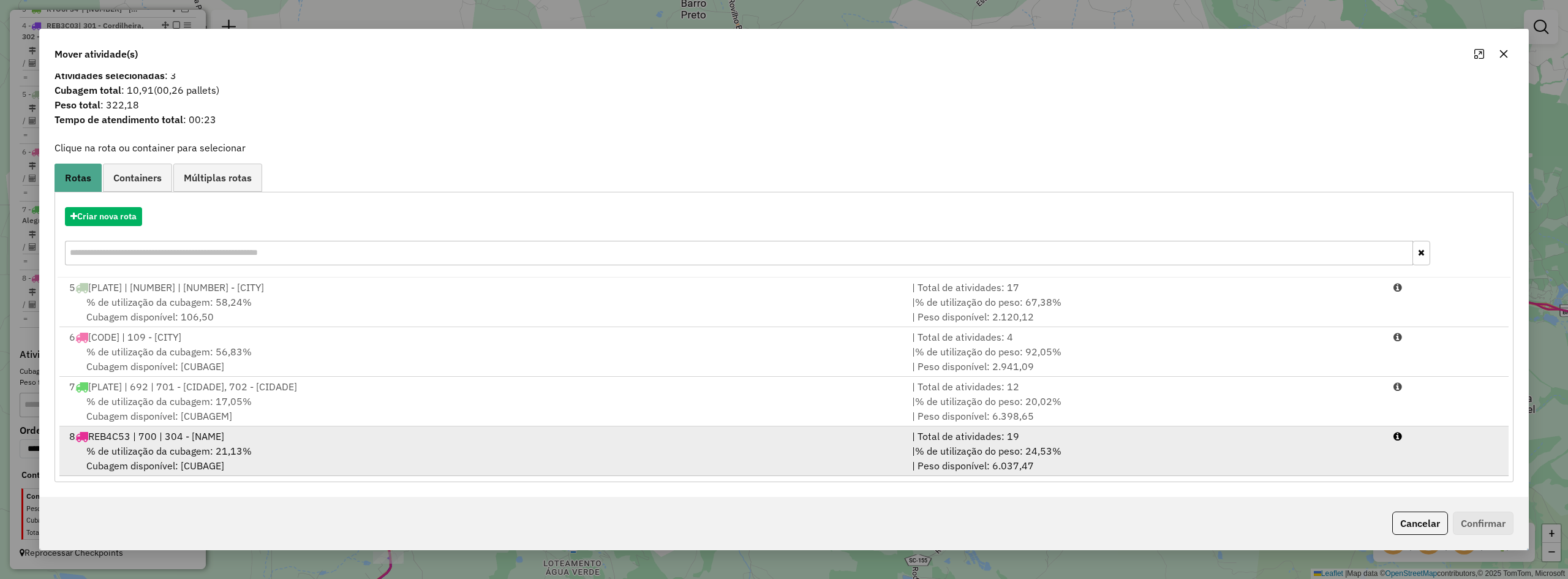 click on "% de utilização da cubagem: 21,13%  Cubagem disponível: 253,97" at bounding box center (483, 458) 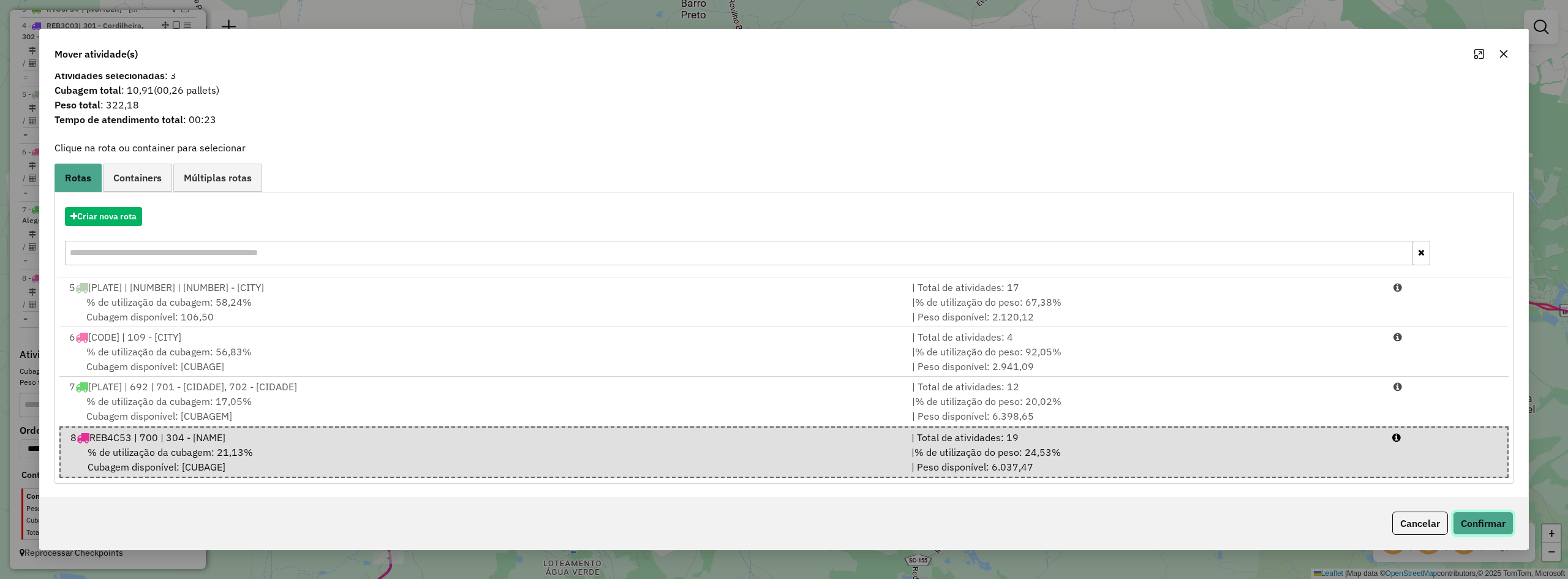 click on "Confirmar" 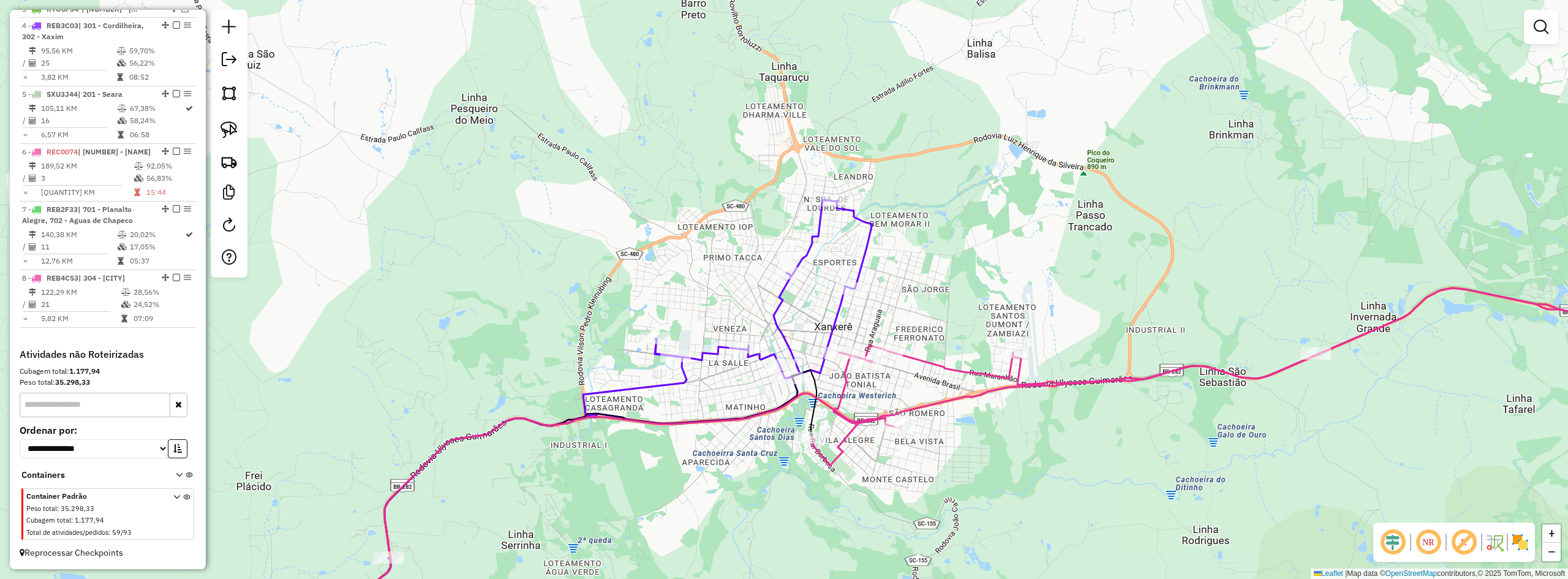 scroll, scrollTop: 0, scrollLeft: 0, axis: both 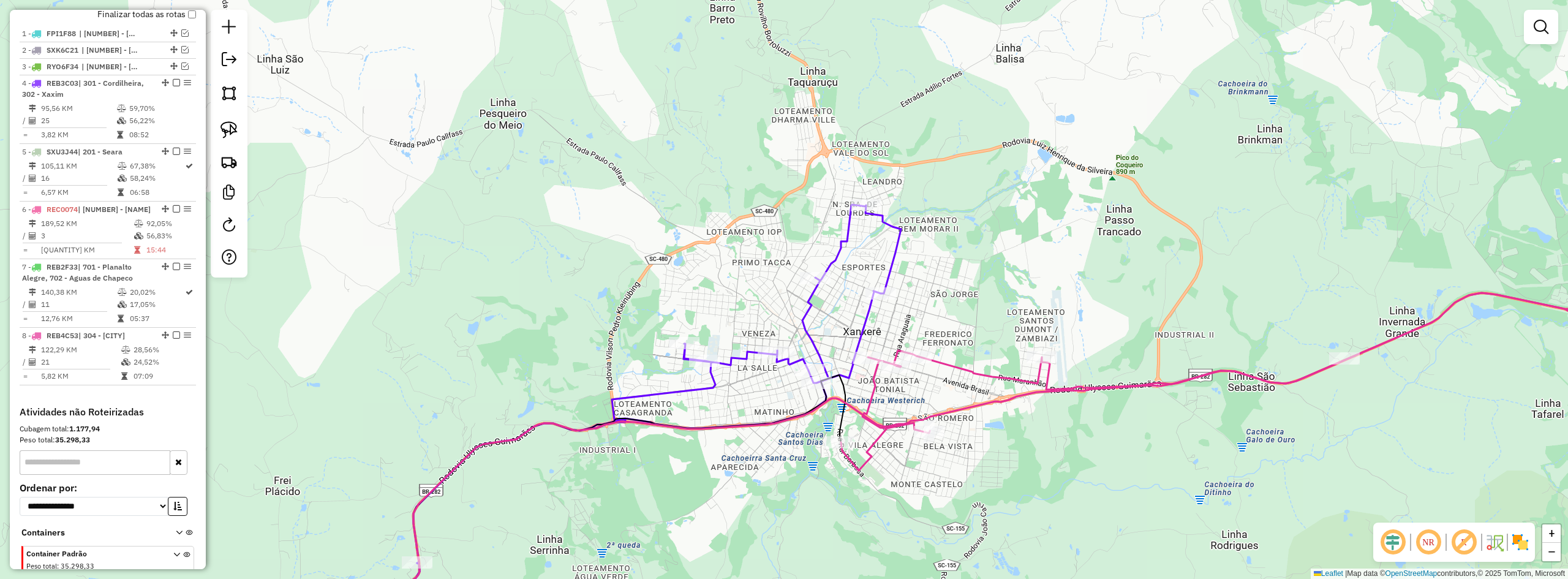 drag, startPoint x: 990, startPoint y: 244, endPoint x: 1026, endPoint y: 251, distance: 36.674242 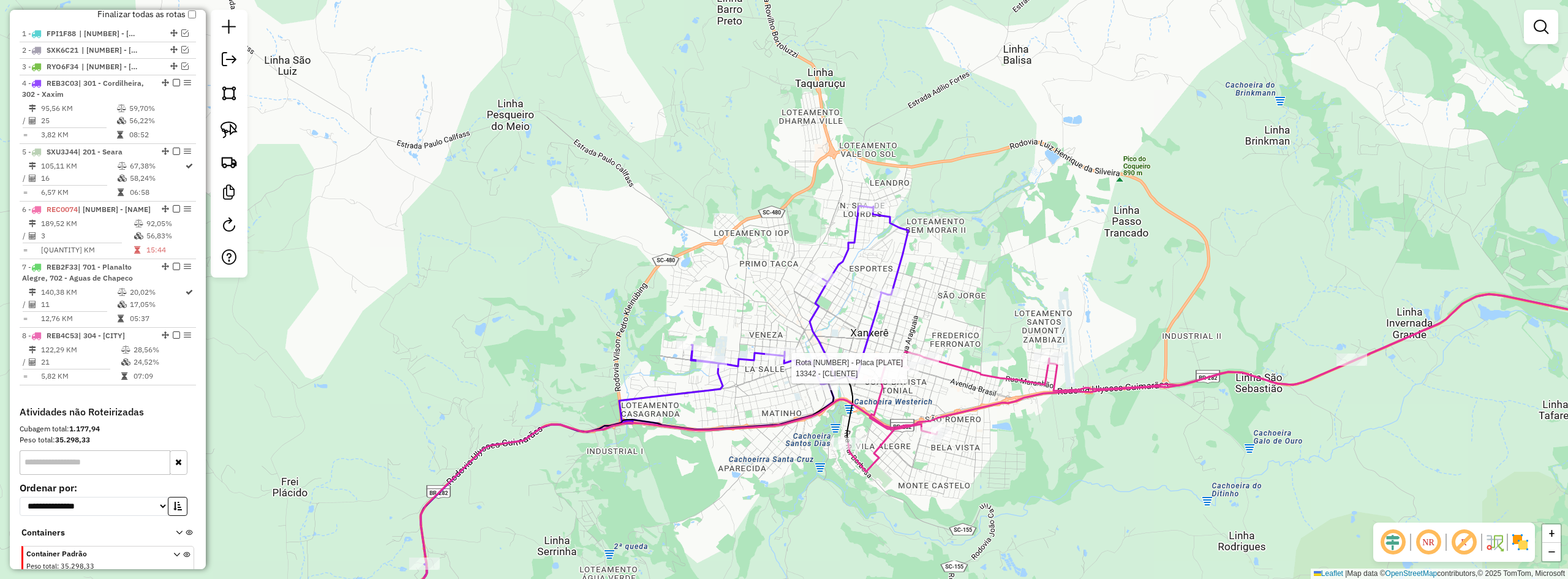 scroll, scrollTop: 527, scrollLeft: 0, axis: vertical 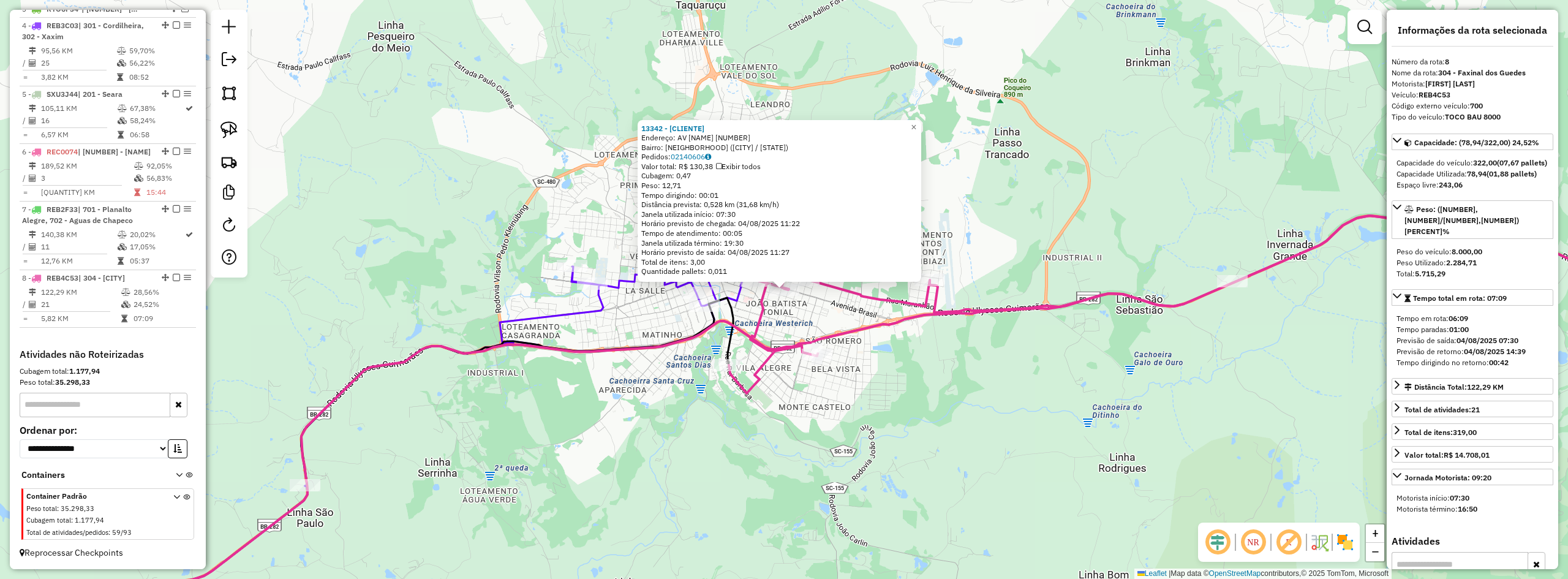 click on "[NUMBER] - PADARIA CASADELA  Endereço:  AV [STREET] [NUMBER]   Bairro: [BAIRRO] ([CIDADE] / [STATE])   Pedidos:  [ORDER_ID]   Valor total: R$ [PRICE]   Exibir todos   Cubagem: [CUBAGE]  Peso: [WEIGHT]  Tempo dirigindo: [TIME]   Distância prevista: [DISTANCE] km ([SPEED])   Janela utilizada início: [TIME]   Horário previsto de chegada: [DATE] [TIME]   Tempo de atendimento: [TIME]   Janela utilizada término: [TIME]   Horário previsto de saída: [DATE] [TIME]   Total de itens: [ITEMS]   Quantidade pallets: [PALLETS]  × Janela de atendimento Grade de atendimento Capacidade Transportadoras Veículos Cliente Pedidos  Rotas Selecione os dias de semana para filtrar as janelas de atendimento  Seg   Ter   Qua   Qui   Sex   Sáb   Dom  Informe o período da janela de atendimento: De: Até:  Filtrar exatamente a janela do cliente  Considerar janela de atendimento padrão  Selecione os dias de semana para filtrar as grades de atendimento  Seg   Ter   Qua   Qui   Sex   Sáb   Dom   Considerar clientes sem dia de atendimento cadastrado  De:   Até:" 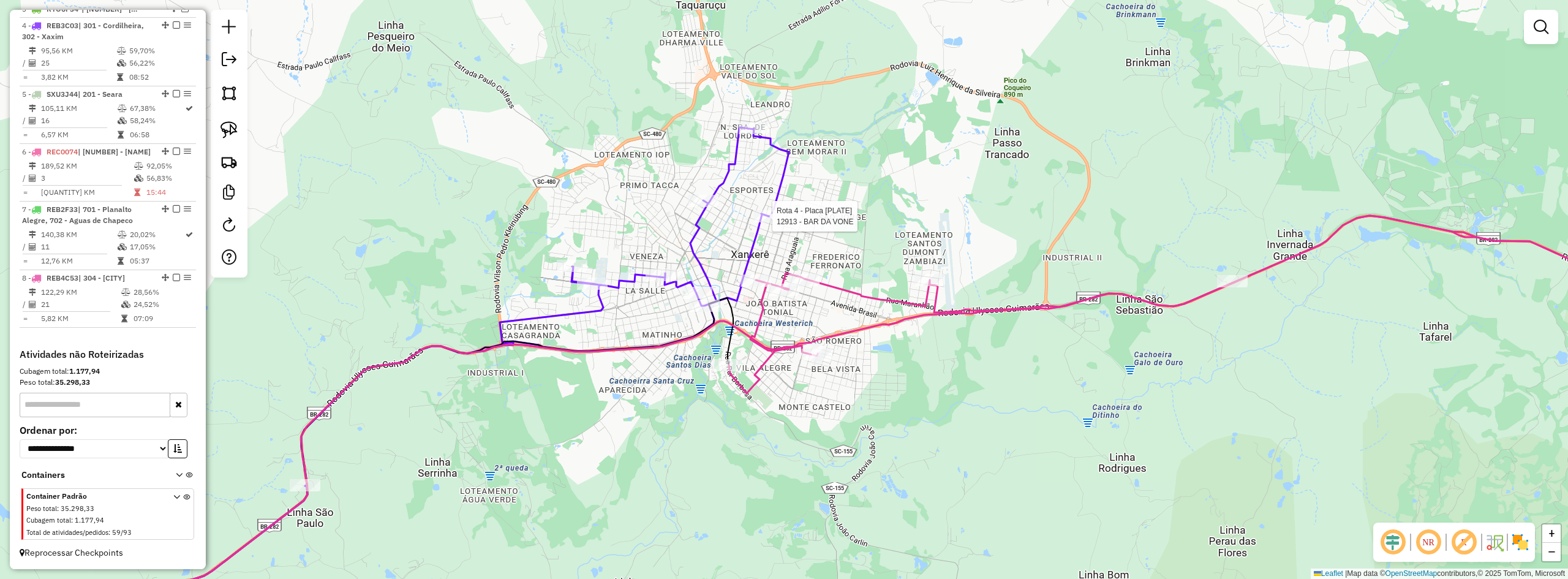 select on "**********" 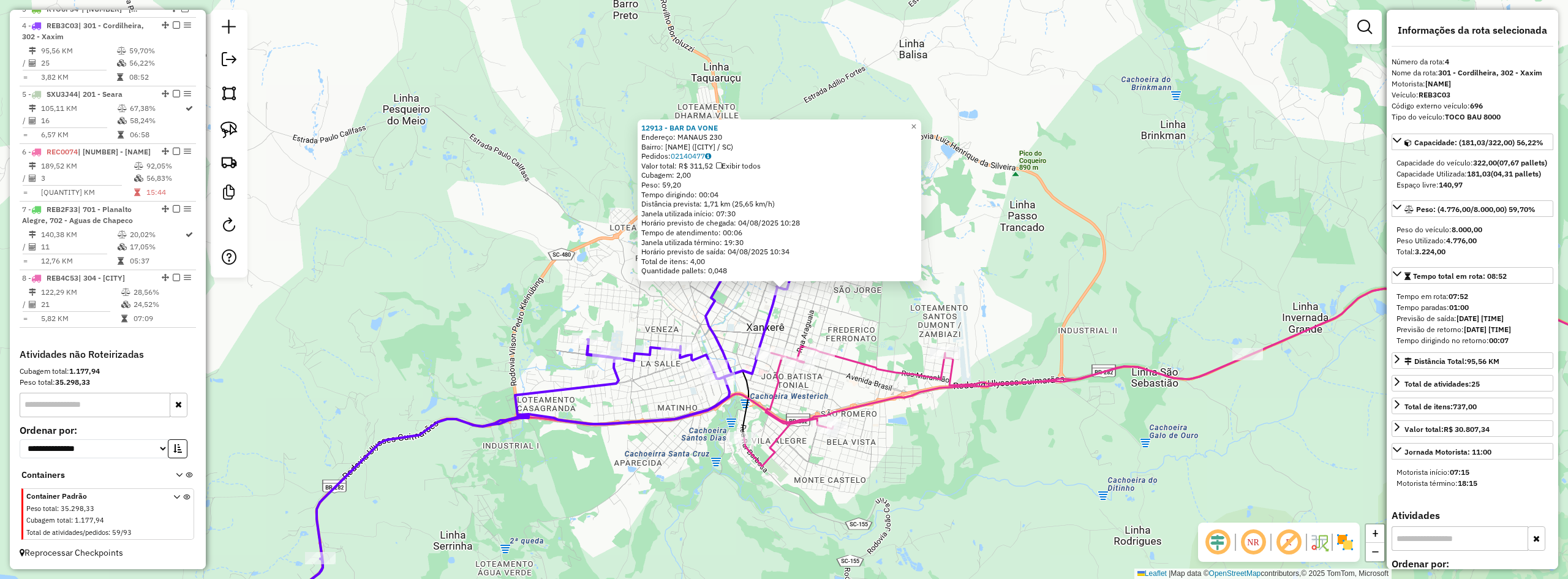 scroll, scrollTop: 524, scrollLeft: 0, axis: vertical 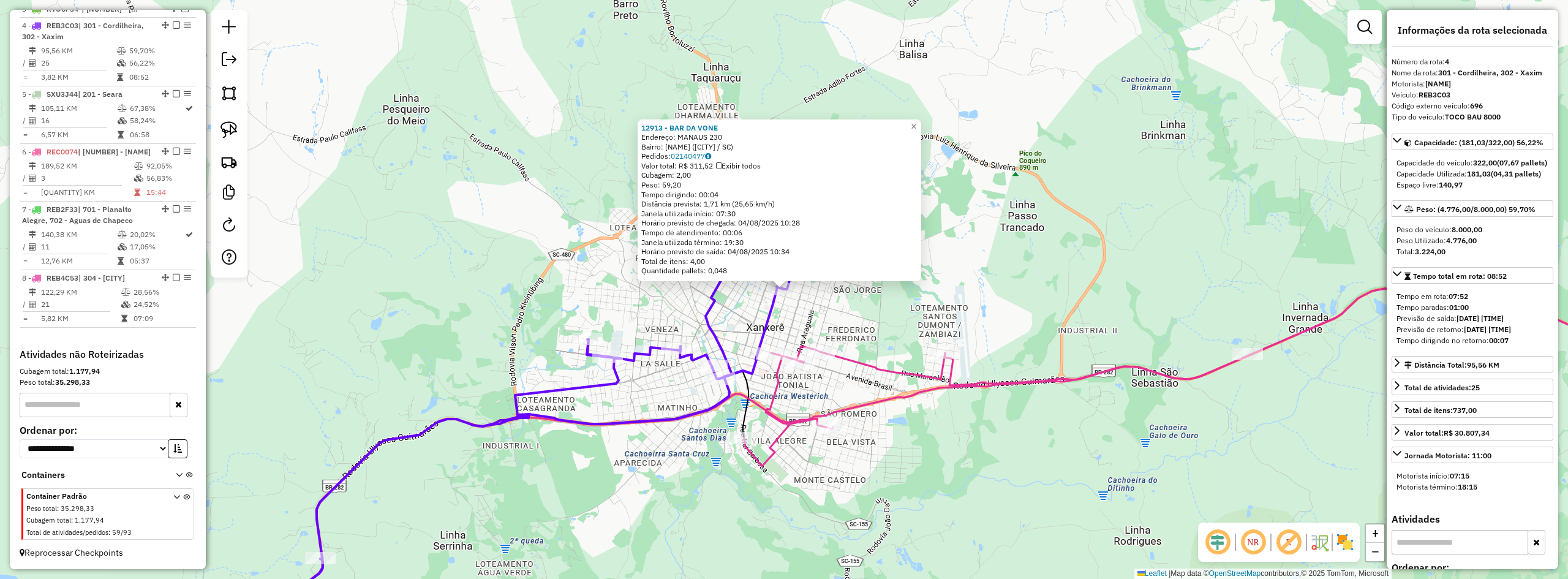 click on "[NUMBER] - [NAME]  Endereço:  [STREET_NAME] [NUMBER]   Bairro: [NEIGHBORHOOD] ([CITY] / [STATE])   Pedidos:  [ORDER_ID]   Valor total: R$ [PRICE]   Exibir todos   Cubagem: [QUANTITY]  Peso: [WEIGHT]  Tempo dirigindo: [TIME]   Distância prevista: [DISTANCE] ([SPEED])   Janela utilizada início: [TIME]   Horário previsto de chegada: [DATE] [TIME]   Tempo de atendimento: [TIME]   Janela utilizada término: [TIME]   Horário previsto de saída: [DATE] [TIME]   Total de itens: [NUMBER]   Quantidade pallets: [QUANTITY]  × Janela de atendimento Grade de atendimento Capacidade Transportadoras Veículos Cliente Pedidos  Rotas Selecione os dias de semana para filtrar as janelas de atendimento  Seg   Ter   Qua   Qui   Sex   Sáb   Dom  Informe o período da janela de atendimento: De: Até:  Filtrar exatamente a janela do cliente  Considerar janela de atendimento padrão  Selecione os dias de semana para filtrar as grades de atendimento  Seg   Ter   Qua   Qui   Sex   Sáb   Dom   Considerar clientes sem dia de atendimento cadastrado  Peso mínimo:  De:  +" 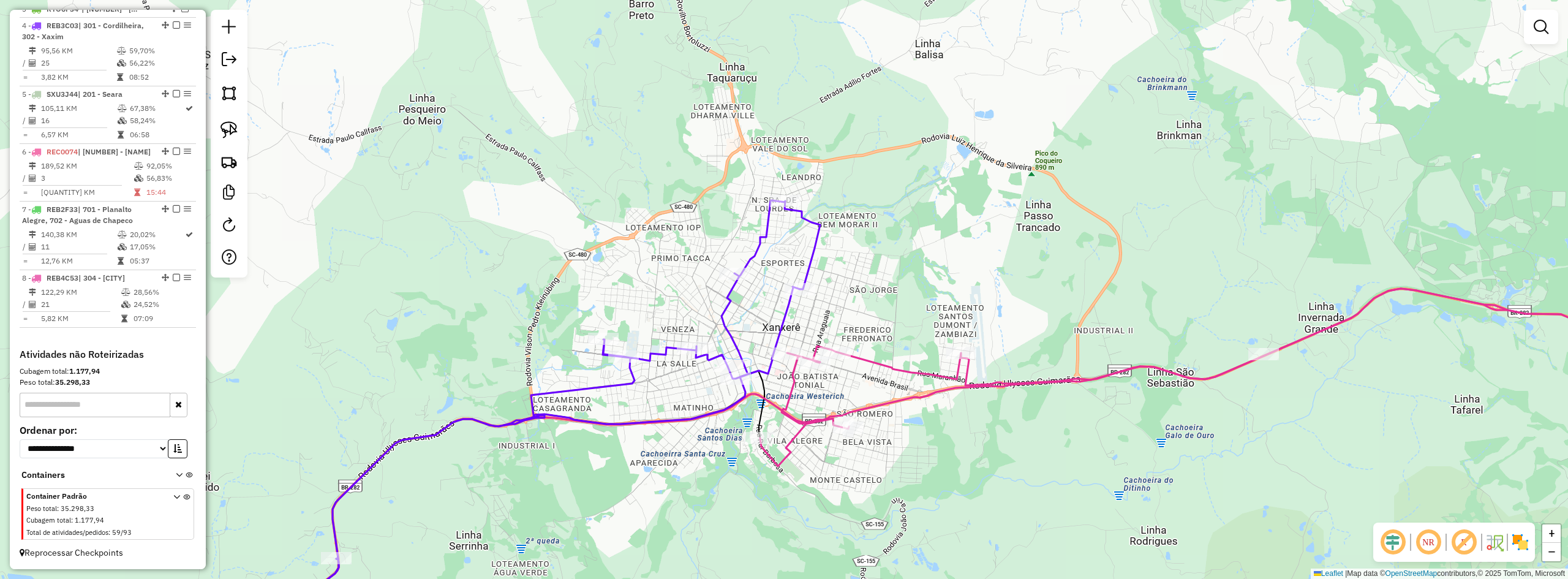 drag, startPoint x: 861, startPoint y: 295, endPoint x: 900, endPoint y: 294, distance: 39.01282 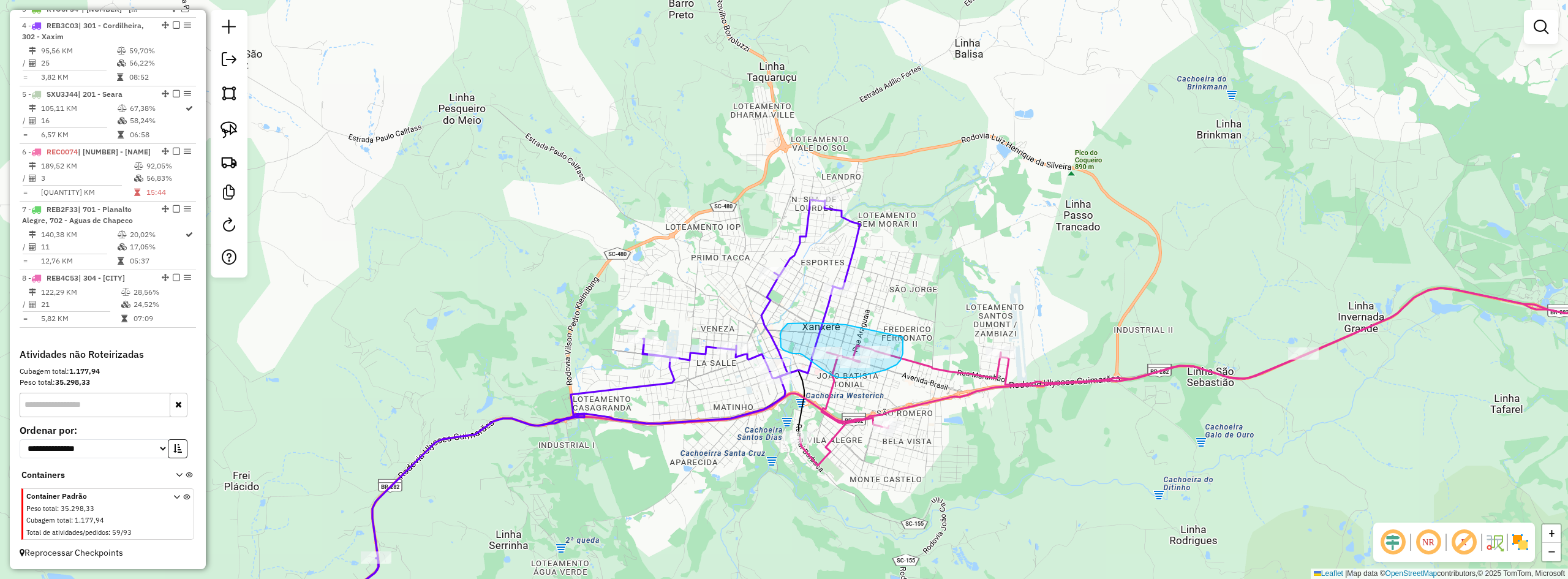 drag, startPoint x: 846, startPoint y: 325, endPoint x: 899, endPoint y: 330, distance: 53.23533 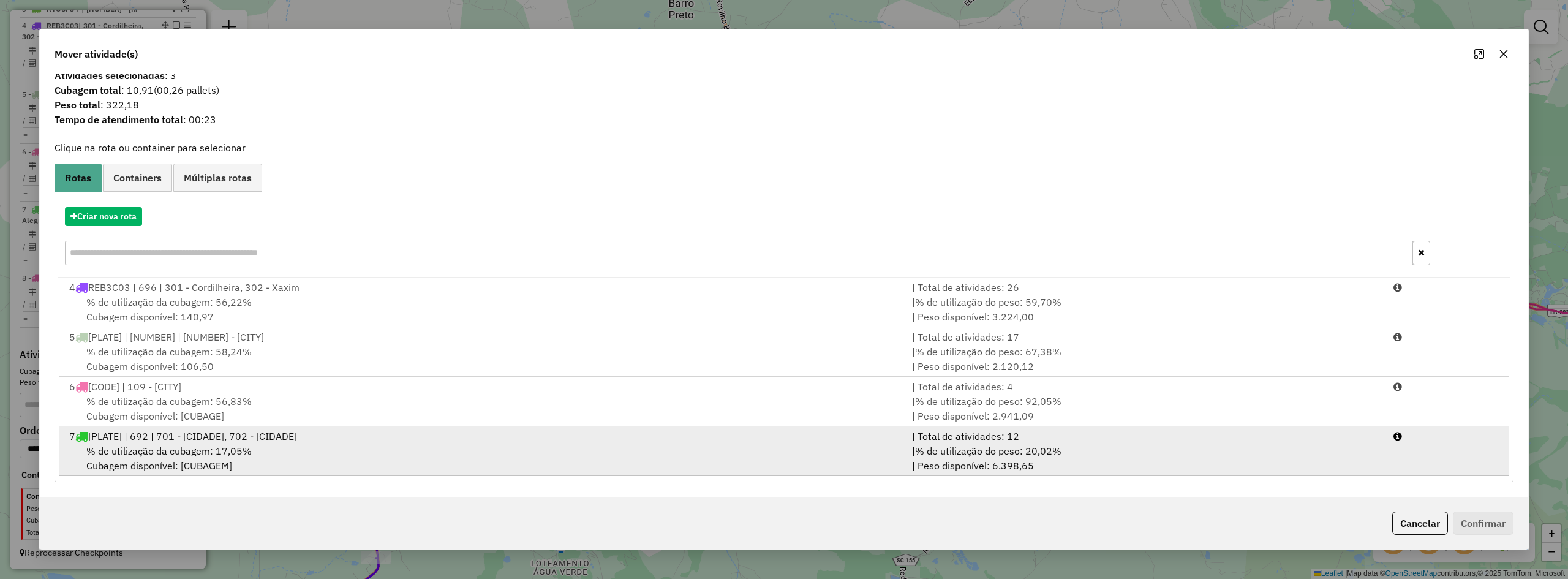 scroll, scrollTop: 0, scrollLeft: 0, axis: both 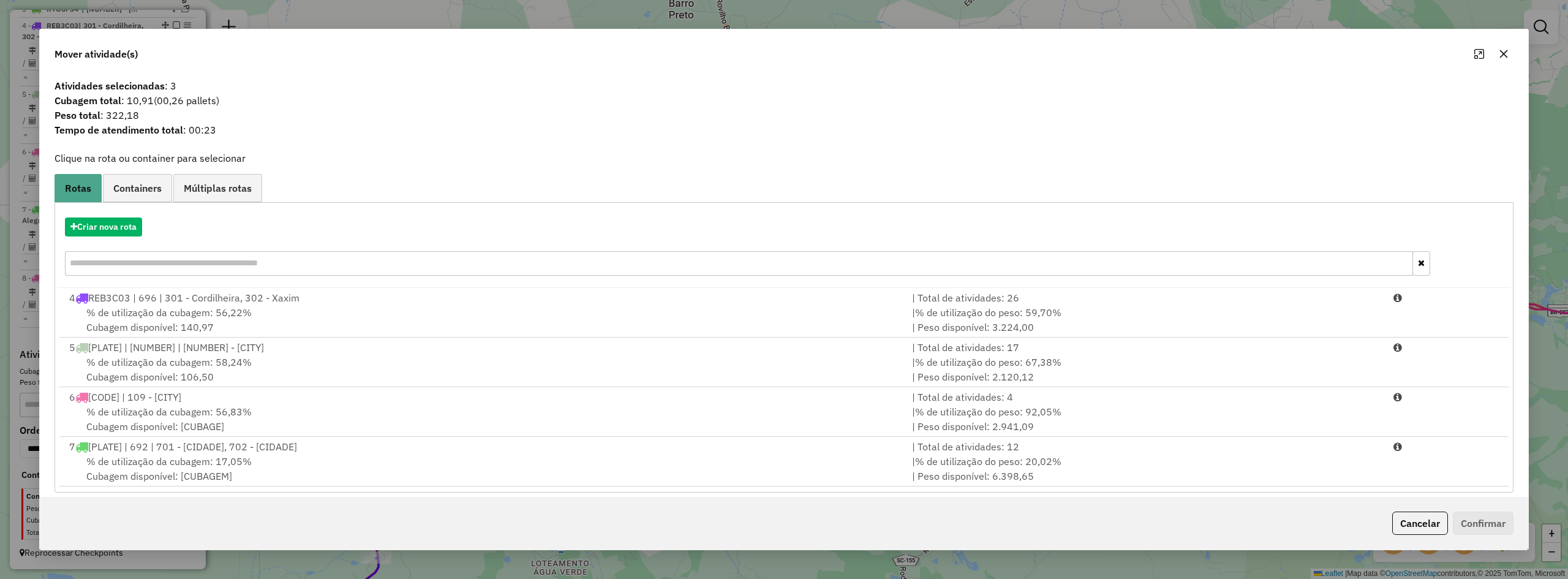click 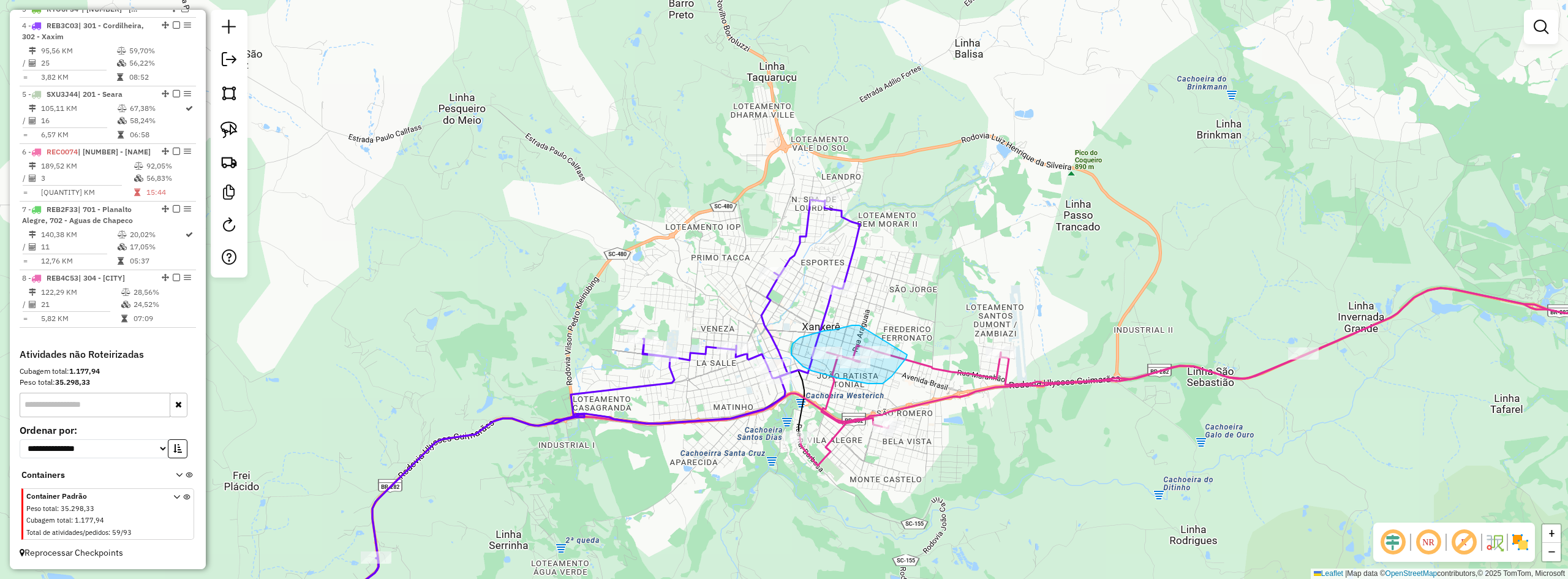 drag, startPoint x: 859, startPoint y: 325, endPoint x: 907, endPoint y: 347, distance: 53 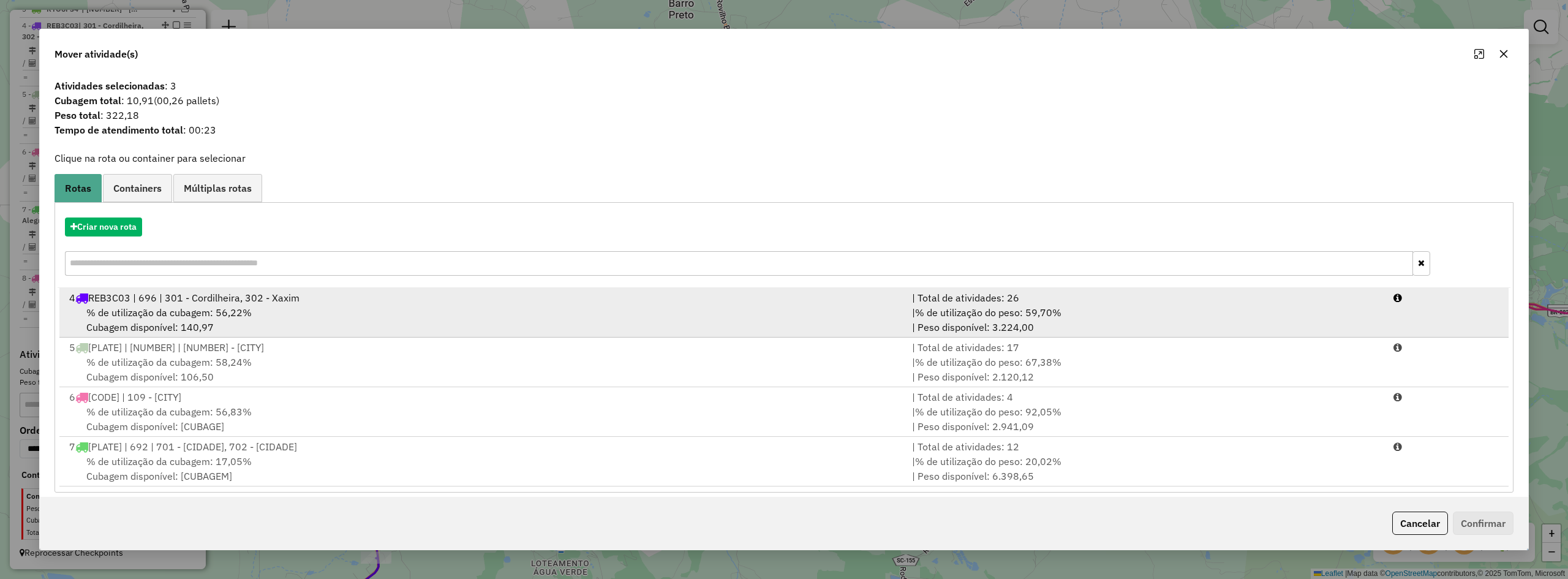 click on "REB3C03 | 696 | 301 - Cordilheira, 302 - Xaxim" at bounding box center (194, 298) 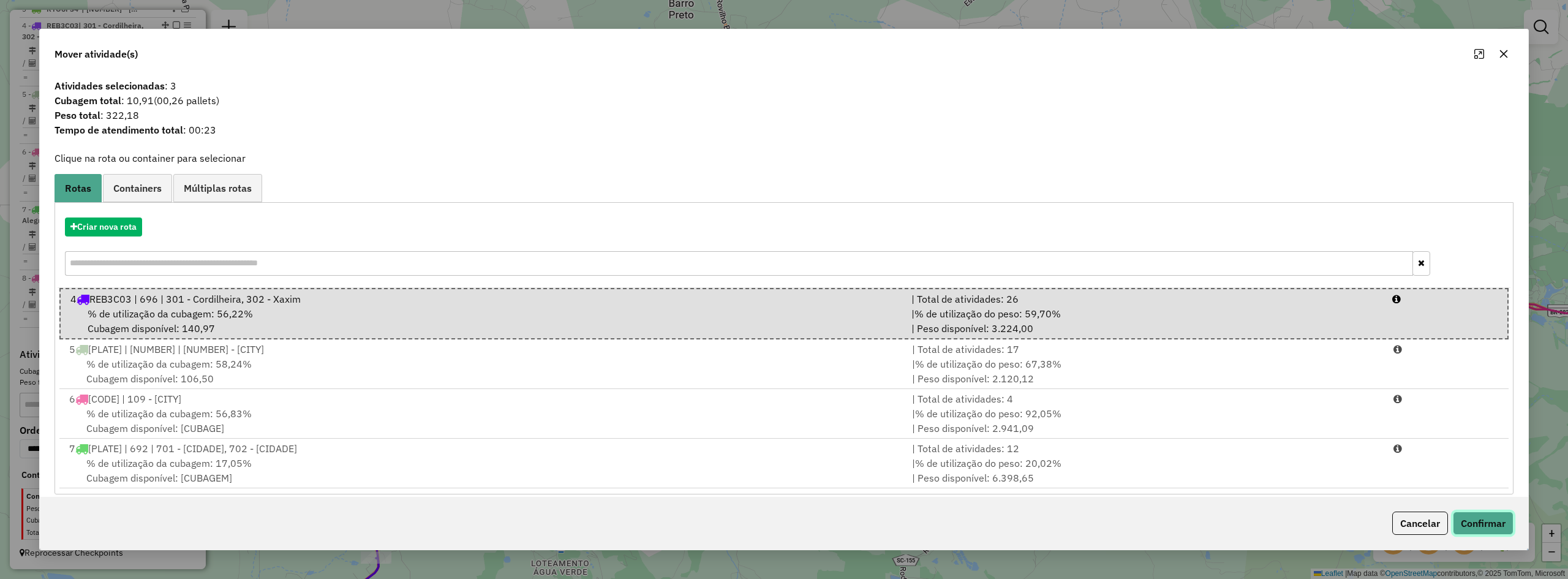 click on "Confirmar" 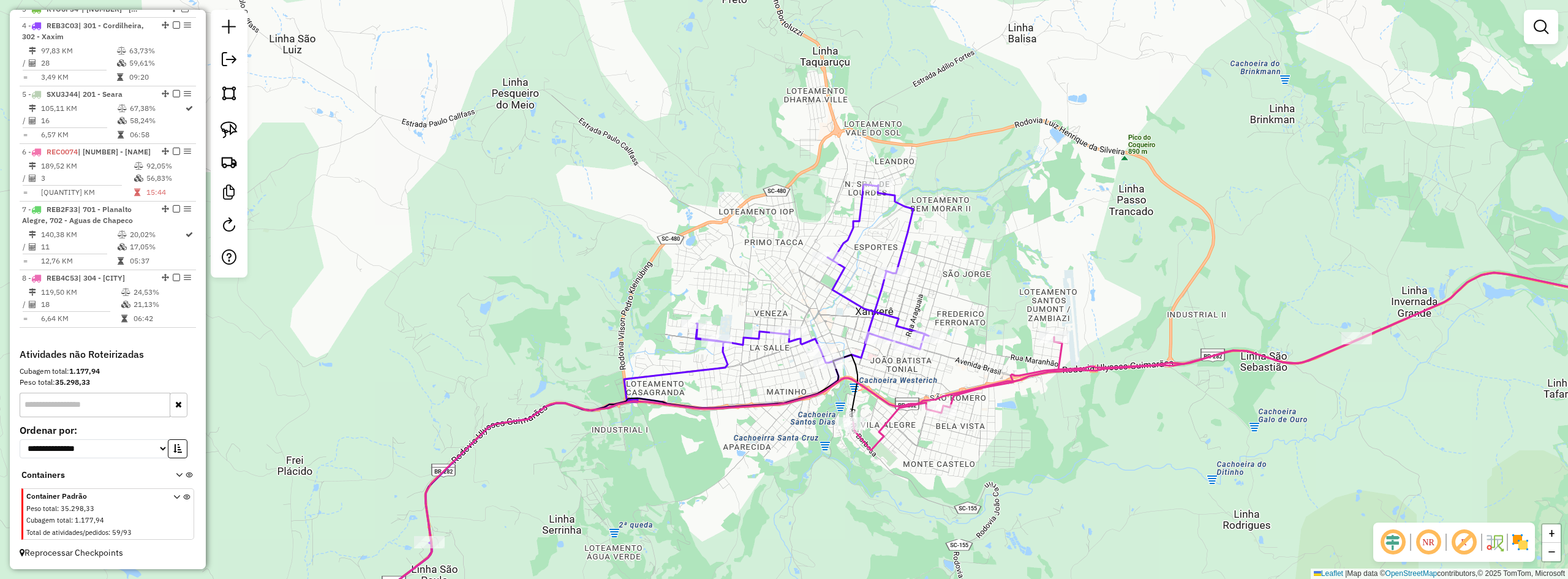 drag, startPoint x: 907, startPoint y: 376, endPoint x: 958, endPoint y: 361, distance: 53.160135 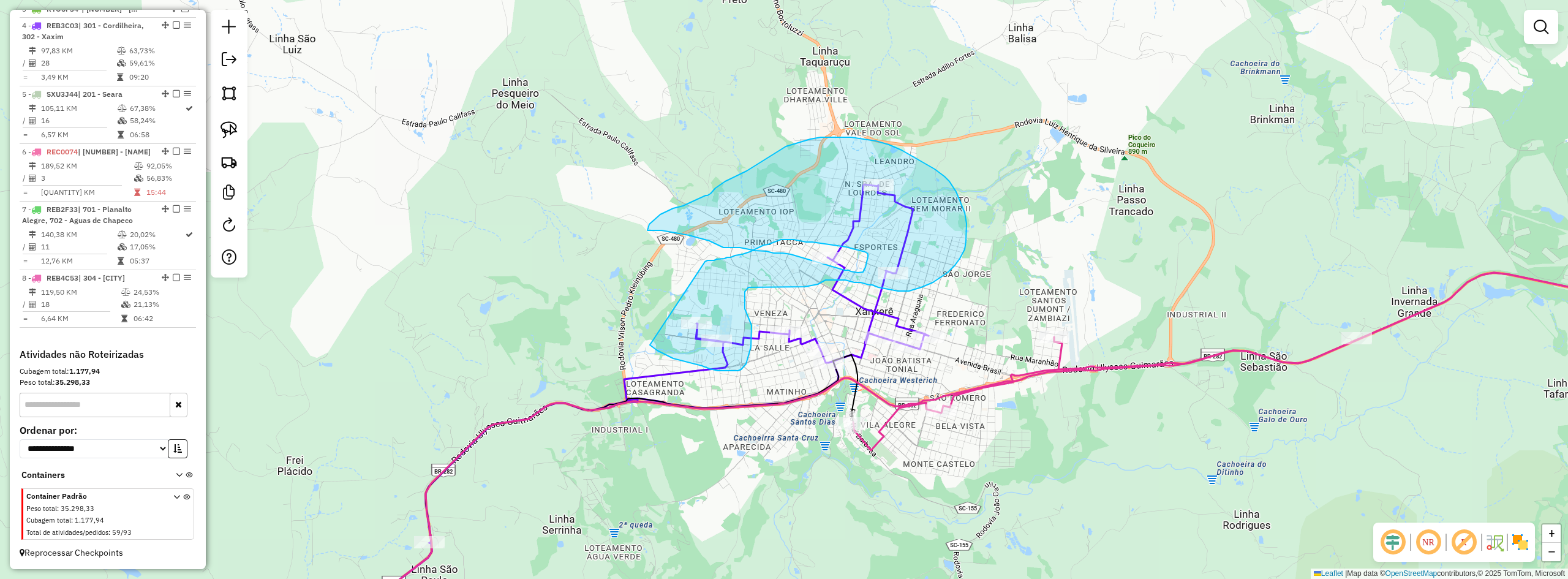 drag, startPoint x: 650, startPoint y: 345, endPoint x: 705, endPoint y: 262, distance: 99.5691 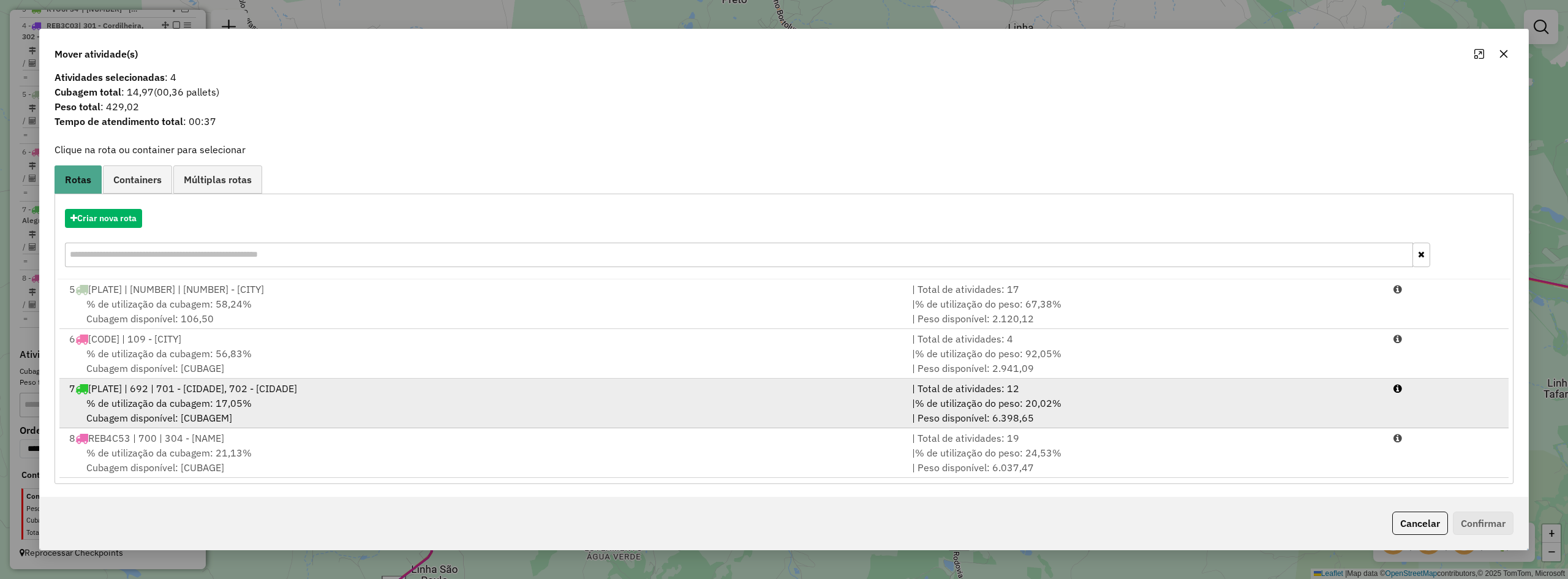 scroll, scrollTop: 10, scrollLeft: 0, axis: vertical 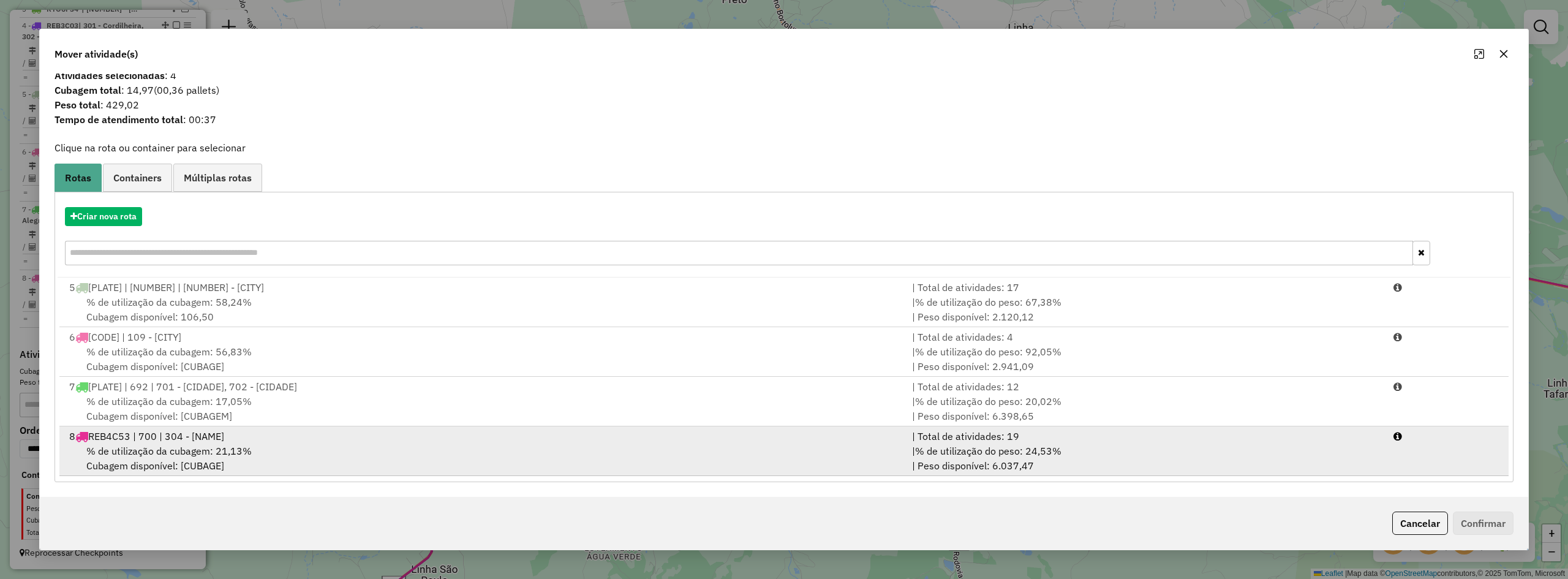 click on "% de utilização da cubagem: 21,13%  Cubagem disponível: 253,97" at bounding box center (483, 458) 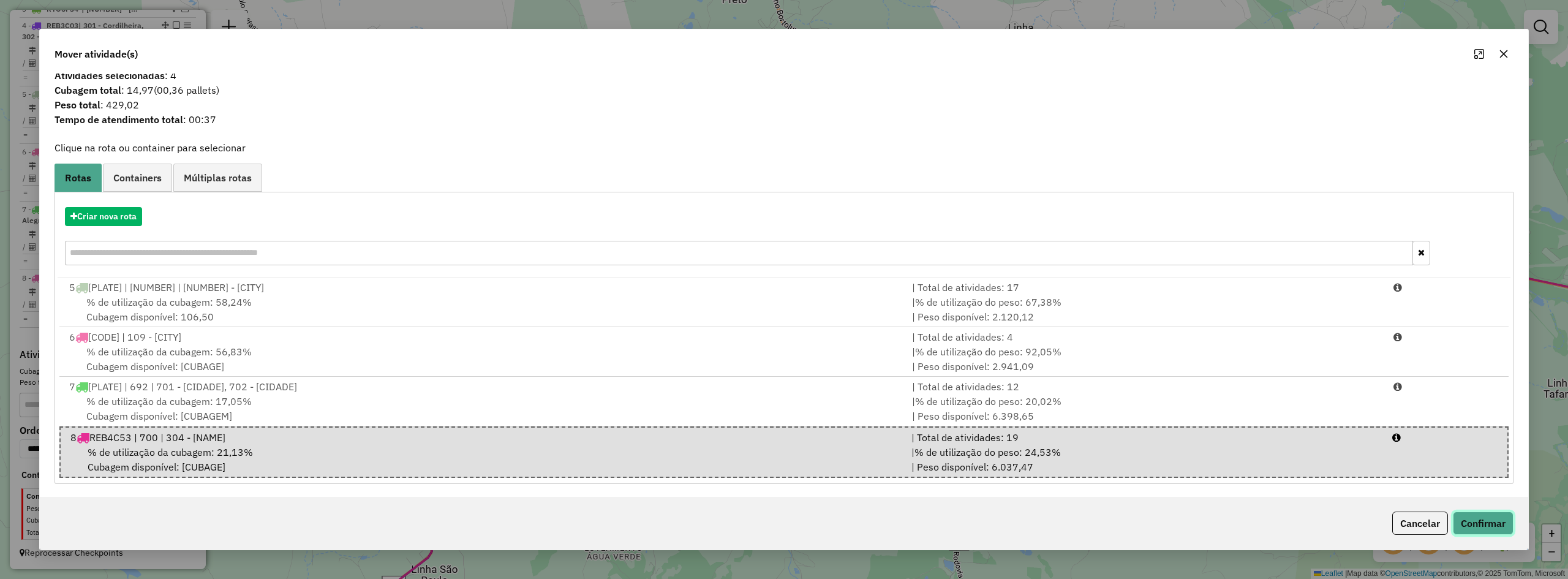 click on "Confirmar" 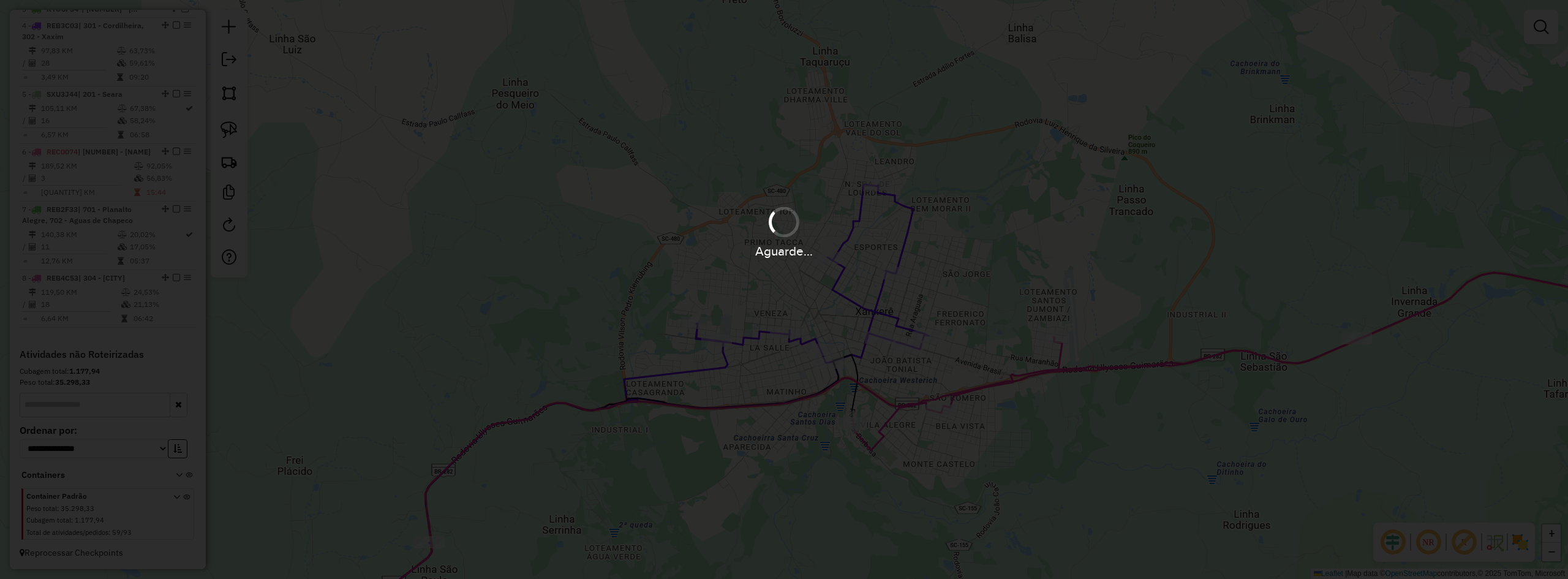 scroll, scrollTop: 0, scrollLeft: 0, axis: both 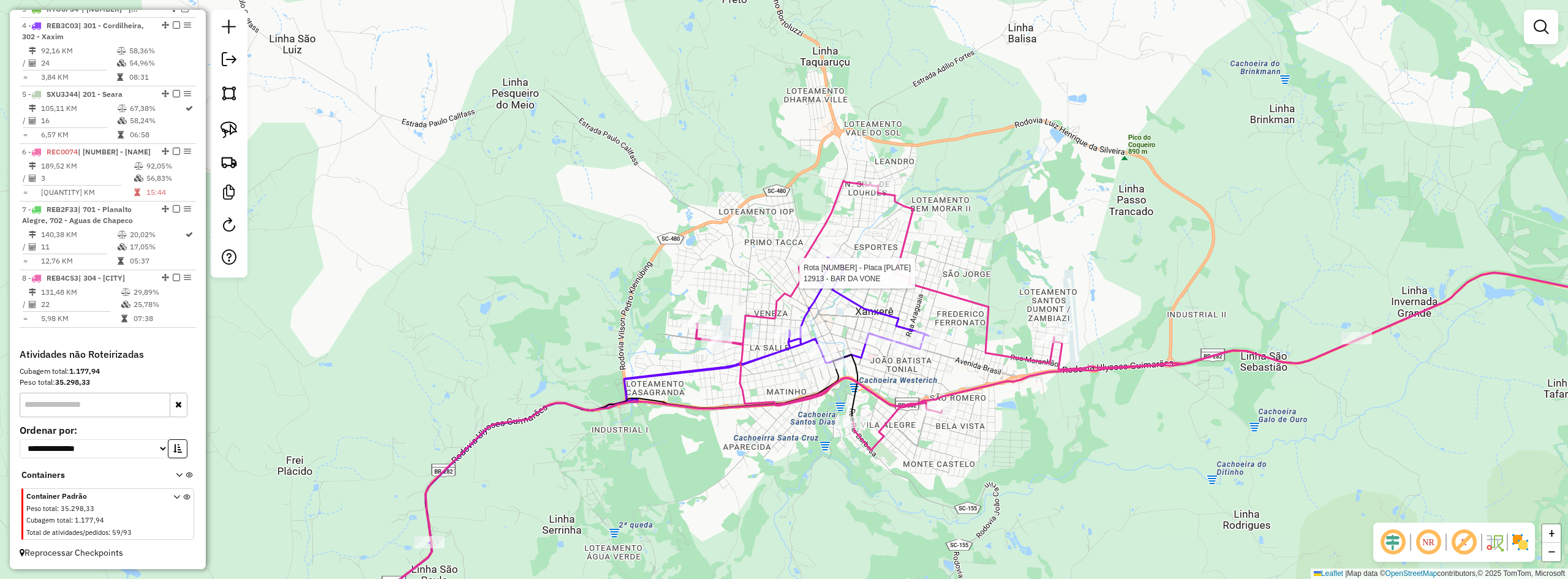 select on "**********" 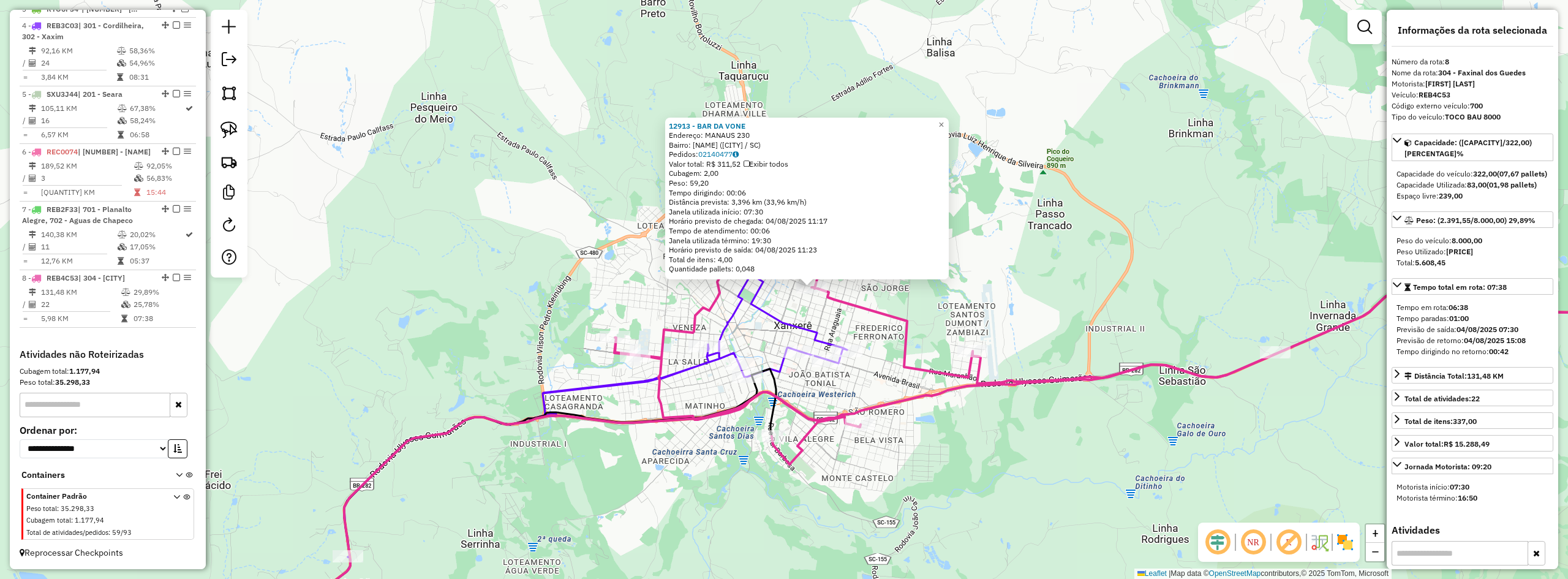 drag, startPoint x: 977, startPoint y: 422, endPoint x: 1095, endPoint y: 406, distance: 119.07981 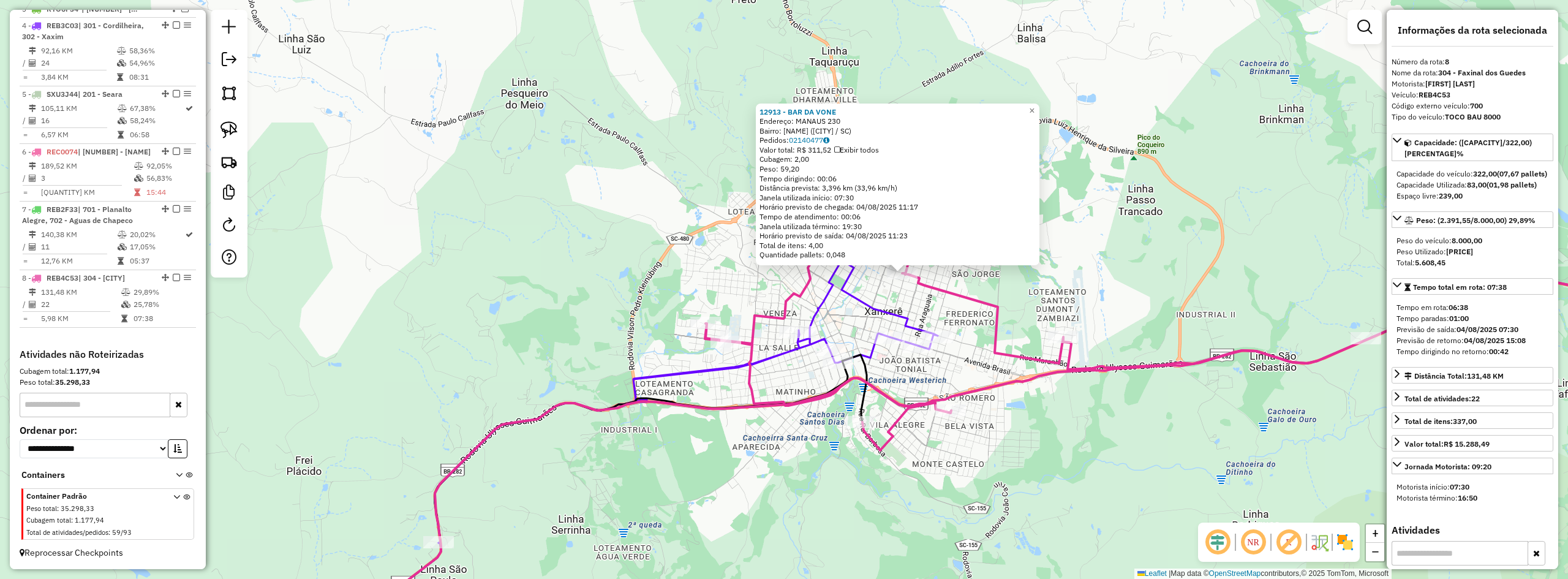 drag, startPoint x: 1071, startPoint y: 442, endPoint x: 1095, endPoint y: 398, distance: 50.11986 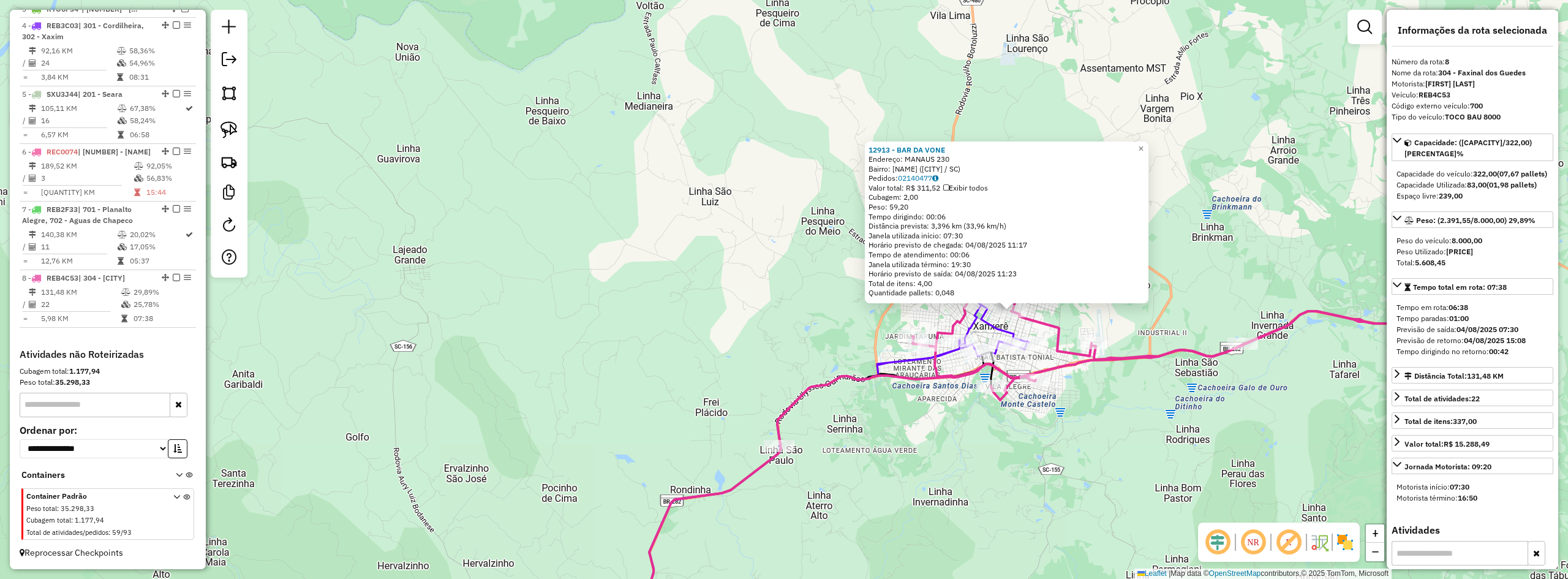 click on "12913 - [NAME]  Endereço:  [STREET] [NUMBER]   Bairro: [NAME] ([CITY] / SC)   Pedidos:  02140477   Valor total: R$ 311,52   Exibir todos   Cubagem: 2,00  Peso: 59,20  Tempo dirigindo: 00:06   Distância prevista: 3,396 km (33,96 km/h)   Janela utilizada início: 07:30   Horário previsto de chegada: 04/08/2025 11:17   Tempo de atendimento: 00:06   Janela utilizada término: 19:30   Horário previsto de saída: 04/08/2025 11:23   Total de itens: 4,00   Quantidade pallets: 0,048  × Janela de atendimento Grade de atendimento Capacidade Transportadoras Veículos Cliente Pedidos  Rotas Selecione os dias de semana para filtrar as janelas de atendimento  Seg   Ter   Qua   Qui   Sex   Sáb   Dom  Informe o período da janela de atendimento: De: Até:  Filtrar exatamente a janela do cliente  Considerar janela de atendimento padrão  Selecione os dias de semana para filtrar as grades de atendimento  Seg   Ter   Qua   Qui   Sex   Sáb   Dom   Considerar clientes sem dia de atendimento cadastrado  Peso mínimo:   De:  +" 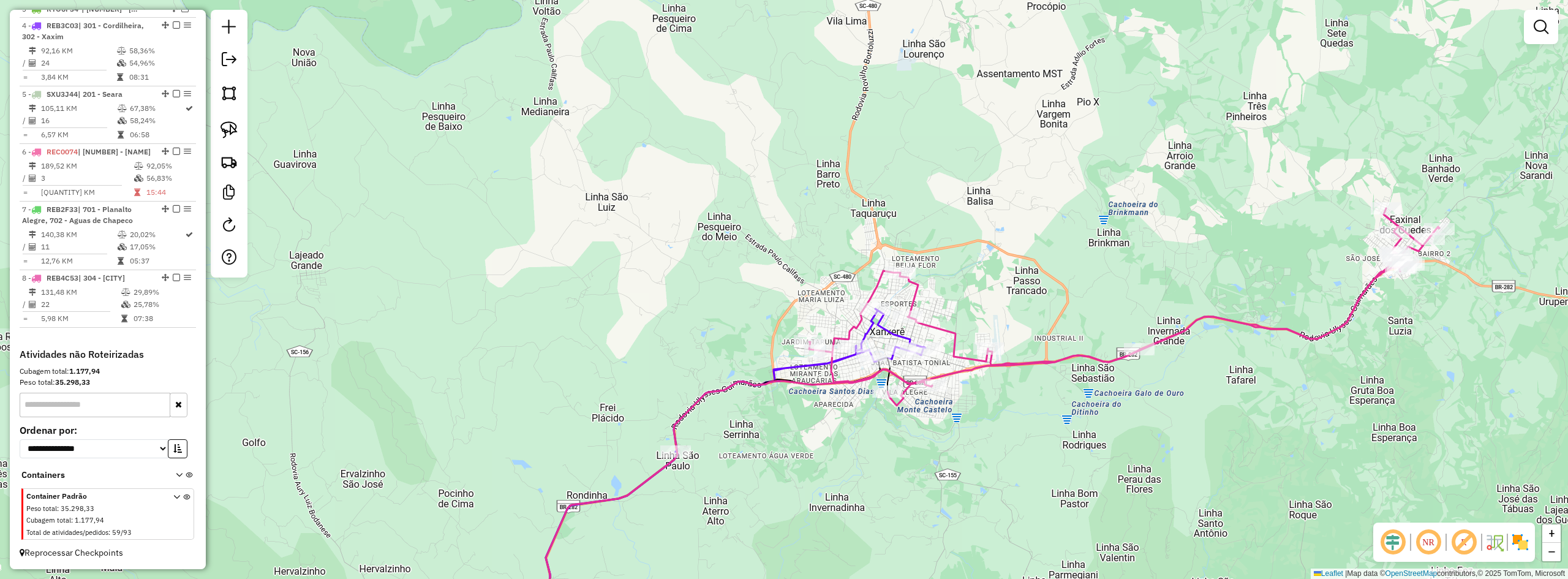 drag, startPoint x: 1117, startPoint y: 392, endPoint x: 993, endPoint y: 398, distance: 124.1451 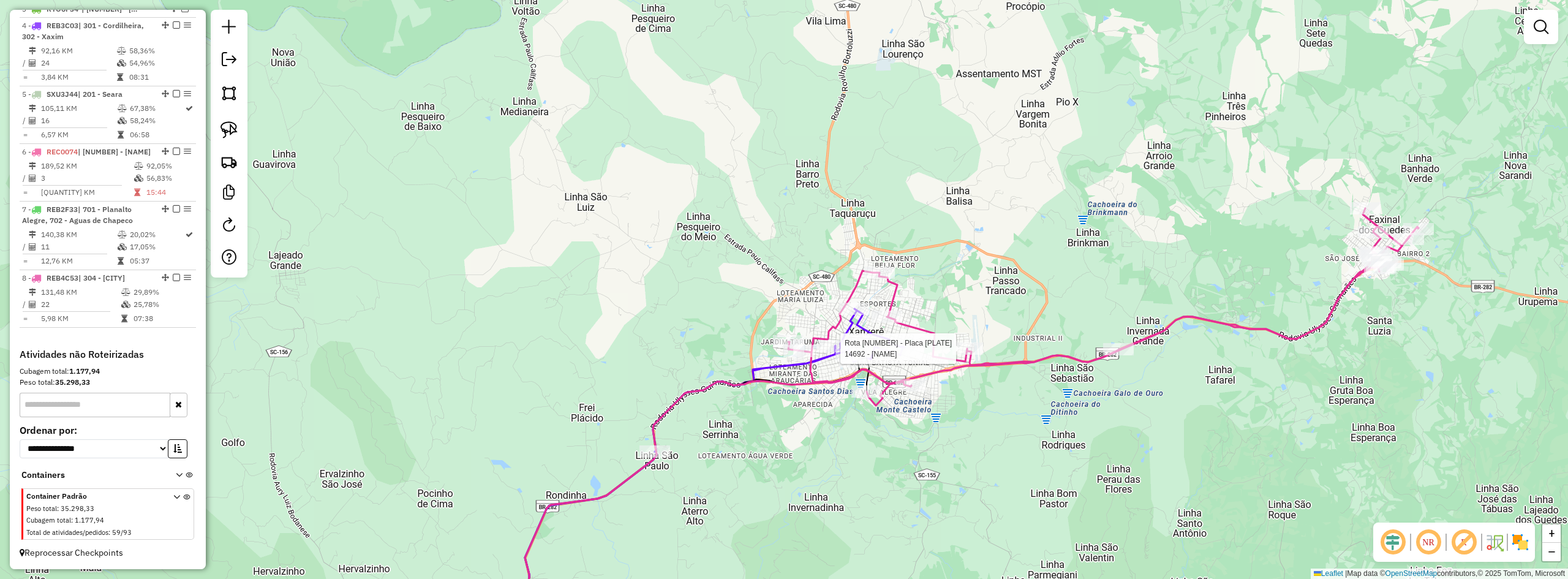 select on "**********" 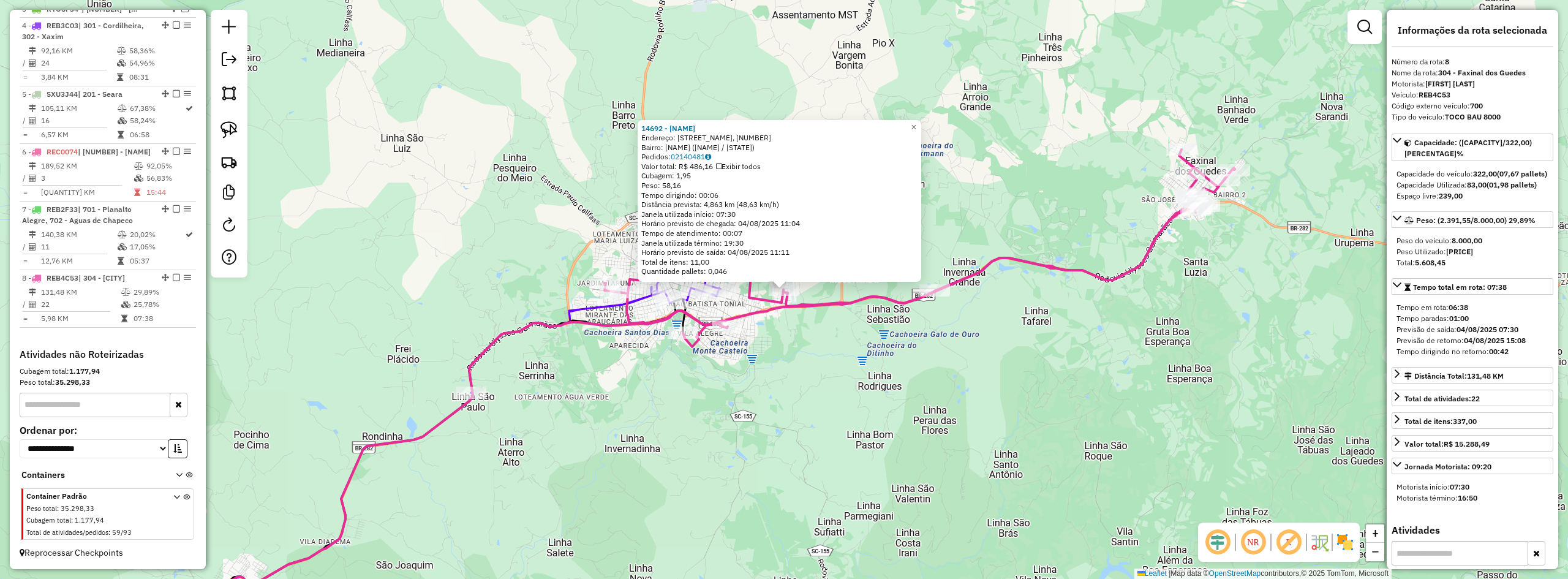click on "14692 - [NAME] [LASTNAME]  Endereço: Rua [NAME], 458   Bairro: João Winckler ([CITY] / [STATE])   Pedidos:  02140481   Valor total: R$ 486,16   Exibir todos   Cubagem: 1,95  Peso: 58,16  Tempo dirigindo: 00:06   Distância prevista: 4,863 km (48,63 km/h)   Janela utilizada início: 07:30   Horário previsto de chegada: 04/08/2025 11:04   Tempo de atendimento: 00:07   Janela utilizada término: 19:30   Horário previsto de saída: 04/08/2025 11:11   Total de itens: 11,00   Quantidade pallets: 0,046  × Janela de atendimento Grade de atendimento Capacidade Transportadoras Veículos Cliente Pedidos  Rotas Selecione os dias de semana para filtrar as janelas de atendimento  Seg   Ter   Qua   Qui   Sex   Sáb   Dom  Informe o período da janela de atendimento: De: Até:  Filtrar exatamente a janela do cliente  Considerar janela de atendimento padrão  Selecione os dias de semana para filtrar as grades de atendimento  Seg   Ter   Qua   Qui   Sex   Sáb   Dom   Peso mínimo:   Peso máximo:   De:   Até:  +" 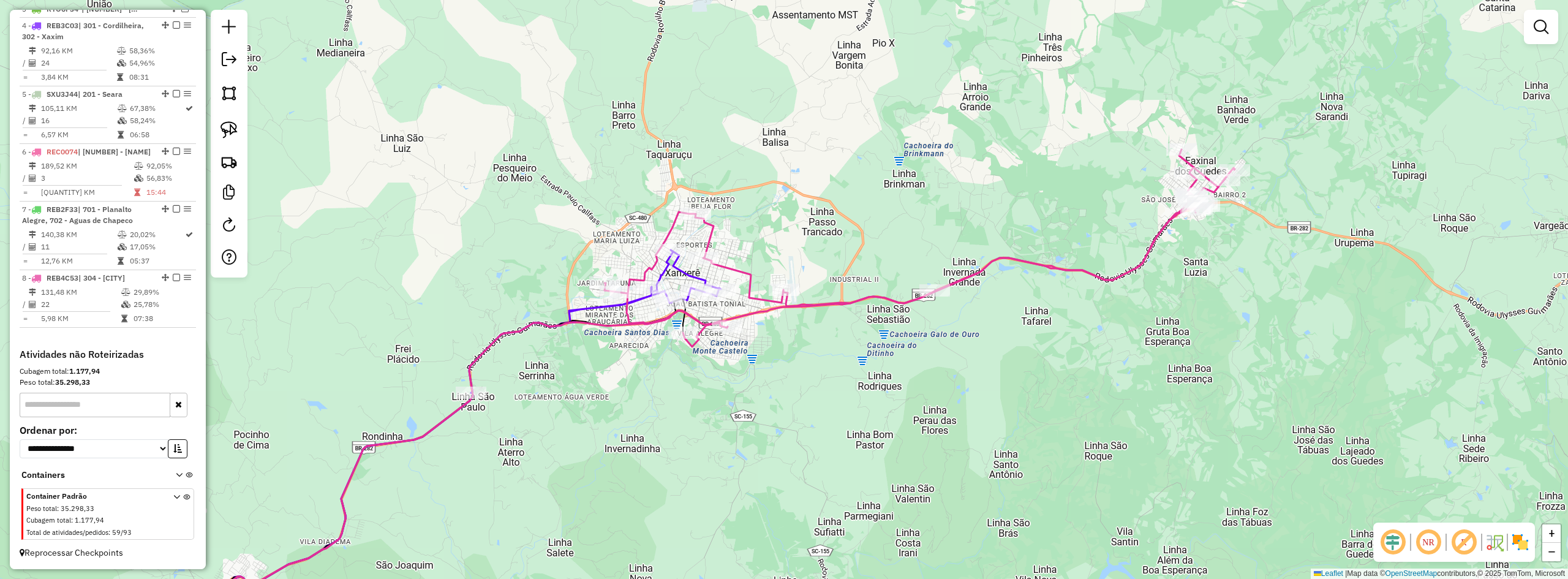 drag, startPoint x: 964, startPoint y: 416, endPoint x: 1005, endPoint y: 396, distance: 45.61798 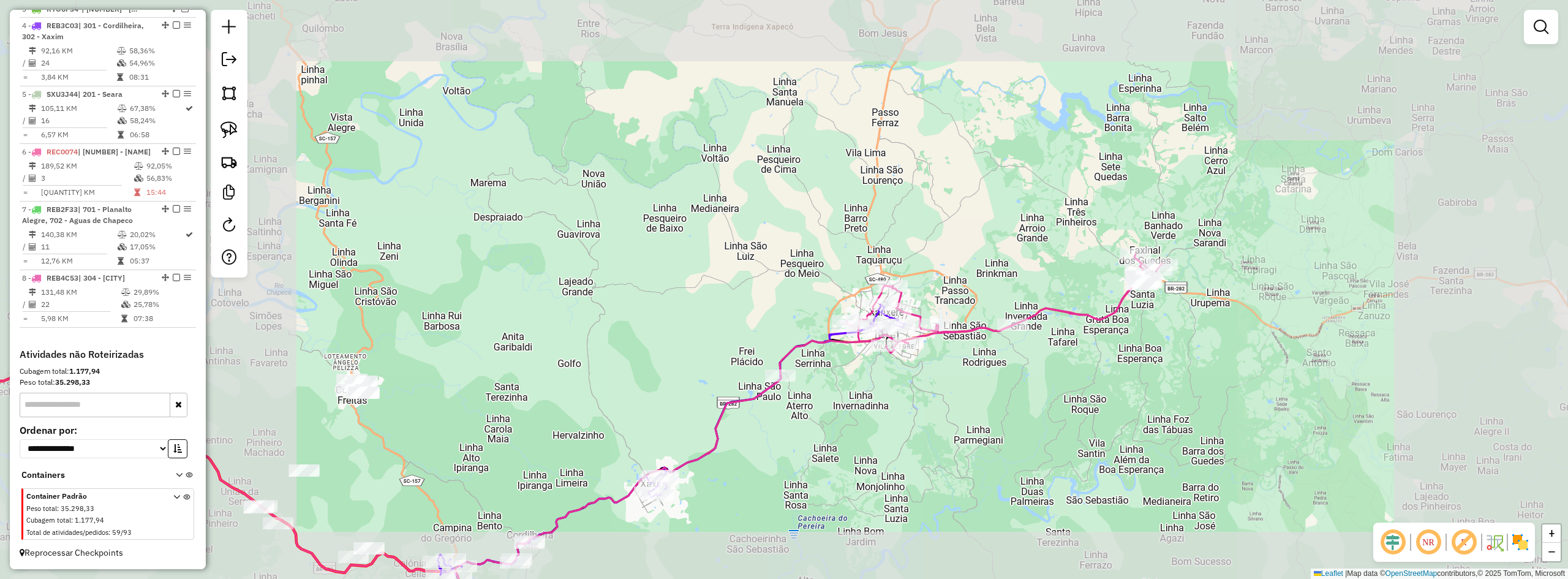 drag, startPoint x: 887, startPoint y: 414, endPoint x: 1029, endPoint y: 335, distance: 162.49615 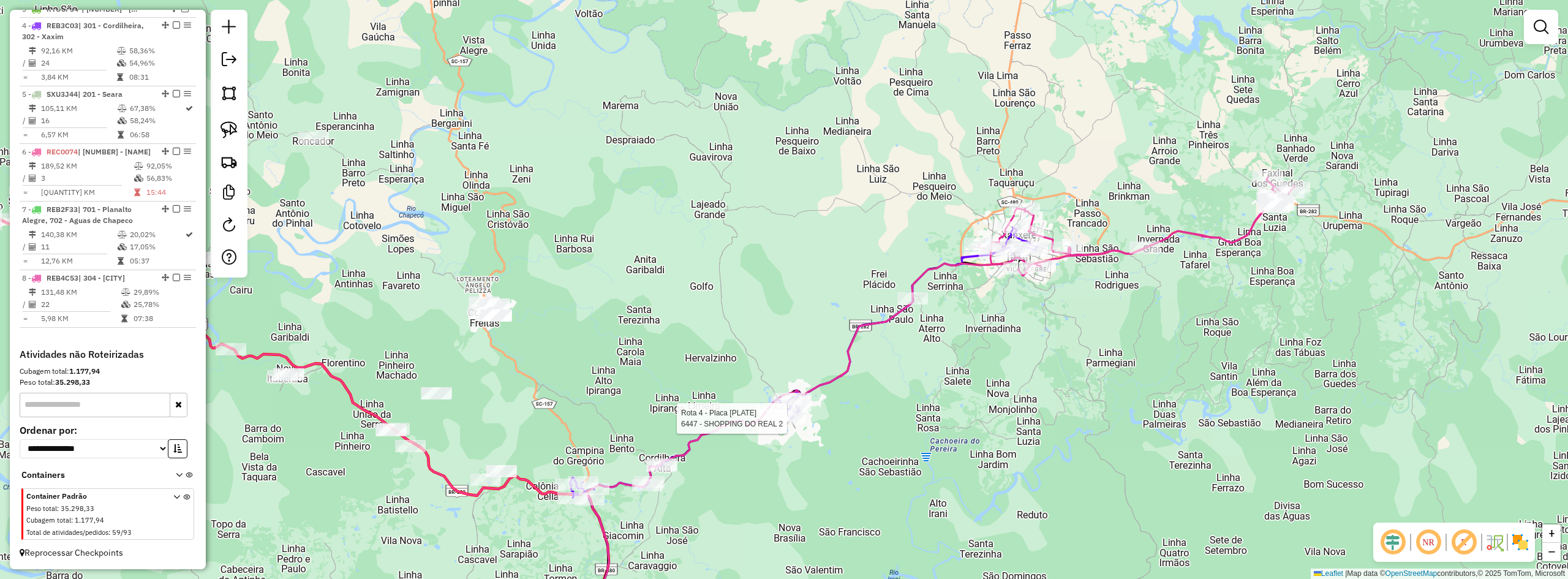 select on "**********" 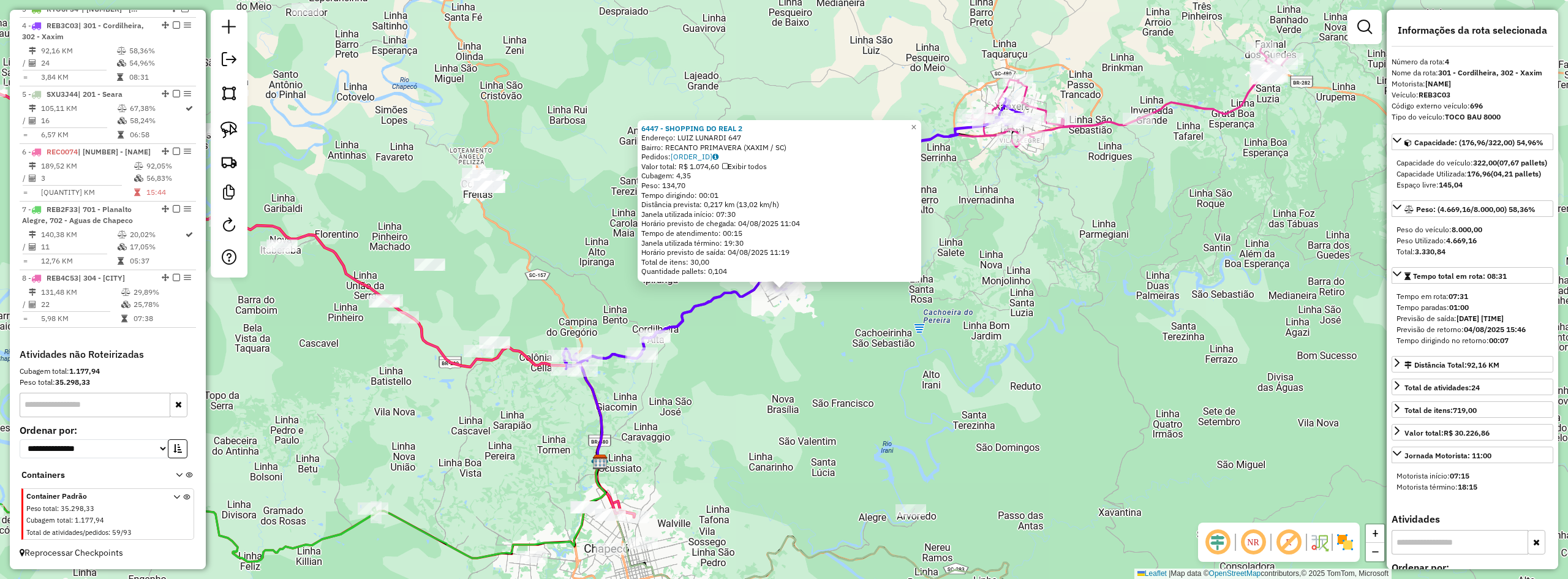 scroll, scrollTop: 524, scrollLeft: 0, axis: vertical 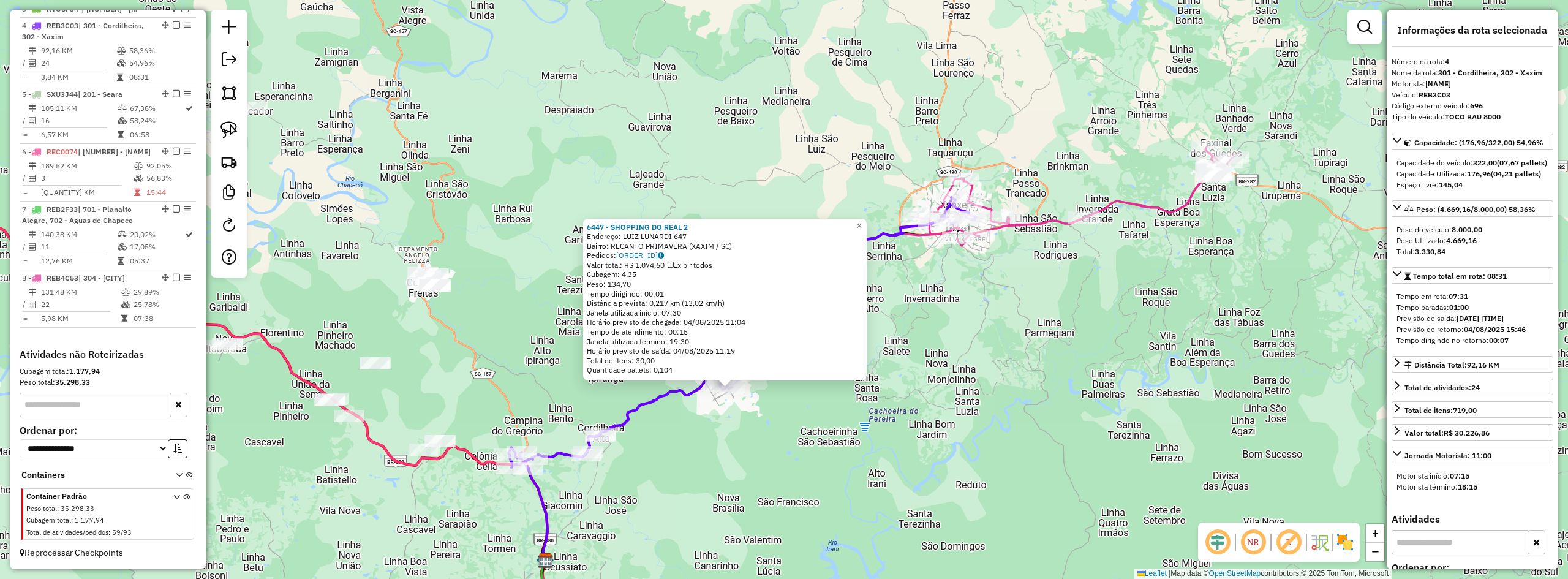 drag, startPoint x: 1096, startPoint y: 287, endPoint x: 1041, endPoint y: 385, distance: 112.37882 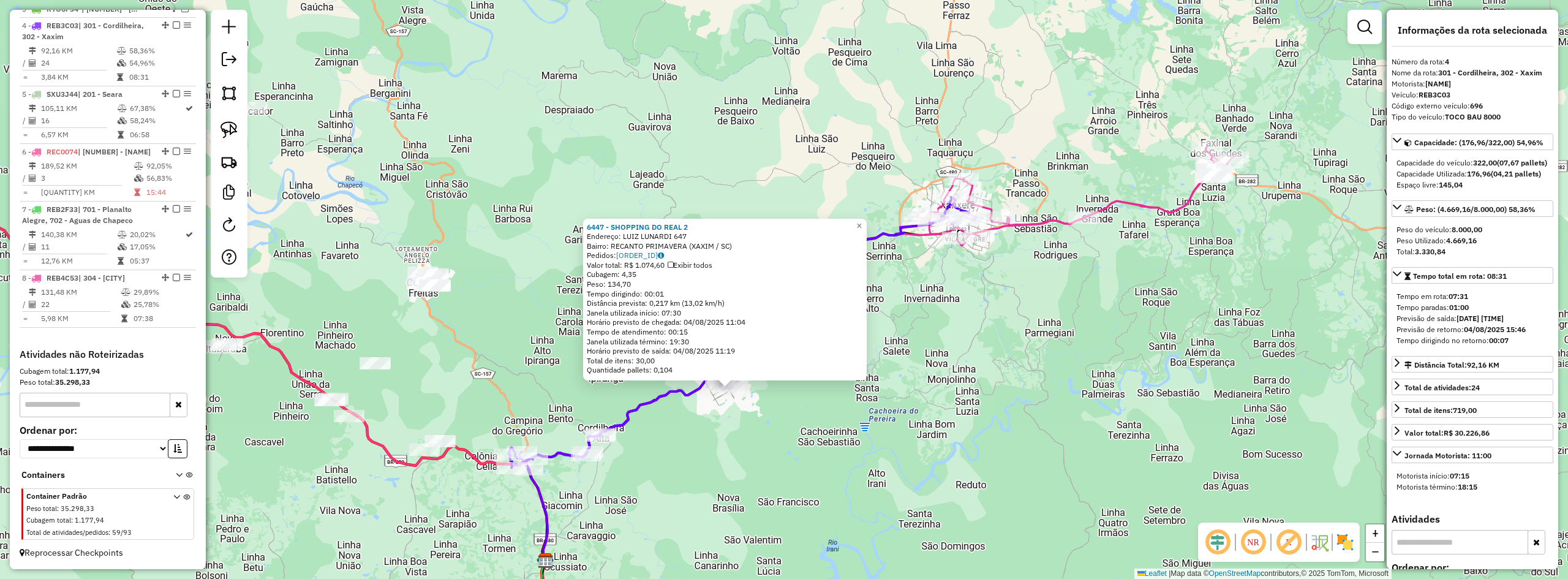 click on "6447 - SHOPPING DO REAL 2  Endereço:  [NAME] [LASTNAME] 647   Bairro: RECANTO PRIMAVERA ([CITY] / [STATE])   Pedidos:  02140629   Valor total: R$ 1.074,60   Exibir todos   Cubagem: 4,35  Peso: 134,70  Tempo dirigindo: 00:01   Distância prevista: 0,217 km (13,02 km/h)   Janela utilizada início: 07:30   Horário previsto de chegada: 04/08/2025 11:04   Tempo de atendimento: 00:15   Janela utilizada término: 19:30   Horário previsto de saída: 04/08/2025 11:19   Total de itens: 30,00   Quantidade pallets: 0,104  × Janela de atendimento Grade de atendimento Capacidade Transportadoras Veículos Cliente Pedidos  Rotas Selecione os dias de semana para filtrar as janelas de atendimento  Seg   Ter   Qua   Qui   Sex   Sáb   Dom  Informe o período da janela de atendimento: De: Até:  Filtrar exatamente a janela do cliente  Considerar janela de atendimento padrão  Selecione os dias de semana para filtrar as grades de atendimento  Seg   Ter   Qua   Qui   Sex   Sáb   Dom   Clientes fora do dia de atendimento selecionado De:" 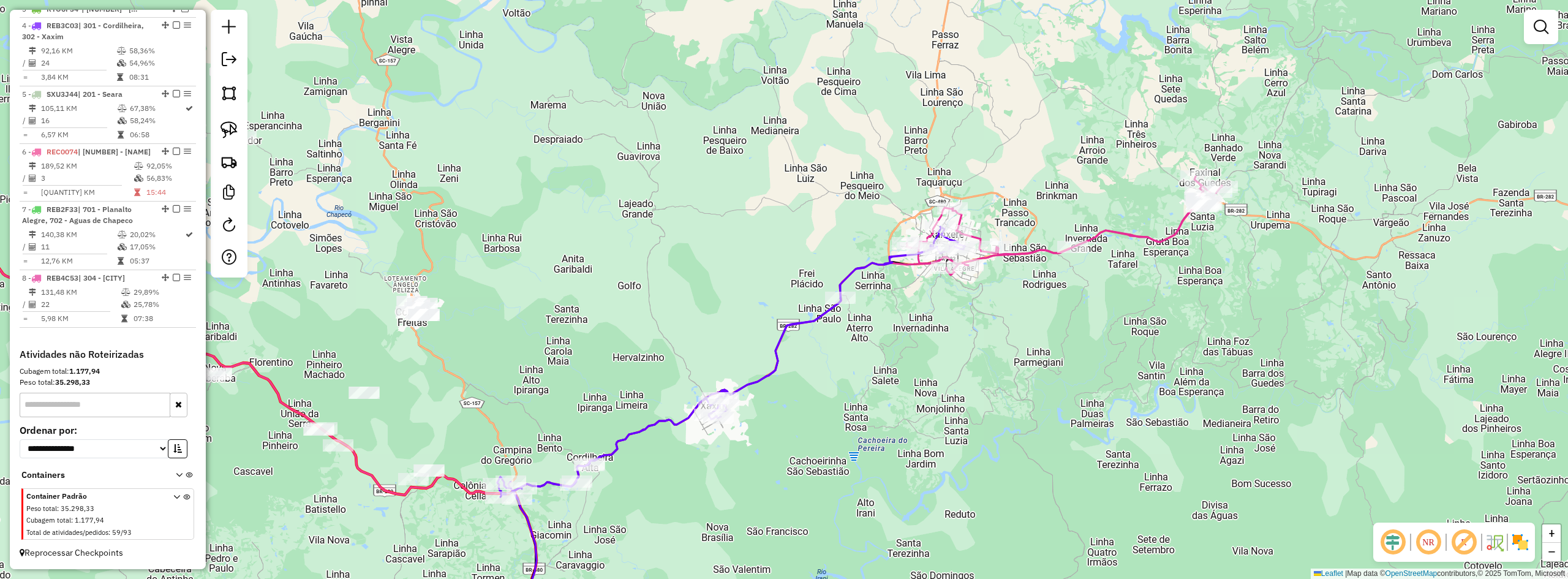 drag, startPoint x: 964, startPoint y: 314, endPoint x: 943, endPoint y: 382, distance: 71.169 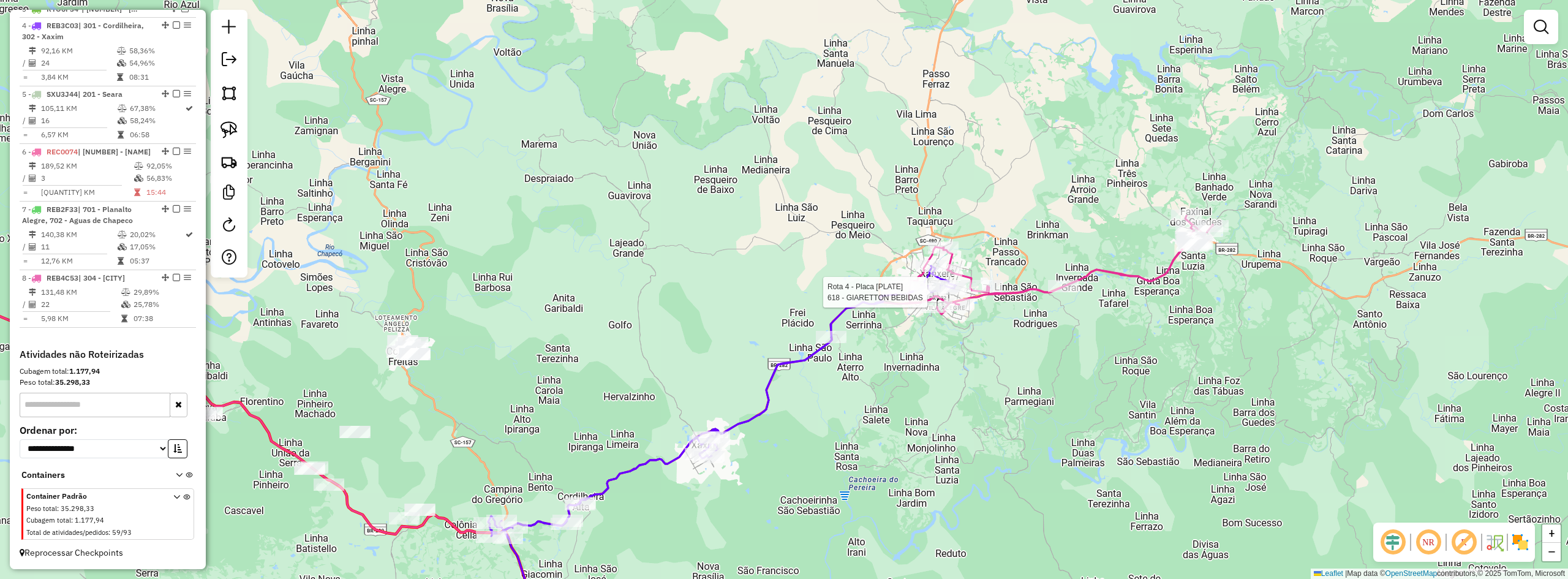 select on "**********" 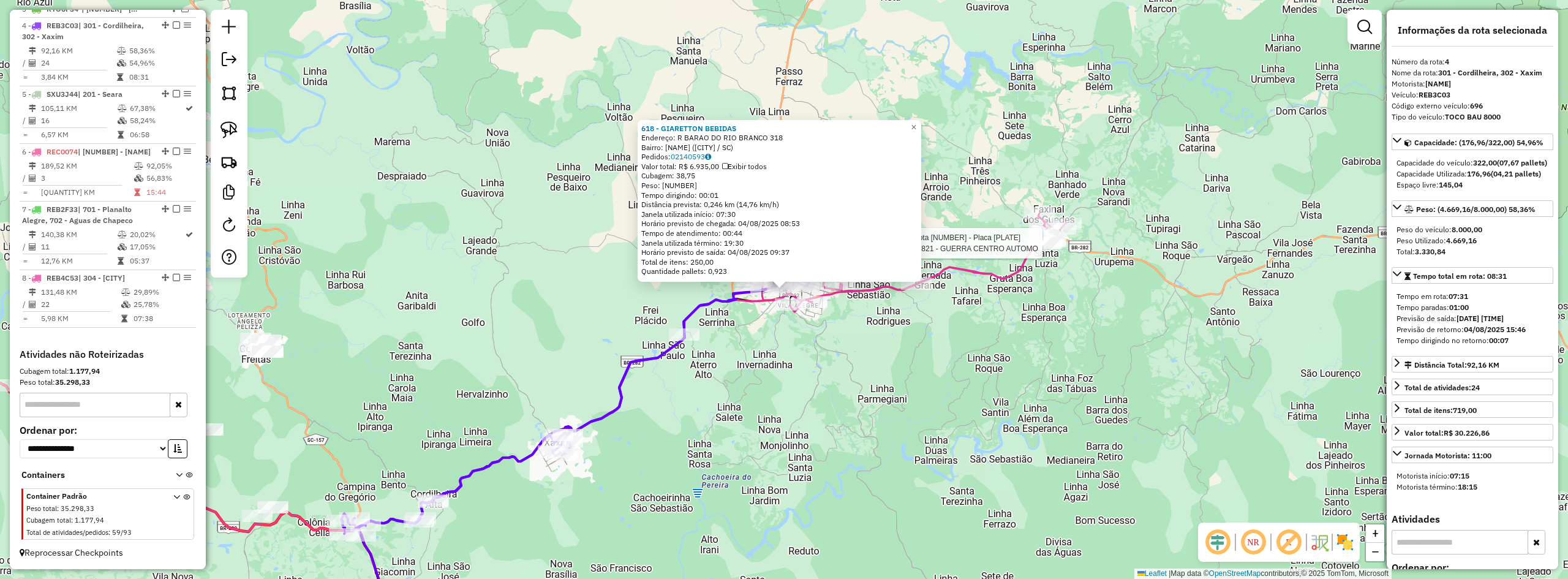 scroll, scrollTop: 527, scrollLeft: 0, axis: vertical 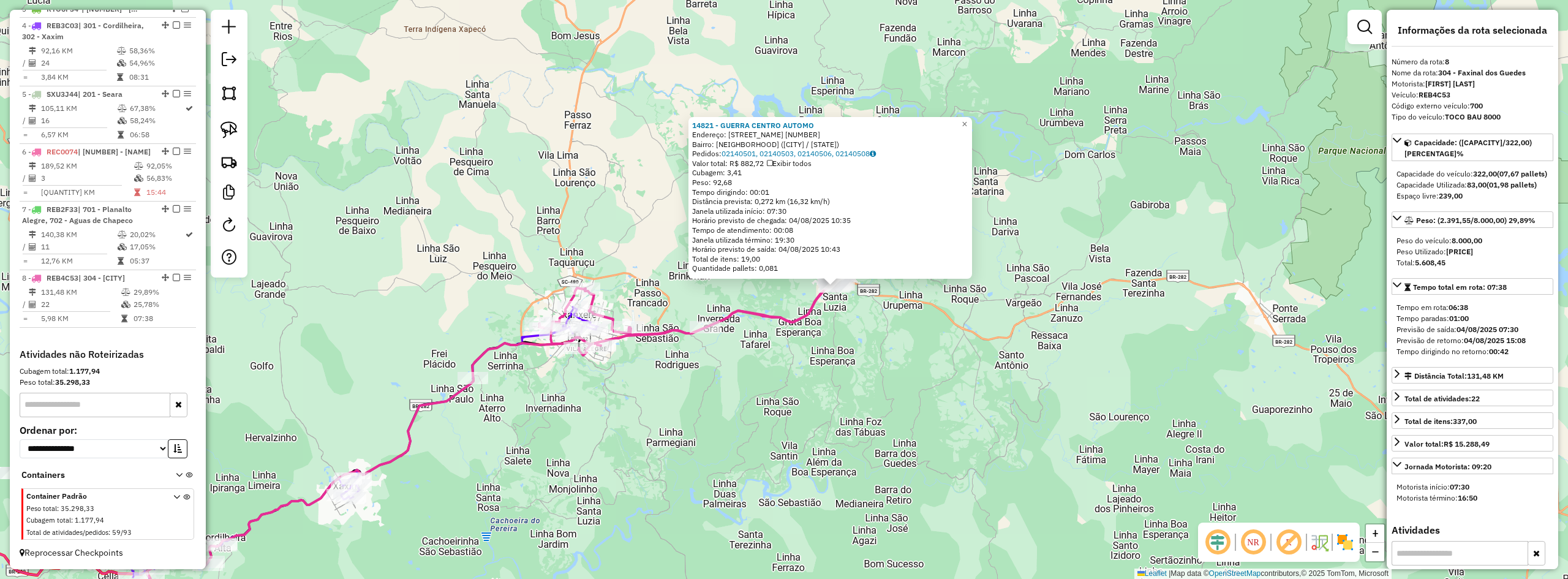 drag, startPoint x: 875, startPoint y: 361, endPoint x: 1018, endPoint y: 341, distance: 144.39183 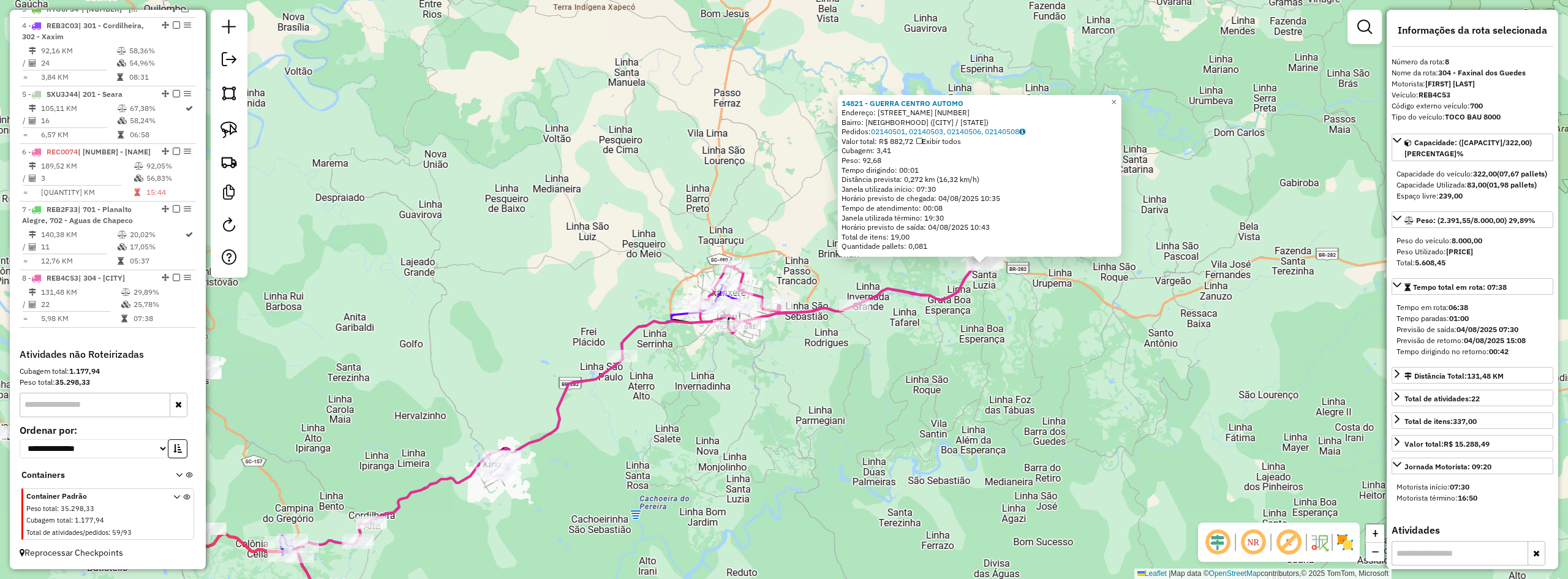 click on "[NUMBER] - [NUMBER] - [BRAND_NAME]  Endereço:  [STREET_NAME] [NUMBER]   Bairro: [NEIGHBORHOOD] ([CITY] / [STATE])   Pedidos:  [ORDER_ID], [ORDER_ID], [ORDER_ID], [ORDER_ID]   Valor total: R$ [PRICE]   Exibir todos   Cubagem: [QUANTITY]  Peso: [WEIGHT]  Tempo dirigindo: [TIME]   Distância prevista: [DISTANCE] ([SPEED])   Janela utilizada início: [TIME]   Horário previsto de chegada: [DATE] [TIME]   Tempo de atendimento: [TIME]   Janela utilizada término: [TIME]   Horário previsto de saída: [DATE] [TIME]   Total de itens: [NUMBER]   Quantidade pallets: [QUANTITY]  × Janela de atendimento Grade de atendimento Capacidade Transportadoras Veículos Cliente Pedidos  Rotas Selecione os dias de semana para filtrar as janelas de atendimento  Seg   Ter   Qua   Qui   Sex   Sáb   Dom  Informe o período da janela de atendimento: De: Até:  Filtrar exatamente a janela do cliente  Considerar janela de atendimento padrão  Selecione os dias de semana para filtrar as grades de atendimento  Seg   Ter   Qua   Qui   Sex   Sáb   Dom   Peso mínimo:  De:" 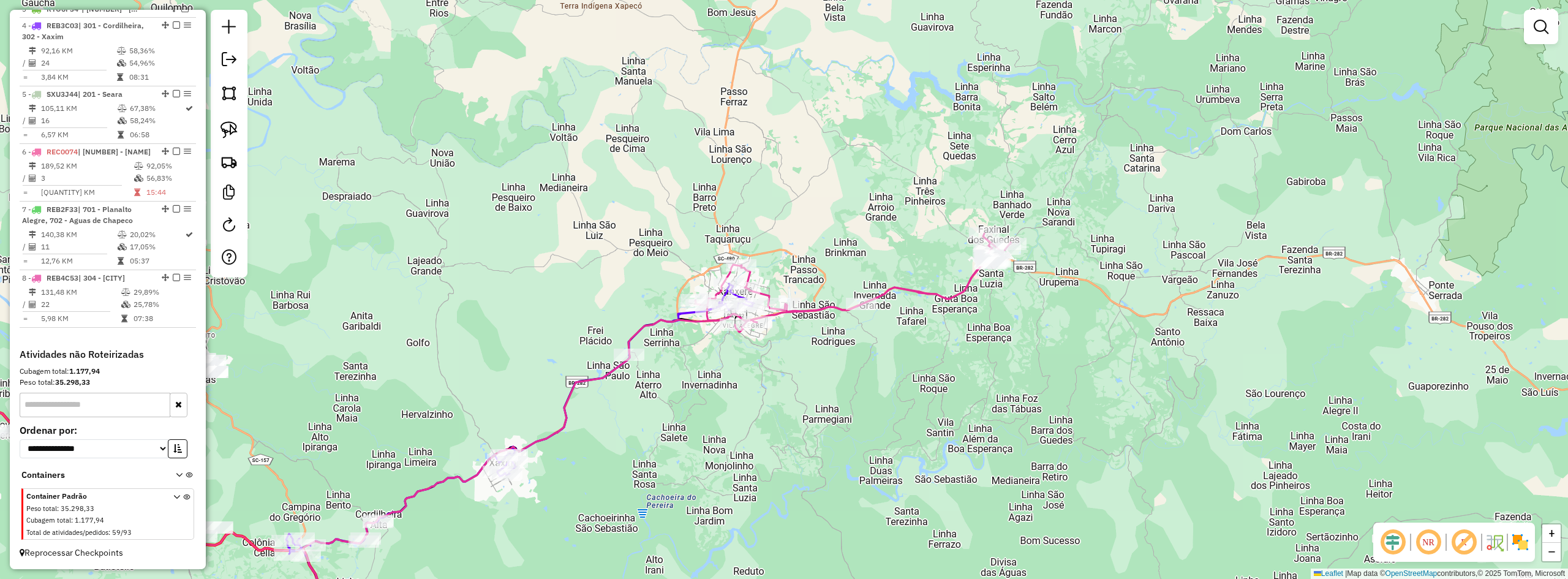 drag, startPoint x: 788, startPoint y: 380, endPoint x: 974, endPoint y: 339, distance: 190.4652 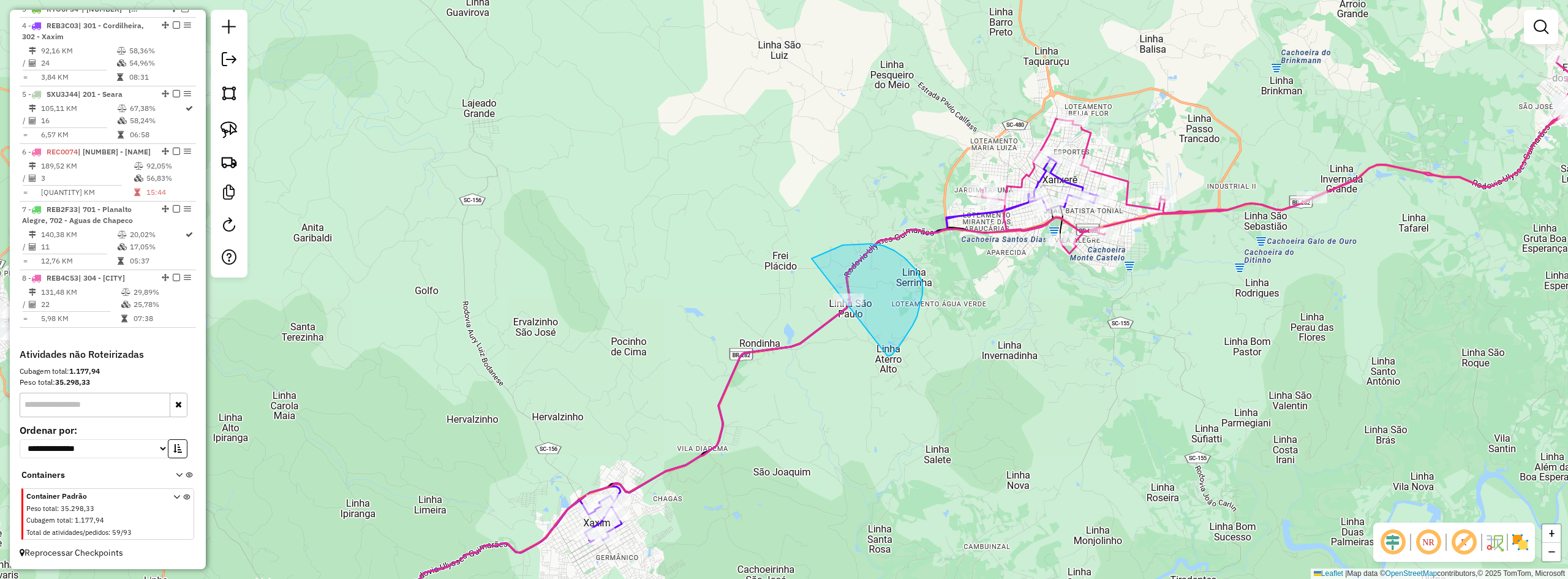 drag, startPoint x: 898, startPoint y: 348, endPoint x: 793, endPoint y: 312, distance: 111 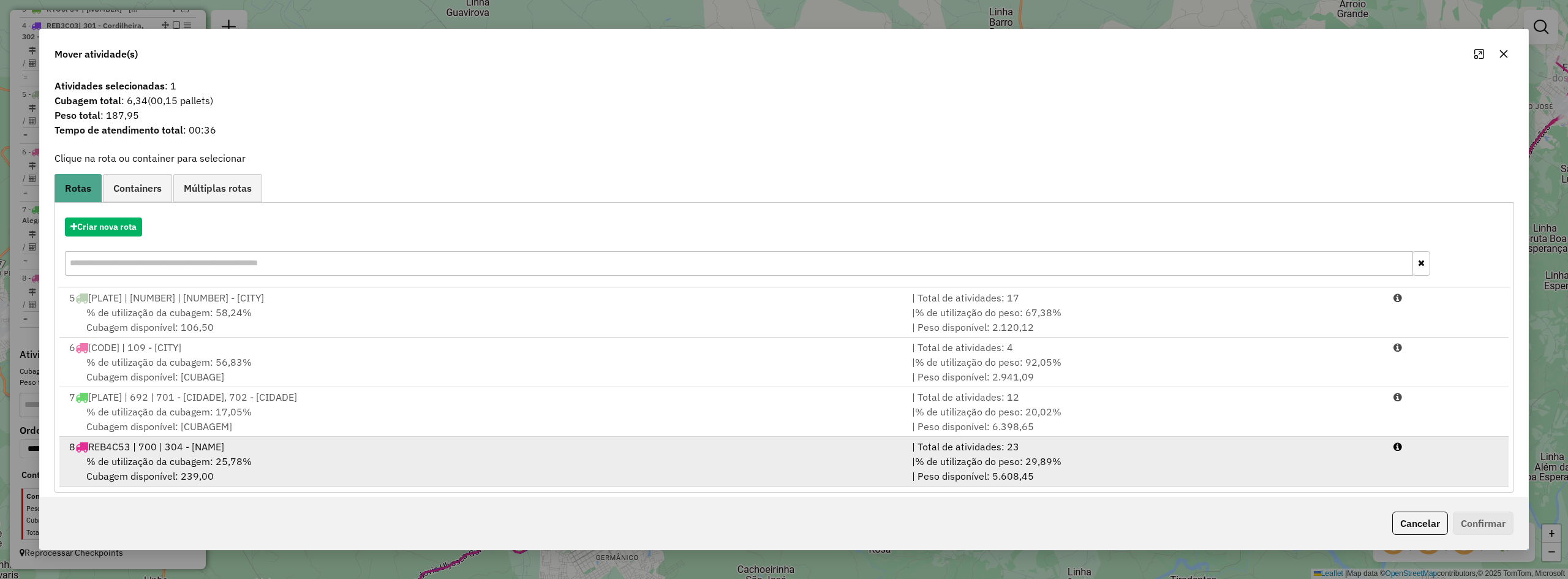 click on "% de utilização da cubagem: 25,78% Cubagem disponível: 239,00" at bounding box center (483, 469) 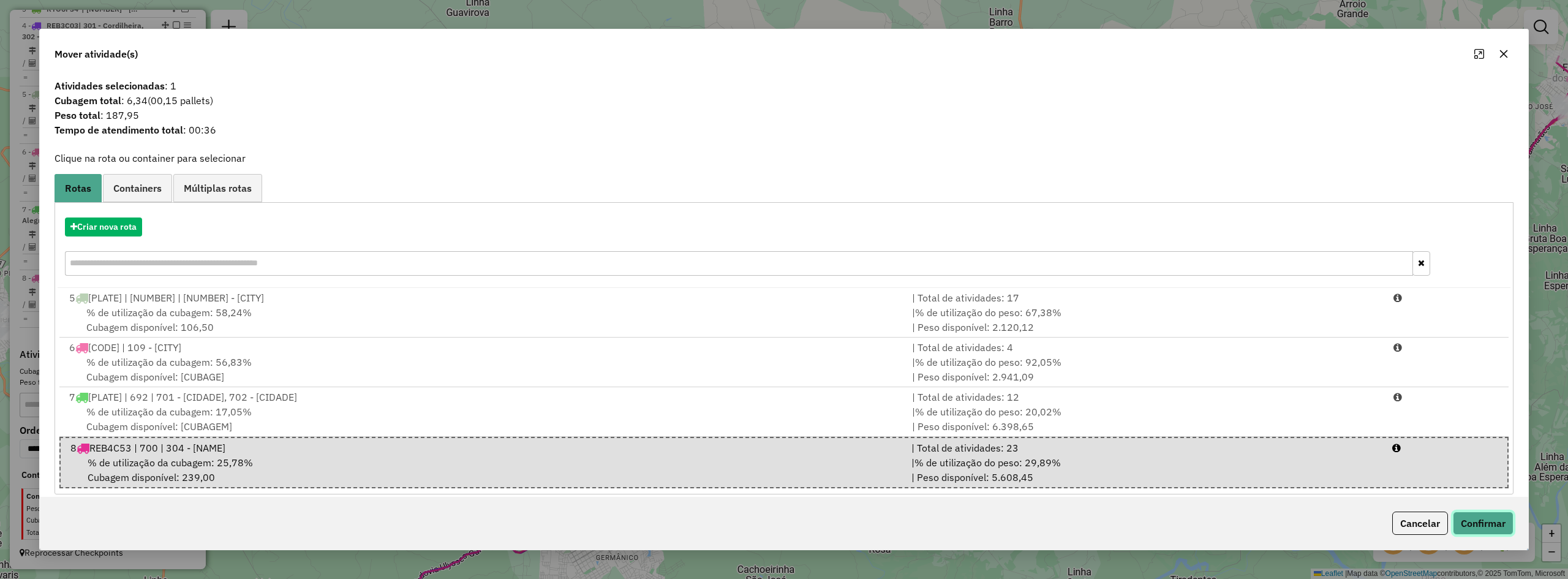 click on "Confirmar" 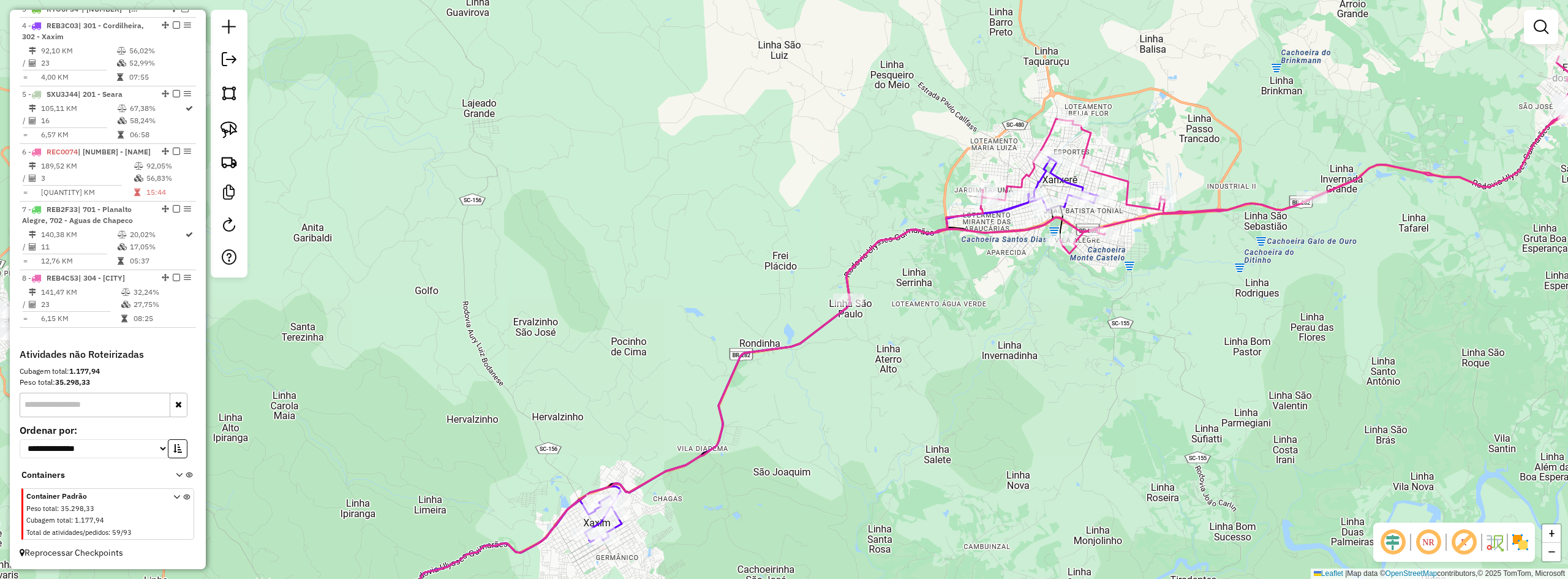 scroll, scrollTop: 458, scrollLeft: 0, axis: vertical 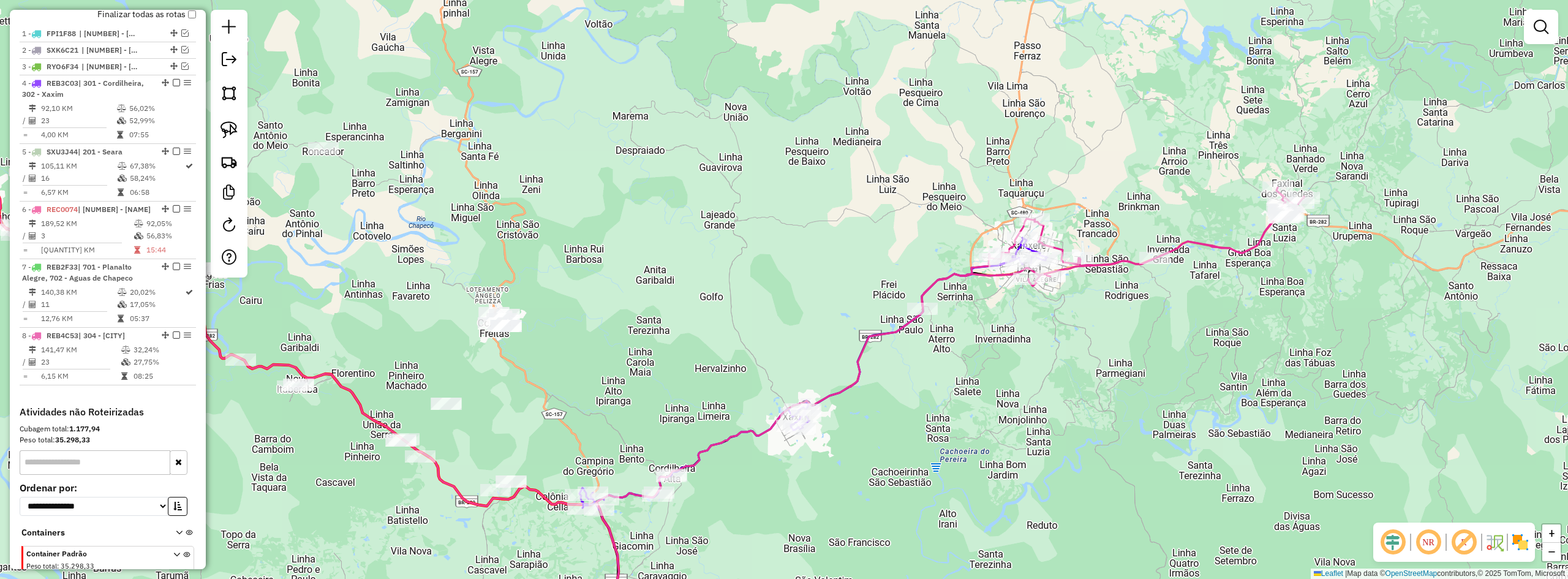 drag, startPoint x: 966, startPoint y: 350, endPoint x: 1047, endPoint y: 298, distance: 96 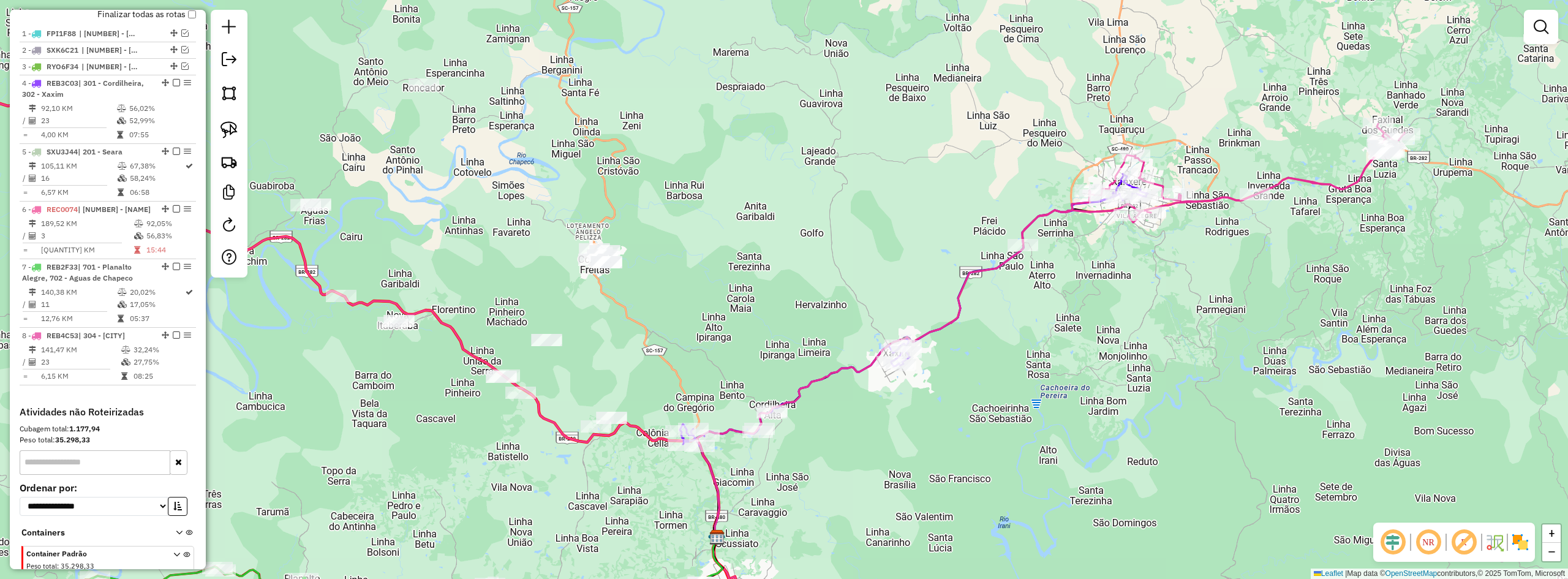 drag, startPoint x: 959, startPoint y: 417, endPoint x: 1040, endPoint y: 358, distance: 100.20978 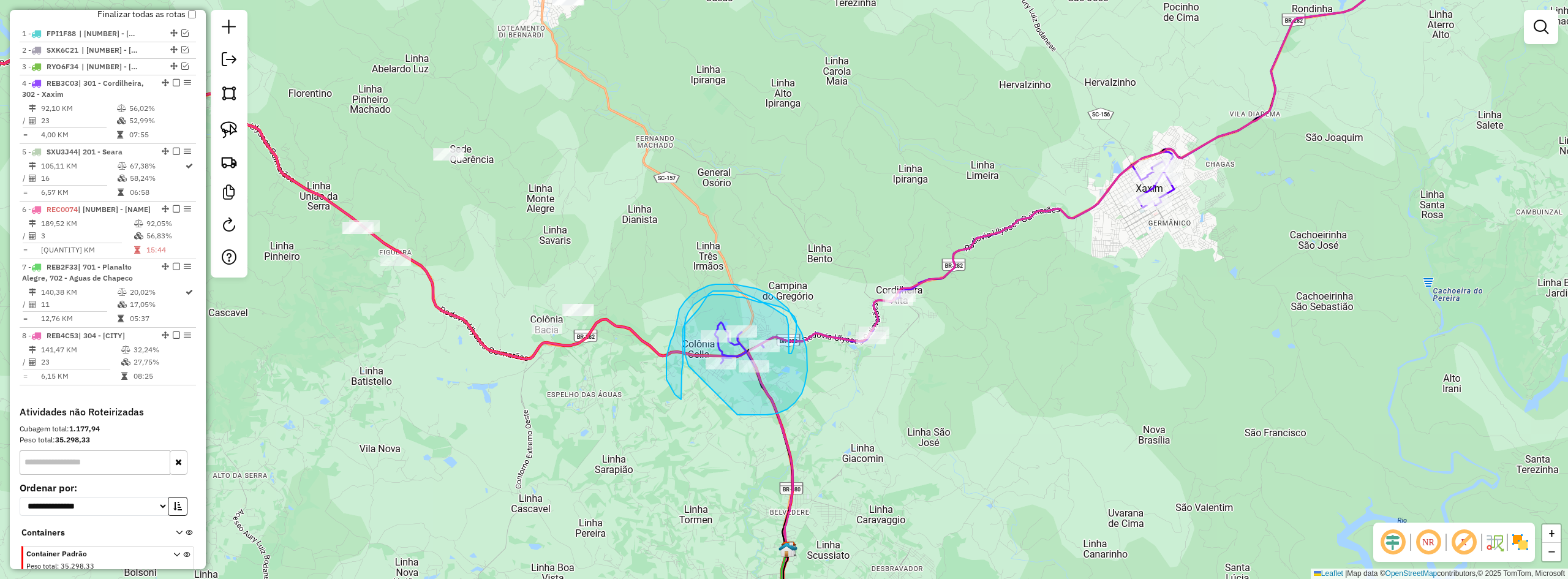 drag, startPoint x: 737, startPoint y: 415, endPoint x: 692, endPoint y: 373, distance: 61.55485 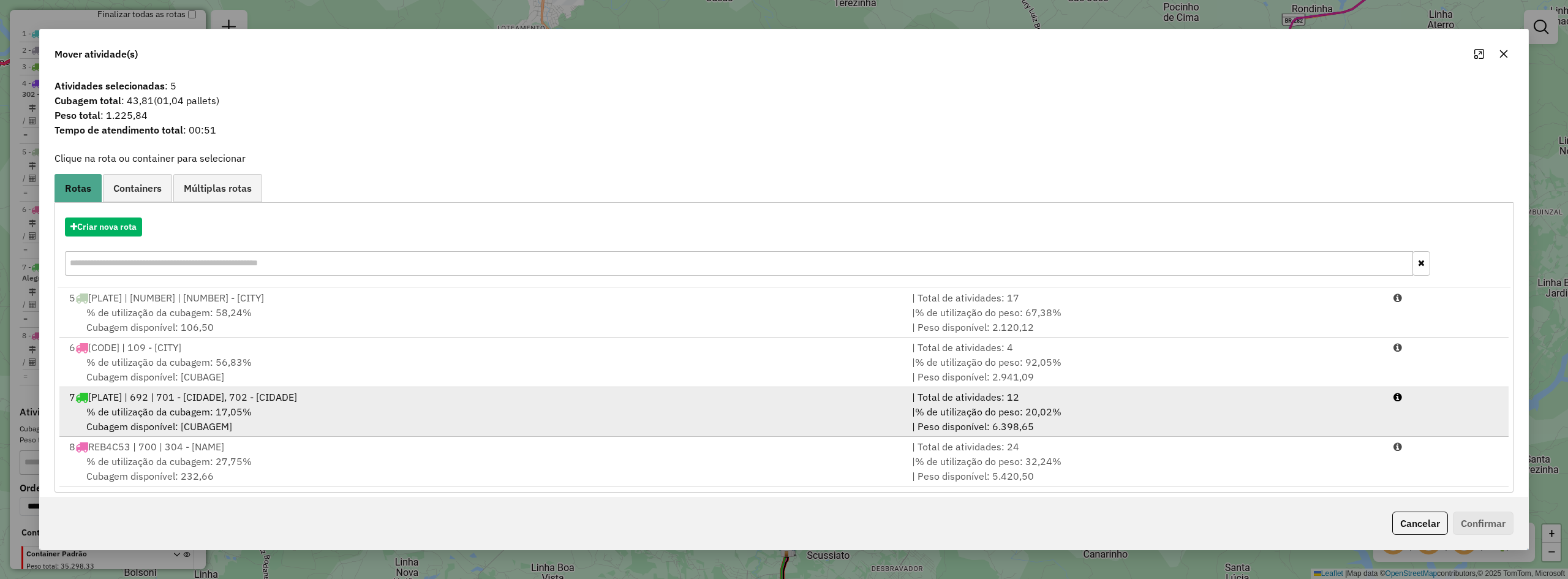 scroll, scrollTop: 10, scrollLeft: 0, axis: vertical 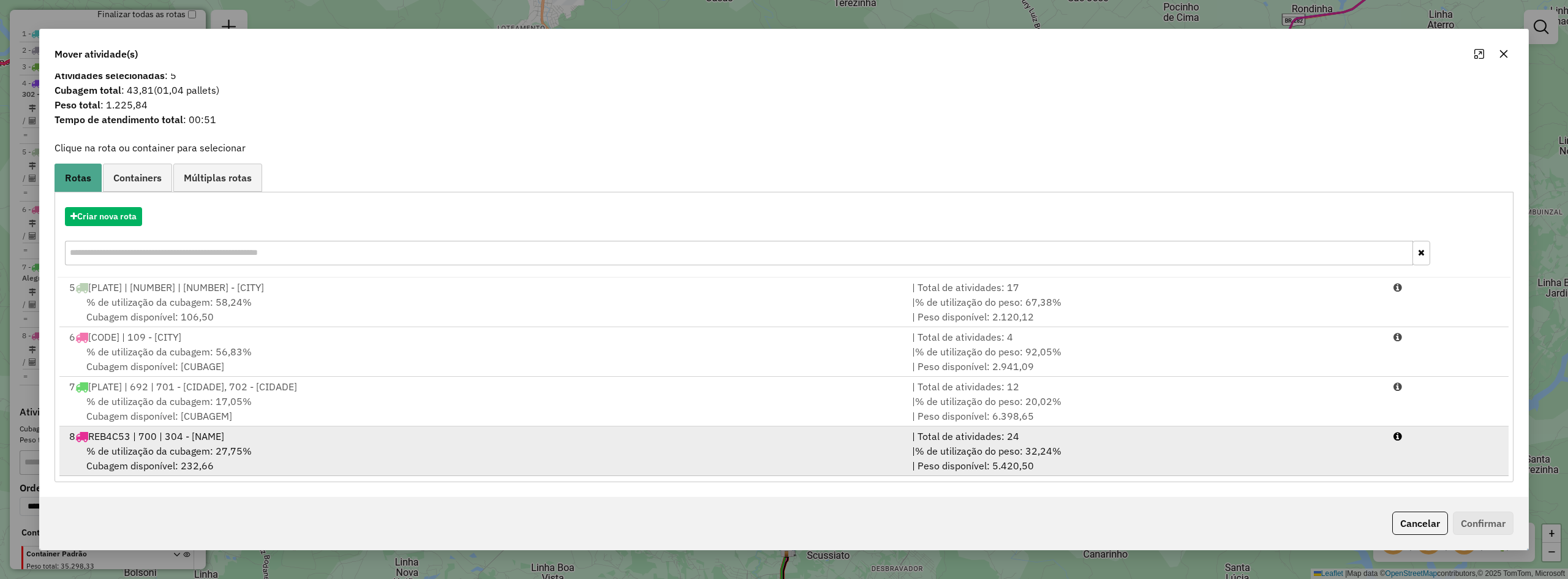 click on "% de utilização da cubagem: 27,75%  Cubagem disponível: 232,66" at bounding box center [483, 458] 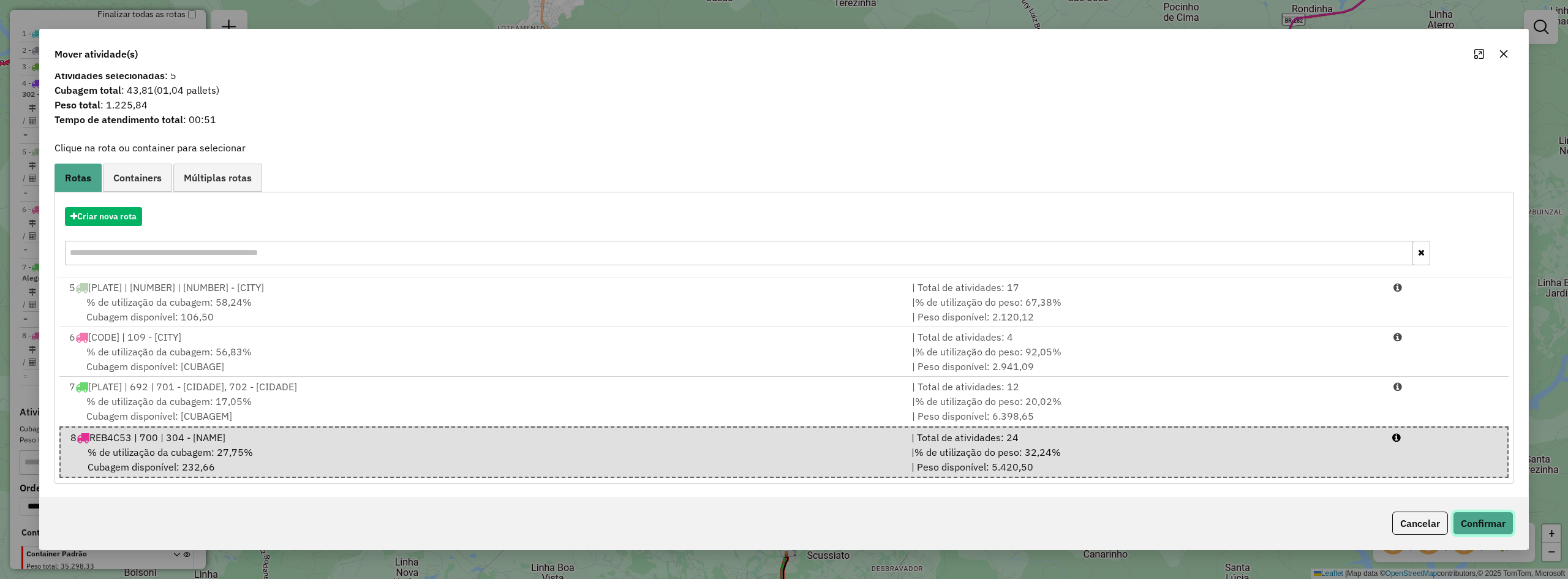 click on "Confirmar" 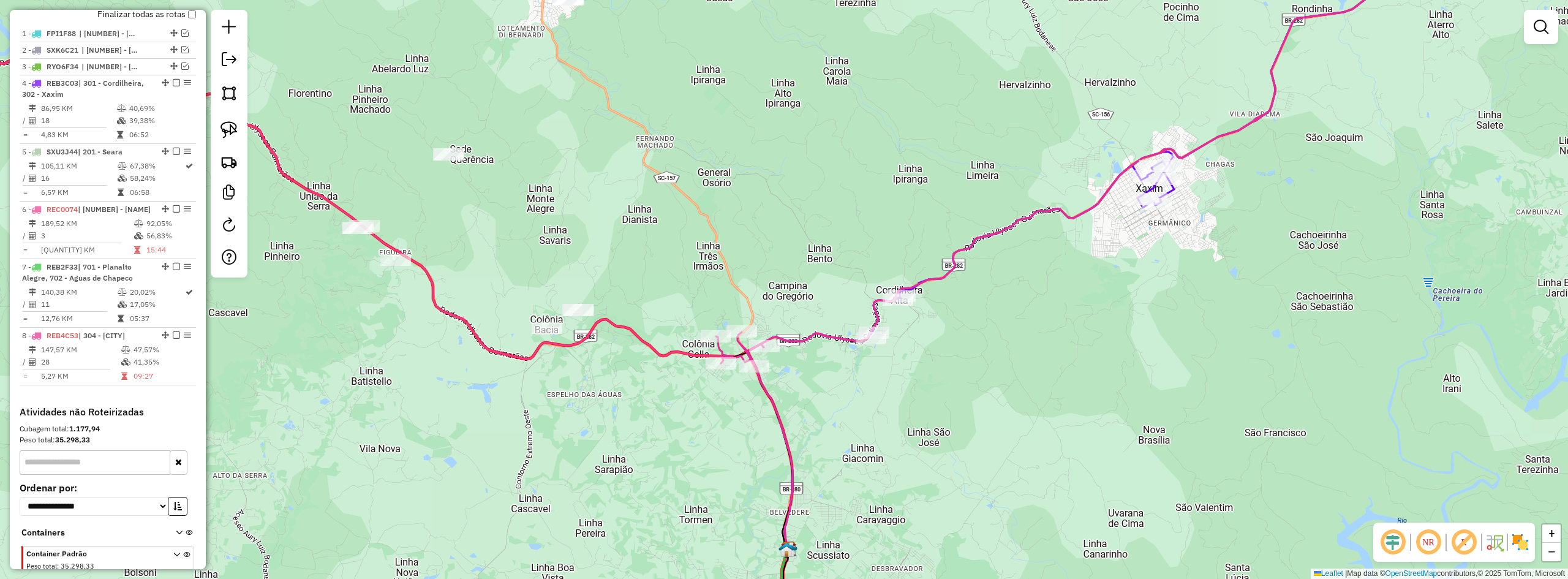 scroll, scrollTop: 0, scrollLeft: 0, axis: both 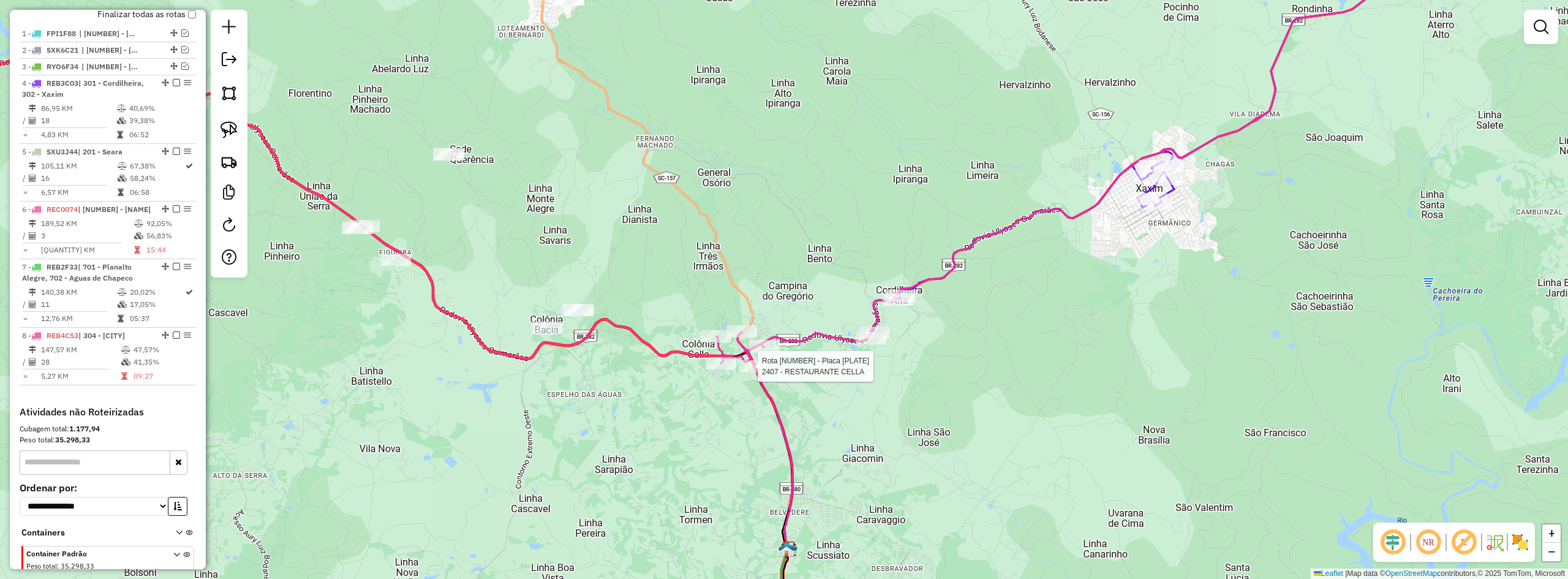 select on "**********" 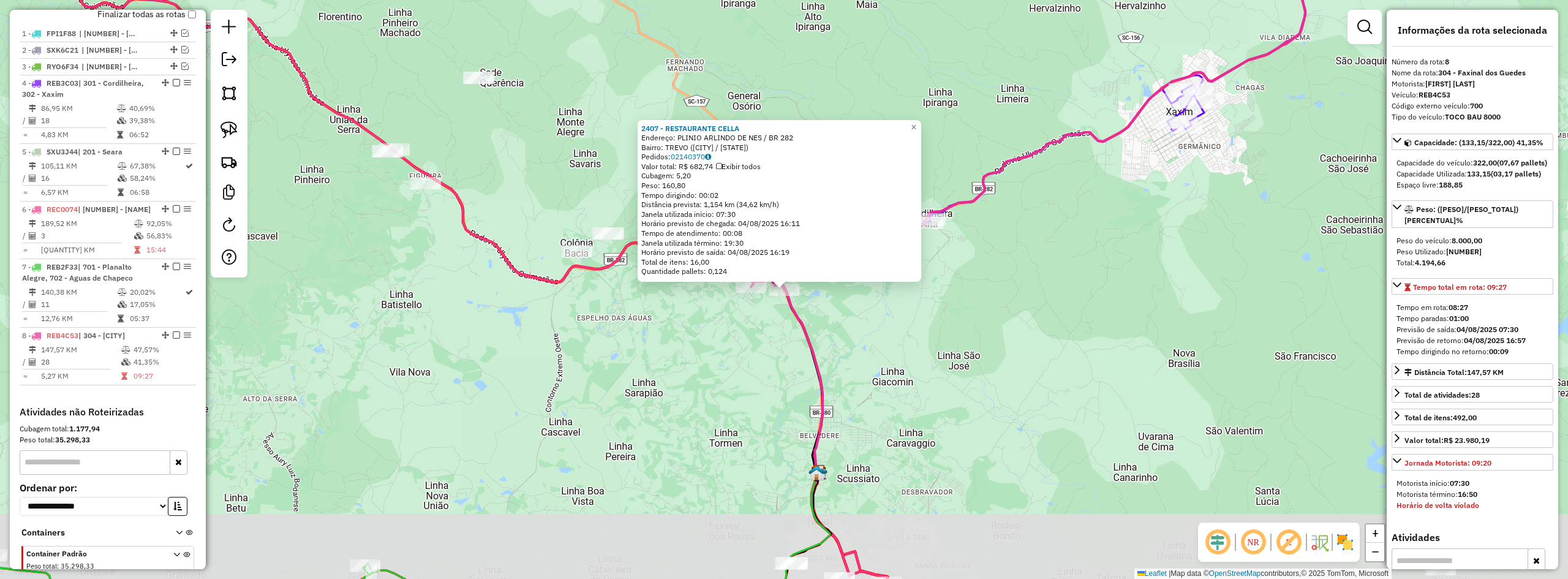 scroll, scrollTop: 527, scrollLeft: 0, axis: vertical 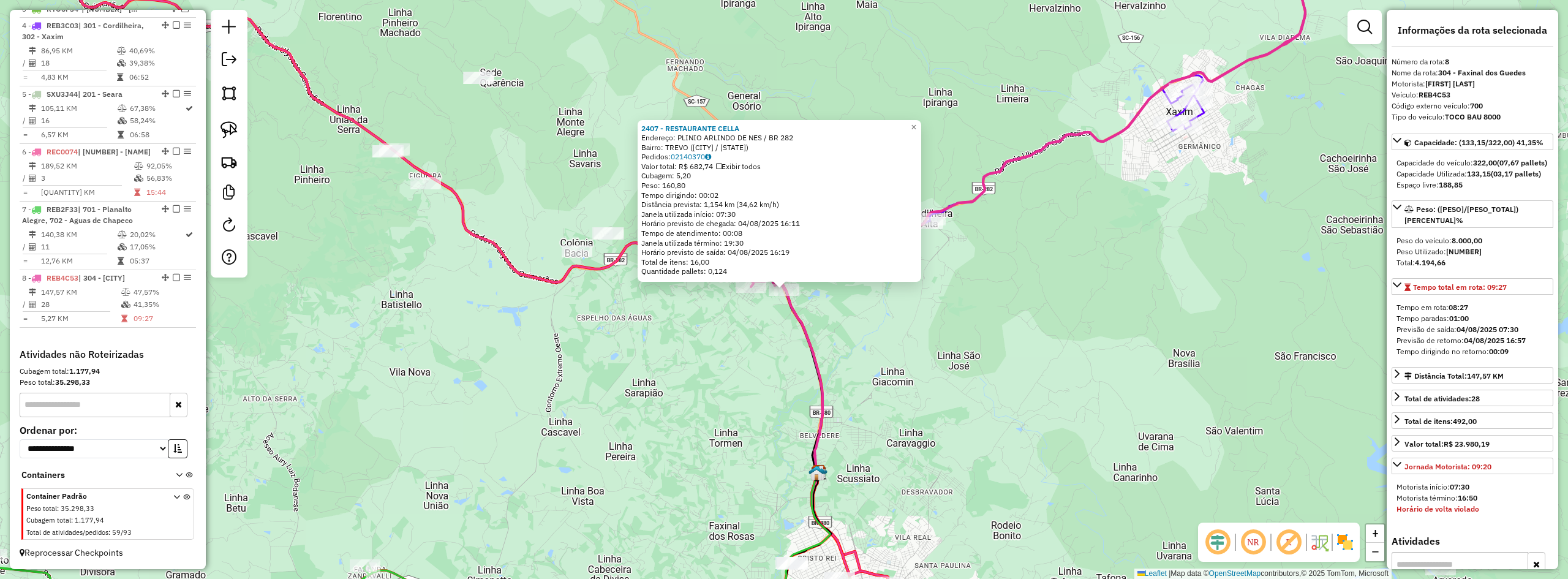 click on "2407 - [NAME]  Endereço:  [STREET] [NUMBER]   Bairro: [NAME] ([CITY] / SC)   Pedidos:  02140370   Valor total: R$ 682,74   Exibir todos   Cubagem: 5,20  Peso: 160,80  Tempo dirigindo: 00:02   Distância prevista: 1,154 km (34,62 km/h)   Janela utilizada início: 07:30   Horário previsto de chegada: 04/08/2025 16:11   Tempo de atendimento: 00:08   Janela utilizada término: 19:30   Horário previsto de saída: 04/08/2025 16:19   Total de itens: 16,00   Quantidade pallets: 0,124  × Janela de atendimento Grade de atendimento Capacidade Transportadoras Veículos Cliente Pedidos  Rotas Selecione os dias de semana para filtrar as janelas de atendimento  Seg   Ter   Qua   Qui   Sex   Sáb   Dom  Informe o período da janela de atendimento: De: Até:  Filtrar exatamente a janela do cliente  Considerar janela de atendimento padrão  Selecione os dias de semana para filtrar as grades de atendimento  Seg   Ter   Qua   Qui   Sex   Sáb   Dom   Clientes fora do dia de atendimento selecionado De:" 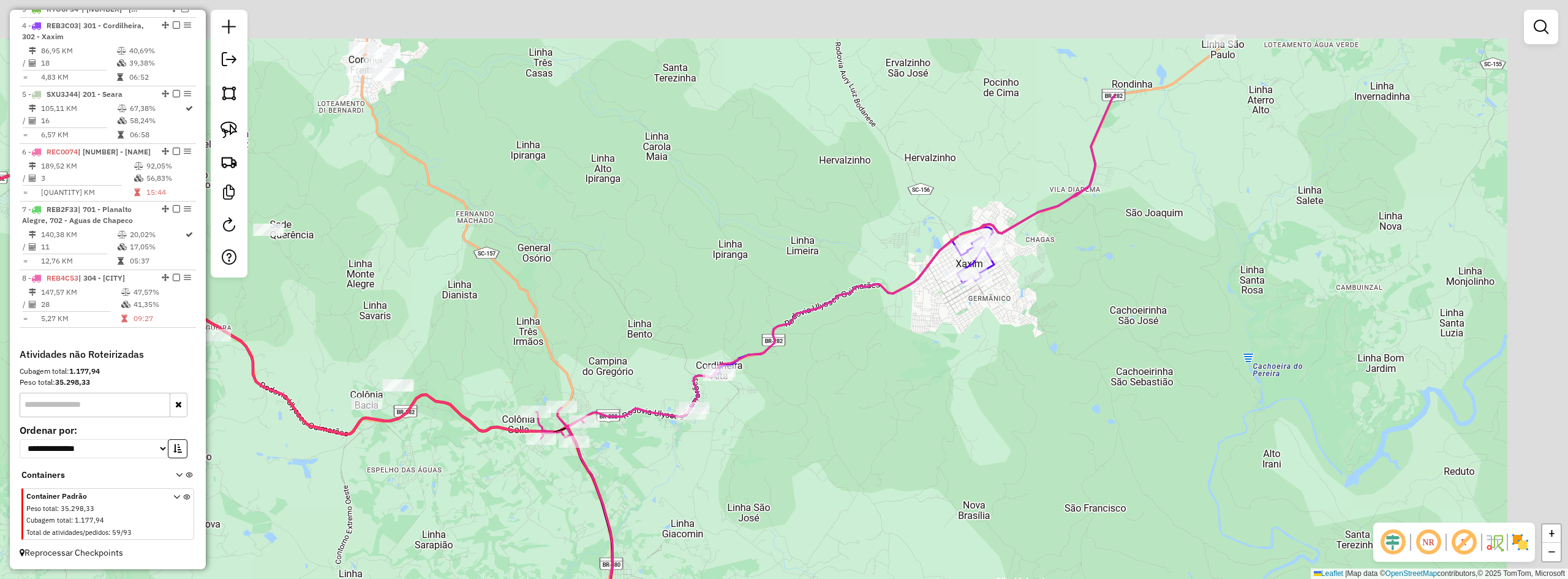 drag, startPoint x: 1021, startPoint y: 413, endPoint x: 910, endPoint y: 466, distance: 123.00406 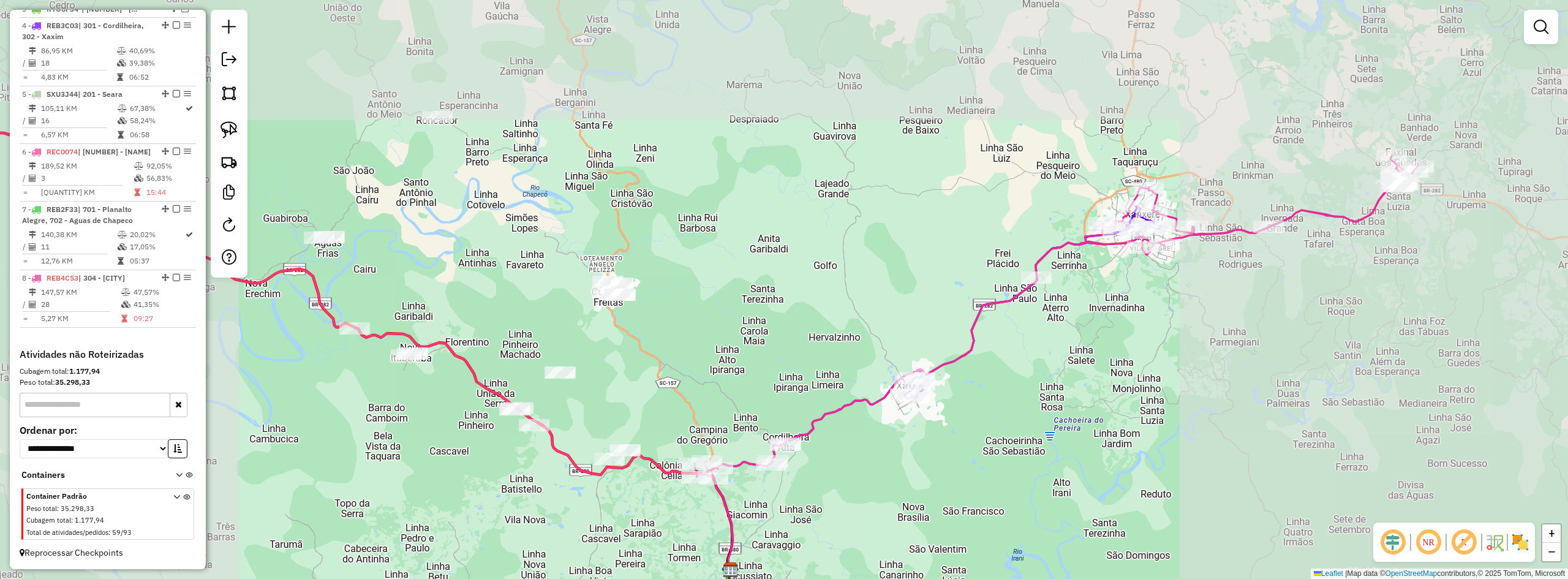drag, startPoint x: 1119, startPoint y: 322, endPoint x: 968, endPoint y: 451, distance: 198.6001 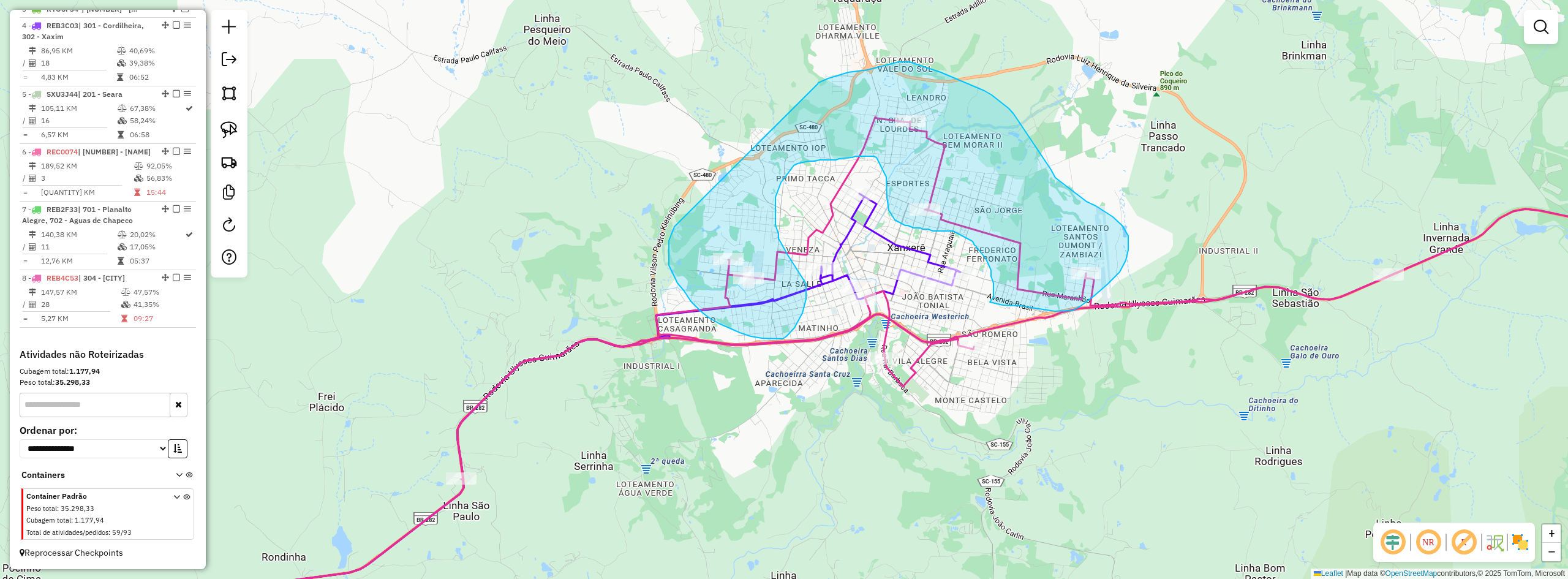 drag, startPoint x: 674, startPoint y: 227, endPoint x: 818, endPoint y: 84, distance: 202.94088 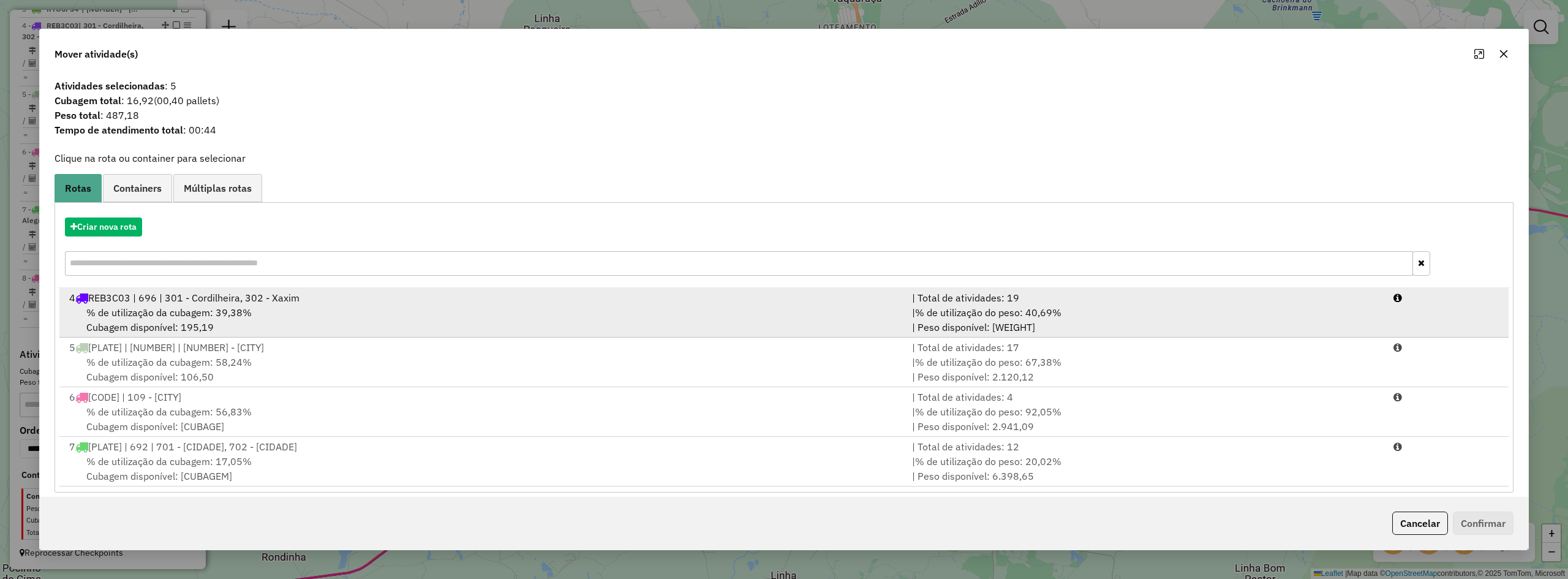 click on "% de utilização da cubagem: 39,38%" at bounding box center [169, 312] 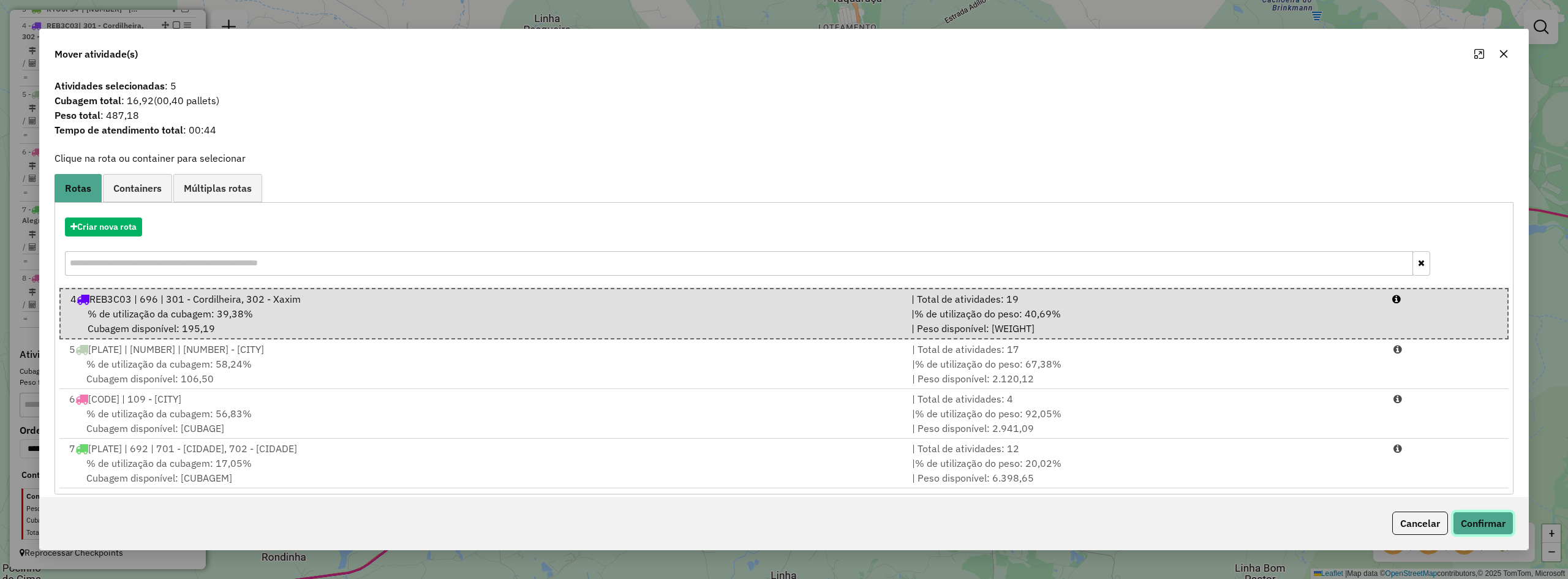 click on "Confirmar" 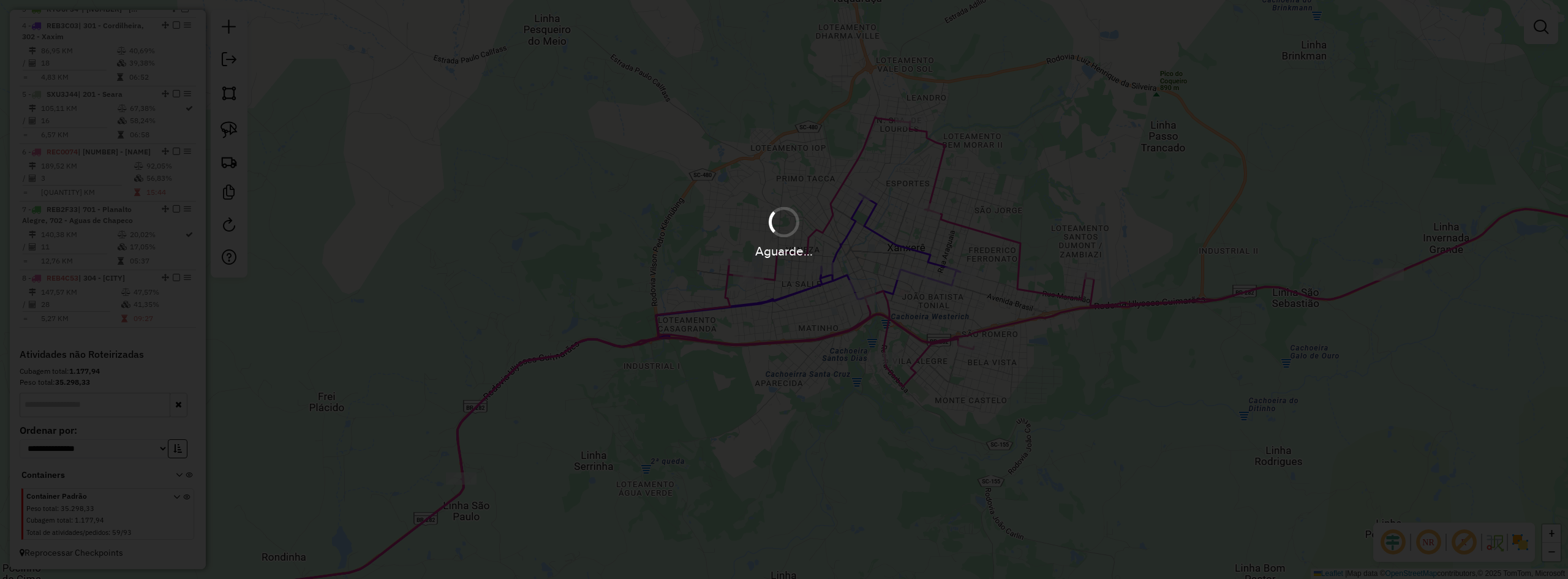 scroll, scrollTop: 458, scrollLeft: 0, axis: vertical 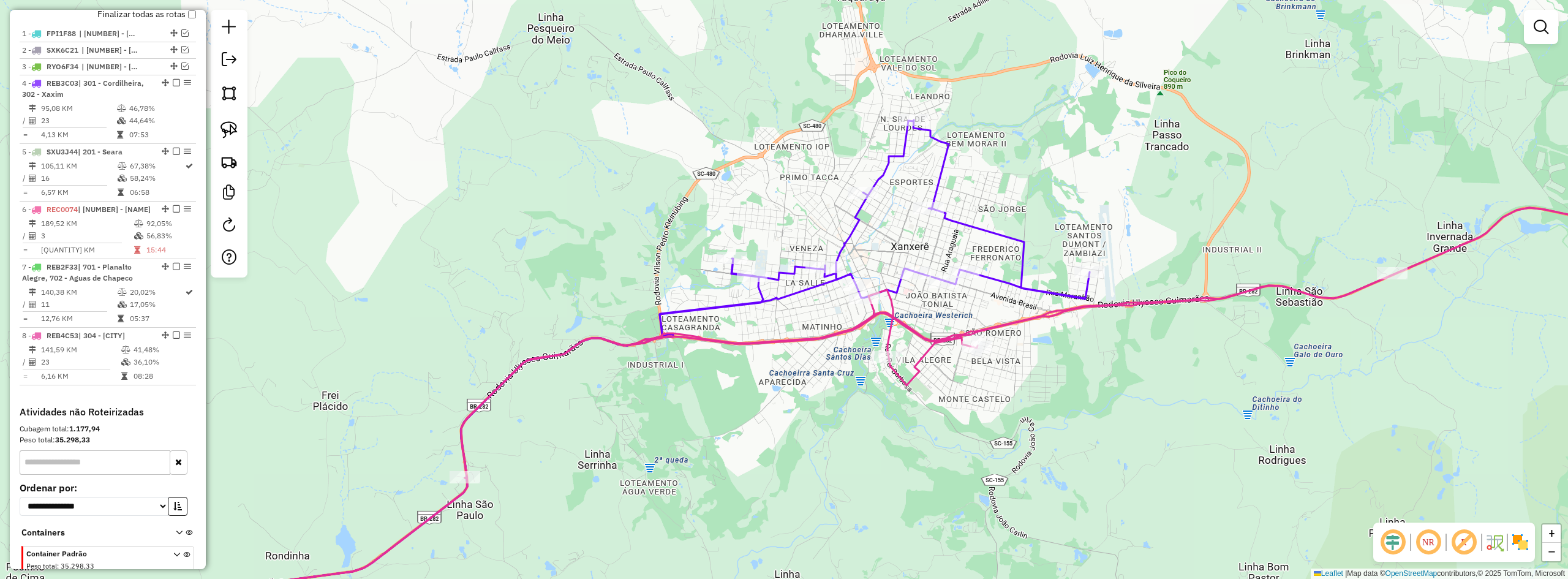 drag, startPoint x: 1074, startPoint y: 401, endPoint x: 1174, endPoint y: 356, distance: 109.65856 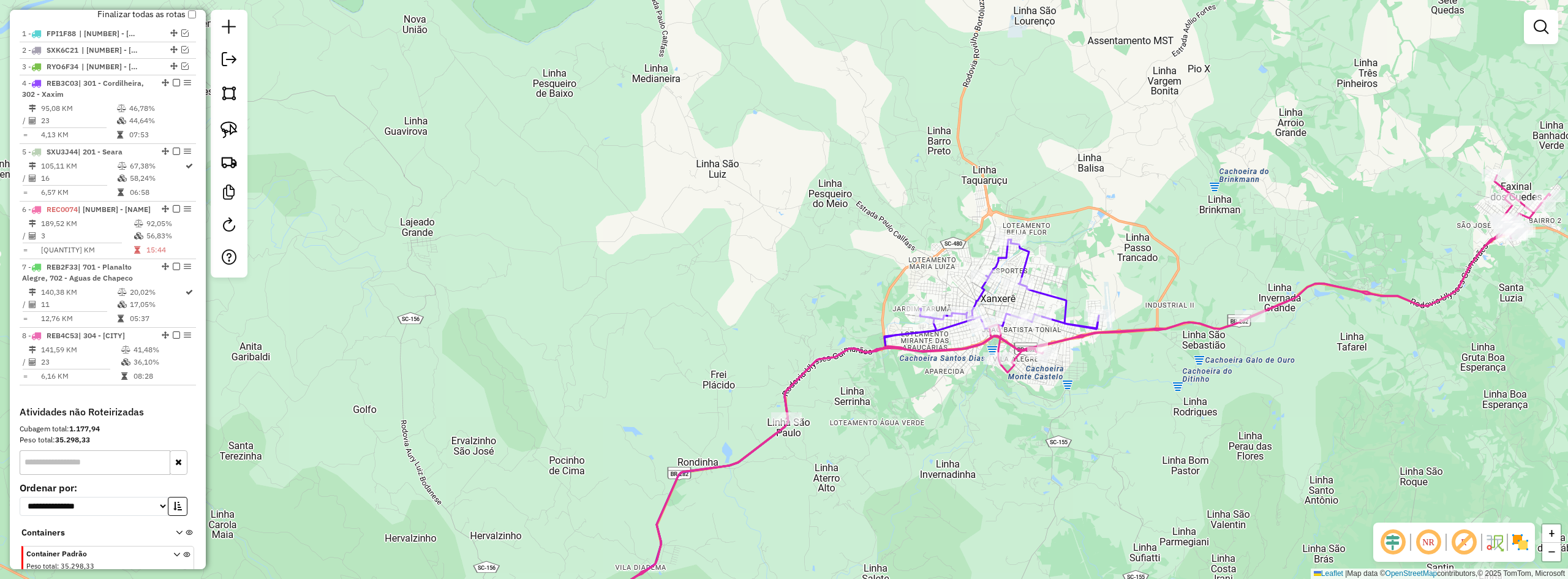 drag, startPoint x: 939, startPoint y: 448, endPoint x: 1146, endPoint y: 330, distance: 238.27085 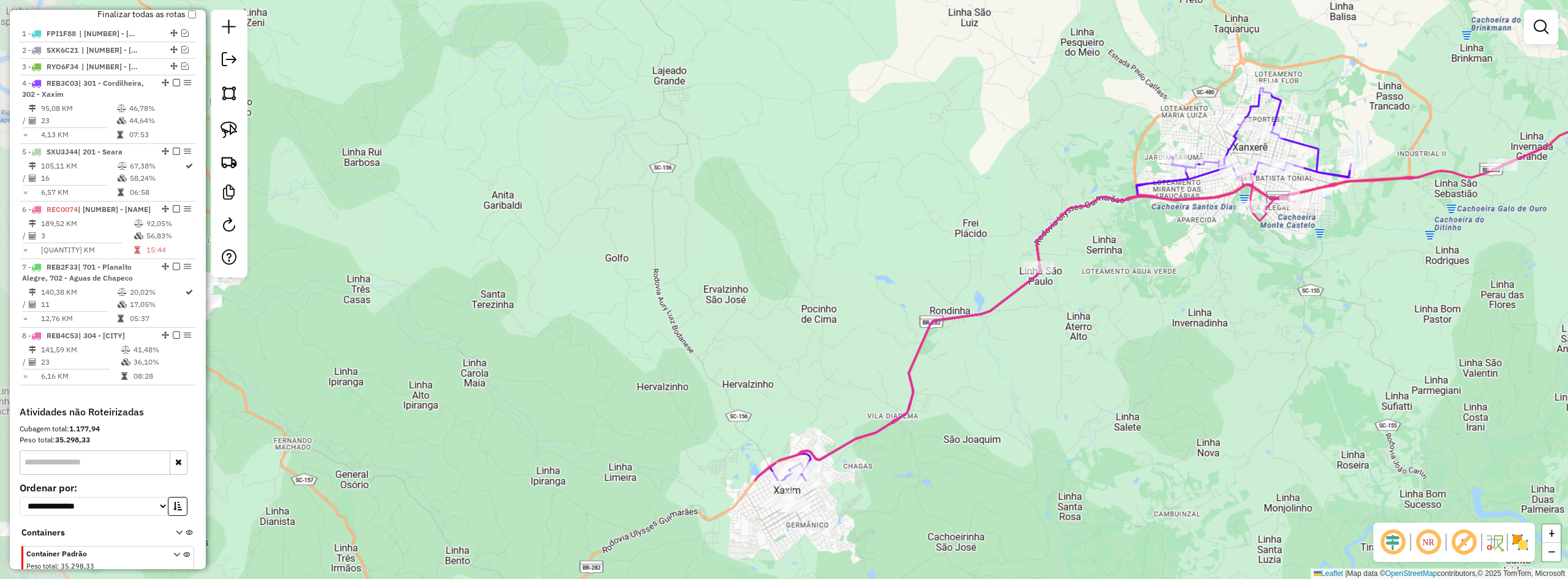 drag, startPoint x: 1062, startPoint y: 377, endPoint x: 1115, endPoint y: 263, distance: 125.71794 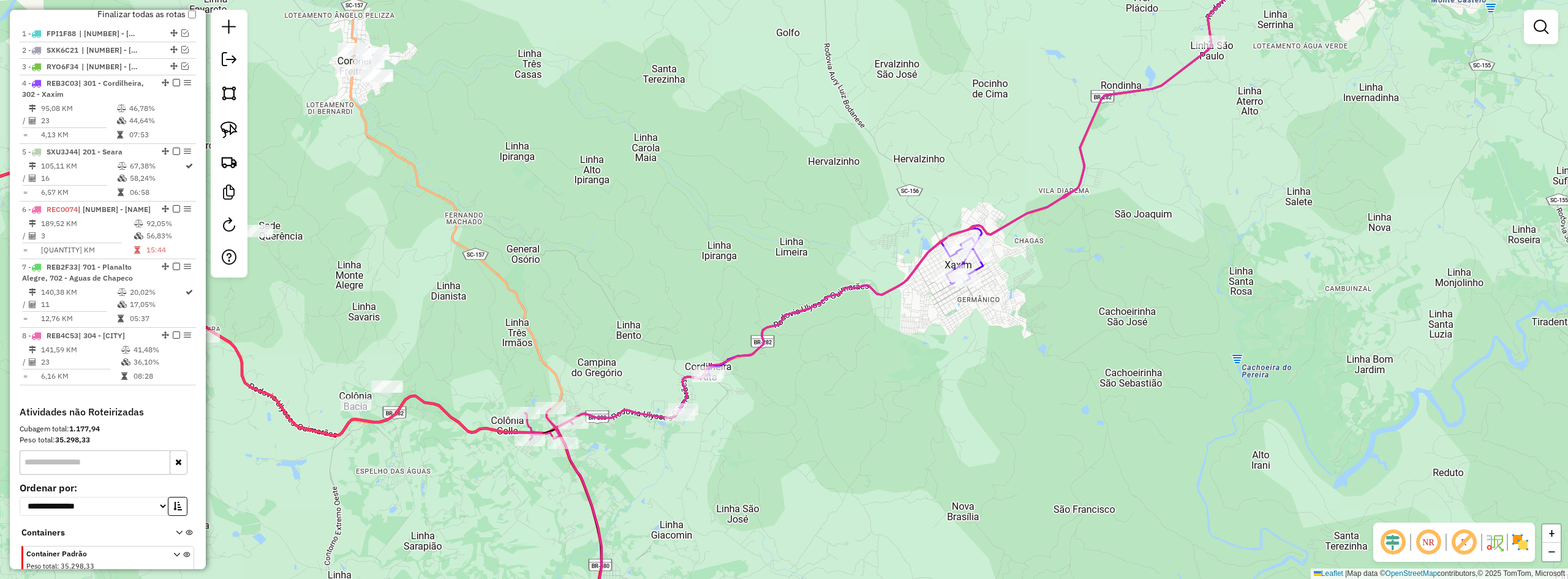 drag, startPoint x: 989, startPoint y: 372, endPoint x: 1088, endPoint y: 312, distance: 115.76269 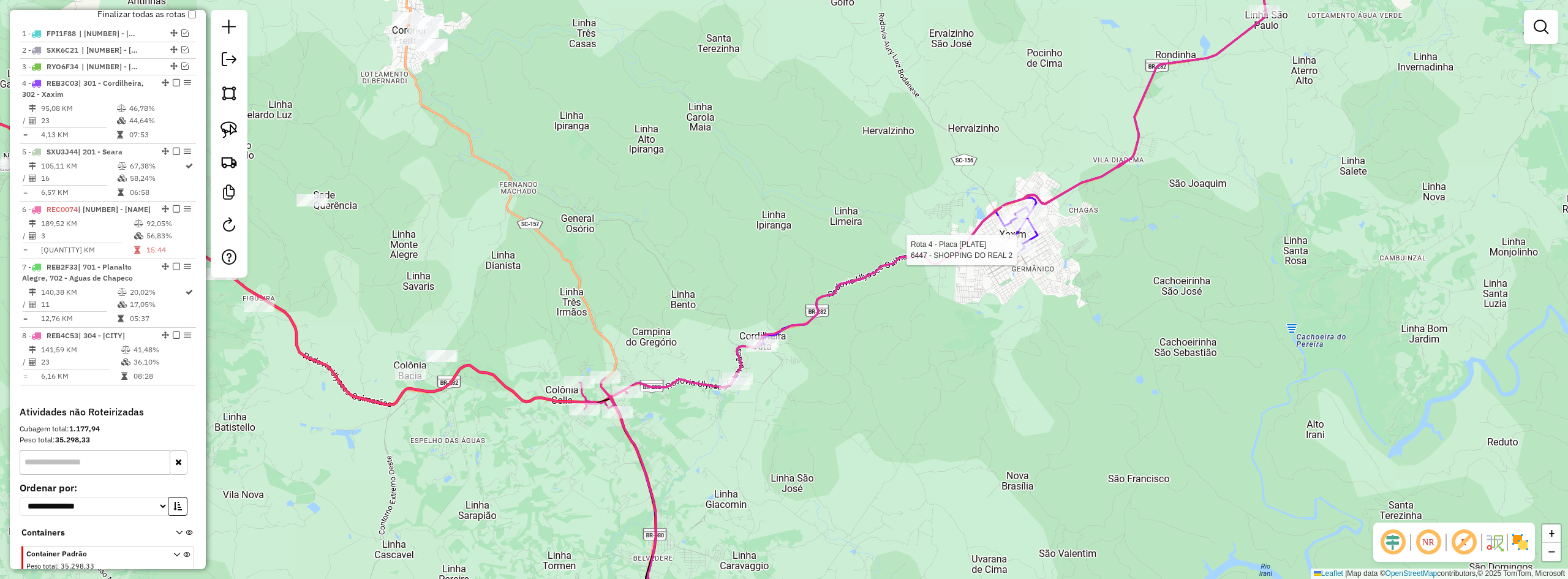 select on "**********" 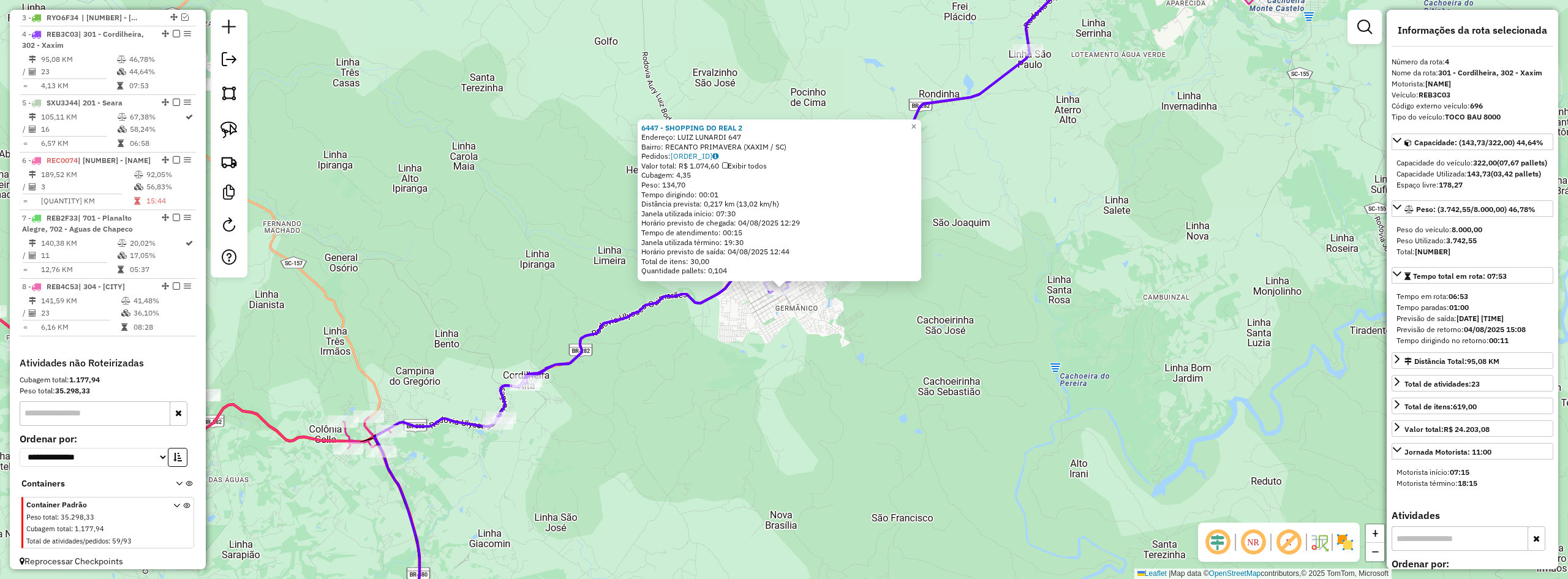 scroll, scrollTop: 524, scrollLeft: 0, axis: vertical 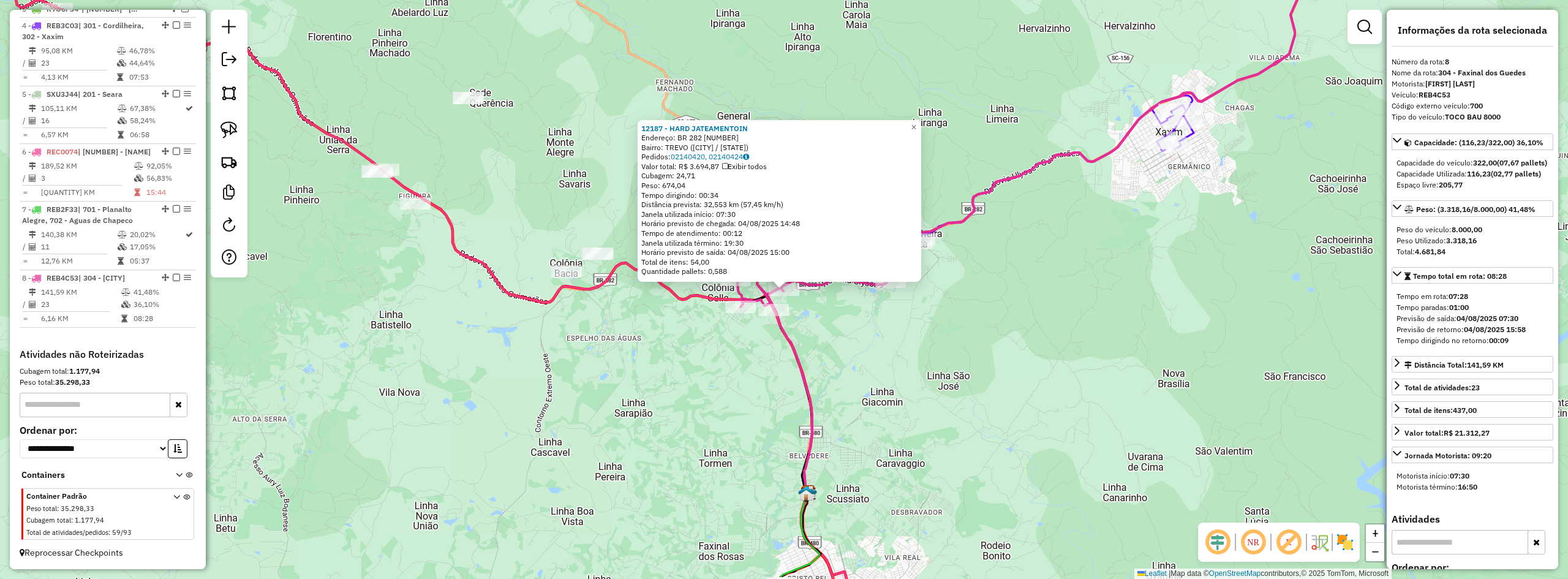 click on "12187 - [NAME]  Endereço:  BR 282 [NUMBER]   Bairro: [NAME] ([CITY] / SC)   Pedidos:  02140420, 02140424   Valor total: R$ 3.694,87   Exibir todos   Cubagem: 24,71  Peso: 674,04  Tempo dirigindo: 00:34   Distância prevista: 32,553 km (57,45 km/h)   Janela utilizada início: 07:30   Horário previsto de chegada: 04/08/2025 14:48   Tempo de atendimento: 00:12   Janela utilizada término: 19:30   Horário previsto de saída: 04/08/2025 15:00   Total de itens: 54,00   Quantidade pallets: 0,588  × Janela de atendimento Grade de atendimento Capacidade Transportadoras Veículos Cliente Pedidos  Rotas Selecione os dias de semana para filtrar as janelas de atendimento  Seg   Ter   Qua   Qui   Sex   Sáb   Dom  Informe o período da janela de atendimento: De: Até:  Filtrar exatamente a janela do cliente  Considerar janela de atendimento padrão  Selecione os dias de semana para filtrar as grades de atendimento  Seg   Ter   Qua   Qui   Sex   Sáb   Dom   Considerar clientes sem dia de atendimento cadastrado +" 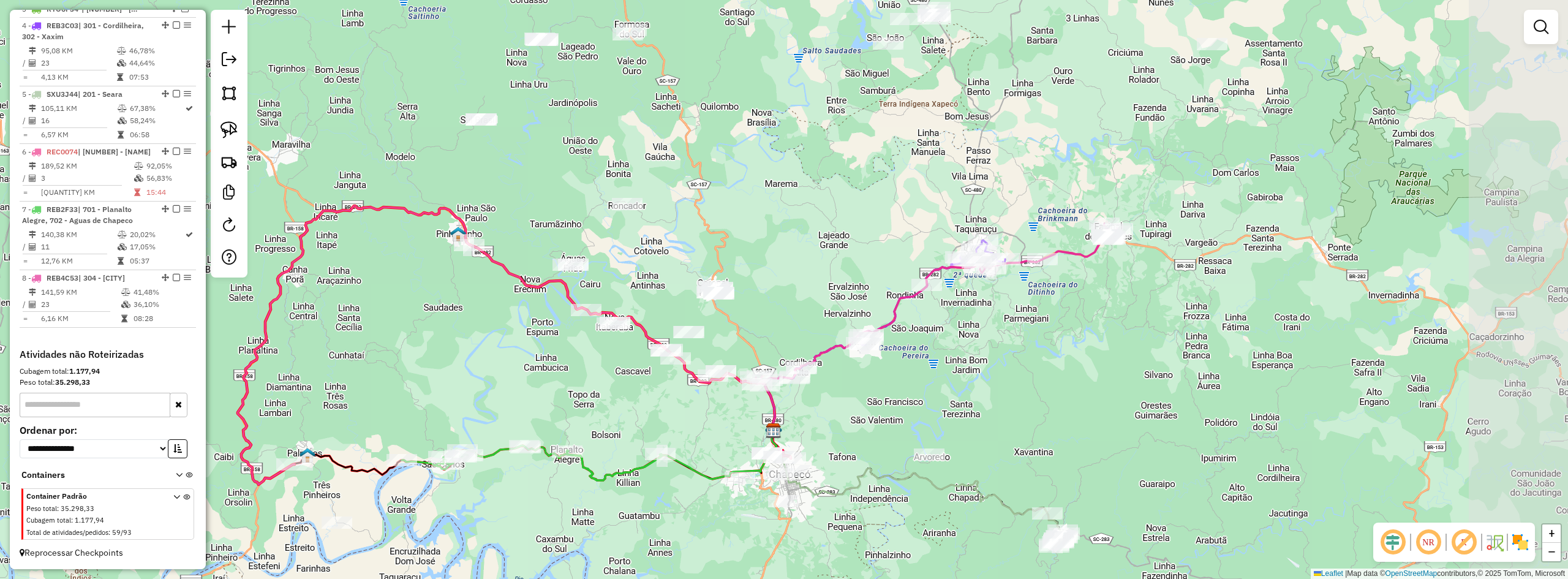 drag, startPoint x: 1164, startPoint y: 288, endPoint x: 1008, endPoint y: 368, distance: 175.317 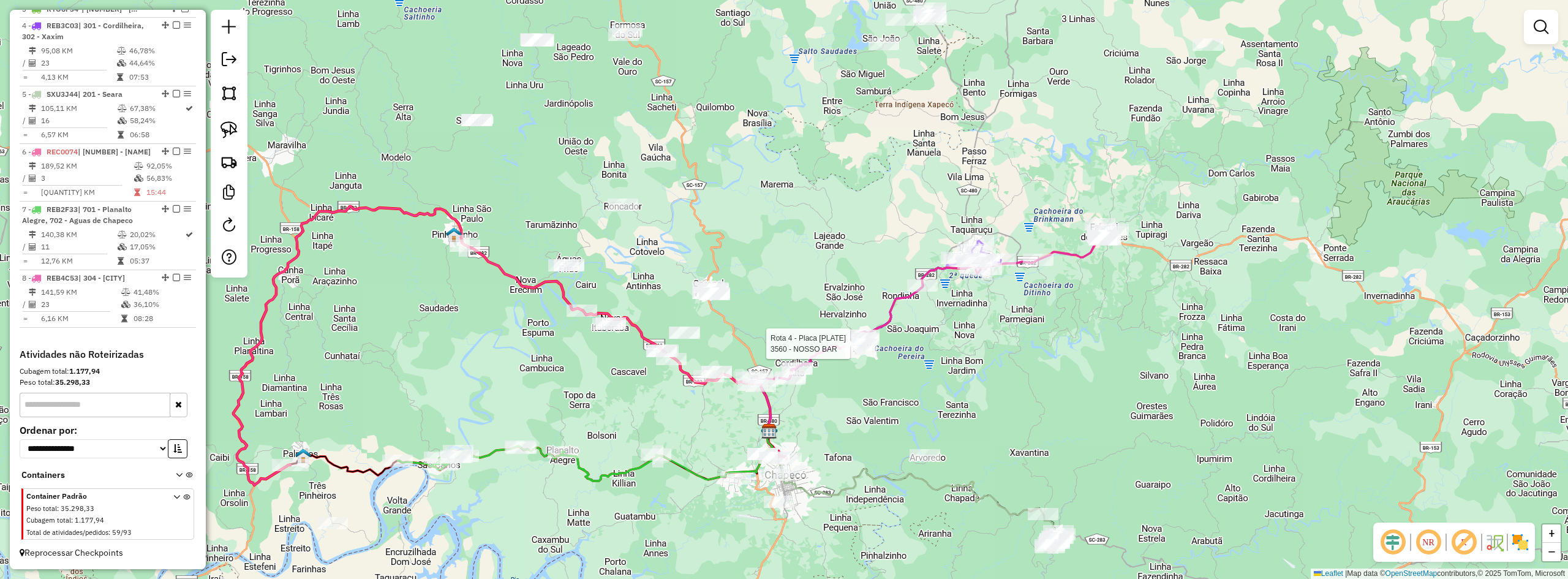 select on "**********" 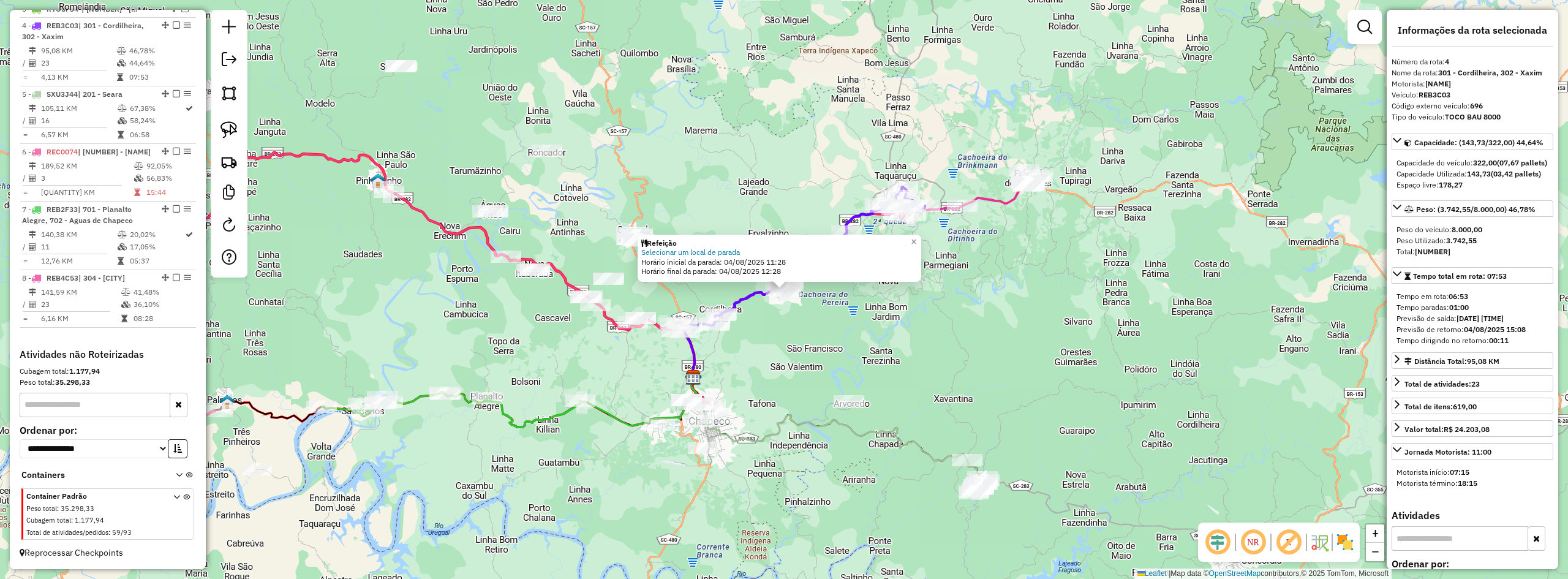 scroll, scrollTop: 524, scrollLeft: 0, axis: vertical 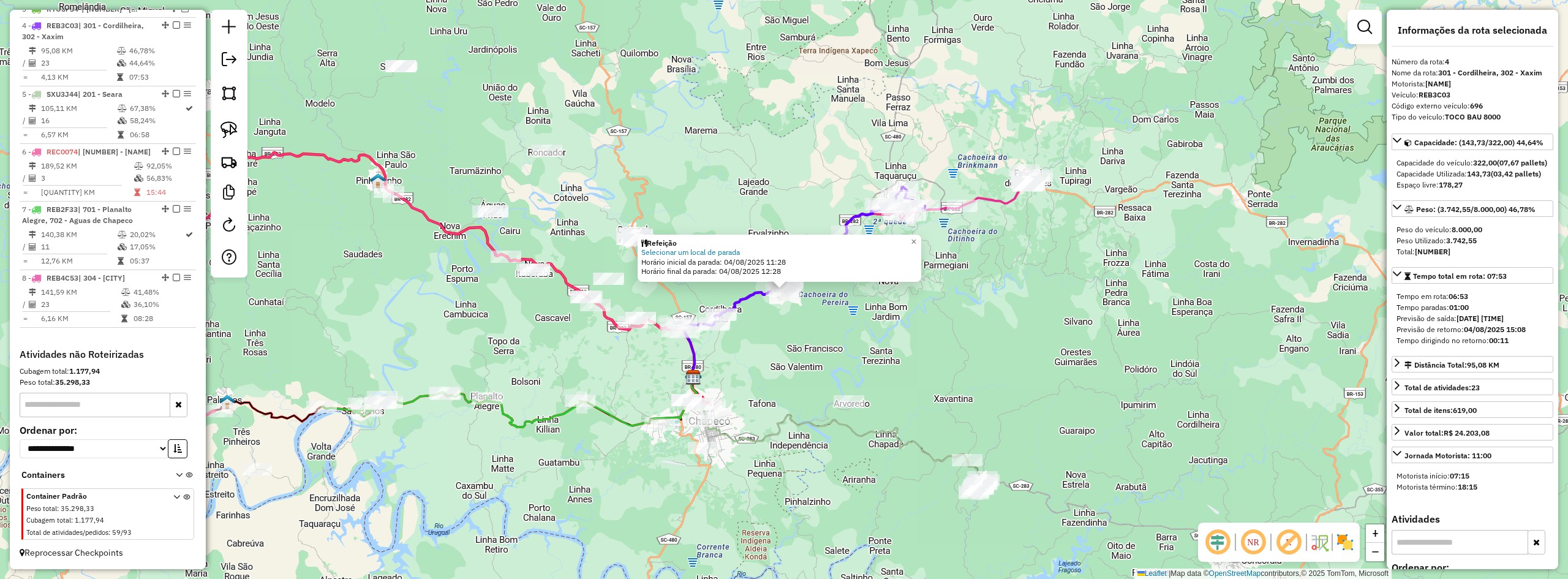 click on "Refeição Selecionar um local de parada Horário inicial da parada: 04/08/2025 11:28 Horário final da parada: 04/08/2025 12:28 × Janela de atendimento Grade de atendimento Capacidade Transportadoras Veículos Cliente Pedidos Rotas Selecione os dias de semana para filtrar as janelas de atendimento Seg Ter Qua Qui Sex Sáb Dom Informe o período da janela de atendimento: De: Até: Filtrar exatamente a janela do cliente Considerar janela de atendimento padrão Selecione os dias de semana para filtrar as grades de atendimento Seg Ter Qua Qui Sex Sáb Dom Considerar clientes sem dia de atendimento cadastrado Clientes fora do dia de atendimento selecionado Filtrar as atividades entre os valores definidos abaixo: Peso mínimo: Peso máximo: Cubagem mínima: Cubagem máxima: De: Até: Filtrar as atividades entre o tempo de atendimento definido abaixo: De: Até: Considerar capacidade total dos clientes não roteirizados Transportadora: Tipo de veículo: Nome:" 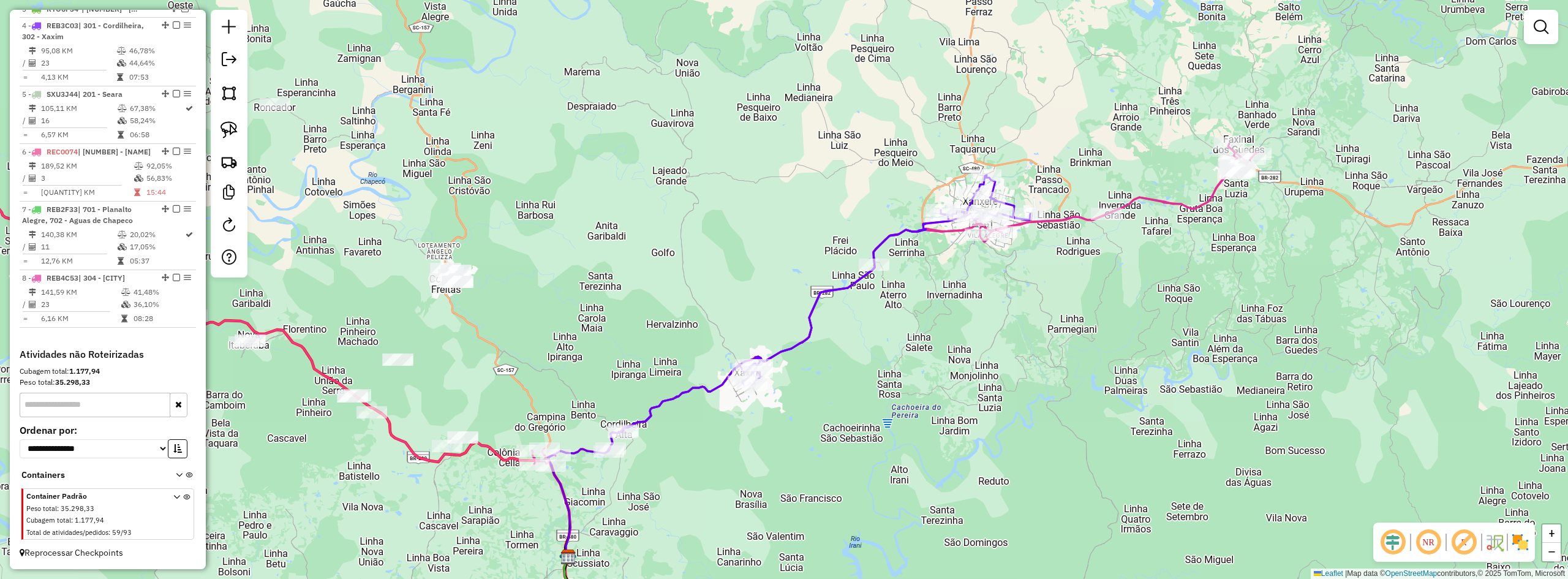 drag, startPoint x: 850, startPoint y: 241, endPoint x: 893, endPoint y: 298, distance: 71.40028 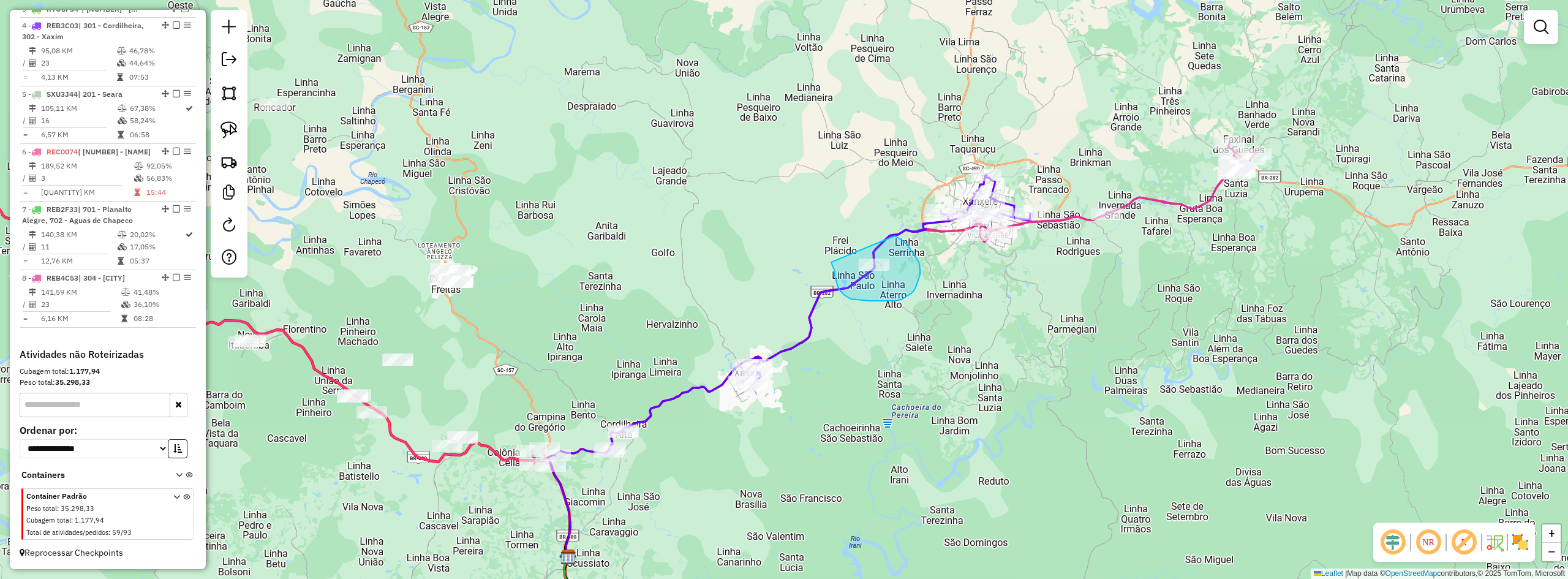 drag, startPoint x: 831, startPoint y: 262, endPoint x: 882, endPoint y: 233, distance: 58.668561 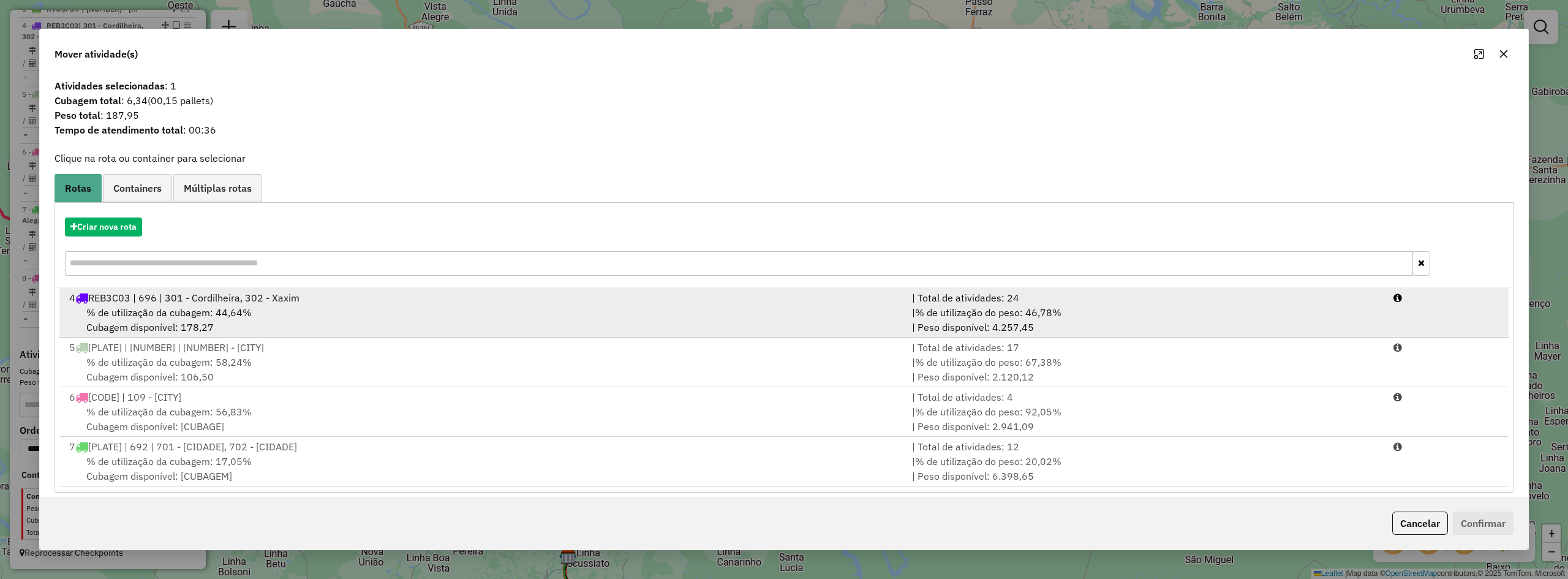 click on "% de utilização da cubagem: 44,64% Cubagem disponível: 178,27" at bounding box center [483, 320] 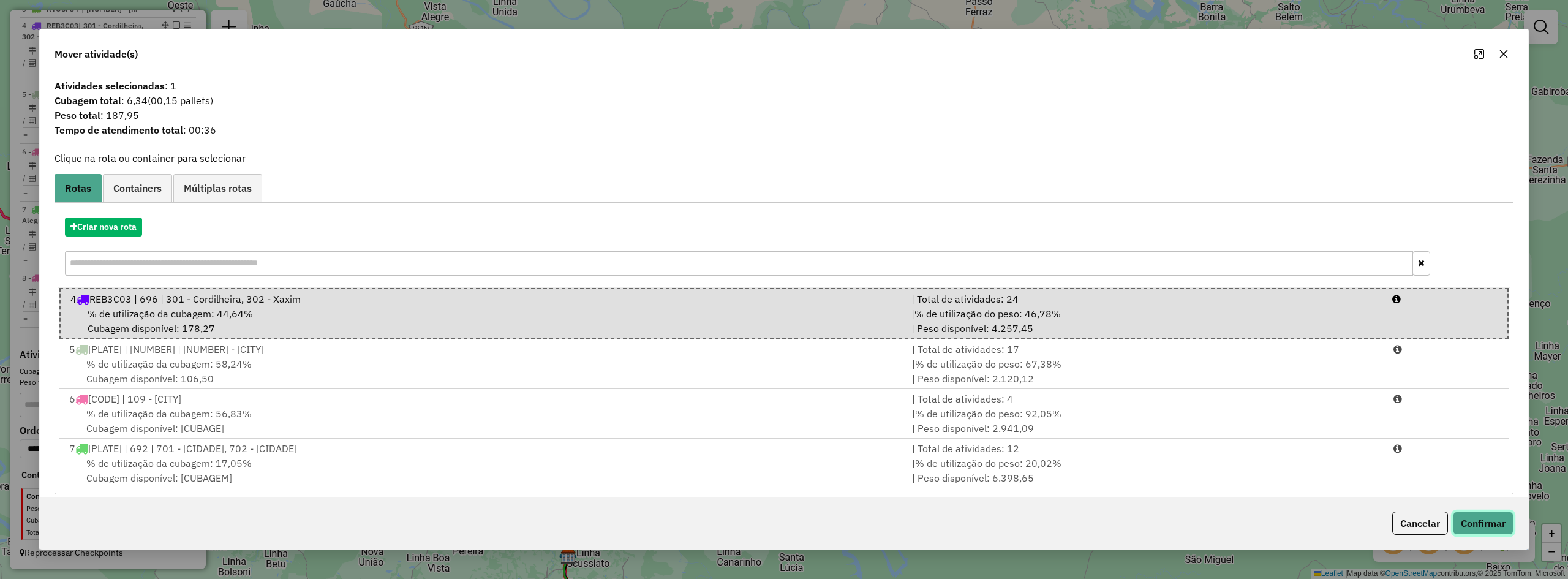 click on "Confirmar" 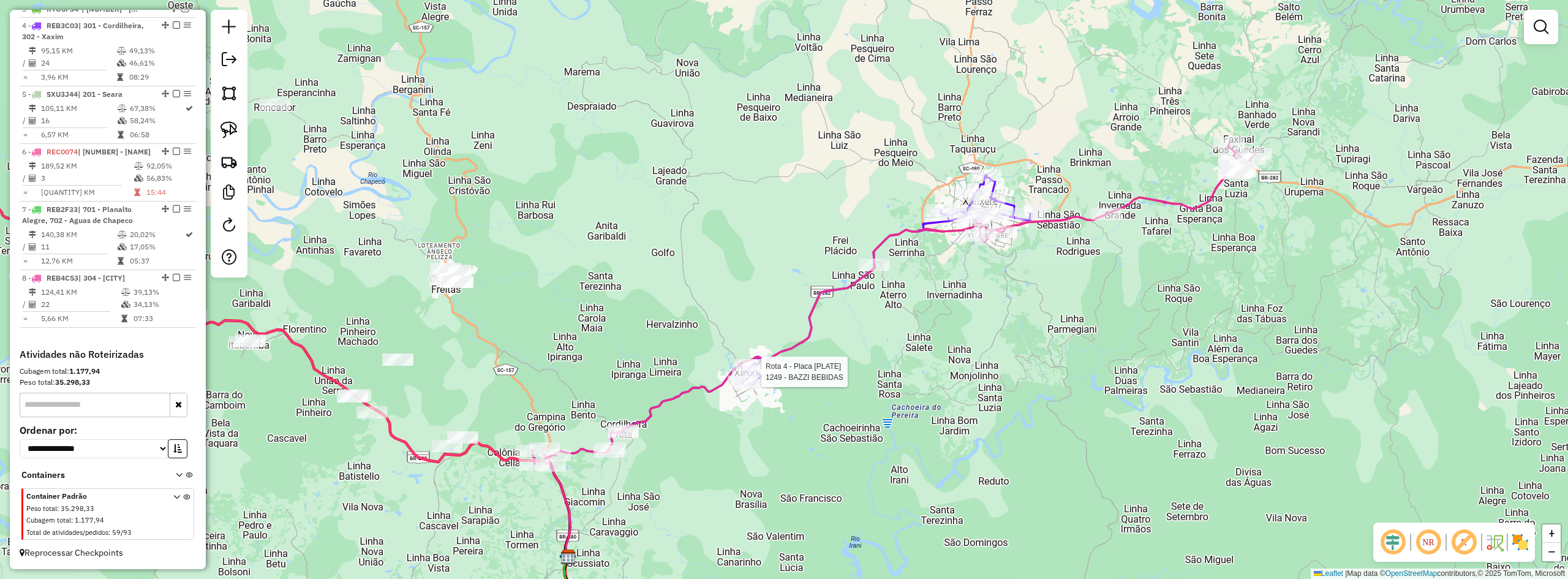 select on "**********" 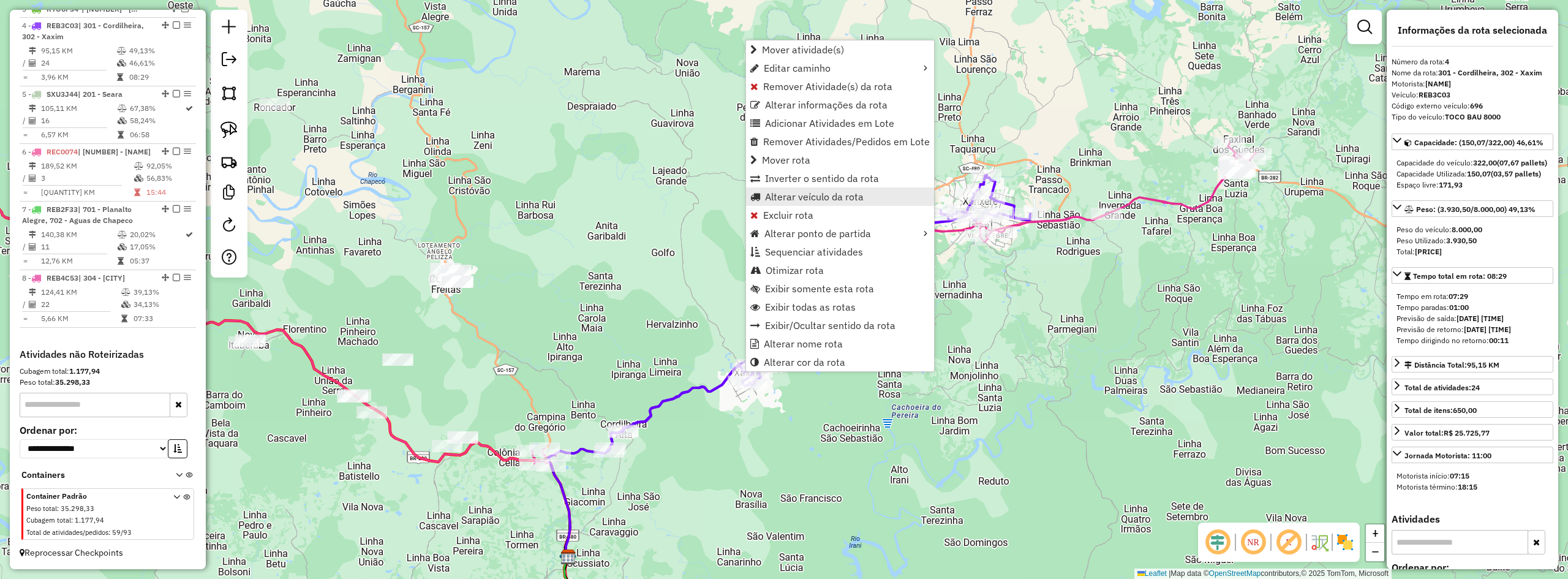 click on "Alterar veículo da rota" at bounding box center (814, 197) 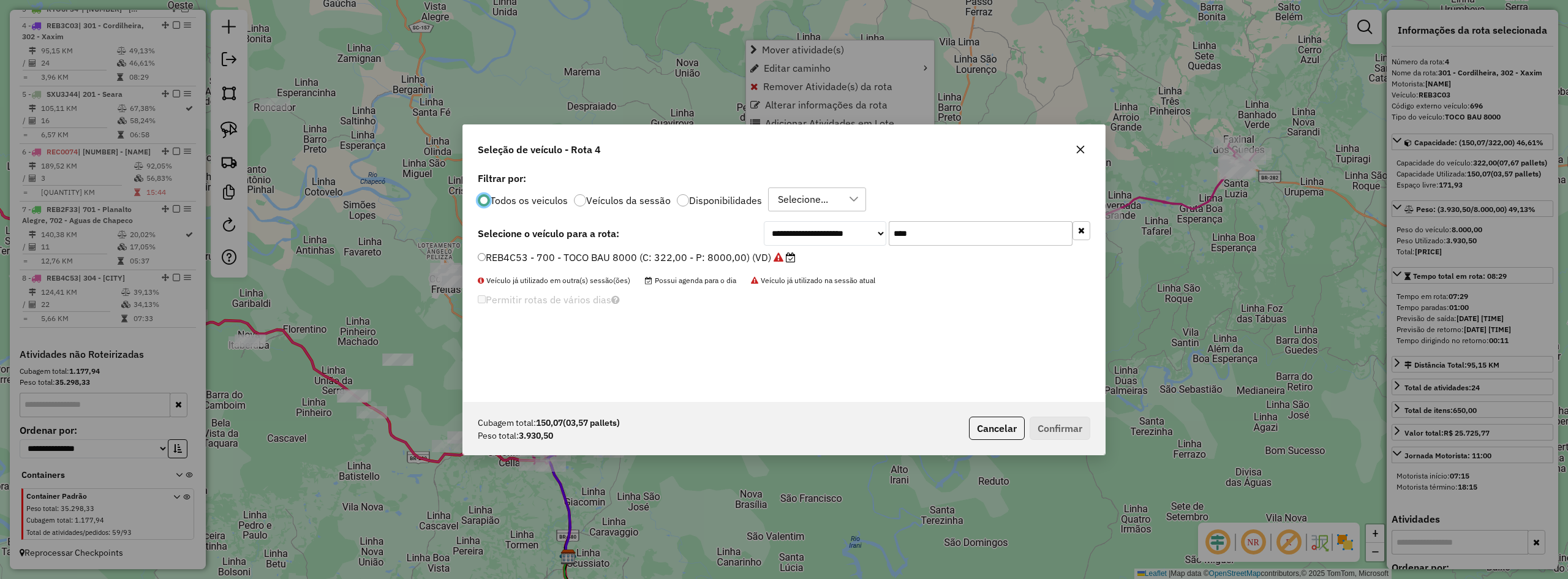 scroll, scrollTop: 7, scrollLeft: 4, axis: both 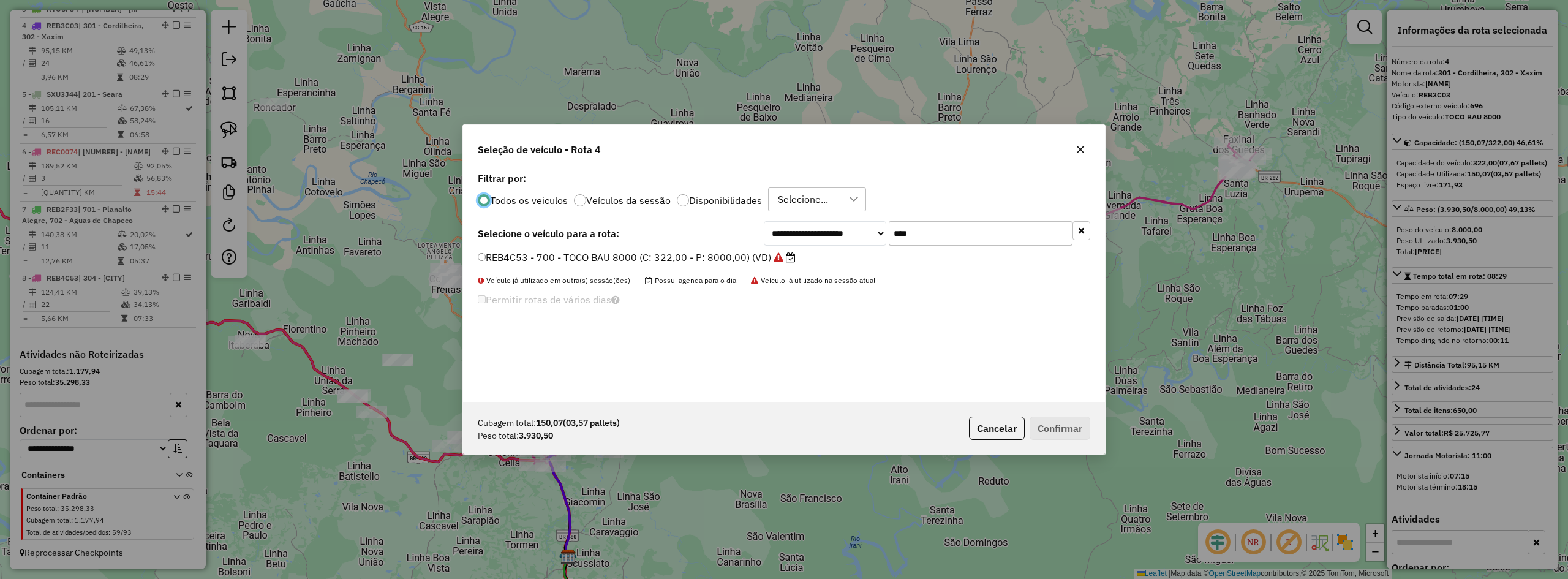 click on "****" 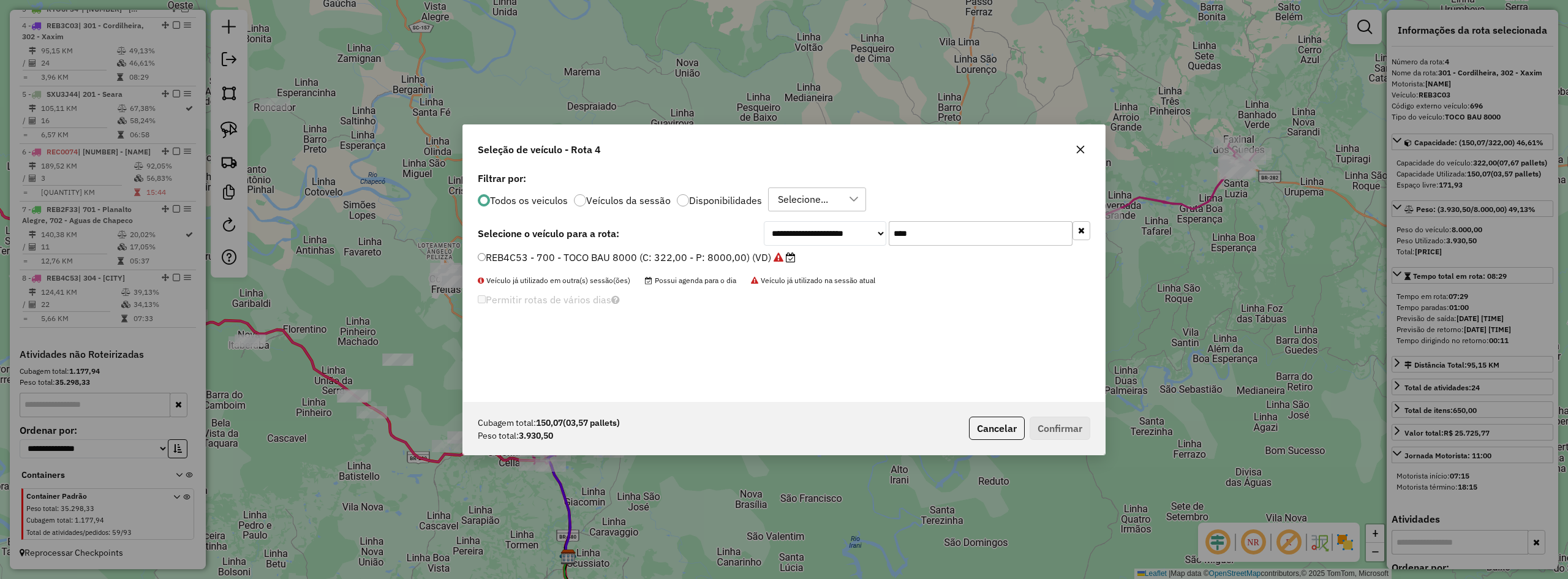 click on "****" 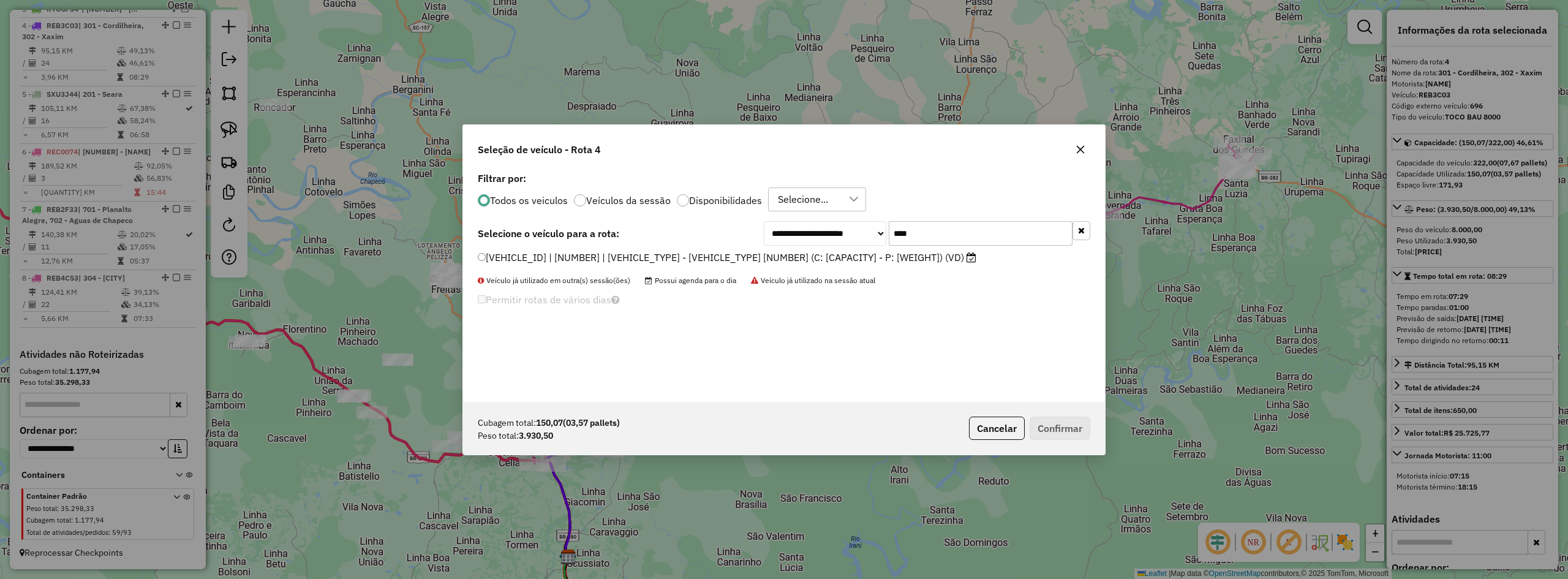 type on "****" 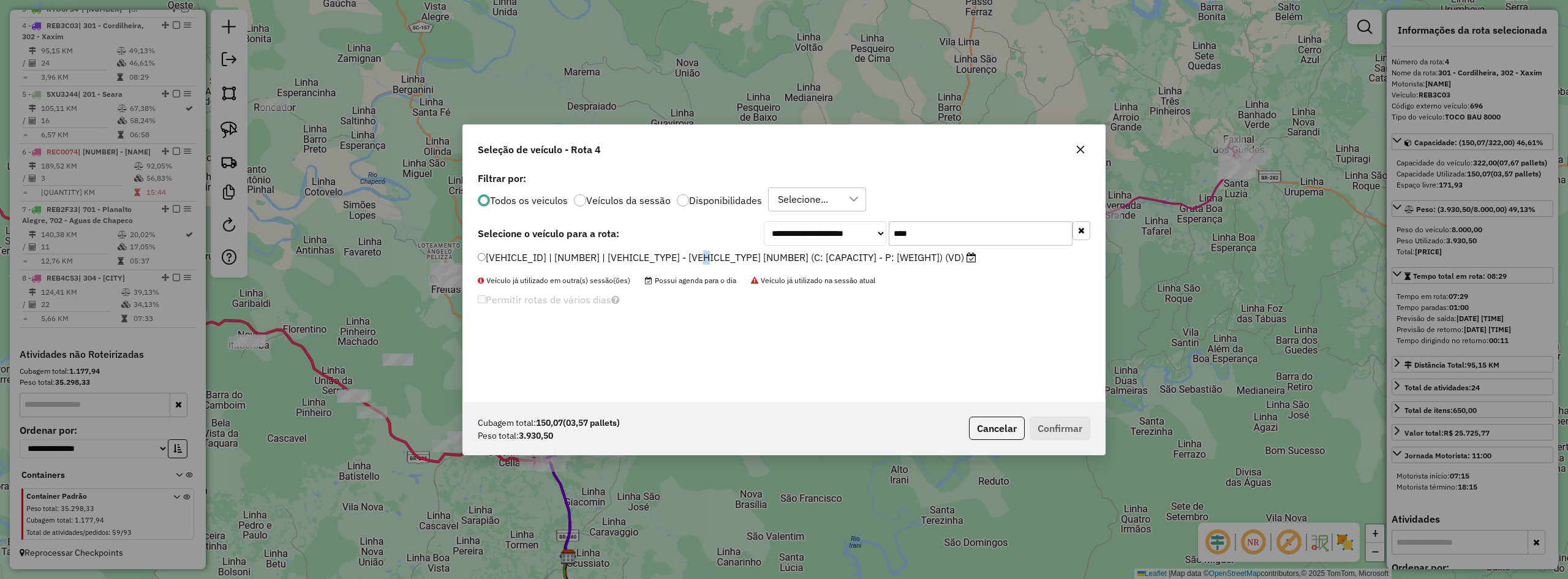 click on "[VEHICLE_ID] | [NUMBER] | [VEHICLE_TYPE] - [VEHICLE_TYPE] [NUMBER] (C: [CAPACITY] - P: [WEIGHT]) (VD)" 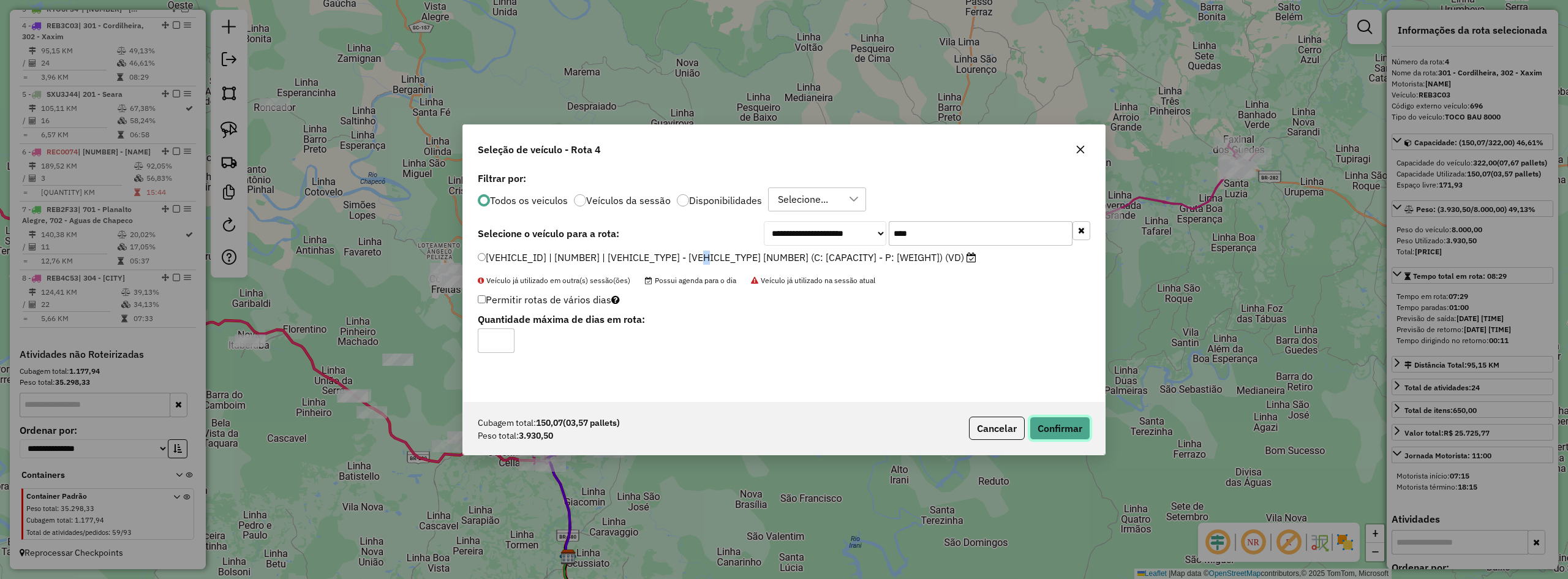 click on "Confirmar" 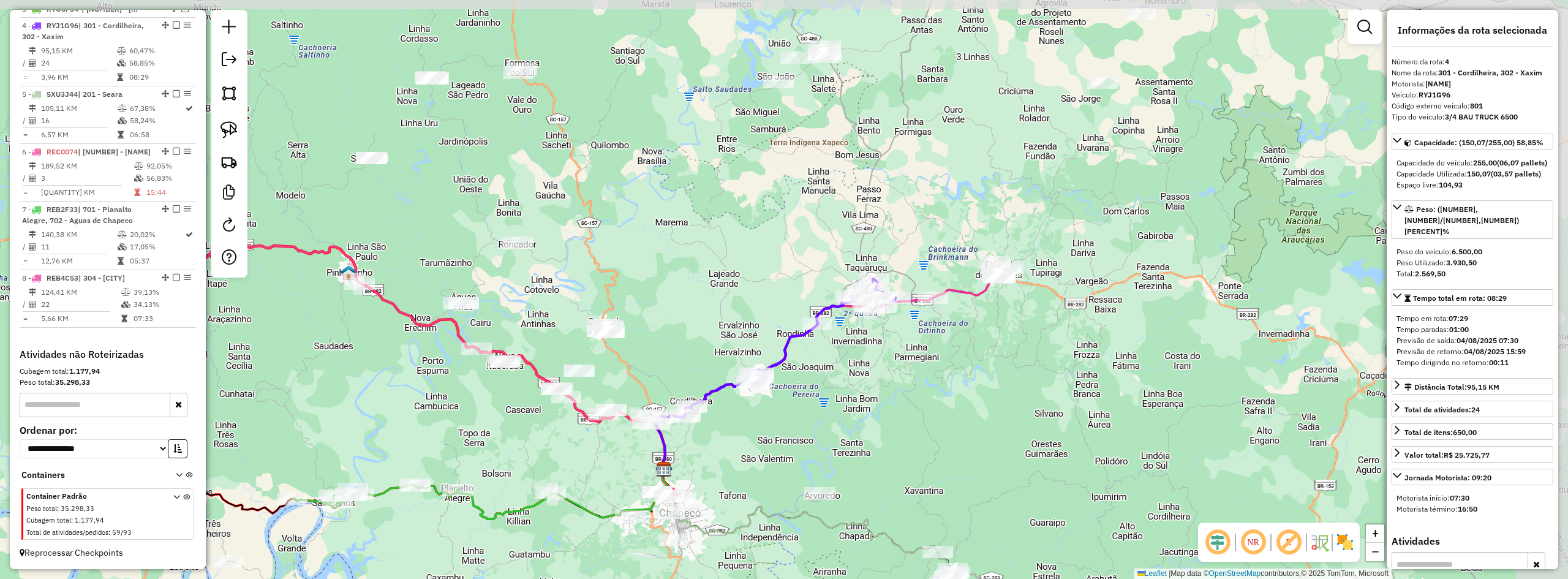 drag, startPoint x: 1003, startPoint y: 339, endPoint x: 914, endPoint y: 240, distance: 133.124 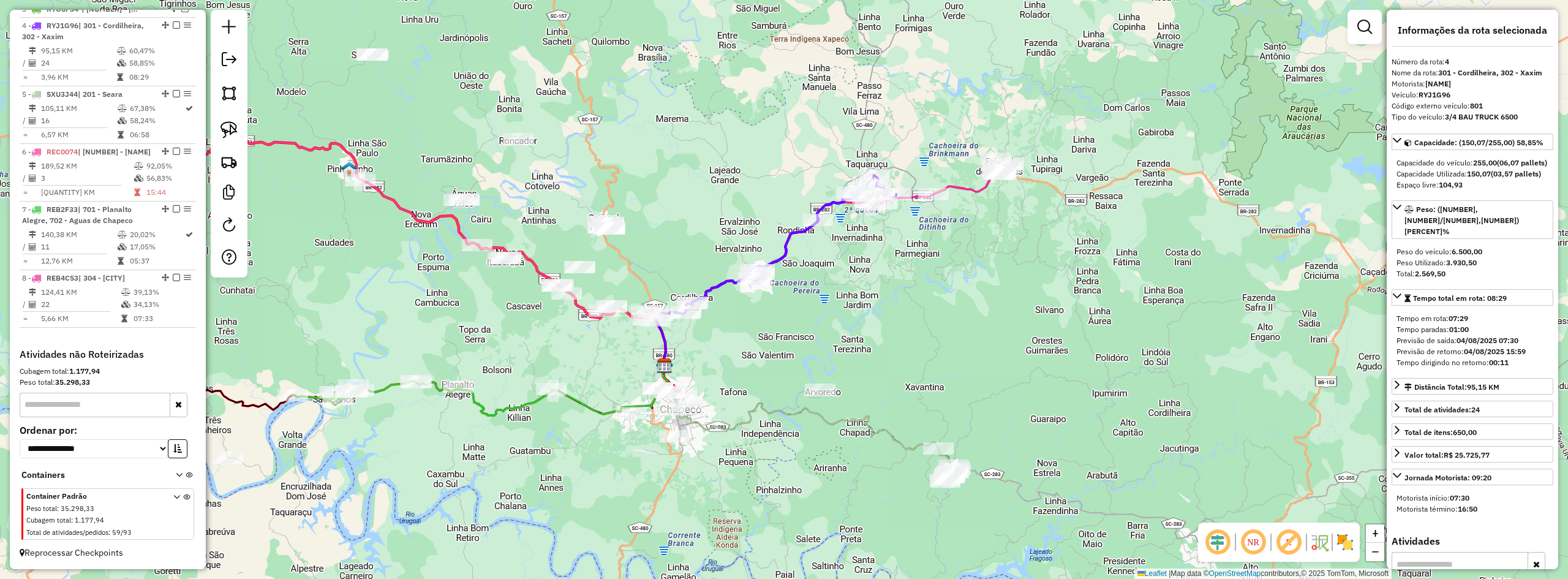 drag, startPoint x: 908, startPoint y: 289, endPoint x: 982, endPoint y: 310, distance: 76.92204 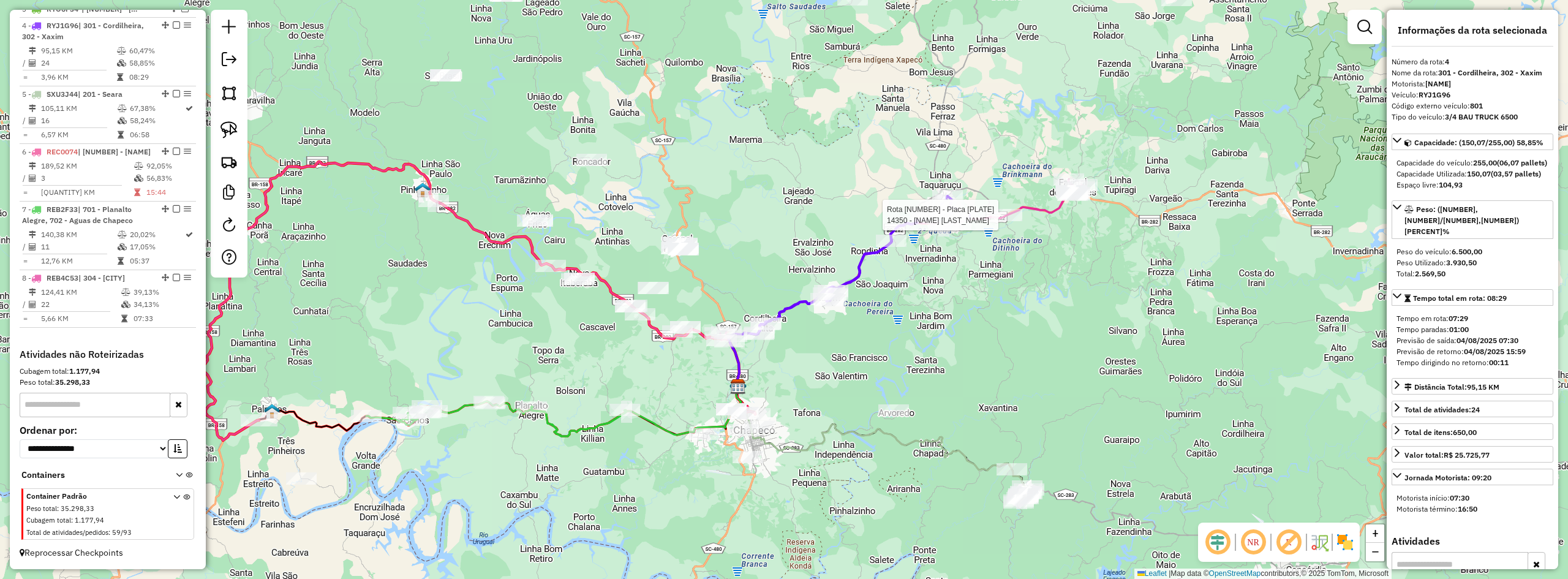 scroll, scrollTop: 527, scrollLeft: 0, axis: vertical 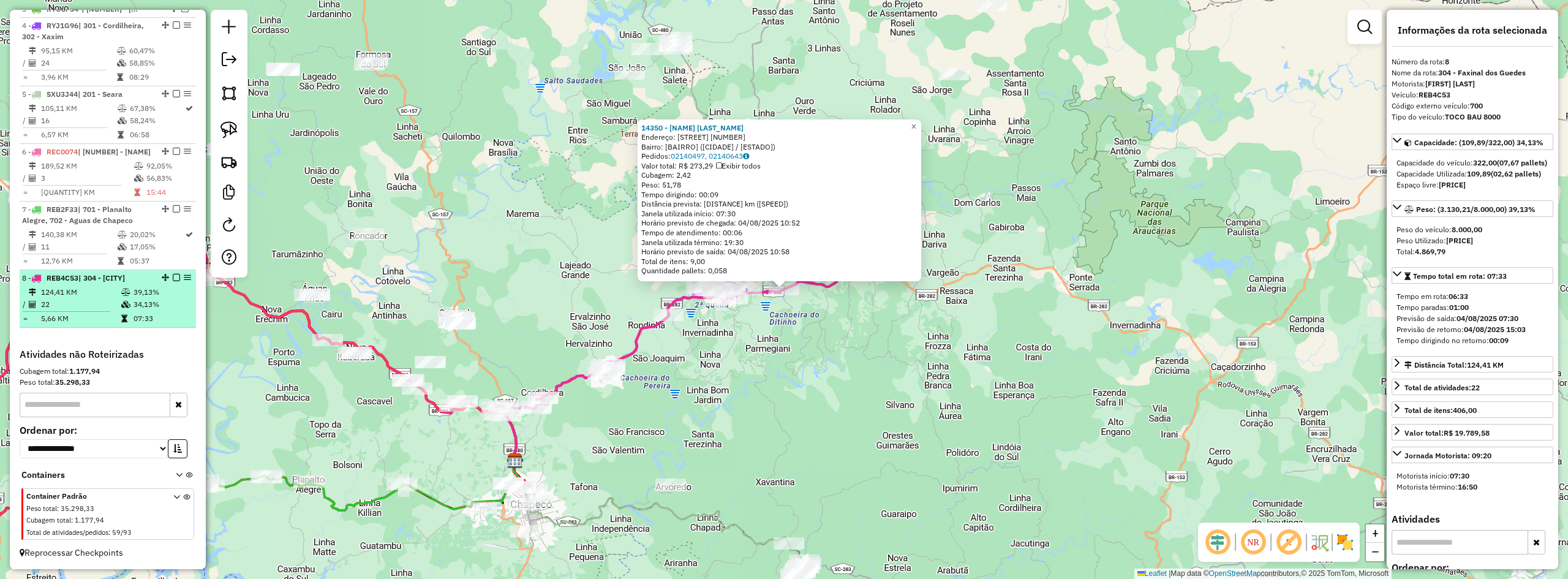 click at bounding box center (176, 278) 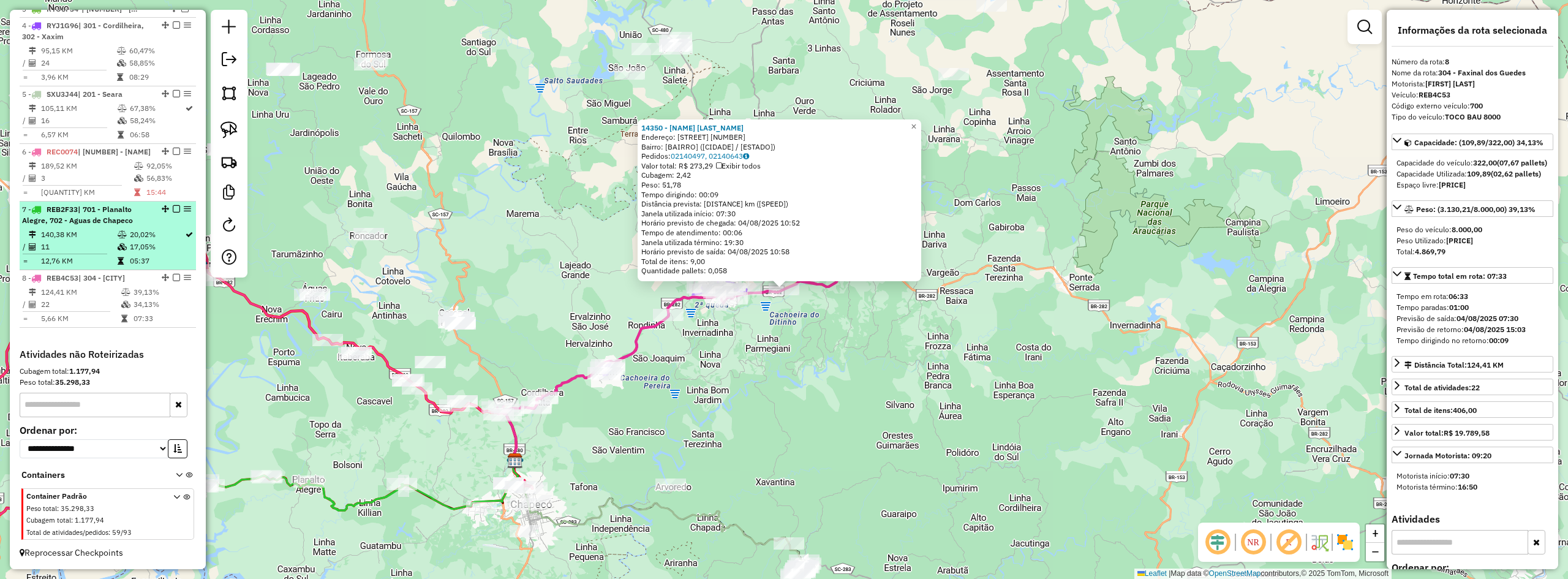 scroll, scrollTop: 475, scrollLeft: 0, axis: vertical 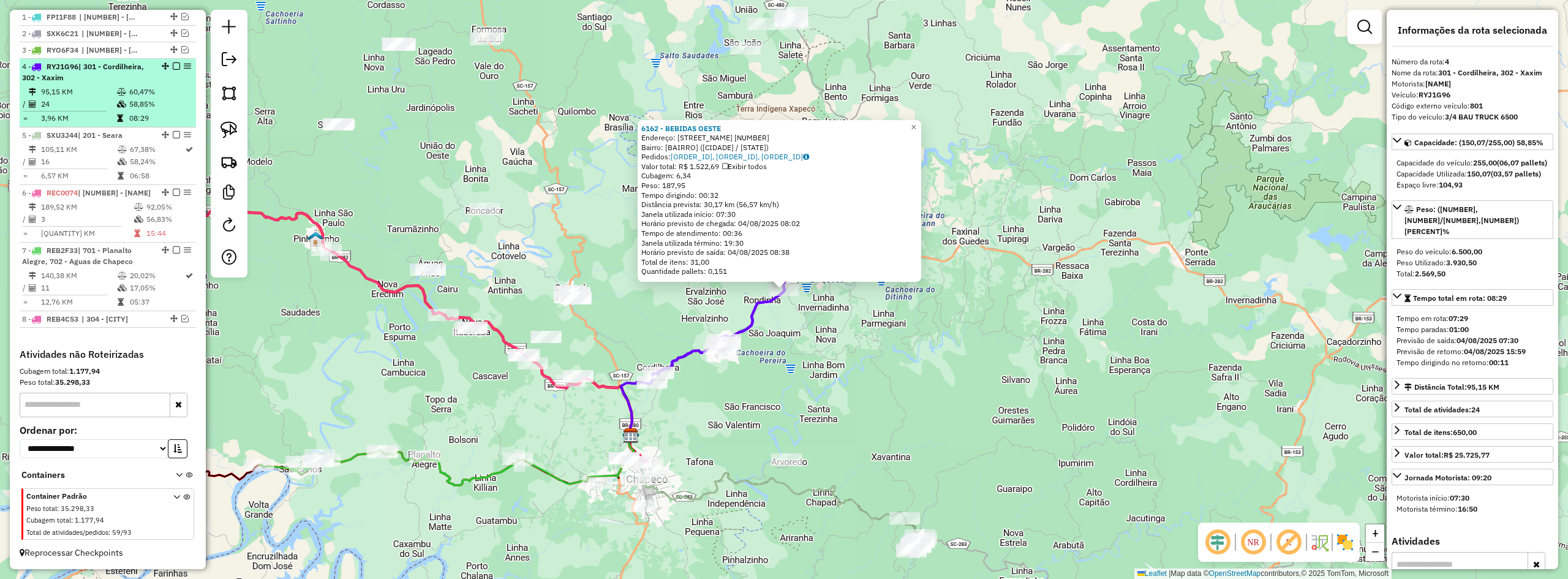 click at bounding box center (176, 66) 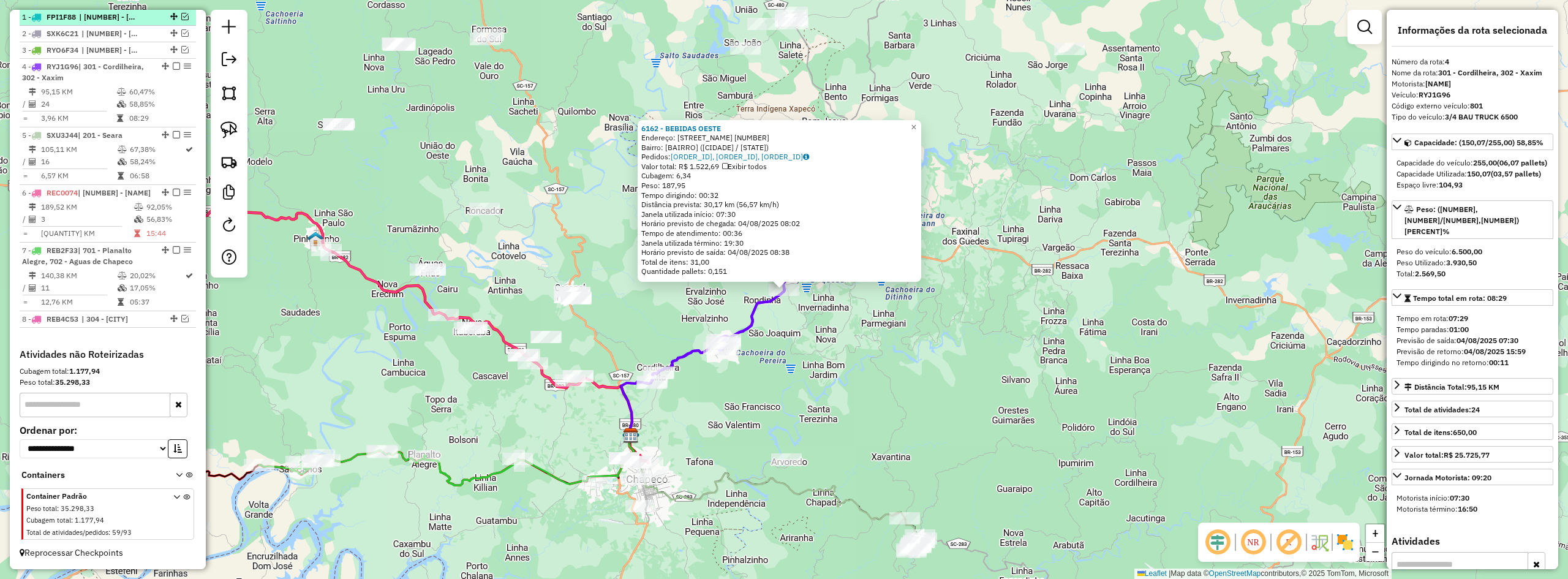 scroll, scrollTop: 423, scrollLeft: 0, axis: vertical 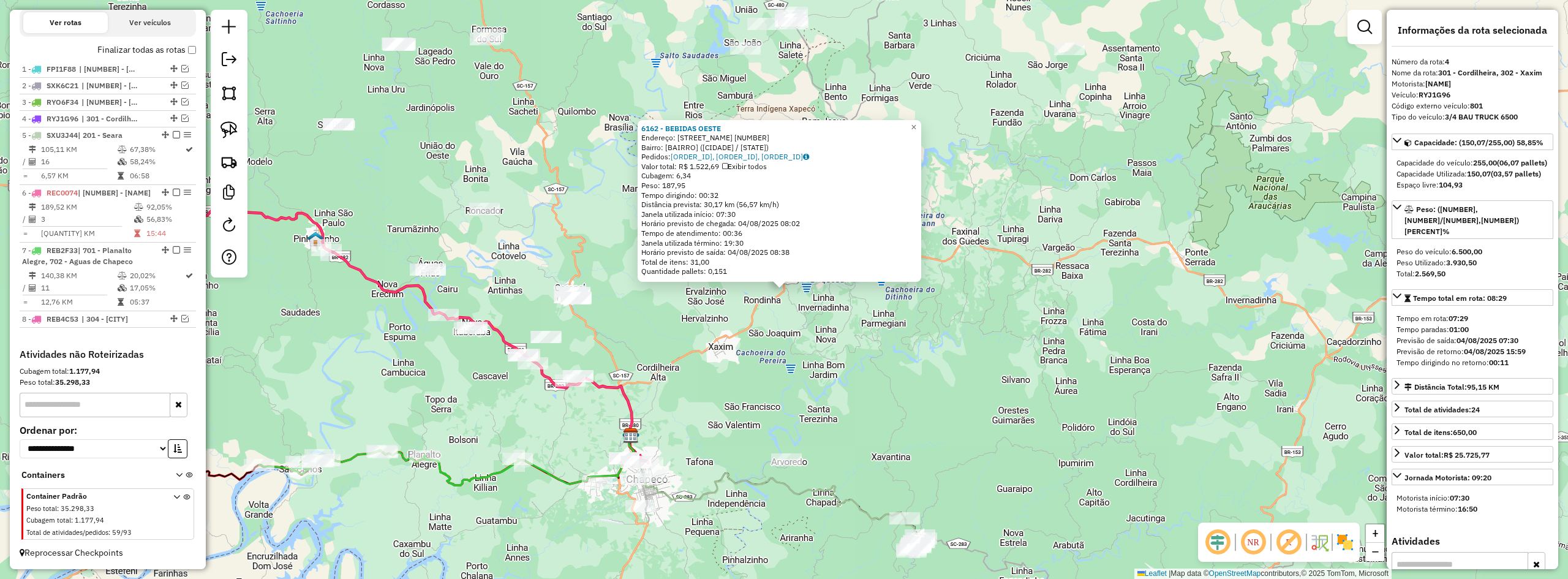 click on "6162 - BEBIDAS OESTE Endereço: ROD BR 282 S/N Bairro: INTERIOR ([CITY] / [STATE]) Pedidos: 02140597, 02140599, 02140598 Valor total: R$ 1.522,69 Exibir todos Cubagem: 6,34 Peso: 187,95 Tempo dirigindo: 00:32 Distância prevista: 30,17 km (56,57 km/h) Janela utilizada início: 07:30 Horário previsto de chegada: 04/08/2025 08:02 Tempo de atendimento: 00:36 Janela utilizada término: 19:30 Horário previsto de saída: 04/08/2025 08:38 Total de itens: 31,00 Quantidade pallets: 0,151 × Janela de atendimento Grade de atendimento Capacidade Transportadoras Veículos Cliente Pedidos Rotas Selecione os dias de semana para filtrar as janelas de atendimento Seg Ter Qua Qui Sex Sáb Dom Informe o período da janela de atendimento: De: Até: Filtrar exatamente a janela do cliente Considerar janela de atendimento padrão Selecione os dias de semana para filtrar as grades de atendimento Seg Ter Qua Qui Sex Sáb Dom Peso mínimo: Peso máximo: De: Até:" 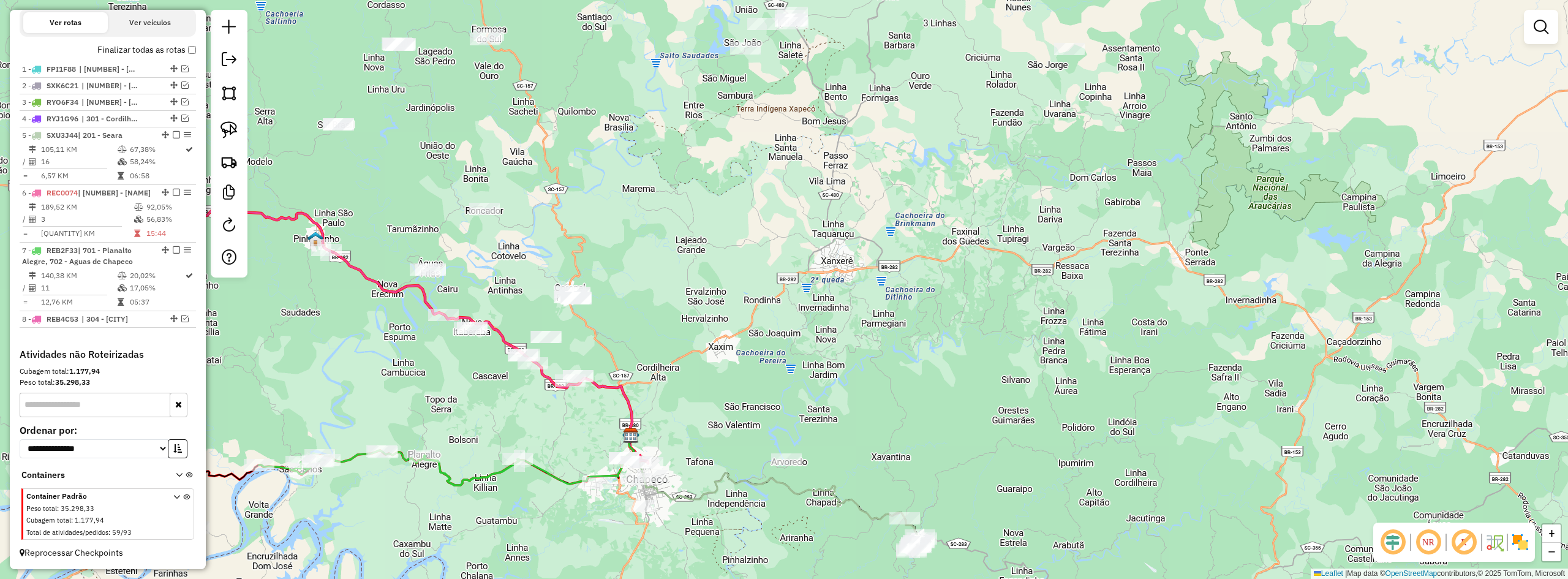 drag, startPoint x: 648, startPoint y: 252, endPoint x: 690, endPoint y: 411, distance: 164.45364 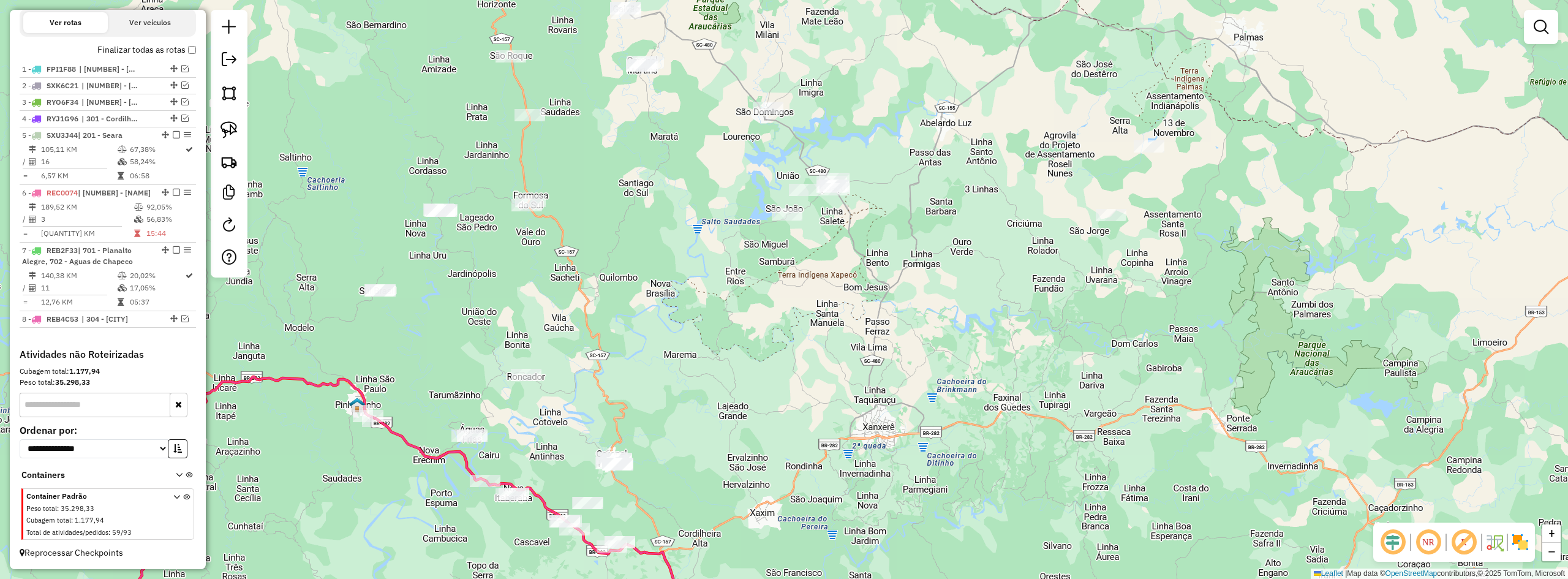 drag, startPoint x: 706, startPoint y: 314, endPoint x: 704, endPoint y: 377, distance: 63.0317 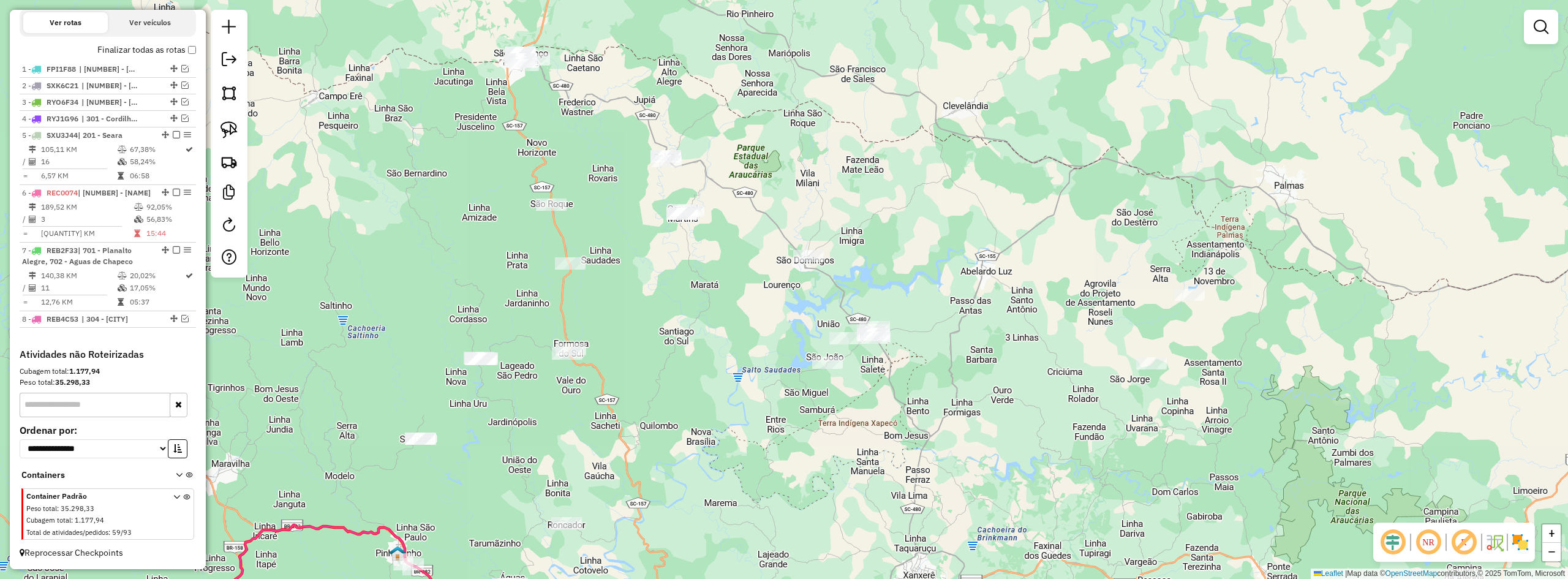 drag, startPoint x: 763, startPoint y: 437, endPoint x: 782, endPoint y: 448, distance: 21.9545 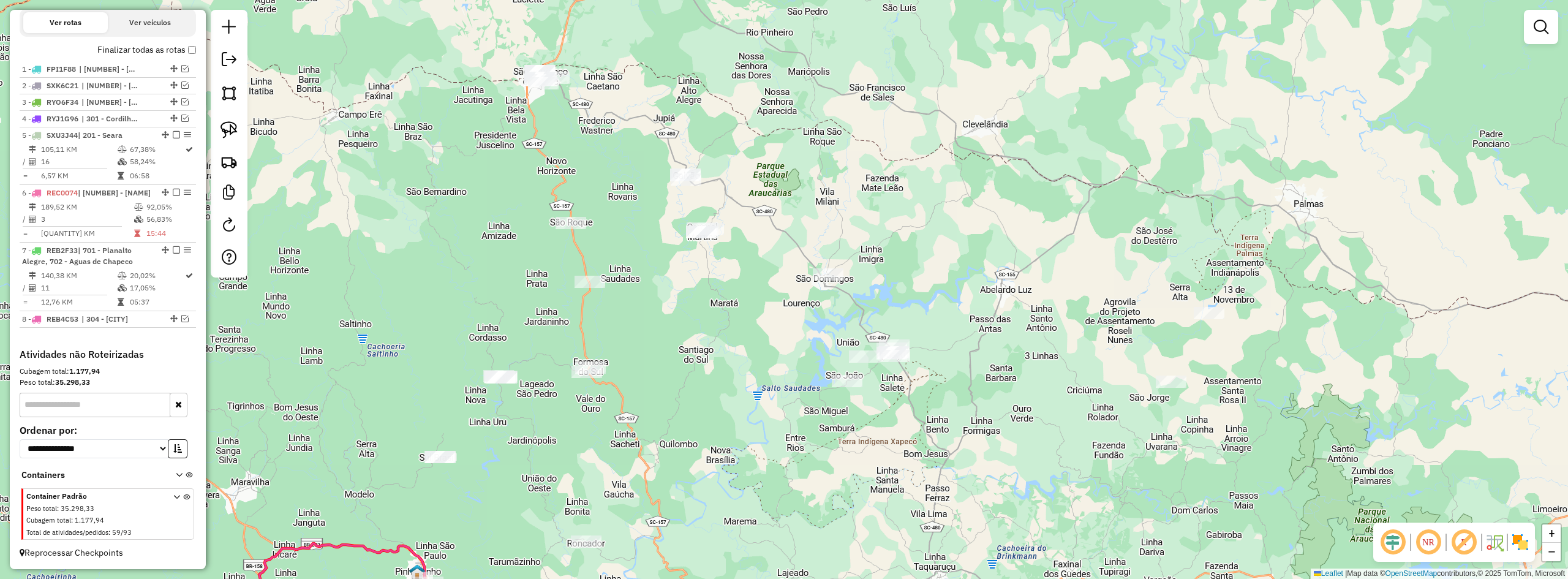 drag, startPoint x: 745, startPoint y: 360, endPoint x: 809, endPoint y: 259, distance: 119.57006 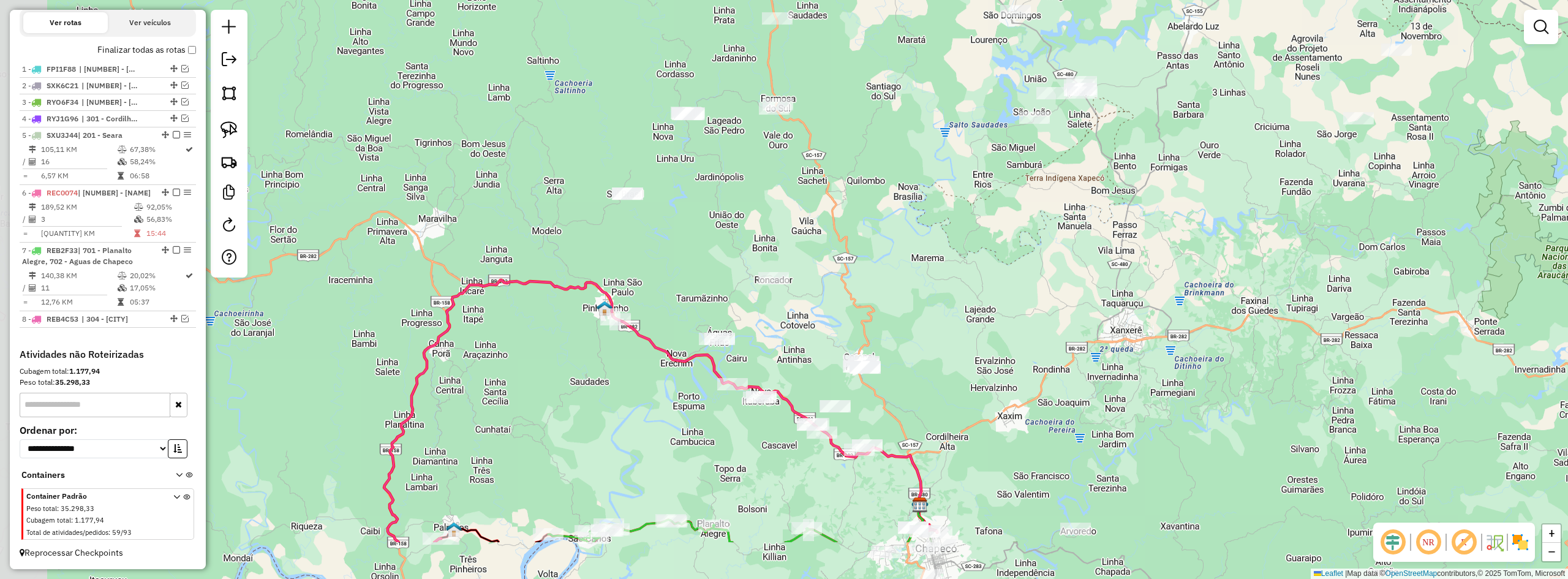 drag, startPoint x: 771, startPoint y: 328, endPoint x: 867, endPoint y: 214, distance: 149.03691 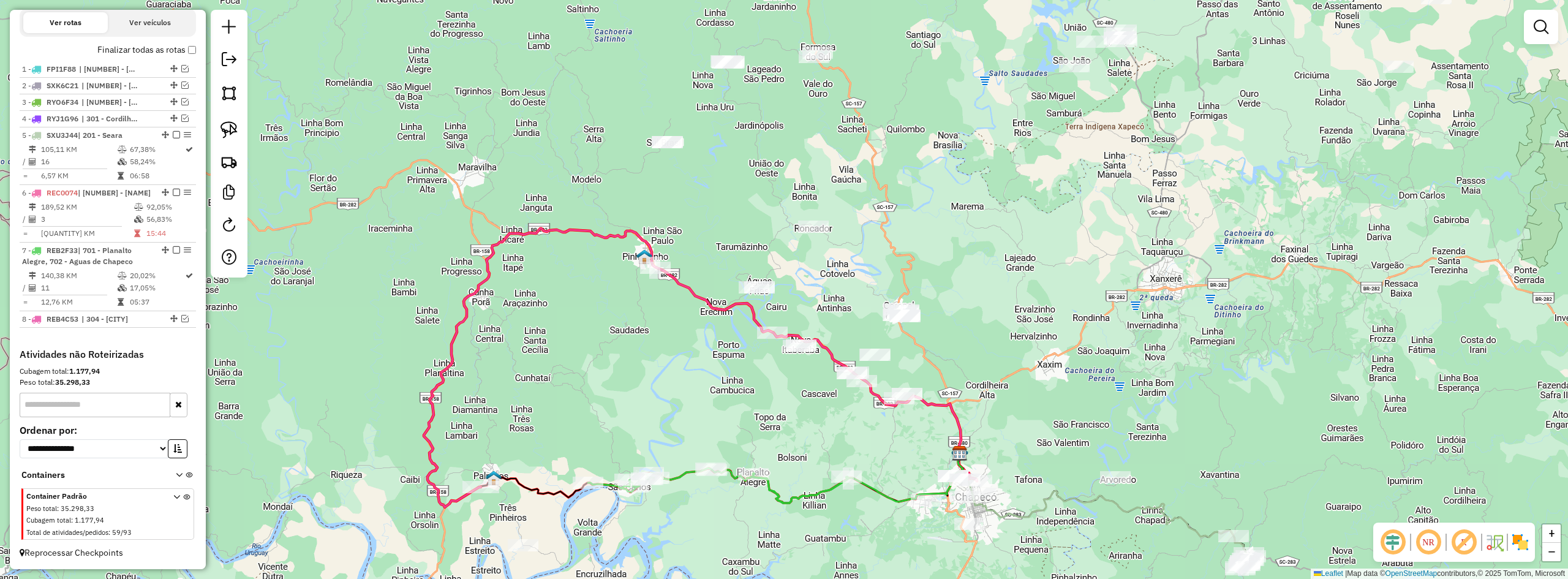drag, startPoint x: 684, startPoint y: 386, endPoint x: 624, endPoint y: 278, distance: 123.54756 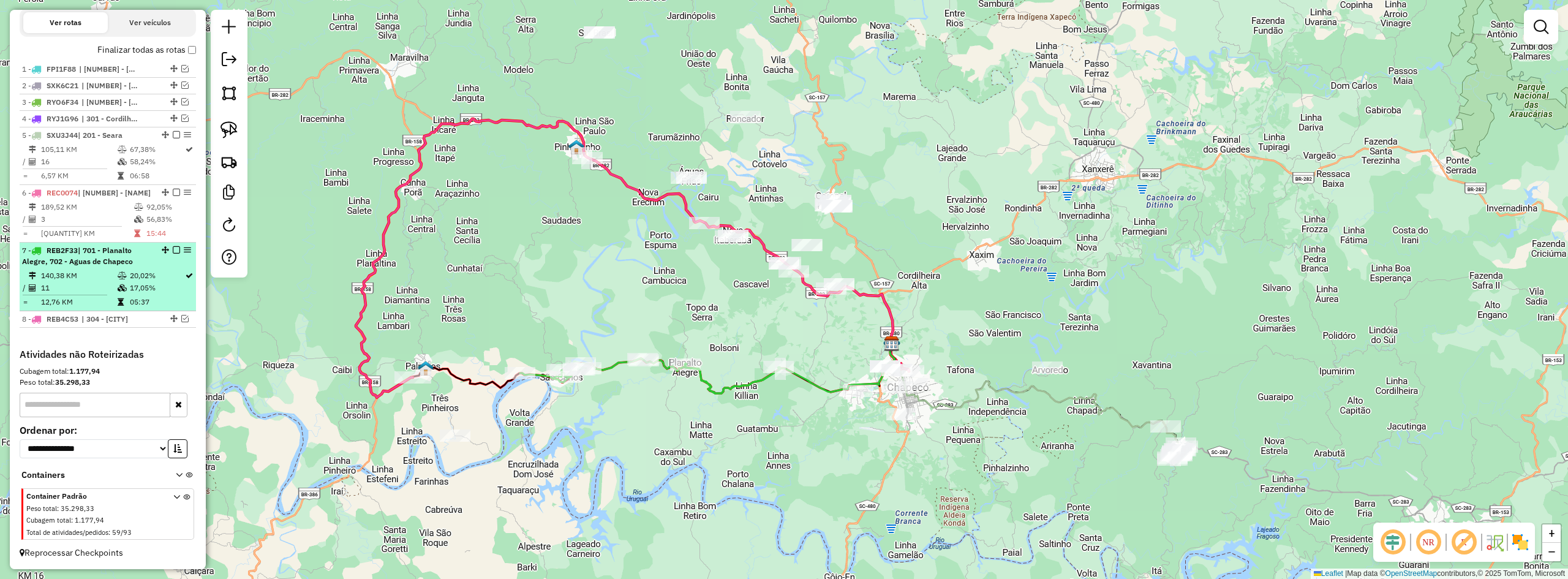 click at bounding box center (176, 250) 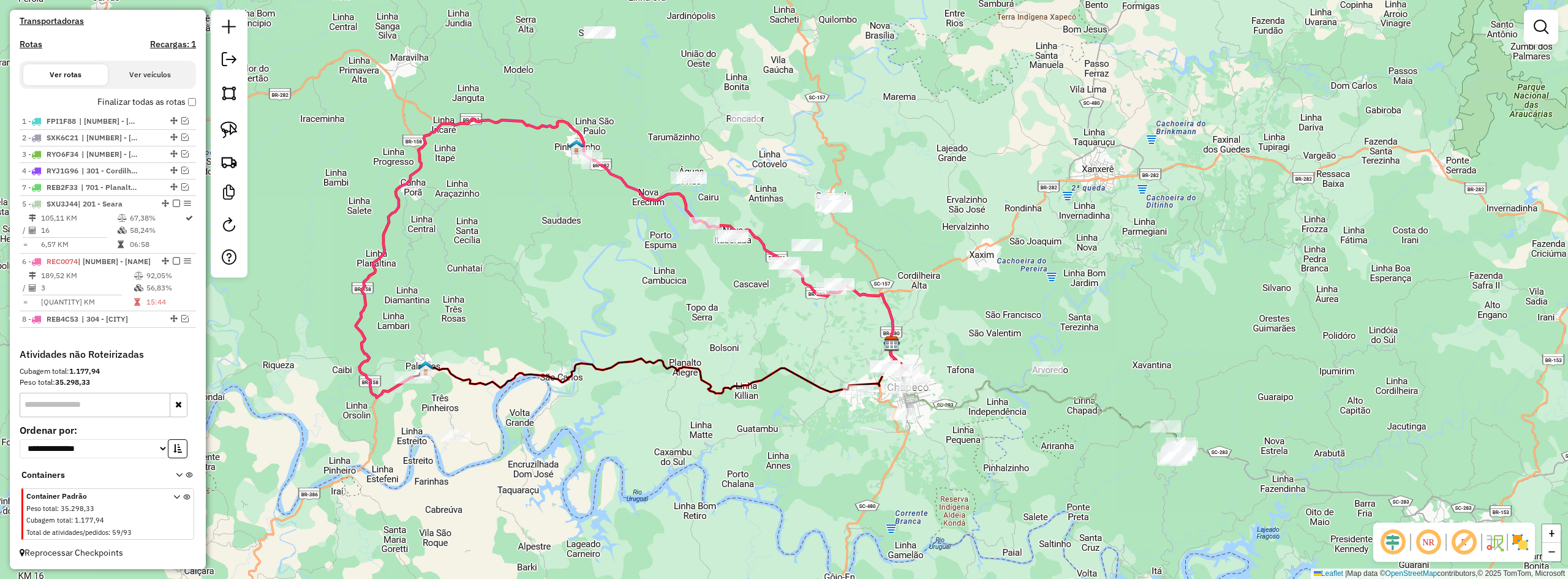 drag, startPoint x: 171, startPoint y: 300, endPoint x: 178, endPoint y: 186, distance: 114.21471 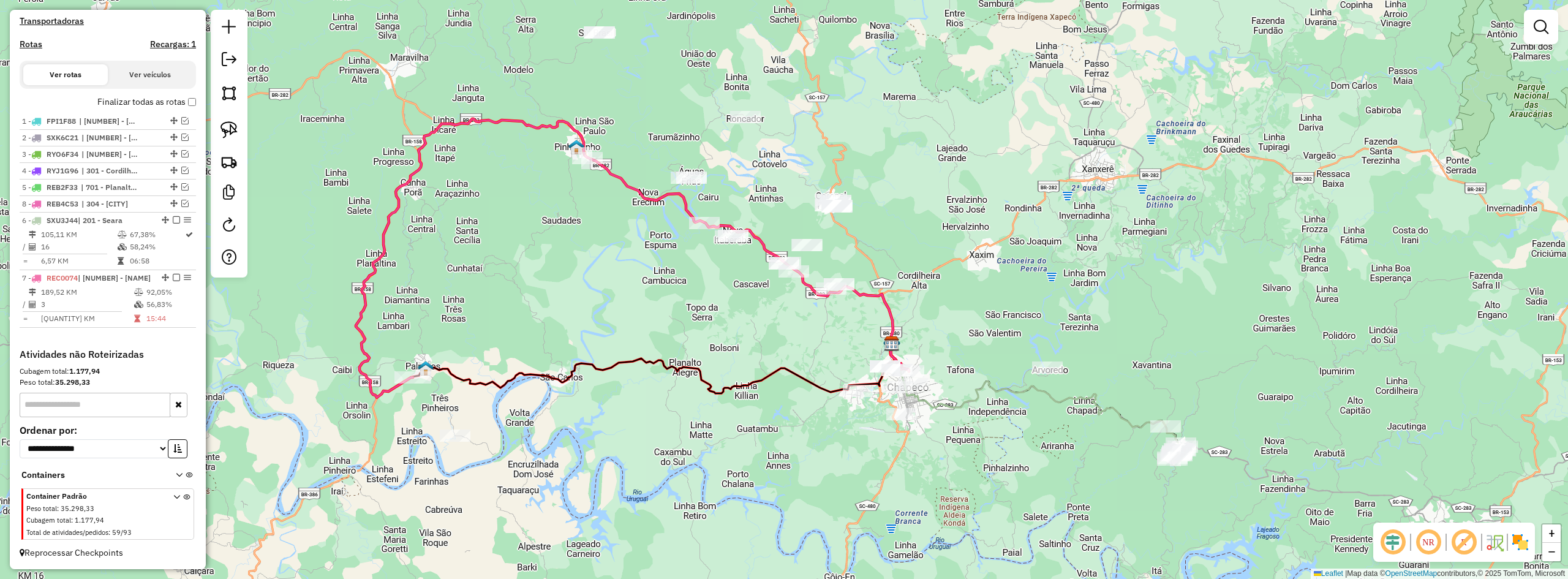 drag, startPoint x: 169, startPoint y: 319, endPoint x: 173, endPoint y: 208, distance: 111.07205 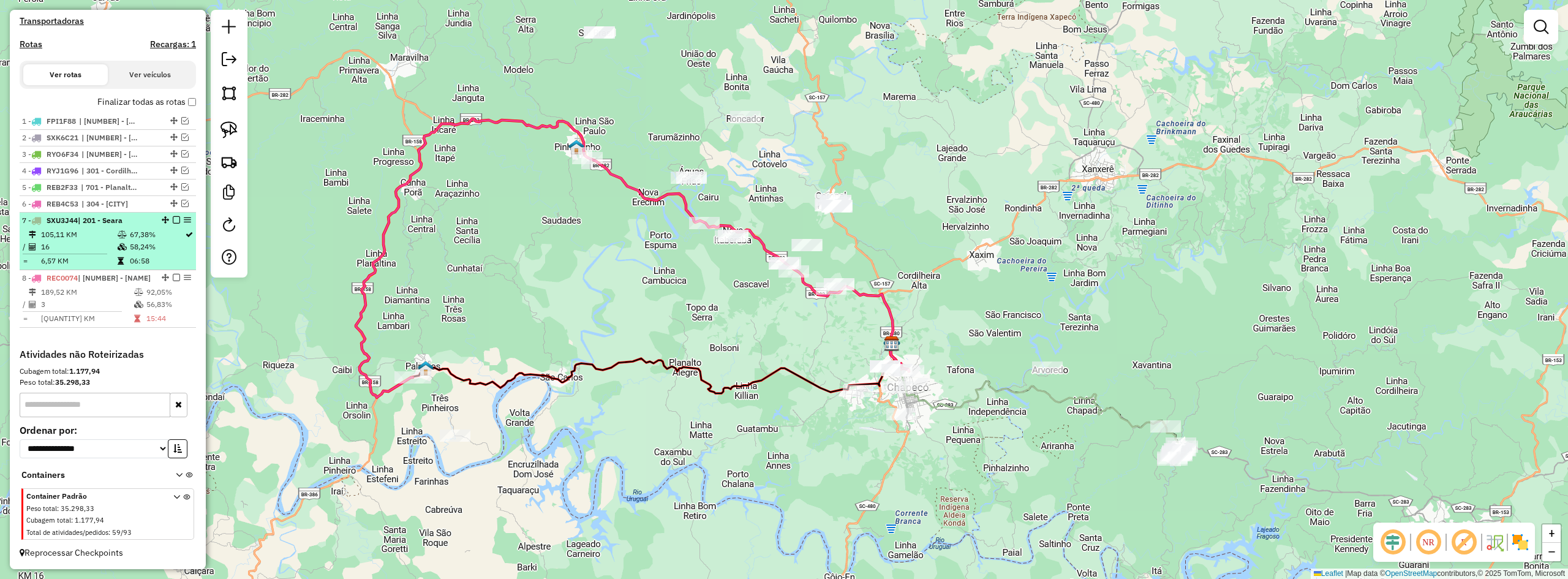 click on "| 201 - Seara" at bounding box center [100, 220] 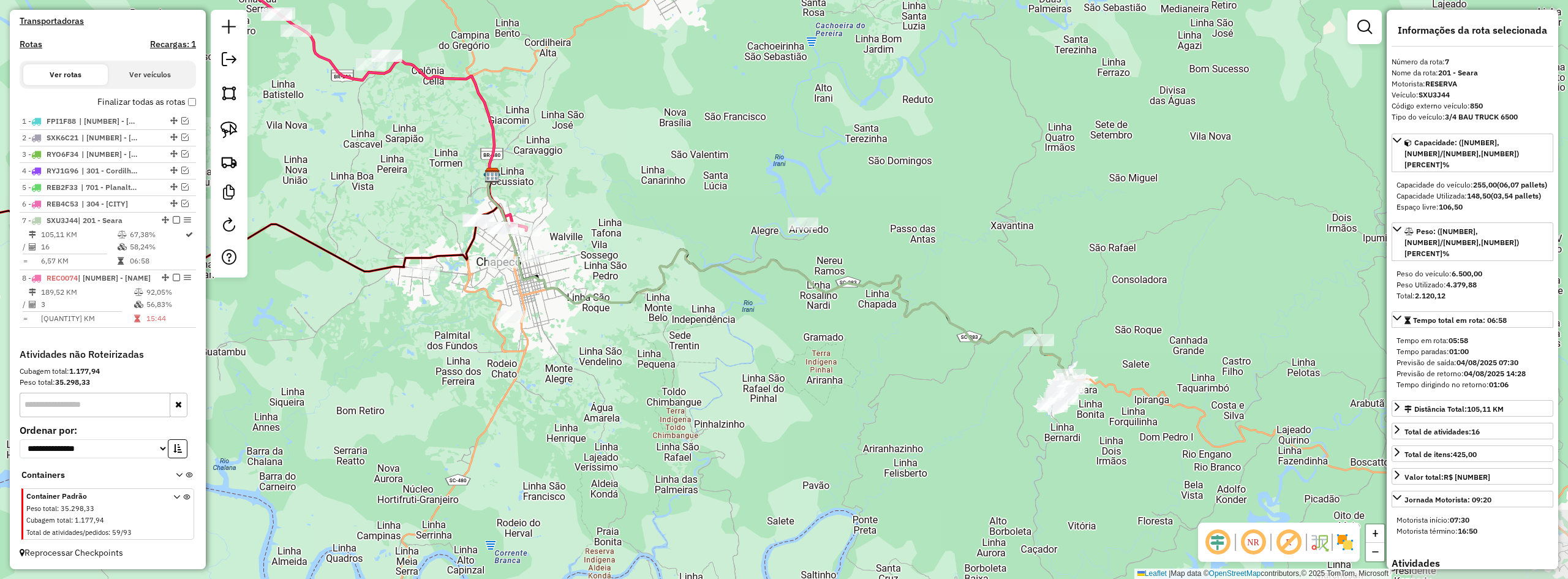 drag, startPoint x: 888, startPoint y: 374, endPoint x: 806, endPoint y: 349, distance: 85.72631 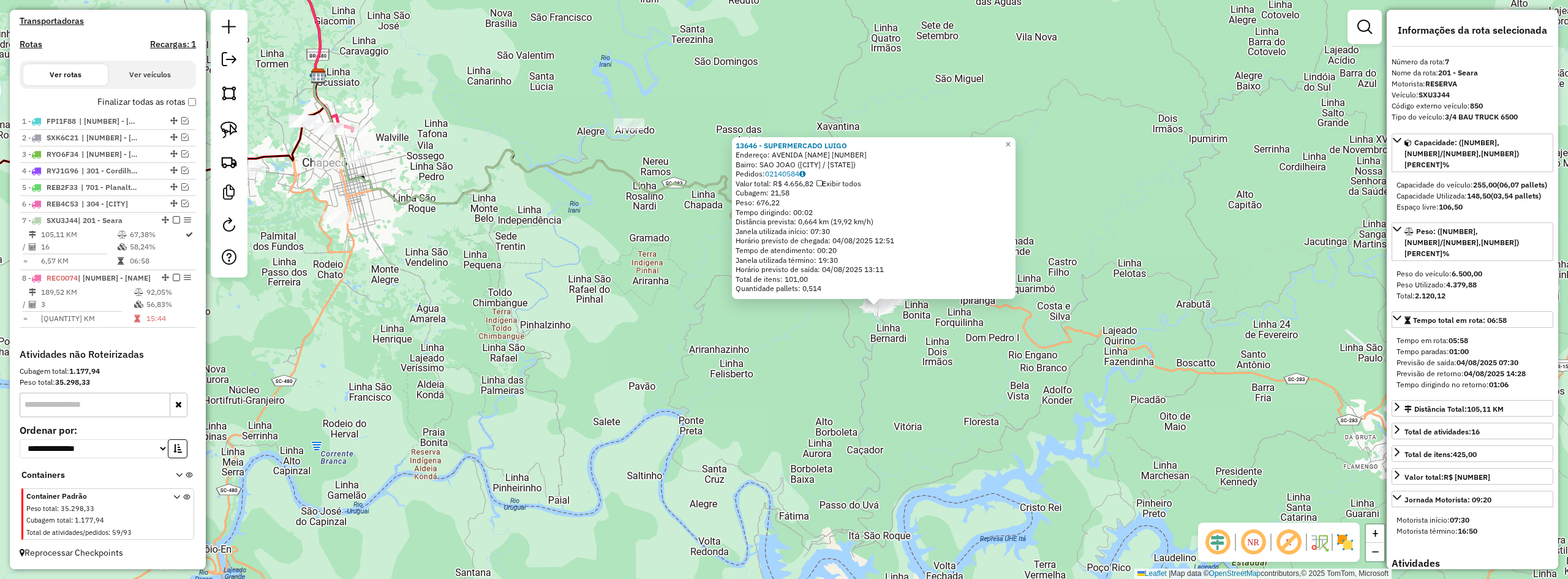 drag, startPoint x: 899, startPoint y: 379, endPoint x: 1045, endPoint y: 404, distance: 148.12495 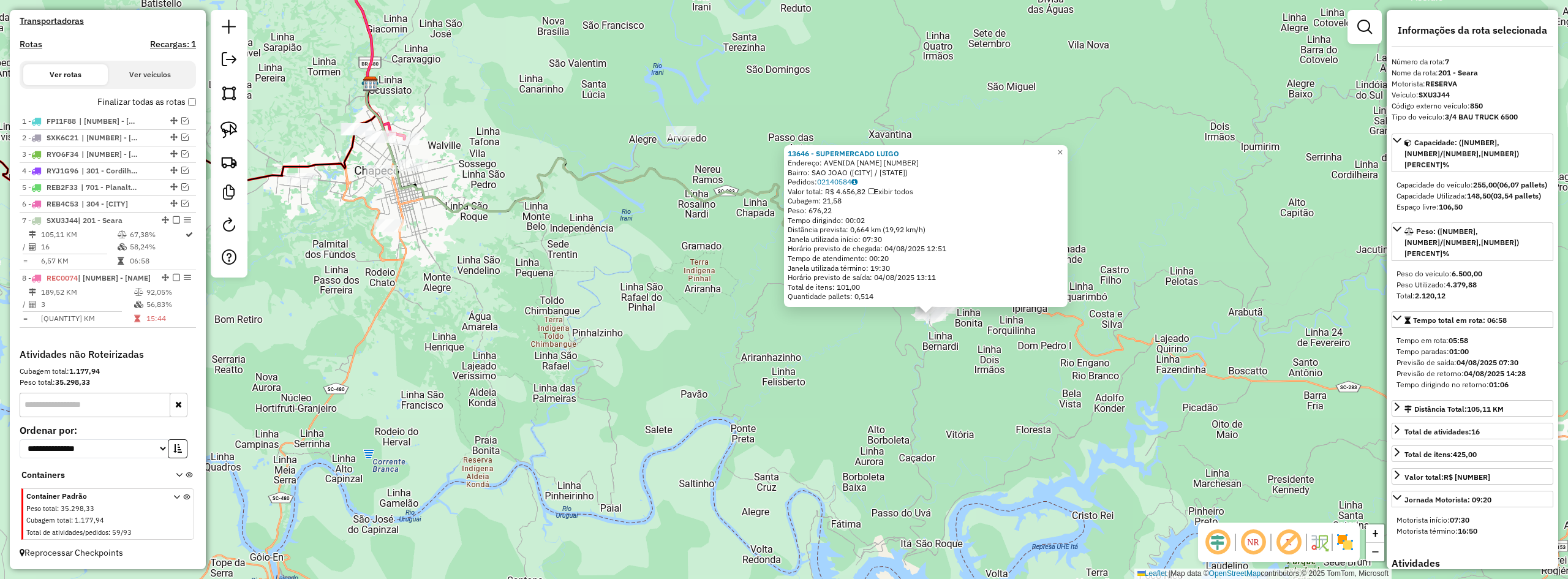 click on "13646 - [CLIENTE]  Endereço:  [RUA] [NUMERO]   Bairro: [BAIRRO] ([CIDADE] / [ESTADO])   Pedidos:  02140584   Valor total: R$ [VALOR]   Exibir todos   Cubagem: [CUBAGEM]  Peso: [PESO]  Tempo dirigindo: [TEMPO]   Distância prevista: [DISTANCE] km ([SPEED] km/h)   Janela utilizada início: [TIME]   Horário previsto de chegada: [DATE] [TIME]   Tempo de atendimento: [TEMPO]   Janela utilizada término: [TIME]   Horário previsto de saída: [DATE] [TIME]   Total de itens: [QUANTIDADE]   Quantidade pallets: [QUANTIDADE]  × Janela de atendimento Grade de atendimento Capacidade Transportadoras Veículos Cliente Pedidos  Rotas Selecione os dias de semana para filtrar as janelas de atendimento  Seg   Ter   Qua   Qui   Sex   Sáb   Dom  Informe o período da janela de atendimento: De: Até:  Filtrar exatamente a janela do cliente  Considerar janela de atendimento padrão  Selecione os dias de semana para filtrar as grades de atendimento  Seg   Ter   Qua   Qui   Sex   Sáb   Dom   Considerar clientes sem dia de atendimento cadastrado +" 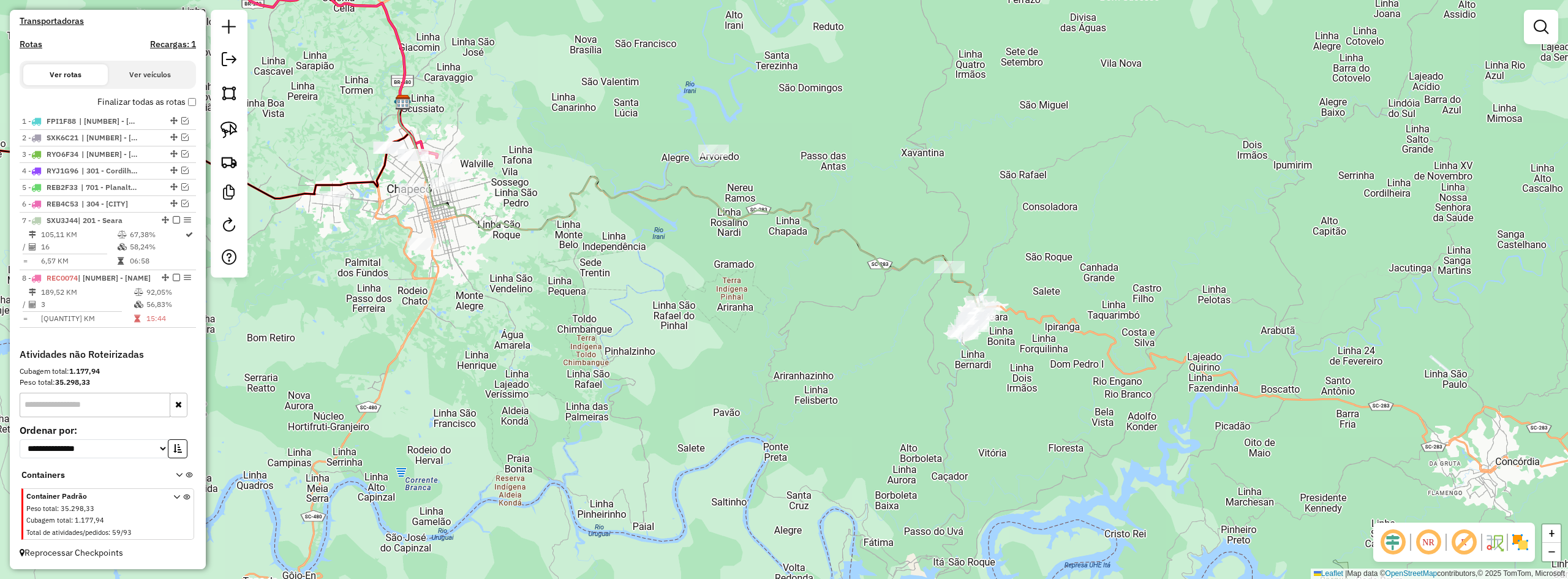 drag, startPoint x: 802, startPoint y: 363, endPoint x: 949, endPoint y: 396, distance: 150.65855 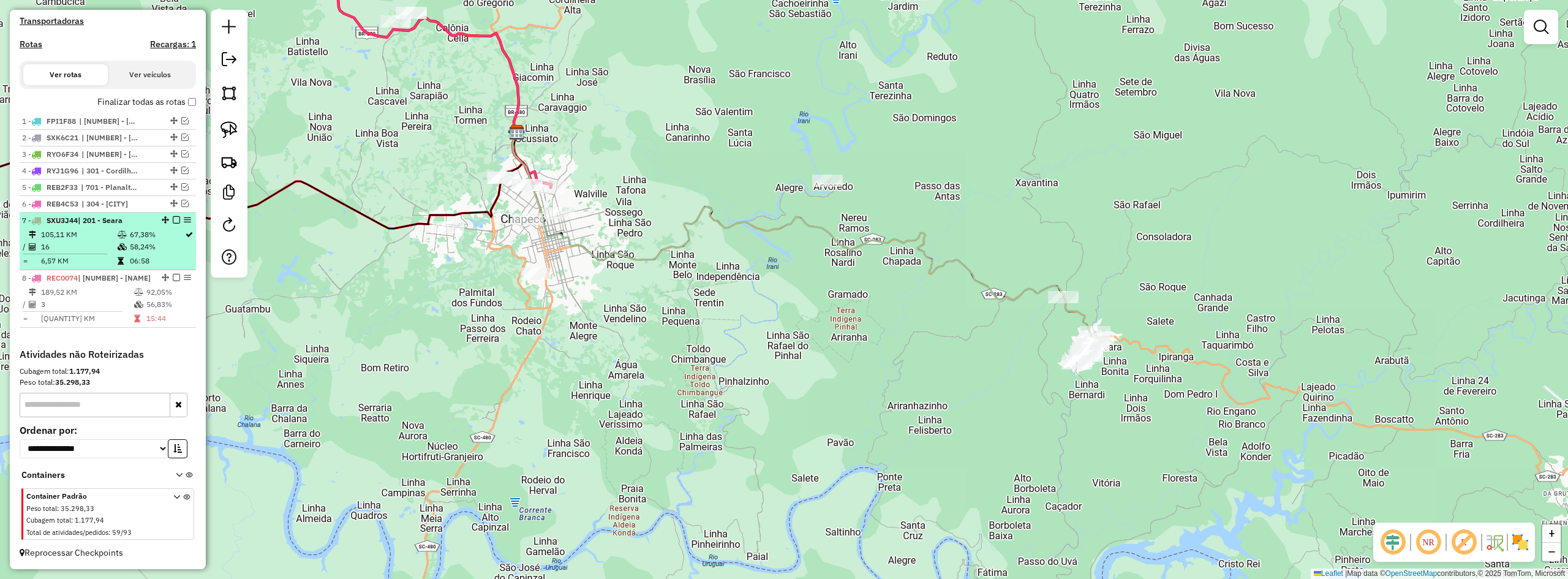 click at bounding box center (176, 220) 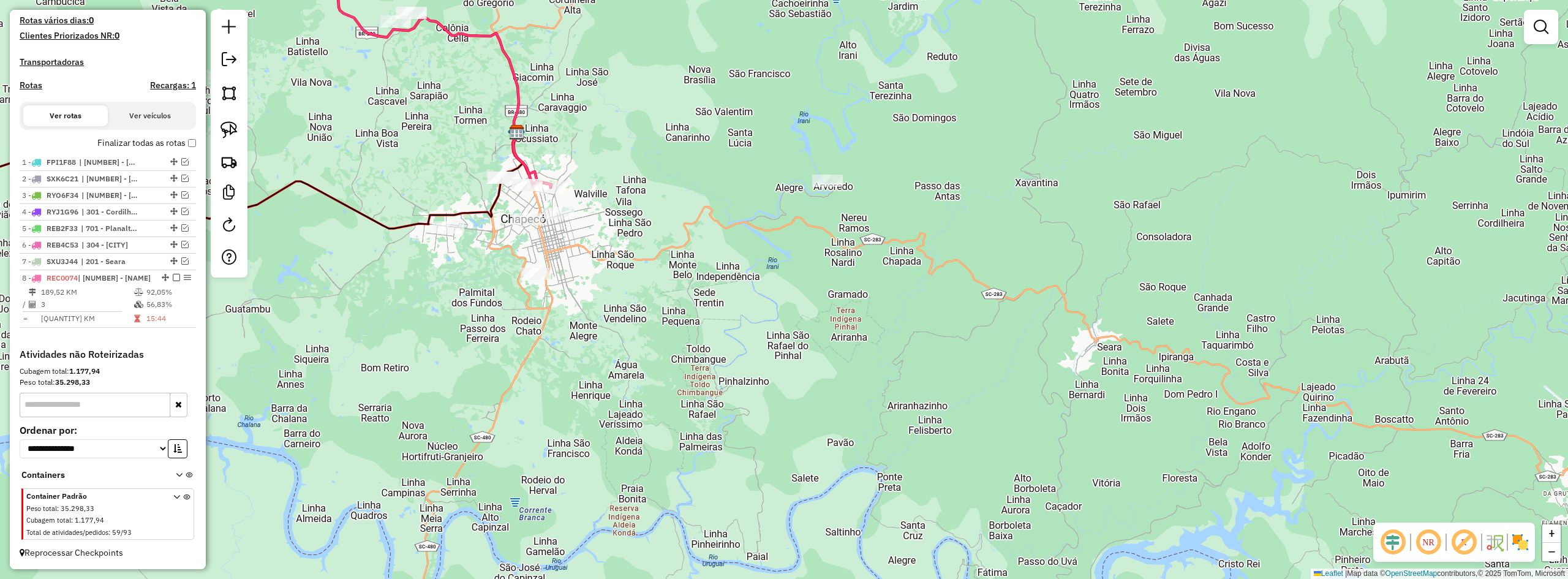 scroll, scrollTop: 330, scrollLeft: 0, axis: vertical 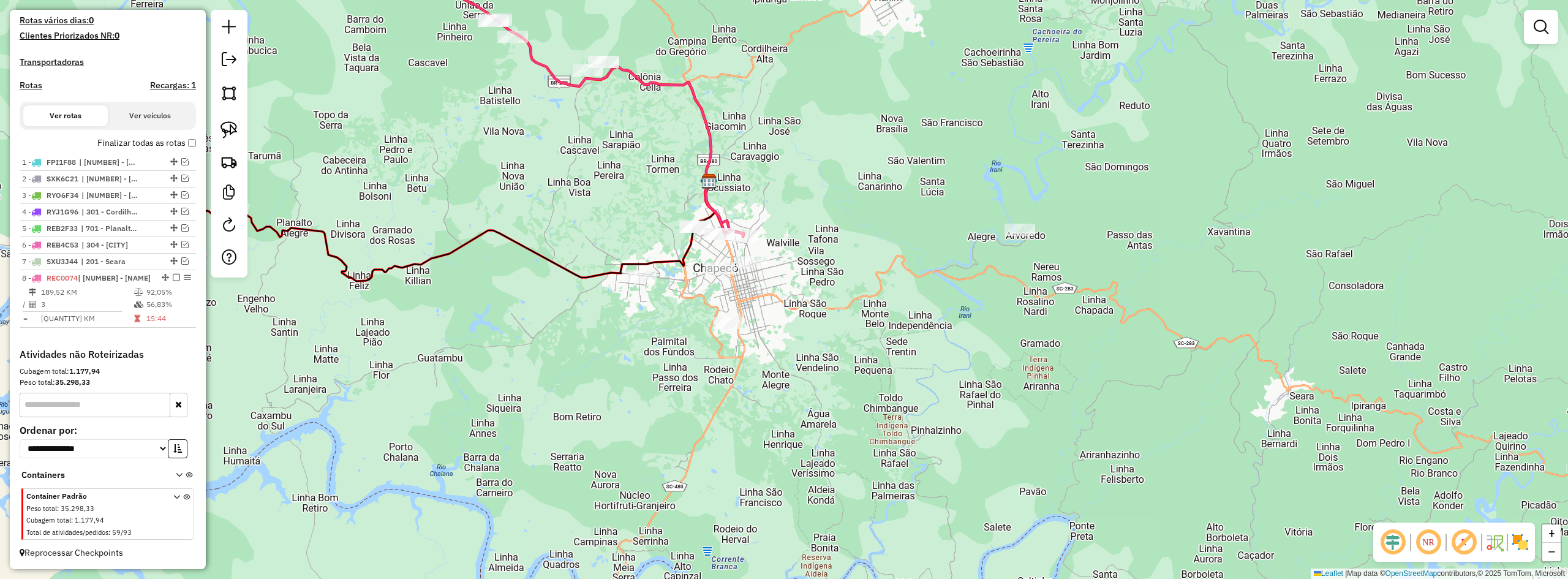 click on "Janela de atendimento Grade de atendimento Capacidade Transportadoras Veículos Cliente Pedidos  Rotas Selecione os dias de semana para filtrar as janelas de atendimento  Seg   Ter   Qua   Qui   Sex   Sáb   Dom  Informe o período da janela de atendimento: De: Até:  Filtrar exatamente a janela do cliente  Considerar janela de atendimento padrão  Selecione os dias de semana para filtrar as grades de atendimento  Seg   Ter   Qua   Qui   Sex   Sáb   Dom   Considerar clientes sem dia de atendimento cadastrado  Clientes fora do dia de atendimento selecionado Filtrar as atividades entre os valores definidos abaixo:  Peso mínimo:   Peso máximo:   Cubagem mínima:   Cubagem máxima:   De:   Até:  Filtrar as atividades entre o tempo de atendimento definido abaixo:  De:   Até:   Considerar capacidade total dos clientes não roteirizados Transportadora: Selecione um ou mais itens Tipo de veículo: Selecione um ou mais itens Veículo: Selecione um ou mais itens Motorista: Selecione um ou mais itens Nome: Rótulo:" 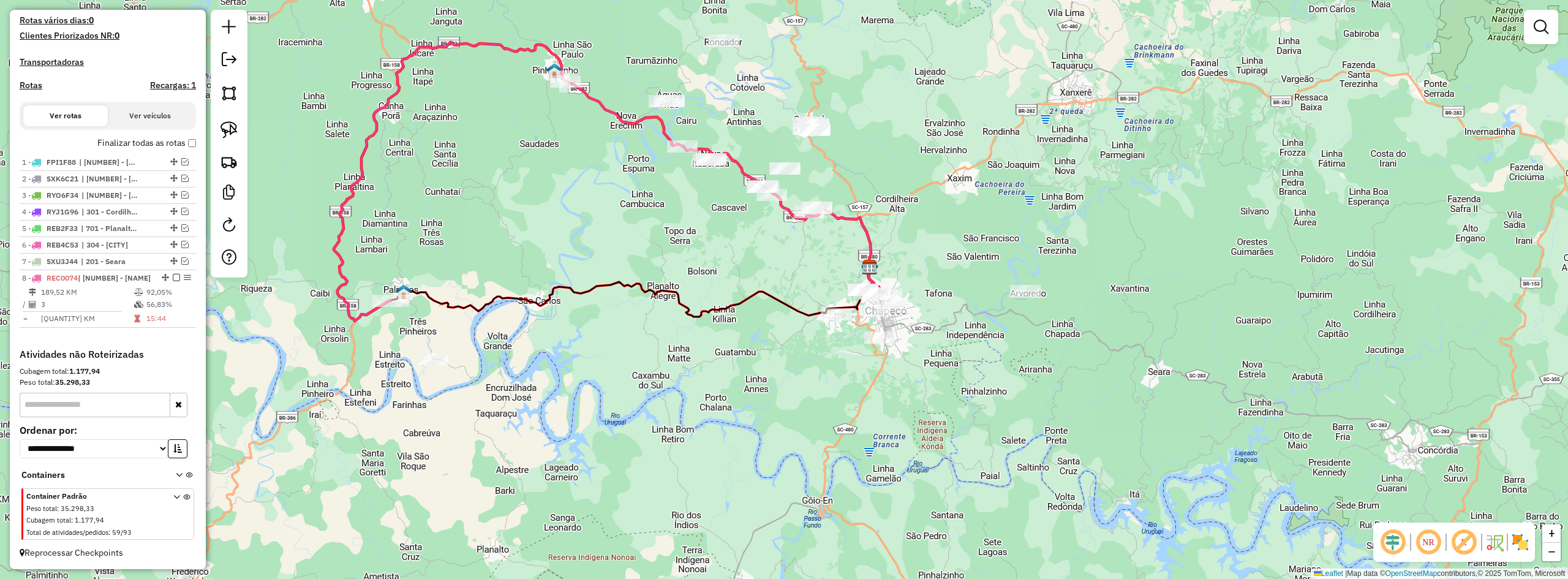 drag, startPoint x: 638, startPoint y: 380, endPoint x: 853, endPoint y: 374, distance: 215.0837 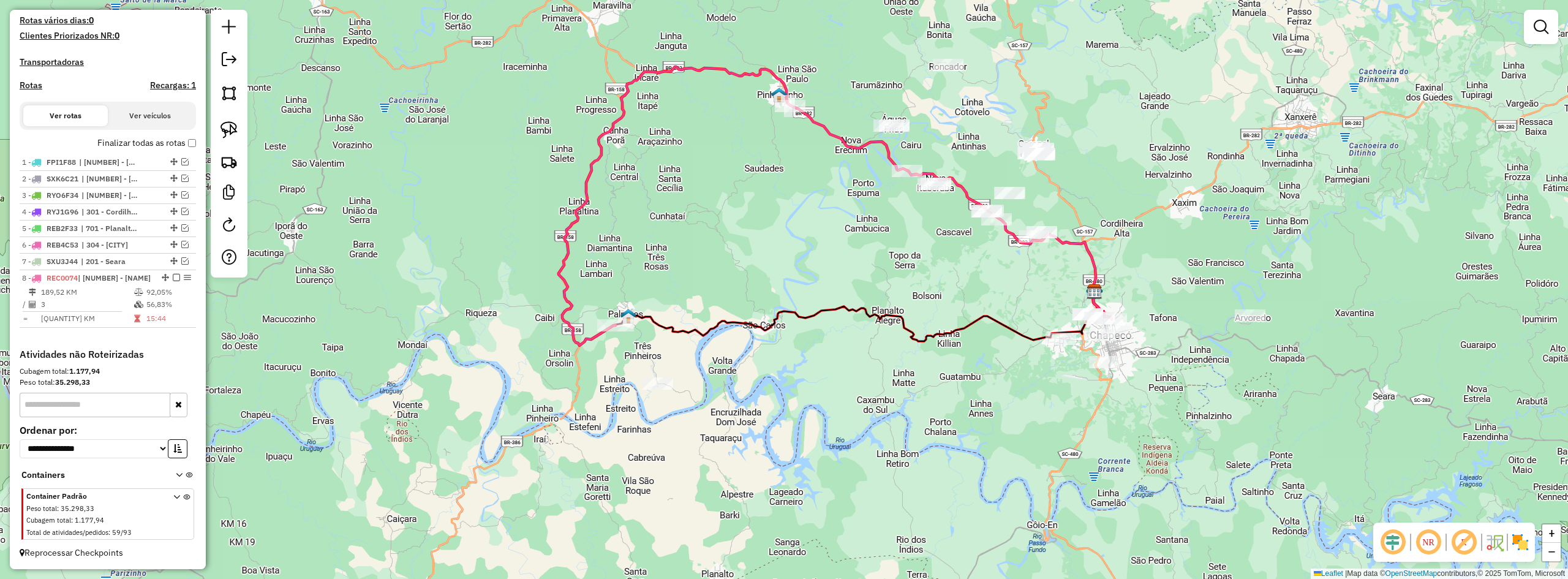 drag, startPoint x: 791, startPoint y: 334, endPoint x: 704, endPoint y: 401, distance: 109.80892 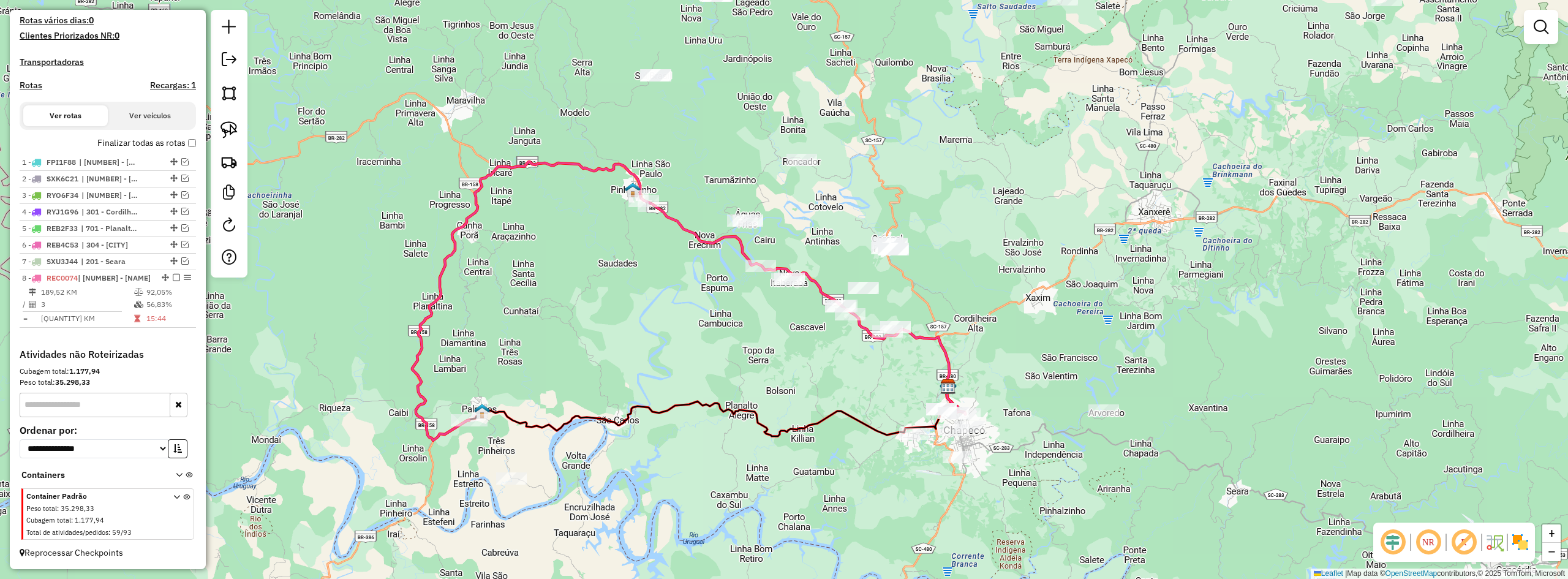 drag, startPoint x: 799, startPoint y: 337, endPoint x: 669, endPoint y: 359, distance: 131.8484 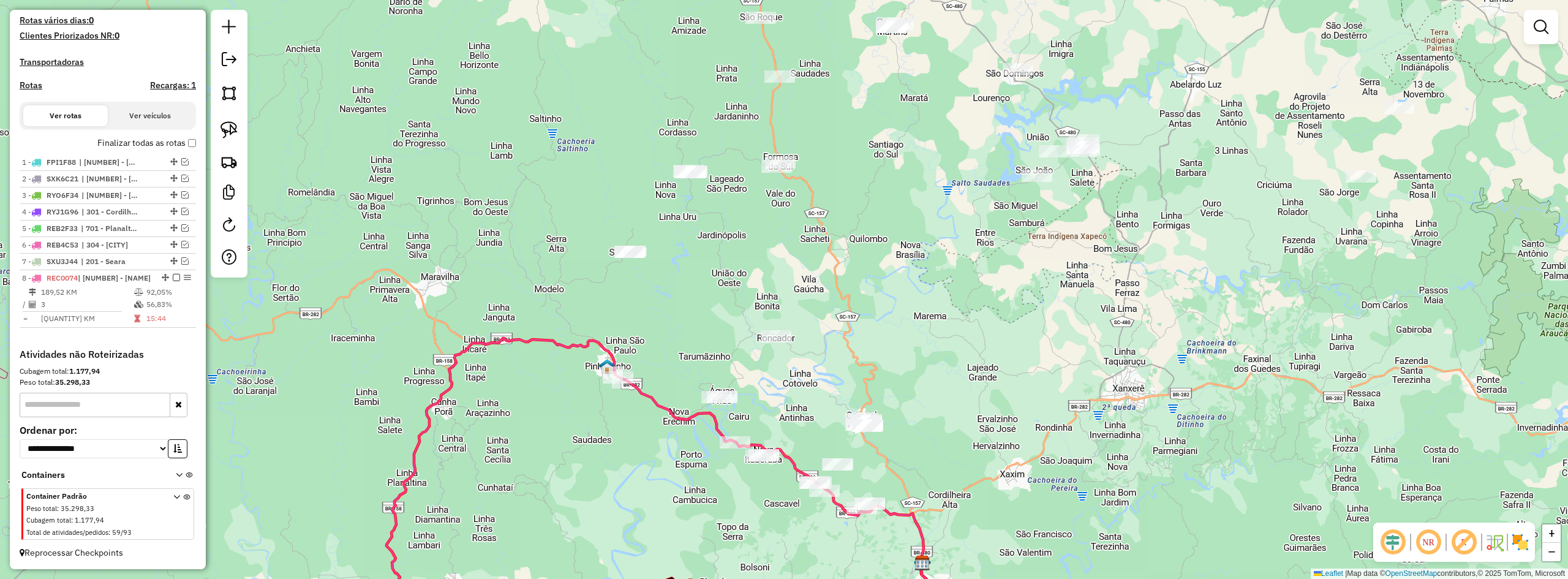 drag, startPoint x: 755, startPoint y: 235, endPoint x: 783, endPoint y: 415, distance: 182.1648 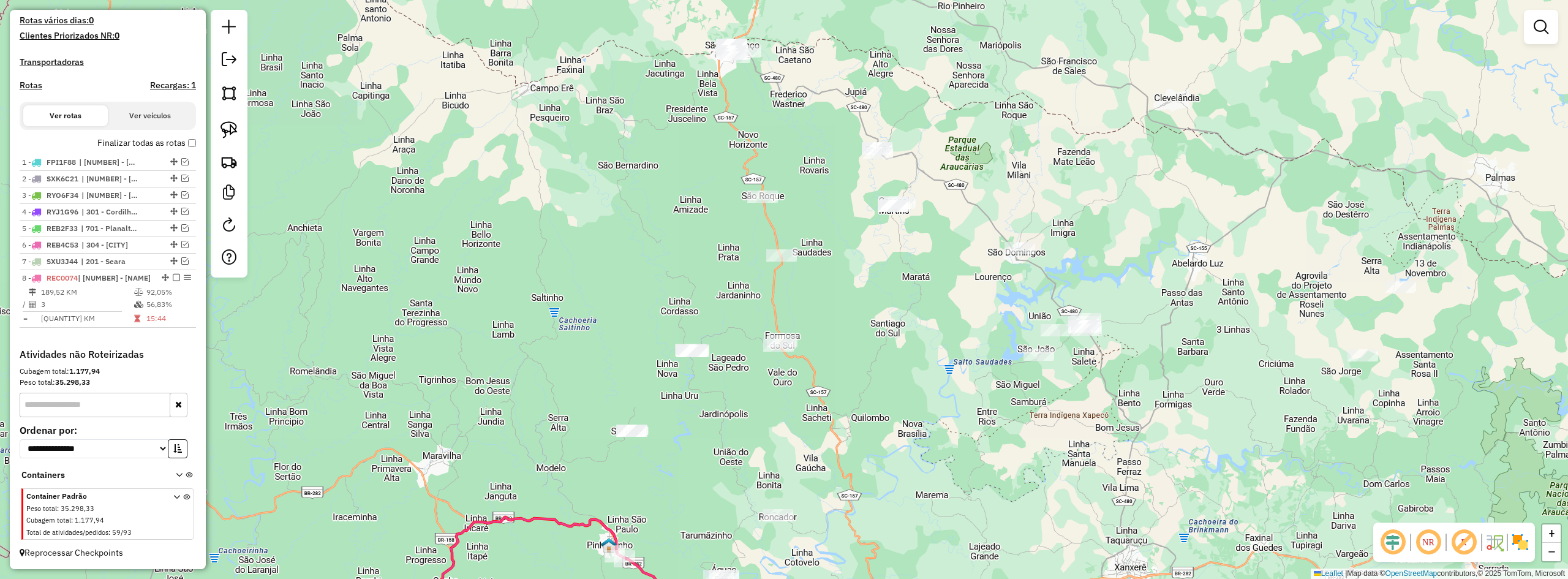 drag, startPoint x: 863, startPoint y: 278, endPoint x: 865, endPoint y: 409, distance: 131.01527 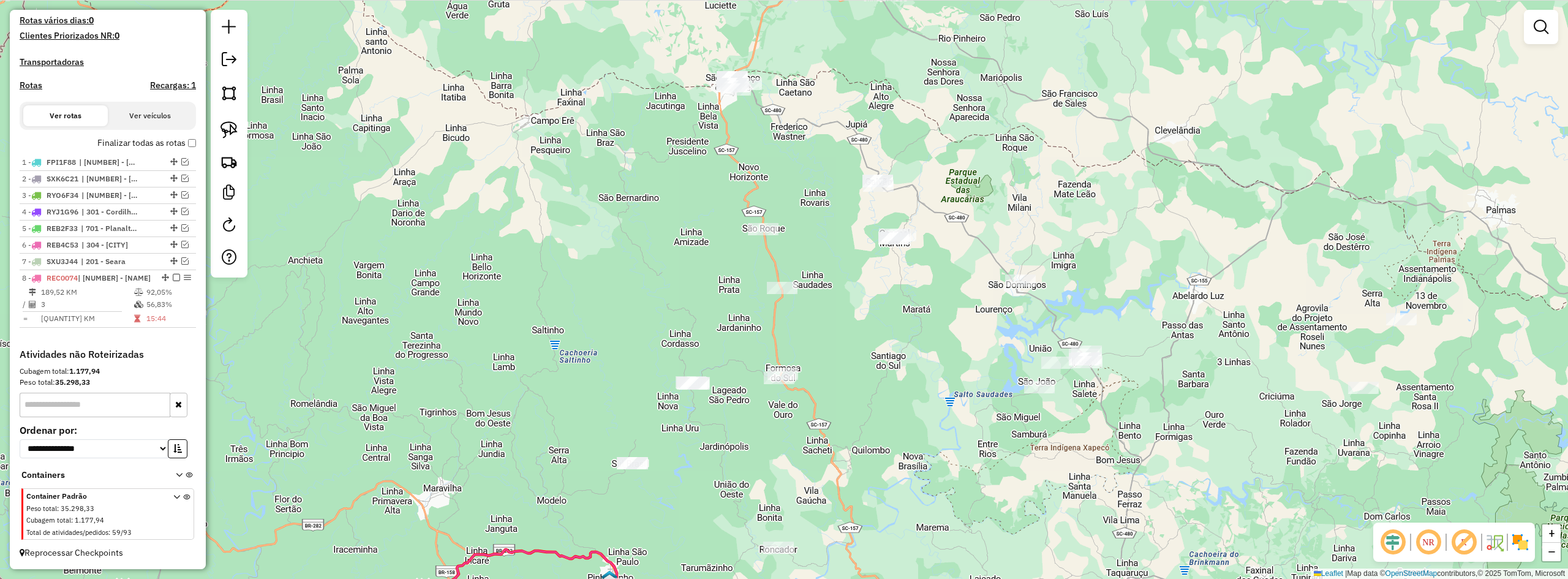 drag, startPoint x: 881, startPoint y: 349, endPoint x: 881, endPoint y: 367, distance: 18 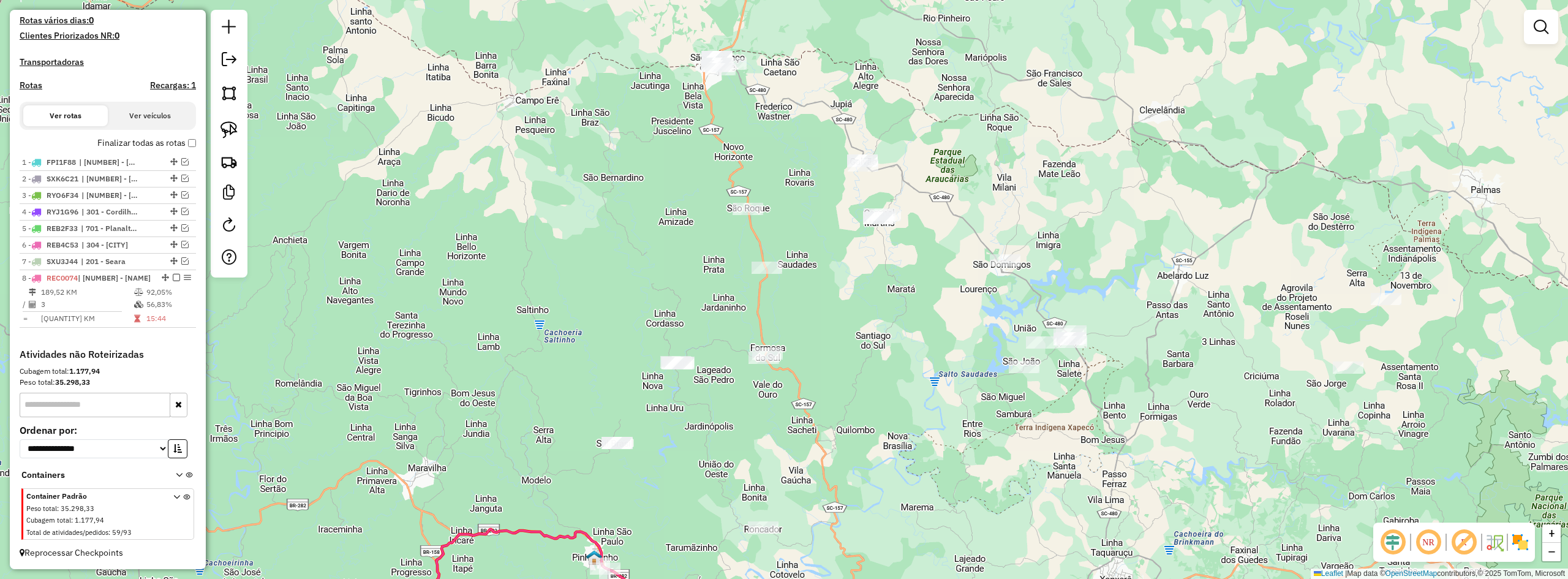 drag, startPoint x: 888, startPoint y: 362, endPoint x: 873, endPoint y: 342, distance: 25 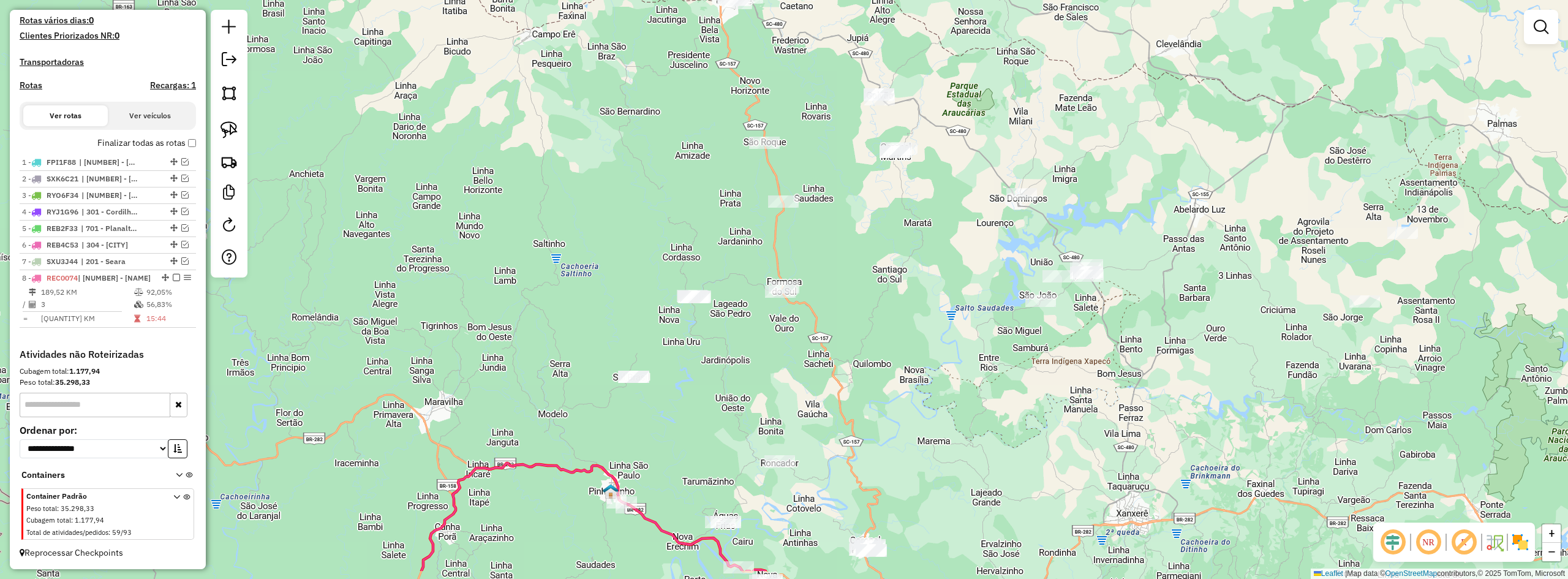 drag, startPoint x: 516, startPoint y: 332, endPoint x: 536, endPoint y: 242, distance: 92.19544 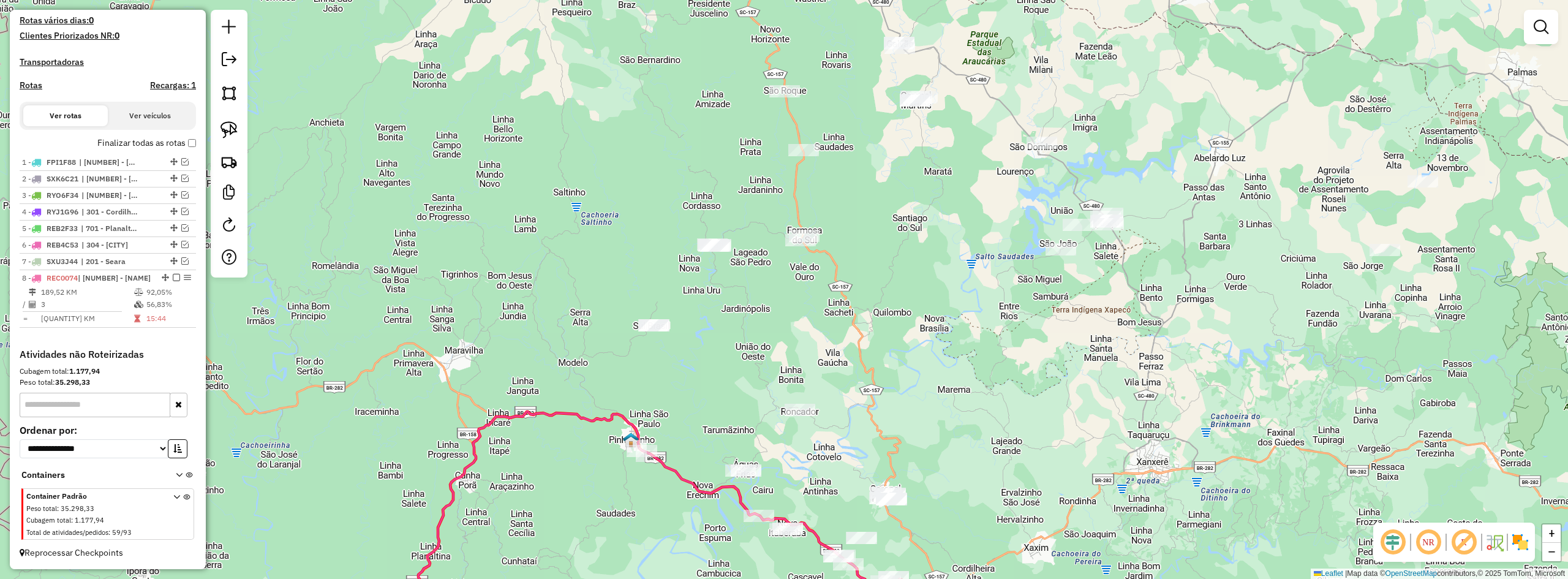 drag, startPoint x: 548, startPoint y: 274, endPoint x: 503, endPoint y: 164, distance: 118.84864 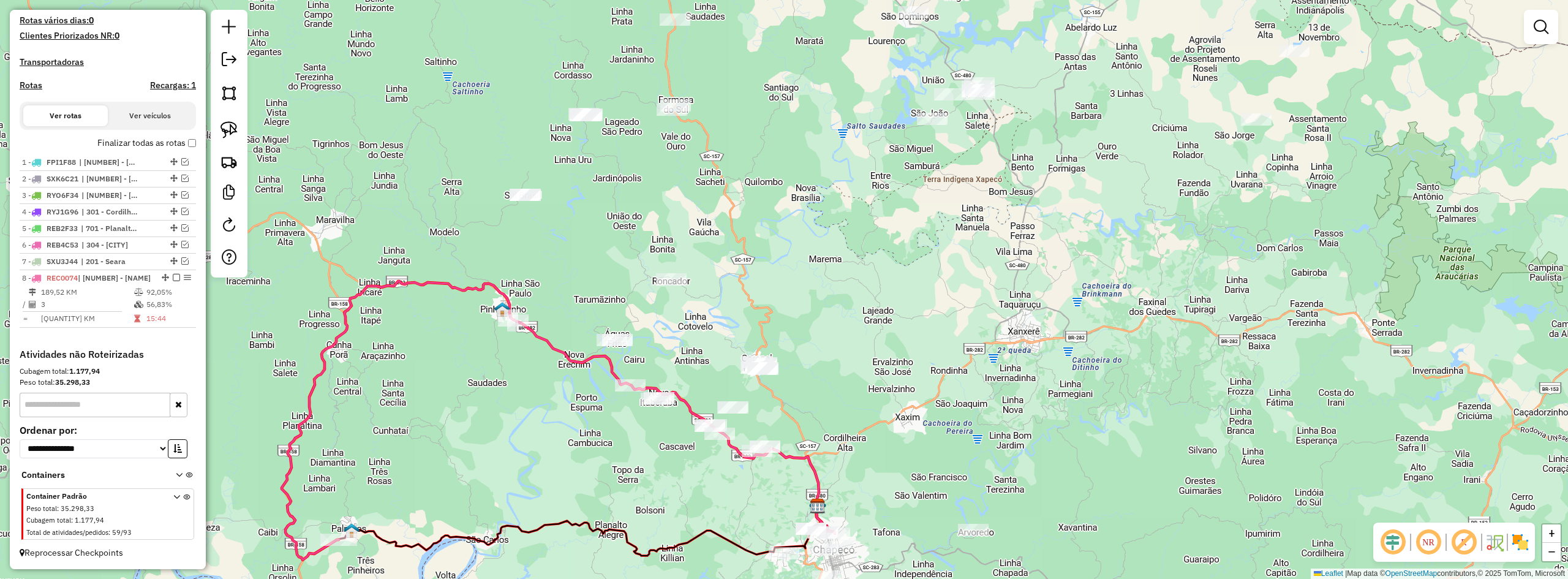 drag, startPoint x: 684, startPoint y: 400, endPoint x: 600, endPoint y: 443, distance: 94.3663 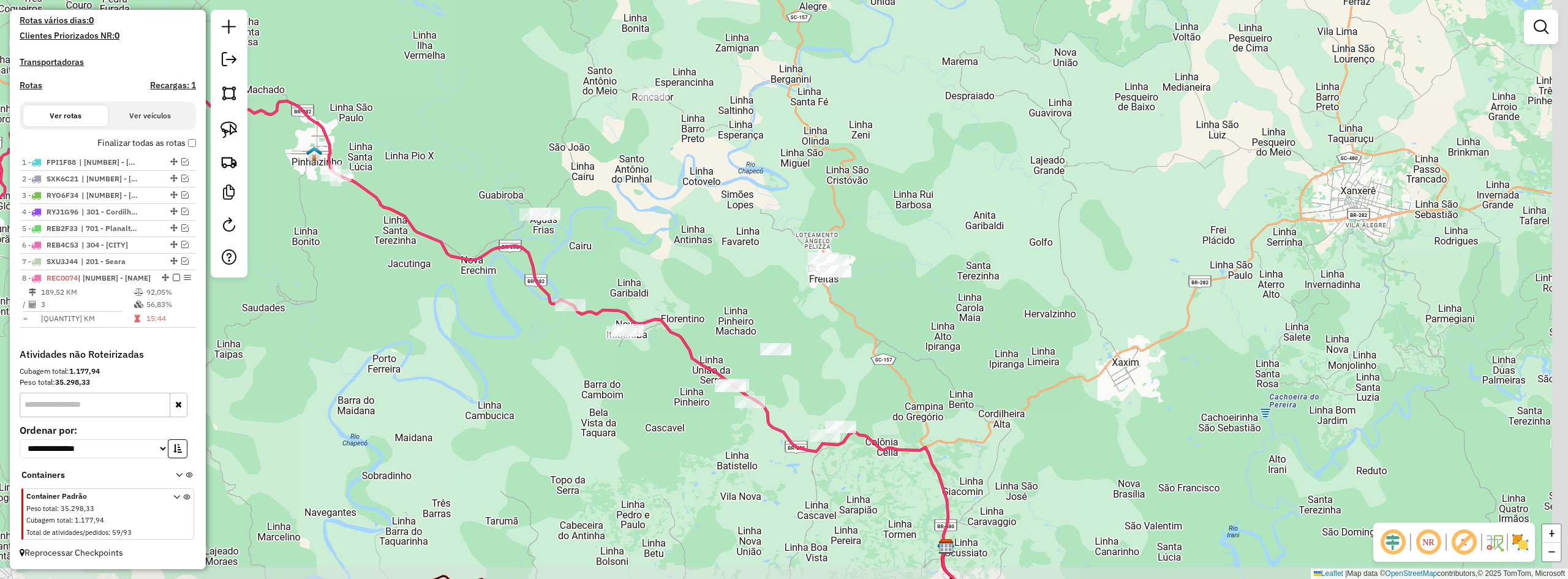 drag, startPoint x: 635, startPoint y: 426, endPoint x: 595, endPoint y: 397, distance: 49.40648 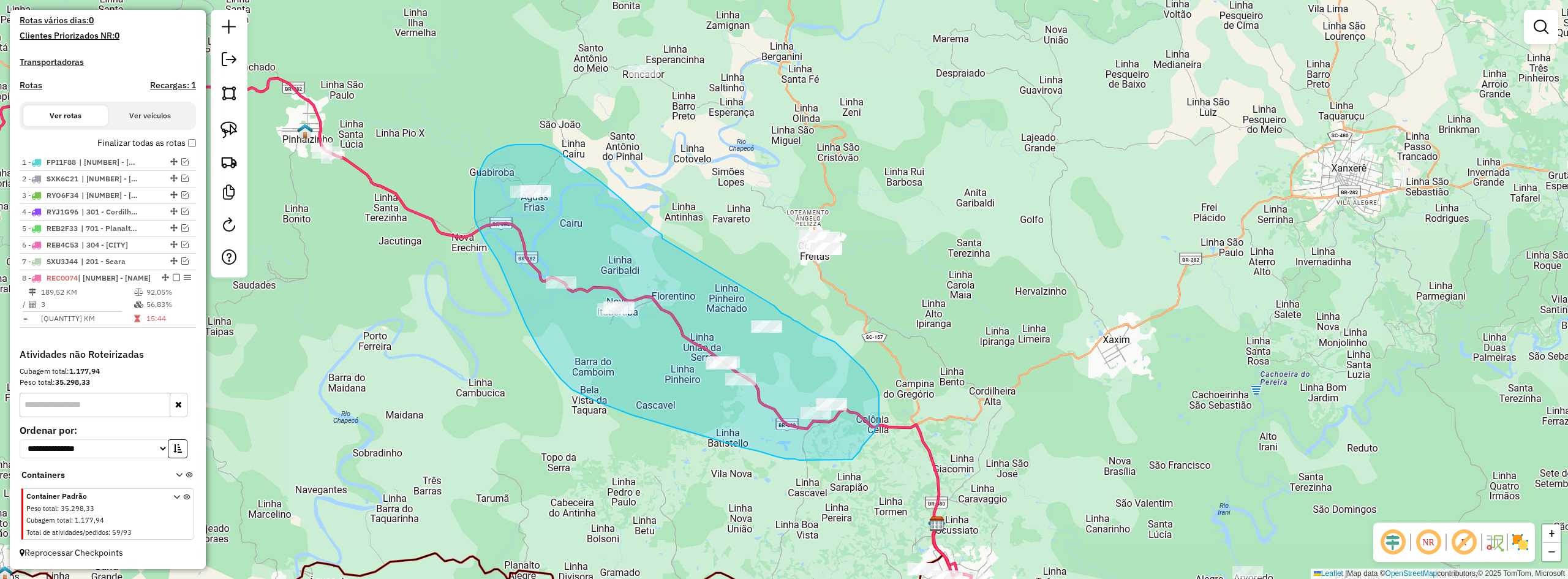drag, startPoint x: 657, startPoint y: 231, endPoint x: 774, endPoint y: 306, distance: 138.97482 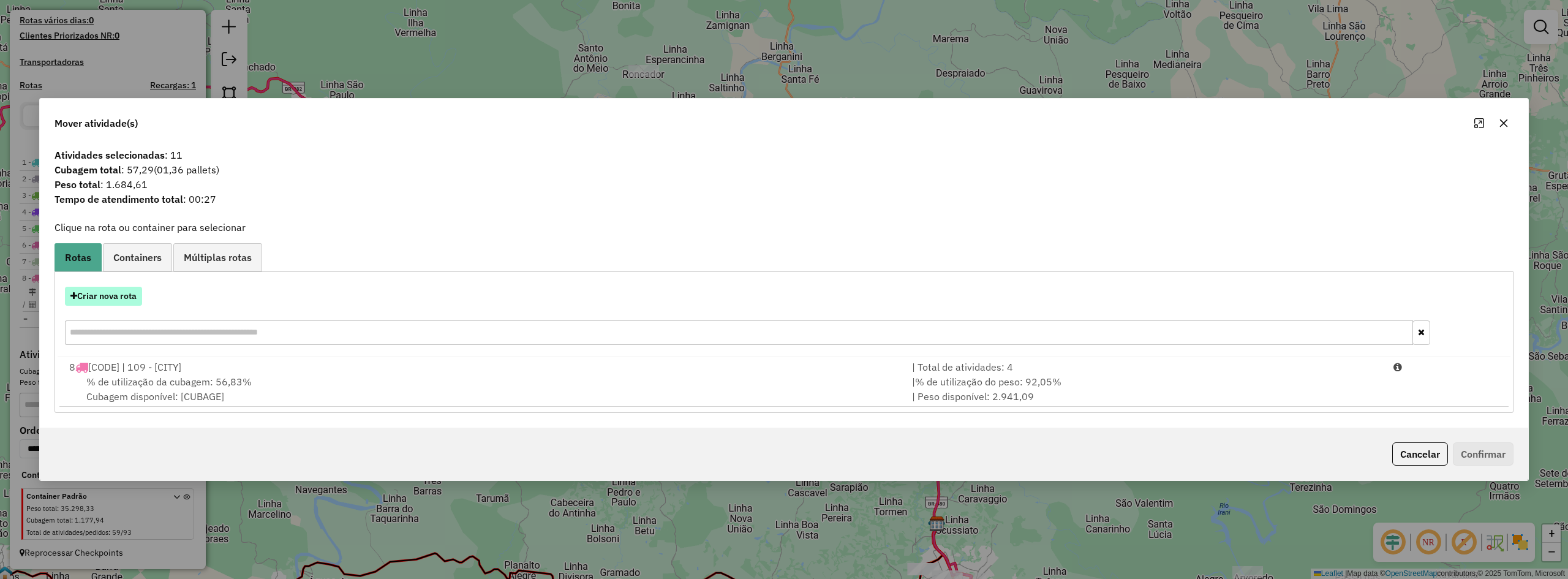 click on "Criar nova rota" at bounding box center [104, 296] 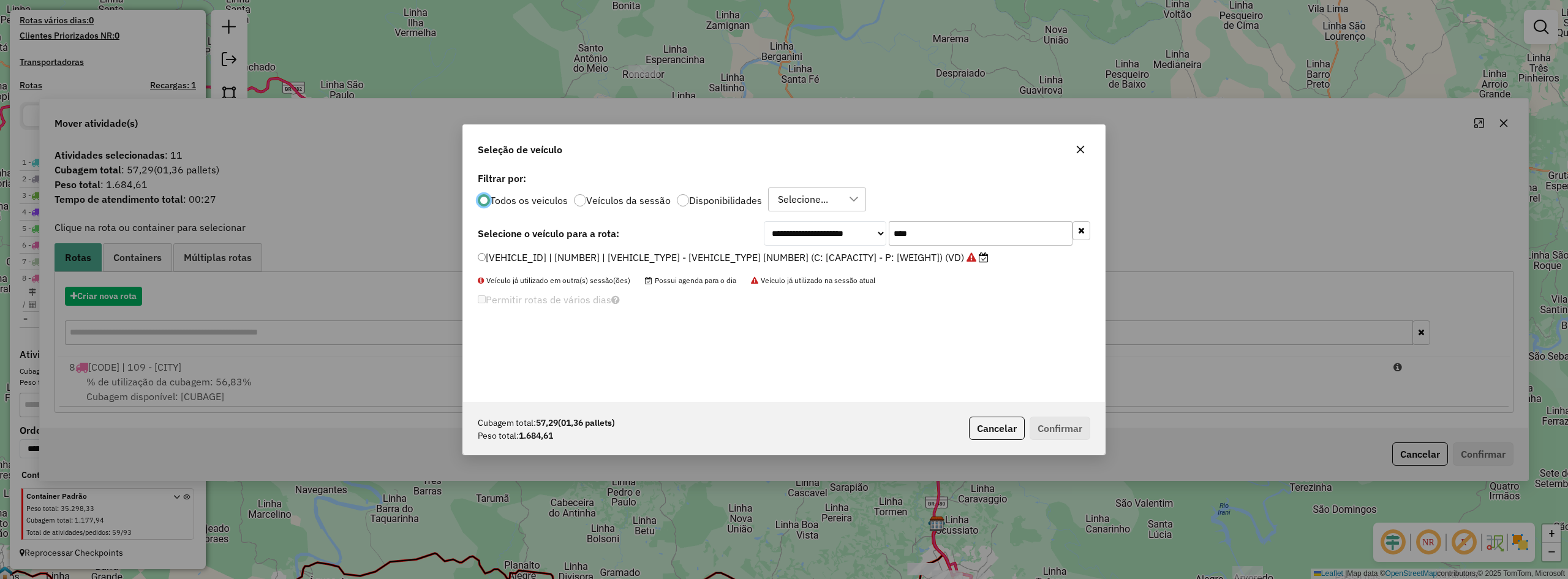scroll, scrollTop: 7, scrollLeft: 4, axis: both 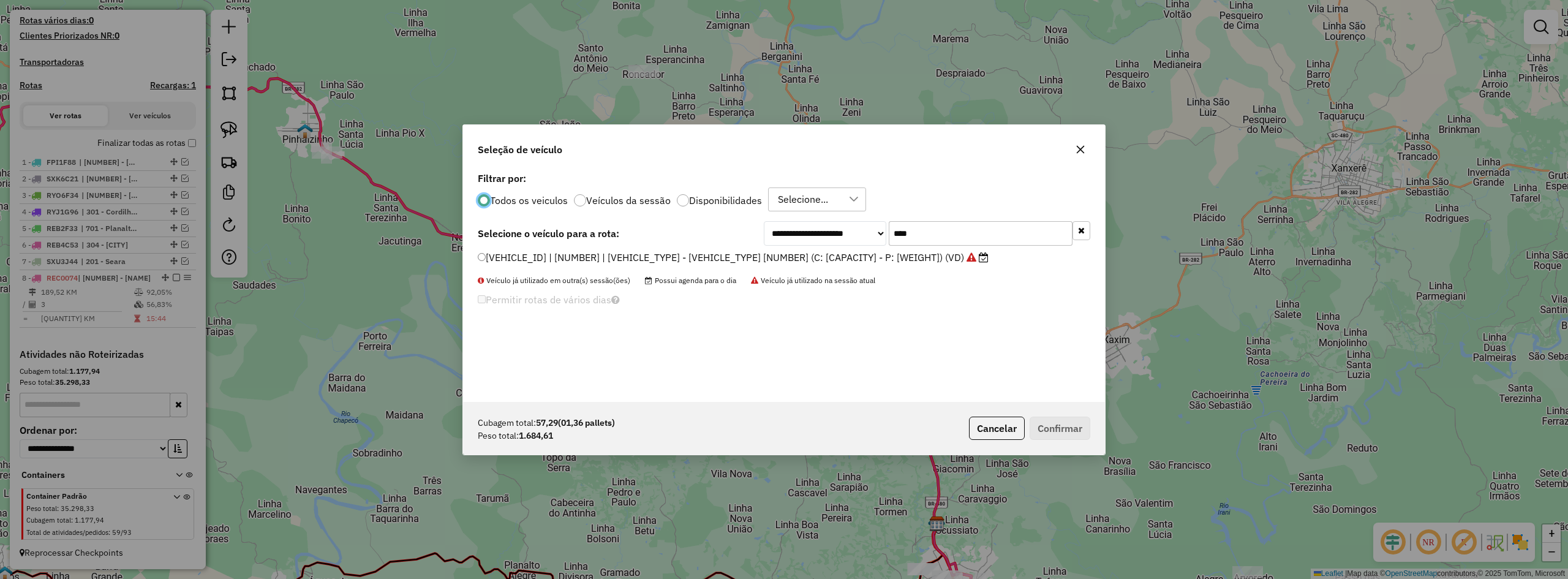 click on "****" 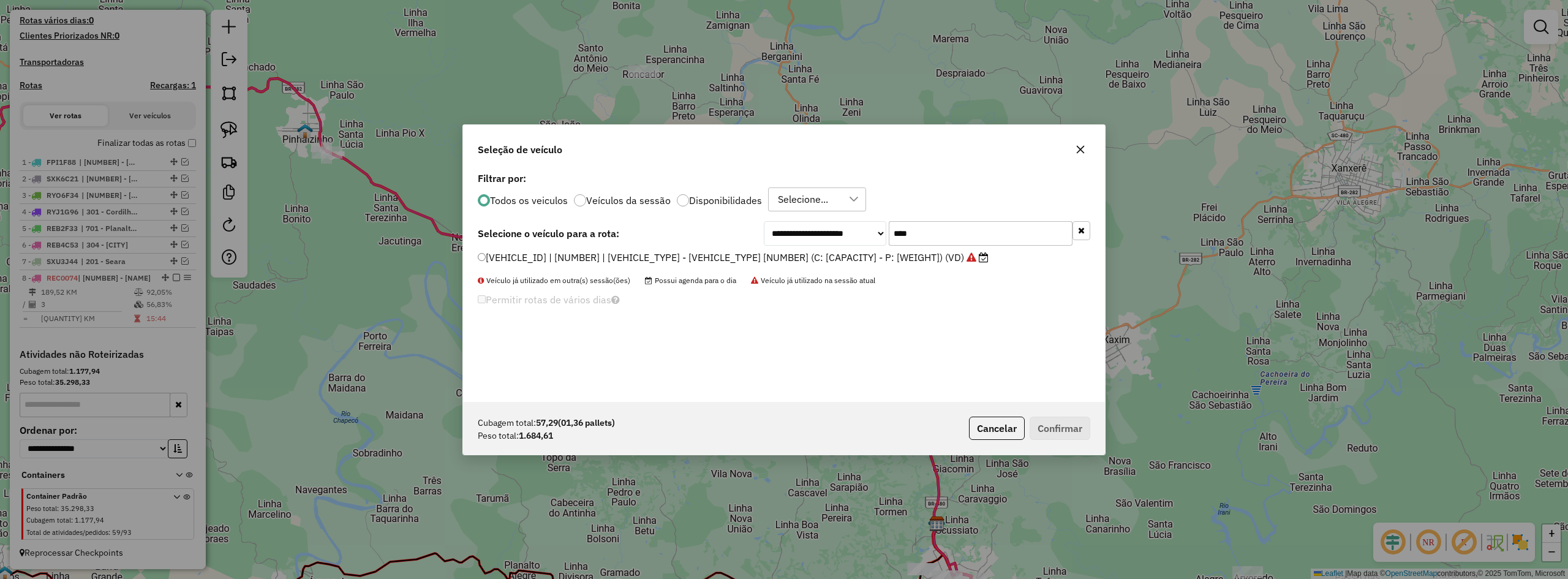 click on "****" 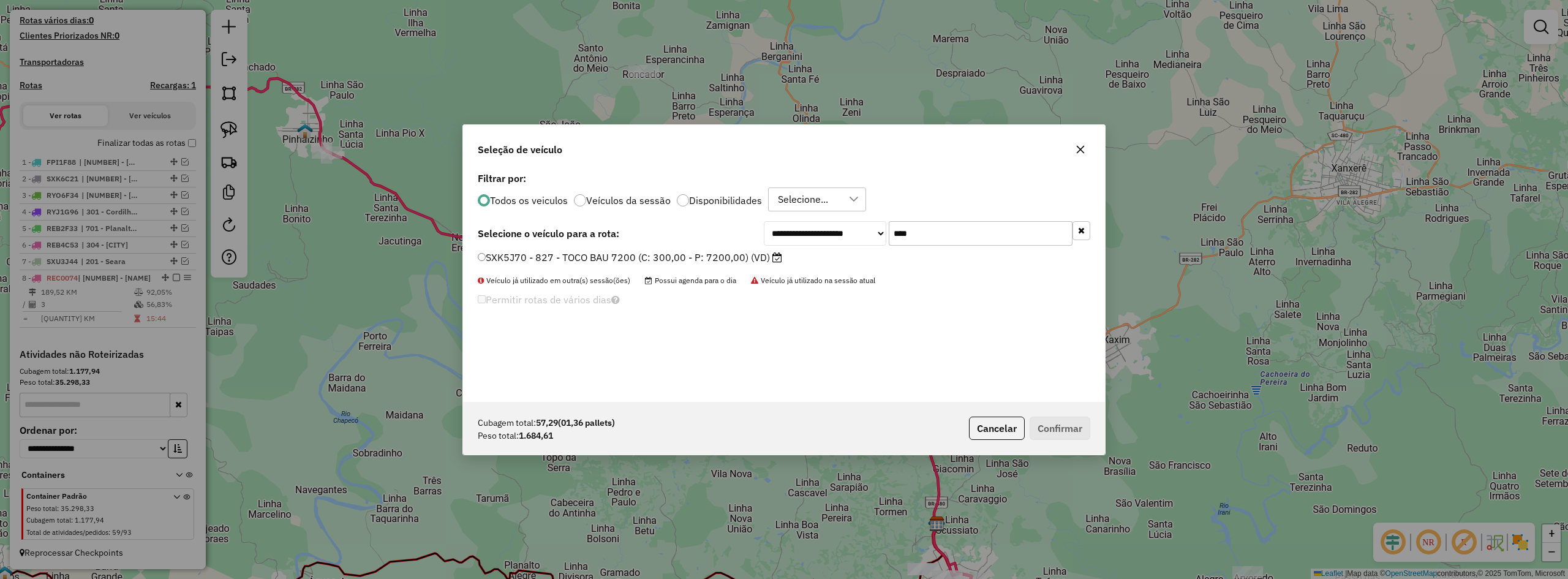type on "****" 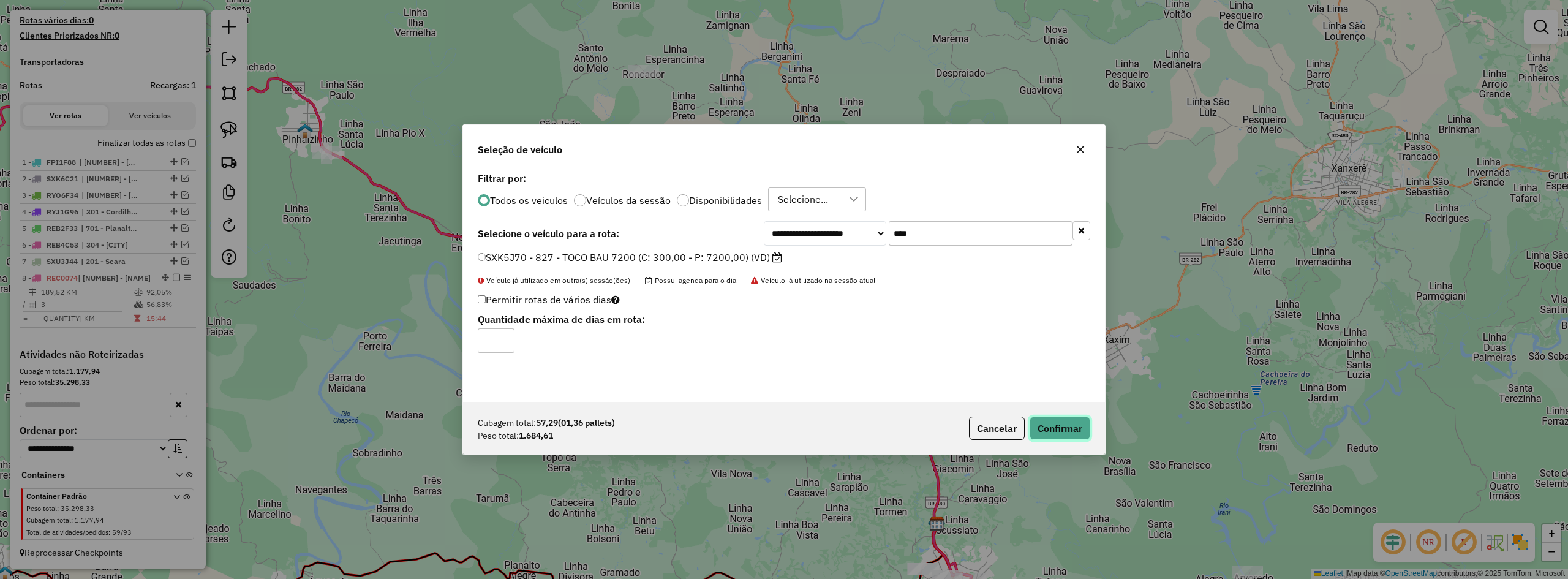 click on "Confirmar" 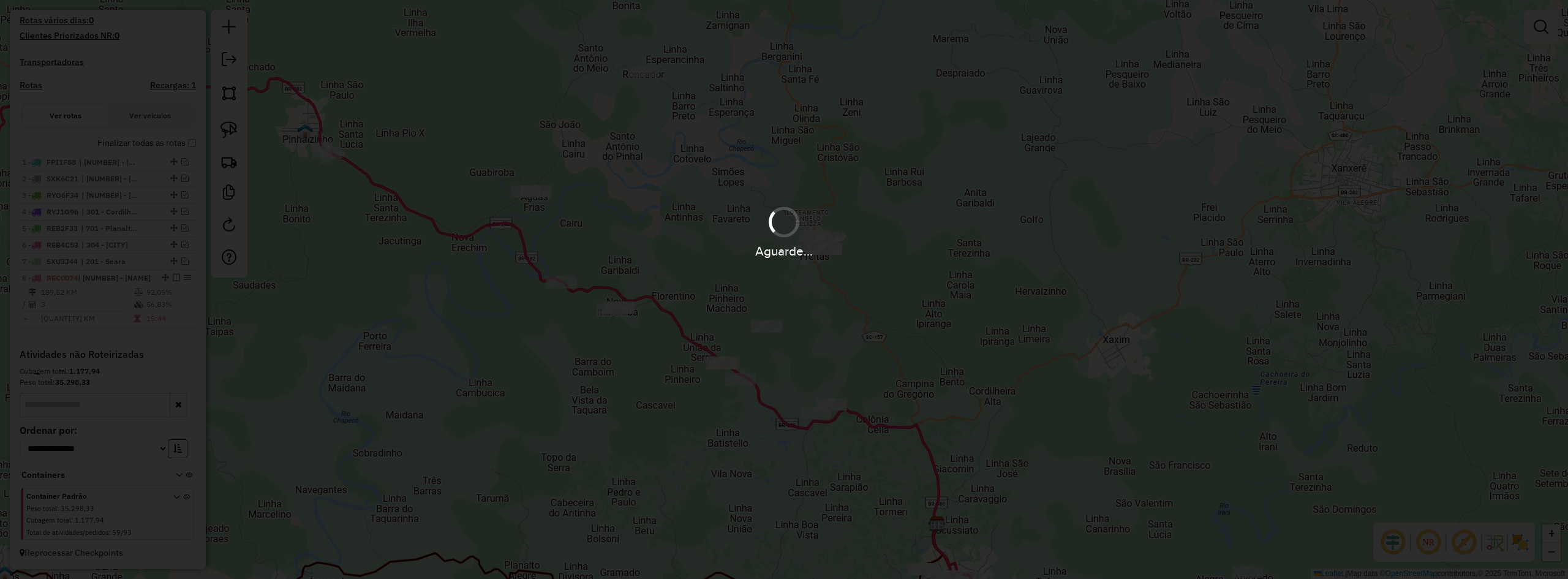 scroll, scrollTop: 371, scrollLeft: 0, axis: vertical 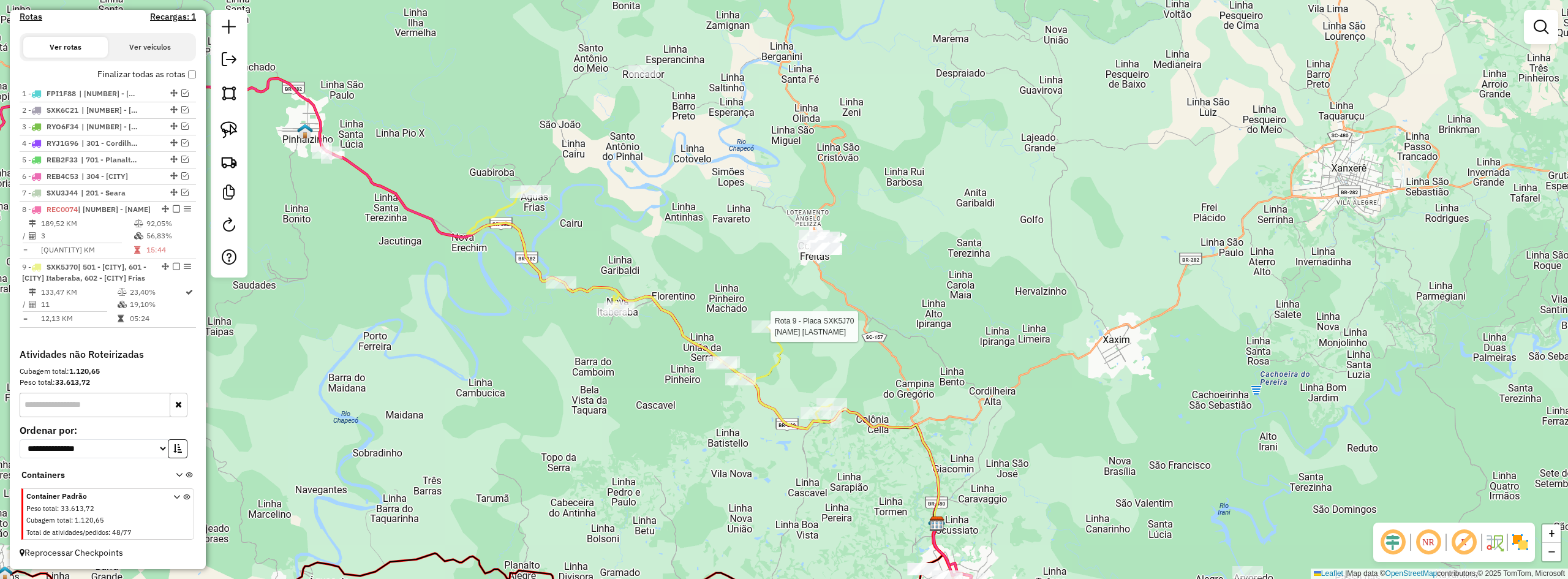 select on "**********" 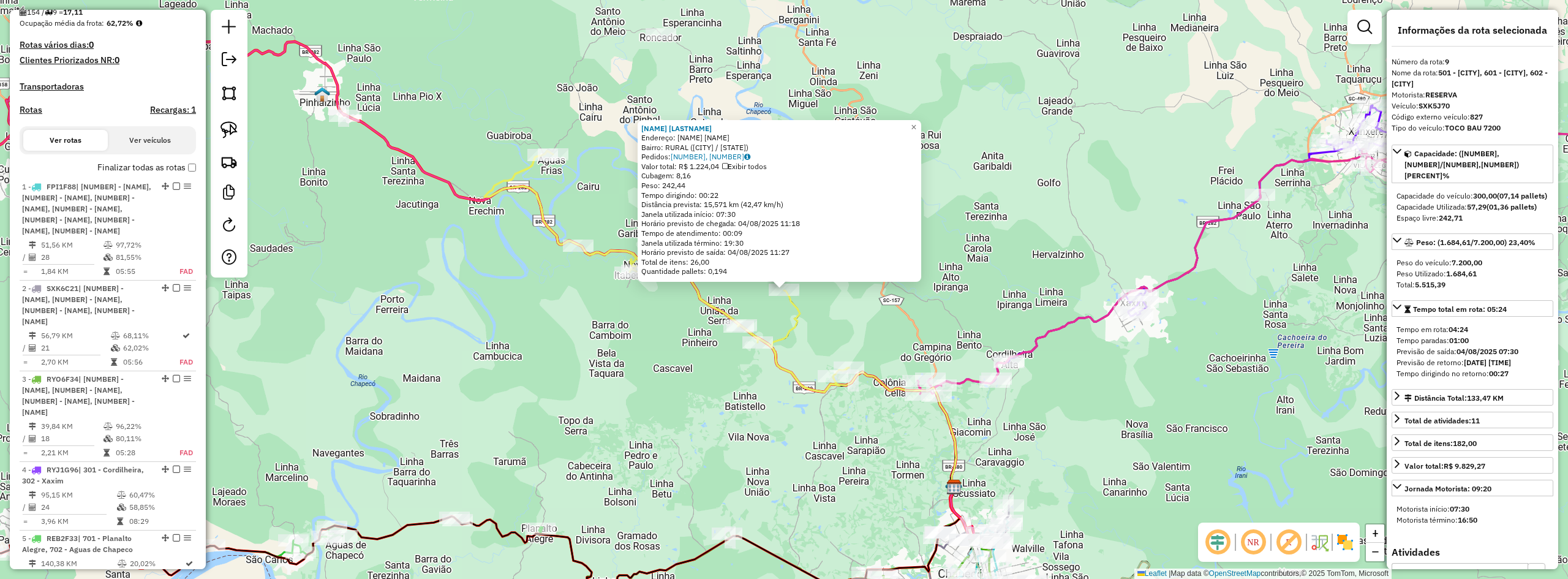 scroll, scrollTop: 409, scrollLeft: 0, axis: vertical 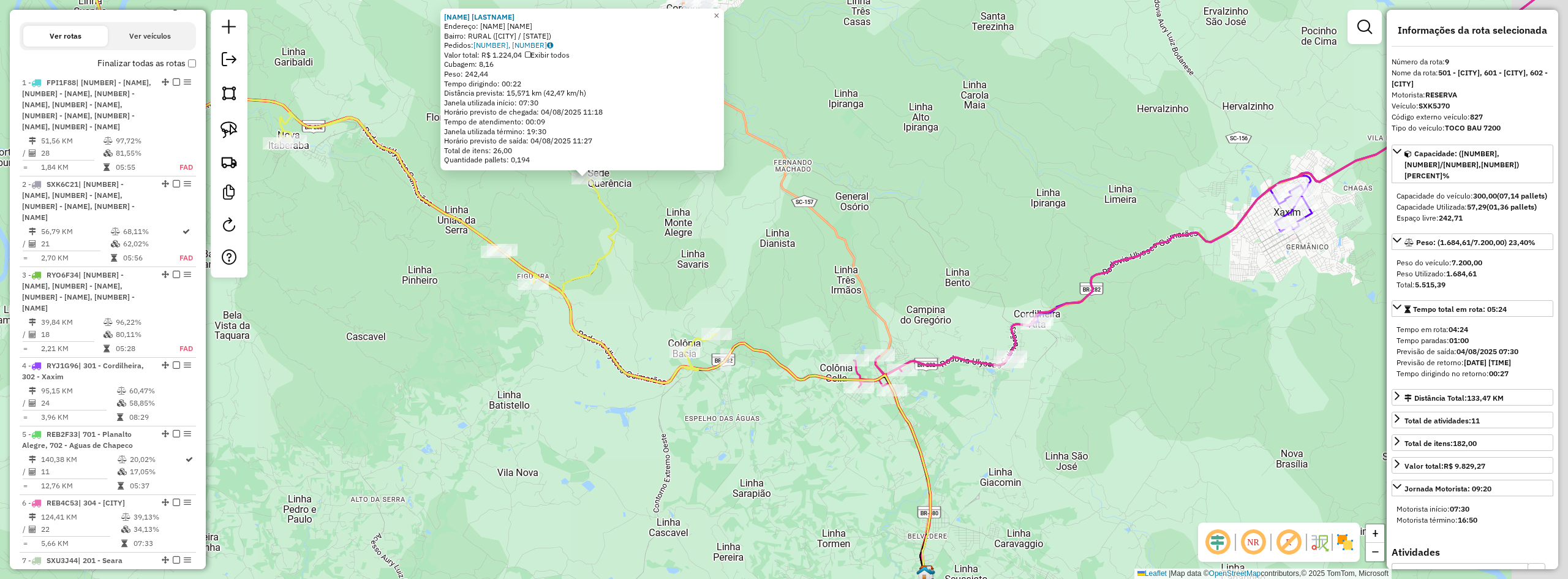 drag, startPoint x: 874, startPoint y: 411, endPoint x: 704, endPoint y: 381, distance: 172.62677 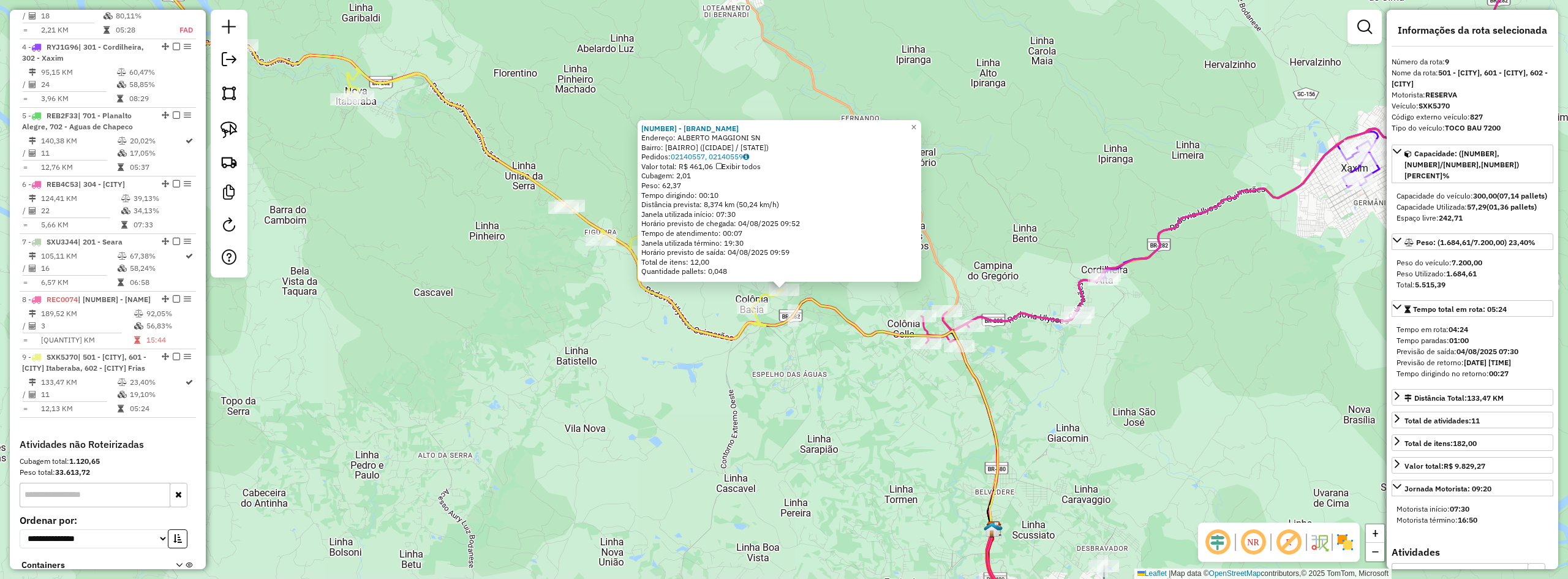 scroll, scrollTop: 807, scrollLeft: 0, axis: vertical 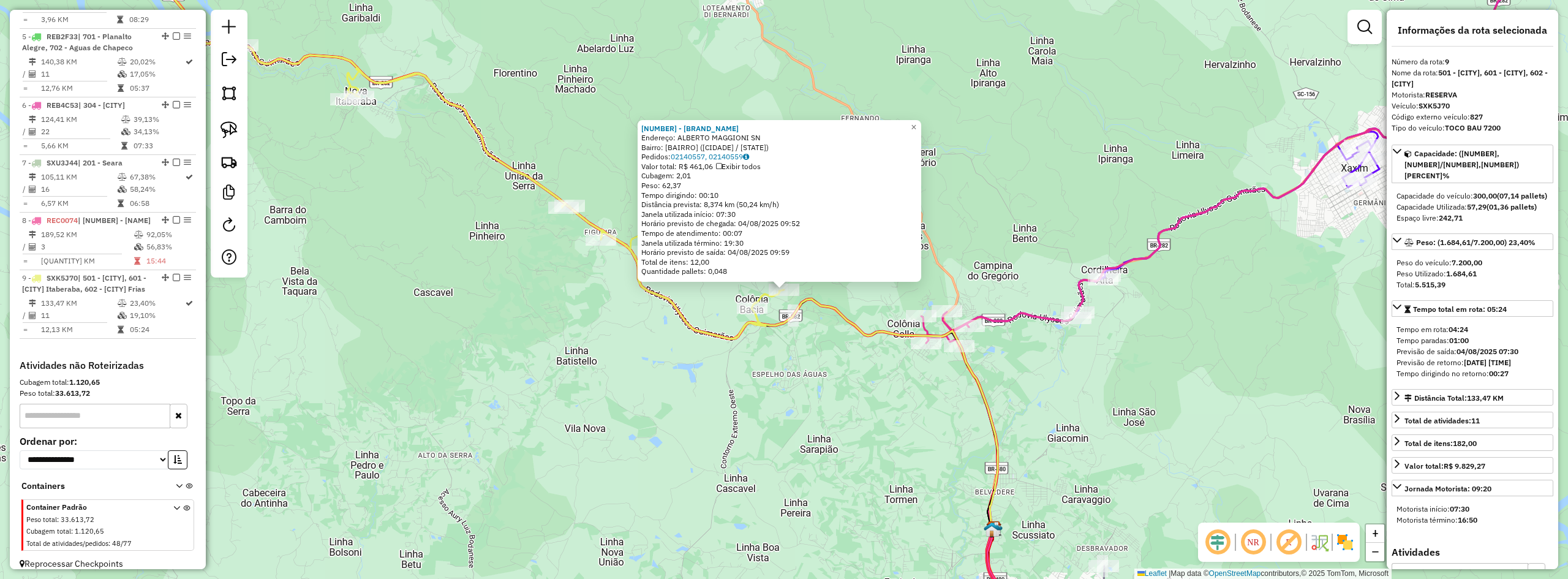 click on "[CLIENT_ID] - [NAME] Endereço:  [STREET] [NUMBER]   Bairro: [NEIGHBORHOOD] ([CITY] / [STATE])   Pedidos:  [ORDER_ID], [ORDER_ID]   Valor total: R$ [PRICE]   Exibir todos   Cubagem: [CUBAGE]  Peso: [WEIGHT]  Tempo dirigindo: [TIME]   Distância prevista: [DISTANCE] km ([SPEED] km/h)   Janela utilizada início: [TIME]   Horário previsto de chegada: [DATE] [TIME]   Tempo de atendimento: [TIME]   Janela utilizada término: [TIME]   Horário previsto de saída: [DATE] [TIME]   Total de itens: [ITEMS]   Quantidade pallets: [PALLETS]  × Janela de atendimento Grade de atendimento Capacidade Transportadoras Veículos Cliente Pedidos  Rotas Selecione os dias de semana para filtrar as janelas de atendimento  Seg   Ter   Qua   Qui   Sex   Sáb   Dom  Informe o período da janela de atendimento: De: Até:  Filtrar exatamente a janela do cliente  Considerar janela de atendimento padrão  Selecione os dias de semana para filtrar as grades de atendimento  Seg   Ter   Qua   Qui   Sex   Sáb   Dom   Peso mínimo:   Peso máximo:   De:" 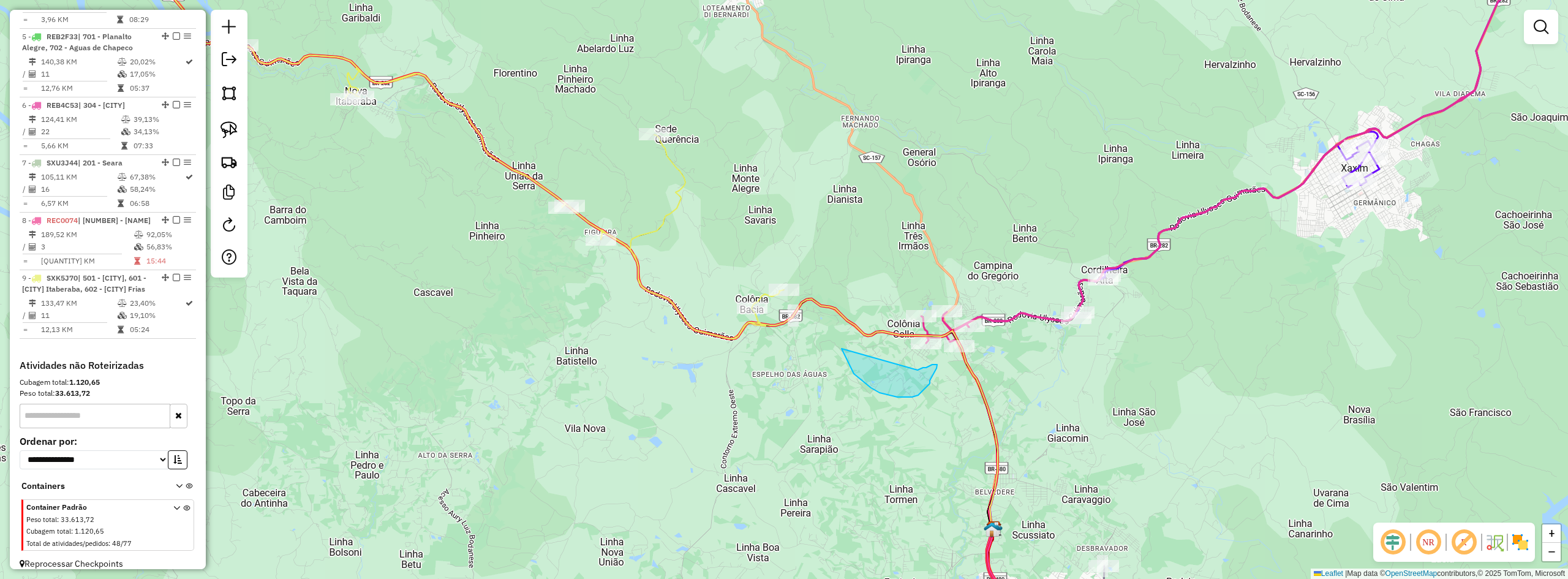 drag, startPoint x: 842, startPoint y: 349, endPoint x: 916, endPoint y: 371, distance: 77.20104 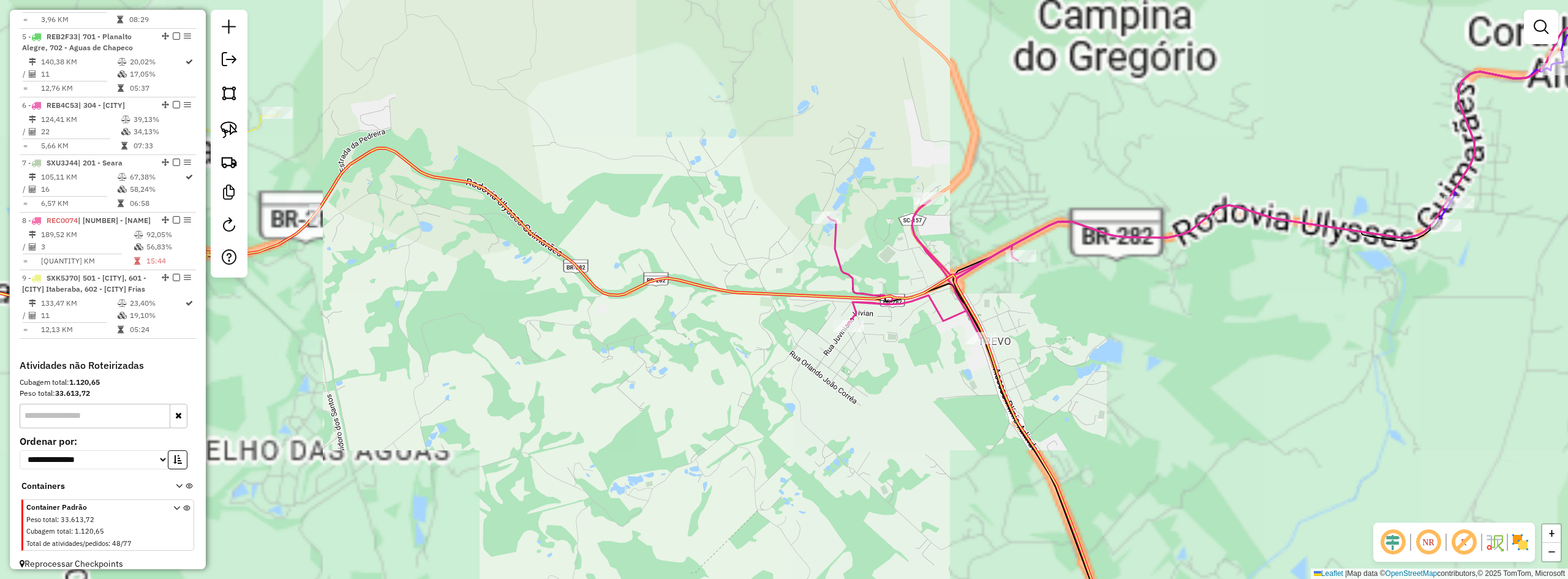 drag, startPoint x: 961, startPoint y: 355, endPoint x: 873, endPoint y: 438, distance: 120.96694 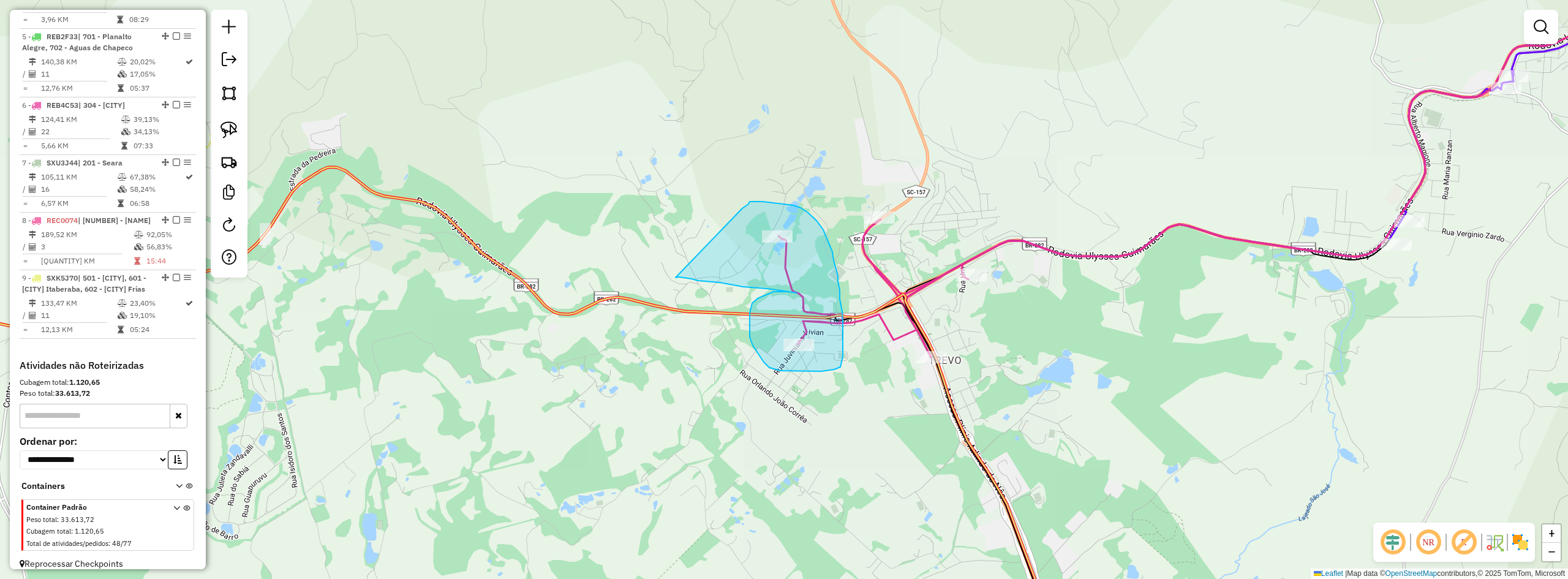 drag, startPoint x: 676, startPoint y: 278, endPoint x: 742, endPoint y: 209, distance: 95.483 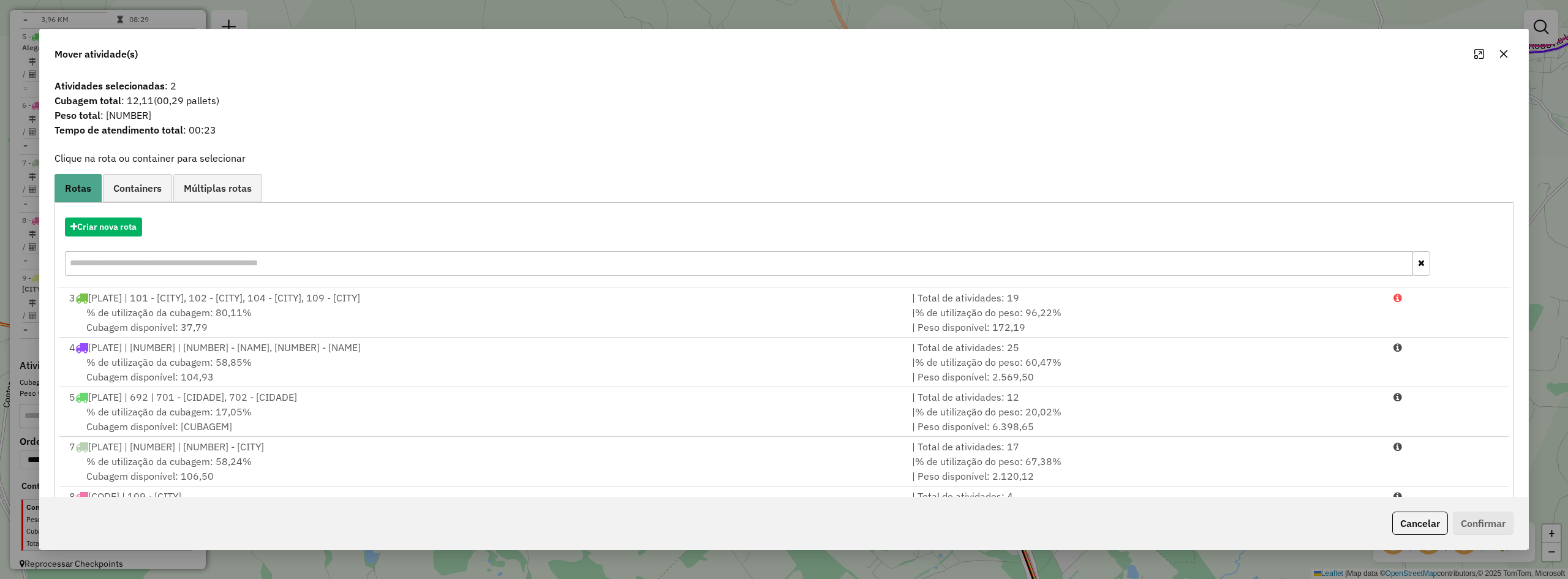 scroll, scrollTop: 152, scrollLeft: 0, axis: vertical 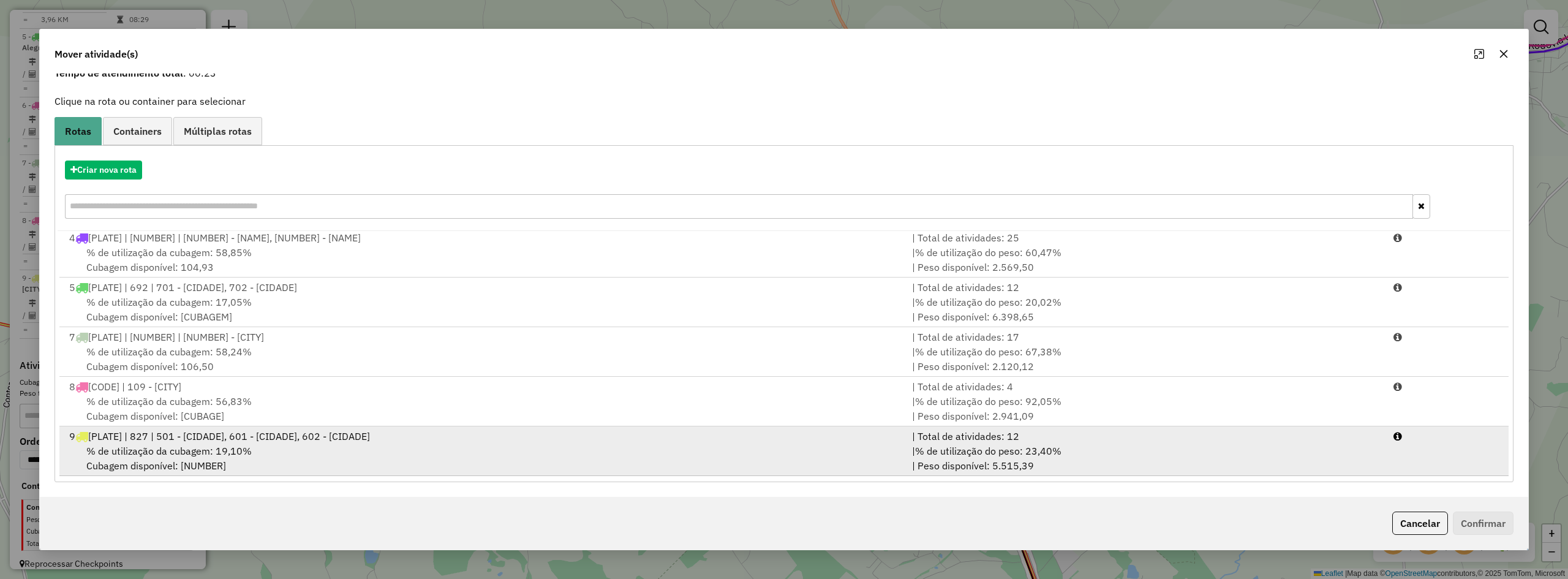 click on "% de utilização da cubagem: 19,10% Cubagem disponível: 242,71" at bounding box center [483, 458] 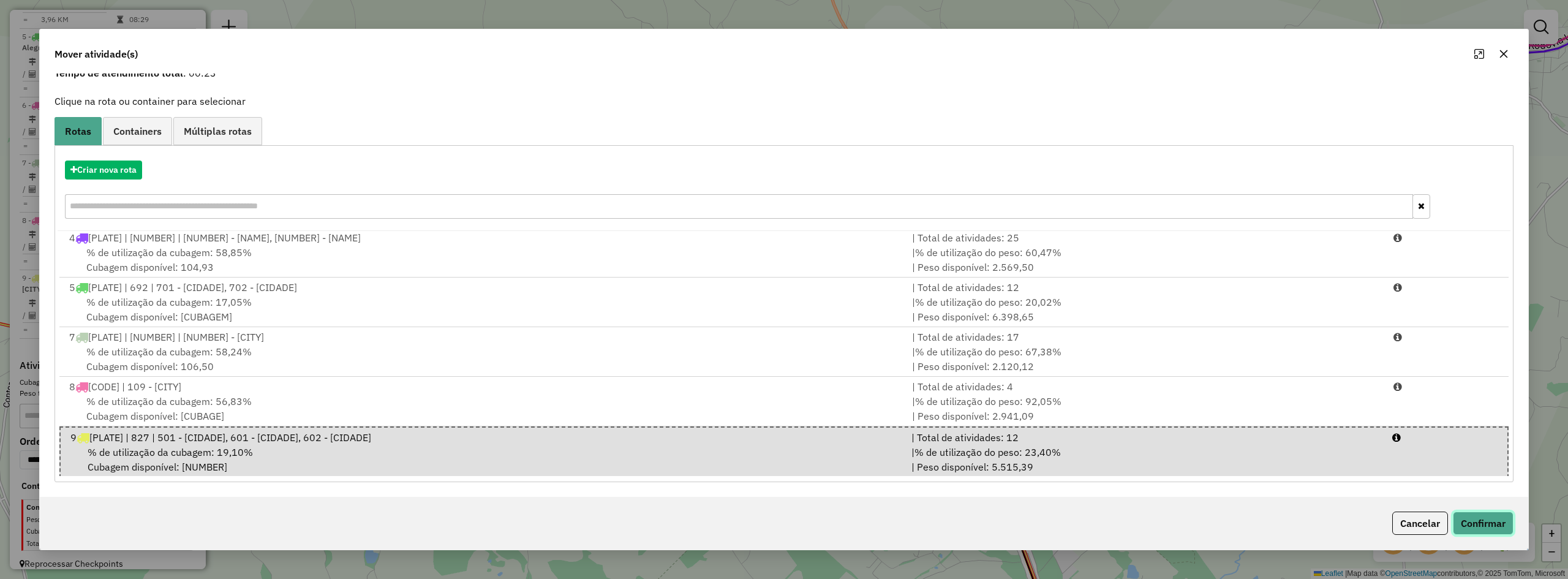 click on "Confirmar" 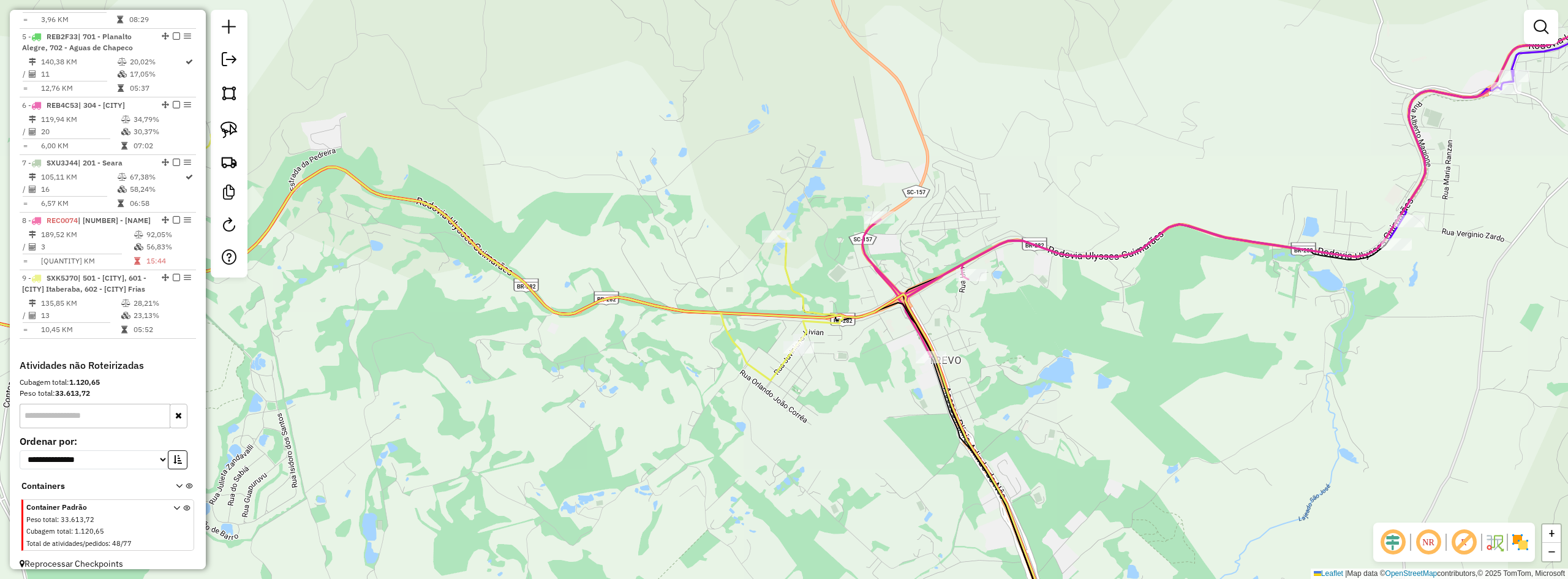 scroll, scrollTop: 0, scrollLeft: 0, axis: both 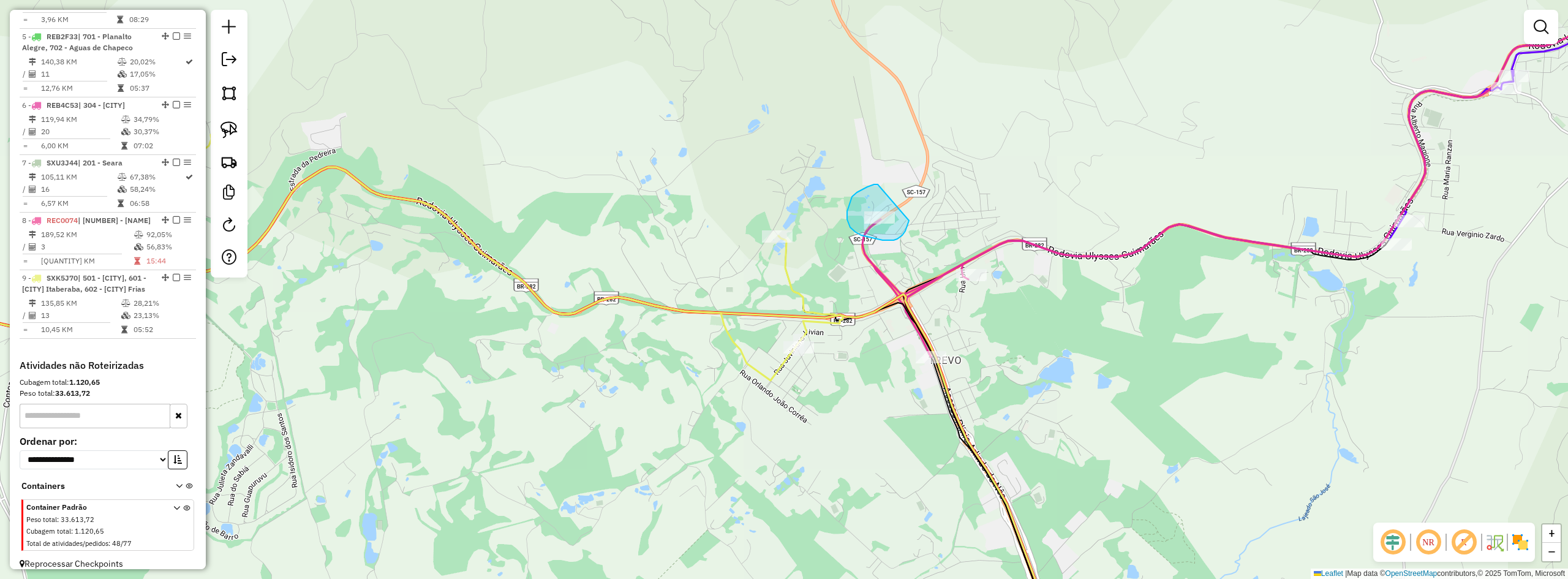 drag, startPoint x: 857, startPoint y: 192, endPoint x: 911, endPoint y: 215, distance: 58.694122 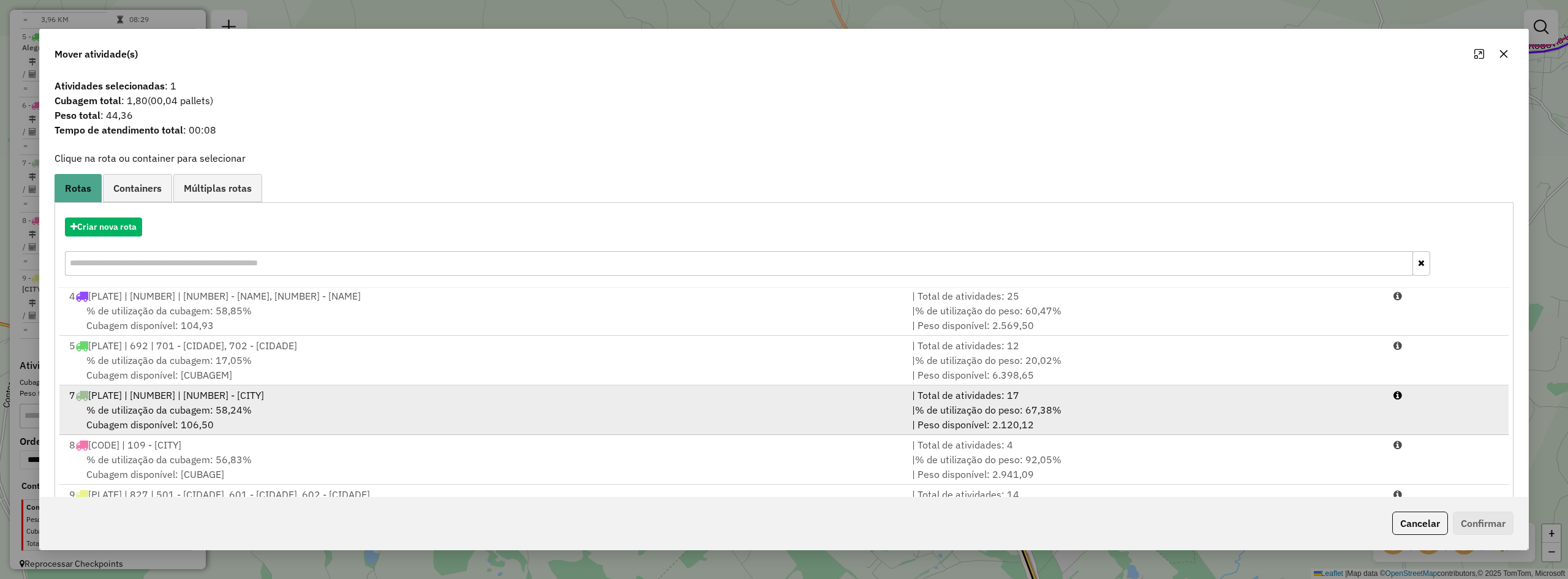 scroll, scrollTop: 152, scrollLeft: 0, axis: vertical 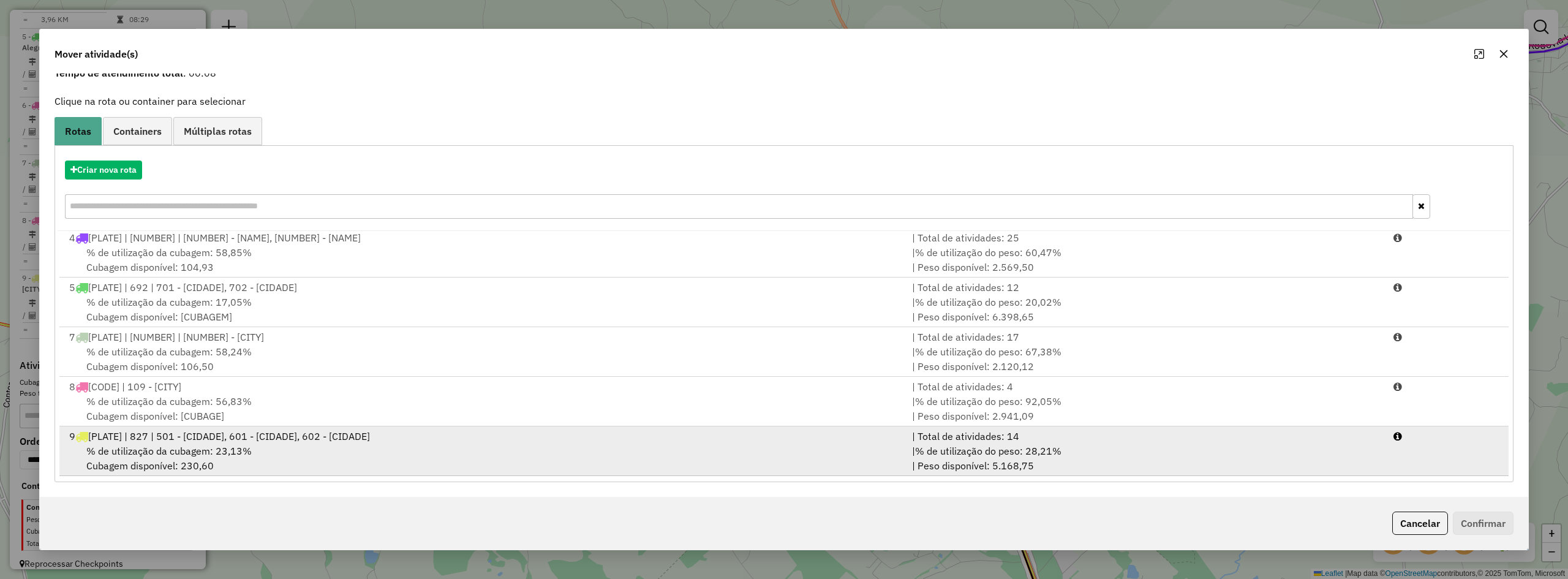 click on "% de utilização da cubagem: [PERCENT]%  Cubagem disponível: [NUMBER]" at bounding box center [483, 458] 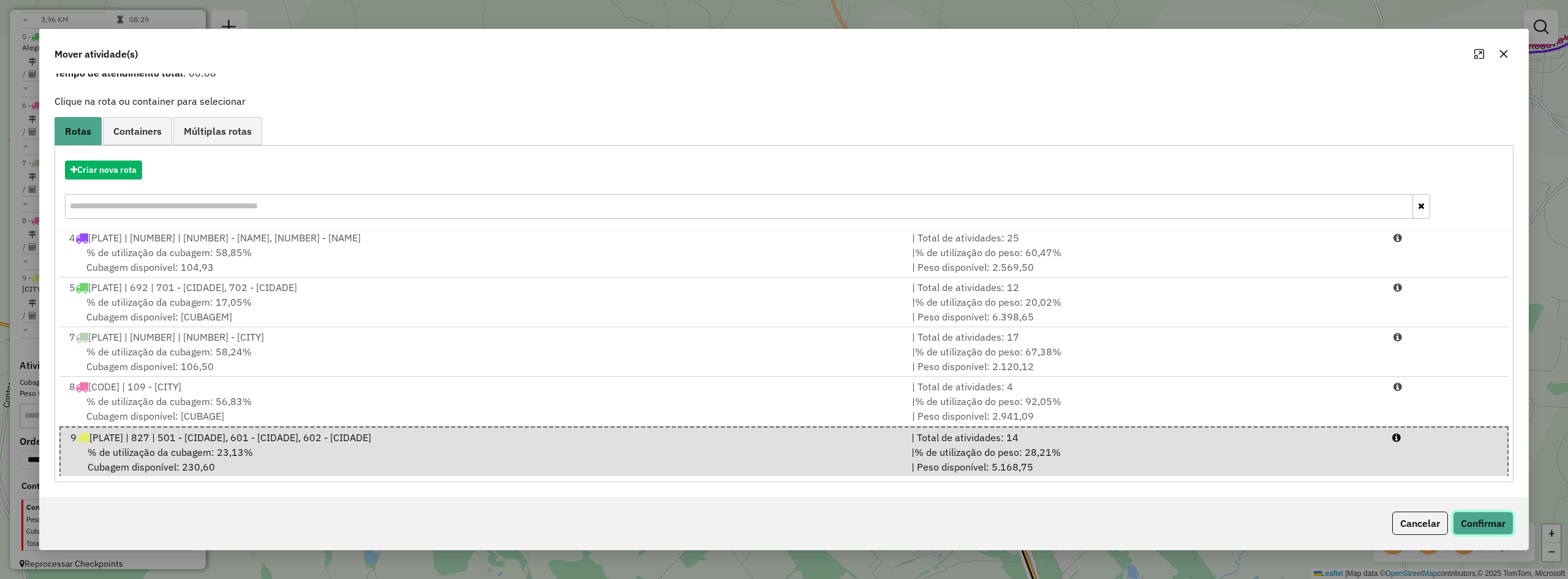 click on "Confirmar" 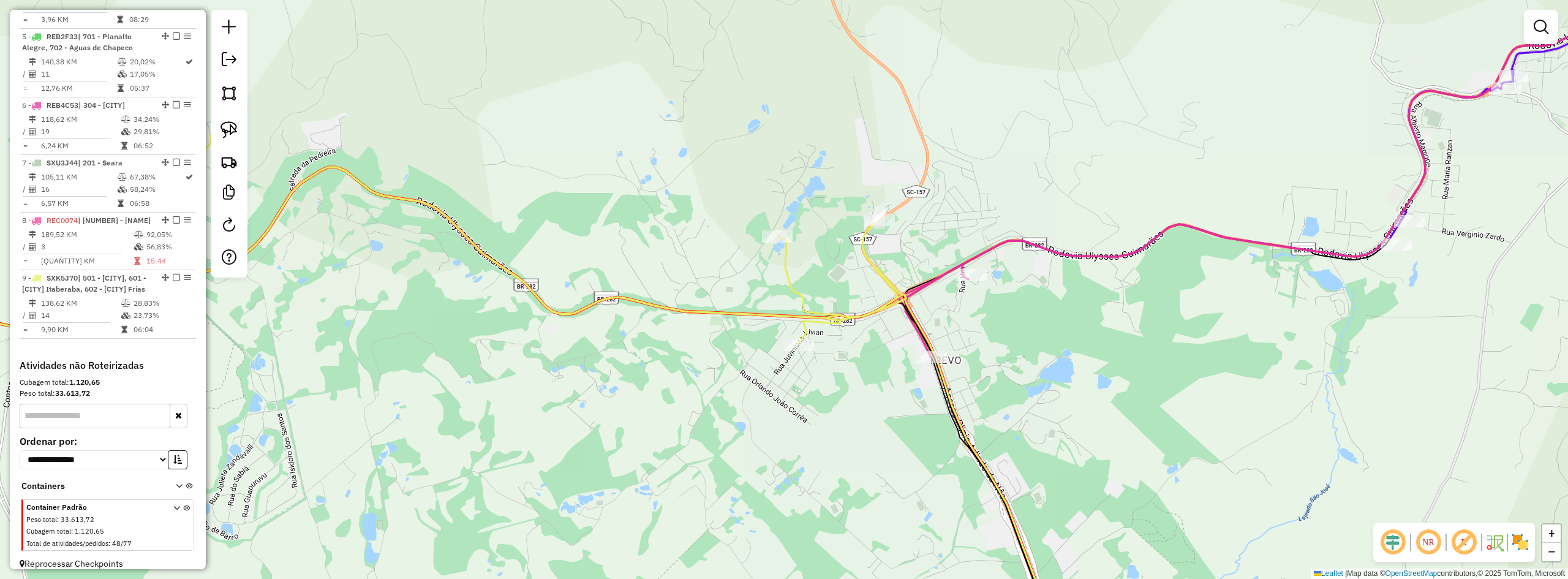 scroll, scrollTop: 0, scrollLeft: 0, axis: both 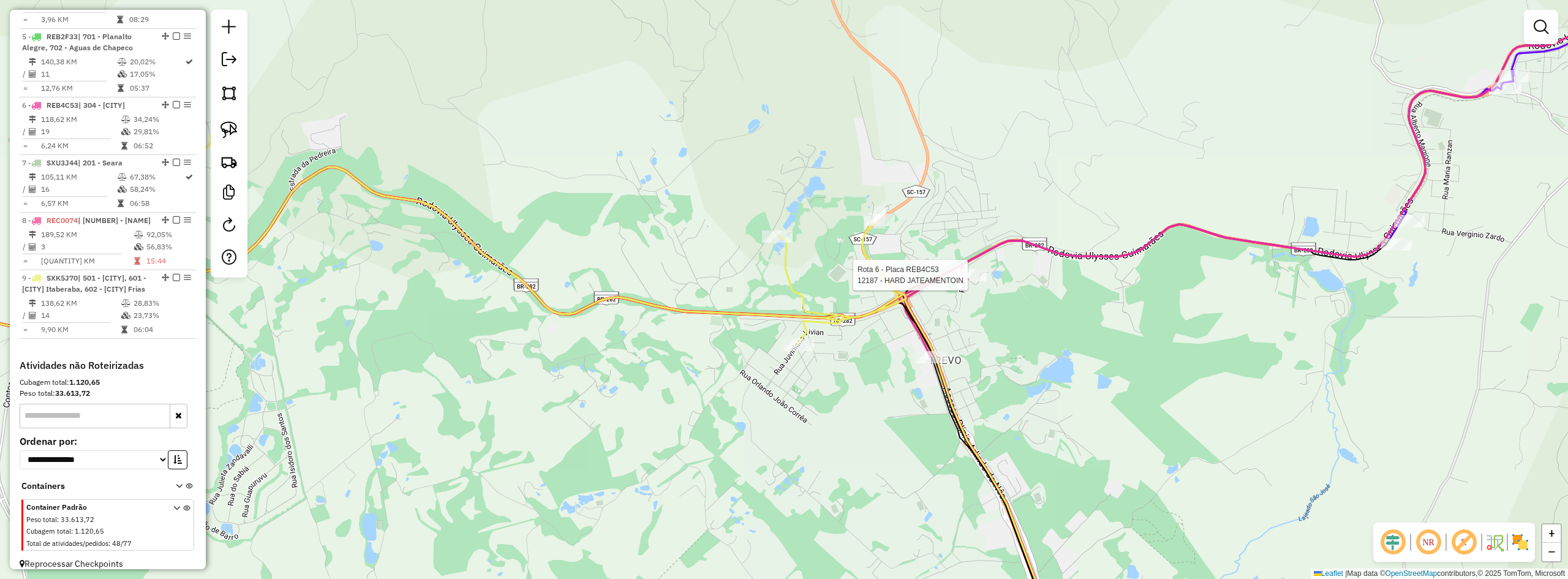 select on "**********" 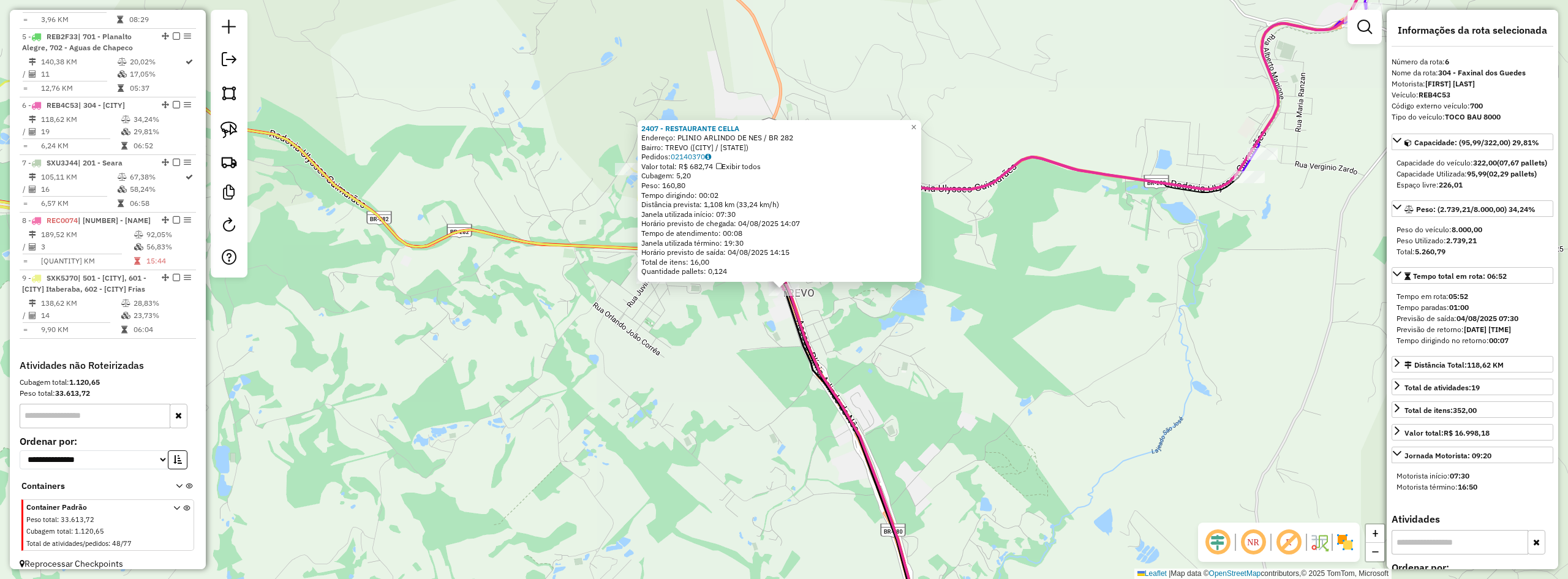 click on "[NUMBER] - [NAME]  Endereço:  [NAME] / [HIGHWAY]   Bairro: [NAME] ([NAME] / [STATE])   Pedidos:  [NUMBER]   Valor total: R$ [NUMBER]   Exibir todos   Cubagem: [NUMBER]  Peso: [NUMBER]  Tempo dirigindo: [TIME]   Distância prevista: [NUMBER] km ([NUMBER] km/h)   Janela utilizada início: [TIME]   Horário previsto de chegada: [DATE] [TIME]   Tempo de atendimento: [TIME]   Janela utilizada término: [TIME]   Horário previsto de saída: [DATE] [TIME]   Total de itens: [NUMBER]   Quantidade pallets: [NUMBER]  × Janela de atendimento Grade de atendimento Capacidade Transportadoras Veículos Cliente Pedidos  Rotas Selecione os dias de semana para filtrar as janelas de atendimento  Seg   Ter   Qua   Qui   Sex   Sáb   Dom  Informe o período da janela de atendimento: De: Até:  Filtrar exatamente a janela do cliente  Considerar janela de atendimento padrão  Selecione os dias de semana para filtrar as grades de atendimento  Seg   Ter   Qua   Qui   Sex   Sáb   Dom   Clientes fora do dia de atendimento selecionado De:" 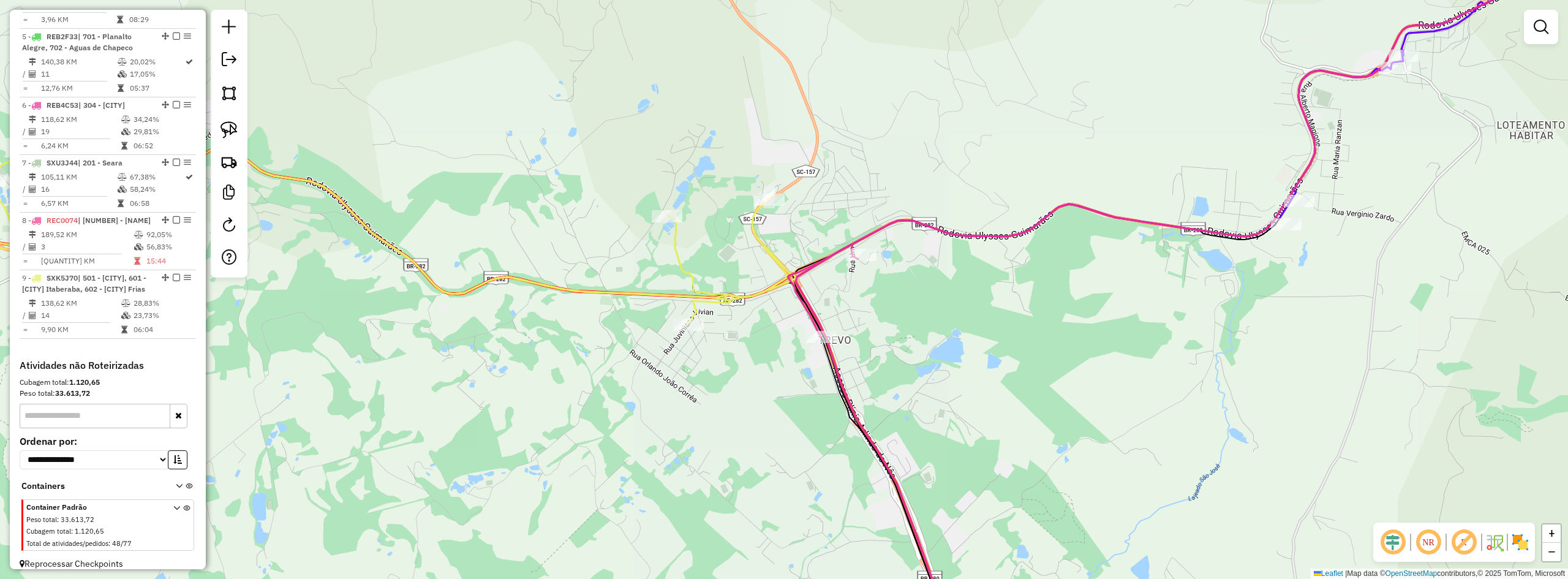 drag, startPoint x: 899, startPoint y: 325, endPoint x: 959, endPoint y: 392, distance: 89.93887 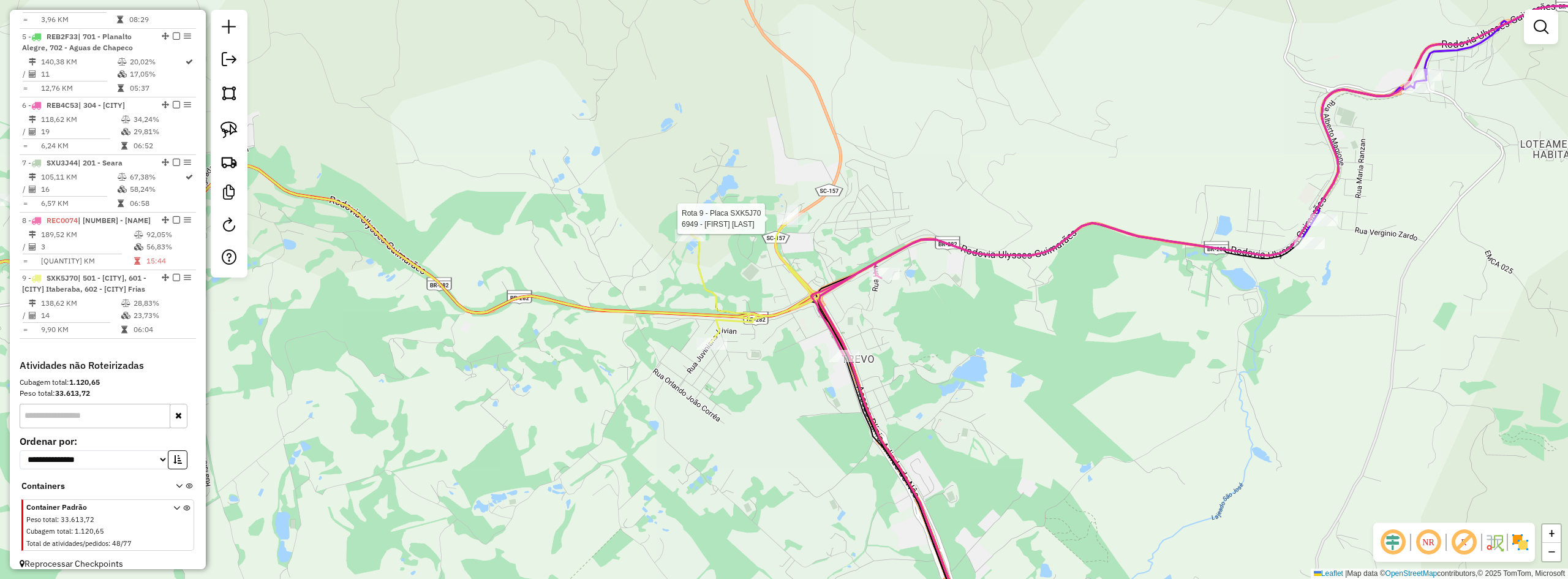 click 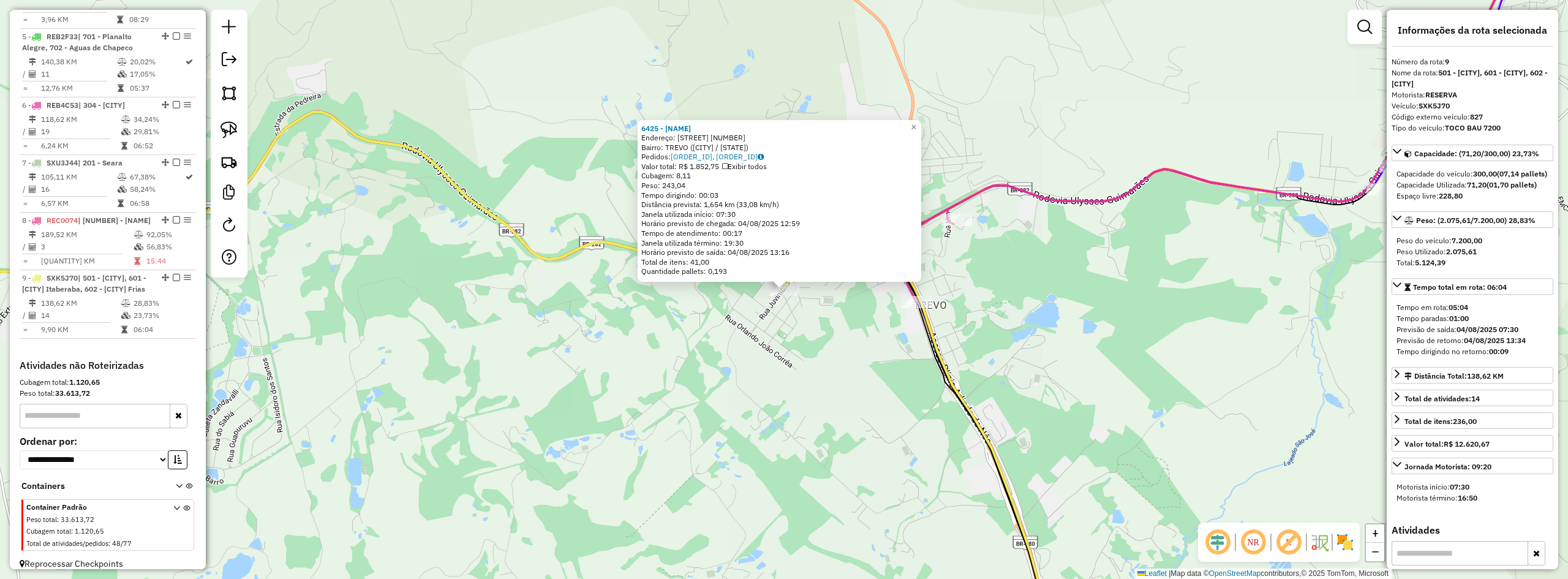 click on "[CLIENT_ID] - [NAME] Endereço:  [STREET] [NUMBER]   Bairro: [NEIGHBORHOOD] ([CITY] / [STATE])   Pedidos:  [ORDER_ID], [ORDER_ID]   Valor total: R$ [PRICE]   Exibir todos   Cubagem: [CUBAGE]  Peso: [WEIGHT]  Tempo dirigindo: [TIME]   Distância prevista: [DISTANCE] km ([SPEED] km/h)   Janela utilizada início: [TIME]   Horário previsto de chegada: [DATE] [TIME]   Tempo de atendimento: [TIME]   Janela utilizada término: [TIME]   Horário previsto de saída: [DATE] [TIME]   Total de itens: [ITEMS]   Quantidade pallets: [PALLETS]  × Janela de atendimento Grade de atendimento Capacidade Transportadoras Veículos Cliente Pedidos  Rotas Selecione os dias de semana para filtrar as janelas de atendimento  Seg   Ter   Qua   Qui   Sex   Sáb   Dom  Informe o período da janela de atendimento: De: Até:  Filtrar exatamente a janela do cliente  Considerar janela de atendimento padrão  Selecione os dias de semana para filtrar as grades de atendimento  Seg   Ter   Qua   Qui   Sex   Sáb   Dom   Peso mínimo:   Peso máximo:   De:   Até:" 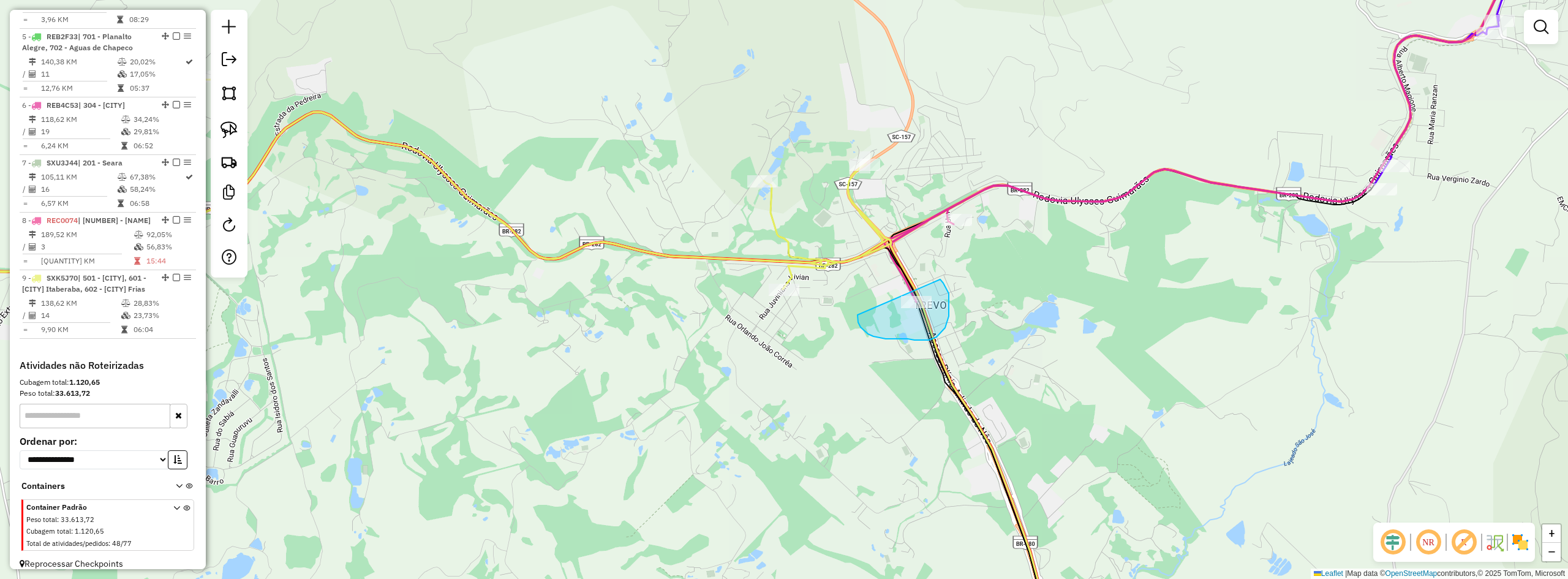 drag, startPoint x: 858, startPoint y: 317, endPoint x: 905, endPoint y: 276, distance: 62.3699 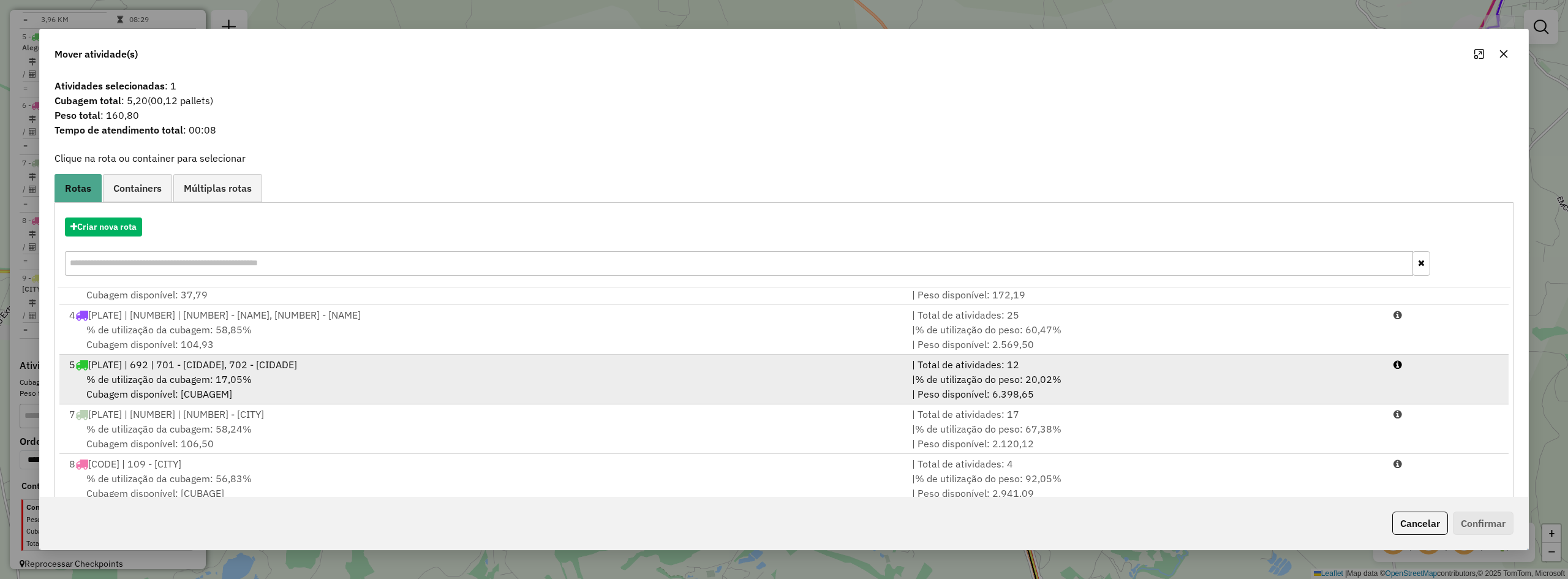 scroll, scrollTop: 152, scrollLeft: 0, axis: vertical 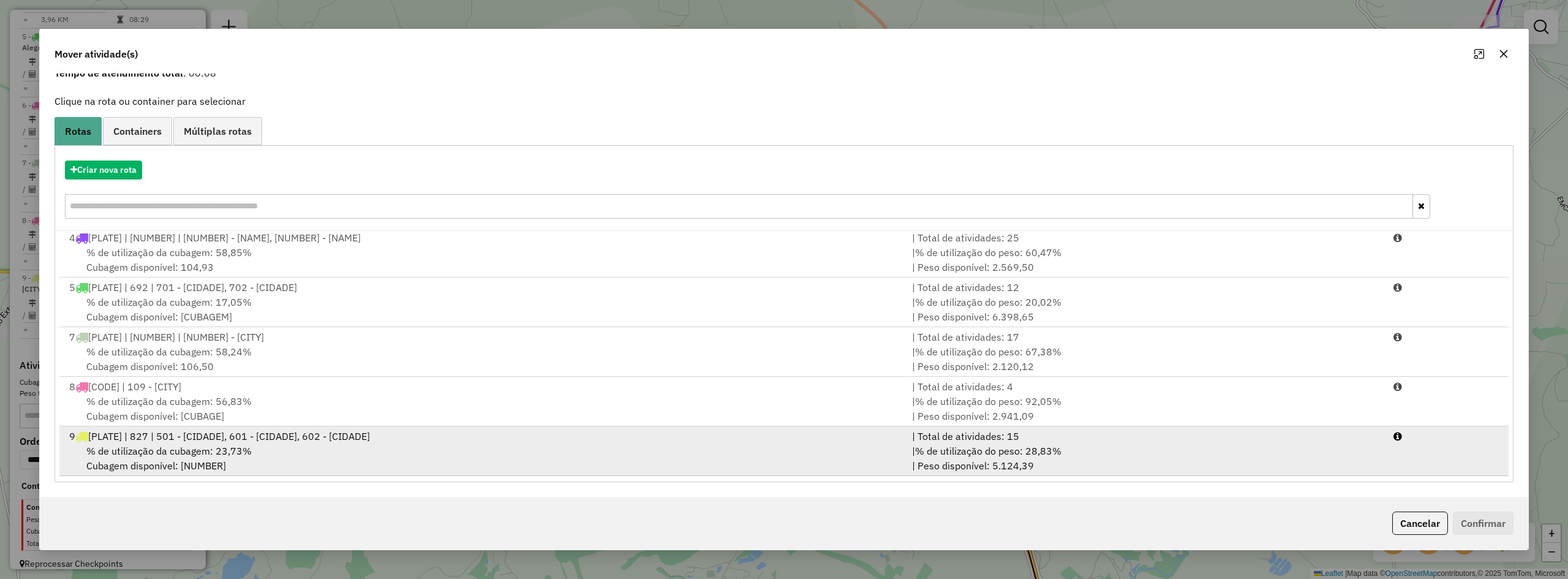 click on "% de utilização da cubagem: [PERCENTUAL]%  Cubagem disponível: [CUBAGEM]" at bounding box center [483, 458] 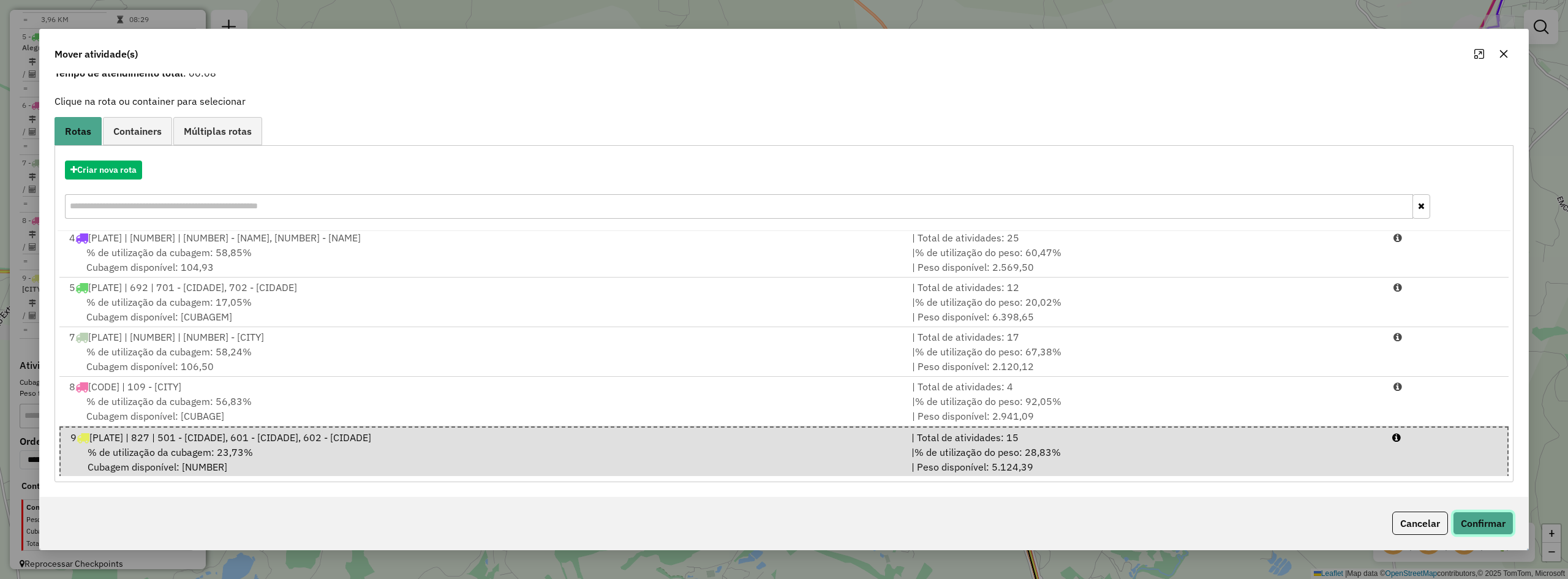 click on "Confirmar" 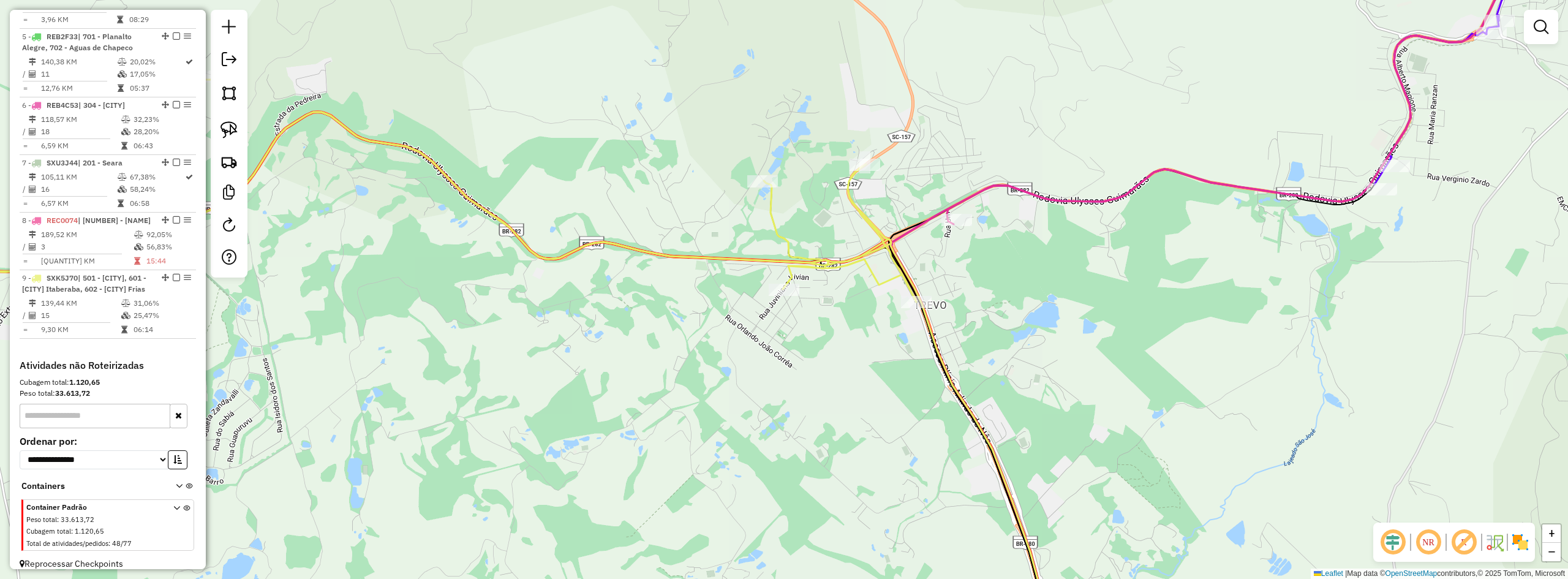 scroll, scrollTop: 0, scrollLeft: 0, axis: both 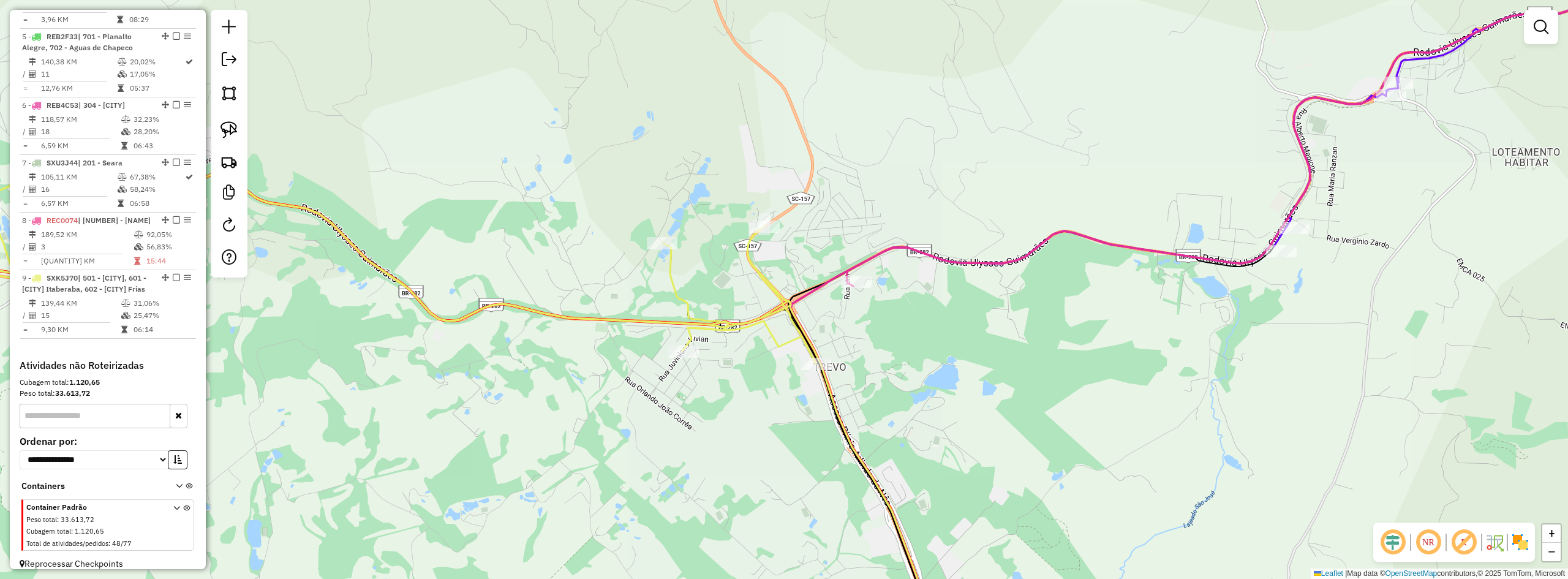 drag, startPoint x: 1118, startPoint y: 387, endPoint x: 1020, endPoint y: 451, distance: 117.047 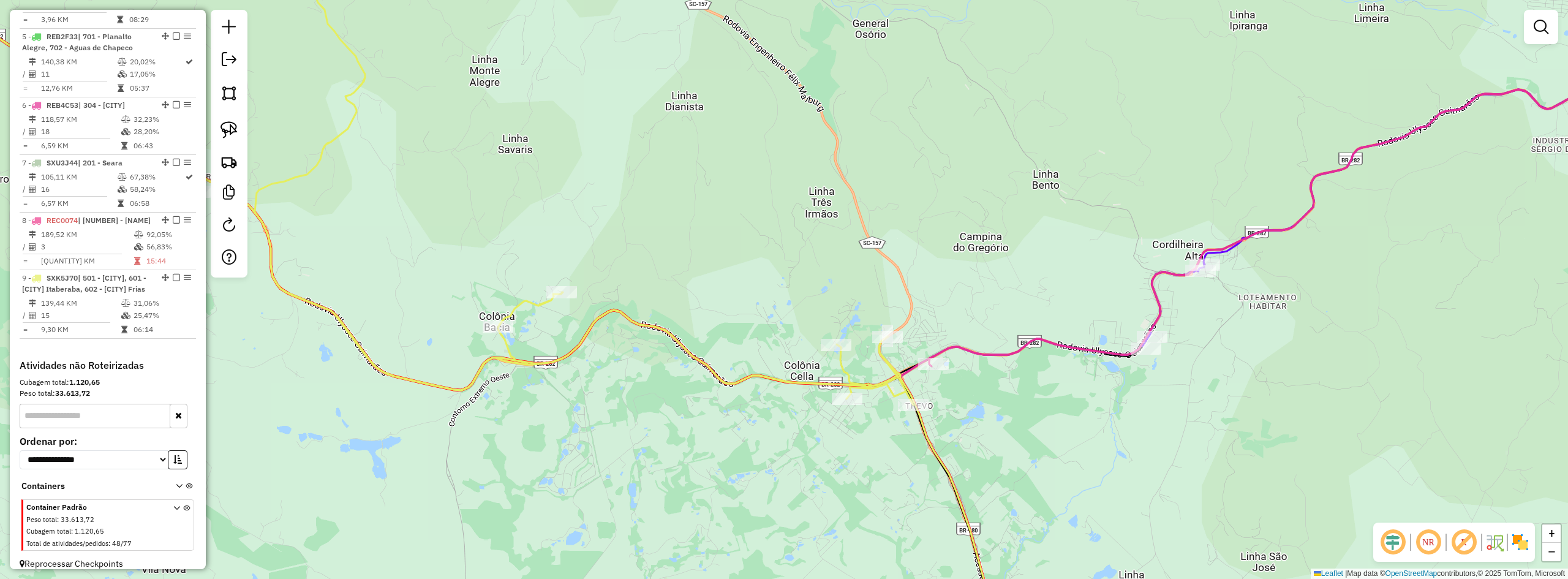 drag, startPoint x: 1047, startPoint y: 427, endPoint x: 1074, endPoint y: 311, distance: 119.1008 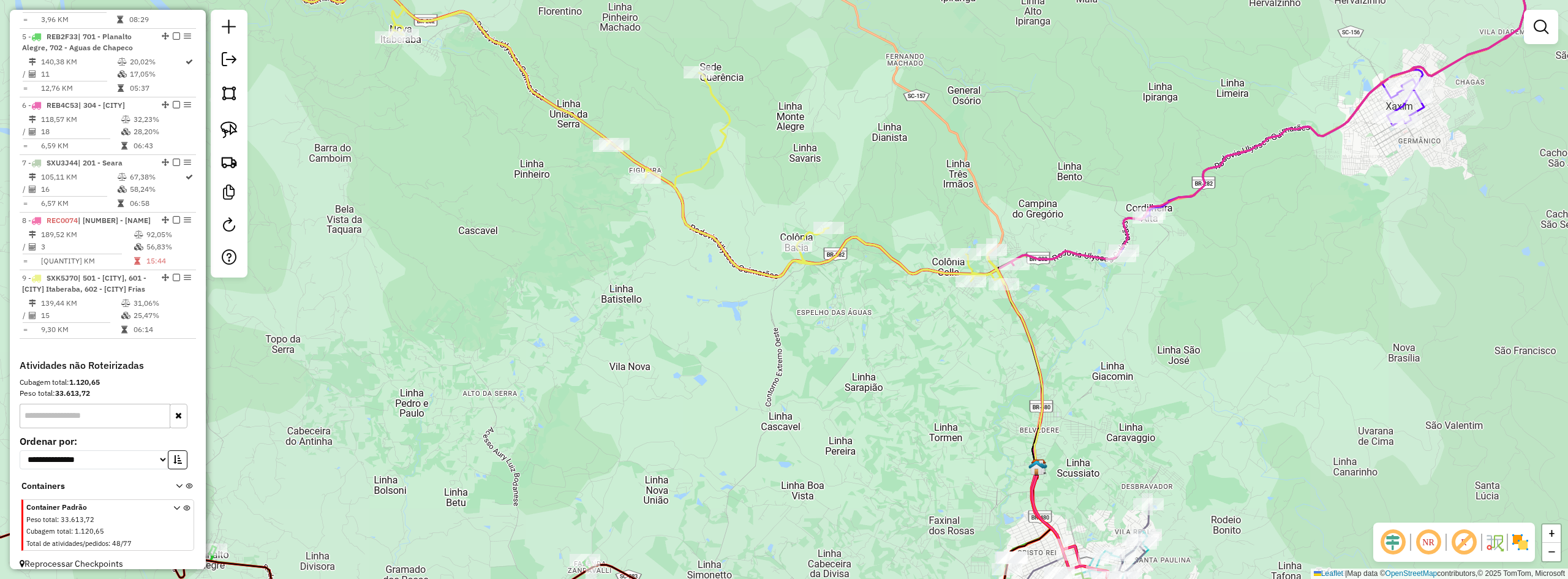 drag, startPoint x: 1106, startPoint y: 356, endPoint x: 1087, endPoint y: 285, distance: 73.4983 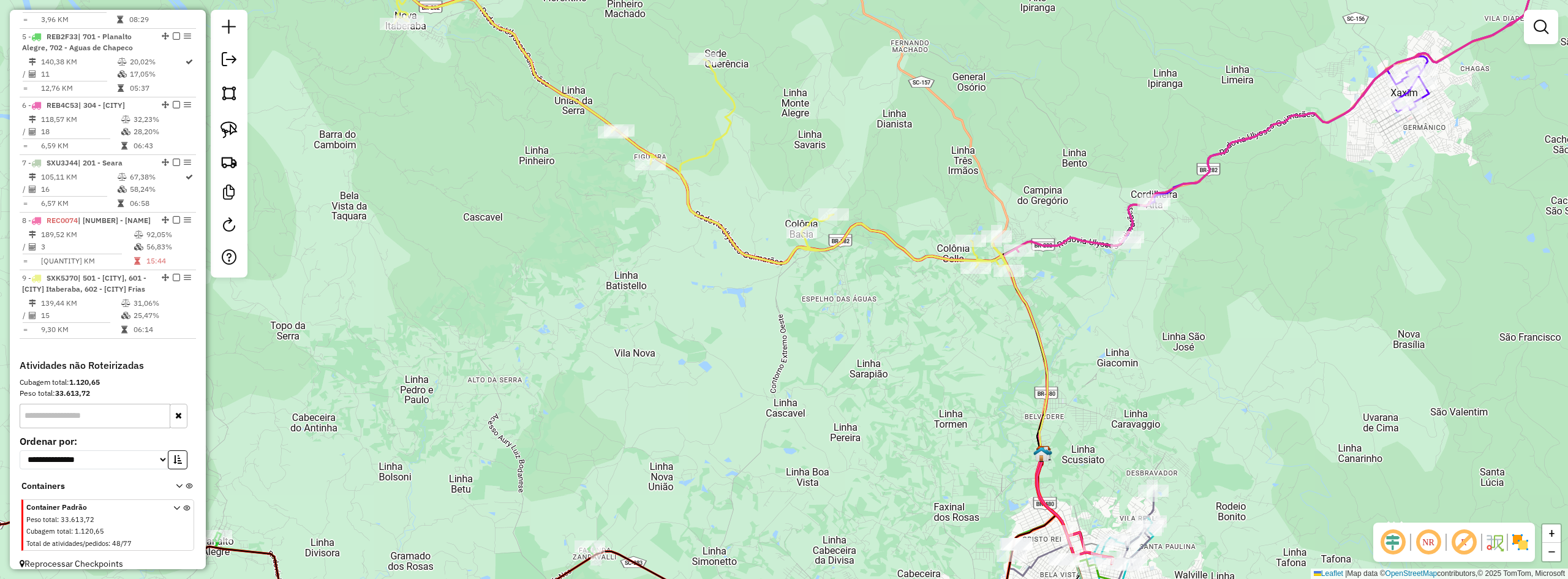 drag, startPoint x: 873, startPoint y: 346, endPoint x: 947, endPoint y: 461, distance: 136.7516 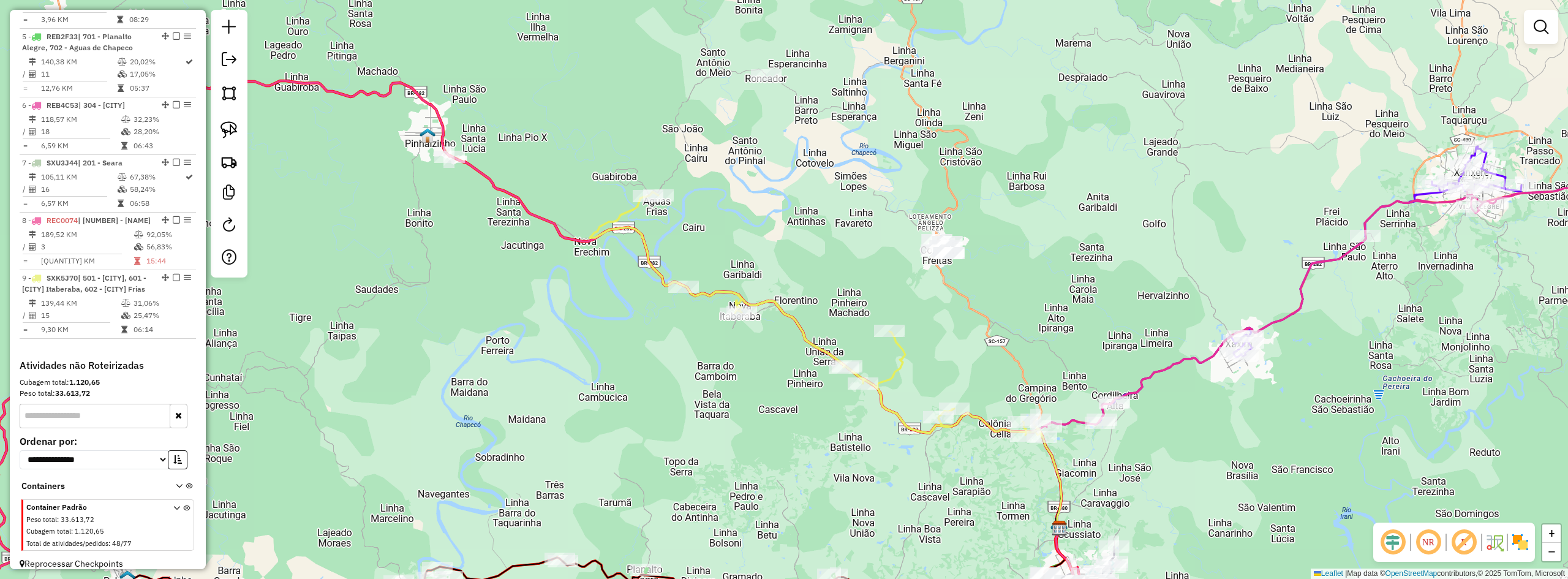 drag, startPoint x: 941, startPoint y: 341, endPoint x: 1071, endPoint y: 444, distance: 165.8584 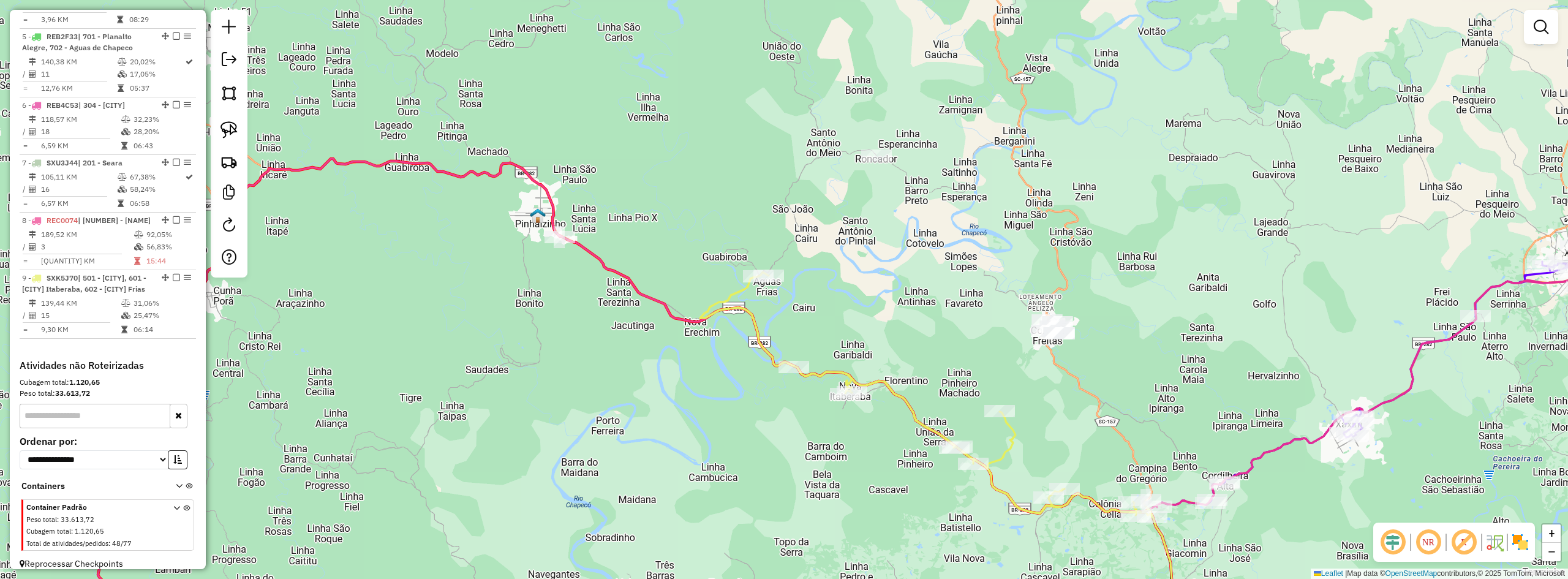 click on "Rota [NUMBER] - Placa [PLATE]  [NUMBER] - [NAME] Janela de atendimento Grade de atendimento Capacidade Transportadoras Veículos Cliente Pedidos  Rotas Selecione os dias de semana para filtrar as janelas de atendimento  Seg   Ter   Qua   Qui   Sex   Sáb   Dom  Informe o período da janela de atendimento: De: Até:  Filtrar exatamente a janela do cliente  Considerar janela de atendimento padrão  Selecione os dias de semana para filtrar as grades de atendimento  Seg   Ter   Qua   Qui   Sex   Sáb   Dom   Considerar clientes sem dia de atendimento cadastrado  Clientes fora do dia de atendimento selecionado Filtrar as atividades entre os valores definidos abaixo:  Peso mínimo:   Peso máximo:   Cubagem mínima:   Cubagem máxima:   De:   Até:  Filtrar as atividades entre o tempo de atendimento definido abaixo:  De:   Até:   Considerar capacidade total dos clientes não roteirizados Transportadora: Selecione um ou mais itens Tipo de veículo: Selecione um ou mais itens Veículo: Selecione um ou mais itens" 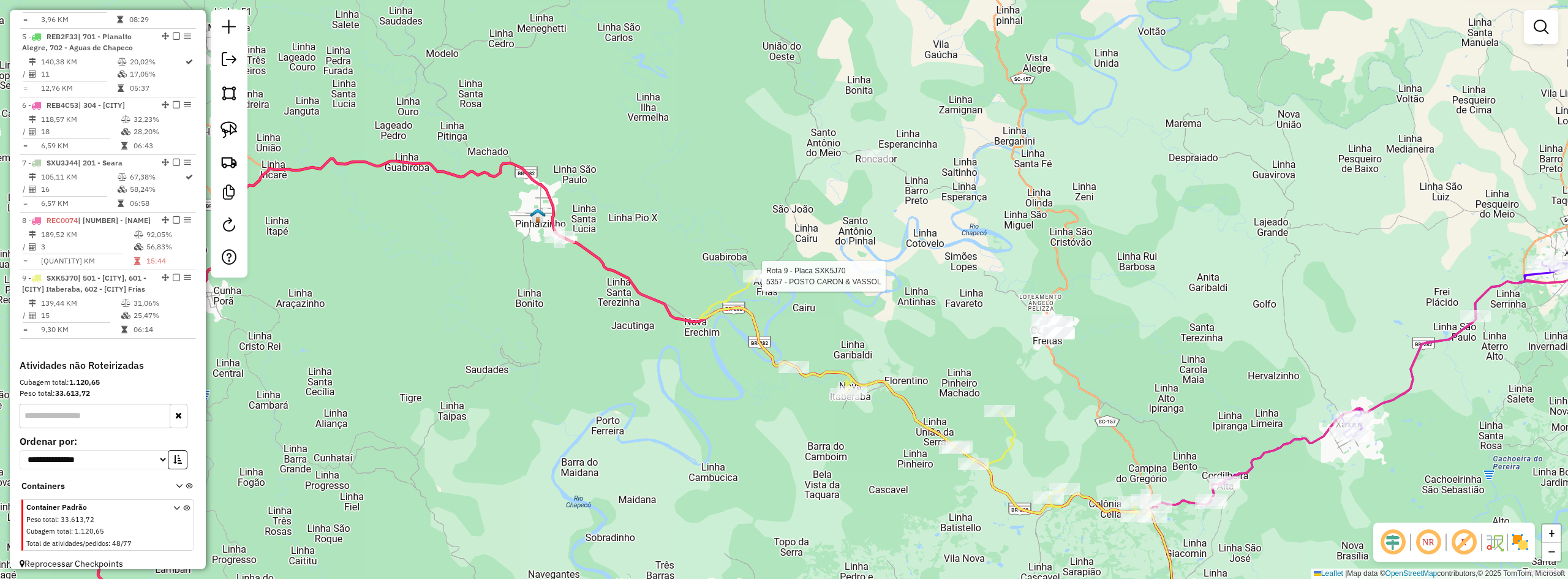 click 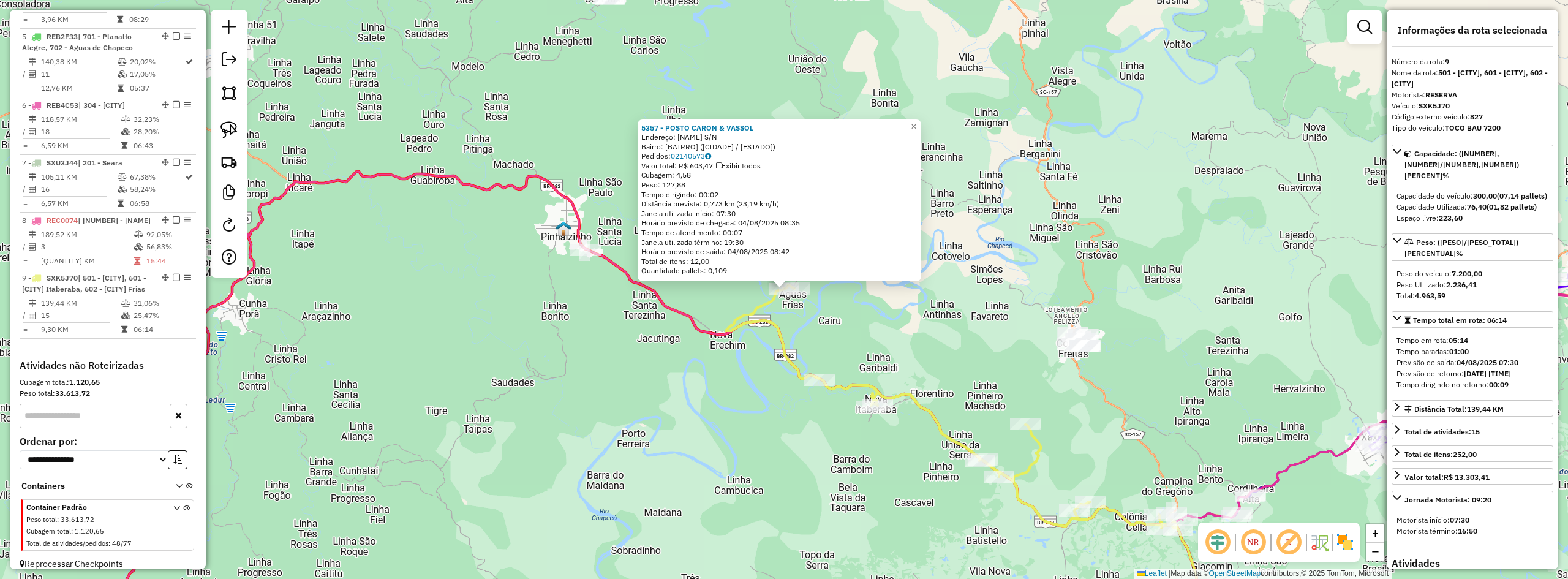 click on "5357 - [NAME] [LAST] Endereço: [ADDRESS] Bairro: [NAME] ([CITY] / [STATE]) Pedidos: 02140573 Valor total: R$ 603,47 Exibir todos Cubagem: 4,58 Peso: 127,88 Tempo dirigindo: 00:02 Distância prevista: 0,773 km (23,19 km/h) Janela utilizada início: 07:30 Horário previsto de chegada: 04/08/2025 08:35 Tempo de atendimento: 00:07 Janela utilizada término: 19:30 Horário previsto de saída: 04/08/2025 08:42 Total de itens: 12,00 Quantidade pallets: 0,109 × Janela de atendimento Grade de atendimento Capacidade Transportadoras Veículos Cliente Pedidos Rotas Selecione os dias de semana para filtrar as janelas de atendimento Seg Ter Qua Qui Sex Sáb Dom Informe o período da janela de atendimento: De: Até: Filtrar exatamente a janela do cliente Considerar janela de atendimento padrão Selecione os dias de semana para filtrar as grades de atendimento Seg Ter Qua Qui Sex Sáb Dom Clientes fora do dia de atendimento selecionado" 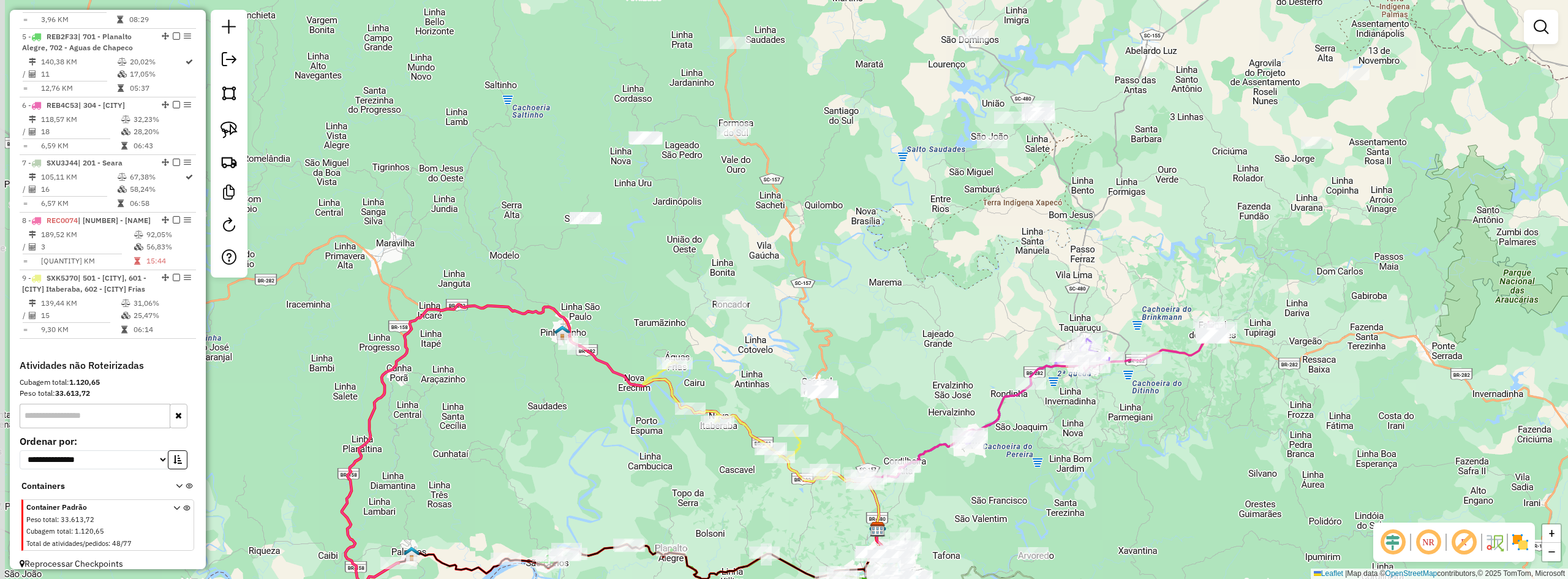 drag, startPoint x: 797, startPoint y: 308, endPoint x: 840, endPoint y: 337, distance: 51.86521 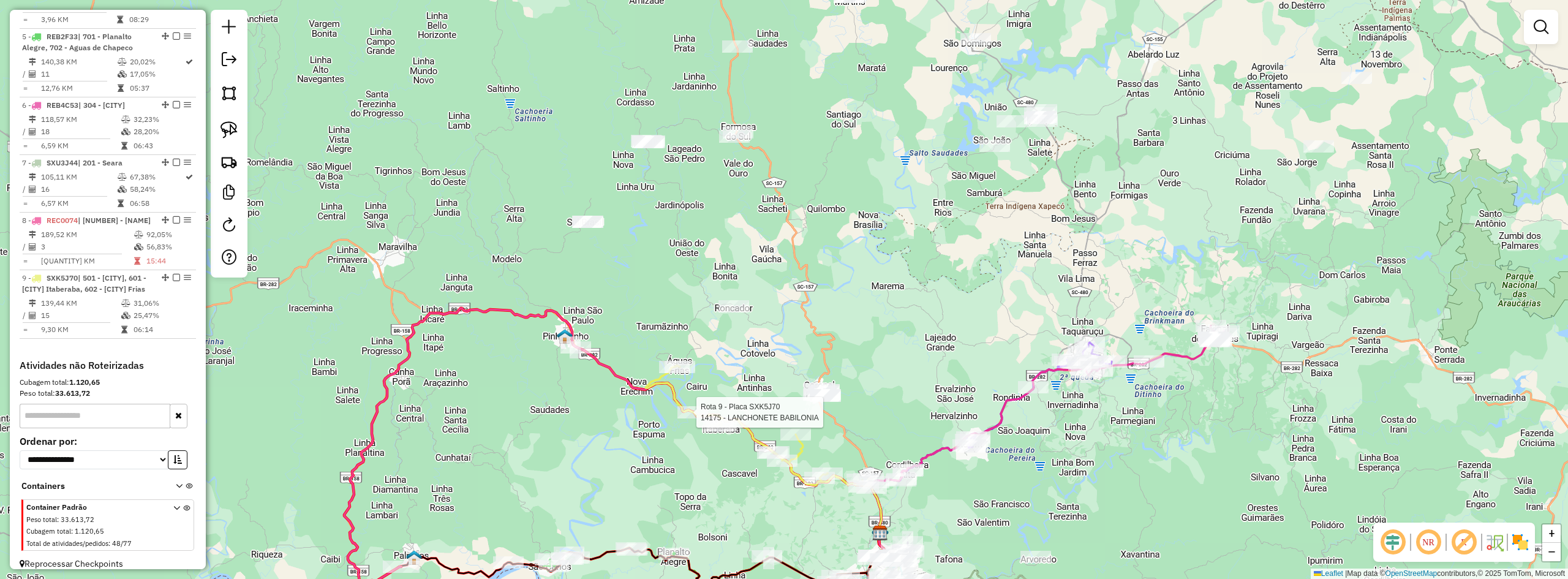 click 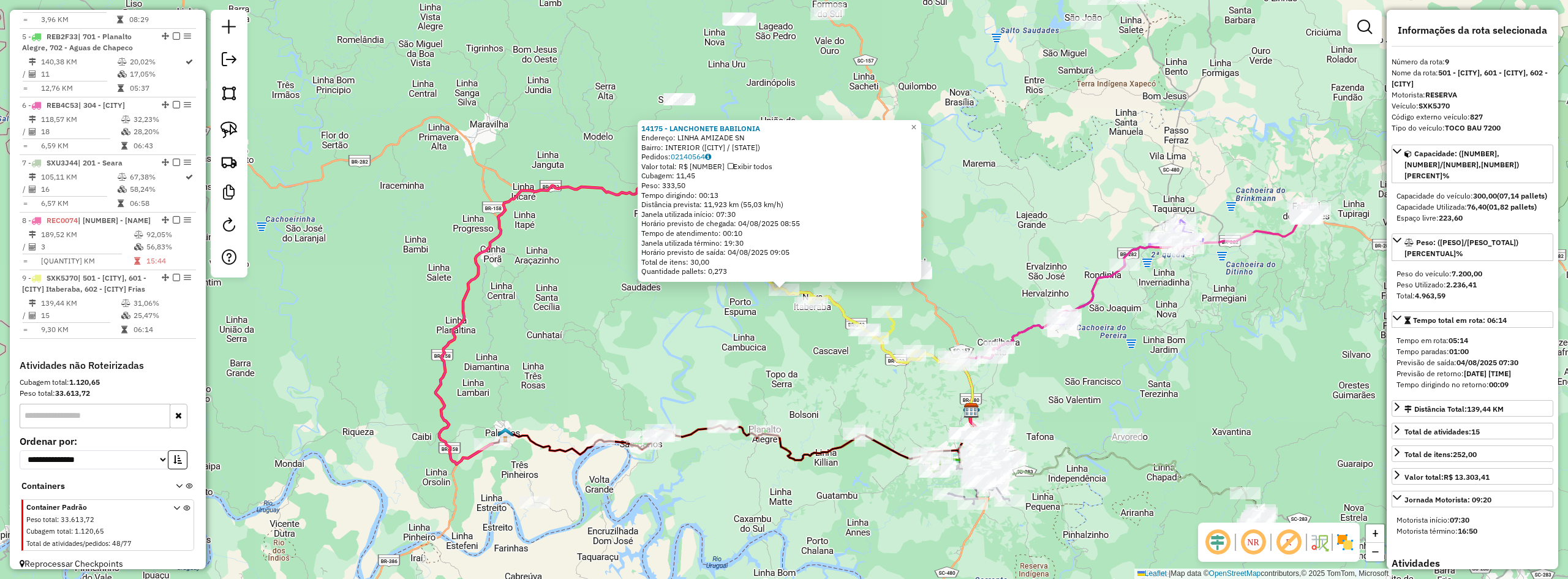 click on "[NUMBER] - [BRAND]  Endereço:  [STREET] [LASTNAME] SN   Bairro: [BAIRRO] ([CIDADE] / [STATE])   Pedidos:  [ORDER_ID]   Valor total: R$ [PRICE]   Exibir todos   Cubagem: [CUBAGE]  Peso: [WEIGHT]  Tempo dirigindo: [TIME]   Distância prevista: [DISTANCE] km ([SPEED])   Janela utilizada início: [TIME]   Horário previsto de chegada: [DATE] [TIME]   Tempo de atendimento: [TIME]   Janela utilizada término: [TIME]   Horário previsto de saída: [DATE] [TIME]   Total de itens: [ITEMS]   Quantidade pallets: [PALLETS]  × Janela de atendimento Grade de atendimento Capacidade Transportadoras Veículos Cliente Pedidos  Rotas Selecione os dias de semana para filtrar as janelas de atendimento  Seg   Ter   Qua   Qui   Sex   Sáb   Dom  Informe o período da janela de atendimento: De: Até:  Filtrar exatamente a janela do cliente  Considerar janela de atendimento padrão  Selecione os dias de semana para filtrar as grades de atendimento  Seg   Ter   Qua   Qui   Sex   Sáb   Dom   Clientes fora do dia de atendimento selecionado" 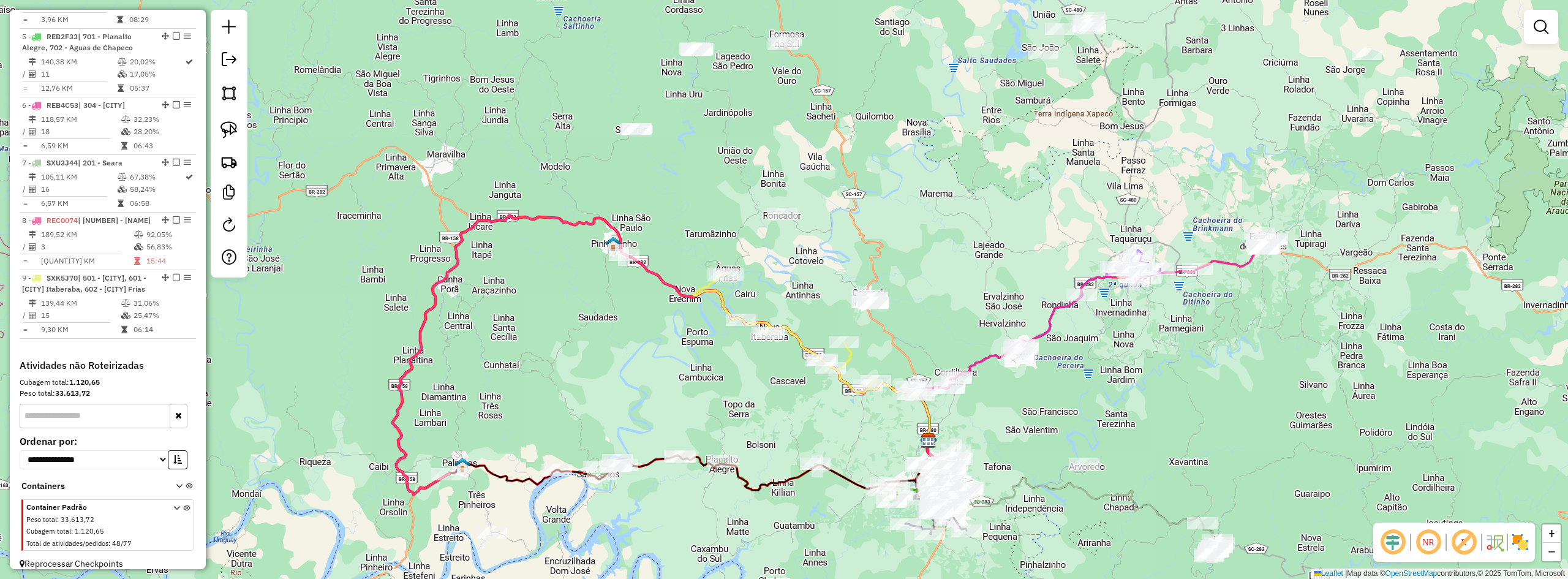 drag, startPoint x: 808, startPoint y: 361, endPoint x: 765, endPoint y: 392, distance: 53.00943 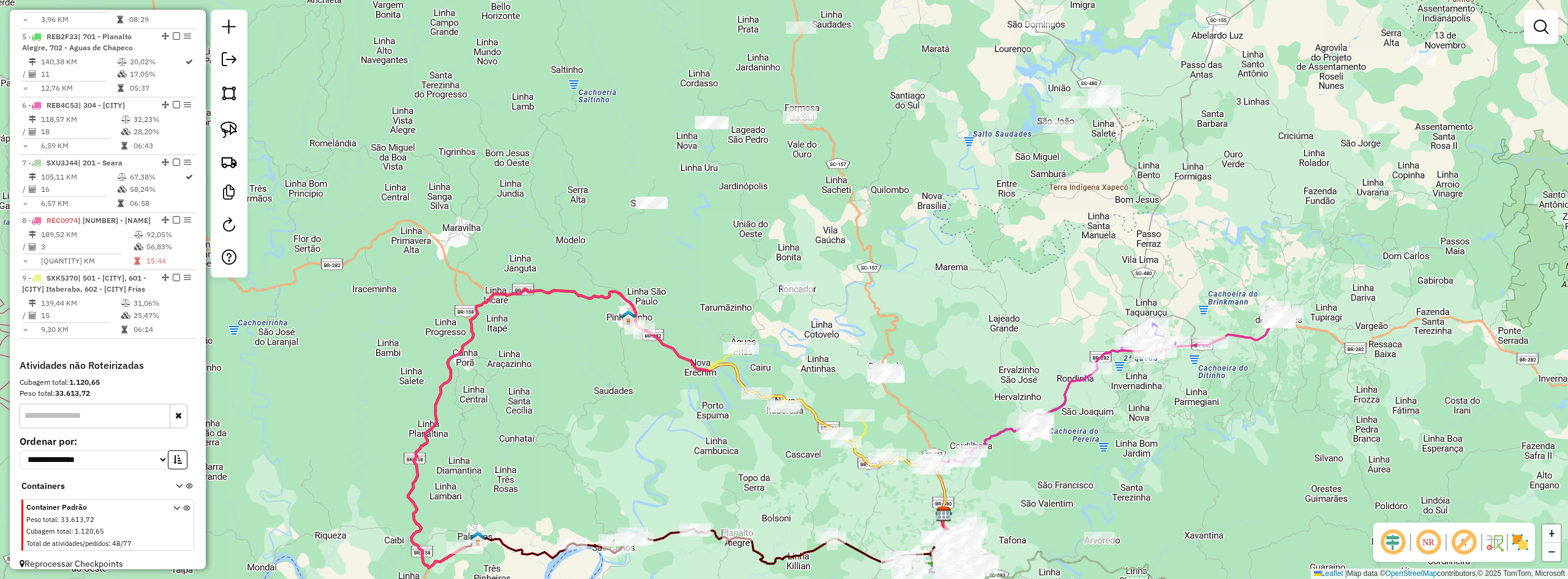 drag, startPoint x: 903, startPoint y: 310, endPoint x: 906, endPoint y: 324, distance: 14.317821 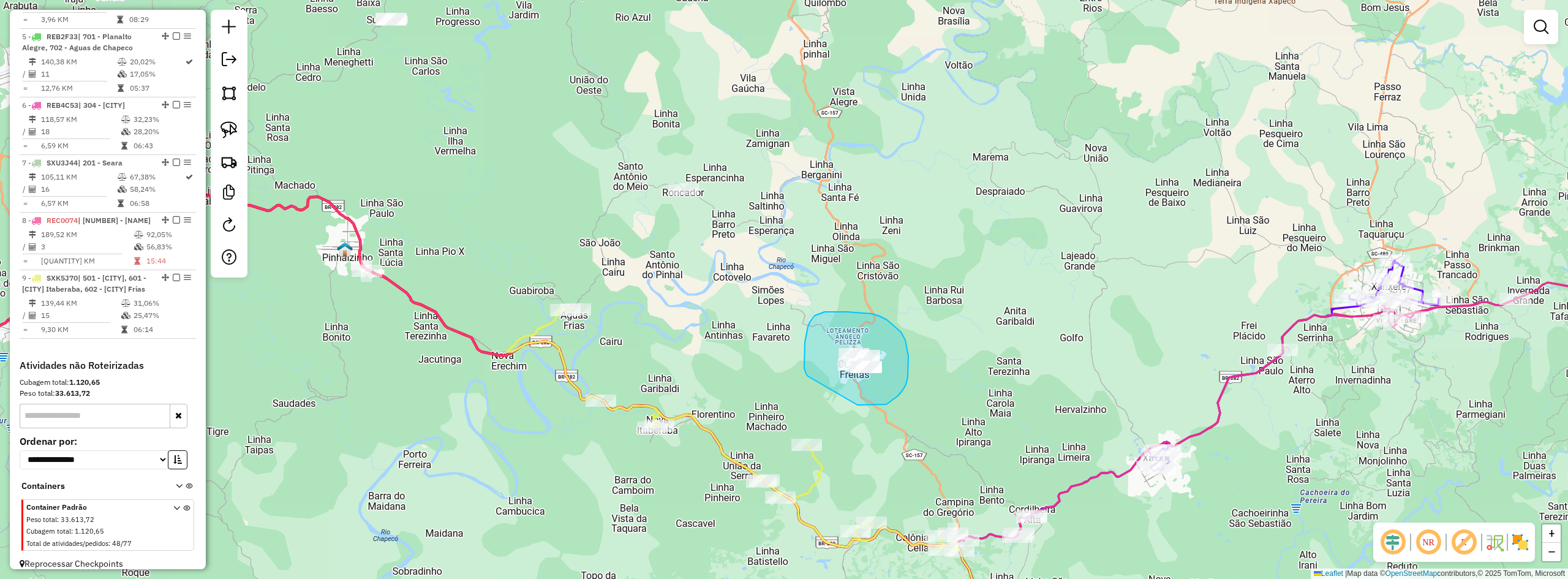 drag, startPoint x: 867, startPoint y: 405, endPoint x: 808, endPoint y: 376, distance: 65.74192 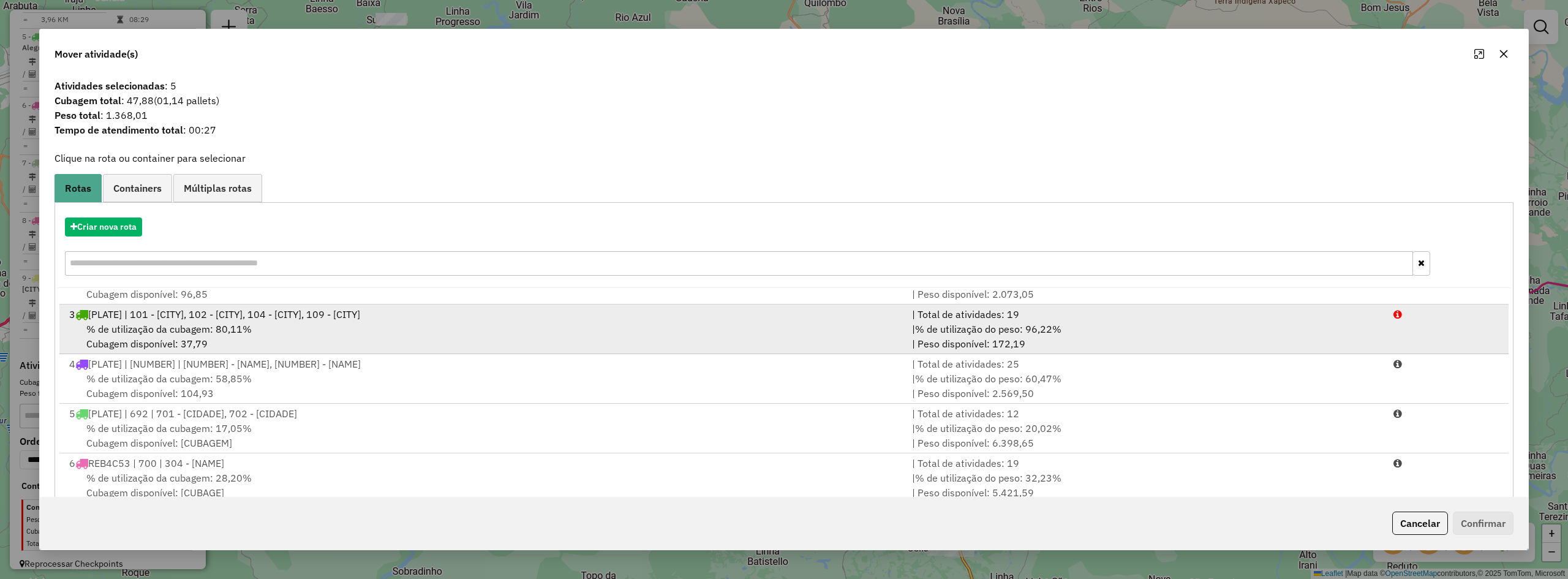 scroll, scrollTop: 202, scrollLeft: 0, axis: vertical 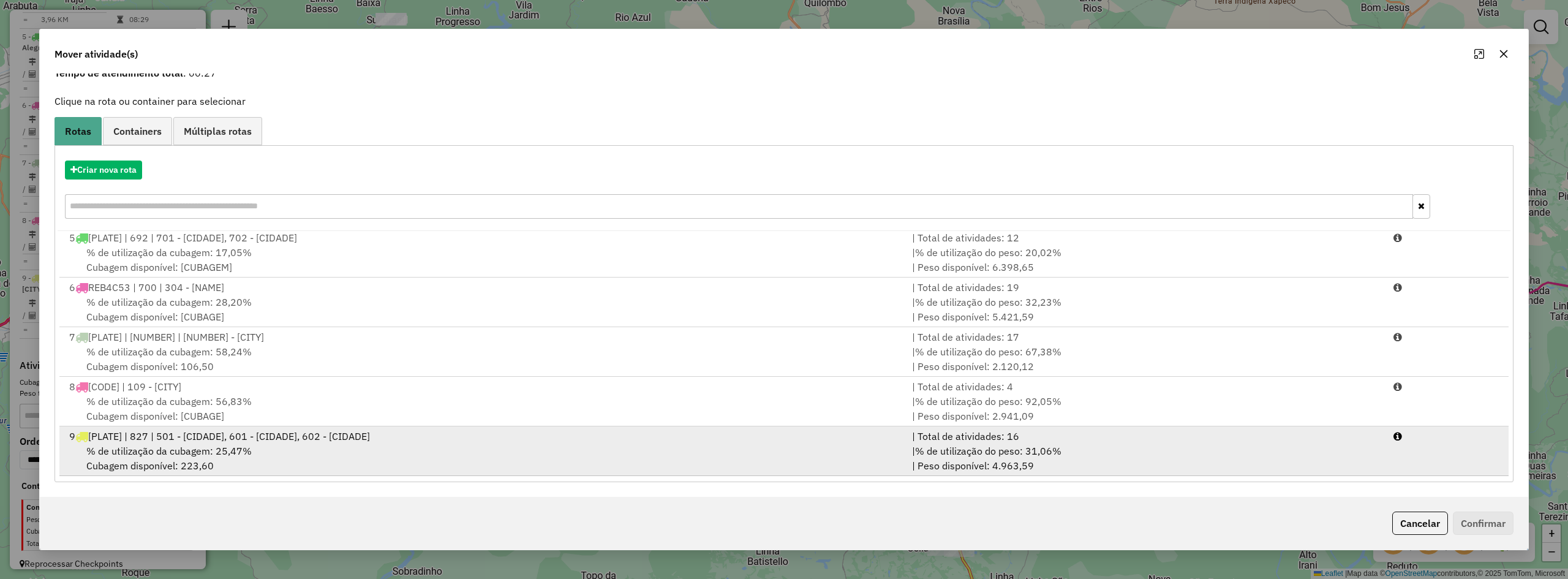 click on "% de utilização da cubagem: [PERCENTAGE]%  Cubagem disponível: [CUBAGE]" at bounding box center (483, 458) 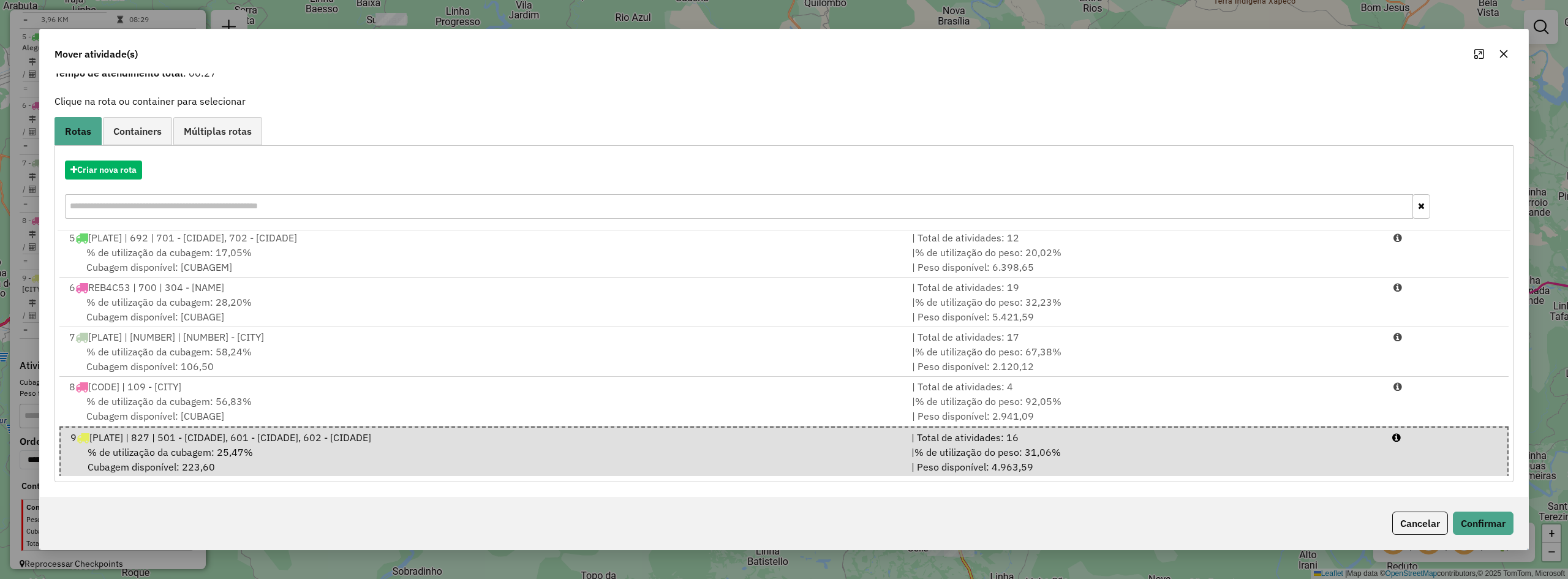 click on "Cancelar   Confirmar" 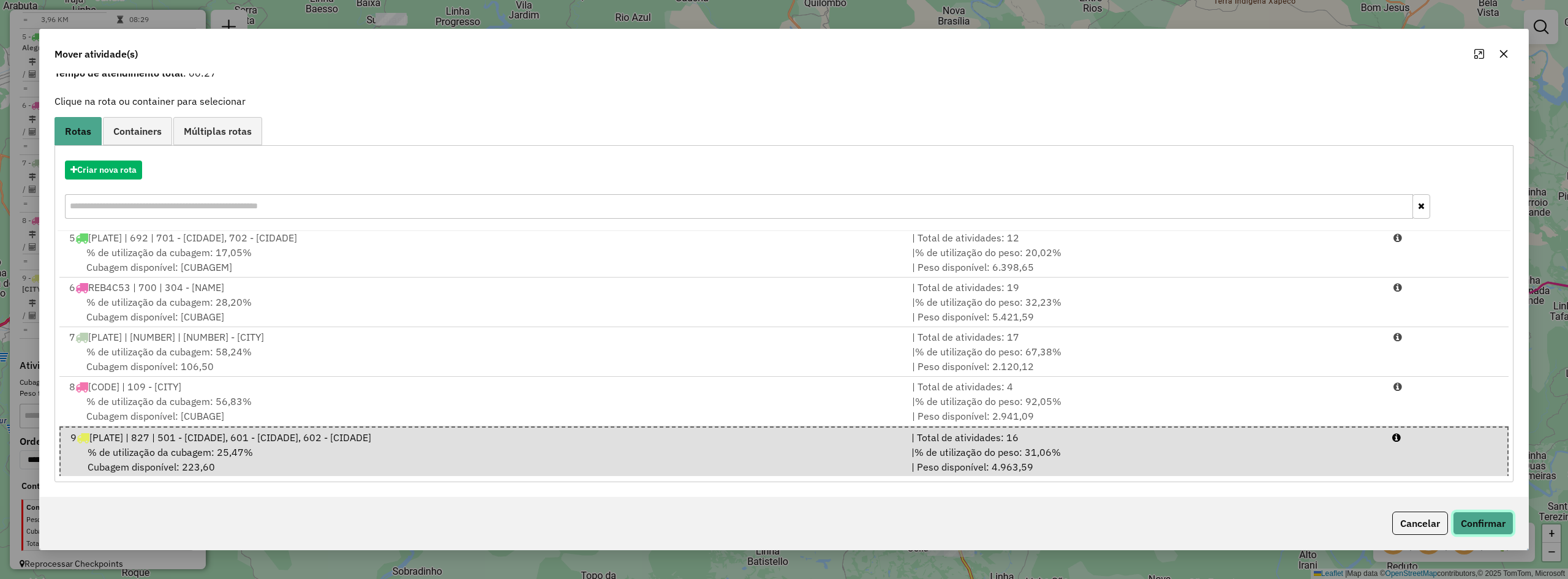 click on "Confirmar" 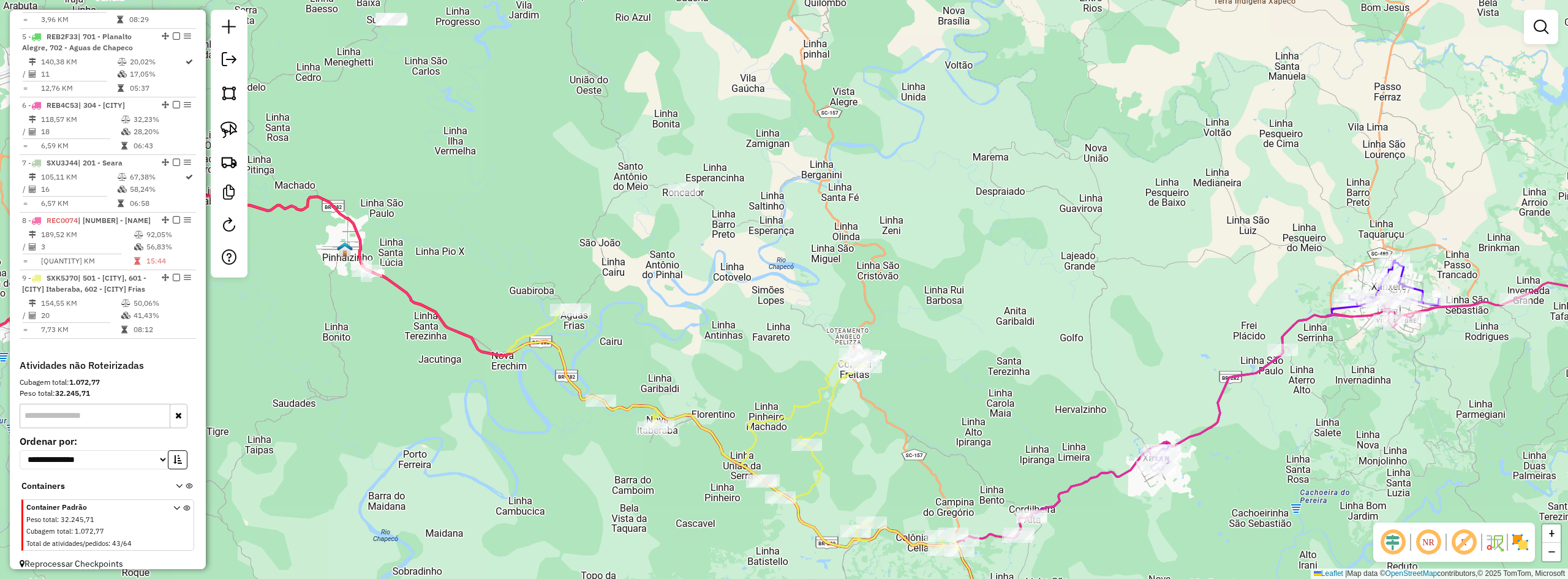 scroll, scrollTop: 0, scrollLeft: 0, axis: both 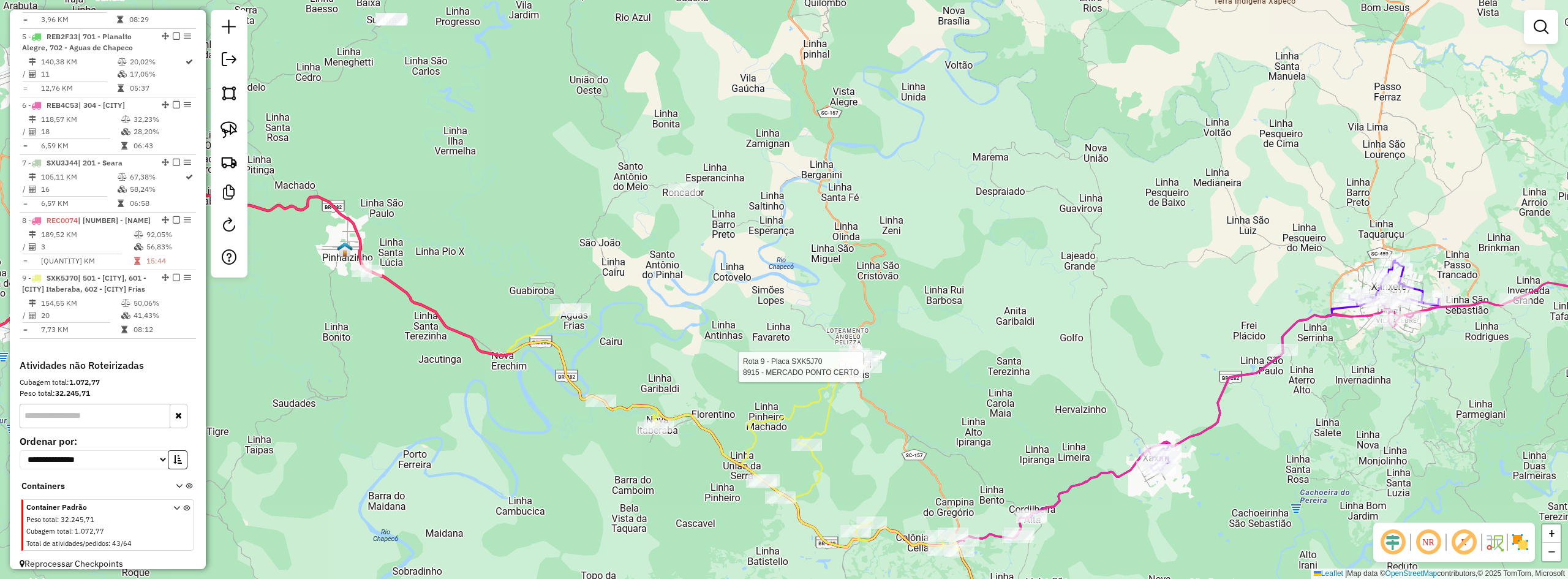 select on "**********" 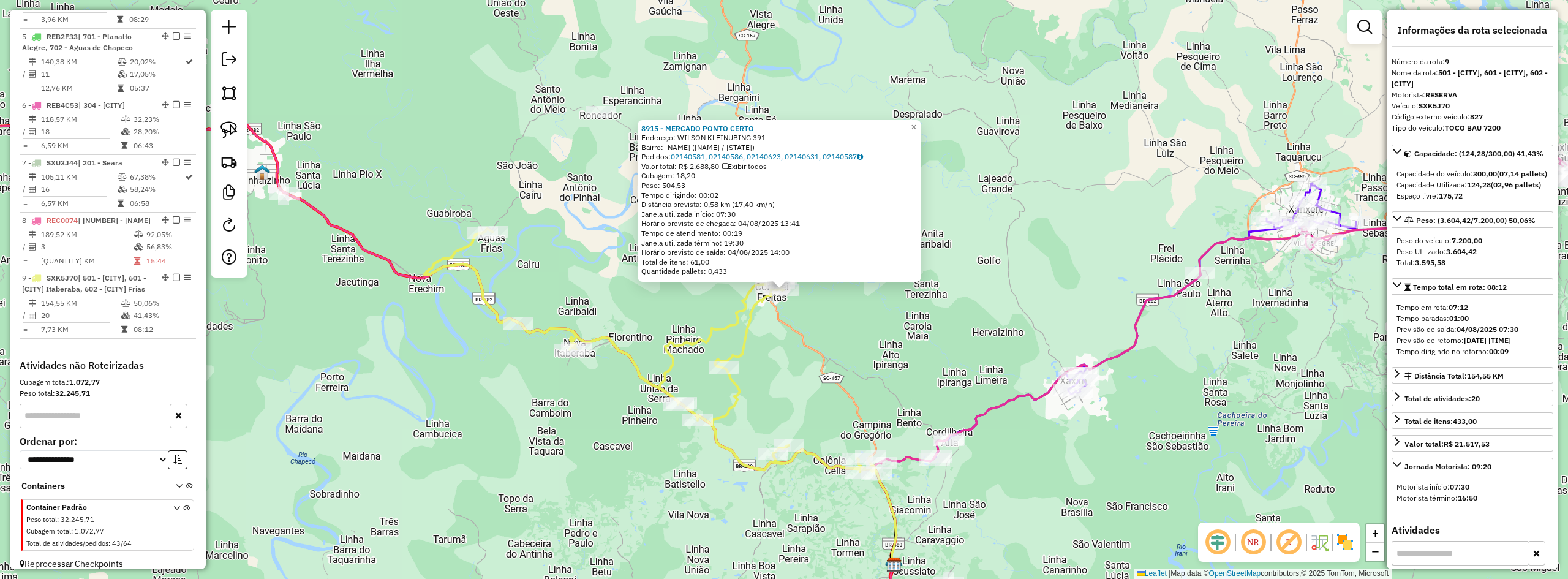 click on "[NUMBER] - [NAME]  Endereço:  [NAME] [NUMBER]   Bairro: [NAME] ([NAME] / [STATE])   Pedidos:  [NUMBER], [NUMBER], [NUMBER], [NUMBER], [NUMBER]   Valor total: R$ [NUMBER]   Exibir todos   Cubagem: [NUMBER]  Peso: [NUMBER]  Tempo dirigindo: [TIME]   Distância prevista: [NUMBER] km ([NUMBER] km/h)   Janela utilizada início: [TIME]   Horário previsto de chegada: [DATE] [TIME]   Tempo de atendimento: [TIME]   Janela utilizada término: [TIME]   Horário previsto de saída: [DATE] [TIME]   Total de itens: [NUMBER]   Quantidade pallets: [NUMBER]  × Janela de atendimento Grade de atendimento Capacidade Transportadoras Veículos Cliente Pedidos  Rotas Selecione os dias de semana para filtrar as janelas de atendimento  Seg   Ter   Qua   Qui   Sex   Sáb   Dom  Informe o período da janela de atendimento: De: Até:  Filtrar exatamente a janela do cliente  Considerar janela de atendimento padrão  Selecione os dias de semana para filtrar as grades de atendimento  Seg   Ter   Qua   Qui   Sex   Sáb   Dom  +" 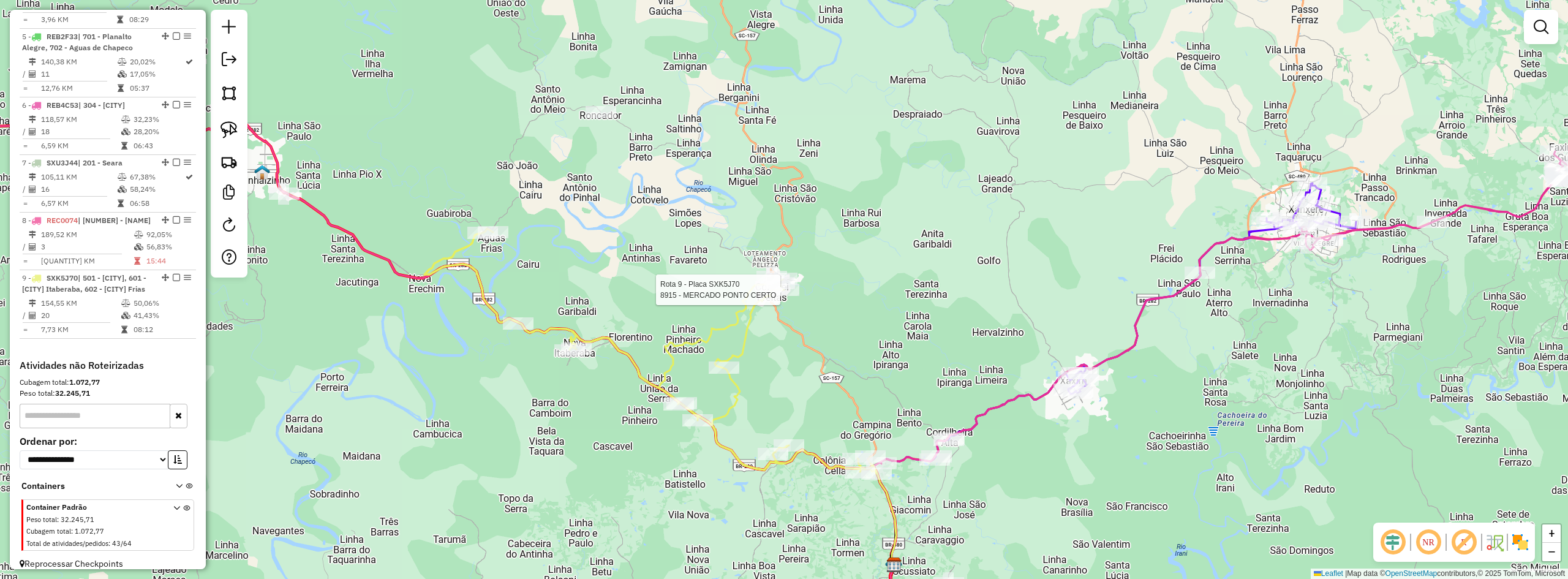 select on "**********" 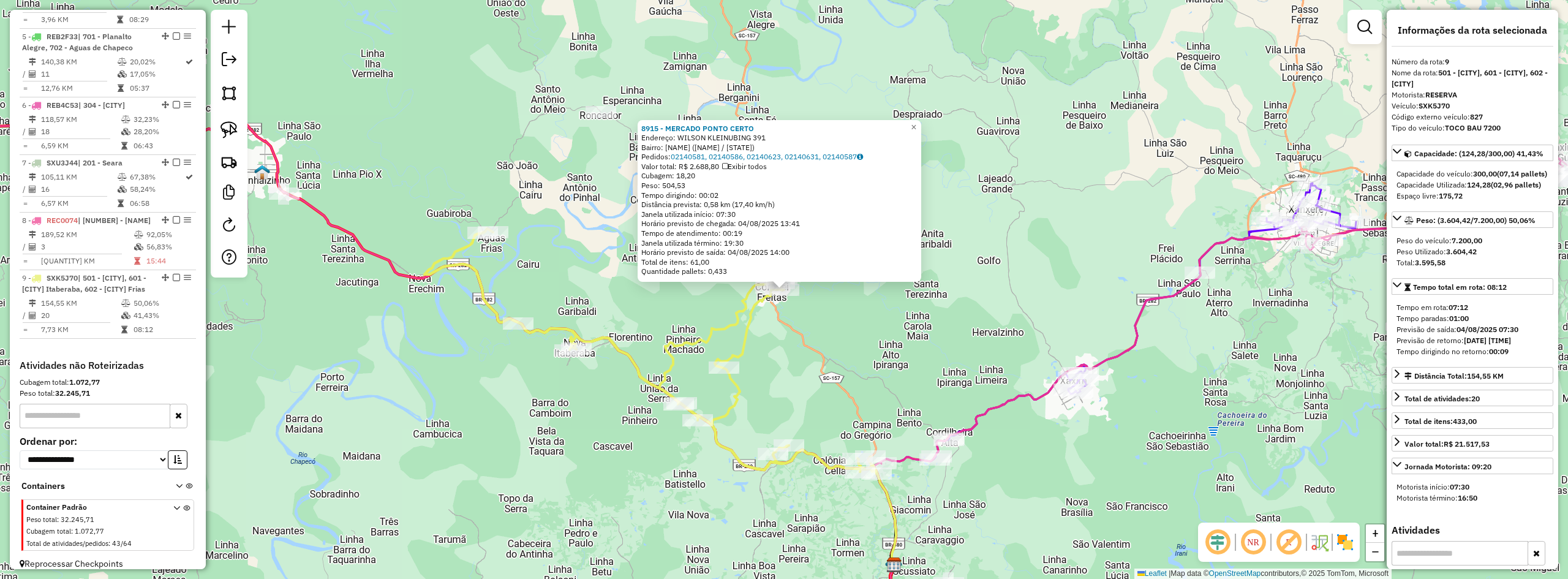 click on "[NUMBER] - [NAME]  Endereço:  [NAME] [NUMBER]   Bairro: [NAME] ([NAME] / [STATE])   Pedidos:  [NUMBER], [NUMBER], [NUMBER], [NUMBER], [NUMBER]   Valor total: R$ [NUMBER]   Exibir todos   Cubagem: [NUMBER]  Peso: [NUMBER]  Tempo dirigindo: [TIME]   Distância prevista: [NUMBER] km ([NUMBER] km/h)   Janela utilizada início: [TIME]   Horário previsto de chegada: [DATE] [TIME]   Tempo de atendimento: [TIME]   Janela utilizada término: [TIME]   Horário previsto de saída: [DATE] [TIME]   Total de itens: [NUMBER]   Quantidade pallets: [NUMBER]  × Janela de atendimento Grade de atendimento Capacidade Transportadoras Veículos Cliente Pedidos  Rotas Selecione os dias de semana para filtrar as janelas de atendimento  Seg   Ter   Qua   Qui   Sex   Sáb   Dom  Informe o período da janela de atendimento: De: Até:  Filtrar exatamente a janela do cliente  Considerar janela de atendimento padrão  Selecione os dias de semana para filtrar as grades de atendimento  Seg   Ter   Qua   Qui   Sex   Sáb   Dom  +" 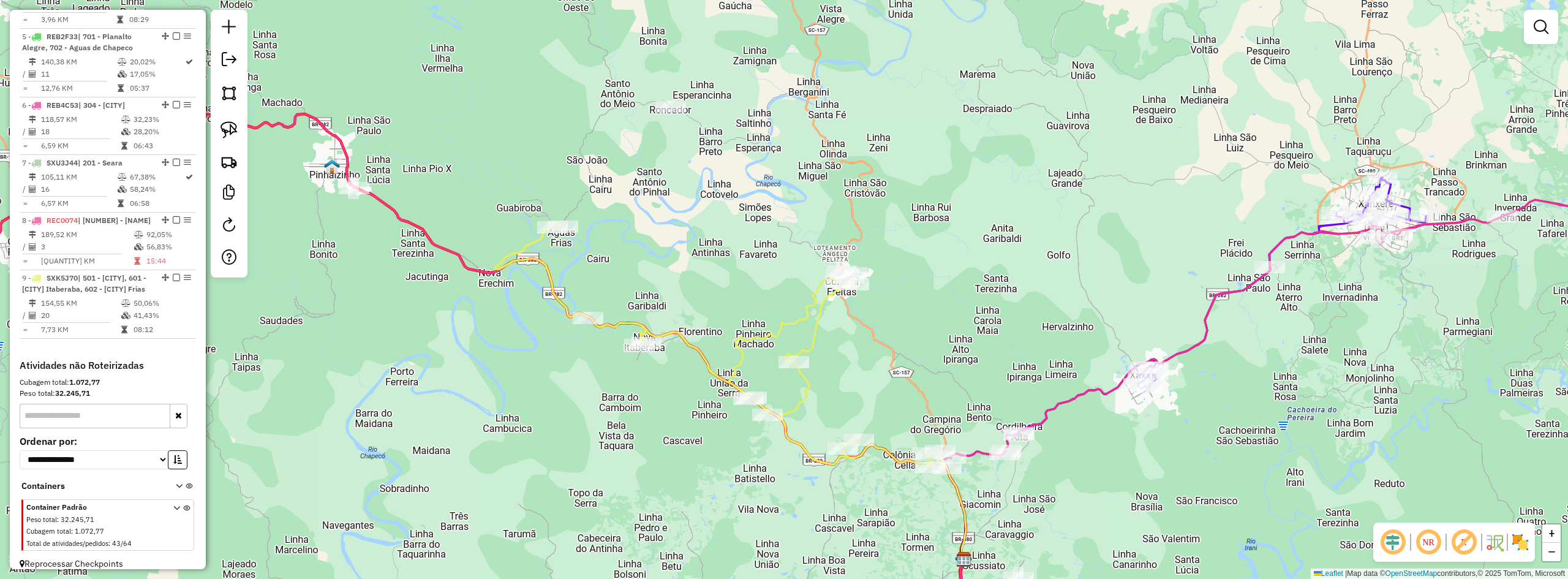 drag, startPoint x: 947, startPoint y: 326, endPoint x: 959, endPoint y: 314, distance: 16.970563 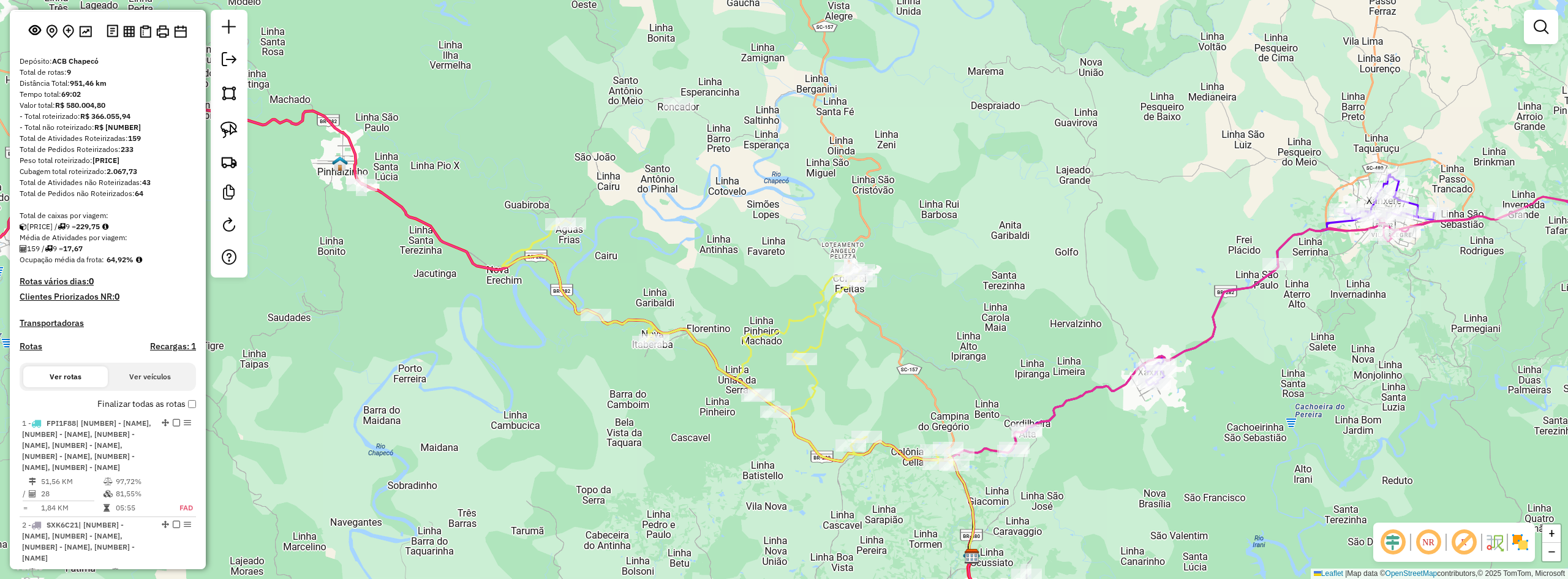 scroll, scrollTop: 0, scrollLeft: 0, axis: both 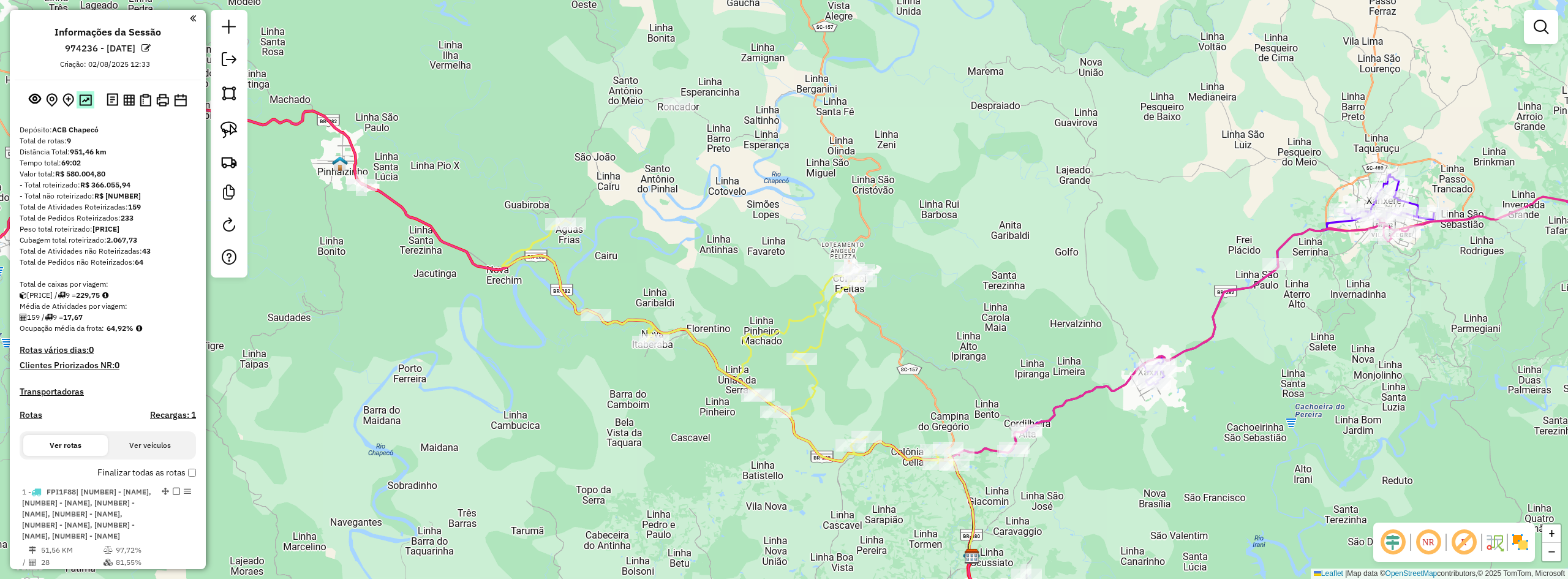 click at bounding box center (85, 99) 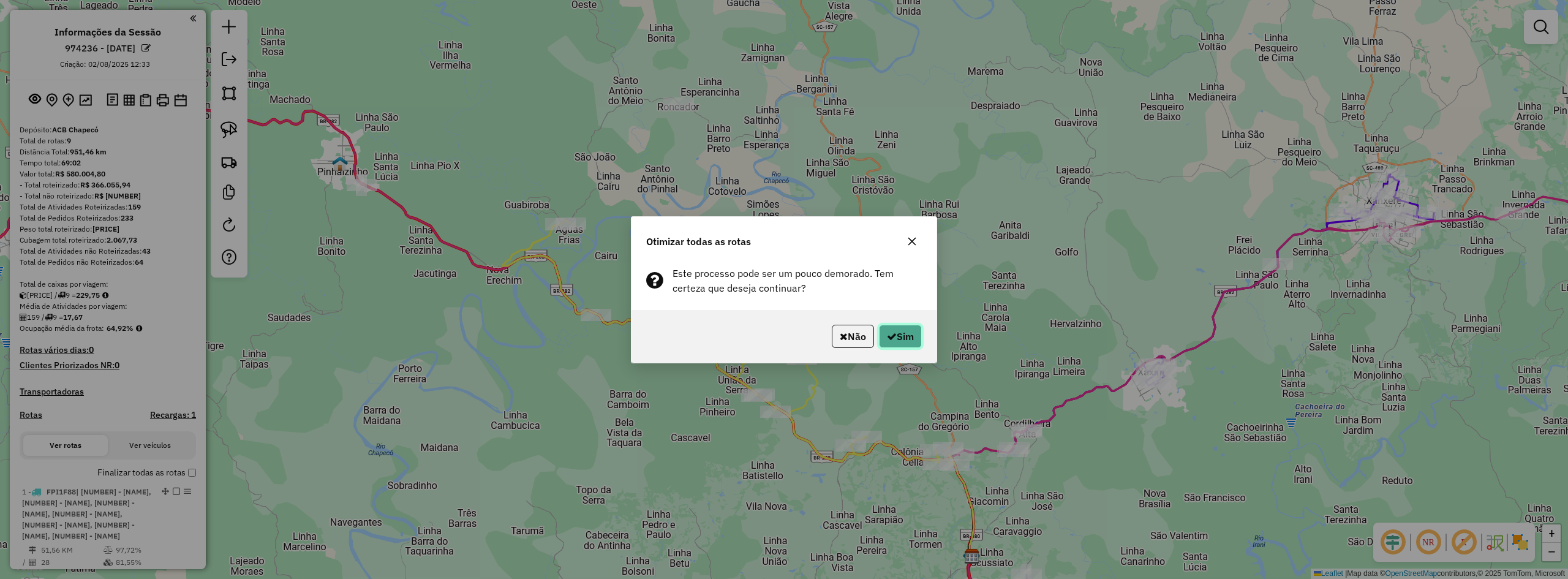click on "Sim" 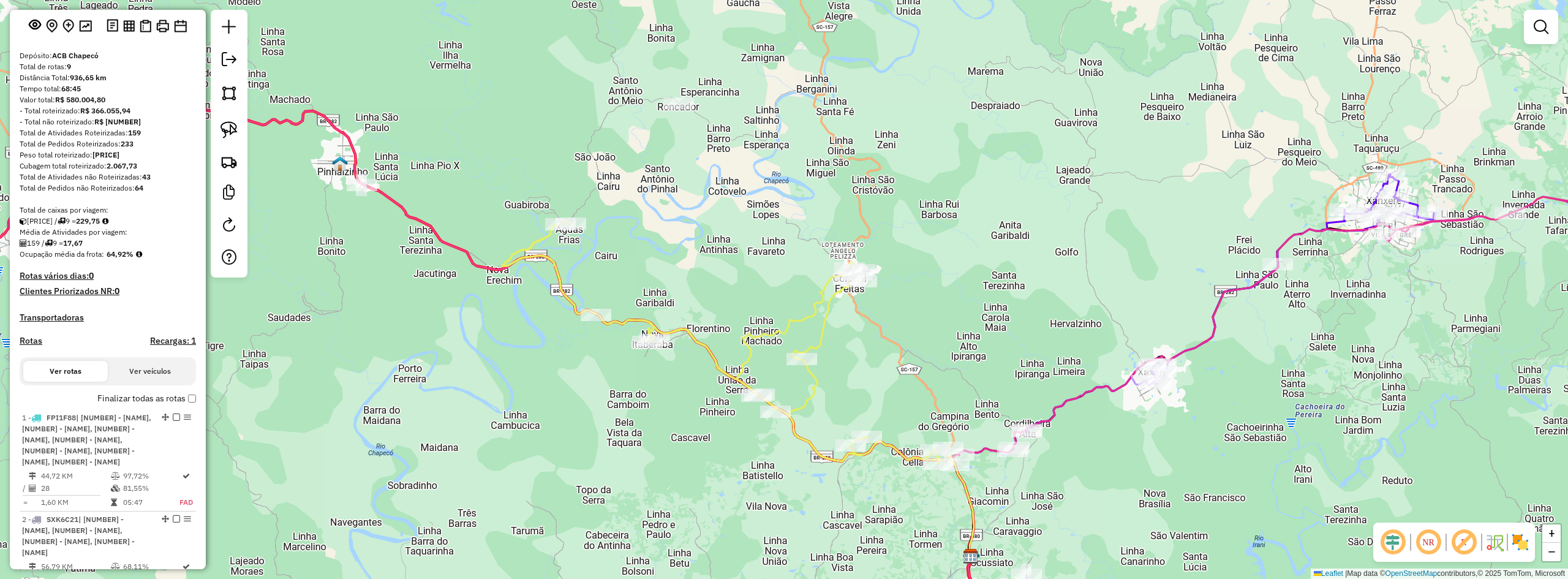 scroll, scrollTop: 184, scrollLeft: 0, axis: vertical 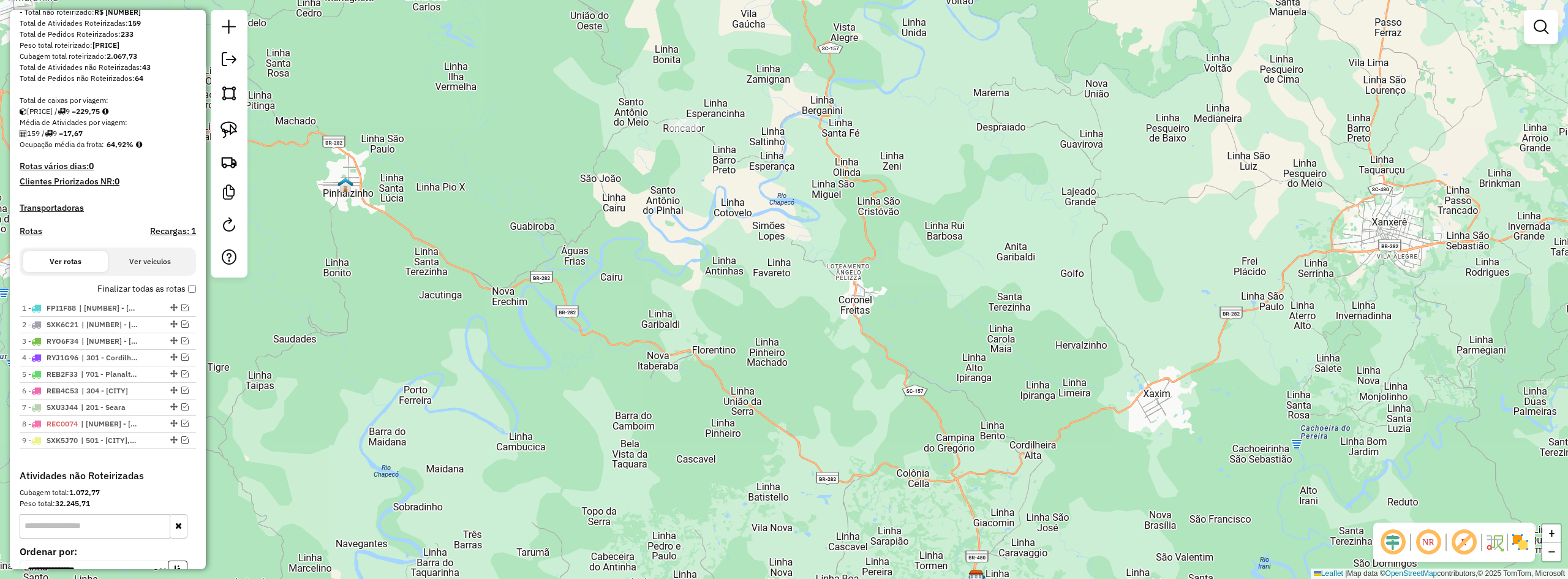 drag, startPoint x: 715, startPoint y: 292, endPoint x: 749, endPoint y: 448, distance: 159.66214 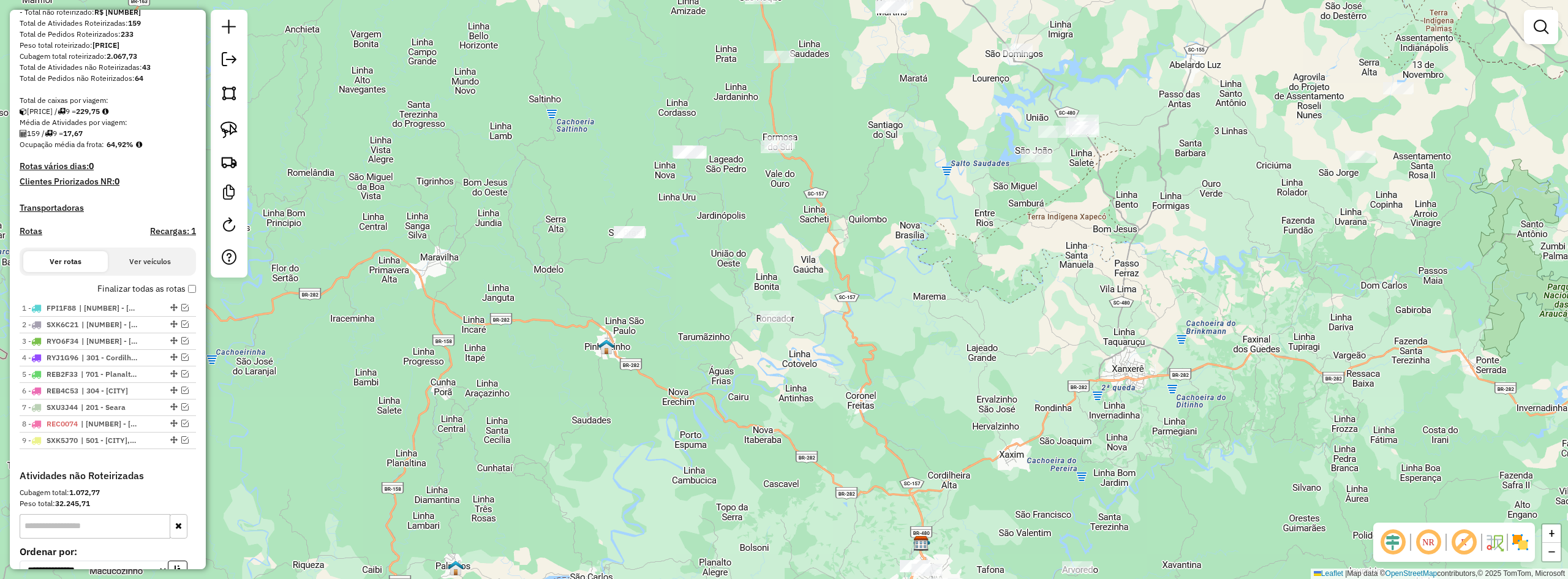 drag, startPoint x: 882, startPoint y: 251, endPoint x: 913, endPoint y: 420, distance: 171.81967 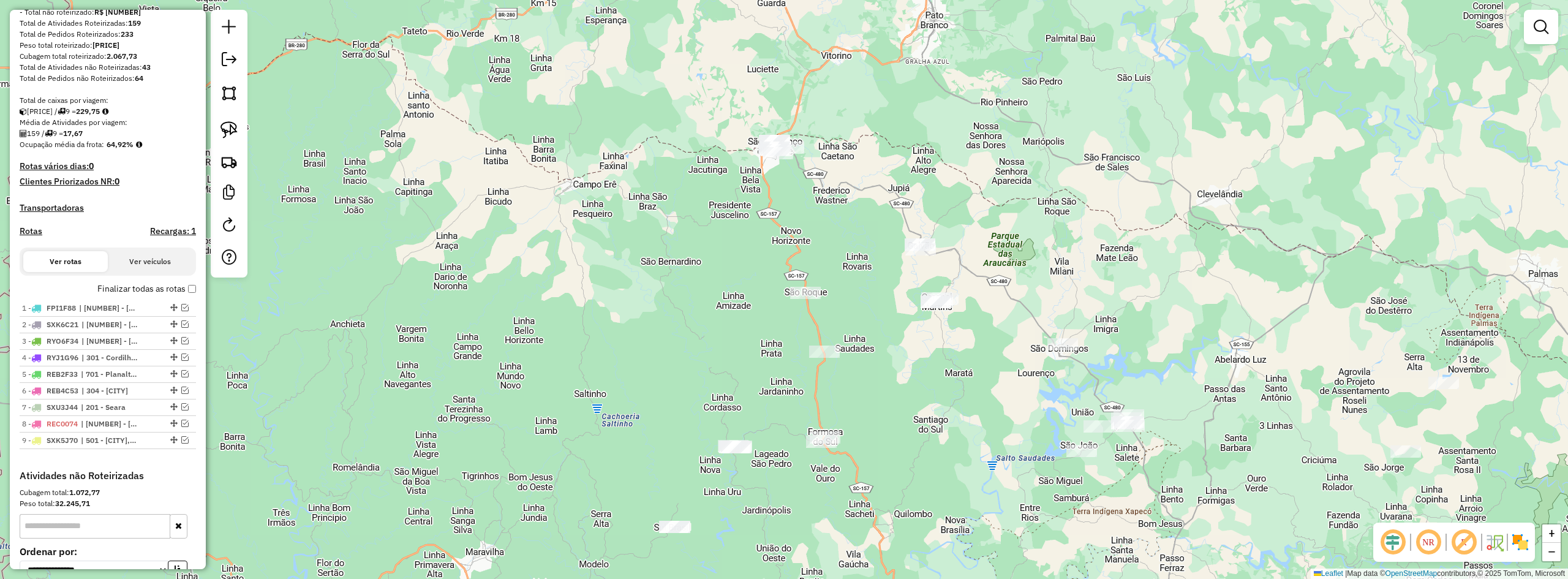 drag, startPoint x: 908, startPoint y: 346, endPoint x: 922, endPoint y: 470, distance: 124.78782 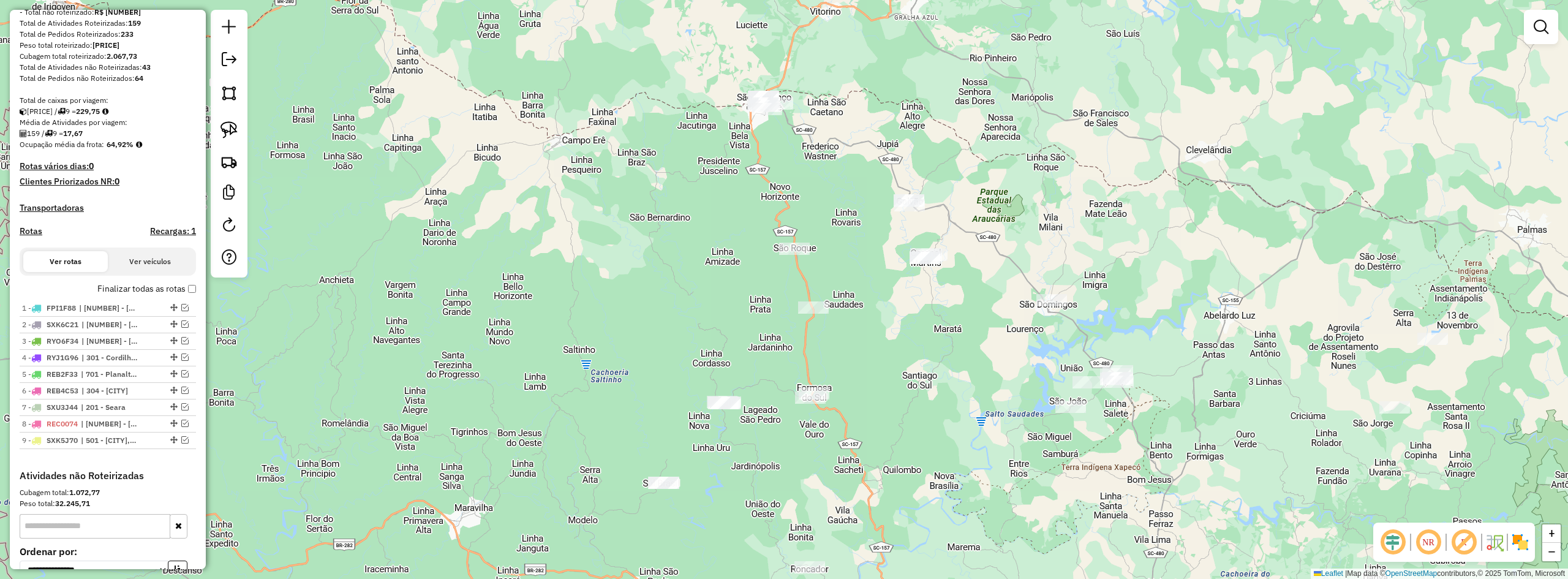 drag, startPoint x: 922, startPoint y: 466, endPoint x: 910, endPoint y: 417, distance: 50.447993 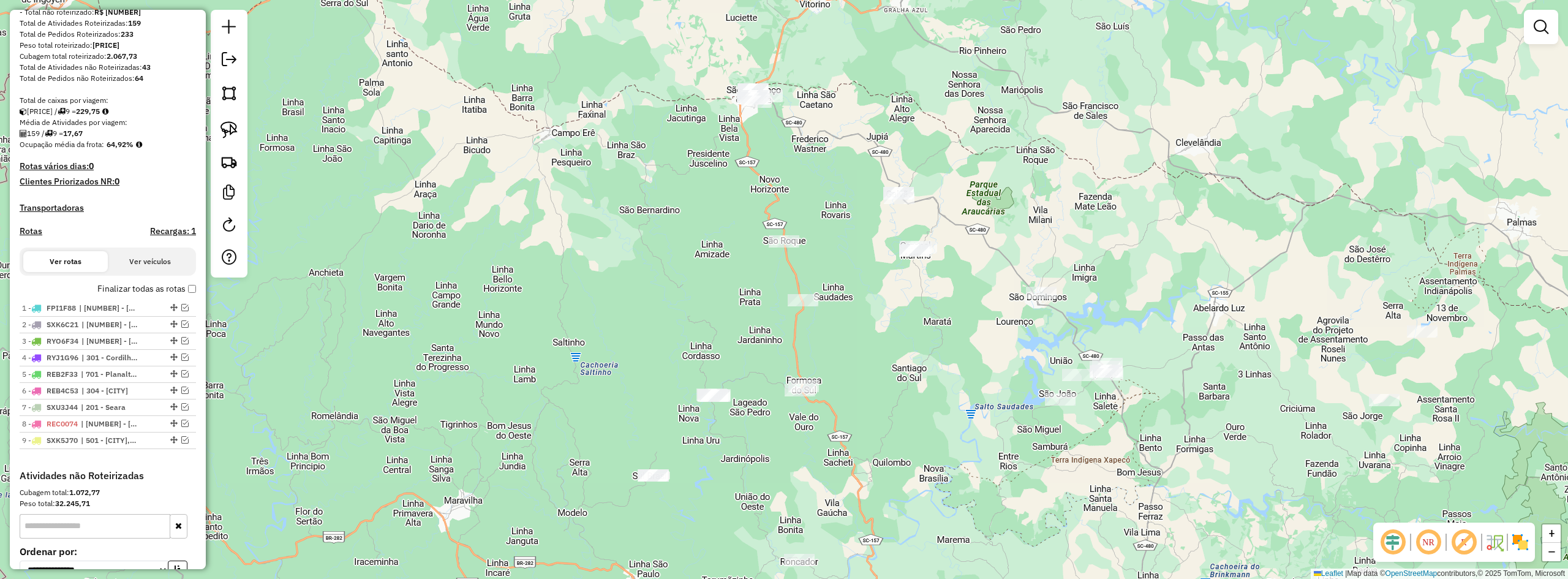 drag, startPoint x: 1159, startPoint y: 307, endPoint x: 1100, endPoint y: 292, distance: 60.87693 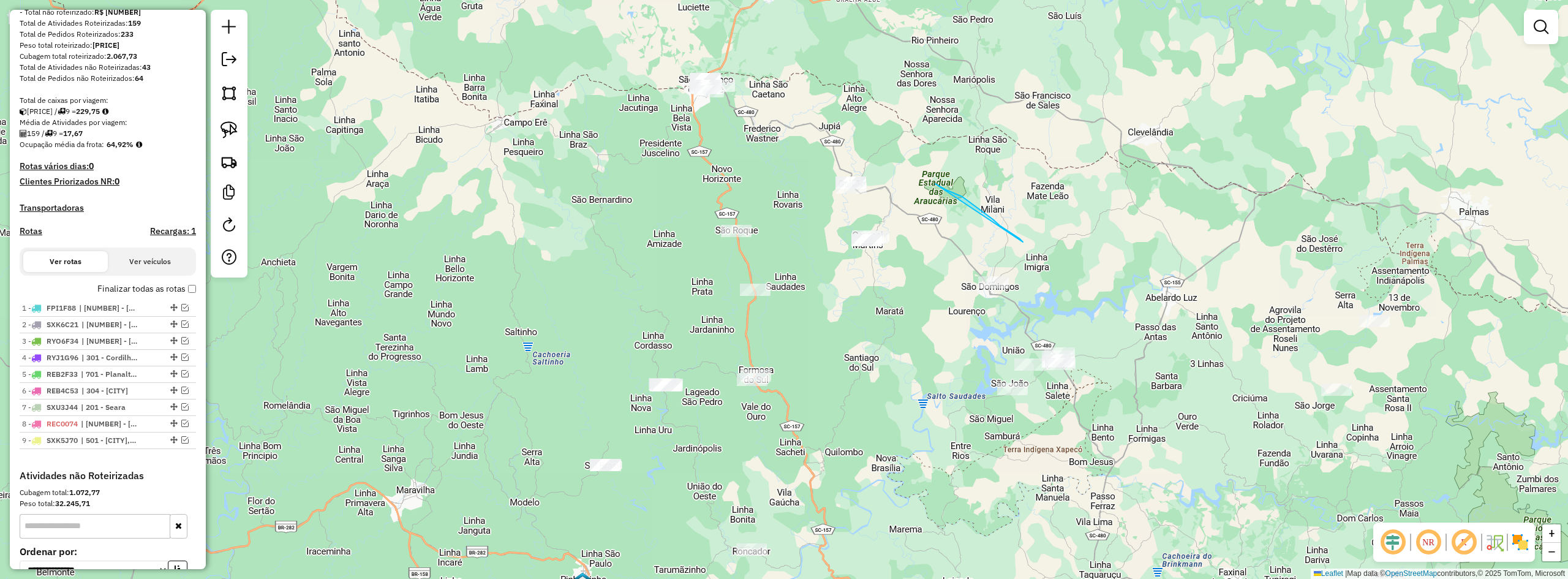 drag, startPoint x: 1023, startPoint y: 242, endPoint x: 935, endPoint y: 184, distance: 105.3945 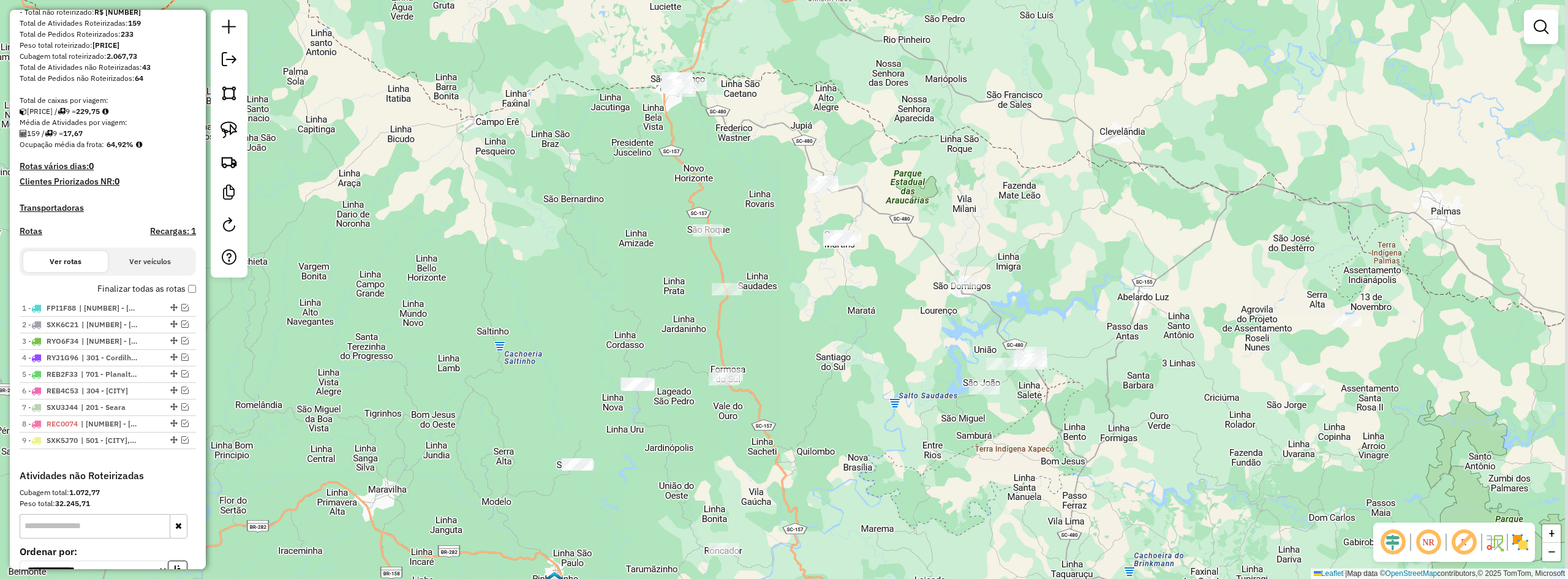 drag, startPoint x: 892, startPoint y: 162, endPoint x: 864, endPoint y: 161, distance: 28.017851 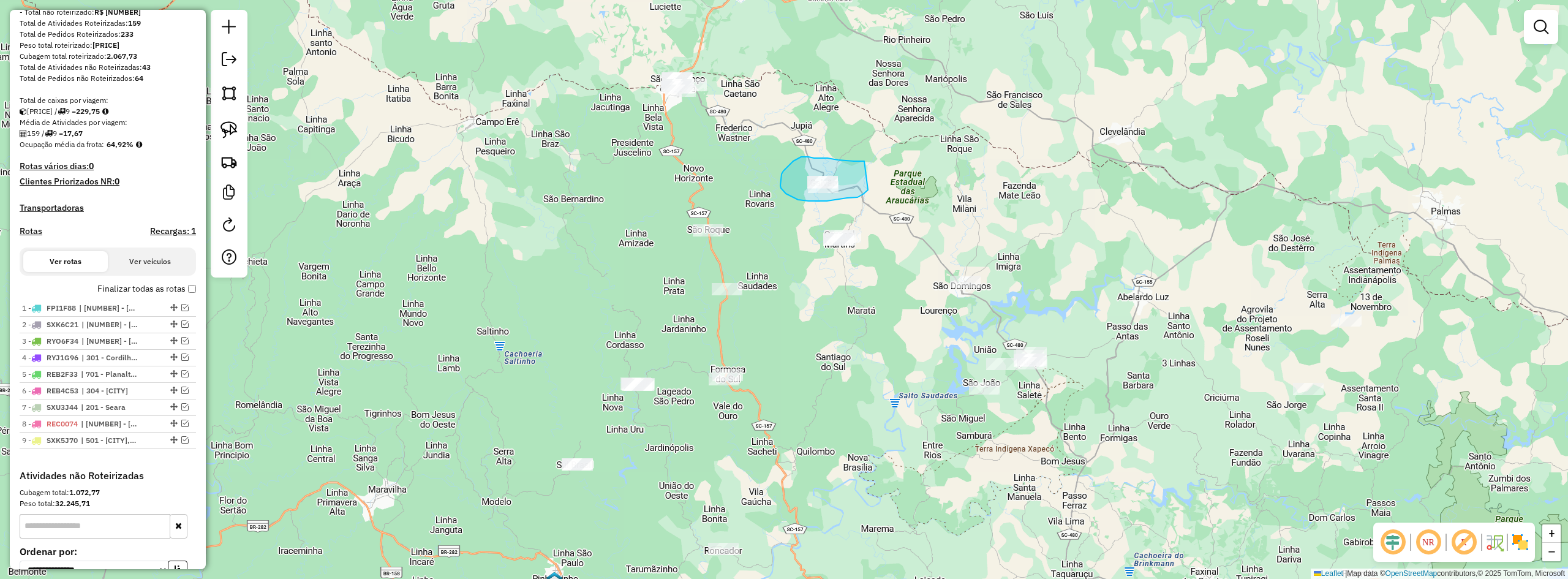 drag, startPoint x: 864, startPoint y: 161, endPoint x: 869, endPoint y: 189, distance: 28.44293 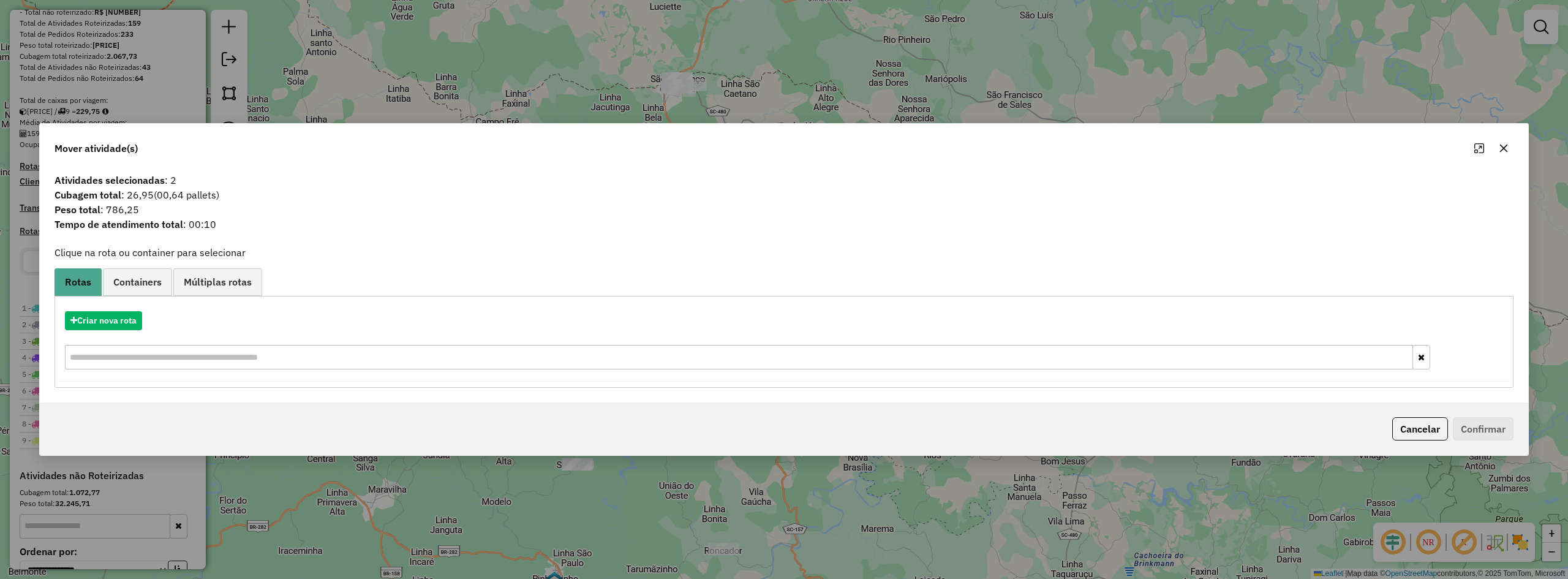 drag, startPoint x: 1498, startPoint y: 149, endPoint x: 1453, endPoint y: 148, distance: 45.01111 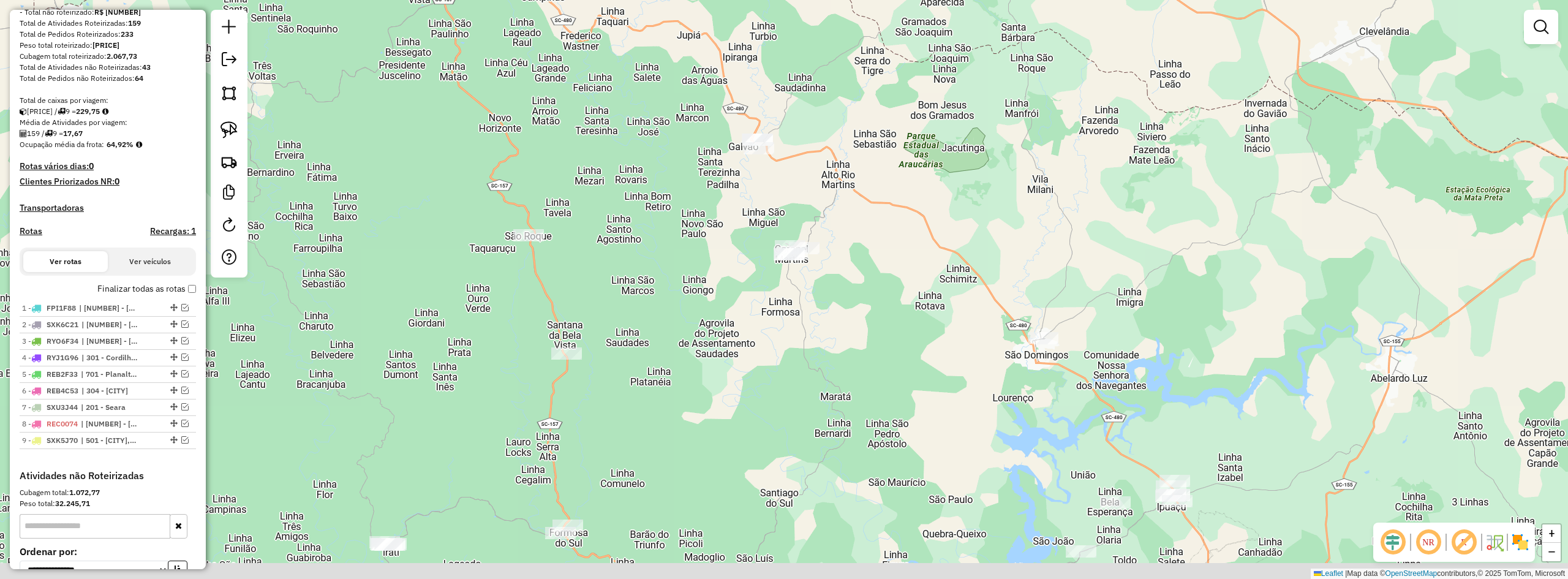 drag, startPoint x: 913, startPoint y: 233, endPoint x: 799, endPoint y: 184, distance: 124.0846 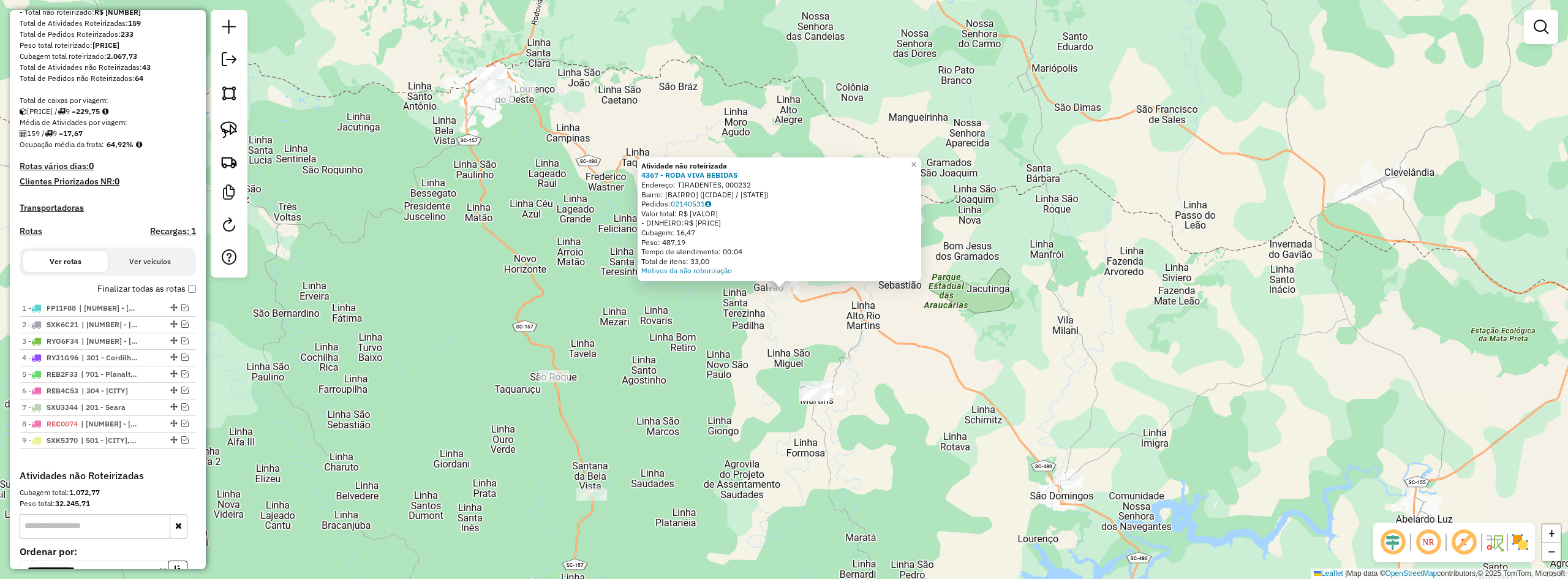 click on "Atividade não roteirizada 4367 - [NAME] Endereço: [ADDRESS] Bairro: [NAME] ([CITY] / [STATE]) Pedidos: 02140531 Valor total: R$ 2.343,48 - DINHEIRO: R$ 2.343,48 Cubagem: 16,47 Peso: 487,19 Tempo de atendimento: 00:04 Total de itens: 33,00 Motivos da não roteirização × Janela de atendimento Grade de atendimento Capacidade Transportadoras Veículos Cliente Pedidos Rotas Selecione os dias de semana para filtrar as janelas de atendimento Seg Ter Qua Qui Sex Sáb Dom Informe o período da janela de atendimento: De: Até: Filtrar exatamente a janela do cliente Considerar janela de atendimento padrão Selecione os dias de semana para filtrar as grades de atendimento Seg Ter Qua Qui Sex Sáb Dom Considerar clientes sem dia de atendimento cadastrado Clientes fora do dia de atendimento selecionado Filtrar as atividades entre os valores definidos abaixo: Peso mínimo: Peso máximo: Cubagem mínima: Cubagem máxima: De: Até: De: +" 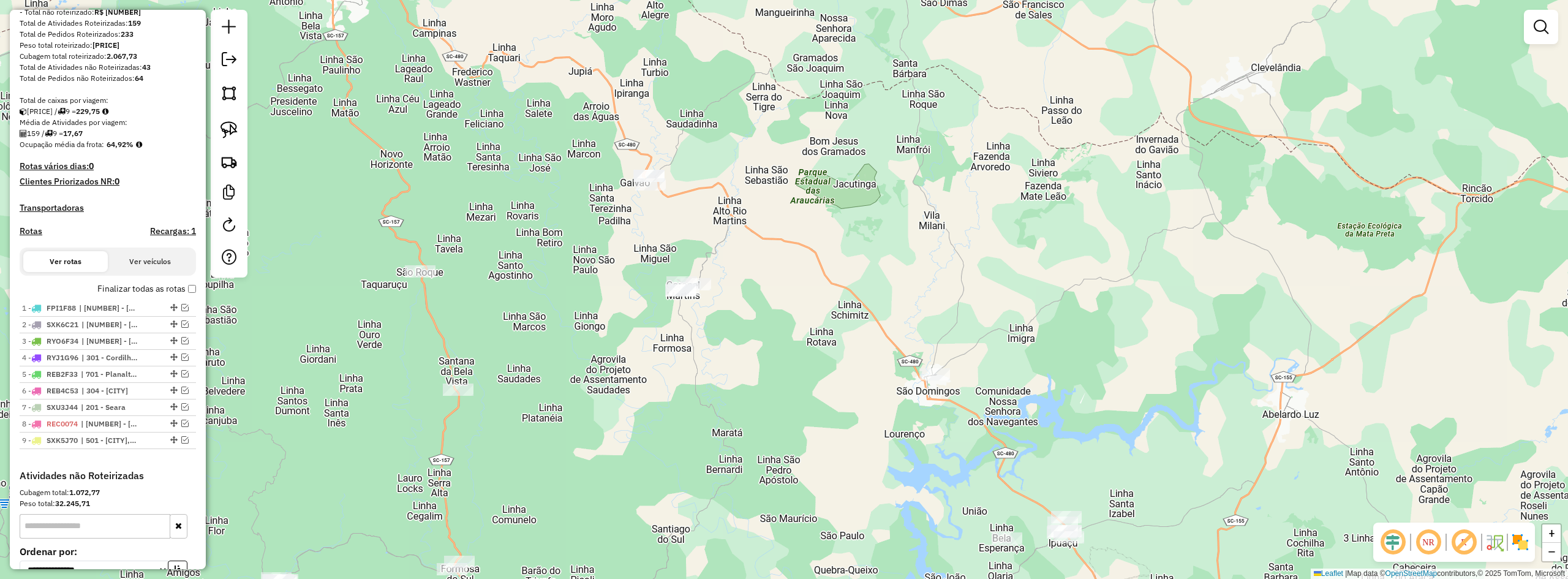 drag, startPoint x: 703, startPoint y: 311, endPoint x: 608, endPoint y: 246, distance: 115.10864 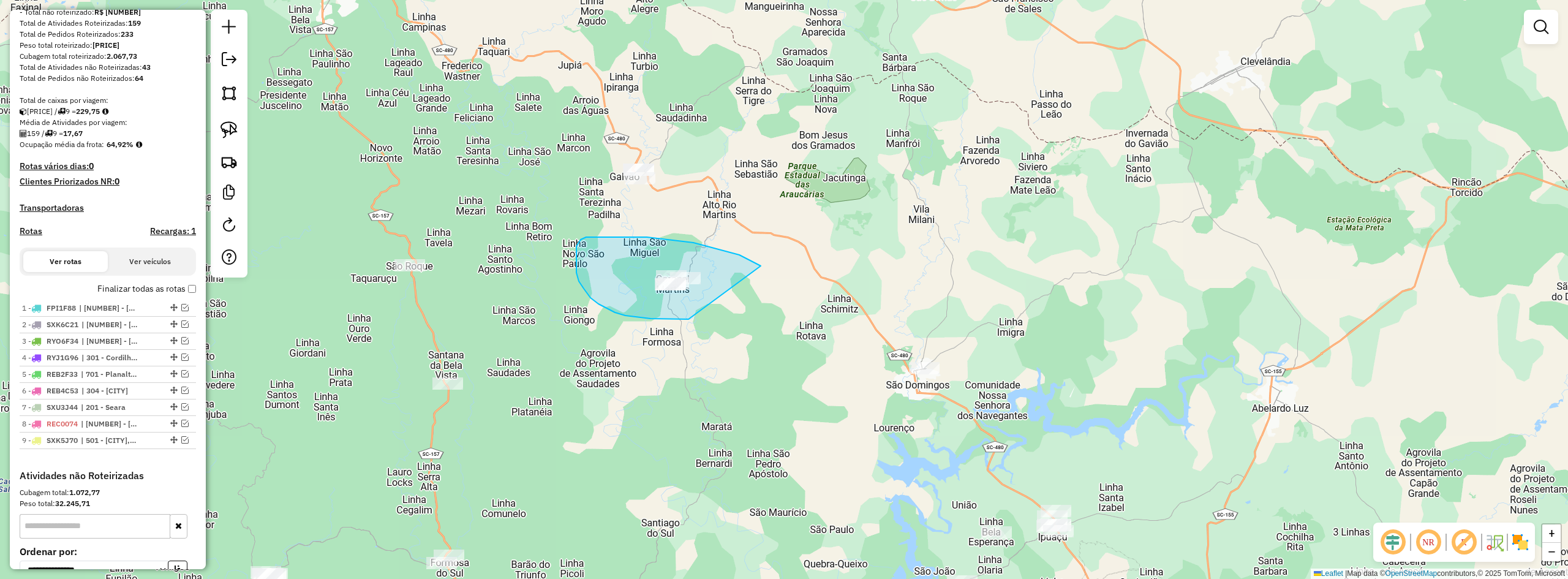 drag, startPoint x: 754, startPoint y: 262, endPoint x: 734, endPoint y: 319, distance: 60.406953 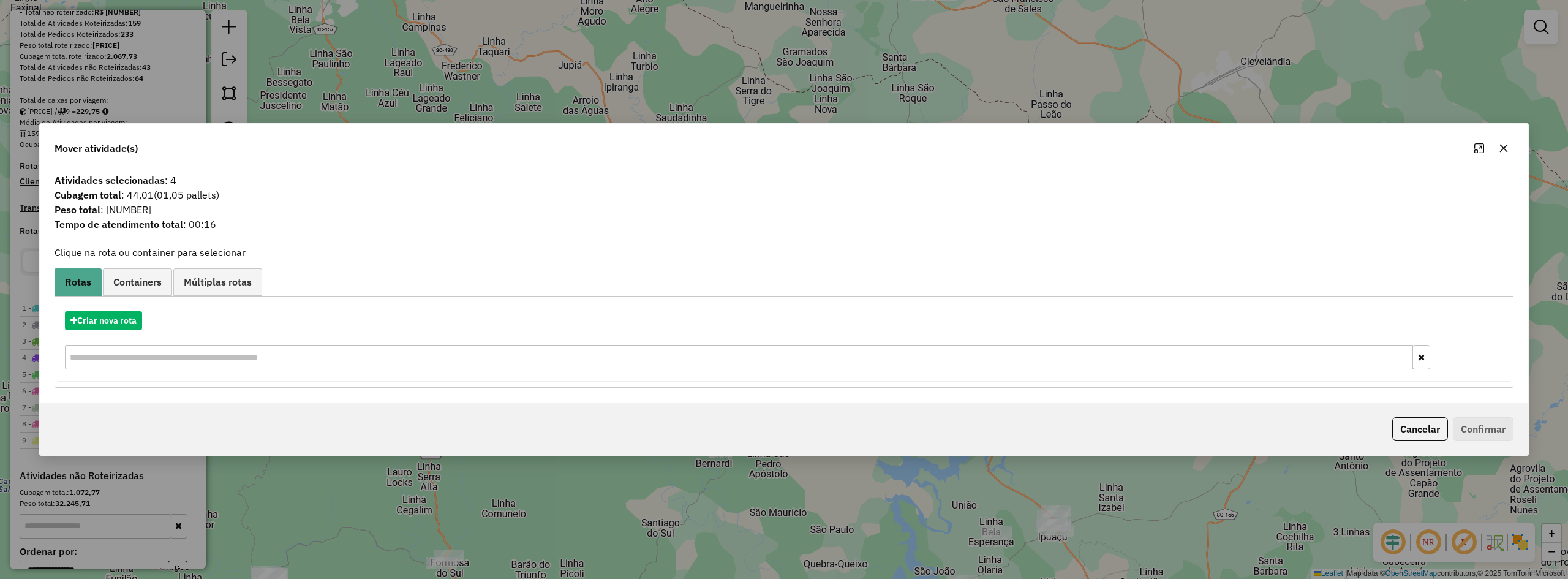click 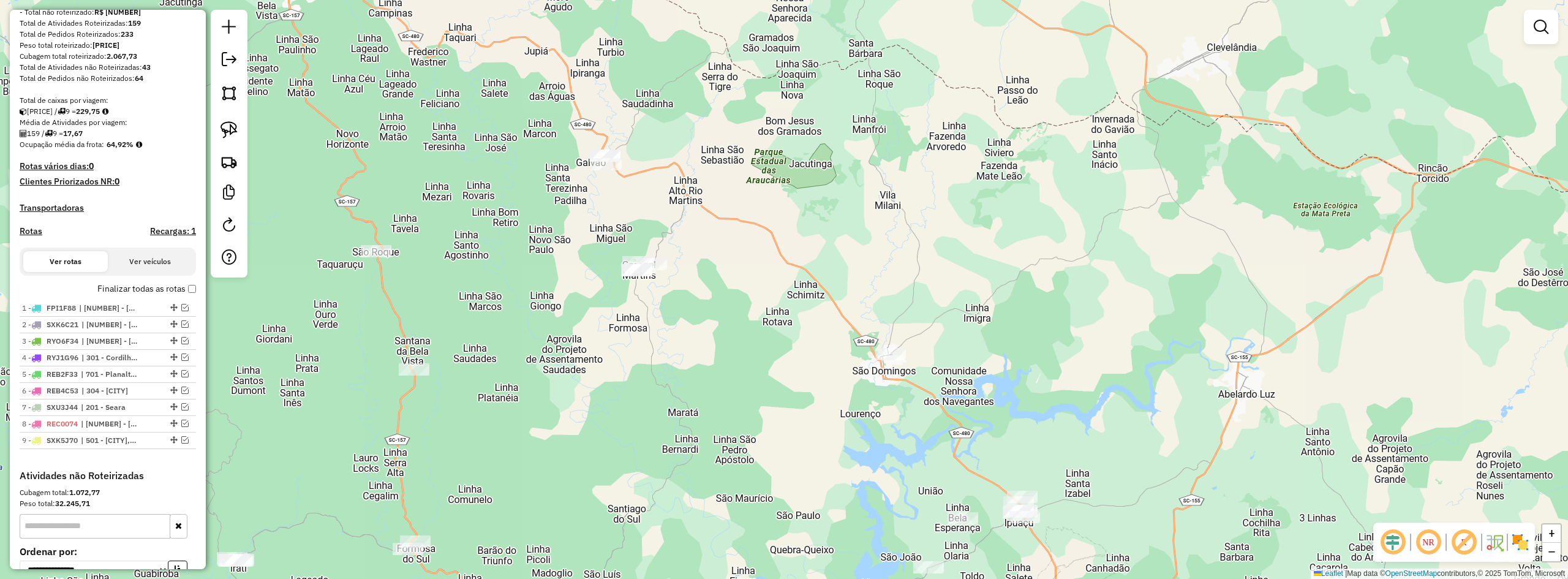 drag, startPoint x: 1142, startPoint y: 212, endPoint x: 980, endPoint y: 106, distance: 193.59752 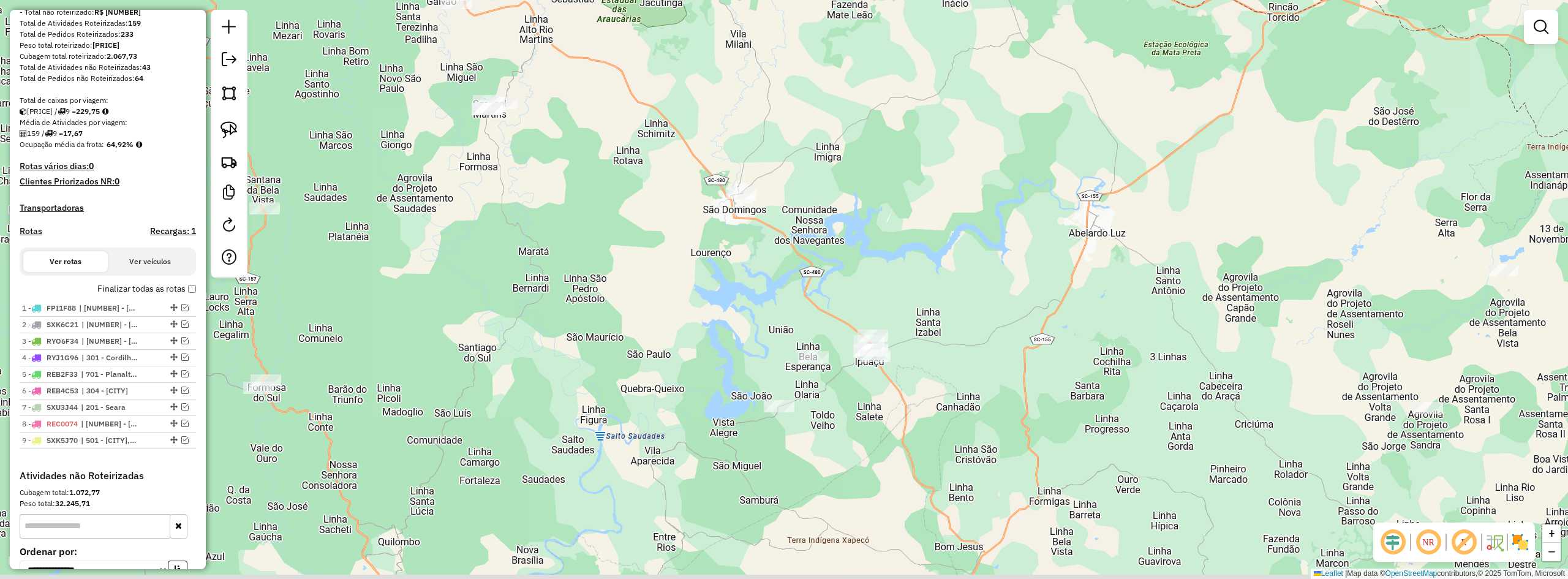 drag, startPoint x: 847, startPoint y: 213, endPoint x: 900, endPoint y: 124, distance: 103.58571 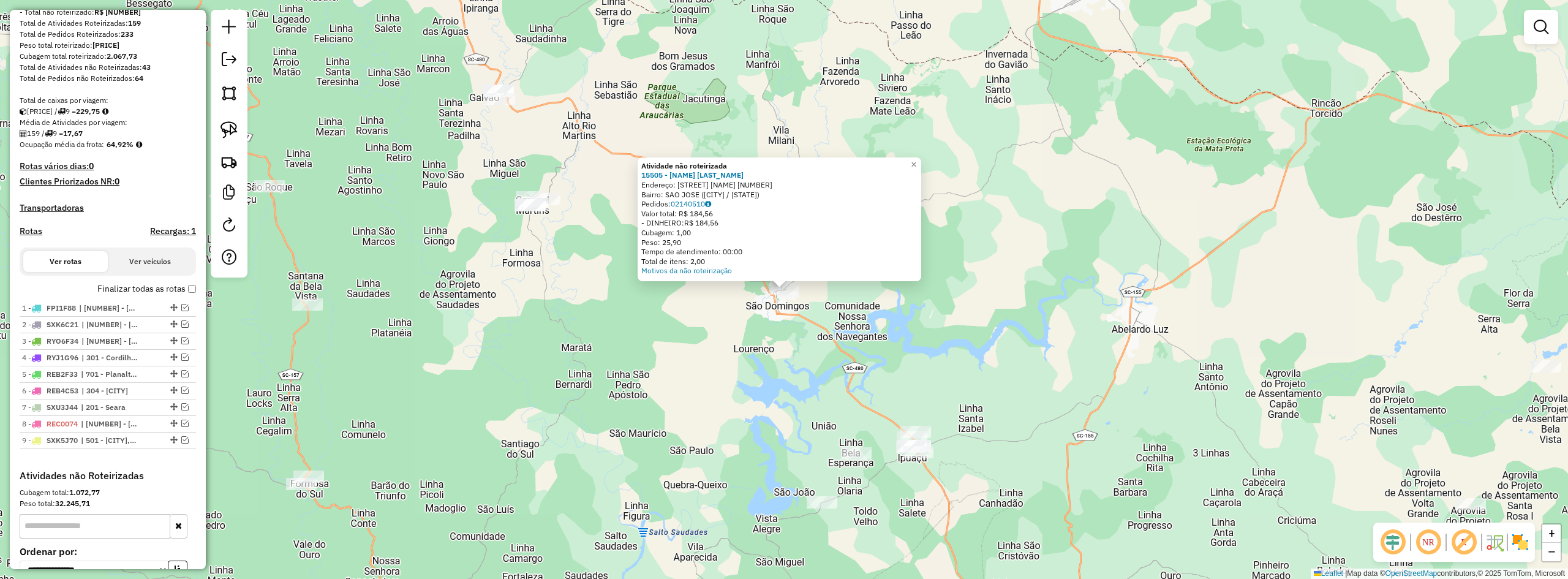 click on "Atividade não roteirizada 15505 - [NAME] [LAST] Endereço: Rua [NAME] [NUMBER] Bairro: [NAME] ([CITY] / [STATE]) Pedidos: 02140510 Valor total: R$ 184,56 - DINHEIRO: R$ 184,56 Cubagem: 1,00 Peso: 25,90 Tempo de atendimento: 00:00 Total de itens: 2,00 Motivos da não roteirização × Janela de atendimento Grade de atendimento Capacidade Transportadoras Veículos Cliente Pedidos Rotas Selecione os dias de semana para filtrar as janelas de atendimento Seg Ter Qua Qui Sex Sáb Dom Informe o período da janela de atendimento: De: Até: Filtrar exatamente a janela do cliente Considerar janela de atendimento padrão Selecione os dias de semana para filtrar as grades de atendimento Seg Ter Qua Qui Sex Sáb Dom Considerar clientes sem dia de atendimento cadastrado Clientes fora do dia de atendimento selecionado Filtrar as atividades entre os valores definidos abaixo: Peso mínimo: Peso máximo: Cubagem mínima: Cubagem máxima: De: Até: De: De:" 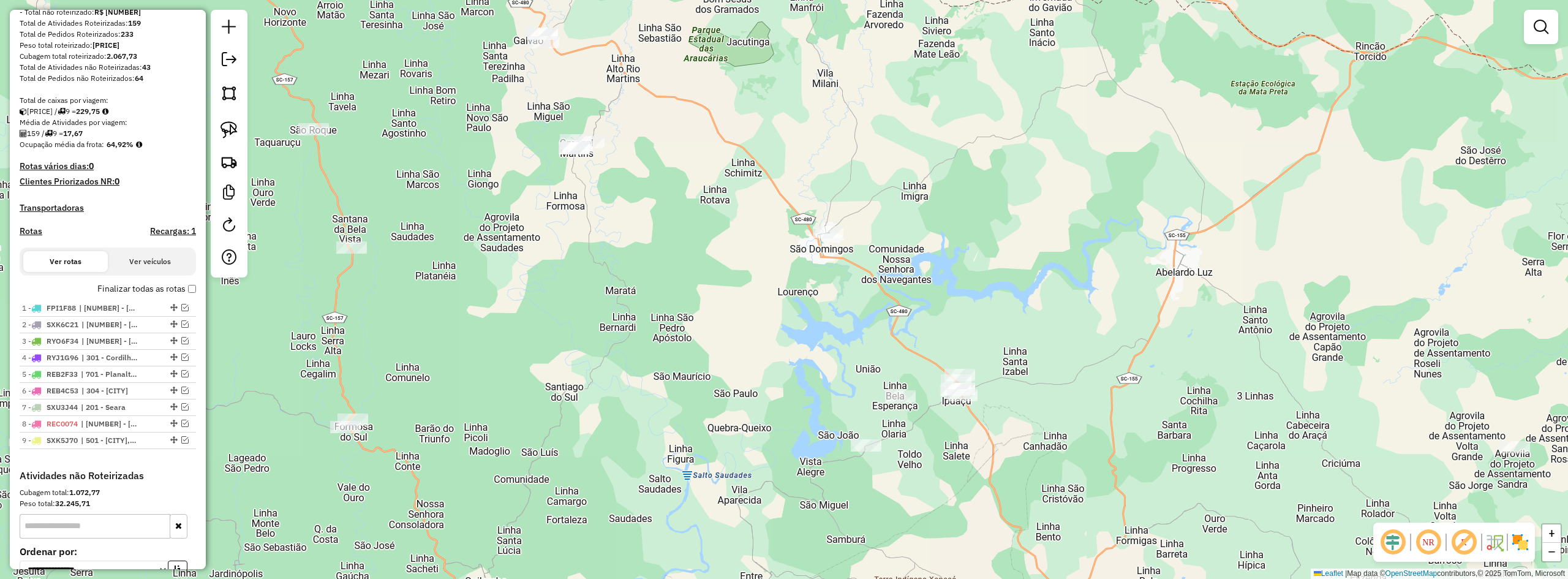 drag, startPoint x: 744, startPoint y: 399, endPoint x: 793, endPoint y: 334, distance: 81.4002 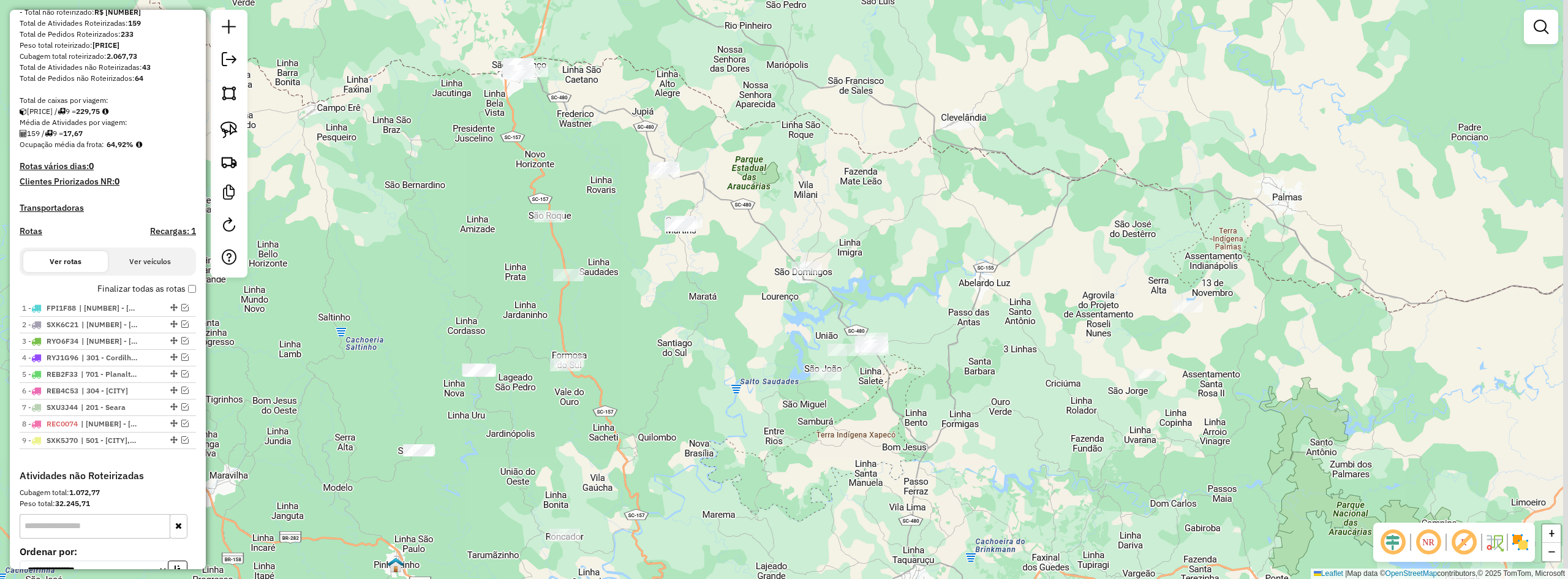 drag, startPoint x: 816, startPoint y: 342, endPoint x: 794, endPoint y: 317, distance: 33.30165 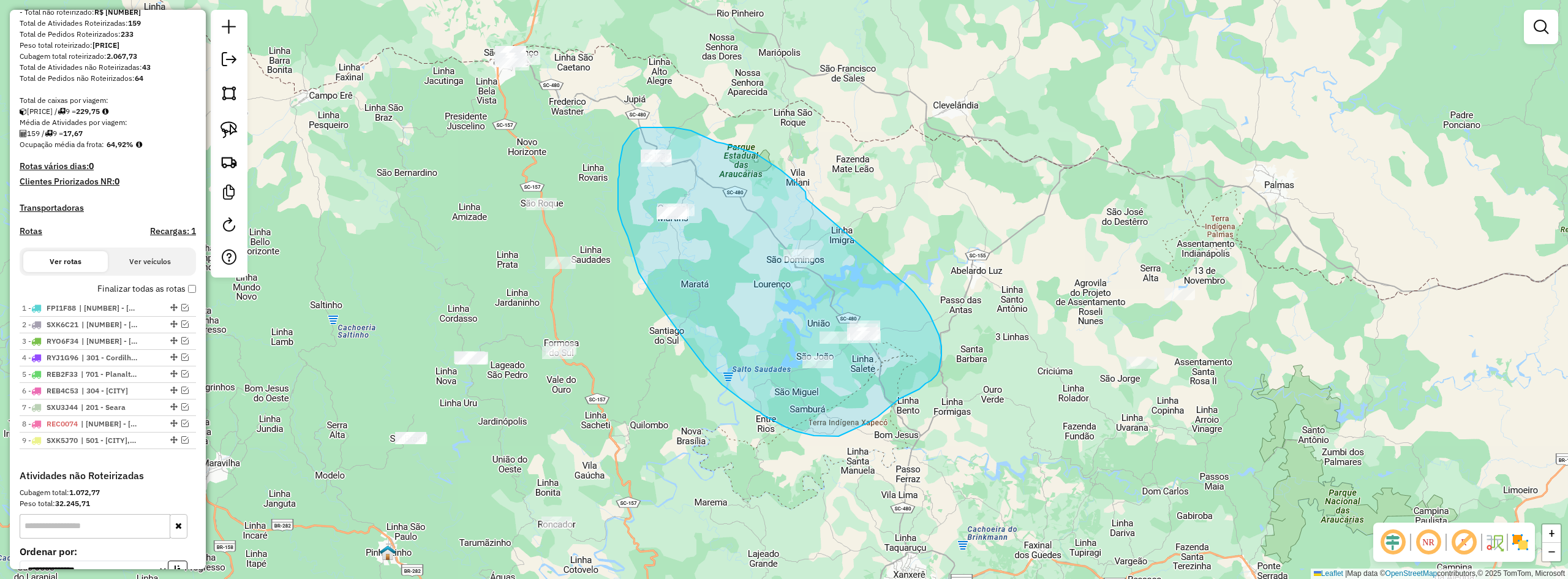 drag, startPoint x: 806, startPoint y: 199, endPoint x: 900, endPoint y: 281, distance: 124.73973 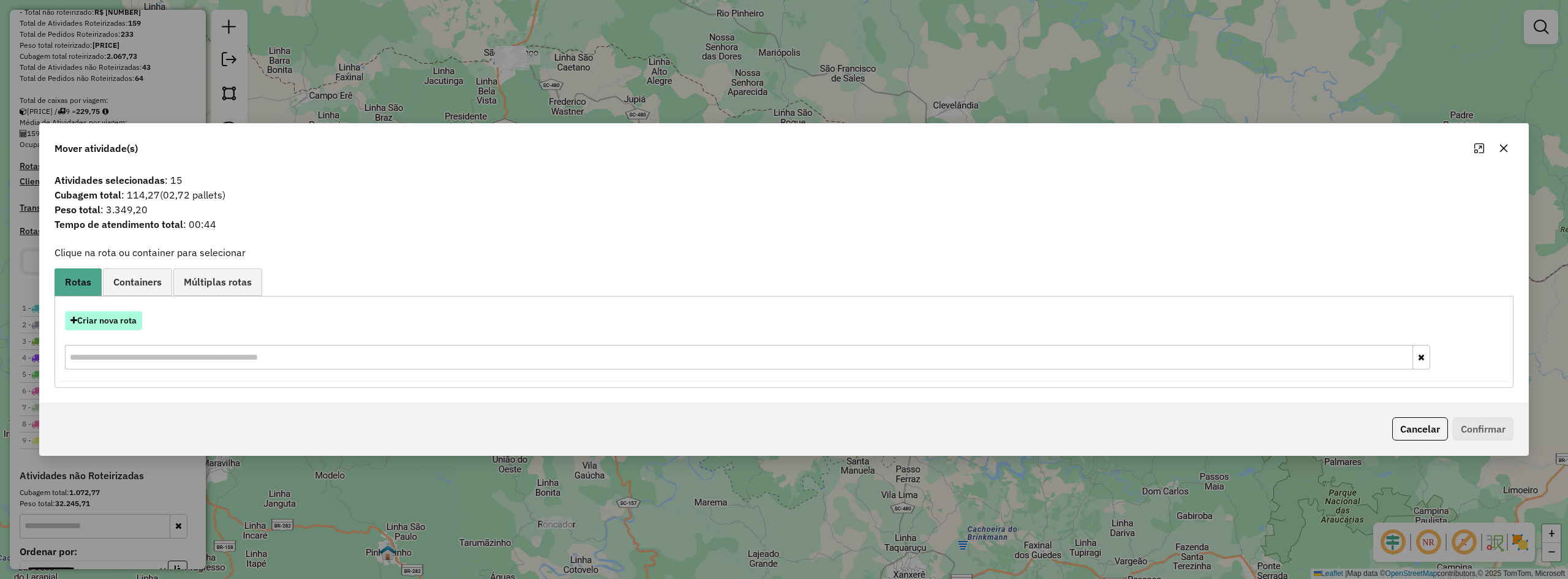 click on "Criar nova rota" at bounding box center [104, 320] 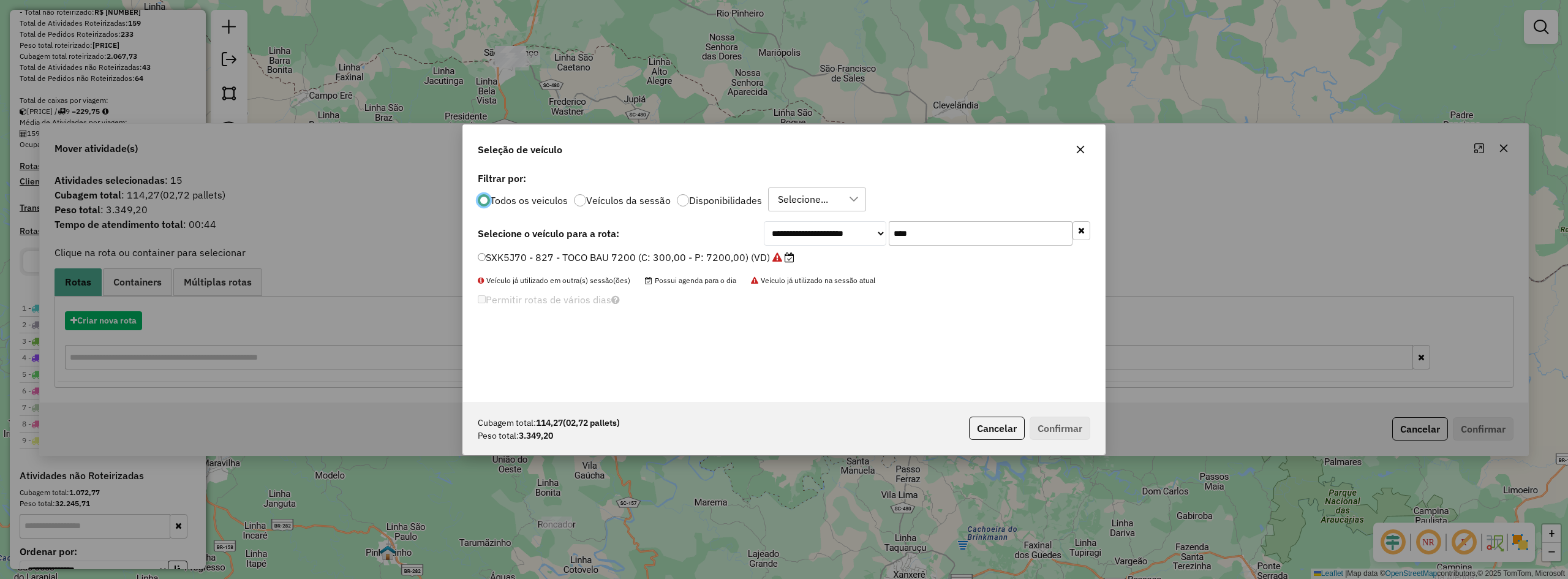 scroll, scrollTop: 7, scrollLeft: 4, axis: both 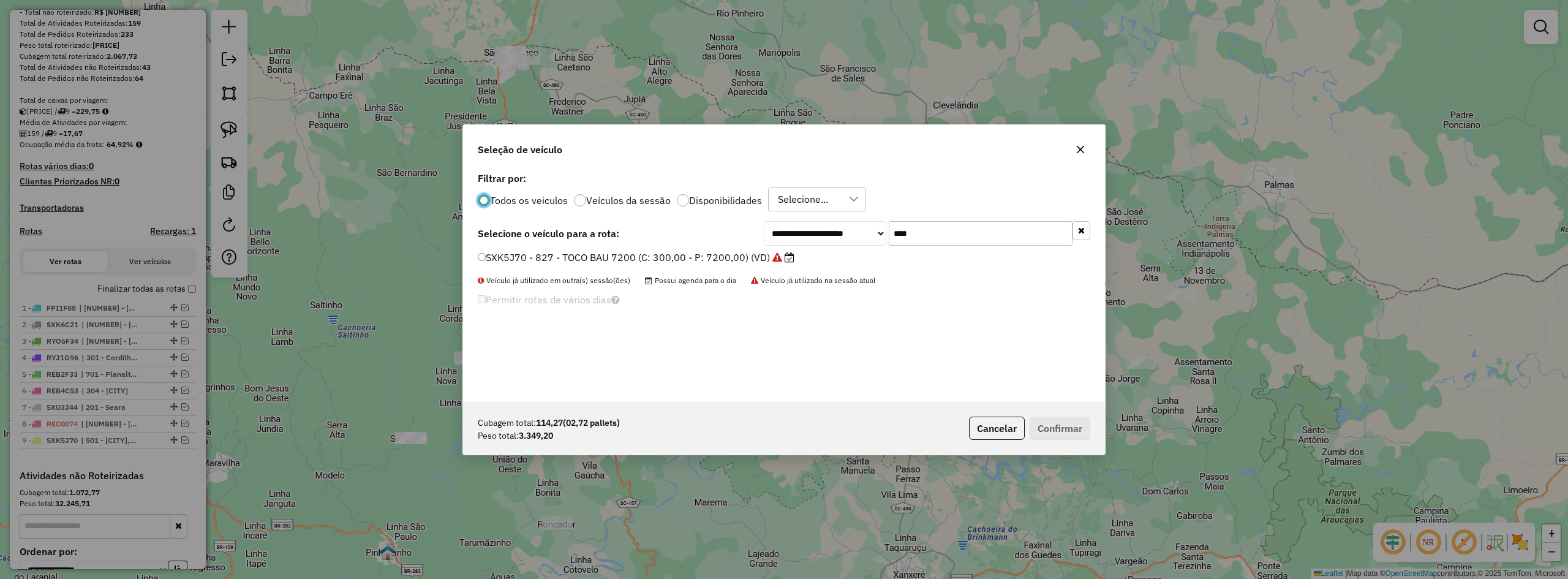 click on "****" 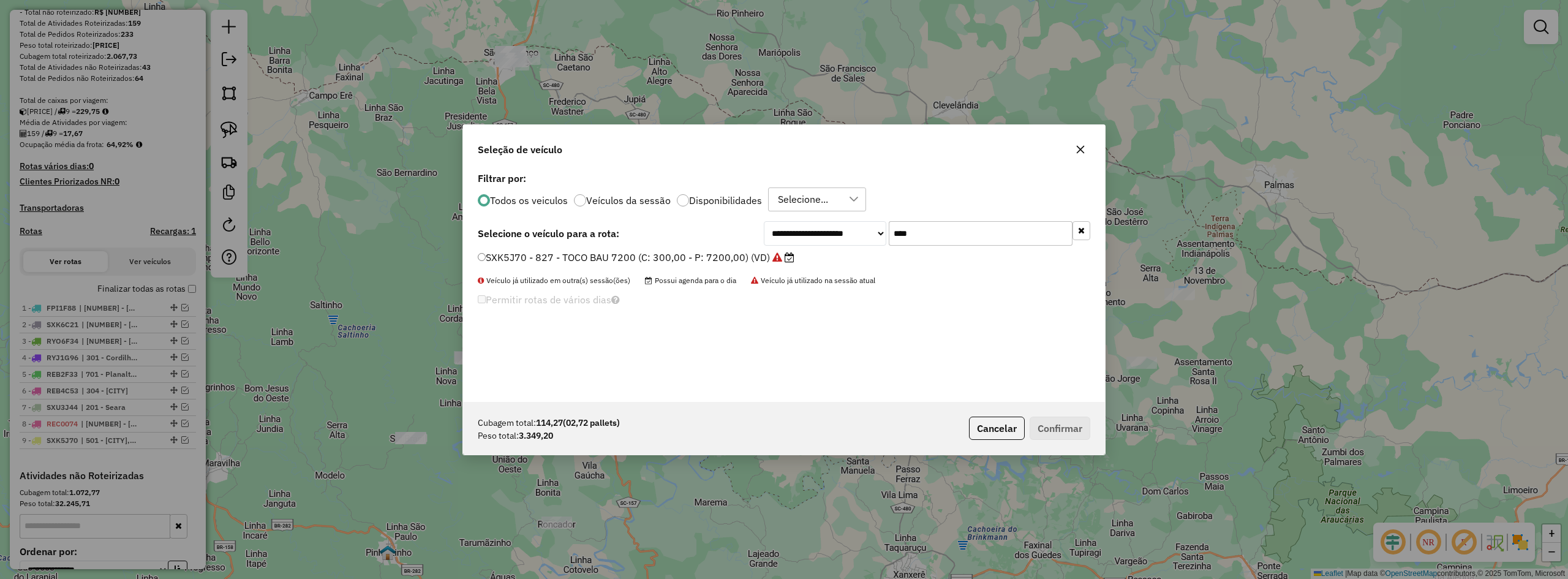 click on "****" 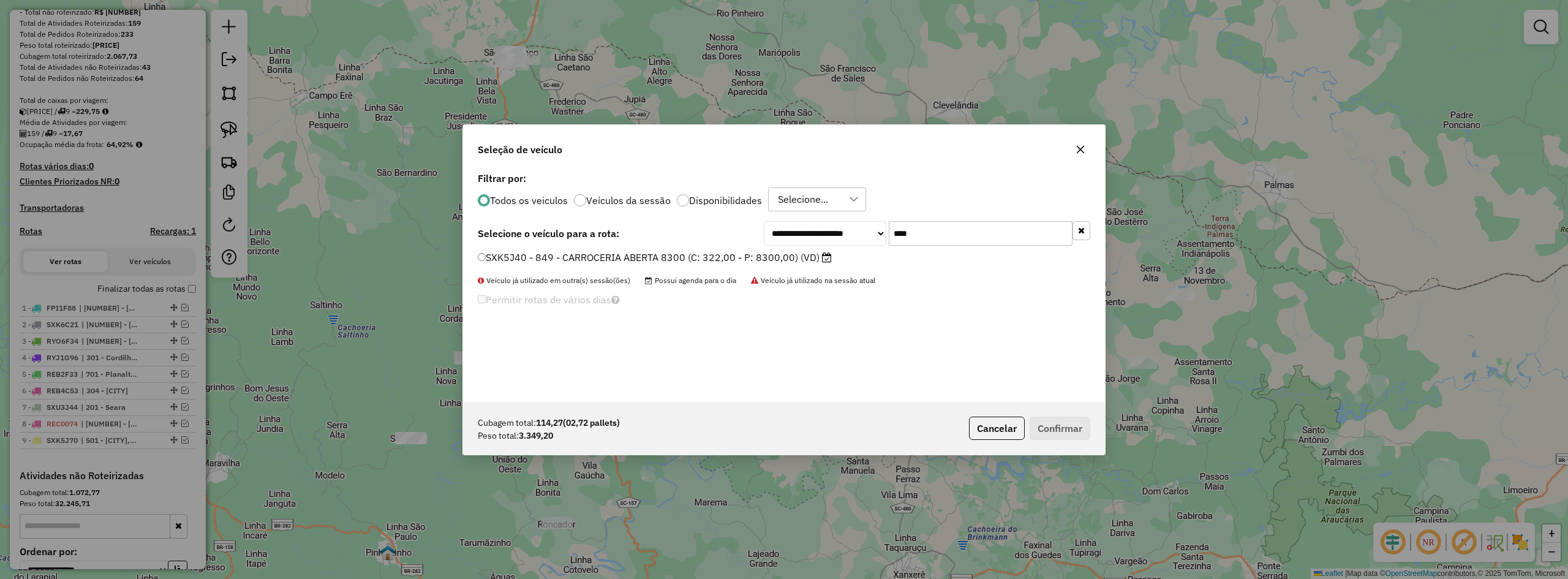 type on "****" 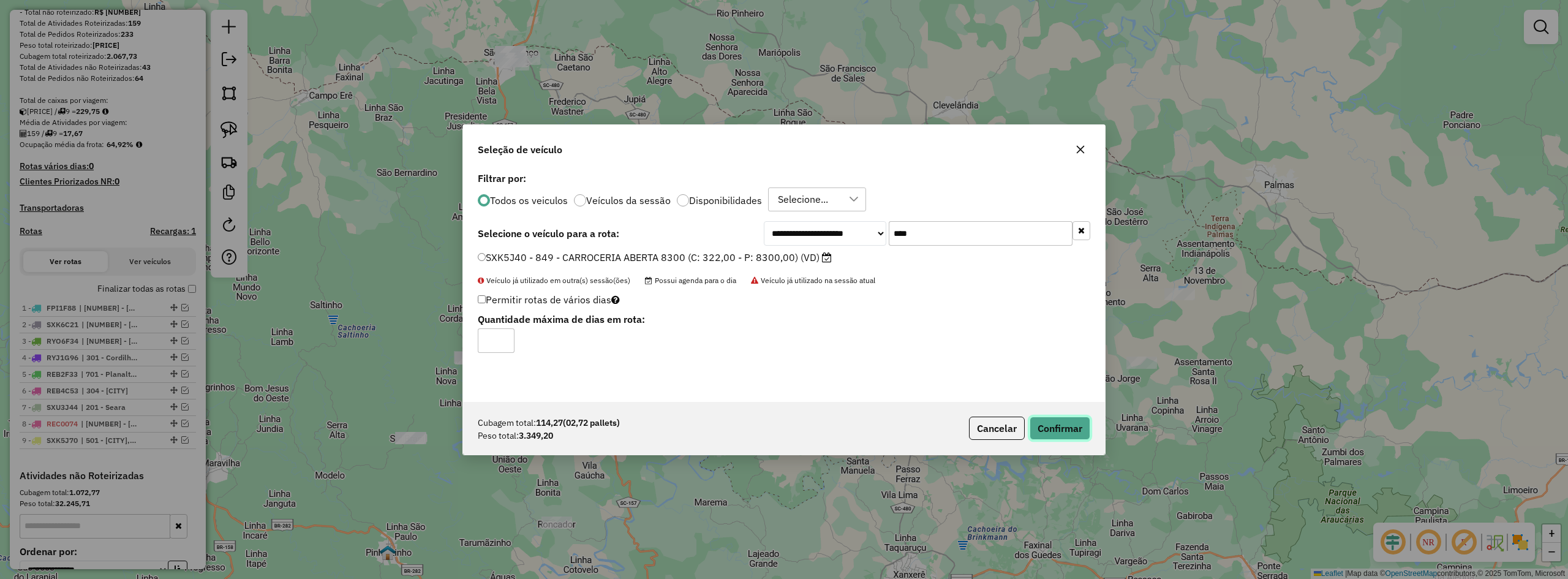 click on "Confirmar" 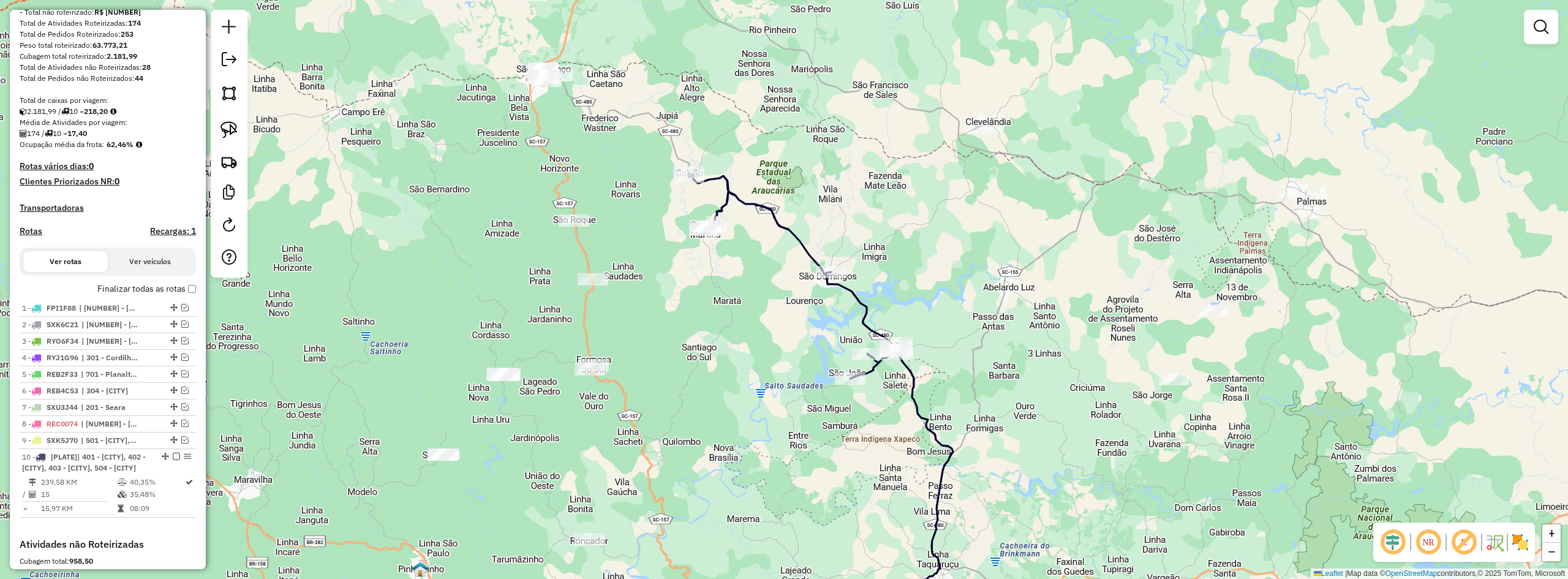 drag, startPoint x: 708, startPoint y: 312, endPoint x: 741, endPoint y: 329, distance: 37.12142 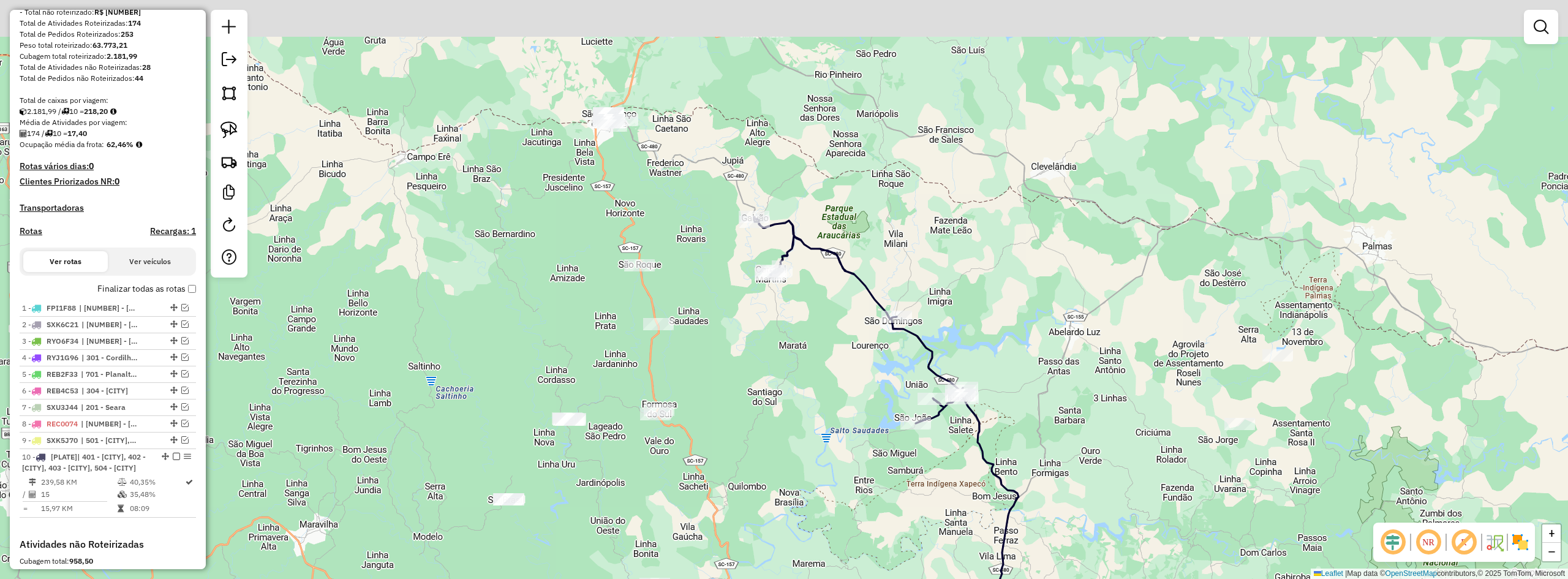 drag, startPoint x: 742, startPoint y: 321, endPoint x: 873, endPoint y: 407, distance: 156.70673 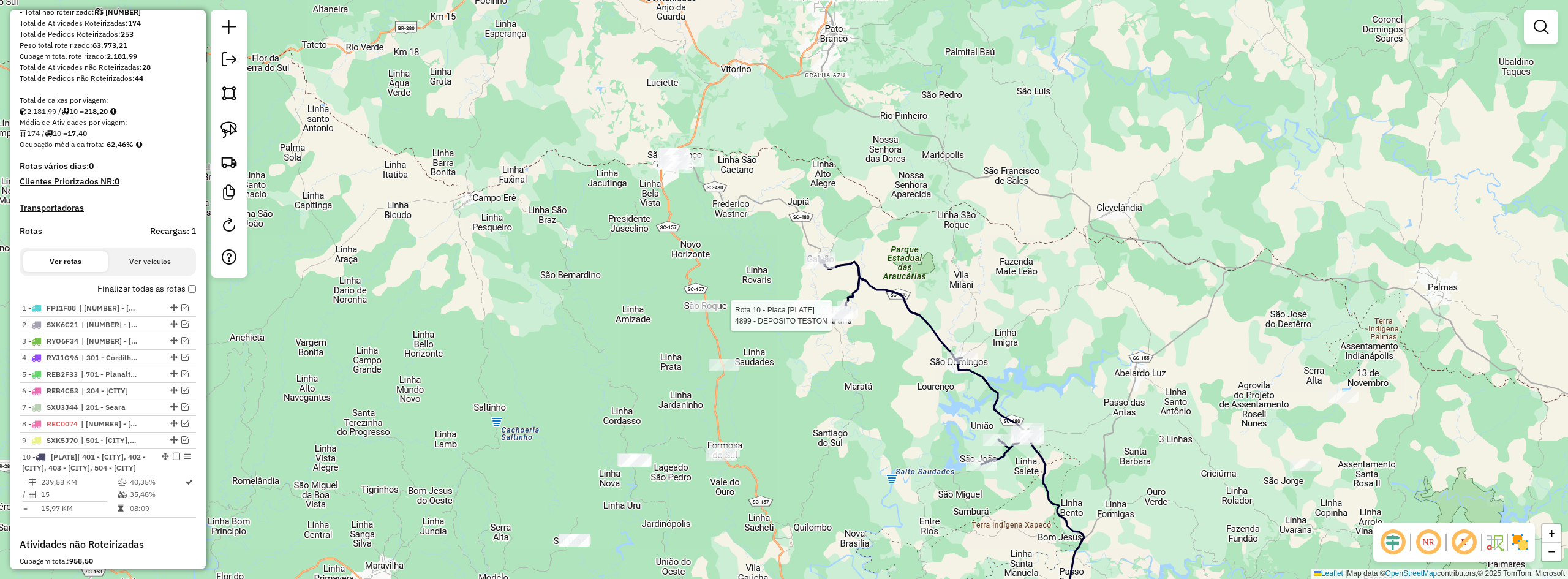 select on "**********" 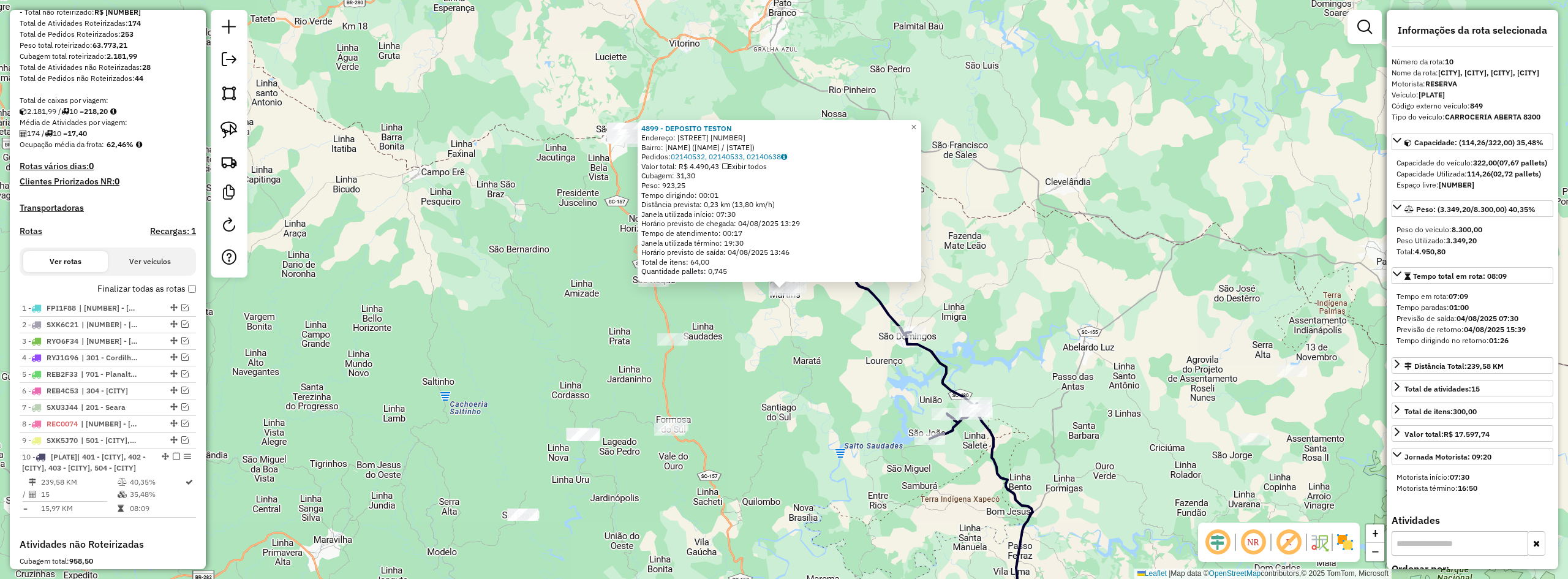 scroll, scrollTop: 385, scrollLeft: 0, axis: vertical 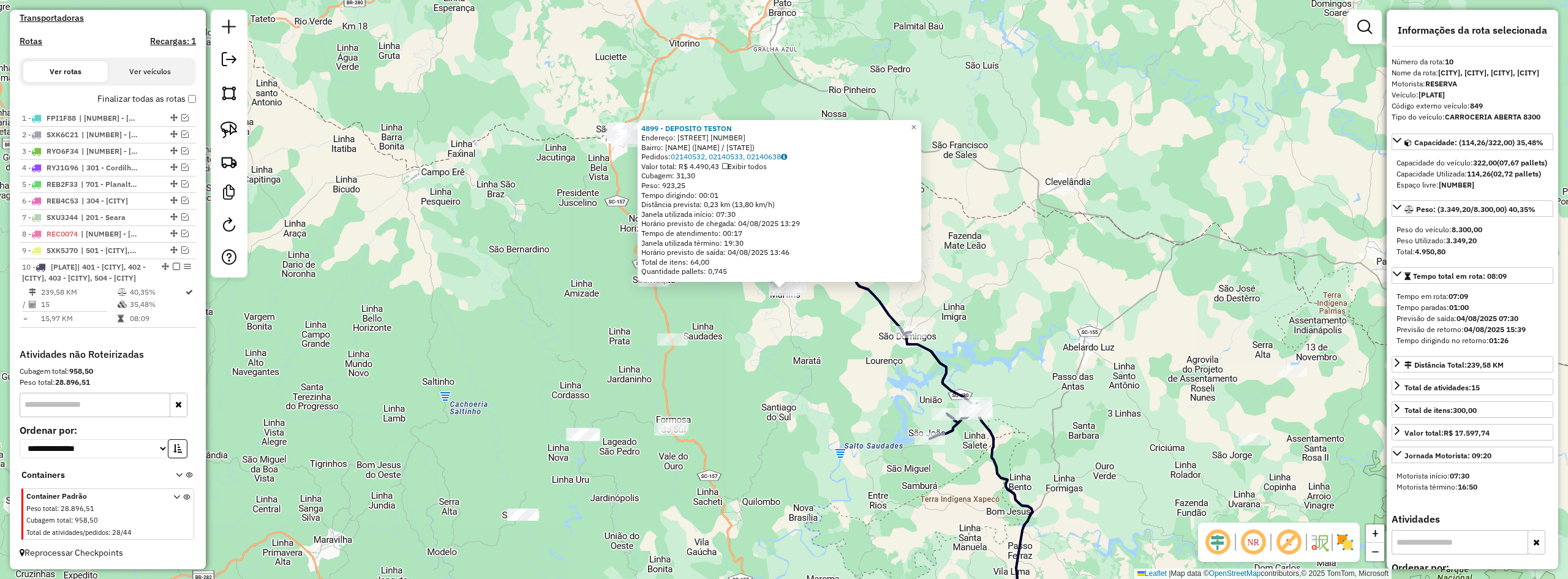click on "[NUMBER] - [BRAND]  Endereço:  [STREET] [NUMBER]   Bairro: [BAIRRO] ([CIDADE] / [STATE])   Pedidos:  [ORDER_ID], [ORDER_ID], [ORDER_ID]   Valor total: R$ [PRICE]   Exibir todos   Cubagem: [CUBAGE]  Peso: [WEIGHT]  Tempo dirigindo: [TIME]   Distância prevista: [DISTANCE] km ([SPEED])   Janela utilizada início: [TIME]   Horário previsto de chegada: [DATE] [TIME]   Tempo de atendimento: [TIME]   Janela utilizada término: [TIME]   Horário previsto de saída: [DATE] [TIME]   Total de itens: [ITEMS]   Quantidade pallets: [PALLETS]  × Janela de atendimento Grade de atendimento Capacidade Transportadoras Veículos Cliente Pedidos  Rotas Selecione os dias de semana para filtrar as janelas de atendimento  Seg   Ter   Qua   Qui   Sex   Sáb   Dom  Informe o período da janela de atendimento: De: Até:  Filtrar exatamente a janela do cliente  Considerar janela de atendimento padrão  Selecione os dias de semana para filtrar as grades de atendimento  Seg   Ter   Qua   Qui   Sex   Sáb   Dom   Peso mínimo:   Peso máximo:   De:" 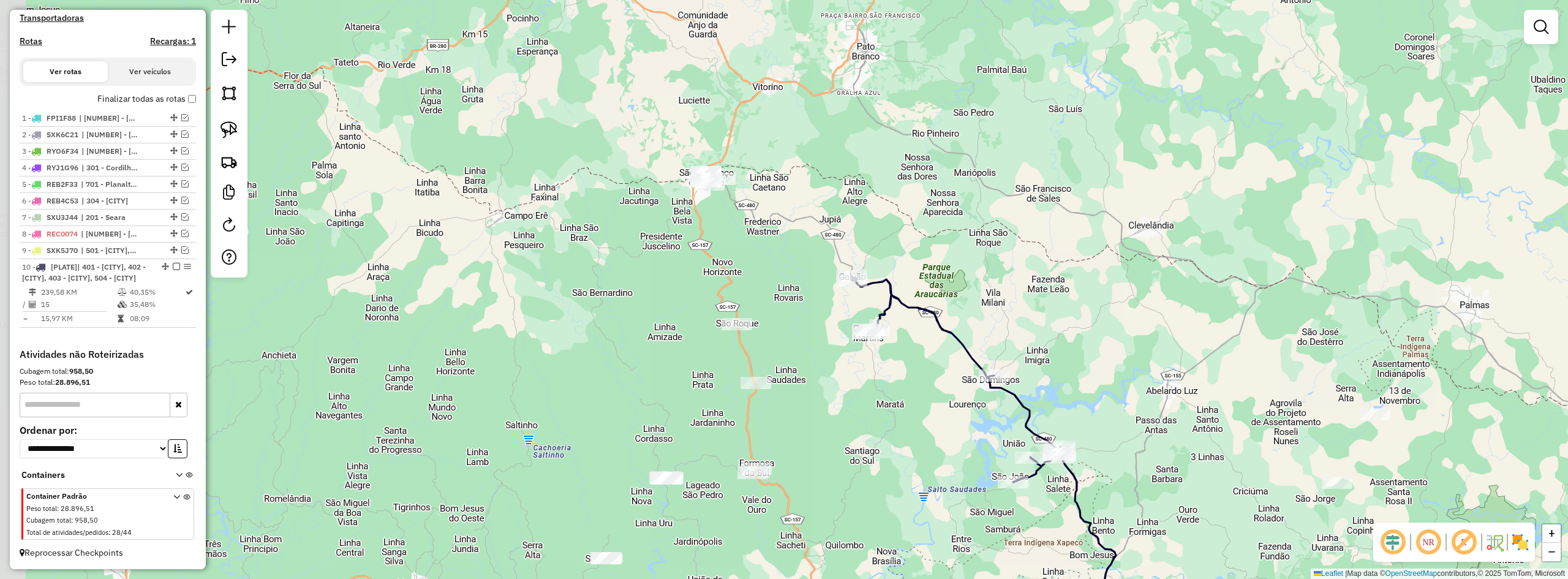 drag, startPoint x: 907, startPoint y: 395, endPoint x: 1006, endPoint y: 440, distance: 108.74741 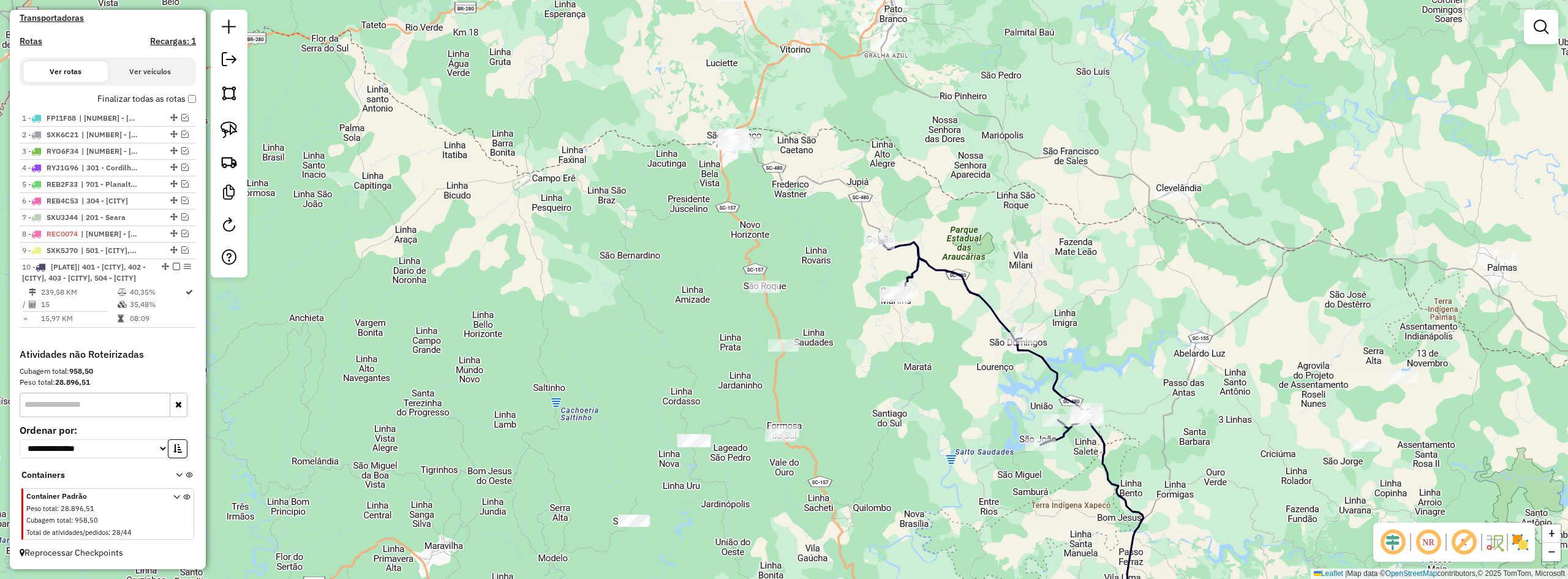 drag, startPoint x: 922, startPoint y: 436, endPoint x: 934, endPoint y: 396, distance: 41.761226 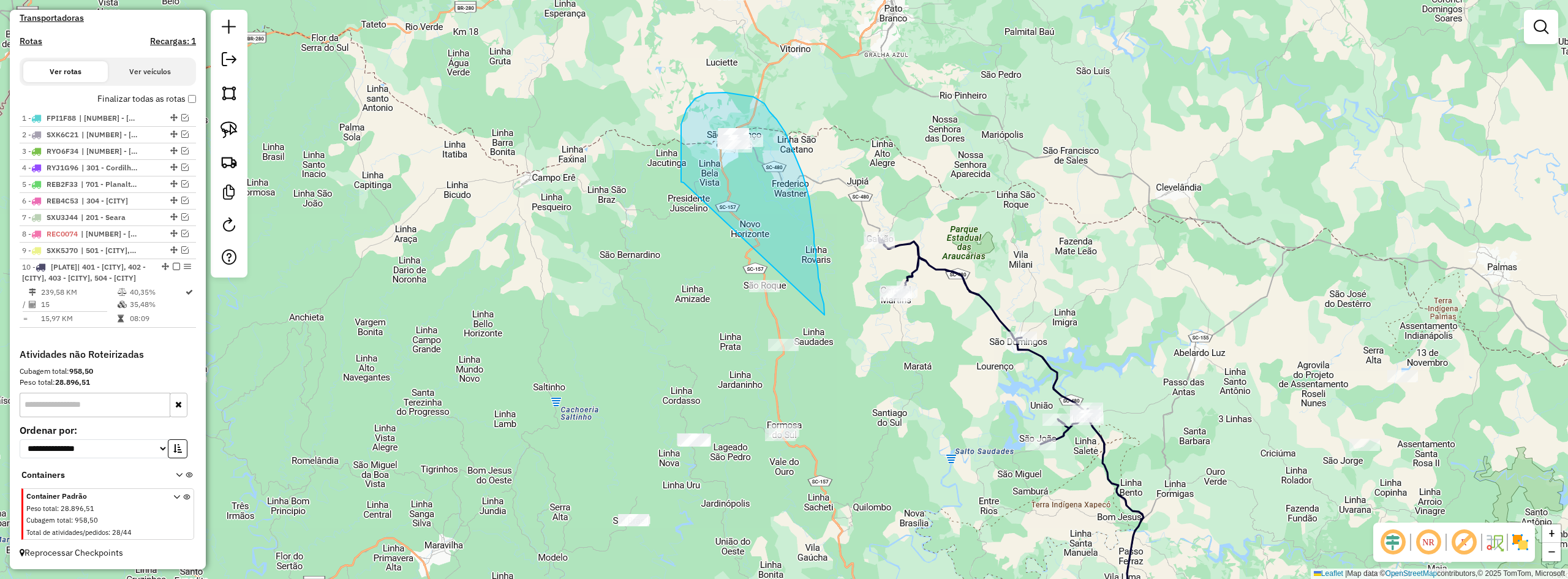 drag, startPoint x: 818, startPoint y: 278, endPoint x: 687, endPoint y: 183, distance: 161.82089 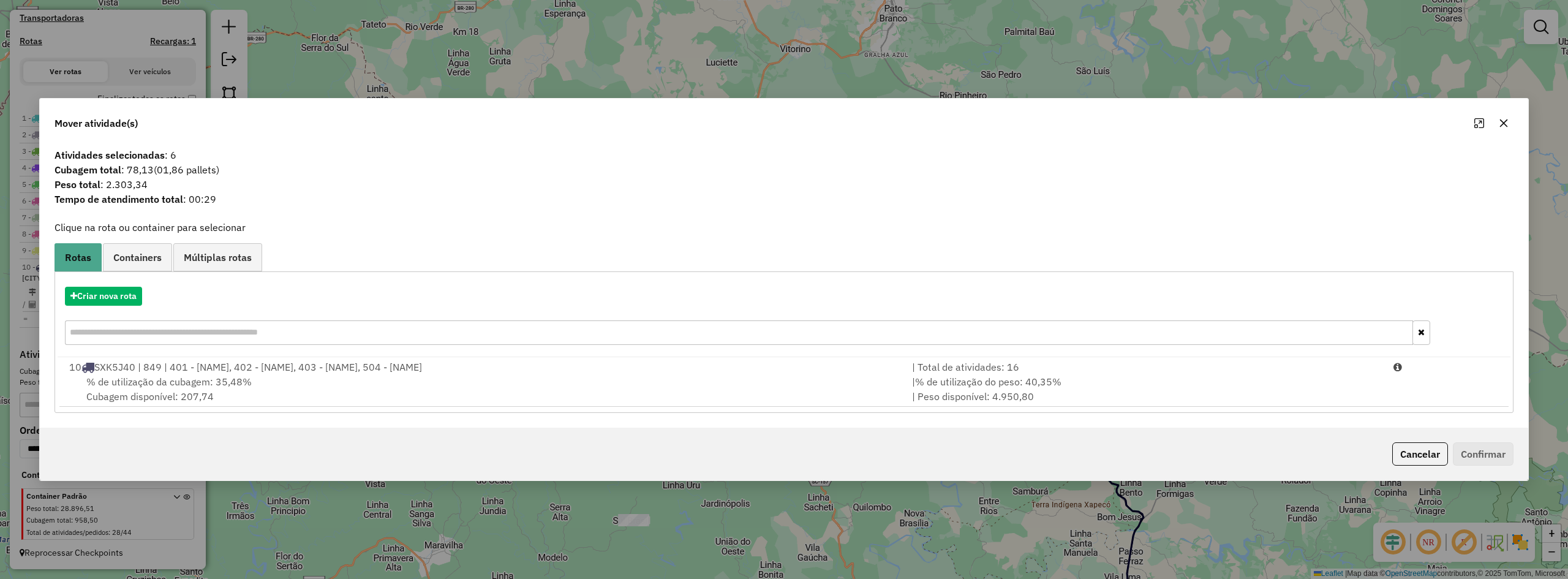 click 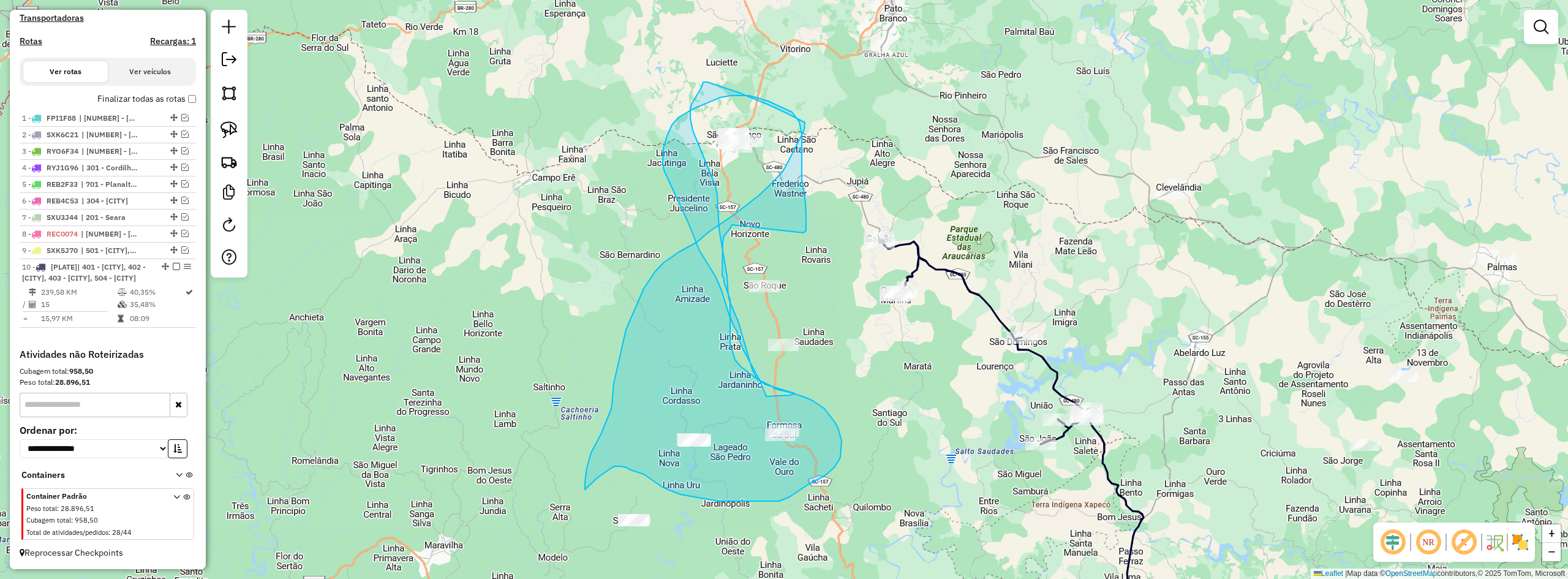 drag, startPoint x: 806, startPoint y: 216, endPoint x: 732, endPoint y: 225, distance: 74.54529 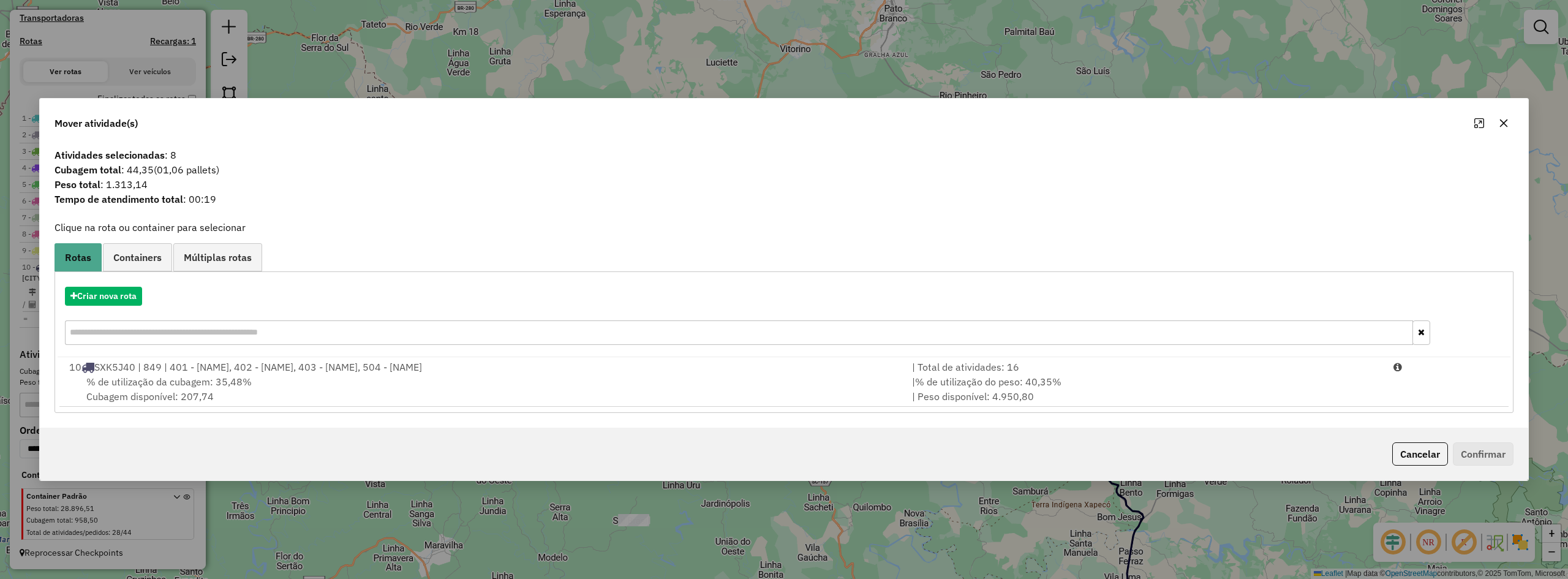 click 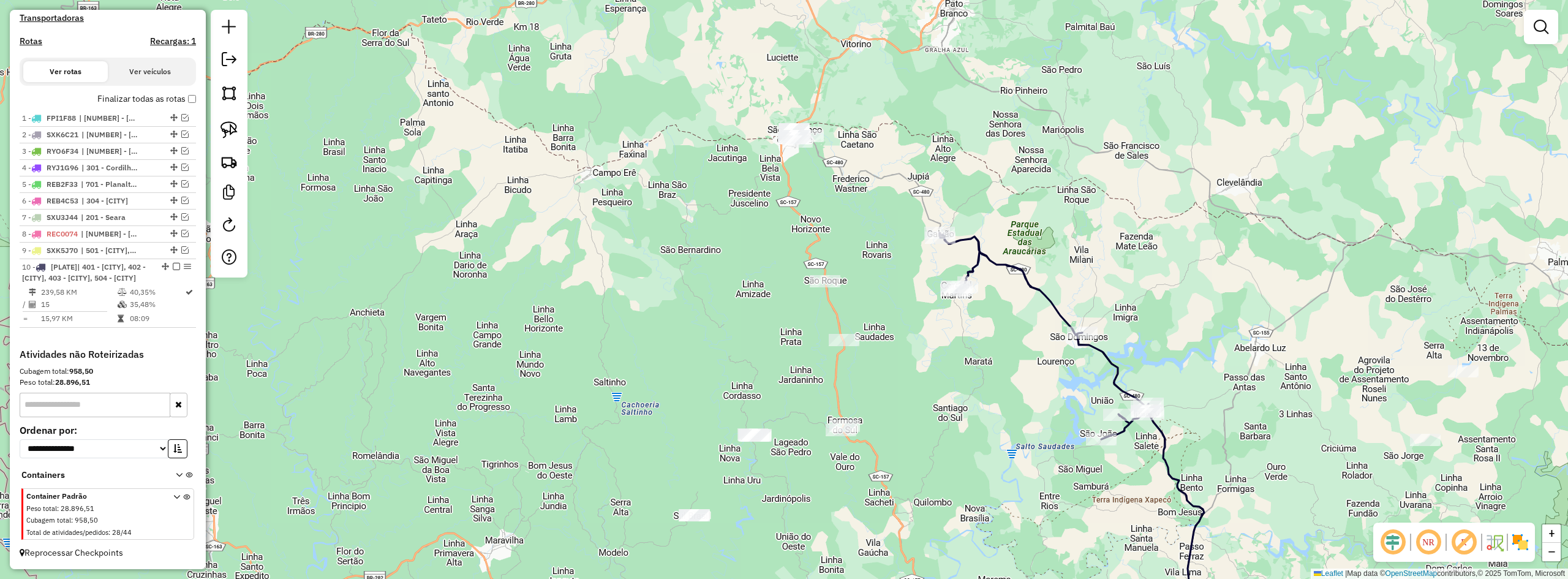 drag, startPoint x: 863, startPoint y: 376, endPoint x: 938, endPoint y: 477, distance: 125.80143 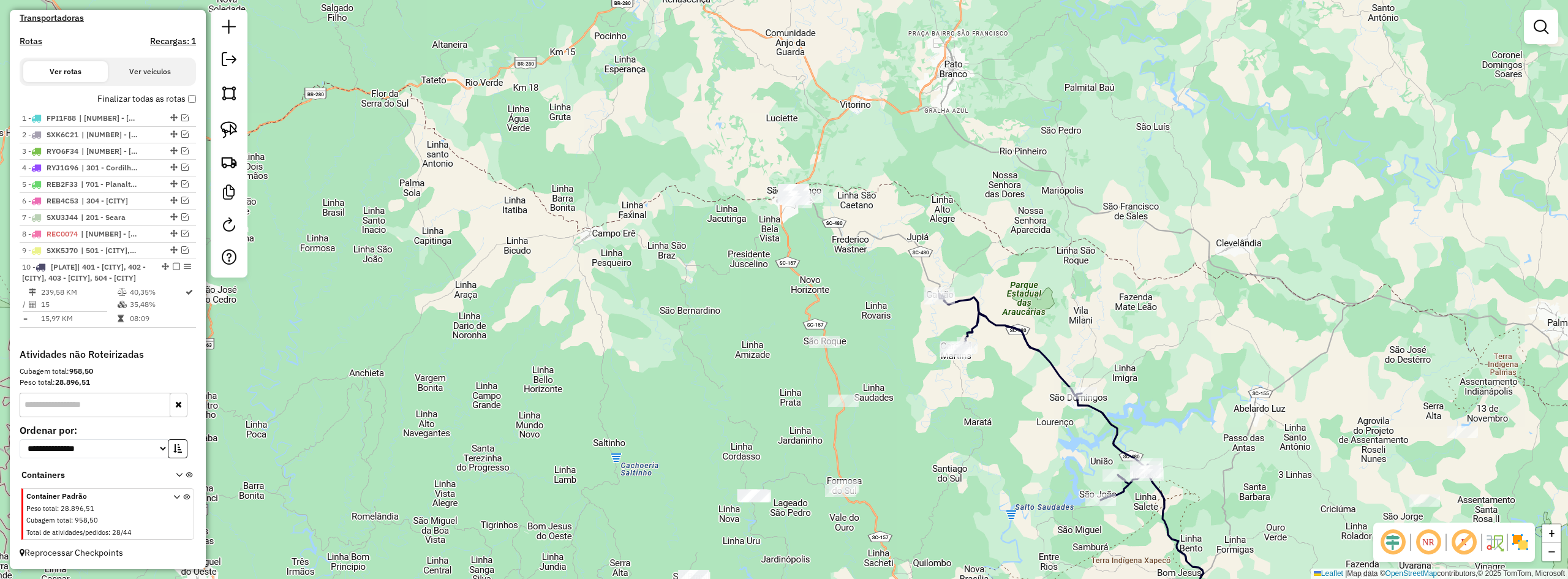 drag, startPoint x: 924, startPoint y: 420, endPoint x: 879, endPoint y: 425, distance: 45.276926 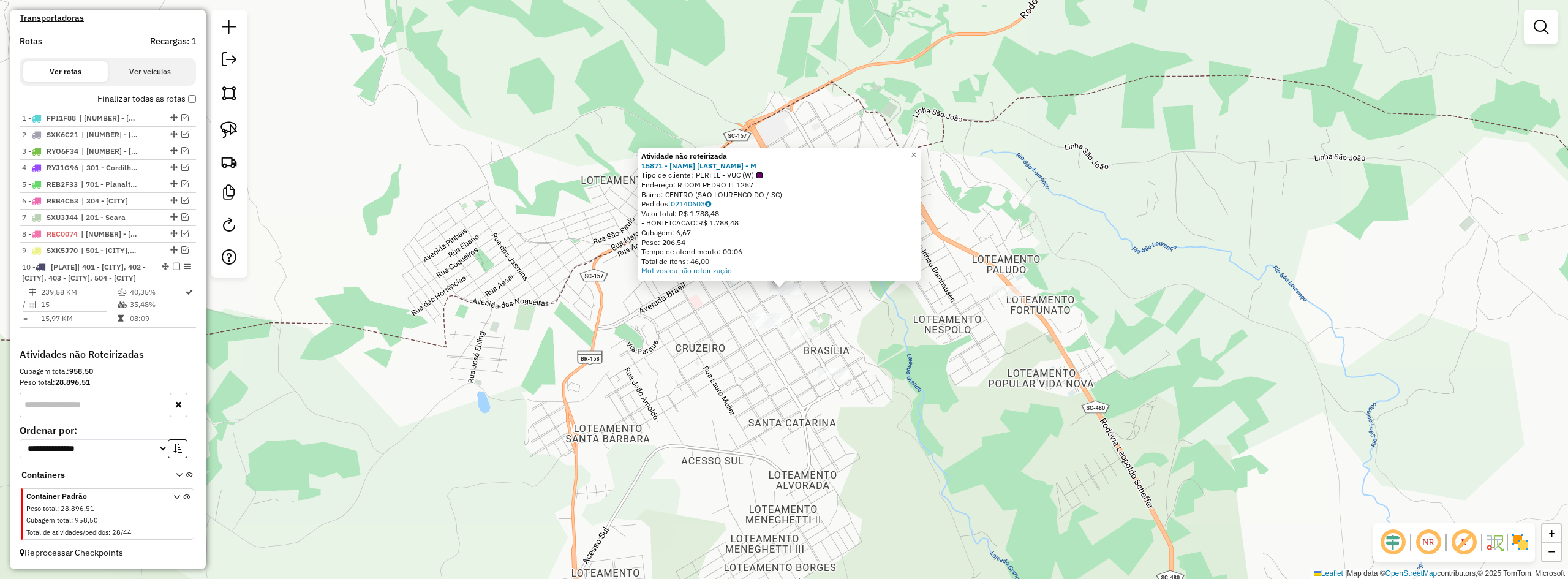 click on "Atividade não roteirizada 15871 - [NAME] [LASTNAME] -  Tipo de cliente:   PERFIL - VUC (W)   Endereço: R   [NAME]                  1257   Bairro: CENTRO ([CITY] / [STATE])   Pedidos:  02140603   Valor total: R$ 1.788,48   -BONIFICACAO:  R$ 1.788,48   Cubagem: 6,67   Peso: 206,54   Tempo de atendimento: 00:06   Total de itens: 46,00  Motivos da não roteirização × Janela de atendimento Grade de atendimento Capacidade Transportadoras Veículos Cliente Pedidos  Rotas Selecione os dias de semana para filtrar as janelas de atendimento  Seg   Ter   Qua   Qui   Sex   Sáb   Dom  Informe o período da janela de atendimento: De: Até:  Filtrar exatamente a janela do cliente  Considerar janela de atendimento padrão  Selecione os dias de semana para filtrar as grades de atendimento  Seg   Ter   Qua   Qui   Sex   Sáb   Dom   Considerar clientes sem dia de atendimento cadastrado  Clientes fora do dia de atendimento selecionado Filtrar as atividades entre os valores definidos abaixo:  Peso mínimo:  De:" 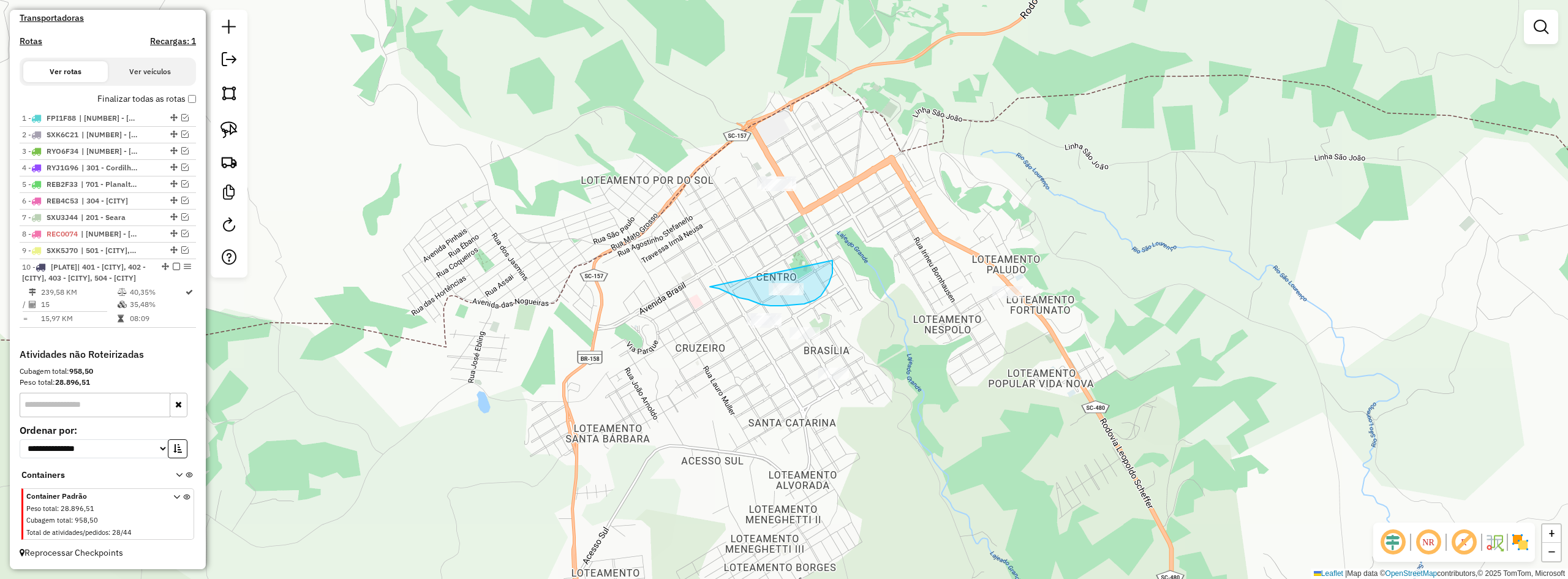 drag, startPoint x: 739, startPoint y: 298, endPoint x: 801, endPoint y: 256, distance: 74.88658 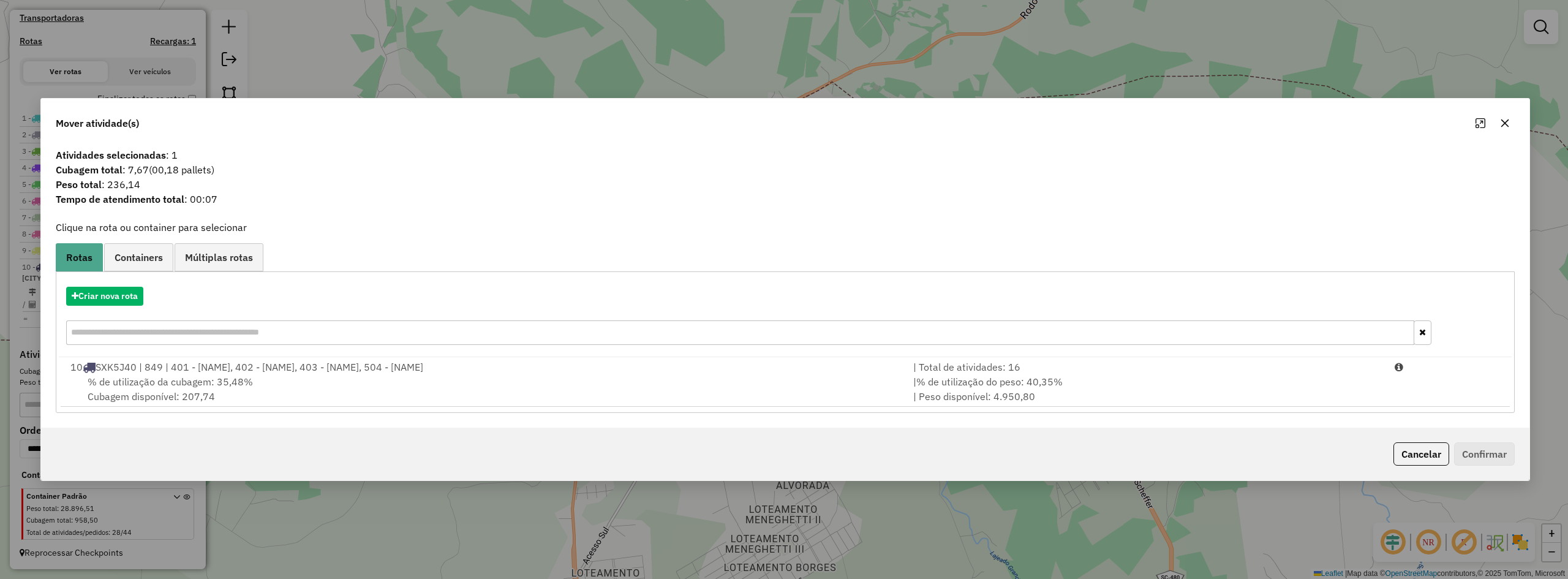 click 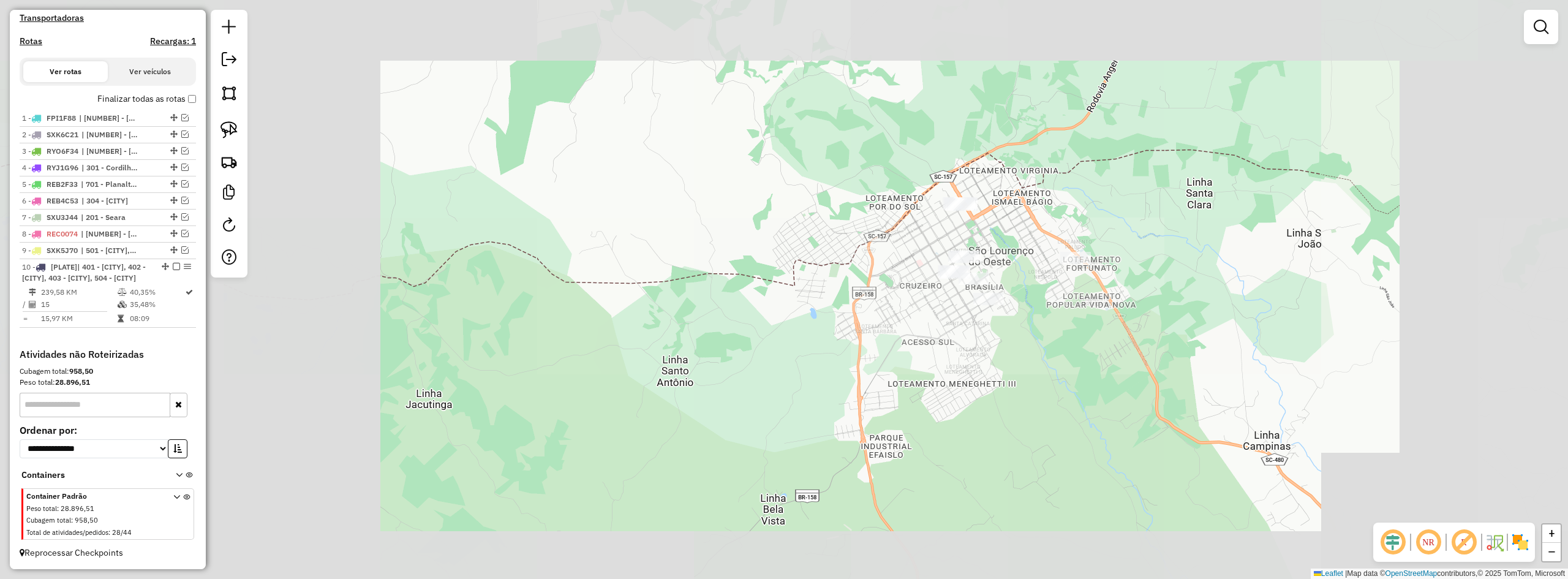 drag, startPoint x: 1109, startPoint y: 298, endPoint x: 1072, endPoint y: 223, distance: 83.63014 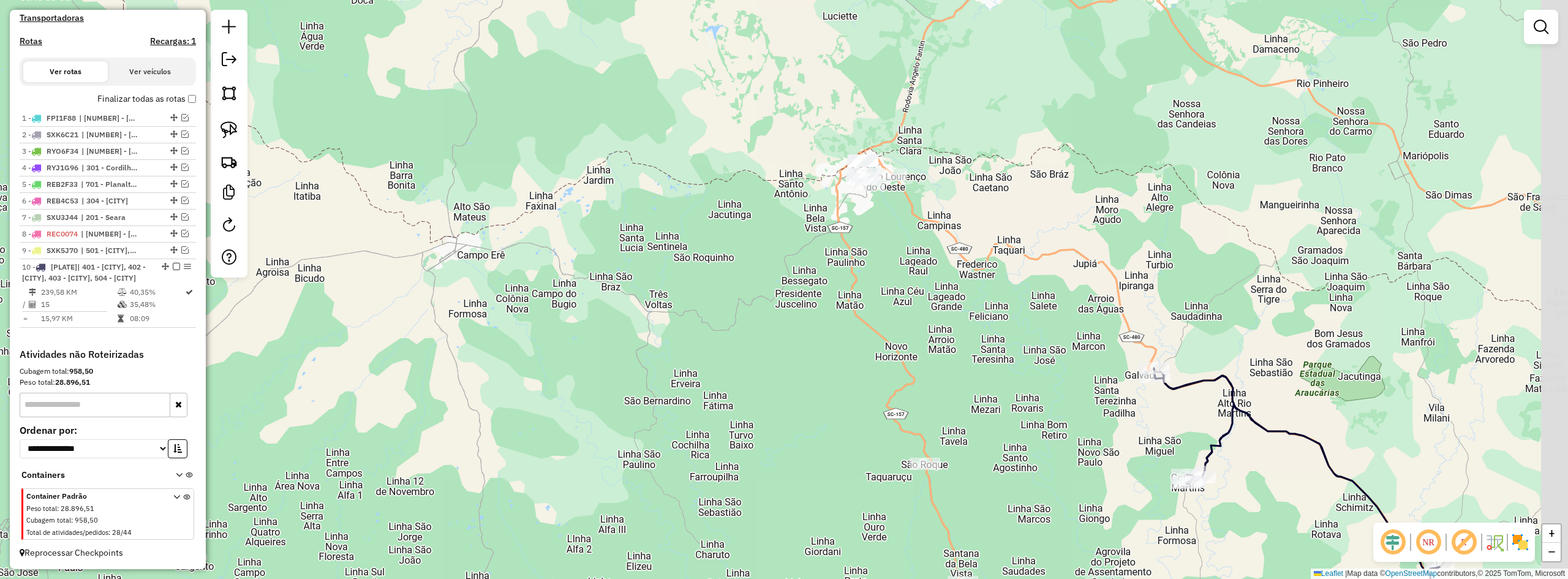 drag, startPoint x: 1123, startPoint y: 263, endPoint x: 951, endPoint y: 219, distance: 177.53873 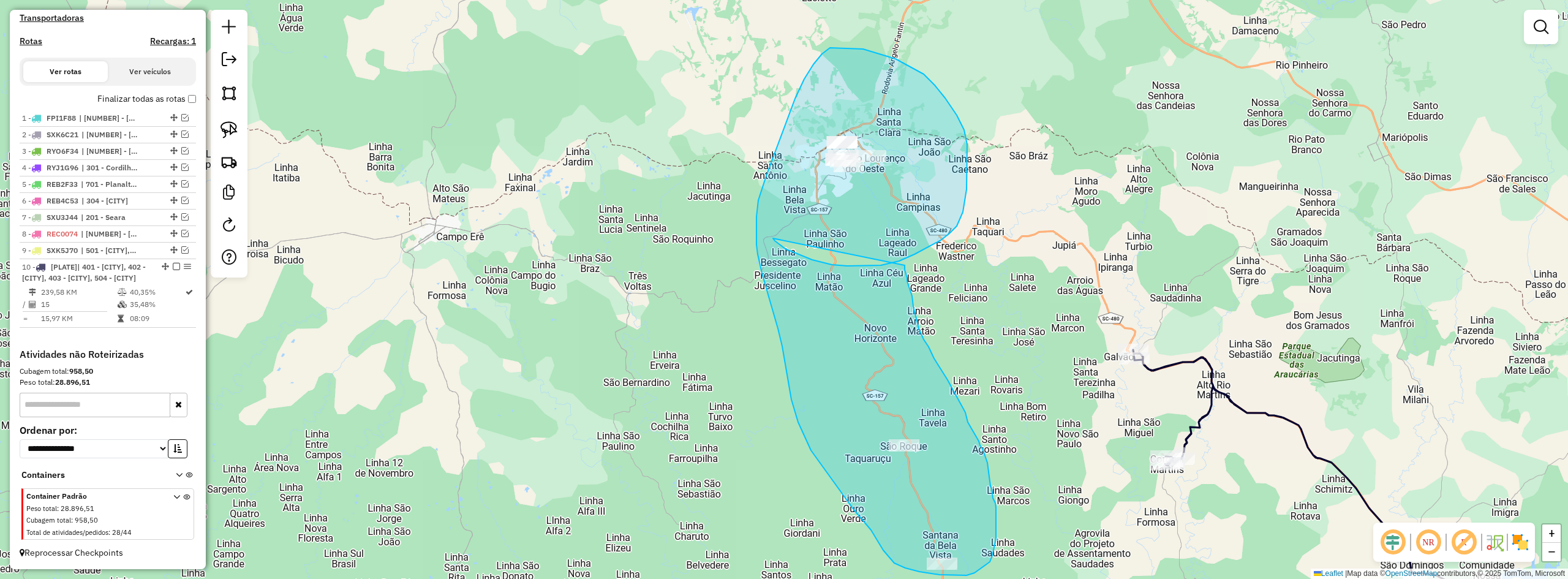drag, startPoint x: 832, startPoint y: 265, endPoint x: 905, endPoint y: 265, distance: 73 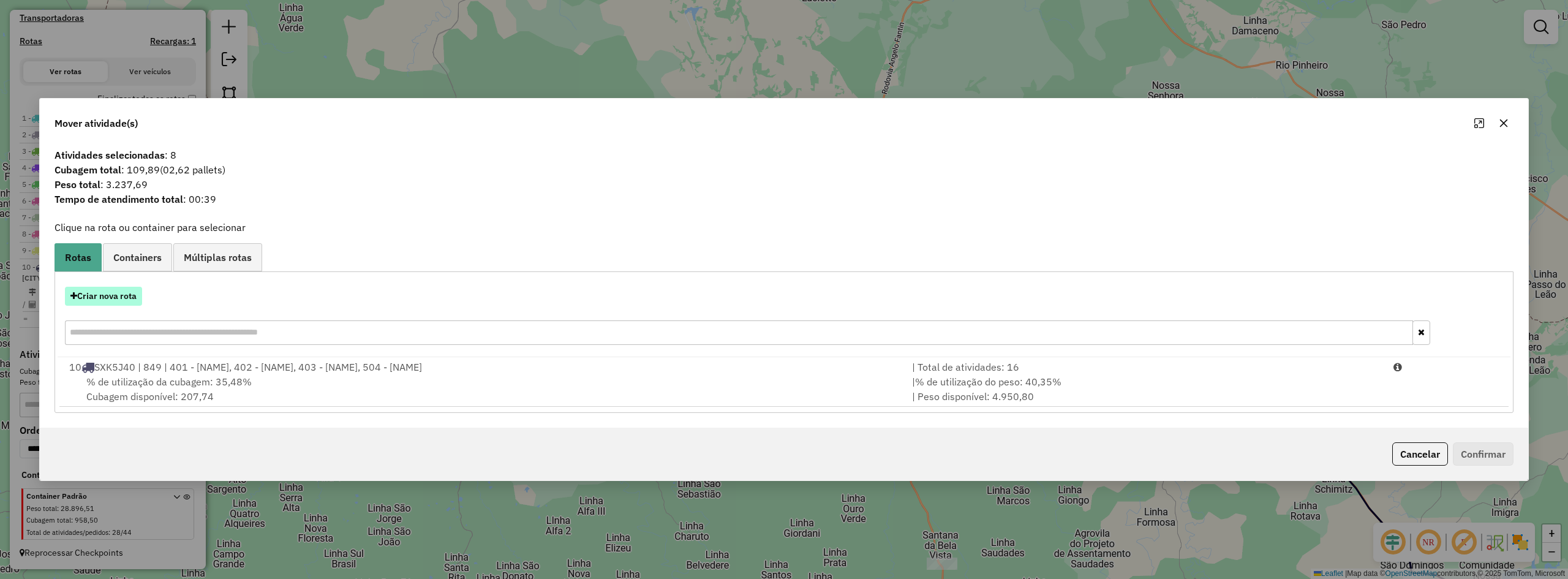 click on "Criar nova rota" at bounding box center (104, 296) 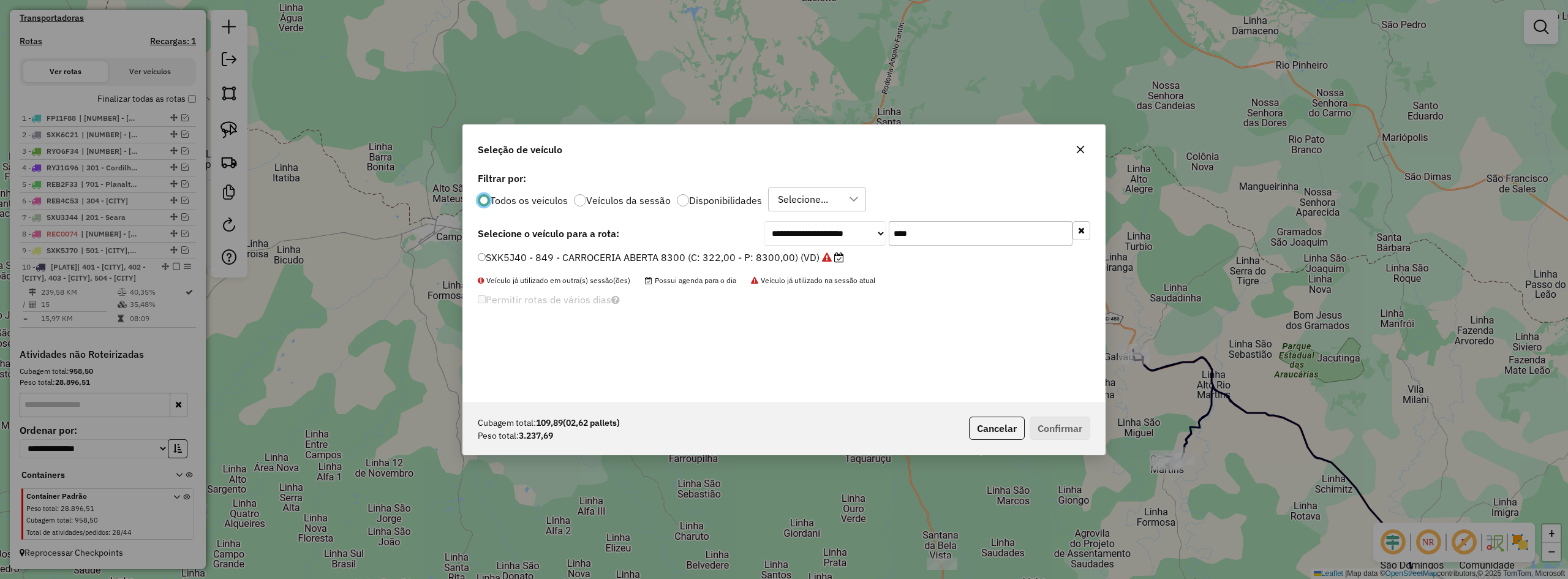 scroll, scrollTop: 7, scrollLeft: 4, axis: both 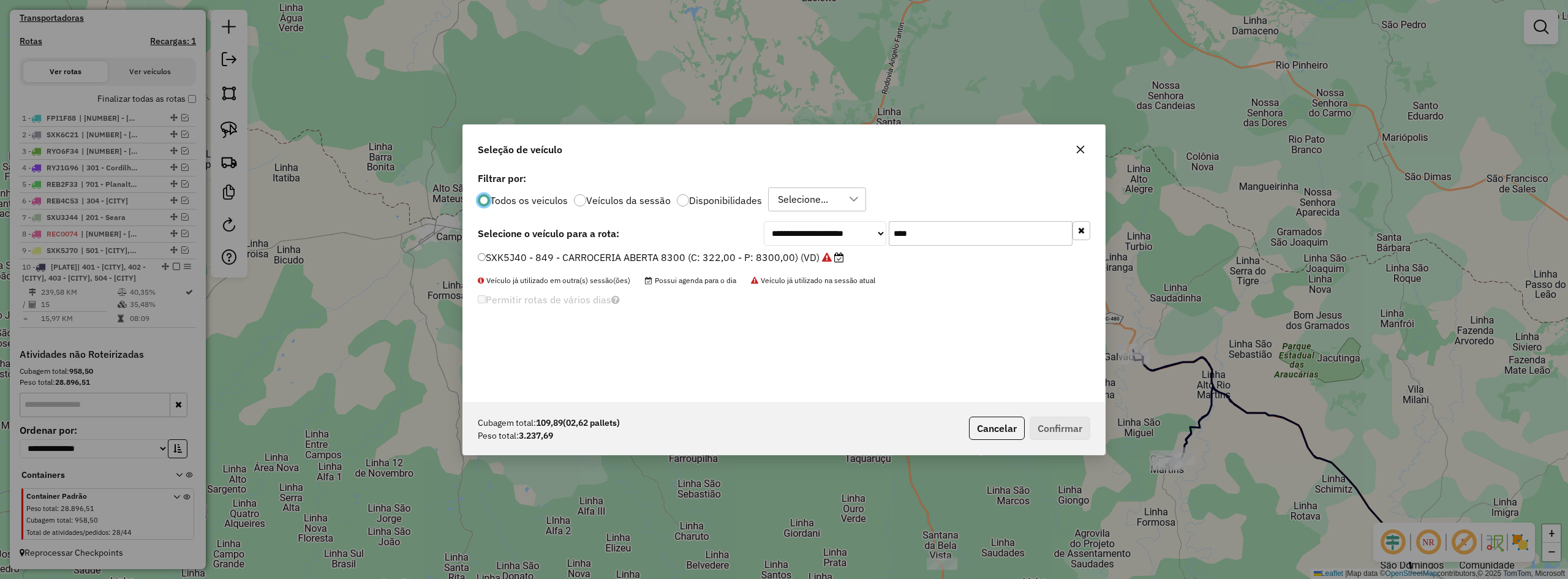 click on "****" 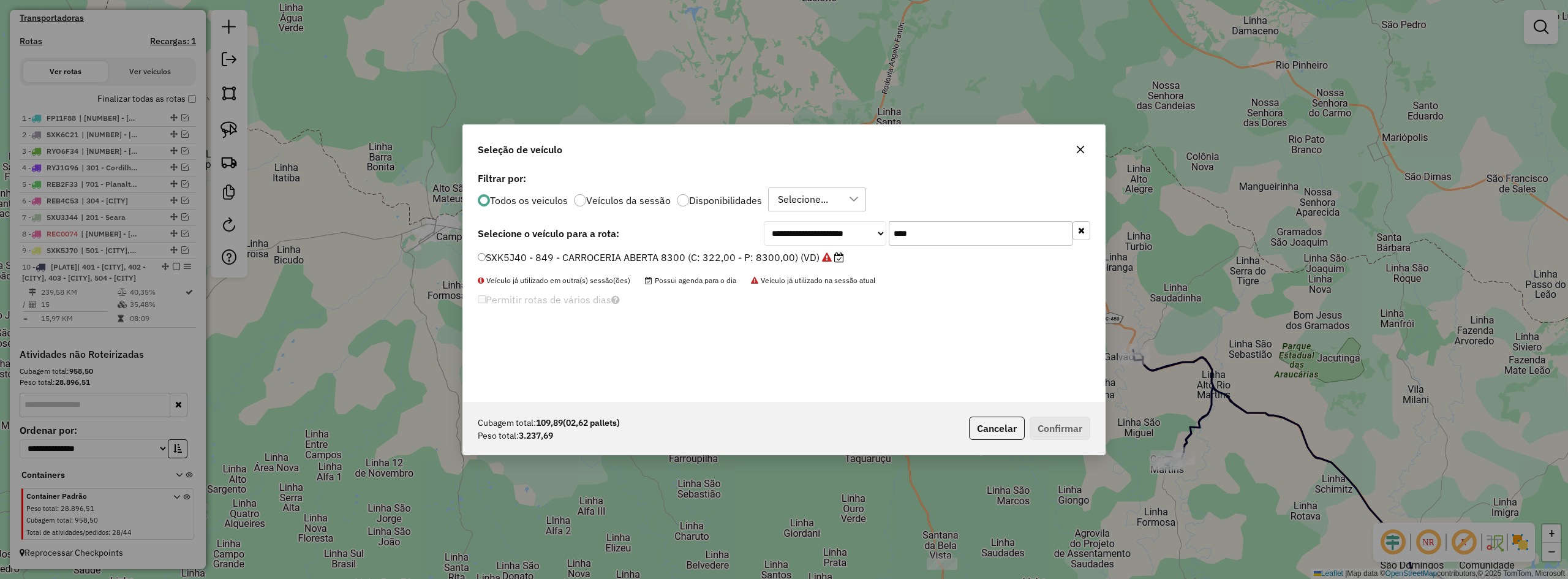 click on "****" 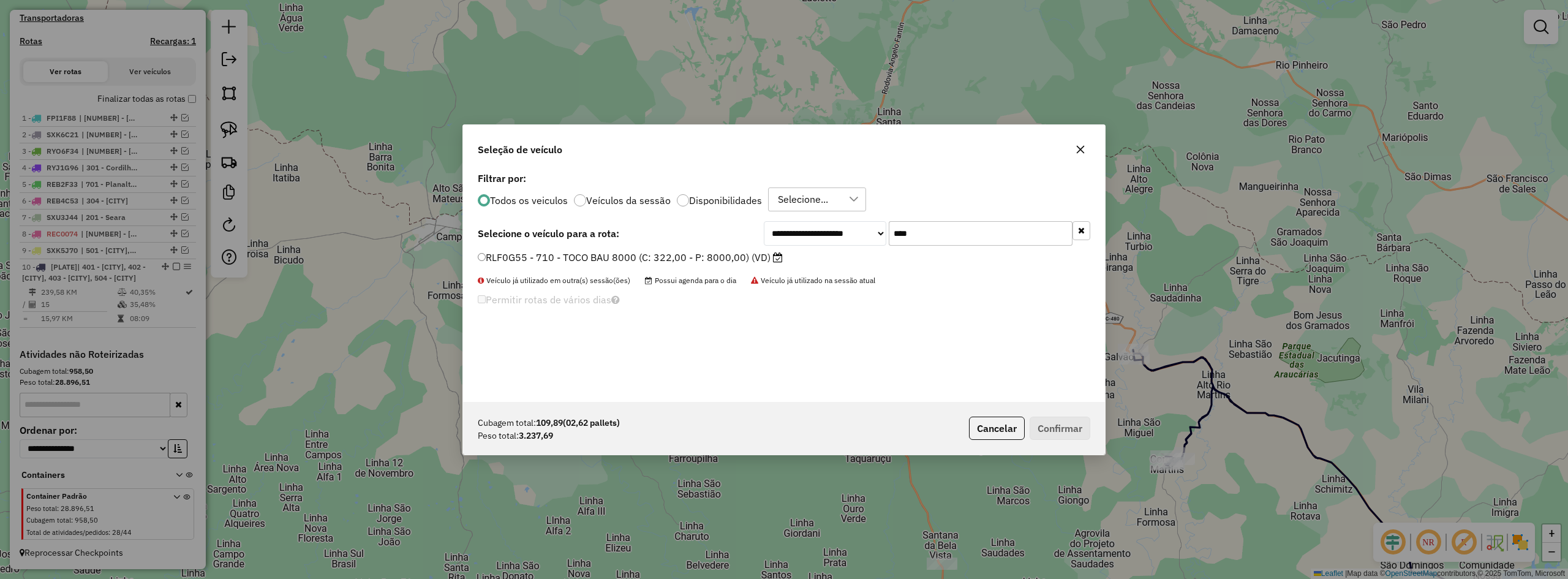 click on "RLF0G55 - 710 - TOCO BAU 8000 (C: 322,00 - P: 8000,00) (VD)" 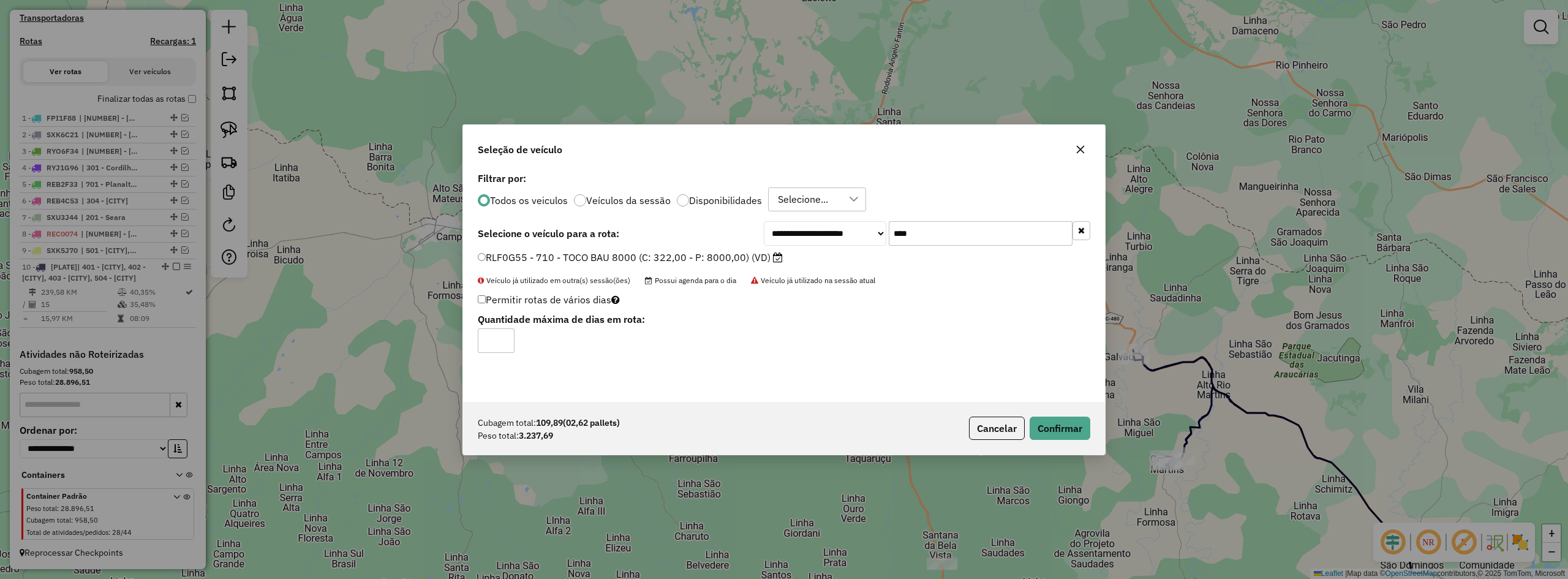 click on "****" 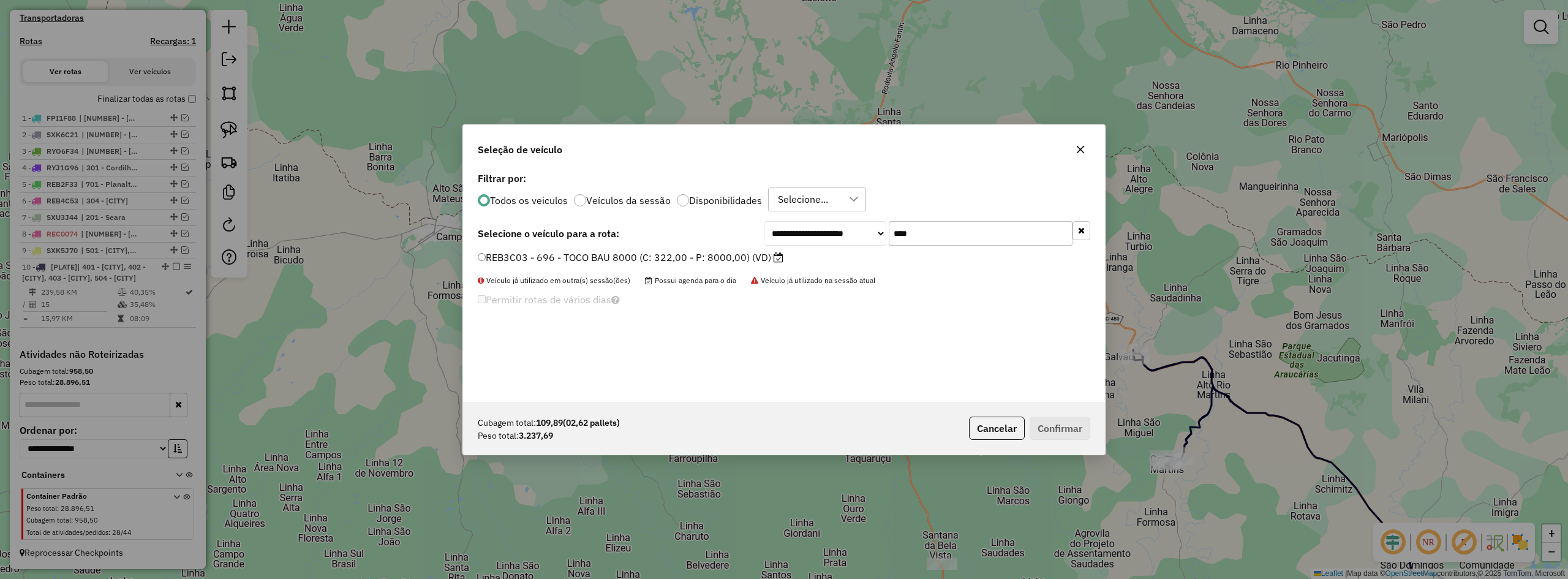 type on "****" 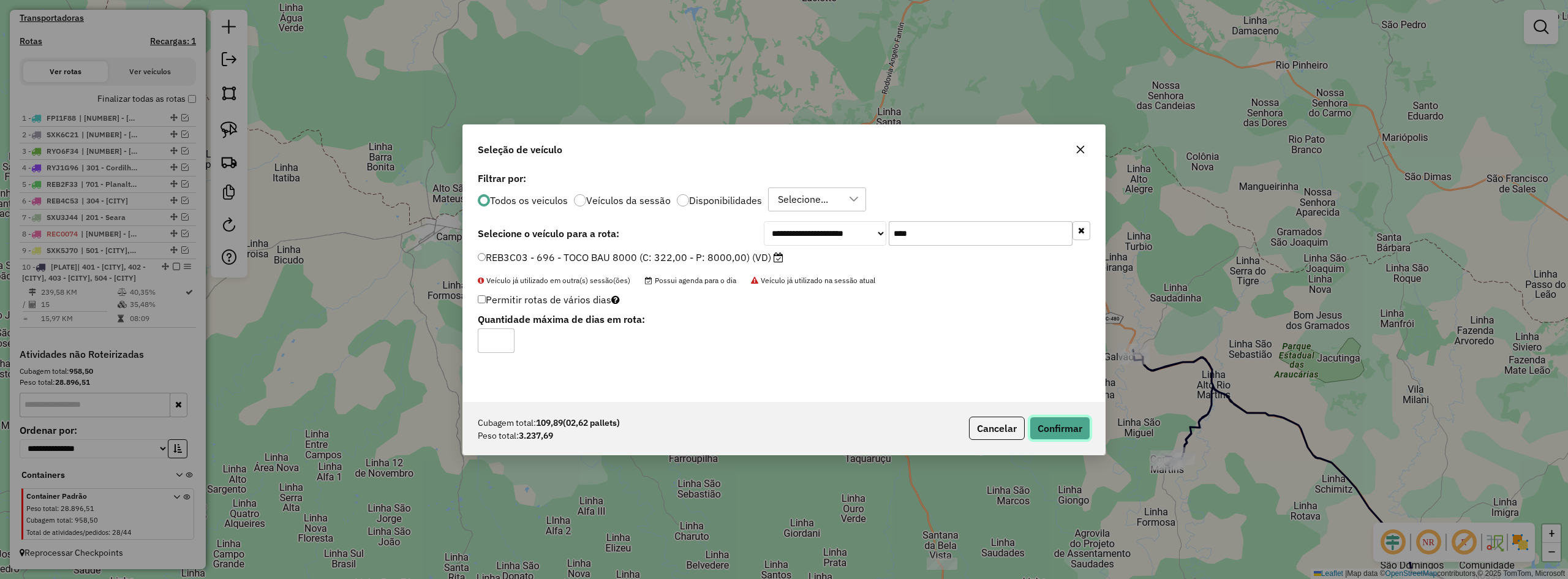 click on "Confirmar" 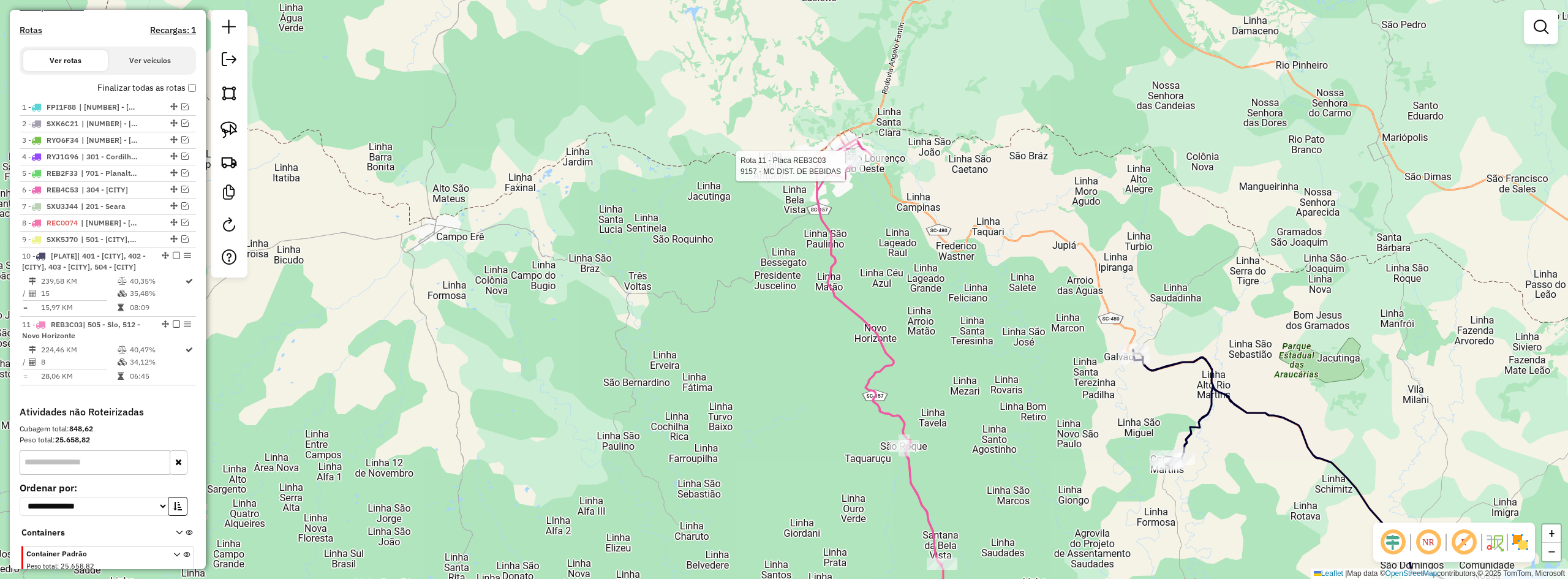 scroll, scrollTop: 453, scrollLeft: 0, axis: vertical 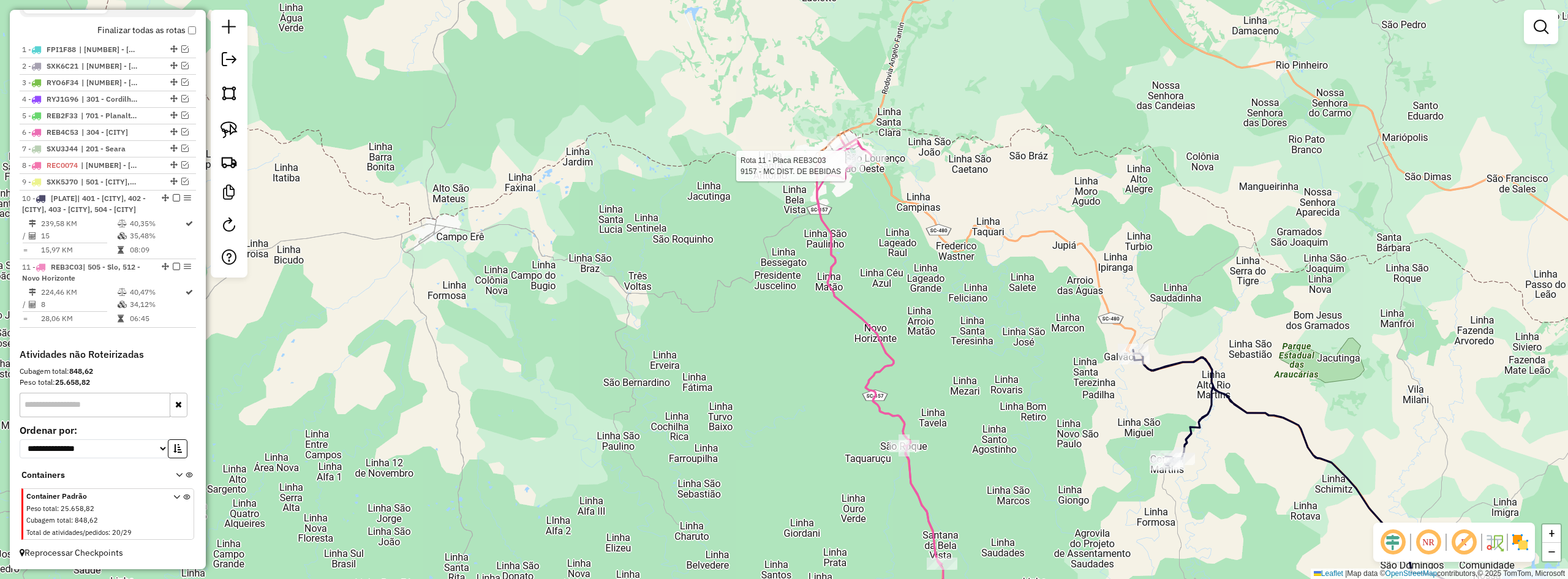 select on "**********" 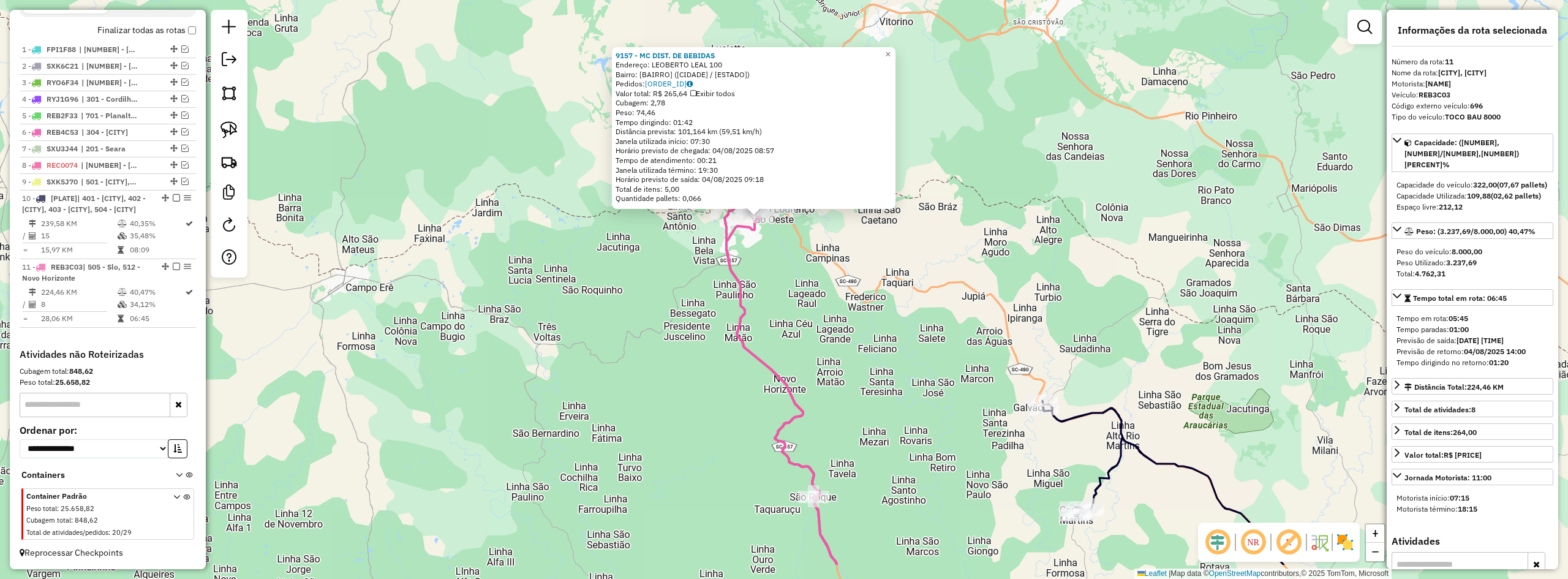 drag, startPoint x: 947, startPoint y: 382, endPoint x: 909, endPoint y: 277, distance: 111.66468 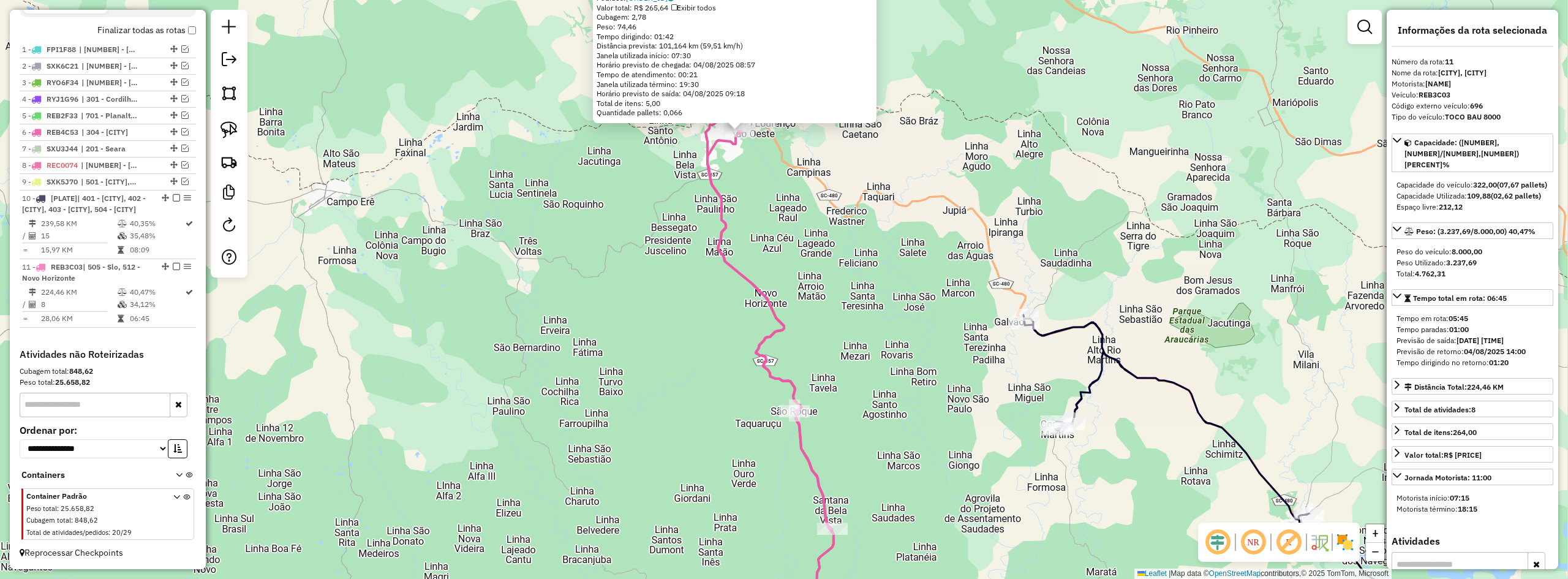 drag, startPoint x: 892, startPoint y: 312, endPoint x: 875, endPoint y: 229, distance: 84.72308 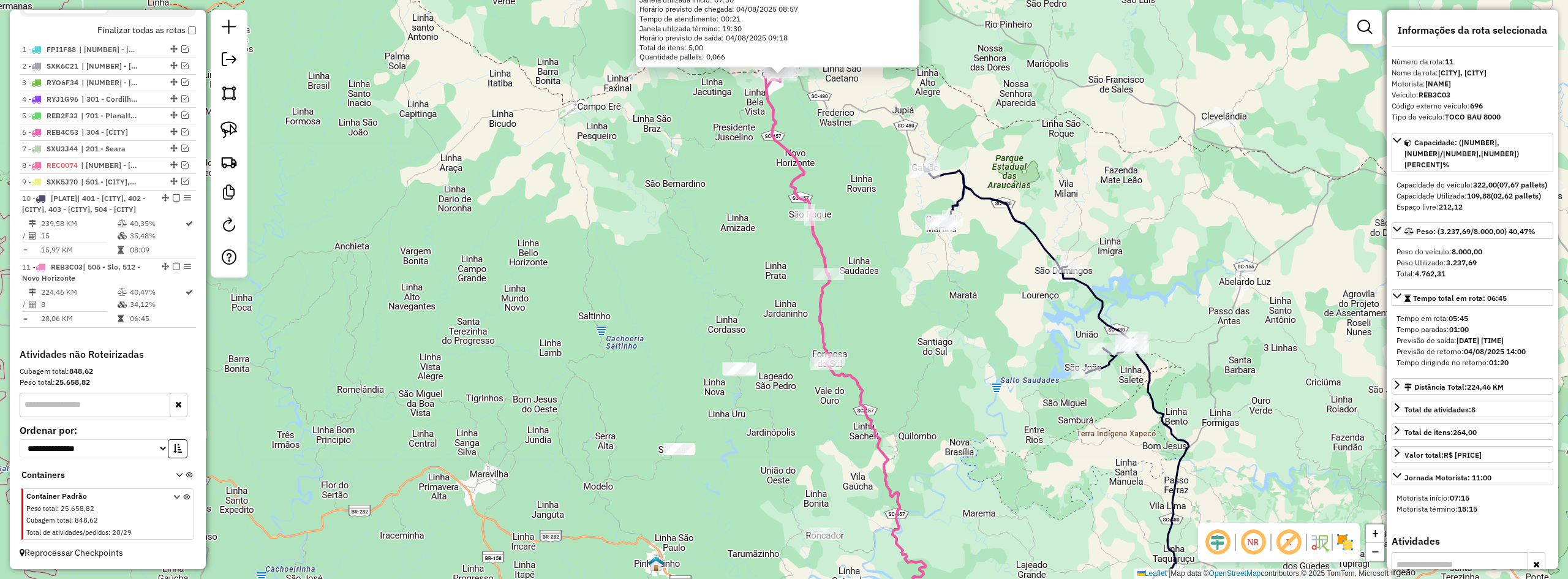 drag, startPoint x: 921, startPoint y: 360, endPoint x: 899, endPoint y: 241, distance: 121.01653 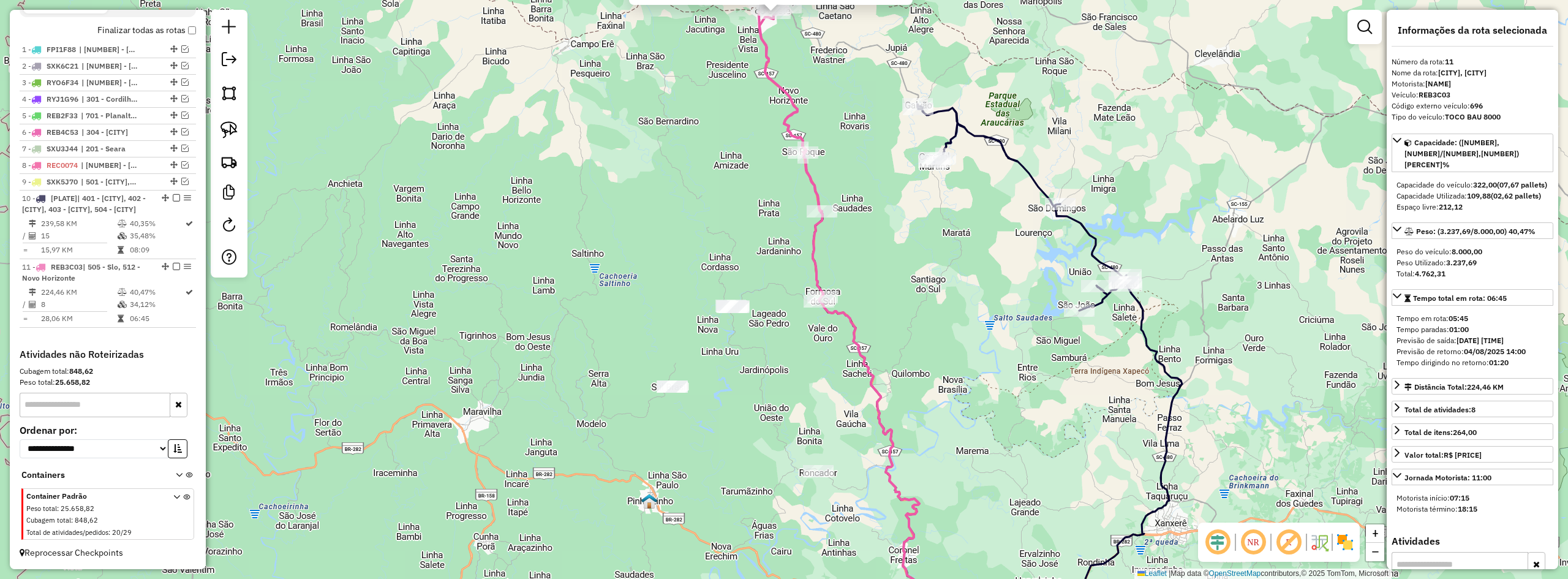 click on "[CLIENT_ID] - [NAME] Endereço:  [STREET] [NUMBER]   Bairro: [NEIGHBORHOOD] ([CITY] / [STATE])   Pedidos:  [ORDER_ID]   Valor total: R$ [PRICE]   Exibir todos   Cubagem: [CUBAGE]  Peso: [WEIGHT]  Tempo dirigindo: [TIME]   Distância prevista: [DISTANCE] km ([SPEED] km/h)   Janela utilizada início: [TIME]   Horário previsto de chegada: [DATE] [TIME]   Tempo de atendimento: [TIME]   Janela utilizada término: [TIME]   Horário previsto de saída: [DATE] [TIME]   Total de itens: [ITEMS]   Quantidade pallets: [PALLETS]  × Janela de atendimento Grade de atendimento Capacidade Transportadoras Veículos Cliente Pedidos  Rotas Selecione os dias de semana para filtrar as janelas de atendimento  Seg   Ter   Qua   Qui   Sex   Sáb   Dom  Informe o período da janela de atendimento: De: Até:  Filtrar exatamente a janela do cliente  Considerar janela de atendimento padrão  Selecione os dias de semana para filtrar as grades de atendimento  Seg   Ter   Qua   Qui   Sex   Sáb   Dom   Peso mínimo:   Peso máximo:   De:  De:" 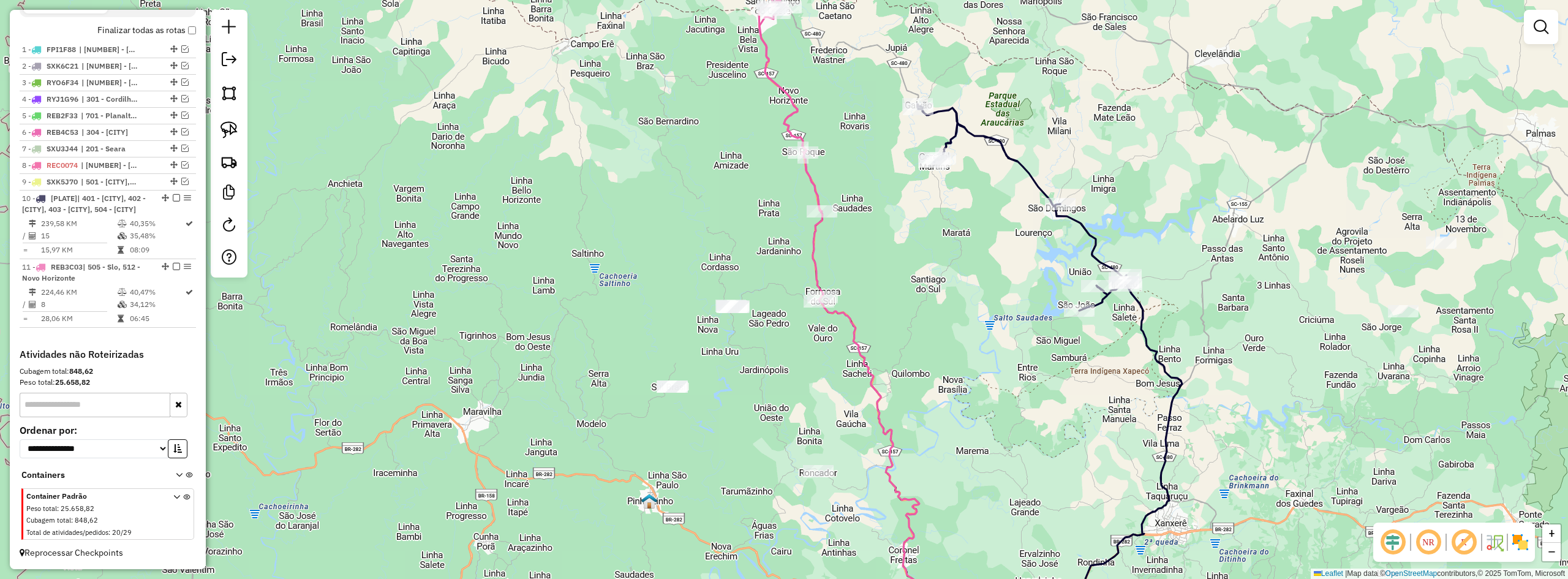 drag, startPoint x: 907, startPoint y: 383, endPoint x: 907, endPoint y: 346, distance: 37 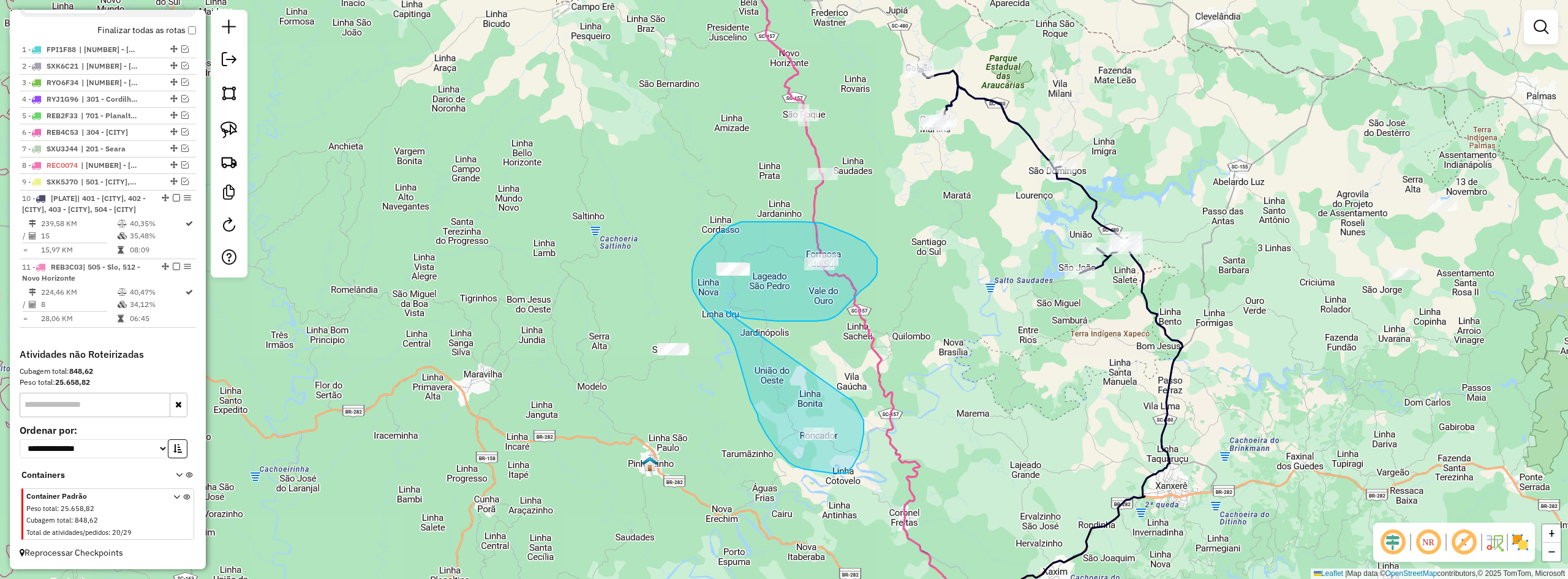drag, startPoint x: 725, startPoint y: 311, endPoint x: 849, endPoint y: 399, distance: 152.05262 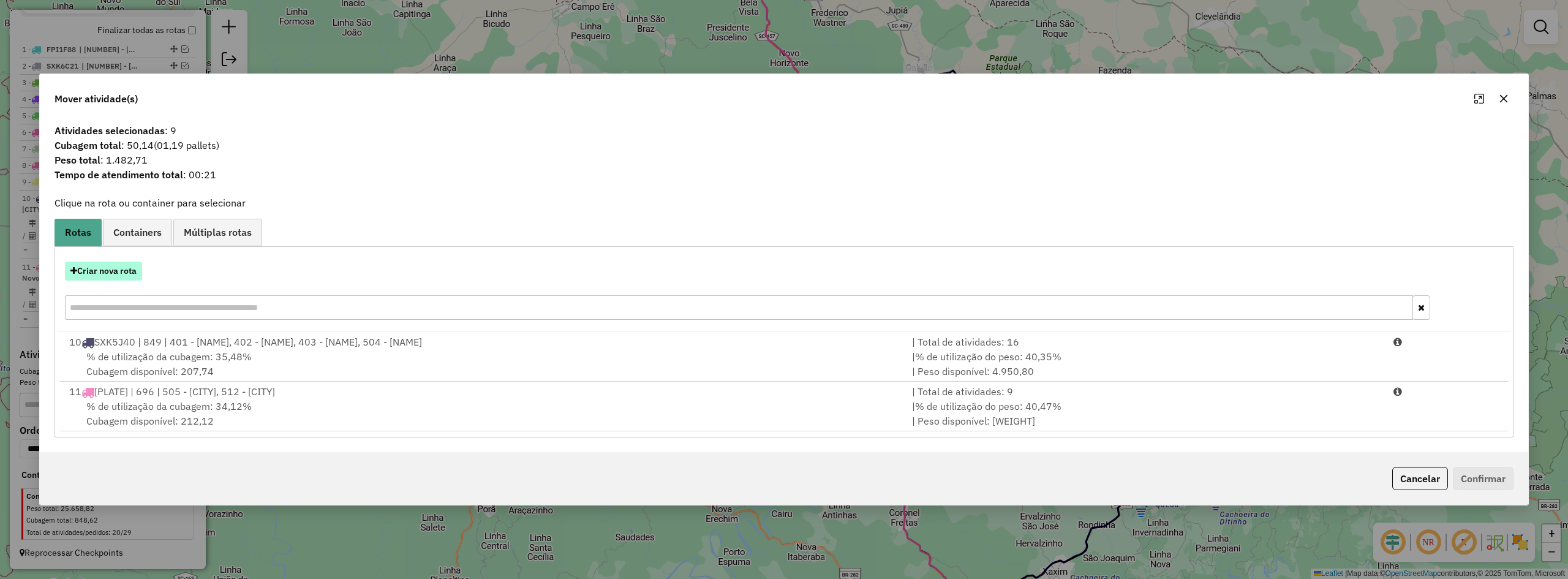 click on "Criar nova rota" at bounding box center (104, 271) 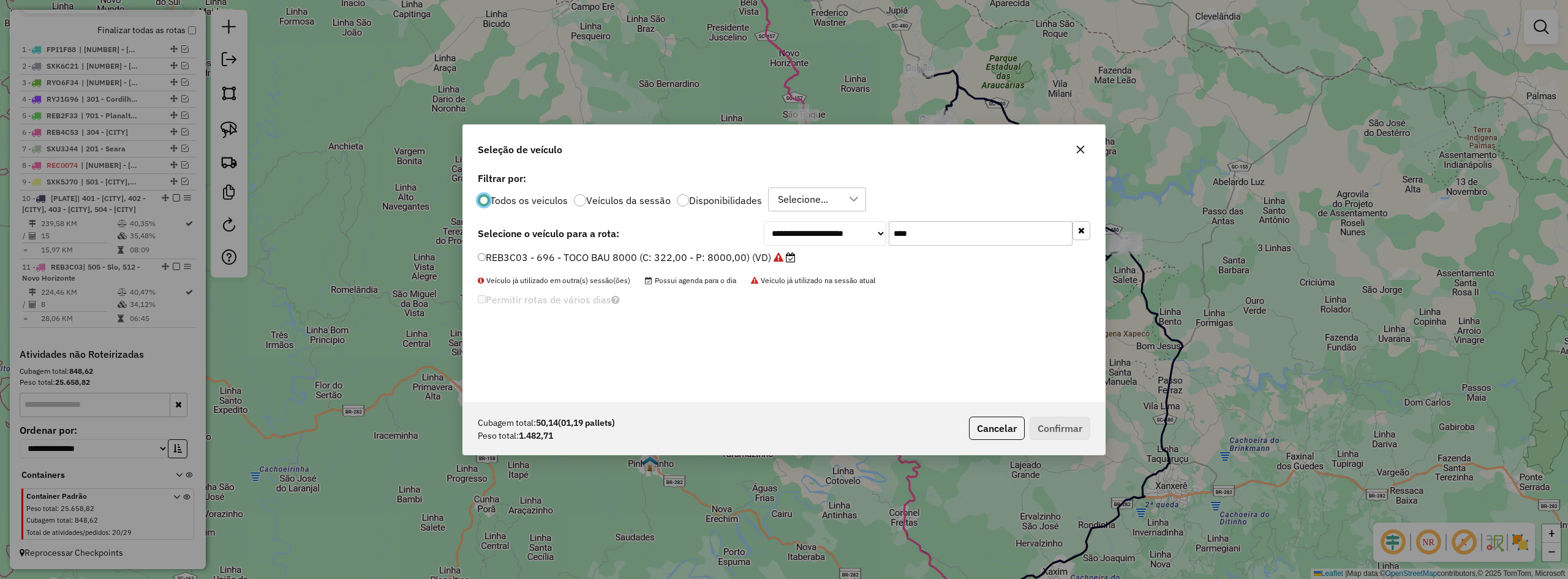 scroll, scrollTop: 7, scrollLeft: 4, axis: both 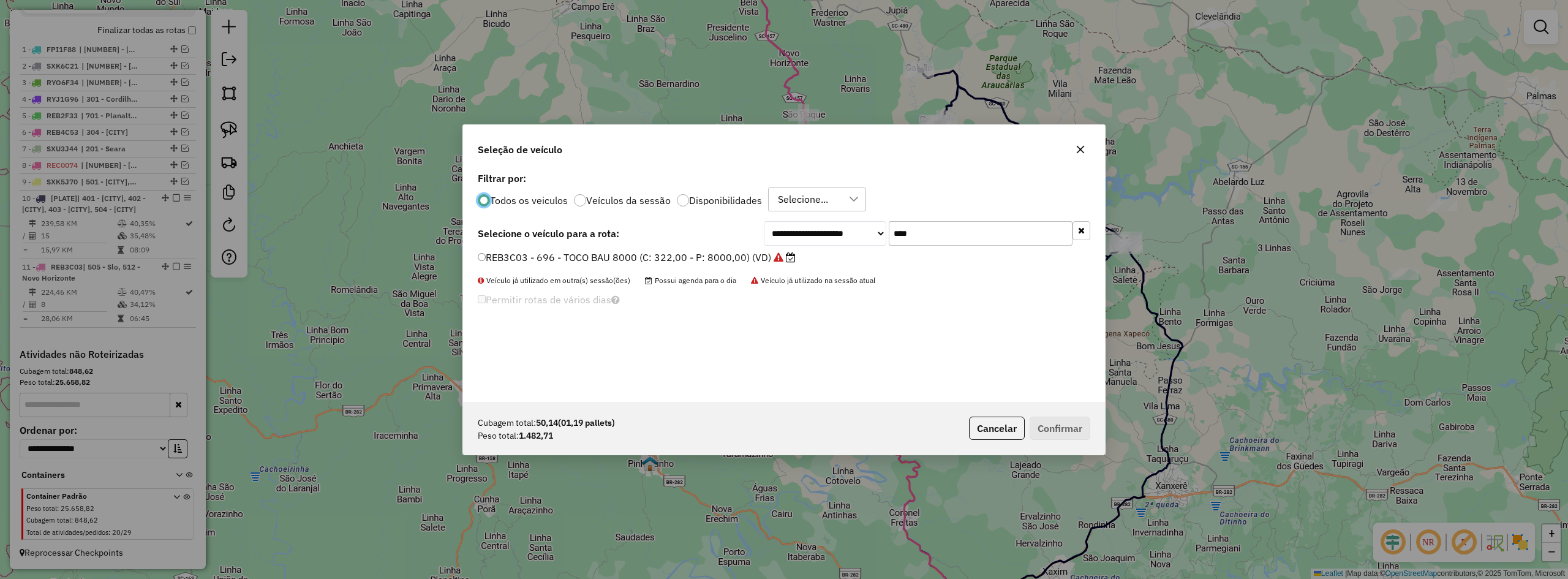 click on "****" 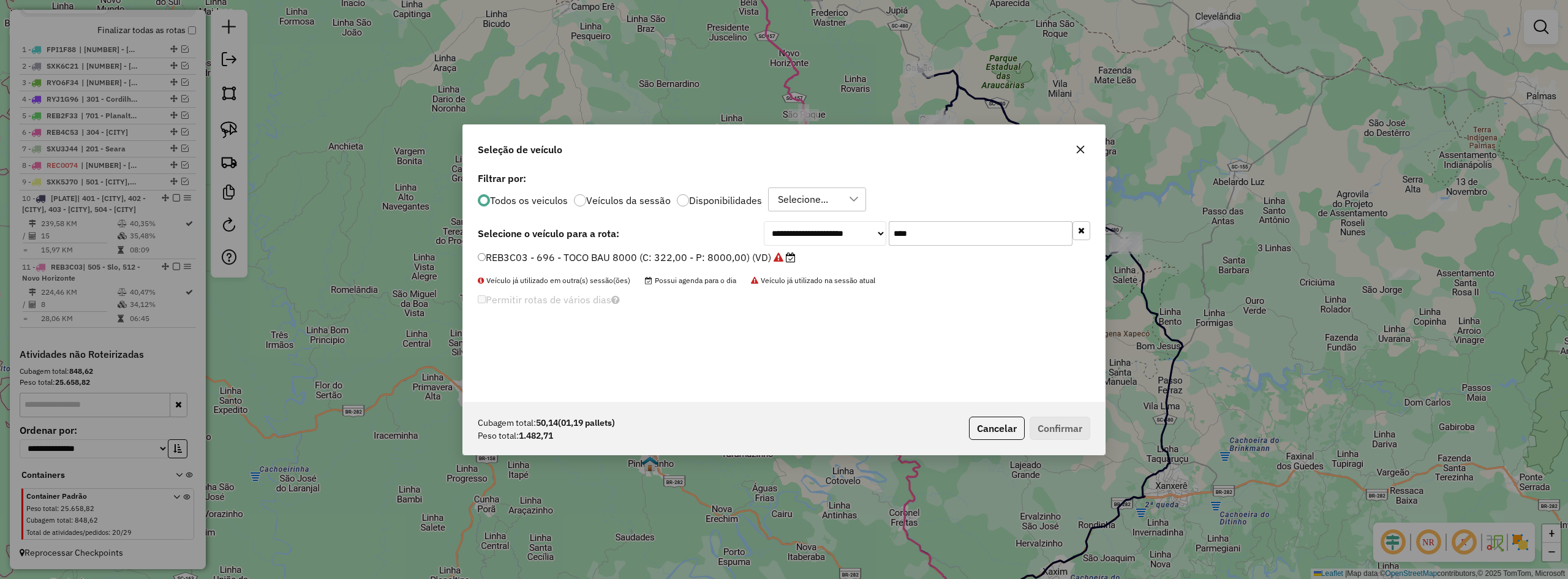 click on "****" 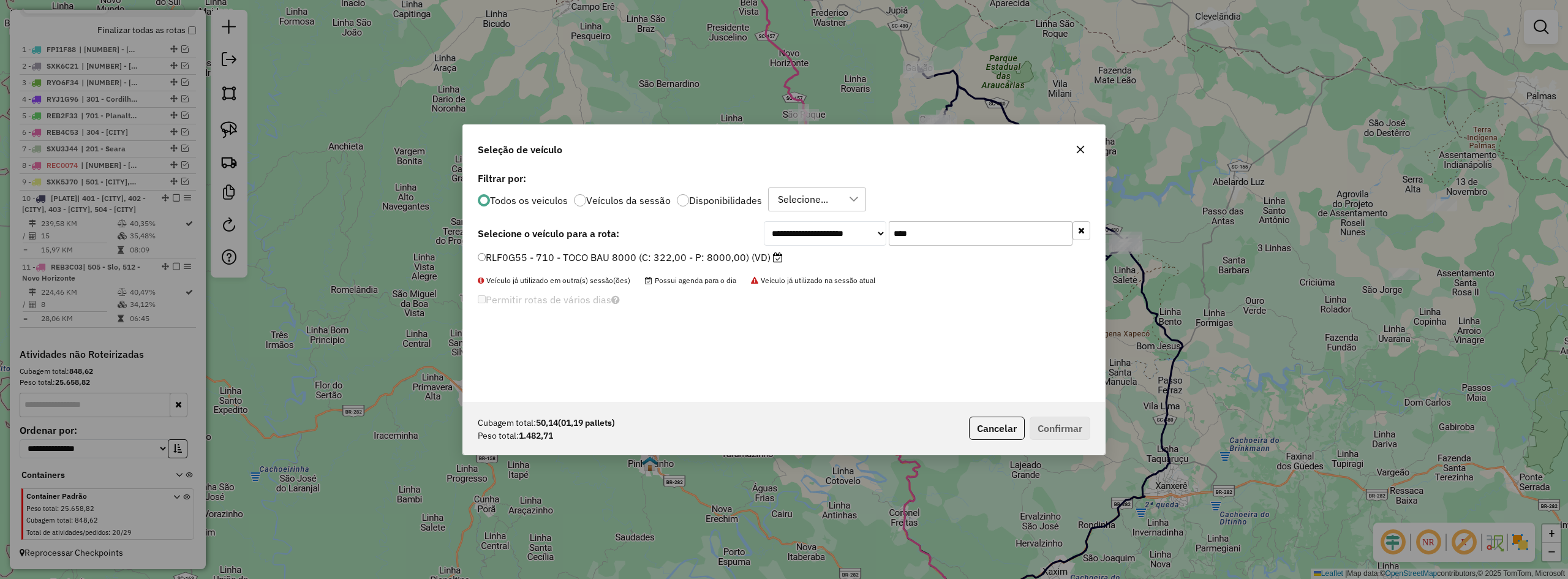 type on "****" 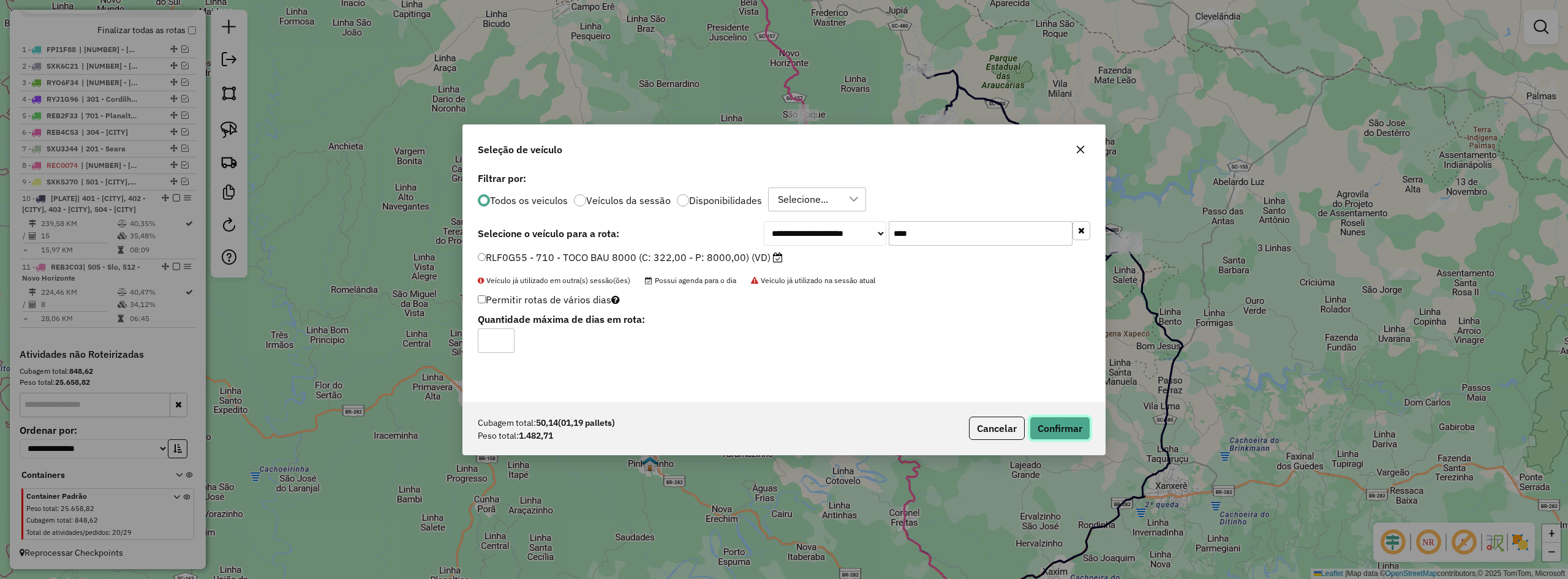 click on "Confirmar" 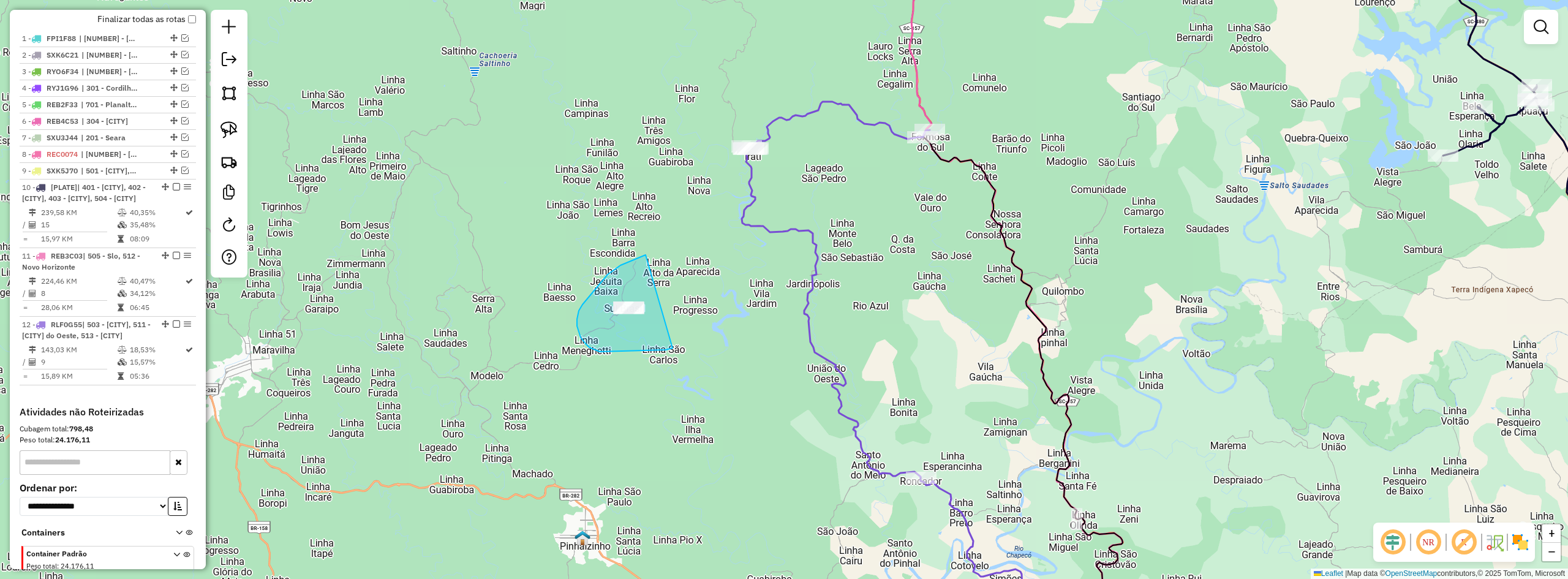 drag, startPoint x: 640, startPoint y: 257, endPoint x: 684, endPoint y: 326, distance: 81.8352 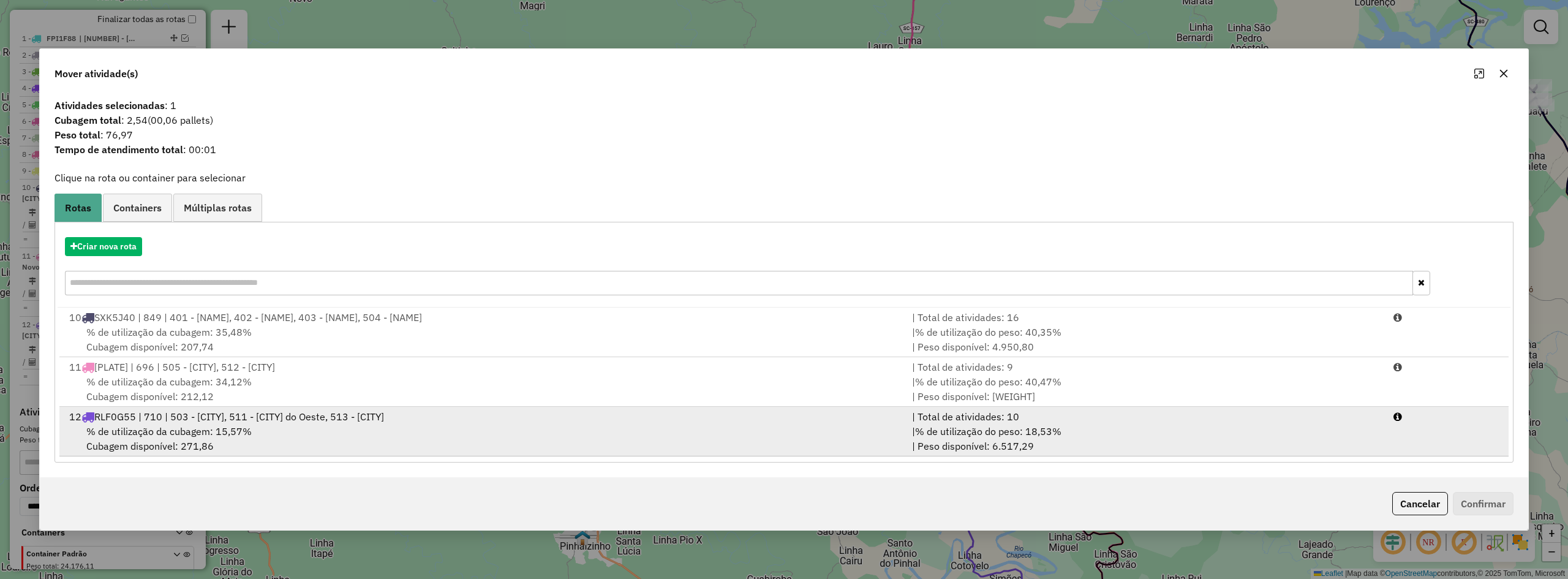 click on "12 RLF0G55 | 710 | 503 - [NAME], 511 - [NAME], 513 - [NAME]" at bounding box center [483, 417] 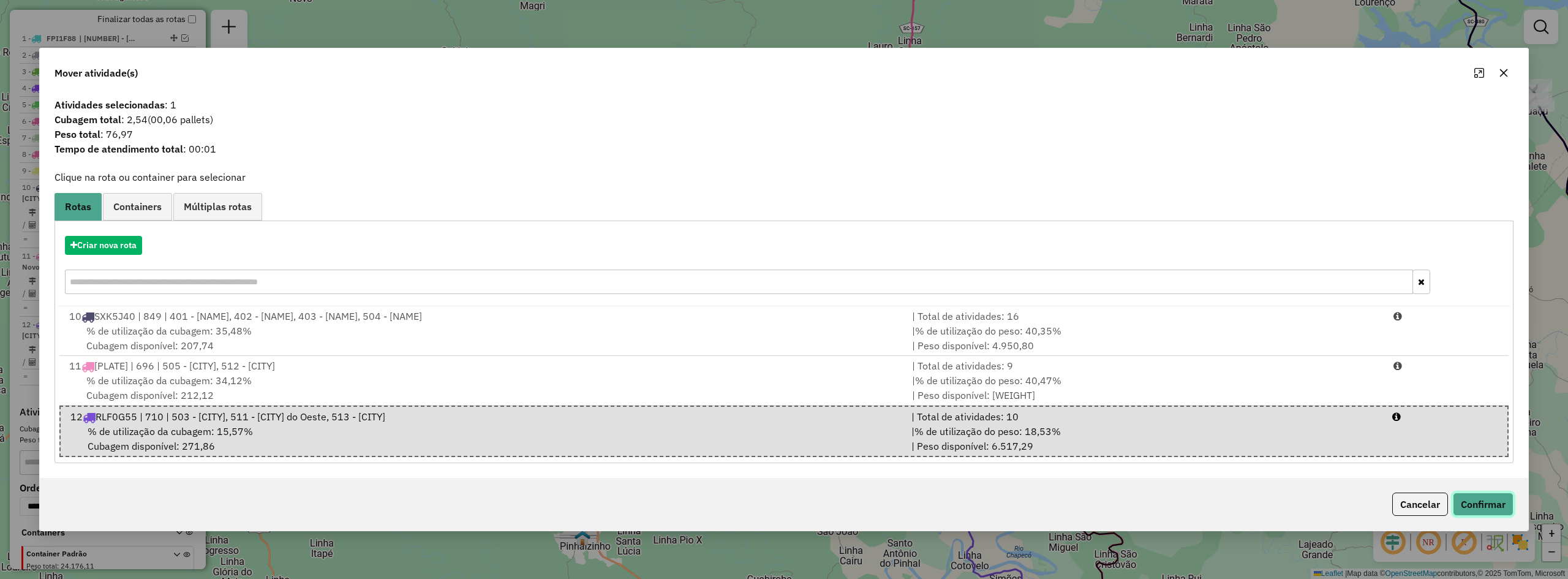 click on "Confirmar" 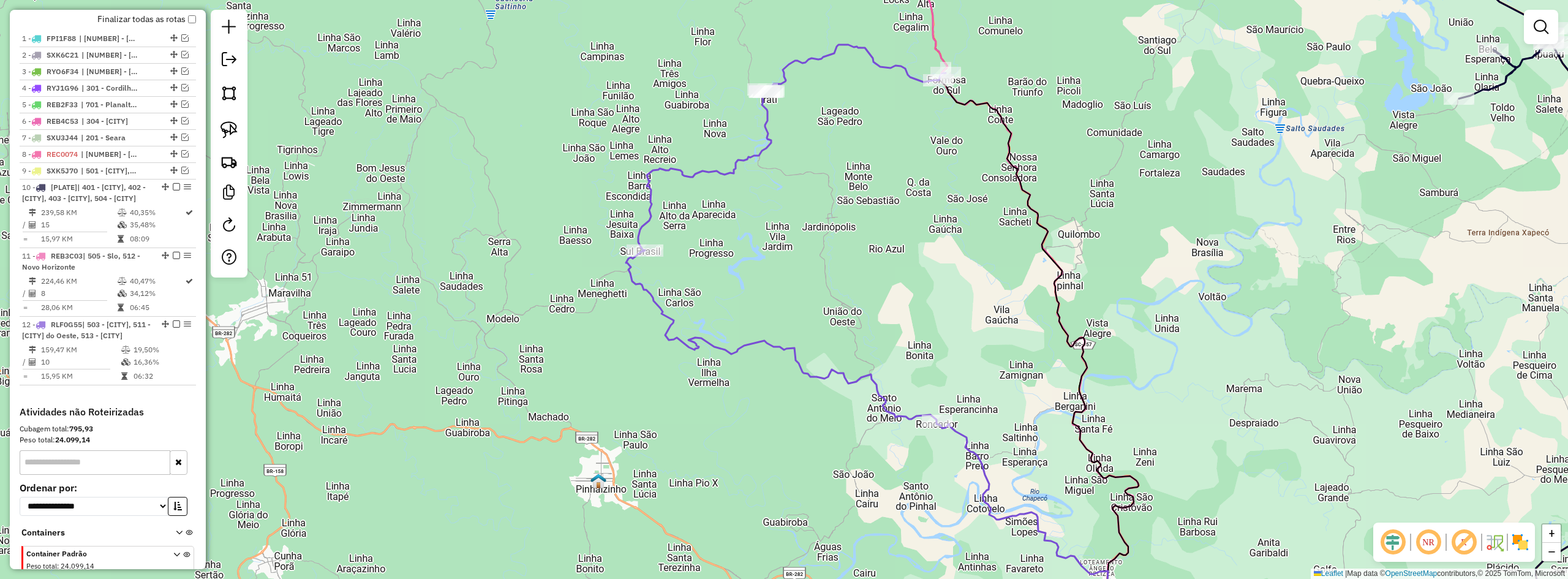 drag, startPoint x: 786, startPoint y: 369, endPoint x: 804, endPoint y: 304, distance: 67.44627 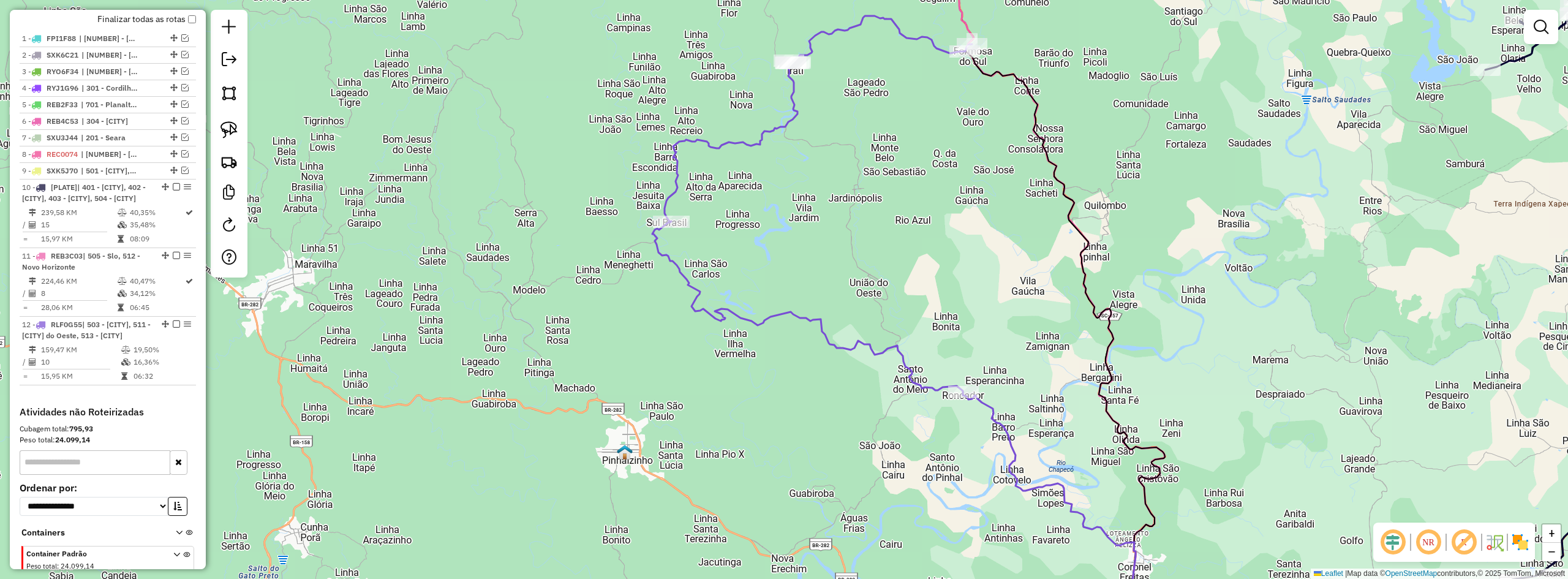 drag, startPoint x: 809, startPoint y: 421, endPoint x: 841, endPoint y: 411, distance: 33.52611 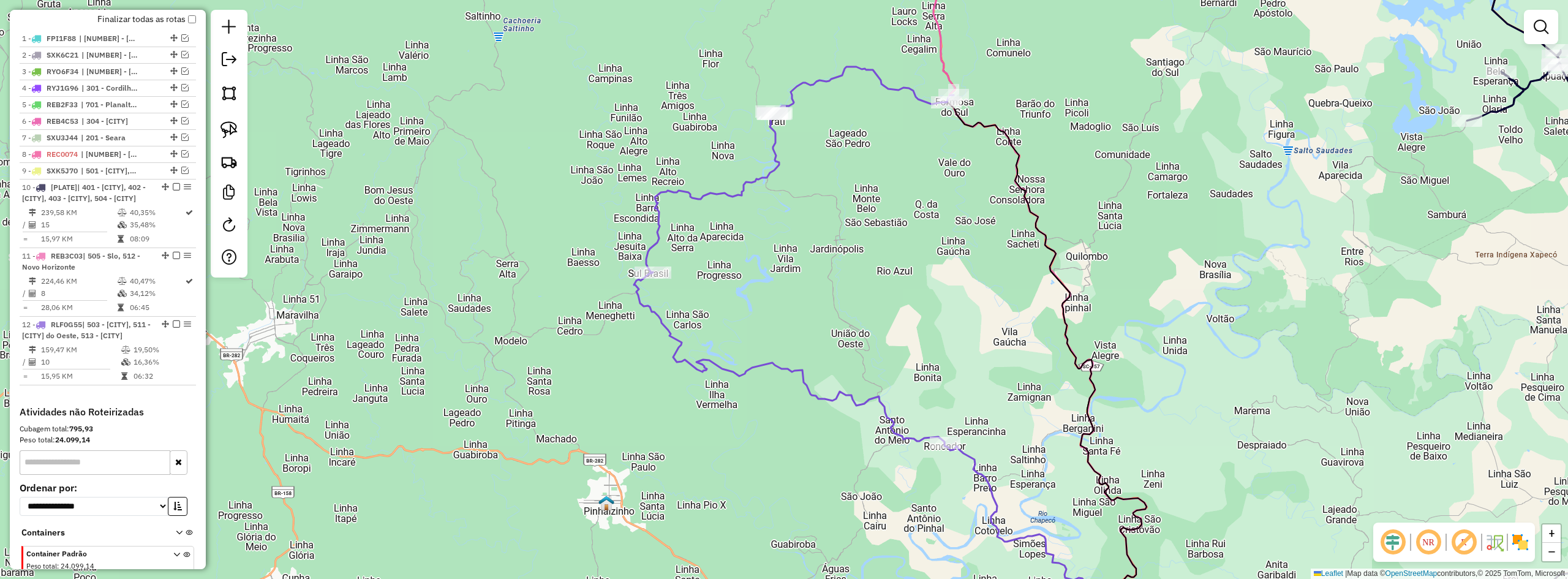drag, startPoint x: 910, startPoint y: 288, endPoint x: 867, endPoint y: 336, distance: 64.44377 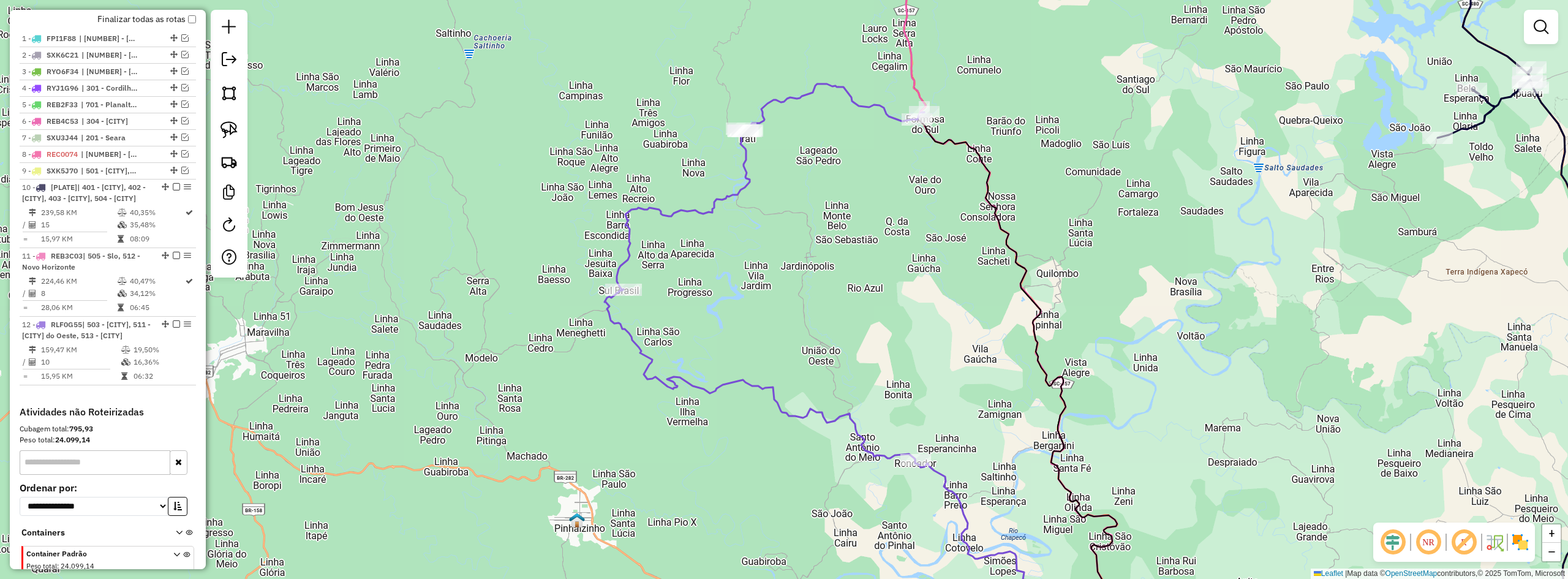 drag, startPoint x: 838, startPoint y: 232, endPoint x: 824, endPoint y: 242, distance: 17.20465 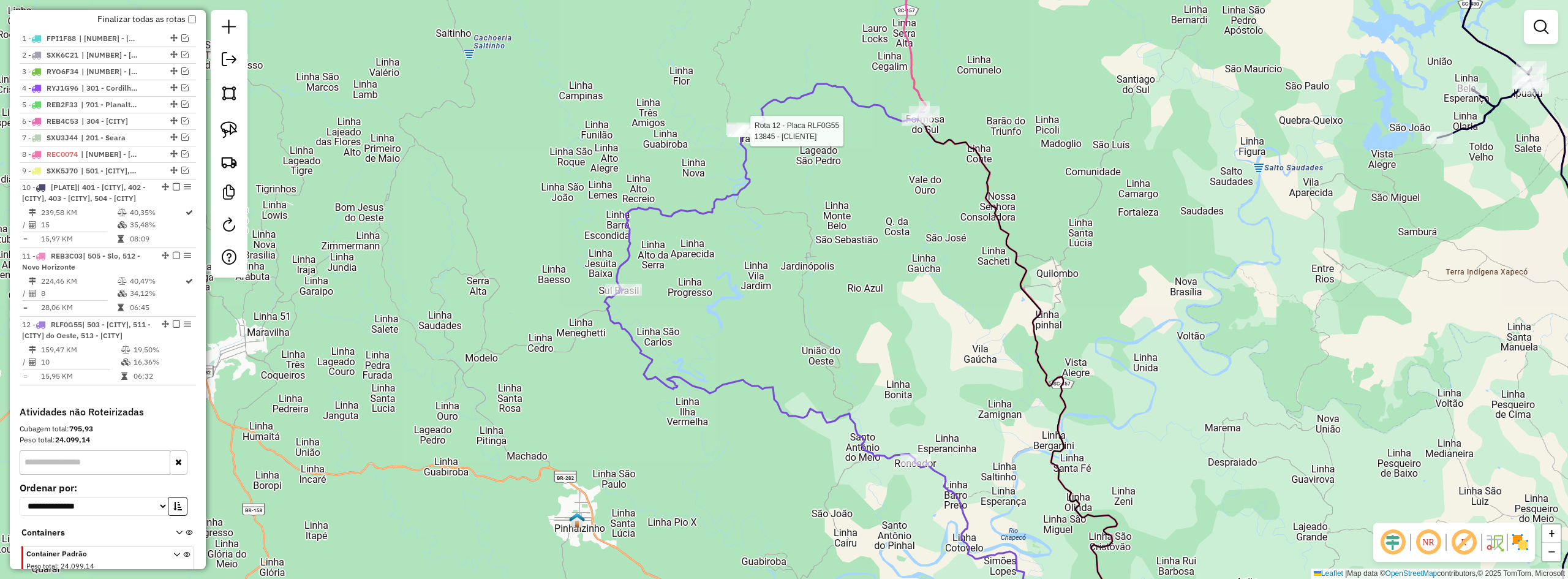 select on "**********" 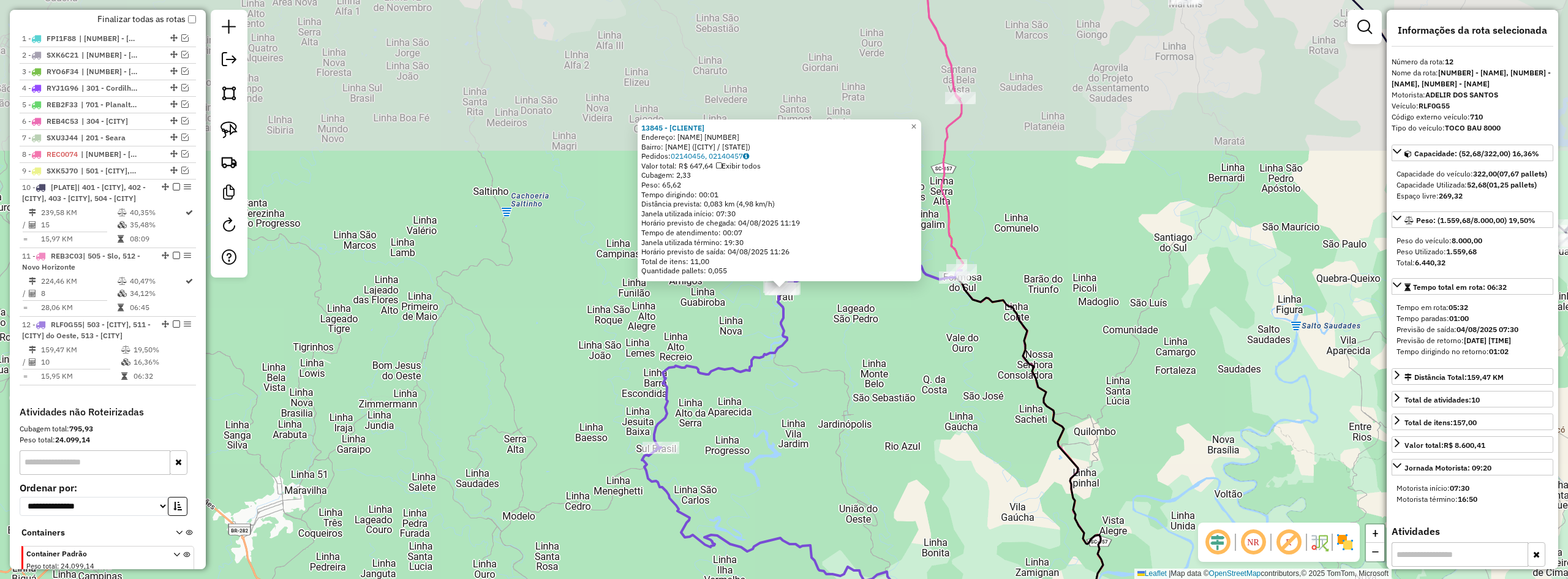 scroll, scrollTop: 522, scrollLeft: 0, axis: vertical 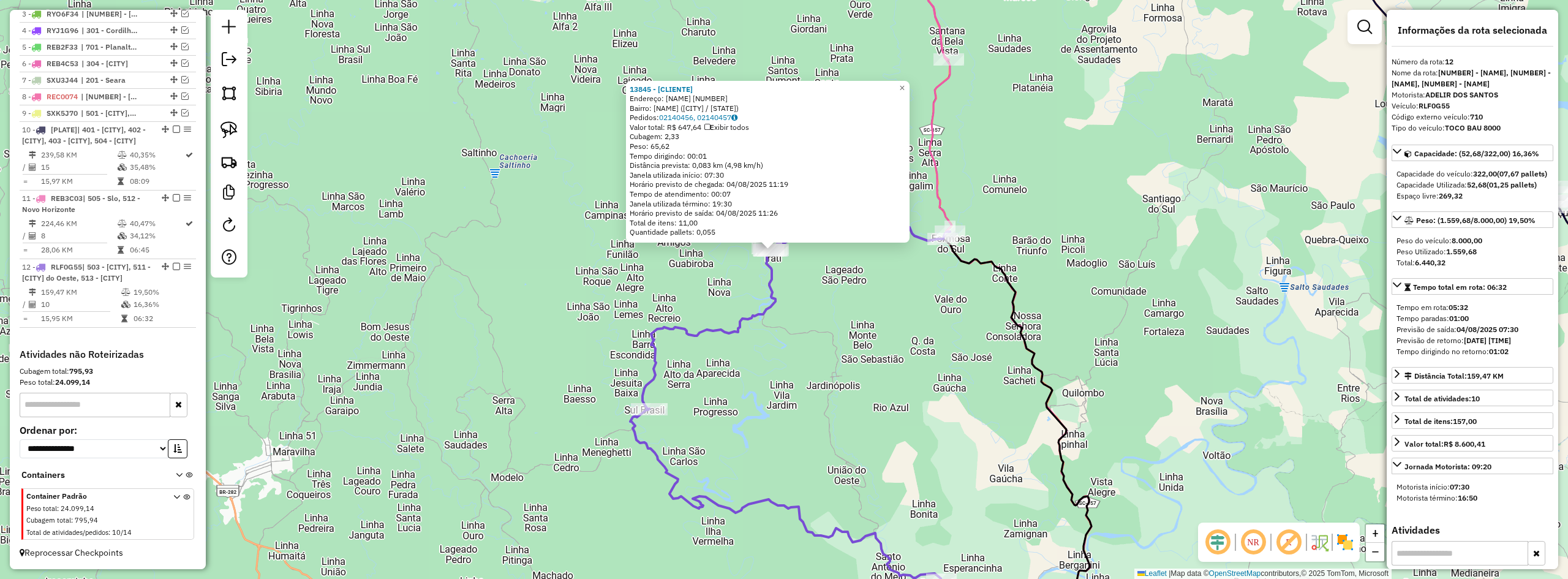drag, startPoint x: 881, startPoint y: 444, endPoint x: 858, endPoint y: 392, distance: 56.85948 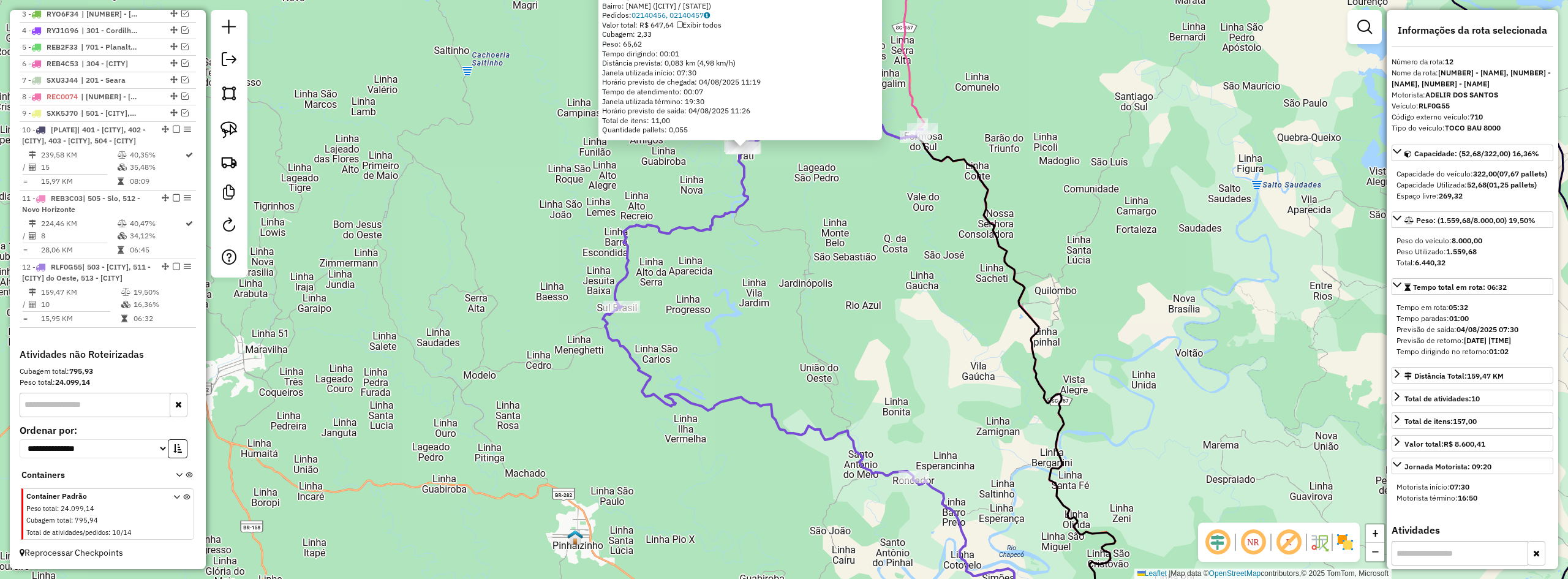 drag, startPoint x: 881, startPoint y: 434, endPoint x: 876, endPoint y: 370, distance: 64.195015 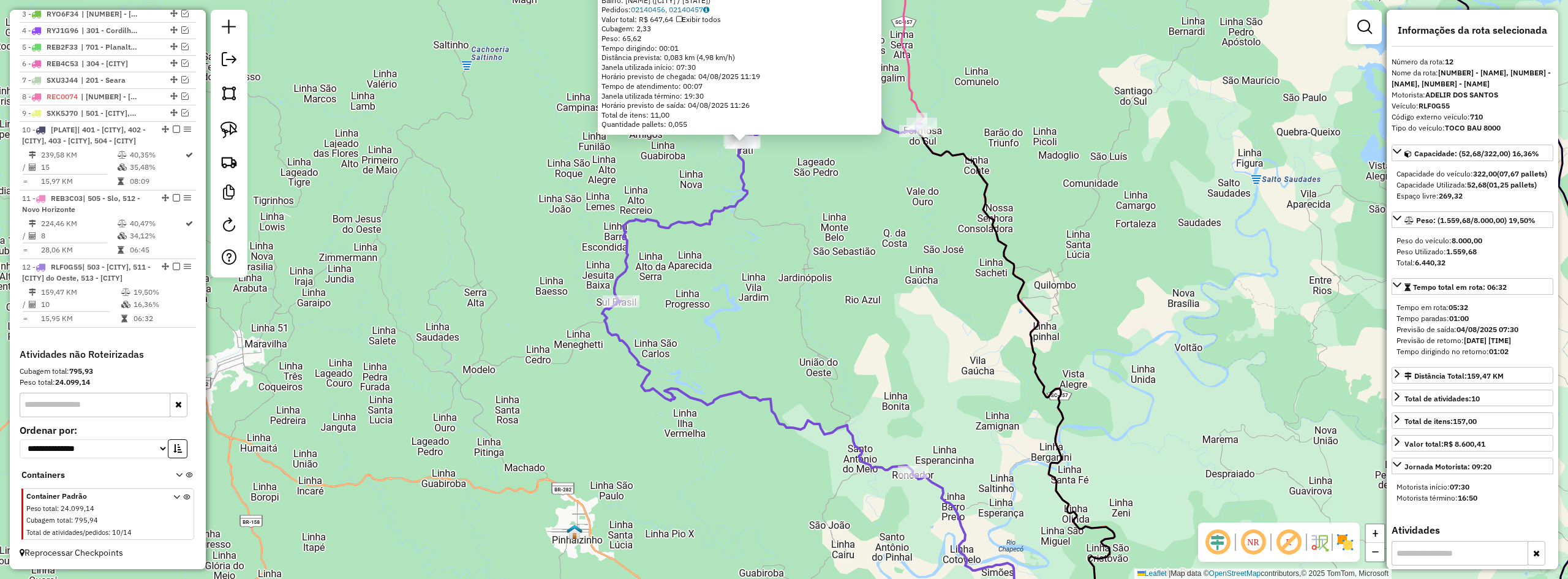 click on "[NUMBER] - [NAME] [LAST] Endereço: R [NAME] [NAME] [NUMBER] Bairro: [NAME] ([CITY] / [STATE]) Pedidos: 02140456, 02140457 Valor total: R$ 647,64 Exibir todos Cubagem: 2,33 Peso: 65,62 Tempo dirigindo: 00:01 Distância prevista: 0,083 km (4,98 km/h) Janela utilizada início: 07:30 Horário previsto de chegada: 04/08/2025 11:19 Tempo de atendimento: 00:07 Janela utilizada término: 19:30 Horário previsto de saída: 04/08/2025 11:26 Total de itens: 11,00 Quantidade pallets: 0,055 × Janela de atendimento Grade de atendimento Capacidade Transportadoras Veículos Cliente Pedidos Rotas Selecione os dias de semana para filtrar as janelas de atendimento Seg Ter Qua Qui Sex Sáb Dom Informe o período da janela de atendimento: De: Até: Filtrar exatamente a janela do cliente Considerar janela de atendimento padrão Selecione os dias de semana para filtrar as grades de atendimento Seg Ter Qua Qui Sex Sáb Dom Clientes fora do dia de atendimento selecionado" 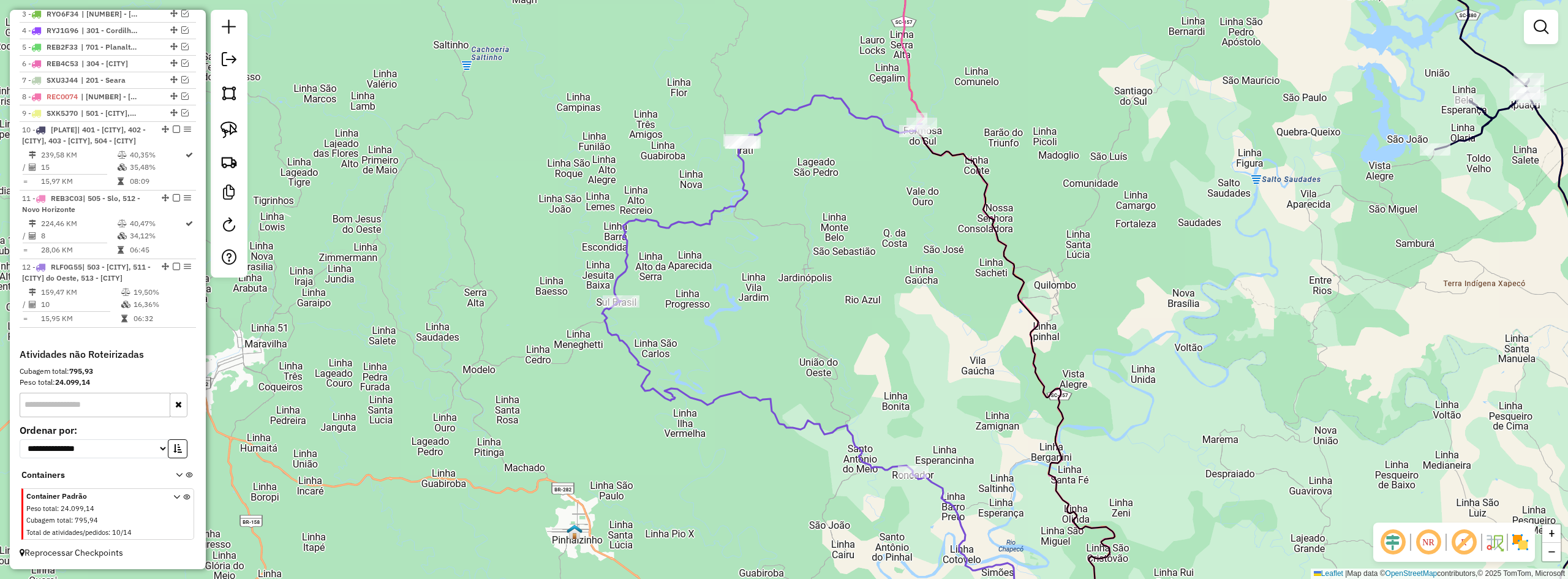 click on "Janela de atendimento Grade de atendimento Capacidade Transportadoras Veículos Cliente Pedidos  Rotas Selecione os dias de semana para filtrar as janelas de atendimento  Seg   Ter   Qua   Qui   Sex   Sáb   Dom  Informe o período da janela de atendimento: De: Até:  Filtrar exatamente a janela do cliente  Considerar janela de atendimento padrão  Selecione os dias de semana para filtrar as grades de atendimento  Seg   Ter   Qua   Qui   Sex   Sáb   Dom   Considerar clientes sem dia de atendimento cadastrado  Clientes fora do dia de atendimento selecionado Filtrar as atividades entre os valores definidos abaixo:  Peso mínimo:   Peso máximo:   Cubagem mínima:   Cubagem máxima:   De:   Até:  Filtrar as atividades entre o tempo de atendimento definido abaixo:  De:   Até:   Considerar capacidade total dos clientes não roteirizados Transportadora: Selecione um ou mais itens Tipo de veículo: Selecione um ou mais itens Veículo: Selecione um ou mais itens Motorista: Selecione um ou mais itens Nome: Rótulo:" 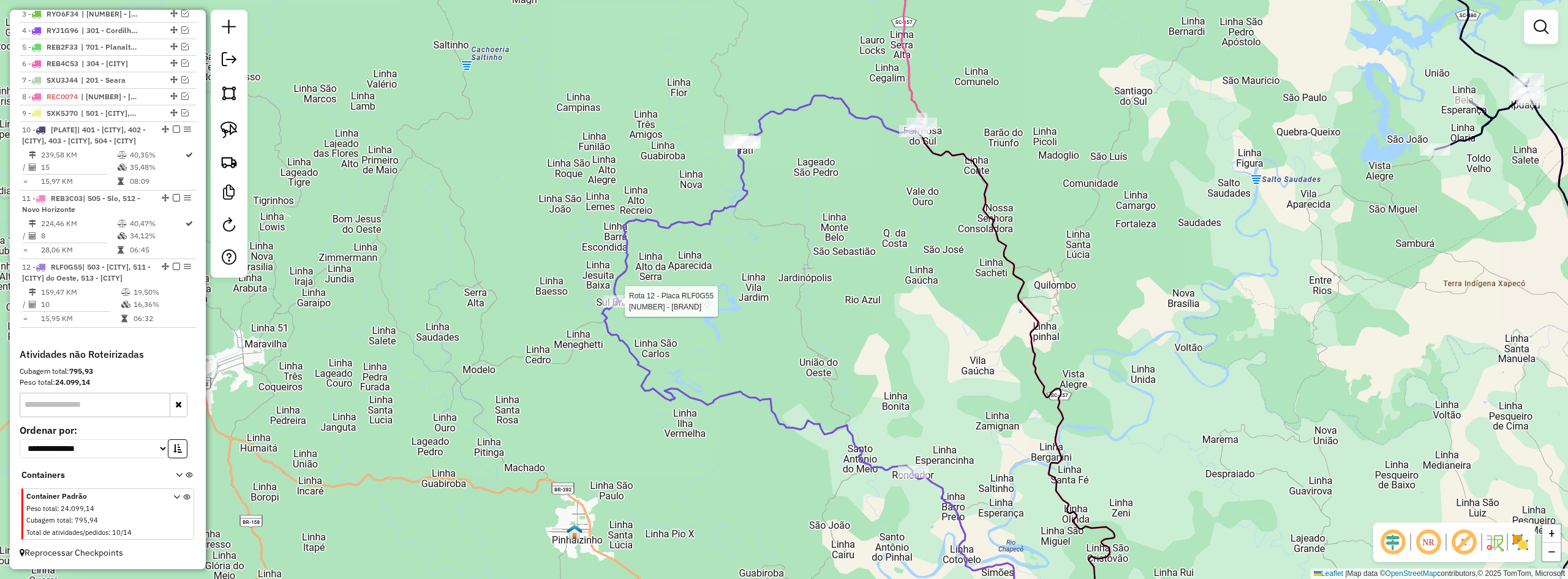 select on "**********" 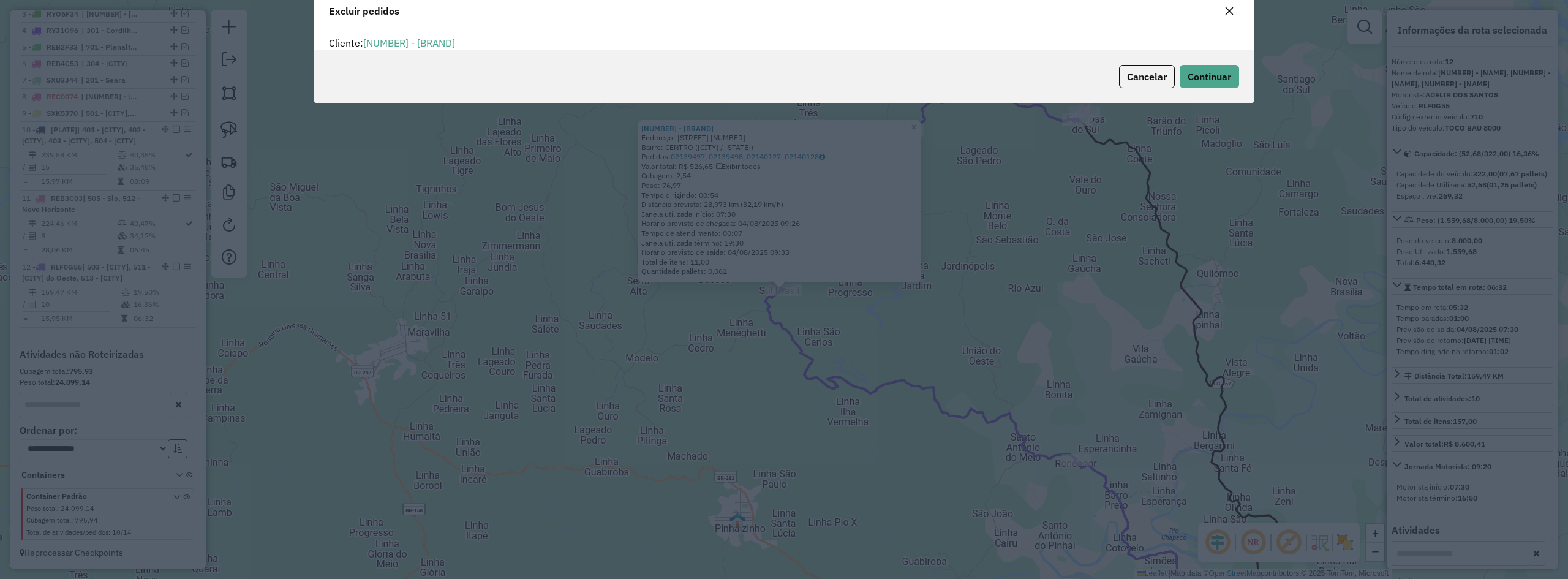 scroll, scrollTop: 43, scrollLeft: 0, axis: vertical 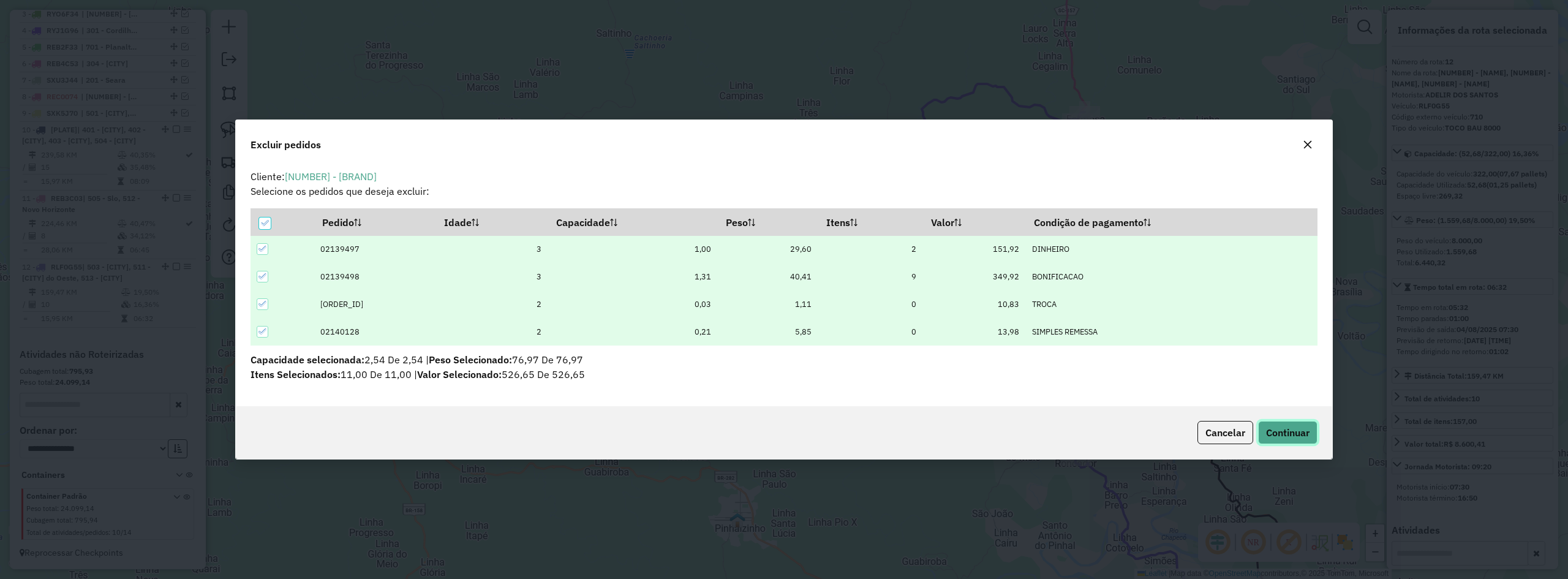 click on "Continuar" 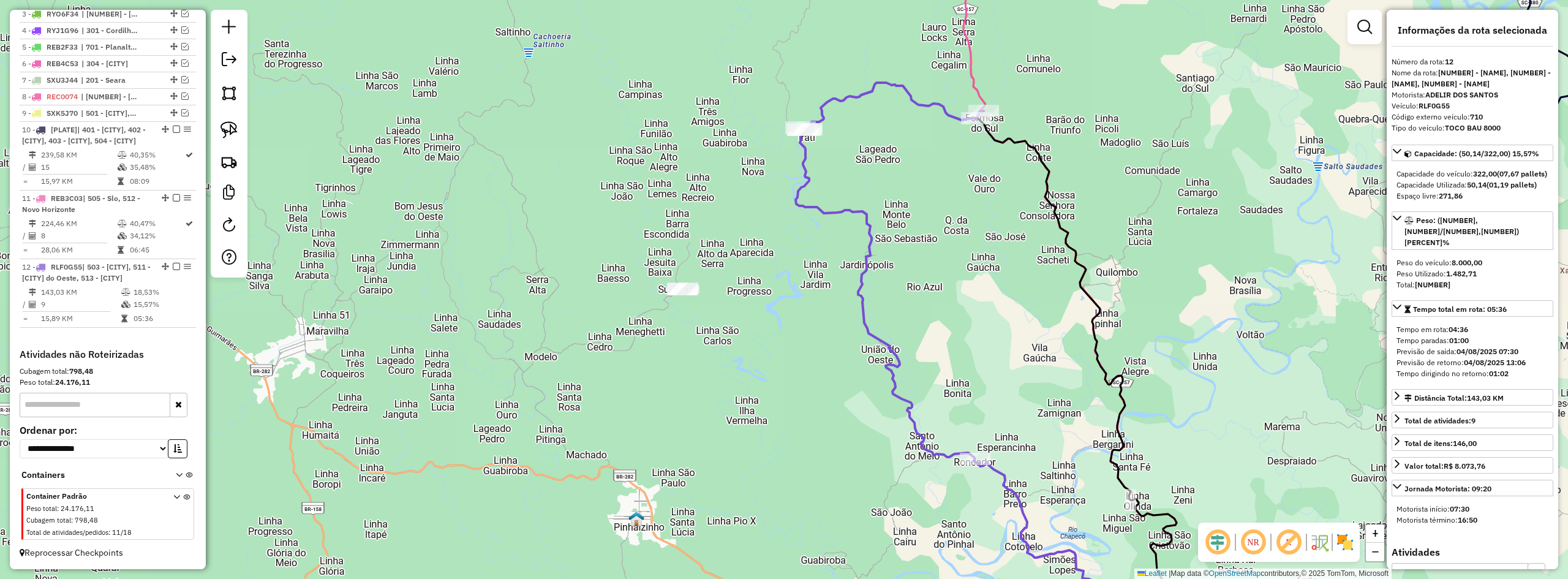 drag, startPoint x: 1068, startPoint y: 295, endPoint x: 965, endPoint y: 294, distance: 103.0049 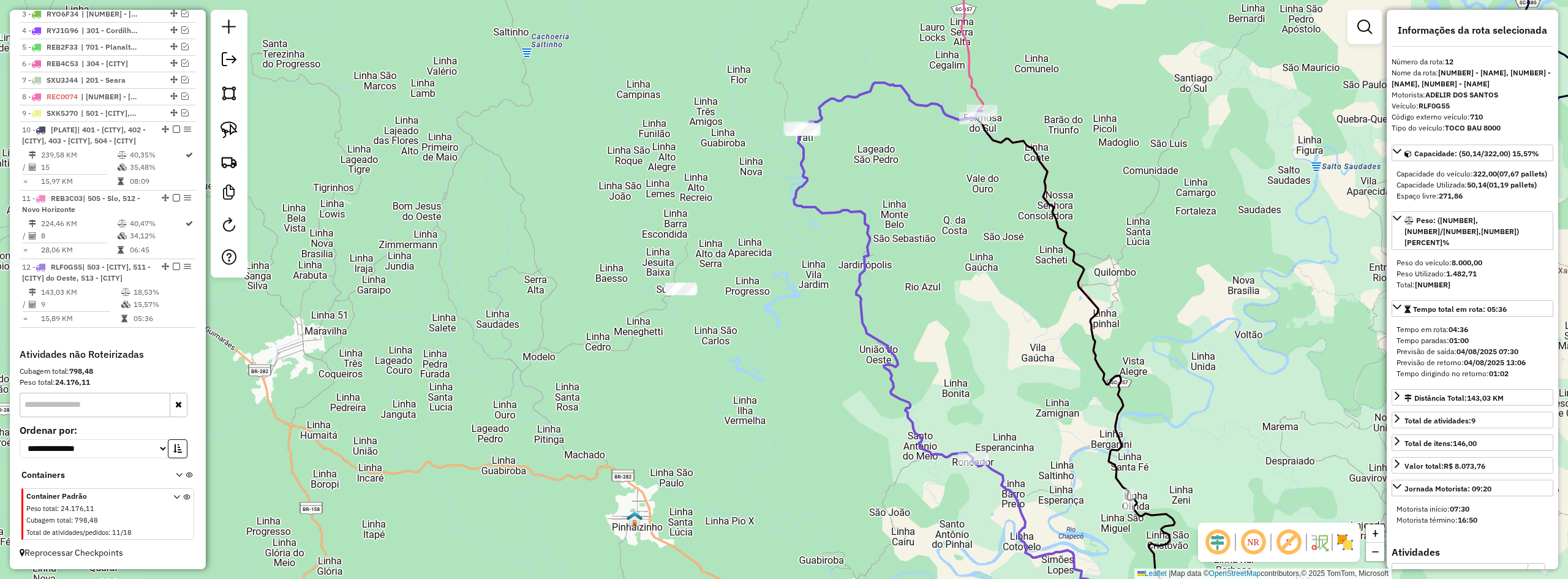 click on "Janela de atendimento Grade de atendimento Capacidade Transportadoras Veículos Cliente Pedidos  Rotas Selecione os dias de semana para filtrar as janelas de atendimento  Seg   Ter   Qua   Qui   Sex   Sáb   Dom  Informe o período da janela de atendimento: De: Até:  Filtrar exatamente a janela do cliente  Considerar janela de atendimento padrão  Selecione os dias de semana para filtrar as grades de atendimento  Seg   Ter   Qua   Qui   Sex   Sáb   Dom   Considerar clientes sem dia de atendimento cadastrado  Clientes fora do dia de atendimento selecionado Filtrar as atividades entre os valores definidos abaixo:  Peso mínimo:   Peso máximo:   Cubagem mínima:   Cubagem máxima:   De:   Até:  Filtrar as atividades entre o tempo de atendimento definido abaixo:  De:   Até:   Considerar capacidade total dos clientes não roteirizados Transportadora: Selecione um ou mais itens Tipo de veículo: Selecione um ou mais itens Veículo: Selecione um ou mais itens Motorista: Selecione um ou mais itens Nome: Rótulo:" 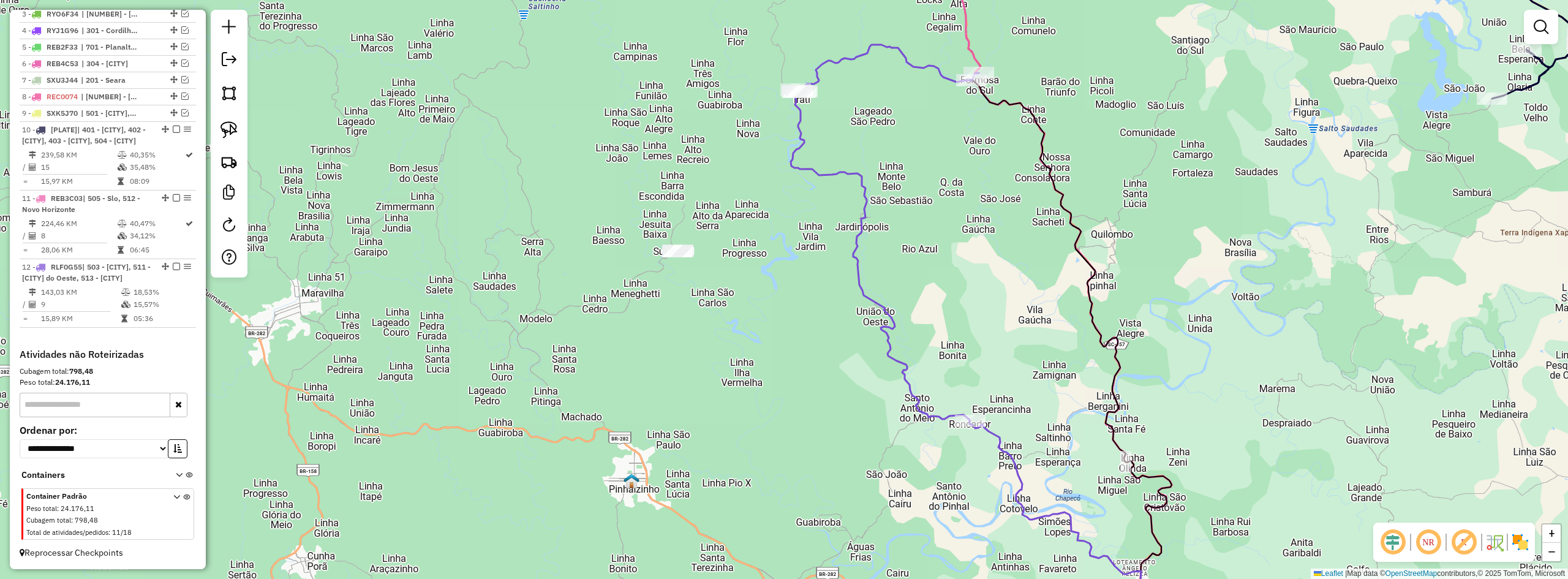 drag, startPoint x: 978, startPoint y: 345, endPoint x: 968, endPoint y: 263, distance: 82.60751 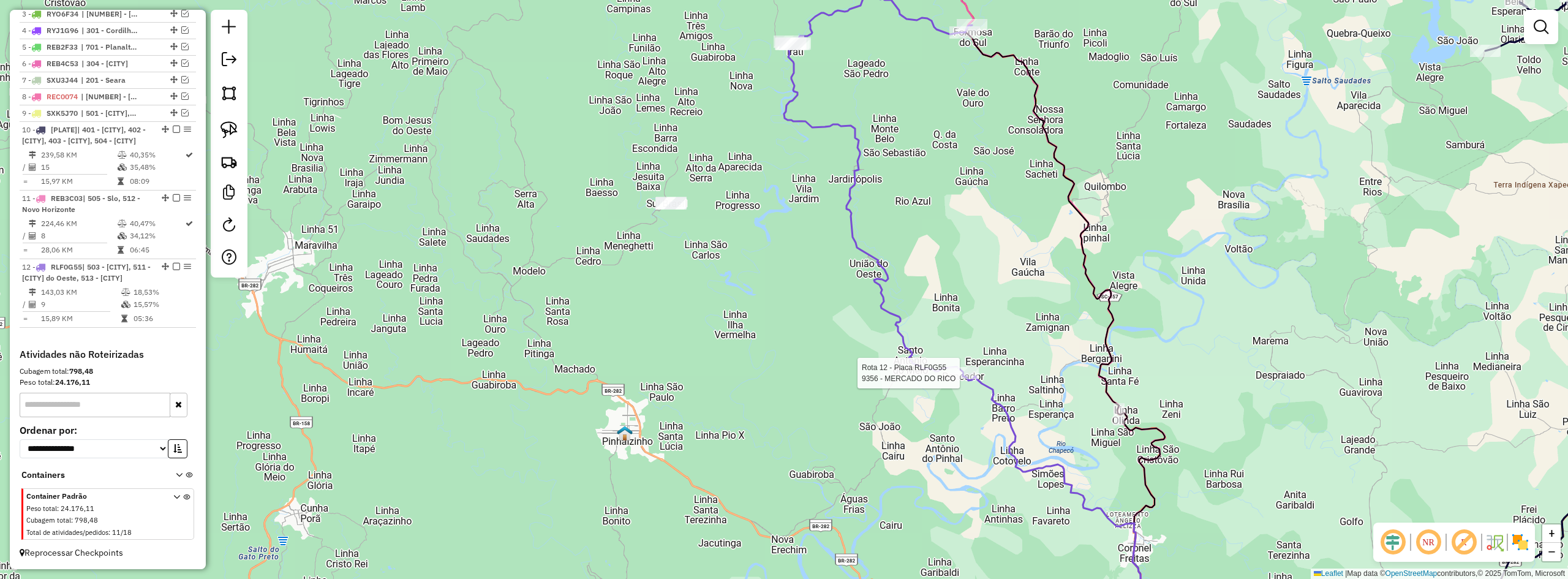 select on "**********" 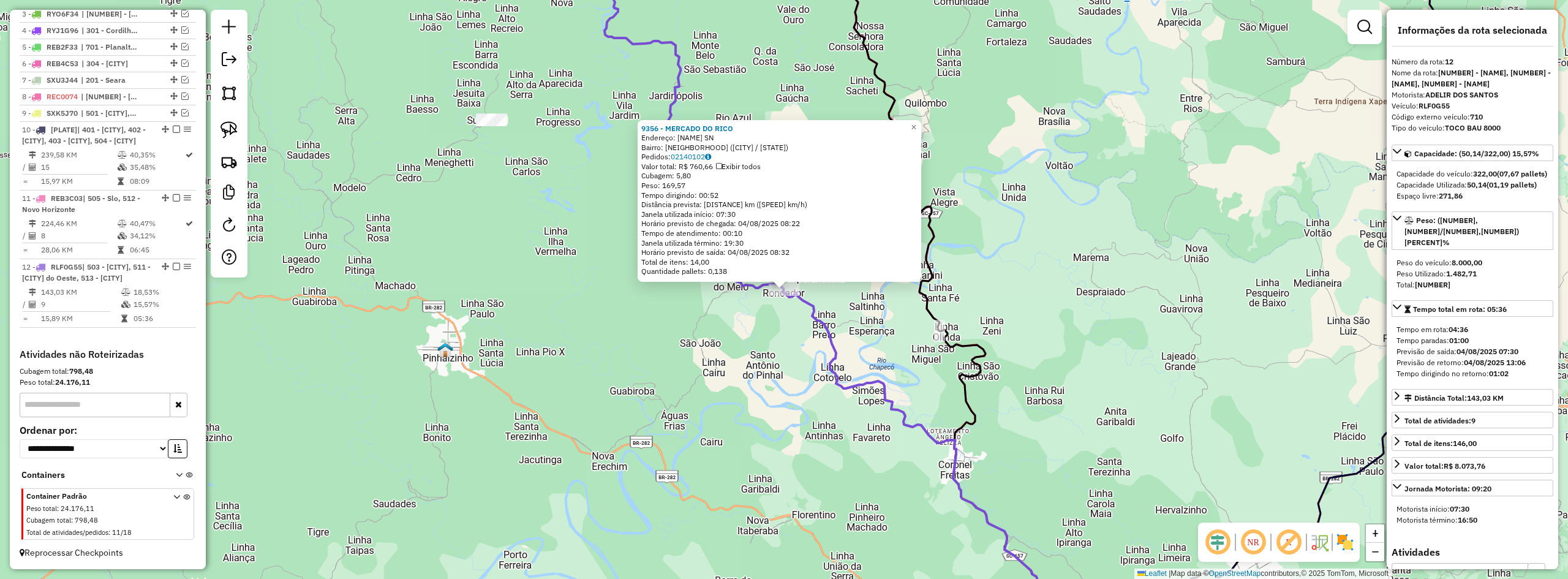click on "9356 - [NAME]  Endereço:  [STREET] [NUMBER]   Bairro: [NAME] ([CITY] / SC)   Pedidos:  02140102   Valor total: R$ 760,66   Exibir todos   Cubagem: 5,80  Peso: 169,57  Tempo dirigindo: 00:52   Distância prevista: 37,418 km (43,17 km/h)   Janela utilizada início: 07:30   Horário previsto de chegada: 04/08/2025 08:22   Tempo de atendimento: 00:10   Janela utilizada término: 19:30   Horário previsto de saída: 04/08/2025 08:32   Total de itens: 14,00   Quantidade pallets: 0,138  × Janela de atendimento Grade de atendimento Capacidade Transportadoras Veículos Cliente Pedidos  Rotas Selecione os dias de semana para filtrar as janelas de atendimento  Seg   Ter   Qua   Qui   Sex   Sáb   Dom  Informe o período da janela de atendimento: De: Até:  Filtrar exatamente a janela do cliente  Considerar janela de atendimento padrão  Selecione os dias de semana para filtrar as grades de atendimento  Seg   Ter   Qua   Qui   Sex   Sáb   Dom   Clientes fora do dia de atendimento selecionado" 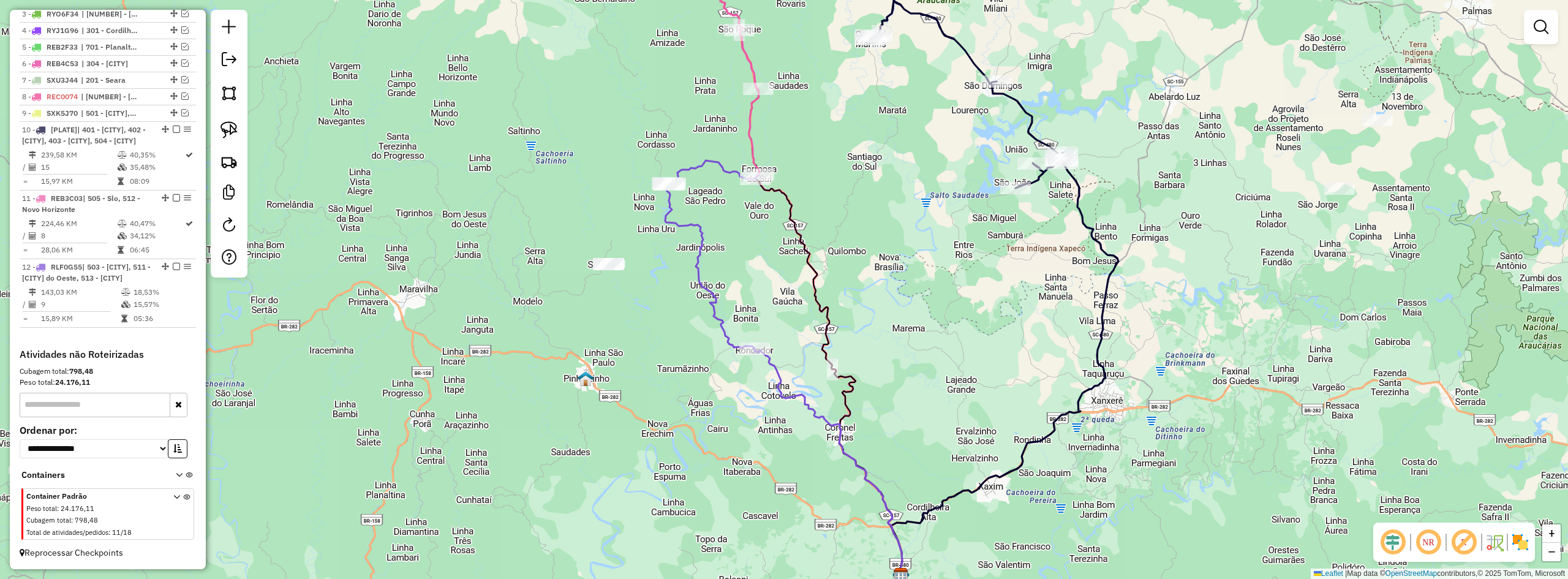 drag, startPoint x: 814, startPoint y: 290, endPoint x: 784, endPoint y: 312, distance: 37.20215 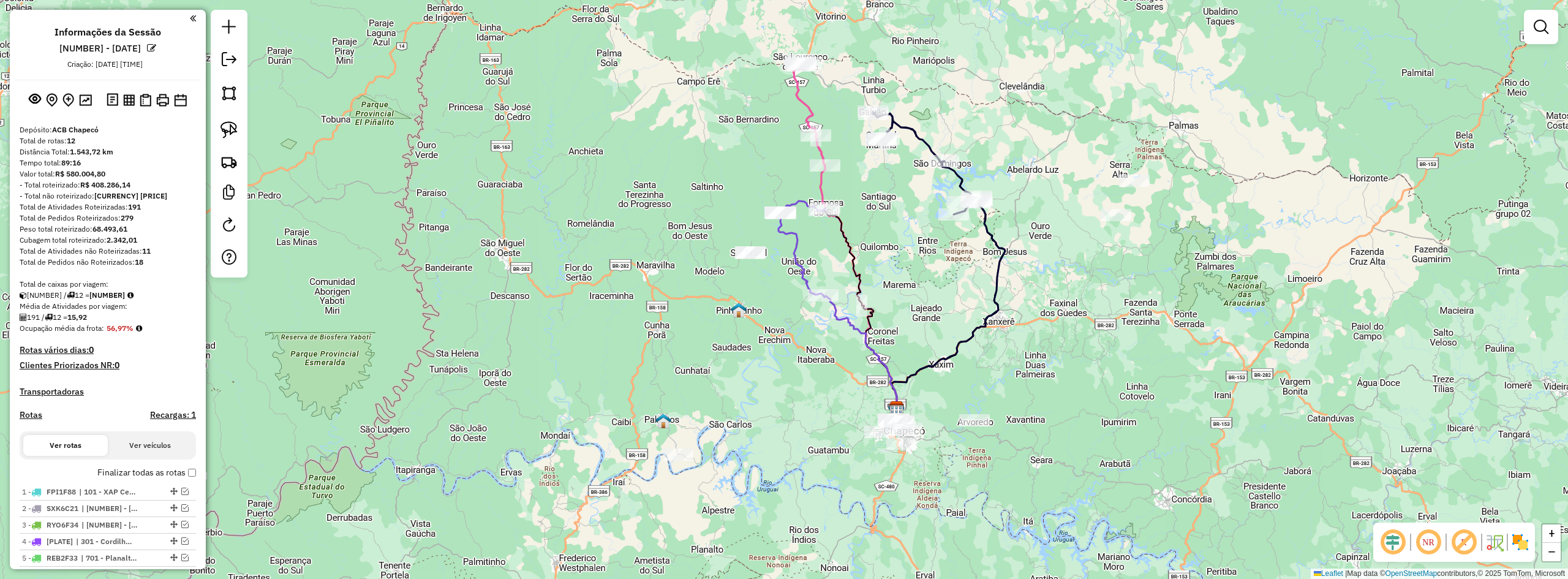 scroll, scrollTop: 0, scrollLeft: 0, axis: both 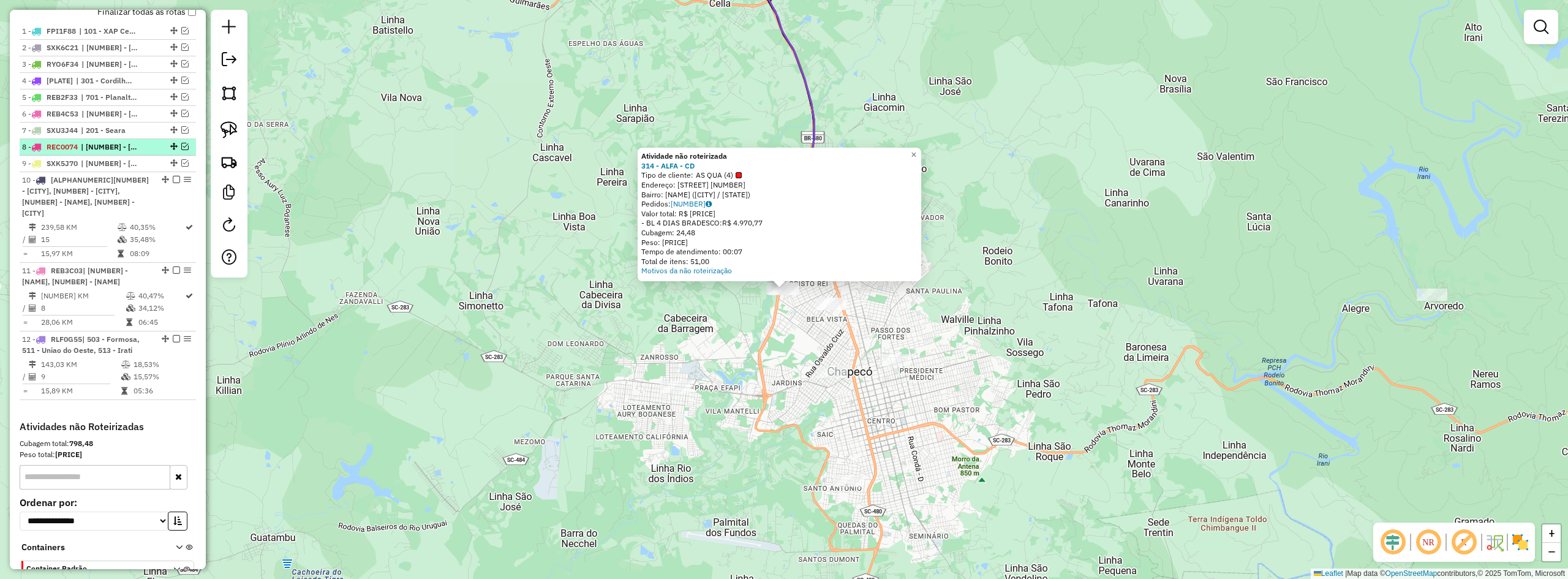 click at bounding box center [185, 146] 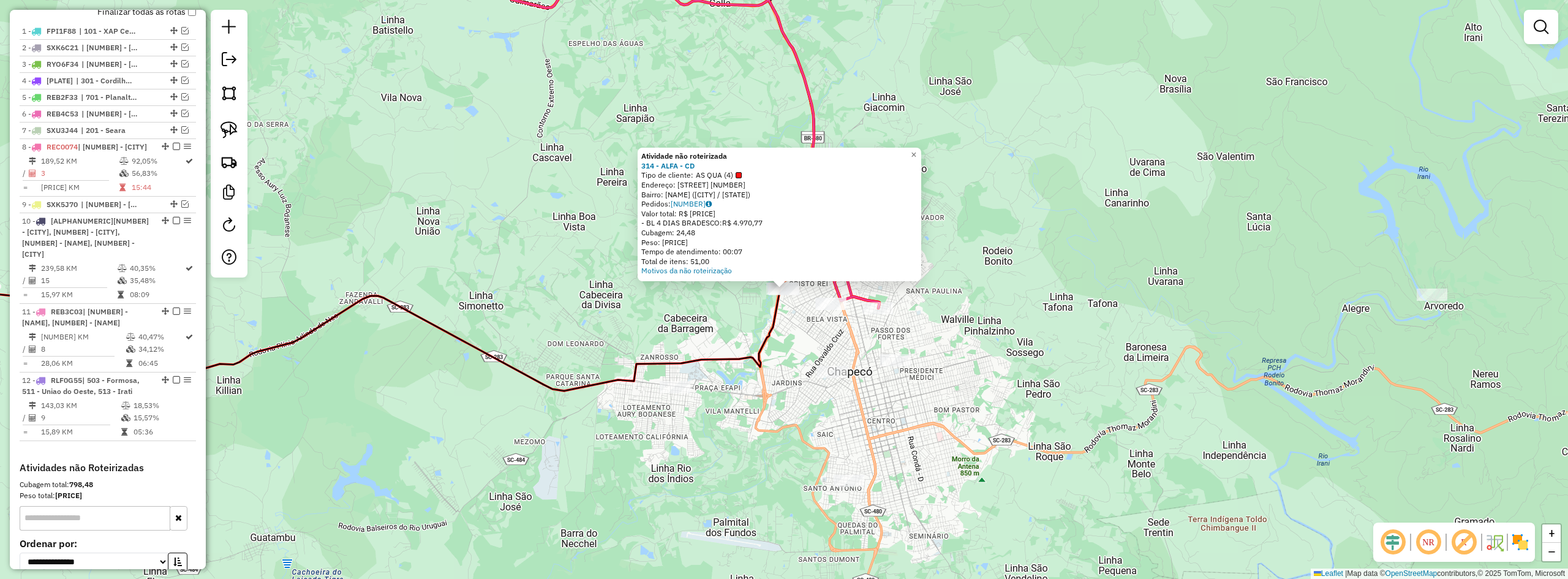 click on "Atividade não roteirizada 314 - ALFA - CD  Tipo de cliente:   AS QUA (4)   Endereço:  [STREET] - D [NUMBER] [NUMBER]   Bairro: [NEIGHBORHOOD] ([CITY] / SC)   Pedidos:  02140100   Valor total: R$ 4.970,77   - BL 4 DIAS  BRADESCO:  R$ 4.970,77   Cubagem: 24,48   Peso: 670,43   Tempo de atendimento: 00:07   Total de itens: 51,00  Motivos da não roteirização × Janela de atendimento Grade de atendimento Capacidade Transportadoras Veículos Cliente Pedidos  Rotas Selecione os dias de semana para filtrar as janelas de atendimento  Seg   Ter   Qua   Qui   Sex   Sáb   Dom  Informe o período da janela de atendimento: De: Até:  Filtrar exatamente a janela do cliente  Considerar janela de atendimento padrão  Selecione os dias de semana para filtrar as grades de atendimento  Seg   Ter   Qua   Qui   Sex   Sáb   Dom   Considerar clientes sem dia de atendimento cadastrado  Clientes fora do dia de atendimento selecionado Filtrar as atividades entre os valores definidos abaixo:  Peso mínimo:   Peso máximo:  +" 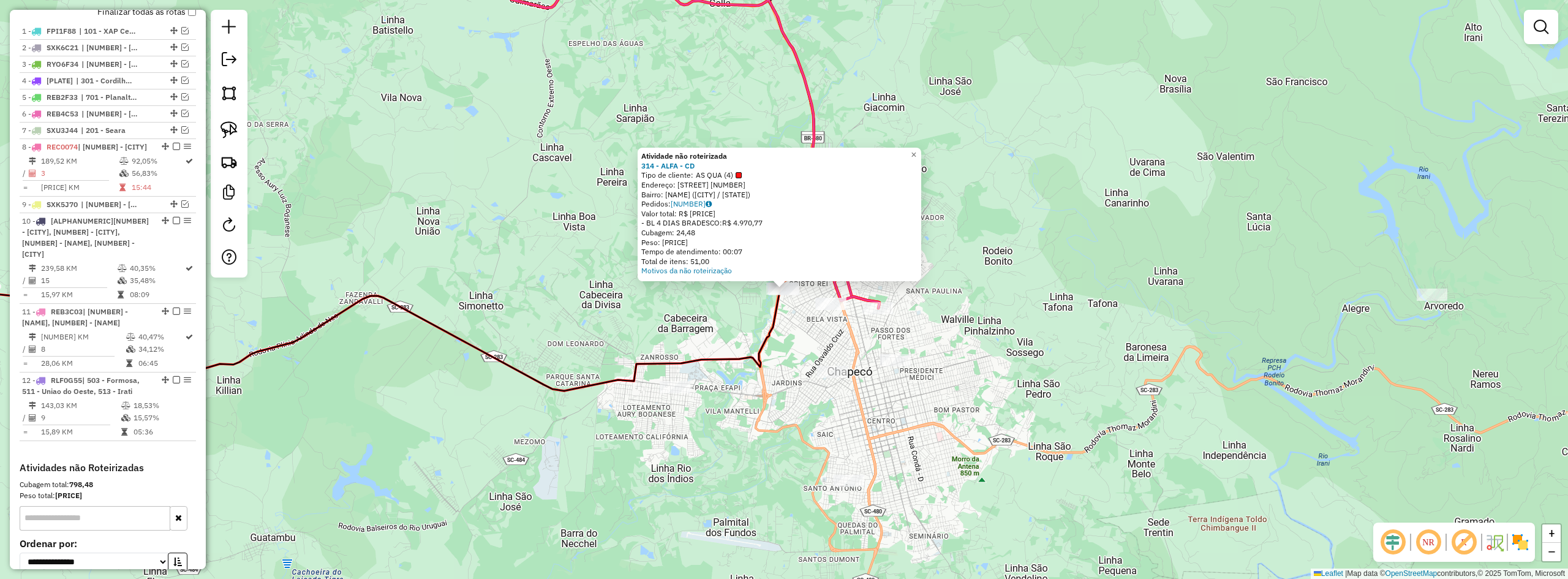 click on "Atividade não roteirizada [NUMBER] - [BUSINESS_NAME] Tipo de cliente: AS QUA ([NUMBER]) Endereço: [NAME] - D [NAME] [NUMBER] Bairro: [NAME] ([CITY] / [STATE]) Pedidos: [NUMBER] Valor total: [CURRENCY] [AMOUNT] - BL [NUMBER] DIAS BRADESCO: [CURRENCY] [AMOUNT] Cubagem: [AMOUNT] Peso: [AMOUNT] Tempo de atendimento: [TIME] Total de itens: [AMOUNT] Motivos da não roteirização × Janela de atendimento Grade de atendimento Capacidade Transportadoras Veículos Cliente Pedidos Rotas Selecione os dias de semana para filtrar as janelas de atendimento Seg Ter Qua Qui Sex Sáb Dom Informe o período da janela de atendimento: De: Até: Filtrar exatamente a janela do cliente Considerar janela de atendimento padrão Selecione os dias de semana para filtrar as grades de atendimento Seg Ter Qua Qui Sex Sáb Dom Considerar clientes sem dia de atendimento cadastrado Clientes fora do dia de atendimento selecionado Filtrar as atividades entre os valores definidos abaixo: Peso mínimo: Peso máximo: +" 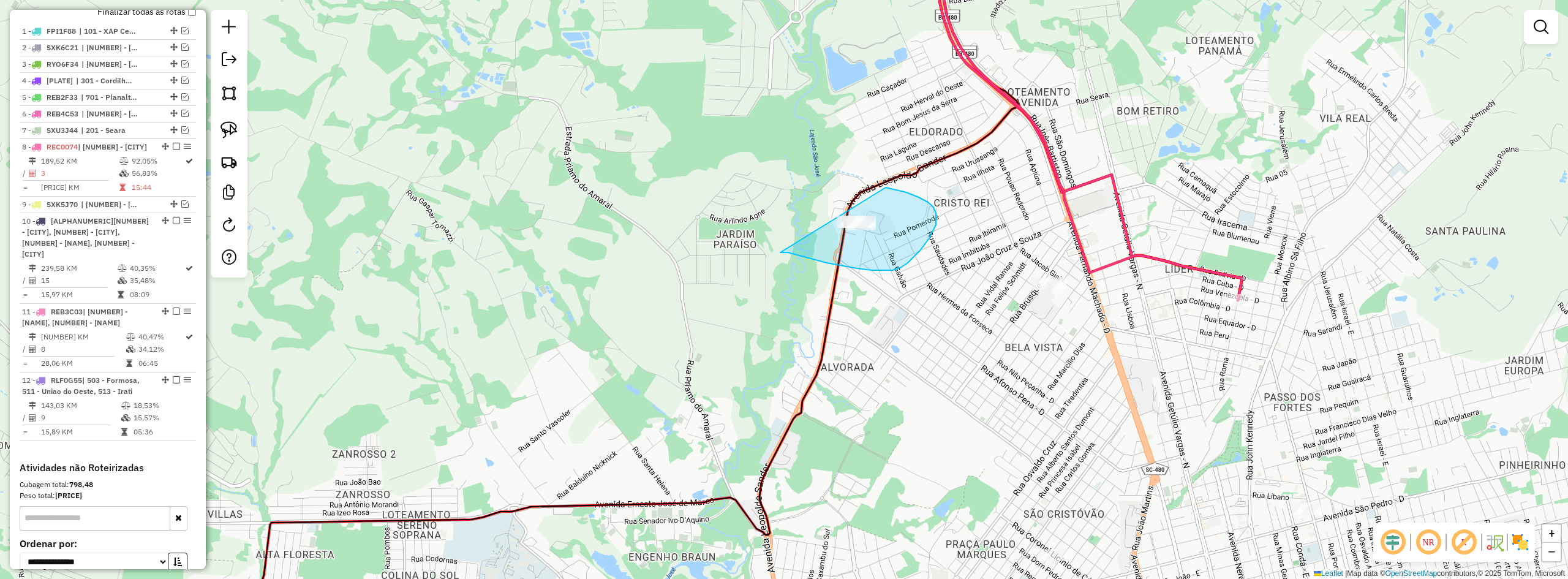 drag, startPoint x: 780, startPoint y: 252, endPoint x: 815, endPoint y: 181, distance: 79.15807 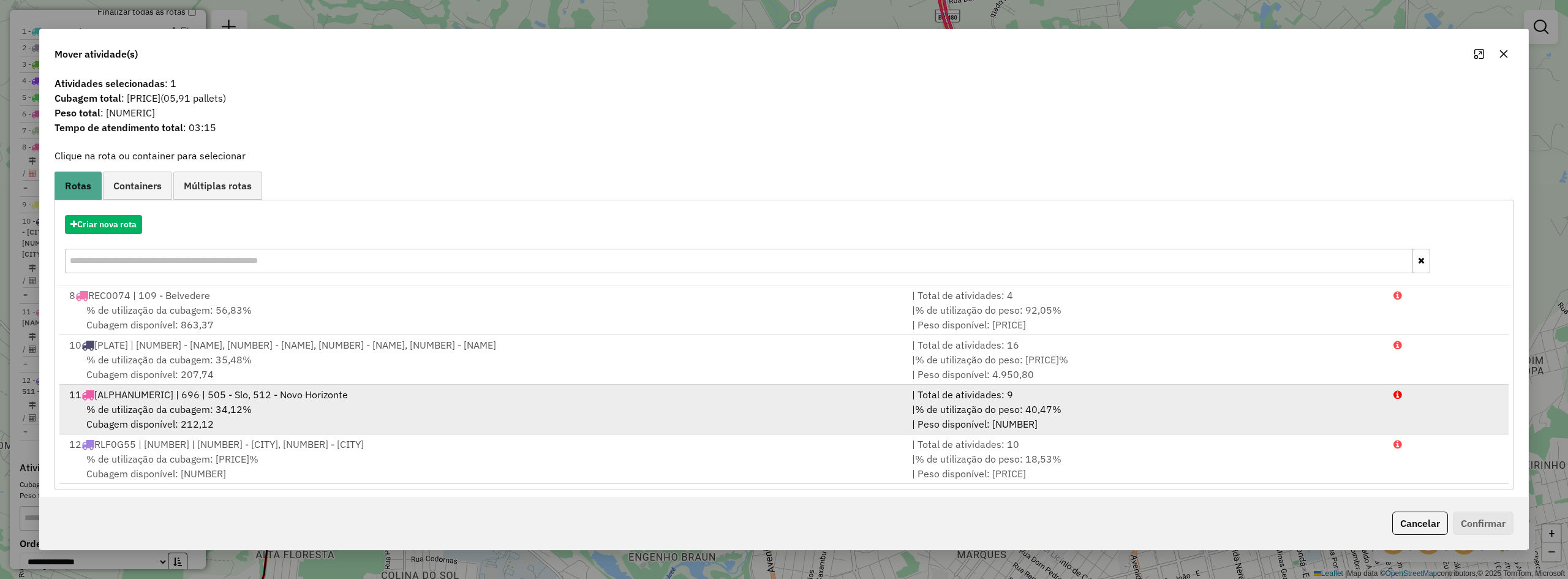 scroll, scrollTop: 0, scrollLeft: 0, axis: both 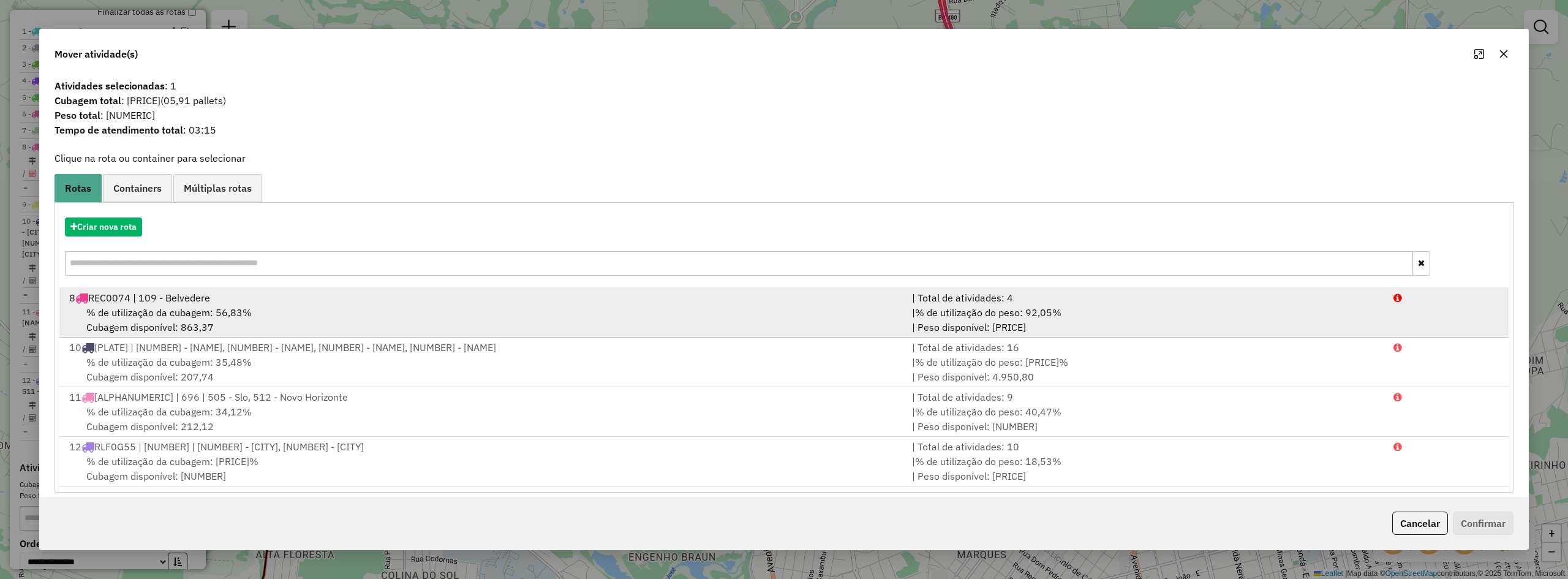 click on "% de utilização da cubagem: 56,83%  Cubagem disponível: 863,37" at bounding box center (483, 320) 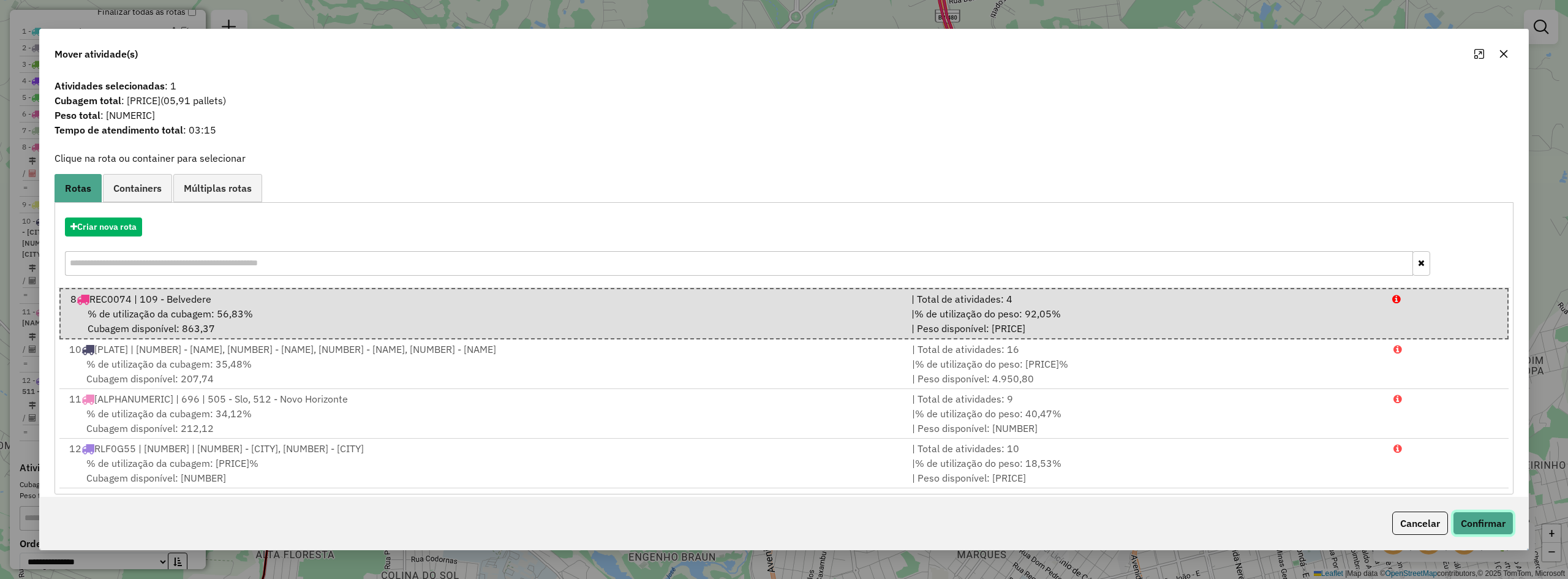 click on "Confirmar" 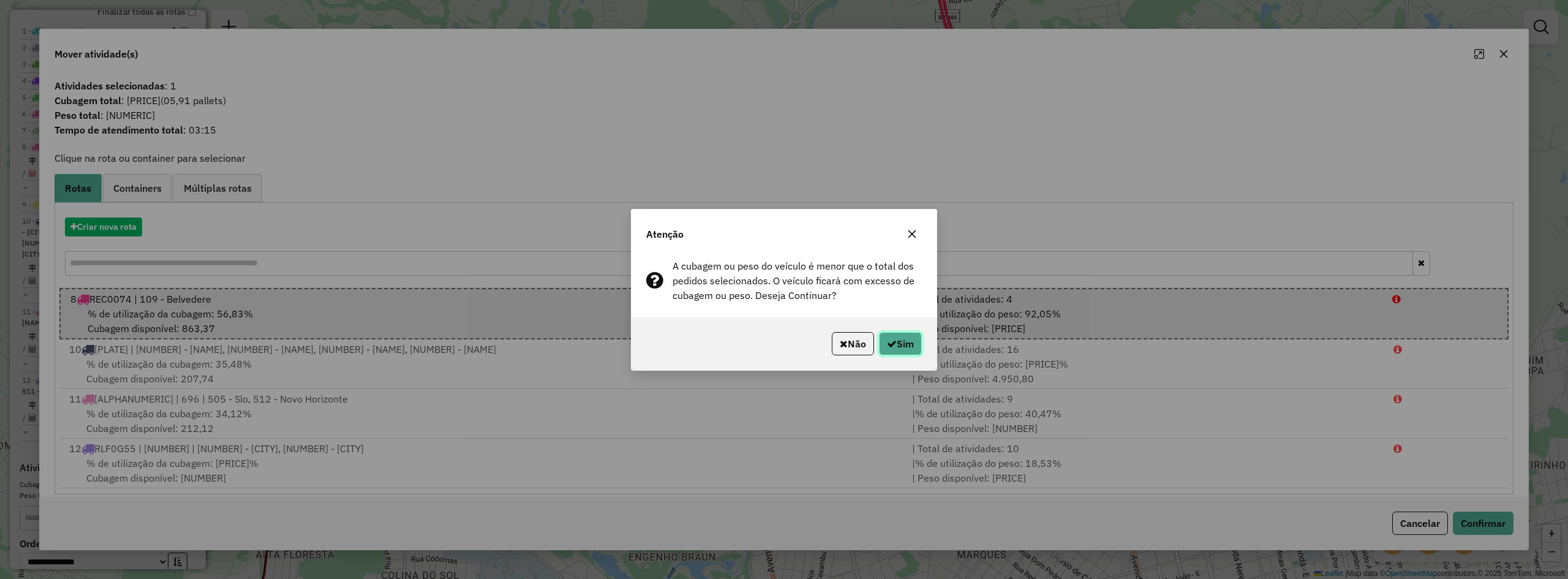 click on "Sim" 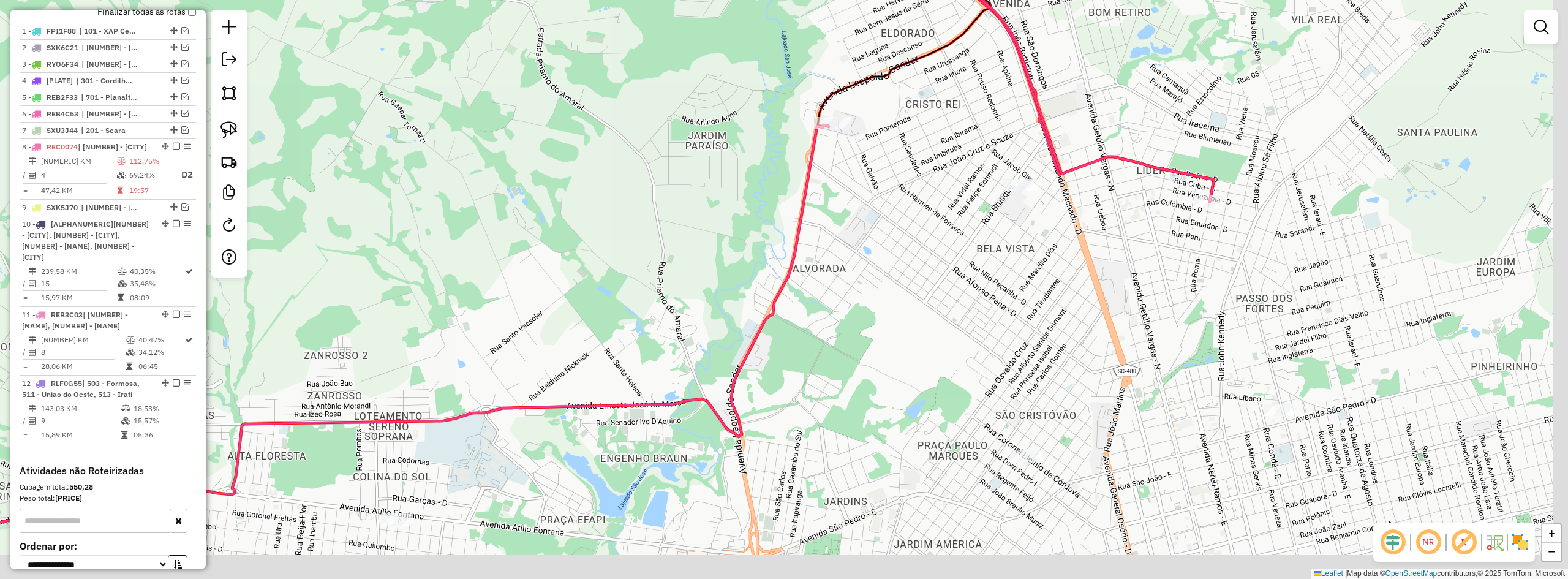 drag, startPoint x: 1023, startPoint y: 362, endPoint x: 993, endPoint y: 255, distance: 111.1261 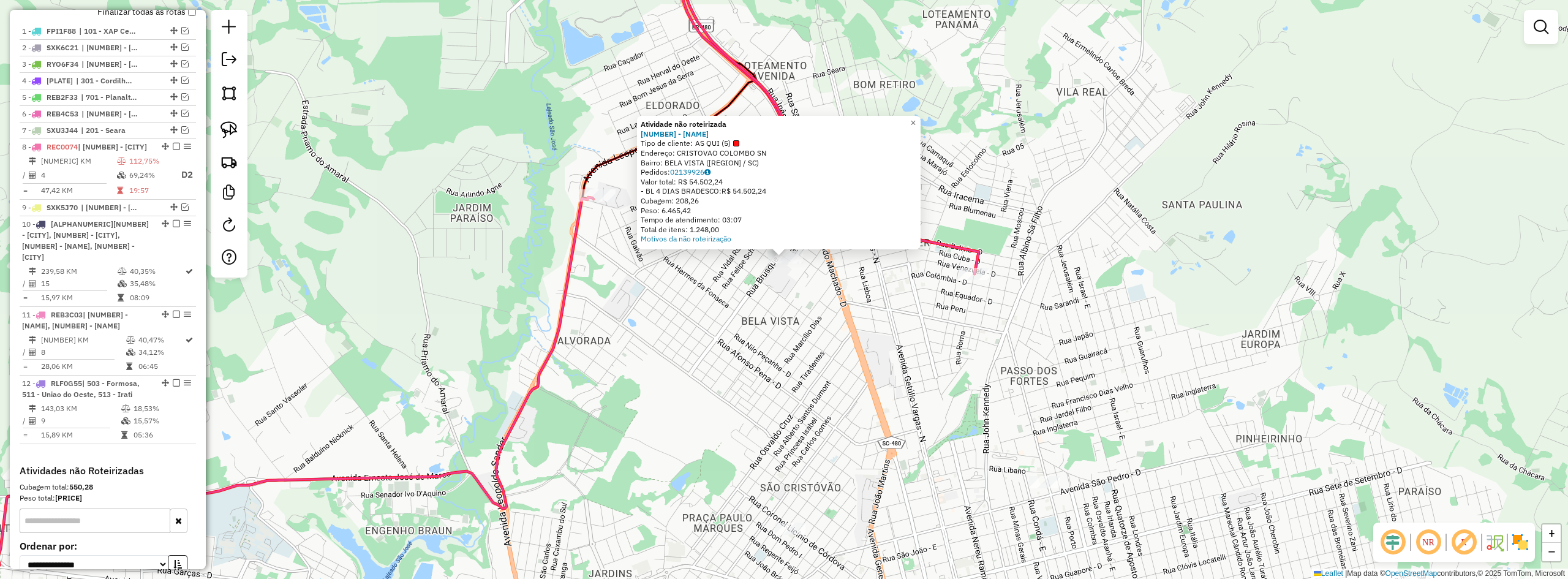 drag, startPoint x: 791, startPoint y: 433, endPoint x: 804, endPoint y: 344, distance: 89.9444 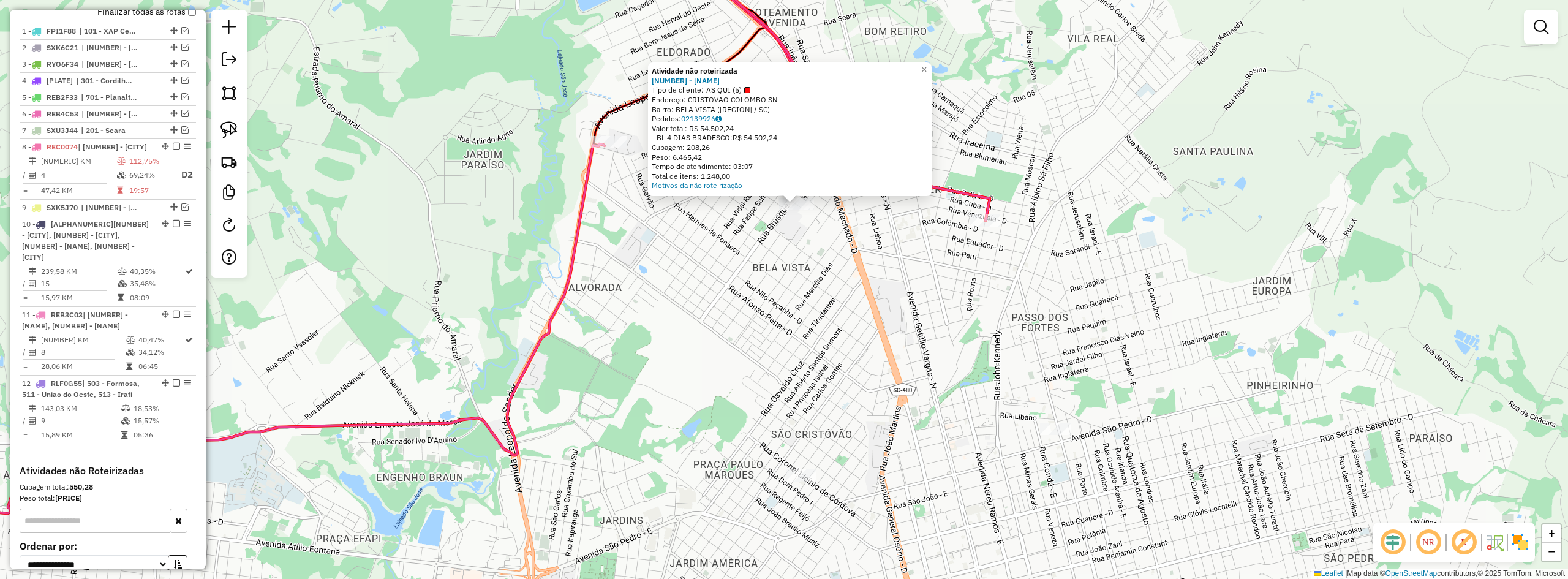 click on "Atividade não roteirizada 9932 - VIA ECONOMIA  Tipo de cliente:   AS QUI (5)   Endereço:  CRISTOVAO COLOMBO SN   Bairro: BELA VISTA (CHAPECO / SC)   Pedidos:  02139926   Valor total: R$ 54.502,24   - BL 4 DIAS  BRADESCO:  R$ 54.502,24   Cubagem: 208,26   Peso: 6.465,42   Tempo de atendimento: 03:07   Total de itens: 1.248,00  Motivos da não roteirização × Janela de atendimento Grade de atendimento Capacidade Transportadoras Veículos Cliente Pedidos  Rotas Selecione os dias de semana para filtrar as janelas de atendimento  Seg   Ter   Qua   Qui   Sex   Sáb   Dom  Informe o período da janela de atendimento: De: Até:  Filtrar exatamente a janela do cliente  Considerar janela de atendimento padrão  Selecione os dias de semana para filtrar as grades de atendimento  Seg   Ter   Qua   Qui   Sex   Sáb   Dom   Considerar clientes sem dia de atendimento cadastrado  Clientes fora do dia de atendimento selecionado Filtrar as atividades entre os valores definidos abaixo:  Peso mínimo:   Peso máximo:   De:  +" 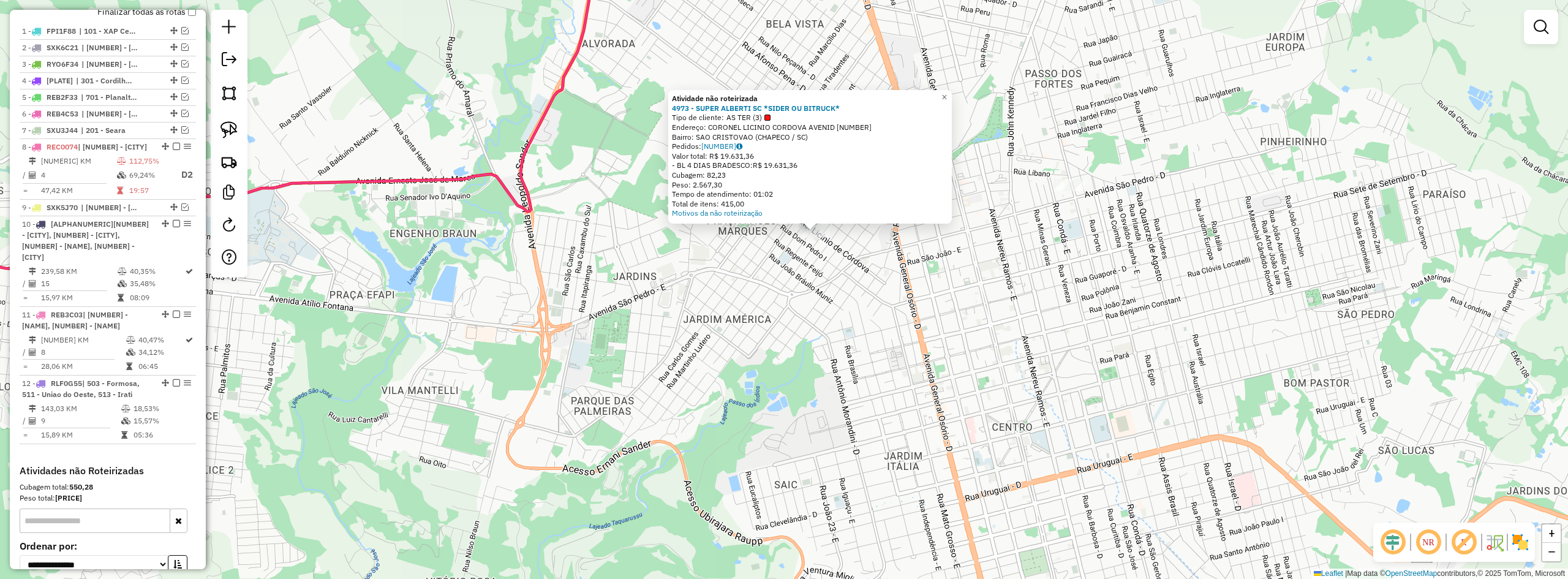 drag, startPoint x: 829, startPoint y: 406, endPoint x: 839, endPoint y: 381, distance: 26.92582 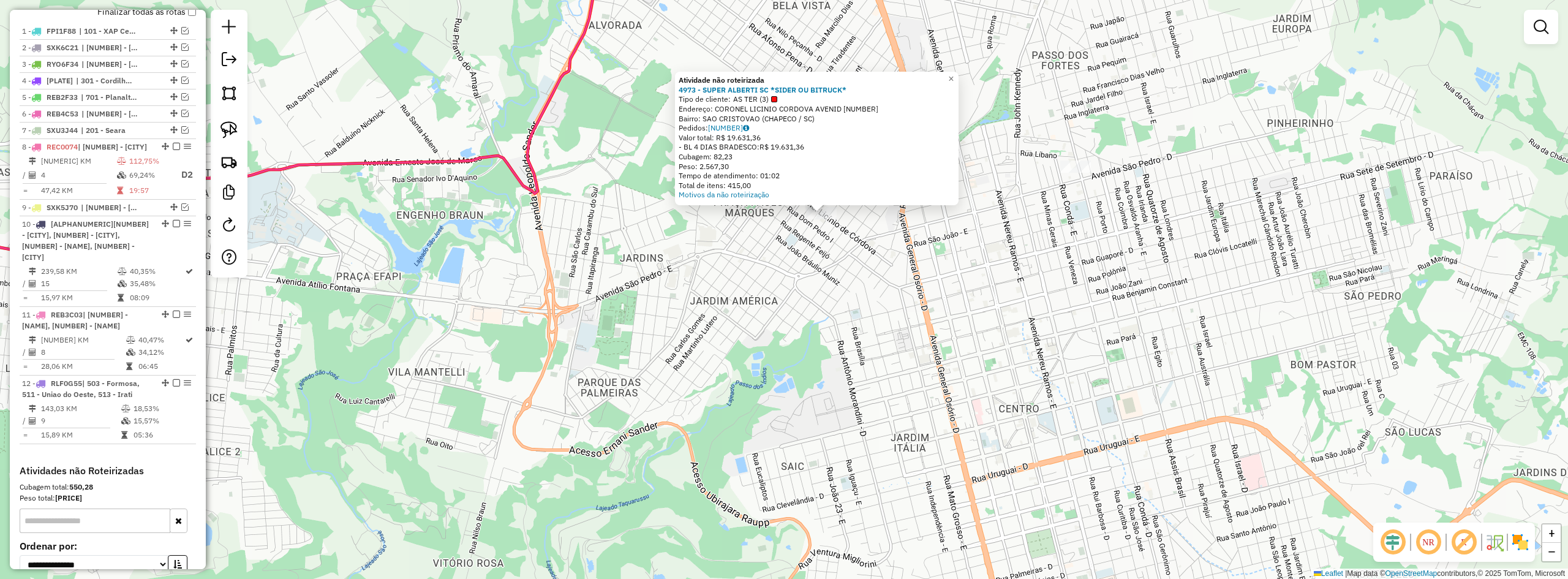 click on "Atividade não roteirizada 4973 - SUPER ALBERTI SC *SIDER OU BITRUCK*  Tipo de cliente:   AS TER (3)   Endereço:  CORONEL LICINIO CORDOVA AVENID 619   Bairro: SAO CRISTOVAO (CHAPECO / SC)   Pedidos:  02140622   Valor total: R$ 19.631,36   - BL 4 DIAS  BRADESCO:  R$ 19.631,36   Cubagem: 82,23   Peso: 2.567,30   Tempo de atendimento: 01:02   Total de itens: 415,00  Motivos da não roteirização × Janela de atendimento Grade de atendimento Capacidade Transportadoras Veículos Cliente Pedidos  Rotas Selecione os dias de semana para filtrar as janelas de atendimento  Seg   Ter   Qua   Qui   Sex   Sáb   Dom  Informe o período da janela de atendimento: De: Até:  Filtrar exatamente a janela do cliente  Considerar janela de atendimento padrão  Selecione os dias de semana para filtrar as grades de atendimento  Seg   Ter   Qua   Qui   Sex   Sáb   Dom   Considerar clientes sem dia de atendimento cadastrado  Clientes fora do dia de atendimento selecionado Filtrar as atividades entre os valores definidos abaixo: +" 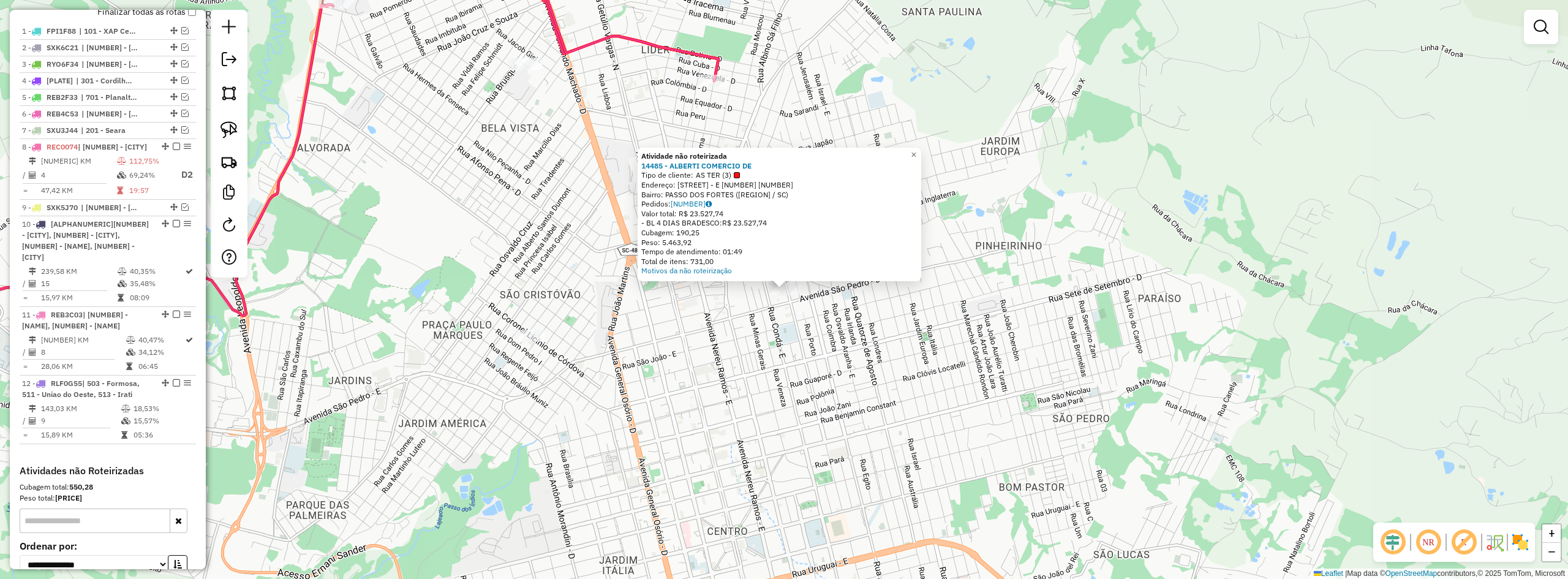click on "Atividade não roteirizada 14485 - ALBERTI COMERCIO DE  Tipo de cliente:   AS TER (3)   Endereço:  BORGES DE MEDEIROS - E 1774 1603   Bairro: PASSO DOS FORTES (CHAPECO / SC)   Pedidos:  02140612   Valor total: R$ 23.527,74   - BL 4 DIAS  BRADESCO:  R$ 23.527,74   Cubagem: 190,25   Peso: 5.463,92   Tempo de atendimento: 01:49   Total de itens: 731,00  Motivos da não roteirização × Janela de atendimento Grade de atendimento Capacidade Transportadoras Veículos Cliente Pedidos  Rotas Selecione os dias de semana para filtrar as janelas de atendimento  Seg   Ter   Qua   Qui   Sex   Sáb   Dom  Informe o período da janela de atendimento: De: Até:  Filtrar exatamente a janela do cliente  Considerar janela de atendimento padrão  Selecione os dias de semana para filtrar as grades de atendimento  Seg   Ter   Qua   Qui   Sex   Sáb   Dom   Considerar clientes sem dia de atendimento cadastrado  Clientes fora do dia de atendimento selecionado Filtrar as atividades entre os valores definidos abaixo:  Peso mínimo:" 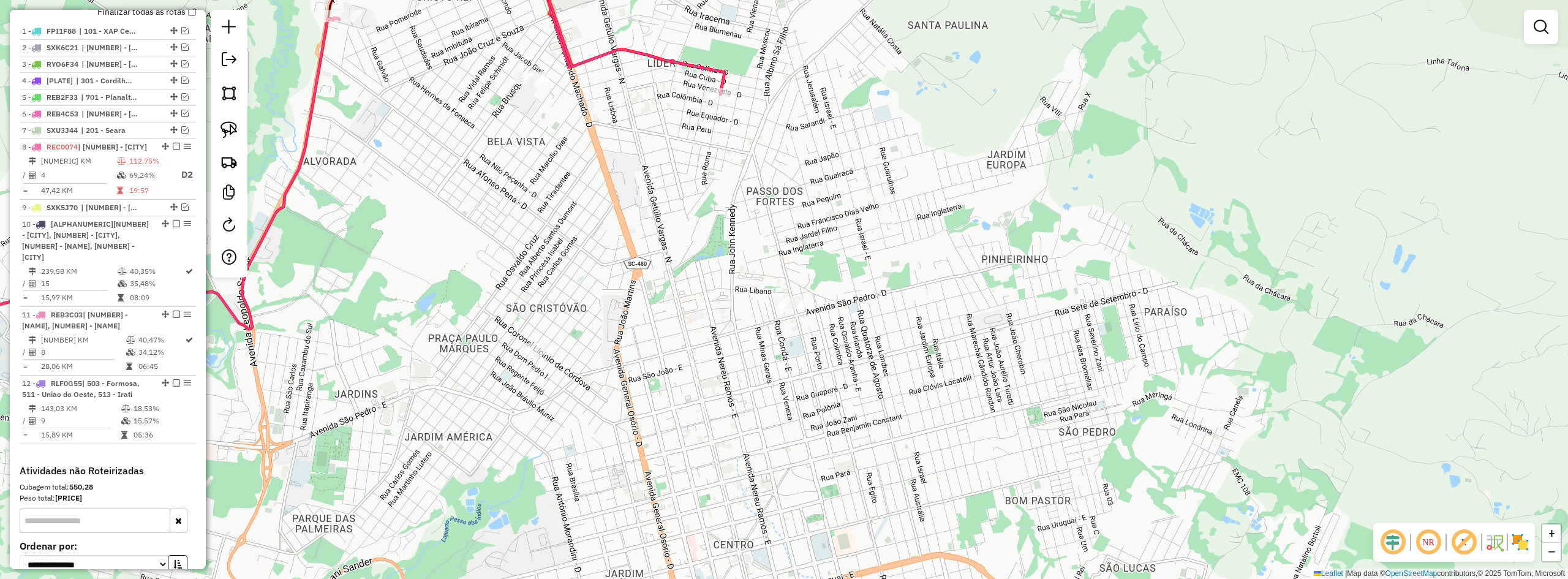 drag, startPoint x: 709, startPoint y: 354, endPoint x: 859, endPoint y: 499, distance: 208.6265 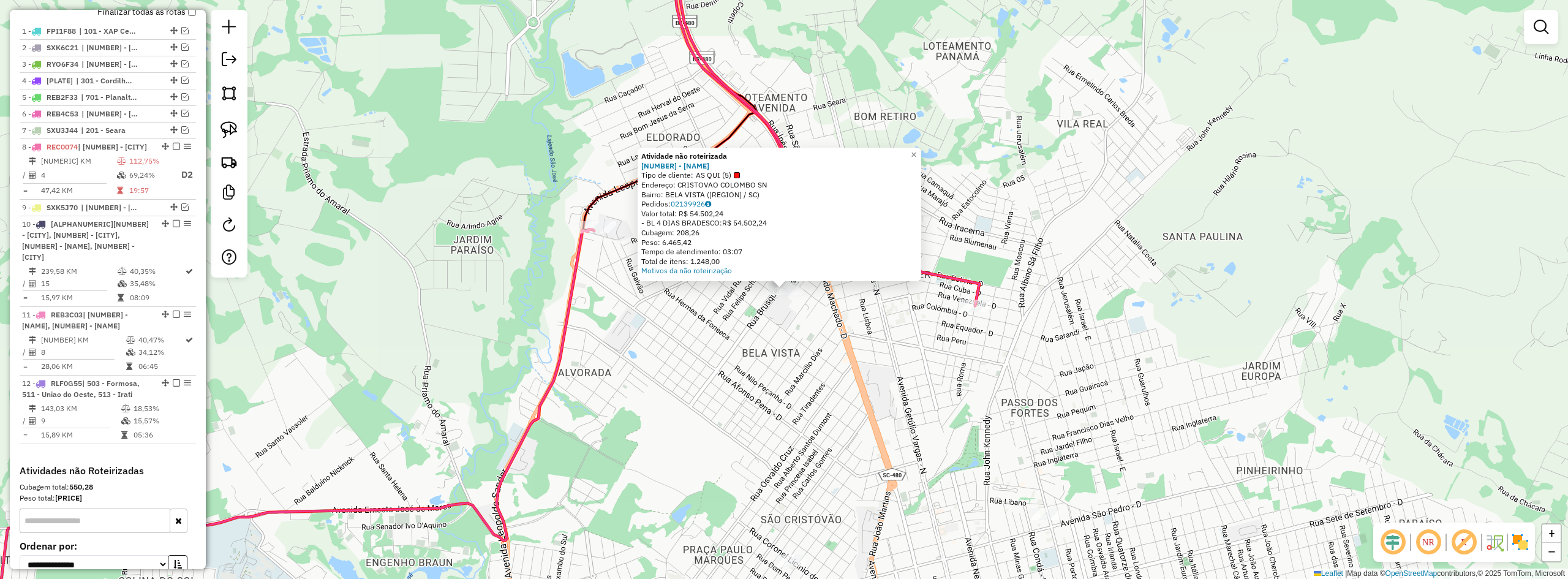 click on "Atividade não roteirizada 9932 - VIA ECONOMIA  Tipo de cliente:   AS QUI (5)   Endereço:  CRISTOVAO COLOMBO SN   Bairro: BELA VISTA (CHAPECO / SC)   Pedidos:  02139926   Valor total: R$ 54.502,24   - BL 4 DIAS  BRADESCO:  R$ 54.502,24   Cubagem: 208,26   Peso: 6.465,42   Tempo de atendimento: 03:07   Total de itens: 1.248,00  Motivos da não roteirização × Janela de atendimento Grade de atendimento Capacidade Transportadoras Veículos Cliente Pedidos  Rotas Selecione os dias de semana para filtrar as janelas de atendimento  Seg   Ter   Qua   Qui   Sex   Sáb   Dom  Informe o período da janela de atendimento: De: Até:  Filtrar exatamente a janela do cliente  Considerar janela de atendimento padrão  Selecione os dias de semana para filtrar as grades de atendimento  Seg   Ter   Qua   Qui   Sex   Sáb   Dom   Considerar clientes sem dia de atendimento cadastrado  Clientes fora do dia de atendimento selecionado Filtrar as atividades entre os valores definidos abaixo:  Peso mínimo:   Peso máximo:   De:  +" 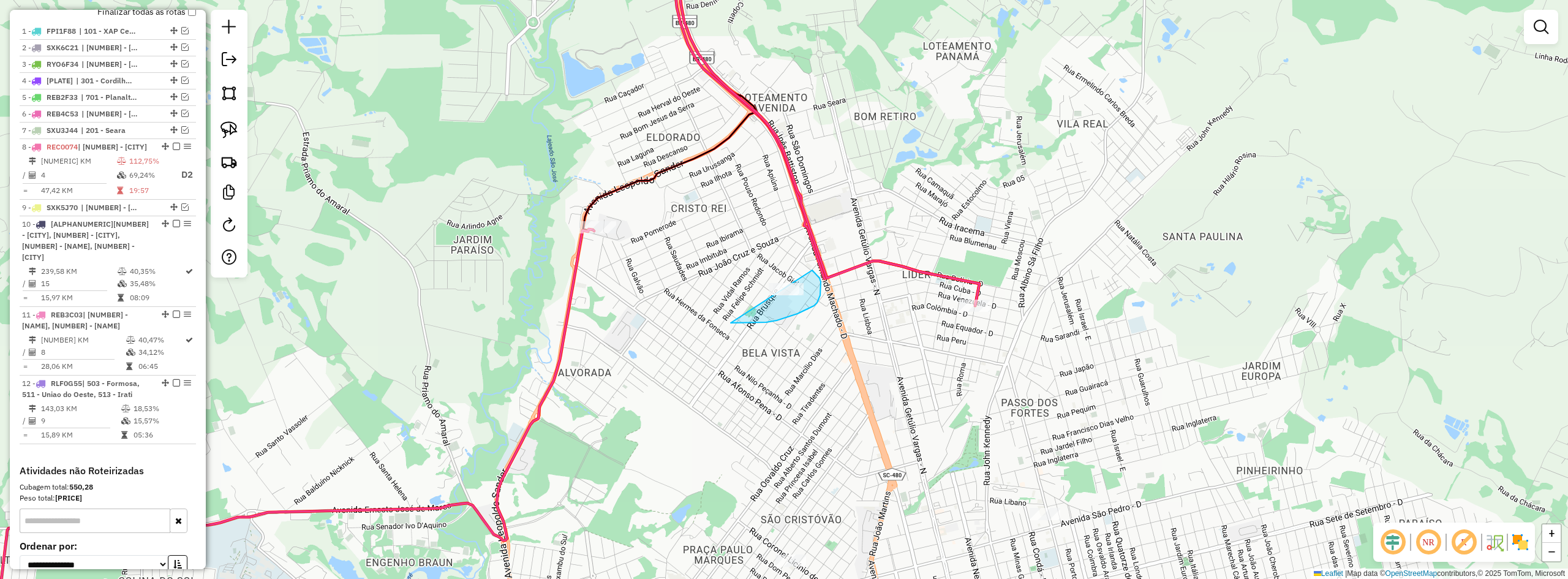 drag, startPoint x: 731, startPoint y: 323, endPoint x: 743, endPoint y: 281, distance: 43.68066 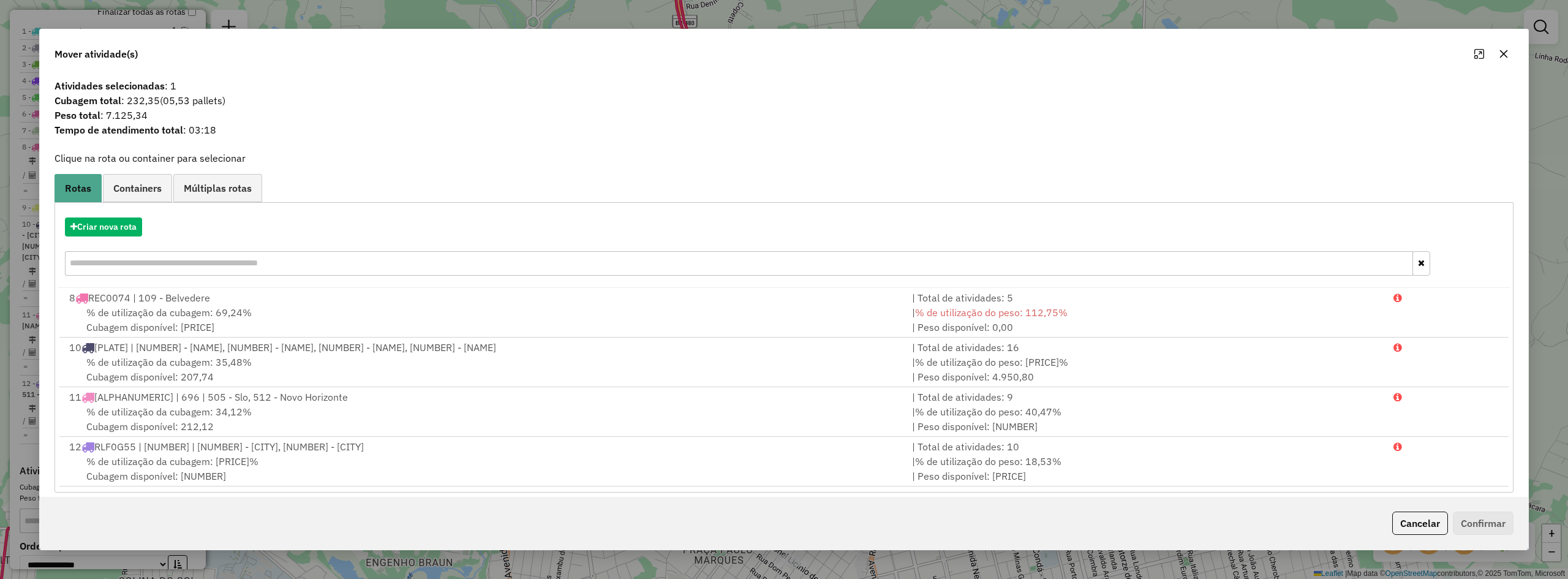 click 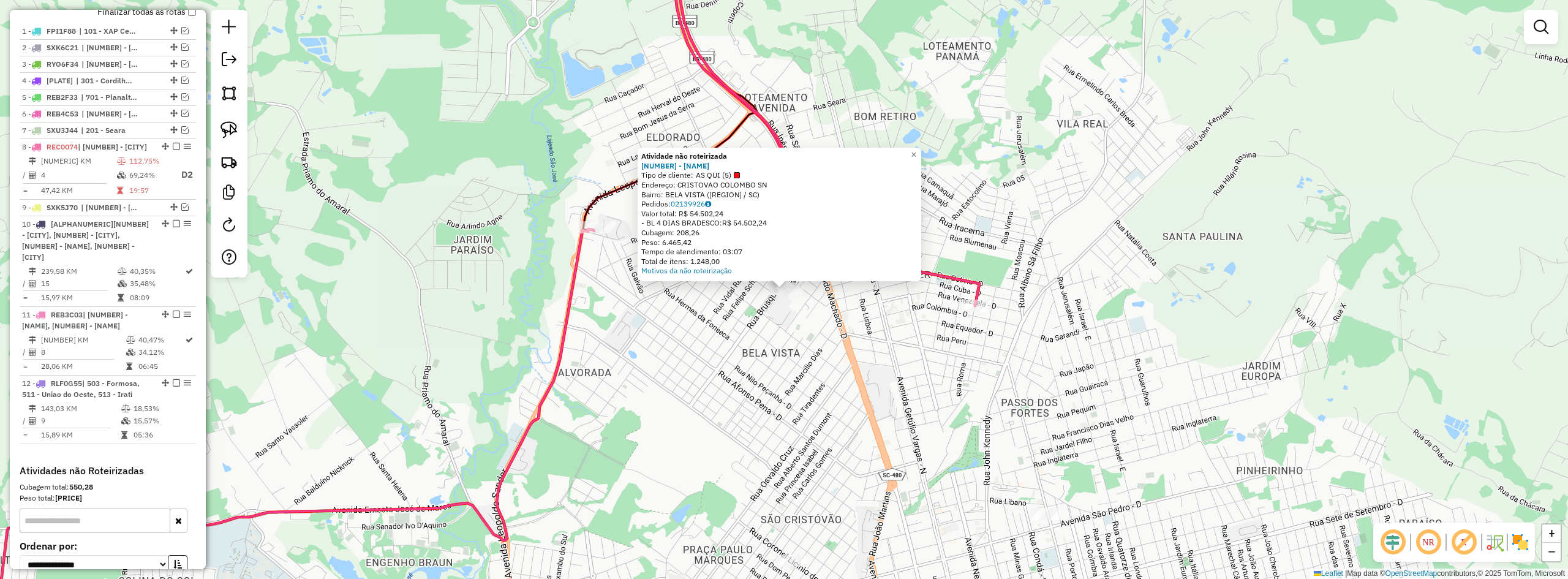 click on "Atividade não roteirizada 9932 - VIA ECONOMIA  Tipo de cliente:   AS QUI (5)   Endereço:  CRISTOVAO COLOMBO SN   Bairro: BELA VISTA (CHAPECO / SC)   Pedidos:  02139926   Valor total: R$ 54.502,24   - BL 4 DIAS  BRADESCO:  R$ 54.502,24   Cubagem: 208,26   Peso: 6.465,42   Tempo de atendimento: 03:07   Total de itens: 1.248,00  Motivos da não roteirização × Janela de atendimento Grade de atendimento Capacidade Transportadoras Veículos Cliente Pedidos  Rotas Selecione os dias de semana para filtrar as janelas de atendimento  Seg   Ter   Qua   Qui   Sex   Sáb   Dom  Informe o período da janela de atendimento: De: Até:  Filtrar exatamente a janela do cliente  Considerar janela de atendimento padrão  Selecione os dias de semana para filtrar as grades de atendimento  Seg   Ter   Qua   Qui   Sex   Sáb   Dom   Considerar clientes sem dia de atendimento cadastrado  Clientes fora do dia de atendimento selecionado Filtrar as atividades entre os valores definidos abaixo:  Peso mínimo:   Peso máximo:   De:  +" 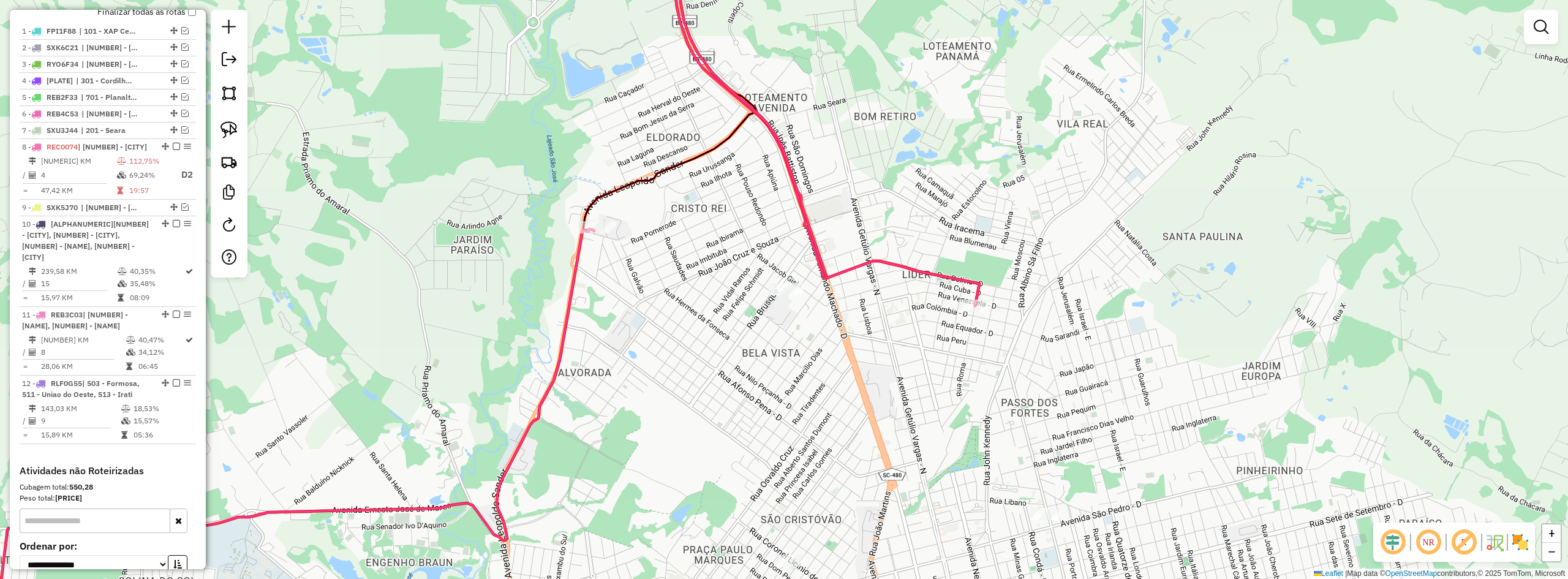 drag, startPoint x: 737, startPoint y: 369, endPoint x: 880, endPoint y: 265, distance: 176.81912 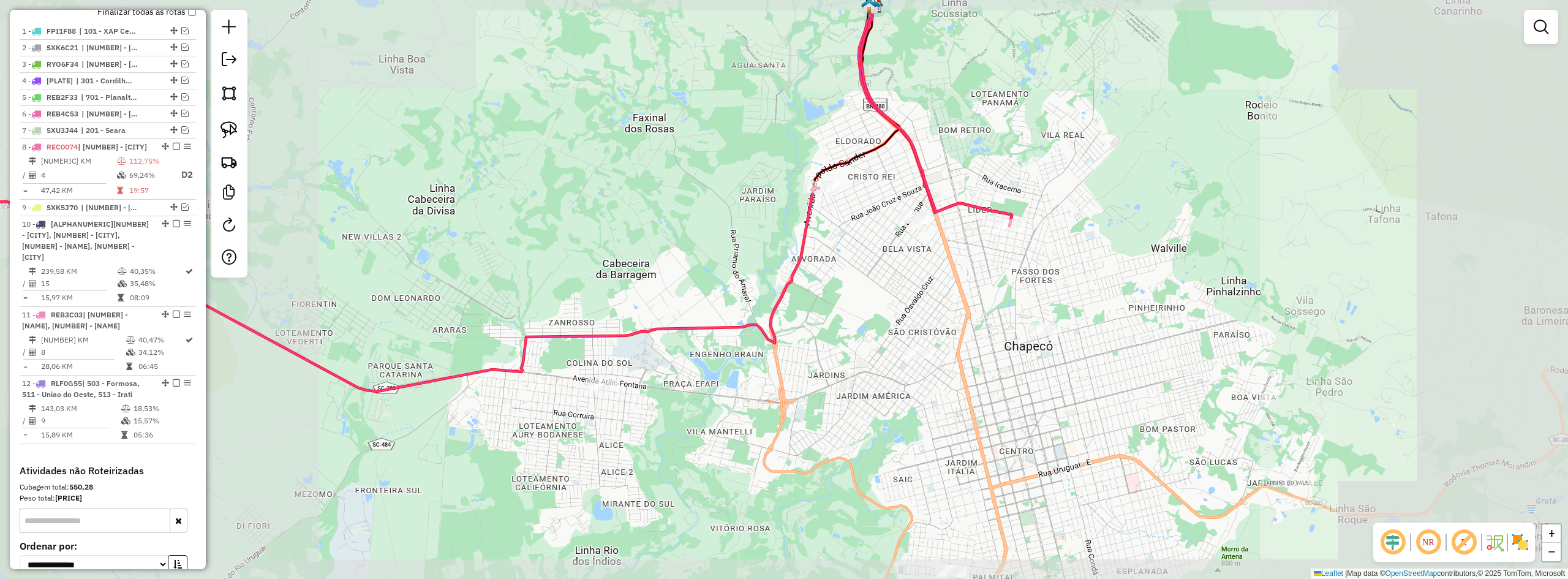 drag, startPoint x: 719, startPoint y: 388, endPoint x: 790, endPoint y: 337, distance: 87.41853 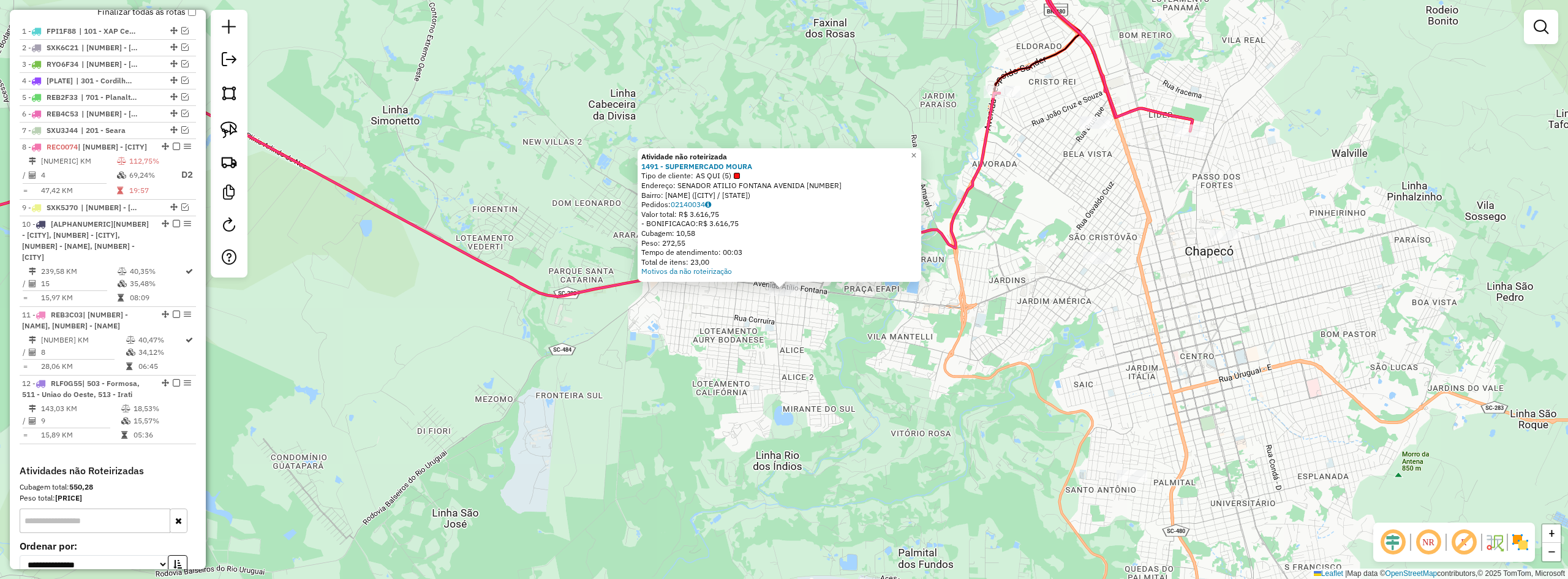 click on "Atividade não roteirizada 1491 - SUPERMERCADO MOURA  Tipo de cliente:   AS QUI (5)   Endereço:  SENADOR ATILIO FONTANA AVENIDA 5657   Bairro: EFAPI (CHAPECO / SC)   Pedidos:  02140034   Valor total: R$ 3.616,75   - BONIFICACAO:  R$ 3.616,75   Cubagem: 10,58   Peso: 272,55   Tempo de atendimento: 00:03   Total de itens: 23,00  Motivos da não roteirização × Janela de atendimento Grade de atendimento Capacidade Transportadoras Veículos Cliente Pedidos  Rotas Selecione os dias de semana para filtrar as janelas de atendimento  Seg   Ter   Qua   Qui   Sex   Sáb   Dom  Informe o período da janela de atendimento: De: Até:  Filtrar exatamente a janela do cliente  Considerar janela de atendimento padrão  Selecione os dias de semana para filtrar as grades de atendimento  Seg   Ter   Qua   Qui   Sex   Sáb   Dom   Considerar clientes sem dia de atendimento cadastrado  Clientes fora do dia de atendimento selecionado Filtrar as atividades entre os valores definidos abaixo:  Peso mínimo:   Peso máximo:   De:  +" 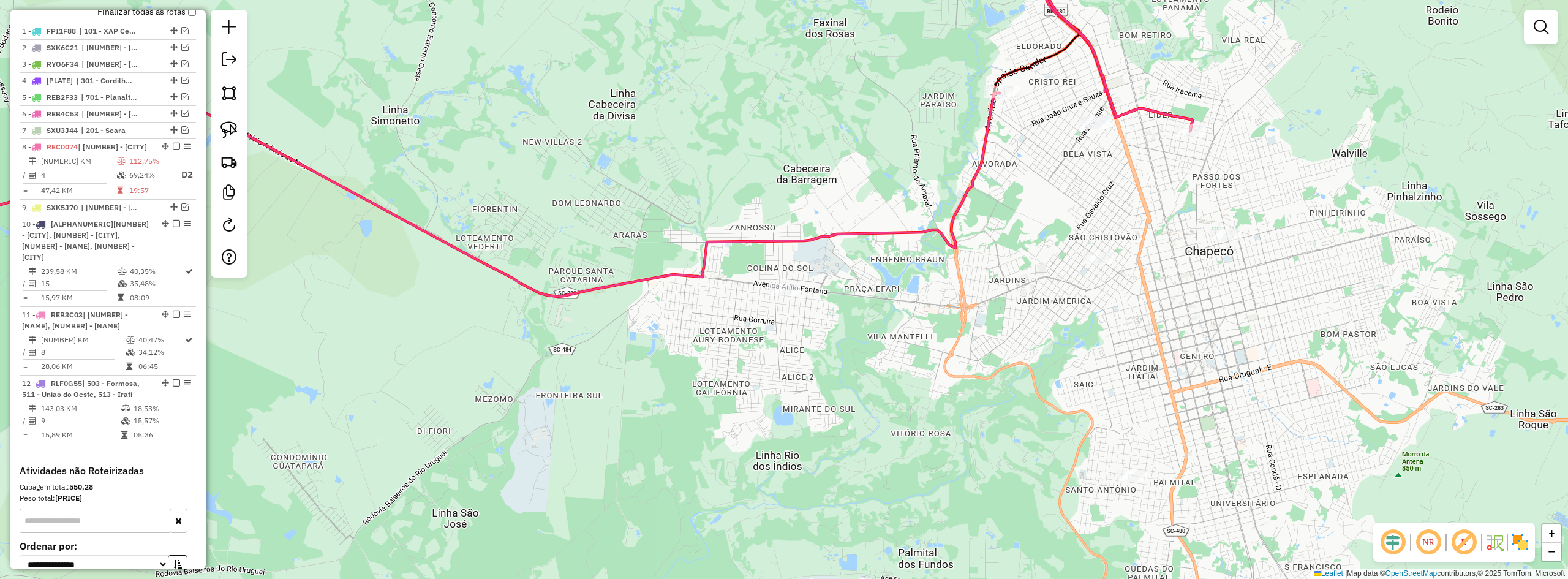 click on "Janela de atendimento Grade de atendimento Capacidade Transportadoras Veículos Cliente Pedidos  Rotas Selecione os dias de semana para filtrar as janelas de atendimento  Seg   Ter   Qua   Qui   Sex   Sáb   Dom  Informe o período da janela de atendimento: De: Até:  Filtrar exatamente a janela do cliente  Considerar janela de atendimento padrão  Selecione os dias de semana para filtrar as grades de atendimento  Seg   Ter   Qua   Qui   Sex   Sáb   Dom   Considerar clientes sem dia de atendimento cadastrado  Clientes fora do dia de atendimento selecionado Filtrar as atividades entre os valores definidos abaixo:  Peso mínimo:   Peso máximo:   Cubagem mínima:   Cubagem máxima:   De:   Até:  Filtrar as atividades entre o tempo de atendimento definido abaixo:  De:   Até:   Considerar capacidade total dos clientes não roteirizados Transportadora: Selecione um ou mais itens Tipo de veículo: Selecione um ou mais itens Veículo: Selecione um ou mais itens Motorista: Selecione um ou mais itens Nome: Rótulo:" 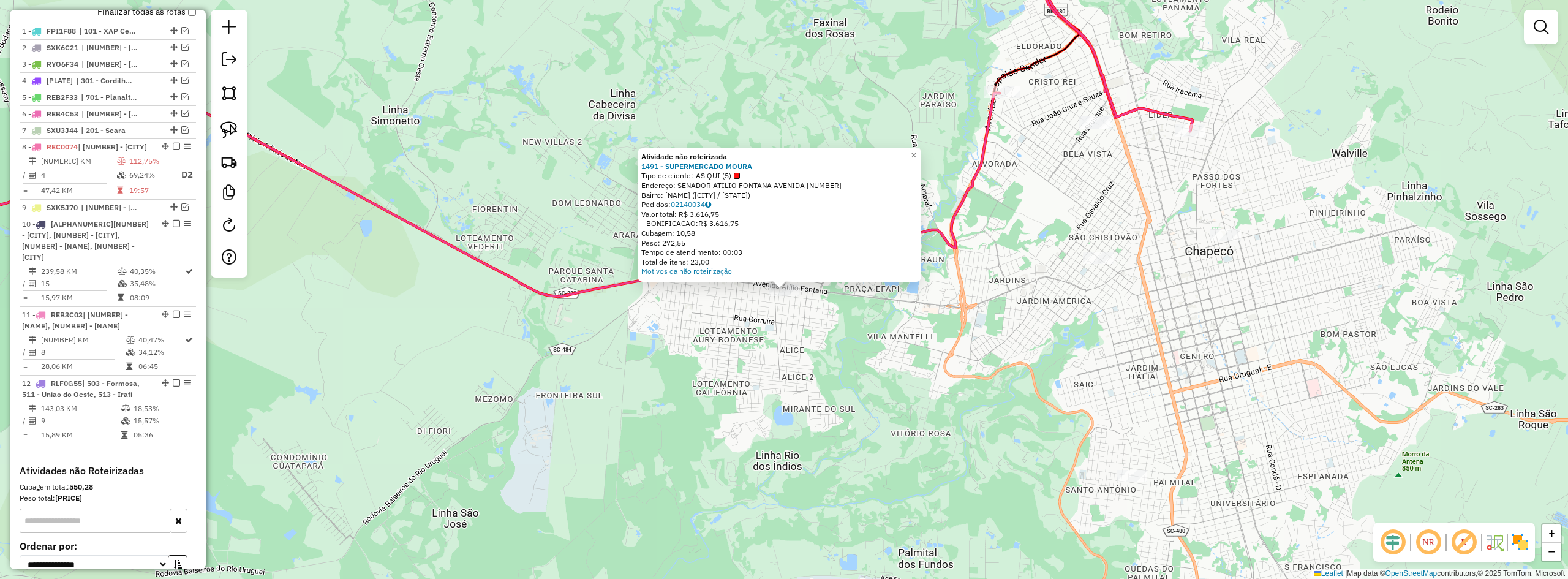 click on "Atividade não roteirizada 1491 - SUPERMERCADO MOURA  Tipo de cliente:   AS QUI (5)   Endereço:  SENADOR ATILIO FONTANA AVENIDA 5657   Bairro: EFAPI (CHAPECO / SC)   Pedidos:  02140034   Valor total: R$ 3.616,75   - BONIFICACAO:  R$ 3.616,75   Cubagem: 10,58   Peso: 272,55   Tempo de atendimento: 00:03   Total de itens: 23,00  Motivos da não roteirização × Janela de atendimento Grade de atendimento Capacidade Transportadoras Veículos Cliente Pedidos  Rotas Selecione os dias de semana para filtrar as janelas de atendimento  Seg   Ter   Qua   Qui   Sex   Sáb   Dom  Informe o período da janela de atendimento: De: Até:  Filtrar exatamente a janela do cliente  Considerar janela de atendimento padrão  Selecione os dias de semana para filtrar as grades de atendimento  Seg   Ter   Qua   Qui   Sex   Sáb   Dom   Considerar clientes sem dia de atendimento cadastrado  Clientes fora do dia de atendimento selecionado Filtrar as atividades entre os valores definidos abaixo:  Peso mínimo:   Peso máximo:   De:  +" 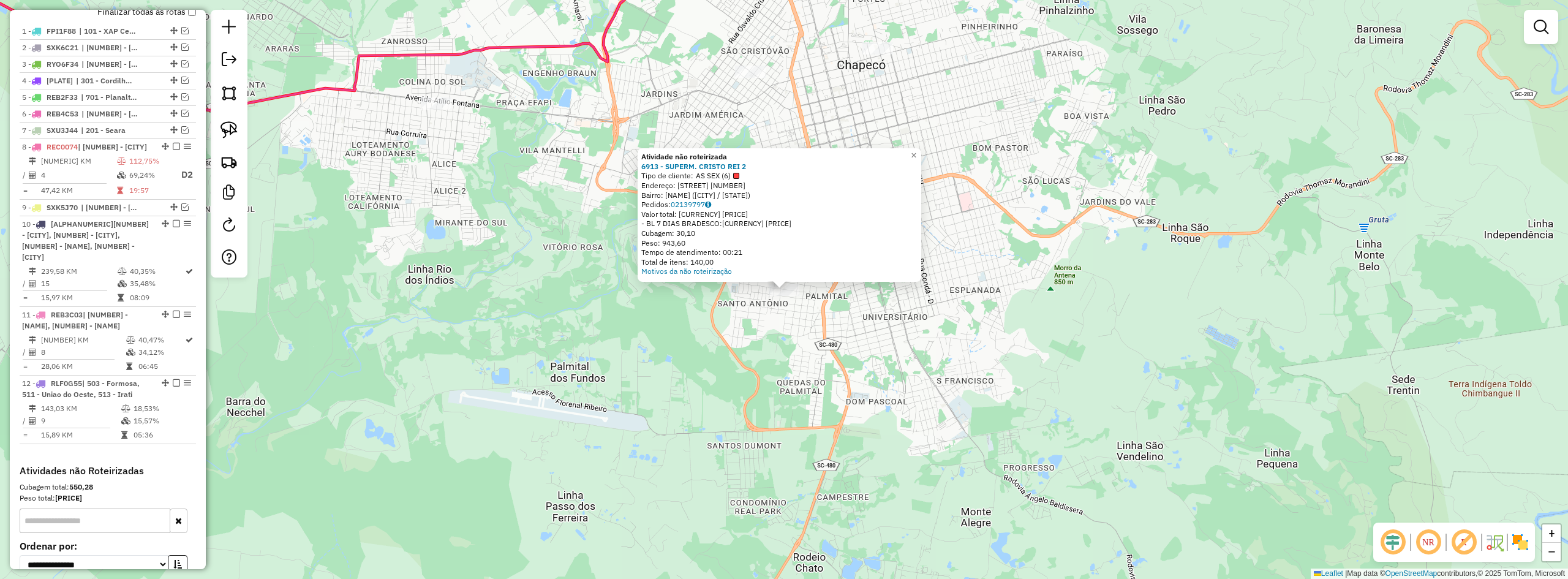 click on "Atividade não roteirizada 6913 - SUPERM. CRISTO REI 2  Tipo de cliente:   AS SEX (6)   Endereço:  PERNAMBUCO 442   Bairro: SANTO ANTONIO (CHAPECO / SC)   Pedidos:  02139797   Valor total: R$ 6.552,61   - BL 7 DIAS BRADESCO:  R$ 6.552,61   Cubagem: 30,10   Peso: 943,60   Tempo de atendimento: 00:21   Total de itens: 140,00  Motivos da não roteirização × Janela de atendimento Grade de atendimento Capacidade Transportadoras Veículos Cliente Pedidos  Rotas Selecione os dias de semana para filtrar as janelas de atendimento  Seg   Ter   Qua   Qui   Sex   Sáb   Dom  Informe o período da janela de atendimento: De: Até:  Filtrar exatamente a janela do cliente  Considerar janela de atendimento padrão  Selecione os dias de semana para filtrar as grades de atendimento  Seg   Ter   Qua   Qui   Sex   Sáb   Dom   Considerar clientes sem dia de atendimento cadastrado  Clientes fora do dia de atendimento selecionado Filtrar as atividades entre os valores definidos abaixo:  Peso mínimo:   Peso máximo:   De:  De:" 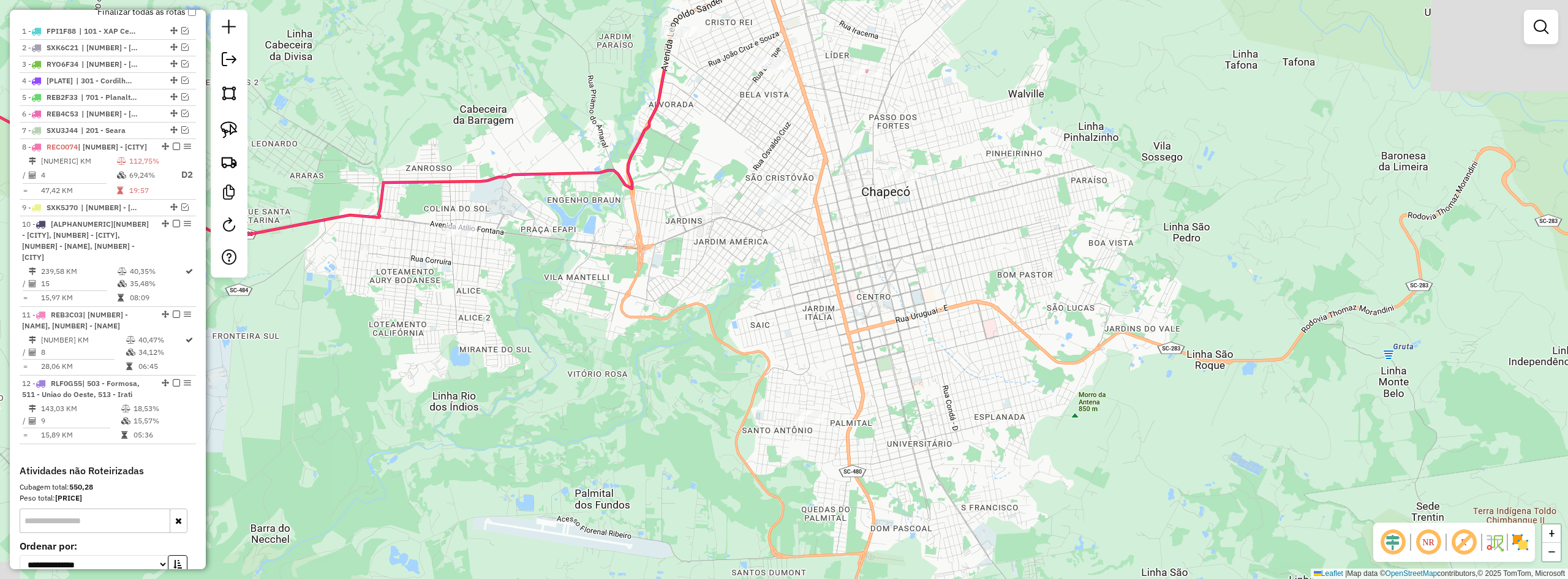 drag, startPoint x: 665, startPoint y: 280, endPoint x: 709, endPoint y: 362, distance: 93.05912 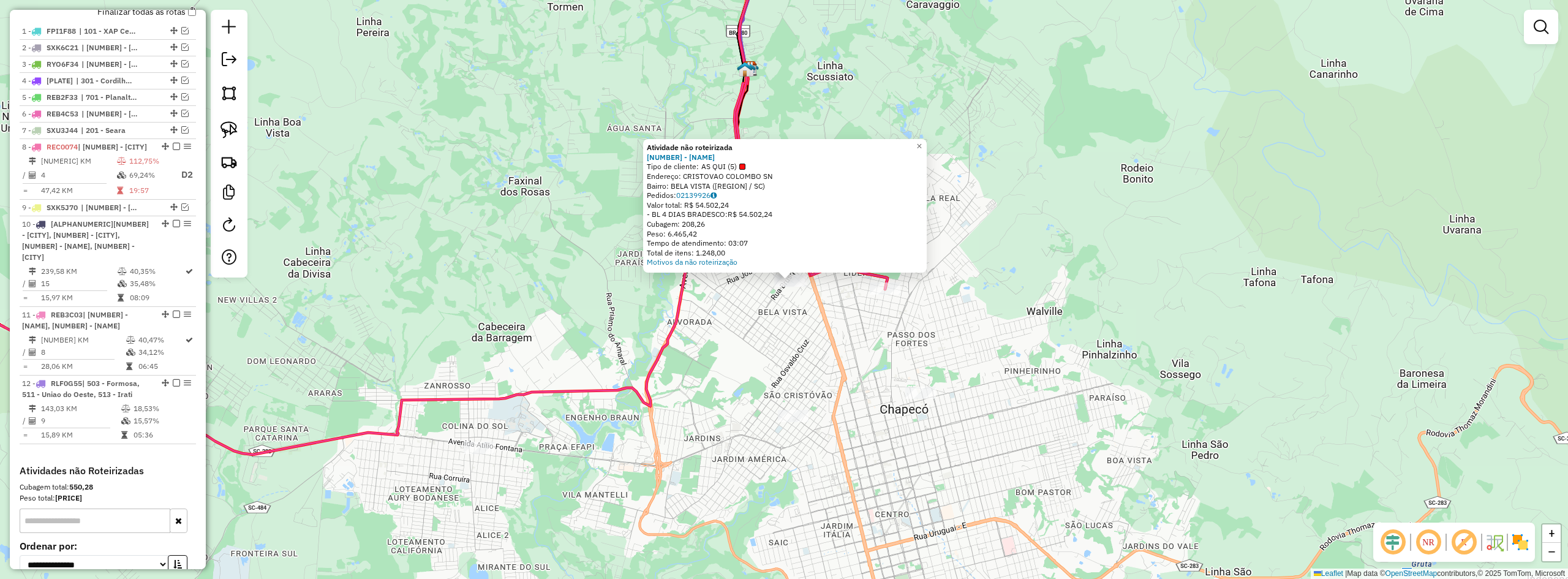 drag, startPoint x: 694, startPoint y: 433, endPoint x: 739, endPoint y: 330, distance: 112.4011 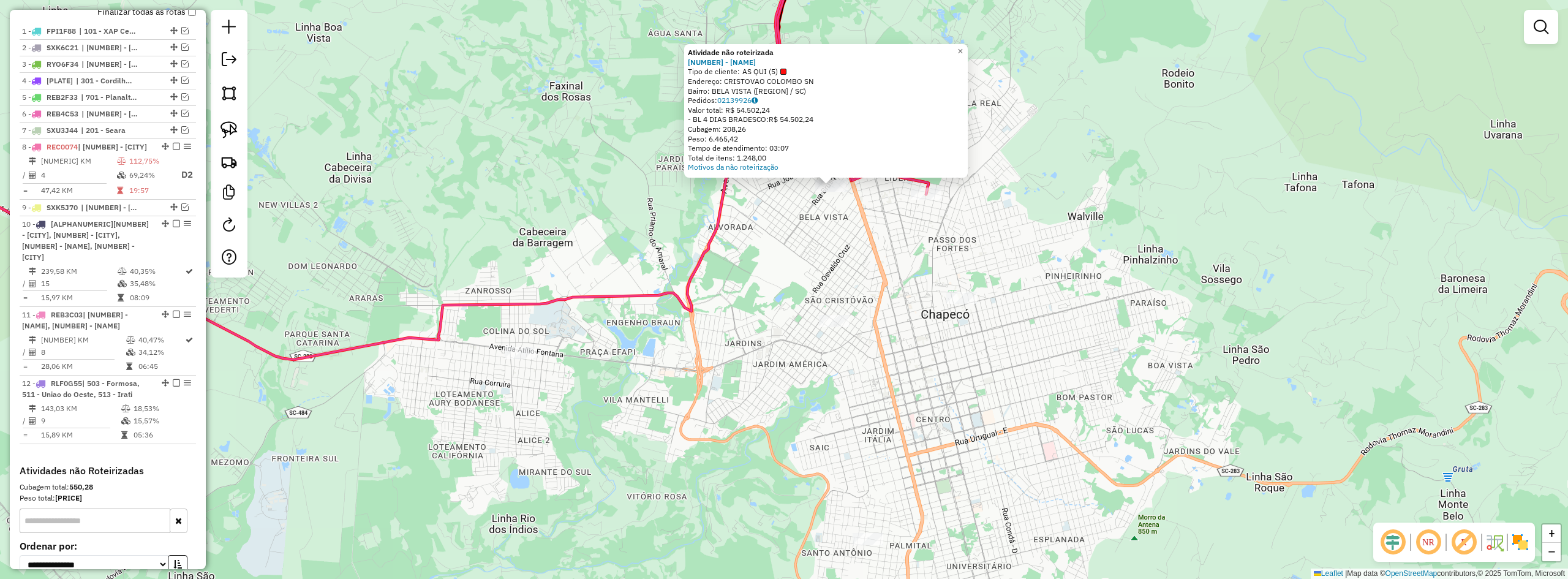 click on "Atividade não roteirizada 9932 - VIA ECONOMIA  Tipo de cliente:   AS QUI (5)   Endereço:  CRISTOVAO COLOMBO SN   Bairro: BELA VISTA (CHAPECO / SC)   Pedidos:  02139926   Valor total: R$ 54.502,24   - BL 4 DIAS  BRADESCO:  R$ 54.502,24   Cubagem: 208,26   Peso: 6.465,42   Tempo de atendimento: 03:07   Total de itens: 1.248,00  Motivos da não roteirização × Janela de atendimento Grade de atendimento Capacidade Transportadoras Veículos Cliente Pedidos  Rotas Selecione os dias de semana para filtrar as janelas de atendimento  Seg   Ter   Qua   Qui   Sex   Sáb   Dom  Informe o período da janela de atendimento: De: Até:  Filtrar exatamente a janela do cliente  Considerar janela de atendimento padrão  Selecione os dias de semana para filtrar as grades de atendimento  Seg   Ter   Qua   Qui   Sex   Sáb   Dom   Considerar clientes sem dia de atendimento cadastrado  Clientes fora do dia de atendimento selecionado Filtrar as atividades entre os valores definidos abaixo:  Peso mínimo:   Peso máximo:   De:  +" 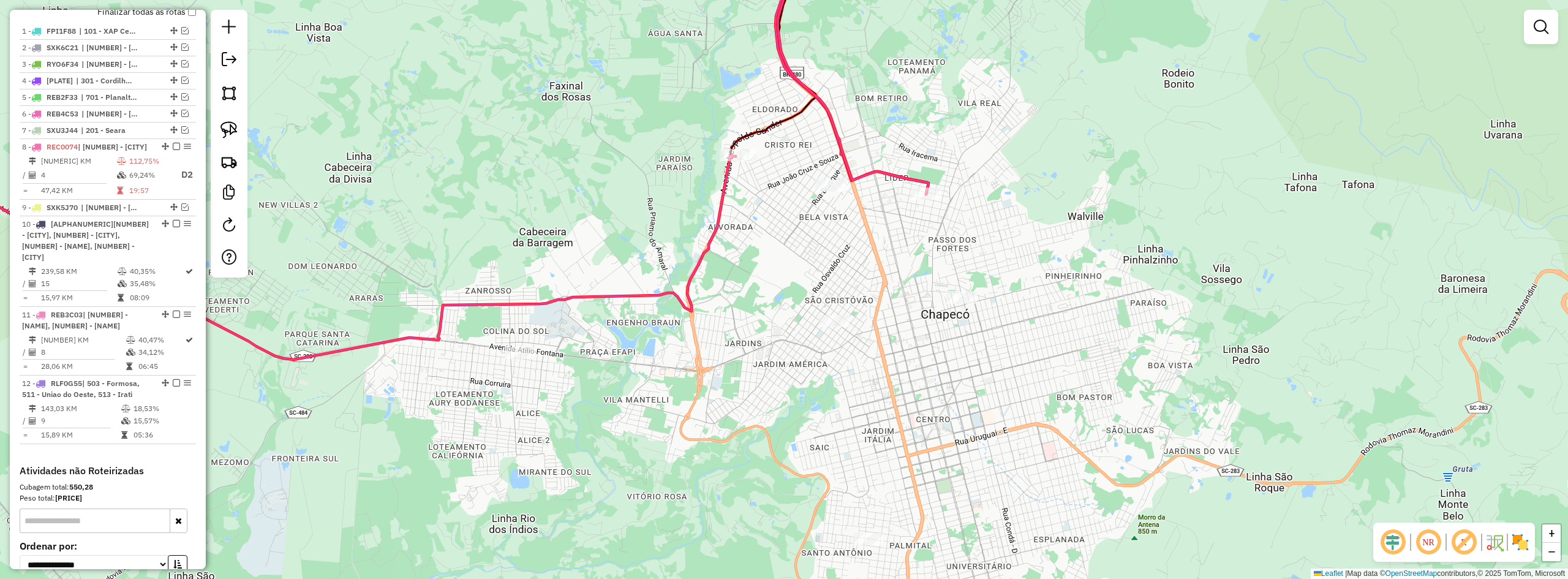 click on "Janela de atendimento Grade de atendimento Capacidade Transportadoras Veículos Cliente Pedidos  Rotas Selecione os dias de semana para filtrar as janelas de atendimento  Seg   Ter   Qua   Qui   Sex   Sáb   Dom  Informe o período da janela de atendimento: De: Até:  Filtrar exatamente a janela do cliente  Considerar janela de atendimento padrão  Selecione os dias de semana para filtrar as grades de atendimento  Seg   Ter   Qua   Qui   Sex   Sáb   Dom   Considerar clientes sem dia de atendimento cadastrado  Clientes fora do dia de atendimento selecionado Filtrar as atividades entre os valores definidos abaixo:  Peso mínimo:   Peso máximo:   Cubagem mínima:   Cubagem máxima:   De:   Até:  Filtrar as atividades entre o tempo de atendimento definido abaixo:  De:   Até:   Considerar capacidade total dos clientes não roteirizados Transportadora: Selecione um ou mais itens Tipo de veículo: Selecione um ou mais itens Veículo: Selecione um ou mais itens Motorista: Selecione um ou mais itens Nome: Rótulo:" 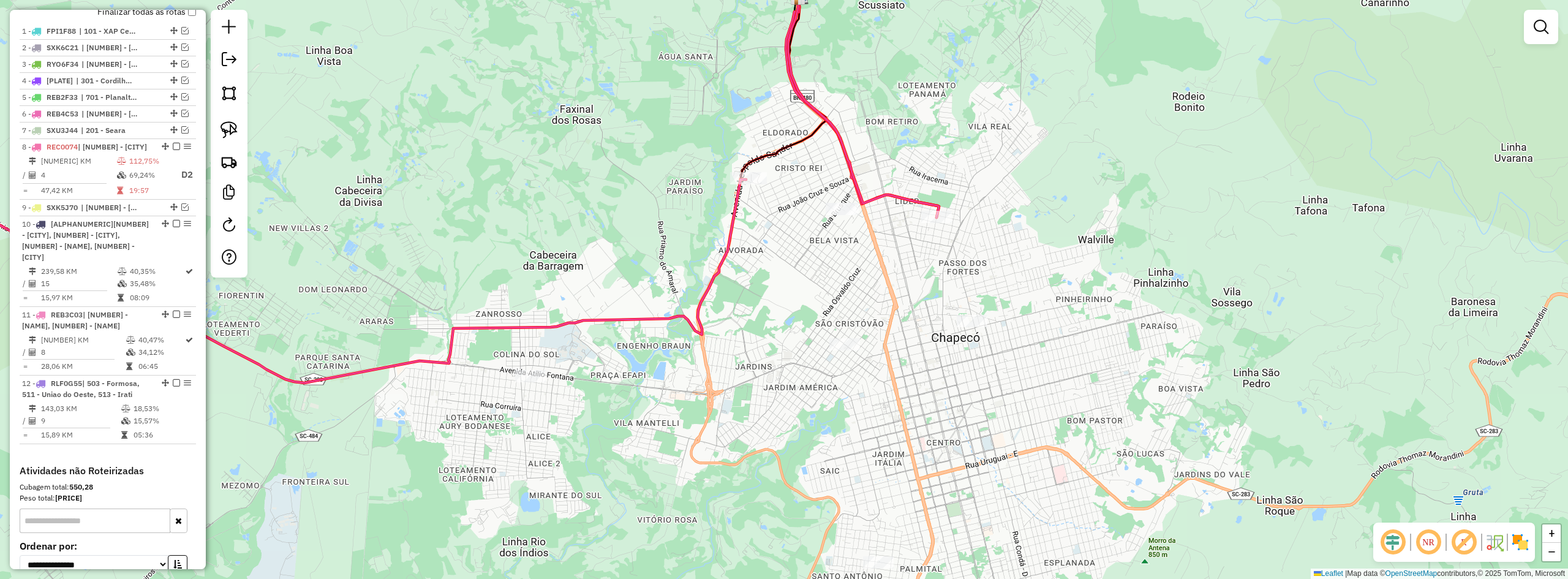 drag, startPoint x: 922, startPoint y: 425, endPoint x: 899, endPoint y: 337, distance: 90.95603 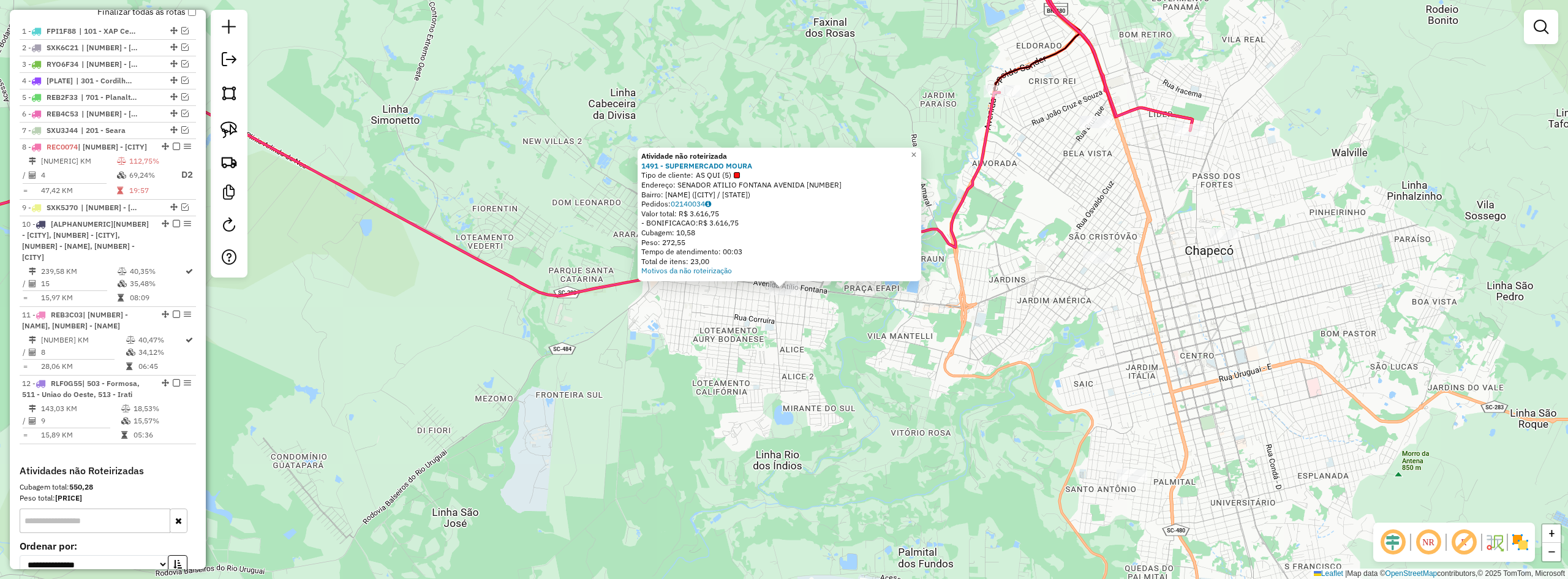 click on "Atividade não roteirizada 1491 - SUPERMERCADO MOURA  Tipo de cliente:   AS QUI (5)   Endereço:  SENADOR ATILIO FONTANA AVENIDA 5657   Bairro: EFAPI (CHAPECO / SC)   Pedidos:  02140034   Valor total: R$ 3.616,75   - BONIFICACAO:  R$ 3.616,75   Cubagem: 10,58   Peso: 272,55   Tempo de atendimento: 00:03   Total de itens: 23,00  Motivos da não roteirização × Janela de atendimento Grade de atendimento Capacidade Transportadoras Veículos Cliente Pedidos  Rotas Selecione os dias de semana para filtrar as janelas de atendimento  Seg   Ter   Qua   Qui   Sex   Sáb   Dom  Informe o período da janela de atendimento: De: Até:  Filtrar exatamente a janela do cliente  Considerar janela de atendimento padrão  Selecione os dias de semana para filtrar as grades de atendimento  Seg   Ter   Qua   Qui   Sex   Sáb   Dom   Considerar clientes sem dia de atendimento cadastrado  Clientes fora do dia de atendimento selecionado Filtrar as atividades entre os valores definidos abaixo:  Peso mínimo:   Peso máximo:   De:  +" 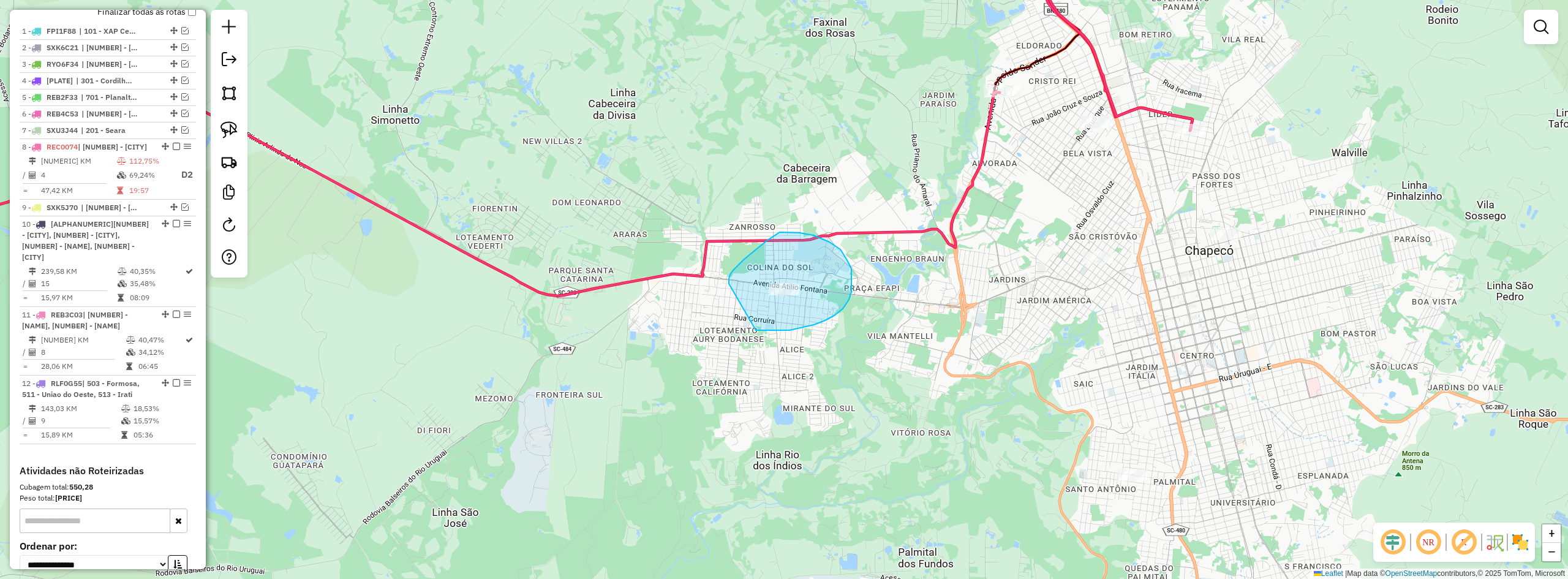 drag, startPoint x: 756, startPoint y: 330, endPoint x: 729, endPoint y: 284, distance: 53.33854 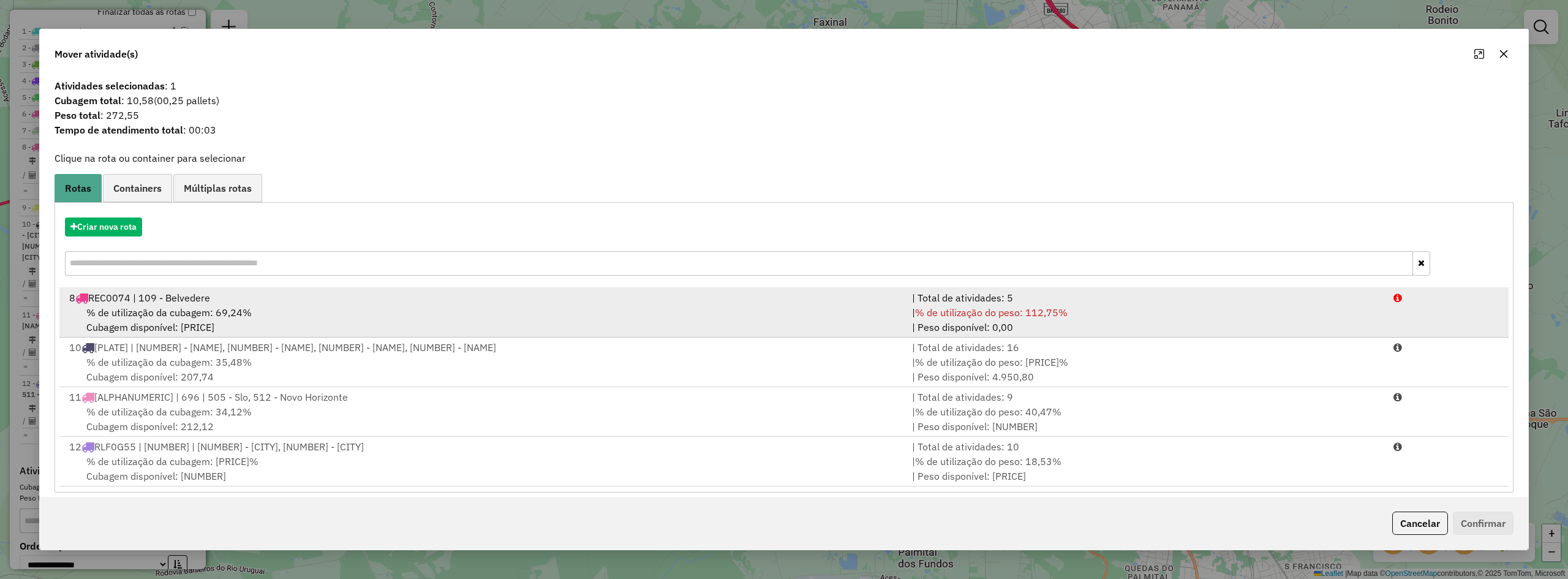 click on "% de utilização da cubagem: 69,24%  Cubagem disponível: 615,18" at bounding box center (483, 320) 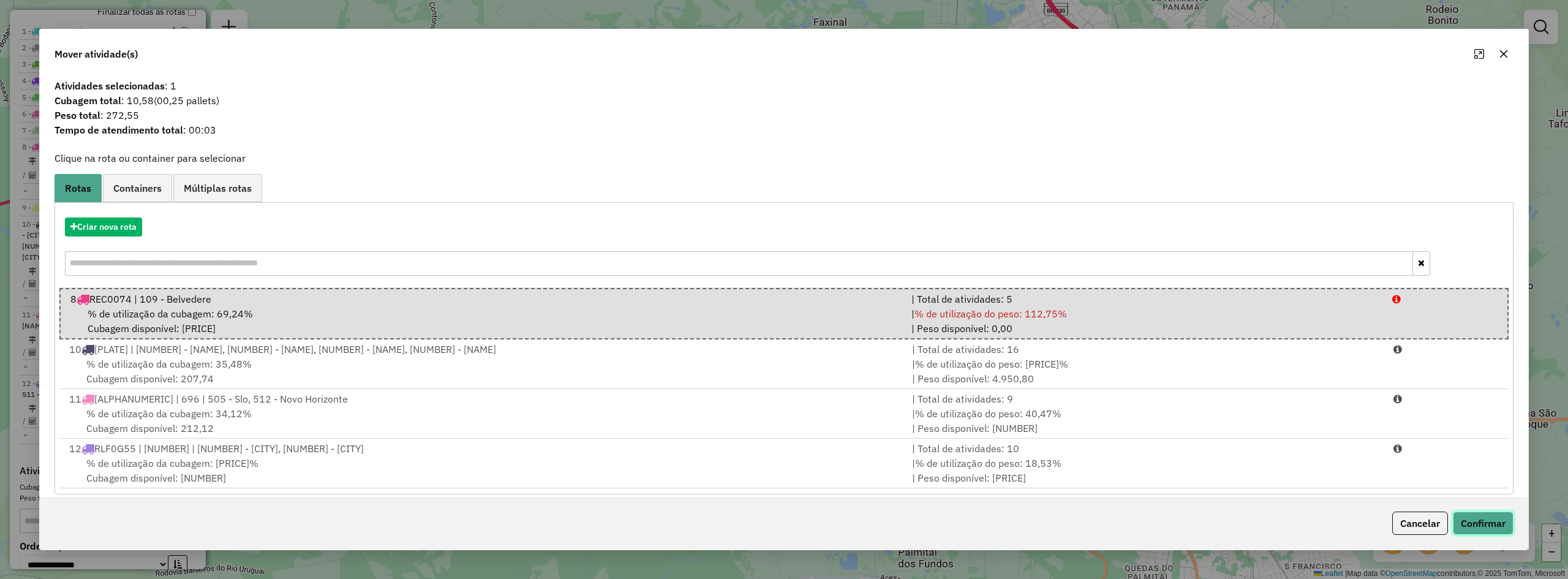 click on "Confirmar" 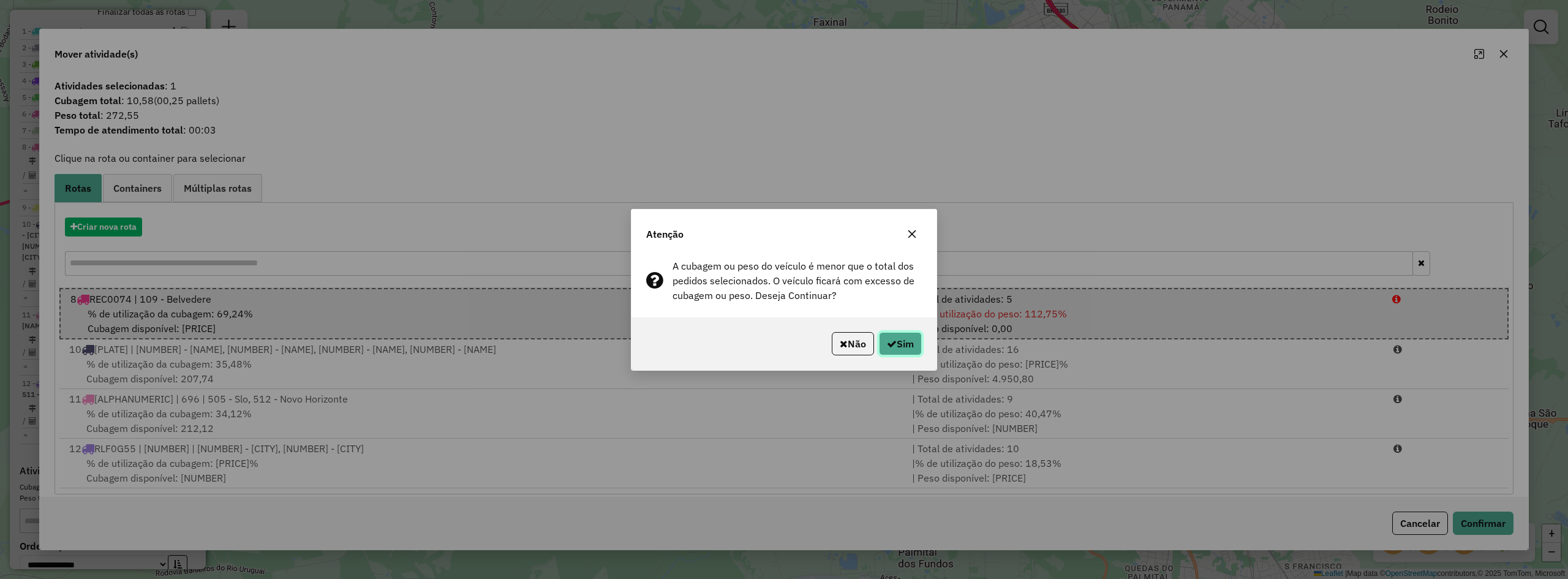 click on "Sim" 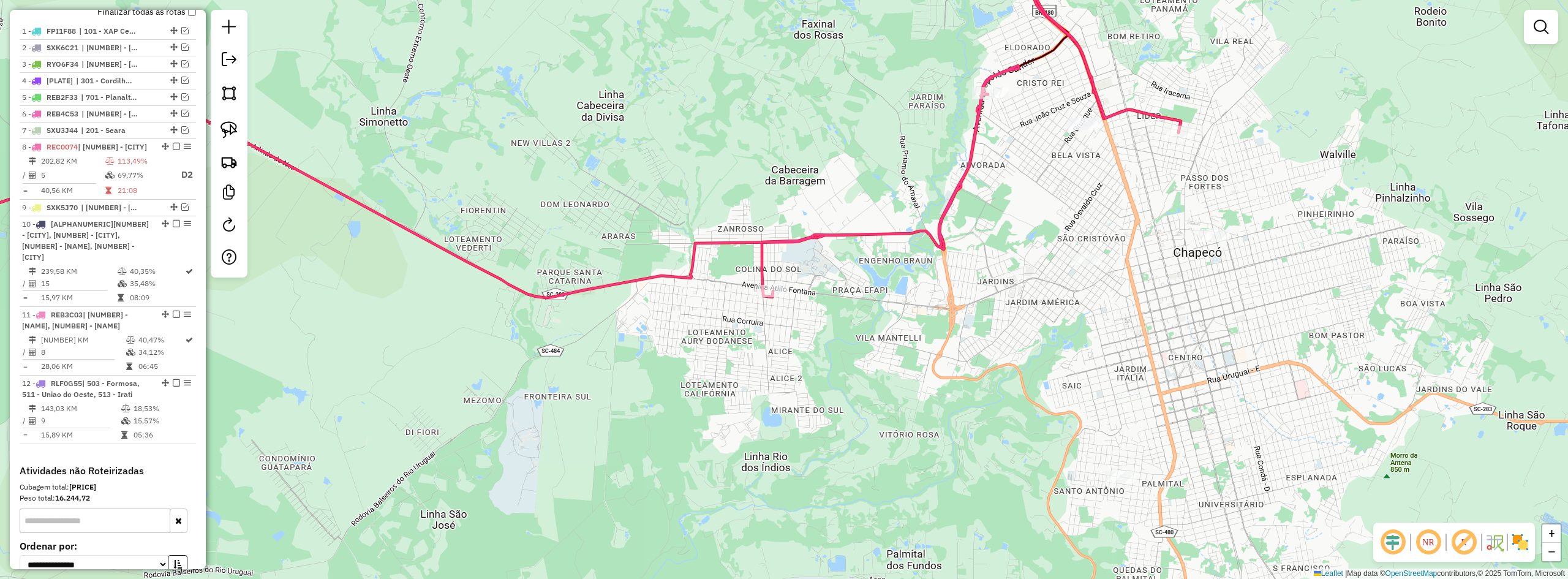 drag, startPoint x: 981, startPoint y: 344, endPoint x: 828, endPoint y: 280, distance: 165.84631 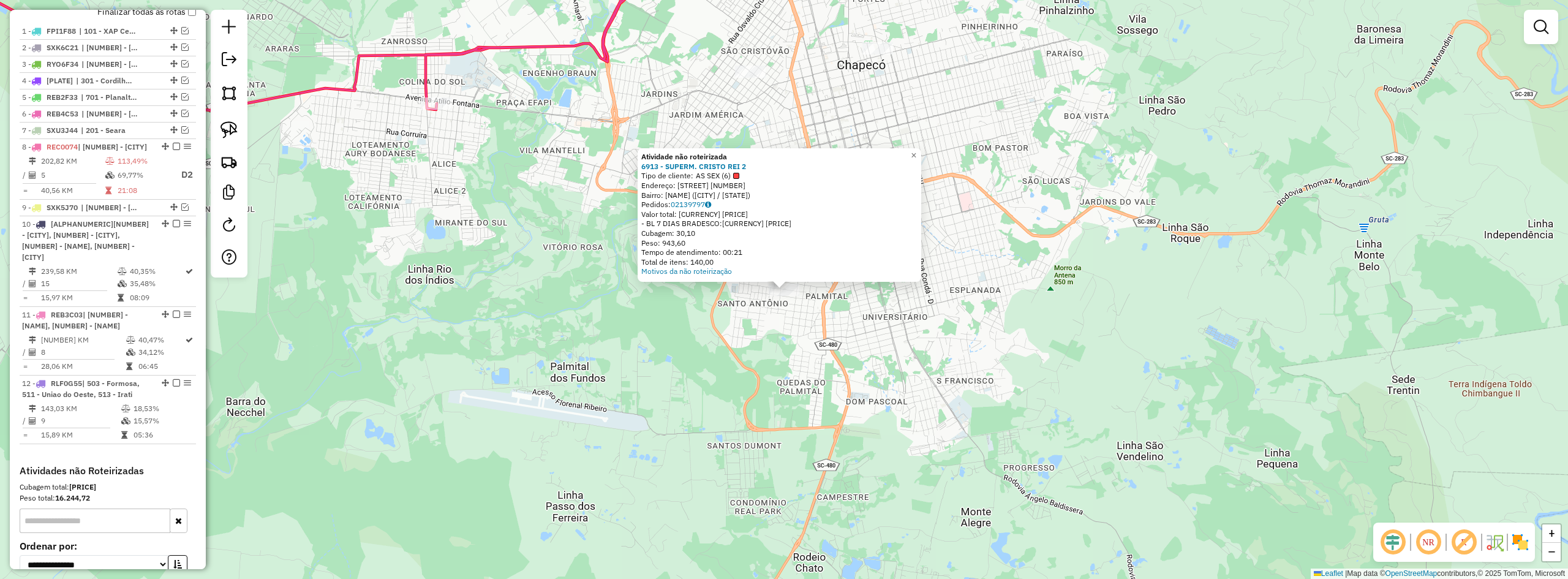 click on "Atividade não roteirizada 6913 - SUPERM. CRISTO REI 2  Tipo de cliente:   AS SEX (6)   Endereço:  PERNAMBUCO 442   Bairro: SANTO ANTONIO (CHAPECO / SC)   Pedidos:  02139797   Valor total: R$ 6.552,61   - BL 7 DIAS BRADESCO:  R$ 6.552,61   Cubagem: 30,10   Peso: 943,60   Tempo de atendimento: 00:21   Total de itens: 140,00  Motivos da não roteirização × Janela de atendimento Grade de atendimento Capacidade Transportadoras Veículos Cliente Pedidos  Rotas Selecione os dias de semana para filtrar as janelas de atendimento  Seg   Ter   Qua   Qui   Sex   Sáb   Dom  Informe o período da janela de atendimento: De: Até:  Filtrar exatamente a janela do cliente  Considerar janela de atendimento padrão  Selecione os dias de semana para filtrar as grades de atendimento  Seg   Ter   Qua   Qui   Sex   Sáb   Dom   Considerar clientes sem dia de atendimento cadastrado  Clientes fora do dia de atendimento selecionado Filtrar as atividades entre os valores definidos abaixo:  Peso mínimo:   Peso máximo:   De:  De:" 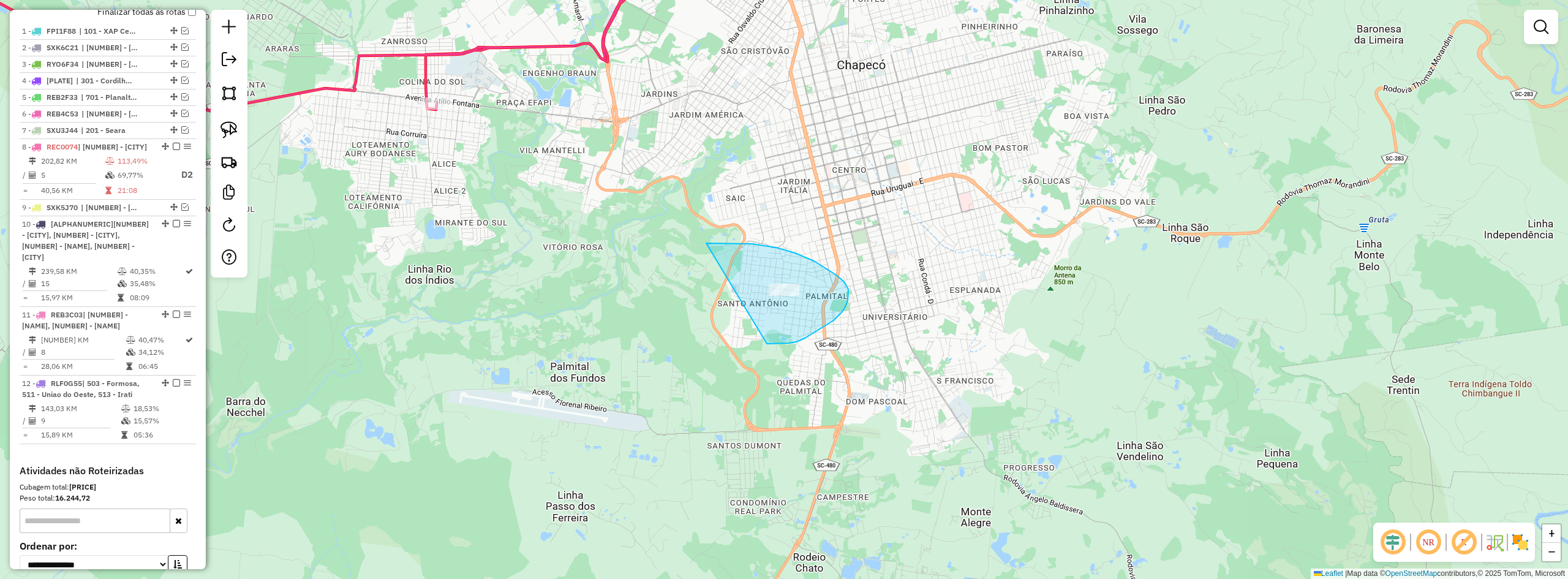 drag, startPoint x: 767, startPoint y: 344, endPoint x: 695, endPoint y: 274, distance: 100.41912 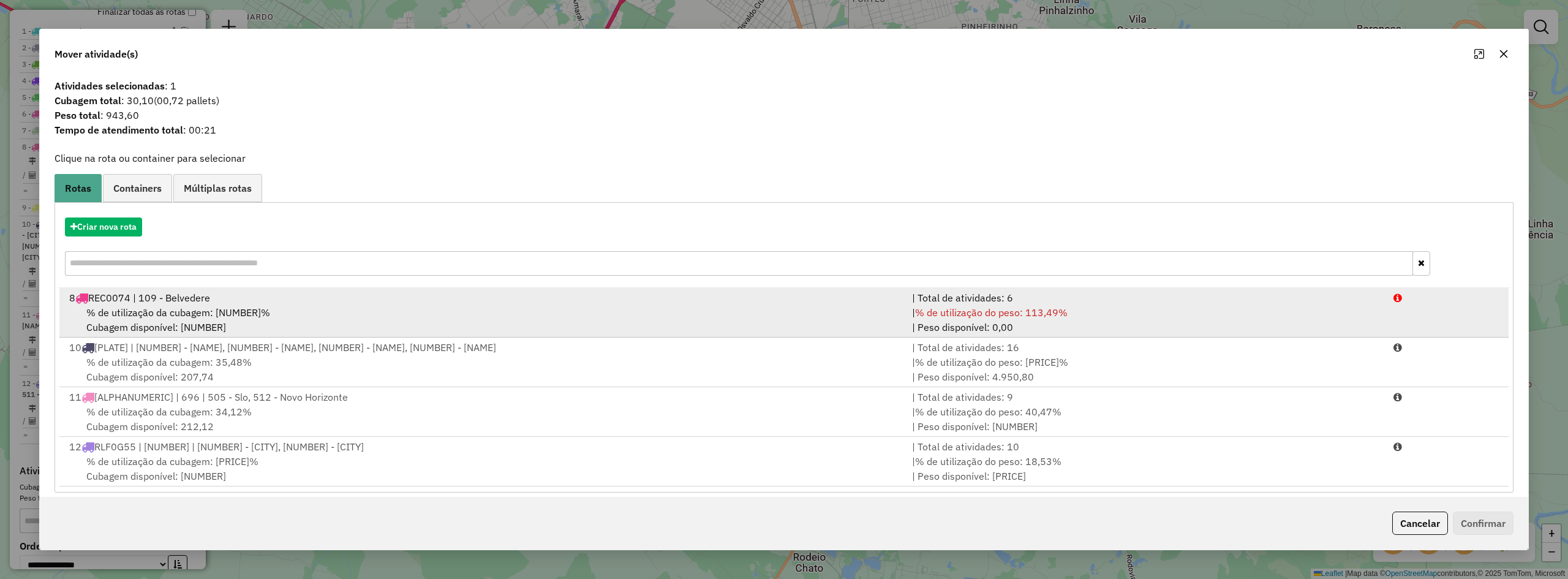 click on "% de utilização da cubagem: 69,77%  Cubagem disponível: 604,60" at bounding box center (483, 320) 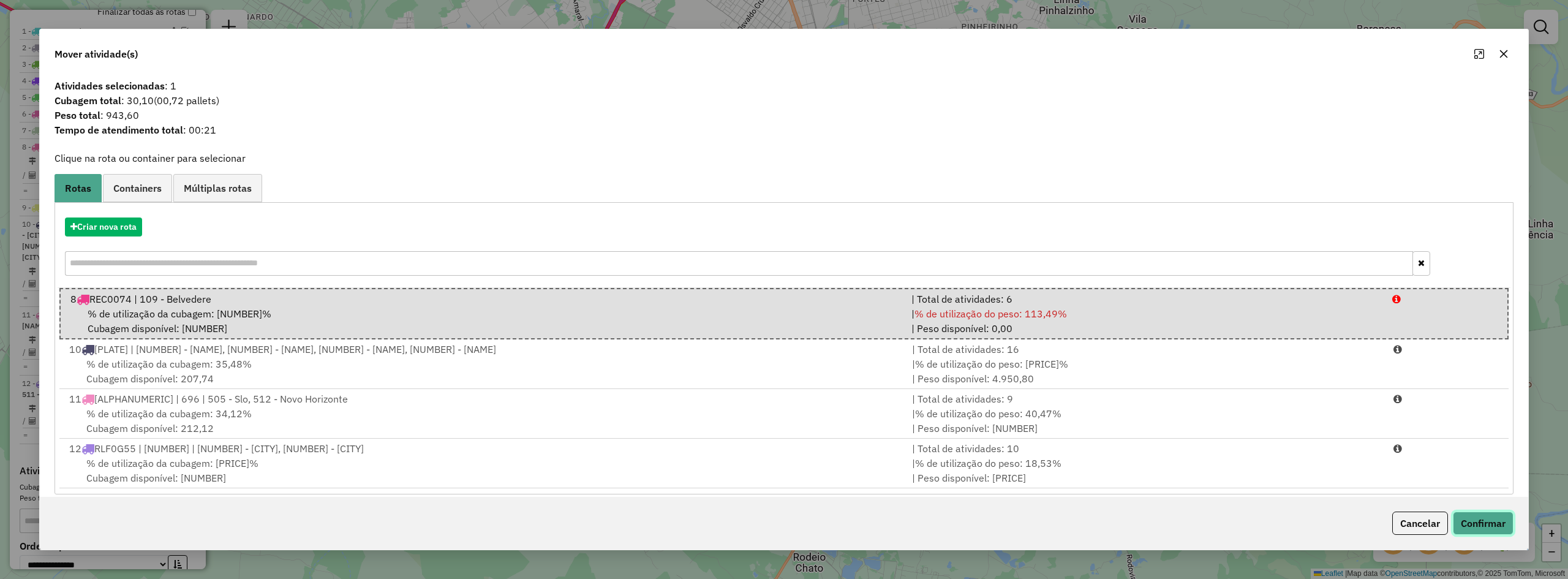 click on "Confirmar" 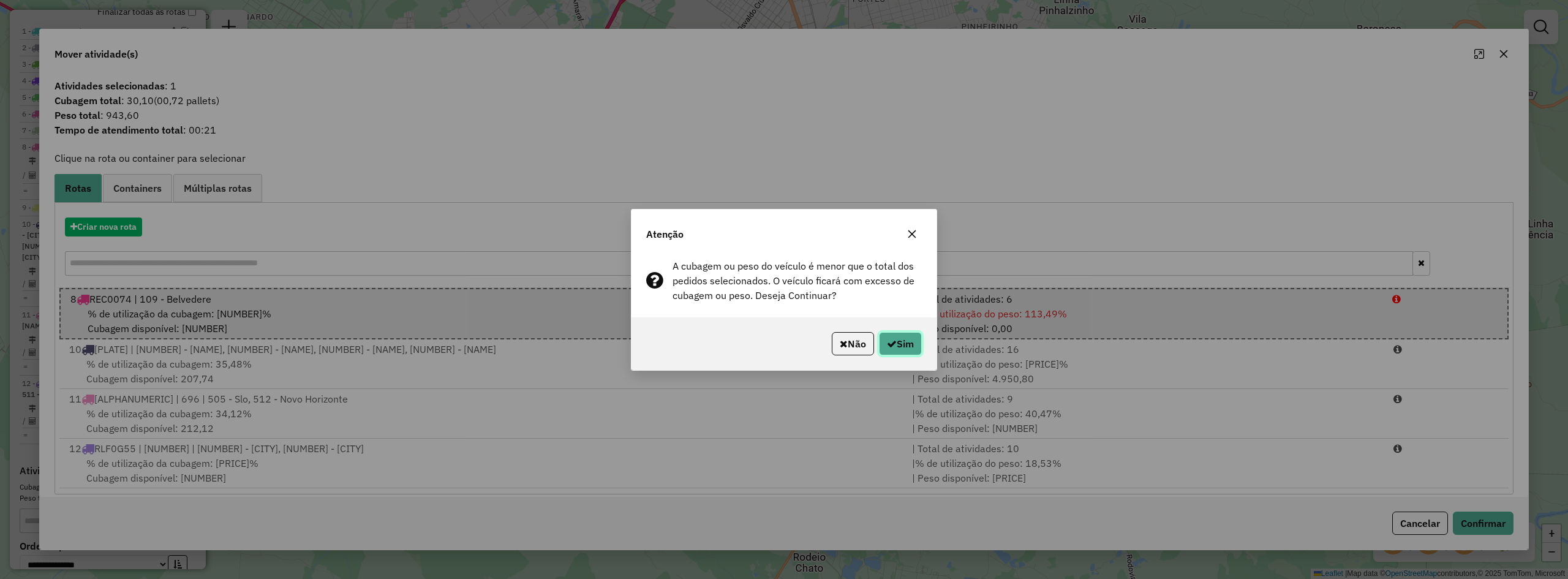 click on "Sim" 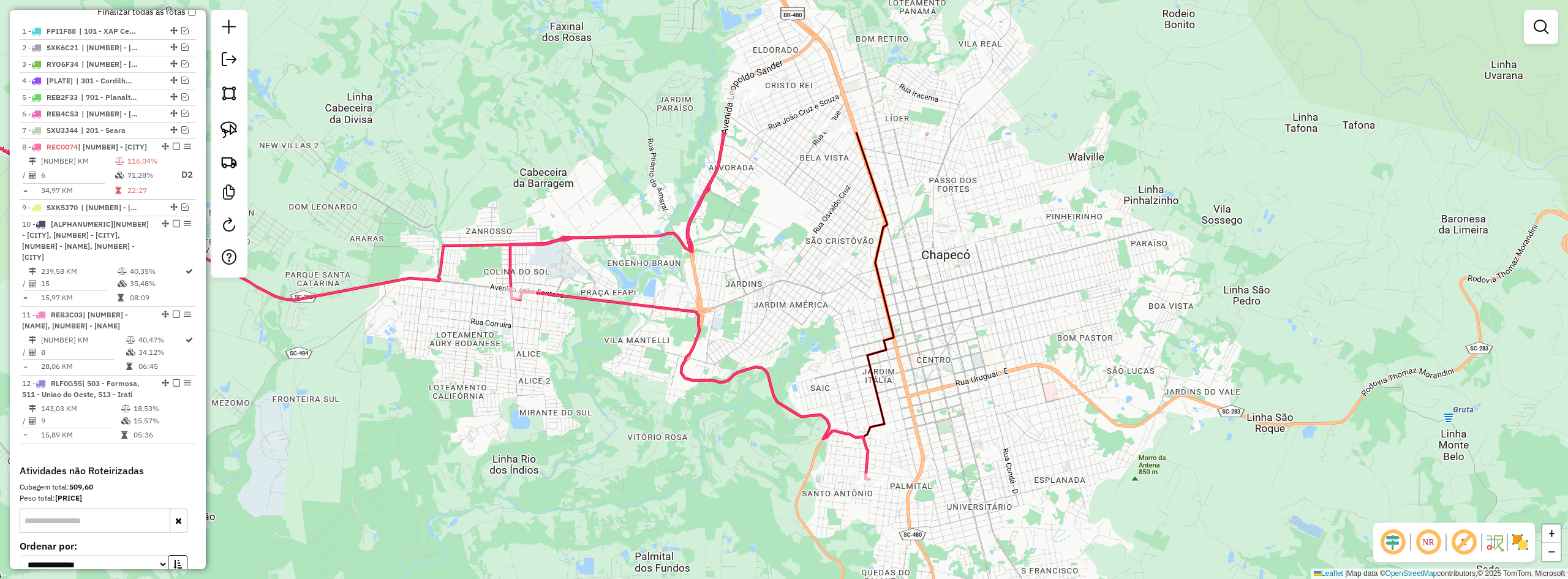 drag, startPoint x: 925, startPoint y: 271, endPoint x: 1030, endPoint y: 418, distance: 180.64883 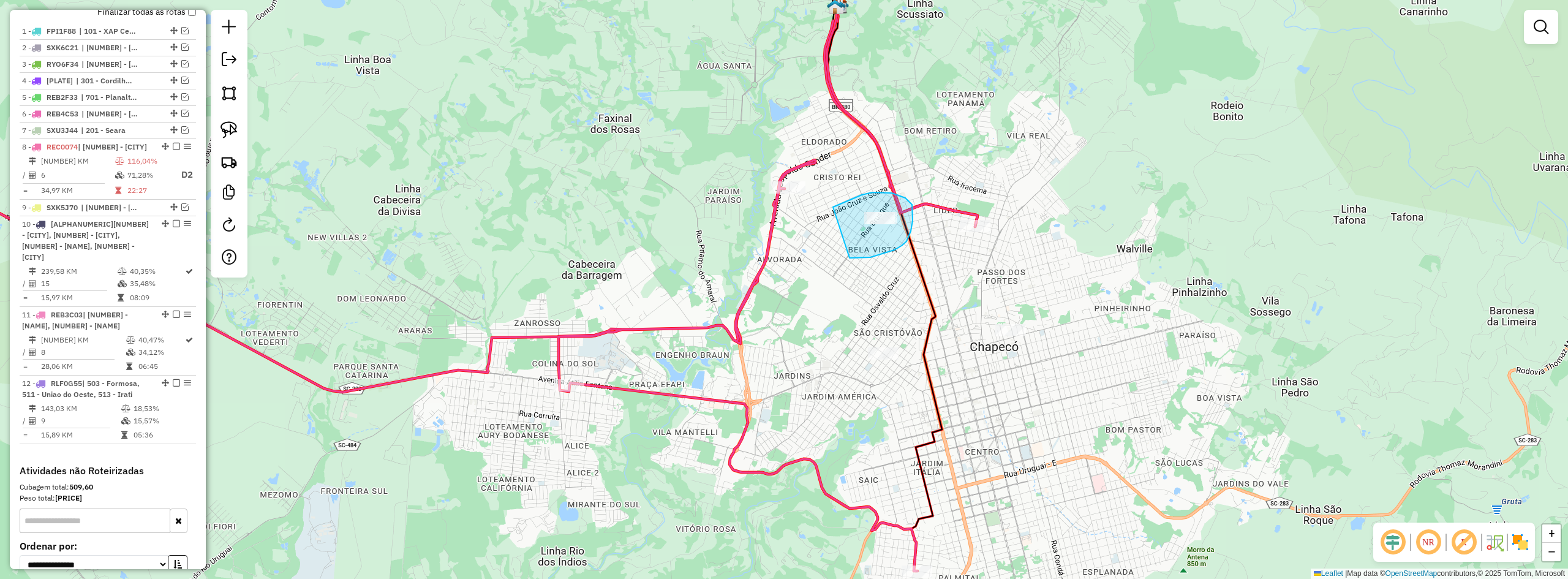 drag, startPoint x: 850, startPoint y: 258, endPoint x: 829, endPoint y: 213, distance: 49.65884 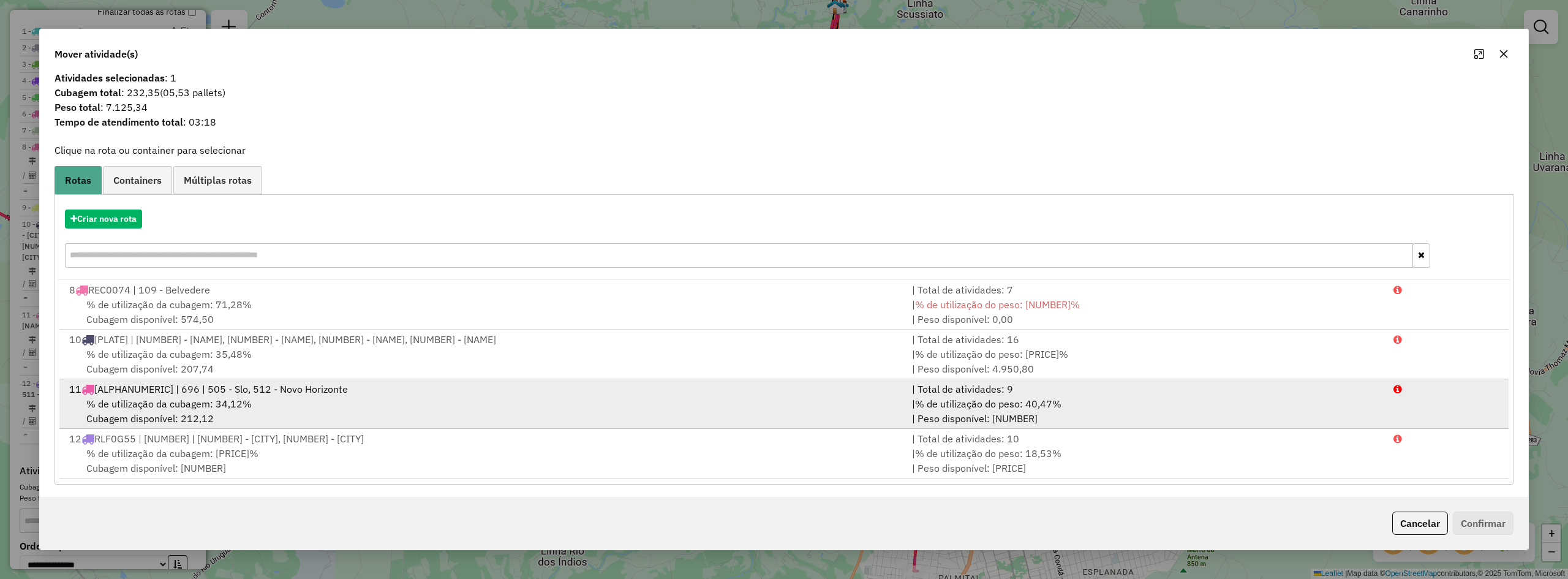 scroll, scrollTop: 10, scrollLeft: 0, axis: vertical 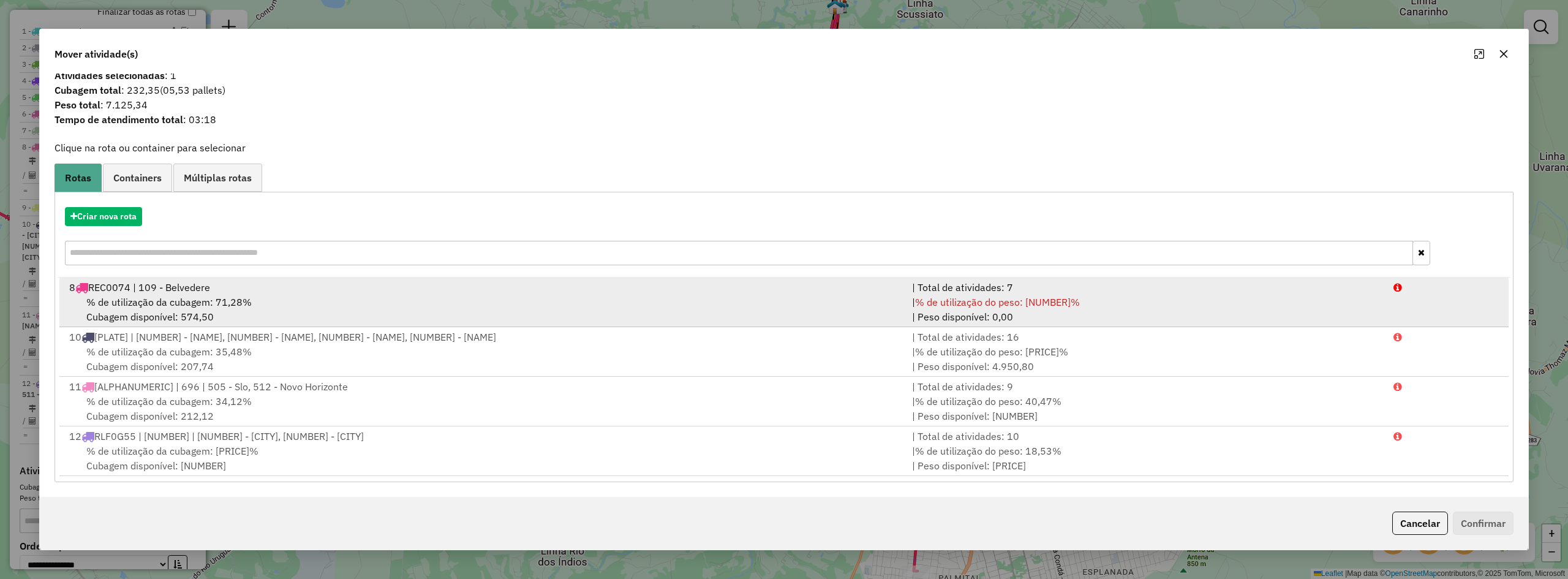 click on "% de utilização da cubagem: 71,28%  Cubagem disponível: 574,50" at bounding box center [483, 309] 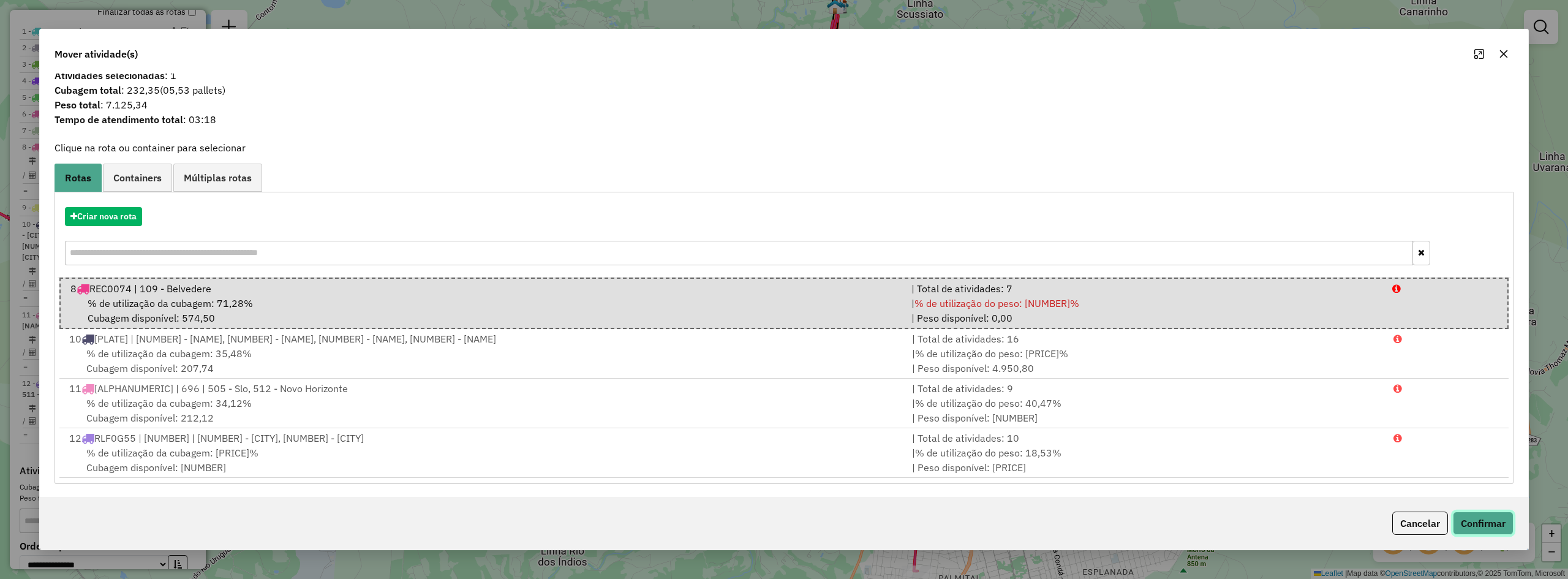 click on "Confirmar" 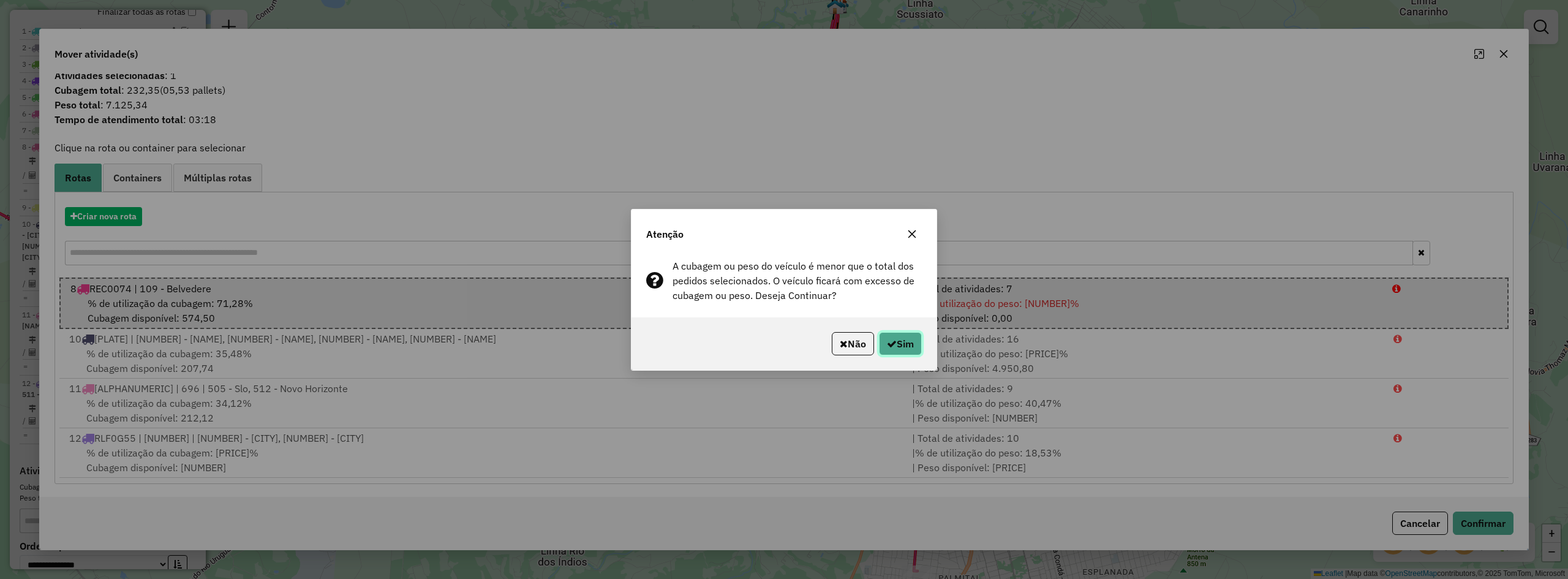 click on "Sim" 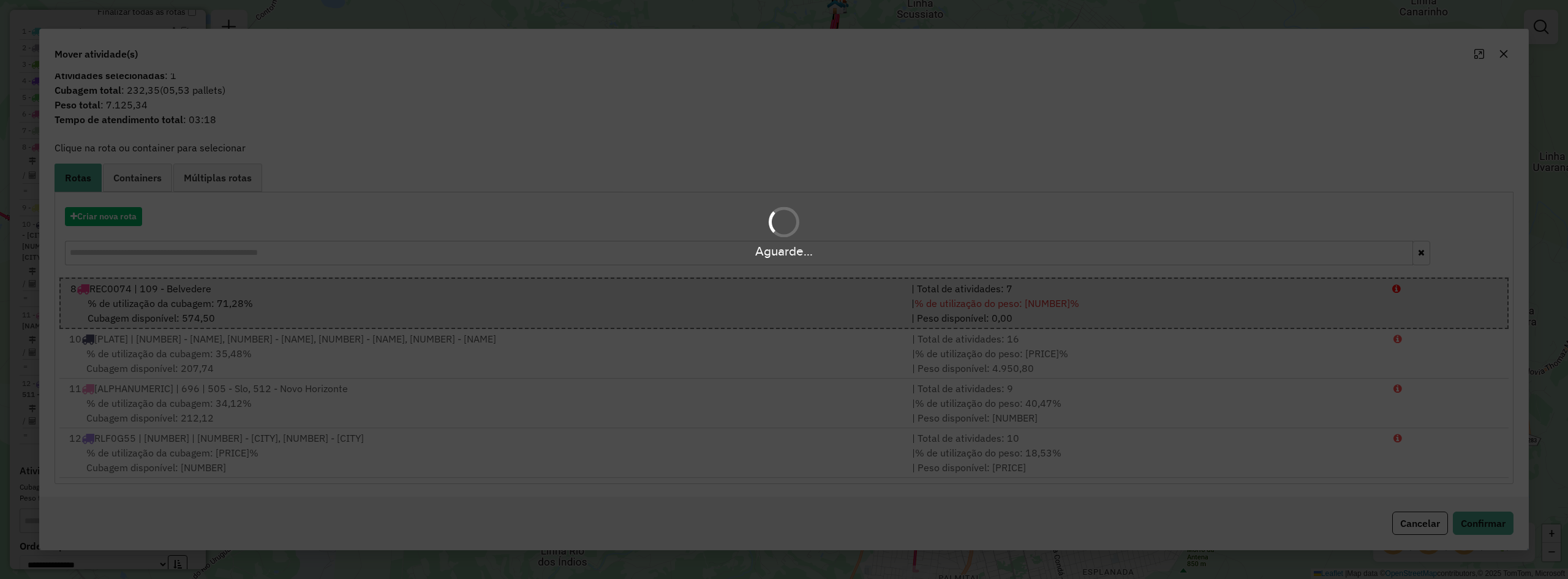 scroll, scrollTop: 0, scrollLeft: 0, axis: both 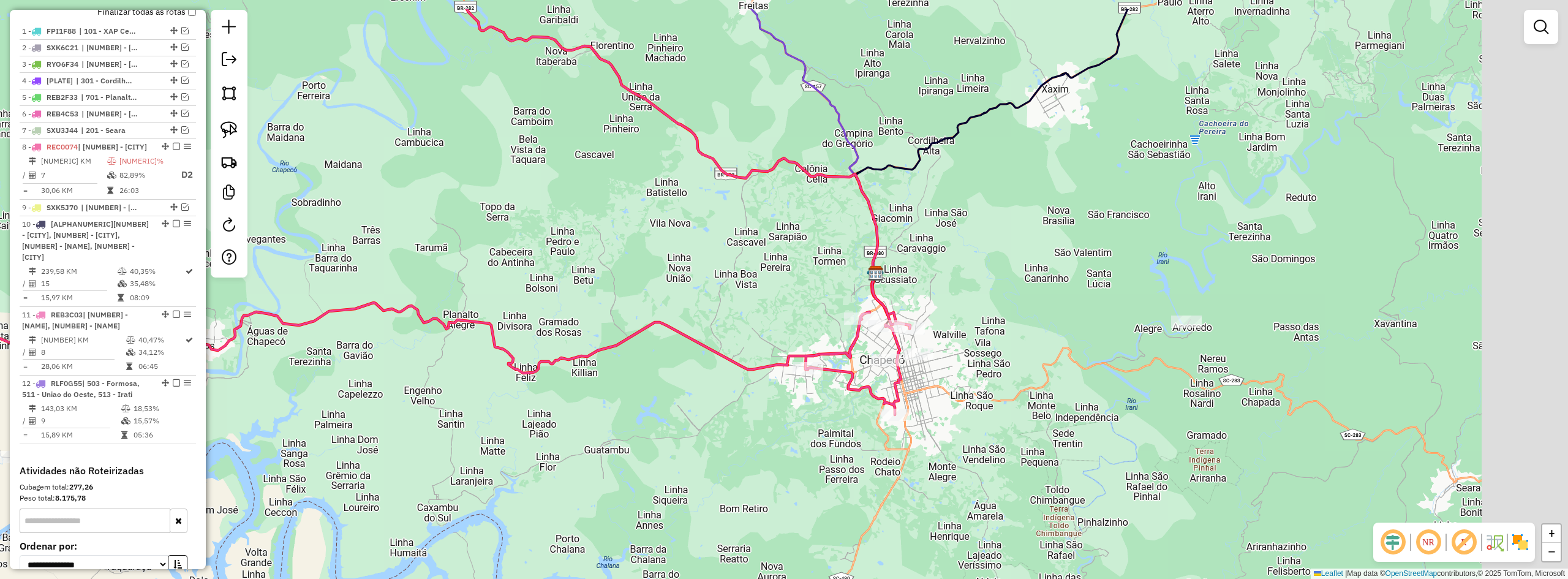 drag, startPoint x: 1077, startPoint y: 218, endPoint x: 938, endPoint y: 313, distance: 168.3627 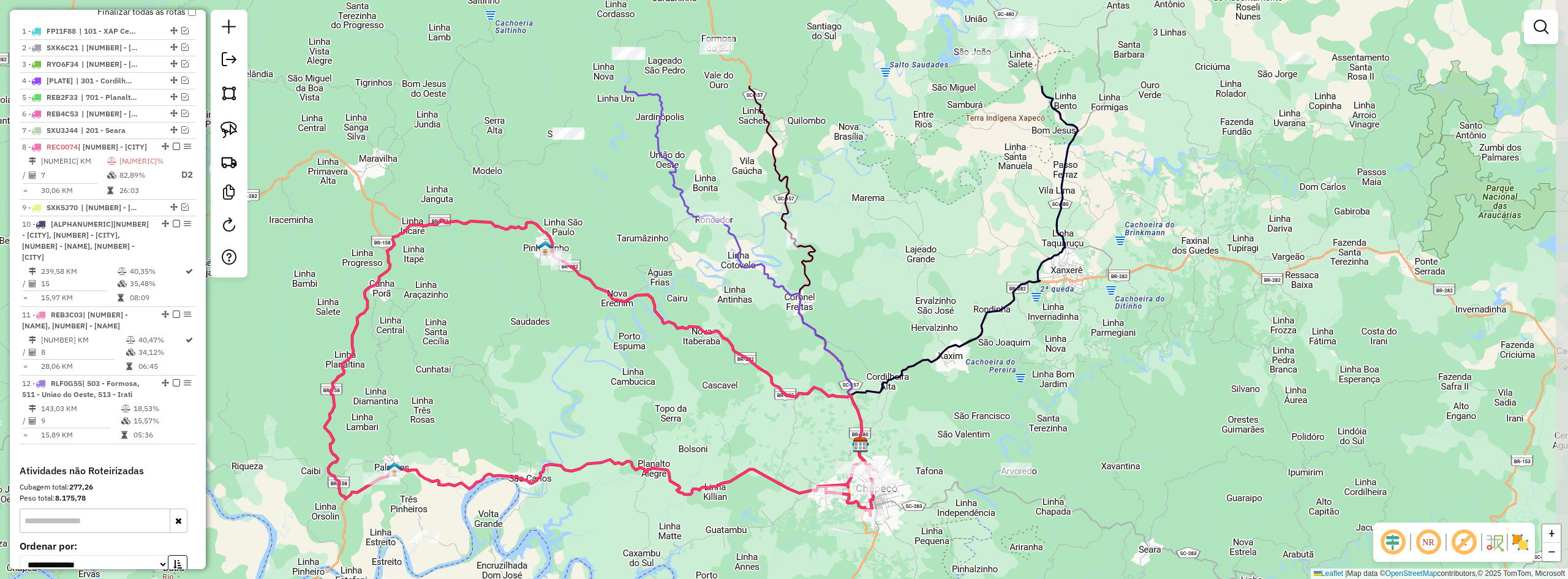 drag, startPoint x: 993, startPoint y: 251, endPoint x: 953, endPoint y: 394, distance: 148.48906 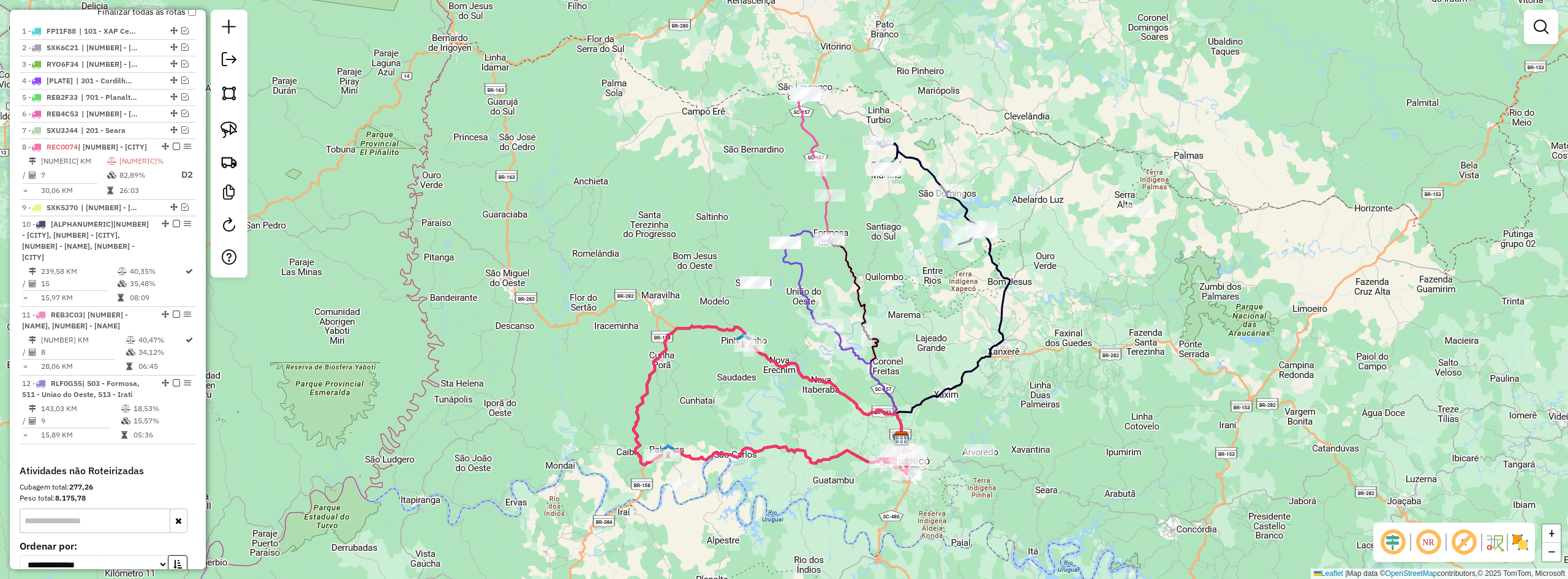 drag, startPoint x: 924, startPoint y: 308, endPoint x: 938, endPoint y: 235, distance: 74.33034 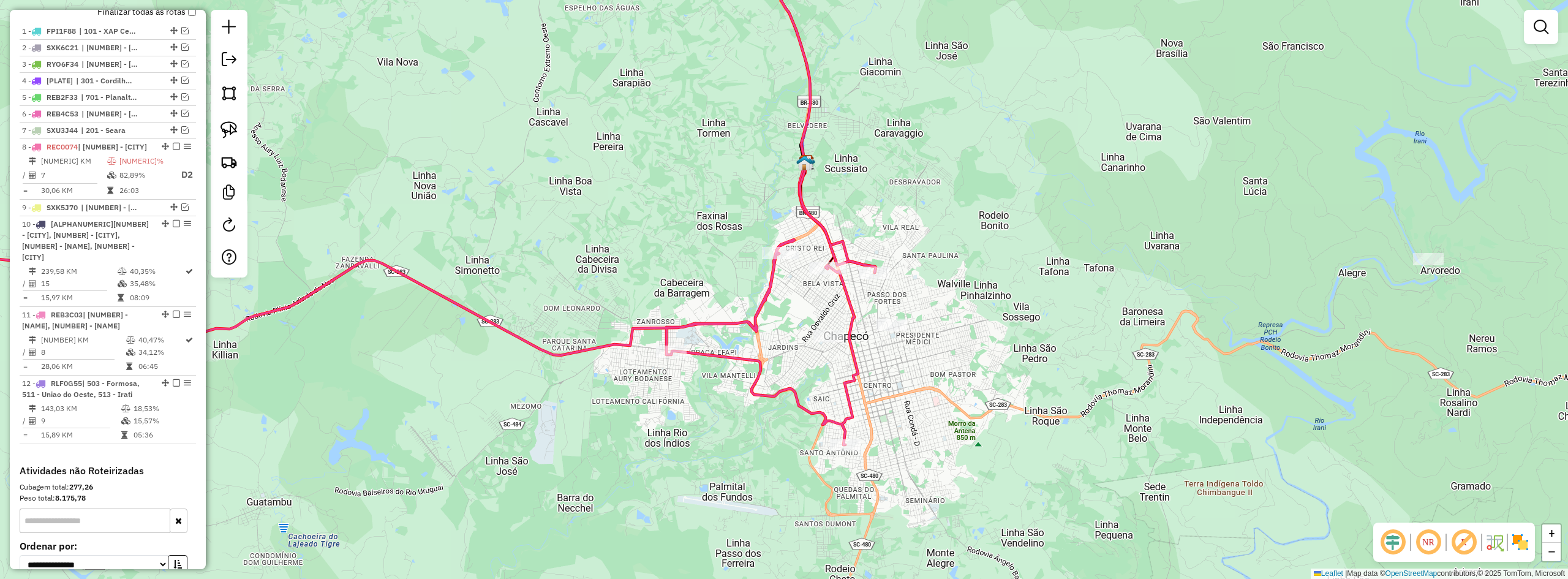 drag, startPoint x: 847, startPoint y: 374, endPoint x: 871, endPoint y: 374, distance: 24 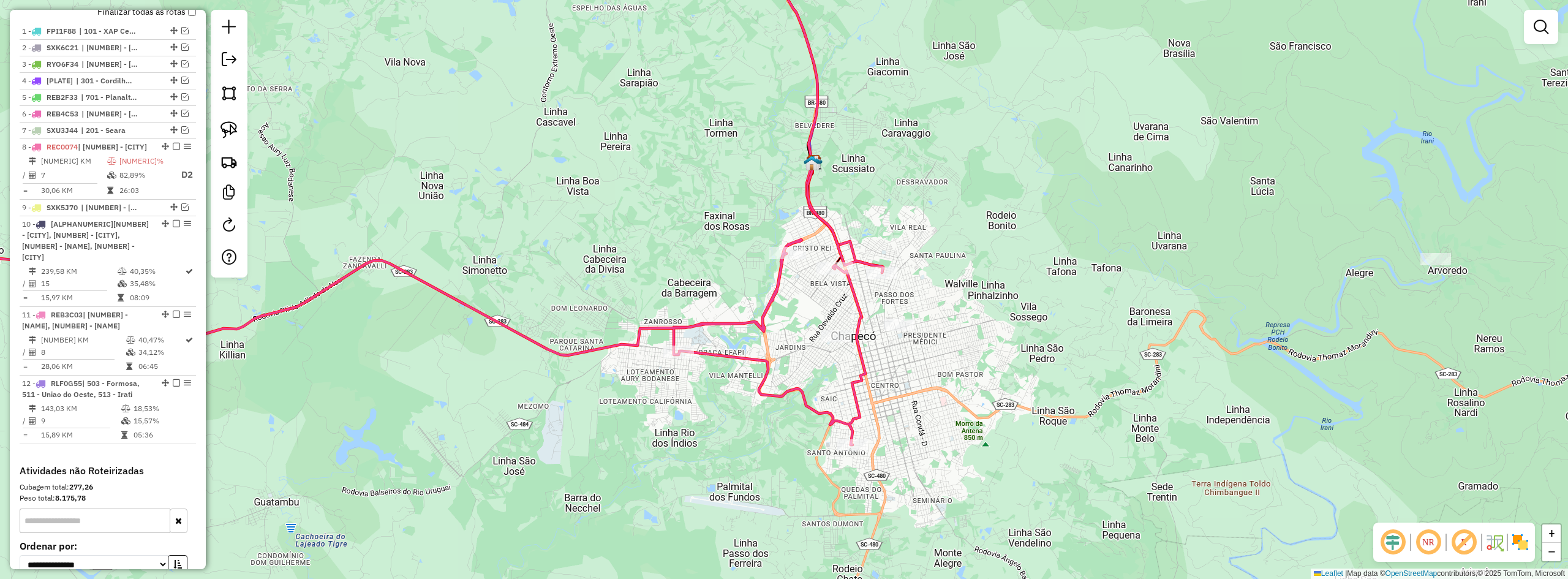 click on "Janela de atendimento Grade de atendimento Capacidade Transportadoras Veículos Cliente Pedidos  Rotas Selecione os dias de semana para filtrar as janelas de atendimento  Seg   Ter   Qua   Qui   Sex   Sáb   Dom  Informe o período da janela de atendimento: De: Até:  Filtrar exatamente a janela do cliente  Considerar janela de atendimento padrão  Selecione os dias de semana para filtrar as grades de atendimento  Seg   Ter   Qua   Qui   Sex   Sáb   Dom   Considerar clientes sem dia de atendimento cadastrado  Clientes fora do dia de atendimento selecionado Filtrar as atividades entre os valores definidos abaixo:  Peso mínimo:   Peso máximo:   Cubagem mínima:   Cubagem máxima:   De:   Até:  Filtrar as atividades entre o tempo de atendimento definido abaixo:  De:   Até:   Considerar capacidade total dos clientes não roteirizados Transportadora: Selecione um ou mais itens Tipo de veículo: Selecione um ou mais itens Veículo: Selecione um ou mais itens Motorista: Selecione um ou mais itens Nome: Rótulo:" 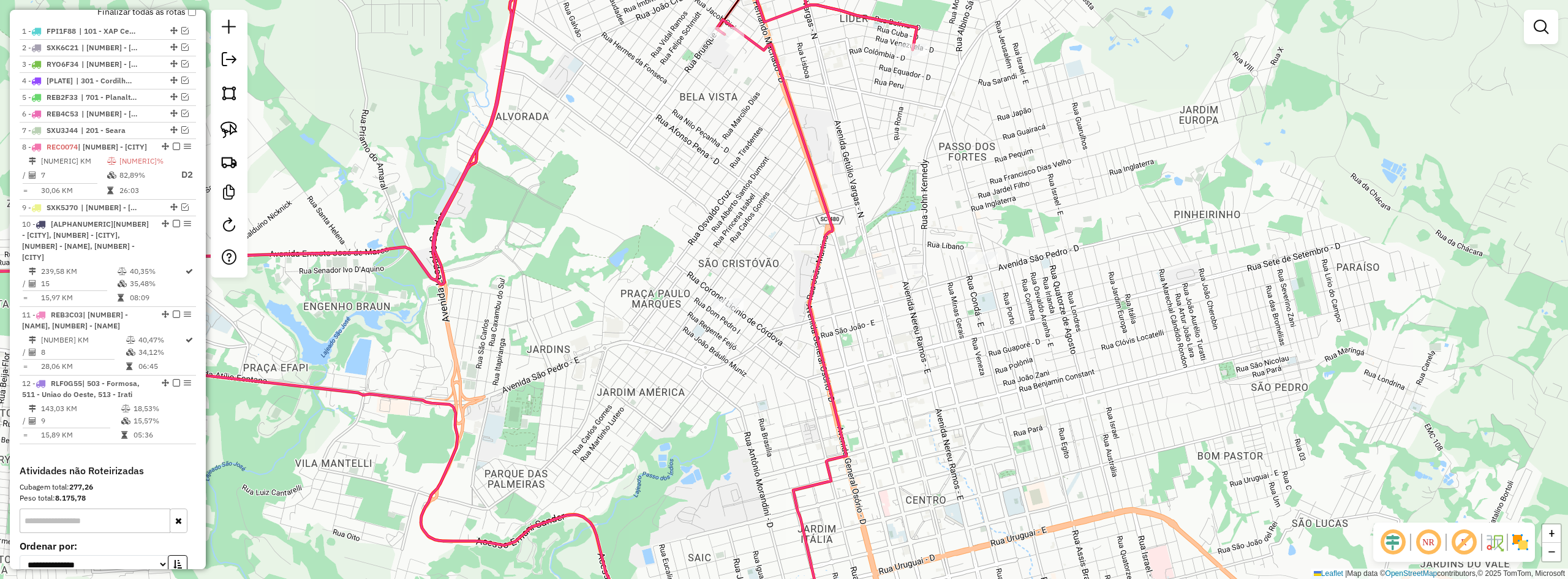 drag, startPoint x: 894, startPoint y: 313, endPoint x: 840, endPoint y: 378, distance: 84.50444 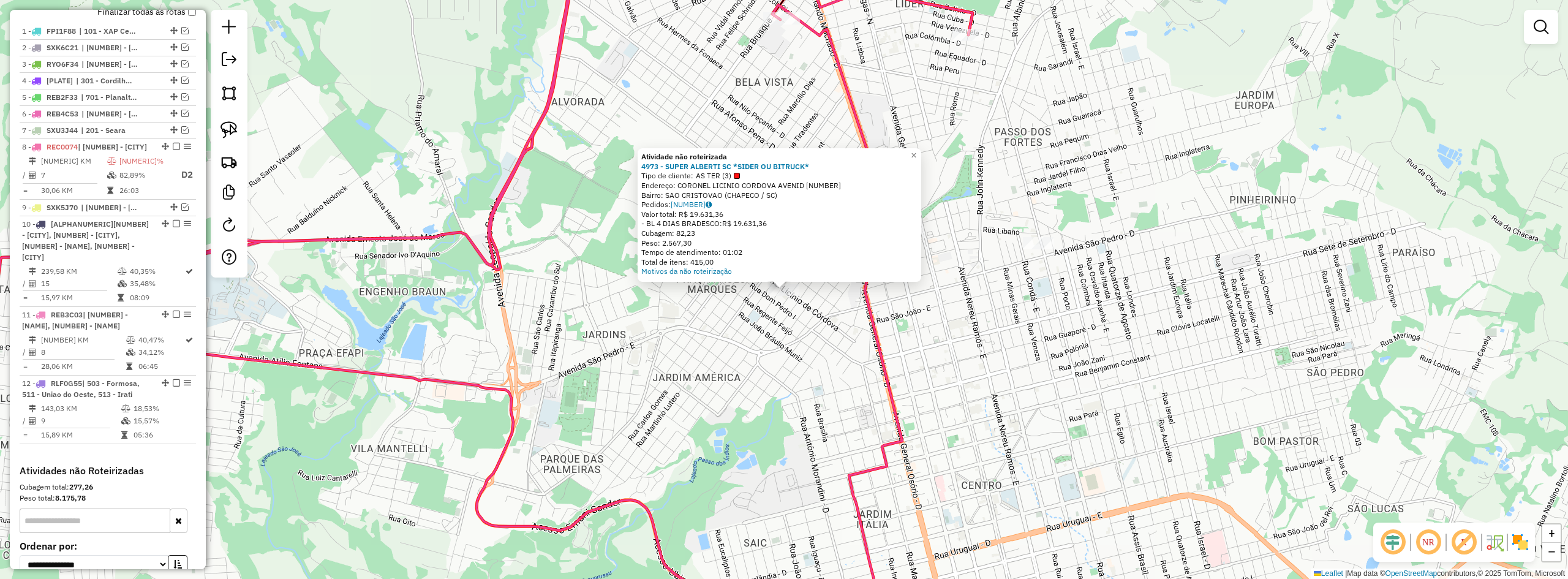 click on "Atividade não roteirizada 4973 - SUPER ALBERTI SC *SIDER OU BITRUCK*  Tipo de cliente:   AS TER (3)   Endereço:  CORONEL LICINIO CORDOVA AVENID 619   Bairro: SAO CRISTOVAO (CHAPECO / SC)   Pedidos:  02140622   Valor total: R$ 19.631,36   - BL 4 DIAS  BRADESCO:  R$ 19.631,36   Cubagem: 82,23   Peso: 2.567,30   Tempo de atendimento: 01:02   Total de itens: 415,00  Motivos da não roteirização × Janela de atendimento Grade de atendimento Capacidade Transportadoras Veículos Cliente Pedidos  Rotas Selecione os dias de semana para filtrar as janelas de atendimento  Seg   Ter   Qua   Qui   Sex   Sáb   Dom  Informe o período da janela de atendimento: De: Até:  Filtrar exatamente a janela do cliente  Considerar janela de atendimento padrão  Selecione os dias de semana para filtrar as grades de atendimento  Seg   Ter   Qua   Qui   Sex   Sáb   Dom   Considerar clientes sem dia de atendimento cadastrado  Clientes fora do dia de atendimento selecionado Filtrar as atividades entre os valores definidos abaixo: +" 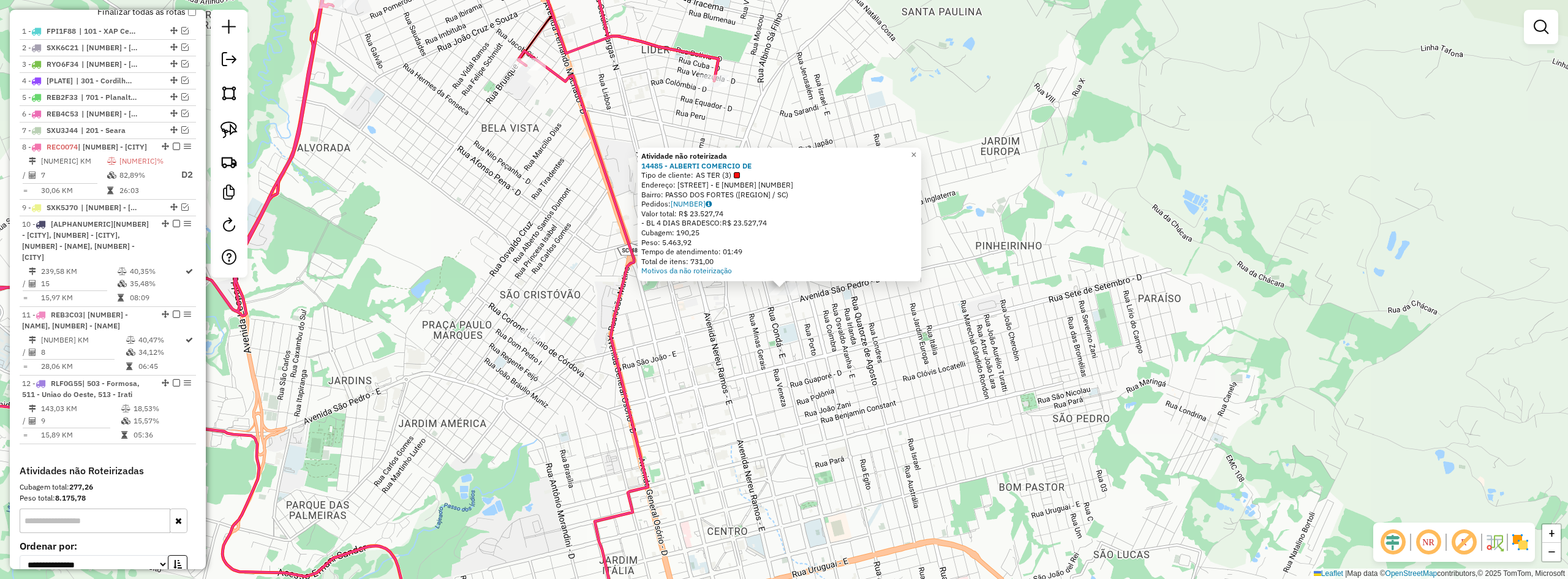 click on "Atividade não roteirizada 14485 - ALBERTI COMERCIO DE  Tipo de cliente:   AS TER (3)   Endereço:  BORGES DE MEDEIROS - E 1774 1603   Bairro: PASSO DOS FORTES (CHAPECO / SC)   Pedidos:  02140612   Valor total: R$ 23.527,74   - BL 4 DIAS  BRADESCO:  R$ 23.527,74   Cubagem: 190,25   Peso: 5.463,92   Tempo de atendimento: 01:49   Total de itens: 731,00  Motivos da não roteirização × Janela de atendimento Grade de atendimento Capacidade Transportadoras Veículos Cliente Pedidos  Rotas Selecione os dias de semana para filtrar as janelas de atendimento  Seg   Ter   Qua   Qui   Sex   Sáb   Dom  Informe o período da janela de atendimento: De: Até:  Filtrar exatamente a janela do cliente  Considerar janela de atendimento padrão  Selecione os dias de semana para filtrar as grades de atendimento  Seg   Ter   Qua   Qui   Sex   Sáb   Dom   Considerar clientes sem dia de atendimento cadastrado  Clientes fora do dia de atendimento selecionado Filtrar as atividades entre os valores definidos abaixo:  Peso mínimo:" 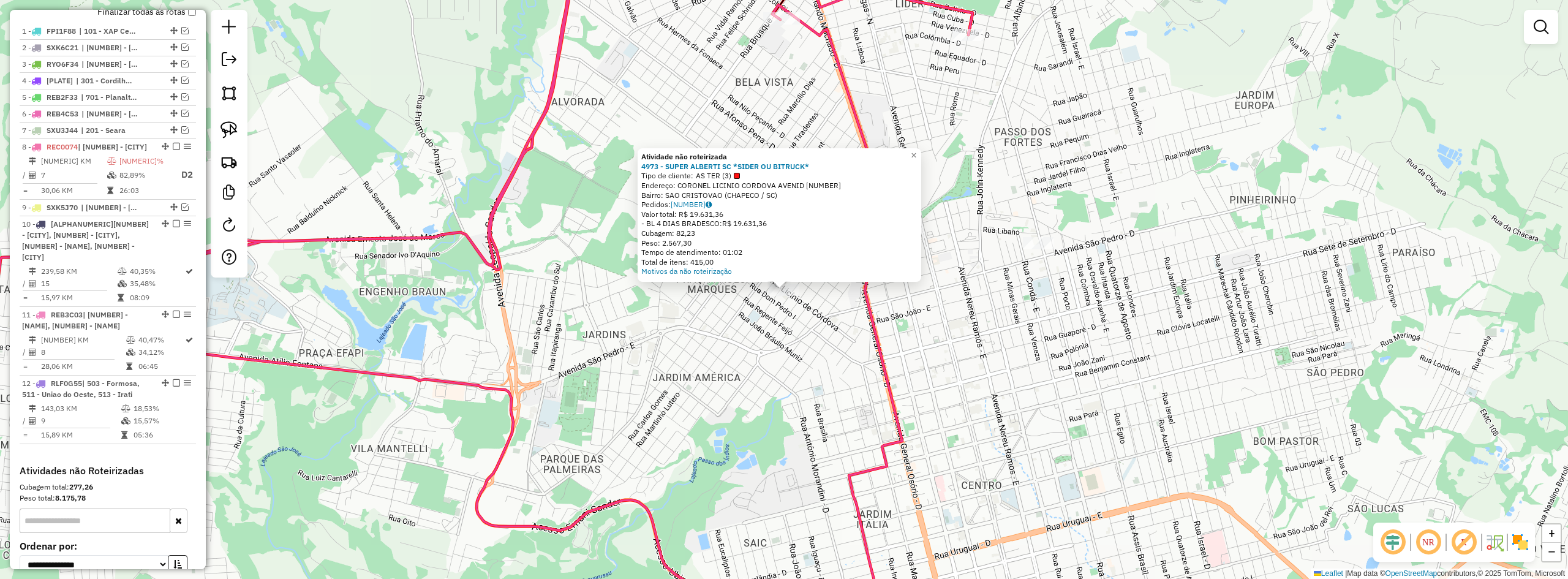 click on "Atividade não roteirizada 4973 - SUPER ALBERTI SC *SIDER OU BITRUCK*  Tipo de cliente:   AS TER (3)   Endereço:  CORONEL LICINIO CORDOVA AVENID 619   Bairro: SAO CRISTOVAO (CHAPECO / SC)   Pedidos:  02140622   Valor total: R$ 19.631,36   - BL 4 DIAS  BRADESCO:  R$ 19.631,36   Cubagem: 82,23   Peso: 2.567,30   Tempo de atendimento: 01:02   Total de itens: 415,00  Motivos da não roteirização × Janela de atendimento Grade de atendimento Capacidade Transportadoras Veículos Cliente Pedidos  Rotas Selecione os dias de semana para filtrar as janelas de atendimento  Seg   Ter   Qua   Qui   Sex   Sáb   Dom  Informe o período da janela de atendimento: De: Até:  Filtrar exatamente a janela do cliente  Considerar janela de atendimento padrão  Selecione os dias de semana para filtrar as grades de atendimento  Seg   Ter   Qua   Qui   Sex   Sáb   Dom   Considerar clientes sem dia de atendimento cadastrado  Clientes fora do dia de atendimento selecionado Filtrar as atividades entre os valores definidos abaixo: +" 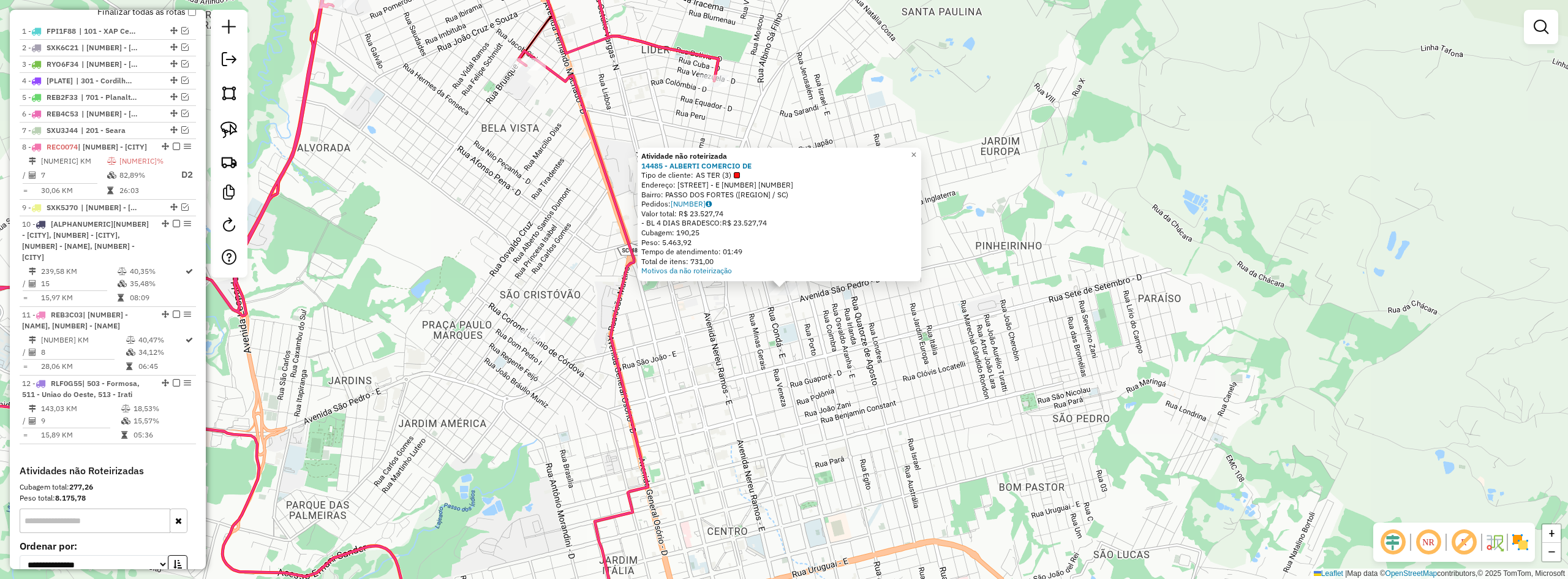 click on "Atividade não roteirizada 14485 - ALBERTI COMERCIO DE  Tipo de cliente:   AS TER (3)   Endereço:  BORGES DE MEDEIROS - E 1774 1603   Bairro: PASSO DOS FORTES (CHAPECO / SC)   Pedidos:  02140612   Valor total: R$ 23.527,74   - BL 4 DIAS  BRADESCO:  R$ 23.527,74   Cubagem: 190,25   Peso: 5.463,92   Tempo de atendimento: 01:49   Total de itens: 731,00  Motivos da não roteirização × Janela de atendimento Grade de atendimento Capacidade Transportadoras Veículos Cliente Pedidos  Rotas Selecione os dias de semana para filtrar as janelas de atendimento  Seg   Ter   Qua   Qui   Sex   Sáb   Dom  Informe o período da janela de atendimento: De: Até:  Filtrar exatamente a janela do cliente  Considerar janela de atendimento padrão  Selecione os dias de semana para filtrar as grades de atendimento  Seg   Ter   Qua   Qui   Sex   Sáb   Dom   Considerar clientes sem dia de atendimento cadastrado  Clientes fora do dia de atendimento selecionado Filtrar as atividades entre os valores definidos abaixo:  Peso mínimo:" 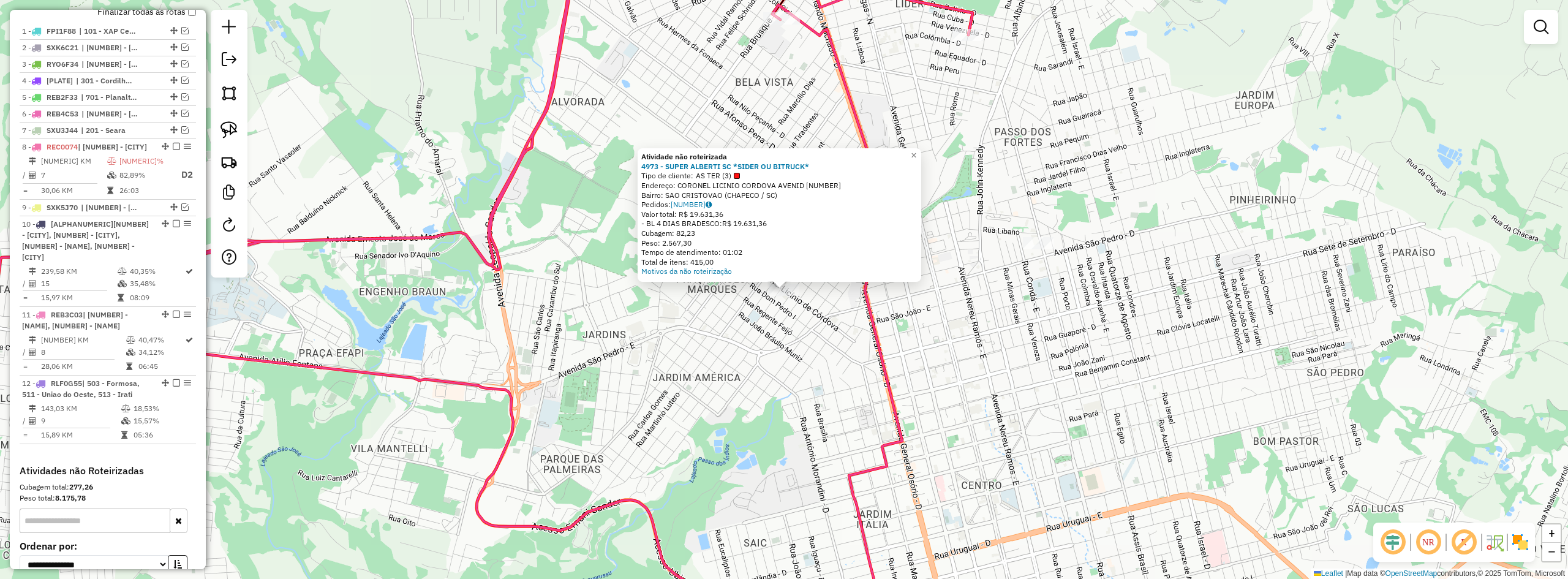 click on "Atividade não roteirizada 4973 - SUPER ALBERTI SC *SIDER OU BITRUCK*  Tipo de cliente:   AS TER (3)   Endereço:  CORONEL LICINIO CORDOVA AVENID 619   Bairro: SAO CRISTOVAO (CHAPECO / SC)   Pedidos:  02140622   Valor total: R$ 19.631,36   - BL 4 DIAS  BRADESCO:  R$ 19.631,36   Cubagem: 82,23   Peso: 2.567,30   Tempo de atendimento: 01:02   Total de itens: 415,00  Motivos da não roteirização × Janela de atendimento Grade de atendimento Capacidade Transportadoras Veículos Cliente Pedidos  Rotas Selecione os dias de semana para filtrar as janelas de atendimento  Seg   Ter   Qua   Qui   Sex   Sáb   Dom  Informe o período da janela de atendimento: De: Até:  Filtrar exatamente a janela do cliente  Considerar janela de atendimento padrão  Selecione os dias de semana para filtrar as grades de atendimento  Seg   Ter   Qua   Qui   Sex   Sáb   Dom   Considerar clientes sem dia de atendimento cadastrado  Clientes fora do dia de atendimento selecionado Filtrar as atividades entre os valores definidos abaixo: +" 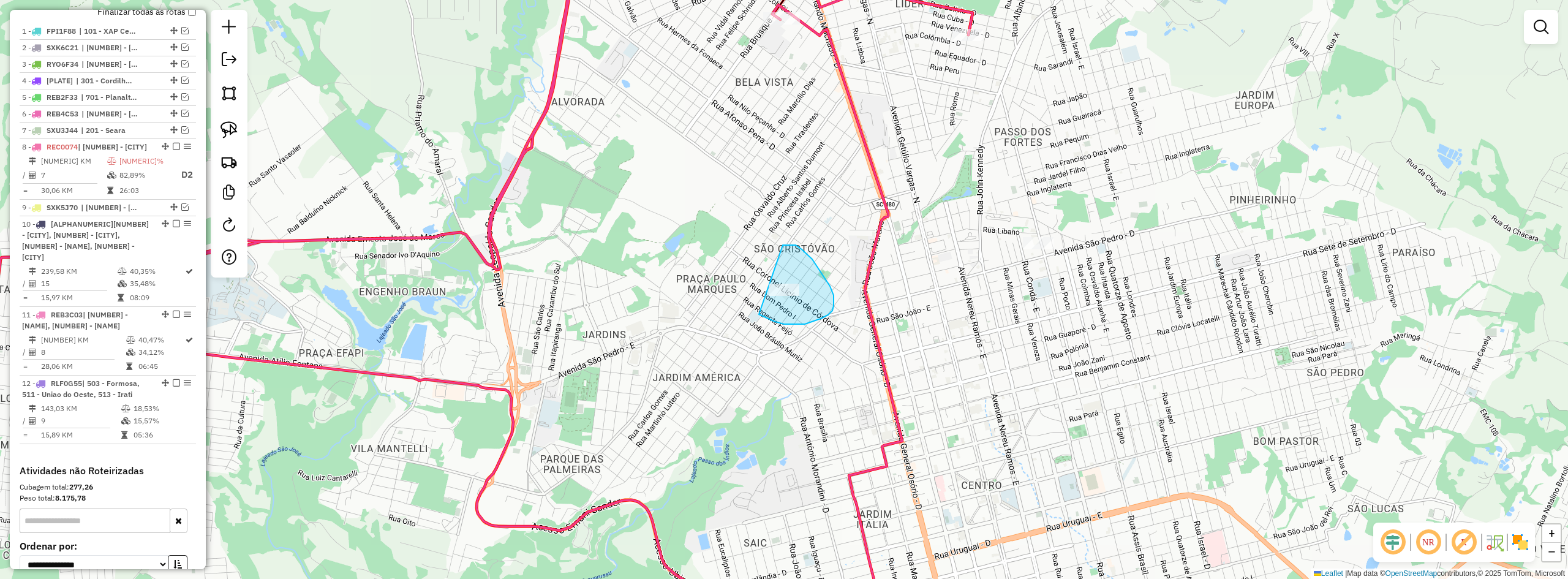 drag, startPoint x: 789, startPoint y: 324, endPoint x: 715, endPoint y: 274, distance: 89.30845 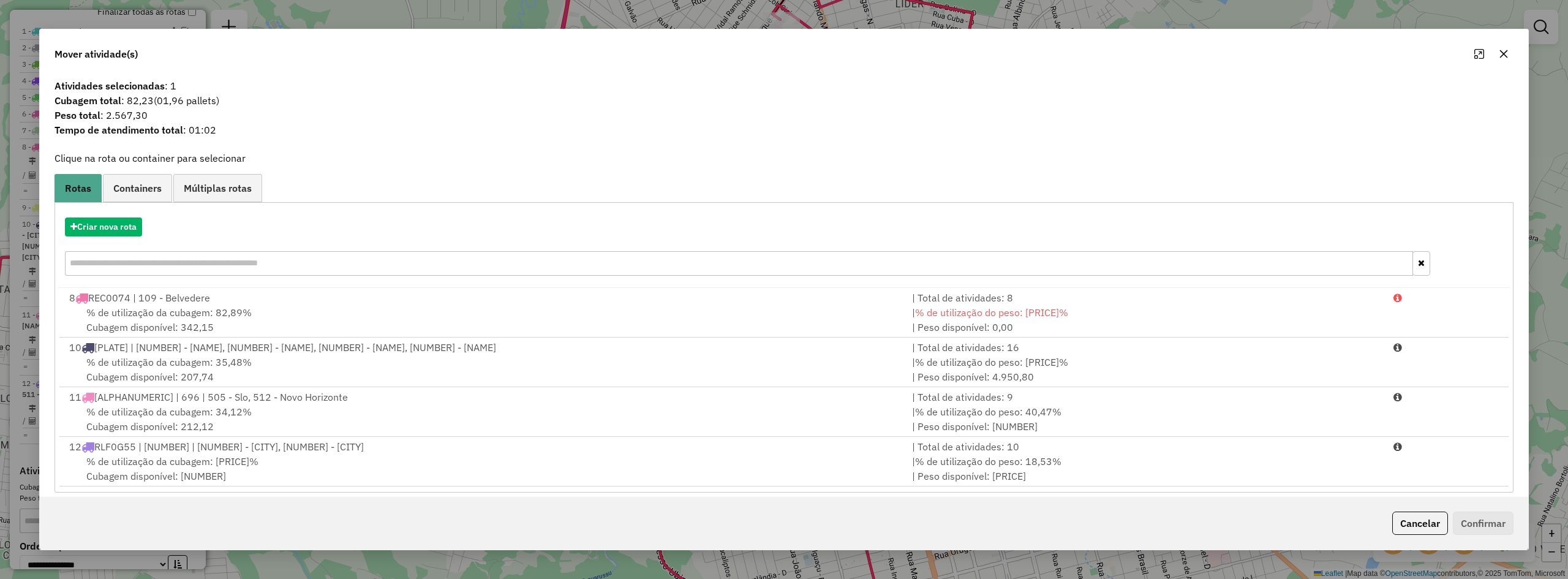 click 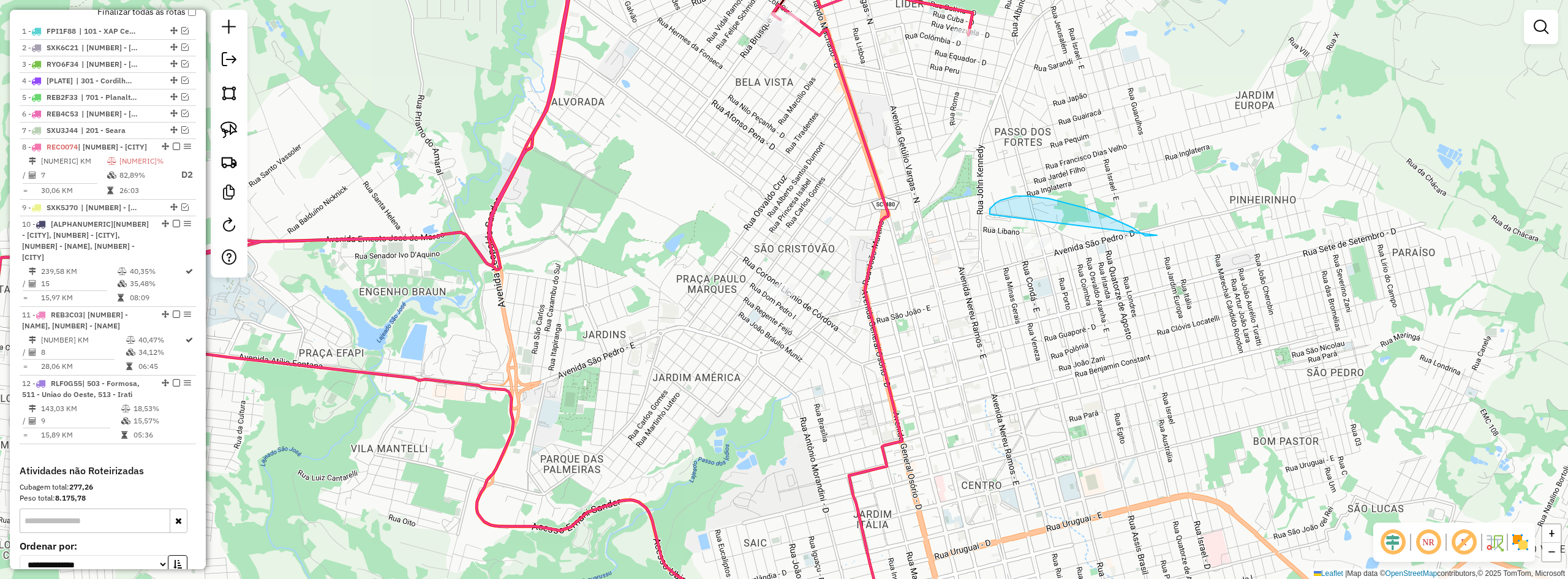 drag, startPoint x: 1148, startPoint y: 236, endPoint x: 1085, endPoint y: 318, distance: 103.40696 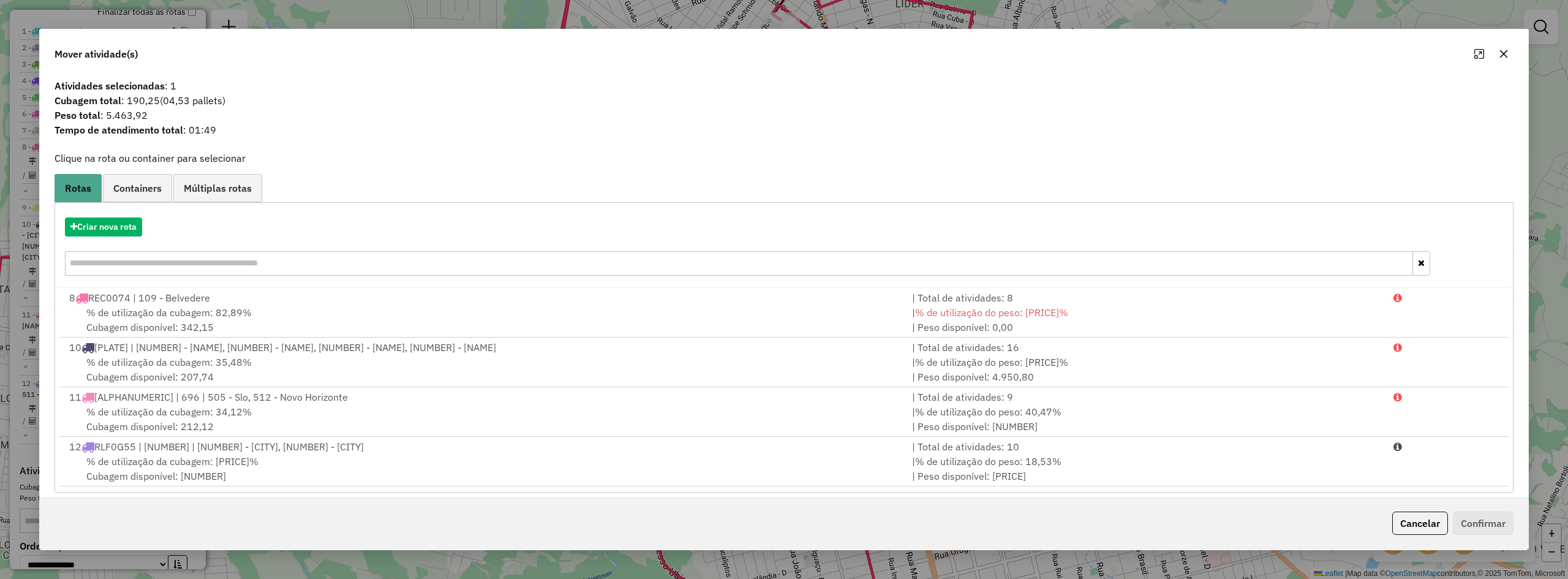 click 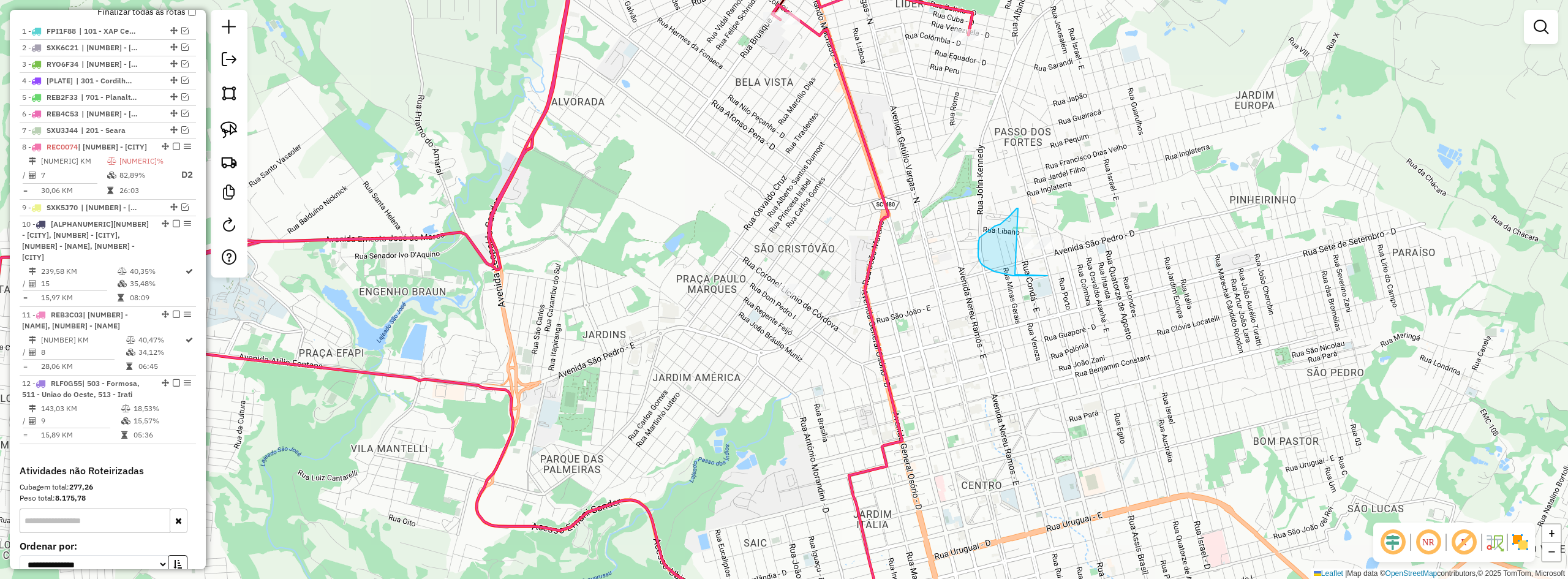 drag, startPoint x: 1014, startPoint y: 212, endPoint x: 984, endPoint y: 257, distance: 54.08327 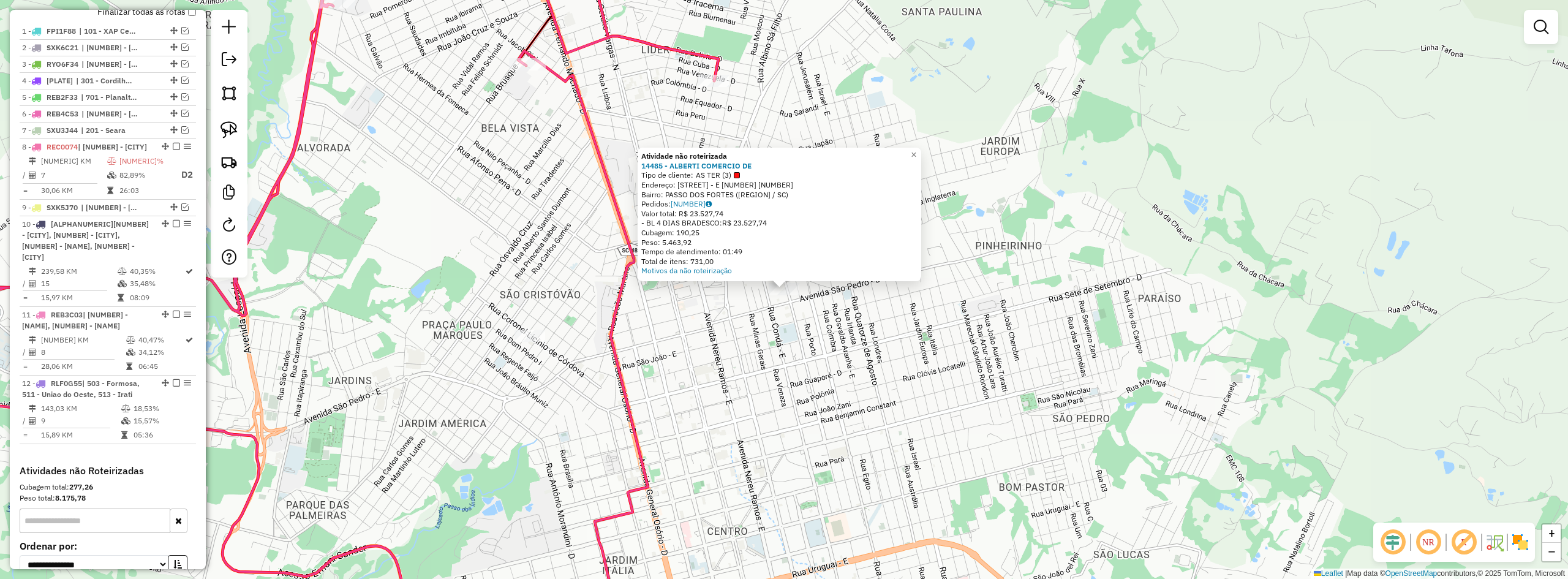 click on "Atividade não roteirizada 14485 - ALBERTI COMERCIO DE  Tipo de cliente:   AS TER (3)   Endereço:  BORGES DE MEDEIROS - E 1774 1603   Bairro: PASSO DOS FORTES (CHAPECO / SC)   Pedidos:  02140612   Valor total: R$ 23.527,74   - BL 4 DIAS  BRADESCO:  R$ 23.527,74   Cubagem: 190,25   Peso: 5.463,92   Tempo de atendimento: 01:49   Total de itens: 731,00  Motivos da não roteirização × Janela de atendimento Grade de atendimento Capacidade Transportadoras Veículos Cliente Pedidos  Rotas Selecione os dias de semana para filtrar as janelas de atendimento  Seg   Ter   Qua   Qui   Sex   Sáb   Dom  Informe o período da janela de atendimento: De: Até:  Filtrar exatamente a janela do cliente  Considerar janela de atendimento padrão  Selecione os dias de semana para filtrar as grades de atendimento  Seg   Ter   Qua   Qui   Sex   Sáb   Dom   Considerar clientes sem dia de atendimento cadastrado  Clientes fora do dia de atendimento selecionado Filtrar as atividades entre os valores definidos abaixo:  Peso mínimo:" 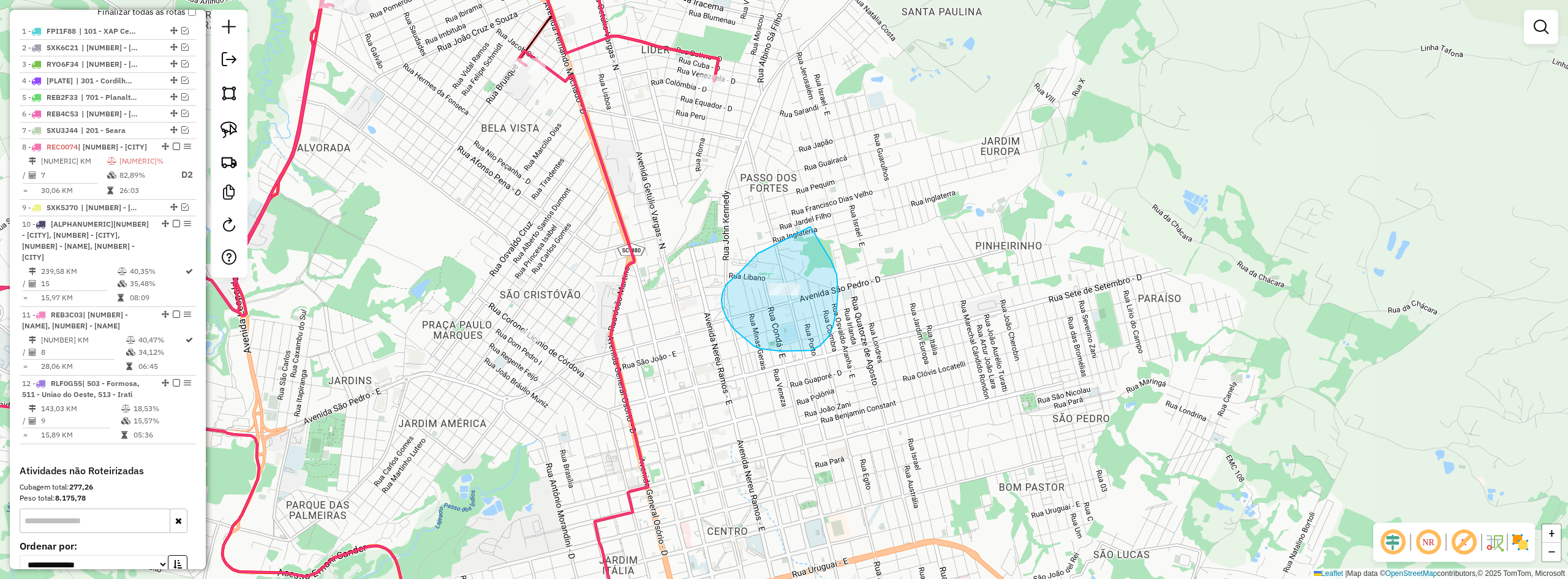 drag, startPoint x: 760, startPoint y: 252, endPoint x: 804, endPoint y: 230, distance: 49.1935 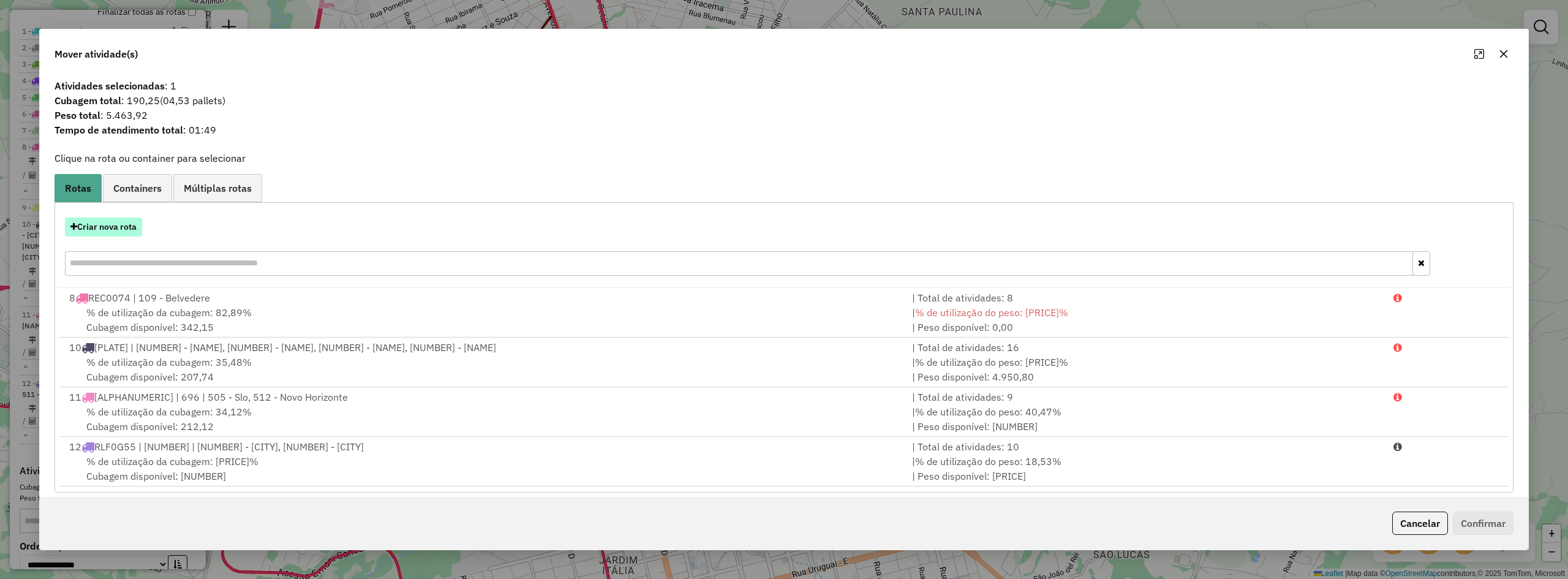 click on "Criar nova rota" at bounding box center [104, 227] 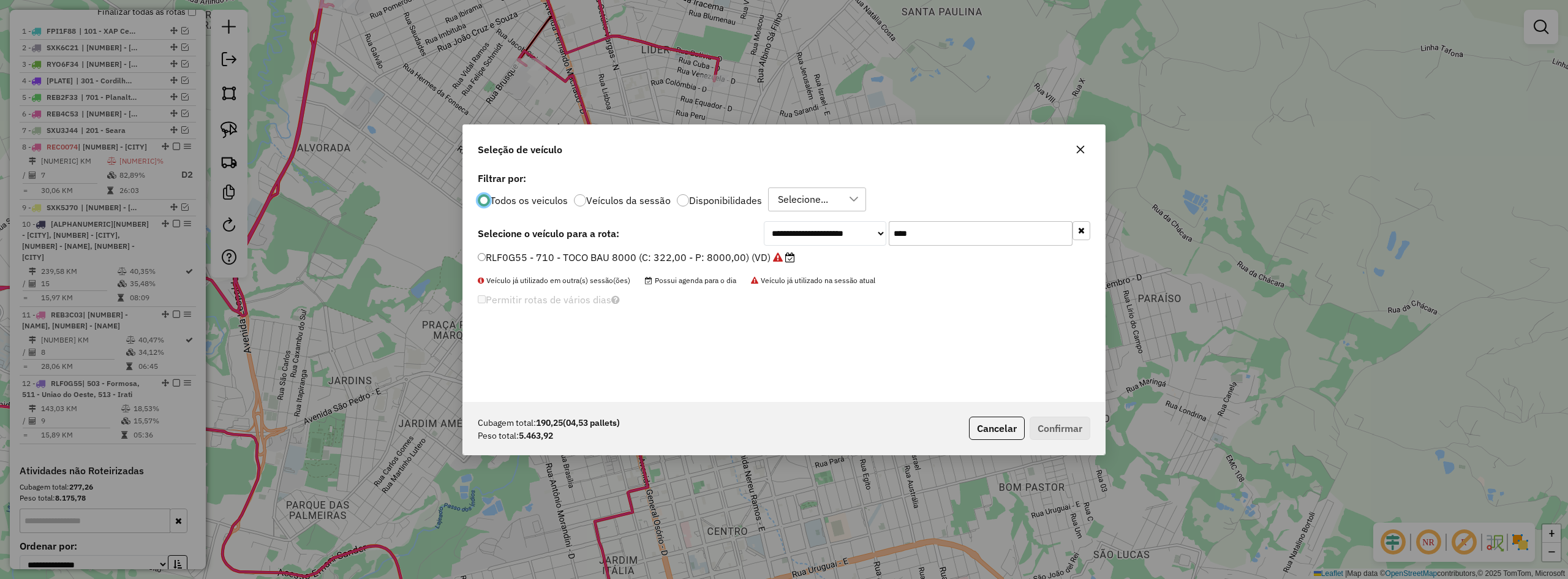 scroll, scrollTop: 7, scrollLeft: 4, axis: both 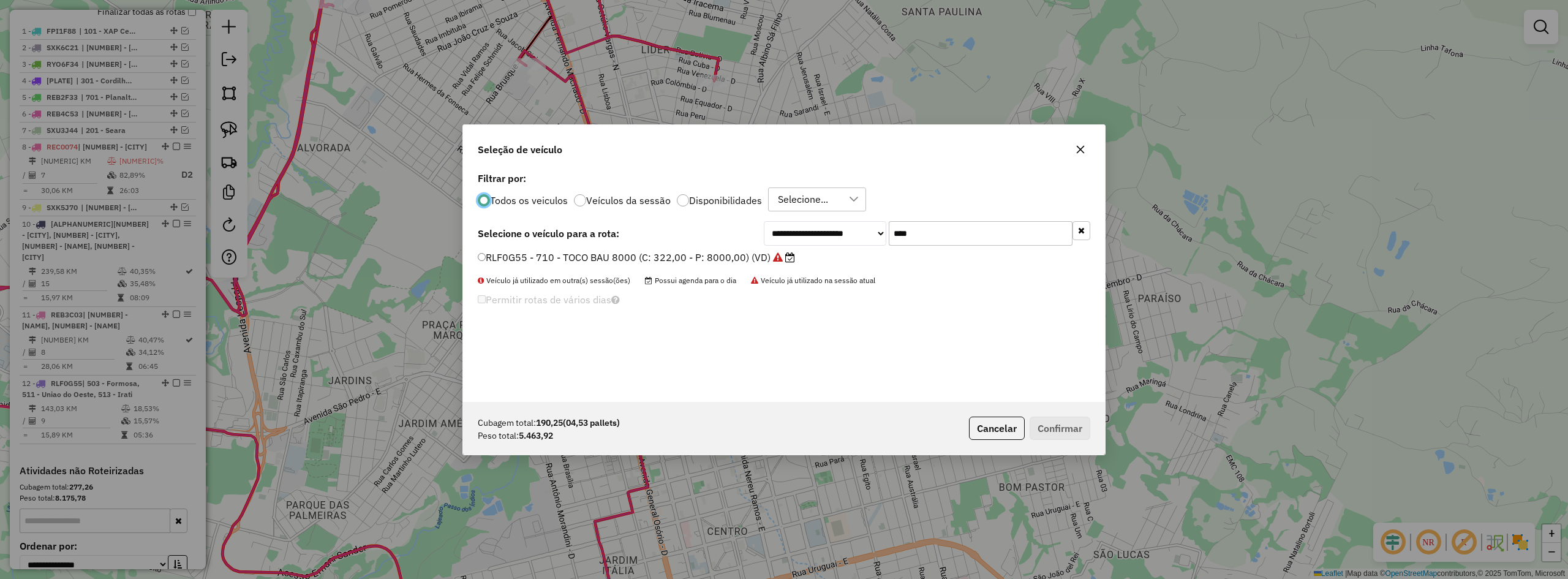 click on "****" 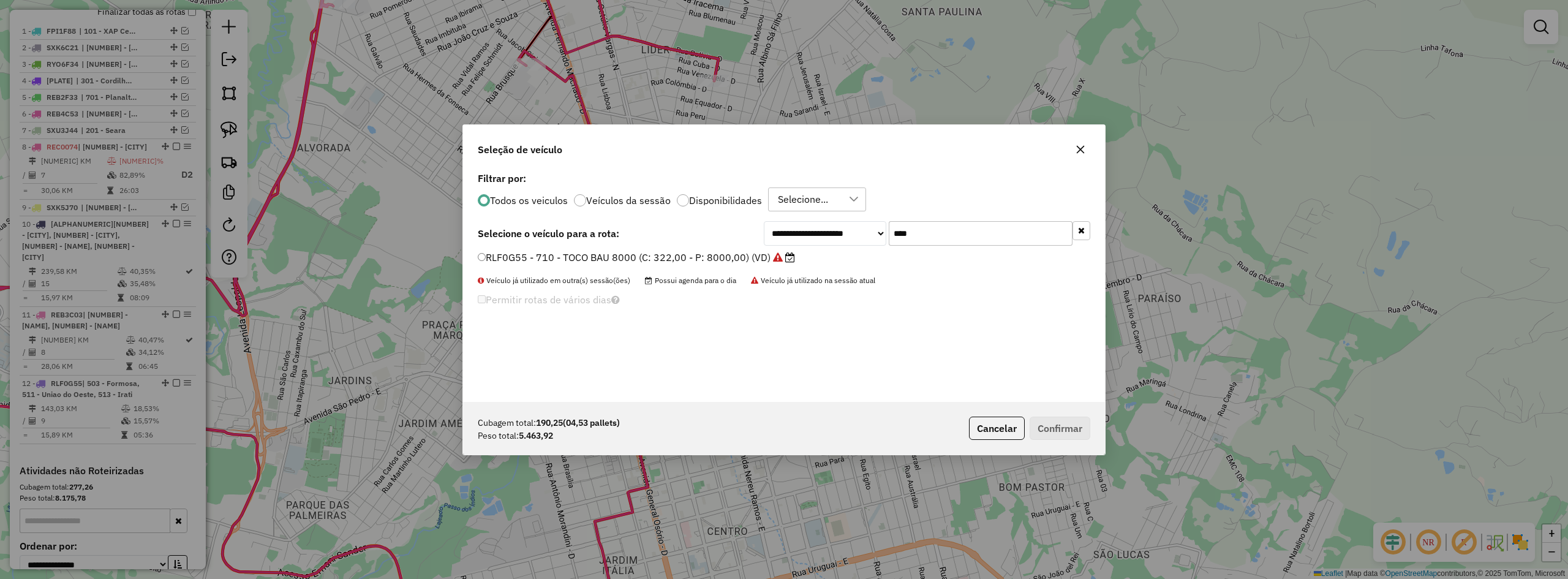 click on "****" 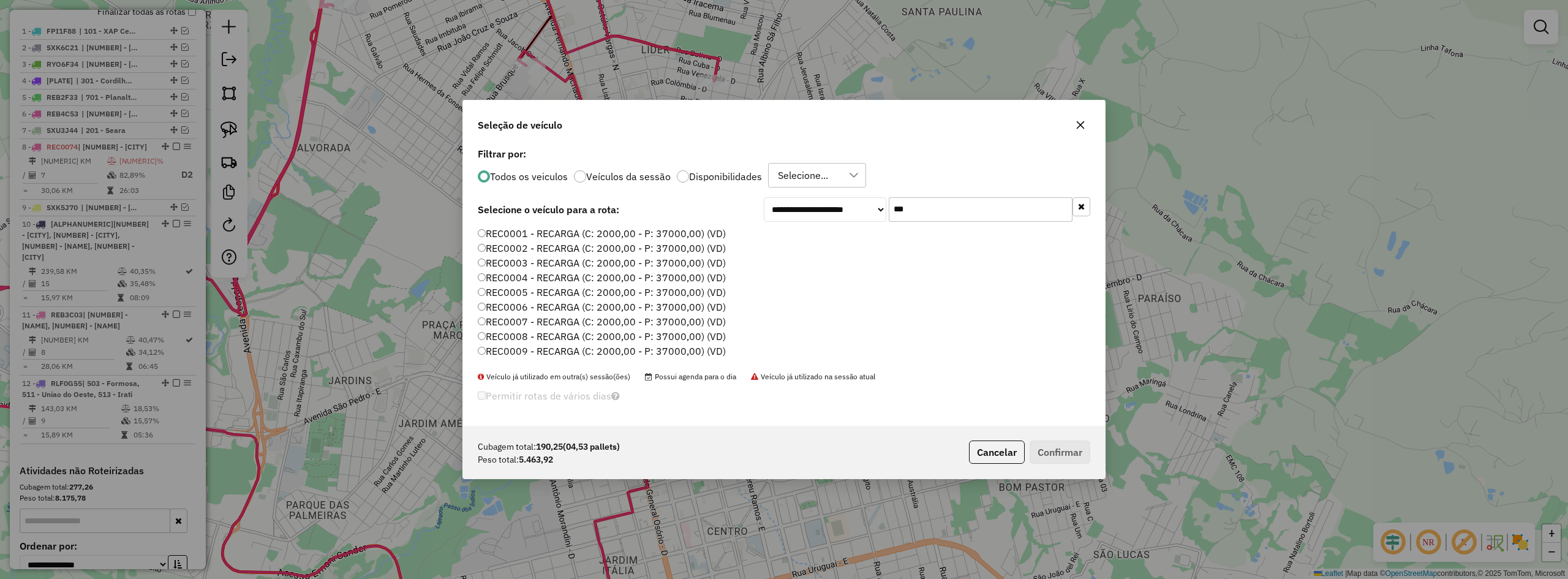 type on "***" 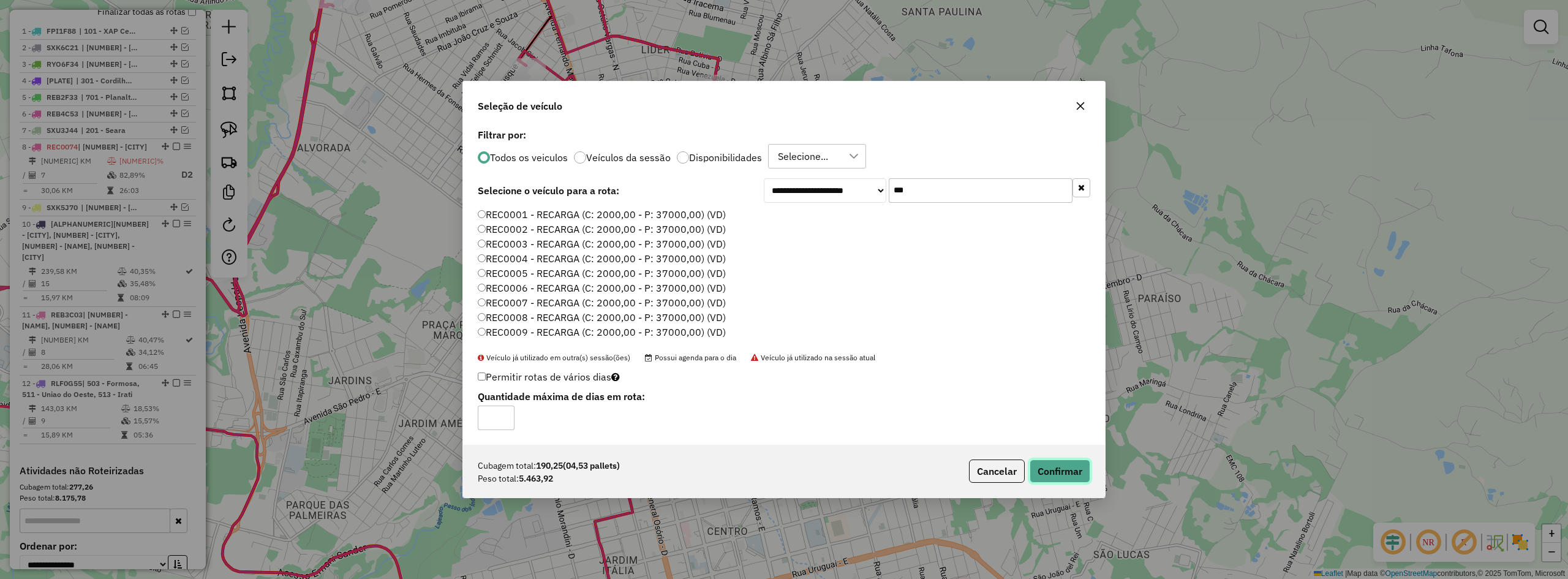 click on "Confirmar" 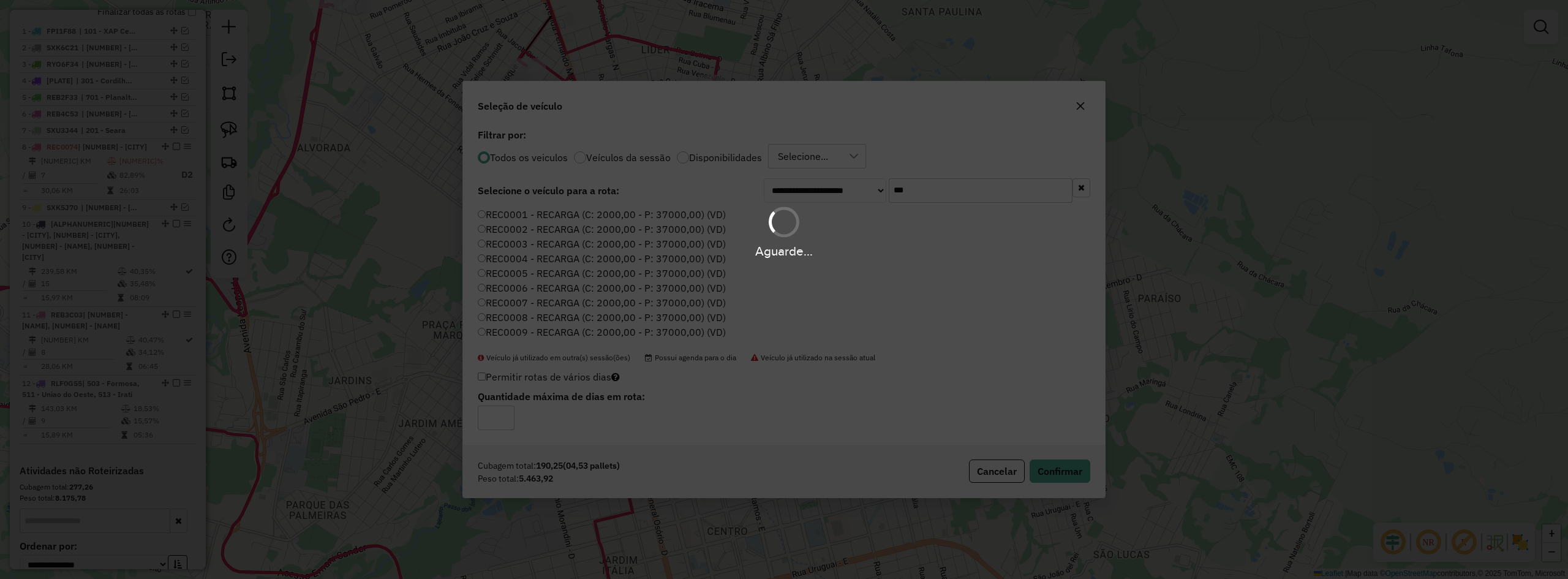 scroll, scrollTop: 476, scrollLeft: 0, axis: vertical 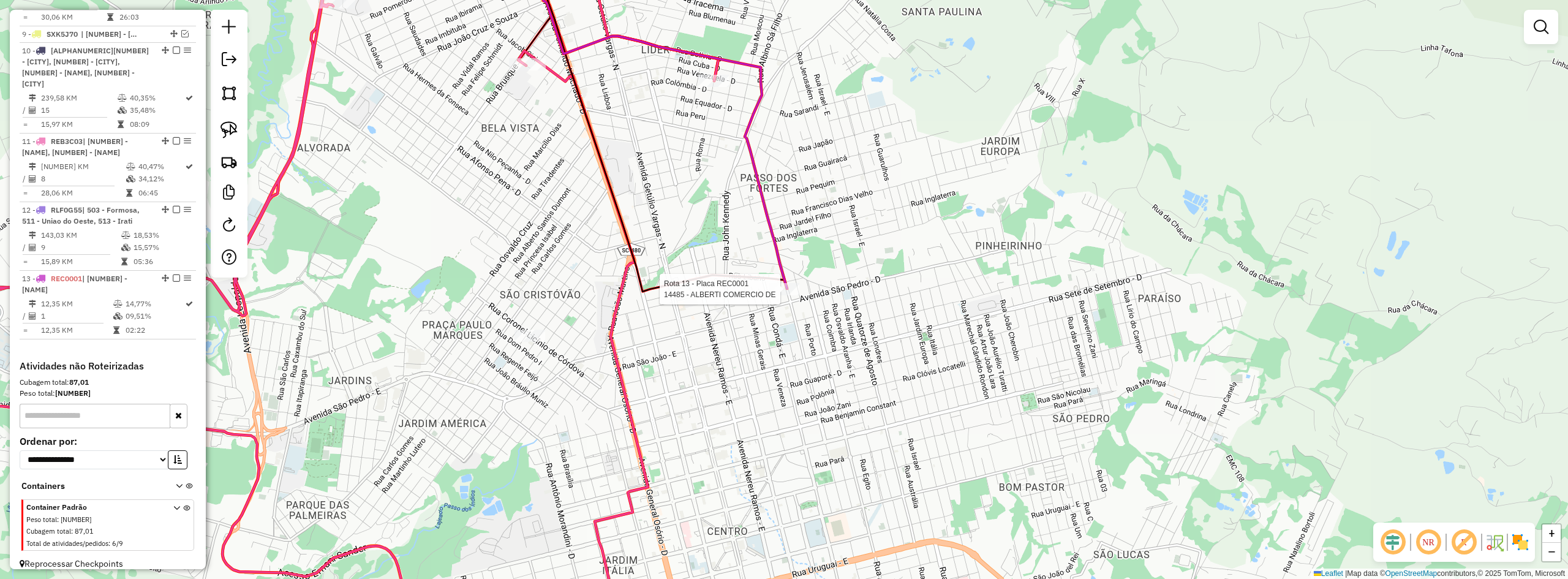 select on "**********" 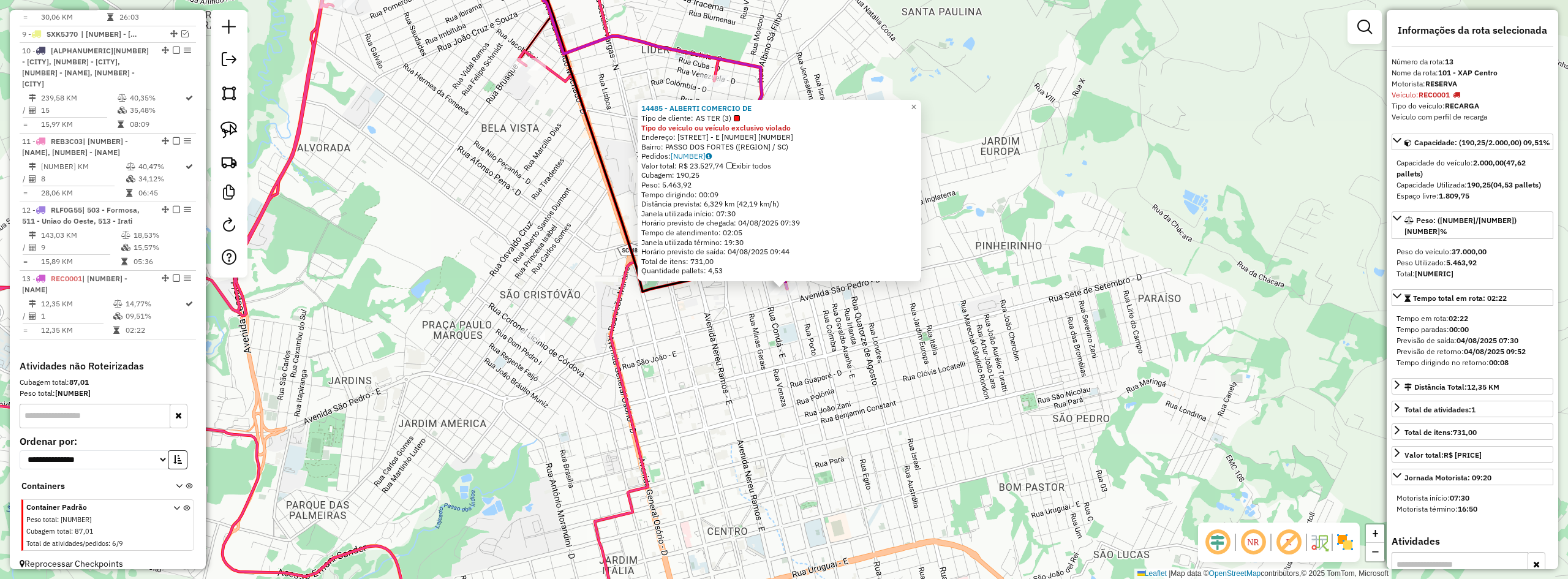 click on "14485 - ALBERTI COMERCIO DE  Tipo de cliente:   AS TER (3)  Tipo do veículo ou veículo exclusivo violado  Endereço:  BORGES DE MEDEIROS - E 1774 1603   Bairro: PASSO DOS FORTES (CHAPECO / SC)   Pedidos:  02140612   Valor total: R$ 23.527,74   Exibir todos   Cubagem: 190,25  Peso: 5.463,92  Tempo dirigindo: 00:09   Distância prevista: 6,329 km (42,19 km/h)   Janela utilizada início: 07:30   Horário previsto de chegada: 04/08/2025 07:39   Tempo de atendimento: 02:05   Janela utilizada término: 19:30   Horário previsto de saída: 04/08/2025 09:44   Total de itens: 731,00   Quantidade pallets: 4,53  × Janela de atendimento Grade de atendimento Capacidade Transportadoras Veículos Cliente Pedidos  Rotas Selecione os dias de semana para filtrar as janelas de atendimento  Seg   Ter   Qua   Qui   Sex   Sáb   Dom  Informe o período da janela de atendimento: De: Até:  Filtrar exatamente a janela do cliente  Considerar janela de atendimento padrão   Seg   Ter   Qua   Qui   Sex   Sáb   Dom   Peso mínimo:" 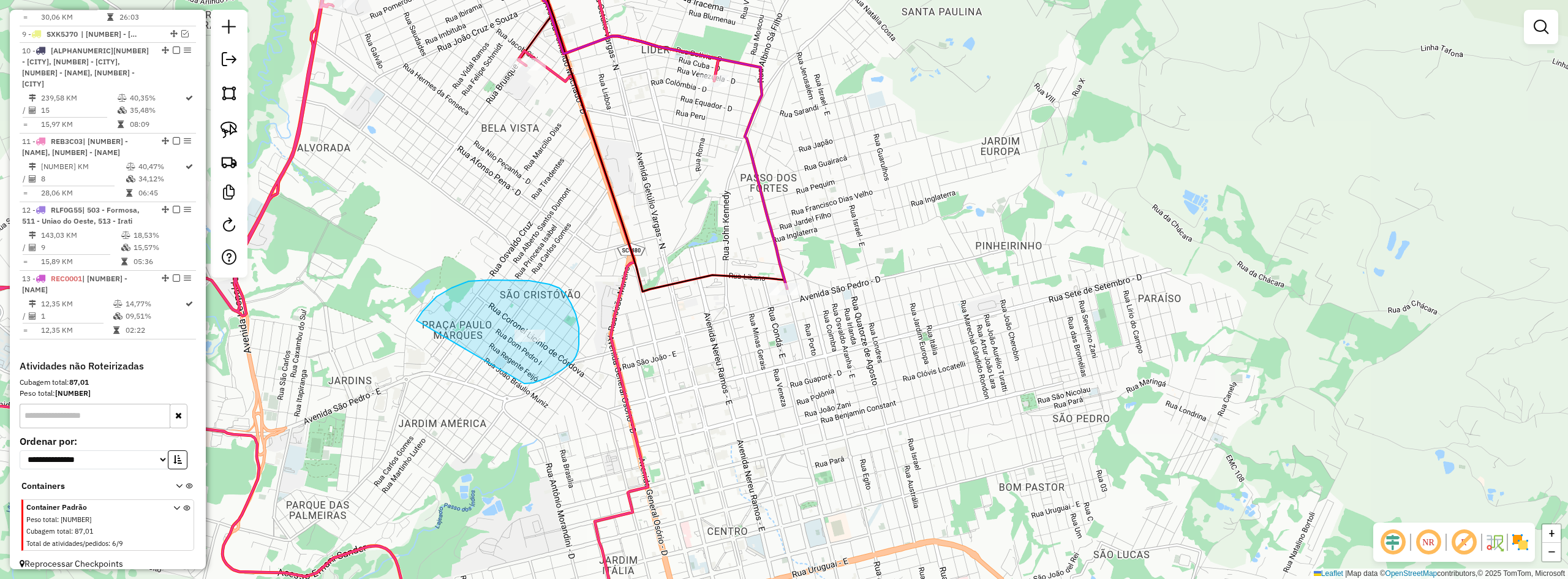 drag, startPoint x: 524, startPoint y: 384, endPoint x: 415, endPoint y: 330, distance: 121.64292 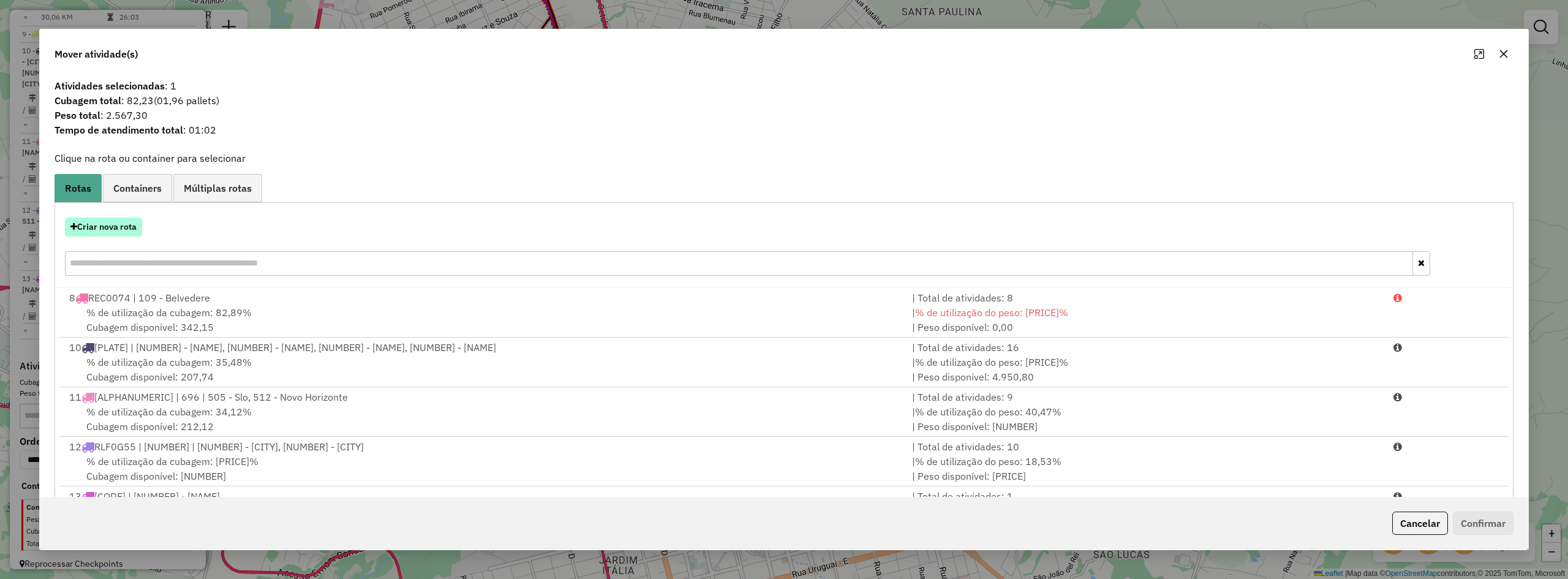 click on "Criar nova rota" at bounding box center [104, 227] 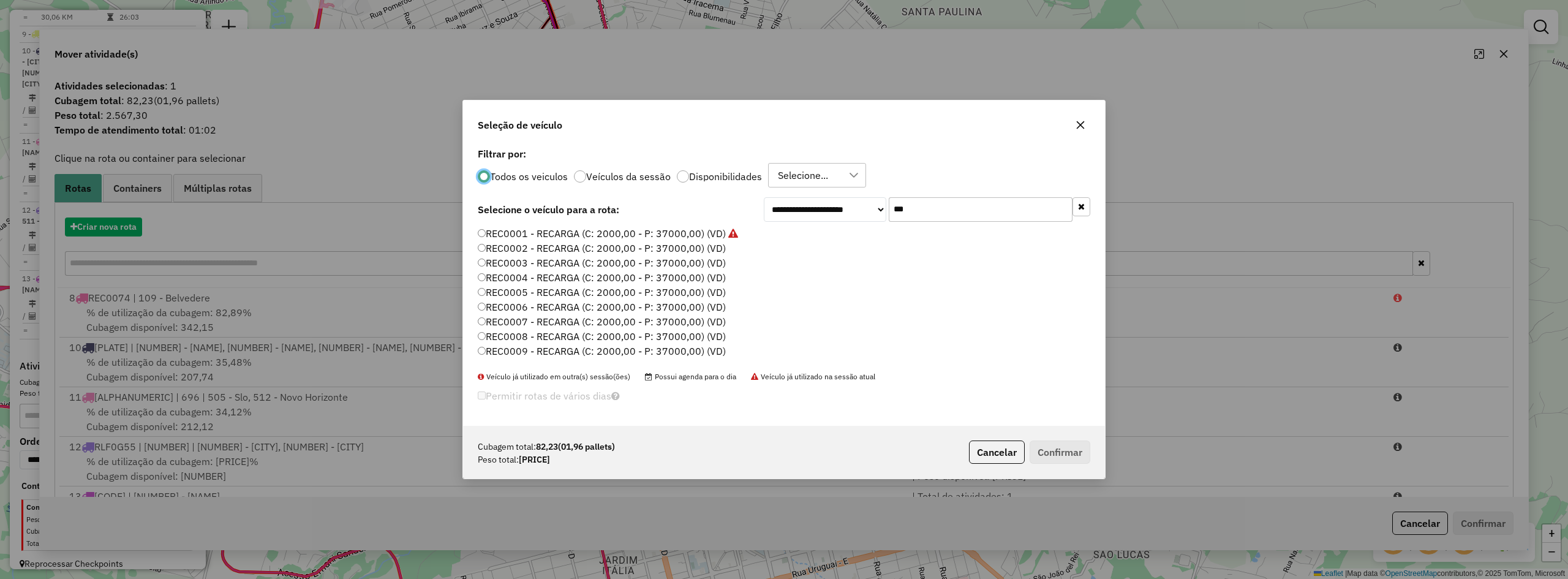 scroll, scrollTop: 7, scrollLeft: 4, axis: both 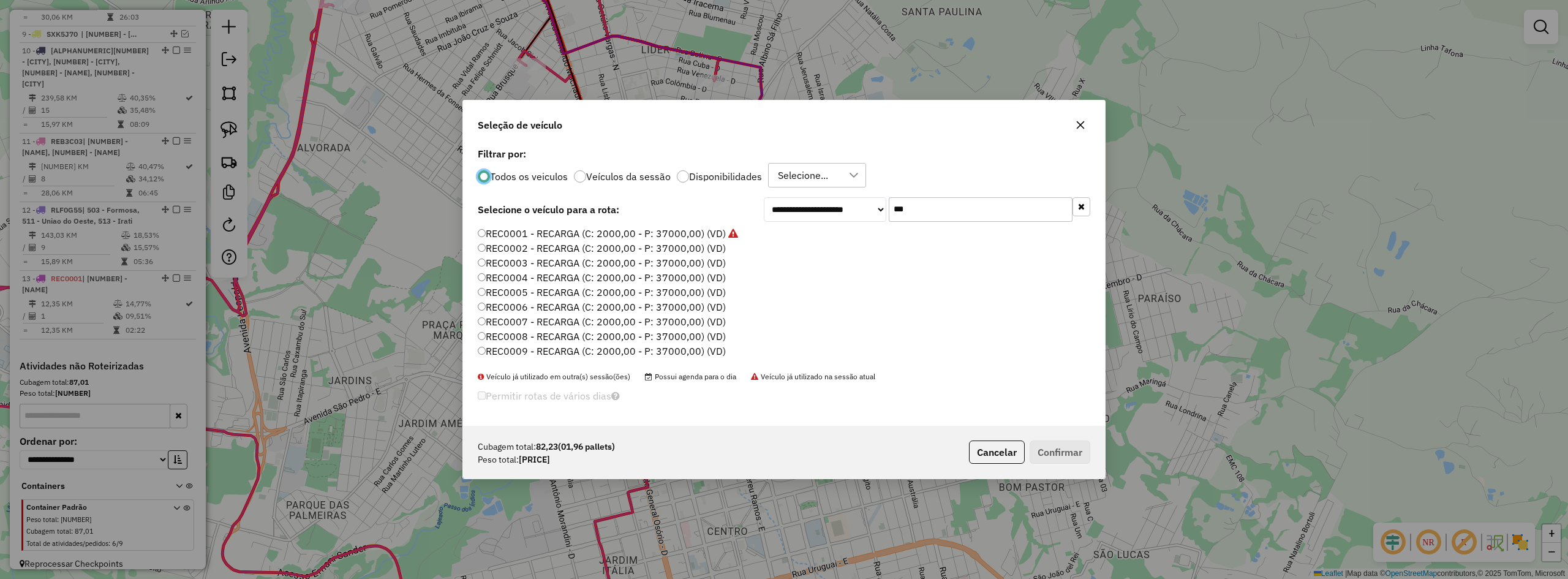 click on "REC0002 - RECARGA (C: 2000,00 - P: 37000,00) (VD)" 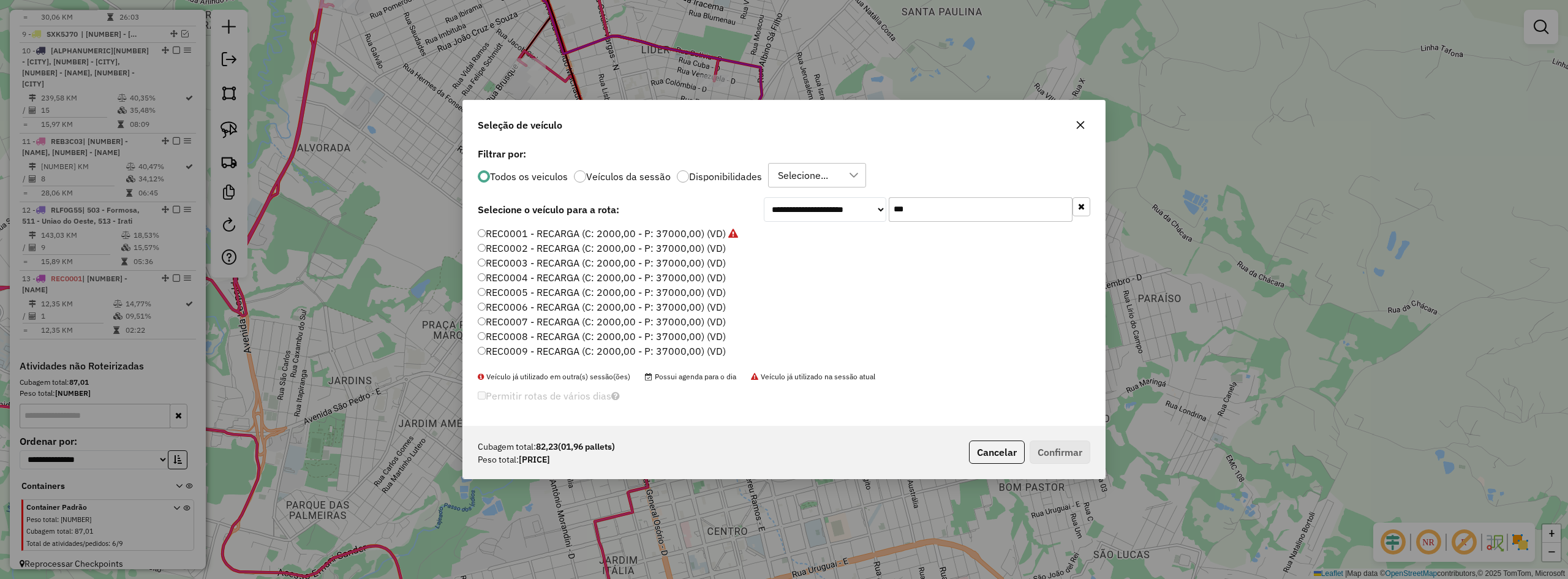 click on "REC0003 - RECARGA (C: 2000,00 - P: 37000,00) (VD)" 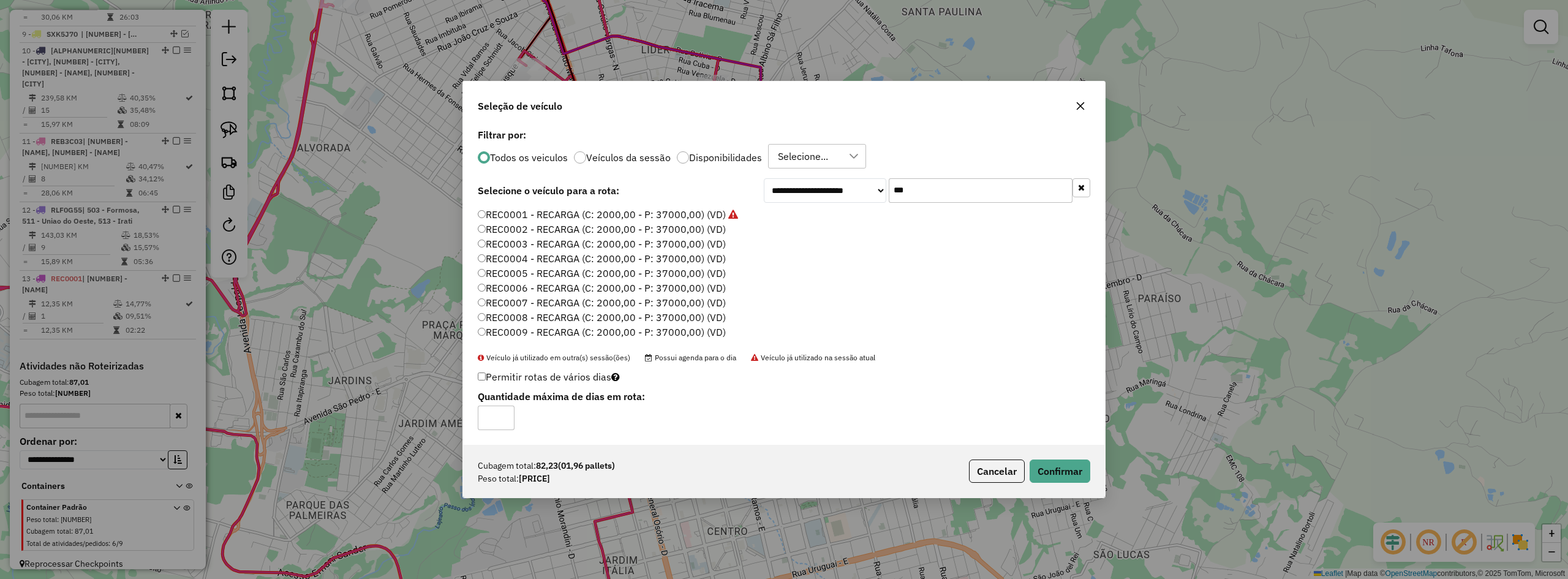 click on "REC0003 - RECARGA (C: 2000,00 - P: 37000,00) (VD)" 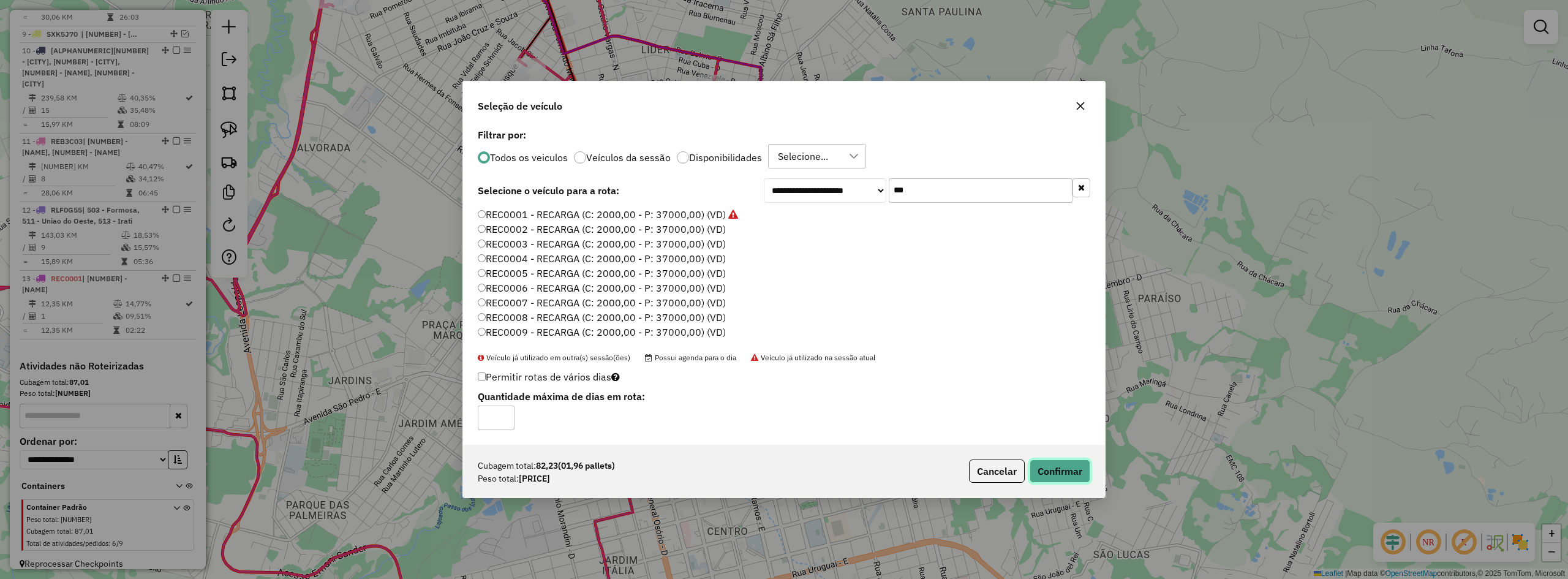 click on "Confirmar" 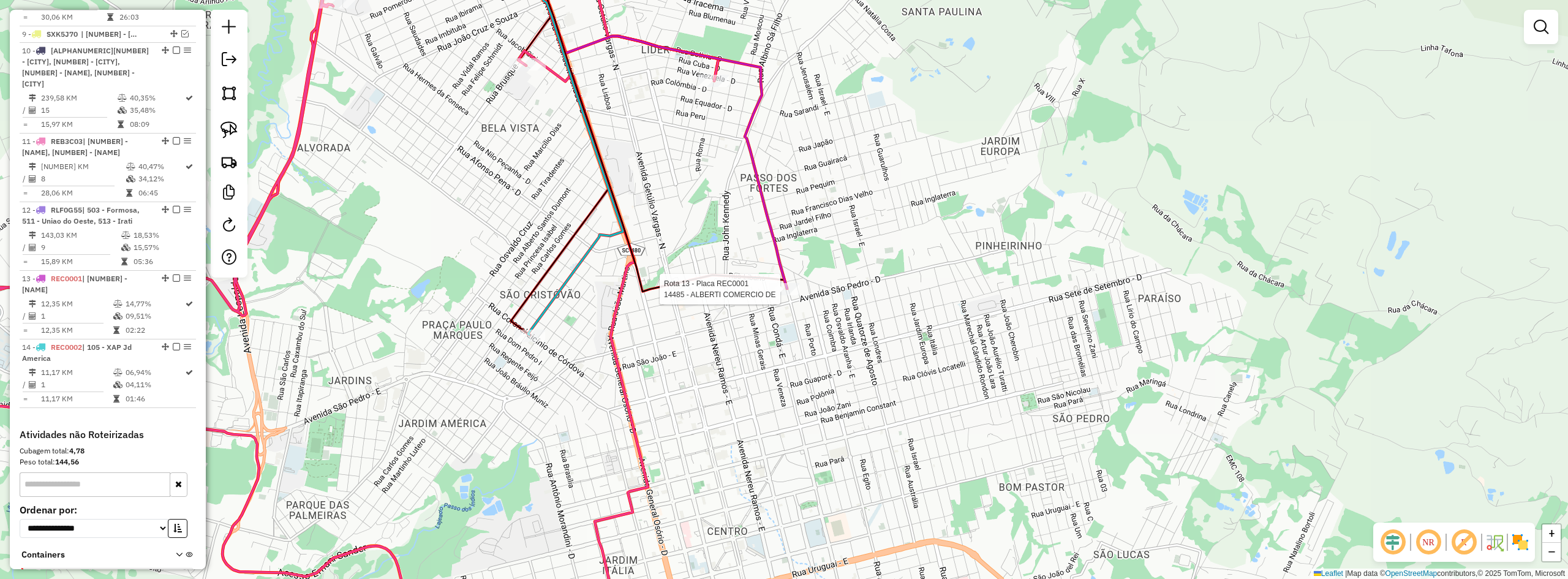 select on "**********" 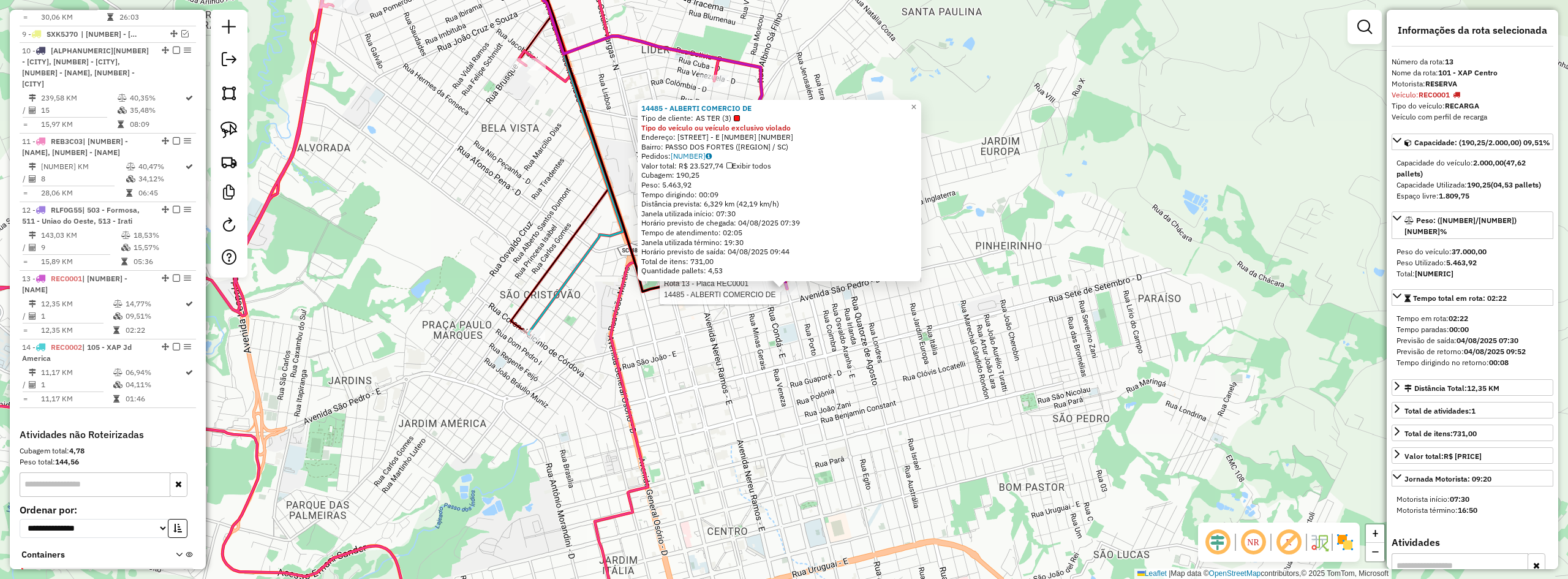 scroll, scrollTop: 718, scrollLeft: 0, axis: vertical 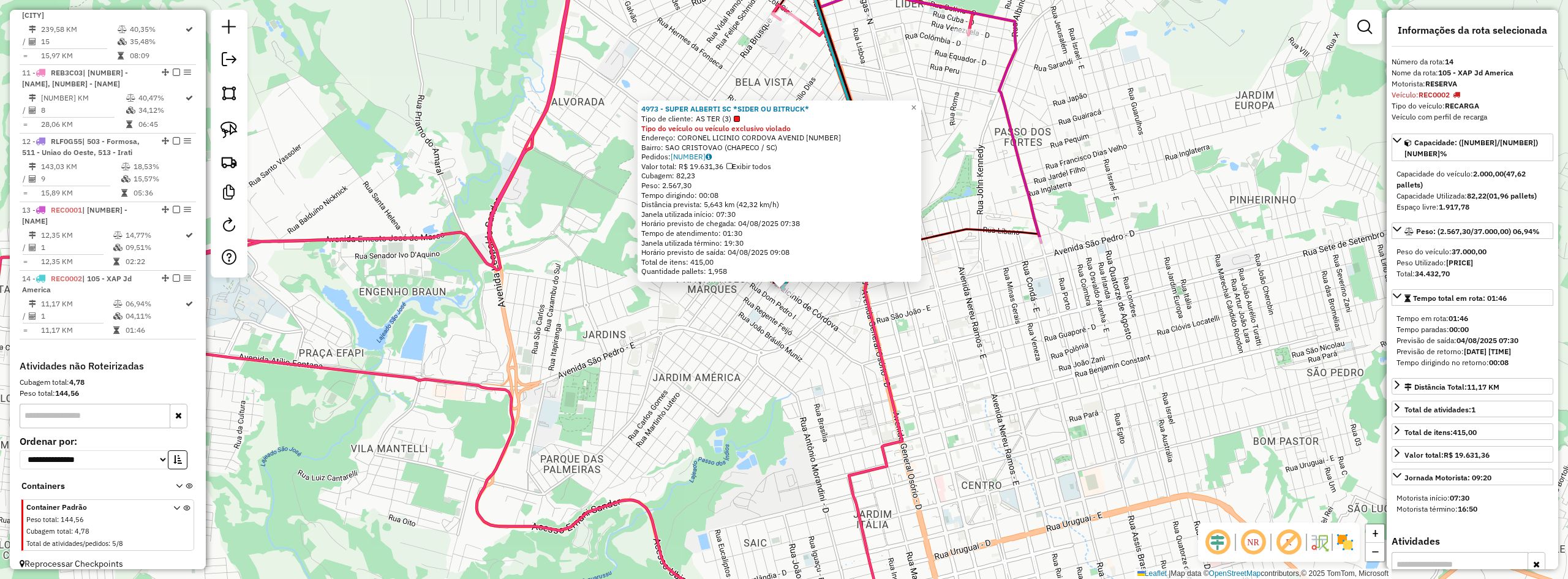 click on "4973 - SUPER ALBERTI SC *SIDER OU BITRUCK*  Tipo de cliente:   AS TER (3)  Tipo do veículo ou veículo exclusivo violado  Endereço:  CORONEL LICINIO CORDOVA AVENID 619   Bairro: SAO CRISTOVAO (CHAPECO / SC)   Pedidos:  02140622   Valor total: R$ 19.631,36   Exibir todos   Cubagem: 82,23  Peso: 2.567,30  Tempo dirigindo: 00:08   Distância prevista: 5,643 km (42,32 km/h)   Janela utilizada início: 07:30   Horário previsto de chegada: 04/08/2025 07:38   Tempo de atendimento: 01:30   Janela utilizada término: 19:30   Horário previsto de saída: 04/08/2025 09:08   Total de itens: 415,00   Quantidade pallets: 1,958  × Janela de atendimento Grade de atendimento Capacidade Transportadoras Veículos Cliente Pedidos  Rotas Selecione os dias de semana para filtrar as janelas de atendimento  Seg   Ter   Qua   Qui   Sex   Sáb   Dom  Informe o período da janela de atendimento: De: Até:  Filtrar exatamente a janela do cliente  Considerar janela de atendimento padrão   Seg   Ter   Qua   Qui   Sex   Sáb   Dom  +" 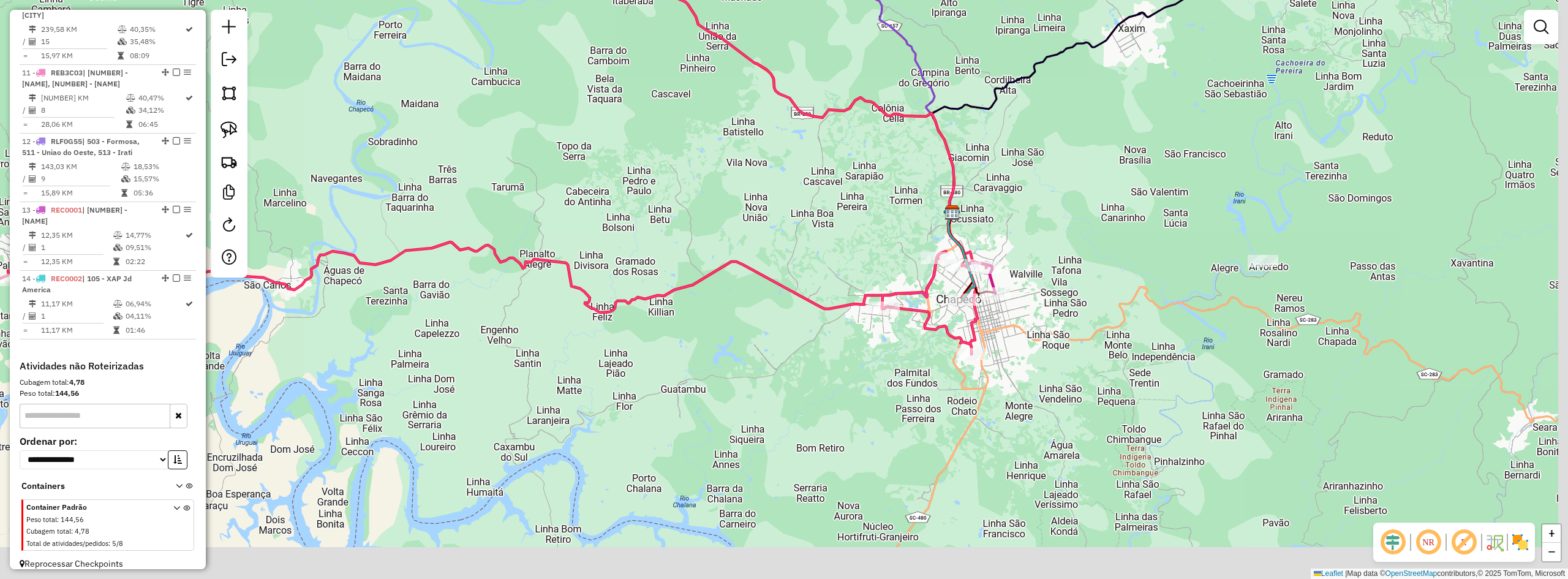 drag, startPoint x: 1131, startPoint y: 336, endPoint x: 1003, endPoint y: 297, distance: 133.80957 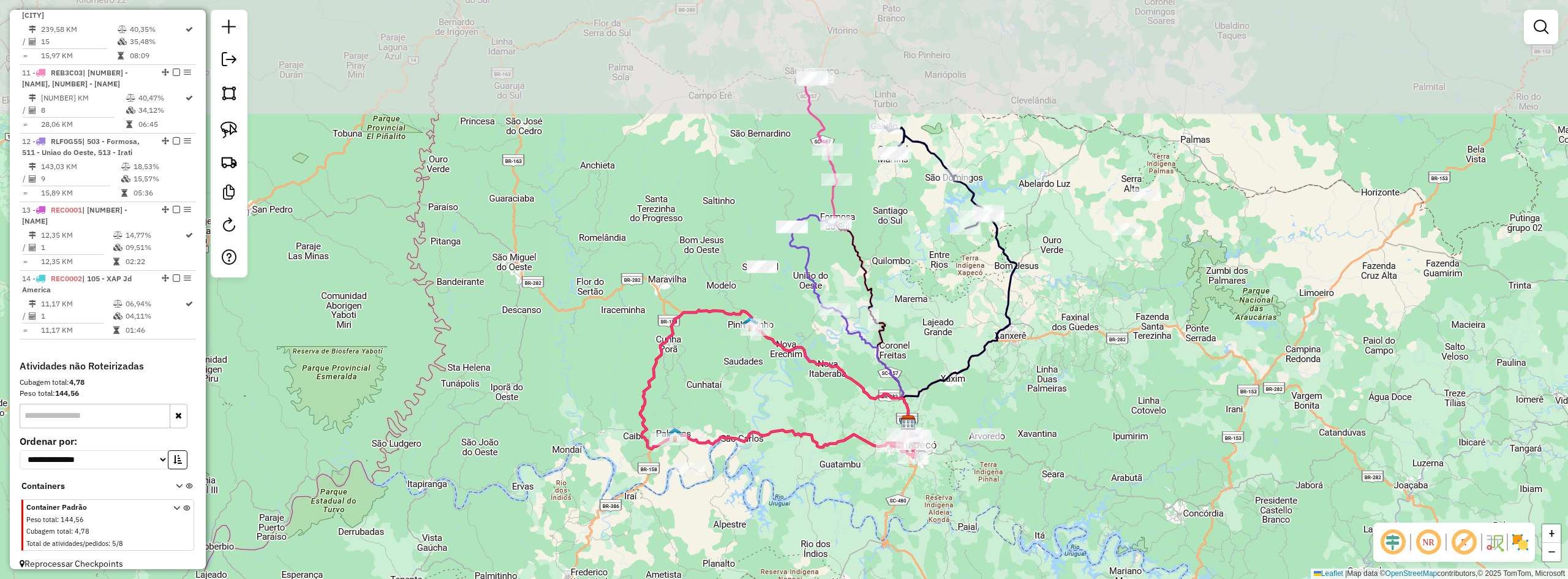 drag, startPoint x: 1023, startPoint y: 256, endPoint x: 955, endPoint y: 357, distance: 121.75796 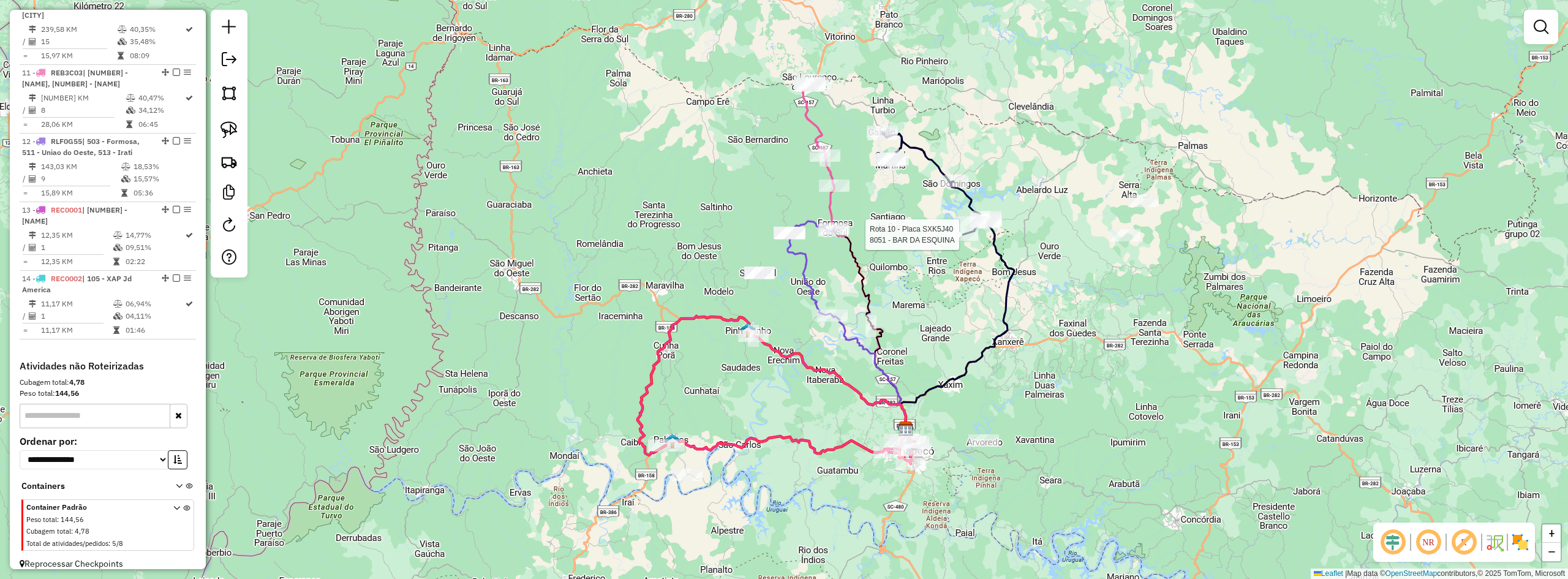 select on "**********" 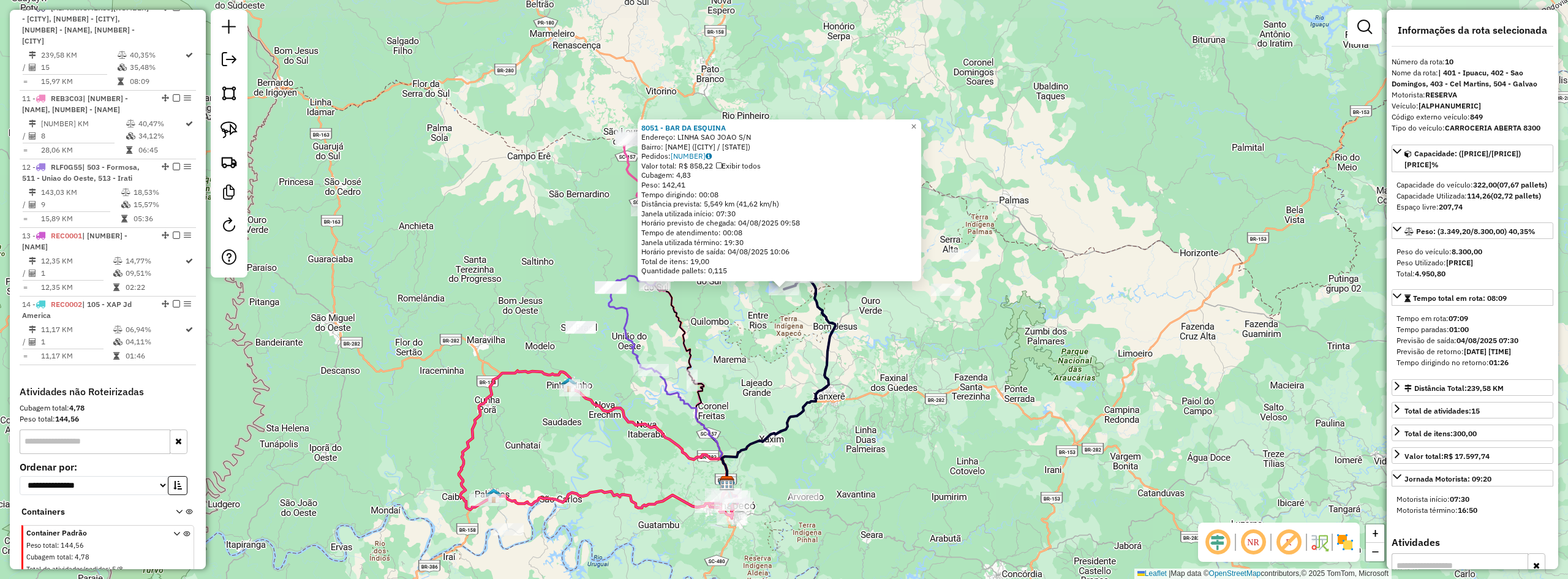 scroll, scrollTop: 683, scrollLeft: 0, axis: vertical 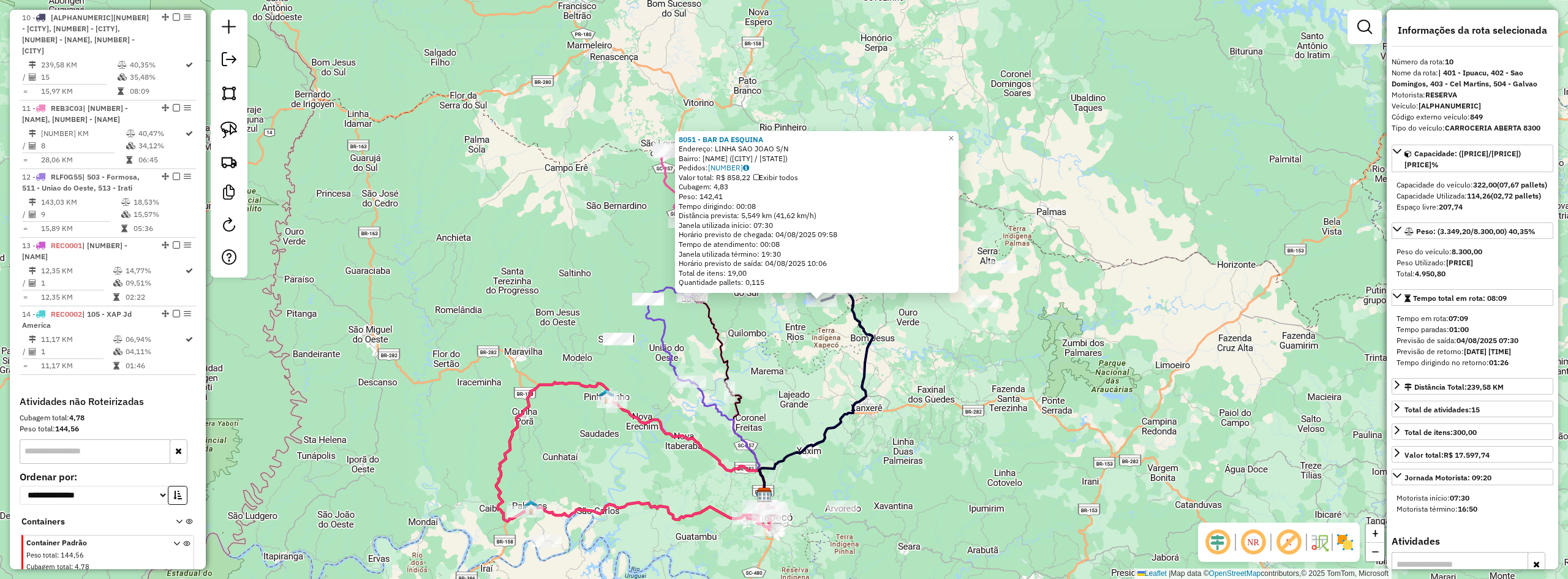 drag, startPoint x: 768, startPoint y: 347, endPoint x: 849, endPoint y: 365, distance: 82.9759 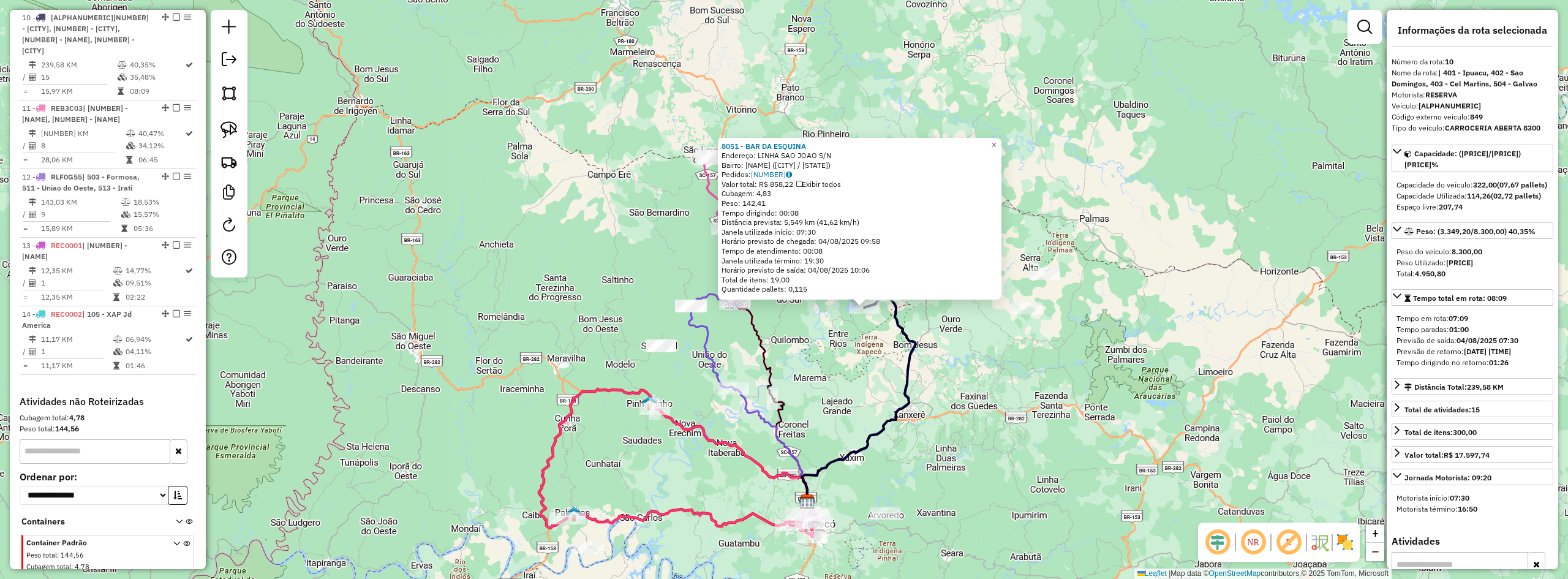 click on "8051 - BAR DA ESQUINA  Endereço:  LINHA SAO JOAO S/N   Bairro: INTERIOR (IPUACU / SC)   Pedidos:  02140496   Valor total: R$ 858,22   Exibir todos   Cubagem: 4,83  Peso: 142,41  Tempo dirigindo: 00:08   Distância prevista: 5,549 km (41,62 km/h)   Janela utilizada início: 07:30   Horário previsto de chegada: 04/08/2025 09:58   Tempo de atendimento: 00:08   Janela utilizada término: 19:30   Horário previsto de saída: 04/08/2025 10:06   Total de itens: 19,00   Quantidade pallets: 0,115  × Janela de atendimento Grade de atendimento Capacidade Transportadoras Veículos Cliente Pedidos  Rotas Selecione os dias de semana para filtrar as janelas de atendimento  Seg   Ter   Qua   Qui   Sex   Sáb   Dom  Informe o período da janela de atendimento: De: Até:  Filtrar exatamente a janela do cliente  Considerar janela de atendimento padrão  Selecione os dias de semana para filtrar as grades de atendimento  Seg   Ter   Qua   Qui   Sex   Sáb   Dom   Considerar clientes sem dia de atendimento cadastrado  De:  De:" 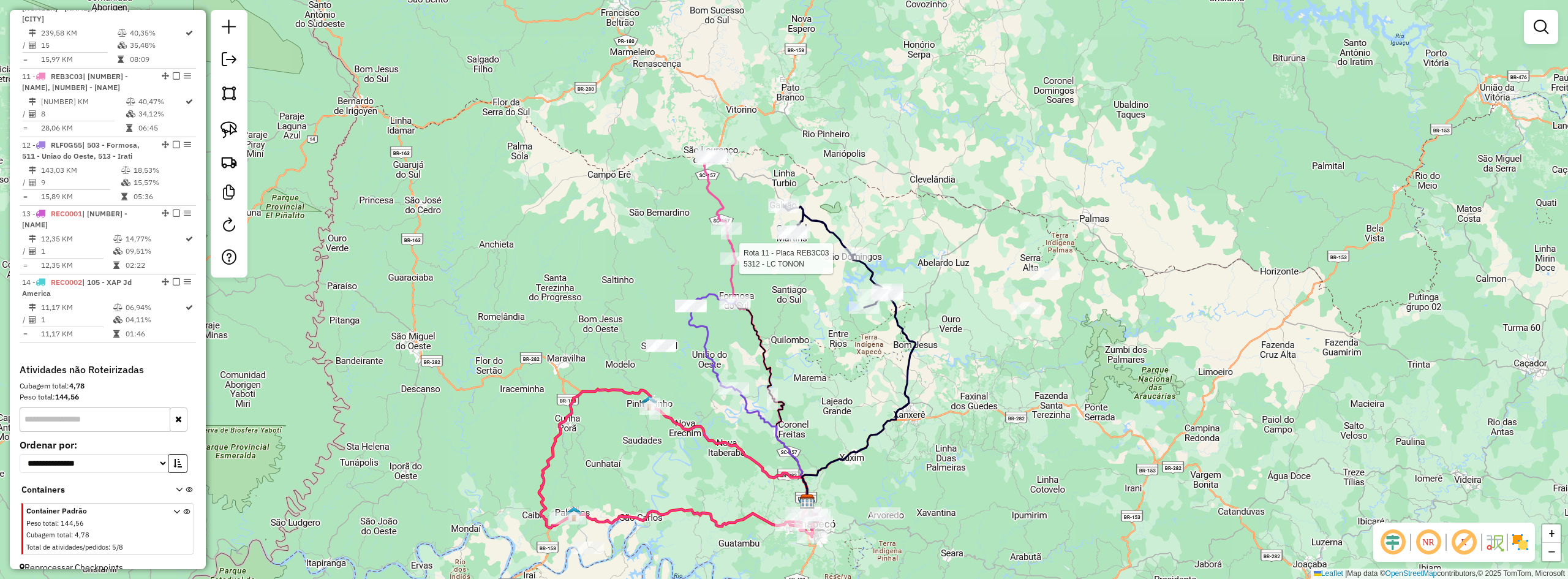 select on "**********" 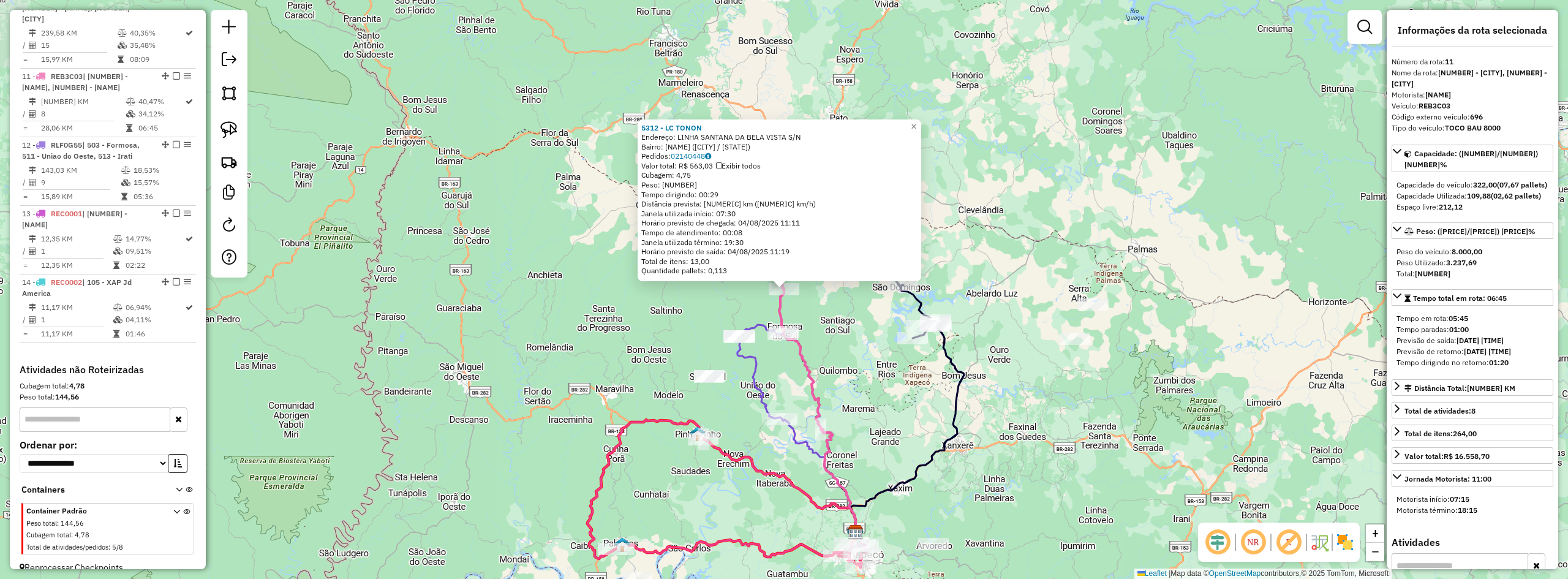 scroll, scrollTop: 718, scrollLeft: 0, axis: vertical 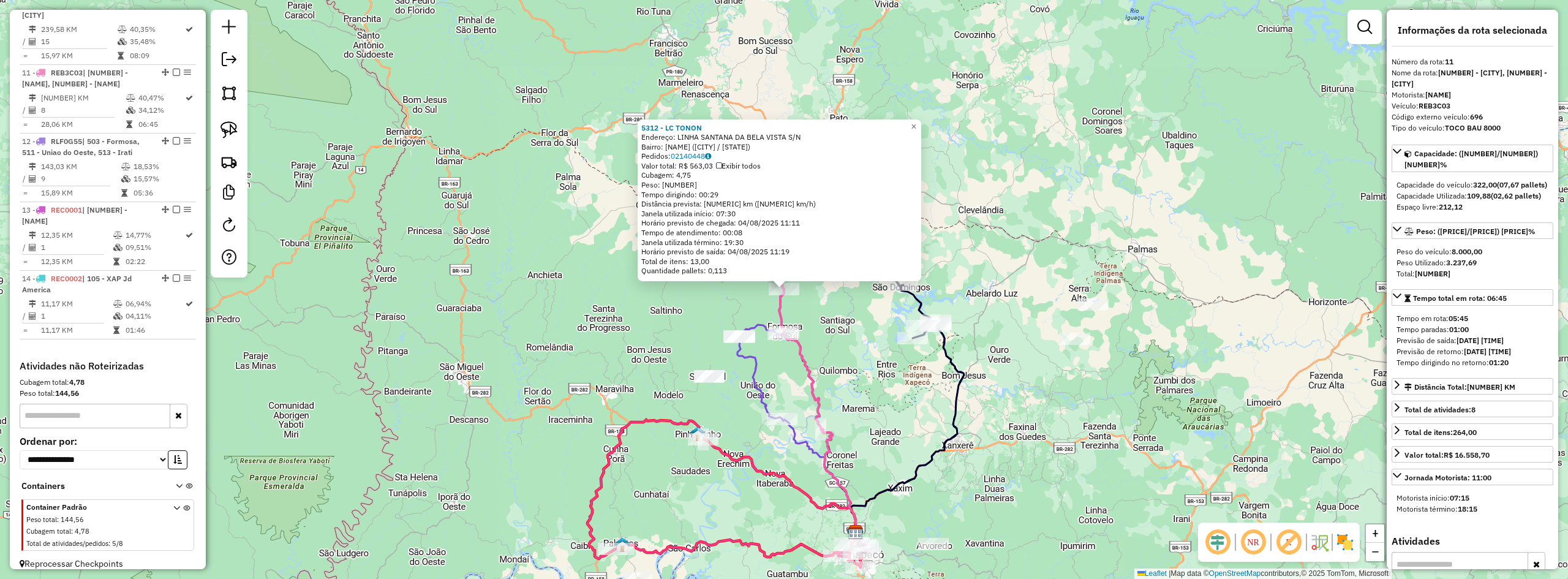 click on "5312 - LC TONON  Endereço:  LINHA SANTANA DA BELA VISTA S/N   Bairro: LINHA (SAO LOURENCO DO OESTE / SC)   Pedidos:  02140448   Valor total: R$ 563,03   Exibir todos   Cubagem: 4,75  Peso: 135,15  Tempo dirigindo: 00:29   Distância prevista: 29,633 km (61,31 km/h)   Janela utilizada início: 07:30   Horário previsto de chegada: 04/08/2025 11:11   Tempo de atendimento: 00:08   Janela utilizada término: 19:30   Horário previsto de saída: 04/08/2025 11:19   Total de itens: 13,00   Quantidade pallets: 0,113  × Janela de atendimento Grade de atendimento Capacidade Transportadoras Veículos Cliente Pedidos  Rotas Selecione os dias de semana para filtrar as janelas de atendimento  Seg   Ter   Qua   Qui   Sex   Sáb   Dom  Informe o período da janela de atendimento: De: Até:  Filtrar exatamente a janela do cliente  Considerar janela de atendimento padrão  Selecione os dias de semana para filtrar as grades de atendimento  Seg   Ter   Qua   Qui   Sex   Sáb   Dom   Peso mínimo:   Peso máximo:   De:   Até:" 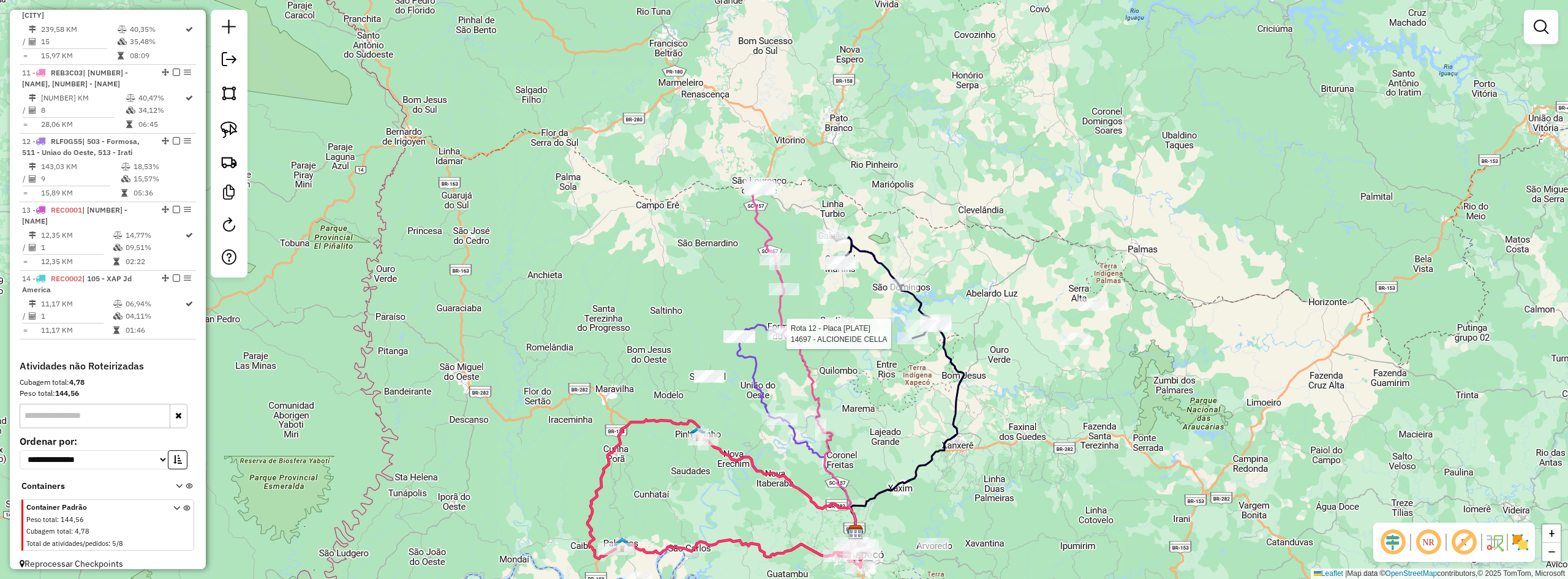select on "**********" 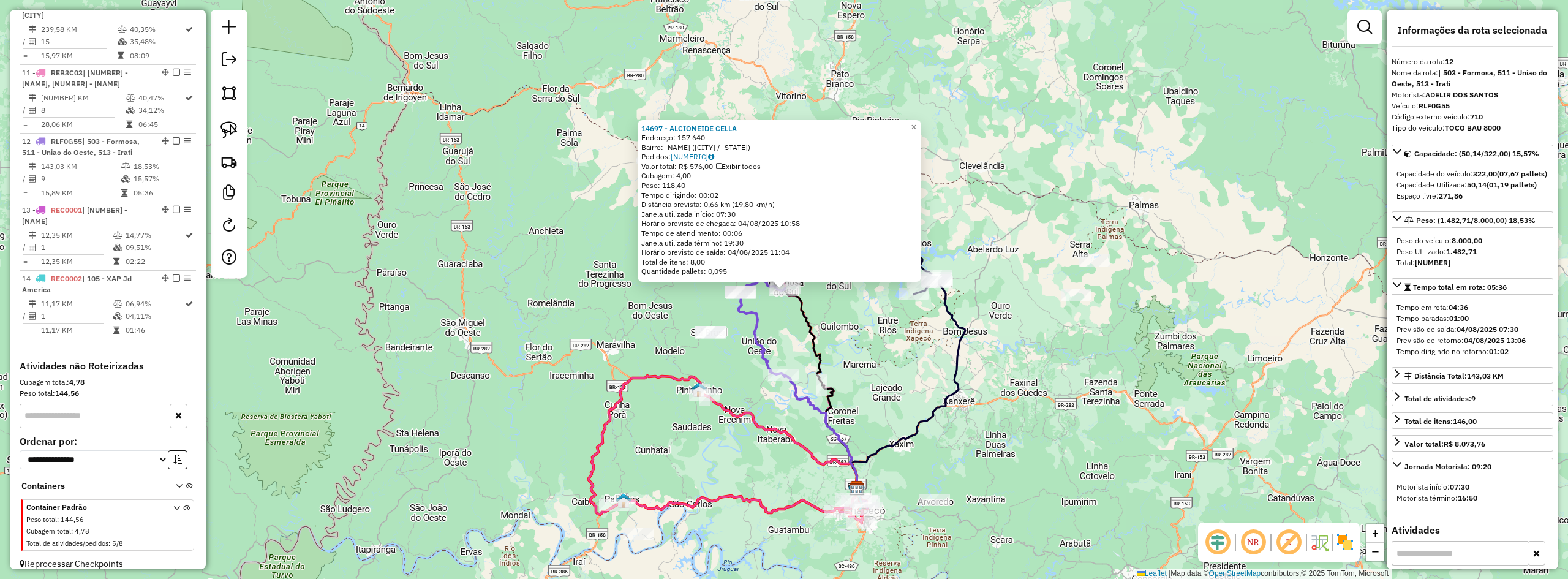 click on "Rota 12 - Placa RLF0G55  14697 - ALCIONEIDE  CELLA 14697 - ALCIONEIDE  CELLA  Endereço:  157 640   Bairro: CENTRO (FORMOSA DO SUL / SC)   Pedidos:  02140458   Valor total: R$ 576,00   Exibir todos   Cubagem: 4,00  Peso: 118,40  Tempo dirigindo: 00:02   Distância prevista: 0,66 km (19,80 km/h)   Janela utilizada início: 07:30   Horário previsto de chegada: 04/08/2025 10:58   Tempo de atendimento: 00:06   Janela utilizada término: 19:30   Horário previsto de saída: 04/08/2025 11:04   Total de itens: 8,00   Quantidade pallets: 0,095  × Janela de atendimento Grade de atendimento Capacidade Transportadoras Veículos Cliente Pedidos  Rotas Selecione os dias de semana para filtrar as janelas de atendimento  Seg   Ter   Qua   Qui   Sex   Sáb   Dom  Informe o período da janela de atendimento: De: Até:  Filtrar exatamente a janela do cliente  Considerar janela de atendimento padrão  Selecione os dias de semana para filtrar as grades de atendimento  Seg   Ter   Qua   Qui   Sex   Sáb   Dom   Peso mínimo:  +" 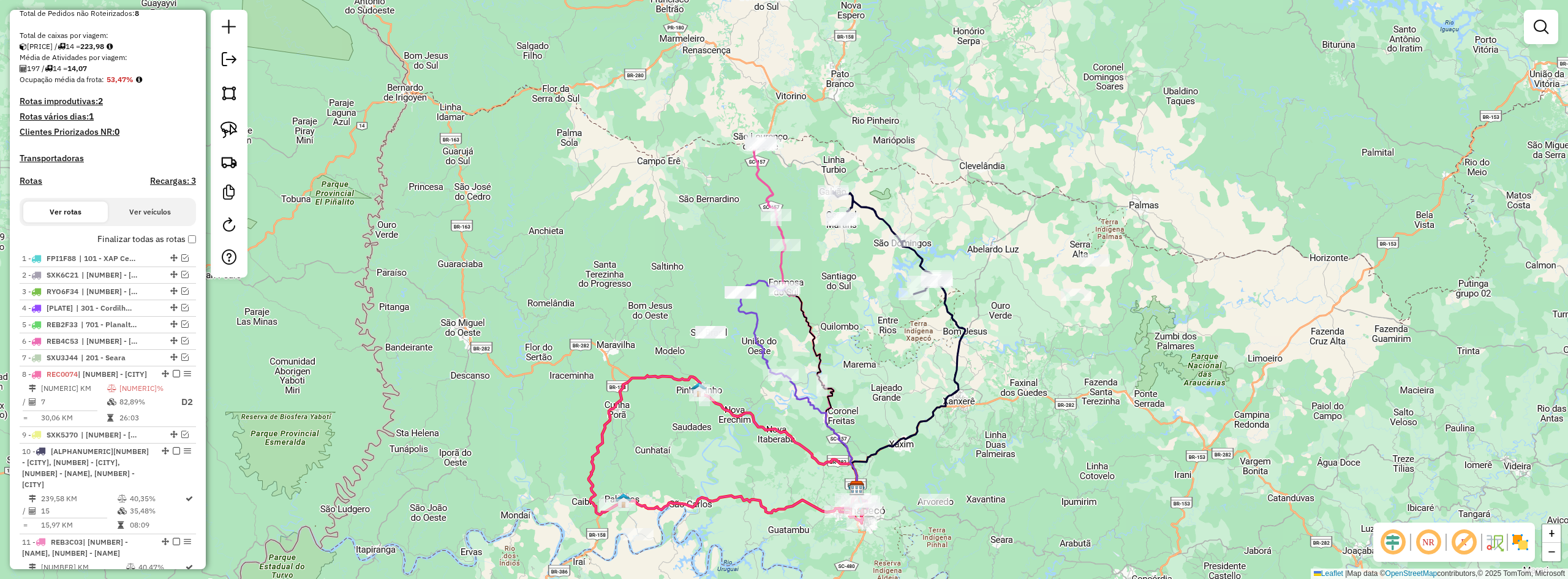 scroll, scrollTop: 228, scrollLeft: 0, axis: vertical 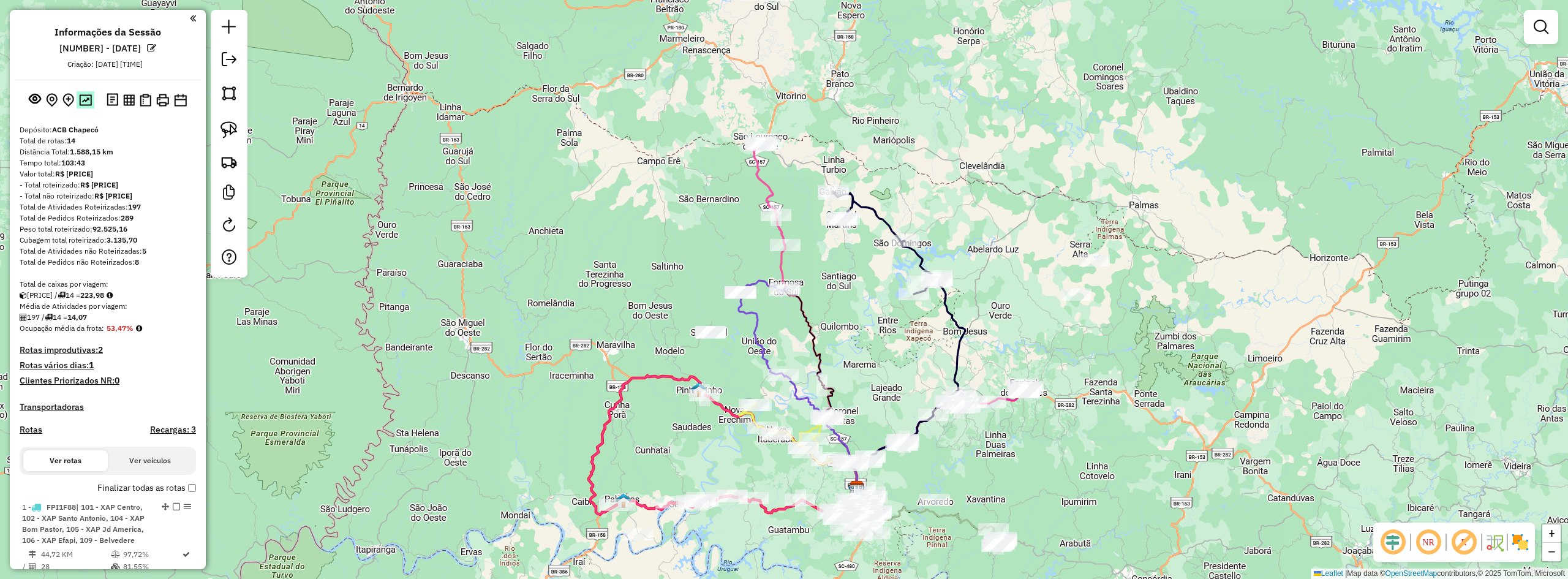 click at bounding box center [85, 100] 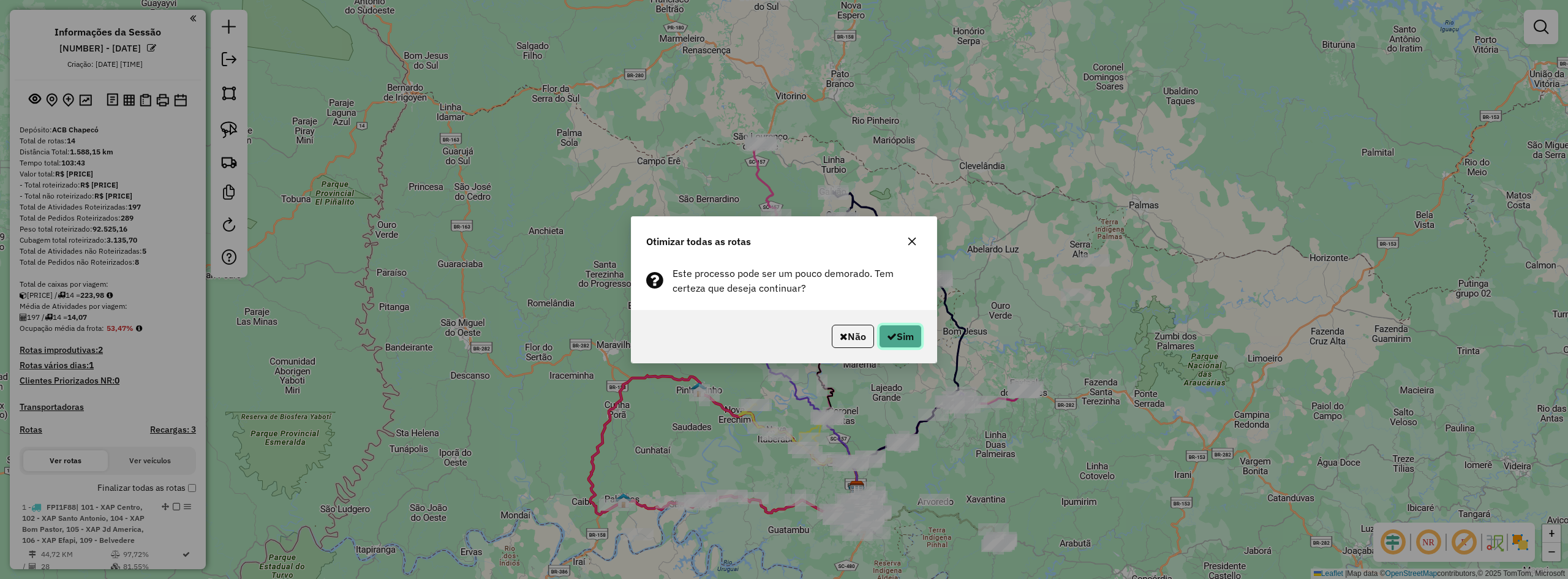 click on "Sim" 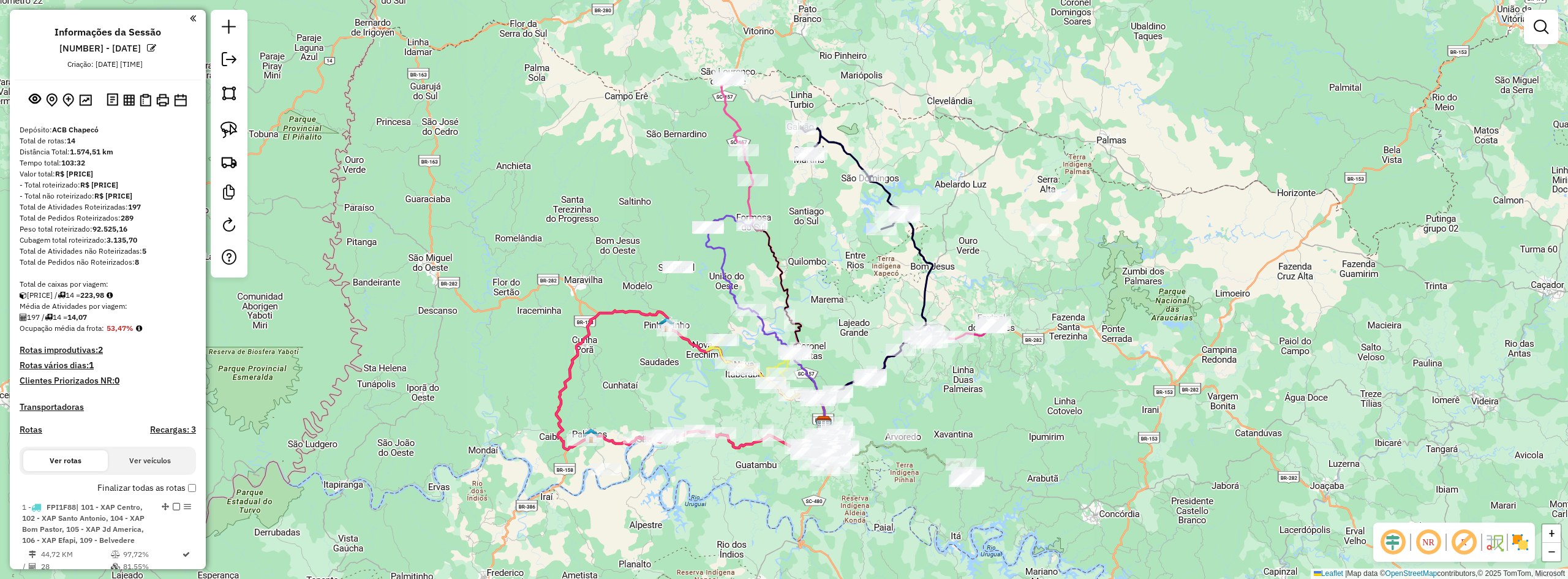 drag, startPoint x: 864, startPoint y: 423, endPoint x: 830, endPoint y: 354, distance: 76.92204 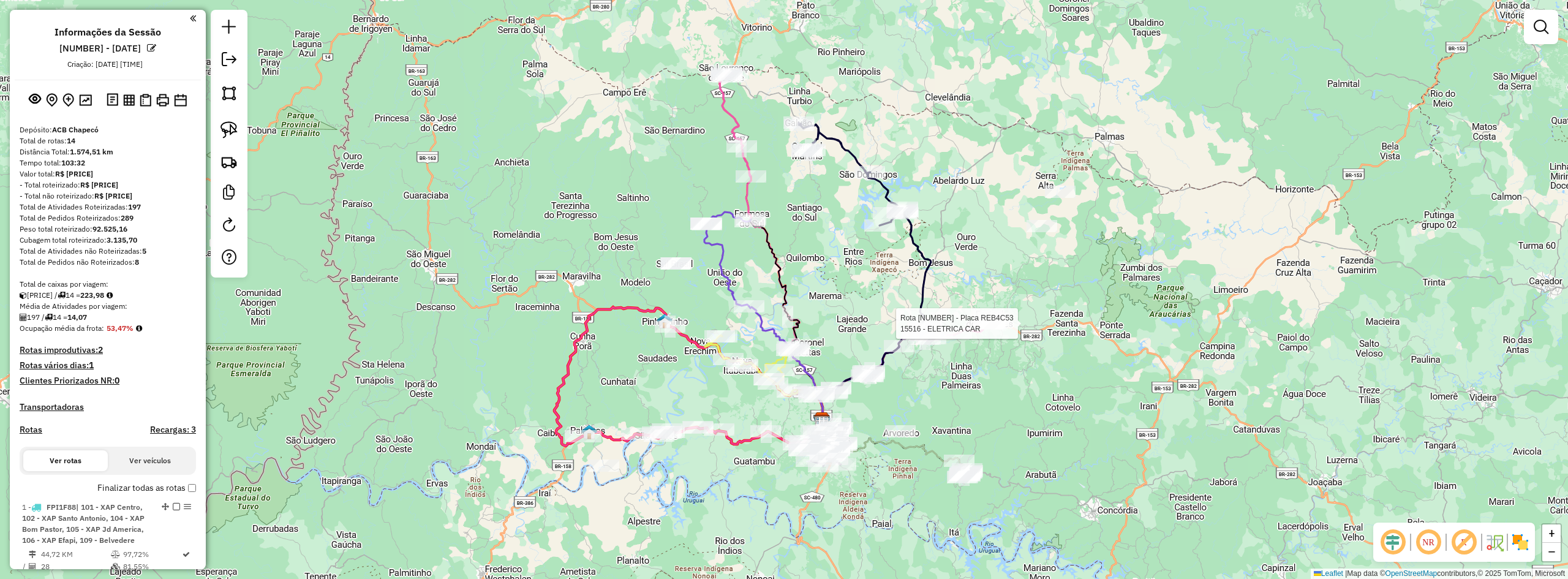 select on "**********" 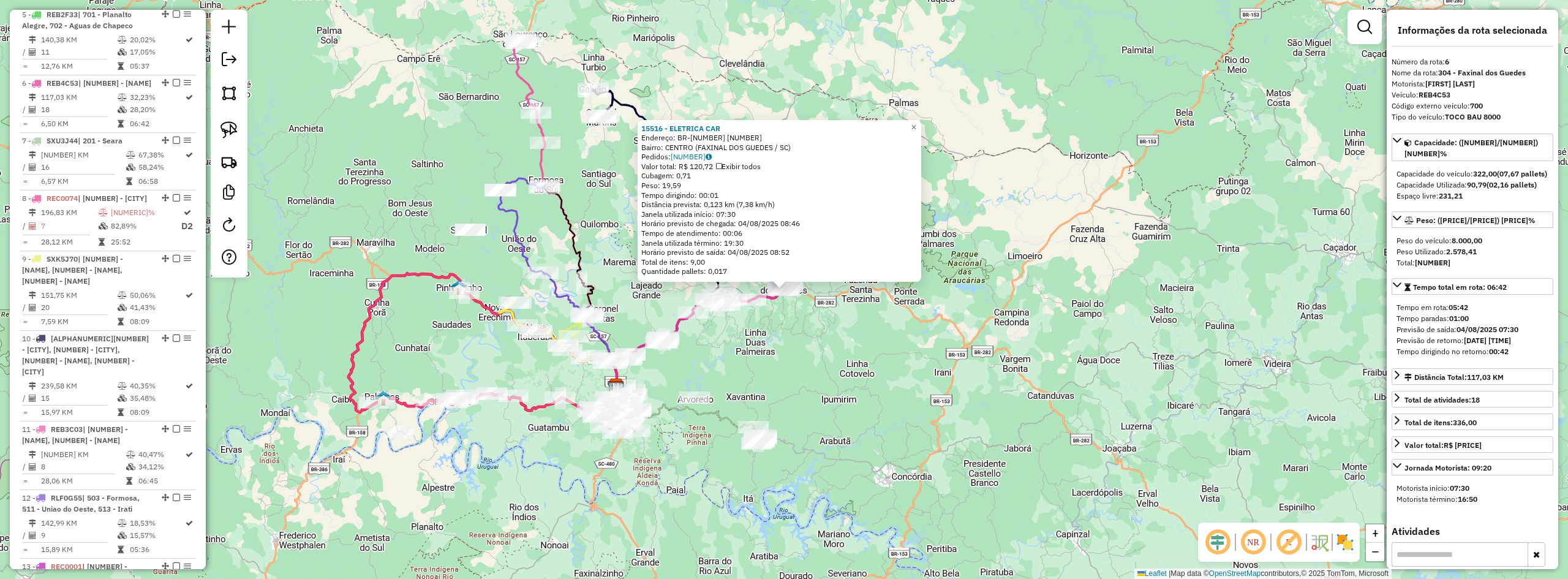 scroll, scrollTop: 877, scrollLeft: 0, axis: vertical 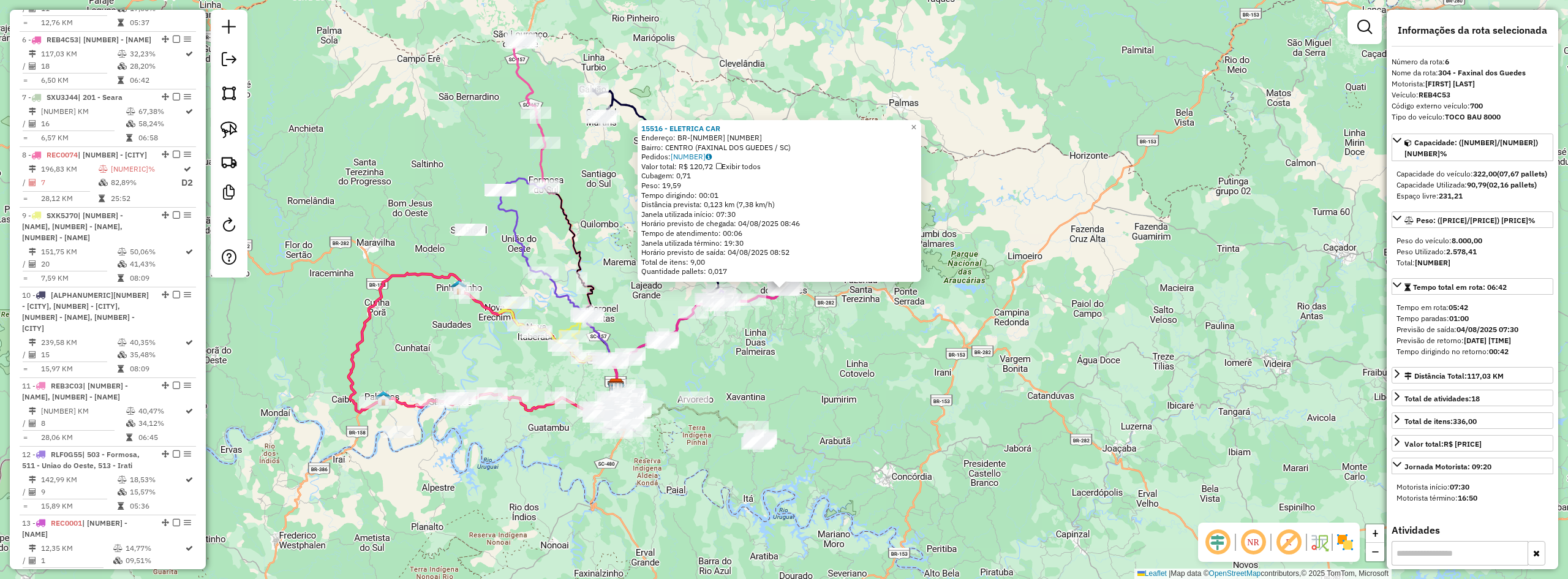 click on "15516 - ELETRICA CAR  Endereço:  BR-282 1414   Bairro: CENTRO (FAXINAL DOS GUEDES / SC)   Pedidos:  02140635   Valor total: R$ 120,72   Exibir todos   Cubagem: 0,71  Peso: 19,59  Tempo dirigindo: 00:01   Distância prevista: 0,123 km (7,38 km/h)   Janela utilizada início: 07:30   Horário previsto de chegada: 04/08/2025 08:46   Tempo de atendimento: 00:06   Janela utilizada término: 19:30   Horário previsto de saída: 04/08/2025 08:52   Total de itens: 9,00   Quantidade pallets: 0,017  × Janela de atendimento Grade de atendimento Capacidade Transportadoras Veículos Cliente Pedidos  Rotas Selecione os dias de semana para filtrar as janelas de atendimento  Seg   Ter   Qua   Qui   Sex   Sáb   Dom  Informe o período da janela de atendimento: De: Até:  Filtrar exatamente a janela do cliente  Considerar janela de atendimento padrão  Selecione os dias de semana para filtrar as grades de atendimento  Seg   Ter   Qua   Qui   Sex   Sáb   Dom   Considerar clientes sem dia de atendimento cadastrado  De:   De:" 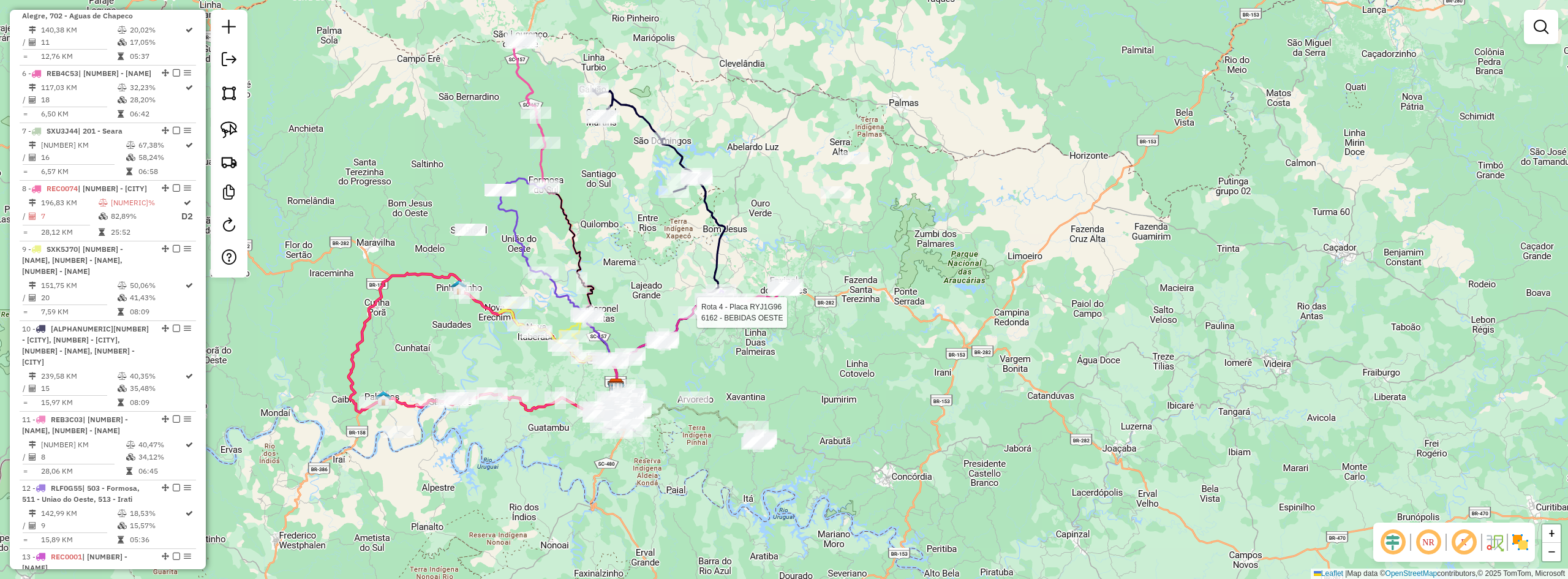 select on "**********" 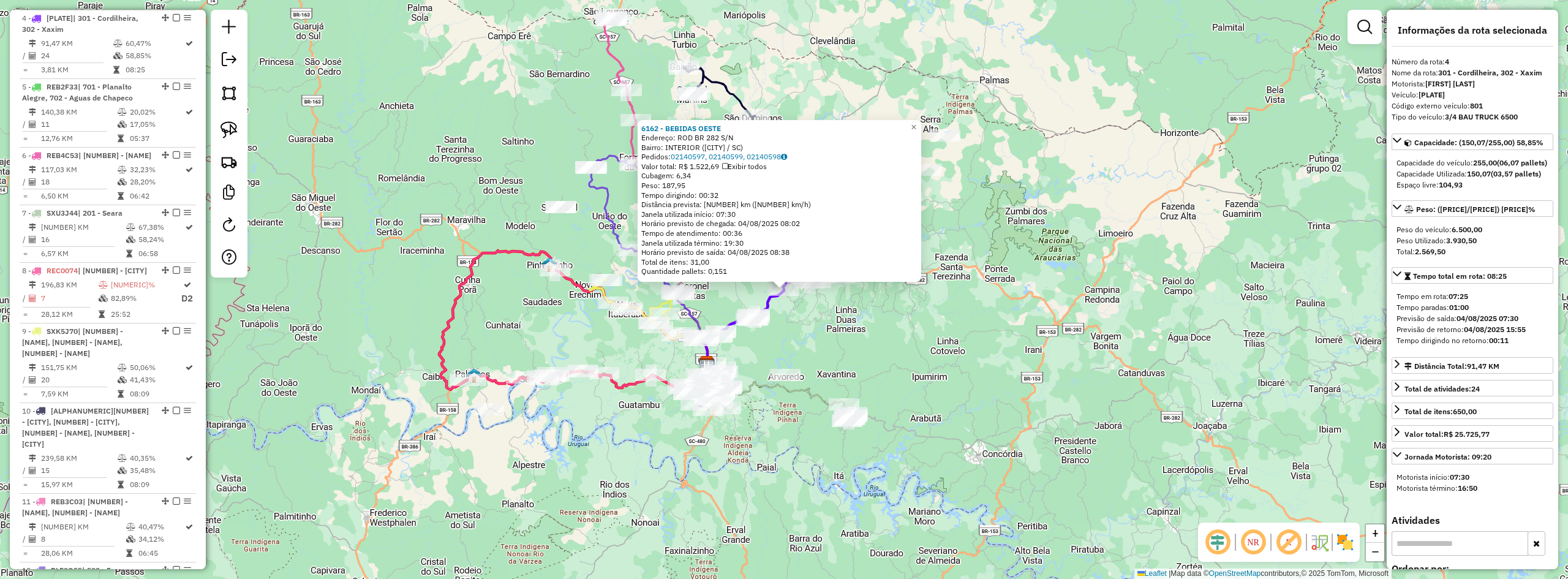 scroll, scrollTop: 740, scrollLeft: 0, axis: vertical 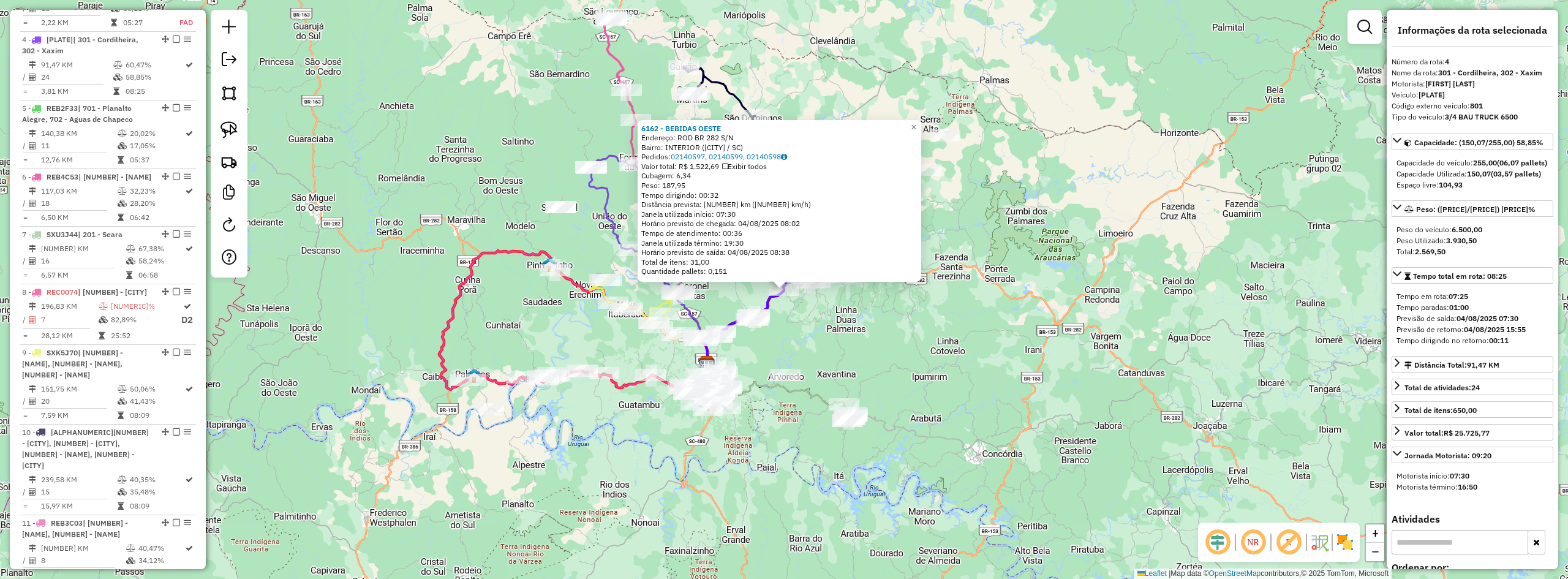 click on "6162 - BEBIDAS OESTE Endereço: ROD BR 282 S/N Bairro: INTERIOR ([CITY] / [STATE]) Pedidos: 02140597, 02140599, 02140598 Valor total: R$ 1.522,69 Exibir todos Cubagem: 6,34 Peso: 187,95 Tempo dirigindo: 00:32 Distância prevista: 30,17 km (56,57 km/h) Janela utilizada início: 07:30 Horário previsto de chegada: 04/08/2025 08:02 Tempo de atendimento: 00:36 Janela utilizada término: 19:30 Horário previsto de saída: 04/08/2025 08:38 Total de itens: 31,00 Quantidade pallets: 0,151 × Janela de atendimento Grade de atendimento Capacidade Transportadoras Veículos Cliente Pedidos Rotas Selecione os dias de semana para filtrar as janelas de atendimento Seg Ter Qua Qui Sex Sáb Dom Informe o período da janela de atendimento: De: Até: Filtrar exatamente a janela do cliente Considerar janela de atendimento padrão Selecione os dias de semana para filtrar as grades de atendimento Seg Ter Qua Qui Sex Sáb Dom Peso mínimo: Peso máximo: De: Até:" 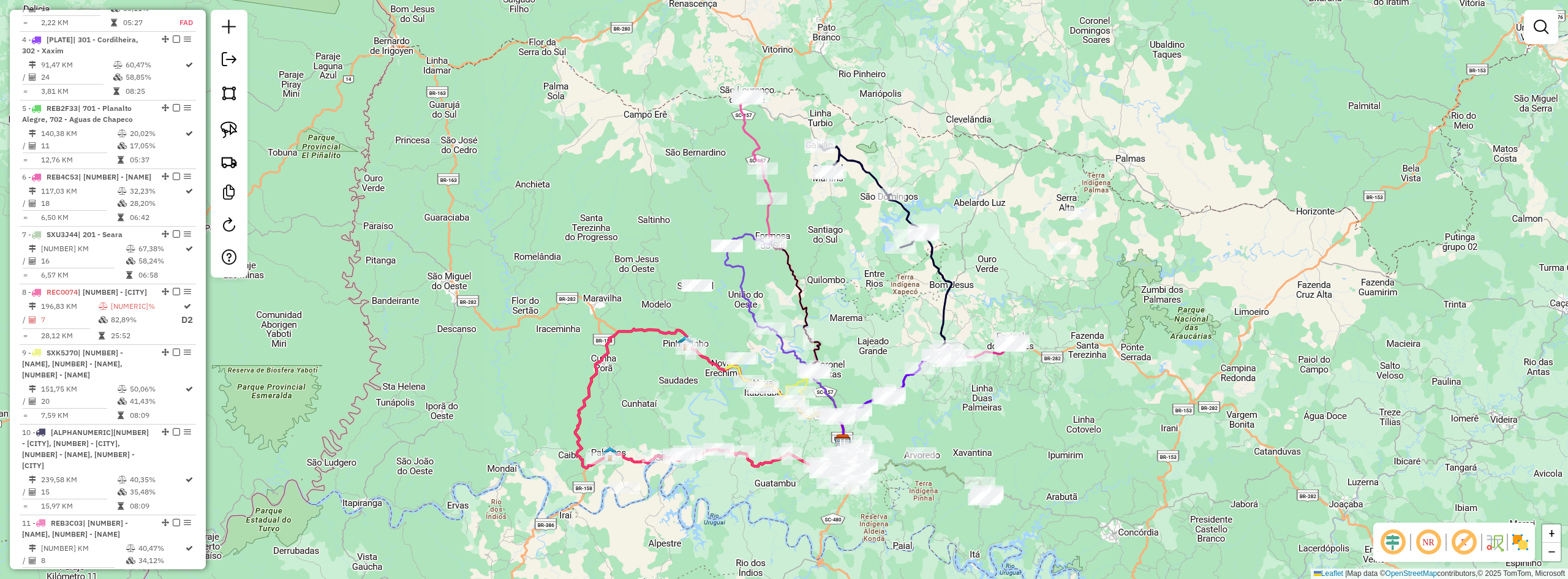 drag, startPoint x: 807, startPoint y: 345, endPoint x: 937, endPoint y: 407, distance: 144.02778 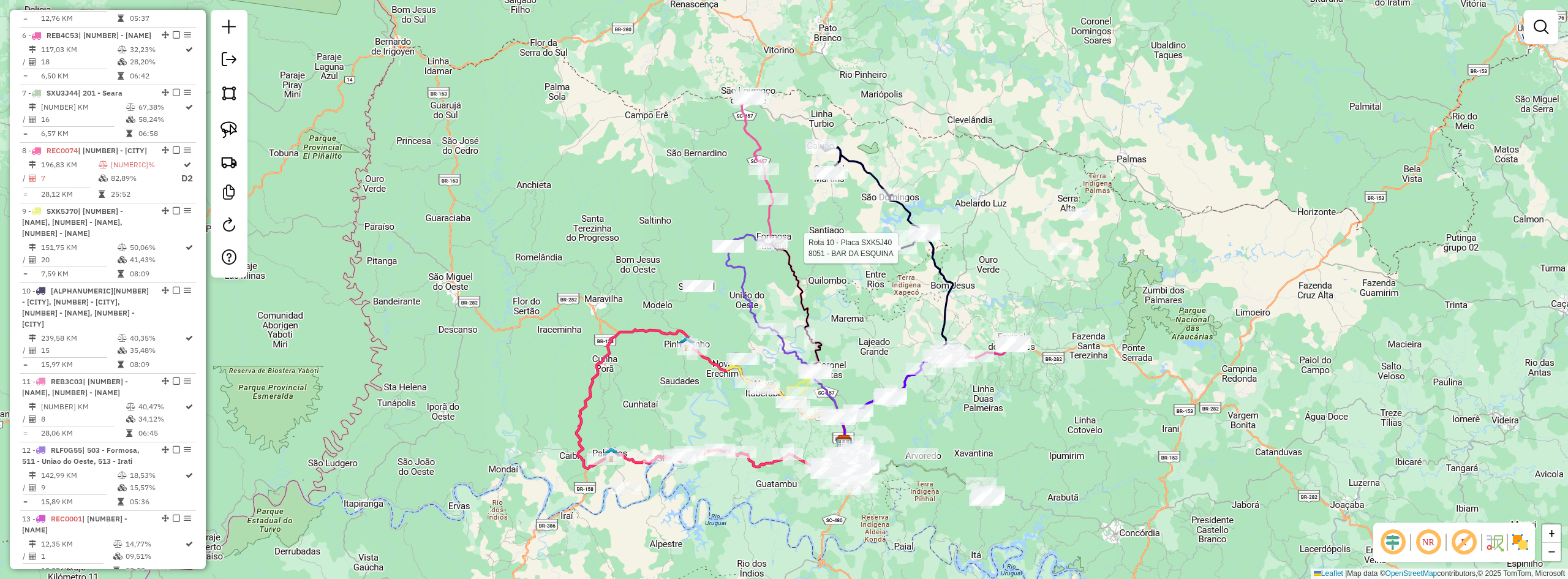 select on "**********" 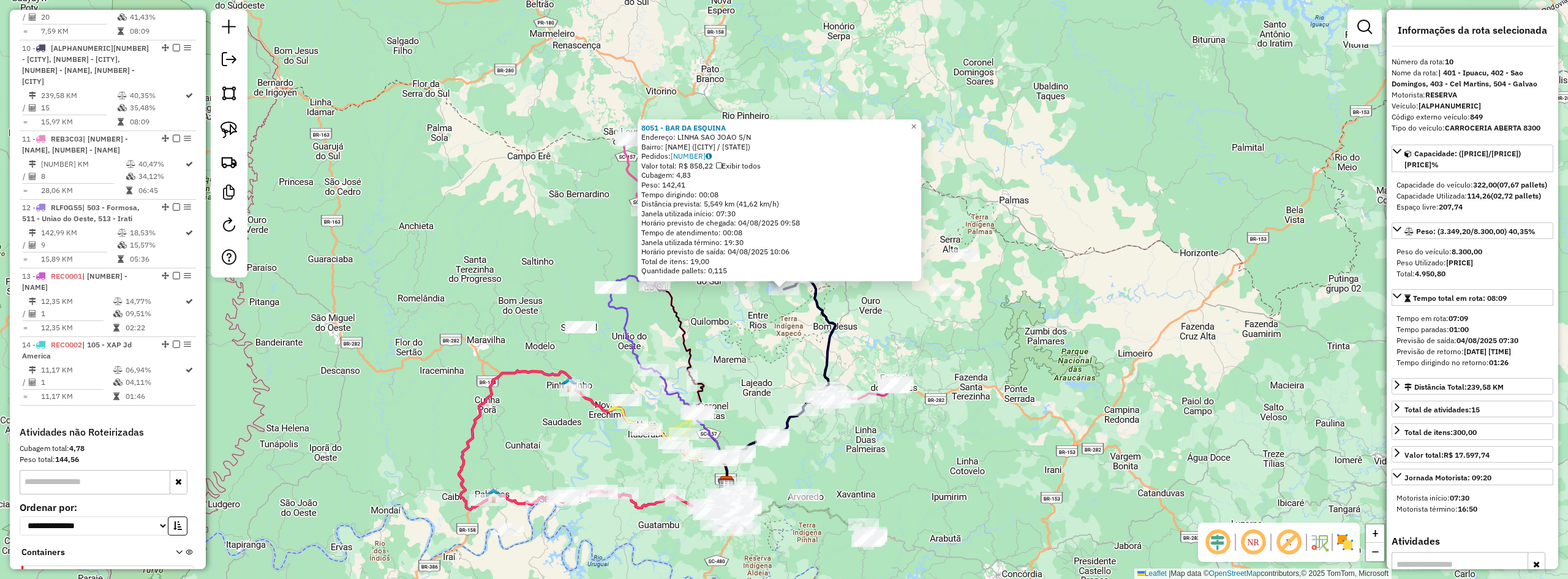 scroll, scrollTop: 1143, scrollLeft: 0, axis: vertical 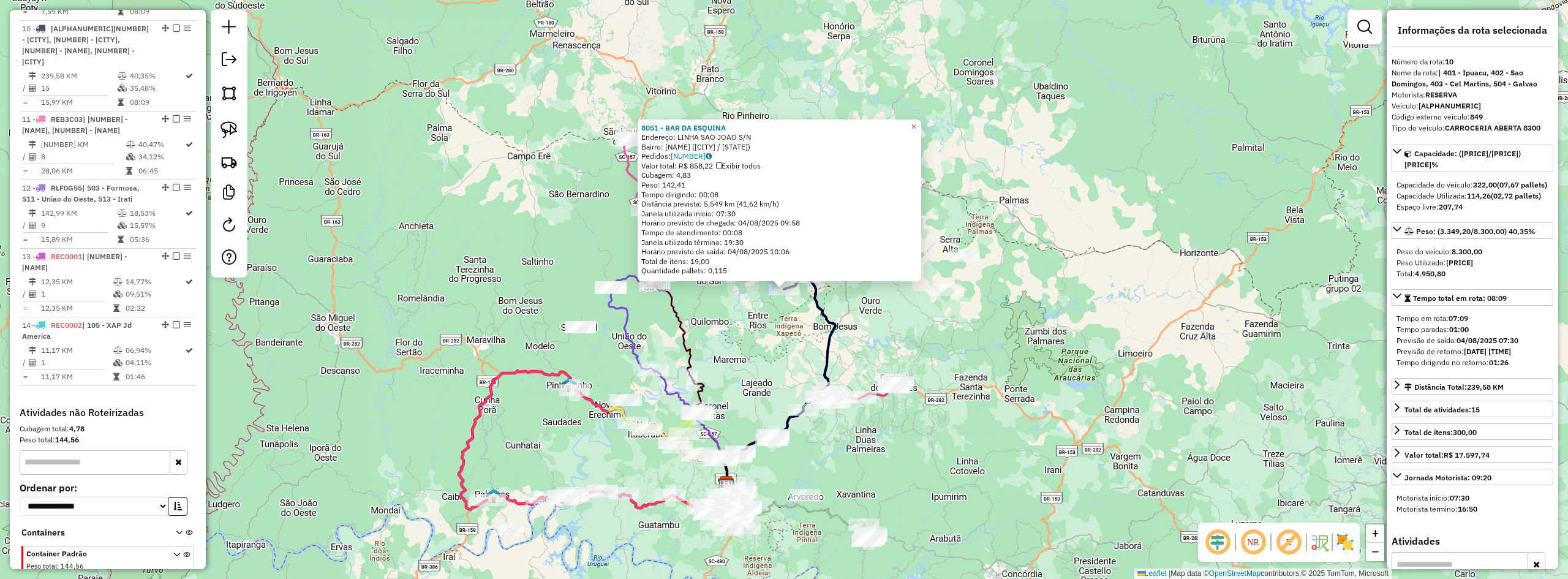 click on "8051 - BAR DA ESQUINA  Endereço:  LINHA SAO JOAO S/N   Bairro: INTERIOR (IPUACU / SC)   Pedidos:  02140496   Valor total: R$ 858,22   Exibir todos   Cubagem: 4,83  Peso: 142,41  Tempo dirigindo: 00:08   Distância prevista: 5,549 km (41,62 km/h)   Janela utilizada início: 07:30   Horário previsto de chegada: 04/08/2025 09:58   Tempo de atendimento: 00:08   Janela utilizada término: 19:30   Horário previsto de saída: 04/08/2025 10:06   Total de itens: 19,00   Quantidade pallets: 0,115  × Janela de atendimento Grade de atendimento Capacidade Transportadoras Veículos Cliente Pedidos  Rotas Selecione os dias de semana para filtrar as janelas de atendimento  Seg   Ter   Qua   Qui   Sex   Sáb   Dom  Informe o período da janela de atendimento: De: Até:  Filtrar exatamente a janela do cliente  Considerar janela de atendimento padrão  Selecione os dias de semana para filtrar as grades de atendimento  Seg   Ter   Qua   Qui   Sex   Sáb   Dom   Considerar clientes sem dia de atendimento cadastrado  De:  De:" 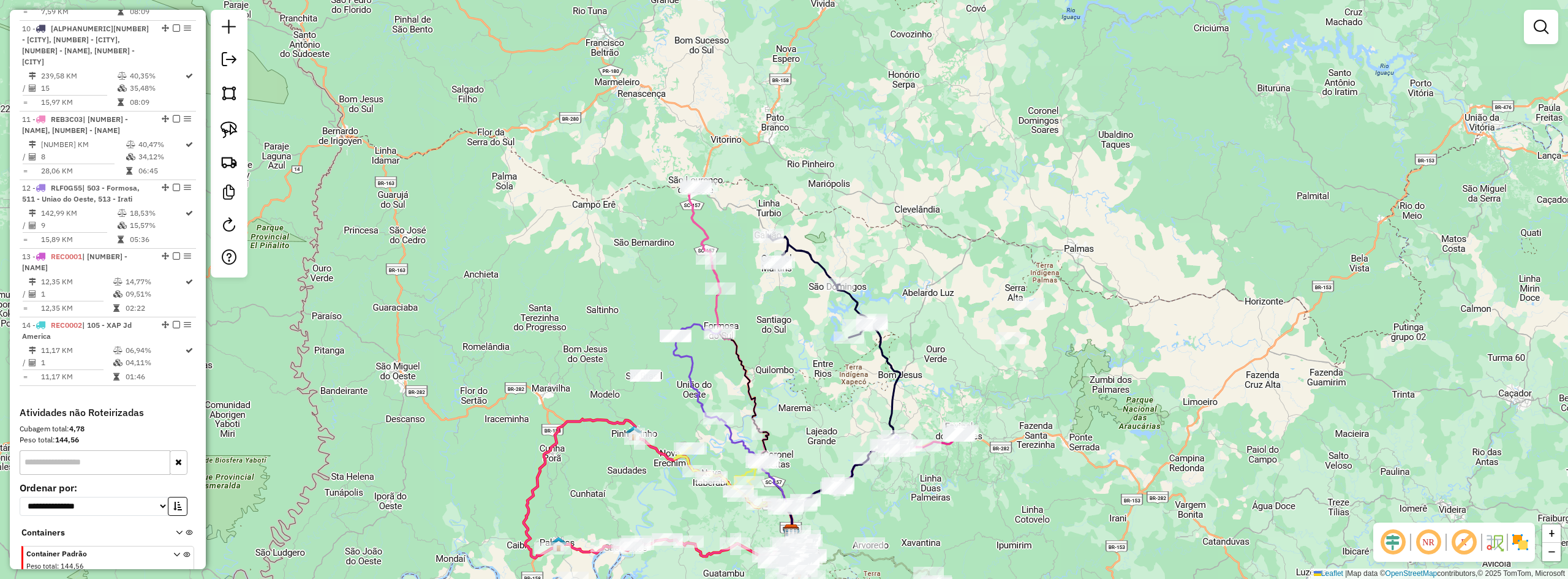 drag, startPoint x: 848, startPoint y: 297, endPoint x: 913, endPoint y: 346, distance: 81.4002 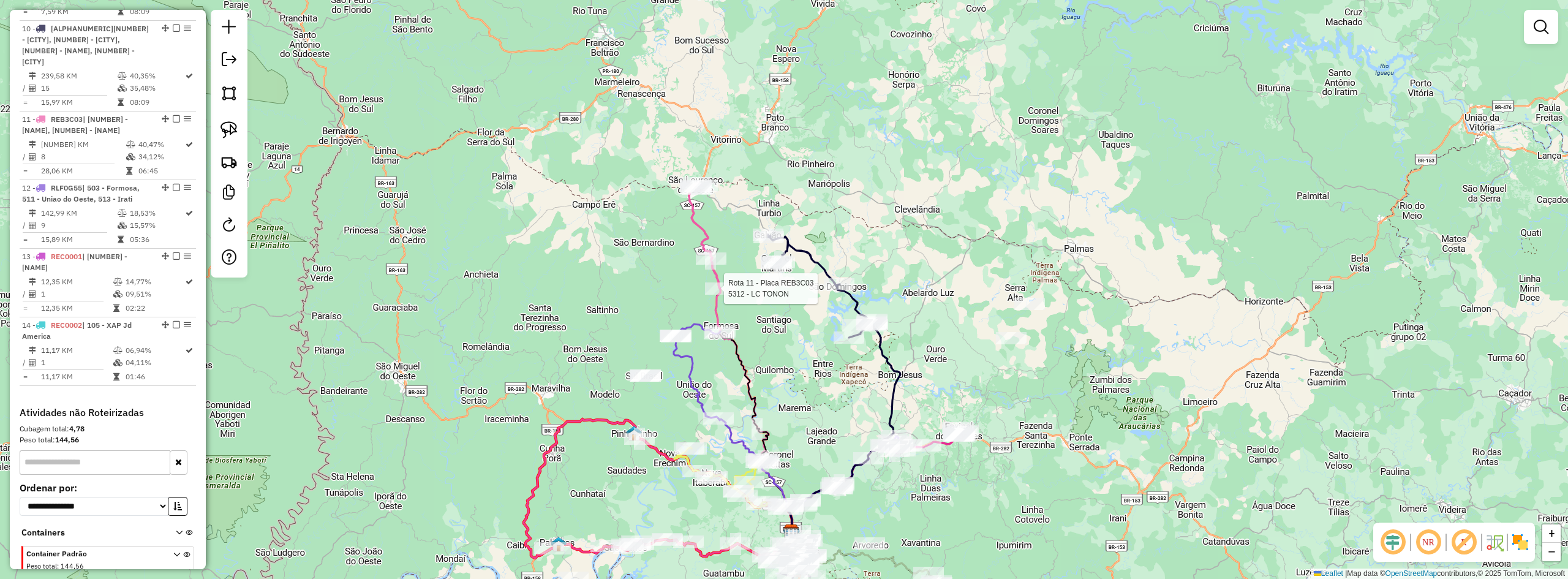 select on "**********" 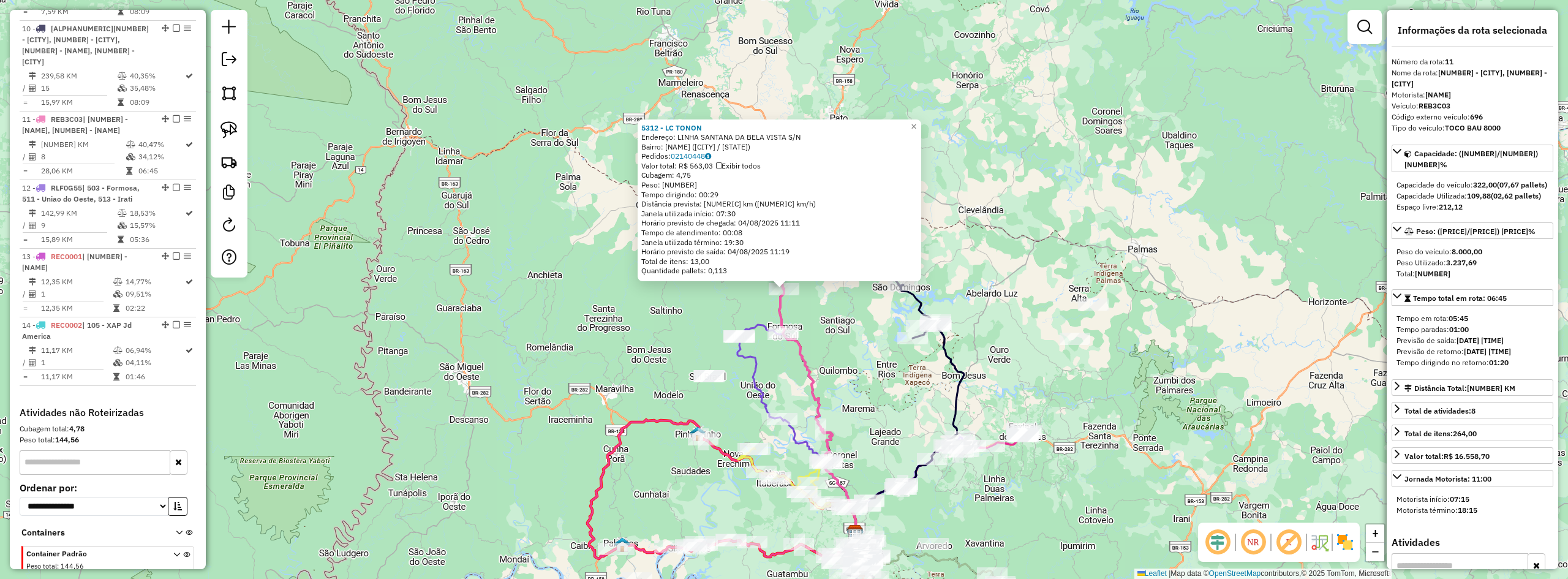 scroll, scrollTop: 1179, scrollLeft: 0, axis: vertical 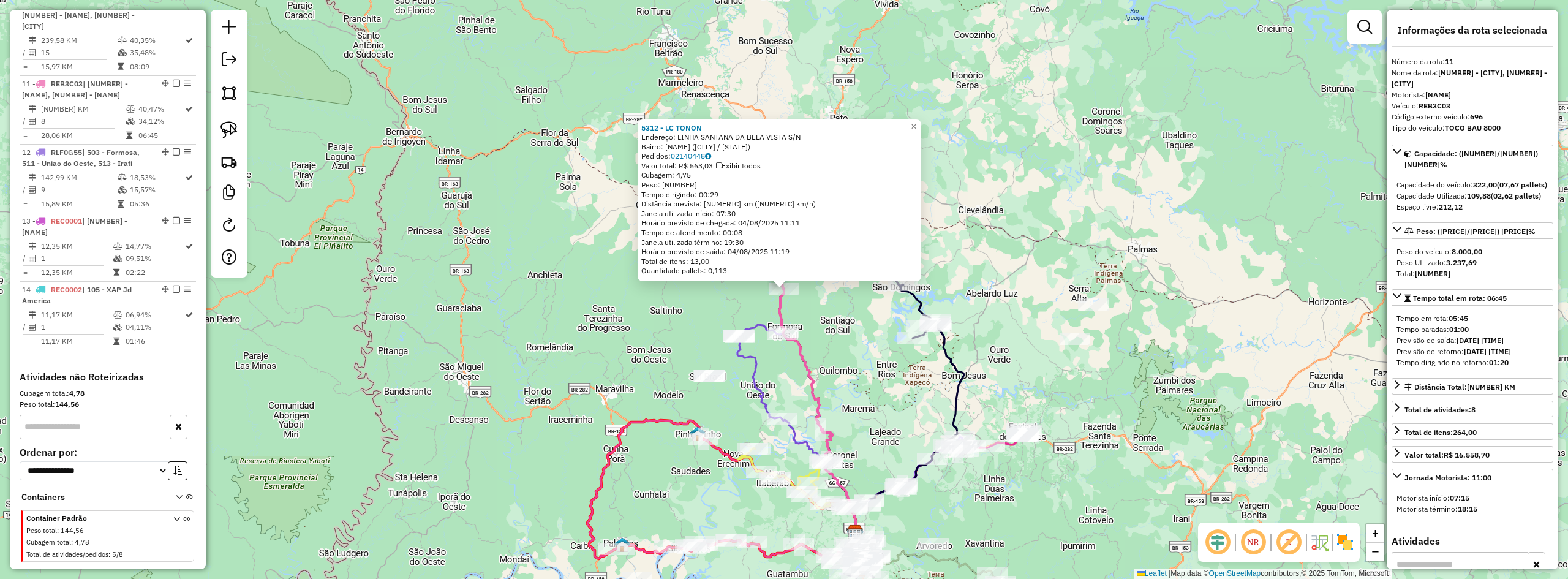 click on "5312 - LC TONON  Endereço:  LINHA SANTANA DA BELA VISTA S/N   Bairro: LINHA (SAO LOURENCO DO OESTE / SC)   Pedidos:  02140448   Valor total: R$ 563,03   Exibir todos   Cubagem: 4,75  Peso: 135,15  Tempo dirigindo: 00:29   Distância prevista: 29,633 km (61,31 km/h)   Janela utilizada início: 07:30   Horário previsto de chegada: 04/08/2025 11:11   Tempo de atendimento: 00:08   Janela utilizada término: 19:30   Horário previsto de saída: 04/08/2025 11:19   Total de itens: 13,00   Quantidade pallets: 0,113  × Janela de atendimento Grade de atendimento Capacidade Transportadoras Veículos Cliente Pedidos  Rotas Selecione os dias de semana para filtrar as janelas de atendimento  Seg   Ter   Qua   Qui   Sex   Sáb   Dom  Informe o período da janela de atendimento: De: Até:  Filtrar exatamente a janela do cliente  Considerar janela de atendimento padrão  Selecione os dias de semana para filtrar as grades de atendimento  Seg   Ter   Qua   Qui   Sex   Sáb   Dom   Peso mínimo:   Peso máximo:   De:   Até:" 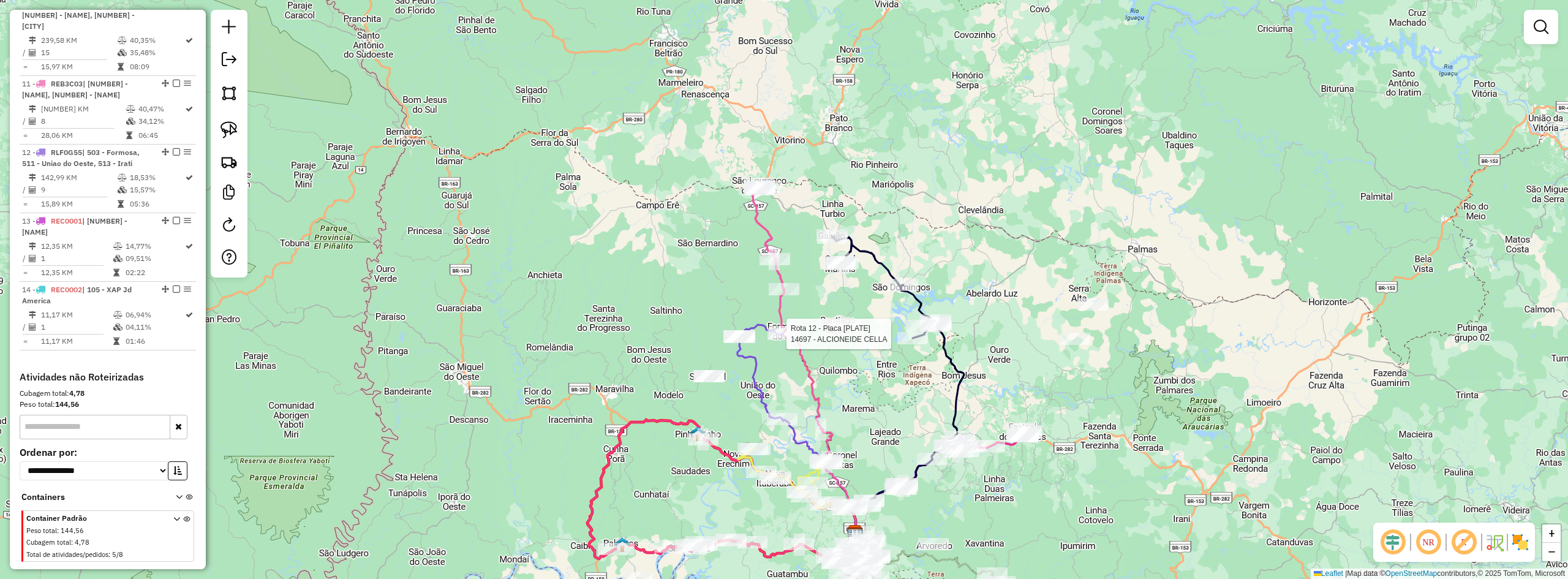 select on "**********" 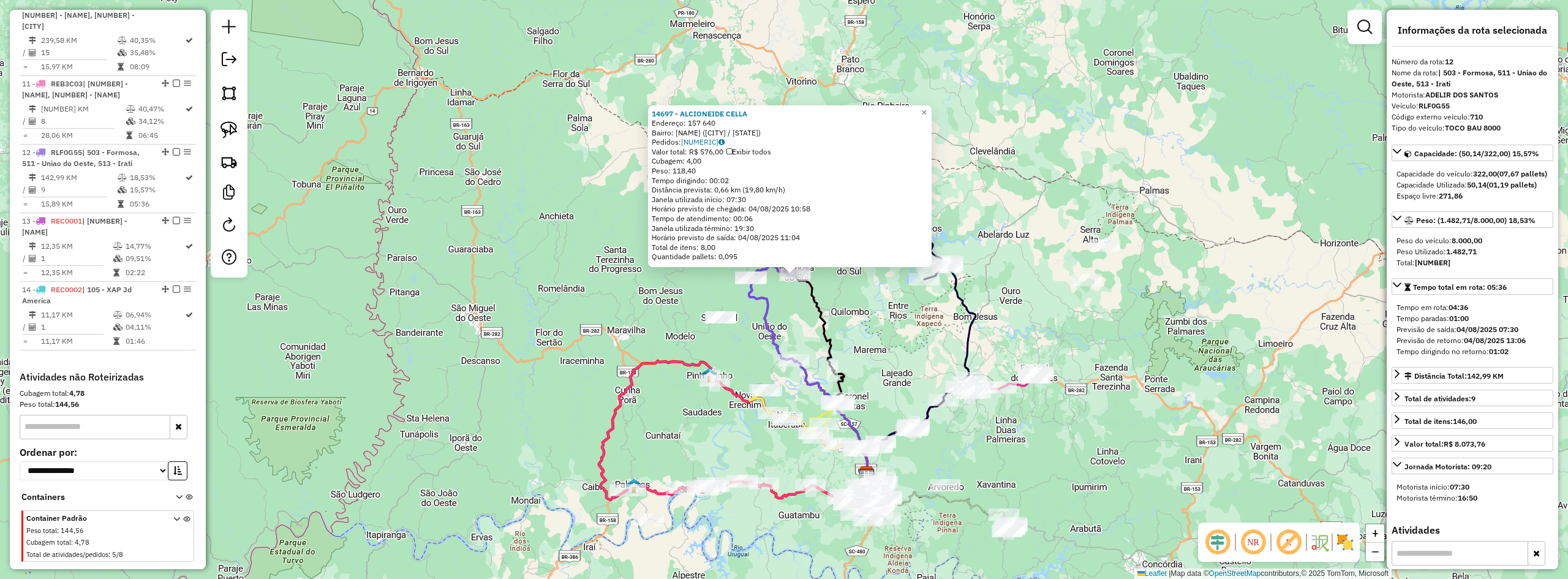 drag, startPoint x: 874, startPoint y: 349, endPoint x: 884, endPoint y: 331, distance: 20.59126 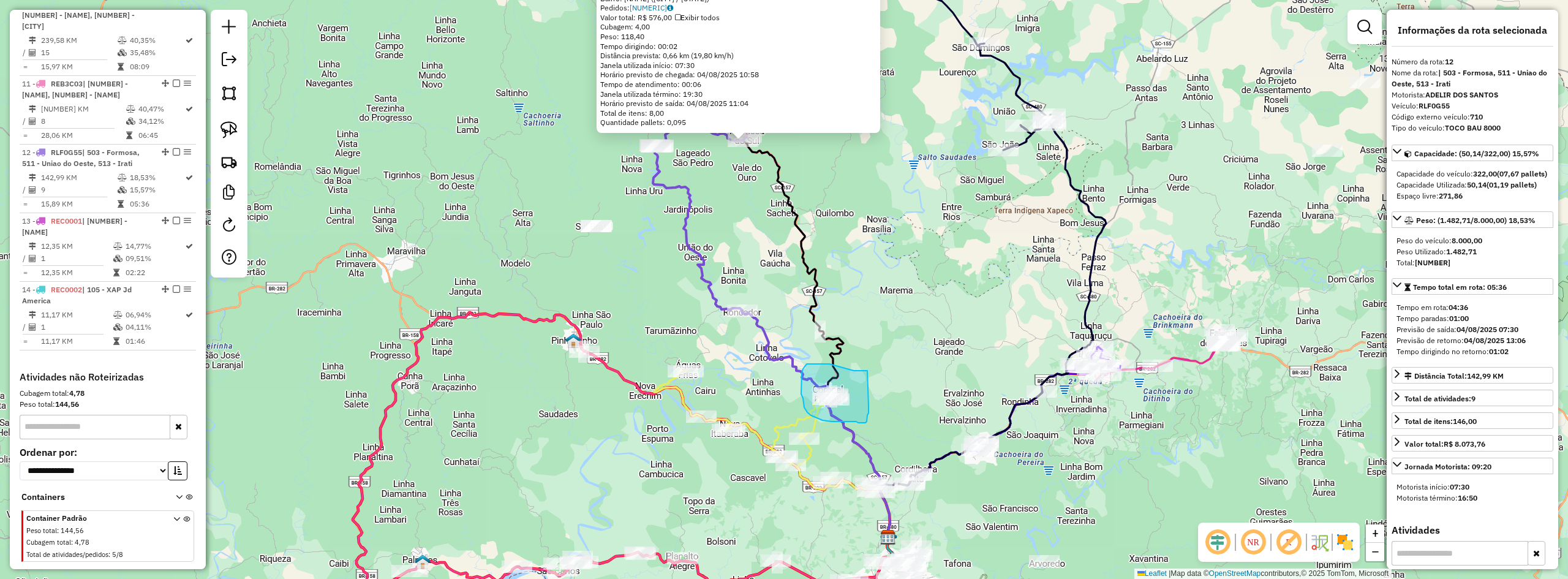 drag, startPoint x: 867, startPoint y: 371, endPoint x: 869, endPoint y: 402, distance: 31.0644 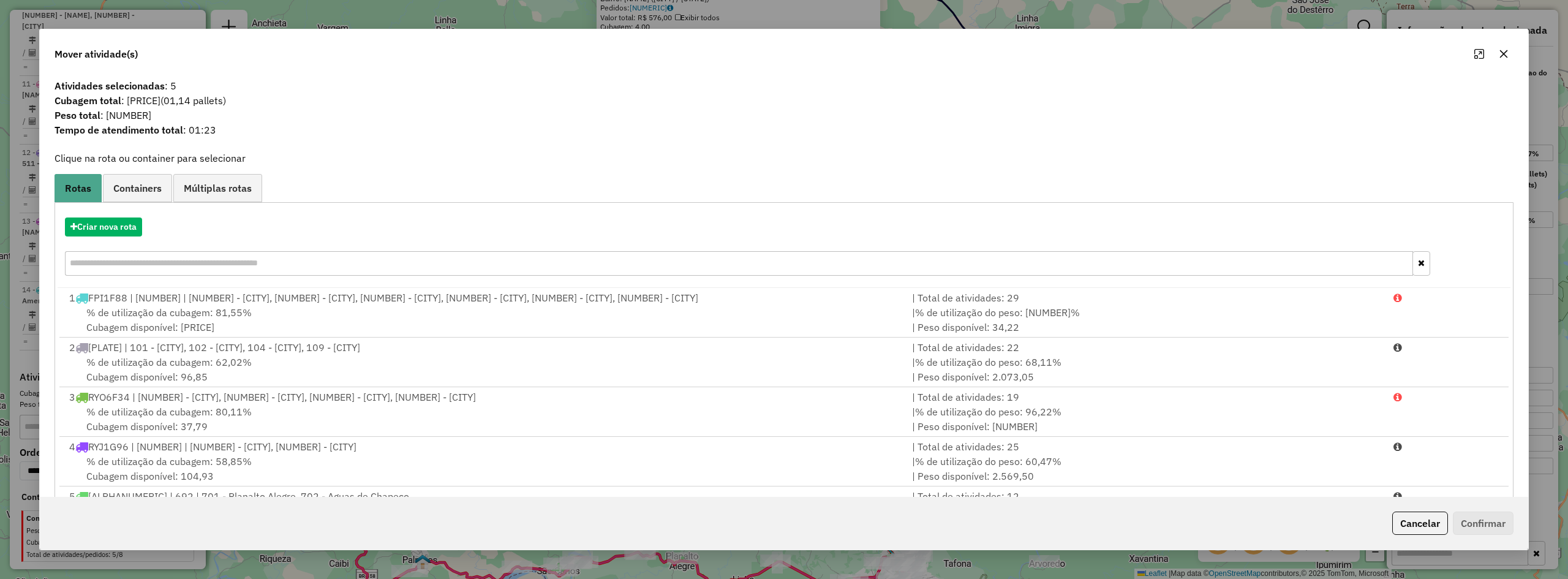 click 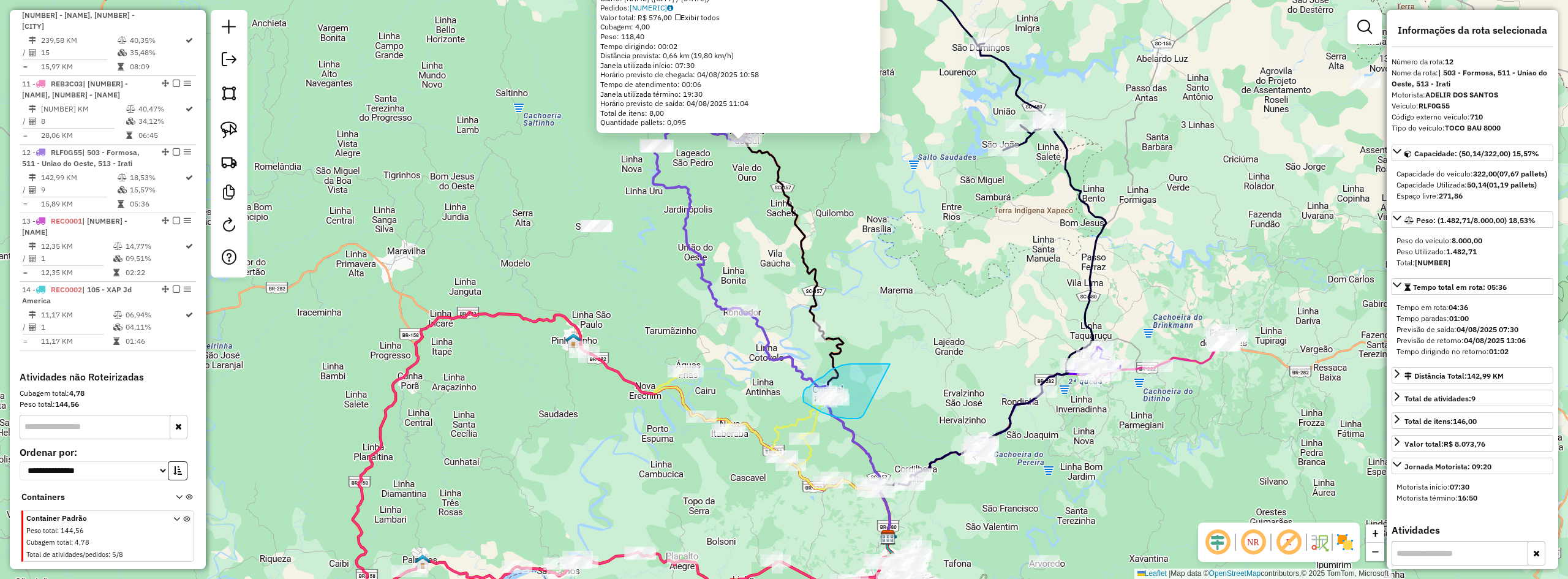 drag, startPoint x: 890, startPoint y: 364, endPoint x: 866, endPoint y: 404, distance: 46.647615 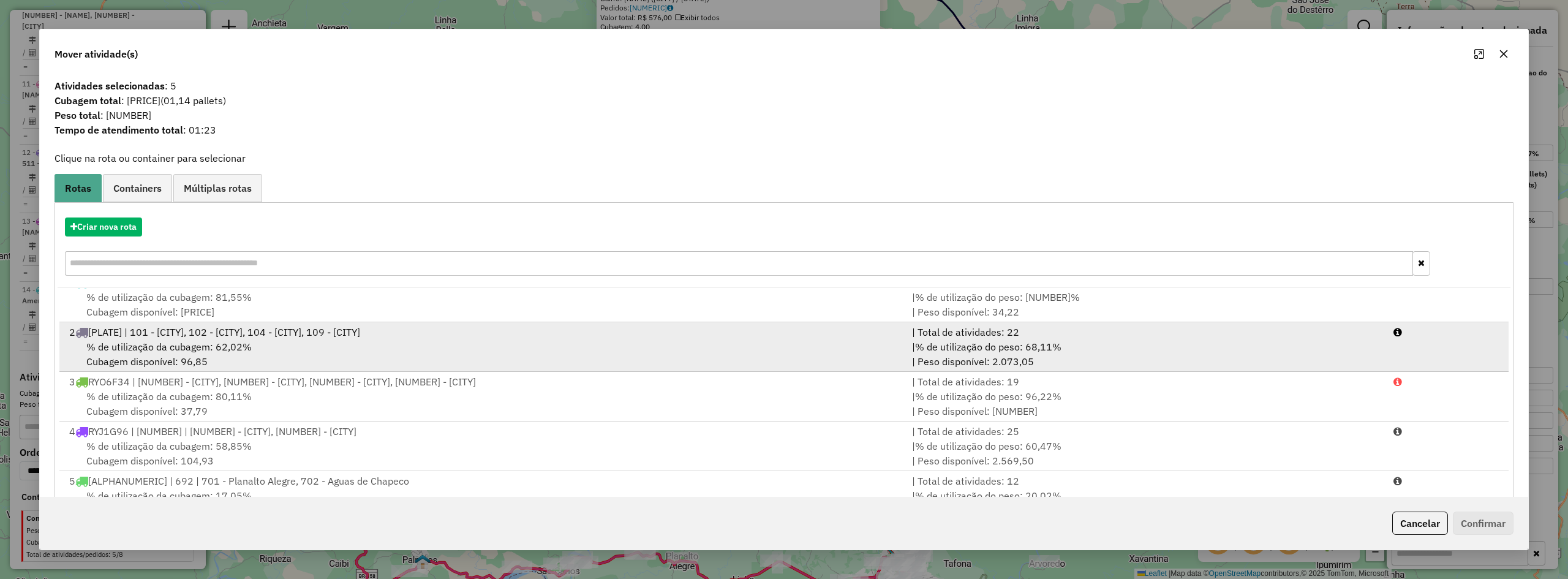 scroll, scrollTop: 0, scrollLeft: 0, axis: both 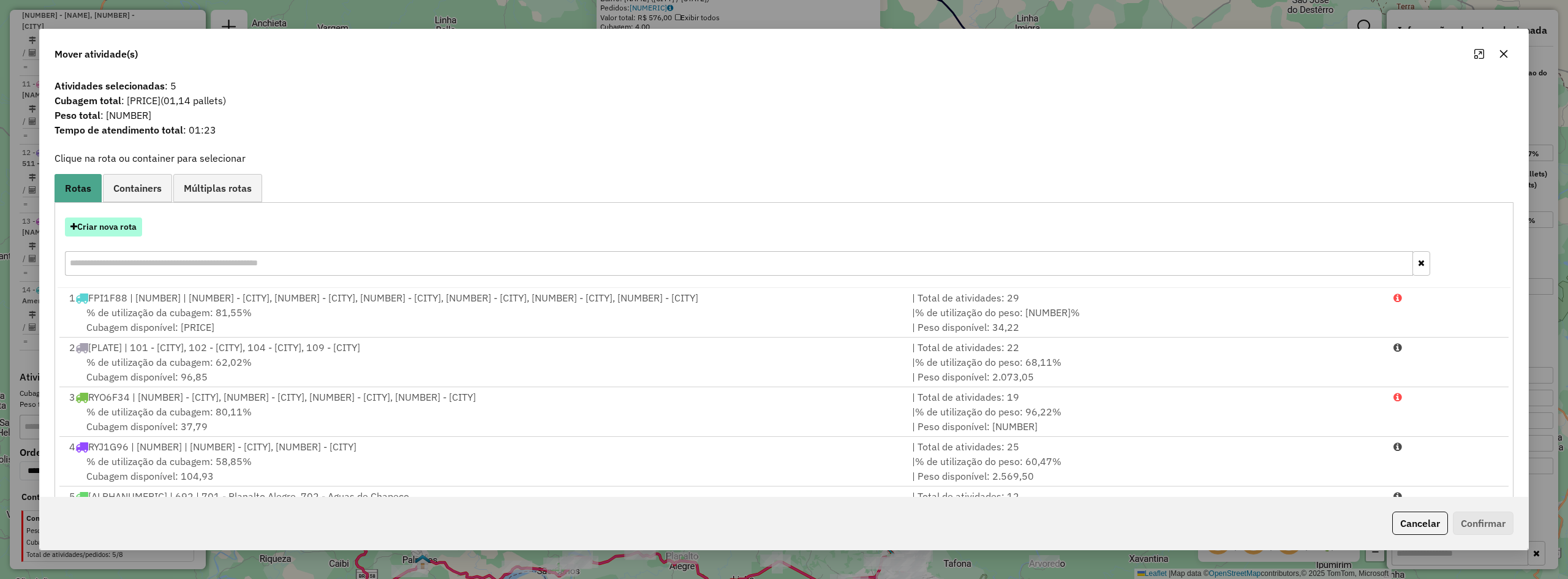 click on "Criar nova rota" at bounding box center [104, 227] 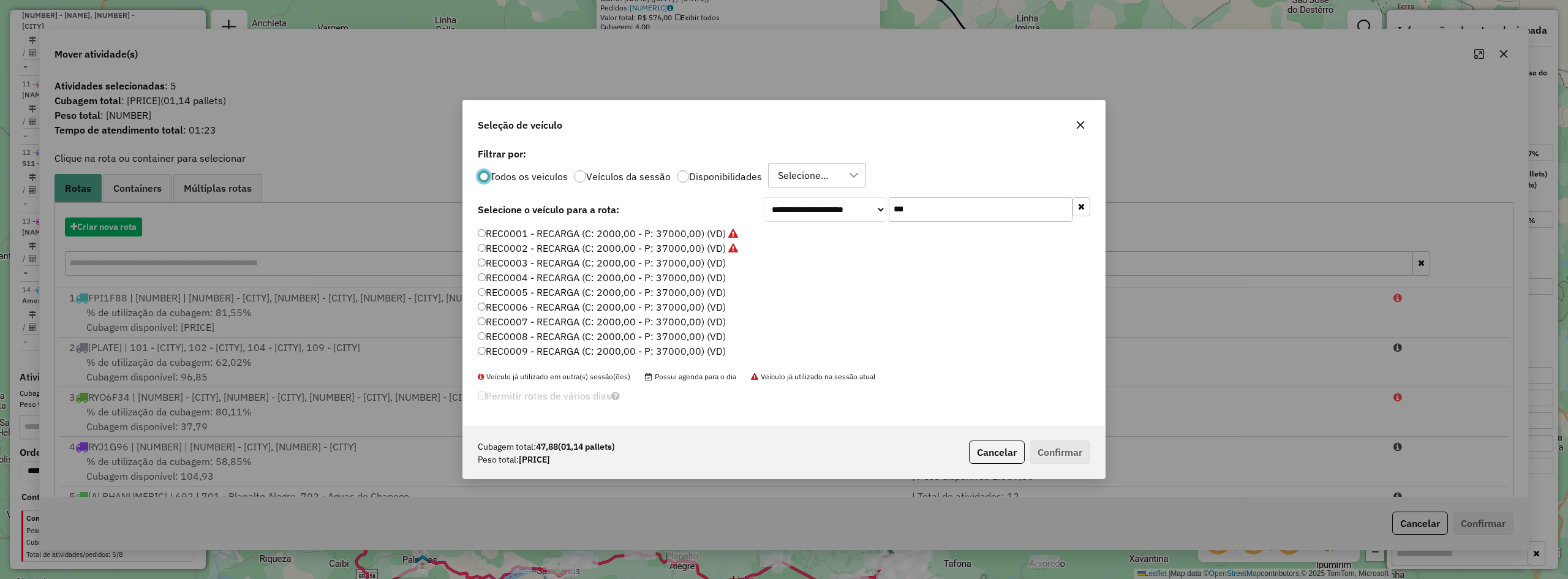 scroll, scrollTop: 7, scrollLeft: 4, axis: both 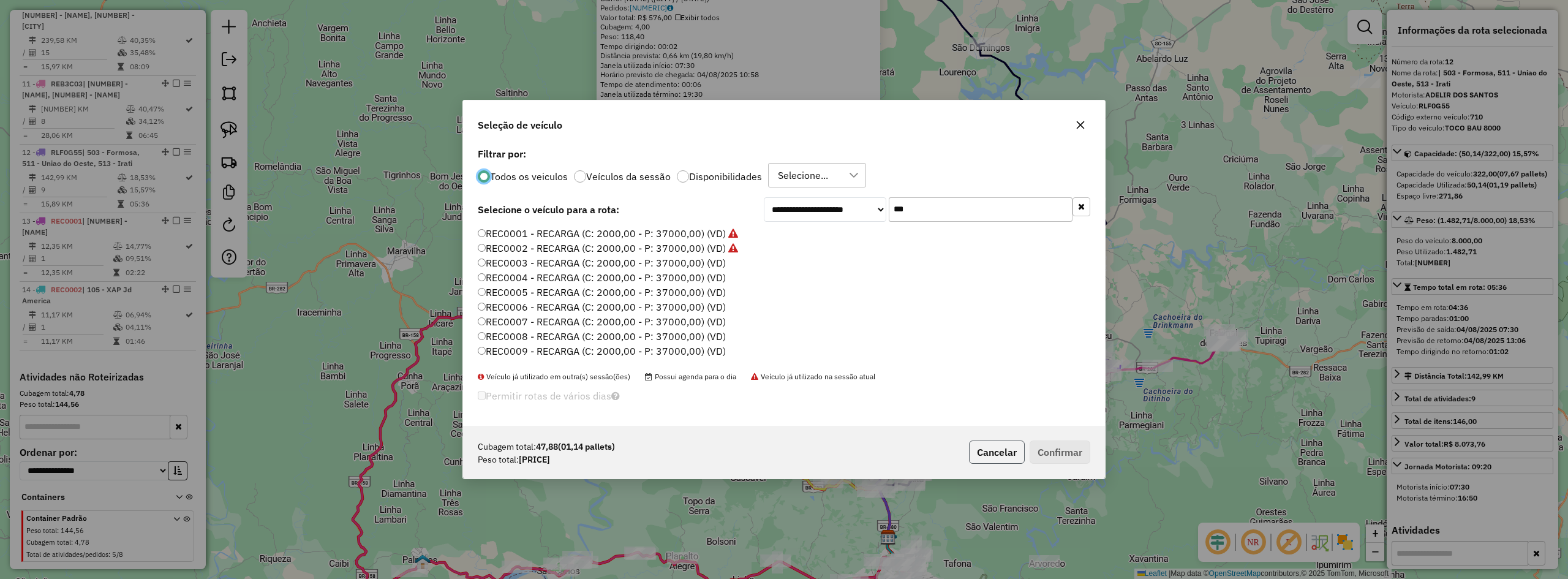 click on "Cancelar" 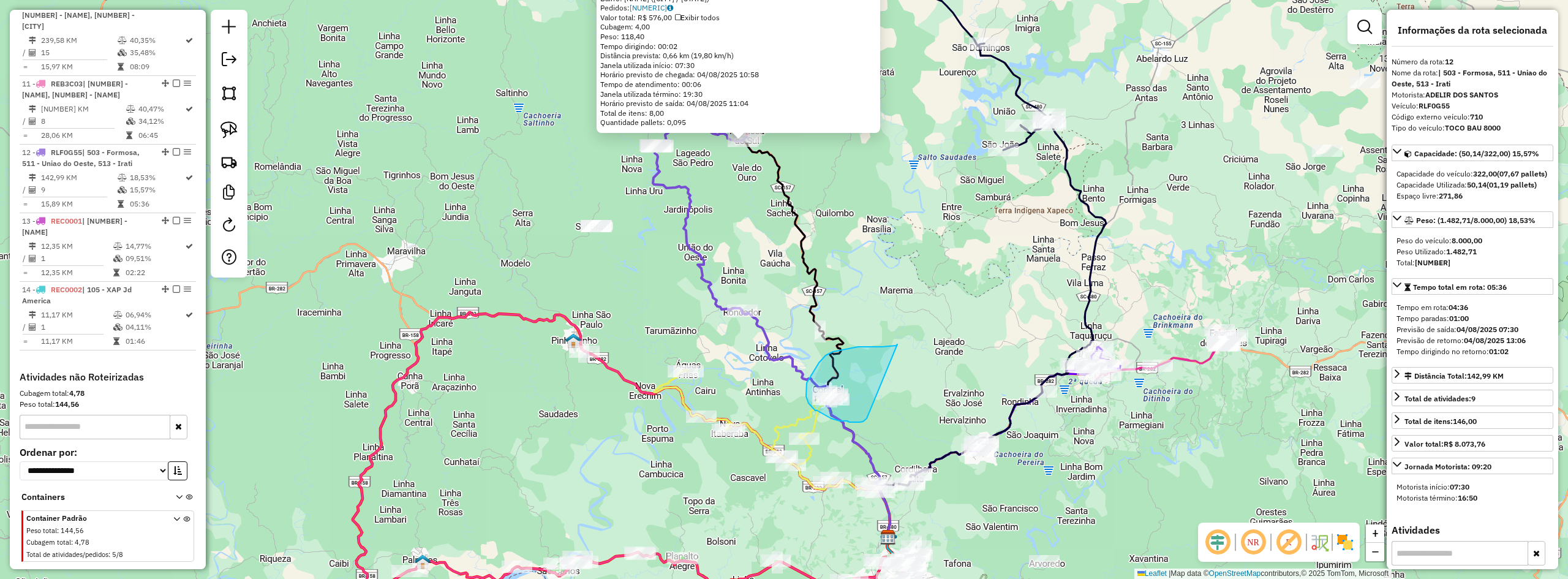 drag, startPoint x: 897, startPoint y: 344, endPoint x: 867, endPoint y: 418, distance: 79.84986 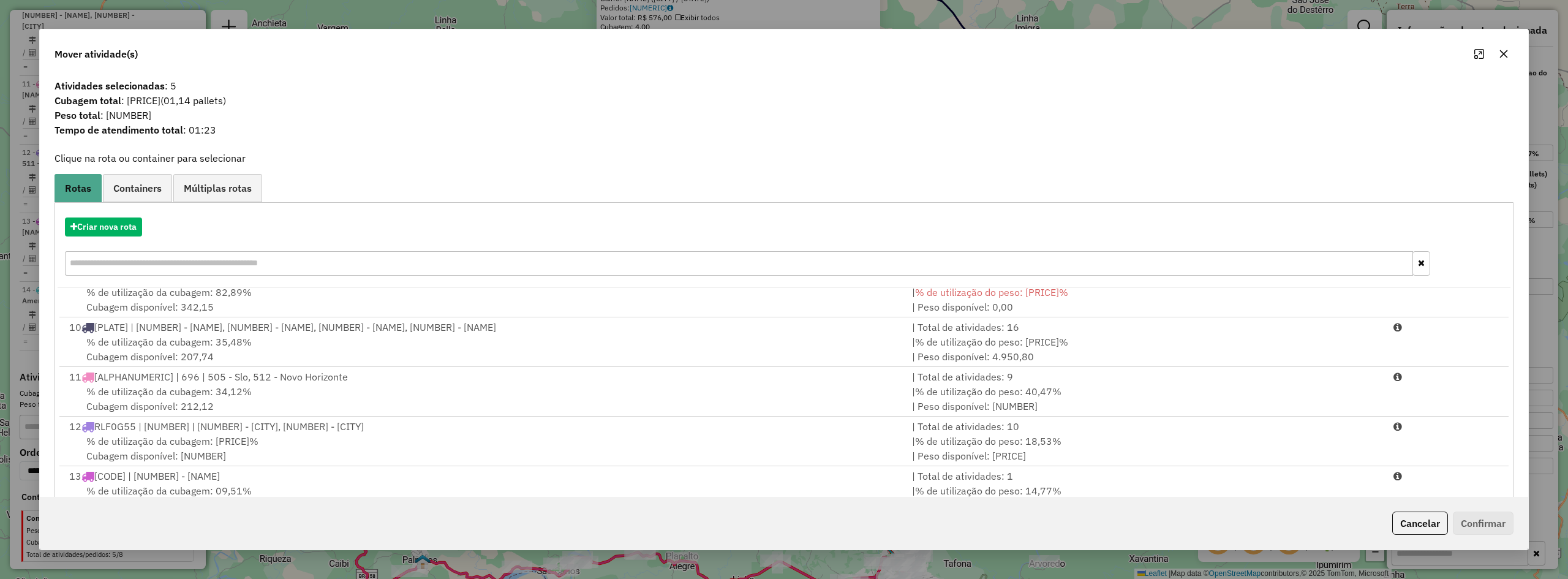 scroll, scrollTop: 400, scrollLeft: 0, axis: vertical 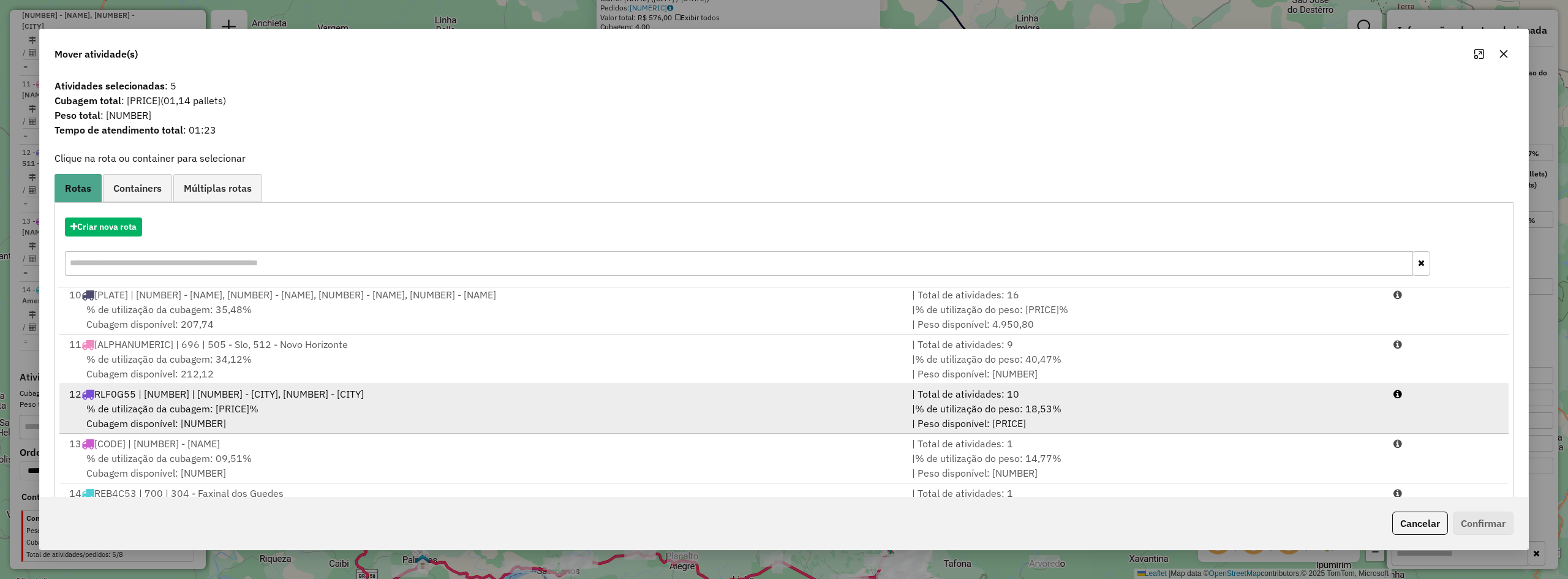click on "% de utilização da cubagem: 15,57%  Cubagem disponível: 271,86" at bounding box center (483, 416) 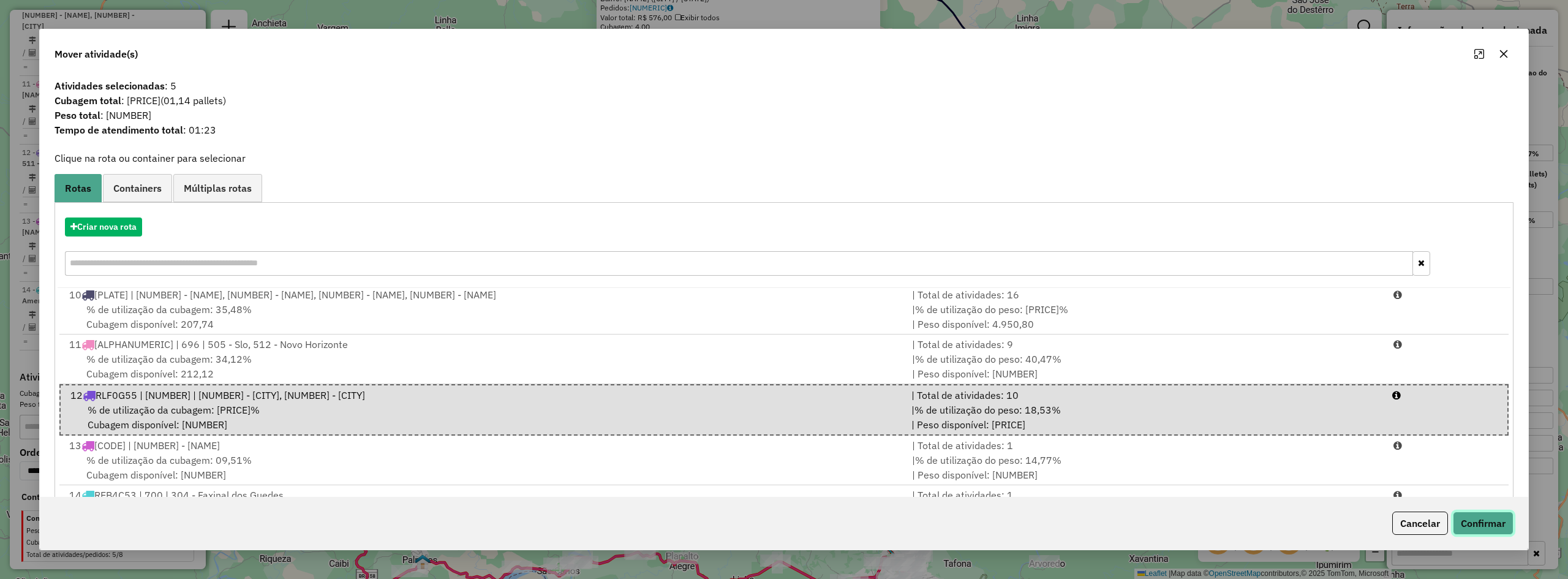 click on "Confirmar" 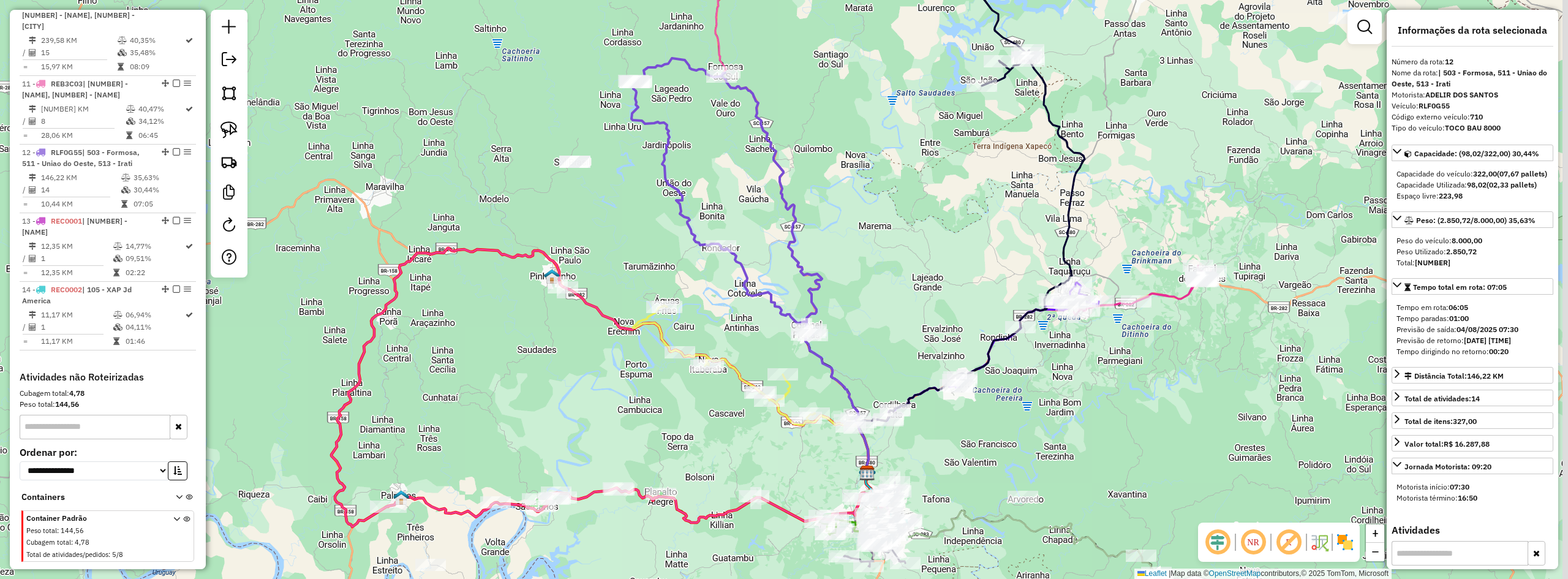 drag, startPoint x: 917, startPoint y: 420, endPoint x: 890, endPoint y: 325, distance: 98.76234 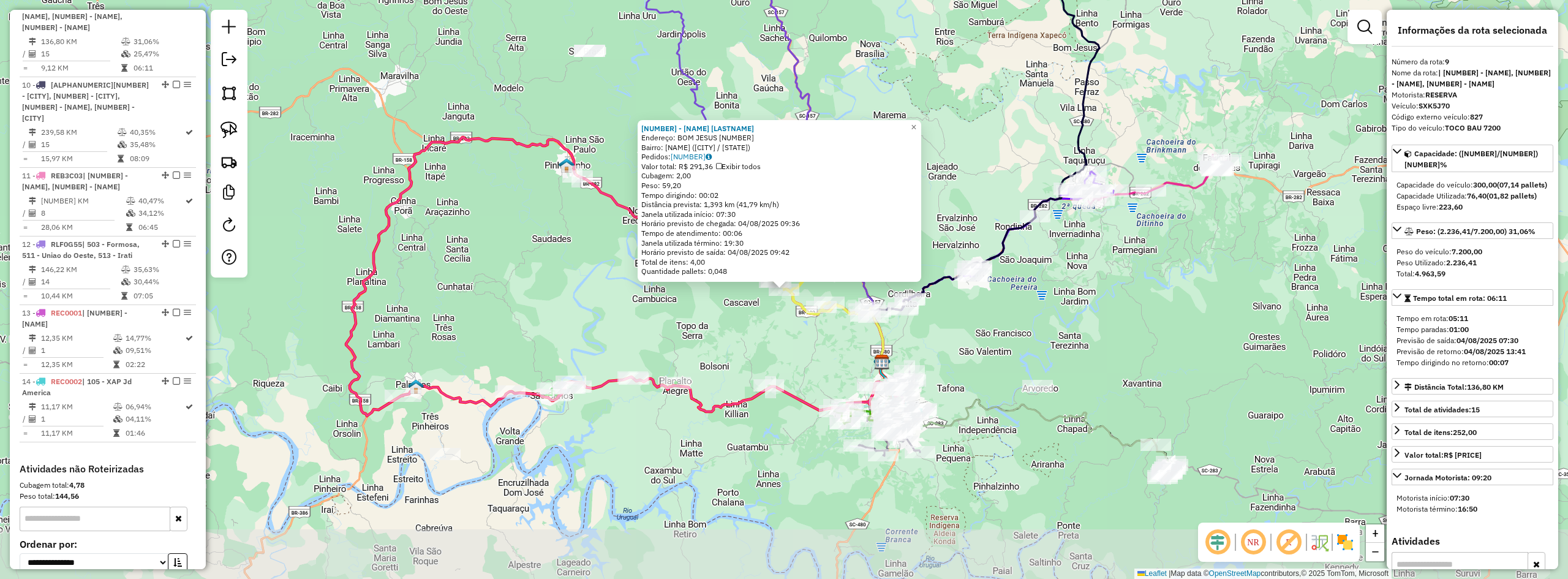scroll, scrollTop: 1064, scrollLeft: 0, axis: vertical 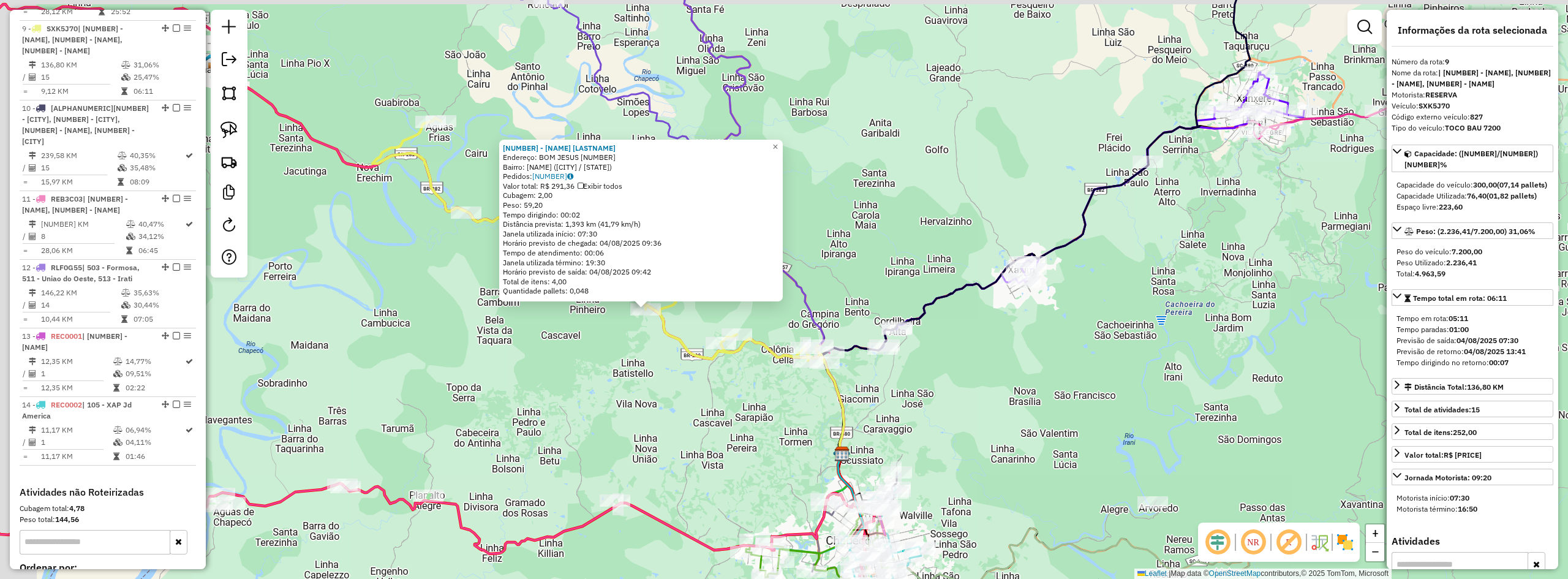drag, startPoint x: 973, startPoint y: 342, endPoint x: 1008, endPoint y: 349, distance: 35.693137 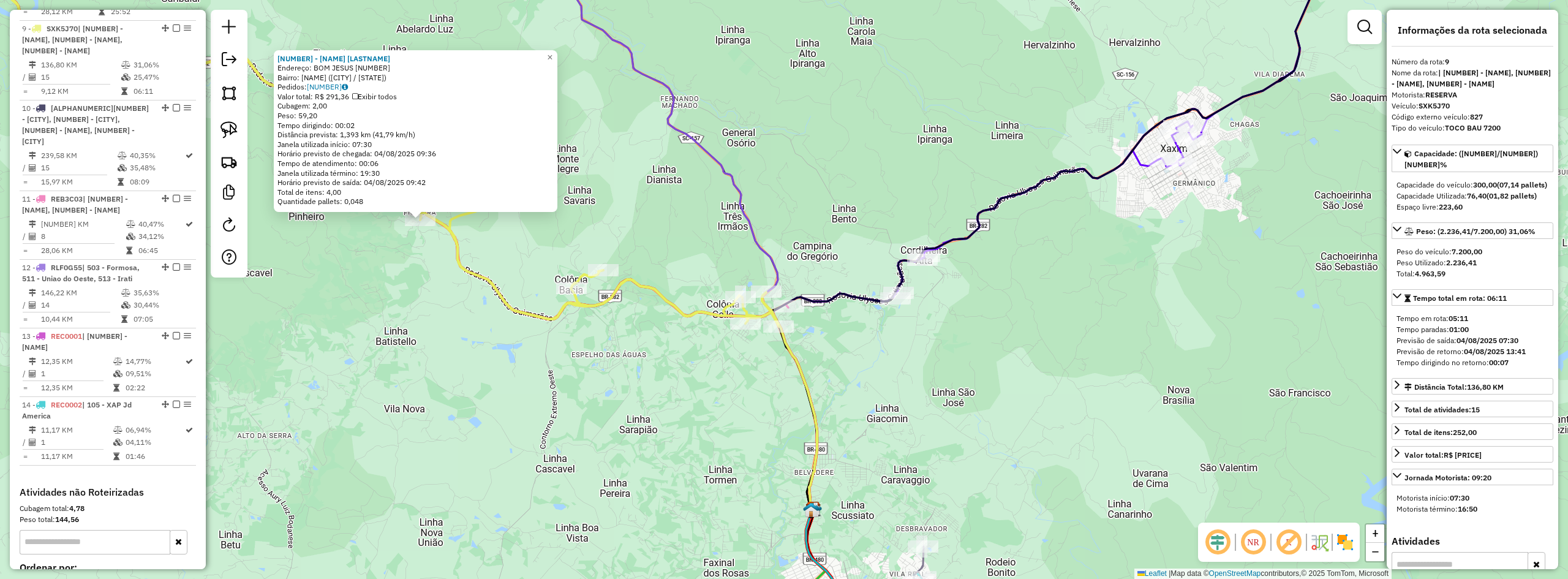 drag, startPoint x: 907, startPoint y: 393, endPoint x: 951, endPoint y: 420, distance: 51.62364 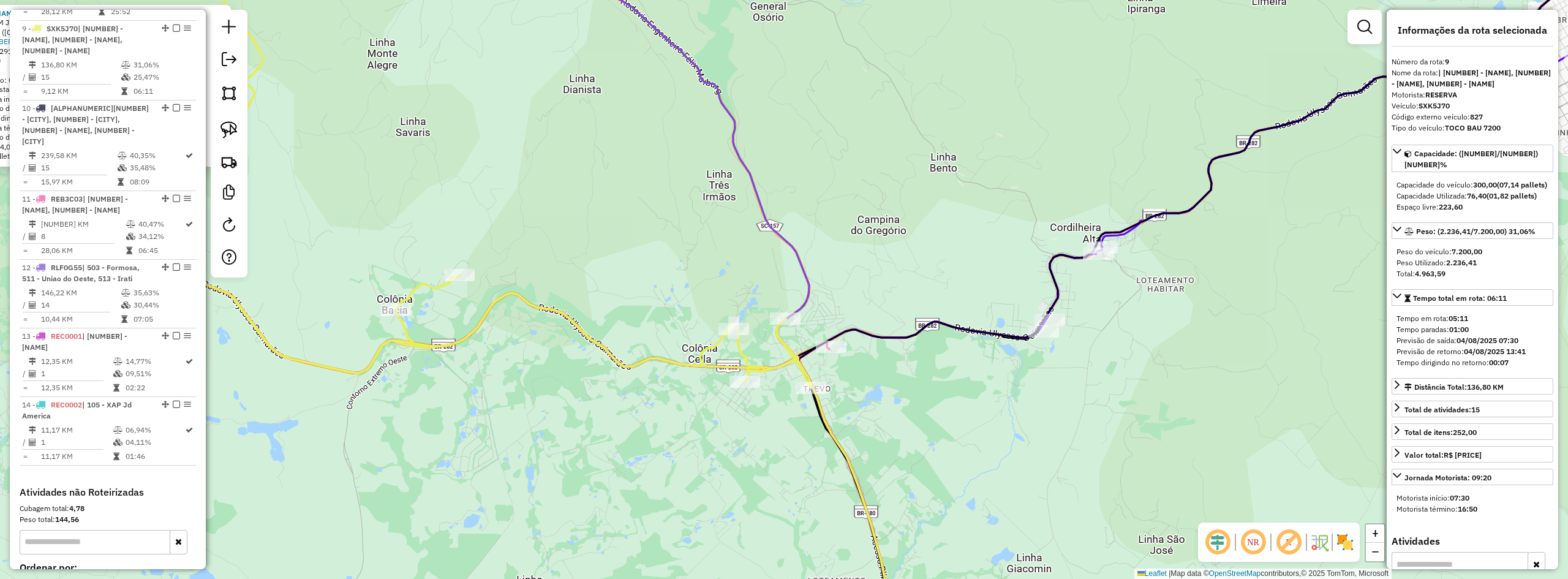 drag, startPoint x: 971, startPoint y: 407, endPoint x: 985, endPoint y: 457, distance: 51.92302 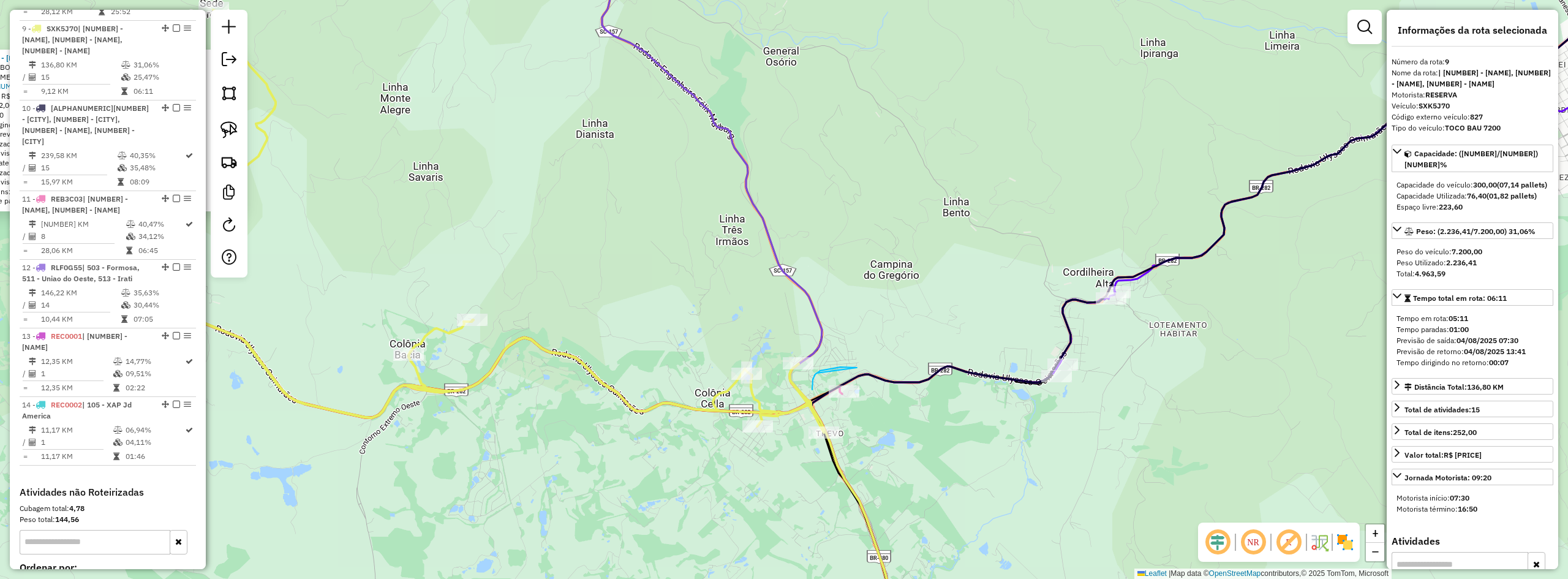 drag, startPoint x: 857, startPoint y: 368, endPoint x: 825, endPoint y: 365, distance: 32.140317 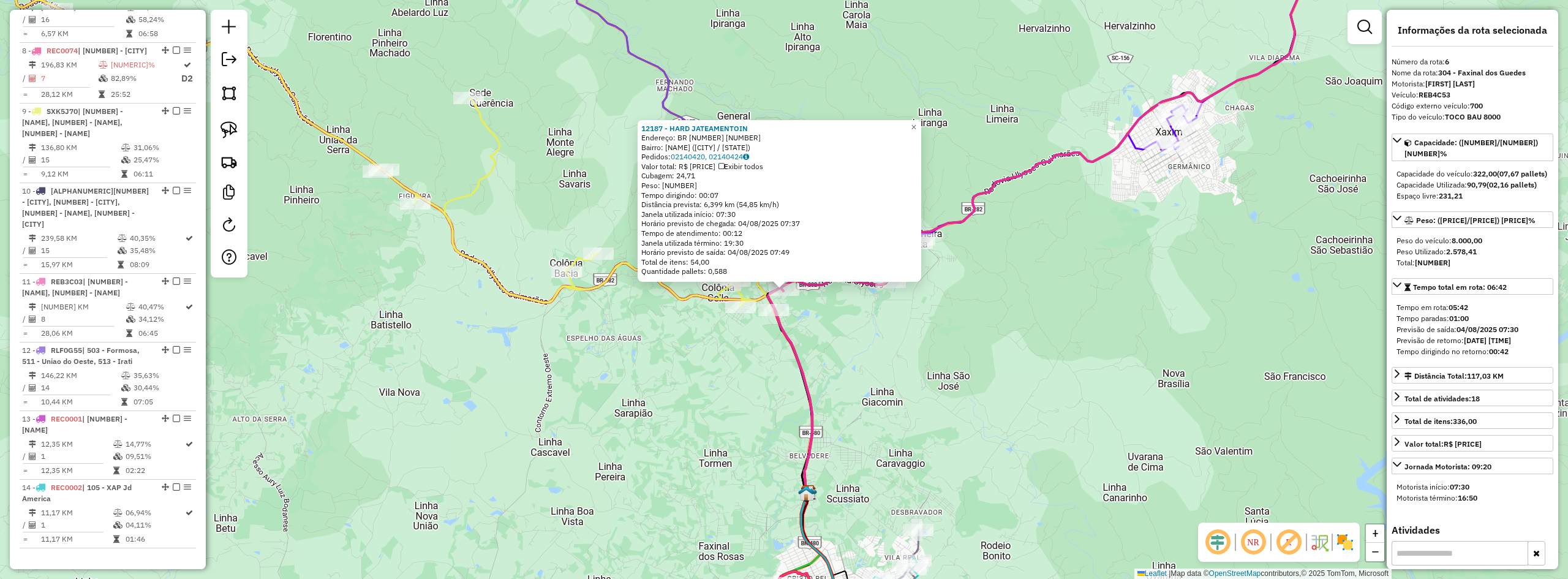 scroll, scrollTop: 877, scrollLeft: 0, axis: vertical 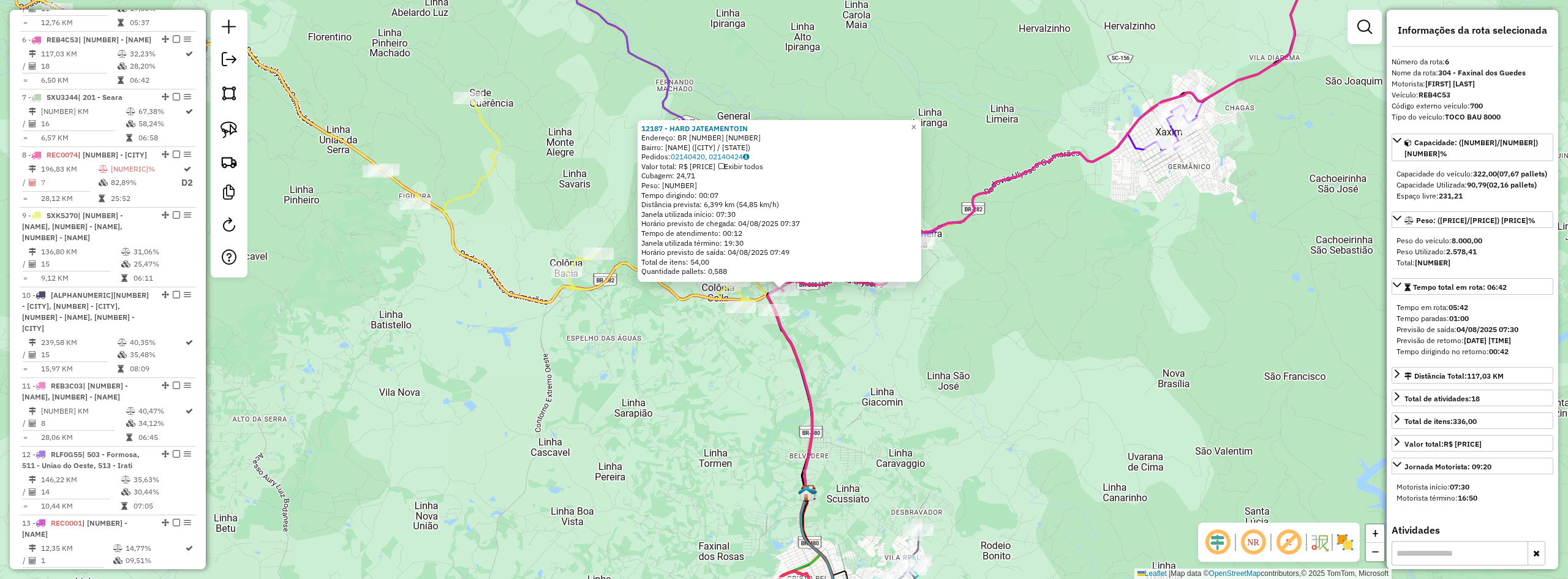 click on "12187 - HARD JATEAMENTOIN  Endereço:  BR 282 3744   Bairro: TREVO (CHAPECO / SC)   Pedidos:  02140420, 02140424   Valor total: R$ 3.694,87   Exibir todos   Cubagem: 24,71  Peso: 674,04  Tempo dirigindo: 00:07   Distância prevista: 6,399 km (54,85 km/h)   Janela utilizada início: 07:30   Horário previsto de chegada: 04/08/2025 07:37   Tempo de atendimento: 00:12   Janela utilizada término: 19:30   Horário previsto de saída: 04/08/2025 07:49   Total de itens: 54,00   Quantidade pallets: 0,588  × Janela de atendimento Grade de atendimento Capacidade Transportadoras Veículos Cliente Pedidos  Rotas Selecione os dias de semana para filtrar as janelas de atendimento  Seg   Ter   Qua   Qui   Sex   Sáb   Dom  Informe o período da janela de atendimento: De: Até:  Filtrar exatamente a janela do cliente  Considerar janela de atendimento padrão  Selecione os dias de semana para filtrar as grades de atendimento  Seg   Ter   Qua   Qui   Sex   Sáb   Dom   Considerar clientes sem dia de atendimento cadastrado +" 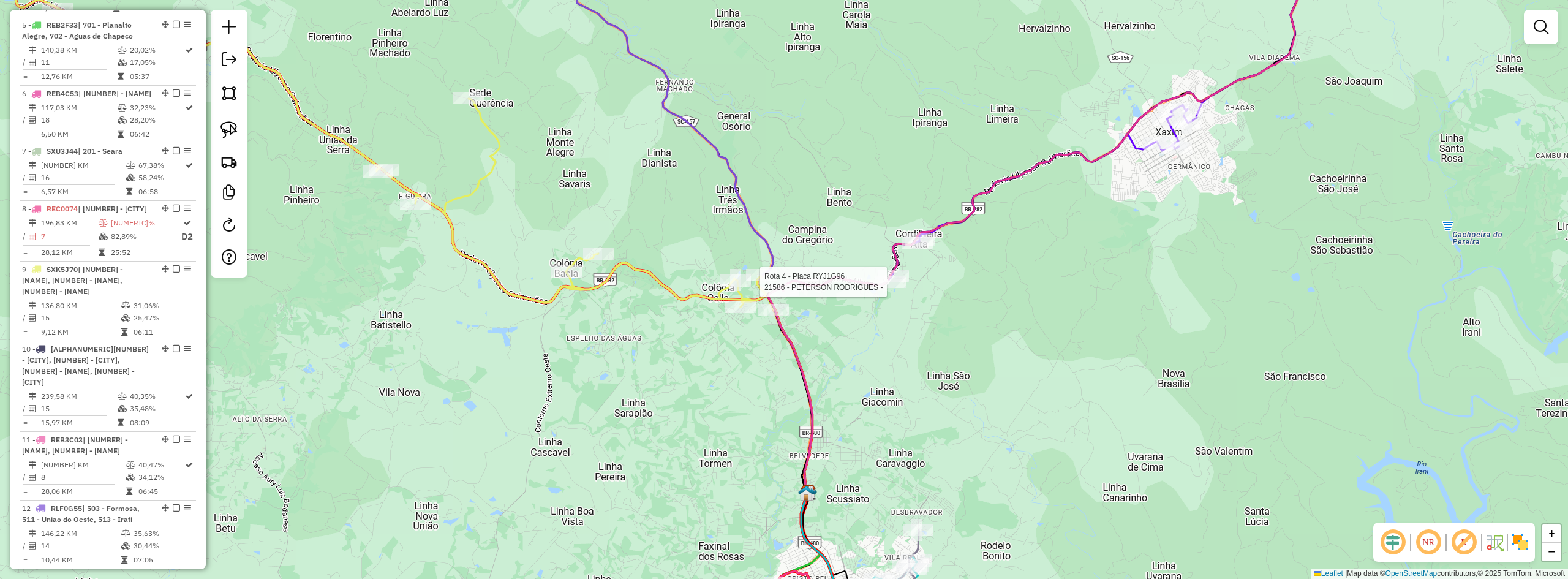 select on "**********" 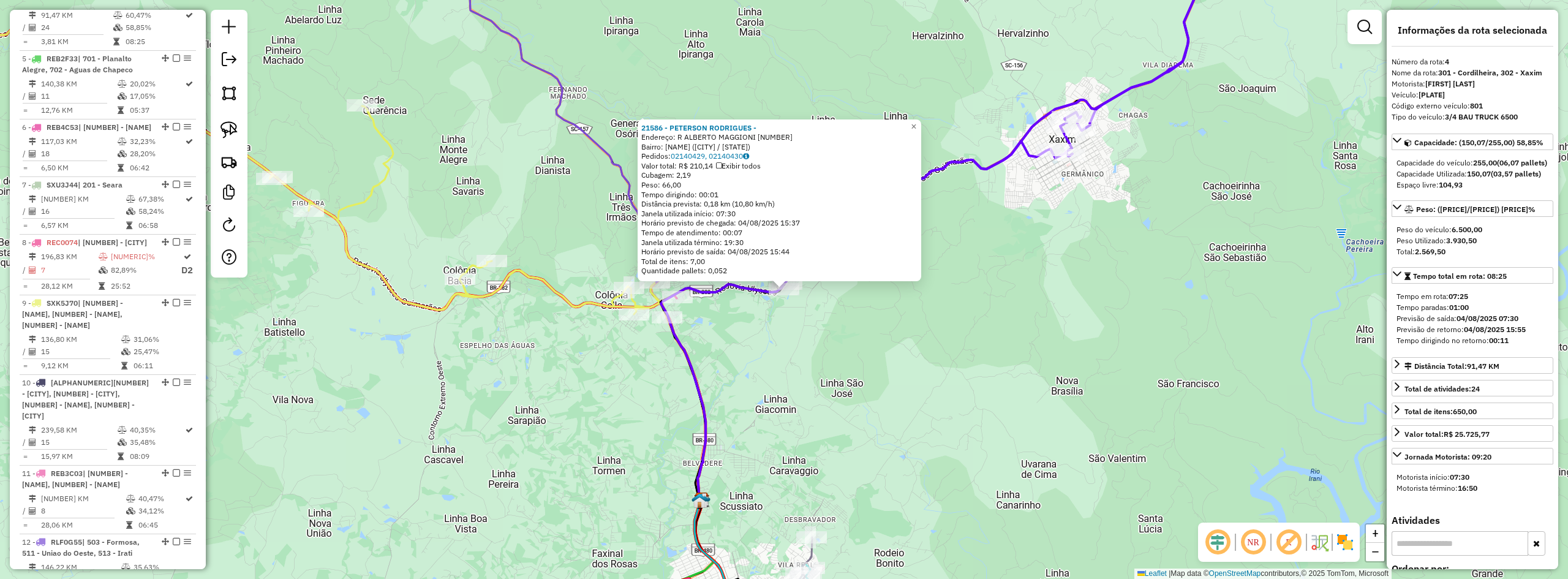 scroll, scrollTop: 740, scrollLeft: 0, axis: vertical 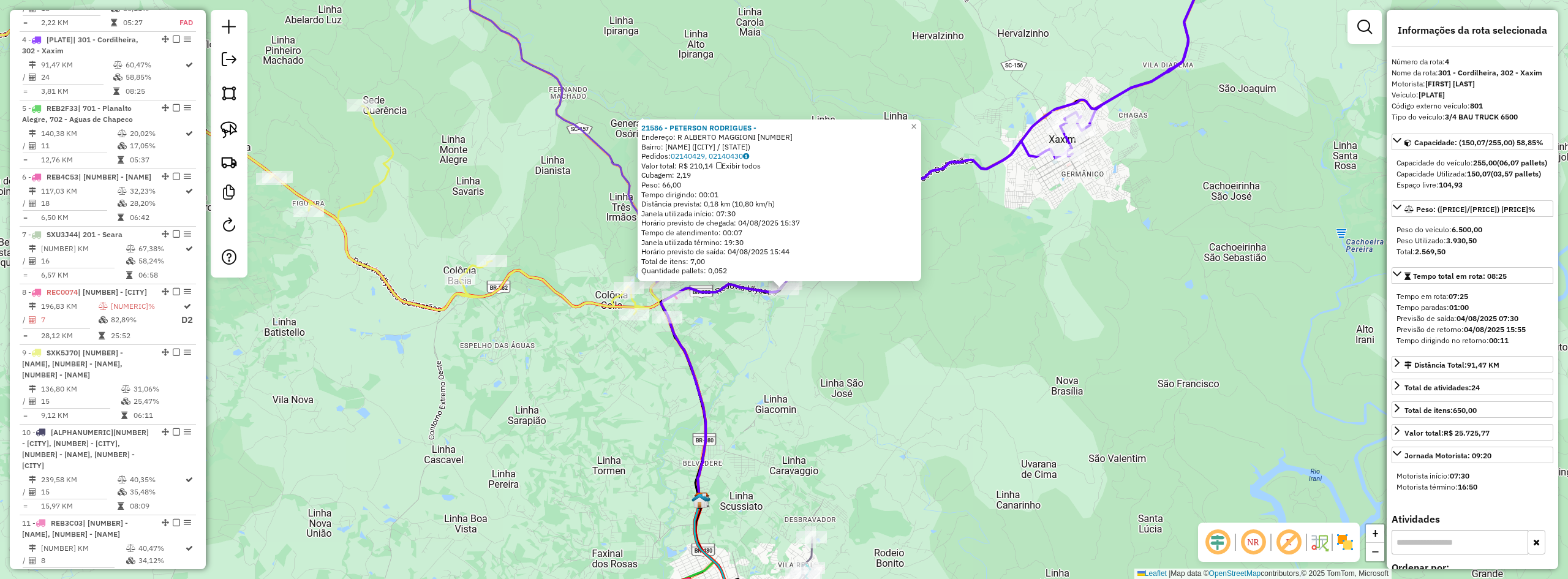 click on "21586 - PETERSON RODRIGUES -  Endereço: R   ALBERTO MAGGIONI              1521   Bairro: ROSA LINDA (CORDILHEIRA ALT / SC)   Pedidos:  02140429, 02140430   Valor total: R$ 210,14   Exibir todos   Cubagem: 2,19  Peso: 66,00  Tempo dirigindo: 00:01   Distância prevista: 0,18 km (10,80 km/h)   Janela utilizada início: 07:30   Horário previsto de chegada: 04/08/2025 15:37   Tempo de atendimento: 00:07   Janela utilizada término: 19:30   Horário previsto de saída: 04/08/2025 15:44   Total de itens: 7,00   Quantidade pallets: 0,052  × Janela de atendimento Grade de atendimento Capacidade Transportadoras Veículos Cliente Pedidos  Rotas Selecione os dias de semana para filtrar as janelas de atendimento  Seg   Ter   Qua   Qui   Sex   Sáb   Dom  Informe o período da janela de atendimento: De: Até:  Filtrar exatamente a janela do cliente  Considerar janela de atendimento padrão  Selecione os dias de semana para filtrar as grades de atendimento  Seg   Ter   Qua   Qui   Sex   Sáb   Dom   Peso mínimo:   De:" 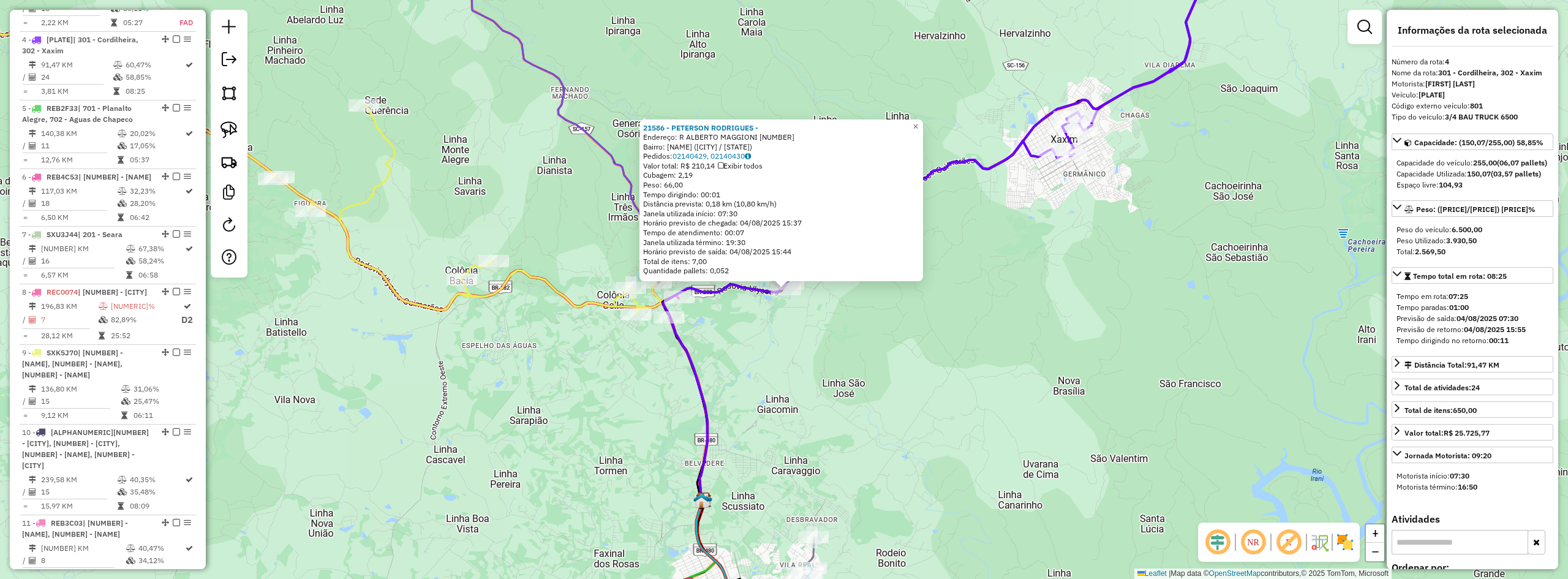 click on "21586 - PETERSON RODRIGUES -  Endereço: R   ALBERTO MAGGIONI              1521   Bairro: ROSA LINDA (CORDILHEIRA ALT / SC)   Pedidos:  02140429, 02140430   Valor total: R$ 210,14   Exibir todos   Cubagem: 2,19  Peso: 66,00  Tempo dirigindo: 00:01   Distância prevista: 0,18 km (10,80 km/h)   Janela utilizada início: 07:30   Horário previsto de chegada: 04/08/2025 15:37   Tempo de atendimento: 00:07   Janela utilizada término: 19:30   Horário previsto de saída: 04/08/2025 15:44   Total de itens: 7,00   Quantidade pallets: 0,052  × Janela de atendimento Grade de atendimento Capacidade Transportadoras Veículos Cliente Pedidos  Rotas Selecione os dias de semana para filtrar as janelas de atendimento  Seg   Ter   Qua   Qui   Sex   Sáb   Dom  Informe o período da janela de atendimento: De: Até:  Filtrar exatamente a janela do cliente  Considerar janela de atendimento padrão  Selecione os dias de semana para filtrar as grades de atendimento  Seg   Ter   Qua   Qui   Sex   Sáb   Dom   Peso mínimo:   De:" 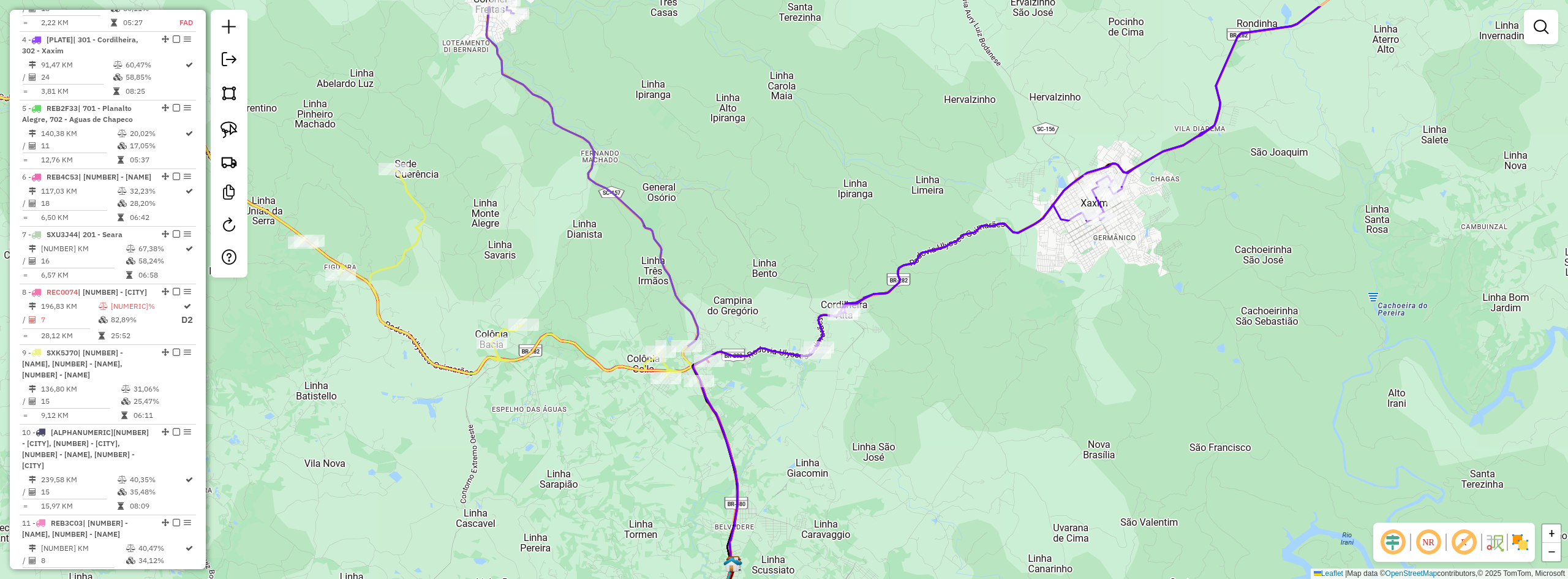 drag, startPoint x: 848, startPoint y: 325, endPoint x: 925, endPoint y: 425, distance: 126.21014 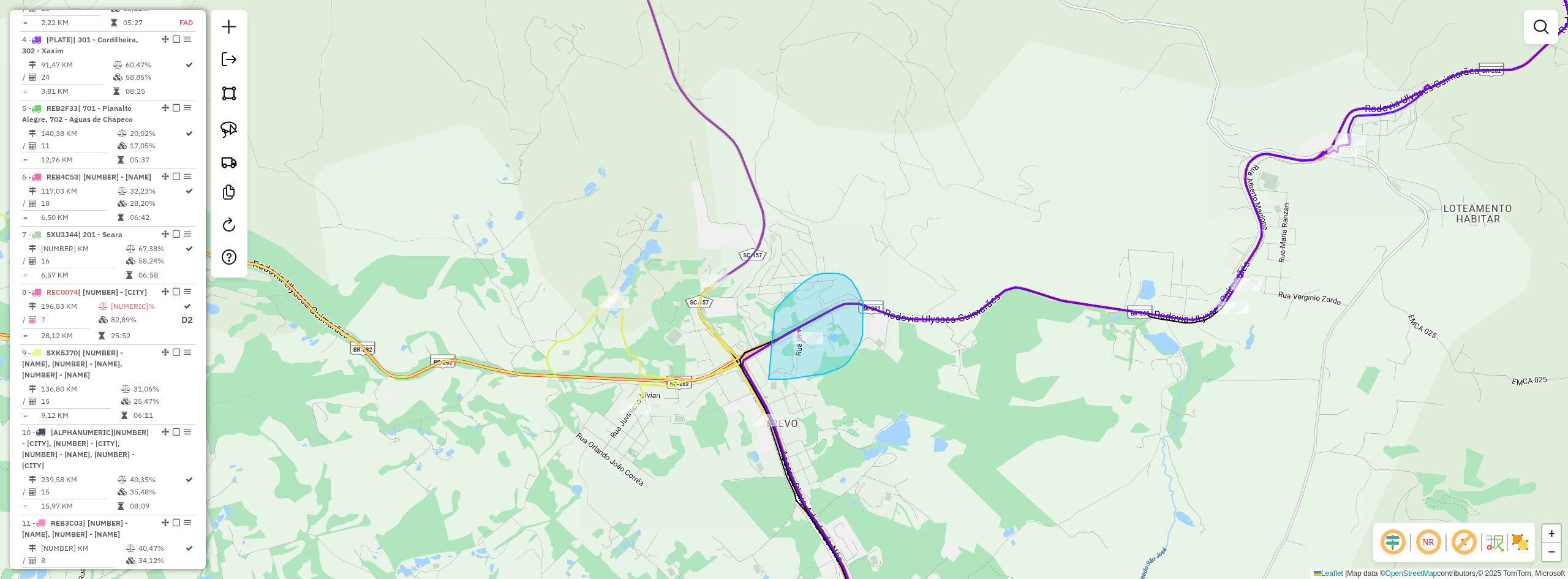 drag, startPoint x: 769, startPoint y: 379, endPoint x: 773, endPoint y: 313, distance: 66.121101 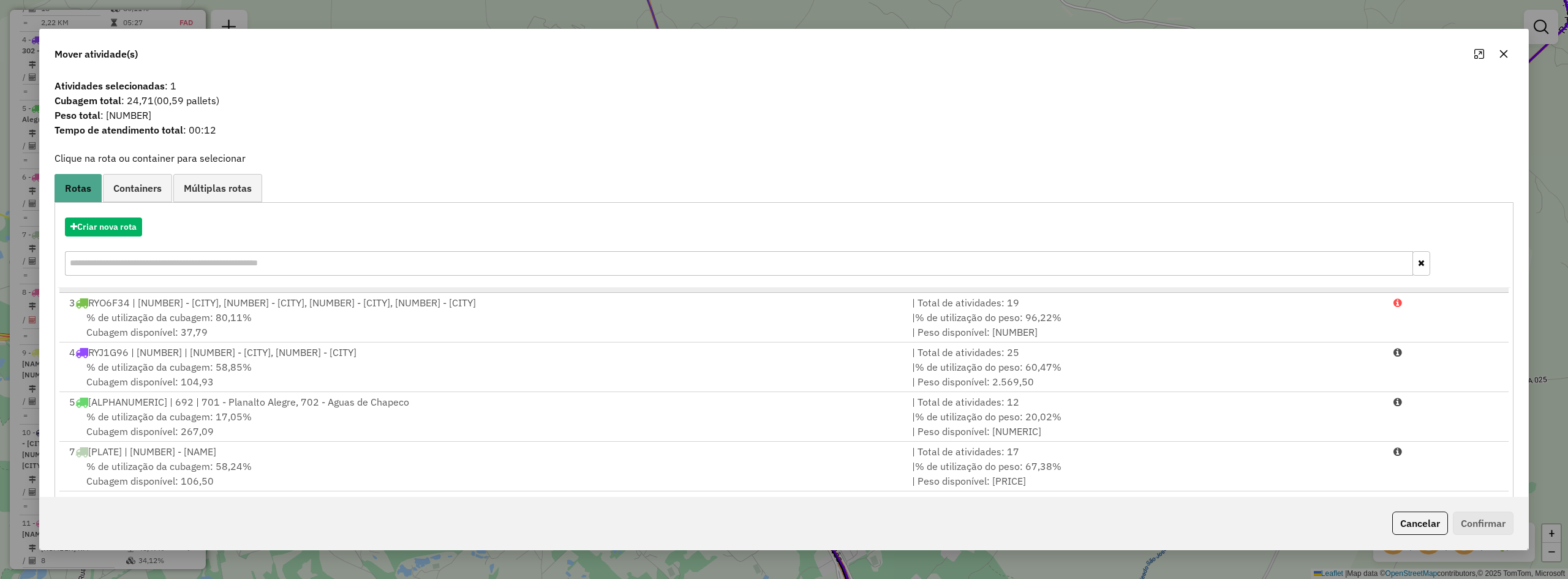 scroll, scrollTop: 306, scrollLeft: 0, axis: vertical 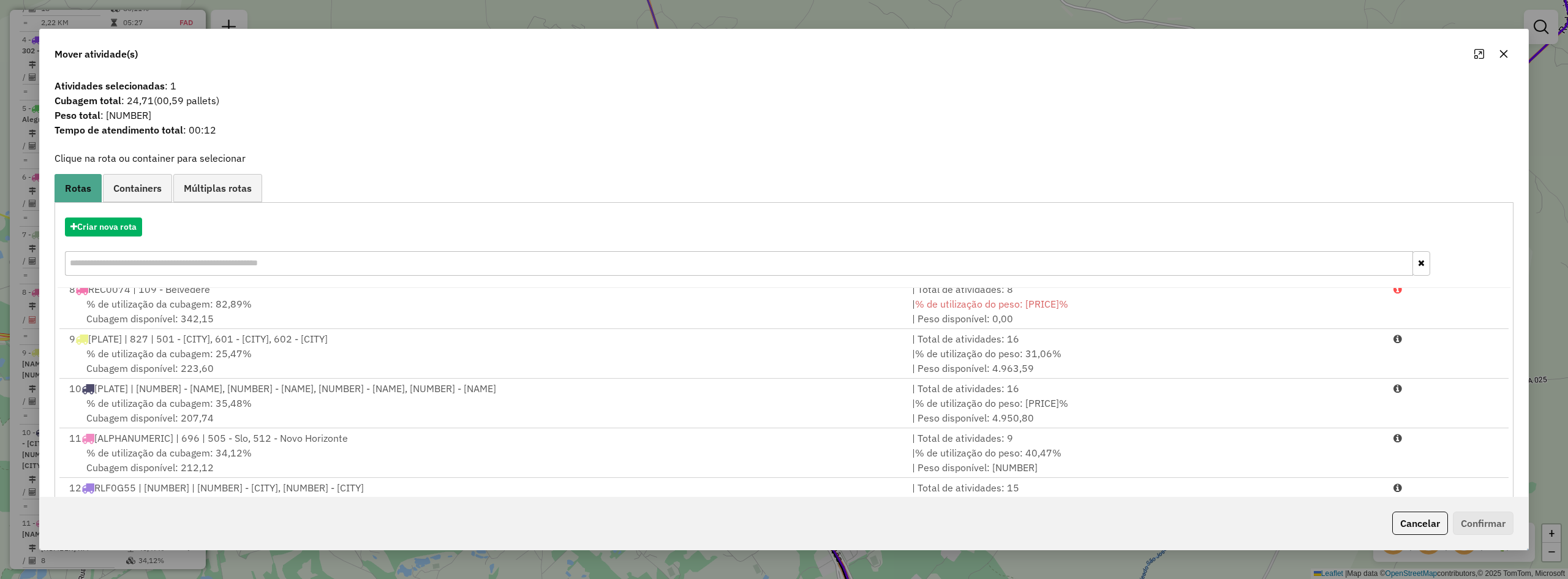 click on "% de utilização da cubagem: [PERCENTAGE]%  Cubagem disponível: [CUBAGE]" at bounding box center (483, 361) 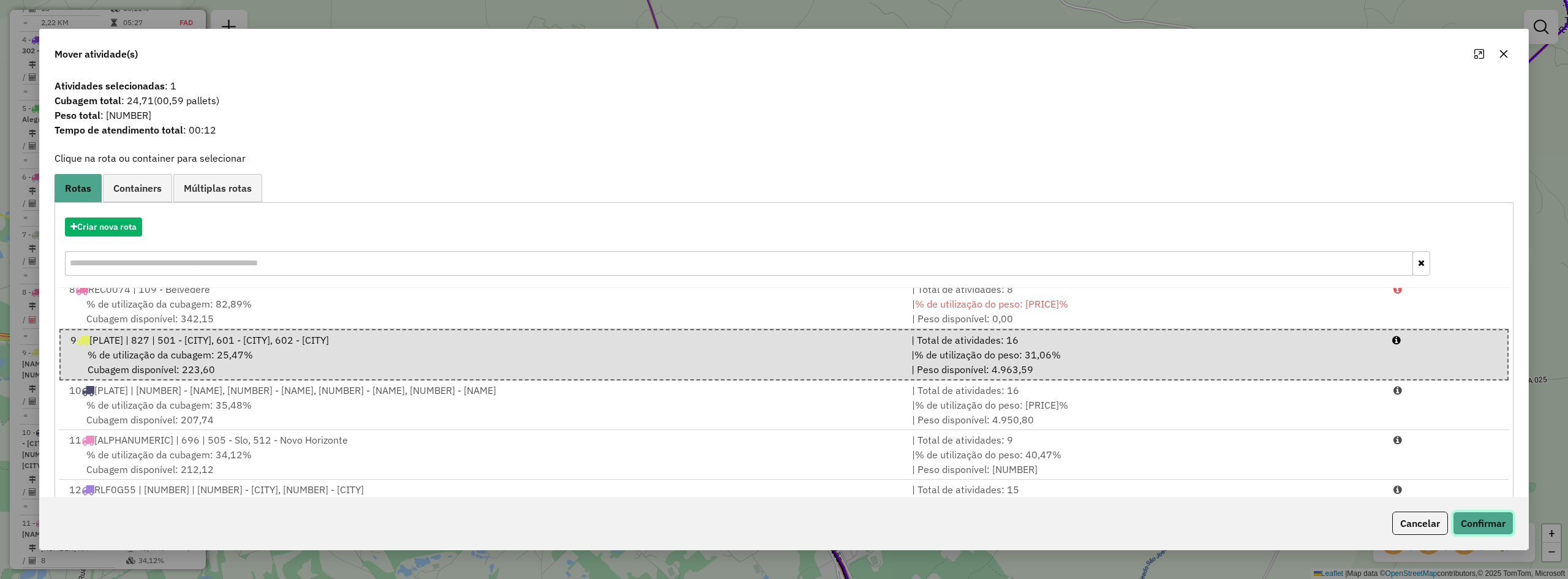 click on "Confirmar" 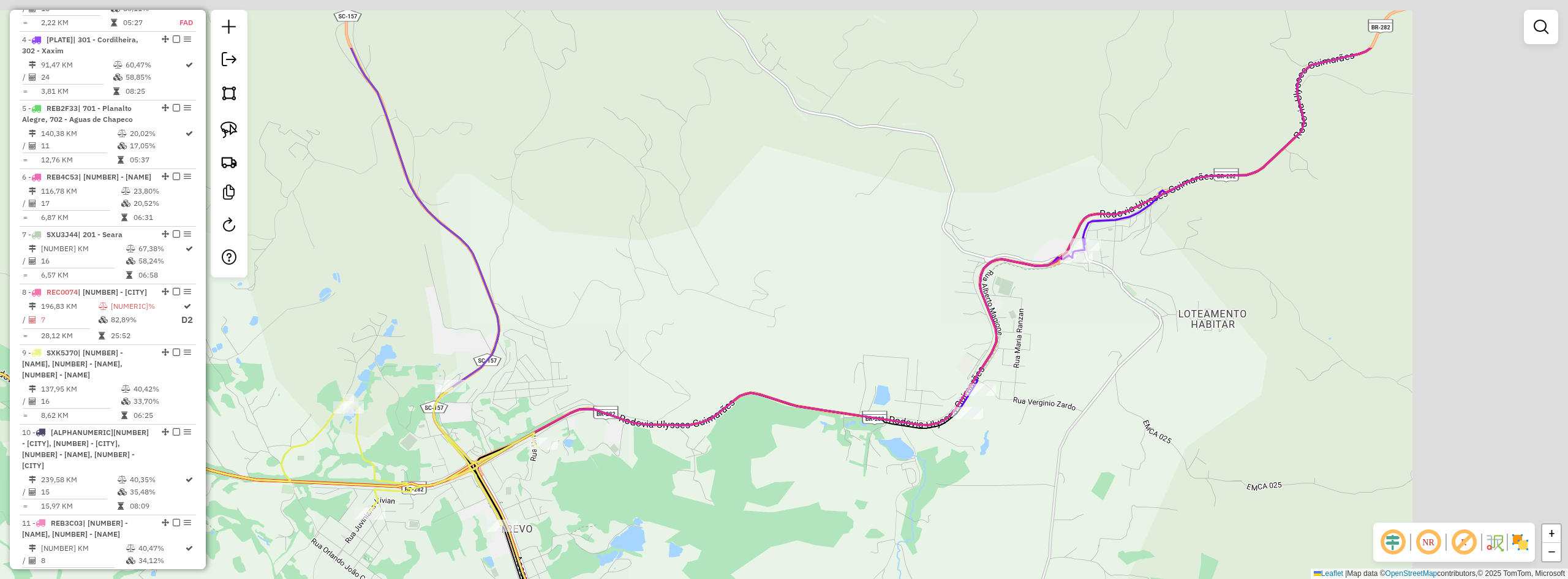 drag, startPoint x: 1142, startPoint y: 380, endPoint x: 859, endPoint y: 486, distance: 302.2003 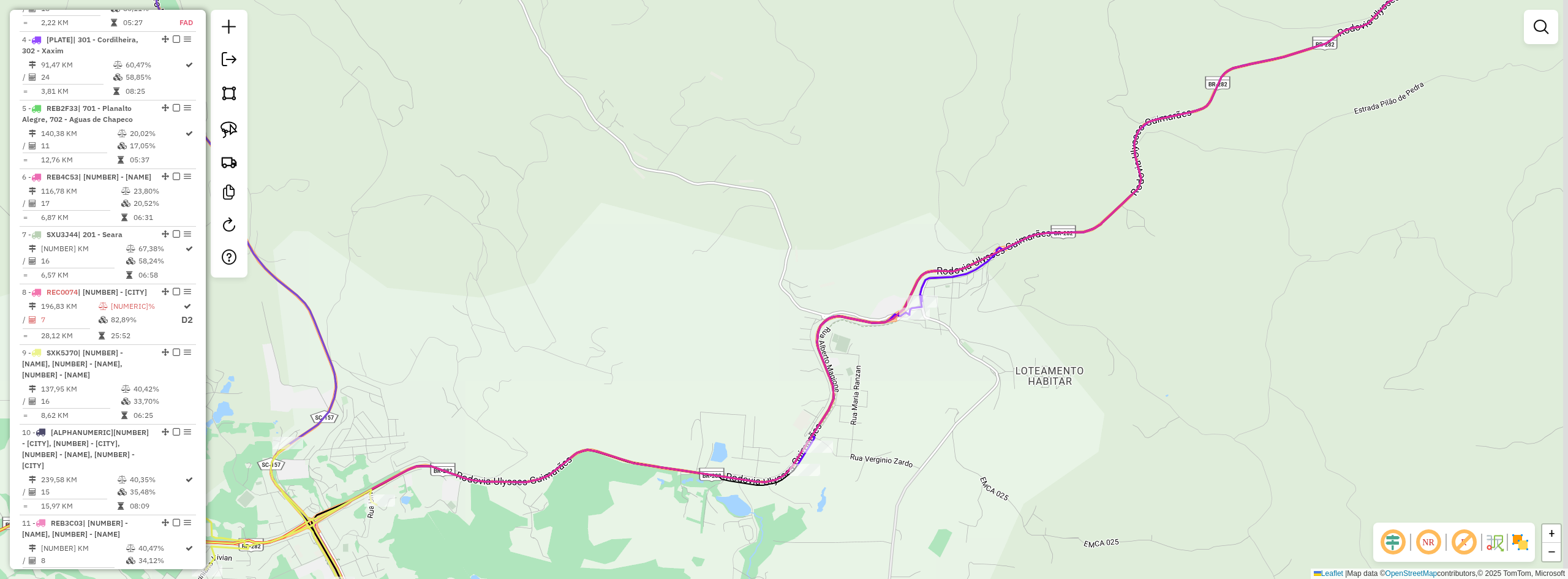 drag, startPoint x: 1101, startPoint y: 392, endPoint x: 962, endPoint y: 443, distance: 148.0608 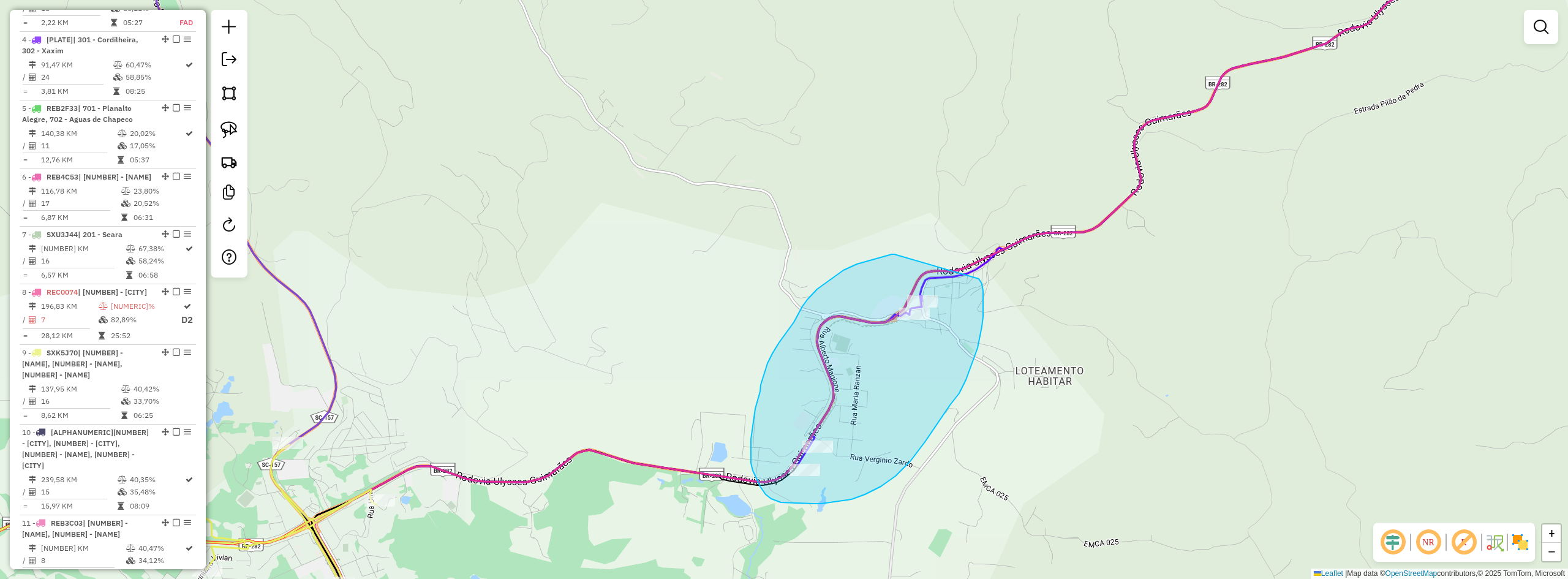 drag, startPoint x: 892, startPoint y: 254, endPoint x: 959, endPoint y: 264, distance: 67.74216 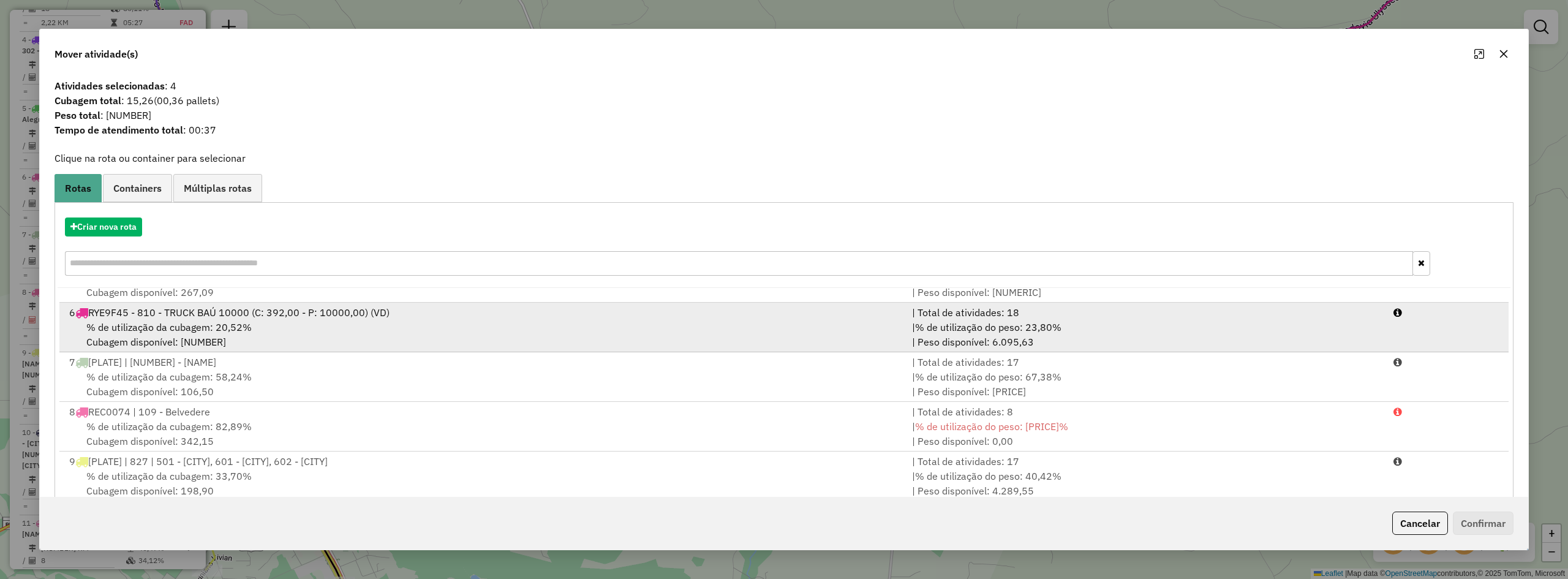 scroll, scrollTop: 245, scrollLeft: 0, axis: vertical 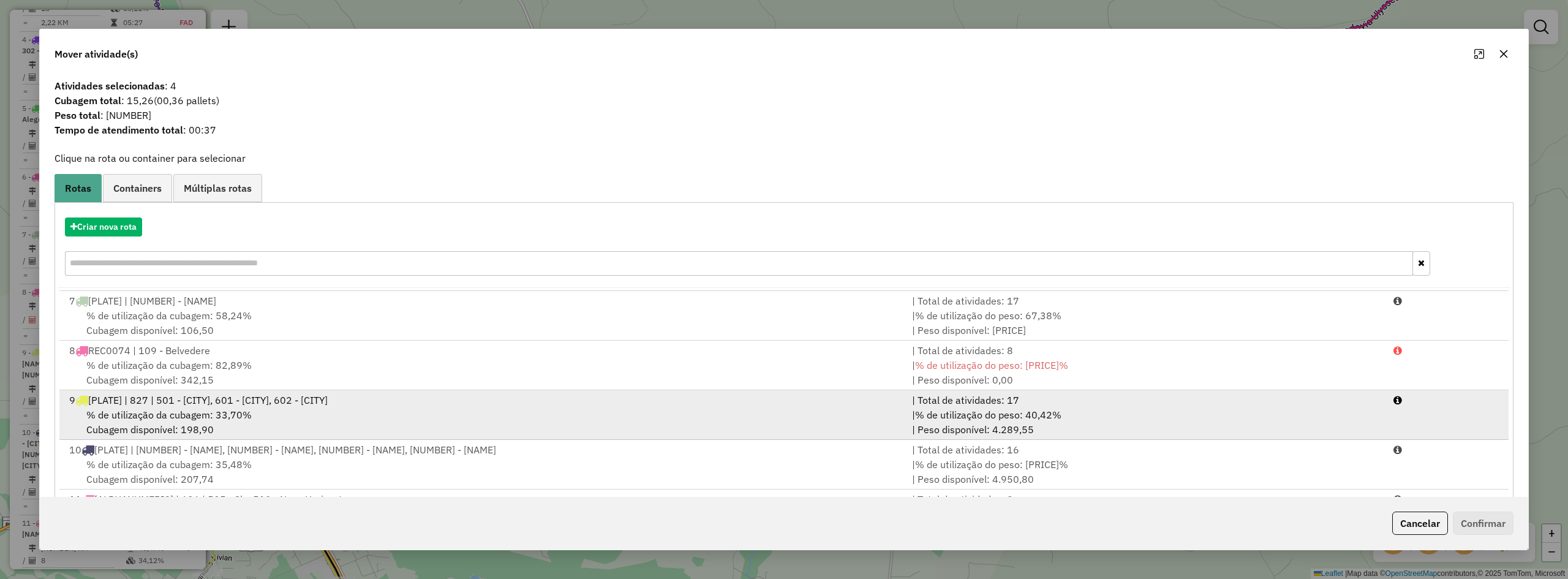 click on "% de utilização da cubagem: 33,70%  Cubagem disponível: 198,90" at bounding box center (483, 422) 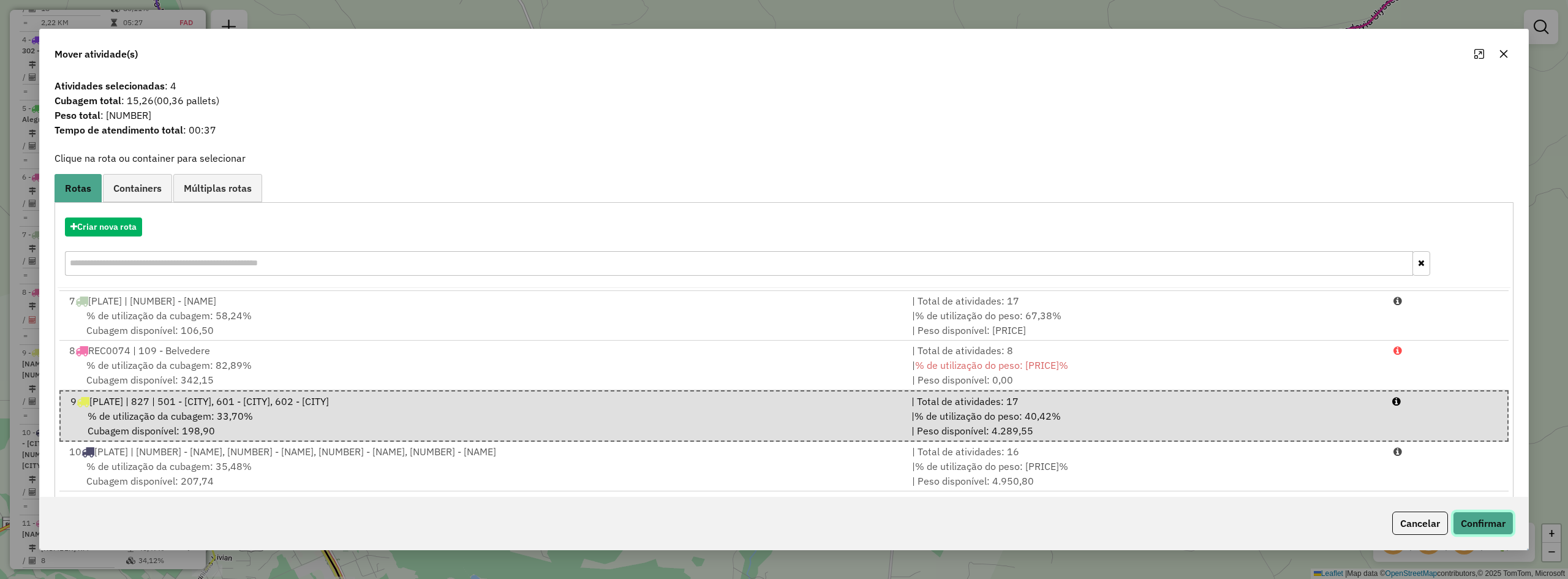 click on "Confirmar" 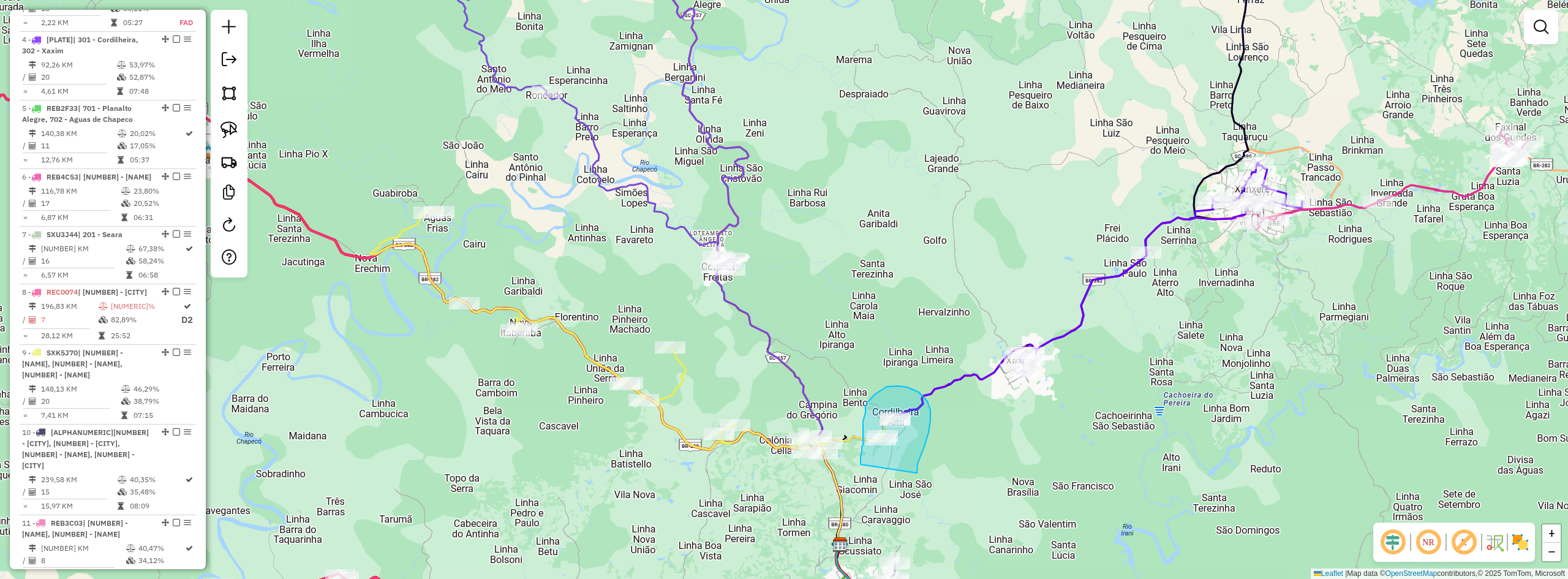 drag, startPoint x: 922, startPoint y: 452, endPoint x: 862, endPoint y: 467, distance: 61.846584 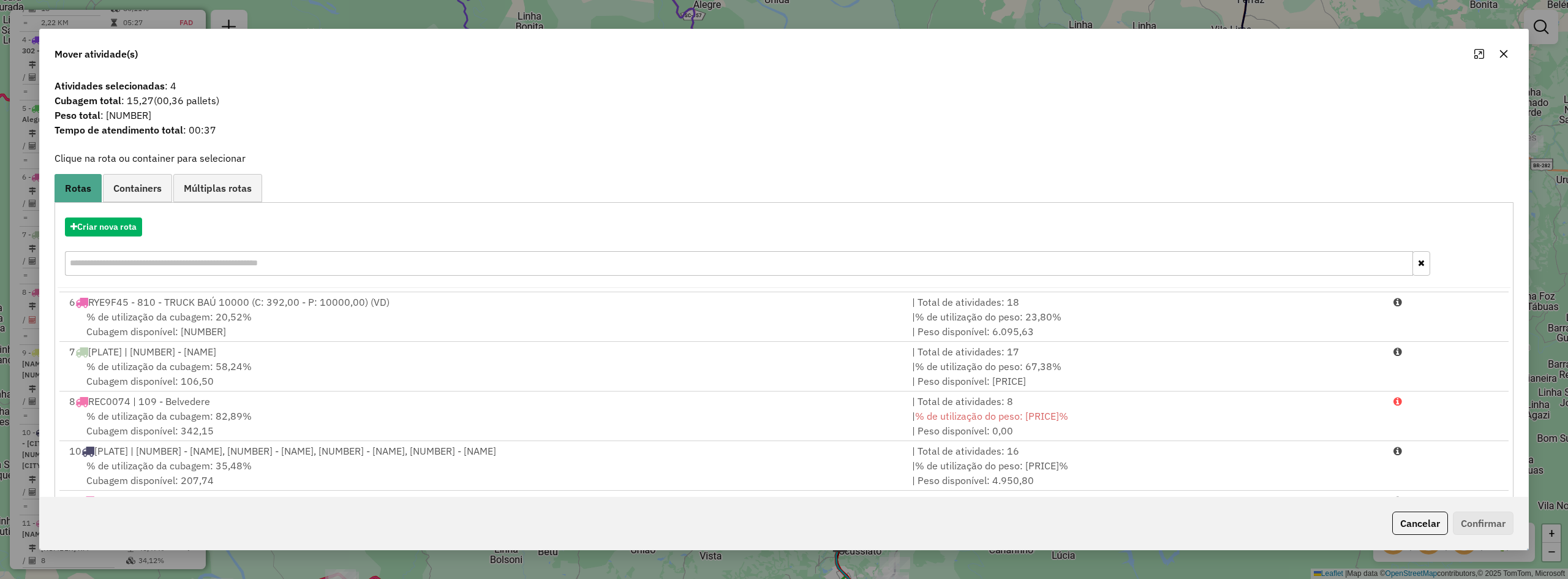 scroll, scrollTop: 245, scrollLeft: 0, axis: vertical 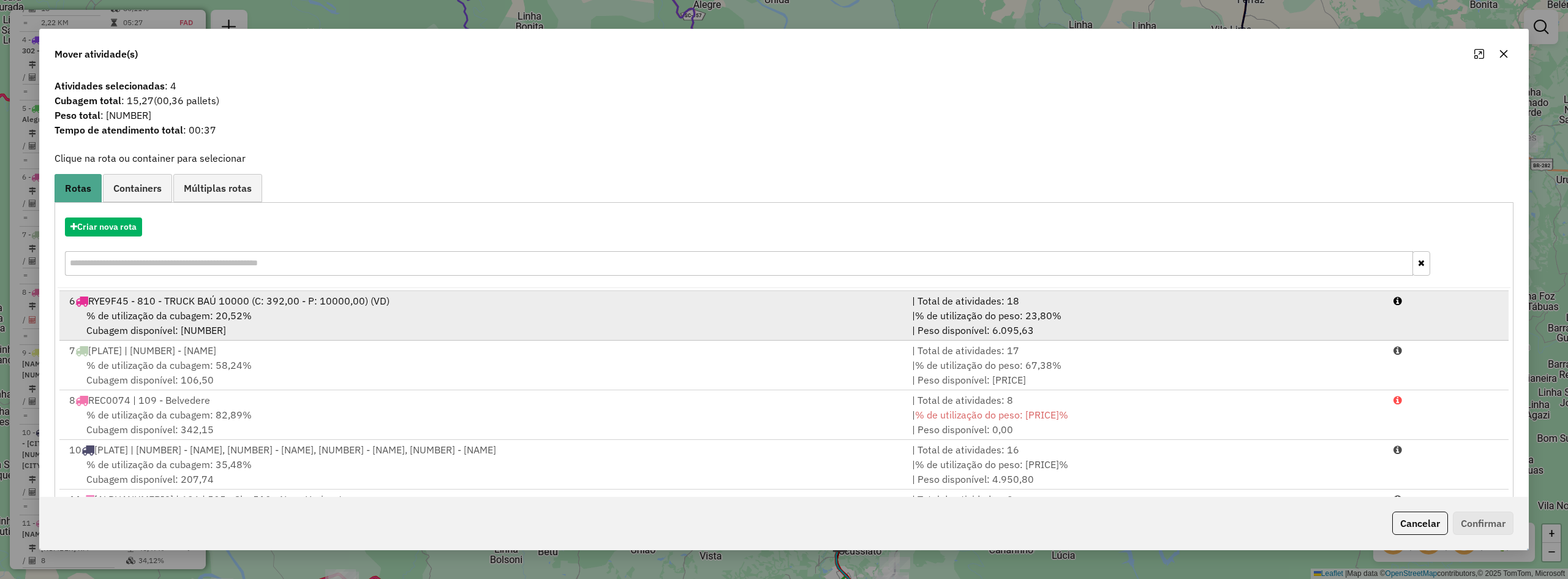click on "% de utilização da cubagem: 20,52%  Cubagem disponível: 255,92" at bounding box center (483, 323) 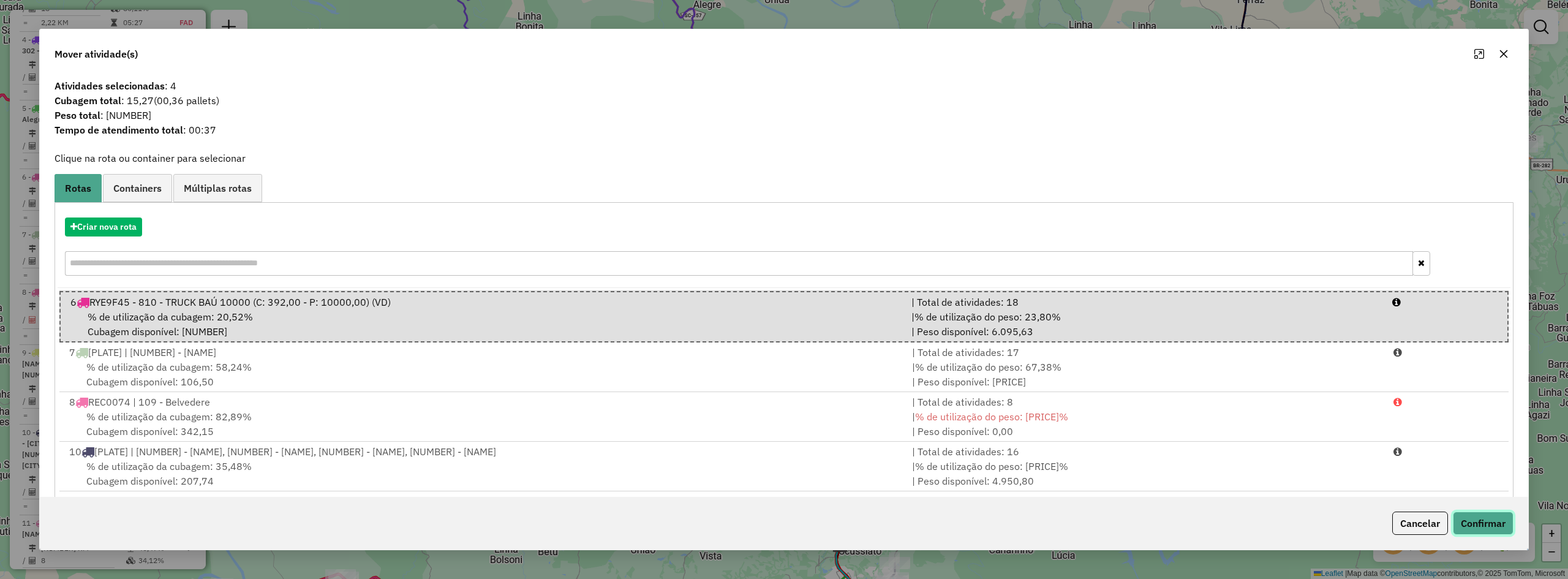 click on "Confirmar" 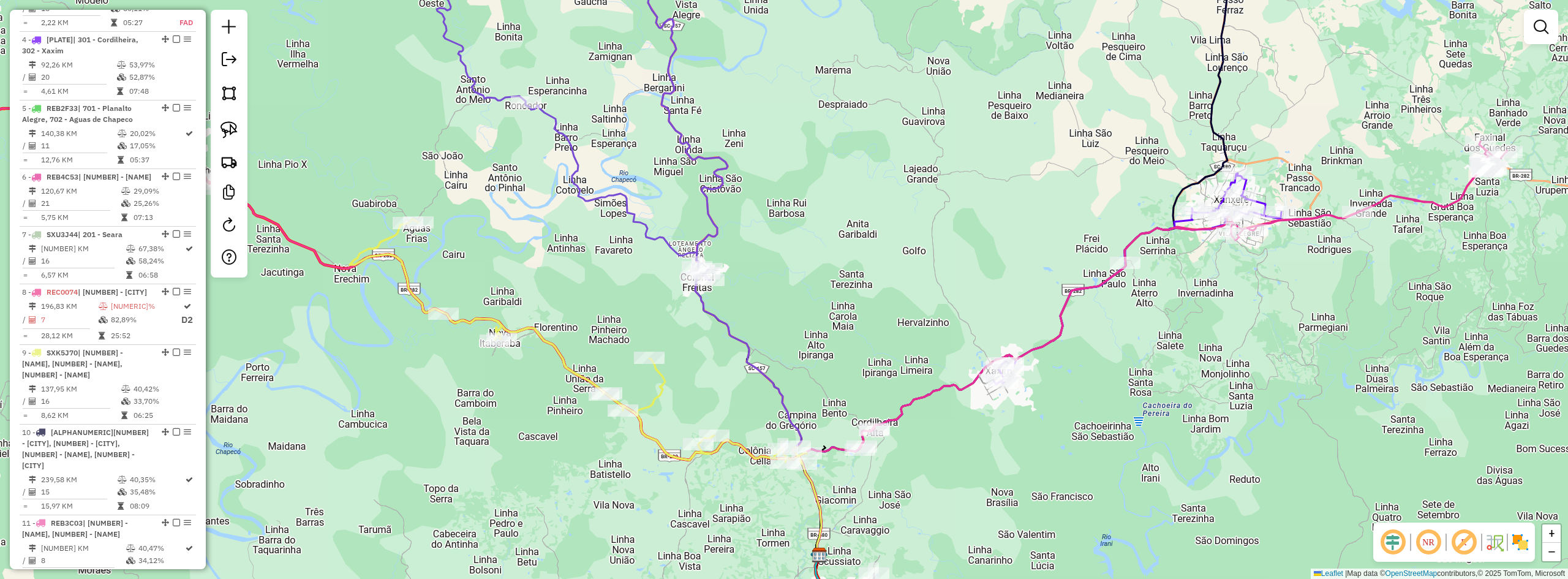 drag, startPoint x: 1123, startPoint y: 431, endPoint x: 1101, endPoint y: 441, distance: 24.166092 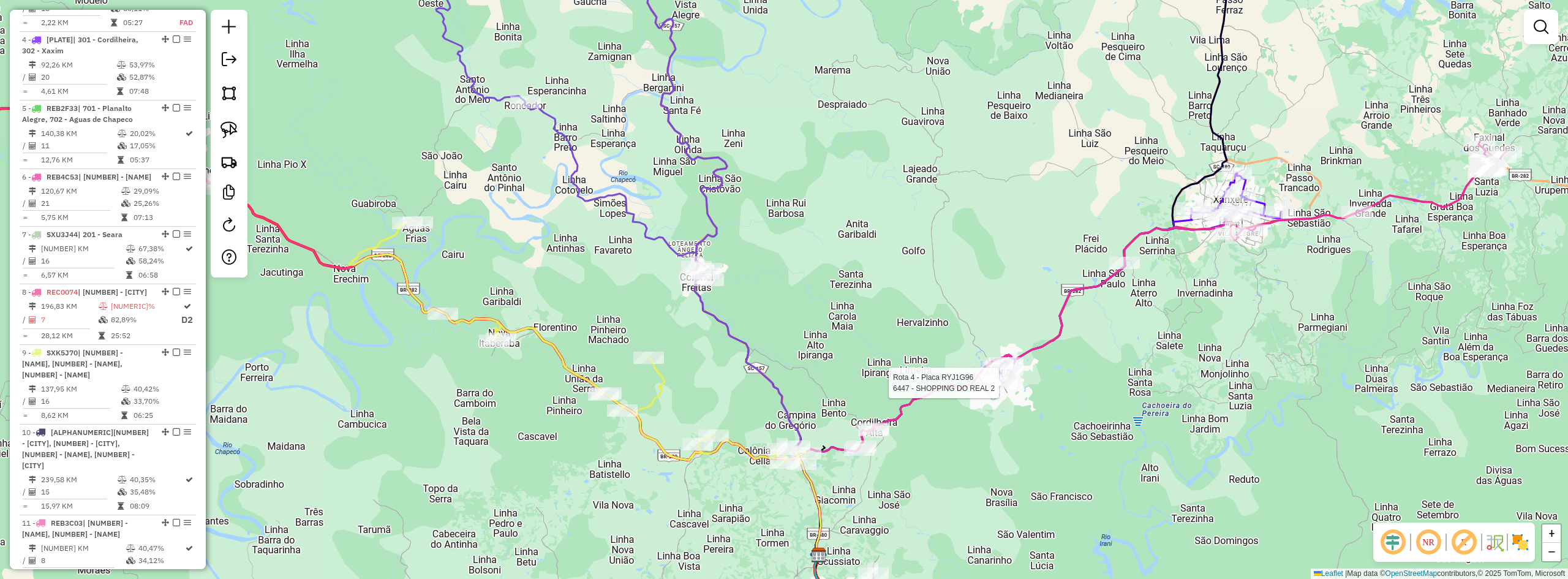 select on "**********" 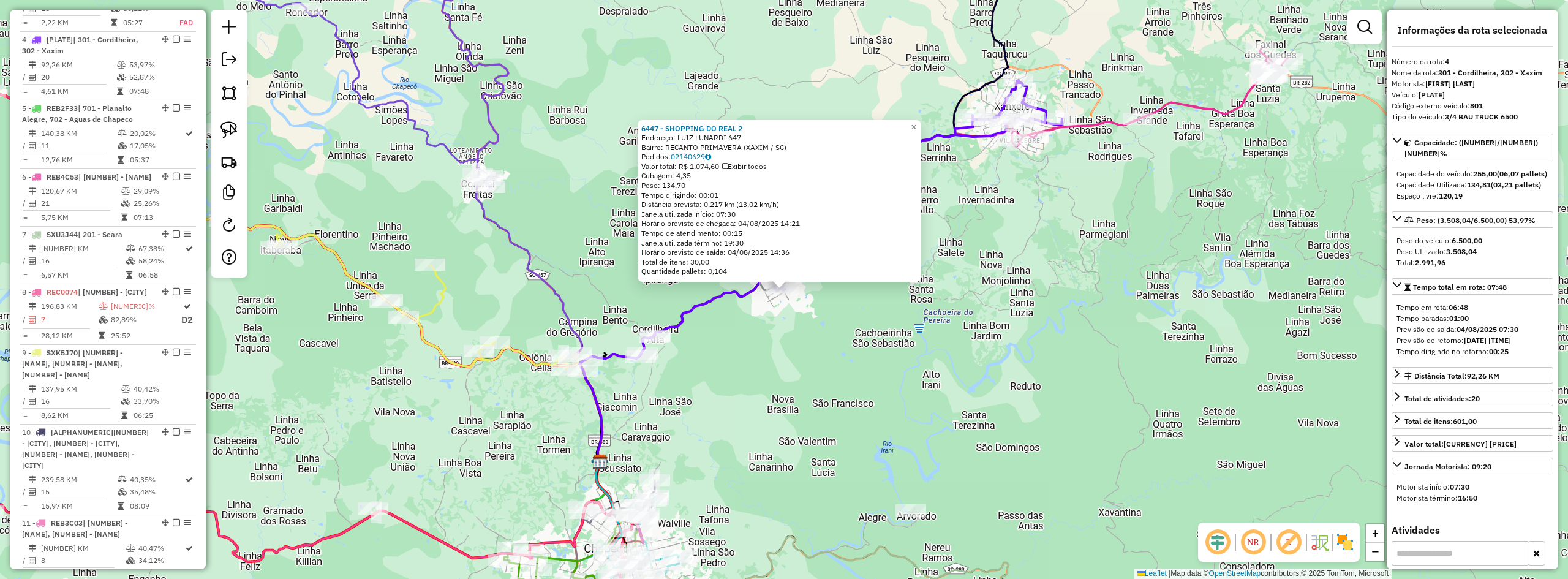 click on "6447 - SHOPPING DO REAL 2  Endereço:  LUIZ LUNARDI 647   Bairro: RECANTO PRIMAVERA (XAXIM / SC)   Pedidos:  02140629   Valor total: R$ 1.074,60   Exibir todos   Cubagem: 4,35  Peso: 134,70  Tempo dirigindo: 00:01   Distância prevista: 0,217 km (13,02 km/h)   Janela utilizada início: 07:30   Horário previsto de chegada: 04/08/2025 14:21   Tempo de atendimento: 00:15   Janela utilizada término: 19:30   Horário previsto de saída: 04/08/2025 14:36   Total de itens: 30,00   Quantidade pallets: 0,104  × Janela de atendimento Grade de atendimento Capacidade Transportadoras Veículos Cliente Pedidos  Rotas Selecione os dias de semana para filtrar as janelas de atendimento  Seg   Ter   Qua   Qui   Sex   Sáb   Dom  Informe o período da janela de atendimento: De: Até:  Filtrar exatamente a janela do cliente  Considerar janela de atendimento padrão  Selecione os dias de semana para filtrar as grades de atendimento  Seg   Ter   Qua   Qui   Sex   Sáb   Dom   Clientes fora do dia de atendimento selecionado De:" 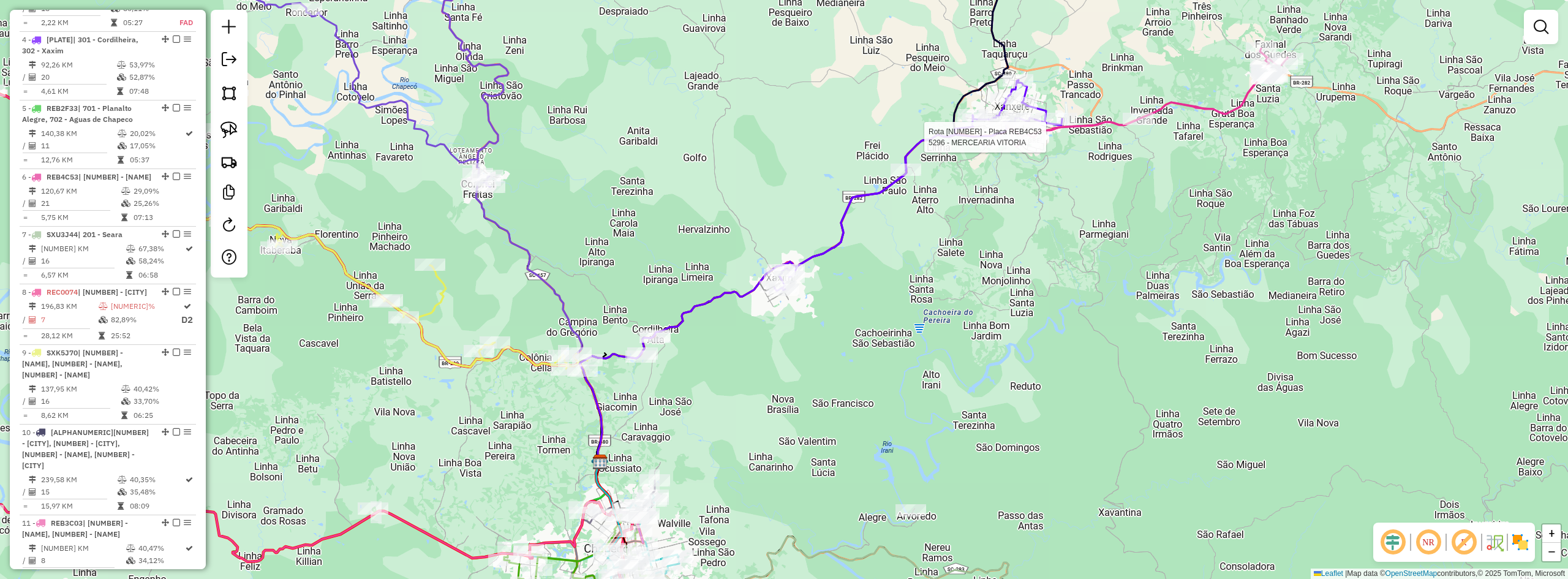 select on "**********" 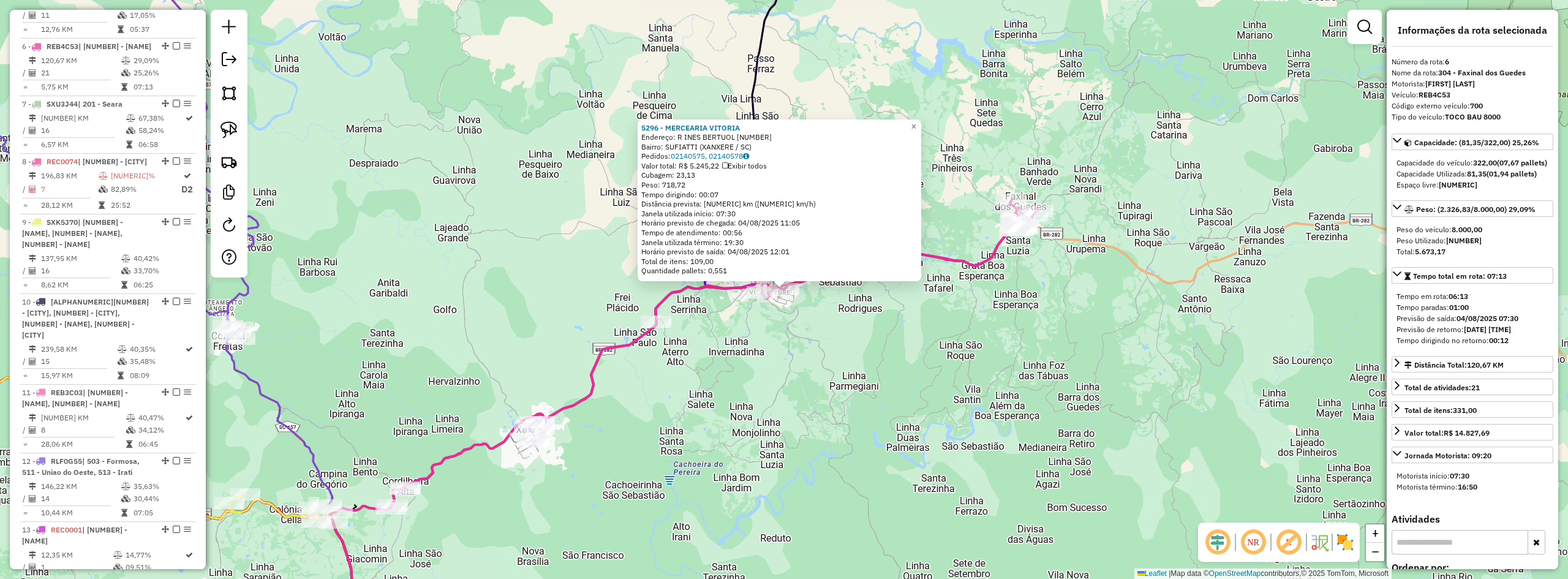 scroll, scrollTop: 877, scrollLeft: 0, axis: vertical 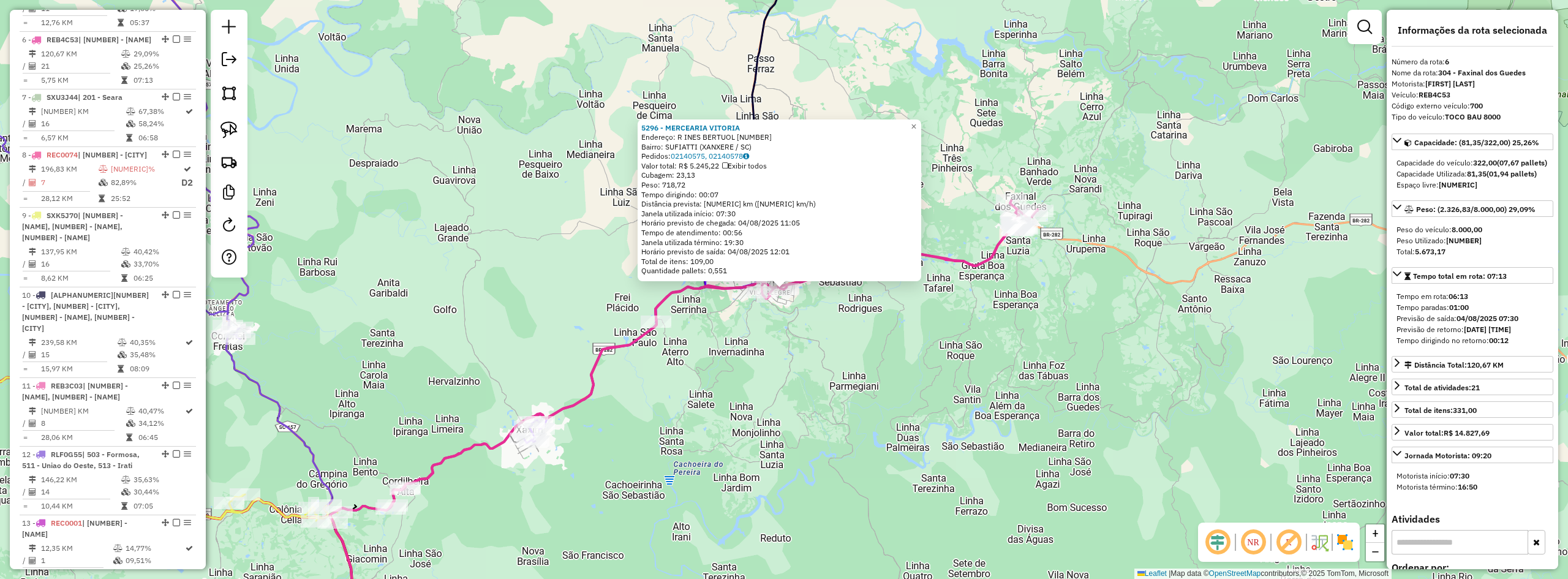 click on "5296 - MERCEARIA VITORIA  Endereço:  R INES BERTUOL 167   Bairro: SUFIATTI (XANXERE / SC)   Pedidos:  02140575, 02140578   Valor total: R$ 5.245,22   Exibir todos   Cubagem: 23,13  Peso: 718,72  Tempo dirigindo: 00:07   Distância prevista: 6,211 km (53,24 km/h)   Janela utilizada início: 07:30   Horário previsto de chegada: 04/08/2025 11:05   Tempo de atendimento: 00:56   Janela utilizada término: 19:30   Horário previsto de saída: 04/08/2025 12:01   Total de itens: 109,00   Quantidade pallets: 0,551  × Janela de atendimento Grade de atendimento Capacidade Transportadoras Veículos Cliente Pedidos  Rotas Selecione os dias de semana para filtrar as janelas de atendimento  Seg   Ter   Qua   Qui   Sex   Sáb   Dom  Informe o período da janela de atendimento: De: Até:  Filtrar exatamente a janela do cliente  Considerar janela de atendimento padrão  Selecione os dias de semana para filtrar as grades de atendimento  Seg   Ter   Qua   Qui   Sex   Sáb   Dom   Peso mínimo:   Peso máximo:   De:   Até:  +" 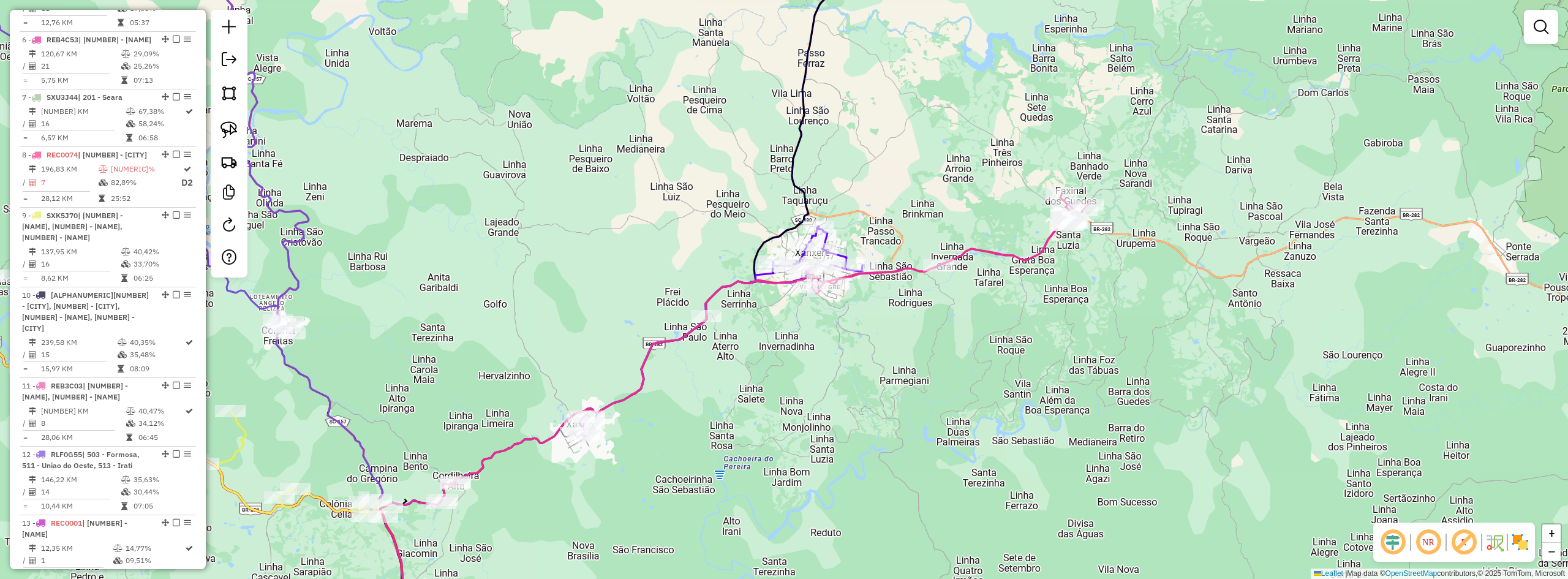 drag, startPoint x: 778, startPoint y: 344, endPoint x: 892, endPoint y: 329, distance: 114.98261 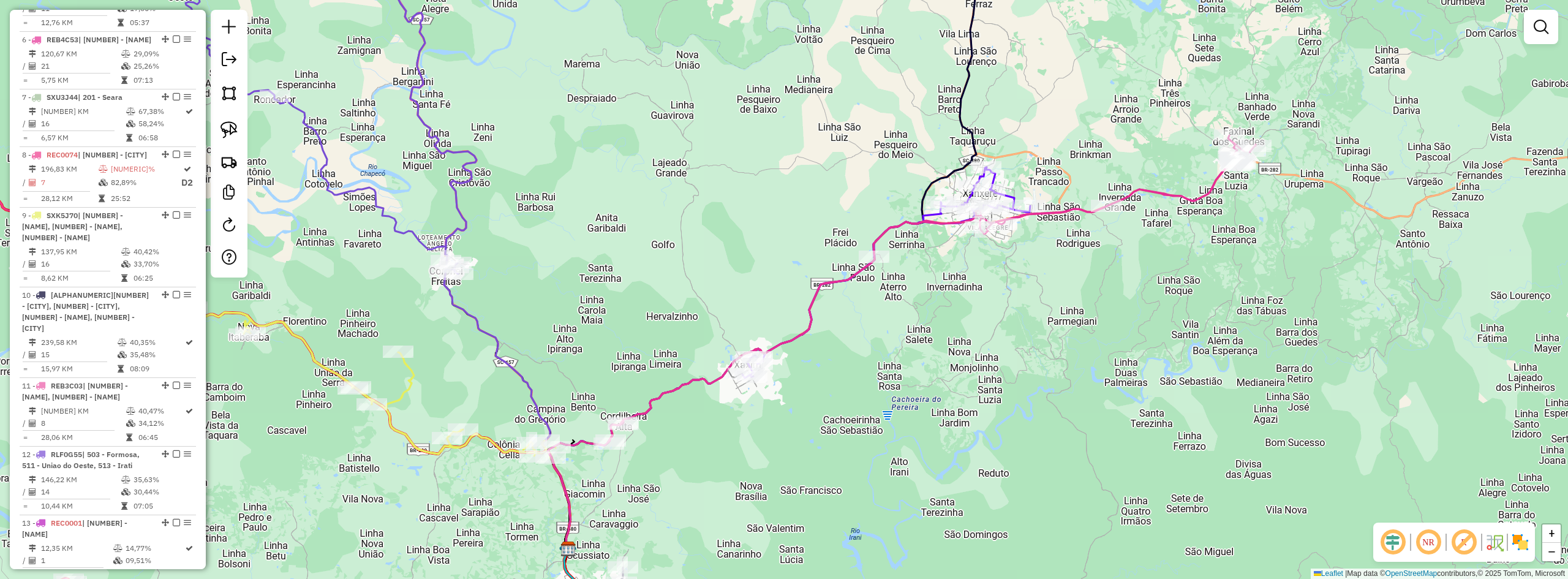 drag, startPoint x: 848, startPoint y: 352, endPoint x: 916, endPoint y: 313, distance: 78.39005 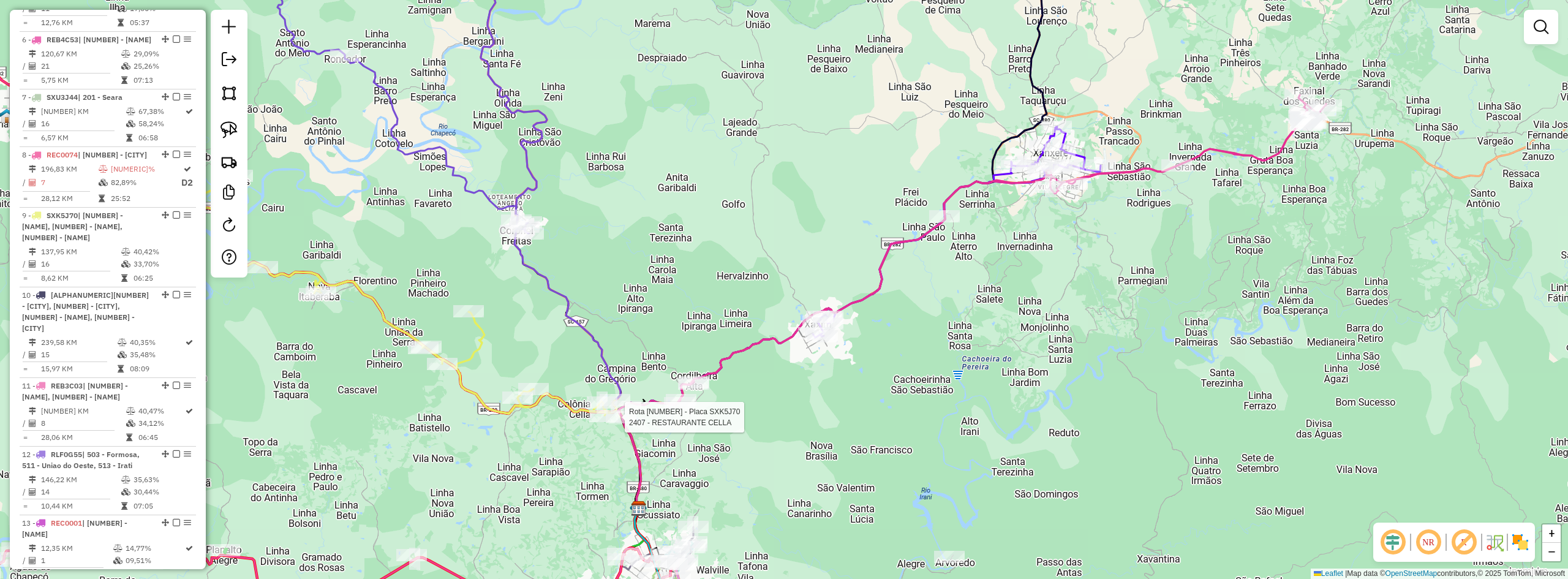 select on "**********" 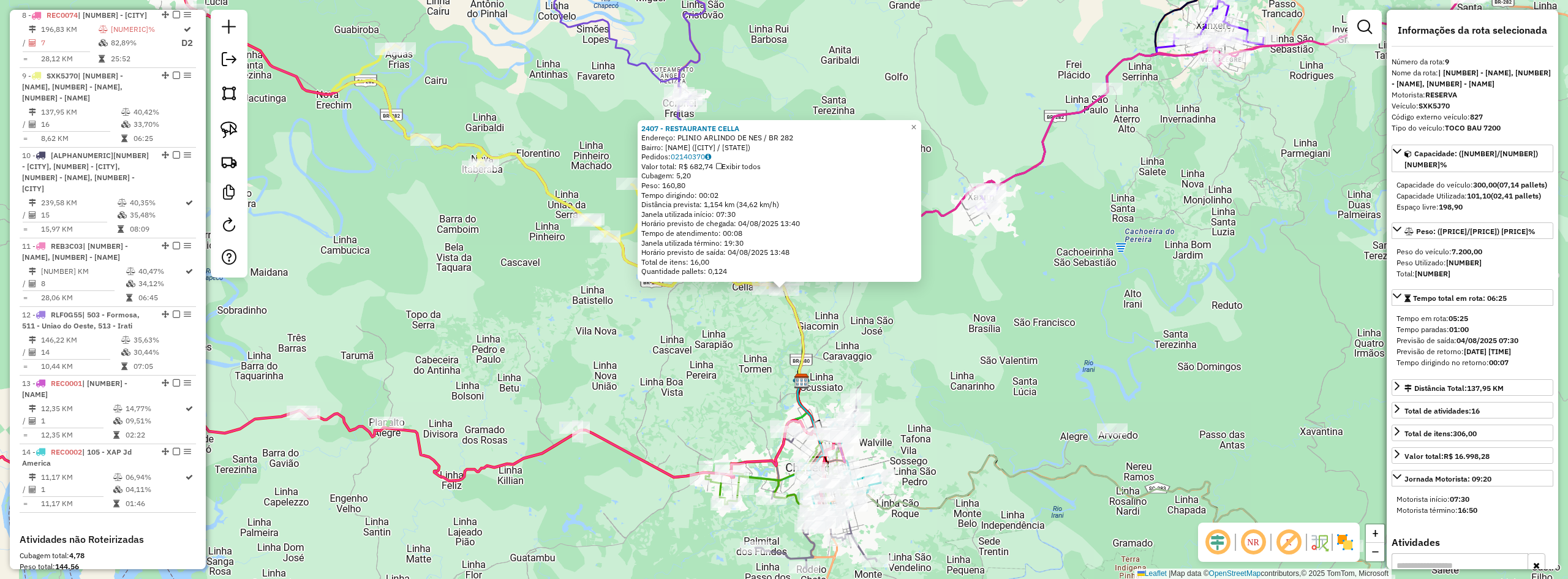 scroll, scrollTop: 1064, scrollLeft: 0, axis: vertical 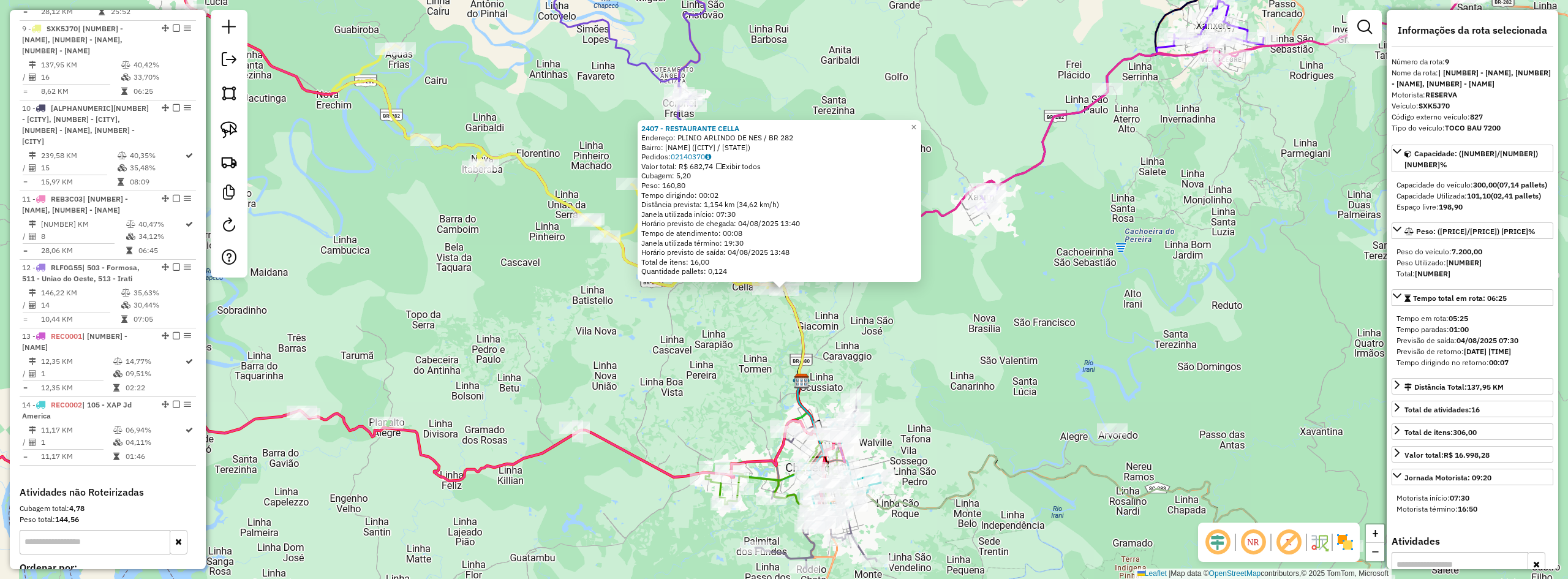 click on "2407 - RESTAURANTE CELLA  Endereço:  PLINIO ARLINDO DE NES / BR 282   Bairro: TREVO (CHAPECO / SC)   Pedidos:  02140370   Valor total: R$ 682,74   Exibir todos   Cubagem: 5,20  Peso: 160,80  Tempo dirigindo: 00:02   Distância prevista: 1,154 km (34,62 km/h)   Janela utilizada início: 07:30   Horário previsto de chegada: 04/08/2025 13:40   Tempo de atendimento: 00:08   Janela utilizada término: 19:30   Horário previsto de saída: 04/08/2025 13:48   Total de itens: 16,00   Quantidade pallets: 0,124  × Janela de atendimento Grade de atendimento Capacidade Transportadoras Veículos Cliente Pedidos  Rotas Selecione os dias de semana para filtrar as janelas de atendimento  Seg   Ter   Qua   Qui   Sex   Sáb   Dom  Informe o período da janela de atendimento: De: Até:  Filtrar exatamente a janela do cliente  Considerar janela de atendimento padrão  Selecione os dias de semana para filtrar as grades de atendimento  Seg   Ter   Qua   Qui   Sex   Sáb   Dom   Clientes fora do dia de atendimento selecionado De:" 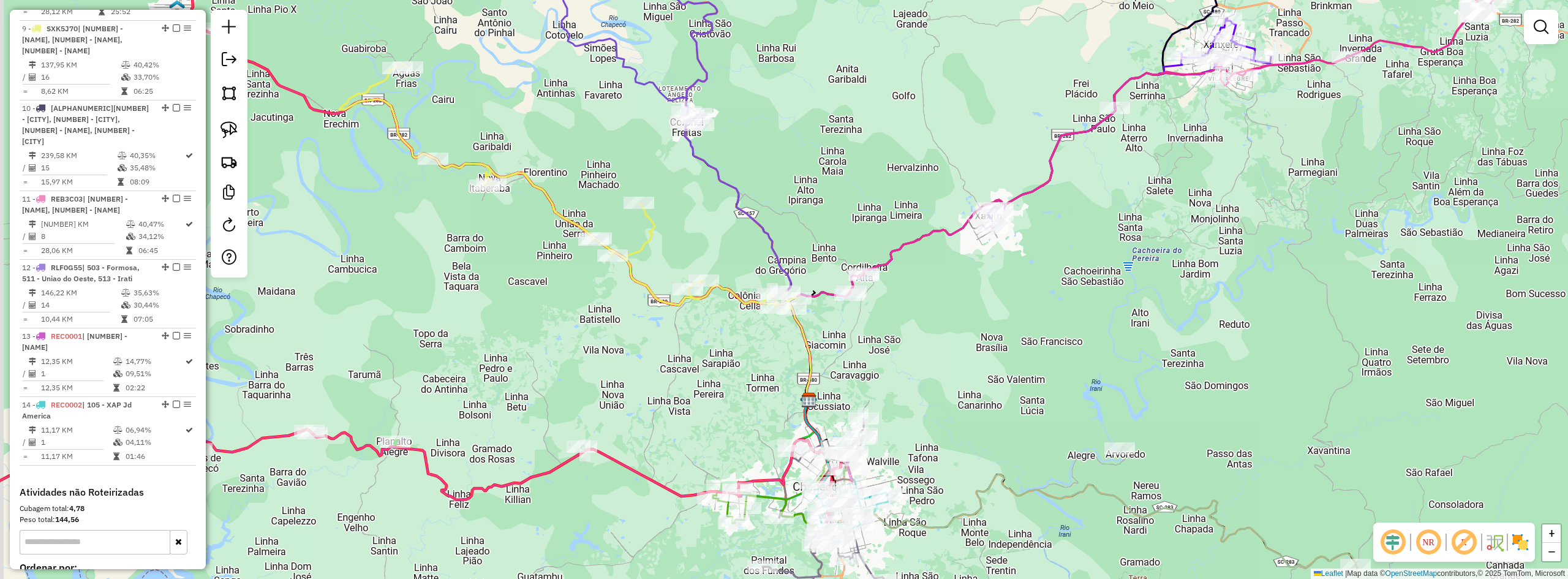 drag, startPoint x: 921, startPoint y: 333, endPoint x: 1040, endPoint y: 442, distance: 161.37534 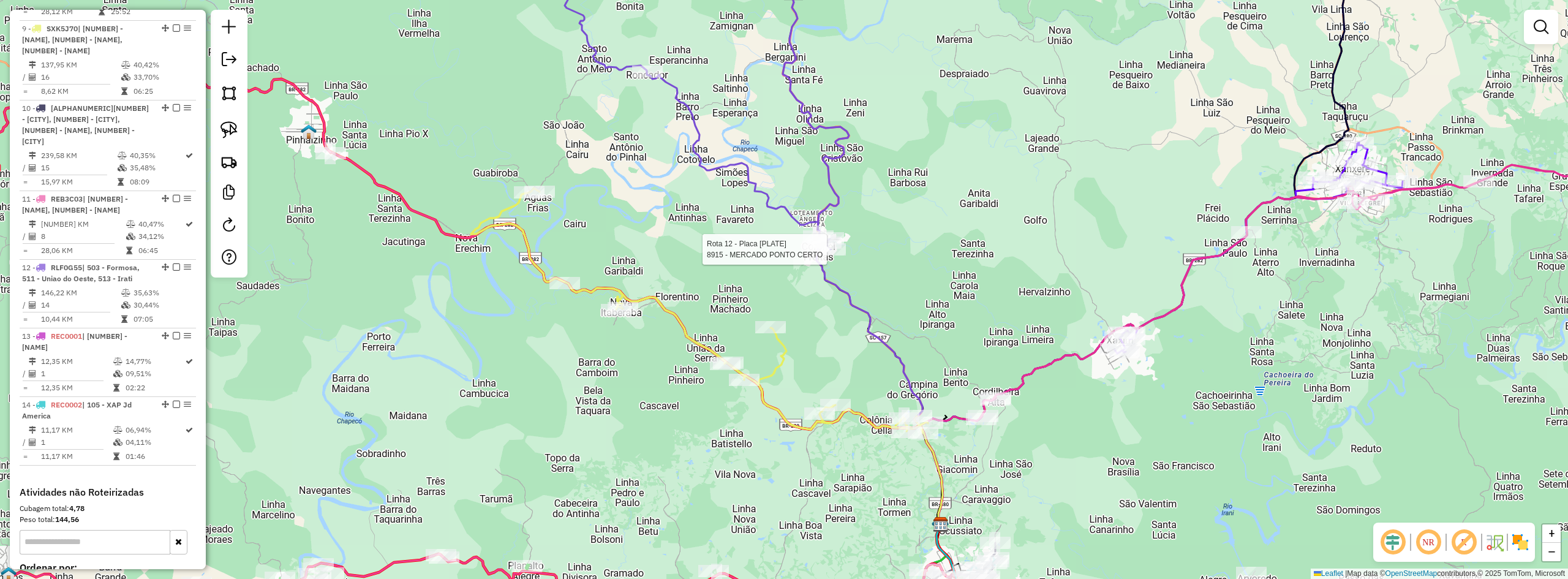 select on "**********" 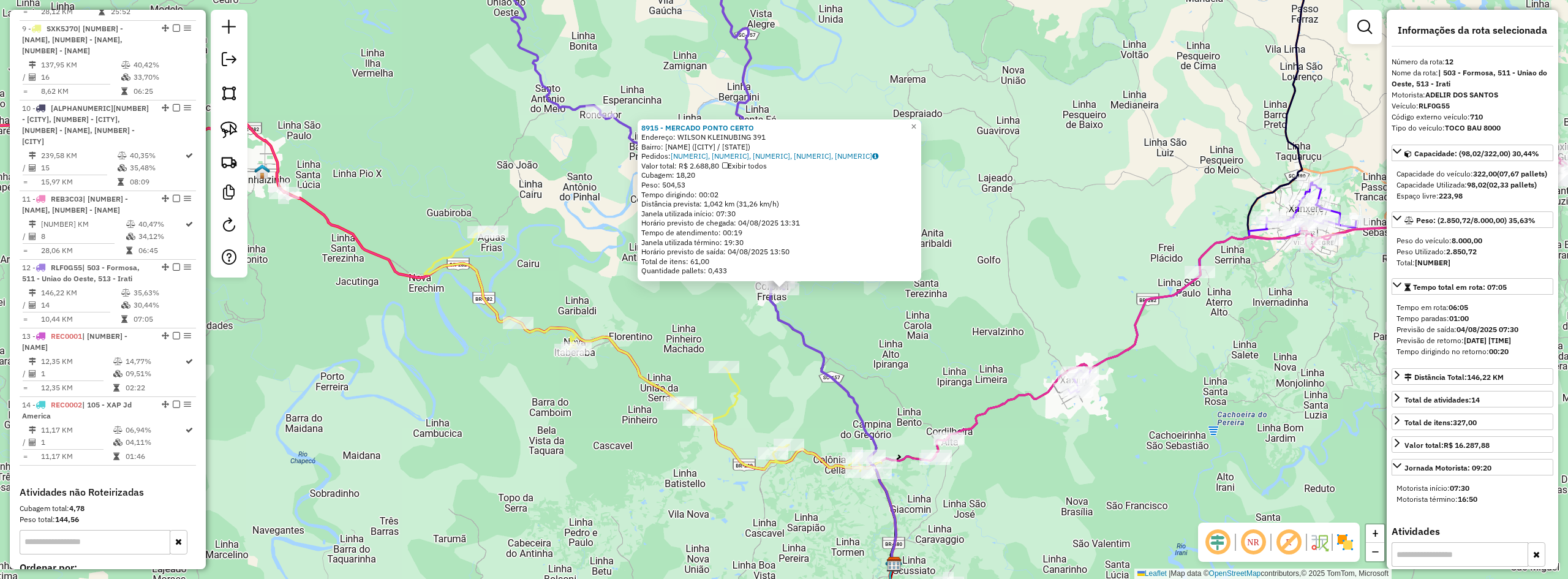 scroll, scrollTop: 1179, scrollLeft: 0, axis: vertical 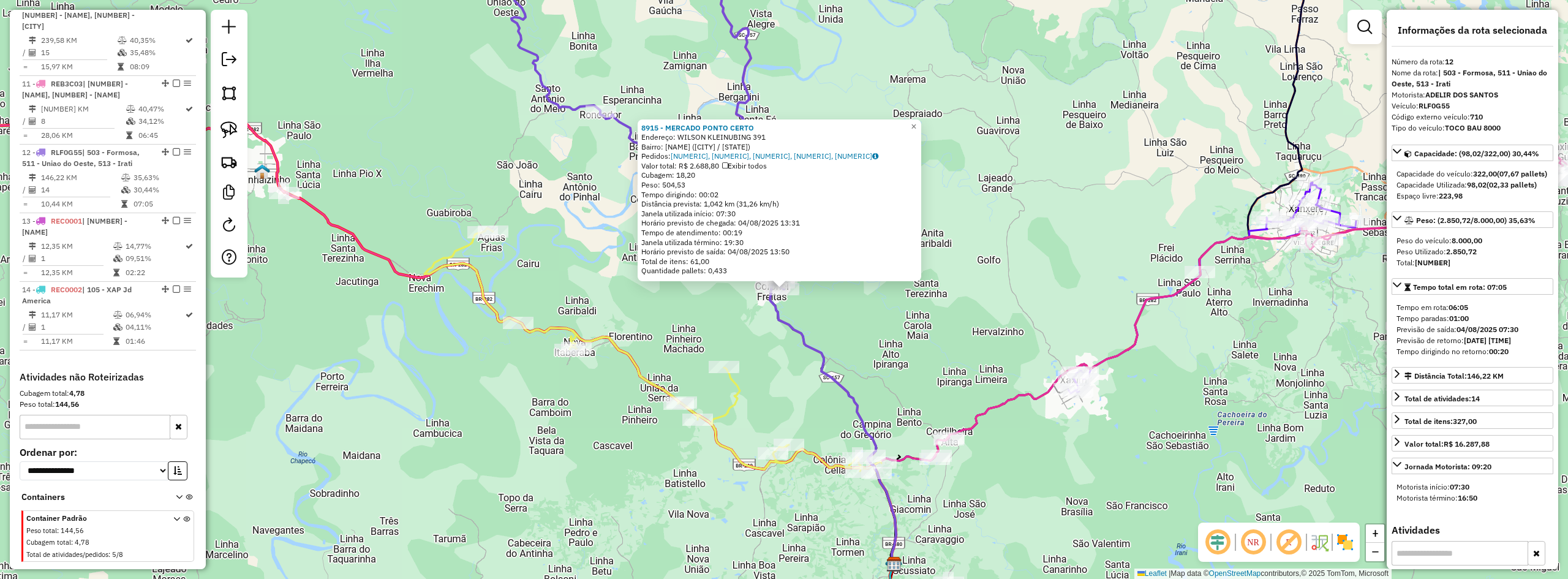 click on "8915 - MERCADO PONTO CERTO  Endereço:  WILSON KLEINUBING 391   Bairro: VISTA ALEGRE (CORONEL FREITAS / SC)   Pedidos:  02140581, 02140586, 02140623, 02140631, 02140587   Valor total: R$ 2.688,80   Exibir todos   Cubagem: 18,20  Peso: 504,53  Tempo dirigindo: 00:02   Distância prevista: 1,042 km (31,26 km/h)   Janela utilizada início: 07:30   Horário previsto de chegada: 04/08/2025 13:31   Tempo de atendimento: 00:19   Janela utilizada término: 19:30   Horário previsto de saída: 04/08/2025 13:50   Total de itens: 61,00   Quantidade pallets: 0,433  × Janela de atendimento Grade de atendimento Capacidade Transportadoras Veículos Cliente Pedidos  Rotas Selecione os dias de semana para filtrar as janelas de atendimento  Seg   Ter   Qua   Qui   Sex   Sáb   Dom  Informe o período da janela de atendimento: De: Até:  Filtrar exatamente a janela do cliente  Considerar janela de atendimento padrão  Selecione os dias de semana para filtrar as grades de atendimento  Seg   Ter   Qua   Qui   Sex   Sáb   Dom  +" 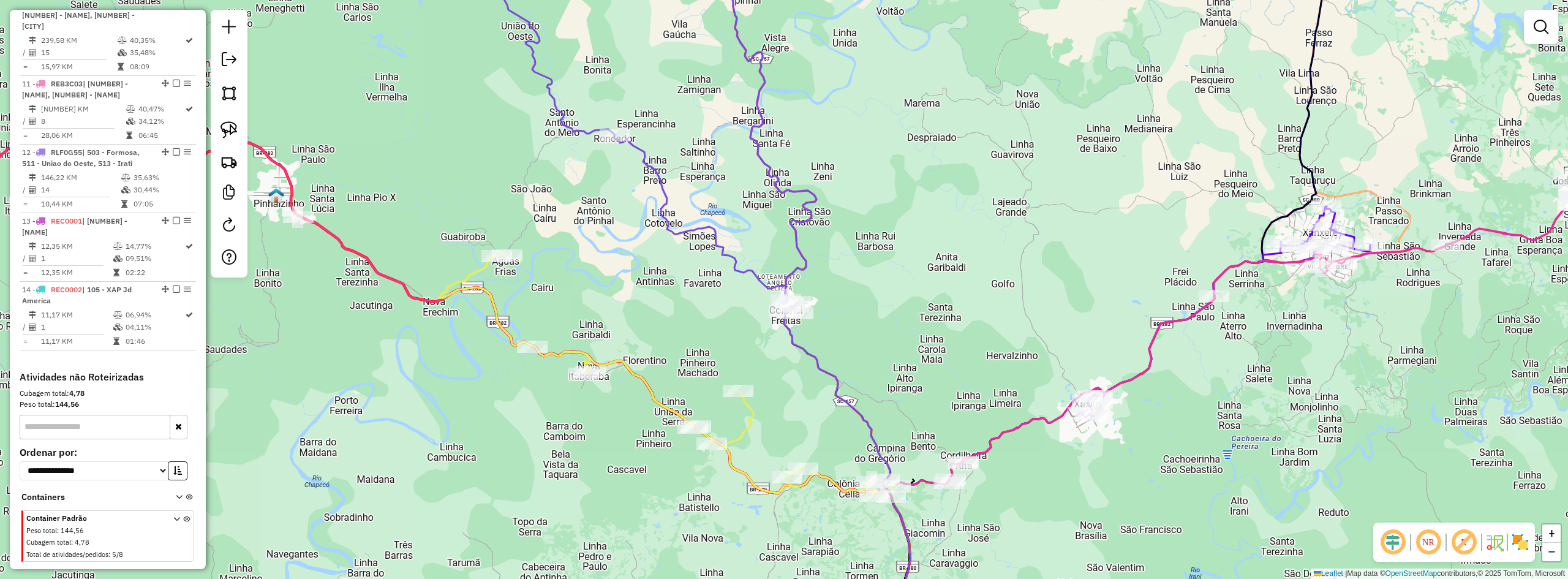 drag, startPoint x: 989, startPoint y: 260, endPoint x: 1059, endPoint y: 393, distance: 150.29637 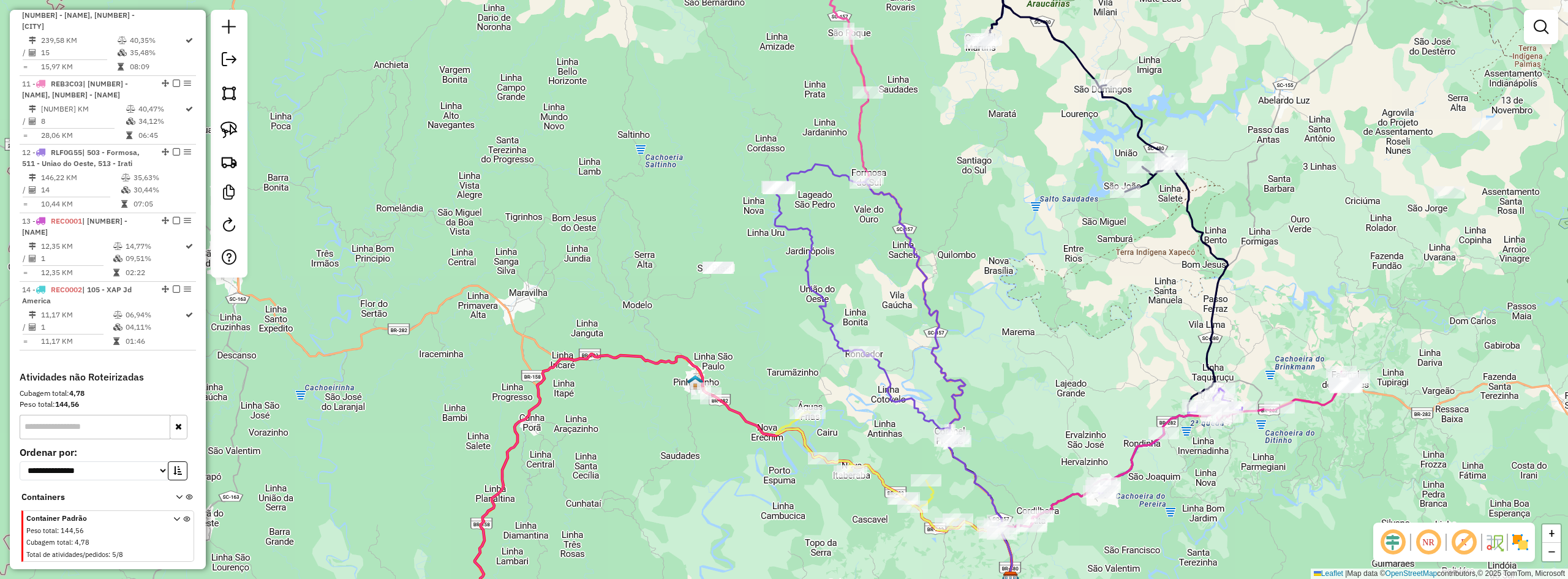 drag, startPoint x: 1052, startPoint y: 352, endPoint x: 1025, endPoint y: 317, distance: 44.2041 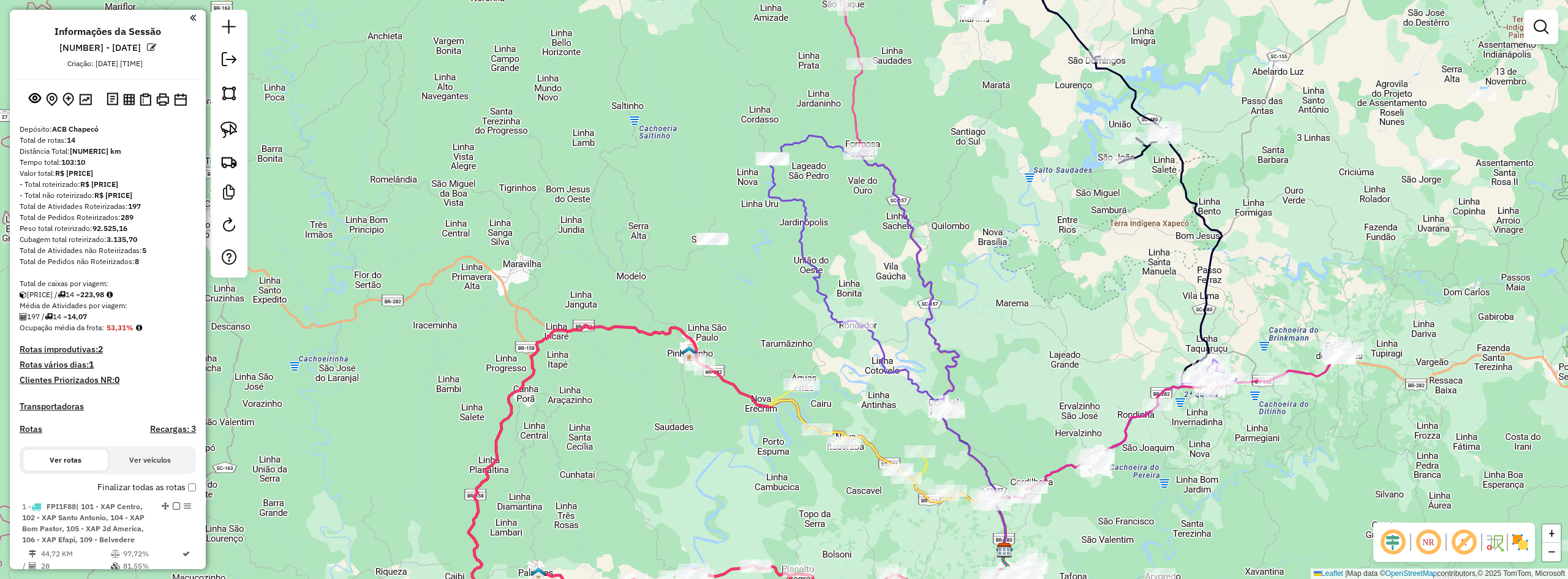 scroll, scrollTop: 0, scrollLeft: 0, axis: both 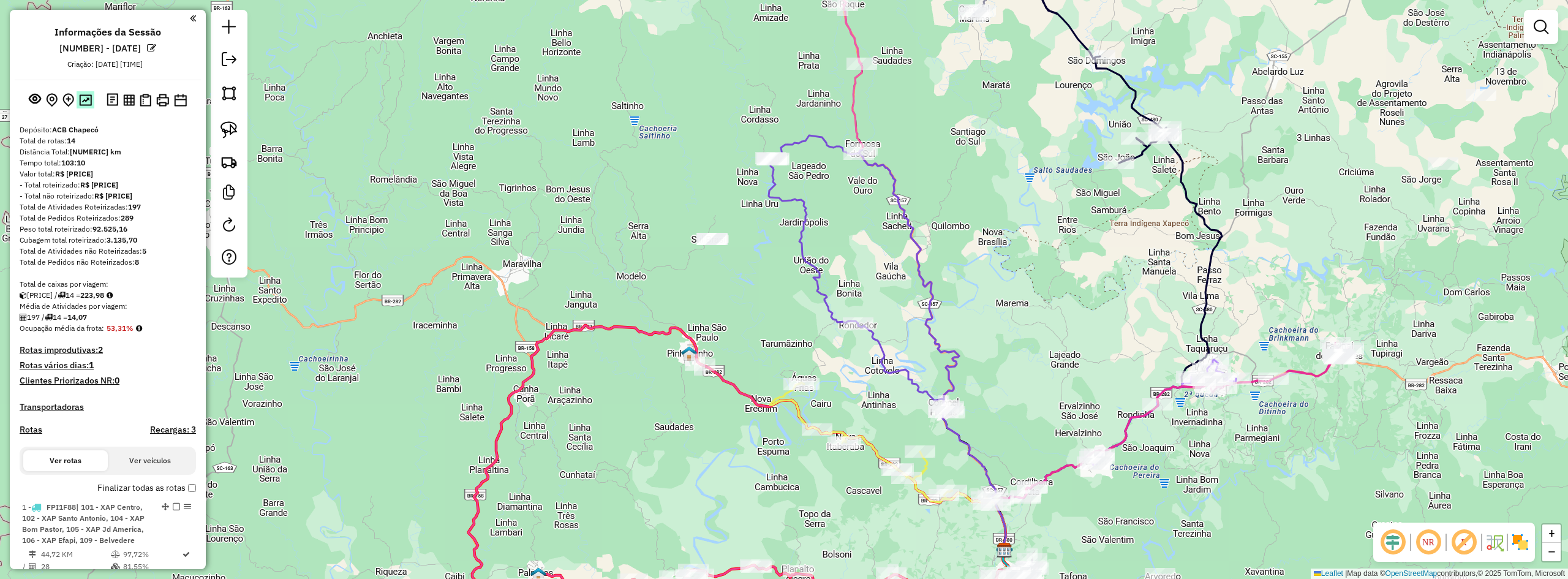 click at bounding box center (85, 99) 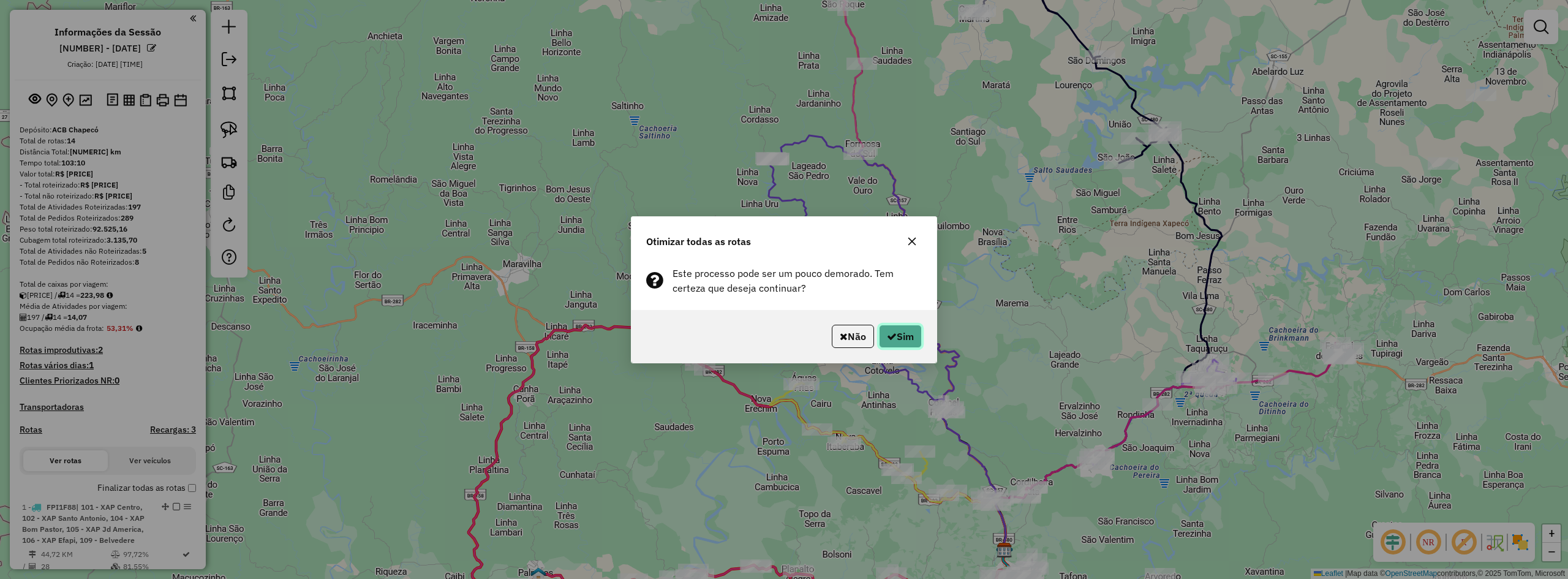 click on "Sim" 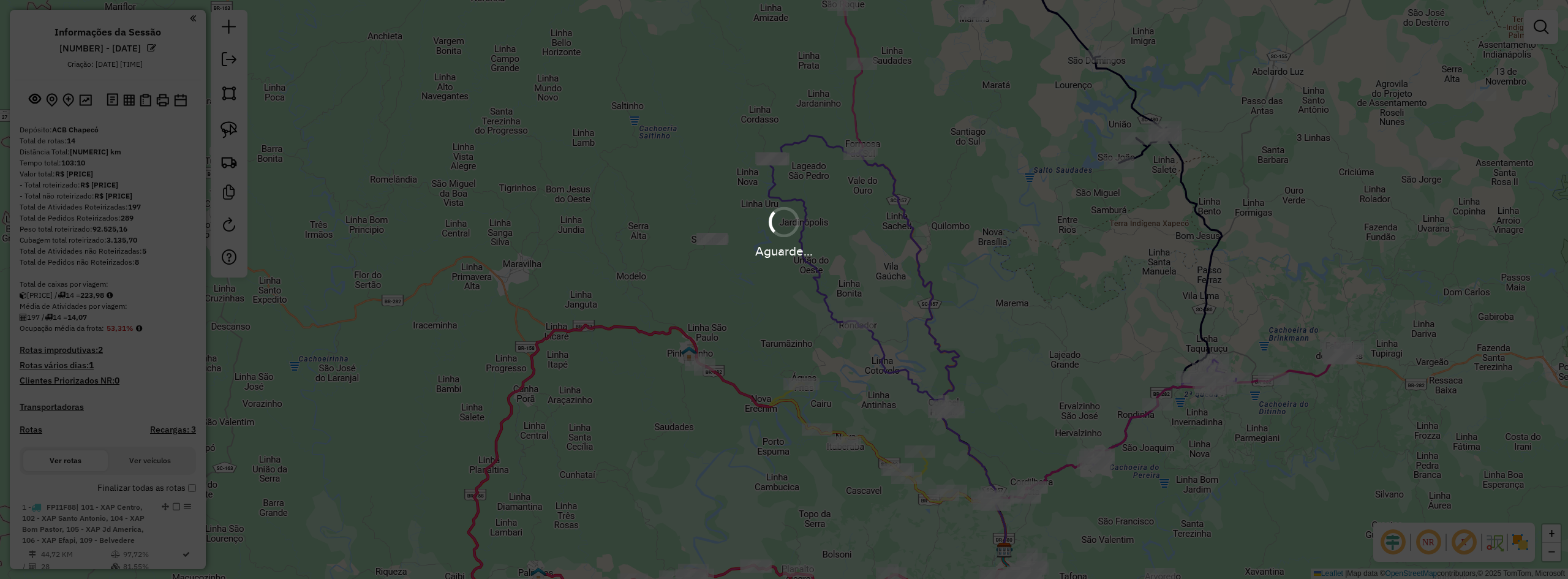 click on "Aguarde..." at bounding box center (784, 289) 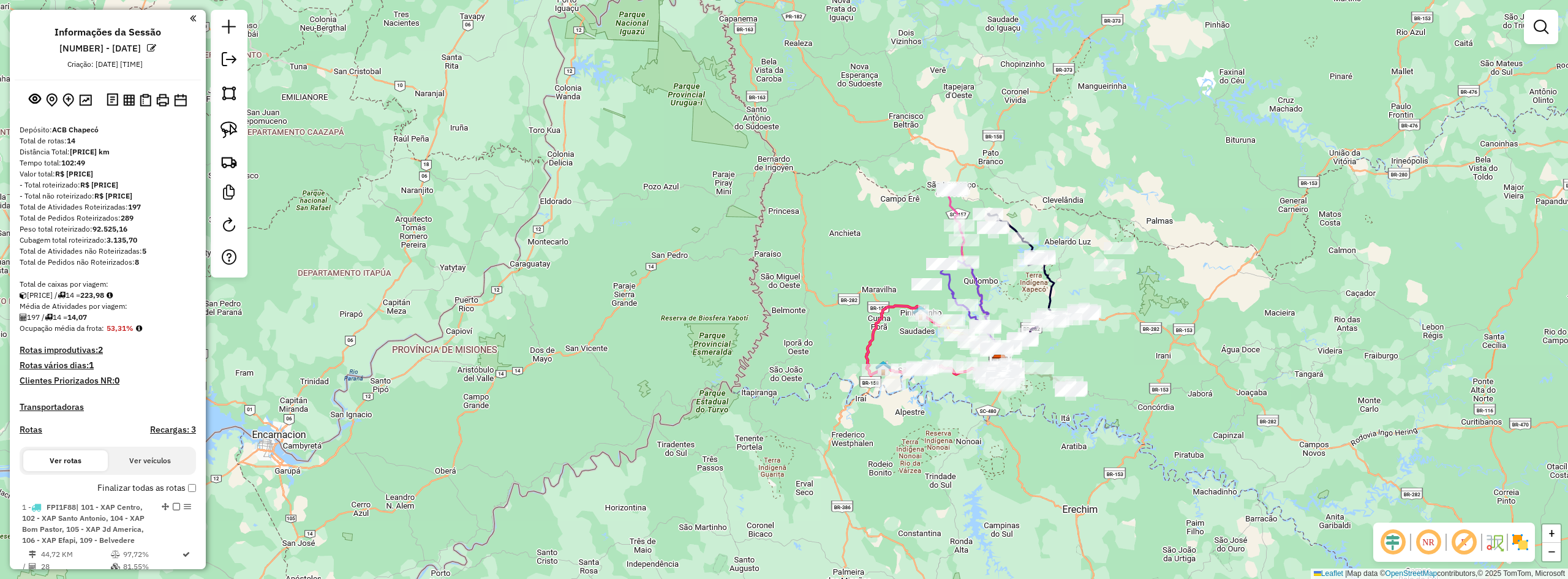 drag, startPoint x: 1142, startPoint y: 349, endPoint x: 1121, endPoint y: 371, distance: 30.413813 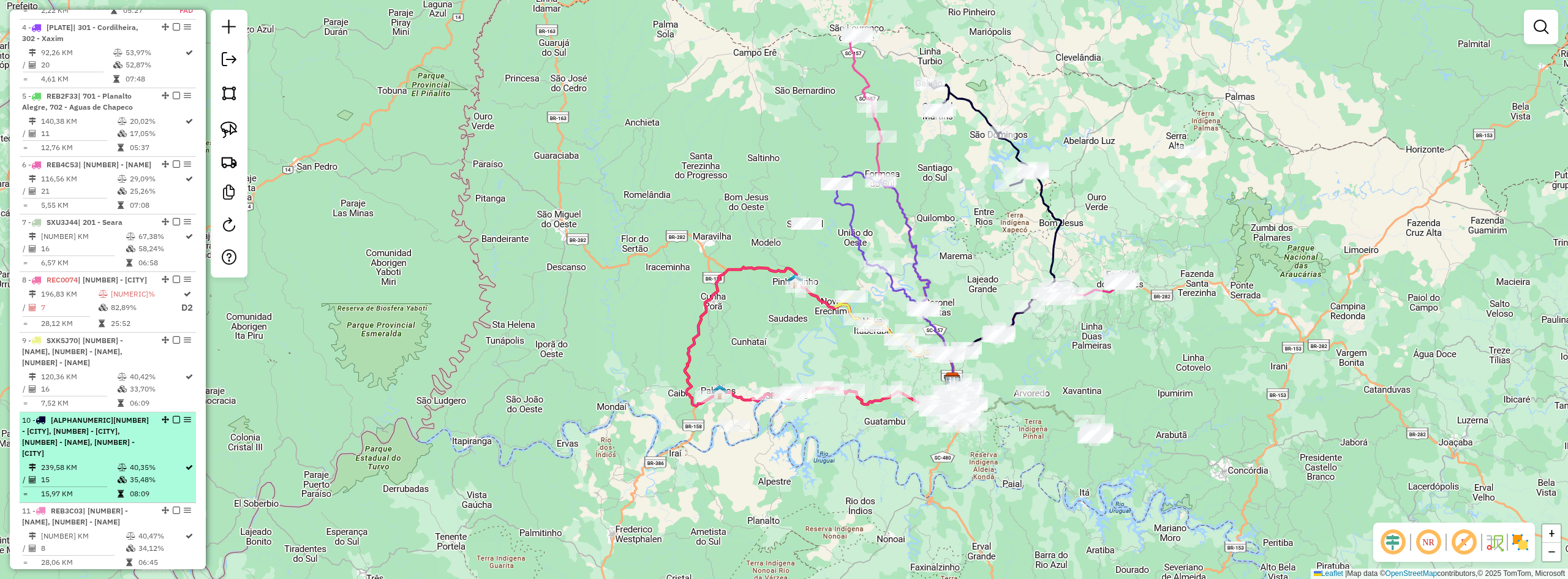 scroll, scrollTop: 797, scrollLeft: 0, axis: vertical 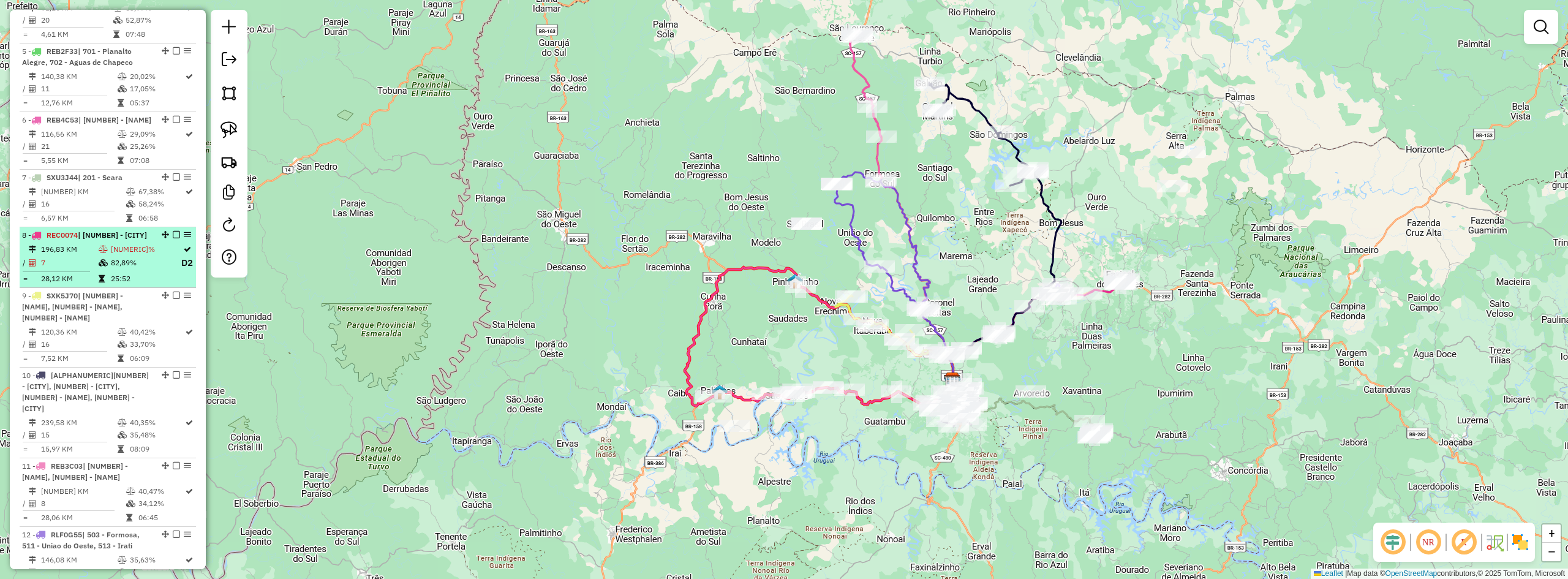 click on "196,83 KM" at bounding box center (69, 249) 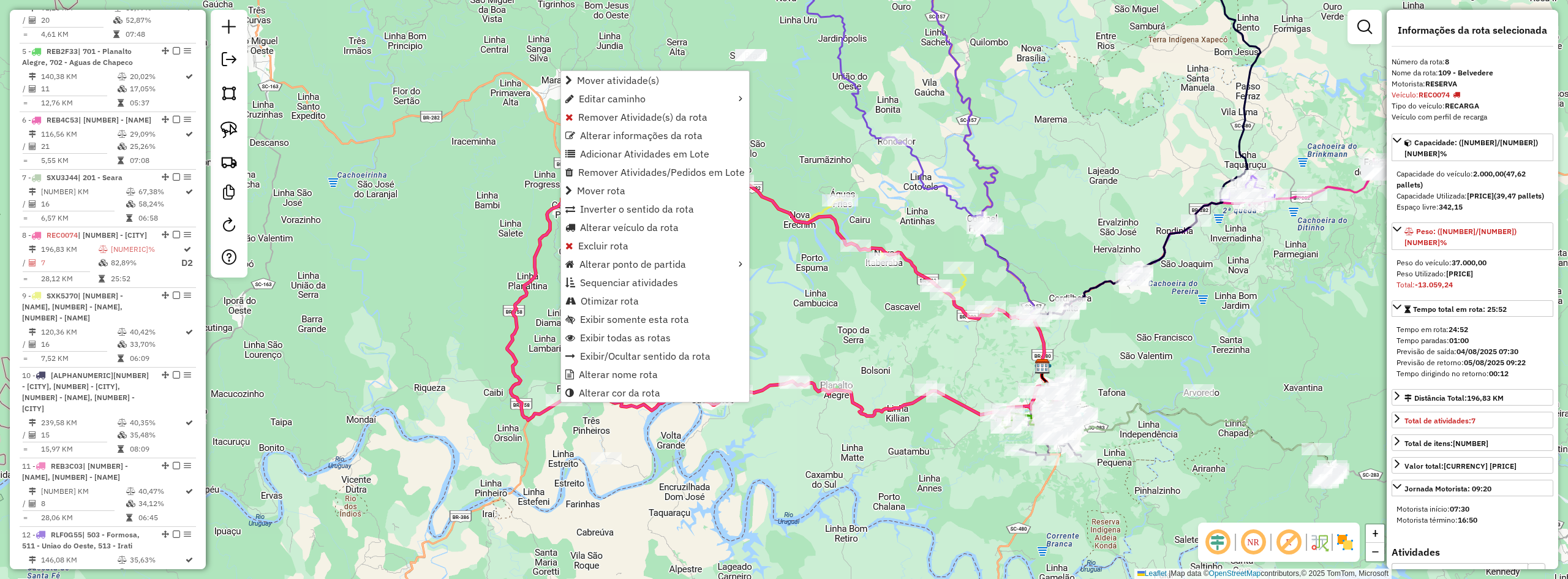 scroll, scrollTop: 1003, scrollLeft: 0, axis: vertical 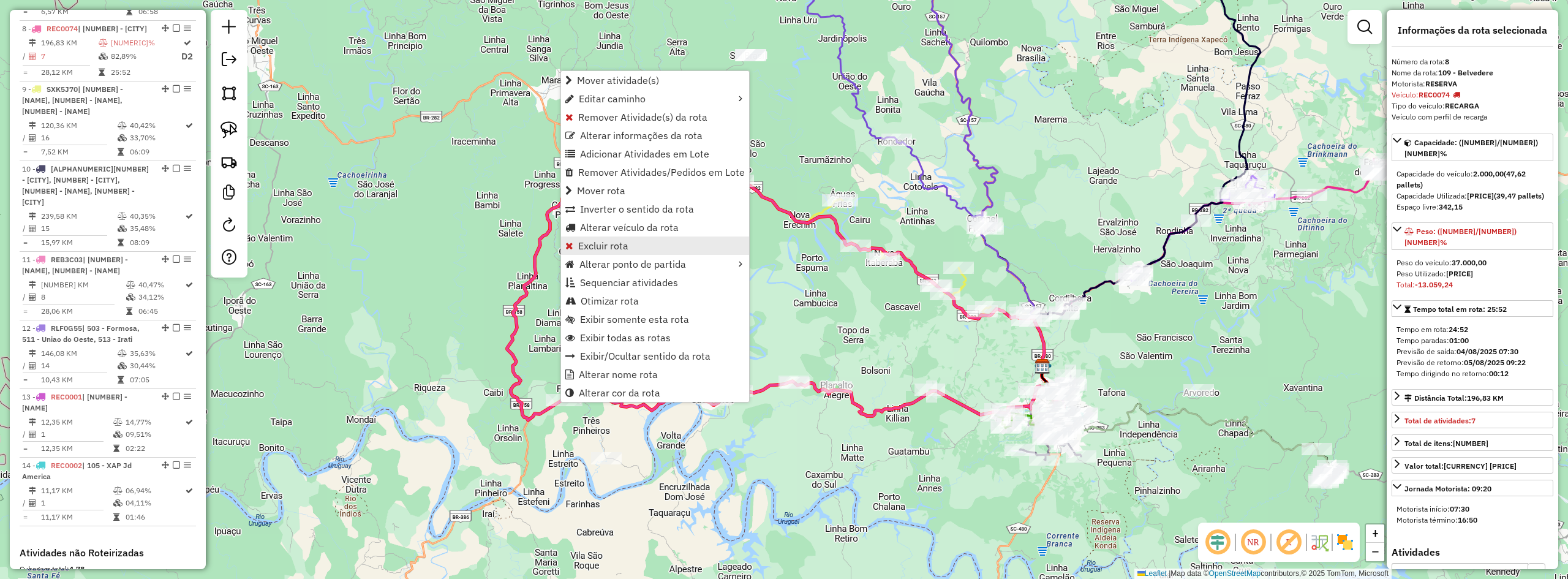 click on "Excluir rota" at bounding box center [603, 246] 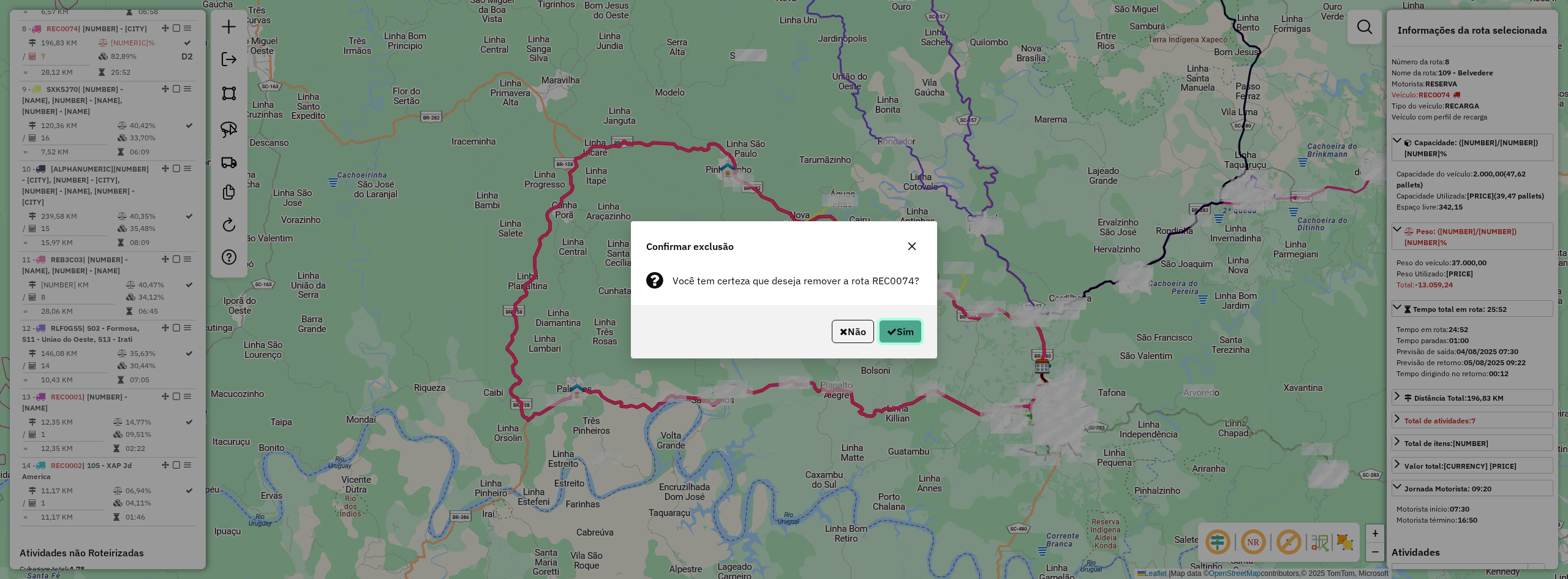 click on "Sim" 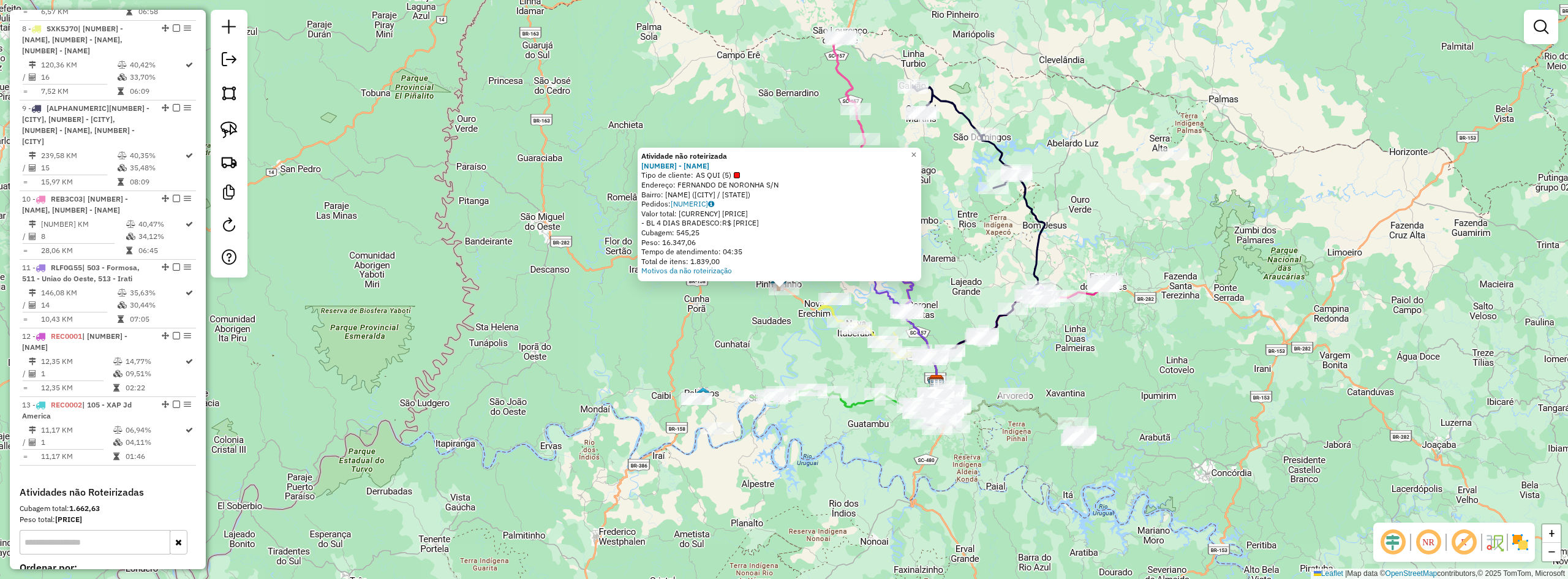 click on "Atividade não roteirizada 7392 - COOPER. ITAIPU CD  Tipo de cliente:   AS QUI (5)   Endereço:  FERNANDO DE NORONHA S/N   Bairro: INDUSTRIAL LESTE (PINHALZINHO / SC)   Pedidos:  02140600   Valor total: R$ 108.640,39   - BL 4 DIAS  BRADESCO:  R$ 108.640,39   Cubagem: 545,25   Peso: 16.347,06   Tempo de atendimento: 04:35   Total de itens: 1.839,00  Motivos da não roteirização × Janela de atendimento Grade de atendimento Capacidade Transportadoras Veículos Cliente Pedidos  Rotas Selecione os dias de semana para filtrar as janelas de atendimento  Seg   Ter   Qua   Qui   Sex   Sáb   Dom  Informe o período da janela de atendimento: De: Até:  Filtrar exatamente a janela do cliente  Considerar janela de atendimento padrão  Selecione os dias de semana para filtrar as grades de atendimento  Seg   Ter   Qua   Qui   Sex   Sáb   Dom   Considerar clientes sem dia de atendimento cadastrado  Clientes fora do dia de atendimento selecionado Filtrar as atividades entre os valores definidos abaixo:  Peso mínimo:  +" 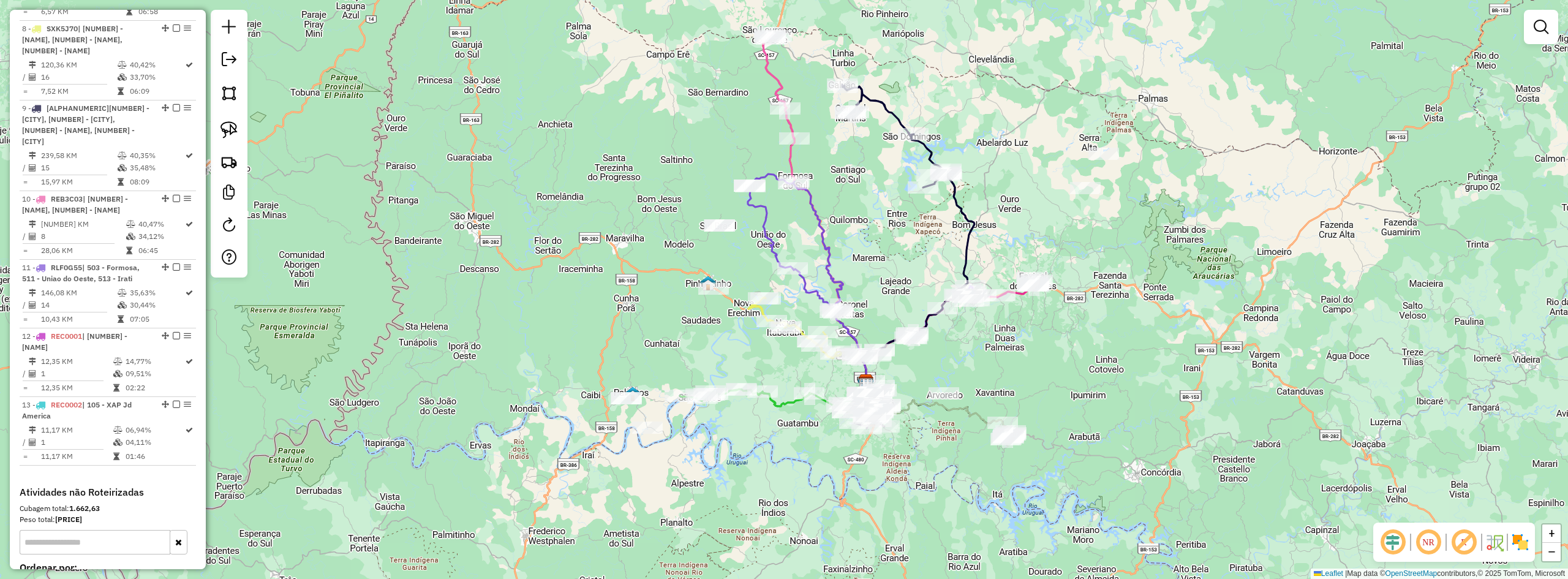 drag, startPoint x: 728, startPoint y: 338, endPoint x: 641, endPoint y: 338, distance: 87 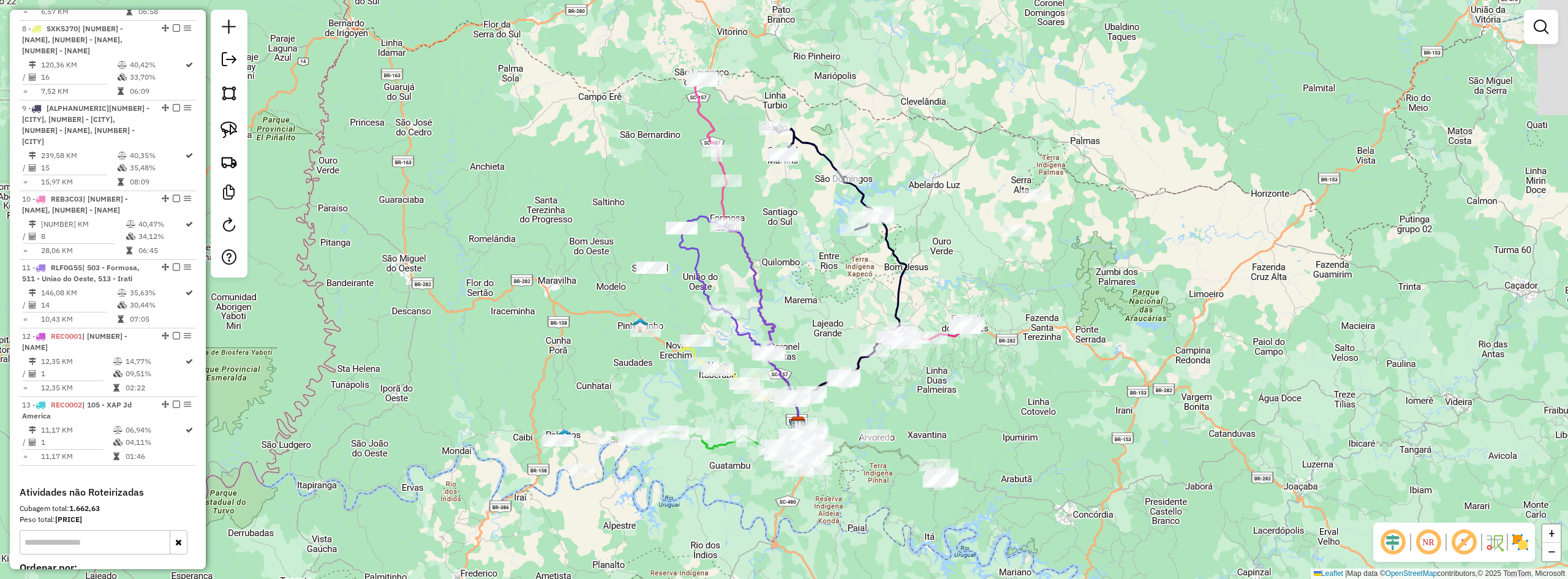 drag, startPoint x: 655, startPoint y: 361, endPoint x: 603, endPoint y: 411, distance: 72.13876 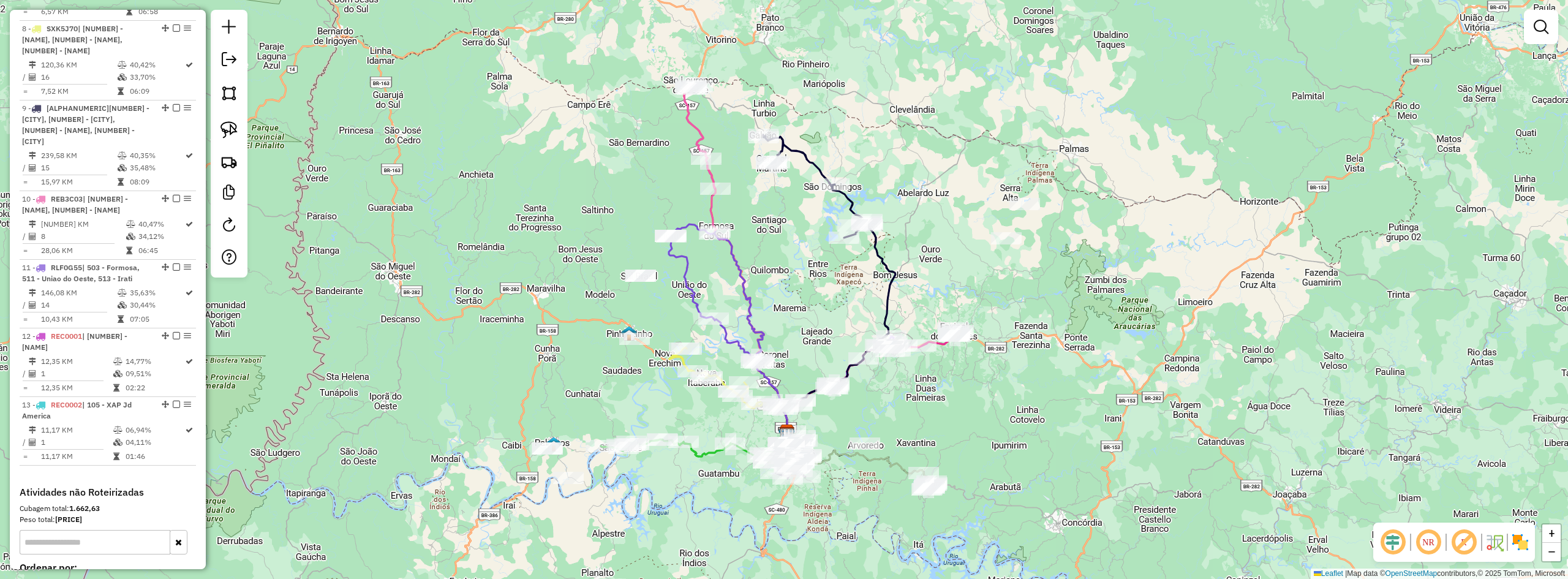 drag, startPoint x: 781, startPoint y: 319, endPoint x: 802, endPoint y: 297, distance: 30.413813 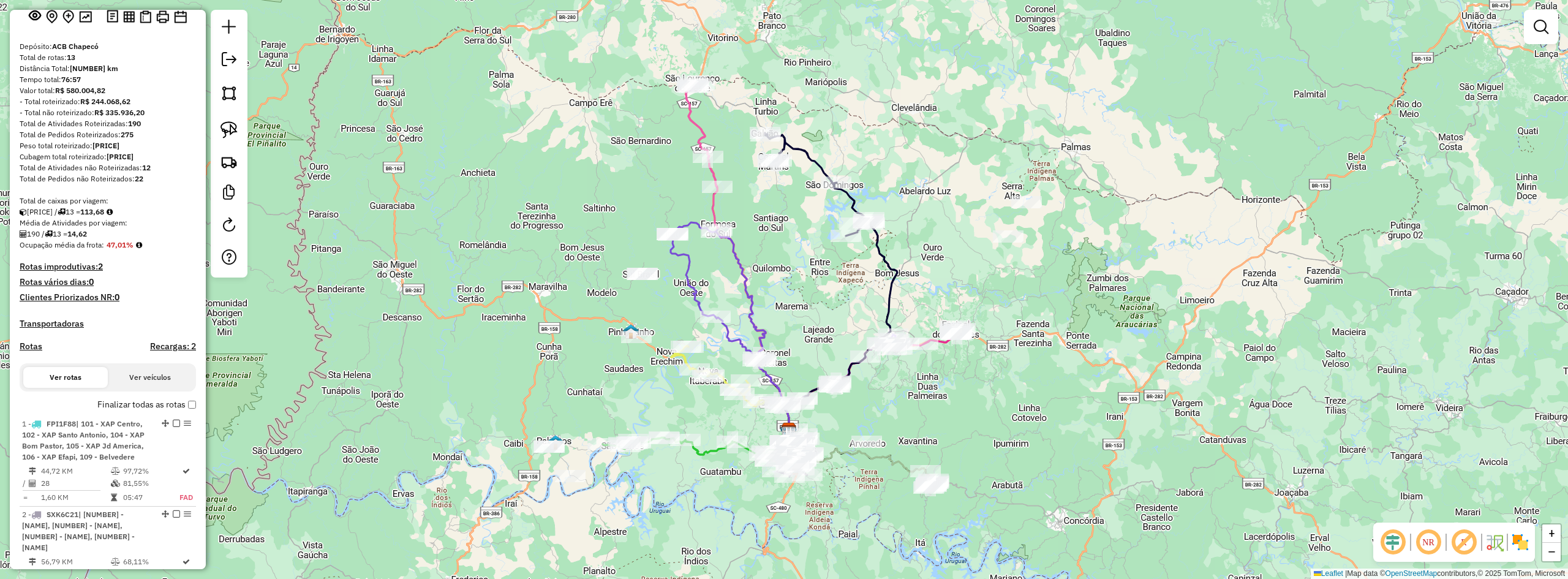 scroll, scrollTop: 0, scrollLeft: 0, axis: both 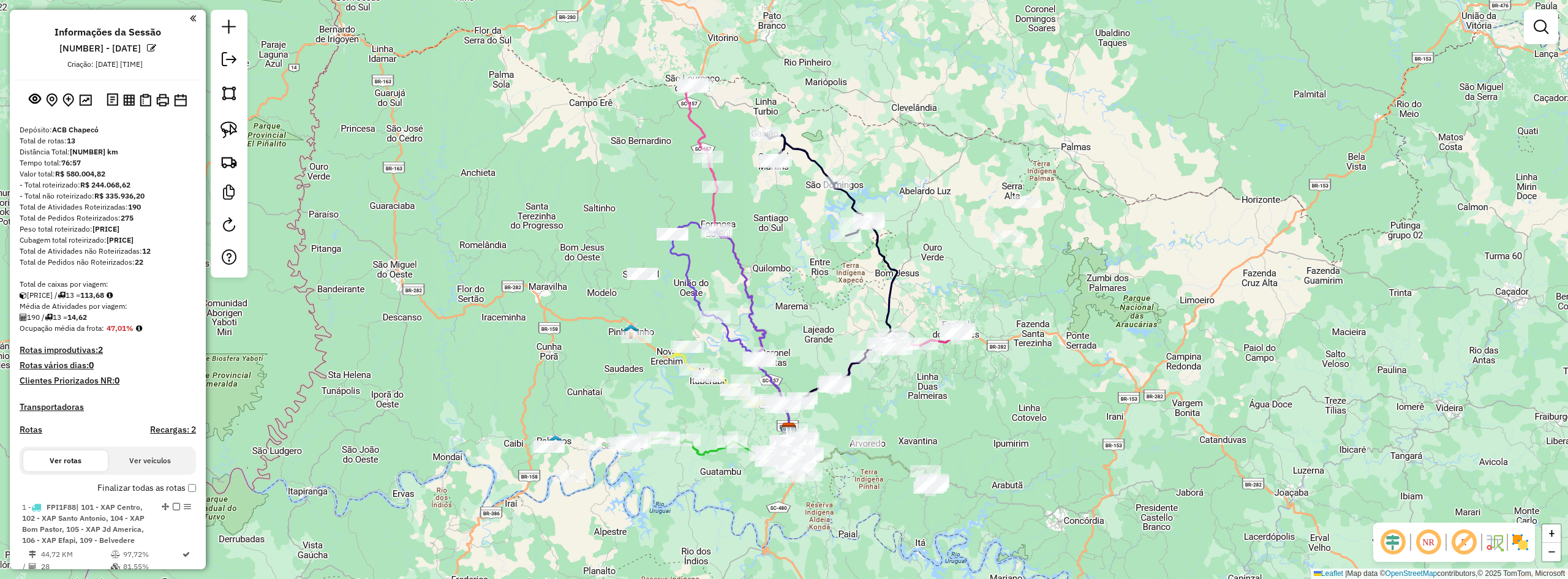 click on "Janela de atendimento Grade de atendimento Capacidade Transportadoras Veículos Cliente Pedidos  Rotas Selecione os dias de semana para filtrar as janelas de atendimento  Seg   Ter   Qua   Qui   Sex   Sáb   Dom  Informe o período da janela de atendimento: De: Até:  Filtrar exatamente a janela do cliente  Considerar janela de atendimento padrão  Selecione os dias de semana para filtrar as grades de atendimento  Seg   Ter   Qua   Qui   Sex   Sáb   Dom   Considerar clientes sem dia de atendimento cadastrado  Clientes fora do dia de atendimento selecionado Filtrar as atividades entre os valores definidos abaixo:  Peso mínimo:   Peso máximo:   Cubagem mínima:   Cubagem máxima:   De:   Até:  Filtrar as atividades entre o tempo de atendimento definido abaixo:  De:   Até:   Considerar capacidade total dos clientes não roteirizados Transportadora: Selecione um ou mais itens Tipo de veículo: Selecione um ou mais itens Veículo: Selecione um ou mais itens Motorista: Selecione um ou mais itens Nome: Rótulo:" 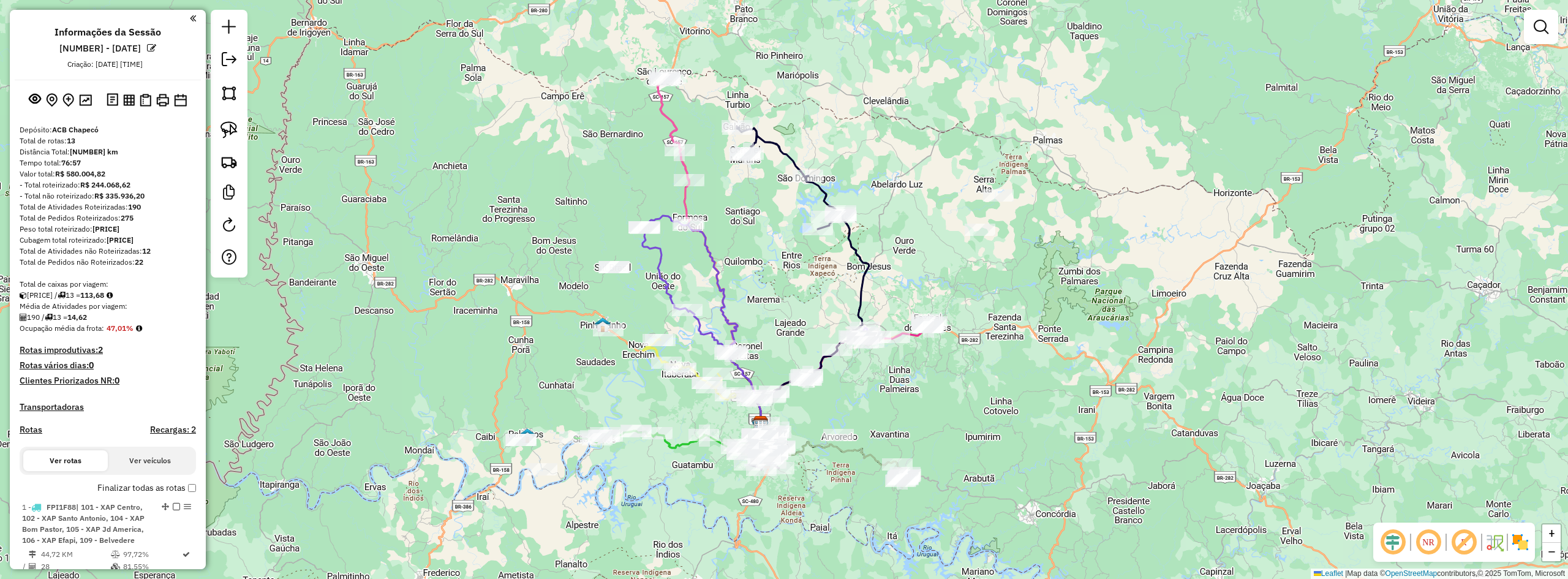 drag, startPoint x: 592, startPoint y: 390, endPoint x: 548, endPoint y: 377, distance: 45.880279 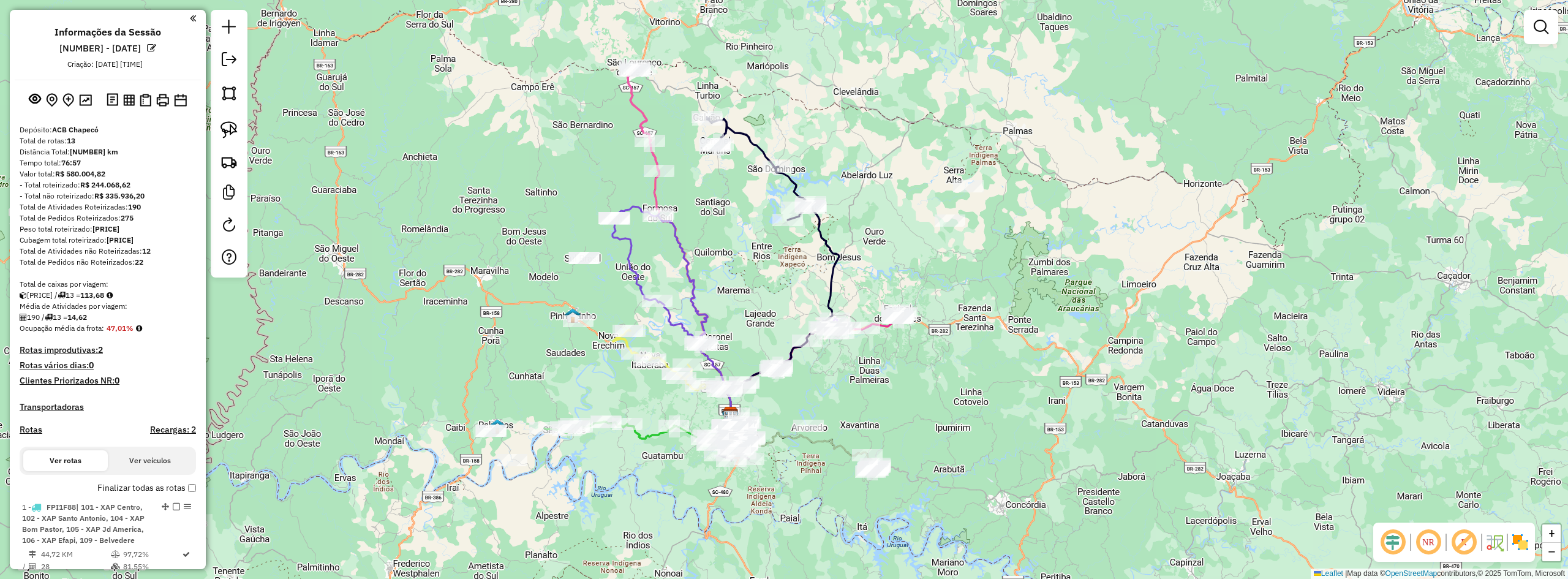 click on "Janela de atendimento Grade de atendimento Capacidade Transportadoras Veículos Cliente Pedidos  Rotas Selecione os dias de semana para filtrar as janelas de atendimento  Seg   Ter   Qua   Qui   Sex   Sáb   Dom  Informe o período da janela de atendimento: De: Até:  Filtrar exatamente a janela do cliente  Considerar janela de atendimento padrão  Selecione os dias de semana para filtrar as grades de atendimento  Seg   Ter   Qua   Qui   Sex   Sáb   Dom   Considerar clientes sem dia de atendimento cadastrado  Clientes fora do dia de atendimento selecionado Filtrar as atividades entre os valores definidos abaixo:  Peso mínimo:   Peso máximo:   Cubagem mínima:   Cubagem máxima:   De:   Até:  Filtrar as atividades entre o tempo de atendimento definido abaixo:  De:   Até:   Considerar capacidade total dos clientes não roteirizados Transportadora: Selecione um ou mais itens Tipo de veículo: Selecione um ou mais itens Veículo: Selecione um ou mais itens Motorista: Selecione um ou mais itens Nome: Rótulo:" 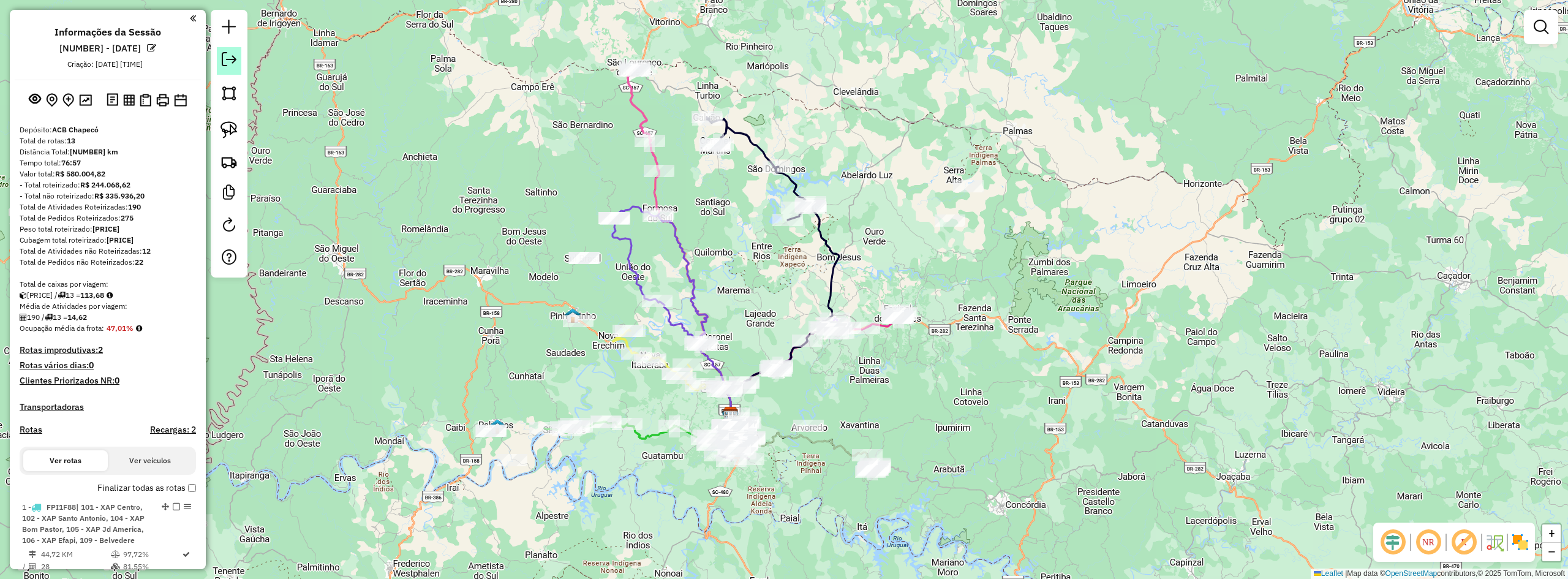 click 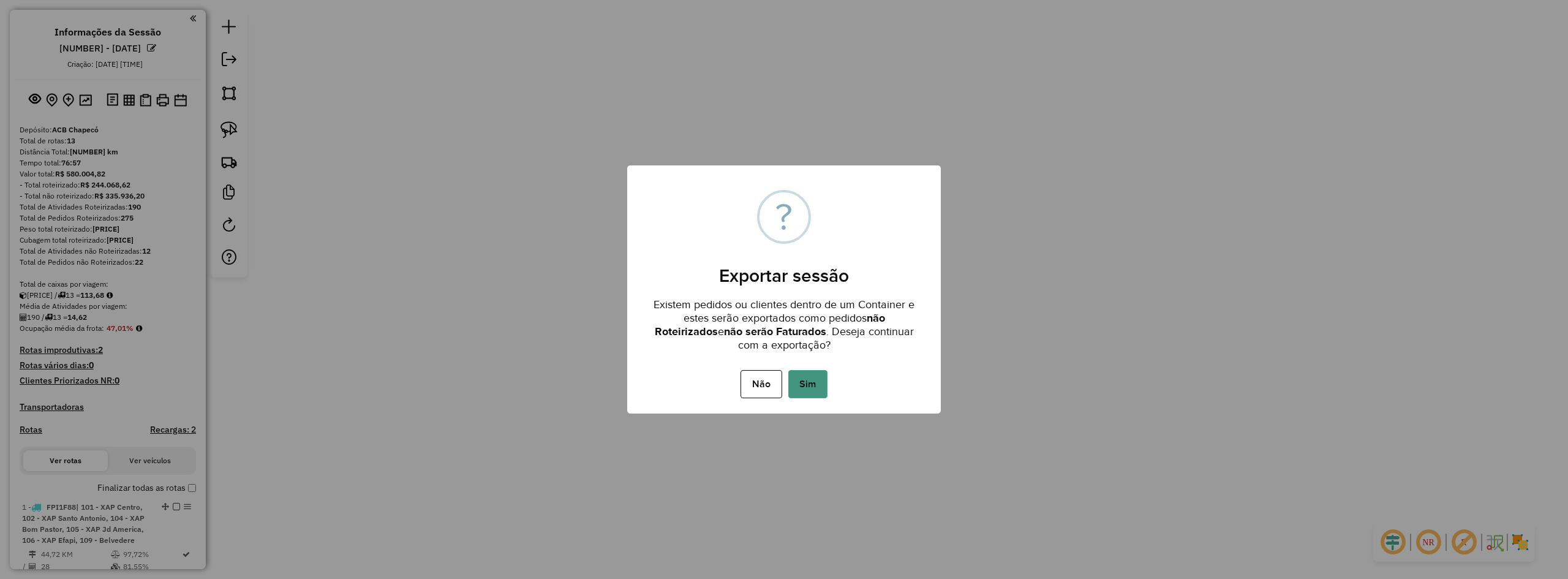 click on "Sim" at bounding box center (808, 384) 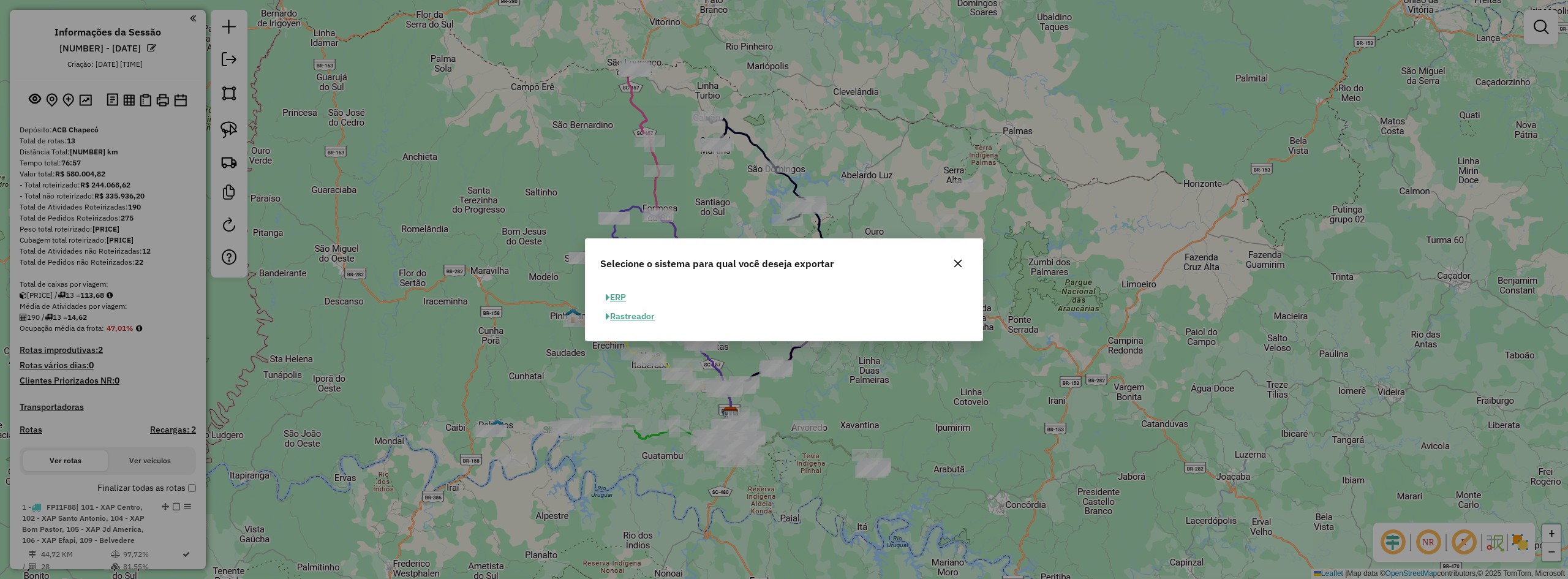 click on "ERP" 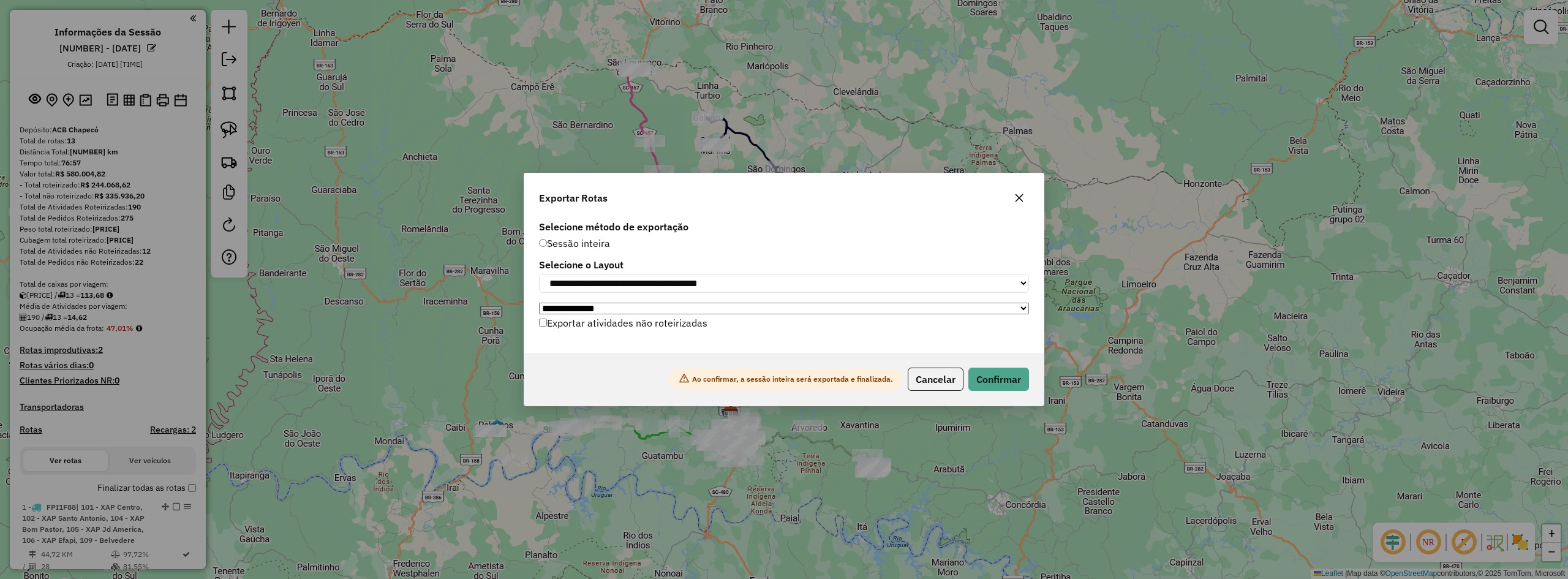 click on "Ao confirmar, a sessão inteira será exportada e finalizada.
Cancelar   Confirmar" 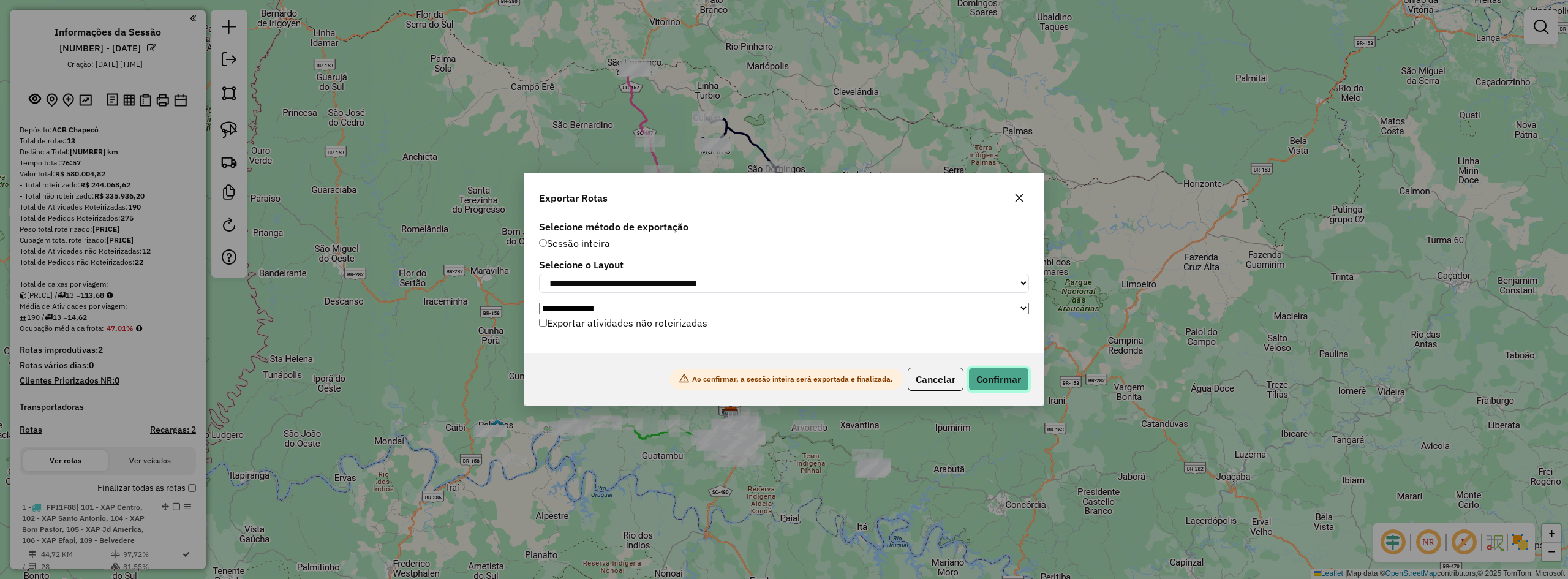 click on "Confirmar" 